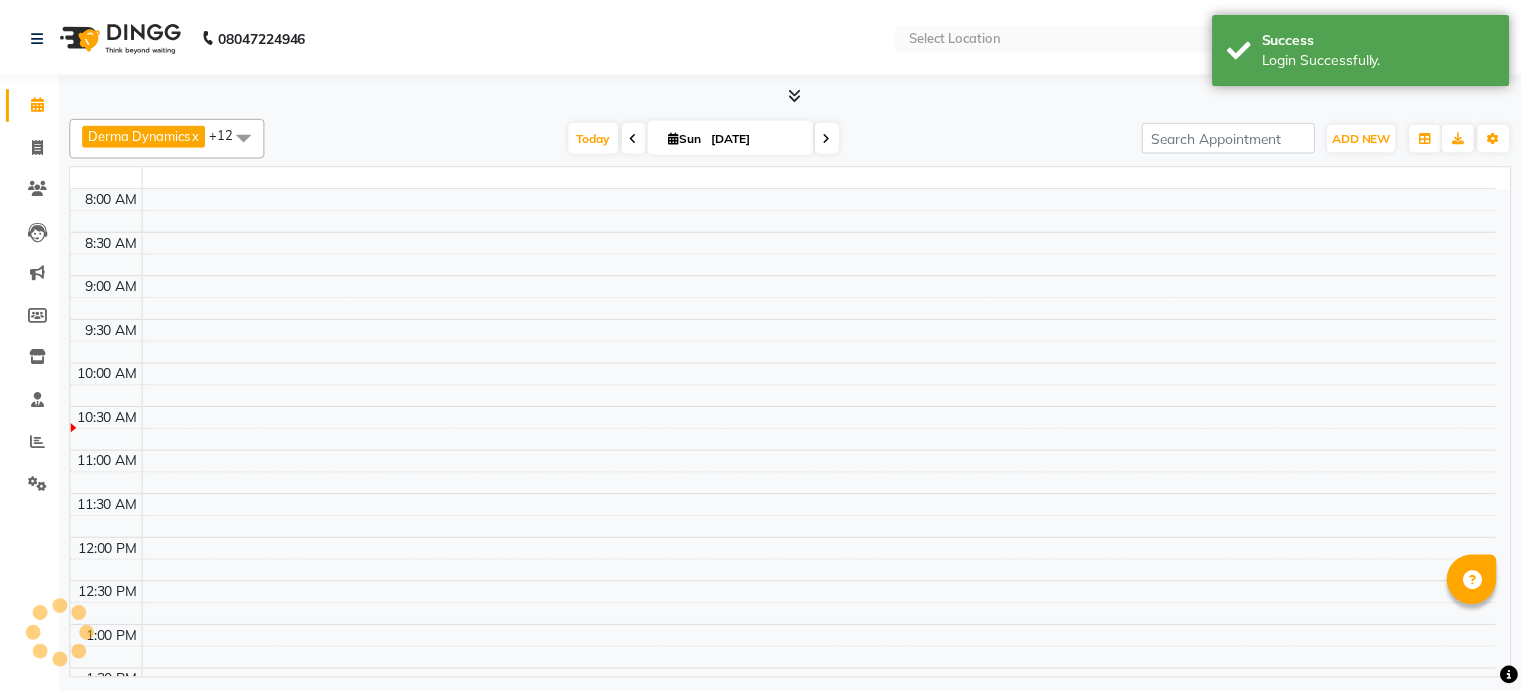scroll, scrollTop: 0, scrollLeft: 0, axis: both 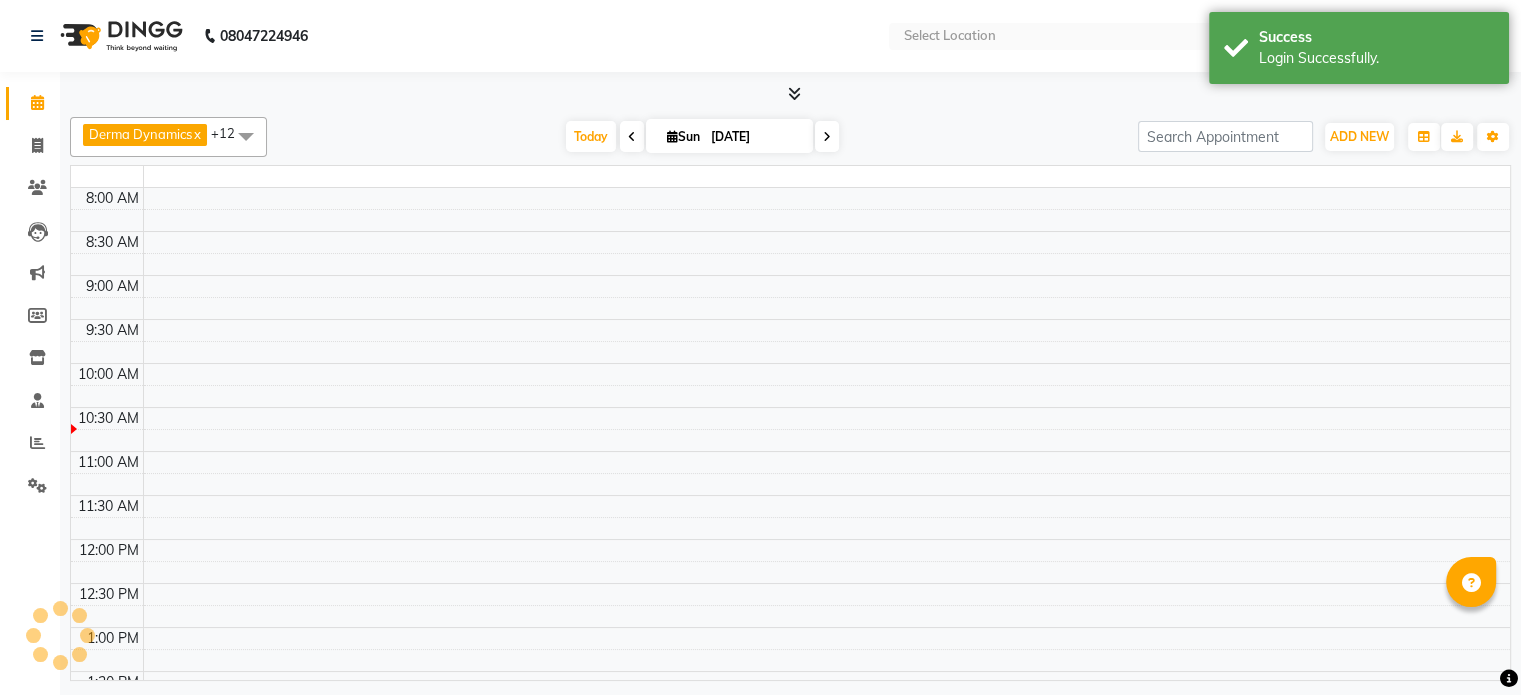 select on "en" 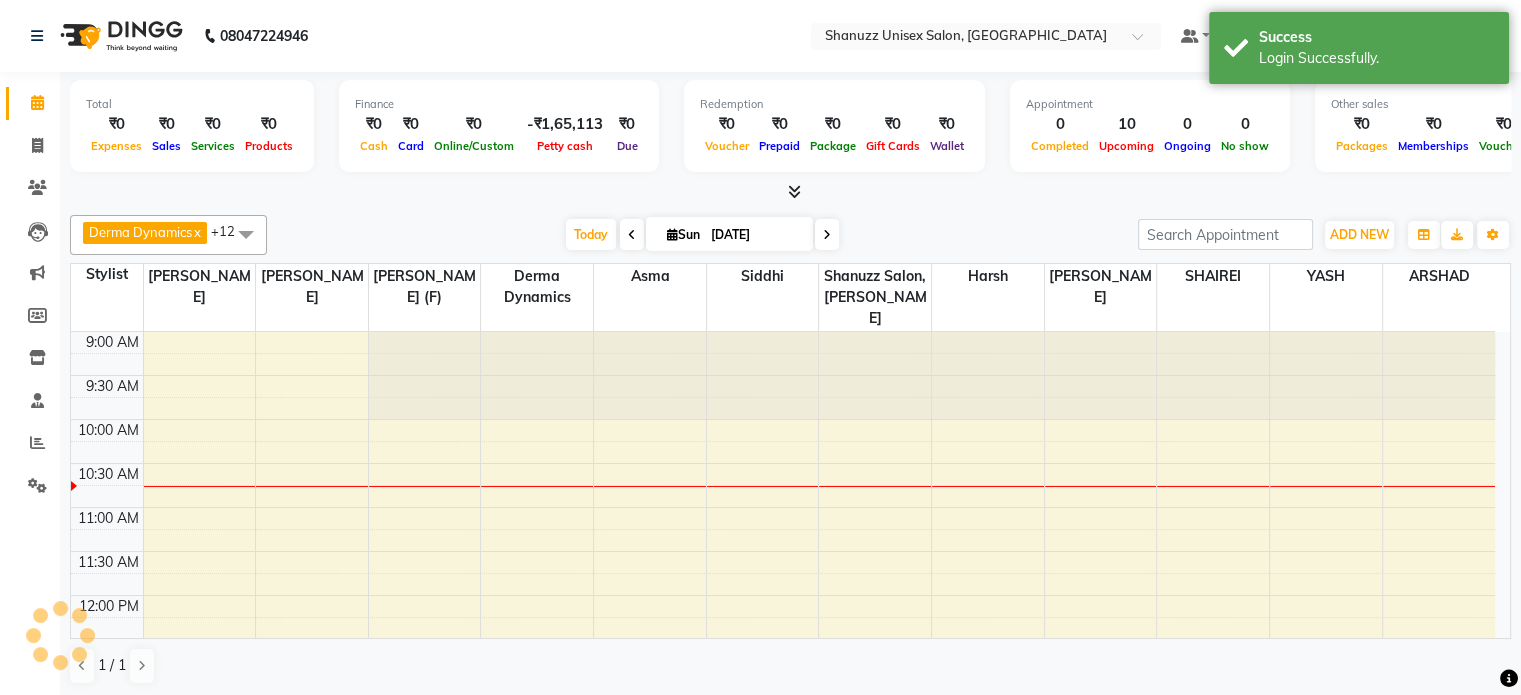 scroll, scrollTop: 0, scrollLeft: 0, axis: both 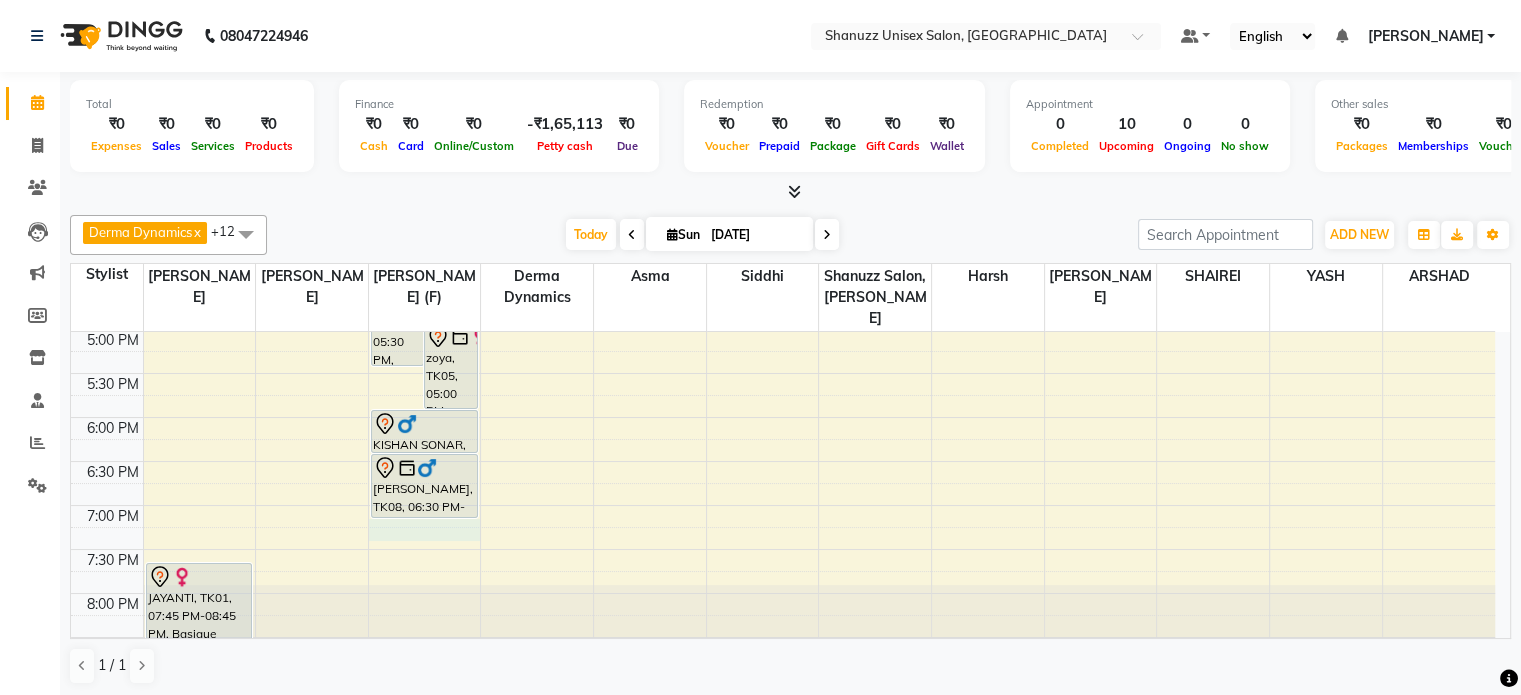 click on "9:00 AM 9:30 AM 10:00 AM 10:30 AM 11:00 AM 11:30 AM 12:00 PM 12:30 PM 1:00 PM 1:30 PM 2:00 PM 2:30 PM 3:00 PM 3:30 PM 4:00 PM 4:30 PM 5:00 PM 5:30 PM 6:00 PM 6:30 PM 7:00 PM 7:30 PM 8:00 PM 8:30 PM             JAYANTI, TK01, 07:45 PM-08:45 PM, Basique FEMALE Haircut - By Seasoned Hairdresser (10+ Years of Experience)             VENKATESH VENNA, TK06, 01:30 PM-03:00 PM, Basique MALE Haircut - By Shanuzz (18+ Years of Experience)             DR.YASHODA SOLANKI, TK09, 02:00 PM-04:00 PM, GLOBAL COLOR - Hair below waist             MRAGENDRA CHANDEL, TK02, 02:00 PM-02:30 PM, Basique MALE Haircut - By Shanuzz (18+ Years of Experience)             SUNNY RATHOD, TK04, 03:30 PM-05:00 PM, Basique MALE Haircut - By Shanuzz (18+ Years of Experience)             NIRVAN SHAH, TK03, 03:00 PM-04:00 PM, Basique MALE Haircut - By Shanuzz (18+ Years of Experience)             SUNNY RATHOD, TK04, 04:00 PM-05:30 PM, Basique MALE Haircut - By Shanuzz (18+ Years of Experience)" at bounding box center [783, 153] 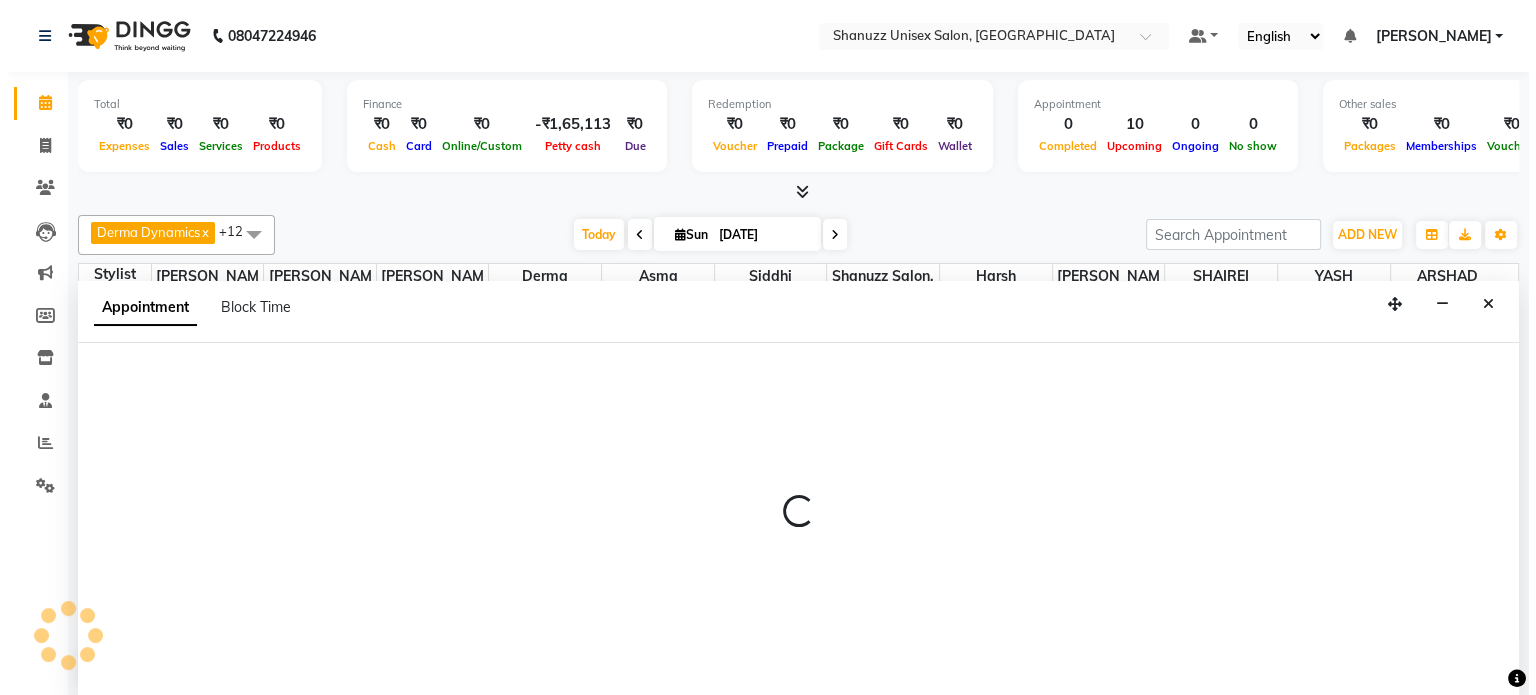 scroll, scrollTop: 0, scrollLeft: 0, axis: both 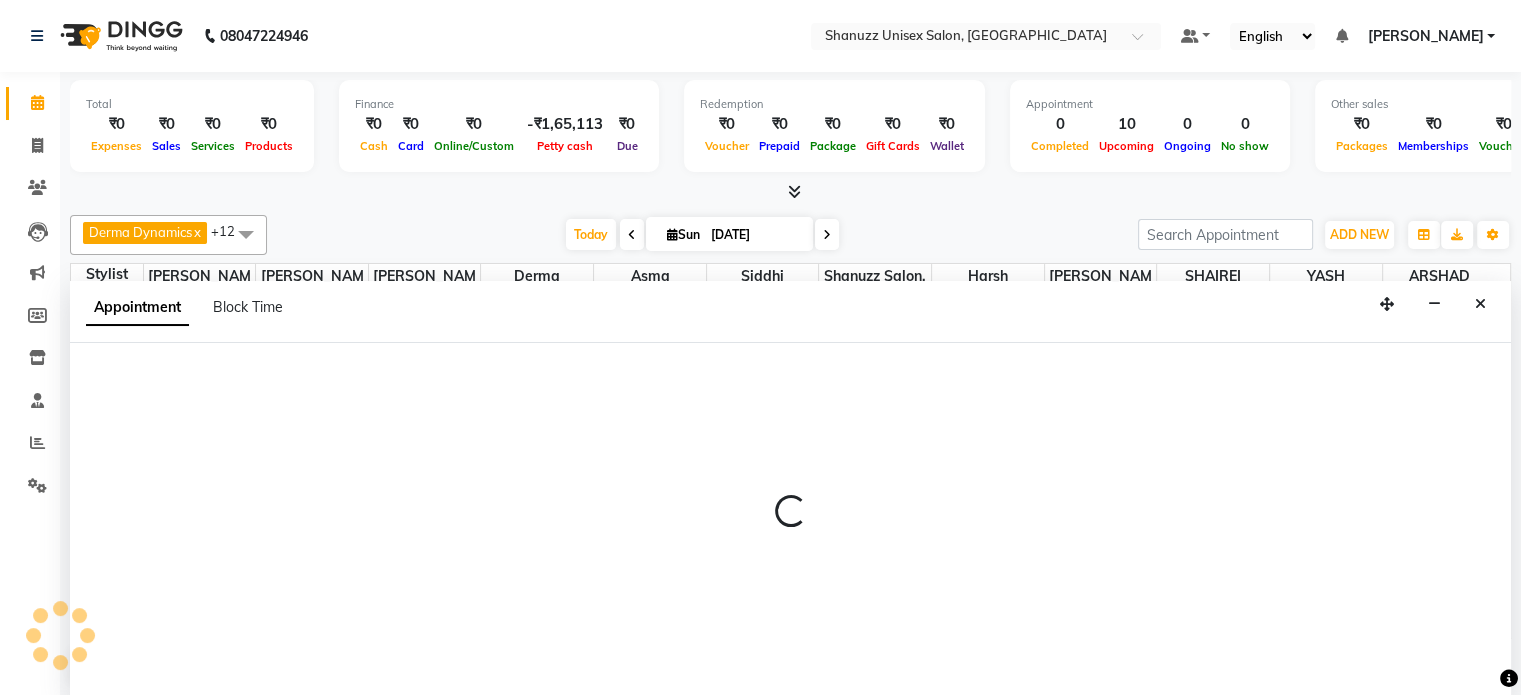select on "59304" 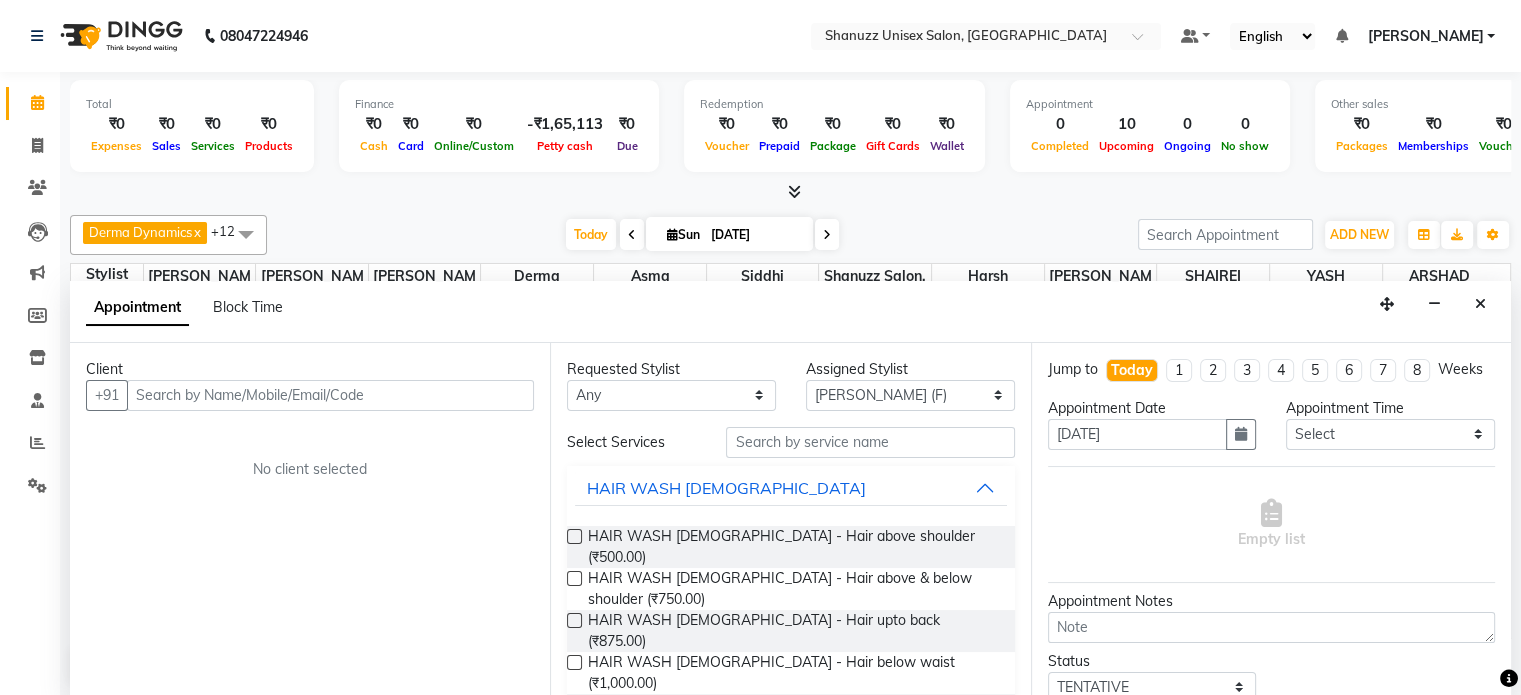 click on "Client +91  No client selected" at bounding box center [310, 520] 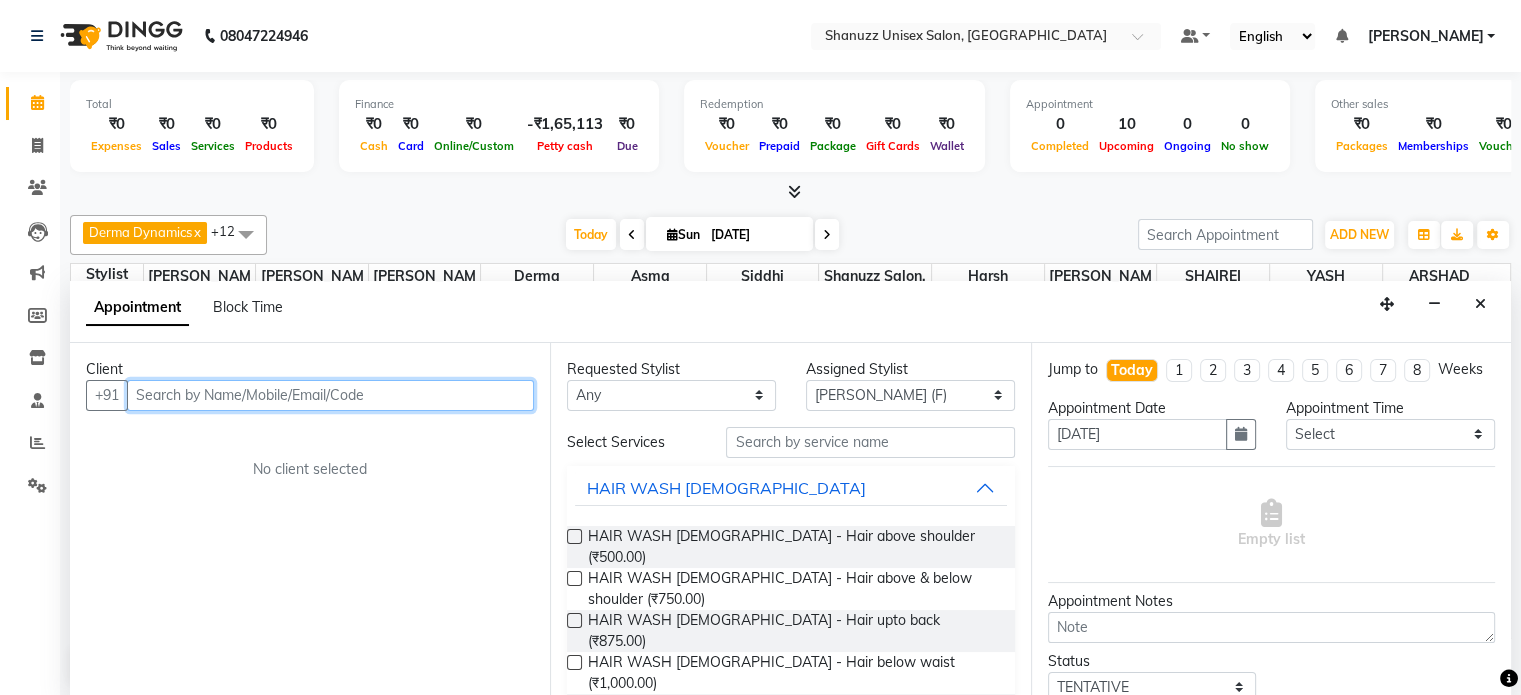 click at bounding box center (330, 395) 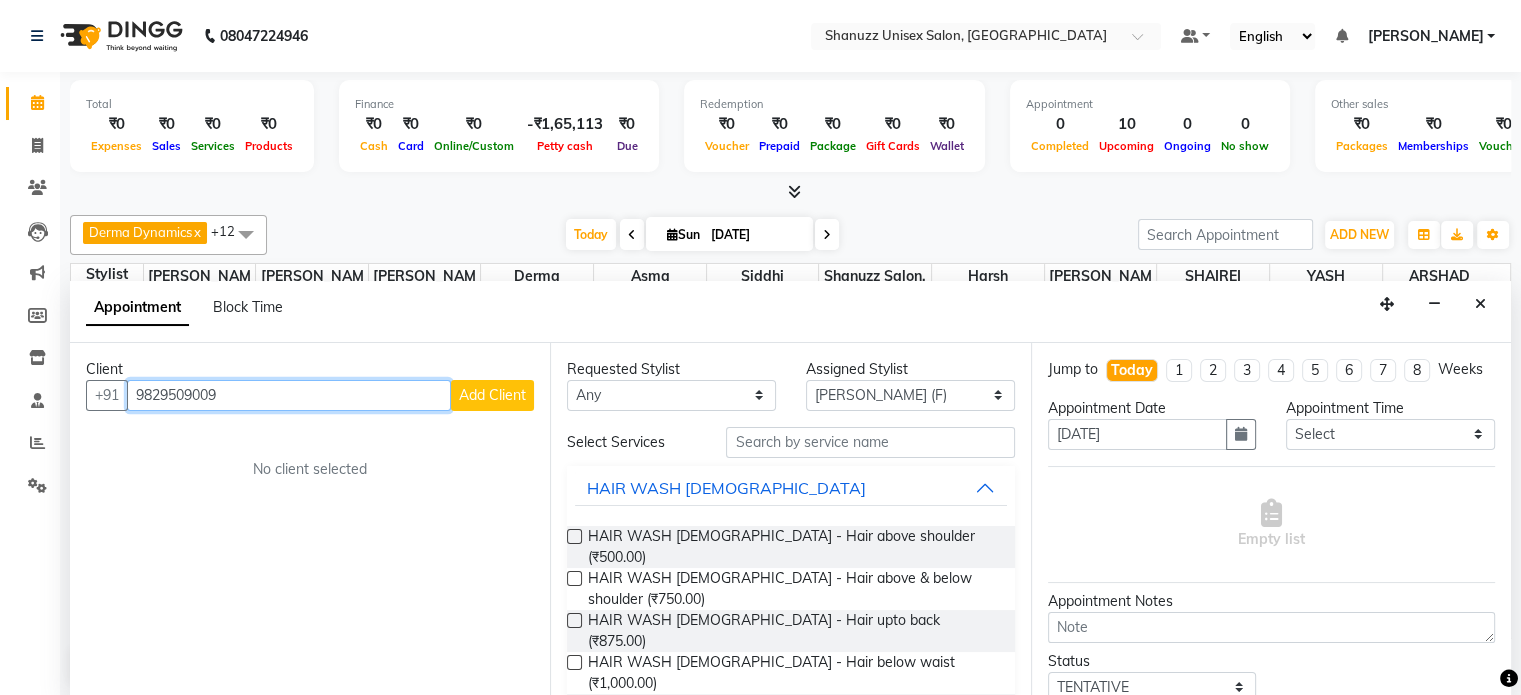 type on "9829509009" 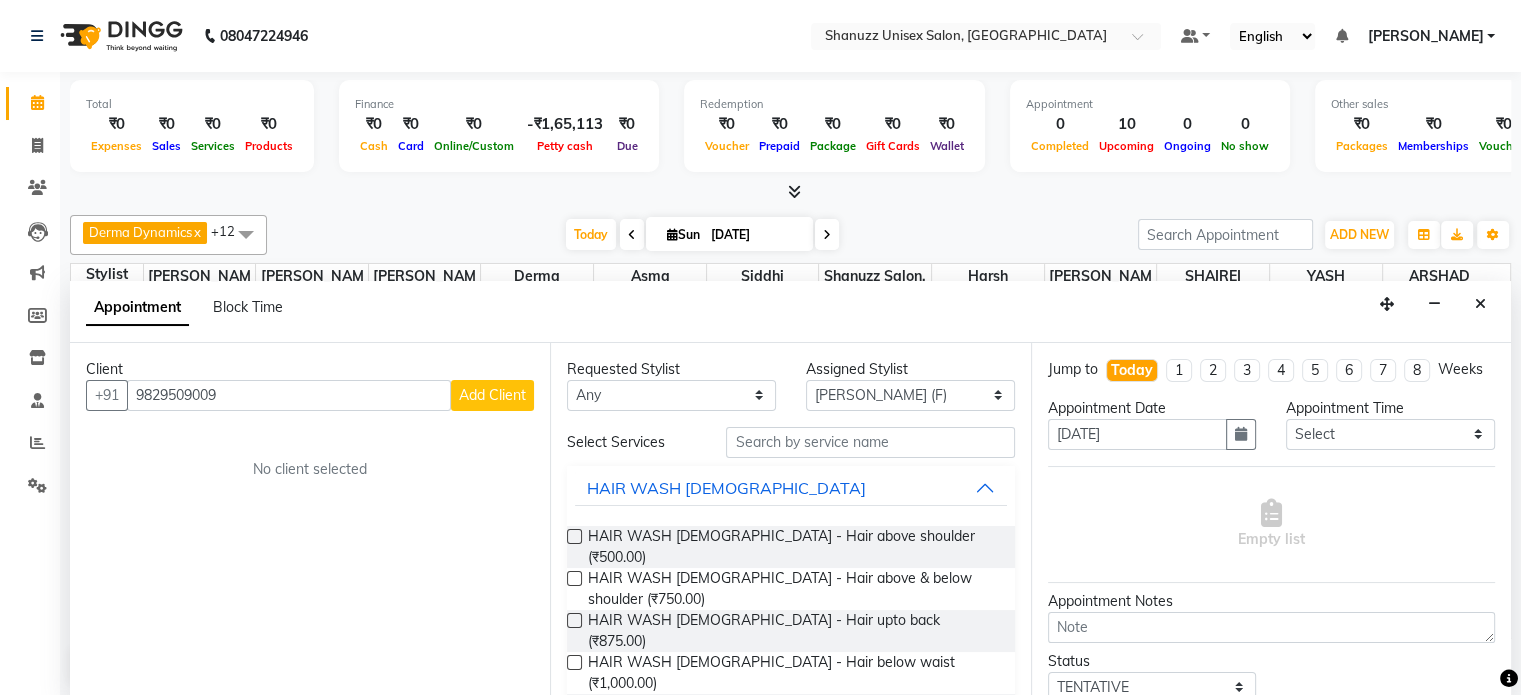 click on "Add Client" at bounding box center (492, 395) 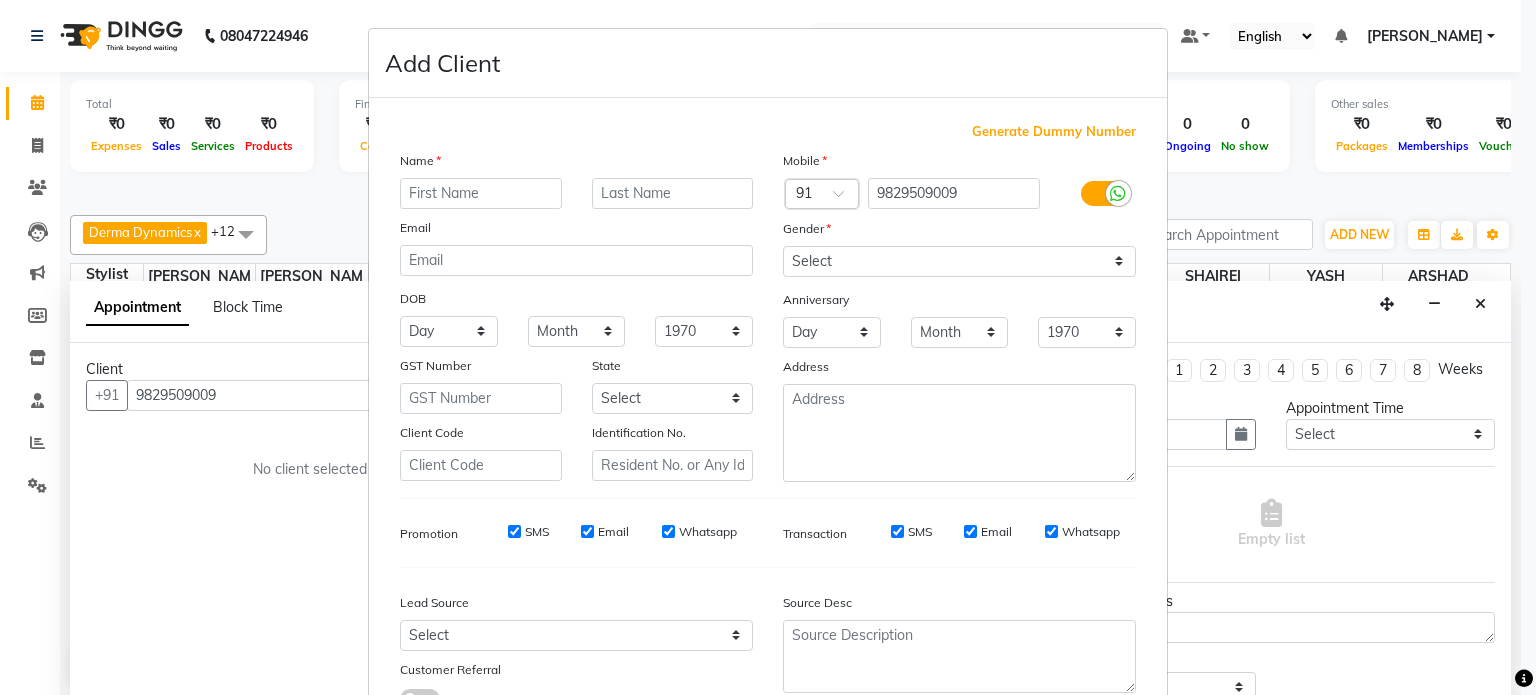 click on "Name" at bounding box center (417, 164) 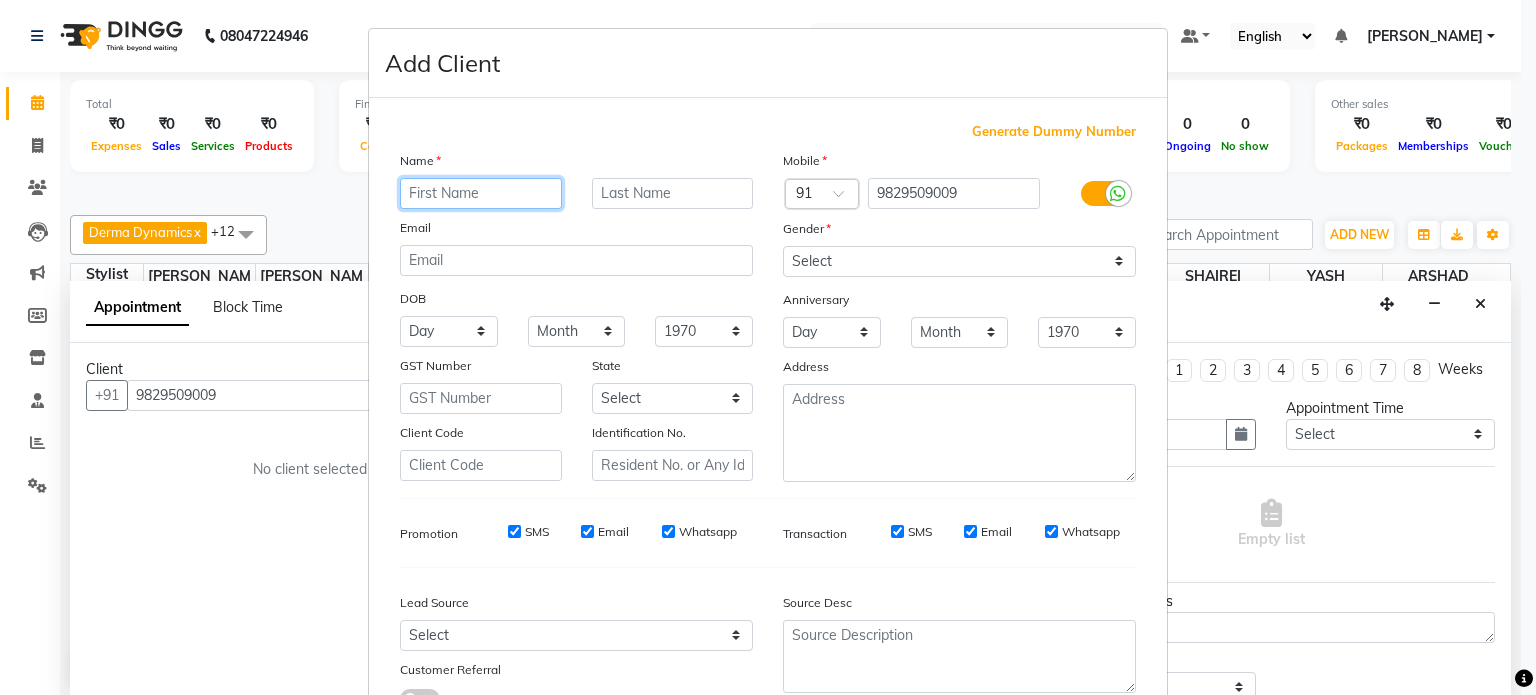 click at bounding box center (481, 193) 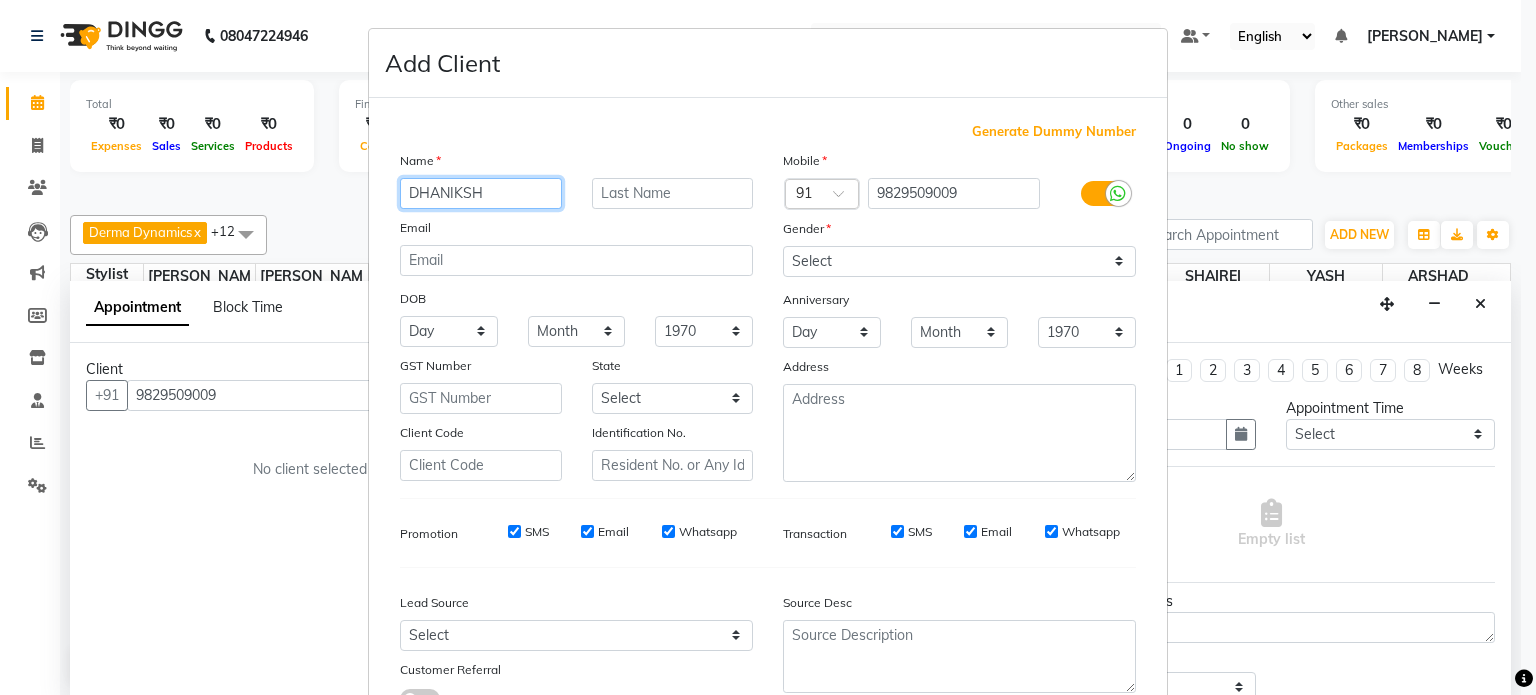 type on "DHANIKSH" 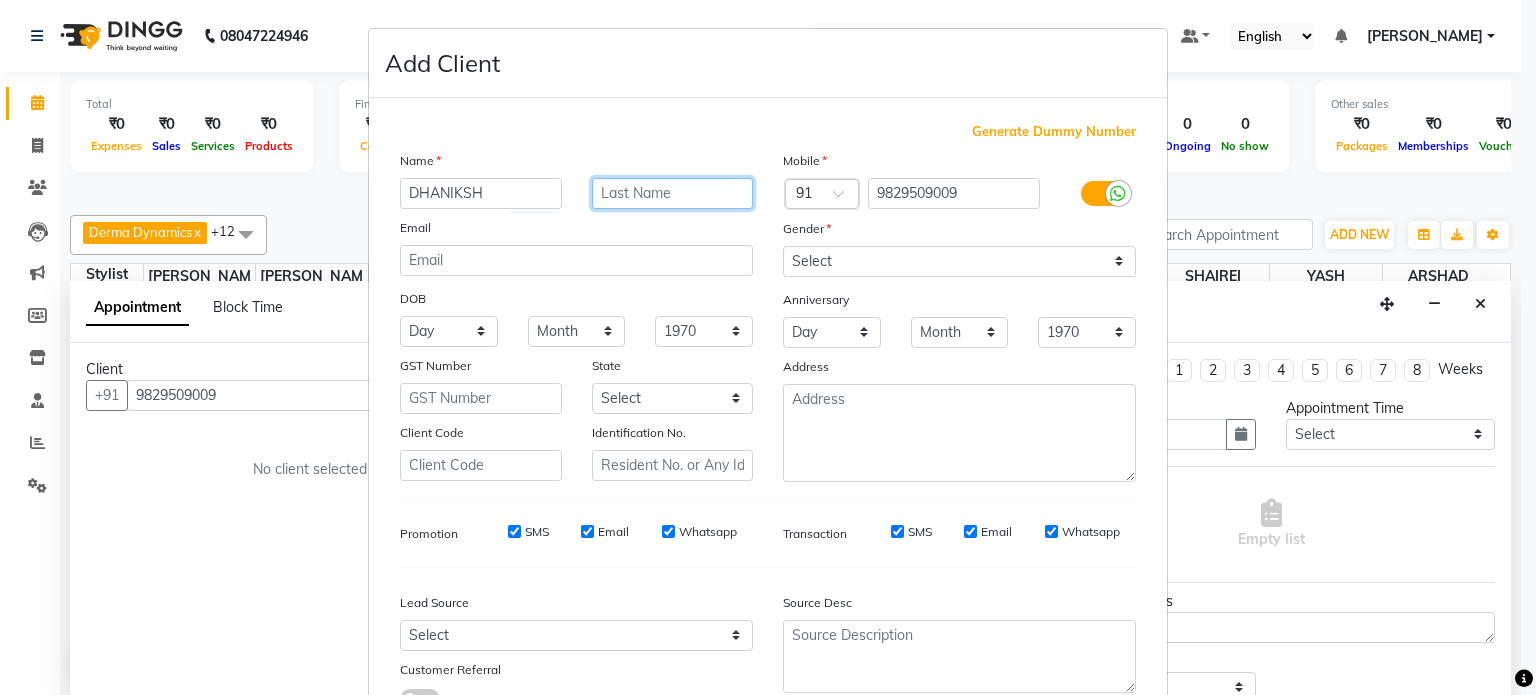 click at bounding box center [673, 193] 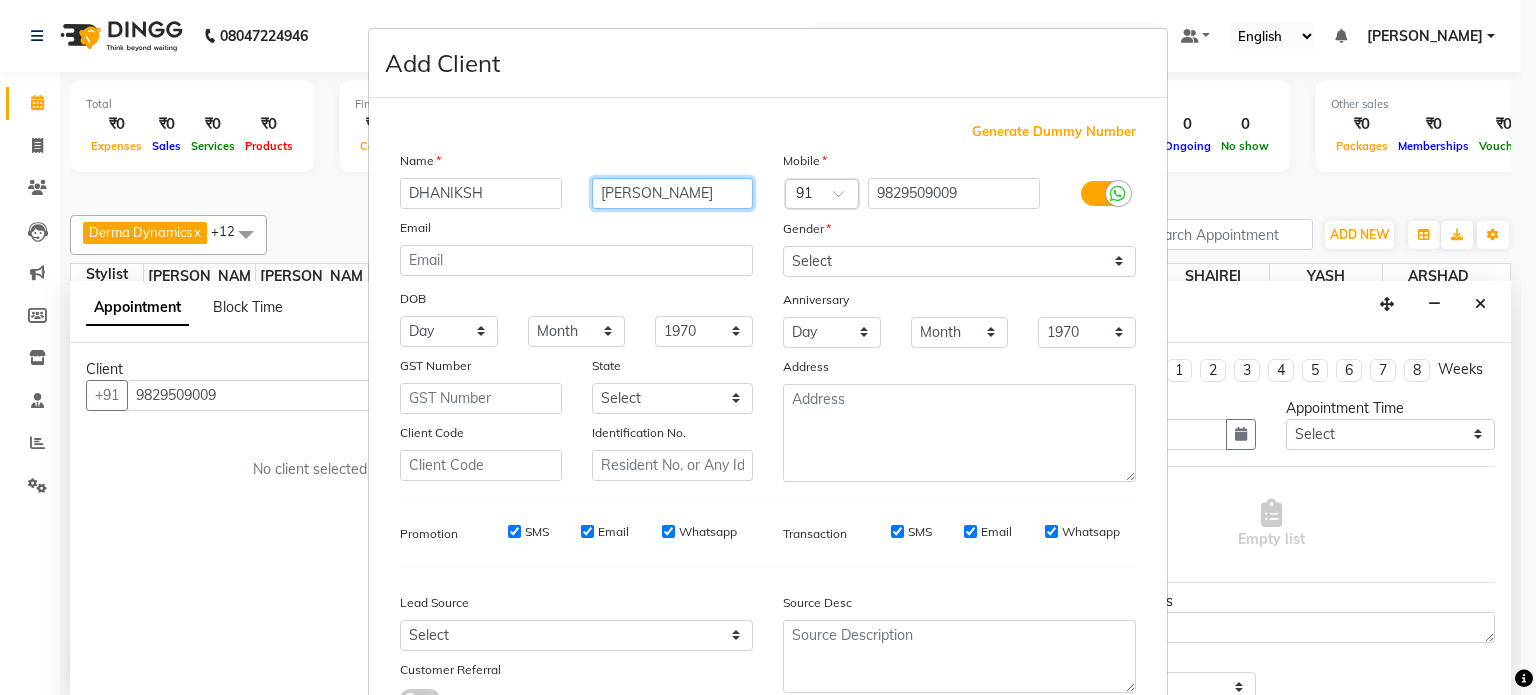 type on "DADHICH" 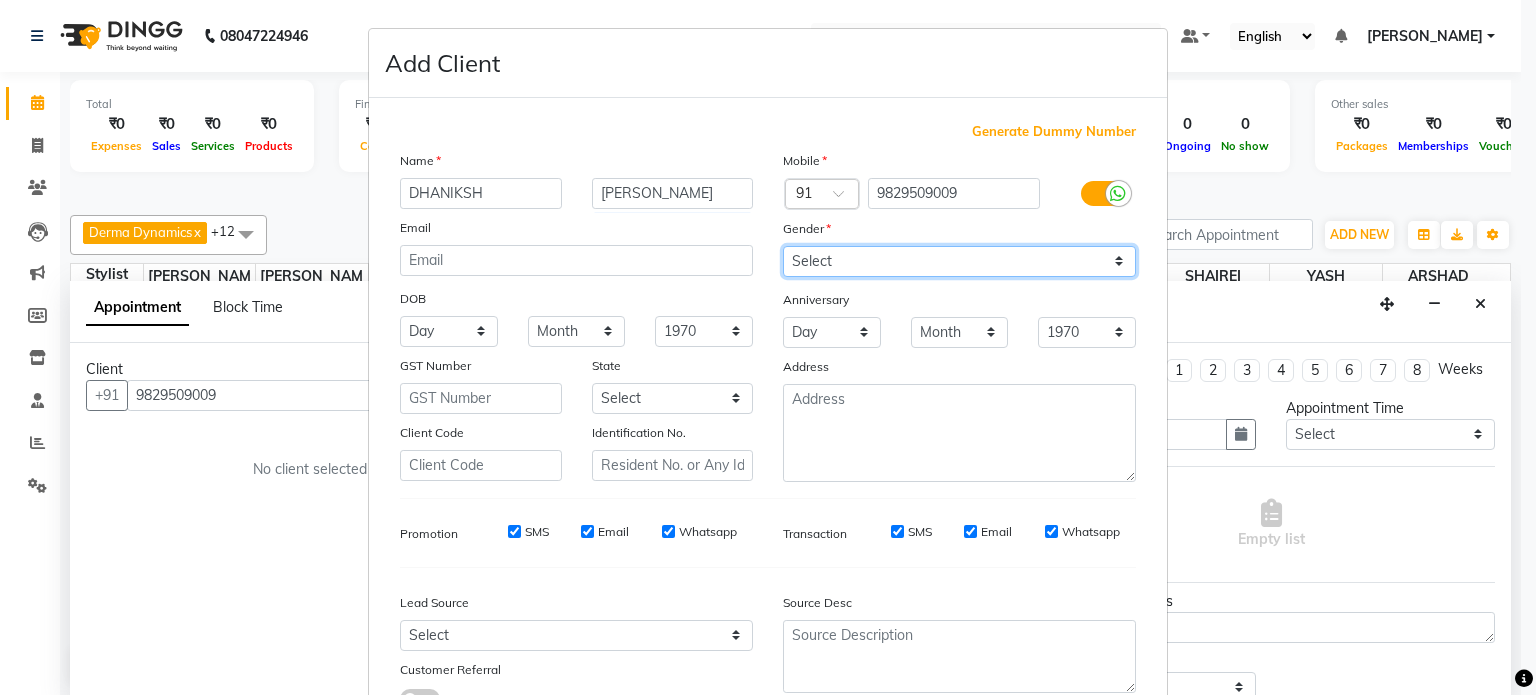 click on "Select Male Female Other Prefer Not To Say" at bounding box center (959, 261) 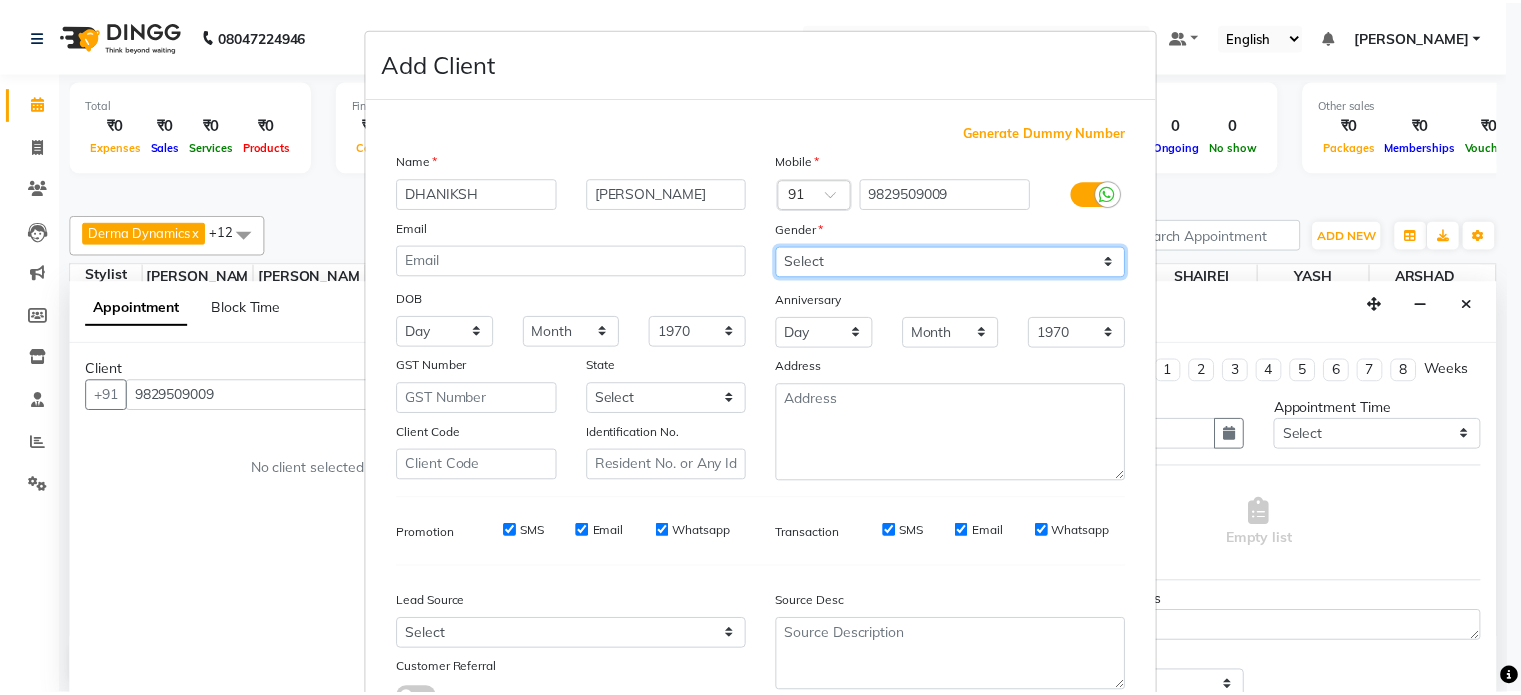 scroll, scrollTop: 161, scrollLeft: 0, axis: vertical 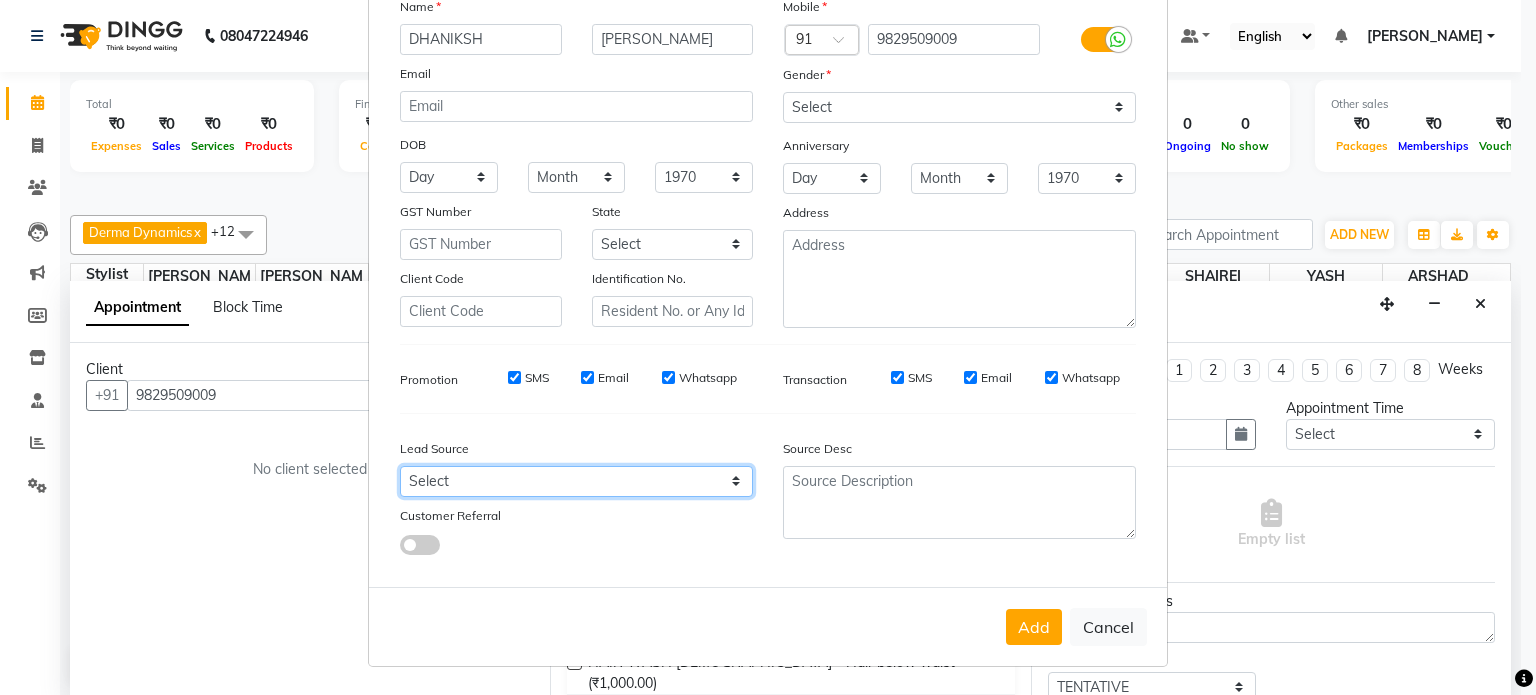 click on "Select Walk-in Referral Internet Friend Word of Mouth Advertisement Facebook JustDial Google Other" at bounding box center (576, 481) 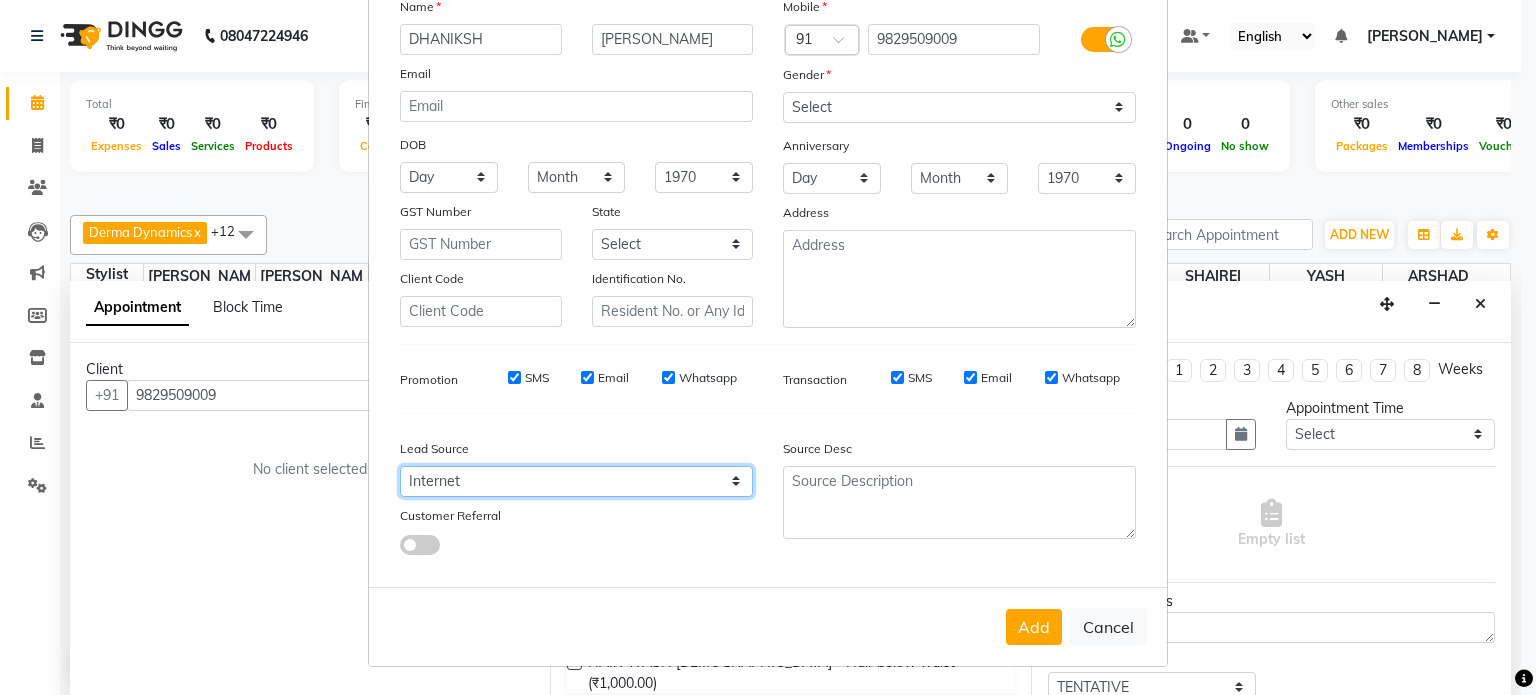 click on "Select Walk-in Referral Internet Friend Word of Mouth Advertisement Facebook JustDial Google Other" at bounding box center (576, 481) 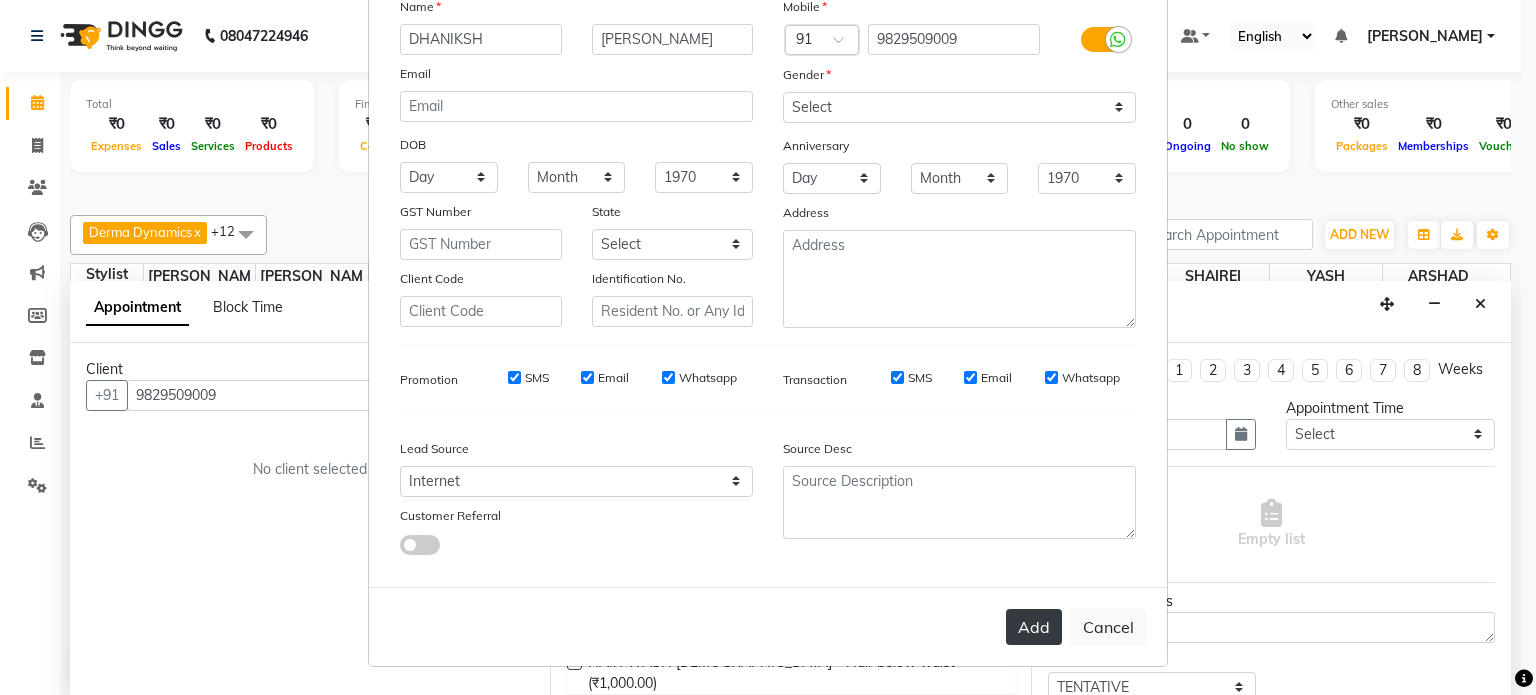 click on "Add" at bounding box center [1034, 627] 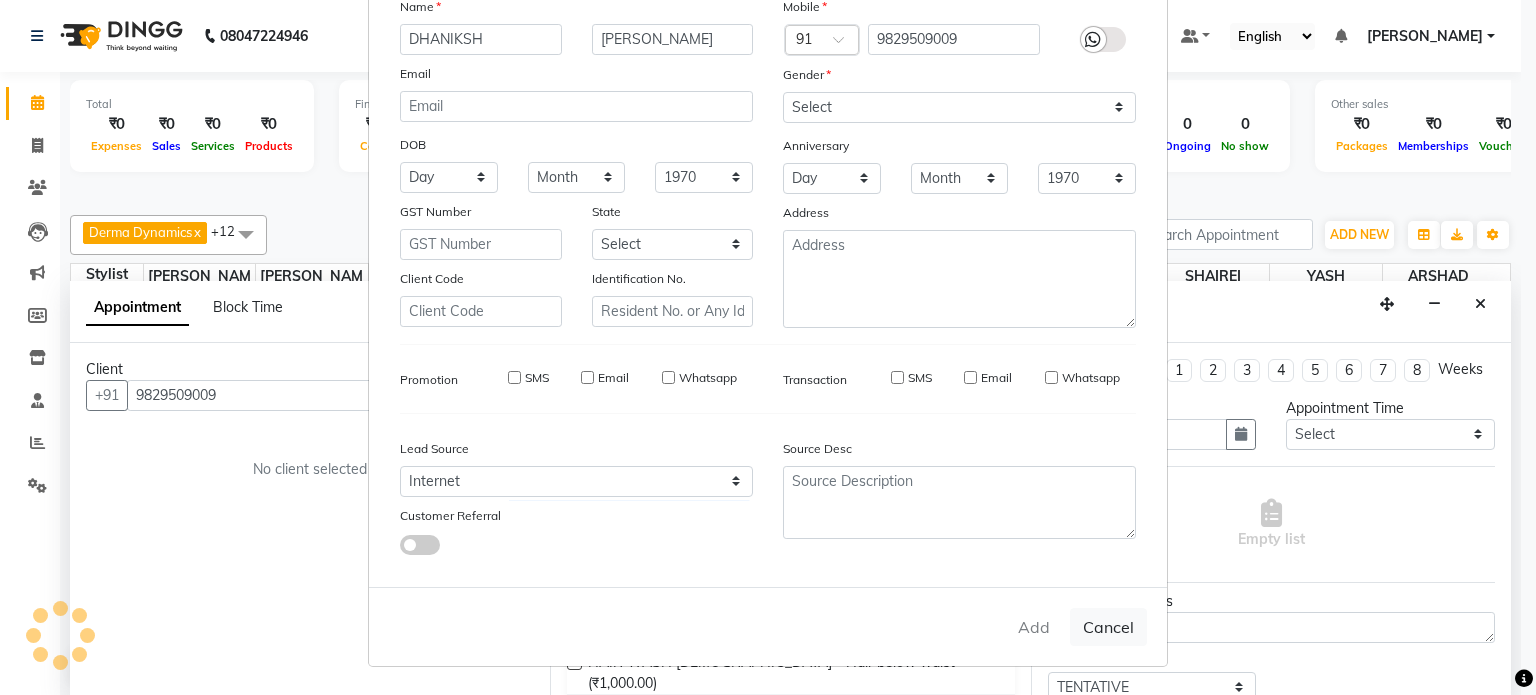 type 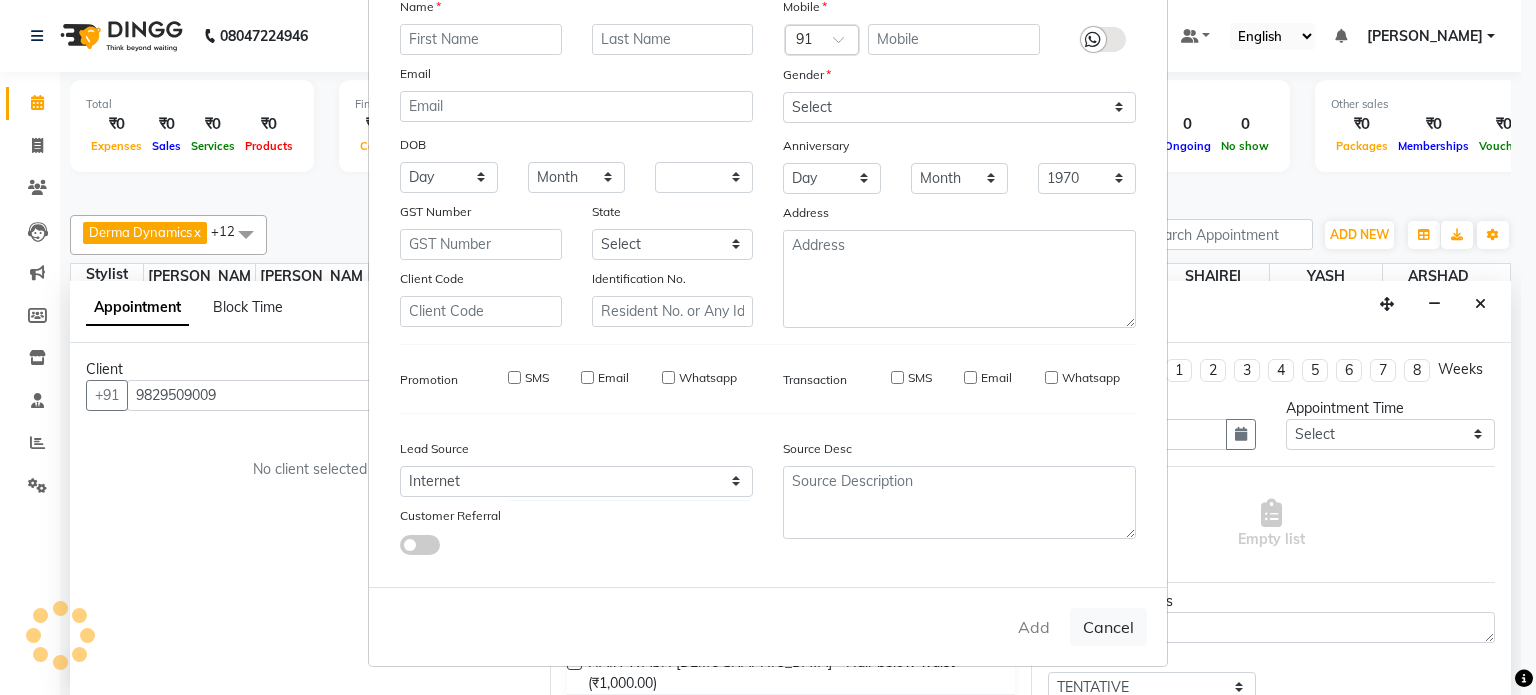 select 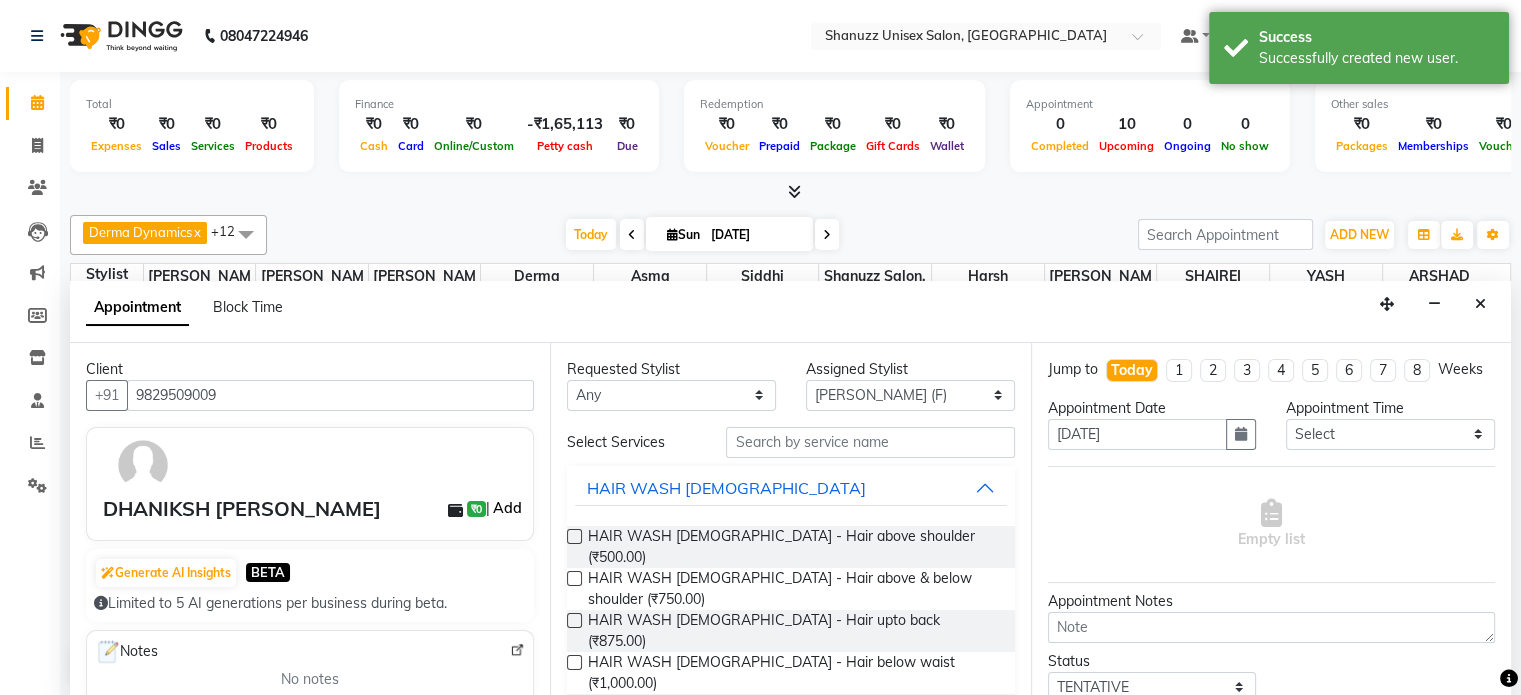 click on "Add" at bounding box center [507, 508] 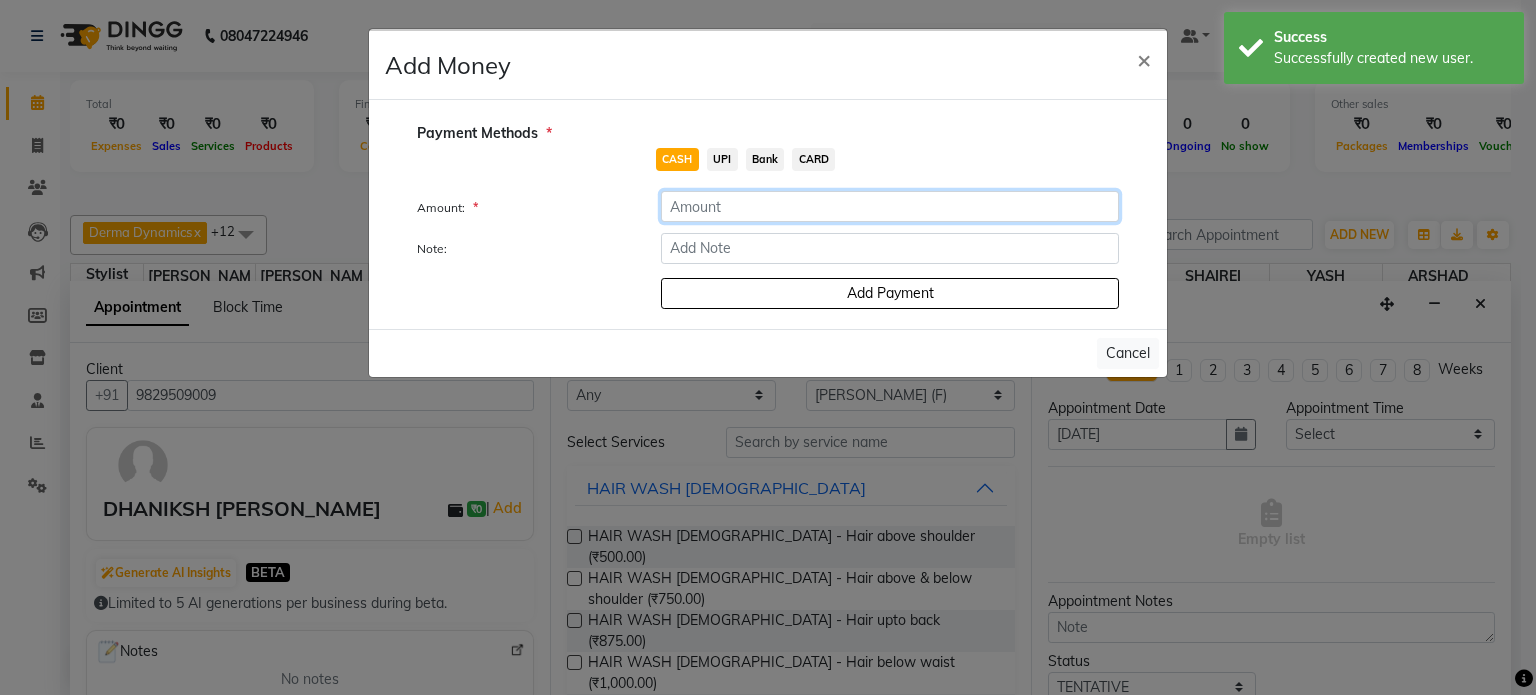 click 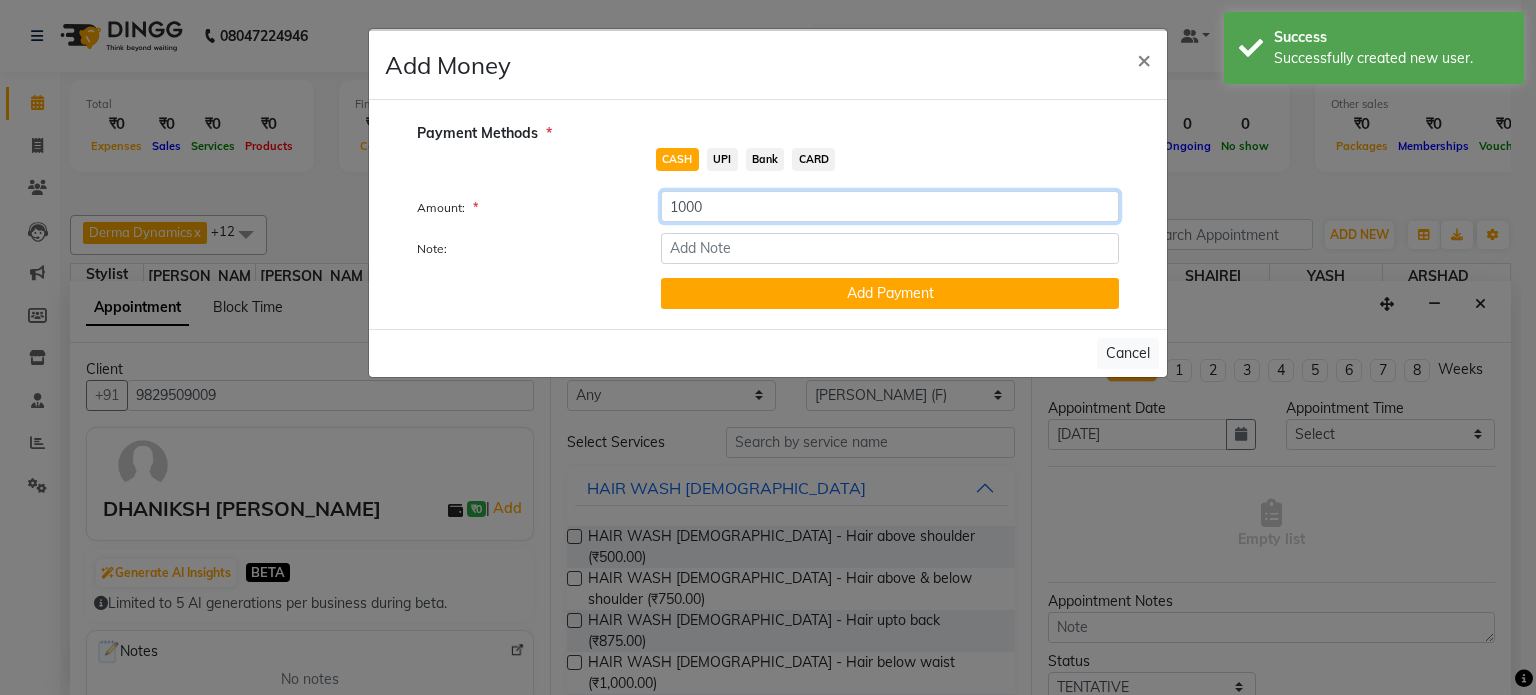type on "1000" 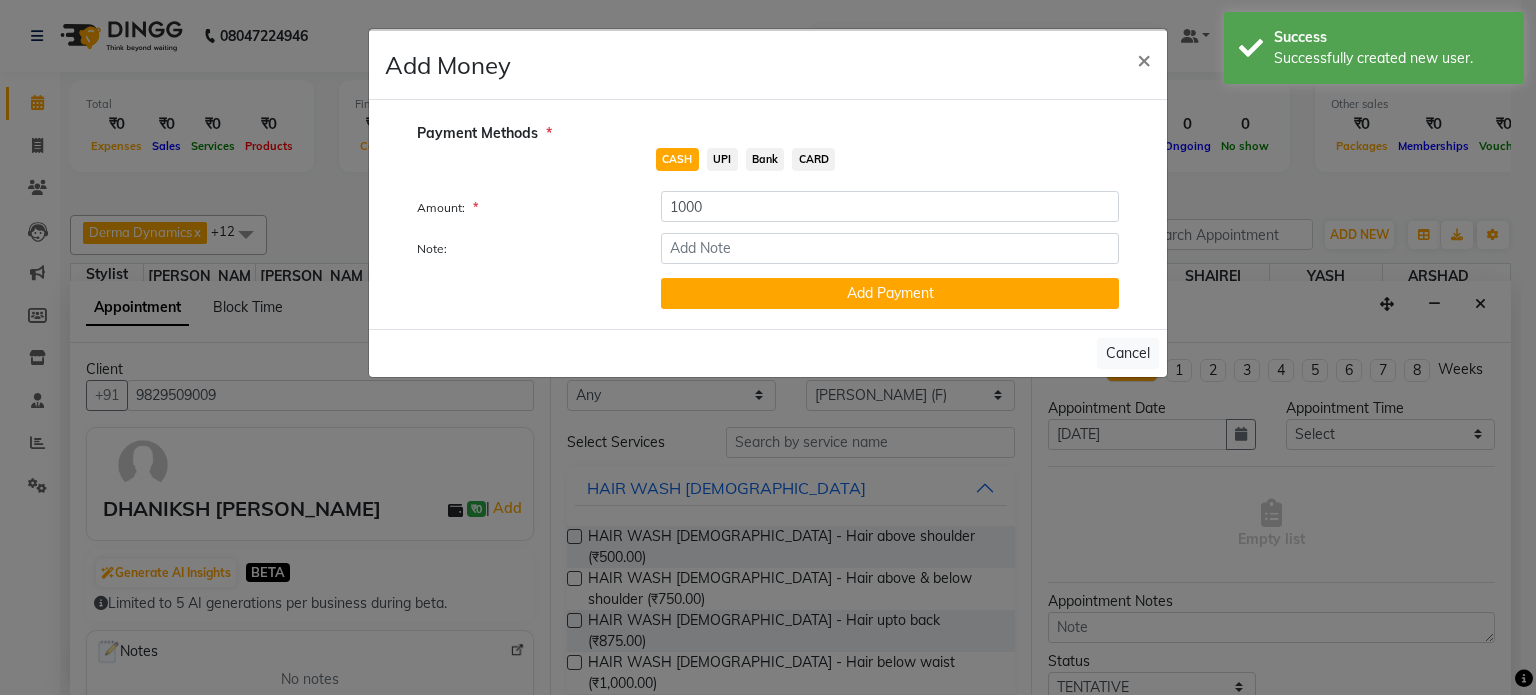 click on "UPI" 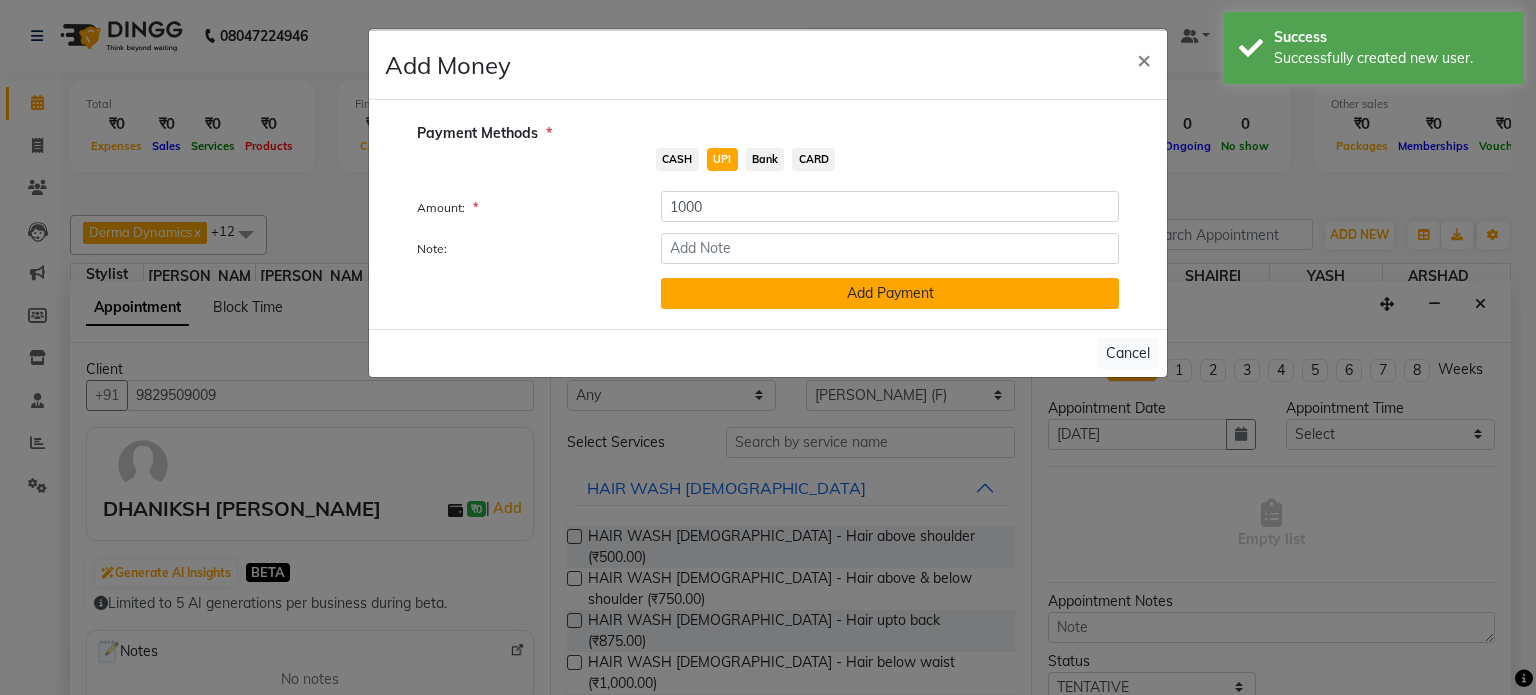click on "Add Payment" 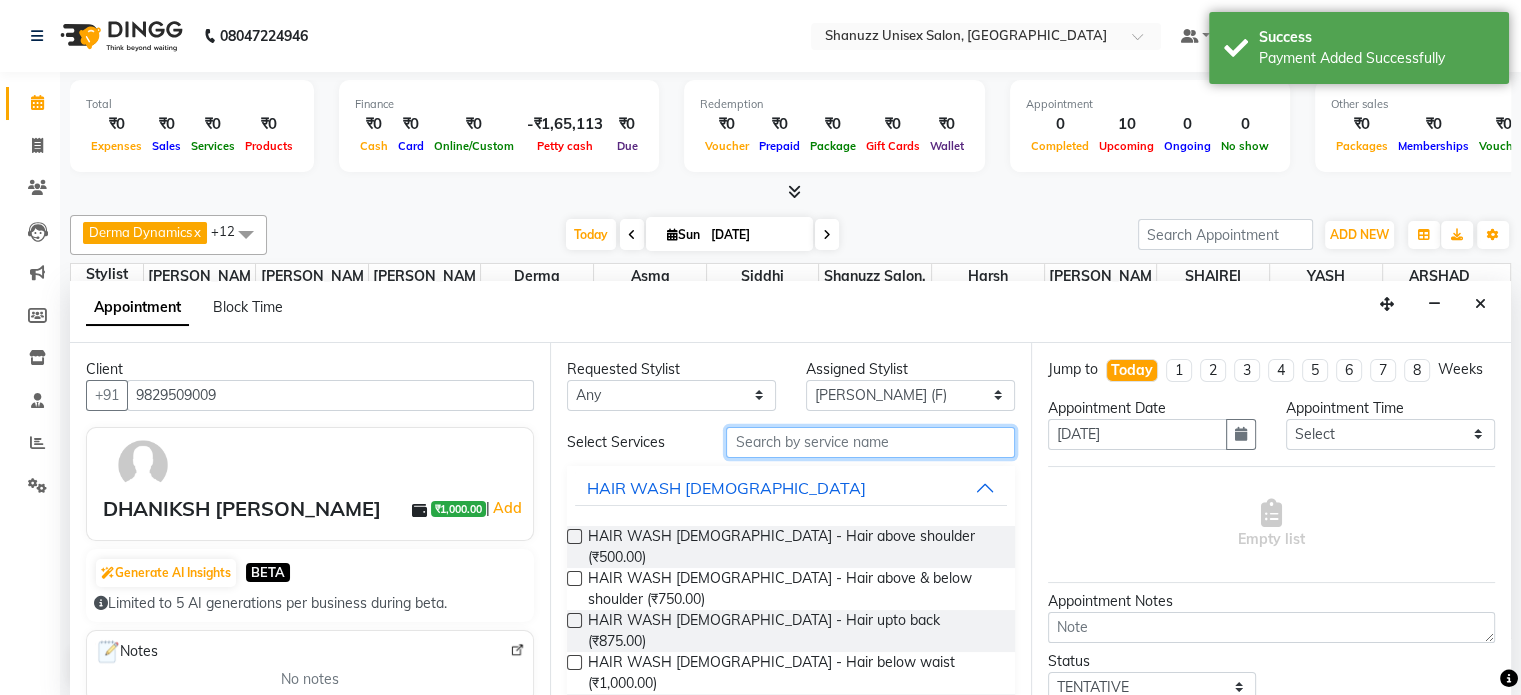 click at bounding box center [870, 442] 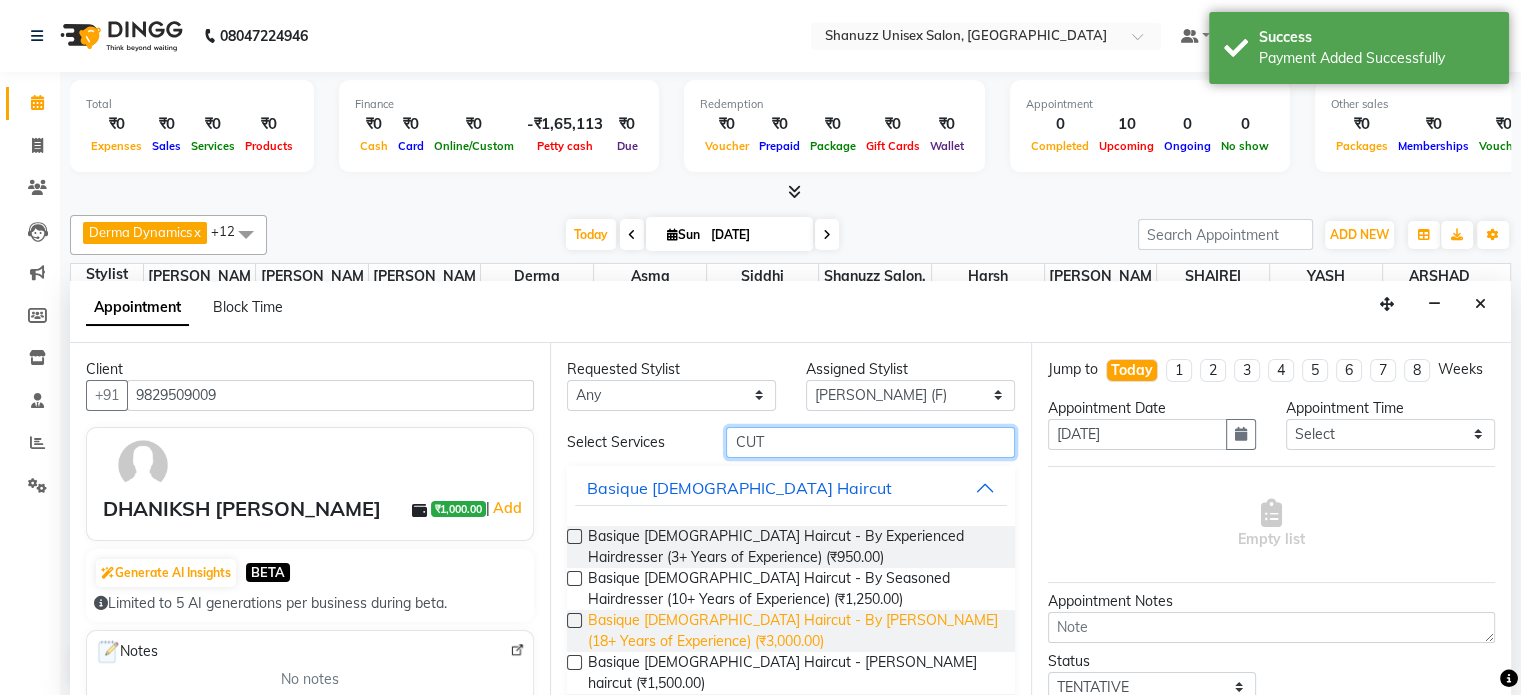 scroll, scrollTop: 148, scrollLeft: 0, axis: vertical 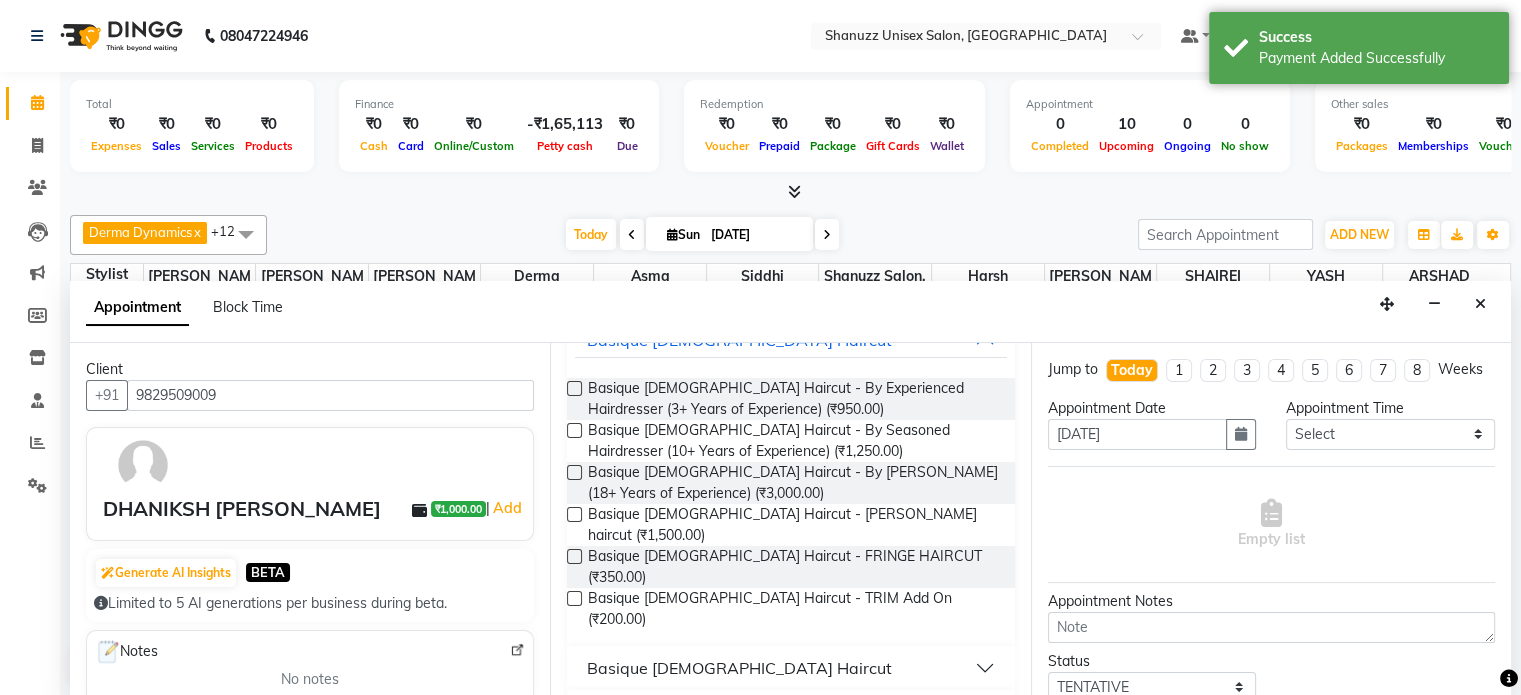 type on "CUT" 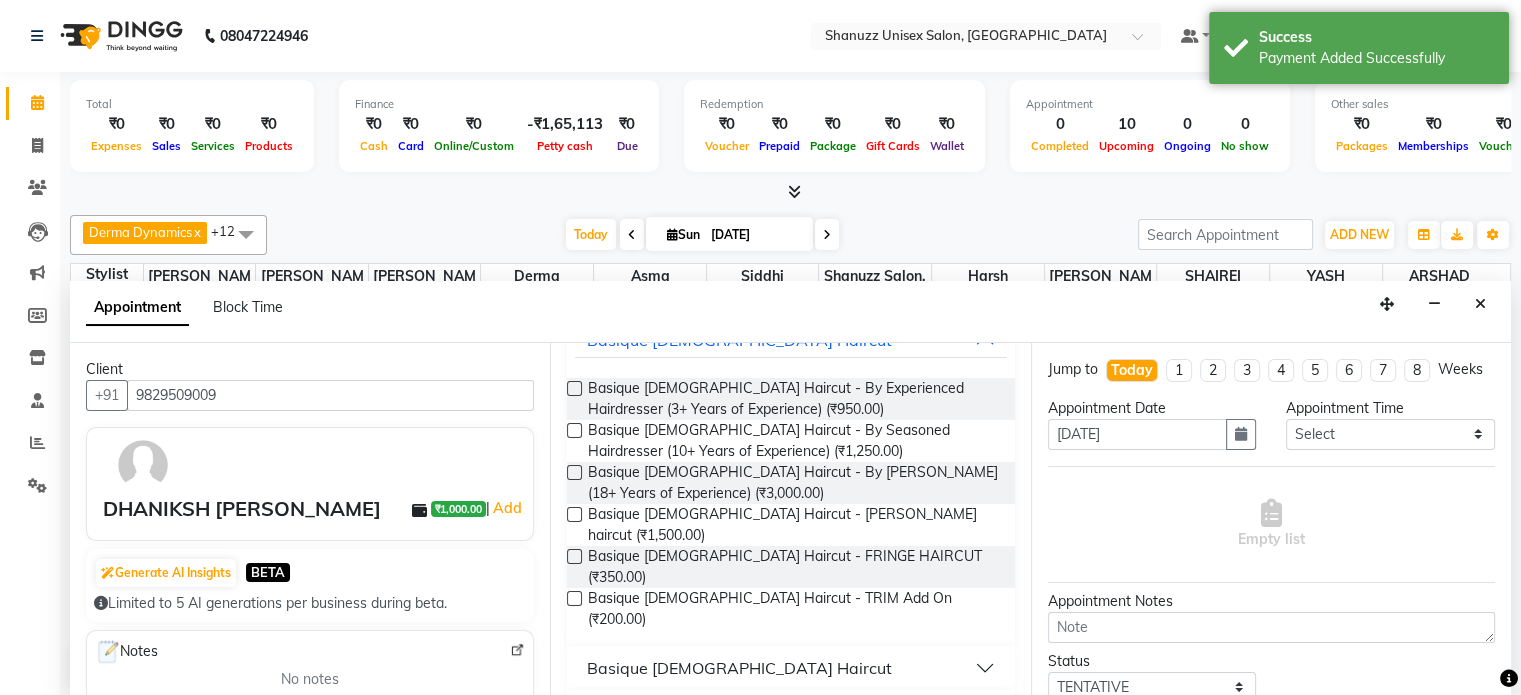 click on "Basique MALE Haircut" at bounding box center [739, 668] 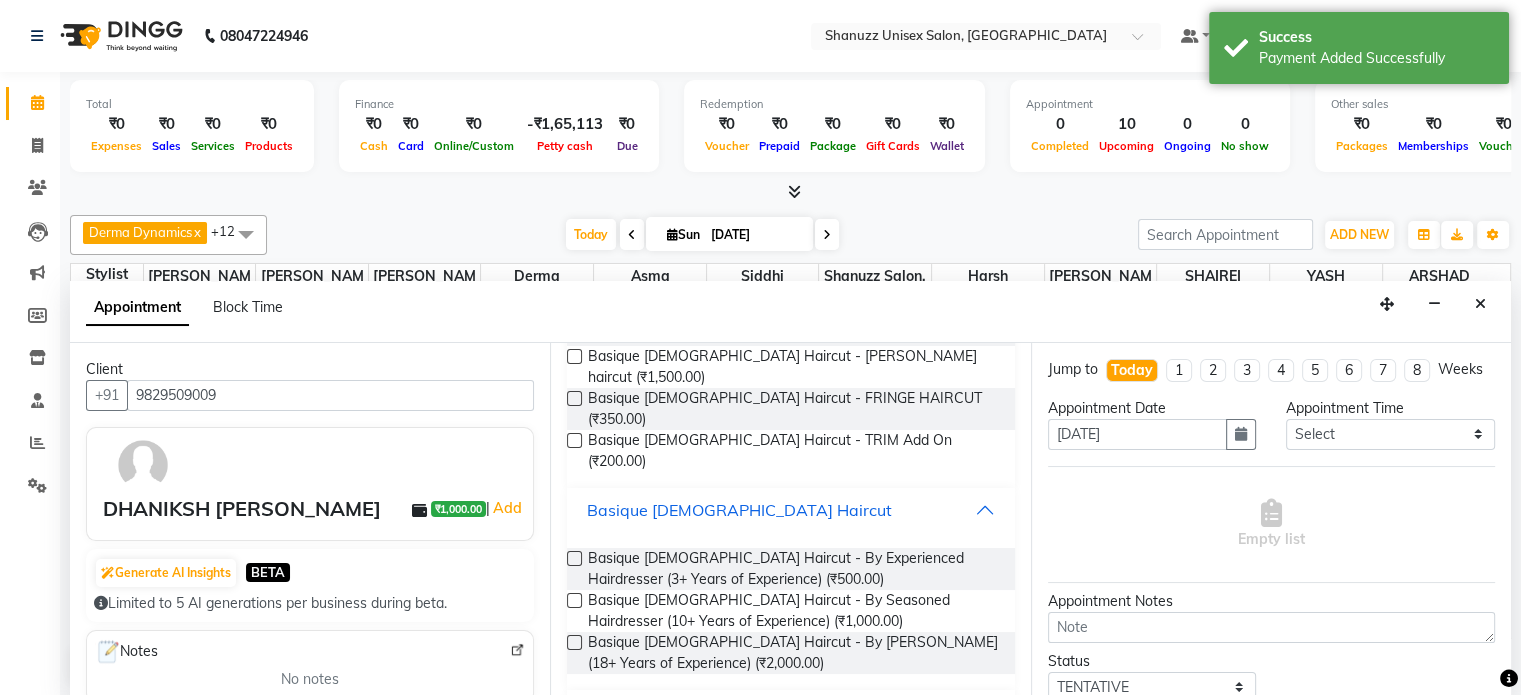 scroll, scrollTop: 305, scrollLeft: 0, axis: vertical 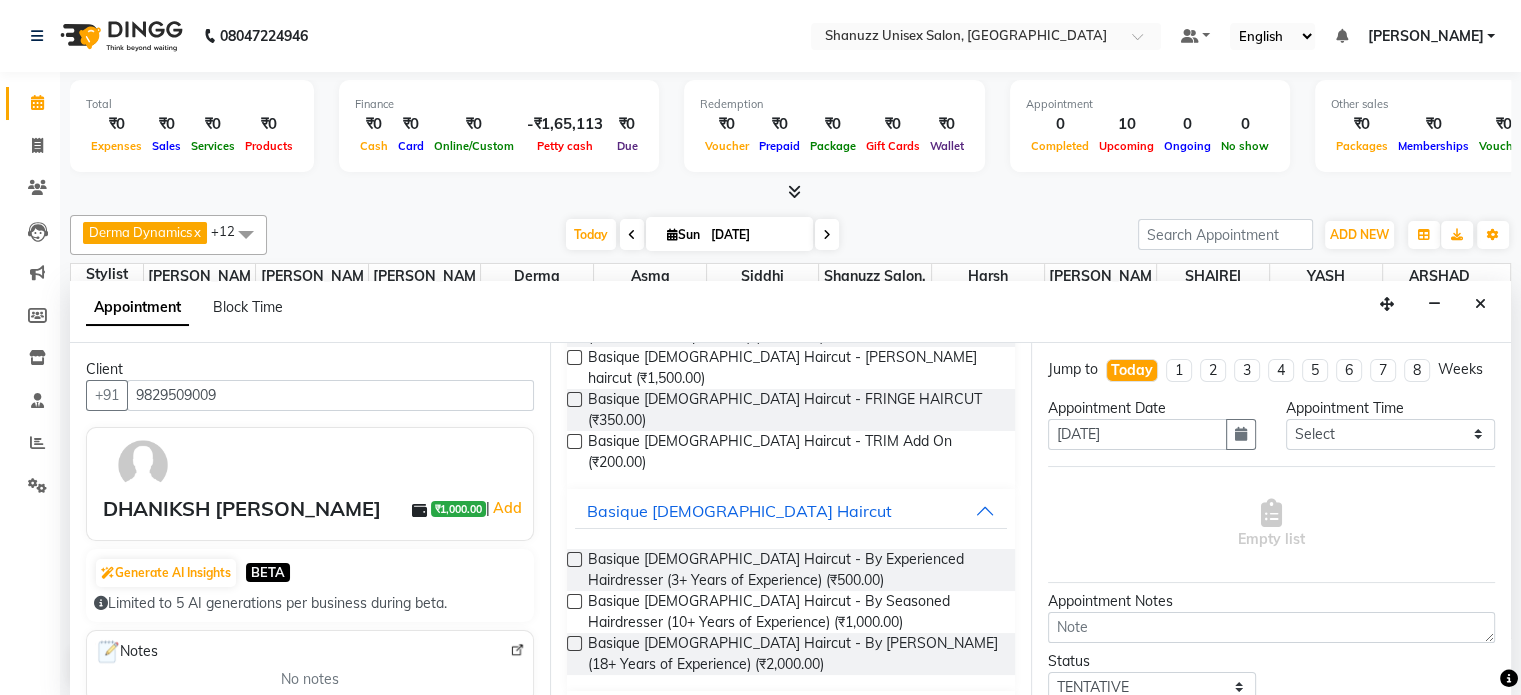 click at bounding box center [574, 643] 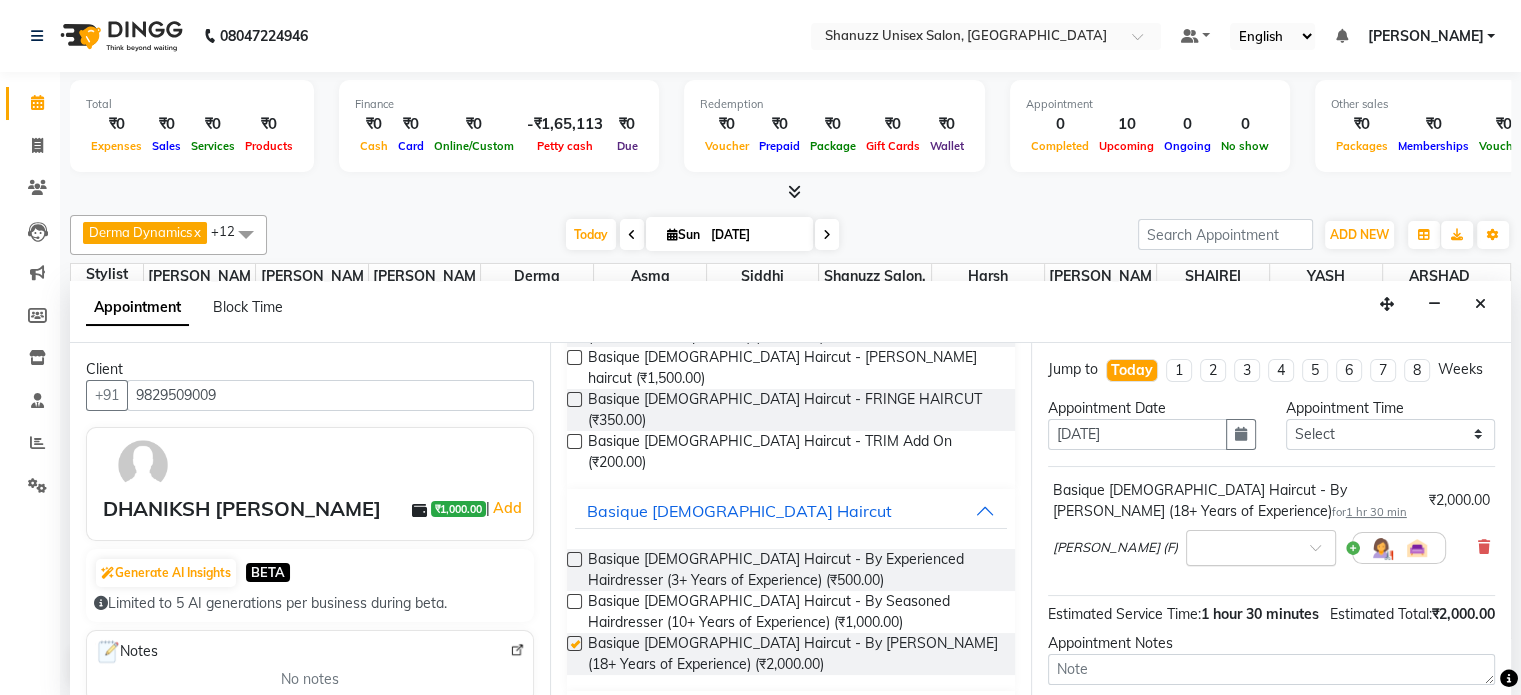 checkbox on "false" 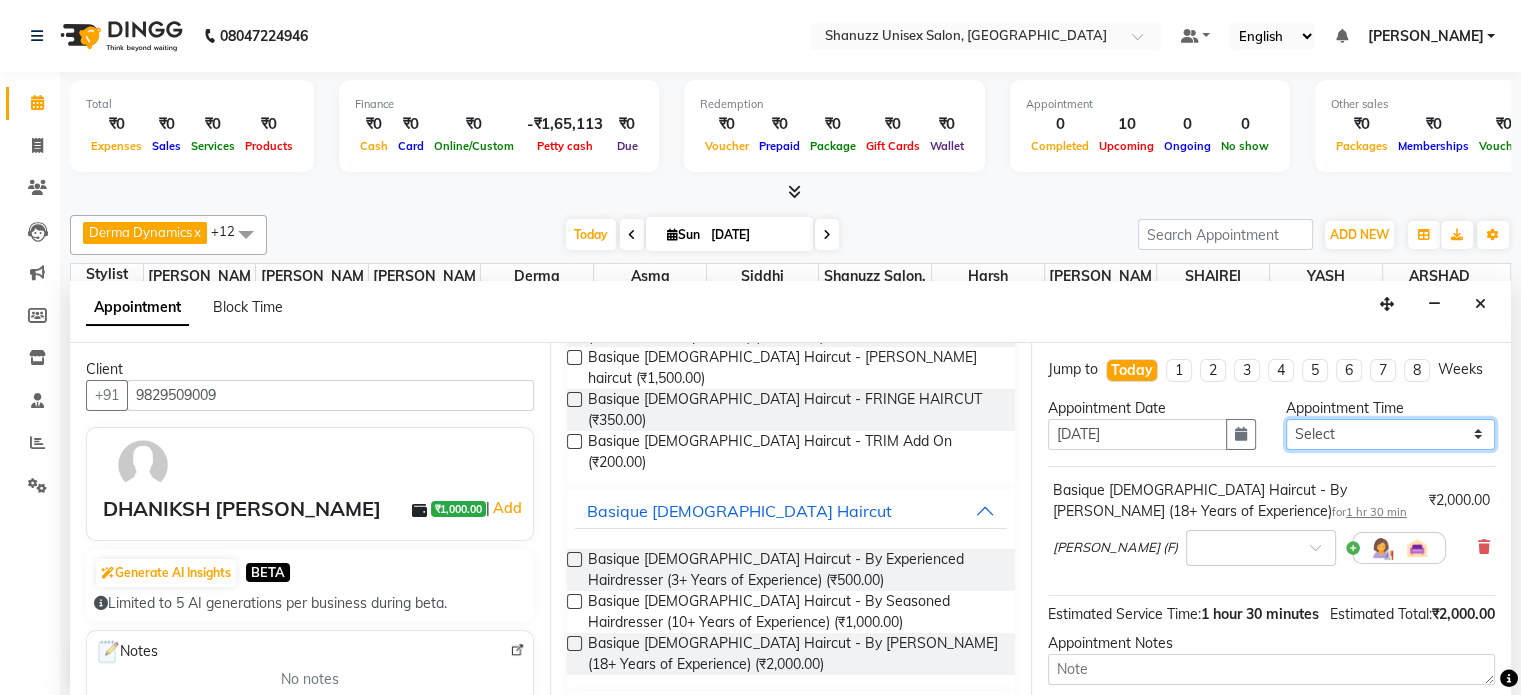 click on "Select 10:00 AM 11:00 AM 12:00 PM 01:00 PM 02:00 PM 03:00 PM 04:00 PM 05:00 PM 06:00 PM 07:00 PM 08:00 PM" at bounding box center (1390, 434) 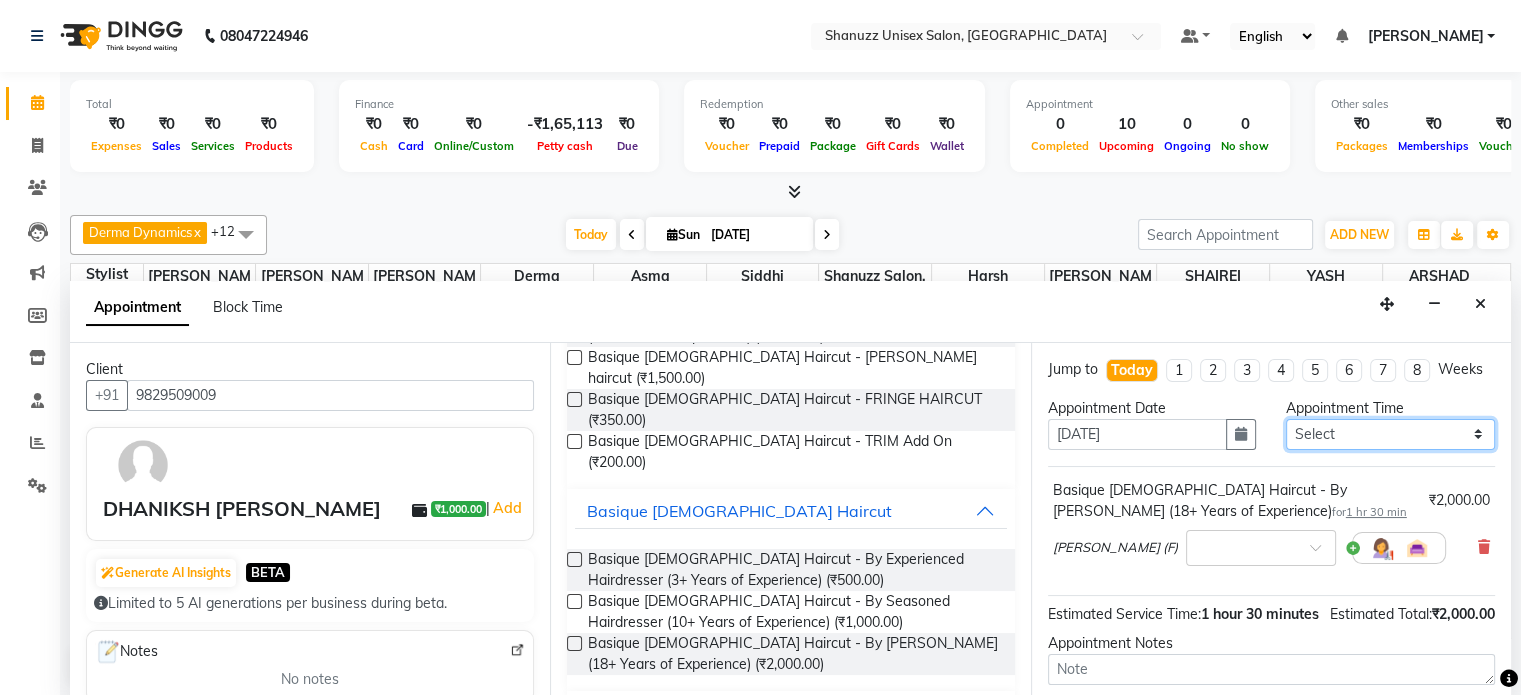 select on "1140" 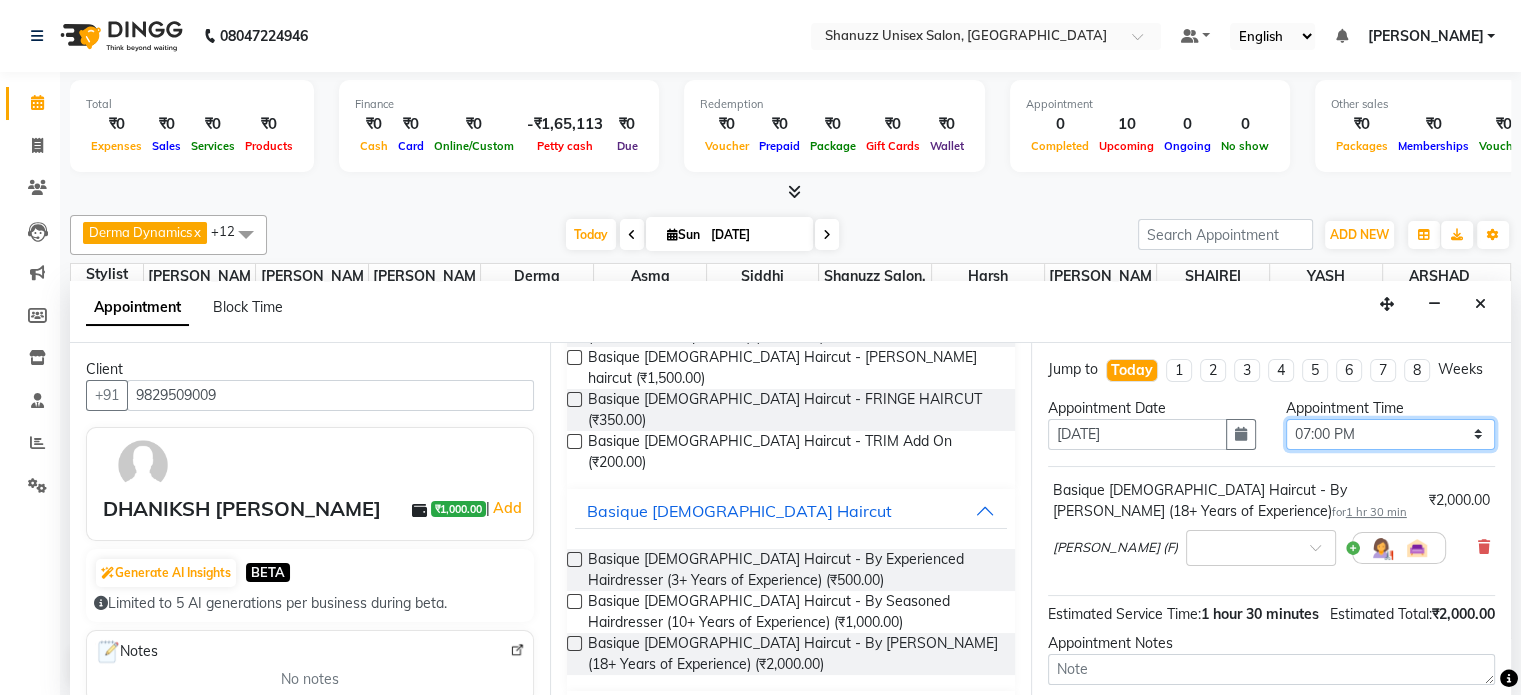 click on "Select 10:00 AM 11:00 AM 12:00 PM 01:00 PM 02:00 PM 03:00 PM 04:00 PM 05:00 PM 06:00 PM 07:00 PM 08:00 PM" at bounding box center (1390, 434) 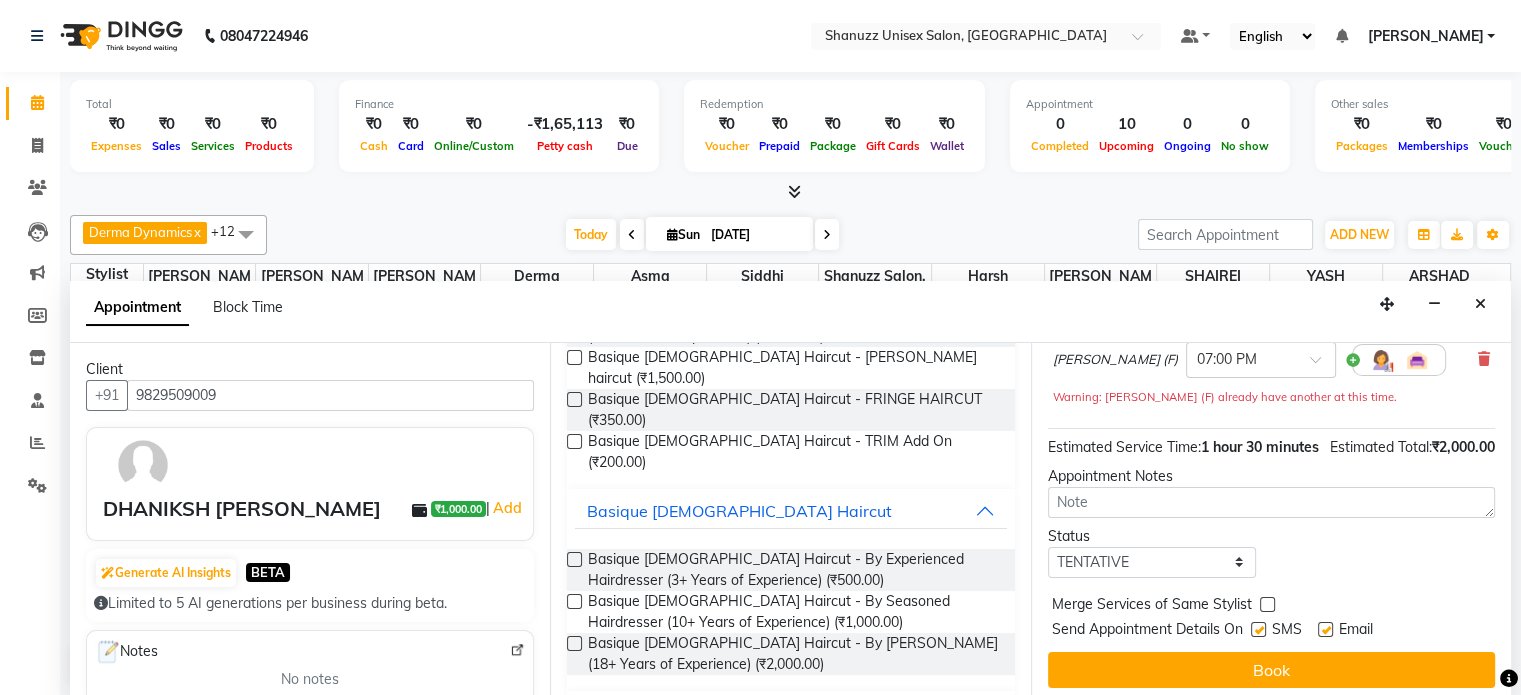 scroll, scrollTop: 233, scrollLeft: 0, axis: vertical 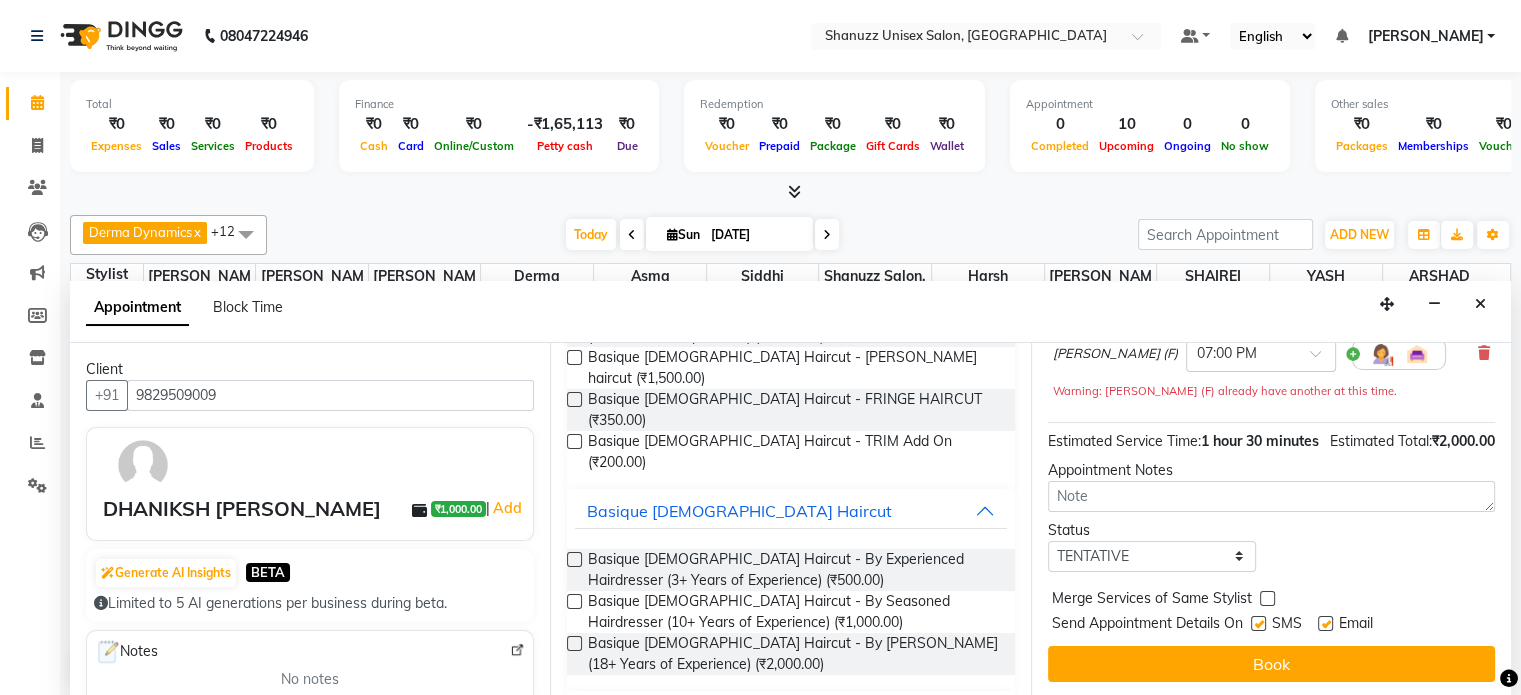 click at bounding box center (1258, 623) 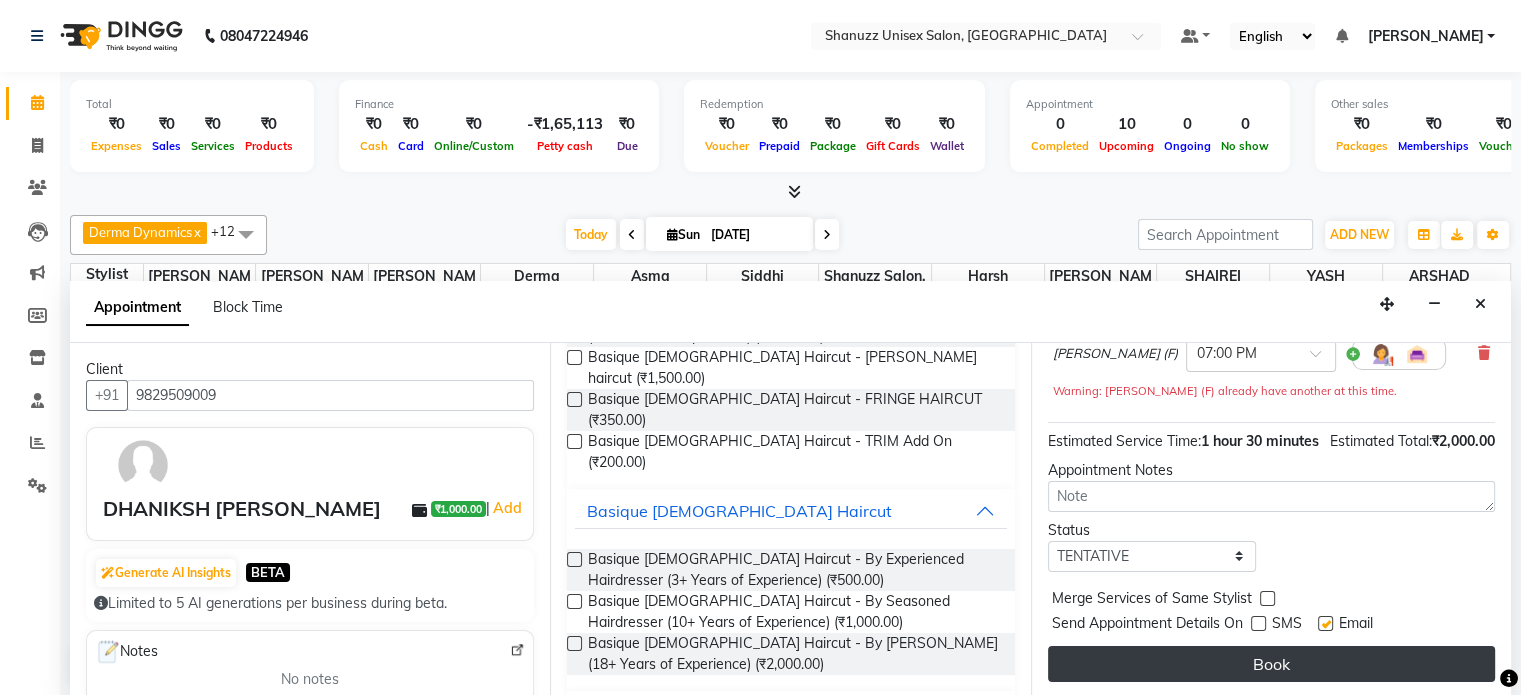 click on "Book" at bounding box center [1271, 664] 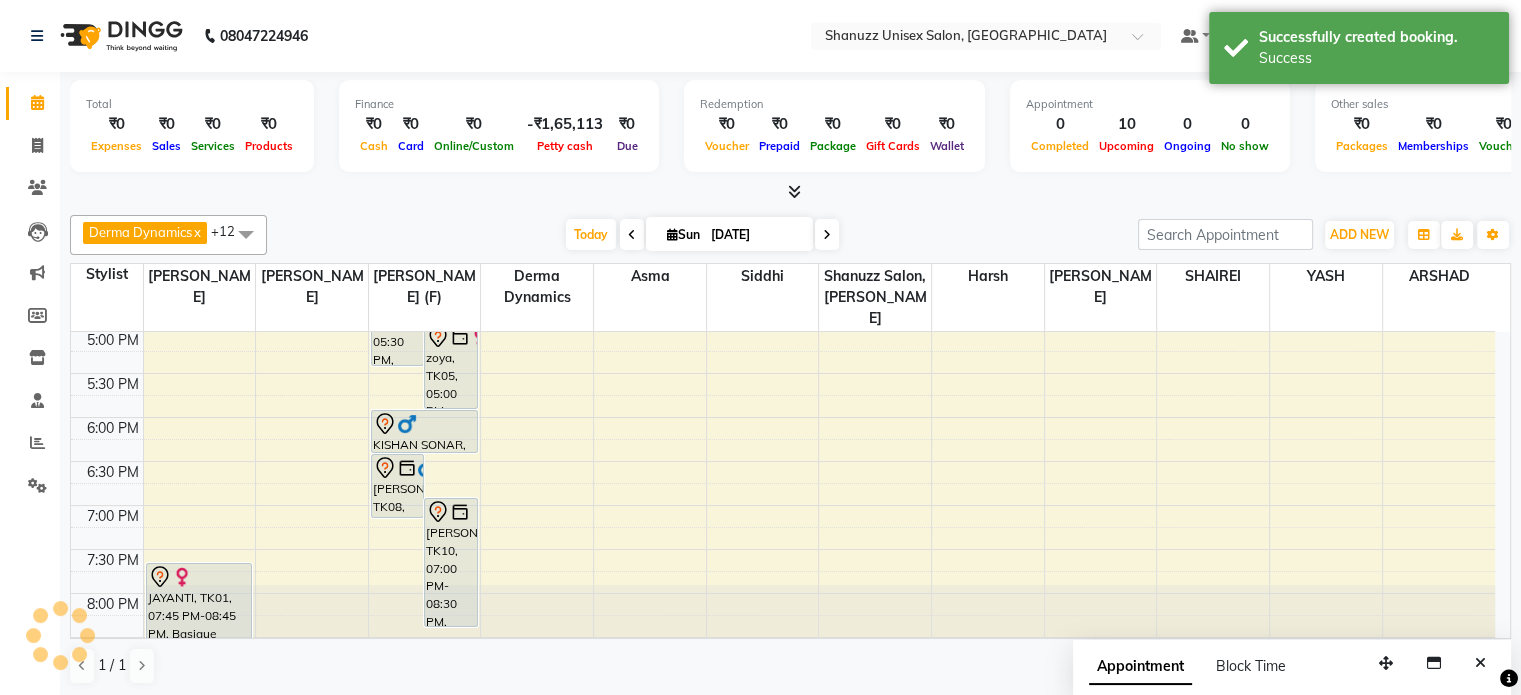 scroll, scrollTop: 0, scrollLeft: 0, axis: both 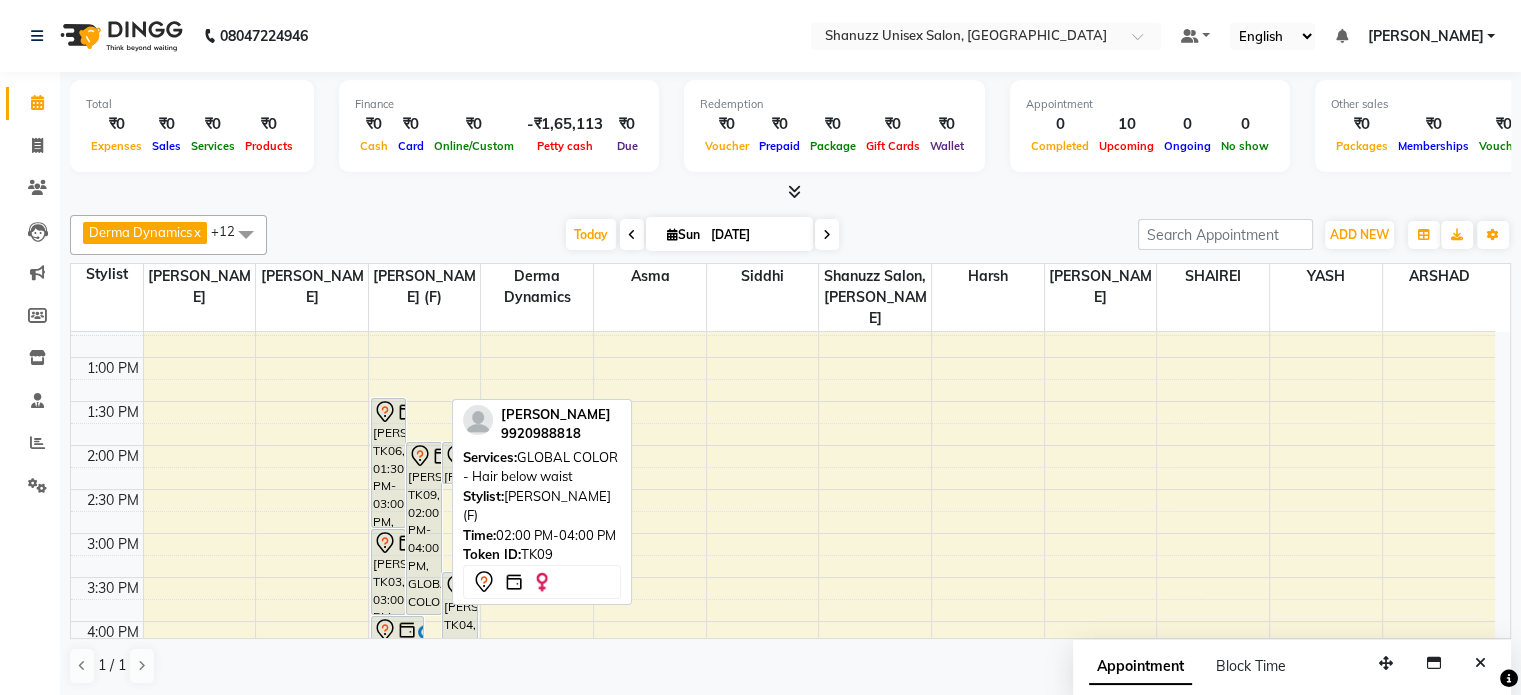 click on "DR.YASHODA SOLANKI, TK09, 02:00 PM-04:00 PM, GLOBAL COLOR - Hair below waist" at bounding box center (424, 528) 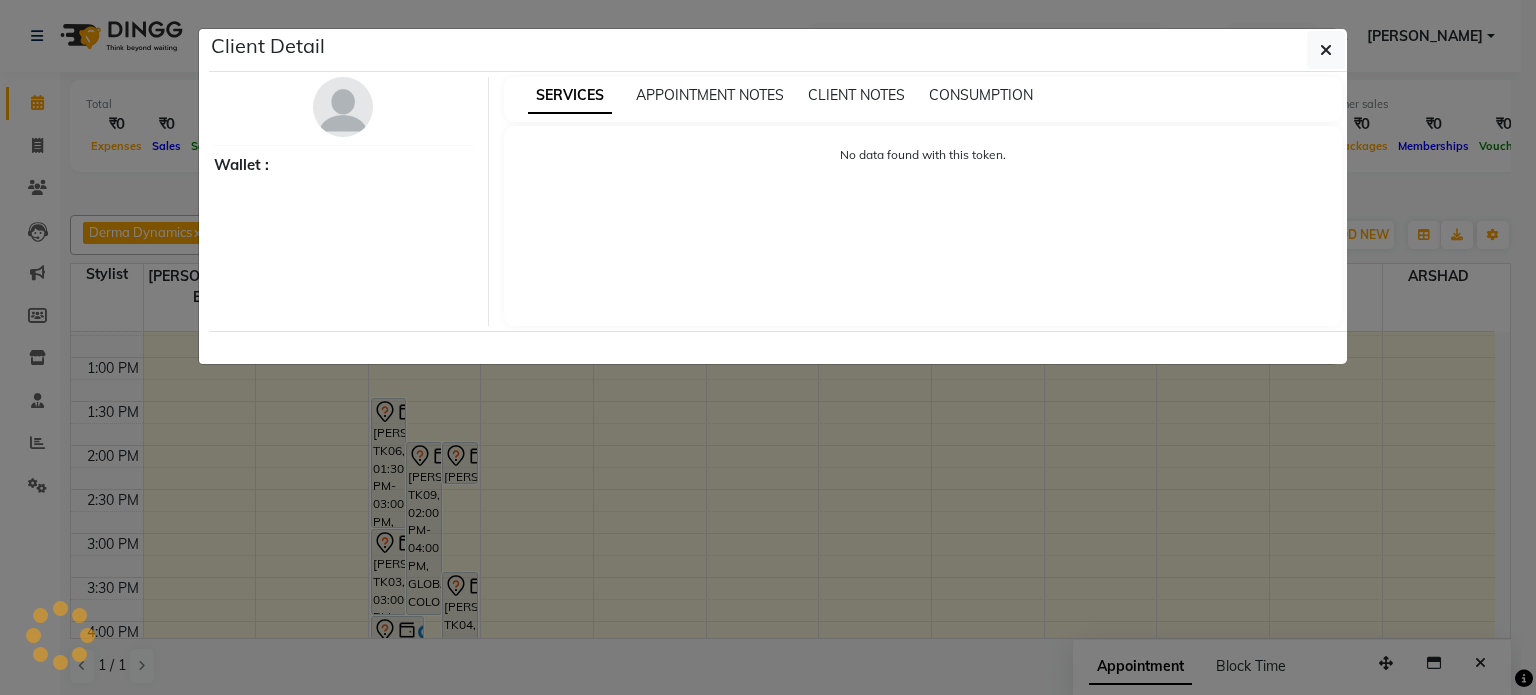 select on "7" 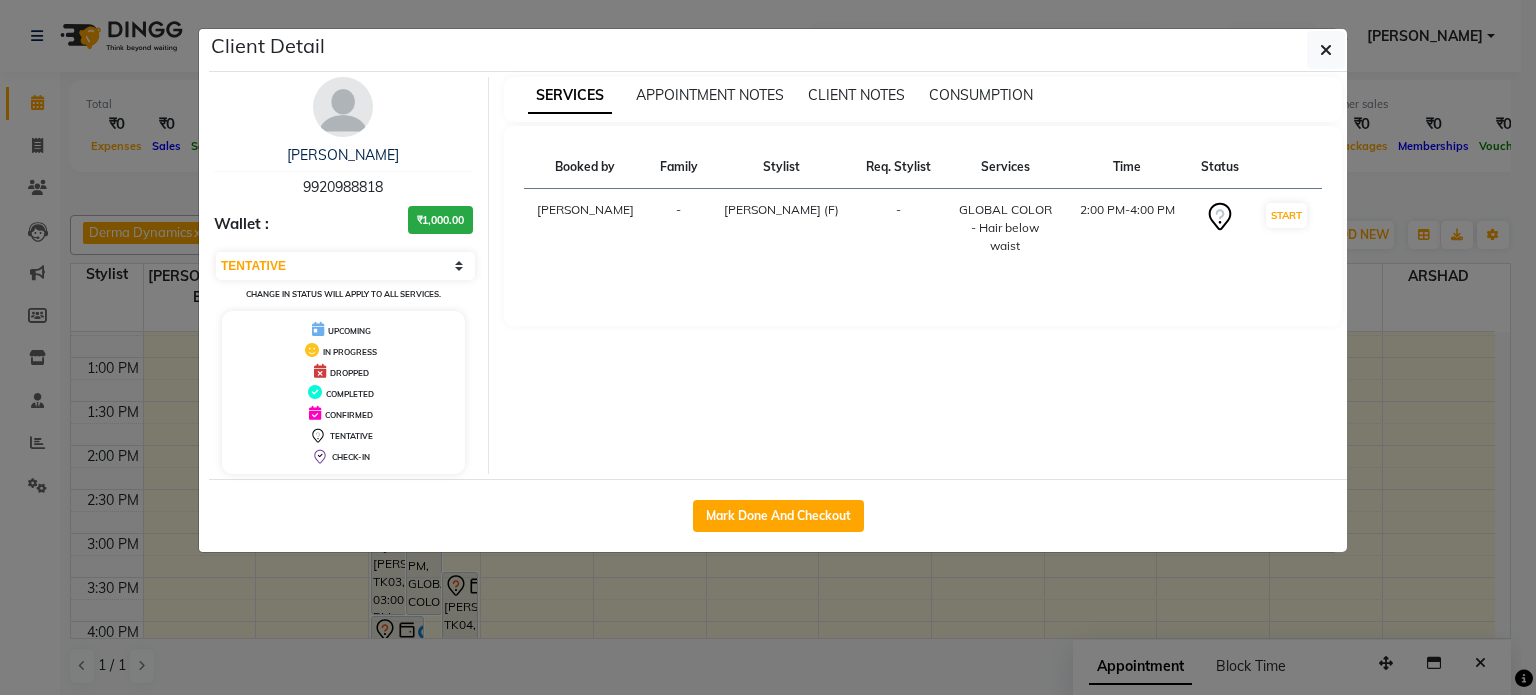 click on "Client Detail  DR.YASHODA SOLANKI   9920988818 Wallet : ₹1,000.00 Select IN SERVICE CONFIRMED TENTATIVE CHECK IN MARK DONE DROPPED UPCOMING Change in status will apply to all services. UPCOMING IN PROGRESS DROPPED COMPLETED CONFIRMED TENTATIVE CHECK-IN SERVICES APPOINTMENT NOTES CLIENT NOTES CONSUMPTION Booked by Family Stylist Req. Stylist Services Time Status  Tanishka Panchal  - Shanu Sir (F) -  GLOBAL COLOR - Hair below waist   2:00 PM-4:00 PM   START   Mark Done And Checkout" 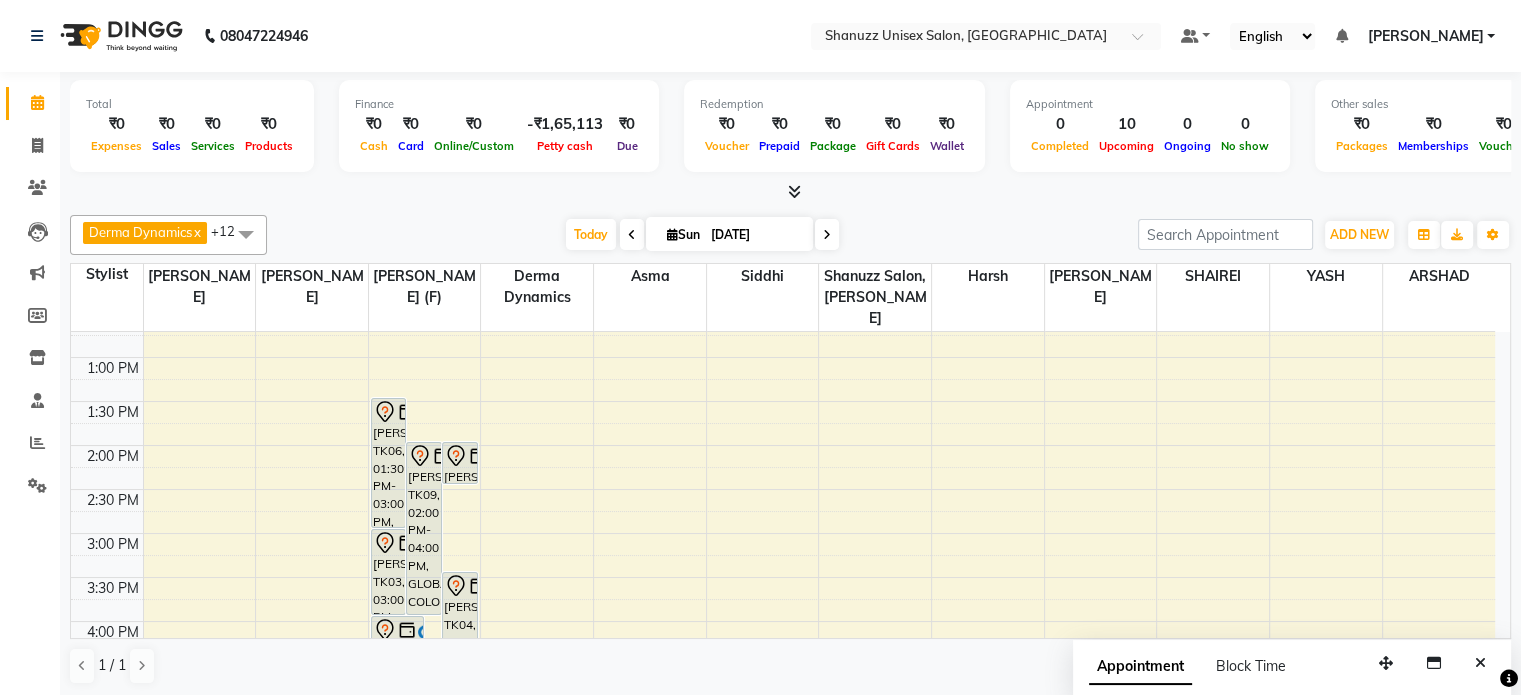 click on "Sun 13-07-2025" at bounding box center [729, 234] 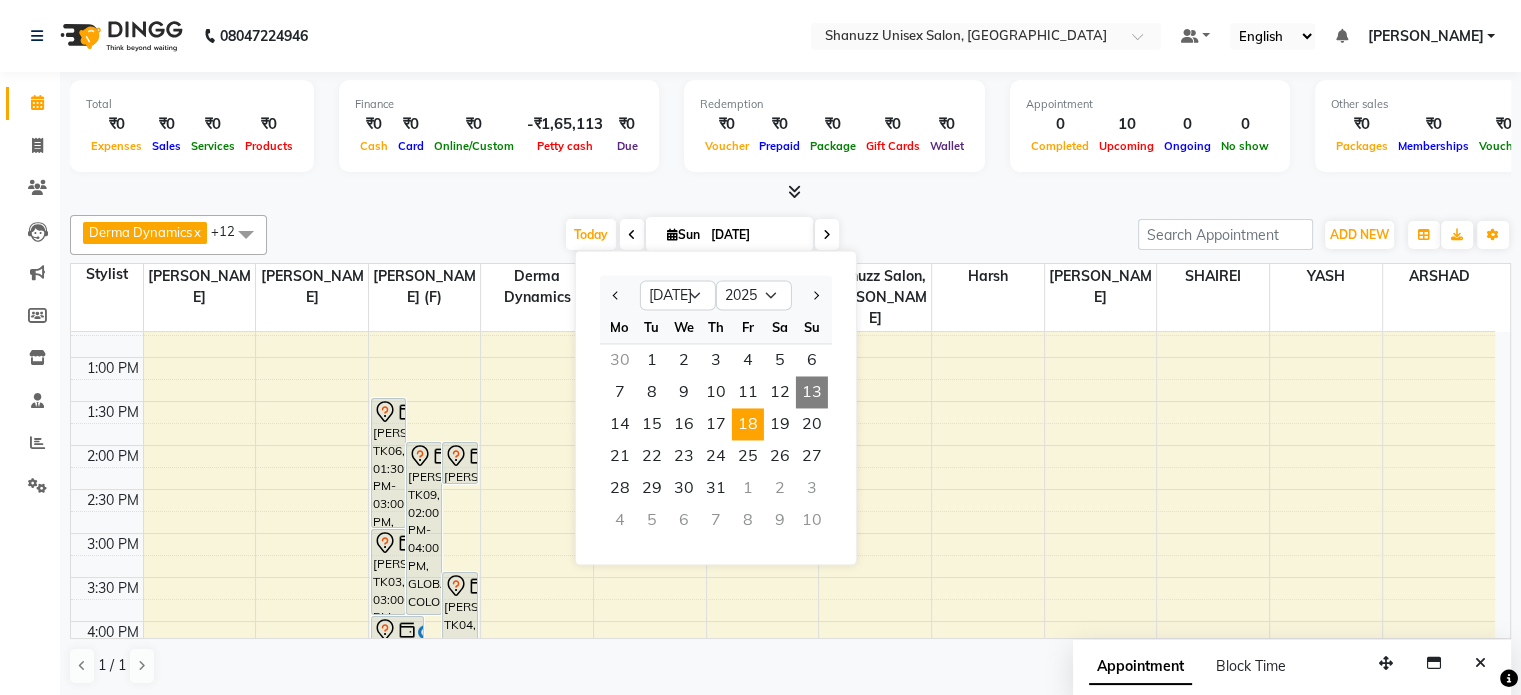 click on "18" at bounding box center [748, 424] 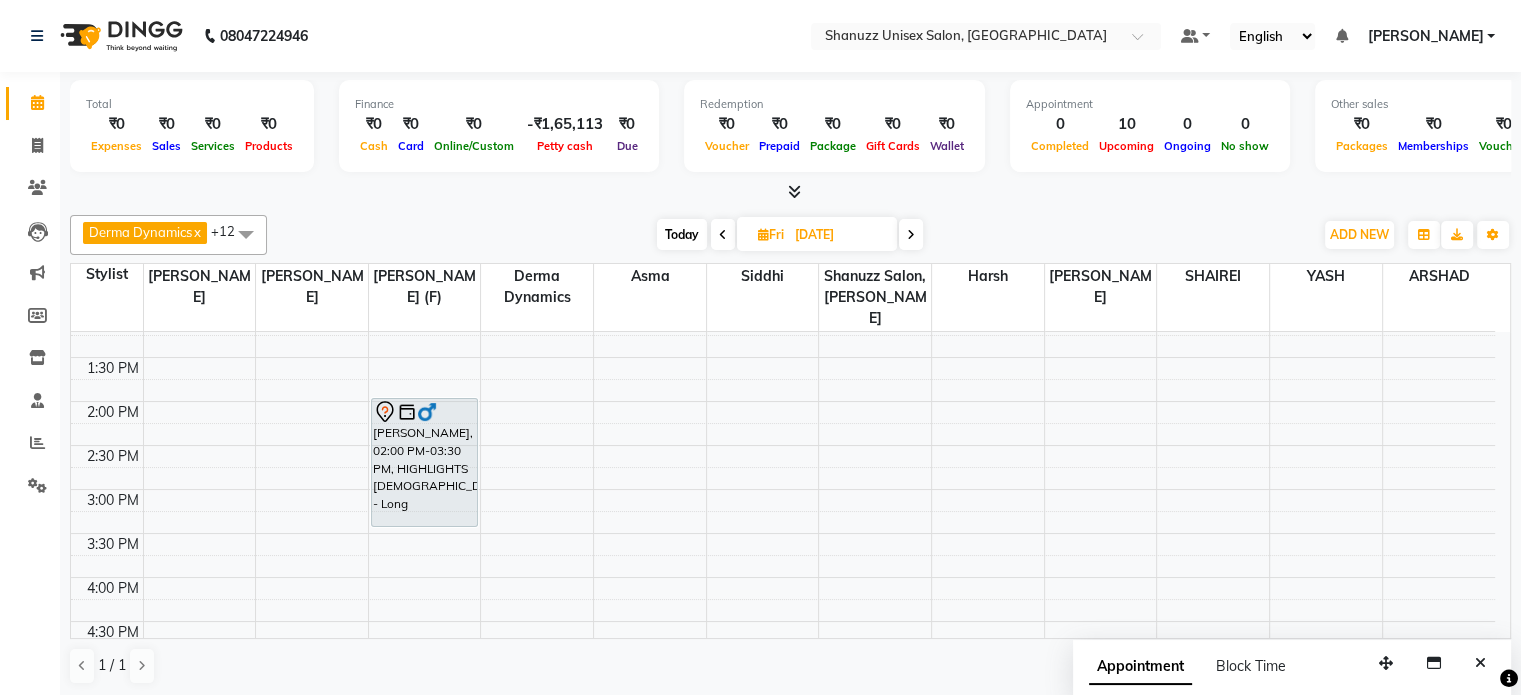 scroll, scrollTop: 369, scrollLeft: 0, axis: vertical 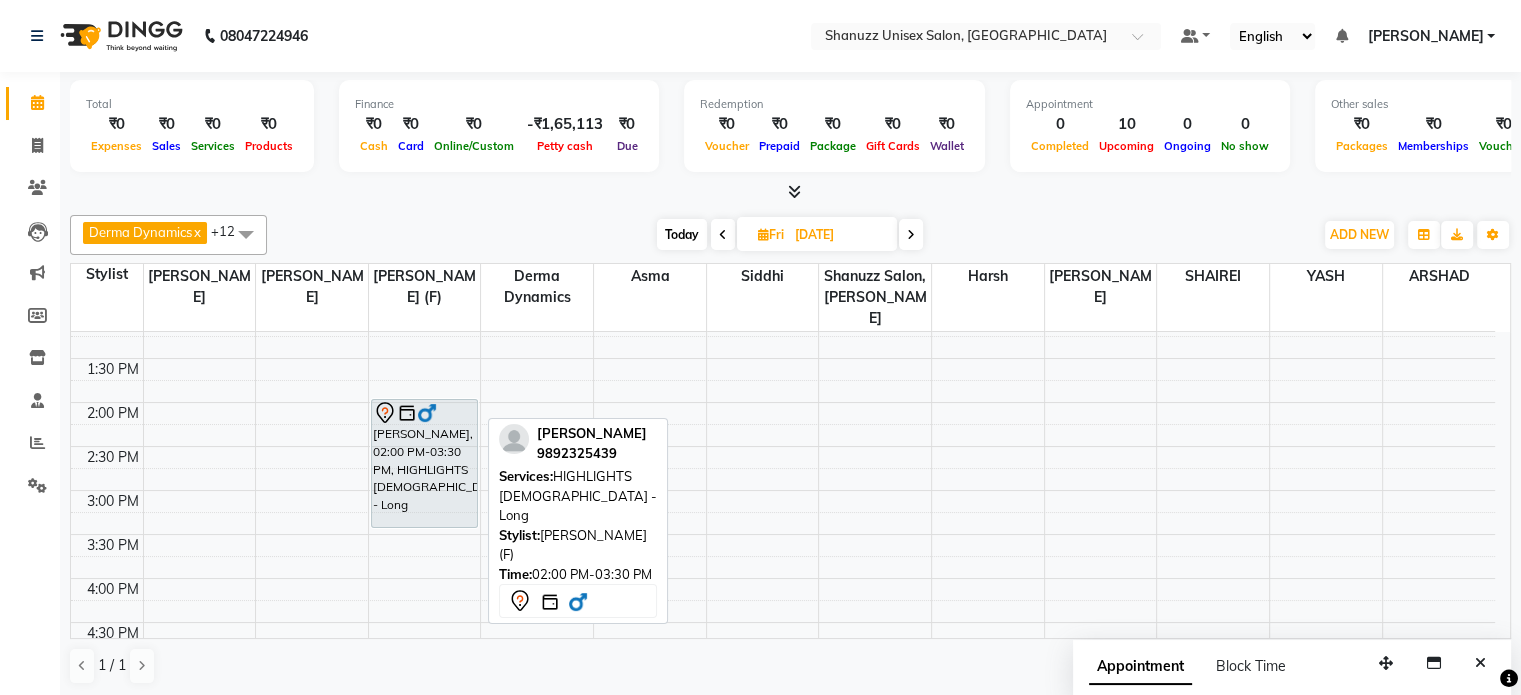 click on "RAKESH MOHAN PEDNEKAR, 02:00 PM-03:30 PM, HIGHLIGHTS Male - Long" at bounding box center (424, 463) 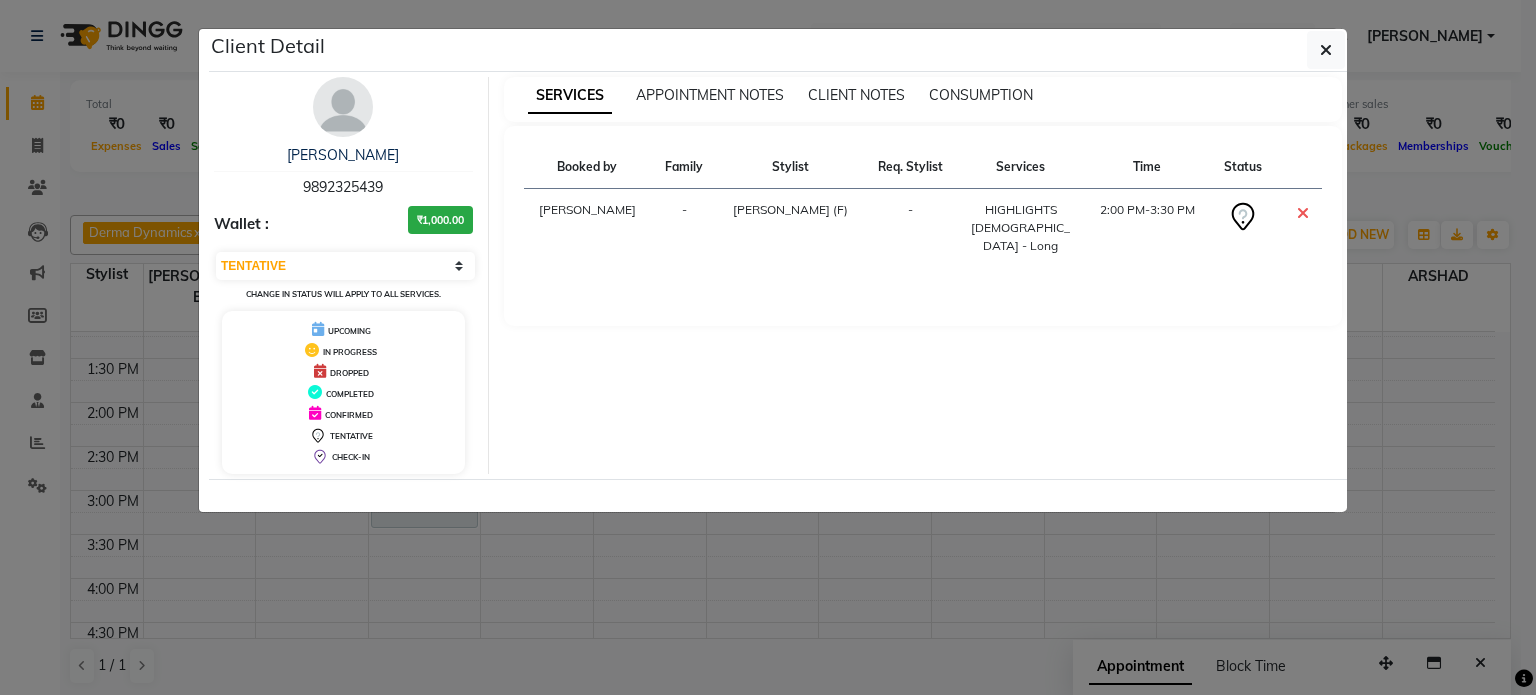 click on "Client Detail  RAKESH MOHAN PEDNEKAR   9892325439 Wallet : ₹1,000.00 Select CONFIRMED TENTATIVE Change in status will apply to all services. UPCOMING IN PROGRESS DROPPED COMPLETED CONFIRMED TENTATIVE CHECK-IN SERVICES APPOINTMENT NOTES CLIENT NOTES CONSUMPTION Booked by Family Stylist Req. Stylist Services Time Status  Salvana Motha  - Shanu Sir (F) -  HIGHLIGHTS Male - Long   2:00 PM-3:30 PM" 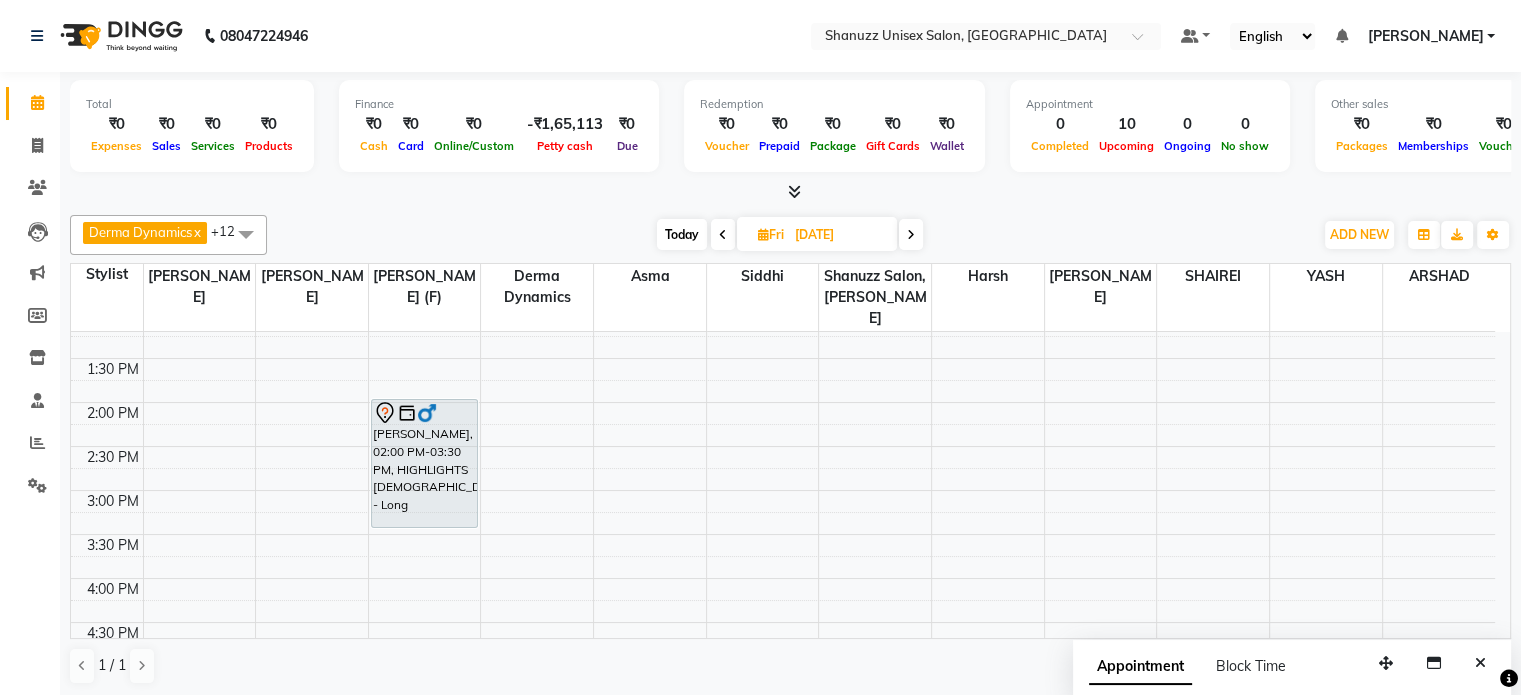 click on "Today" at bounding box center (682, 234) 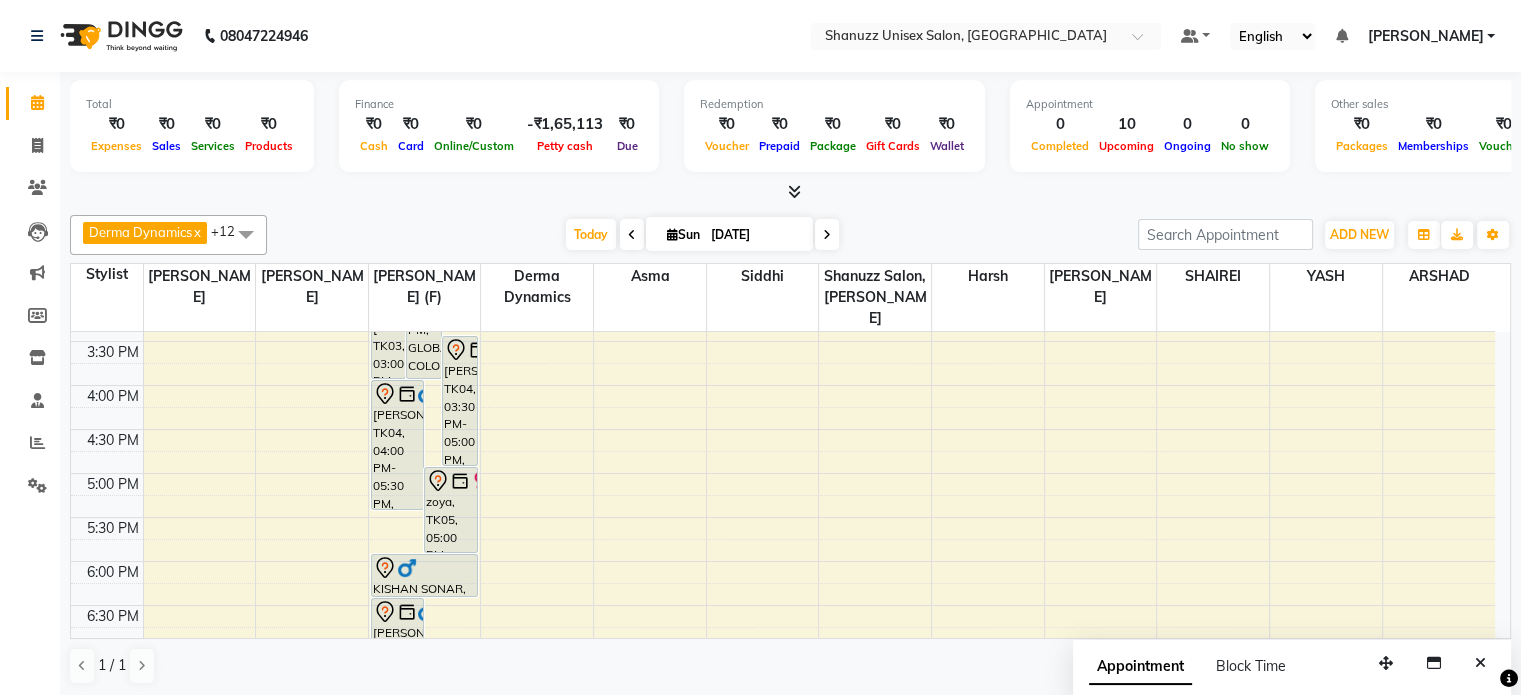 scroll, scrollTop: 564, scrollLeft: 0, axis: vertical 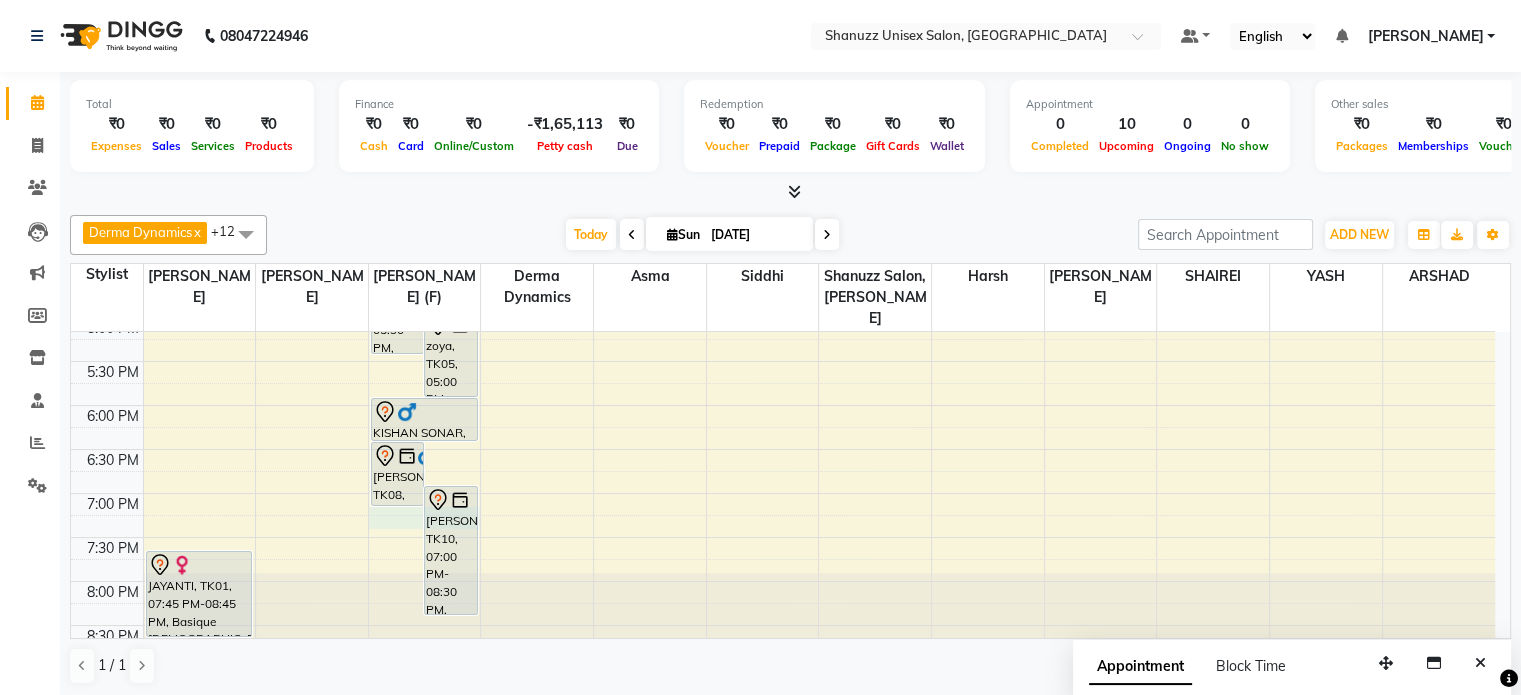 drag, startPoint x: 400, startPoint y: 498, endPoint x: 412, endPoint y: 495, distance: 12.369317 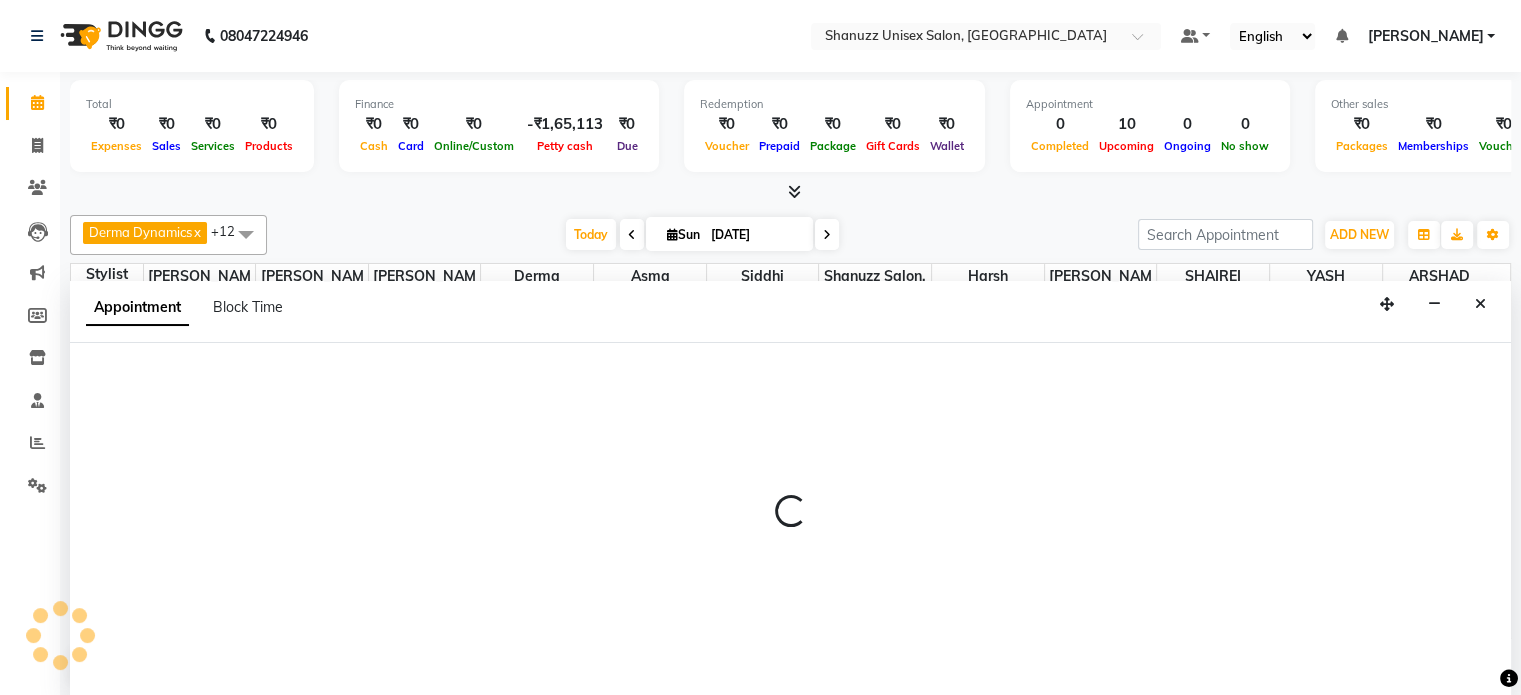 select on "59304" 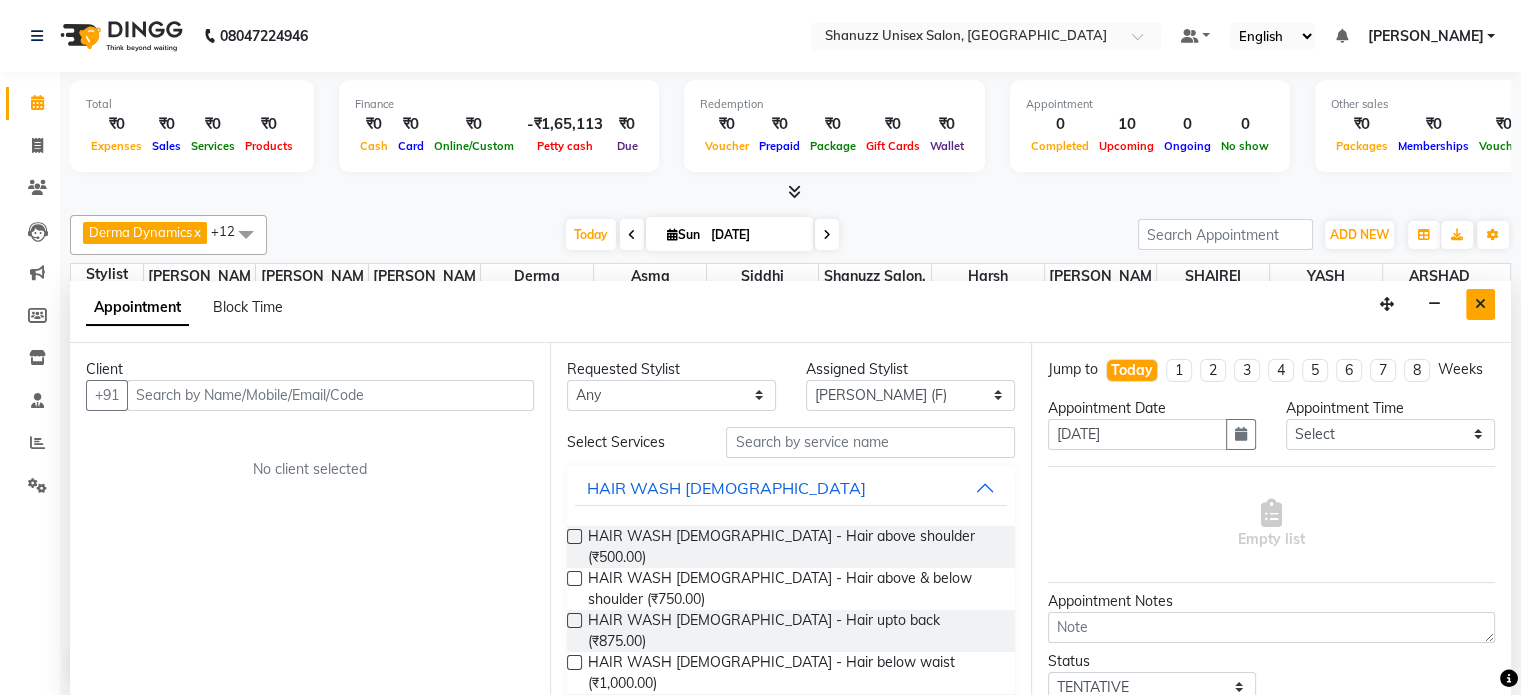 click at bounding box center [1480, 304] 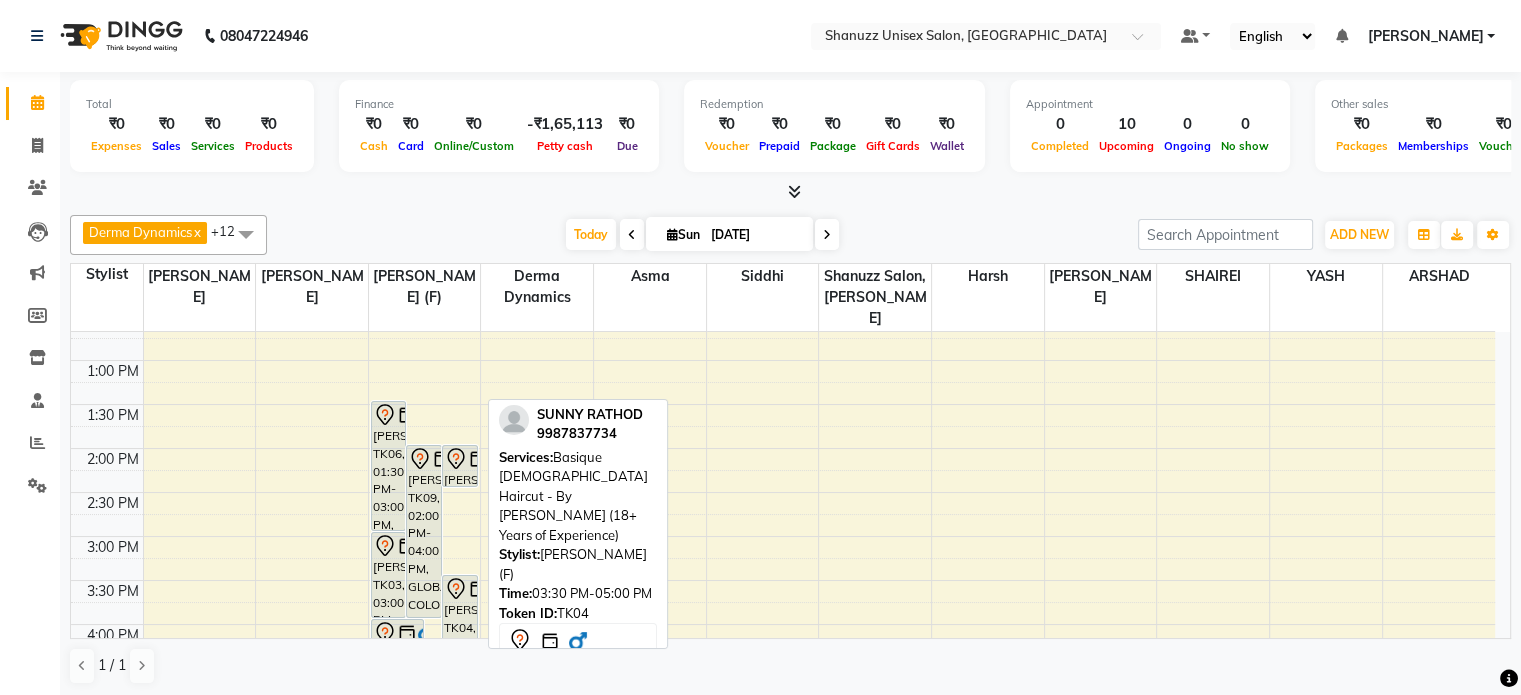 scroll, scrollTop: 322, scrollLeft: 0, axis: vertical 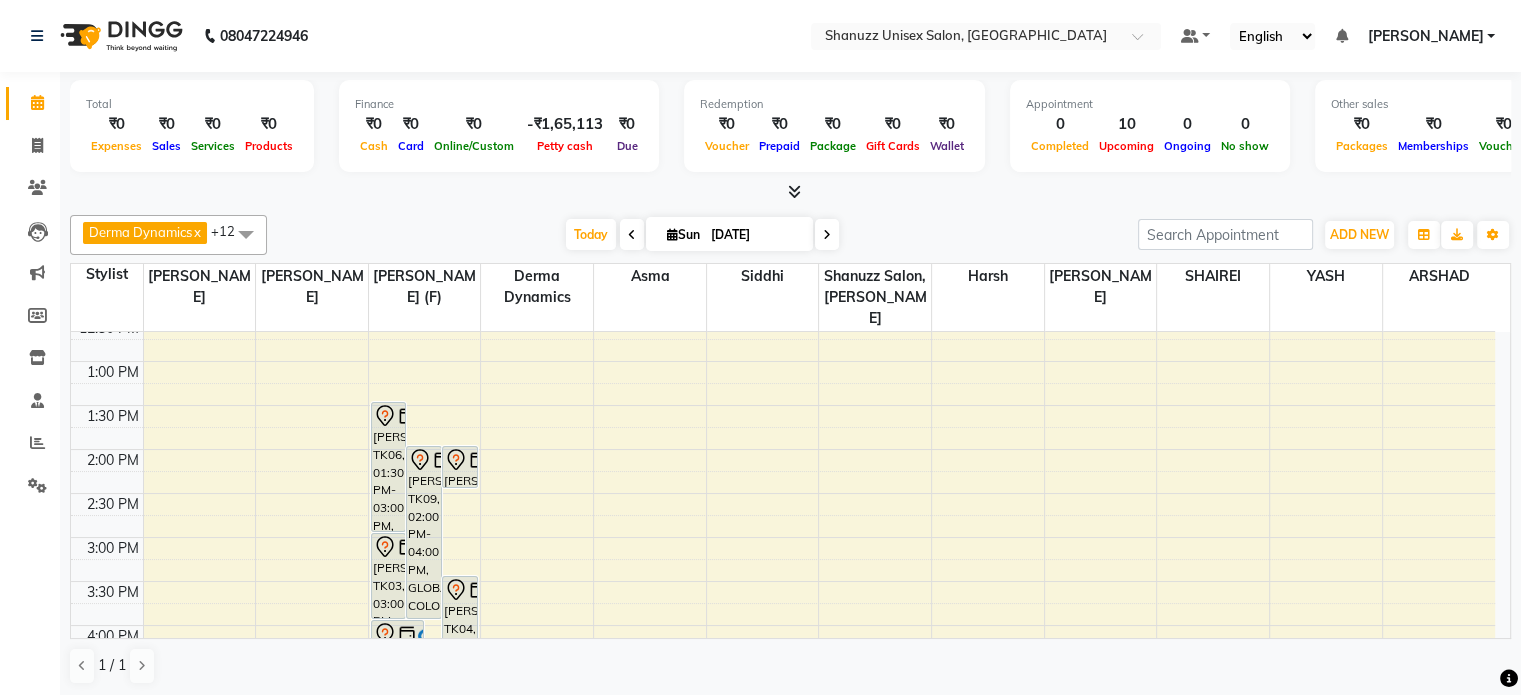 click at bounding box center [672, 234] 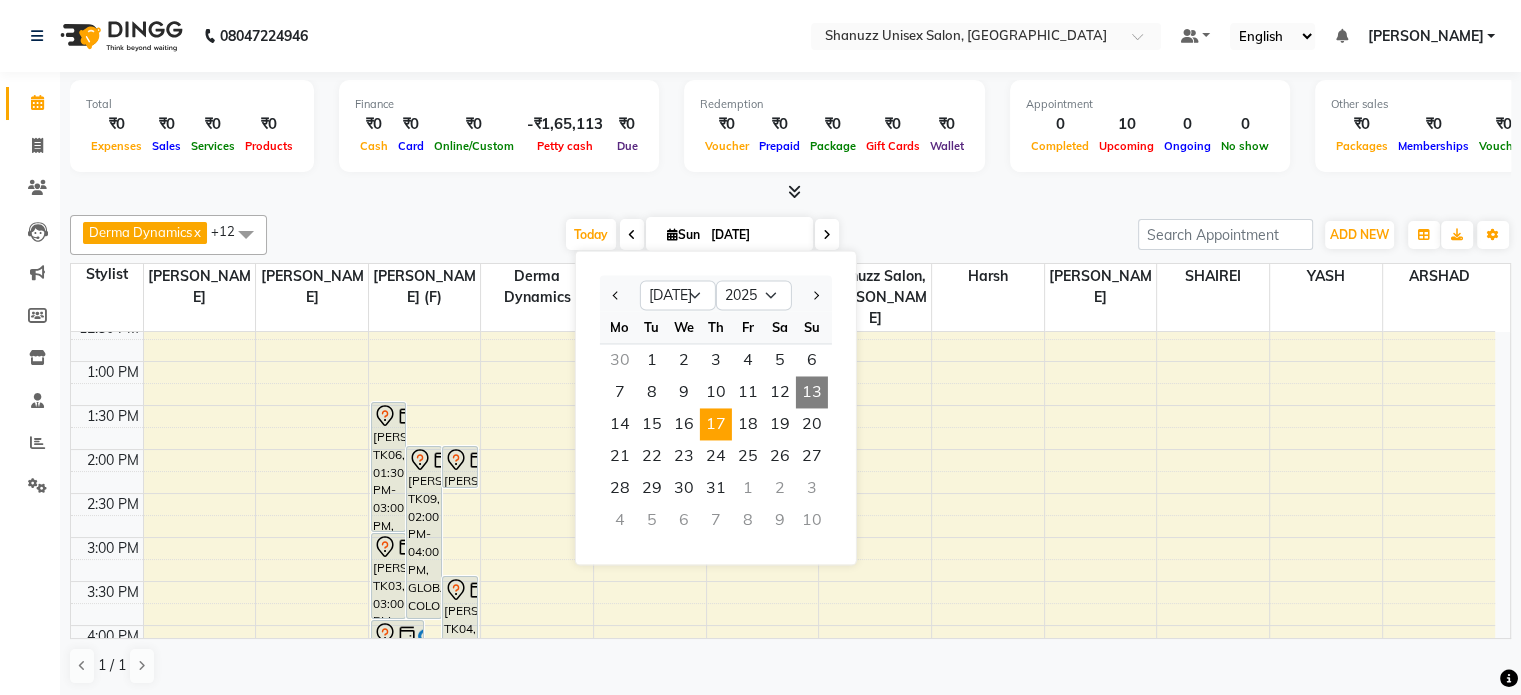 click on "17" at bounding box center (716, 424) 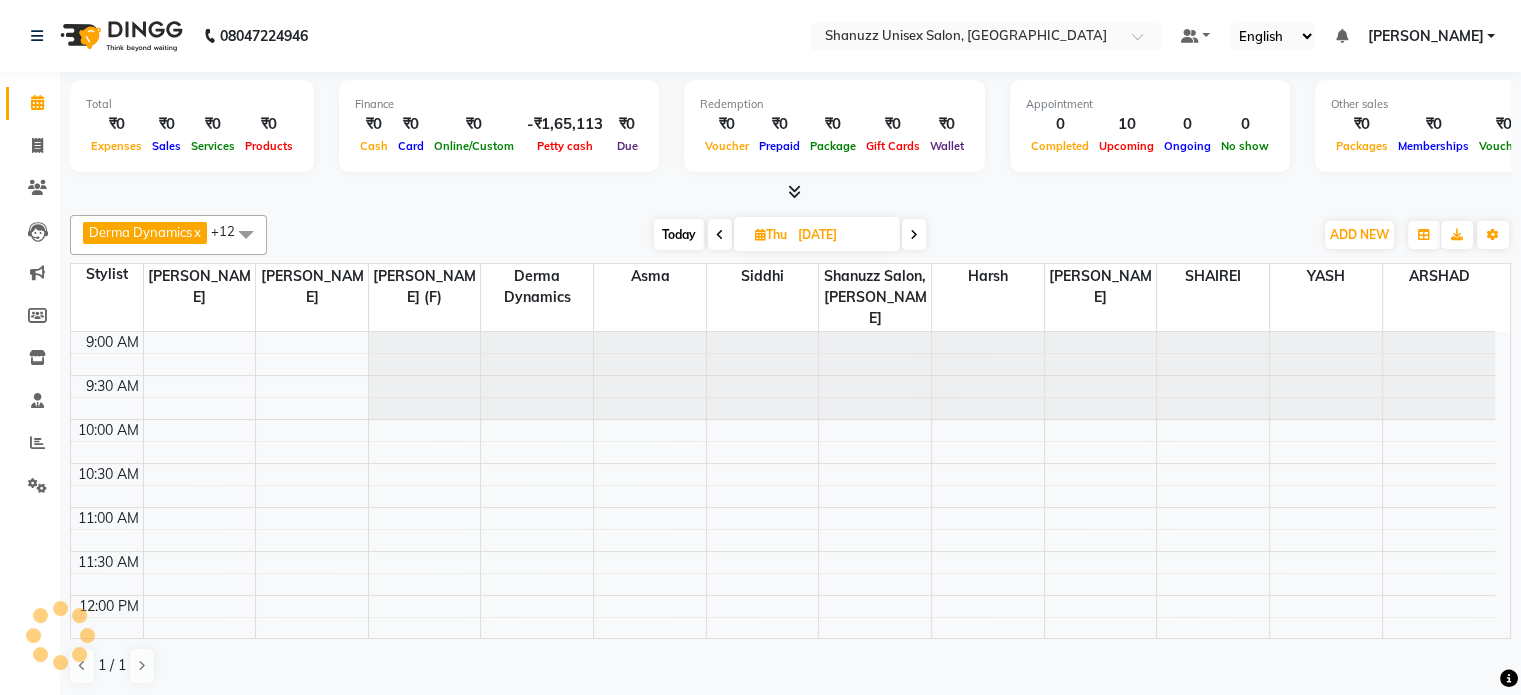 scroll, scrollTop: 176, scrollLeft: 0, axis: vertical 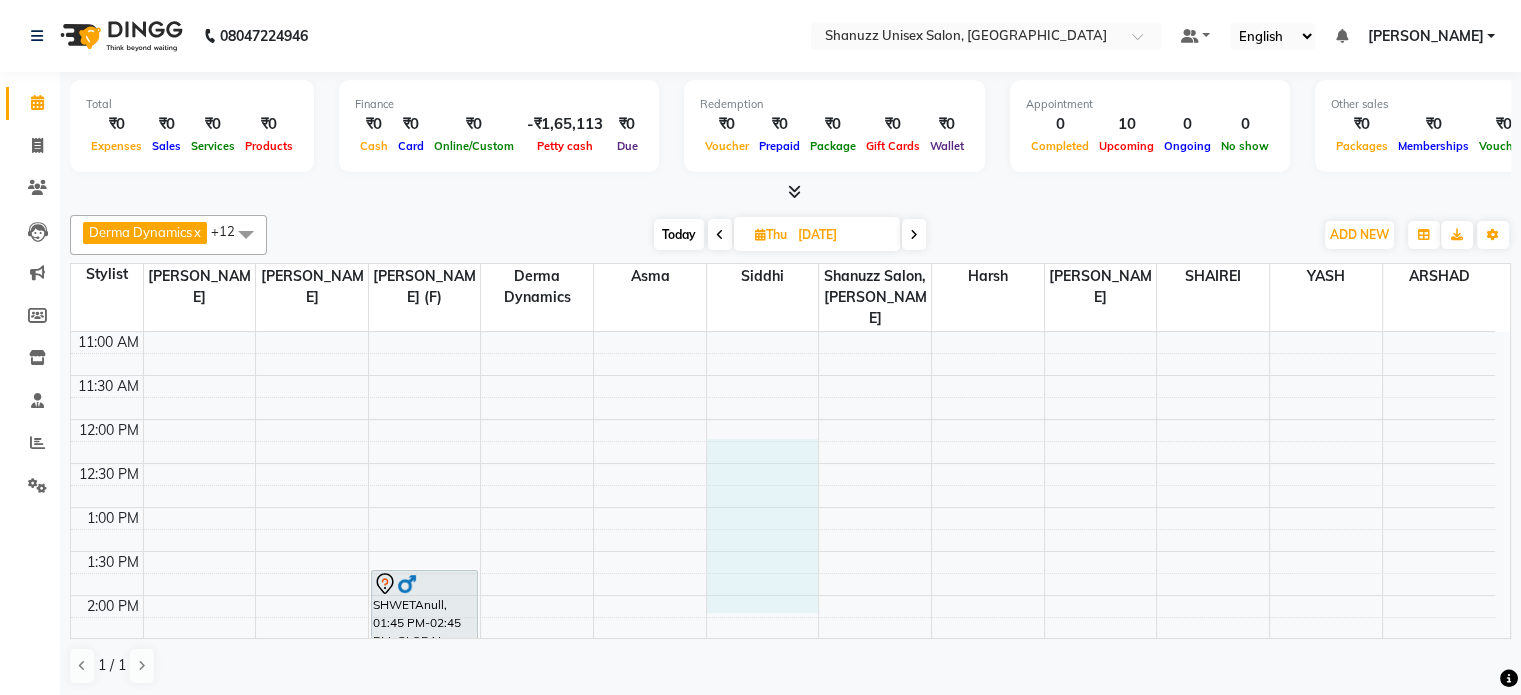 drag, startPoint x: 730, startPoint y: 427, endPoint x: 348, endPoint y: 580, distance: 411.50092 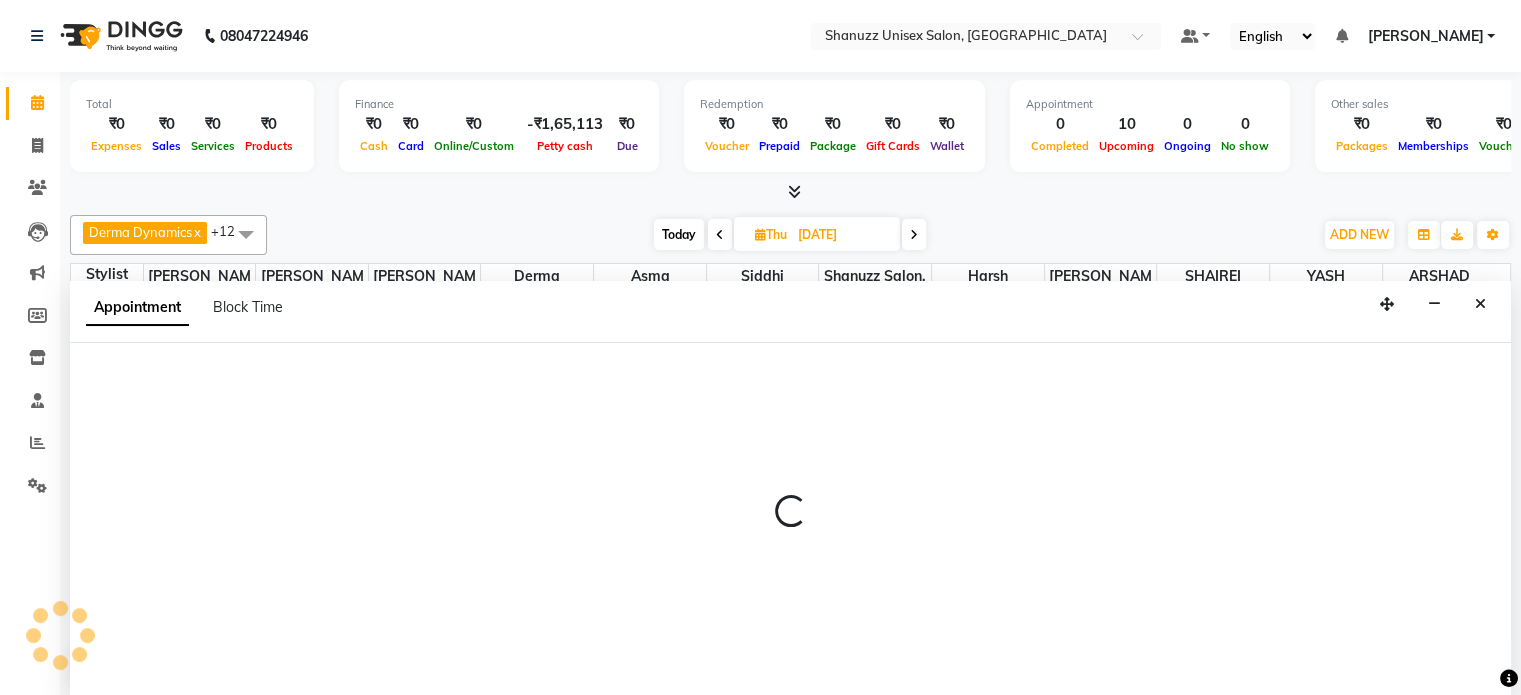 select on "61243" 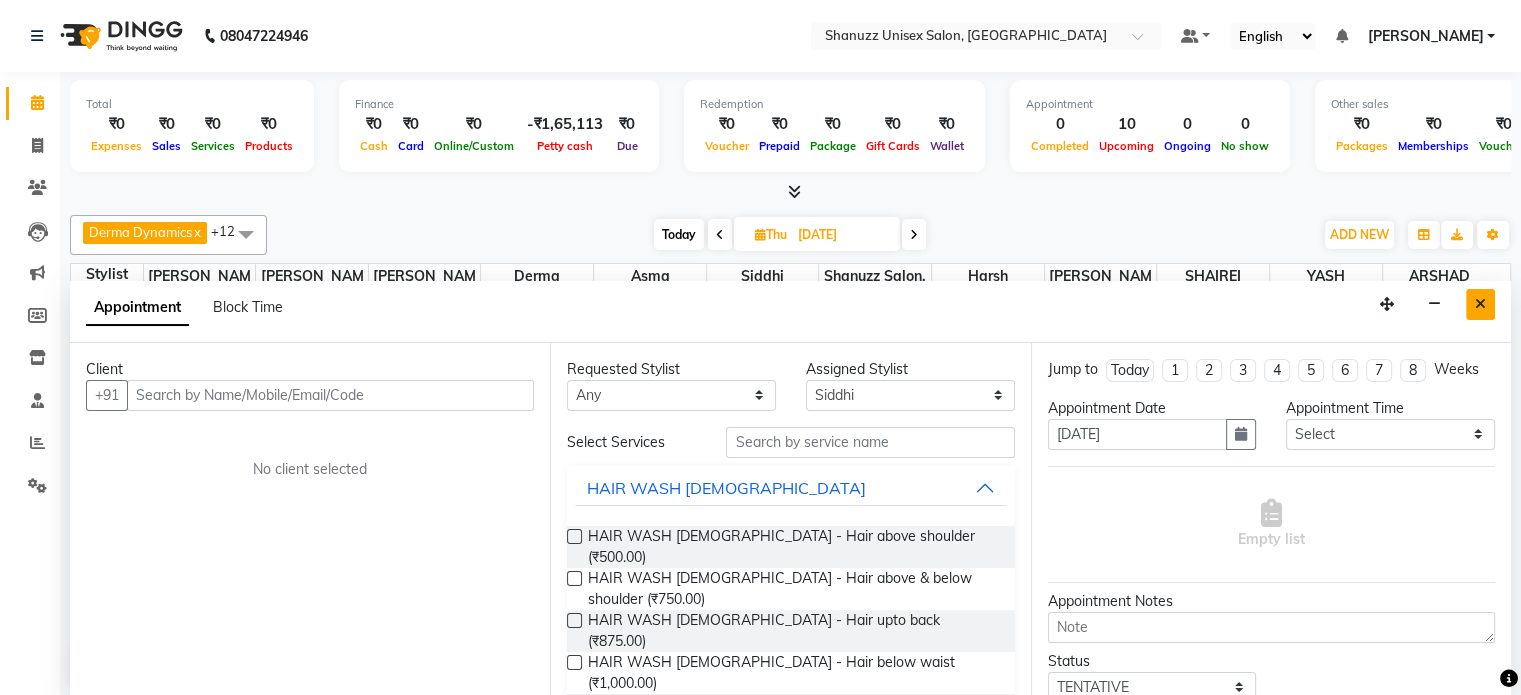 click at bounding box center [1480, 304] 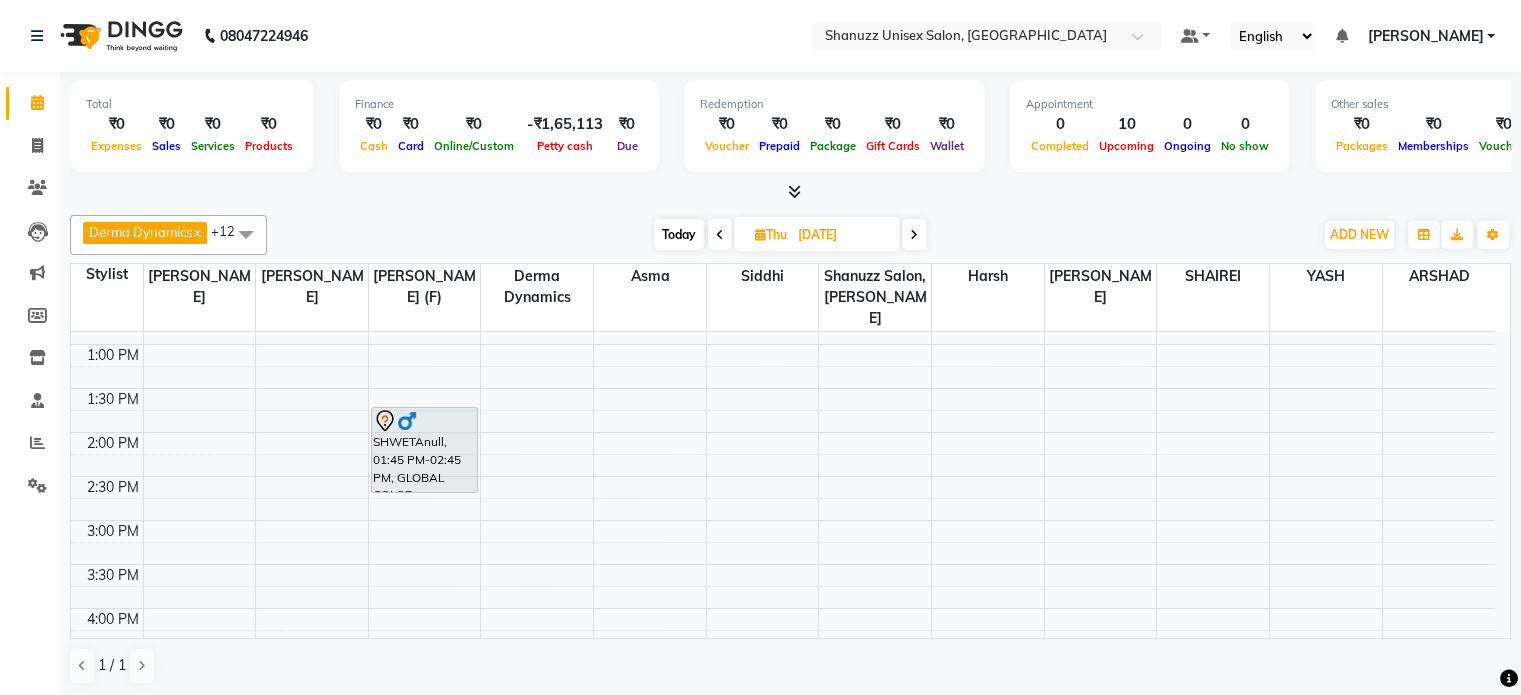 scroll, scrollTop: 362, scrollLeft: 0, axis: vertical 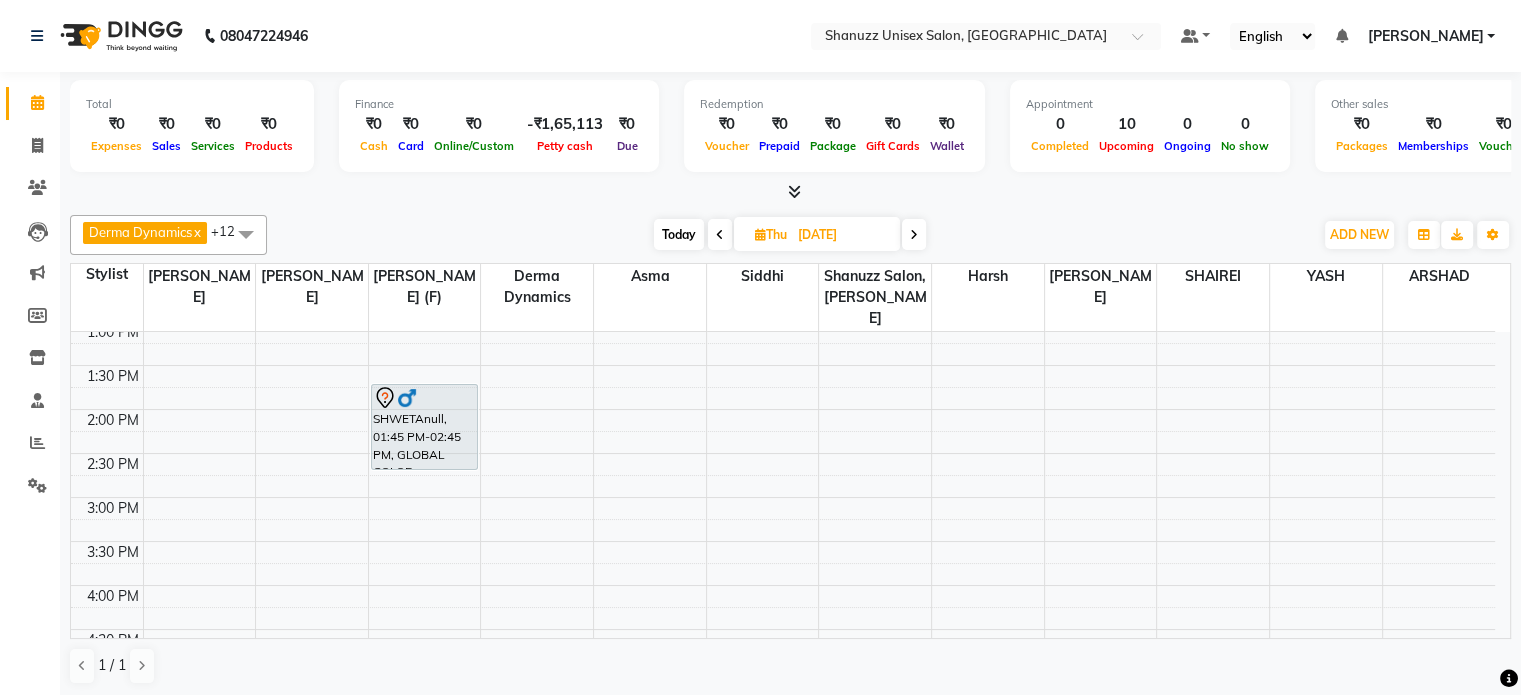click at bounding box center [914, 234] 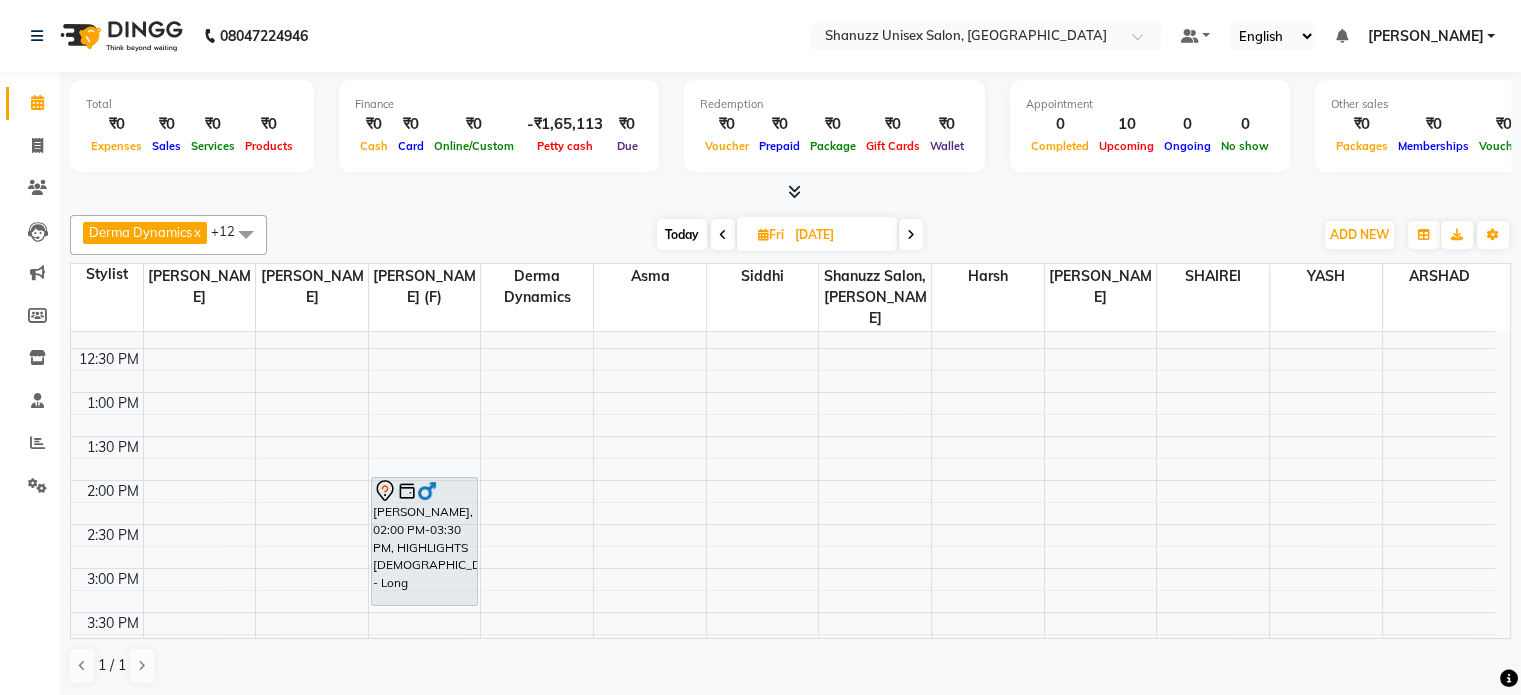 scroll, scrollTop: 311, scrollLeft: 0, axis: vertical 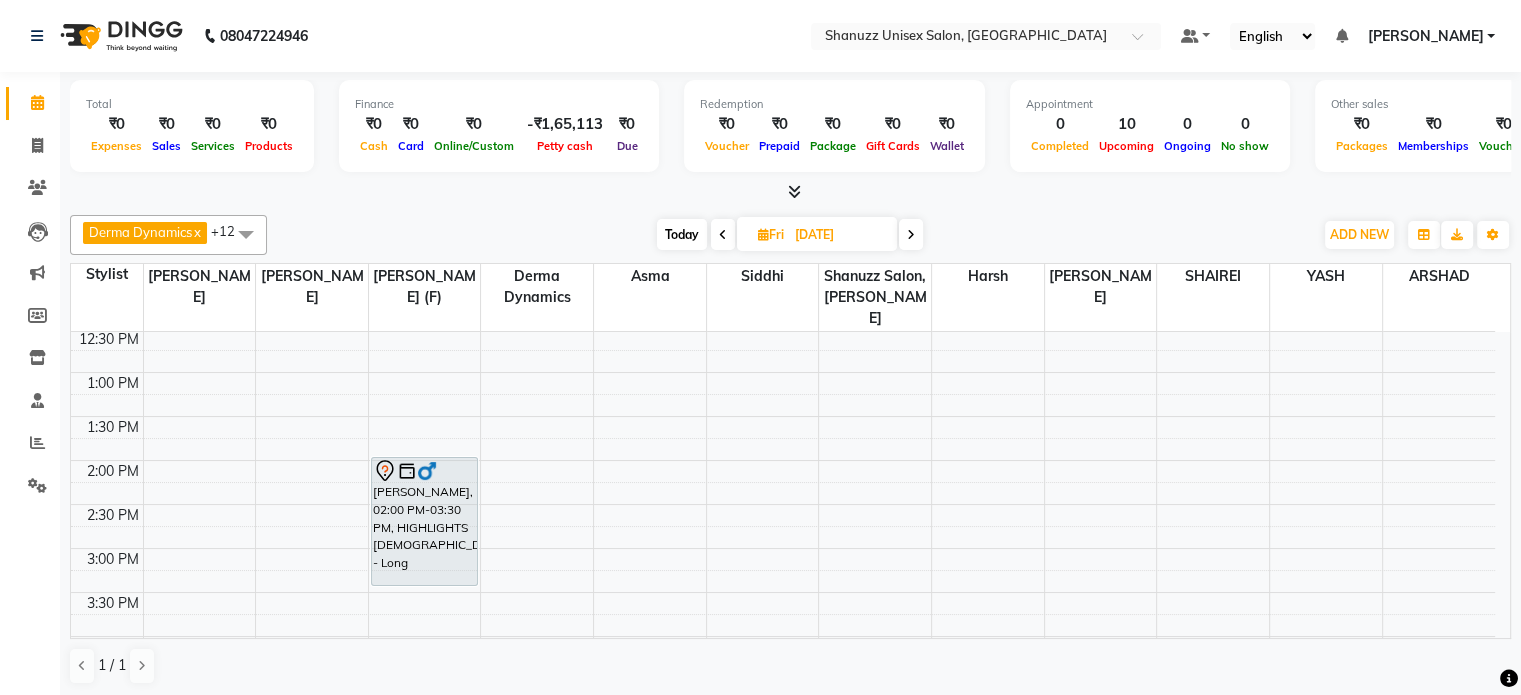 click on "Today" at bounding box center (682, 234) 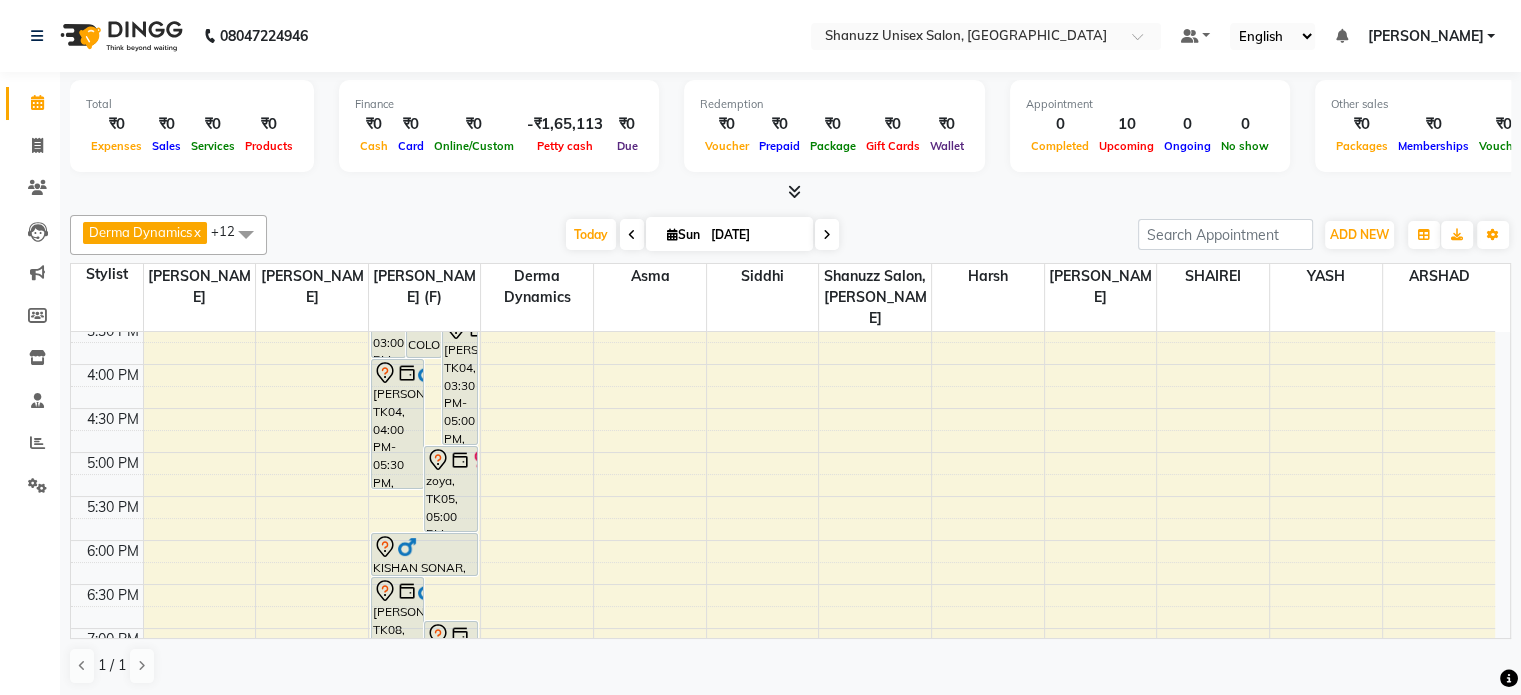 scroll, scrollTop: 718, scrollLeft: 0, axis: vertical 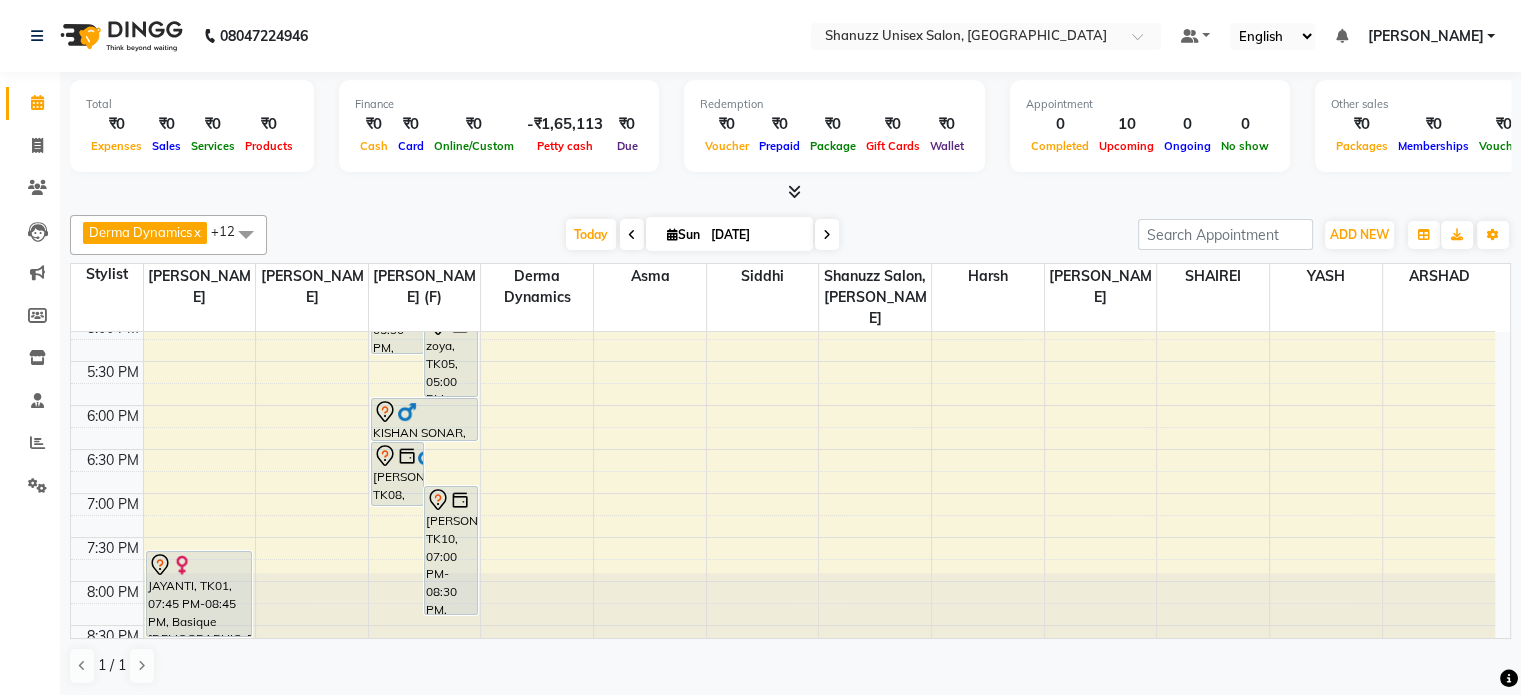 click on "Sun" at bounding box center [683, 234] 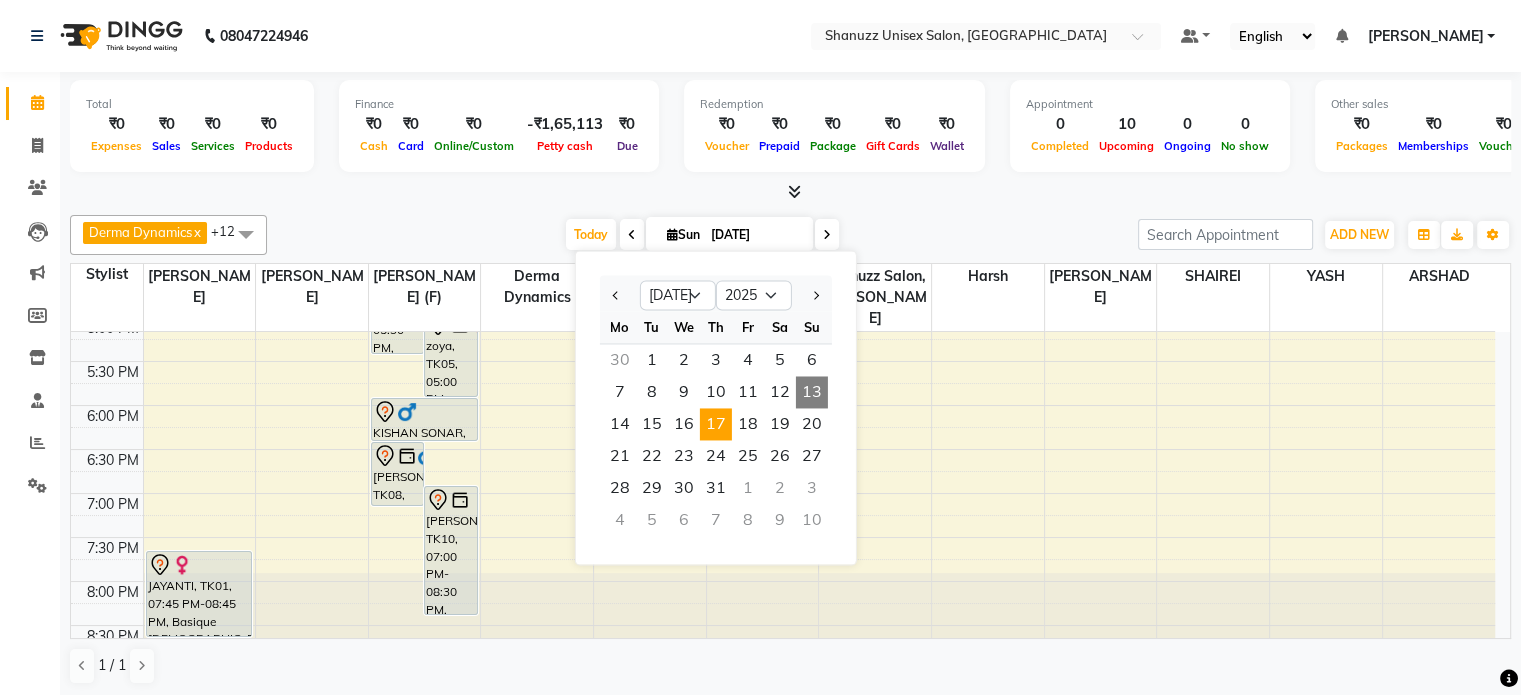click on "17" at bounding box center (716, 424) 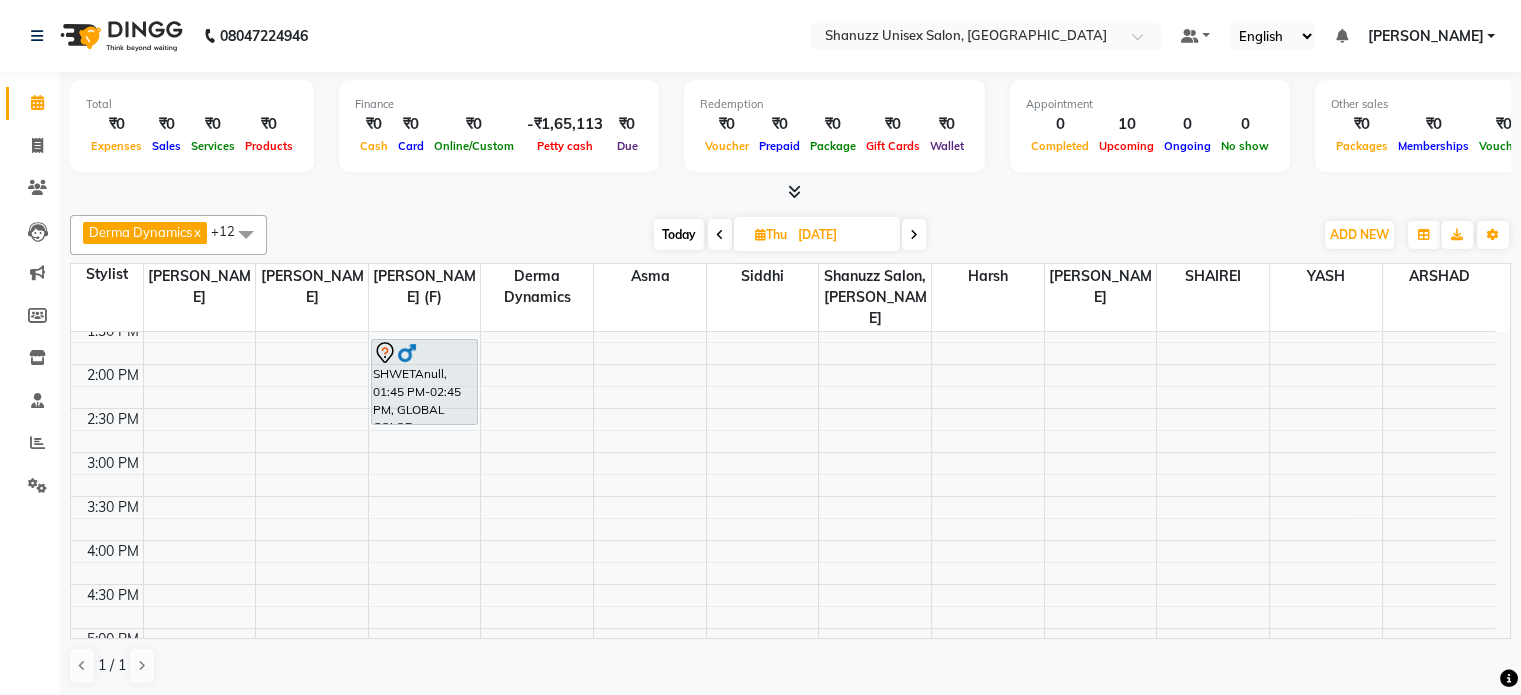 scroll, scrollTop: 411, scrollLeft: 0, axis: vertical 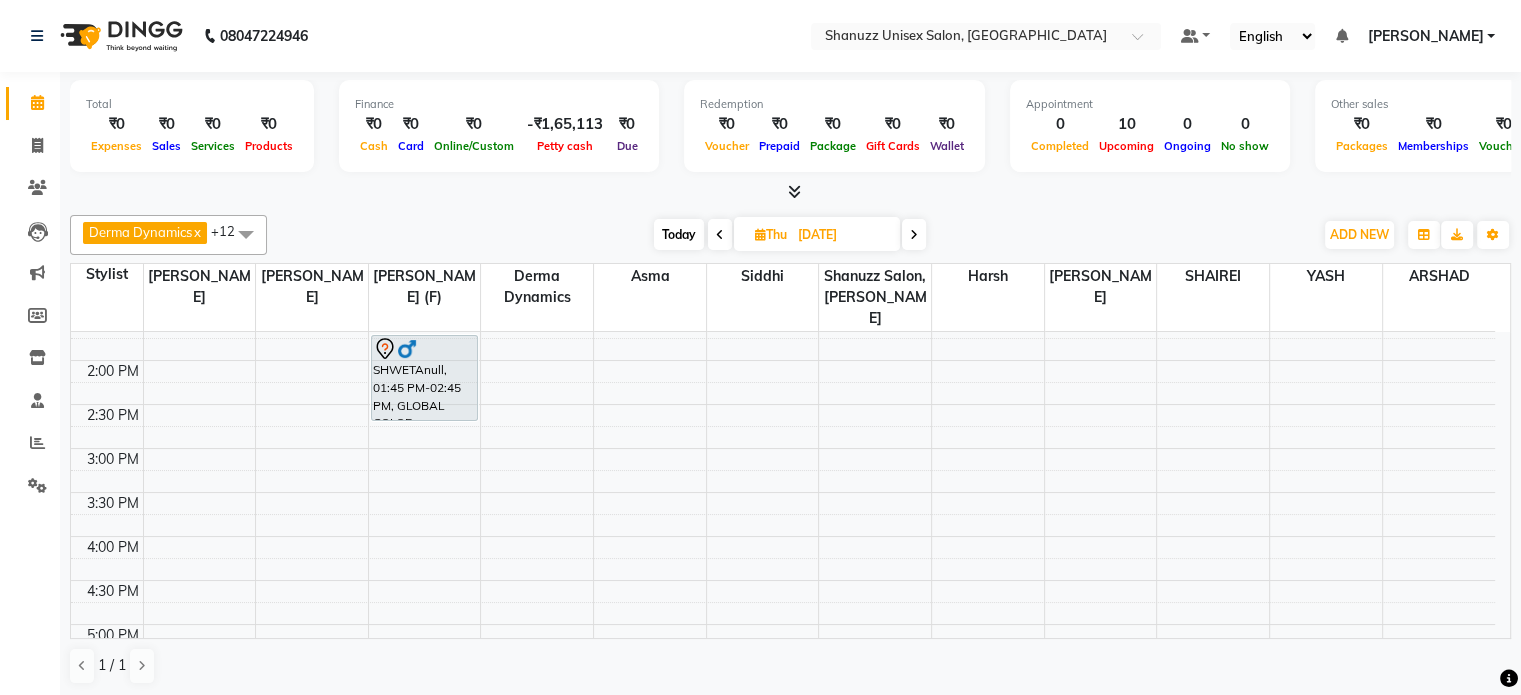 click at bounding box center (720, 235) 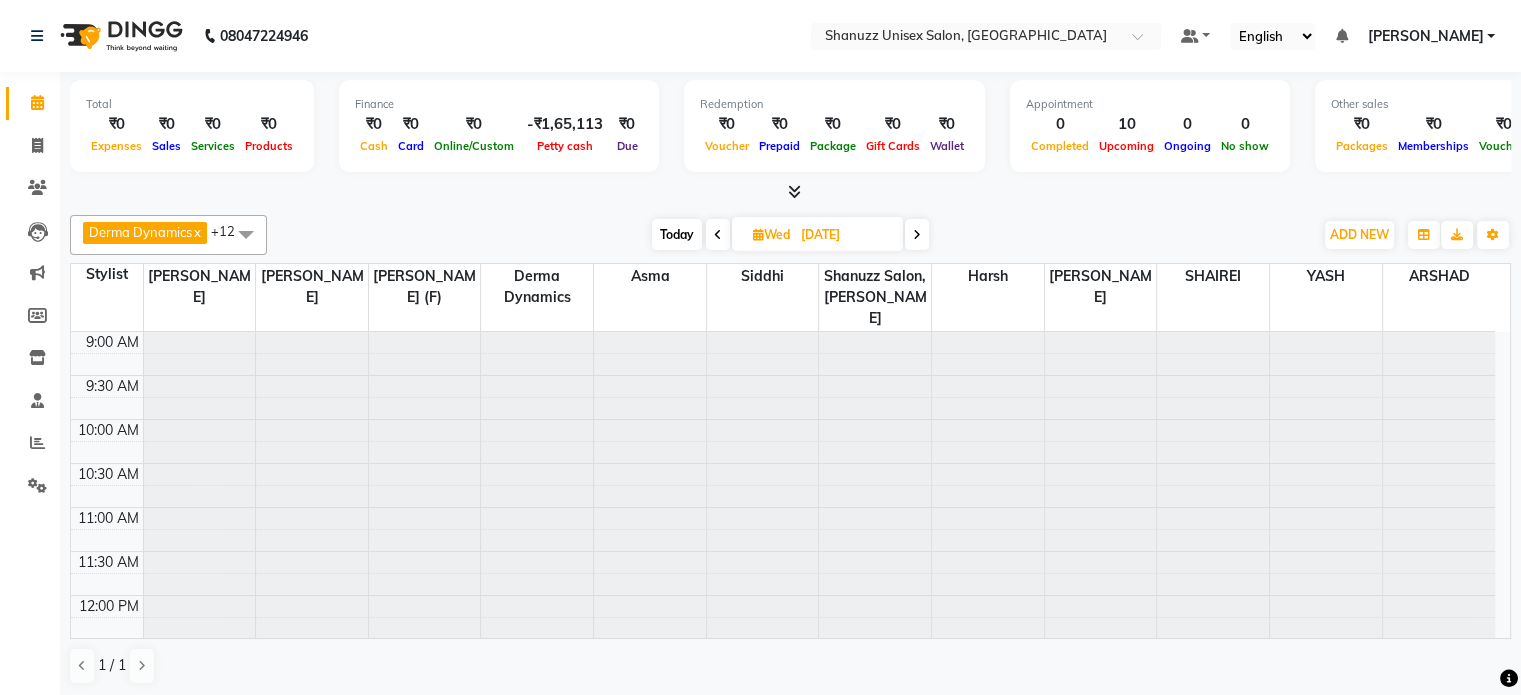 scroll, scrollTop: 175, scrollLeft: 0, axis: vertical 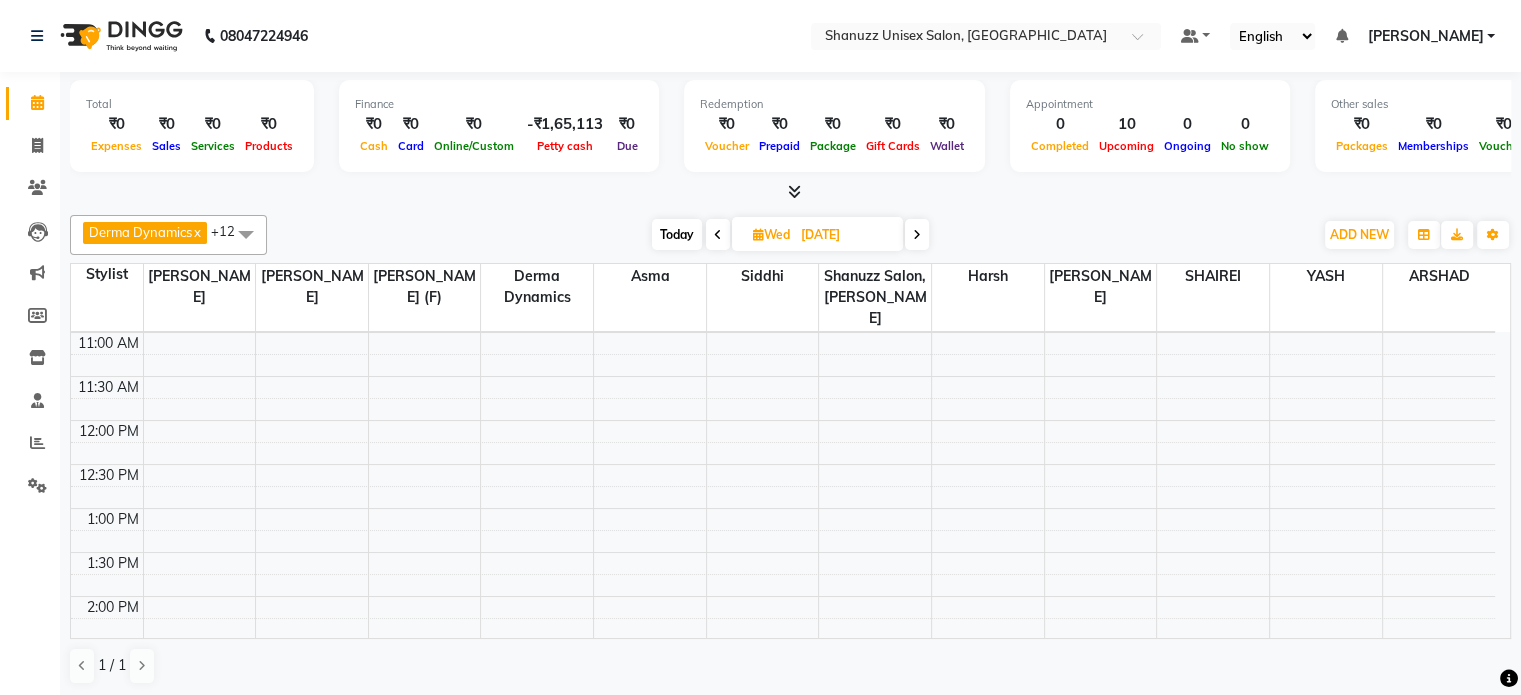 click on "Today" at bounding box center [677, 234] 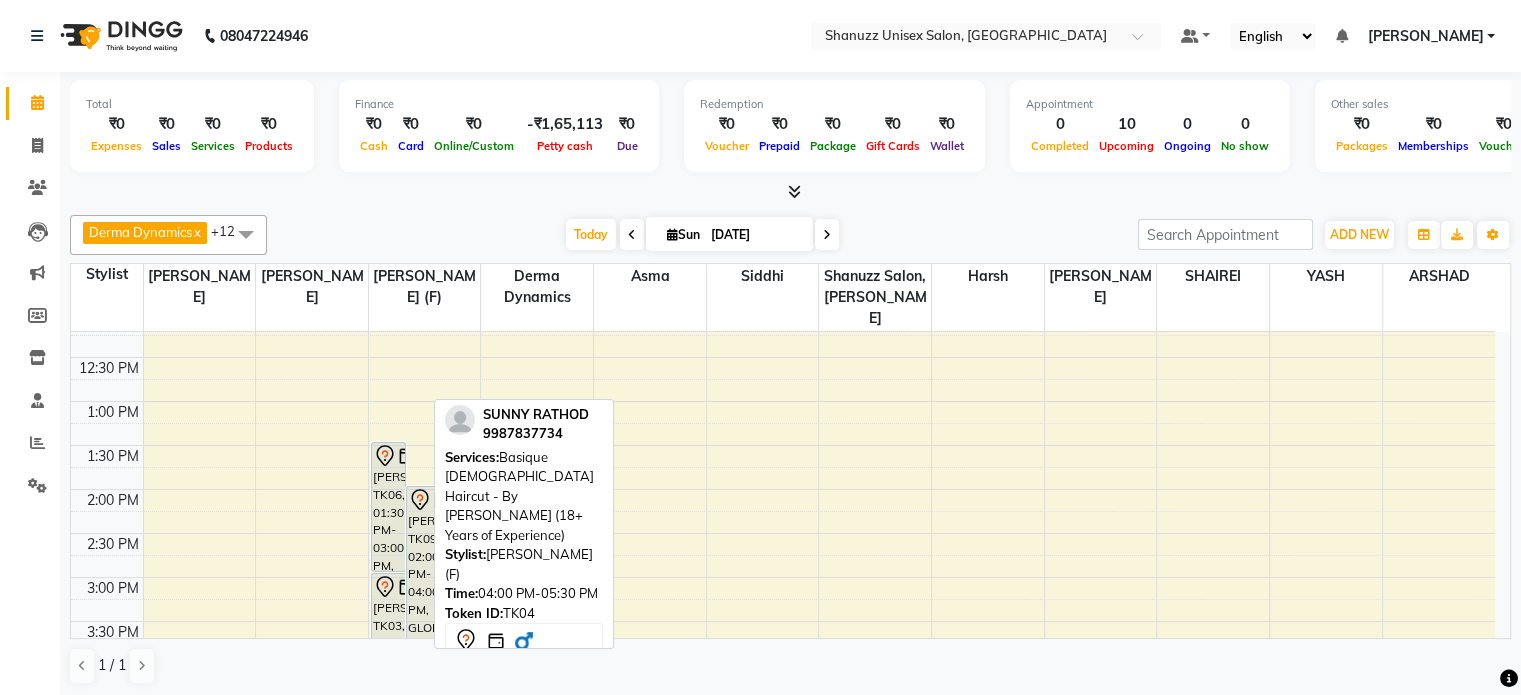 scroll, scrollTop: 255, scrollLeft: 0, axis: vertical 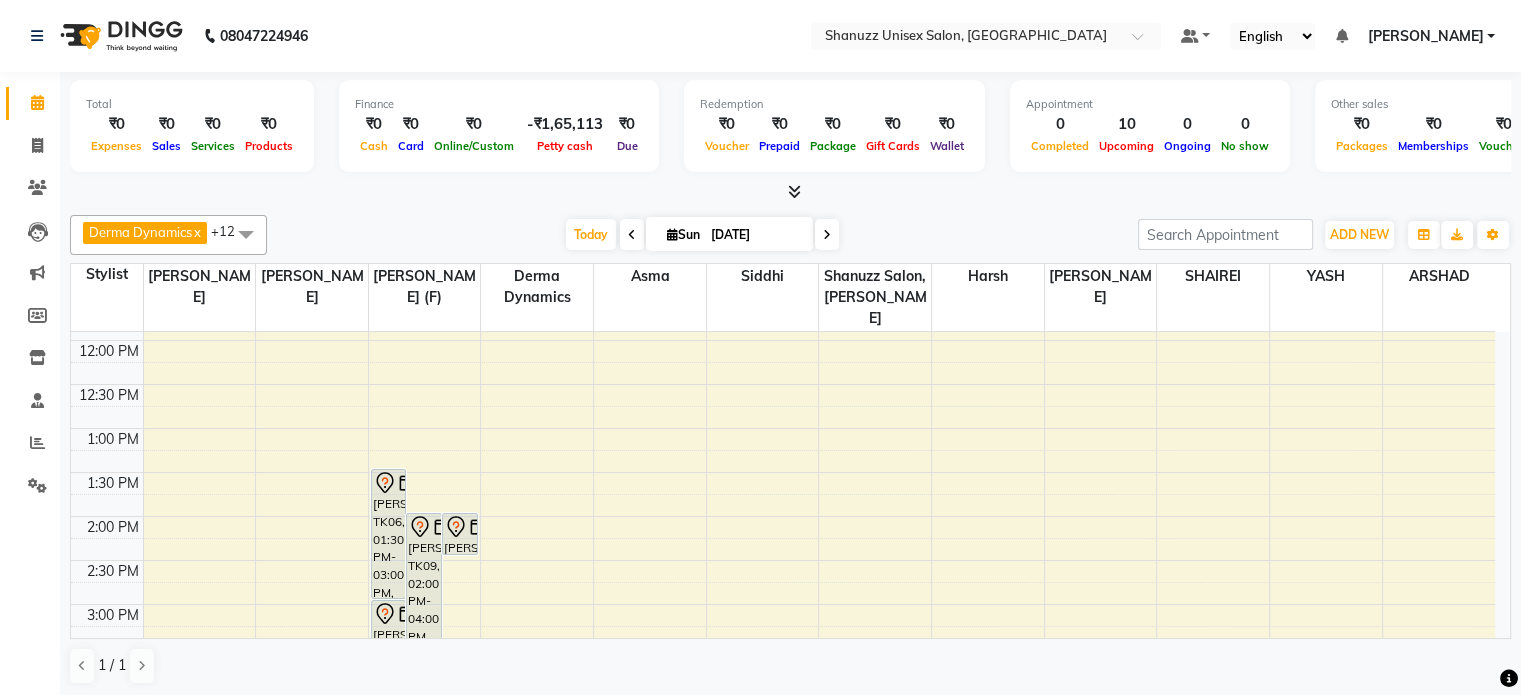 click on "13-07-2025" at bounding box center [755, 235] 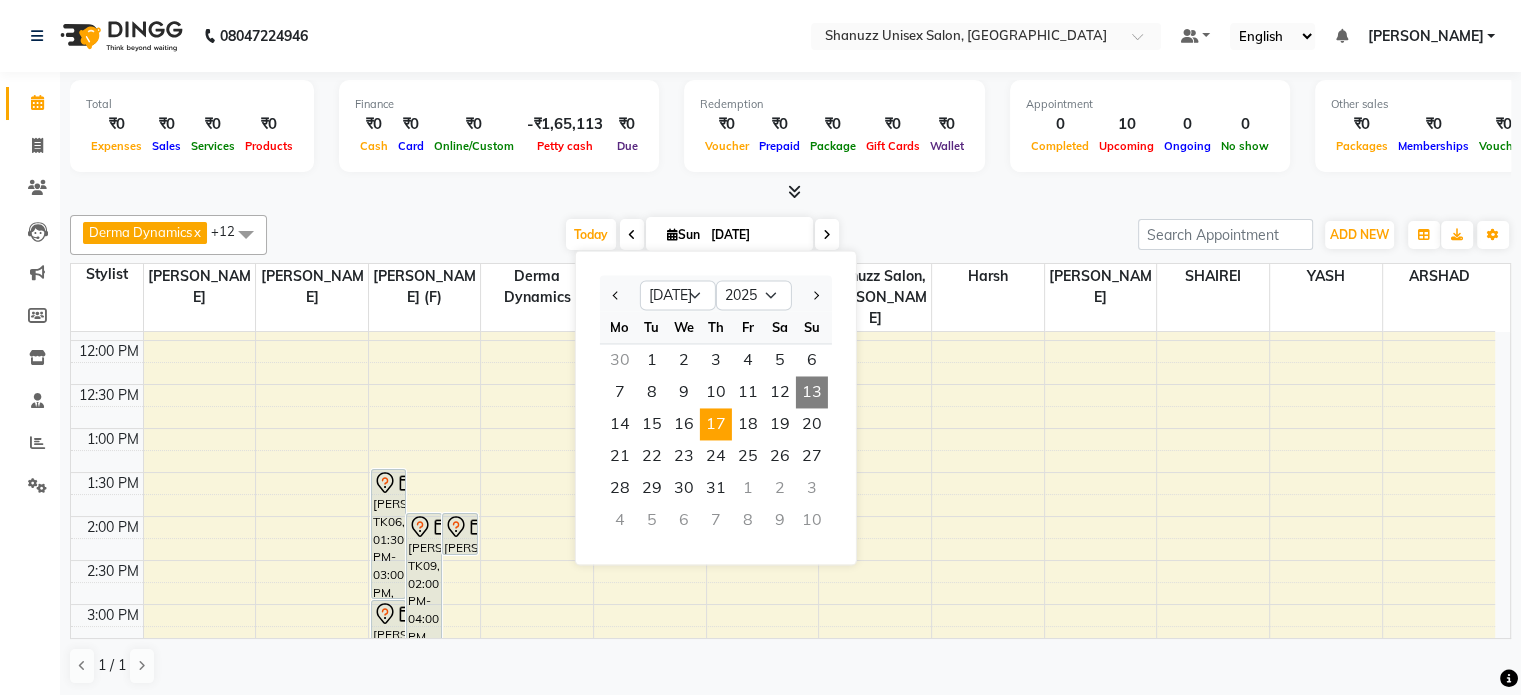 click on "17" at bounding box center (716, 424) 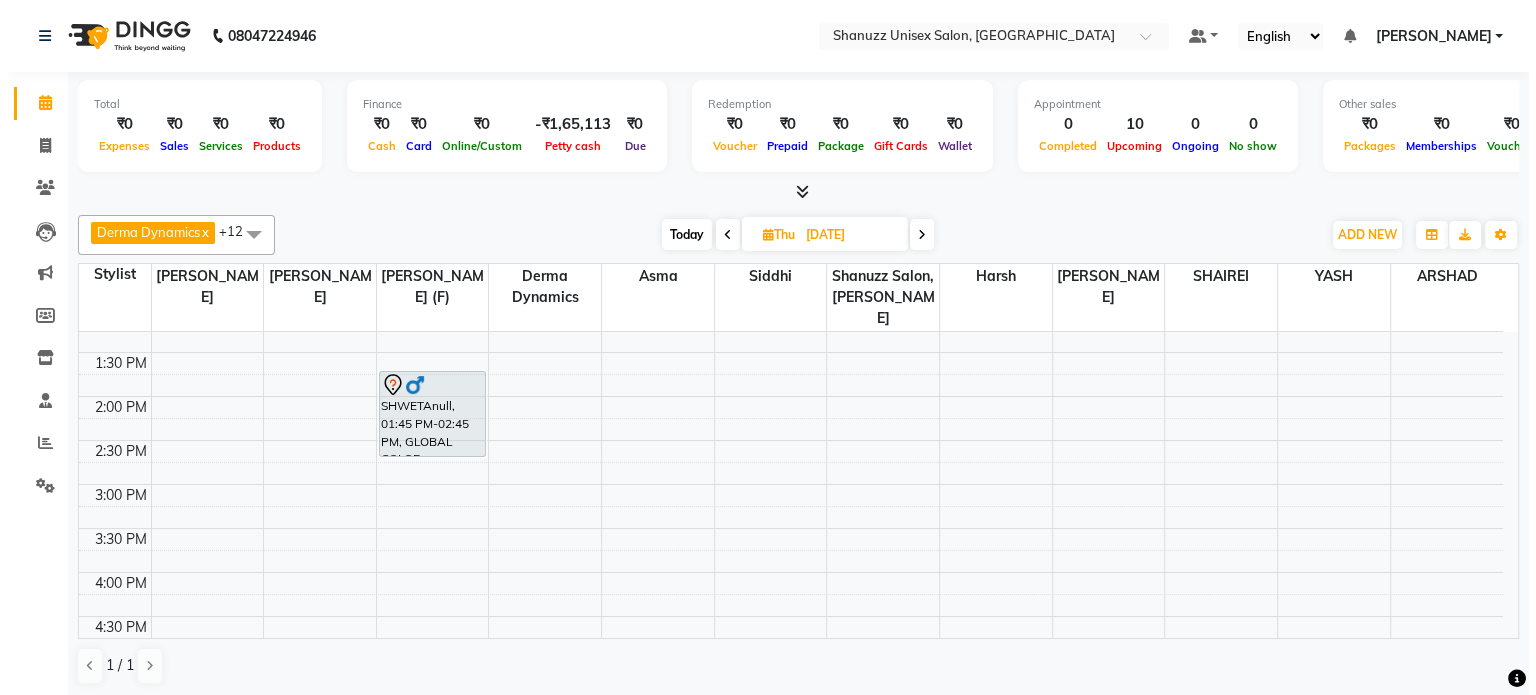scroll, scrollTop: 376, scrollLeft: 0, axis: vertical 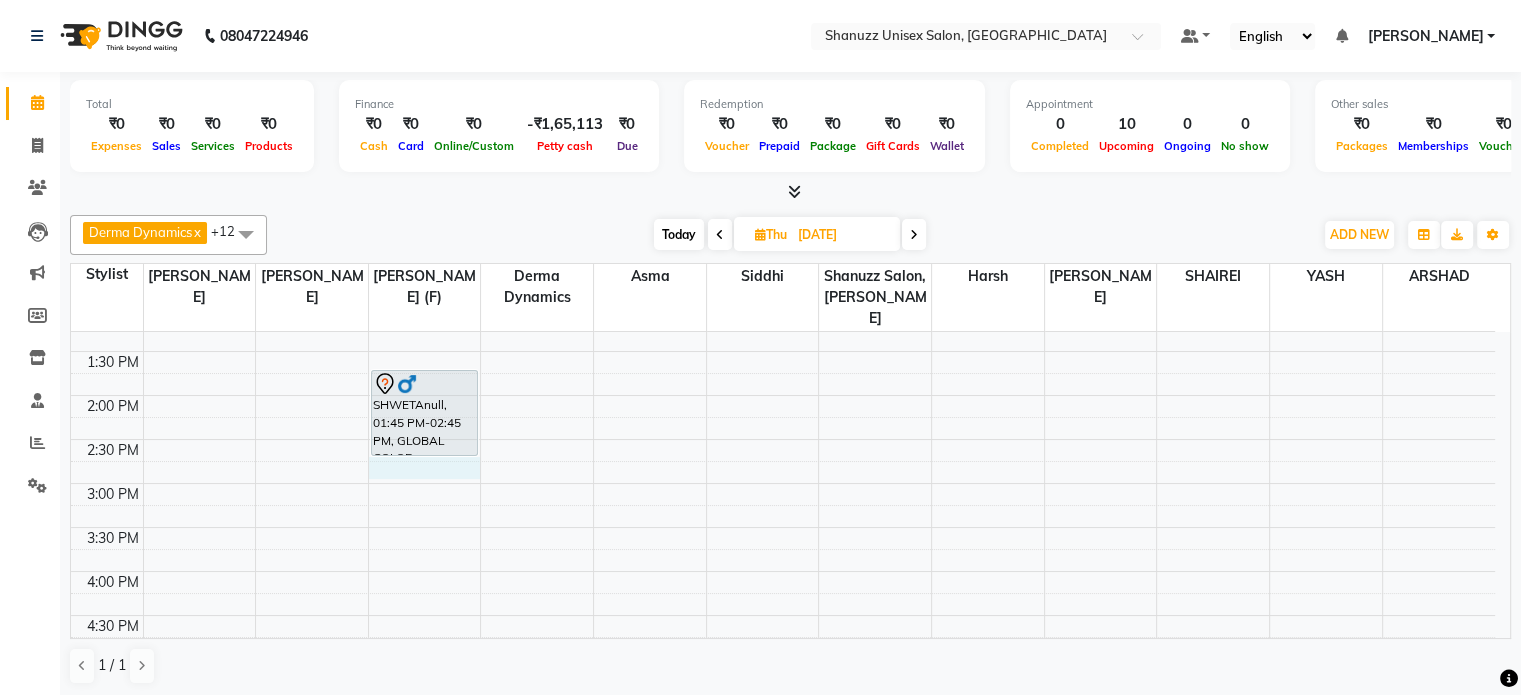 click on "9:00 AM 9:30 AM 10:00 AM 10:30 AM 11:00 AM 11:30 AM 12:00 PM 12:30 PM 1:00 PM 1:30 PM 2:00 PM 2:30 PM 3:00 PM 3:30 PM 4:00 PM 4:30 PM 5:00 PM 5:30 PM 6:00 PM 6:30 PM 7:00 PM 7:30 PM 8:00 PM 8:30 PM             SHWETAnull, 01:45 PM-02:45 PM, GLOBAL COLOR + HIGHLIGHTS  - Hair upto back" at bounding box center (783, 483) 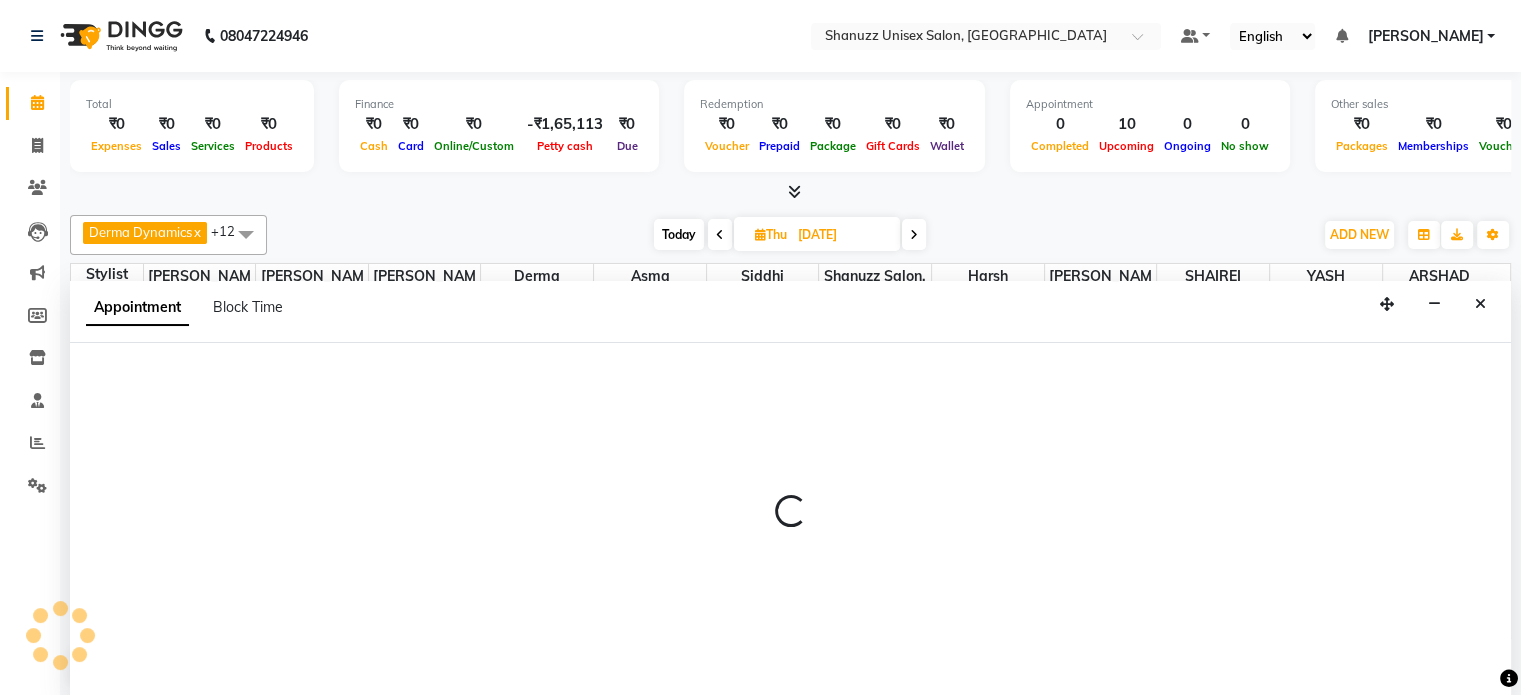select on "59304" 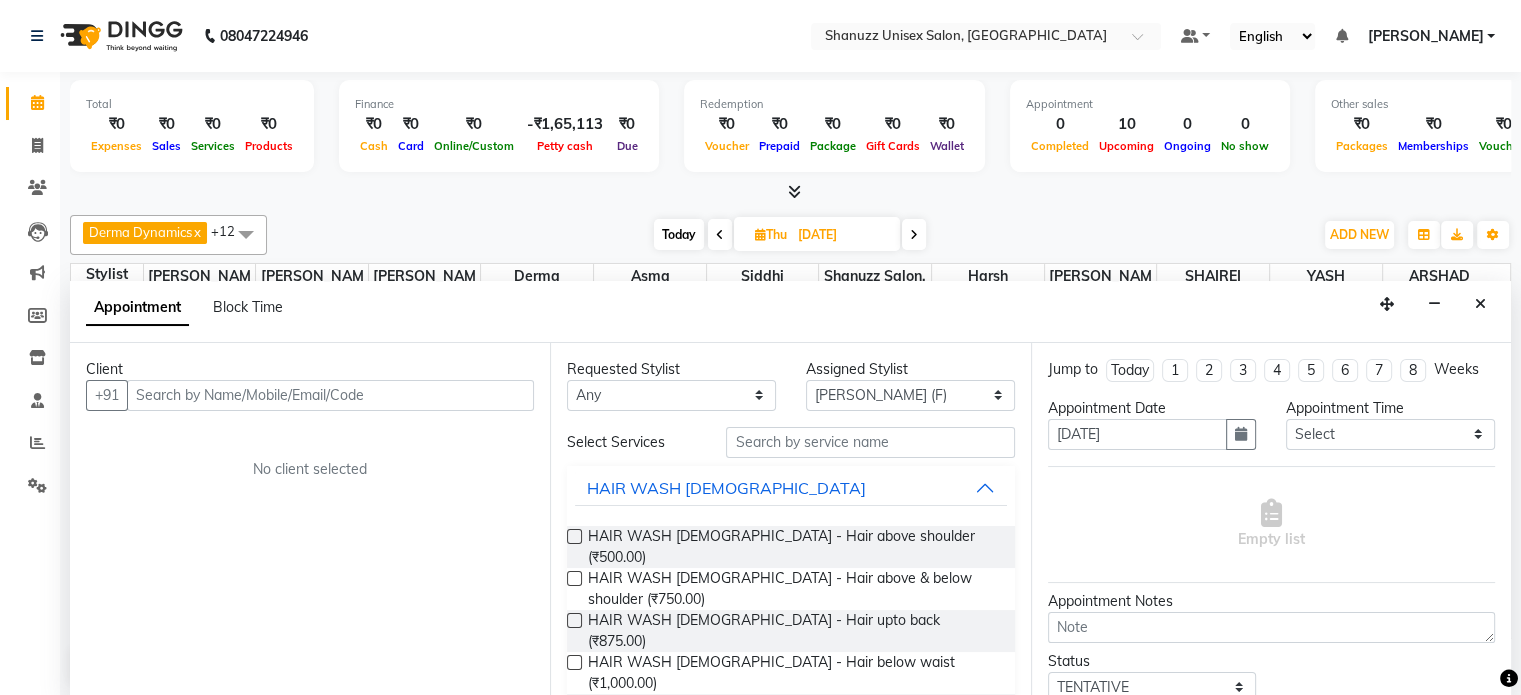 click at bounding box center [330, 395] 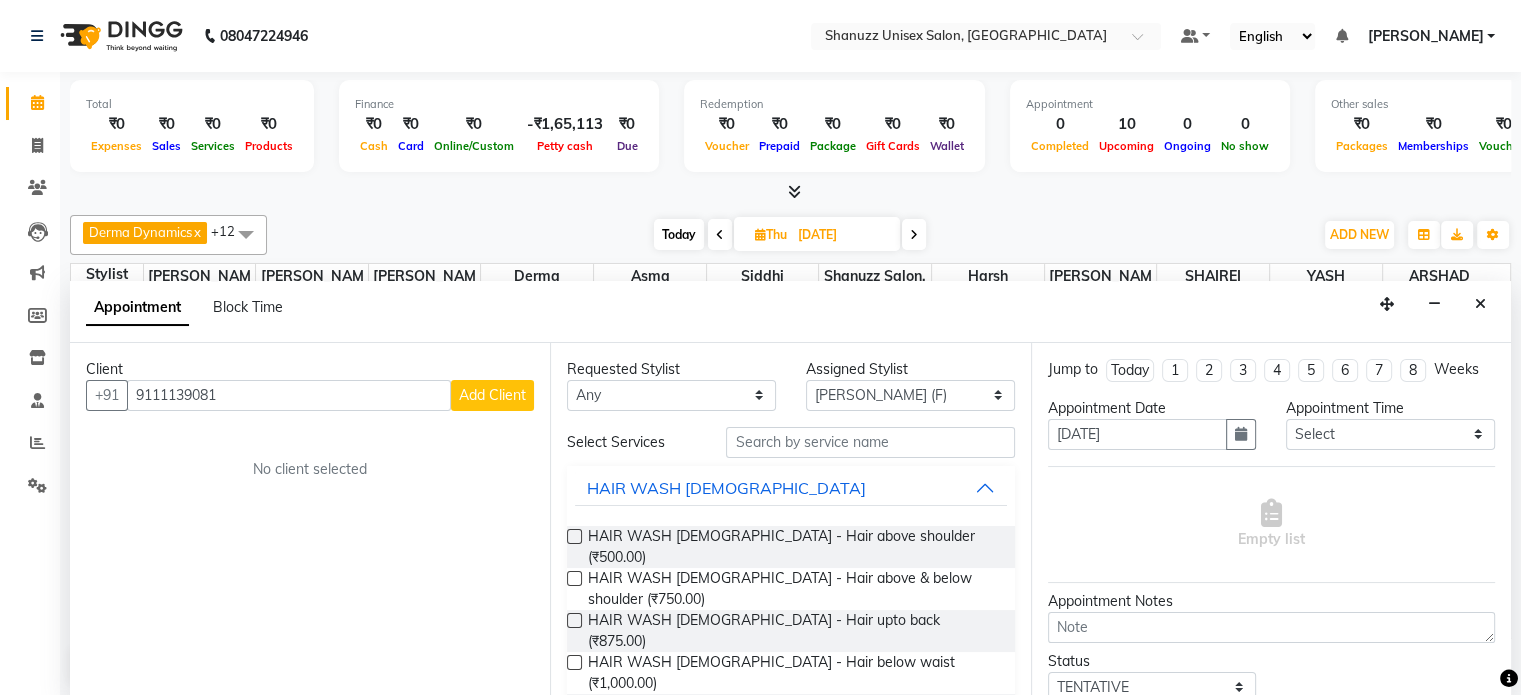 type on "9111139081" 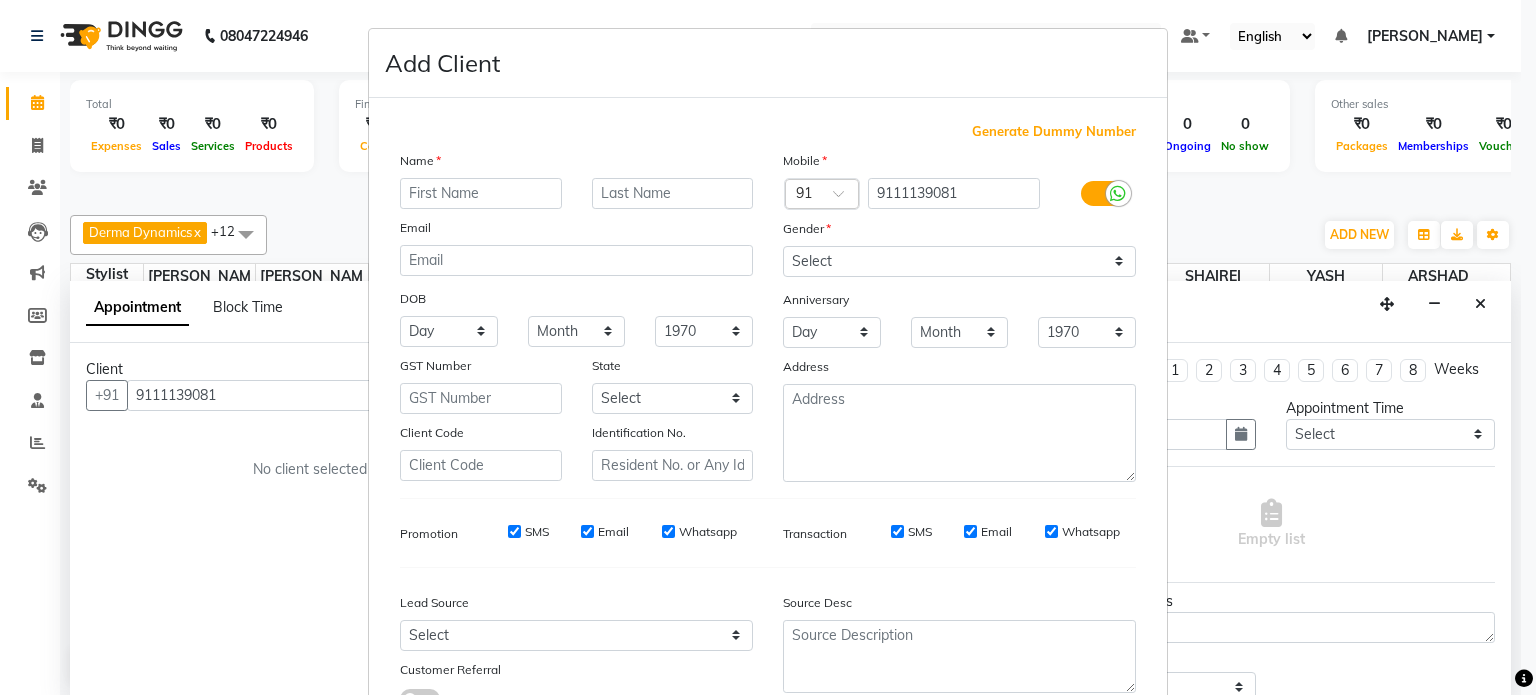 click at bounding box center (481, 193) 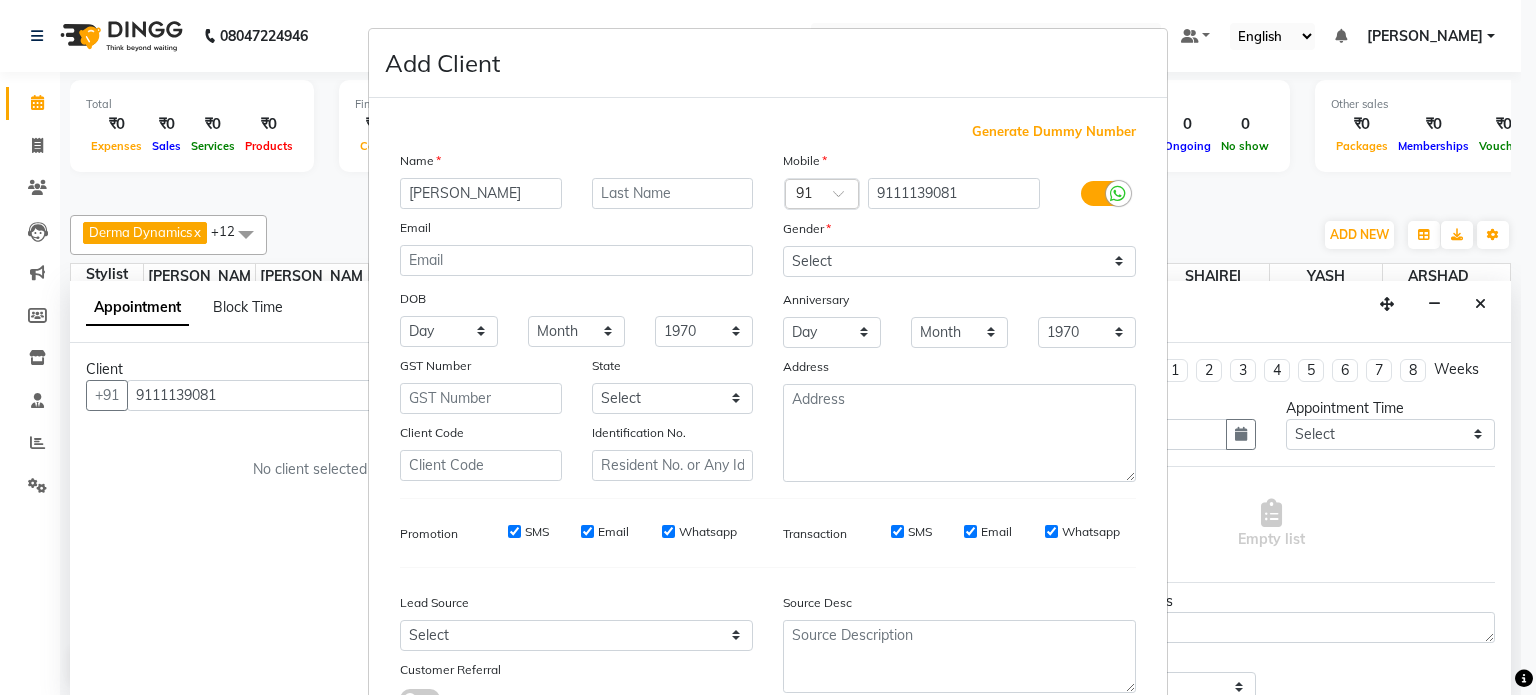 type on "AZEEM SHER" 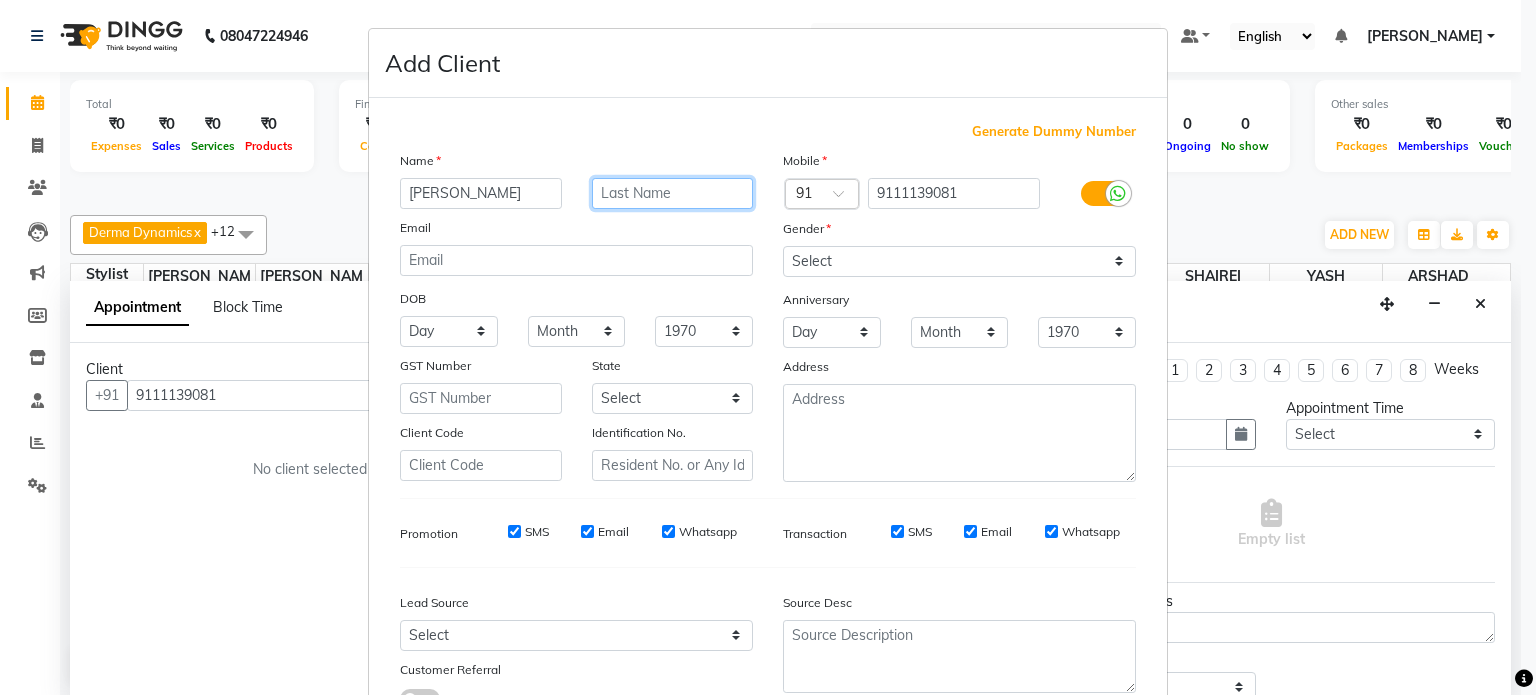 click at bounding box center (673, 193) 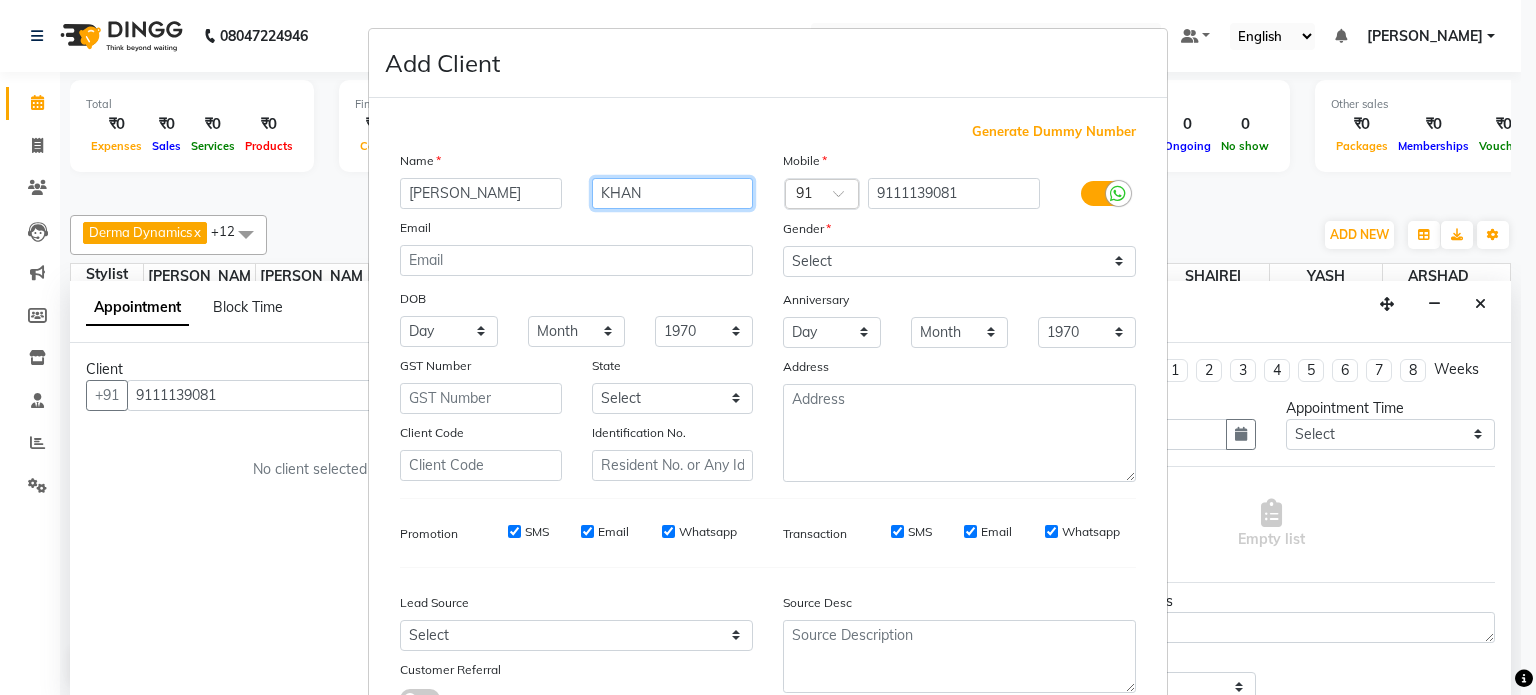 type on "KHAN" 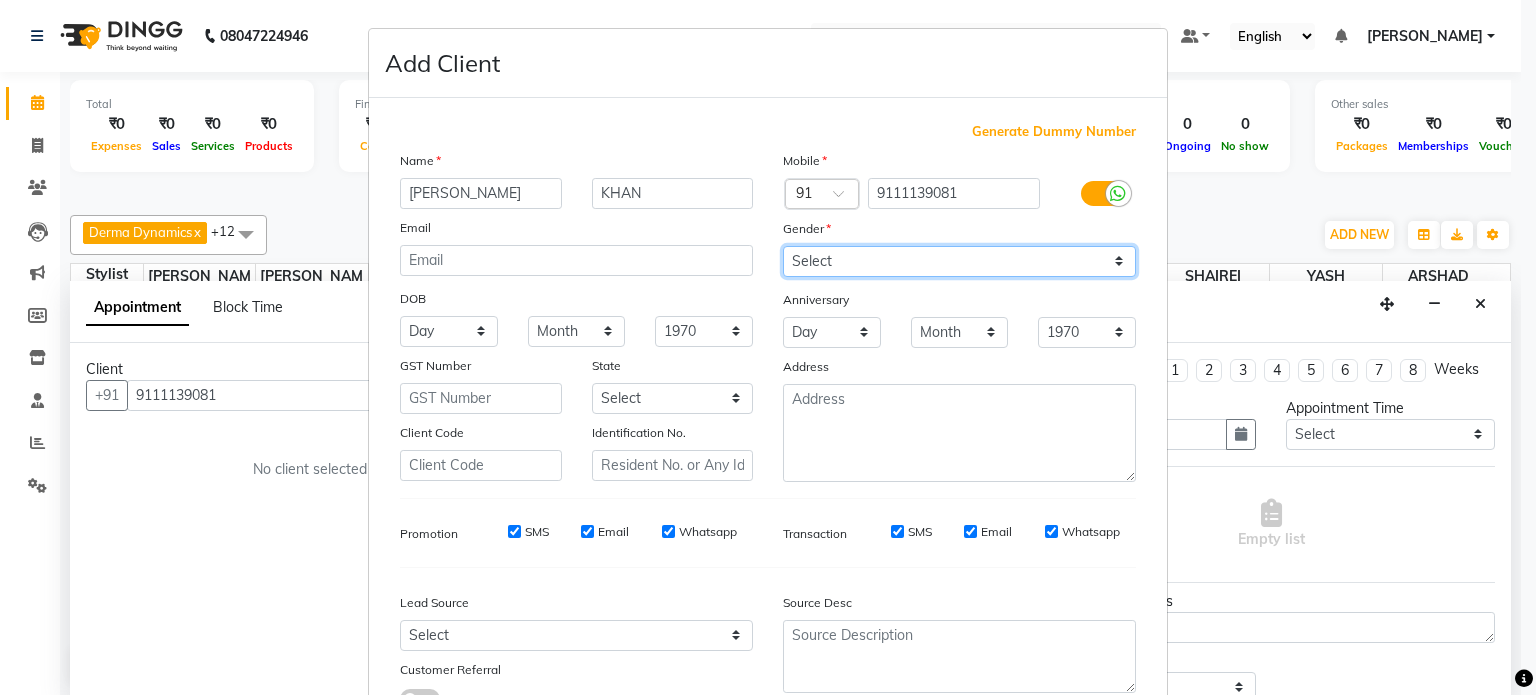 click on "Select Male Female Other Prefer Not To Say" at bounding box center [959, 261] 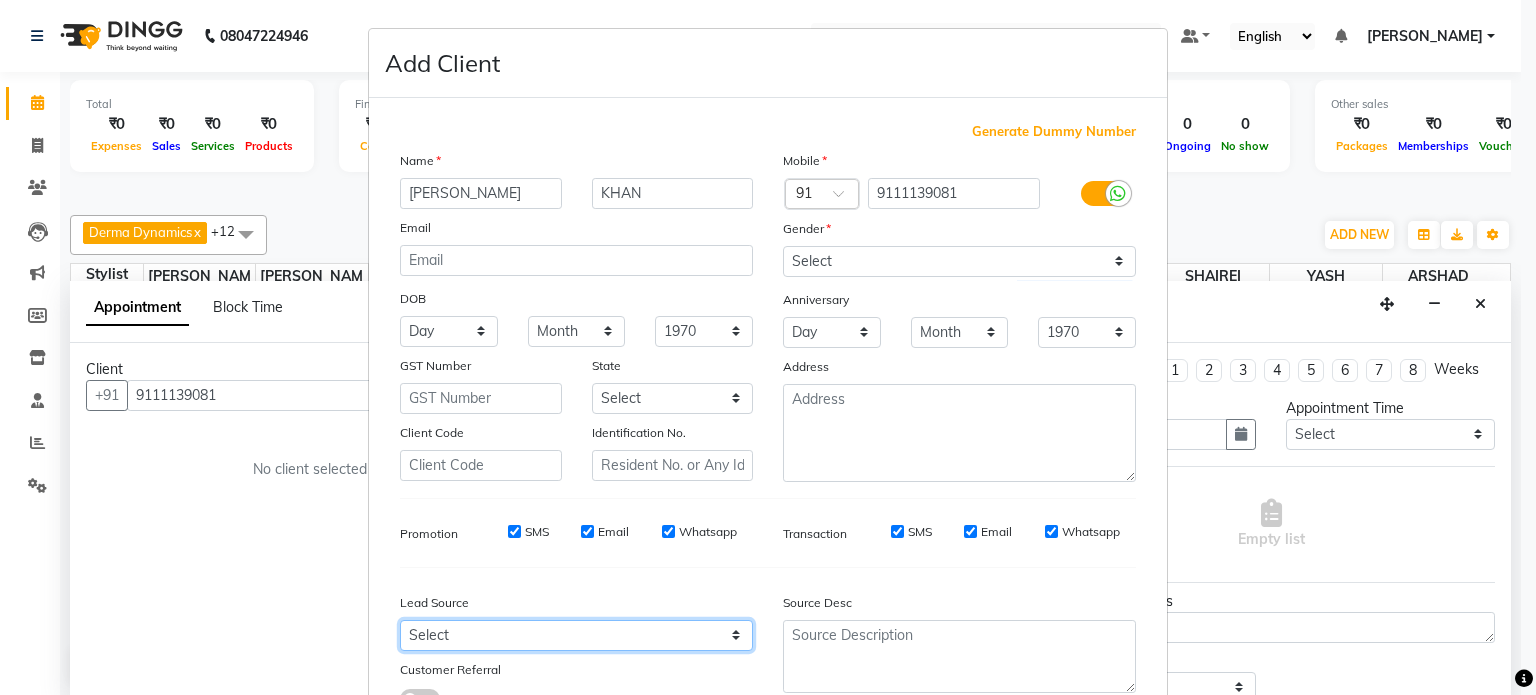 click on "Select Walk-in Referral Internet Friend Word of Mouth Advertisement Facebook JustDial Google Other" at bounding box center [576, 635] 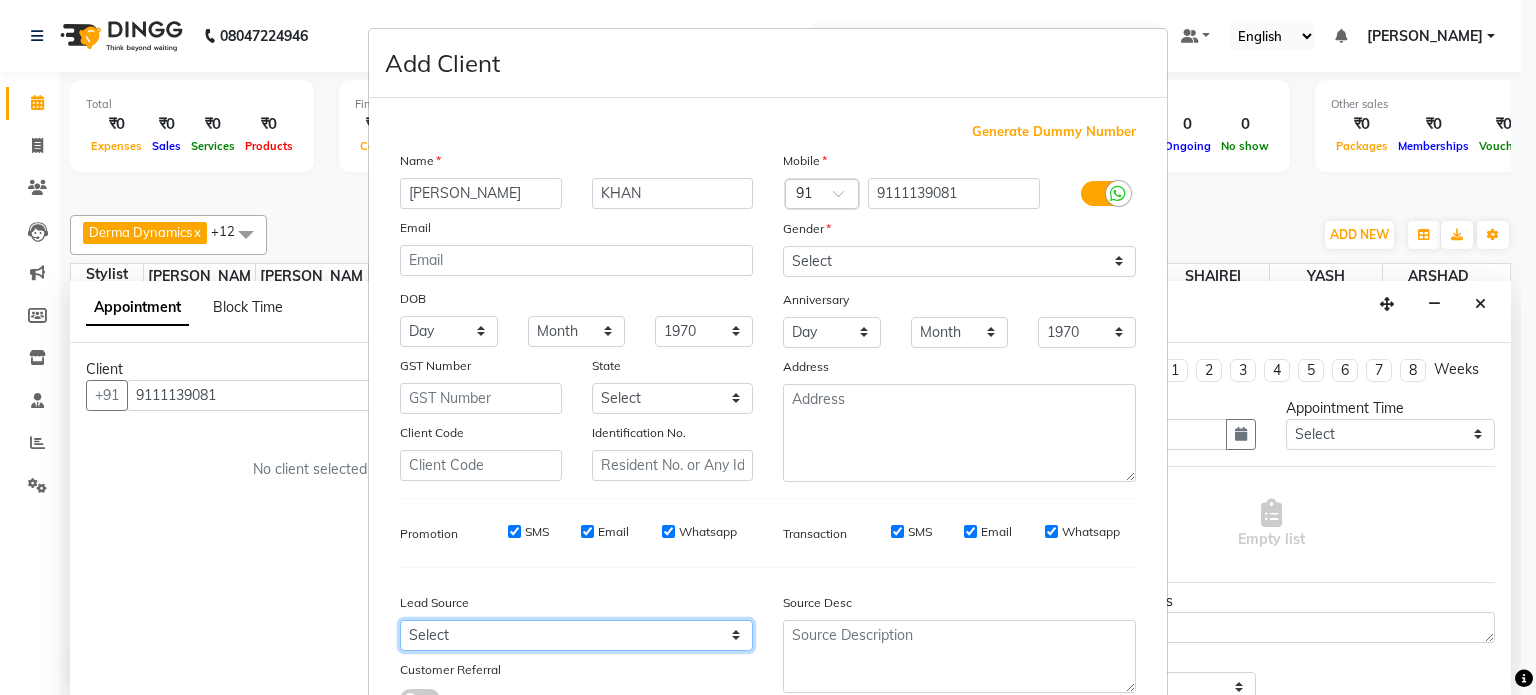 select on "49174" 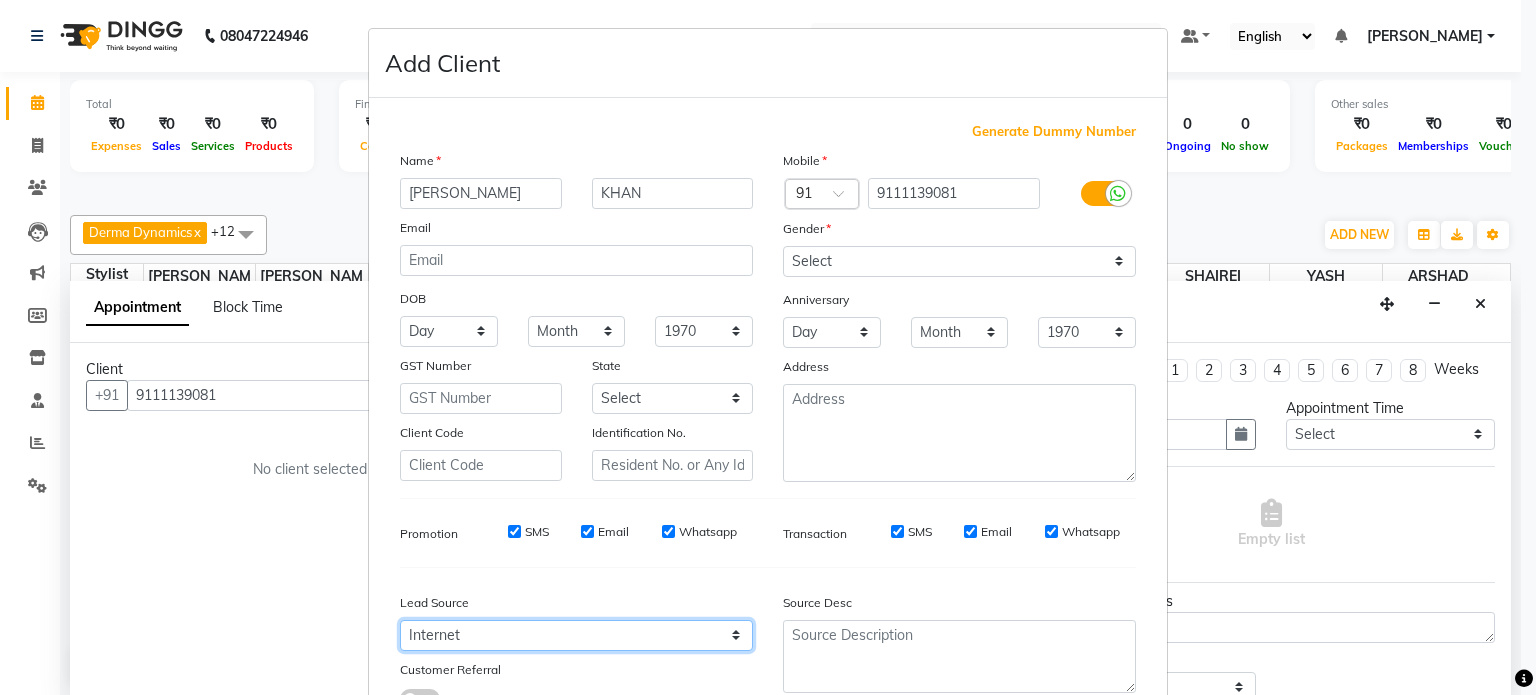 click on "Select Walk-in Referral Internet Friend Word of Mouth Advertisement Facebook JustDial Google Other" at bounding box center (576, 635) 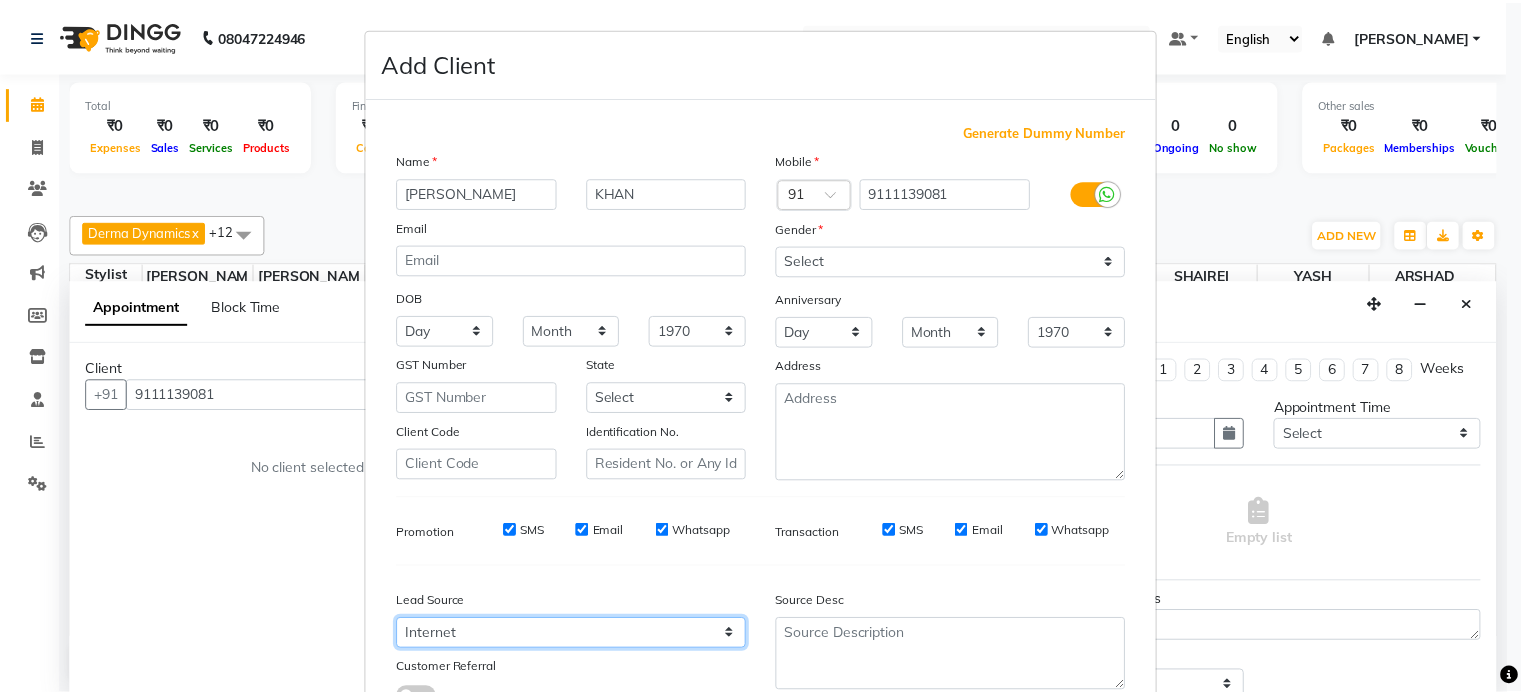 scroll, scrollTop: 161, scrollLeft: 0, axis: vertical 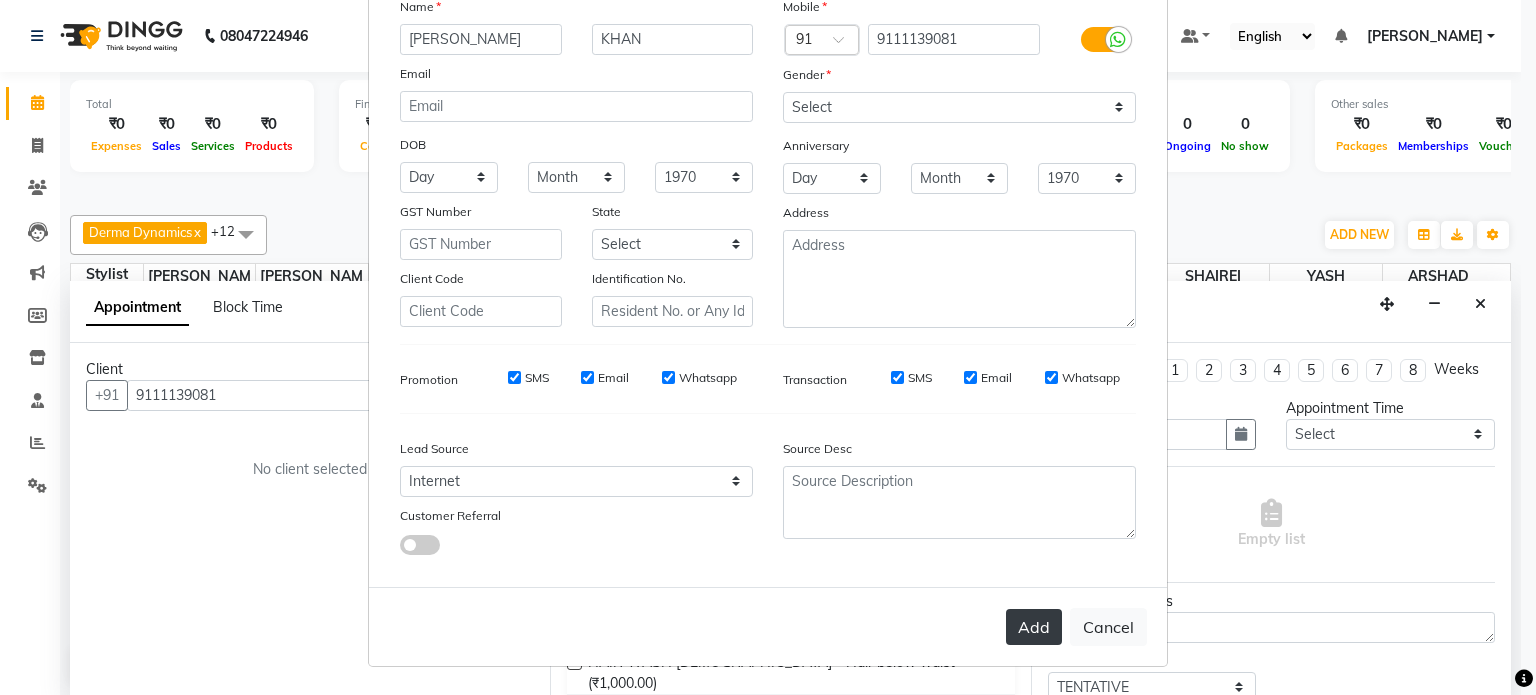 click on "Add" at bounding box center [1034, 627] 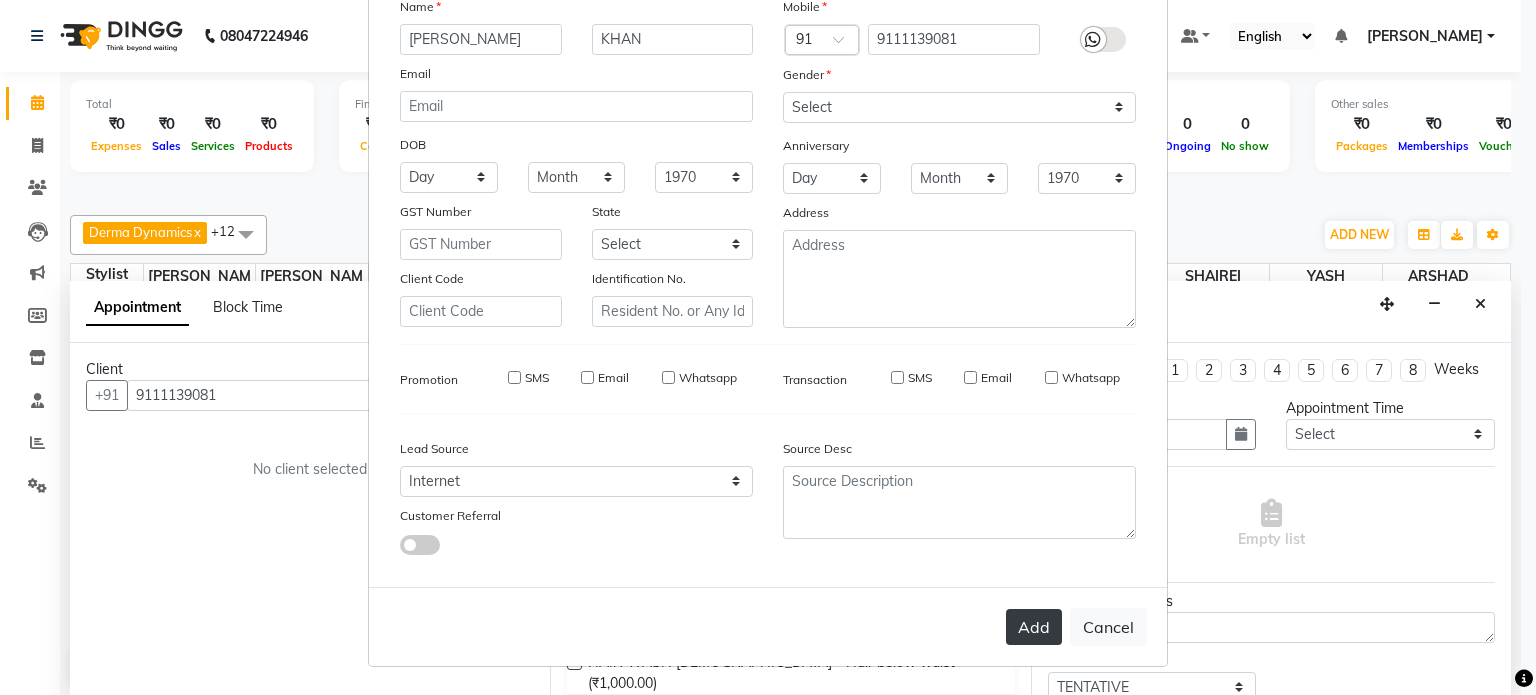 type 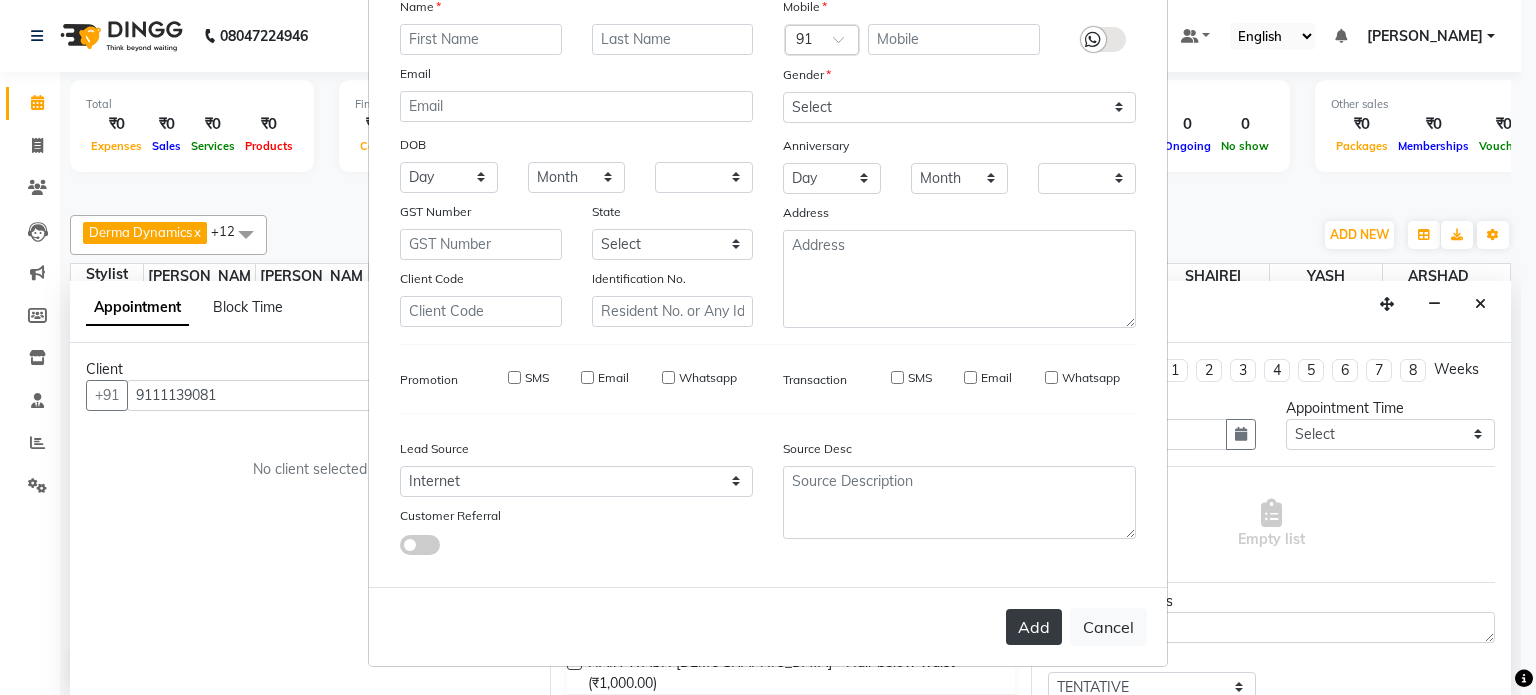 checkbox on "false" 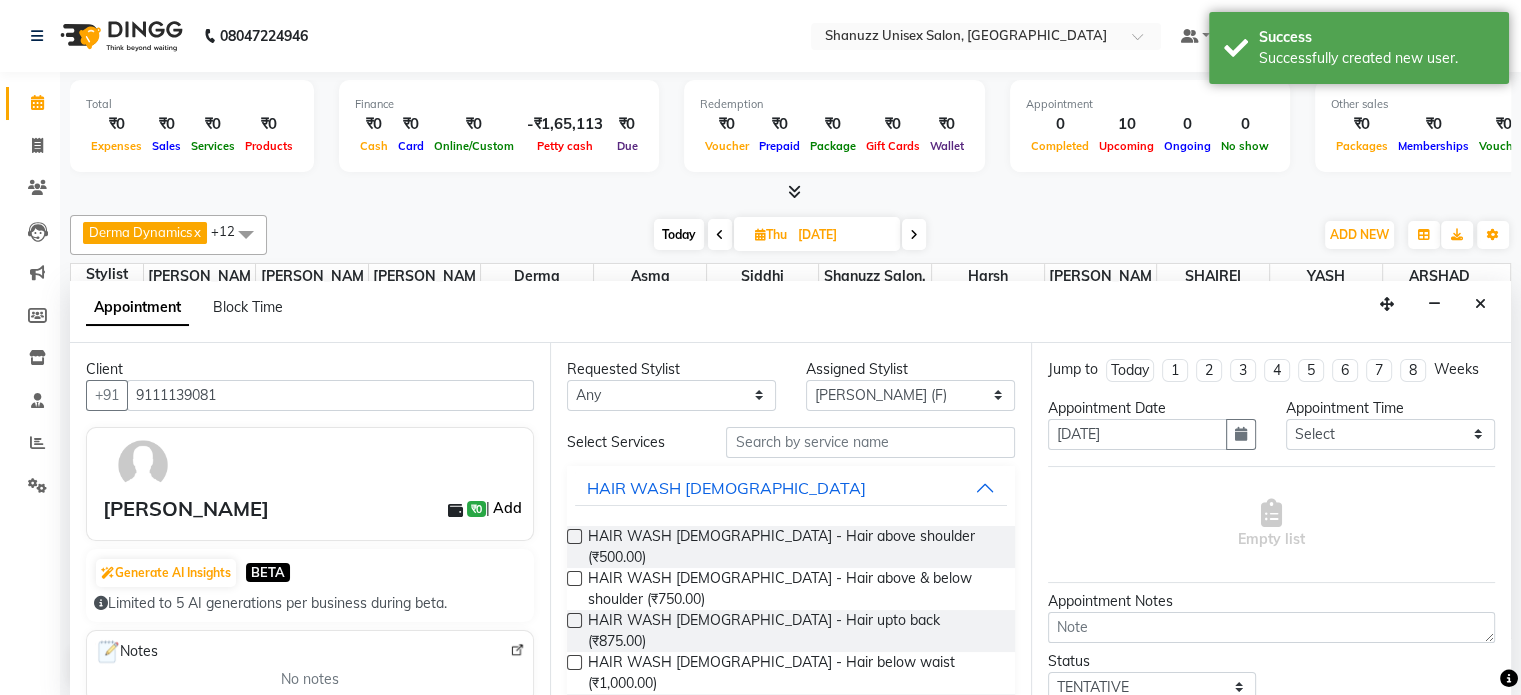 click on "Add" at bounding box center (507, 508) 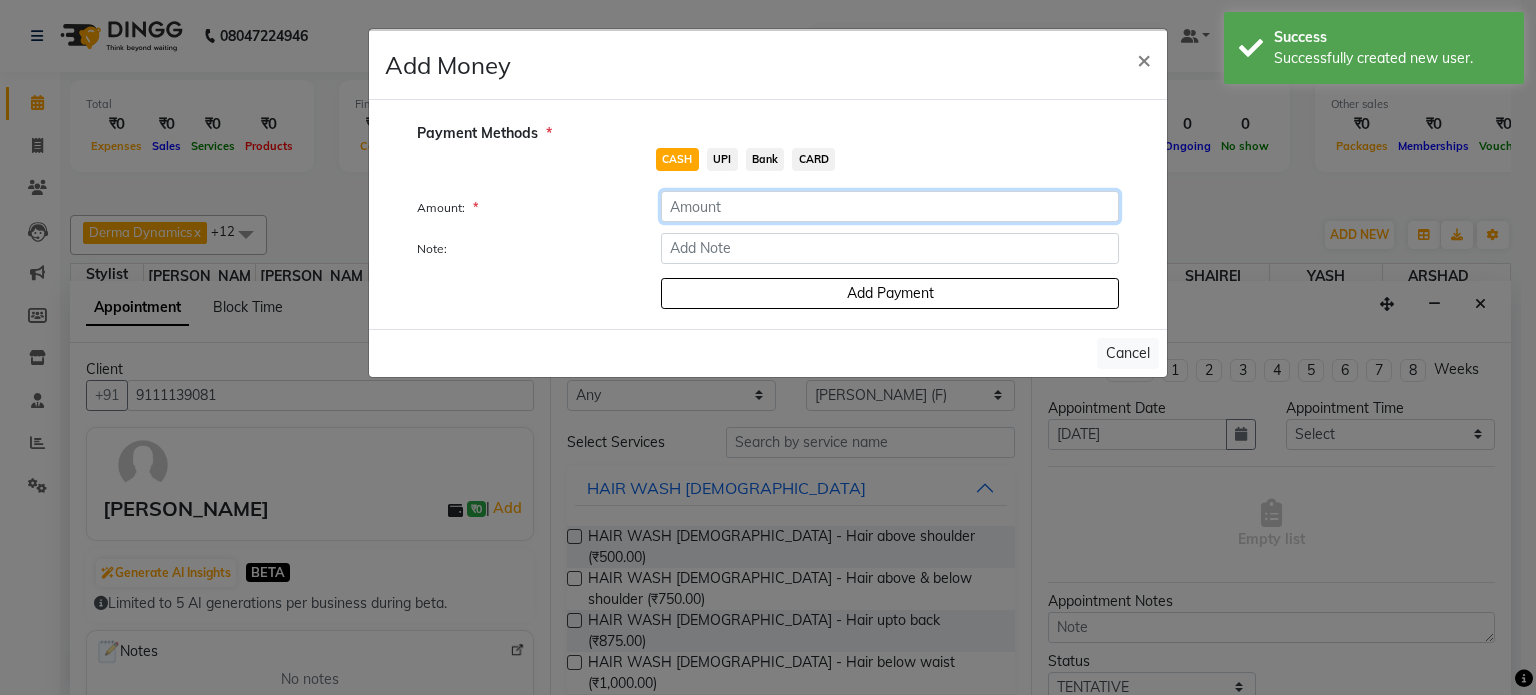 click 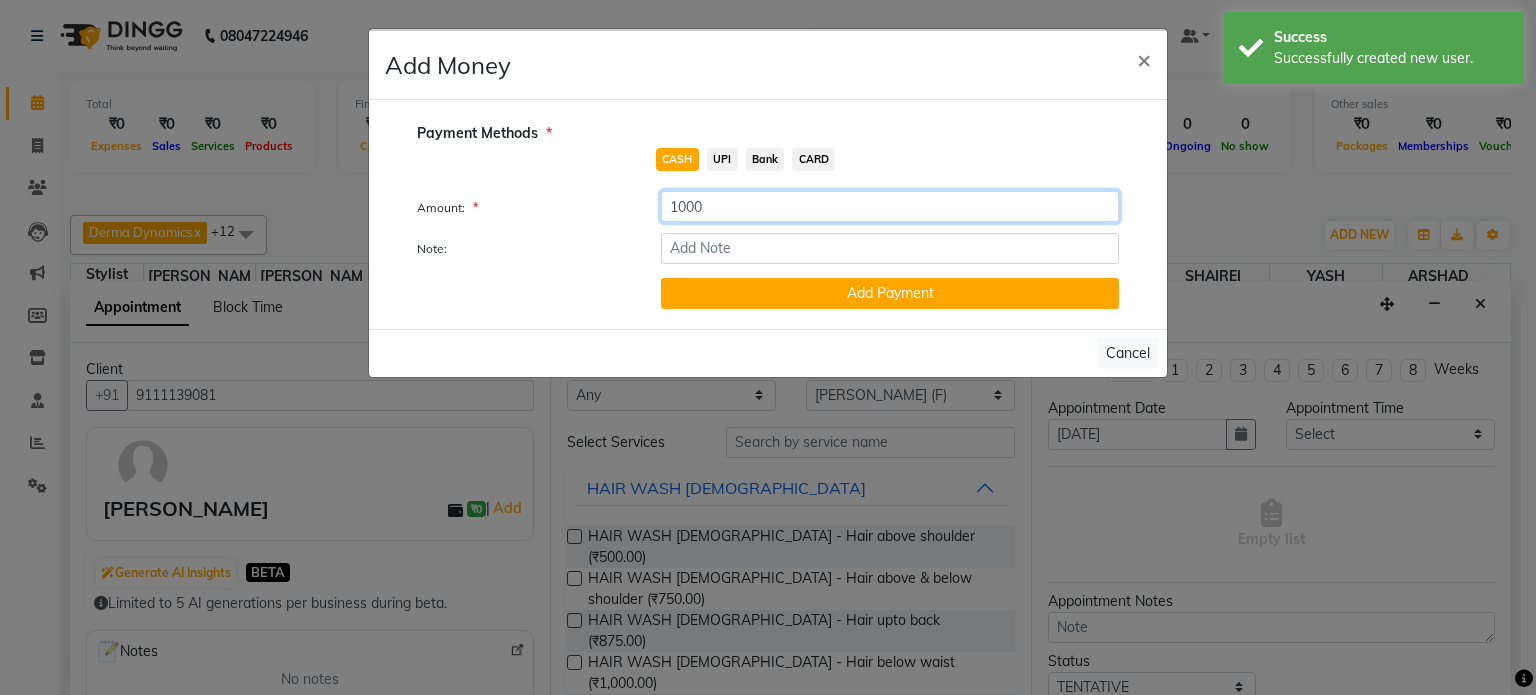 type on "1000" 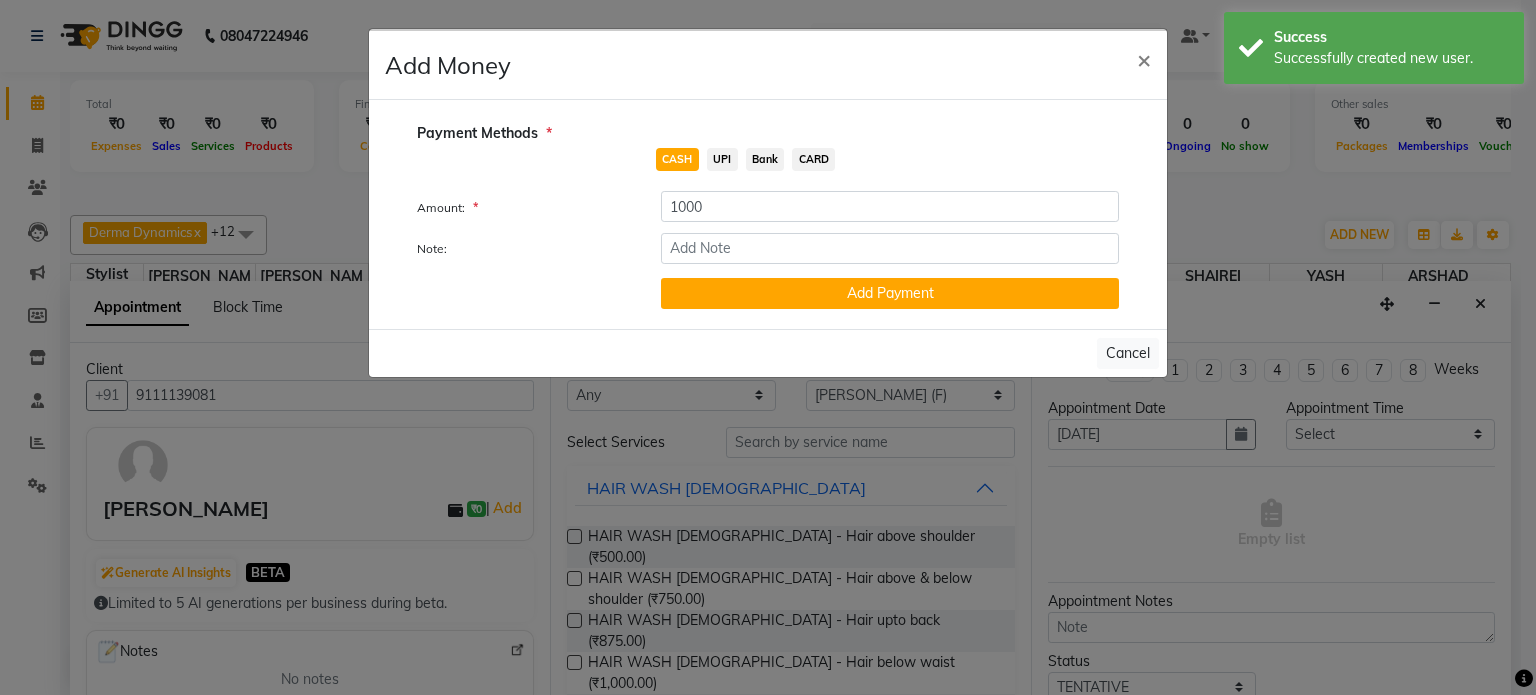 click on "UPI" 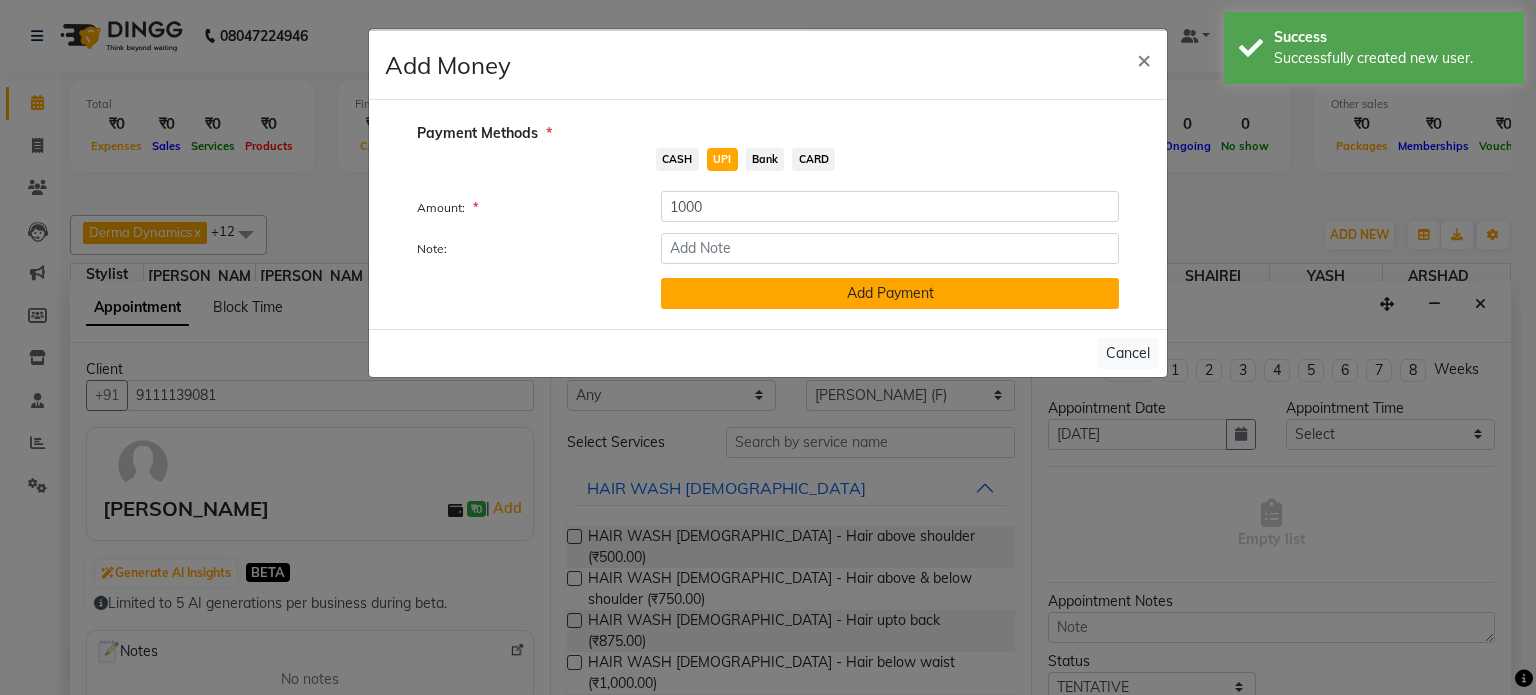 click on "Add Payment" 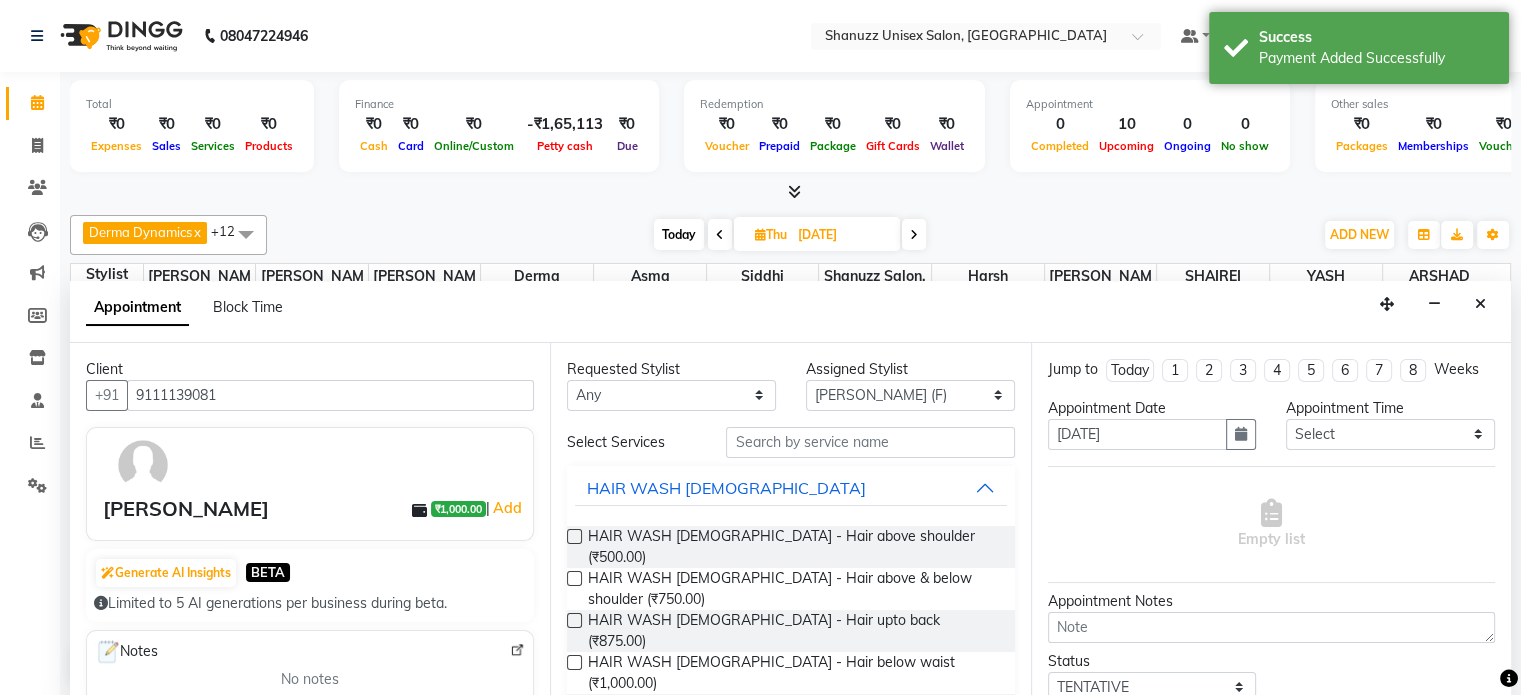 click on "Select Services    HAIR WASH FEMALE HAIR WASH FEMALE - Hair above shoulder (₹500.00) HAIR WASH FEMALE - Hair above & below shoulder (₹750.00) HAIR WASH FEMALE - Hair upto back (₹875.00) HAIR WASH FEMALE - Hair below waist (₹1,000.00) HAIR WASH FEMALE - Additional charges for oiled hair (₹200.00) HAIR WASH FEMALE - Wash & Blast DRY (₹500.00) BEARD COLOR (₹750.00) SIDE LOCKS THREADING (₹150.00) PERMING  (₹3,500.00) CONSULTATION (₹500.00)    HAIR WASH MALE    Basique FEMALE Haircut    Basique MALE Haircut    SHAVE / BEARD TRIM    MALE HAIR TREATMENT KERATIN    MALE HAIR TREATMENT BOTOX    FEMALE HAIR TREATMENT KERATIN    FEMALE HAIR TREATMENT BOTOX    BLOWDRY    FINGER COILING - Temporary Curling    IRONING - Straight to wavy texture    IRONING - Curly texture / thick dense hair    TONGS    HAIR SPA    GK KERATIN HAIR SPA    HEAD MASSAGE    HAIR & SCALP TREATMENT (Dandruff)    OLAPLEX TREATMENT    NANOPLASTIA treatment    STRAIGHTENING/SMOOTHENING/Treatment    BOTOX    KERATINE" at bounding box center [790, 1930] 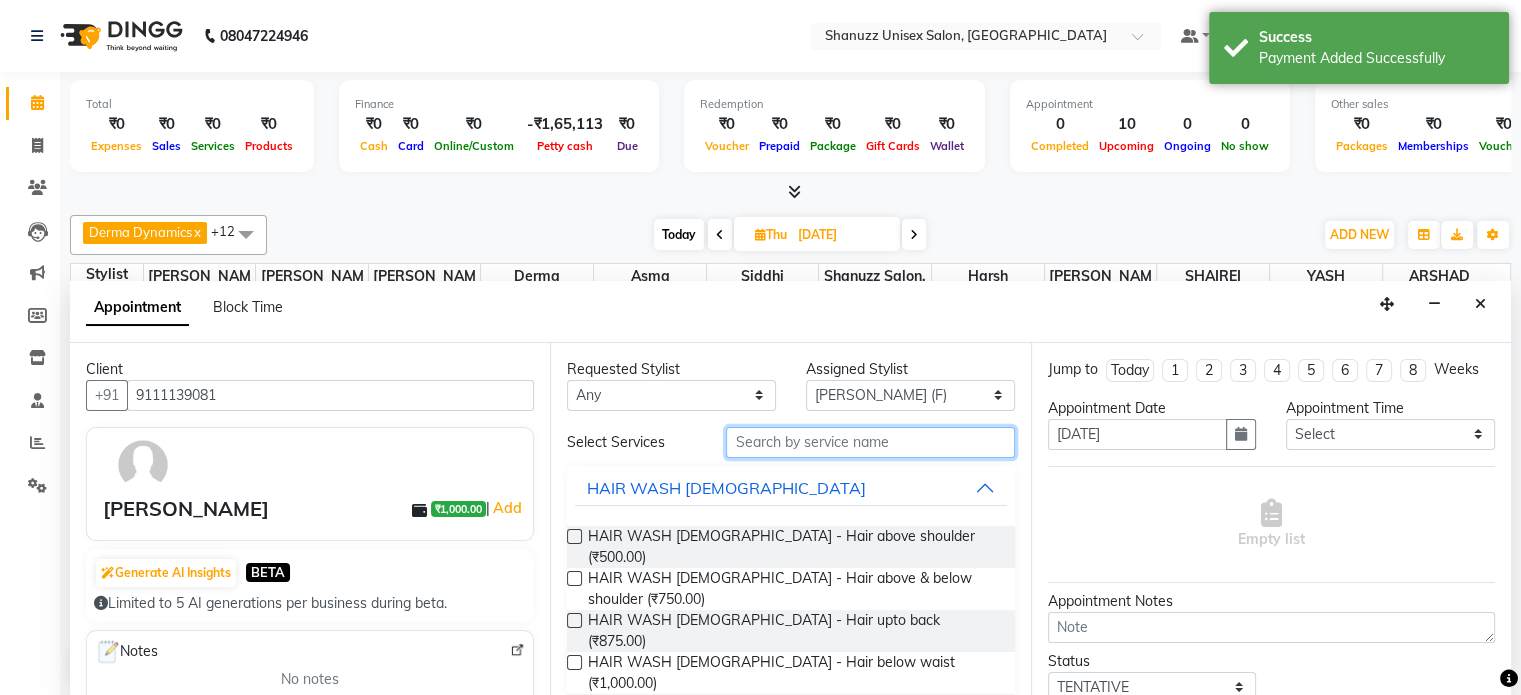 click at bounding box center [870, 442] 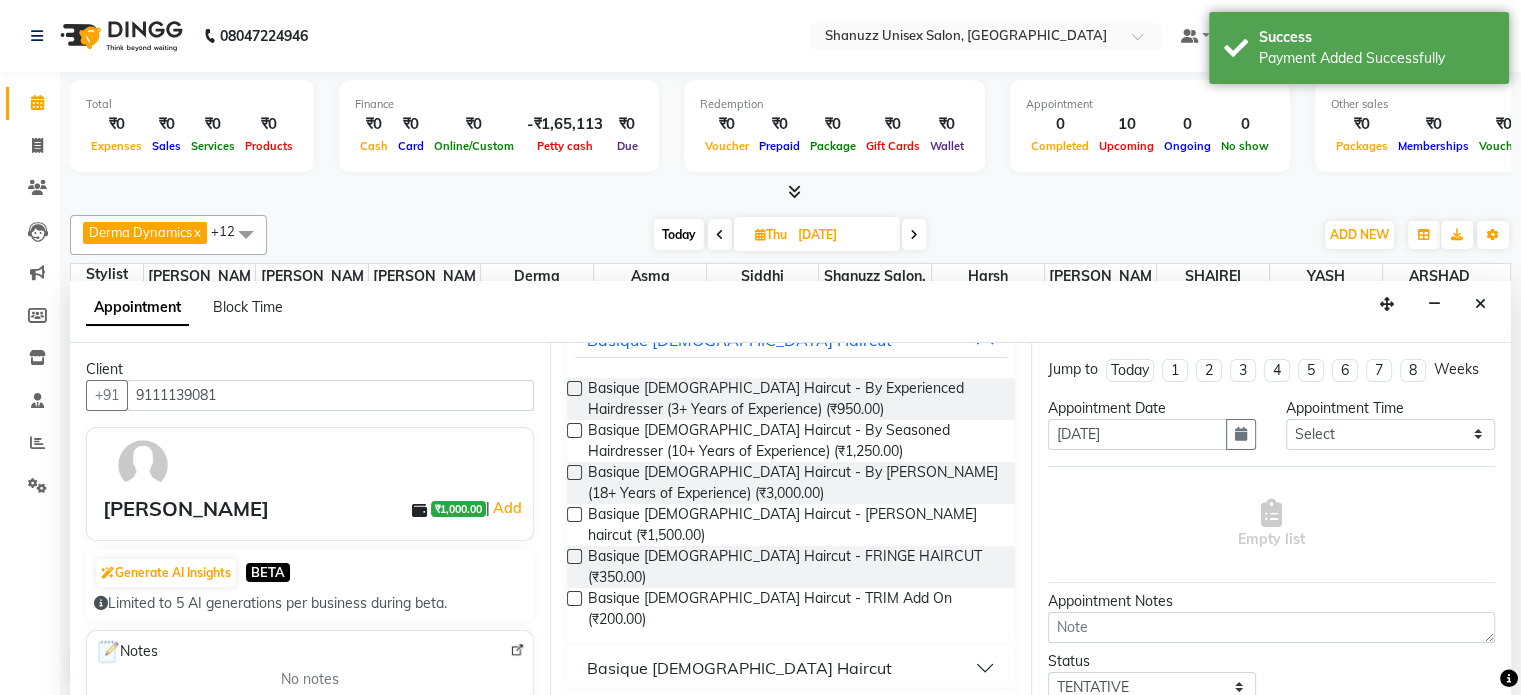 type on "CUT" 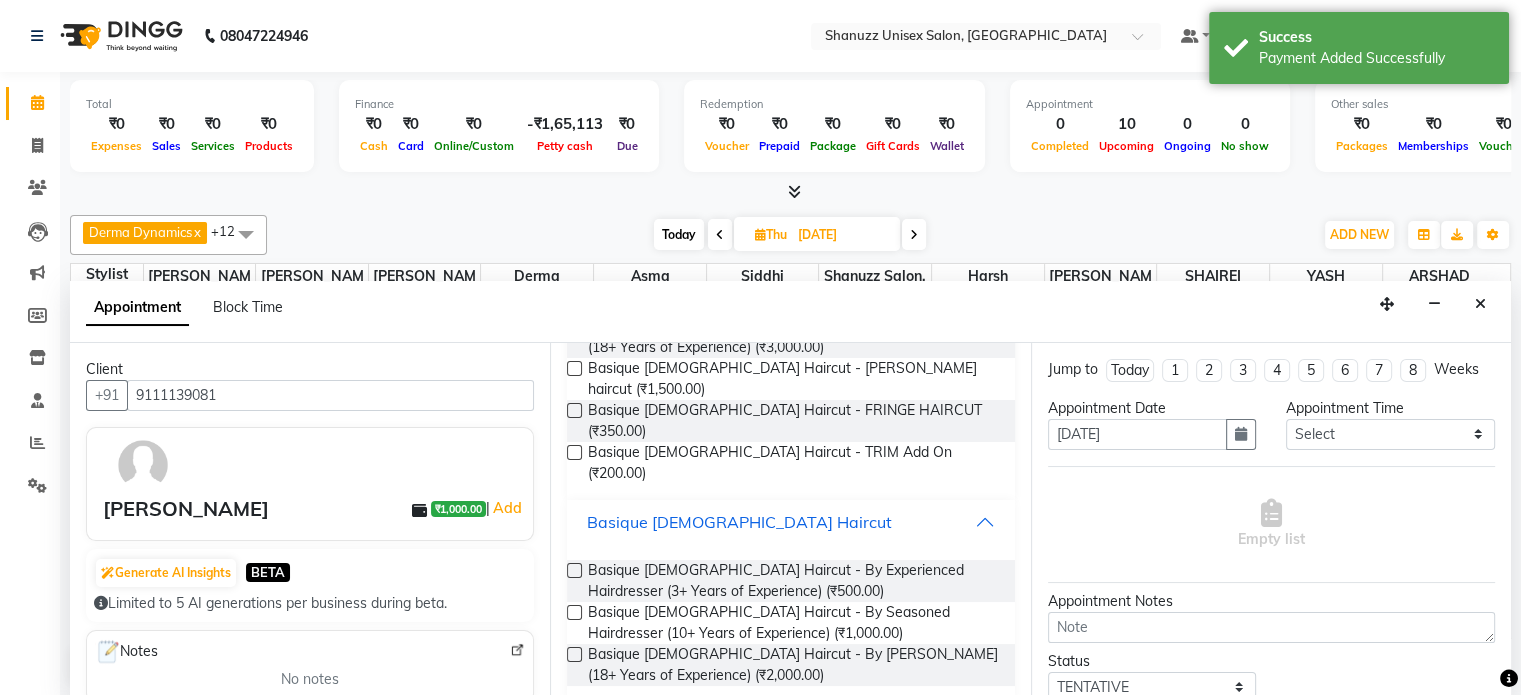 scroll, scrollTop: 306, scrollLeft: 0, axis: vertical 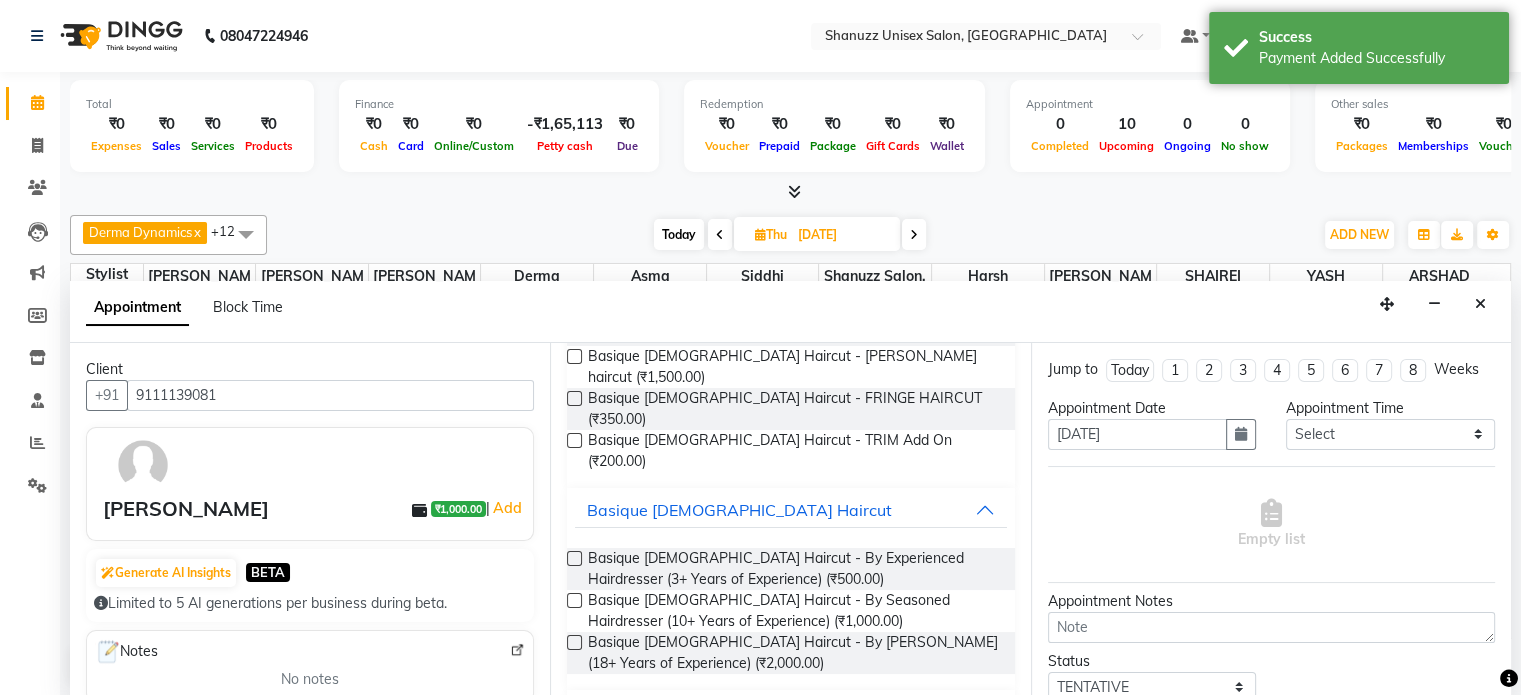 click at bounding box center [574, 642] 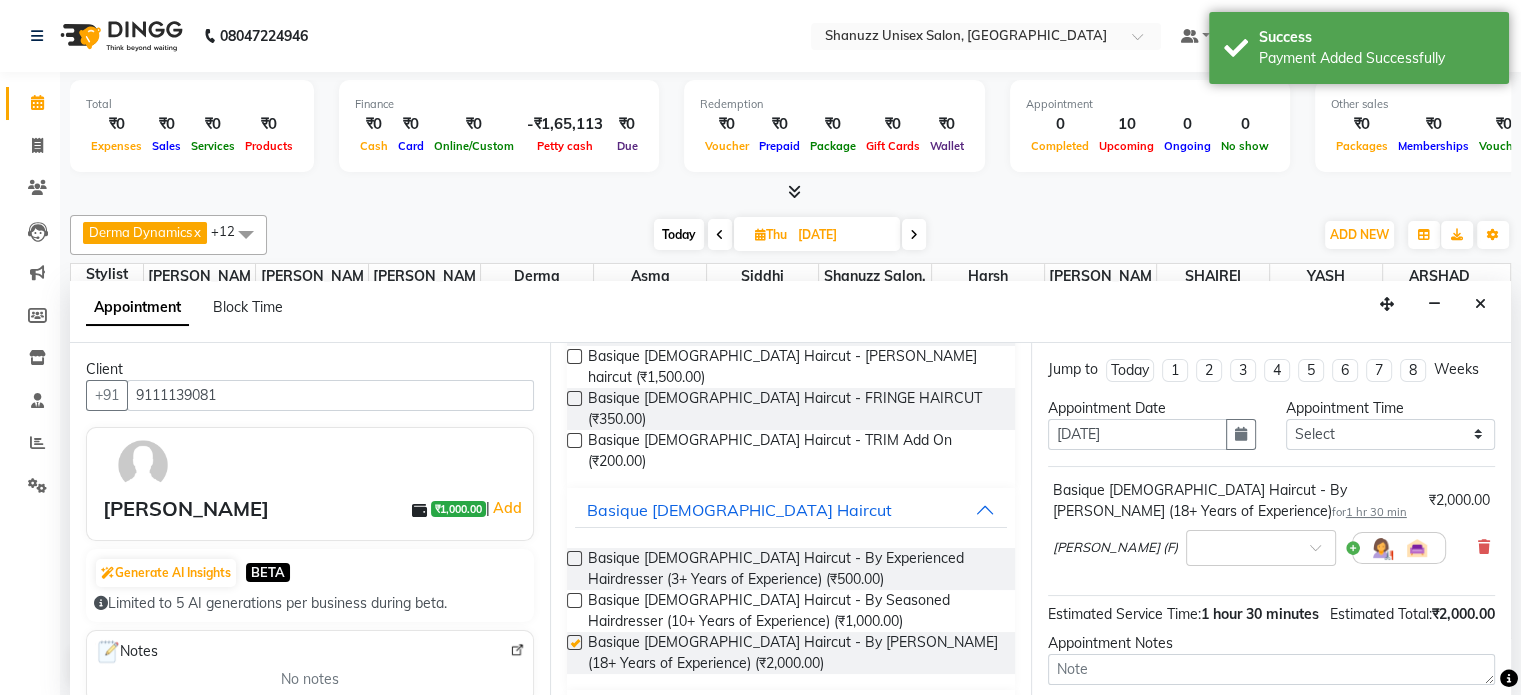 checkbox on "false" 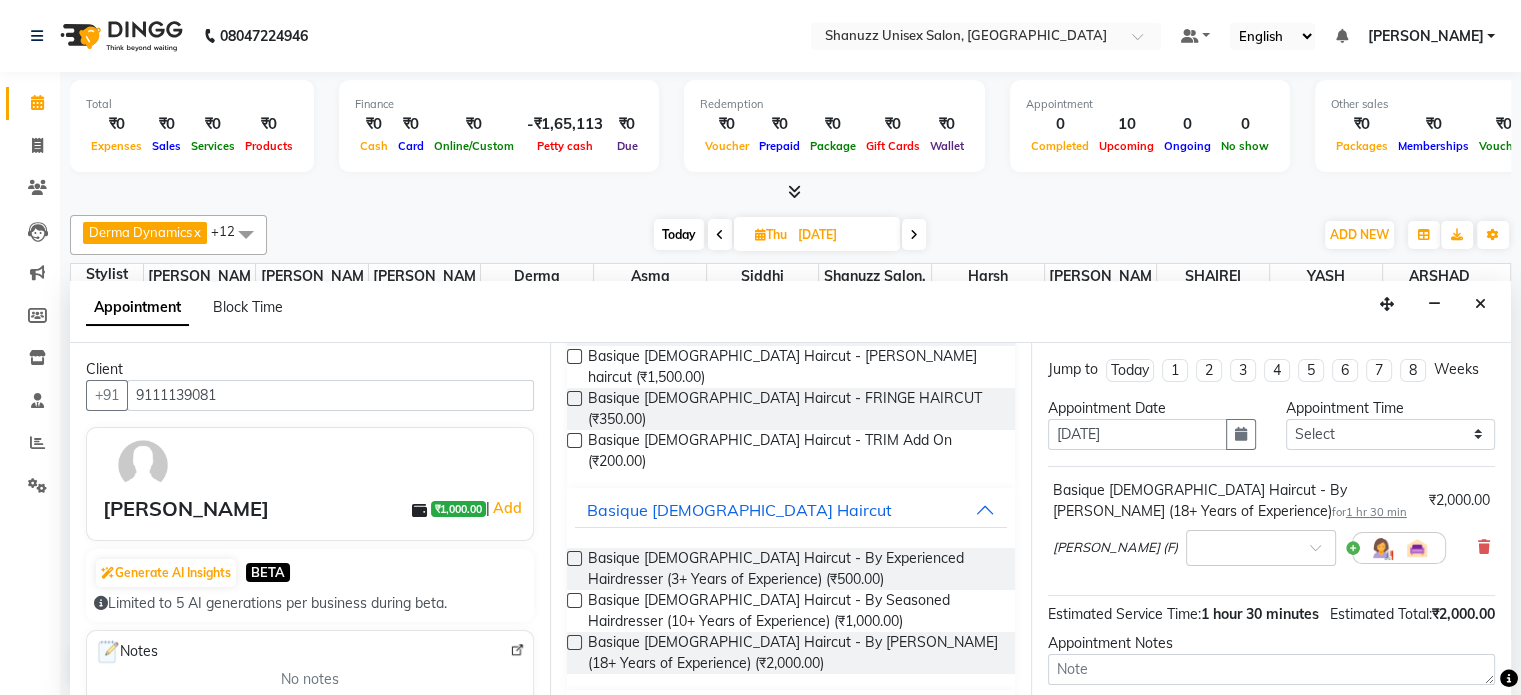 scroll, scrollTop: 192, scrollLeft: 0, axis: vertical 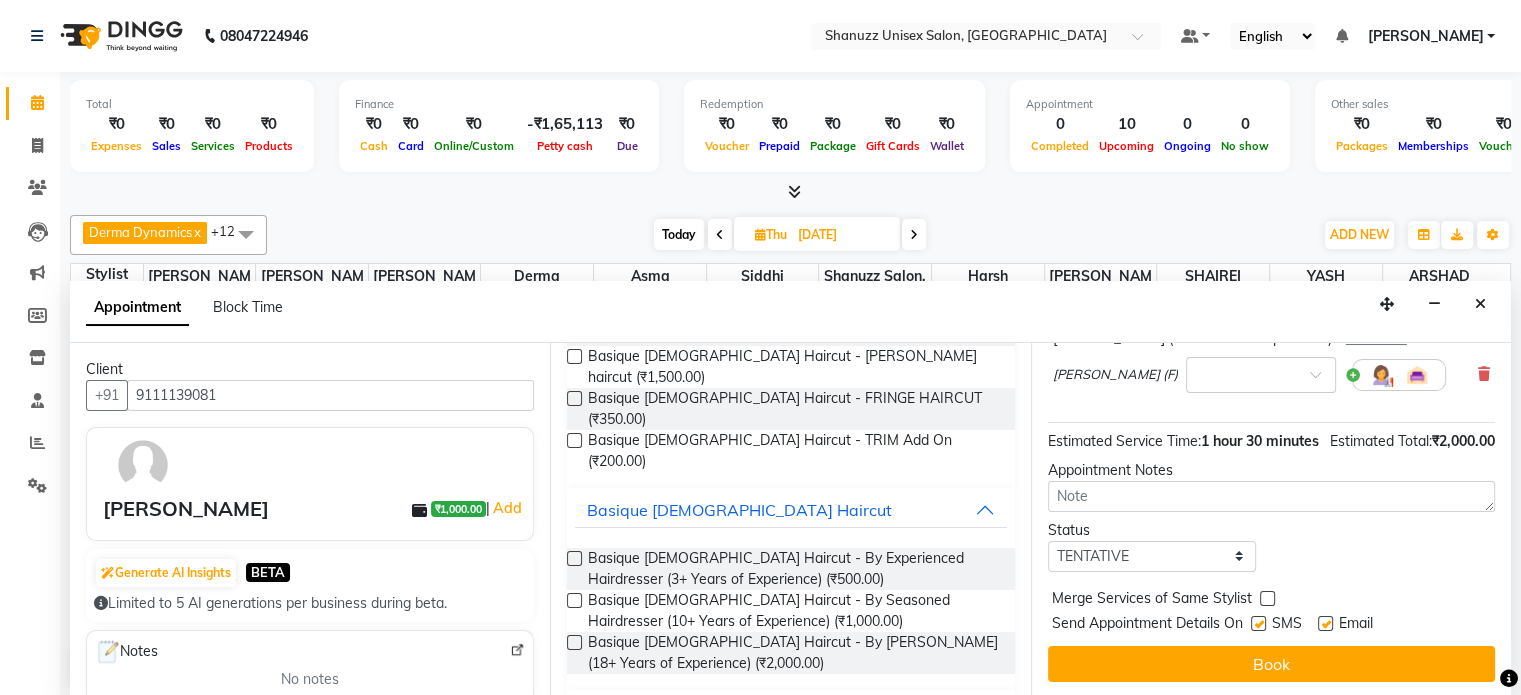 click at bounding box center [1258, 623] 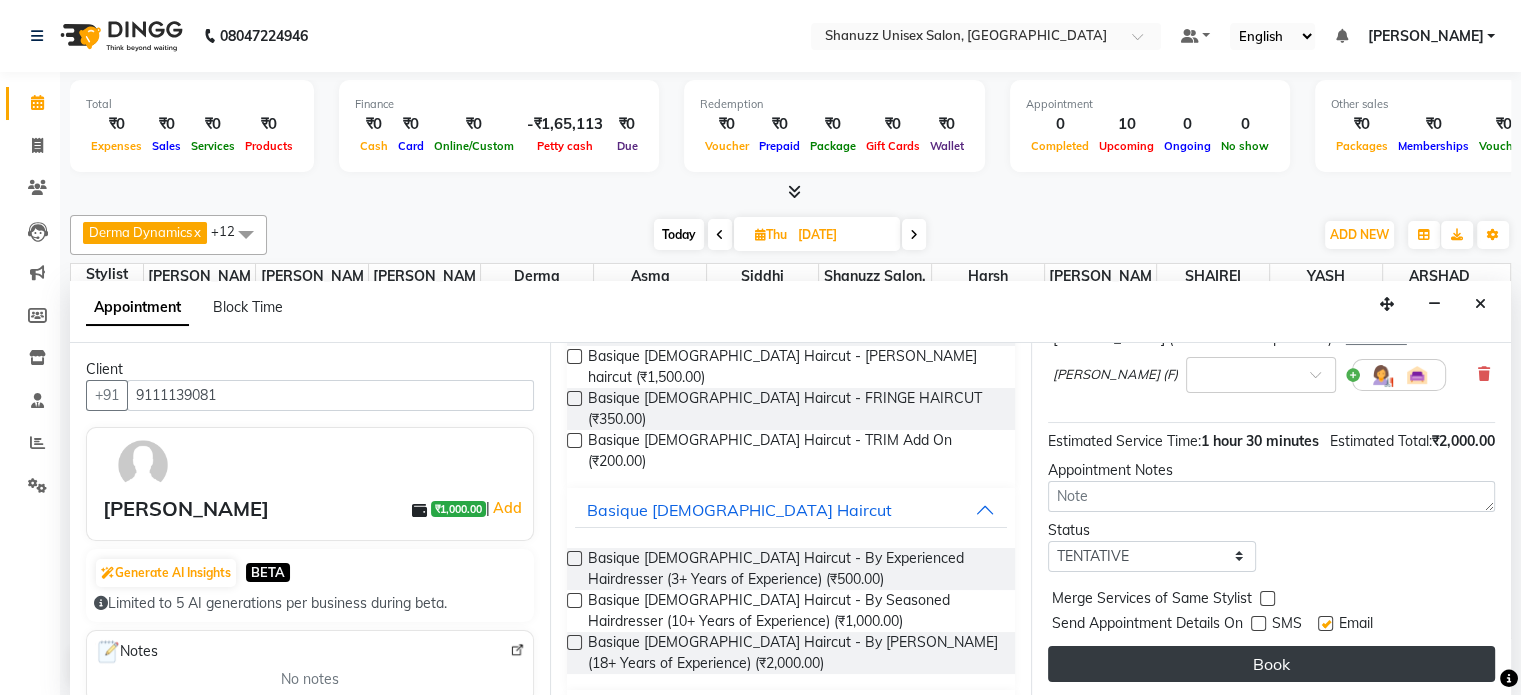 click on "Book" at bounding box center (1271, 664) 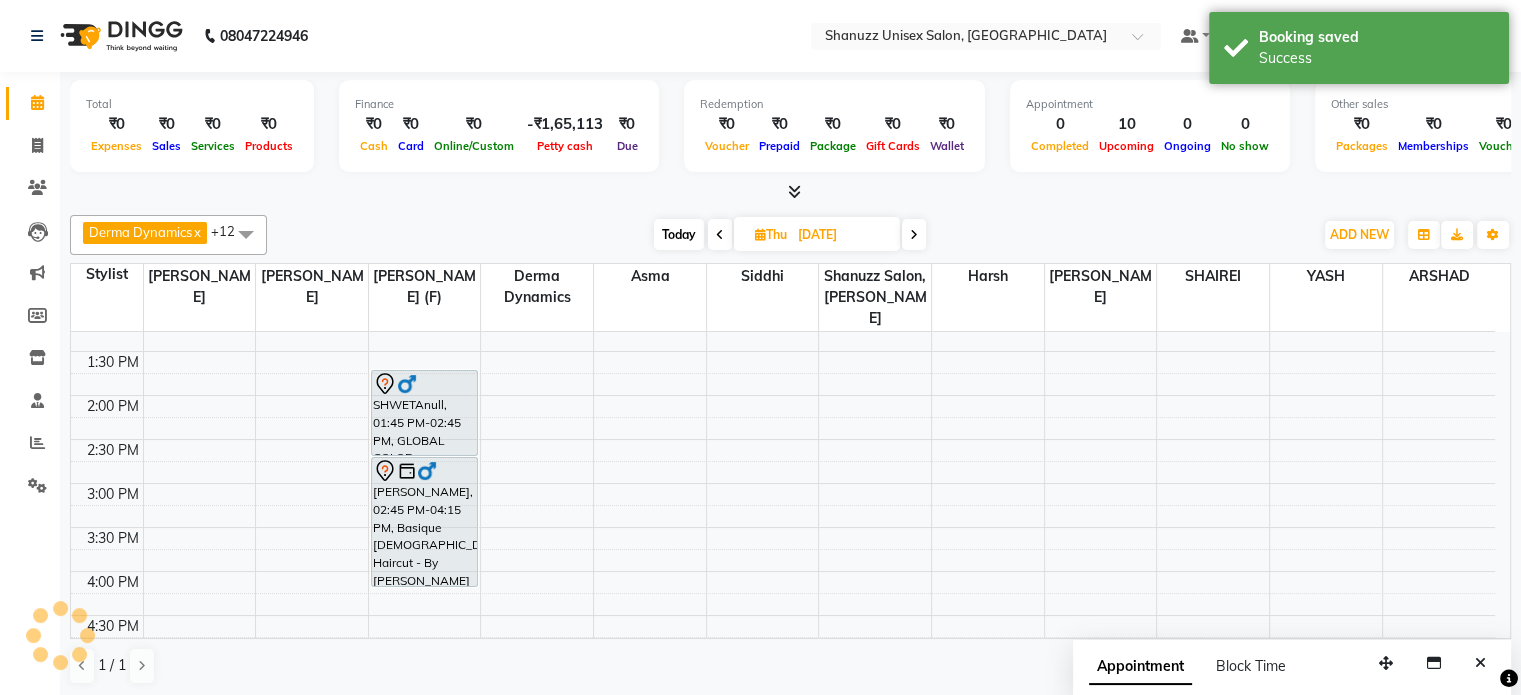 scroll, scrollTop: 0, scrollLeft: 0, axis: both 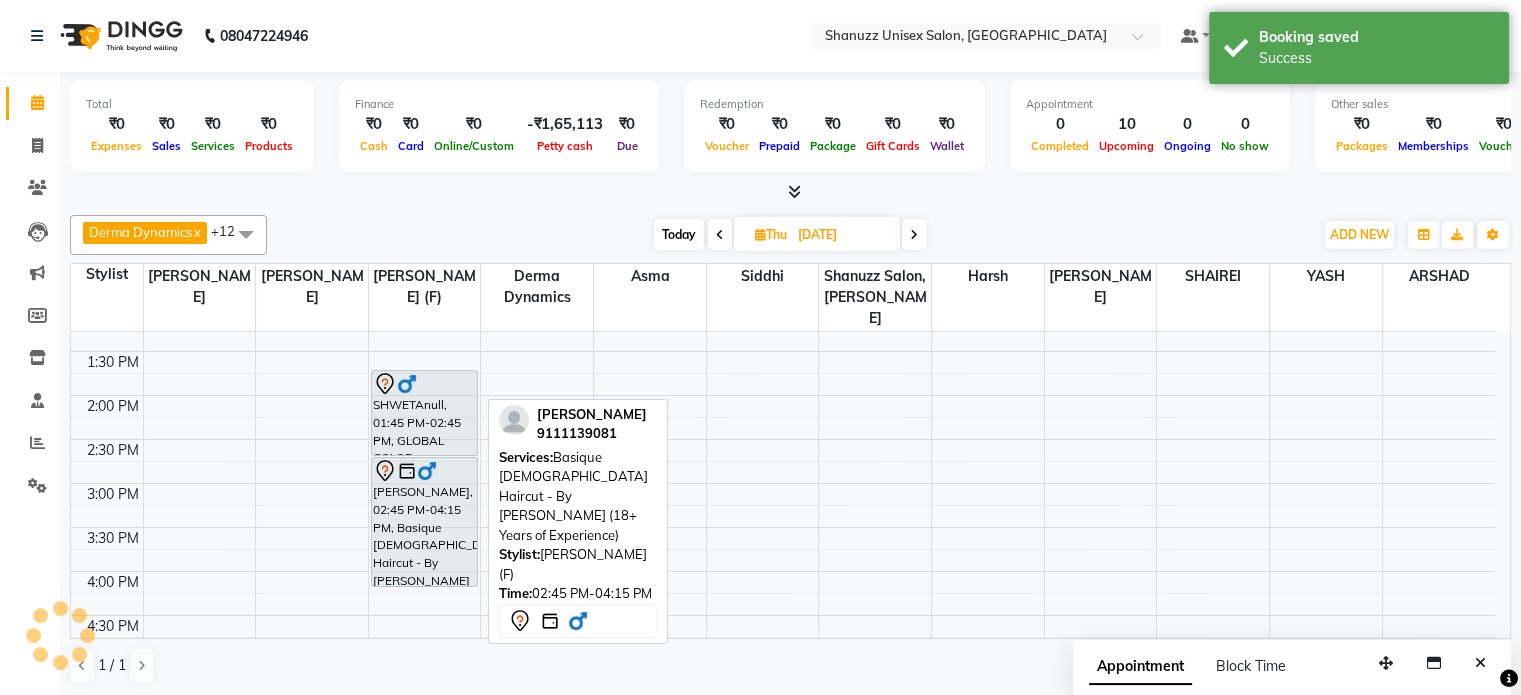 click on "AZEEM SHER KHAN, 02:45 PM-04:15 PM, Basique MALE Haircut - By Shanuzz (18+ Years of Experience)" at bounding box center [424, 522] 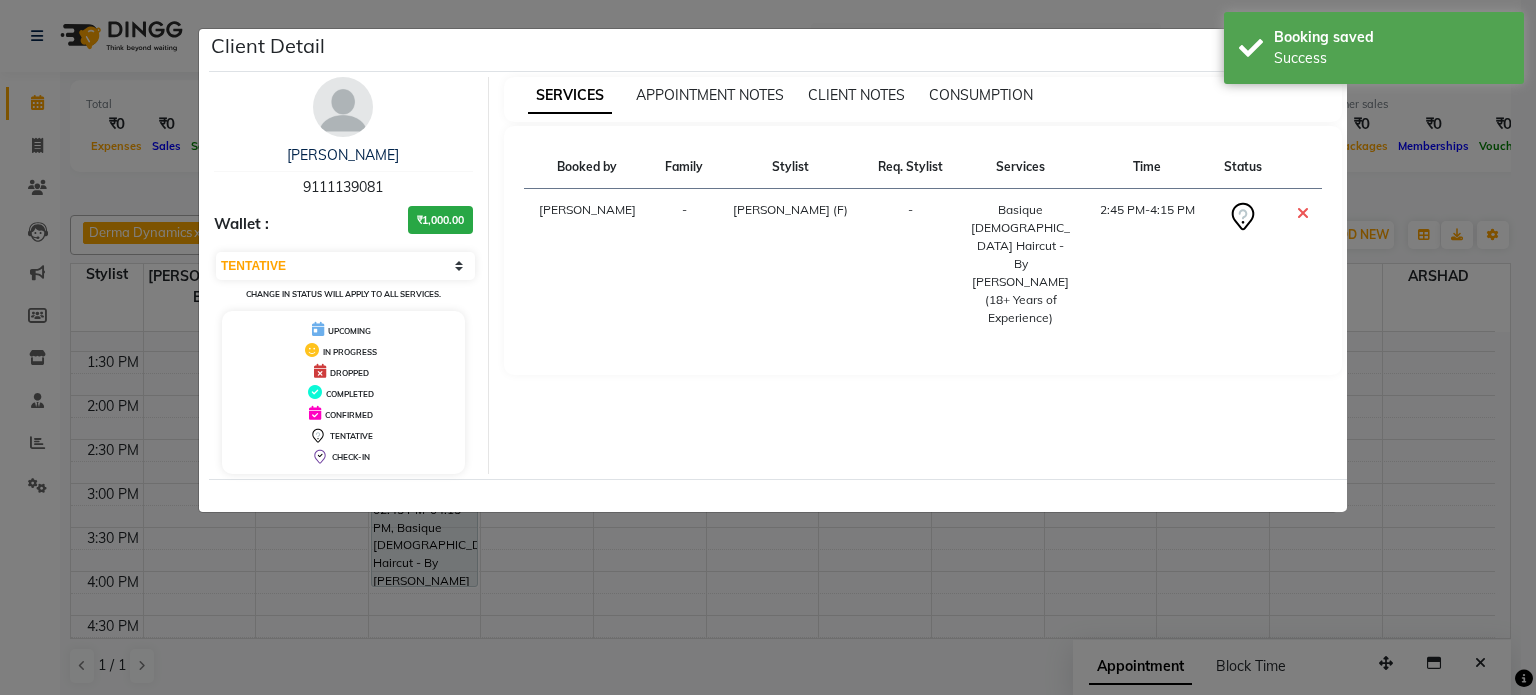 click on "Client Detail  AZEEM SHER KHAN   9111139081 Wallet : ₹1,000.00 Select CONFIRMED TENTATIVE Change in status will apply to all services. UPCOMING IN PROGRESS DROPPED COMPLETED CONFIRMED TENTATIVE CHECK-IN SERVICES APPOINTMENT NOTES CLIENT NOTES CONSUMPTION Booked by Family Stylist Req. Stylist Services Time Status  Salvana Motha  - Shanu Sir (F) -  Basique MALE Haircut - By Shanuzz (18+ Years of Experience)   2:45 PM-4:15 PM" 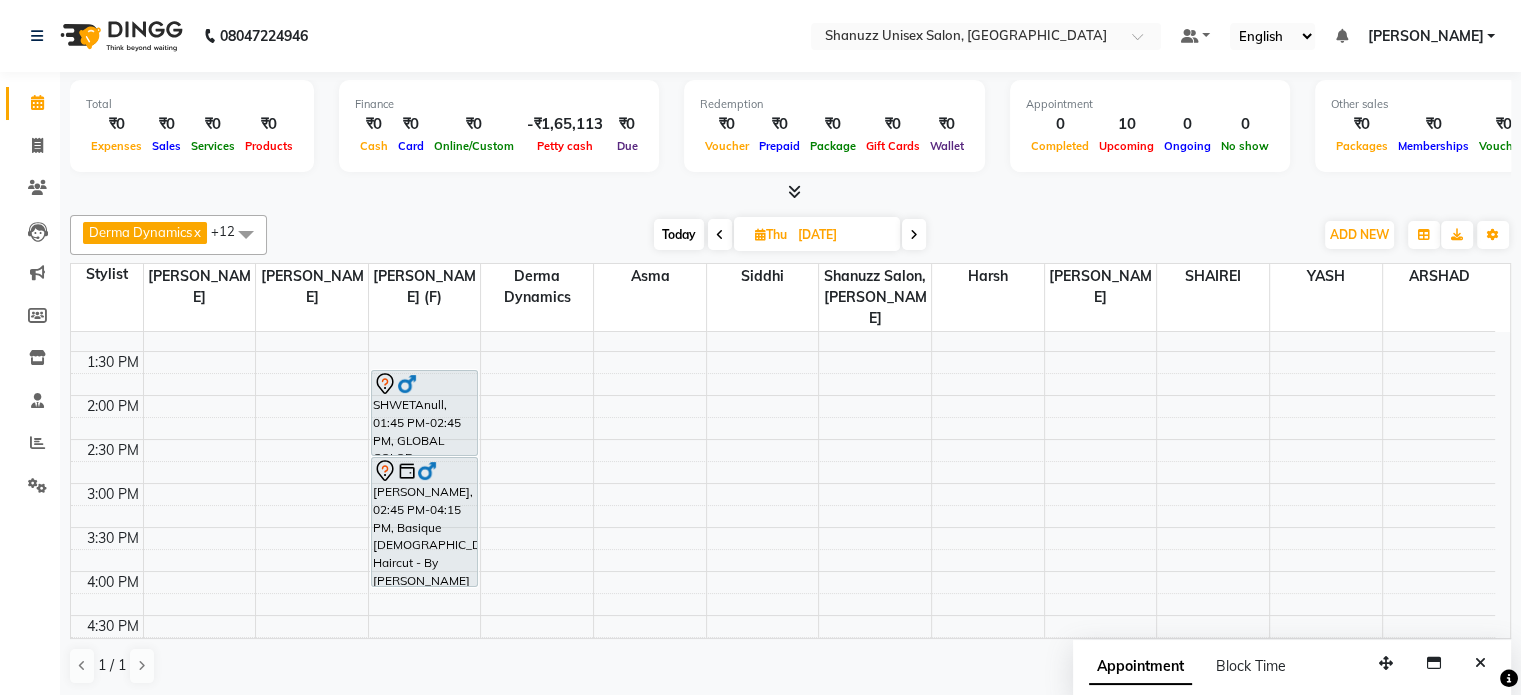 click on "Today" at bounding box center [679, 234] 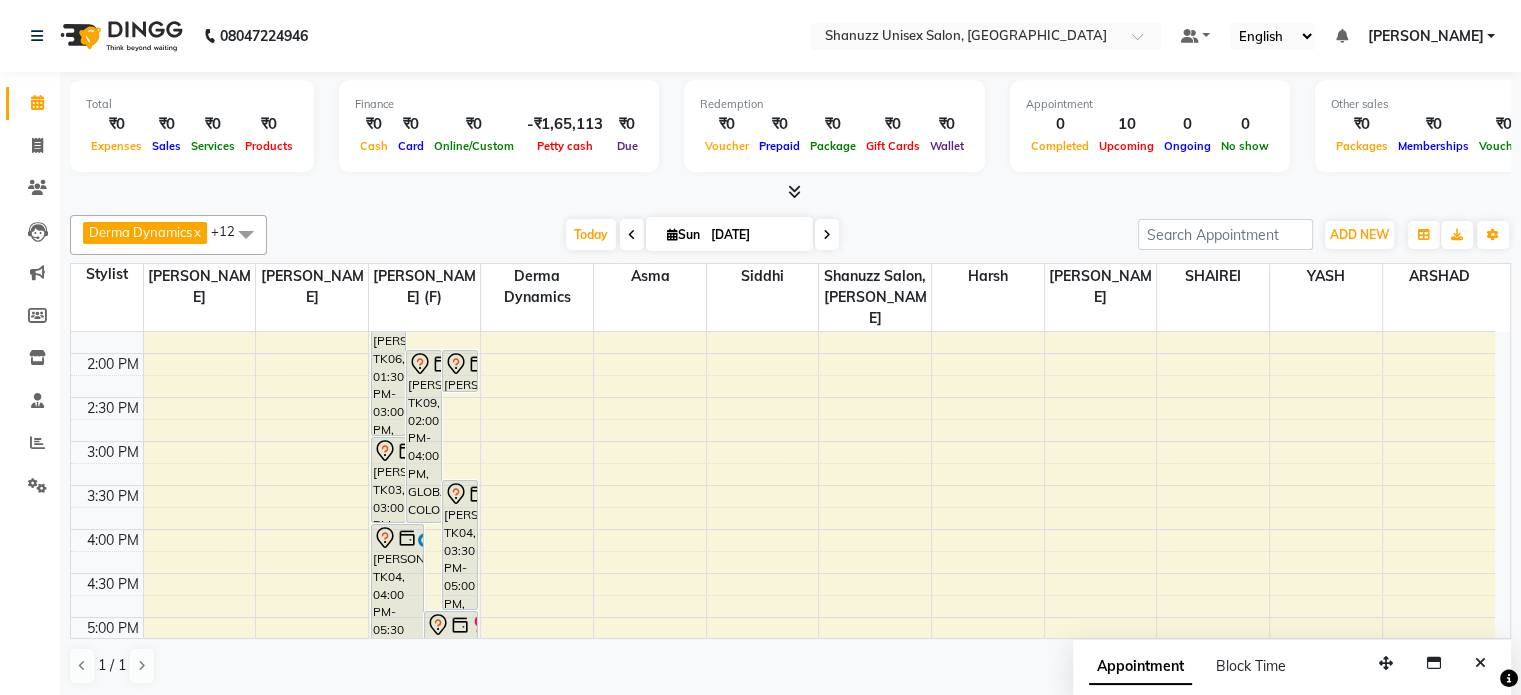 scroll, scrollTop: 419, scrollLeft: 0, axis: vertical 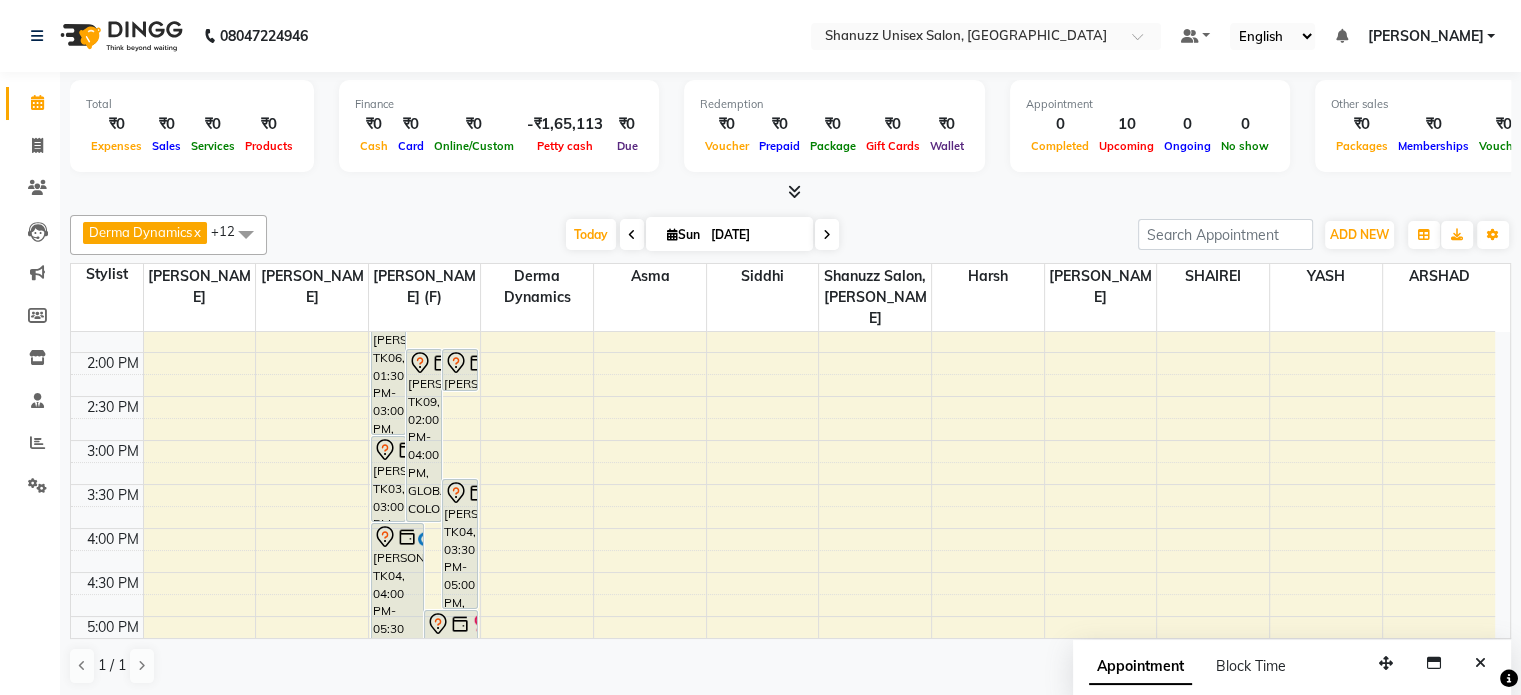 click on "Sun" at bounding box center [683, 234] 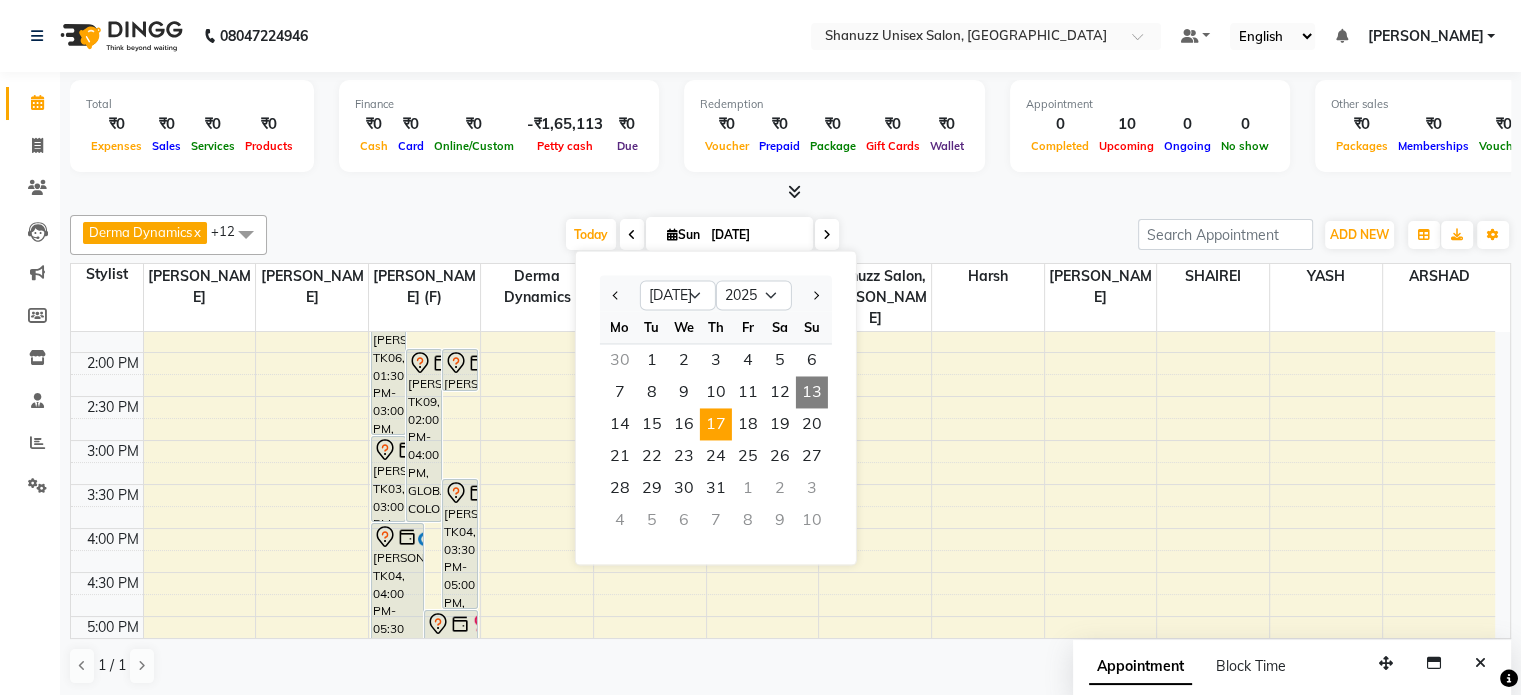 click on "17" at bounding box center [716, 424] 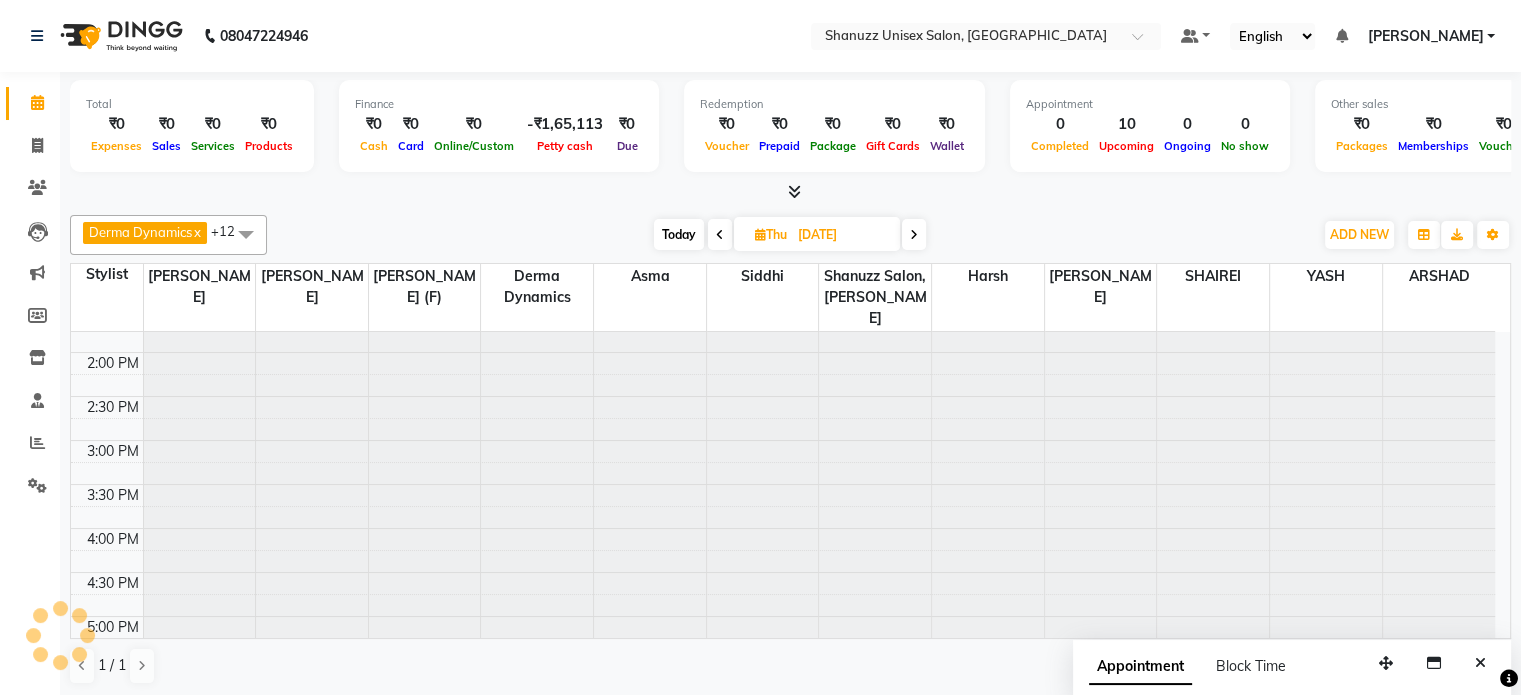 scroll, scrollTop: 175, scrollLeft: 0, axis: vertical 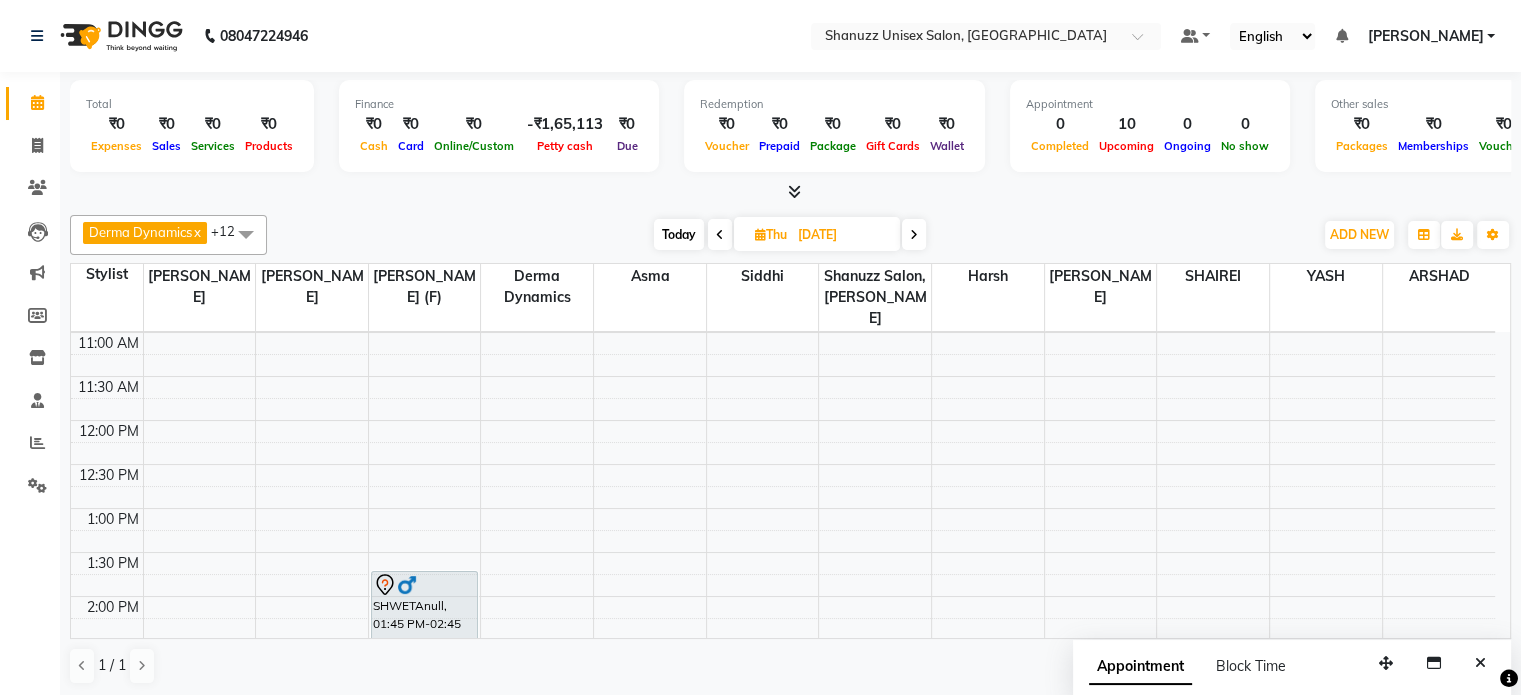 click at bounding box center (914, 234) 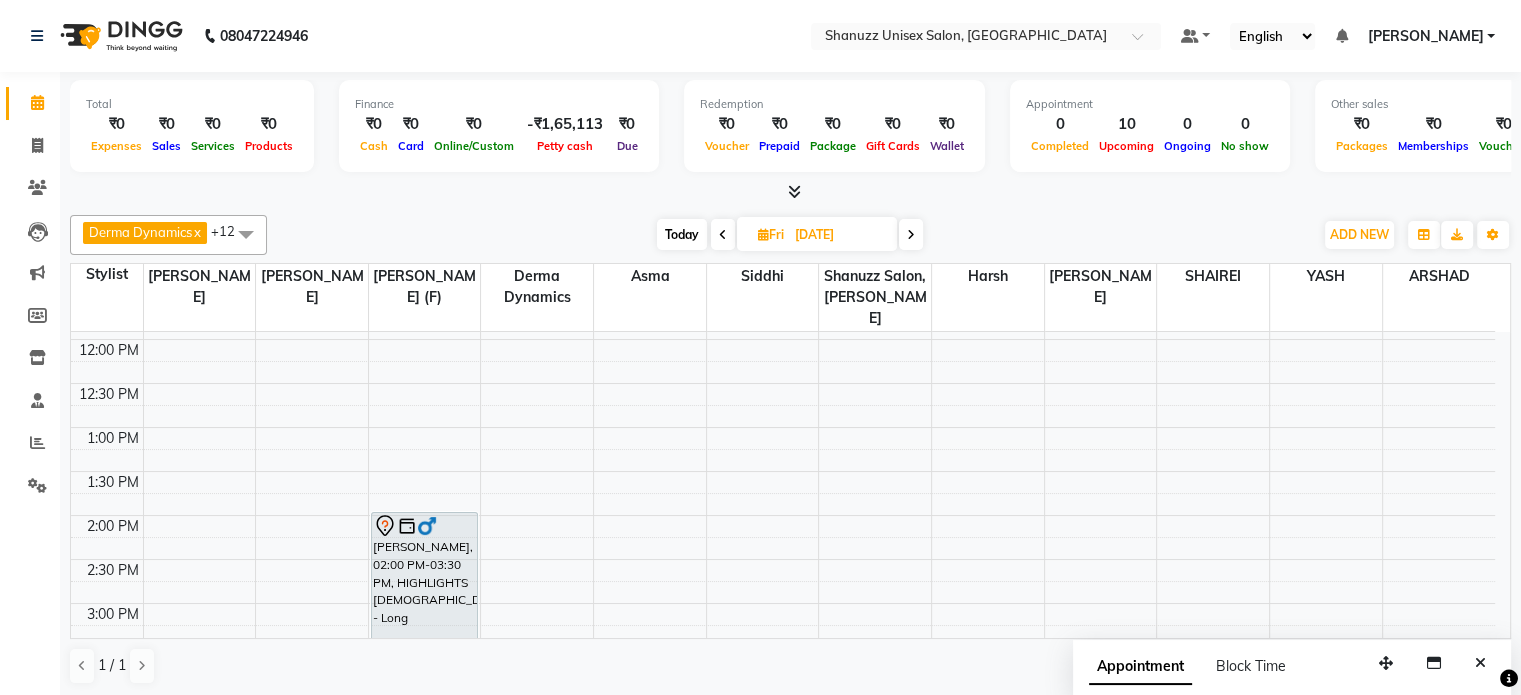 scroll, scrollTop: 261, scrollLeft: 0, axis: vertical 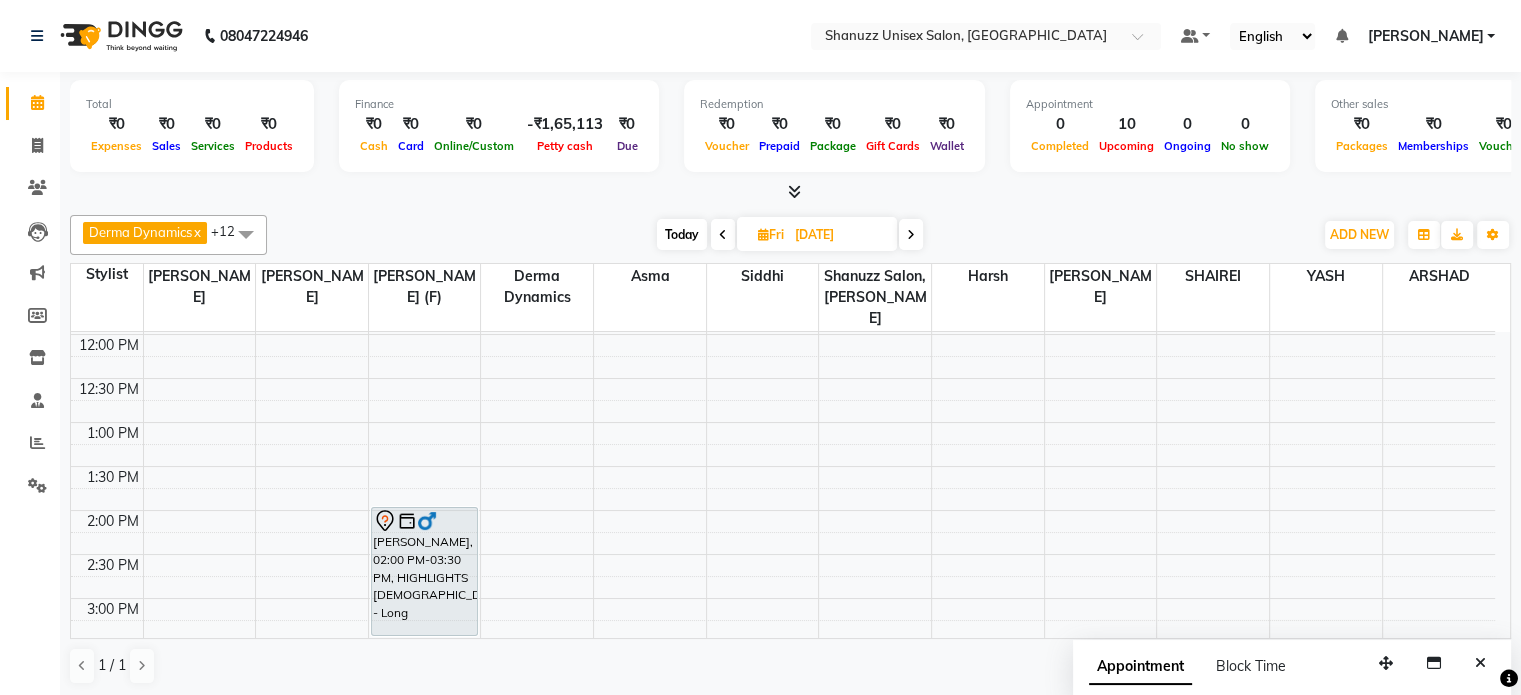 click on "Today" at bounding box center [682, 234] 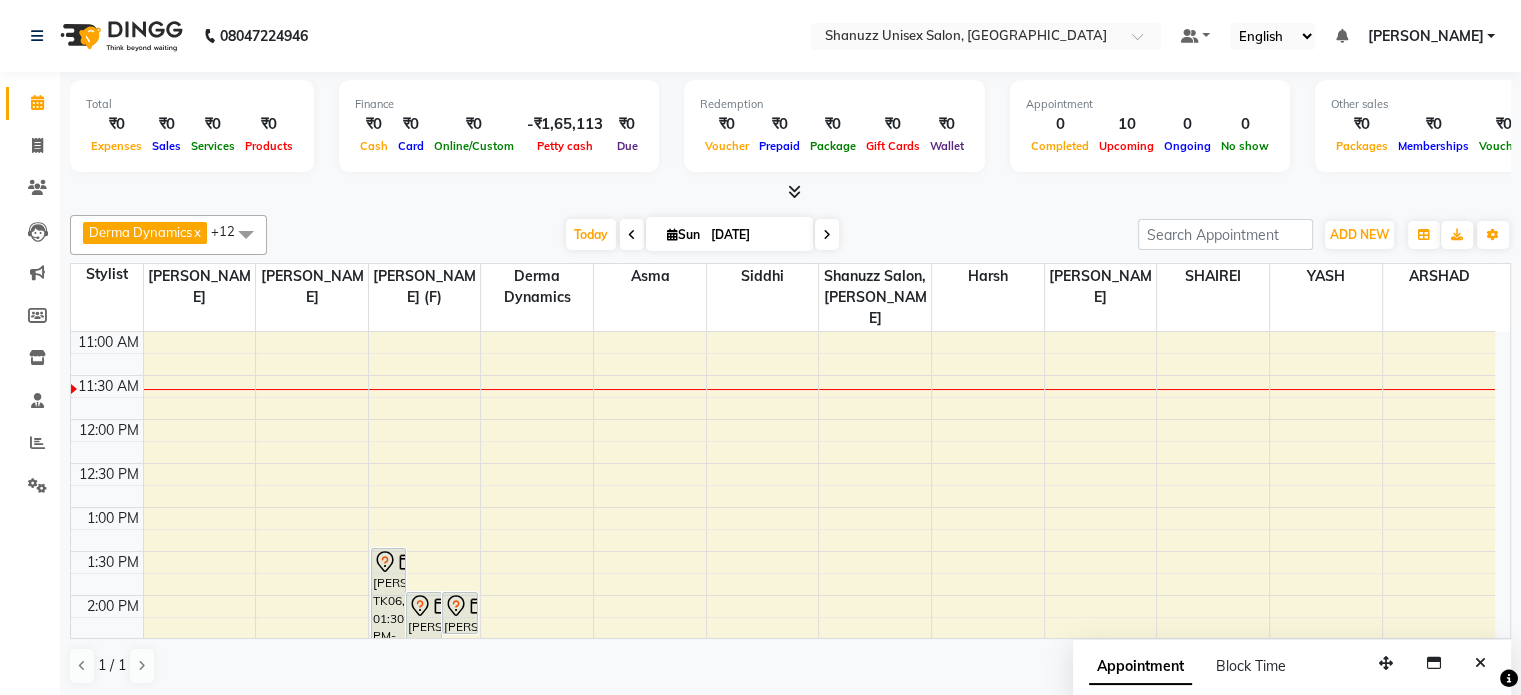 scroll, scrollTop: 0, scrollLeft: 0, axis: both 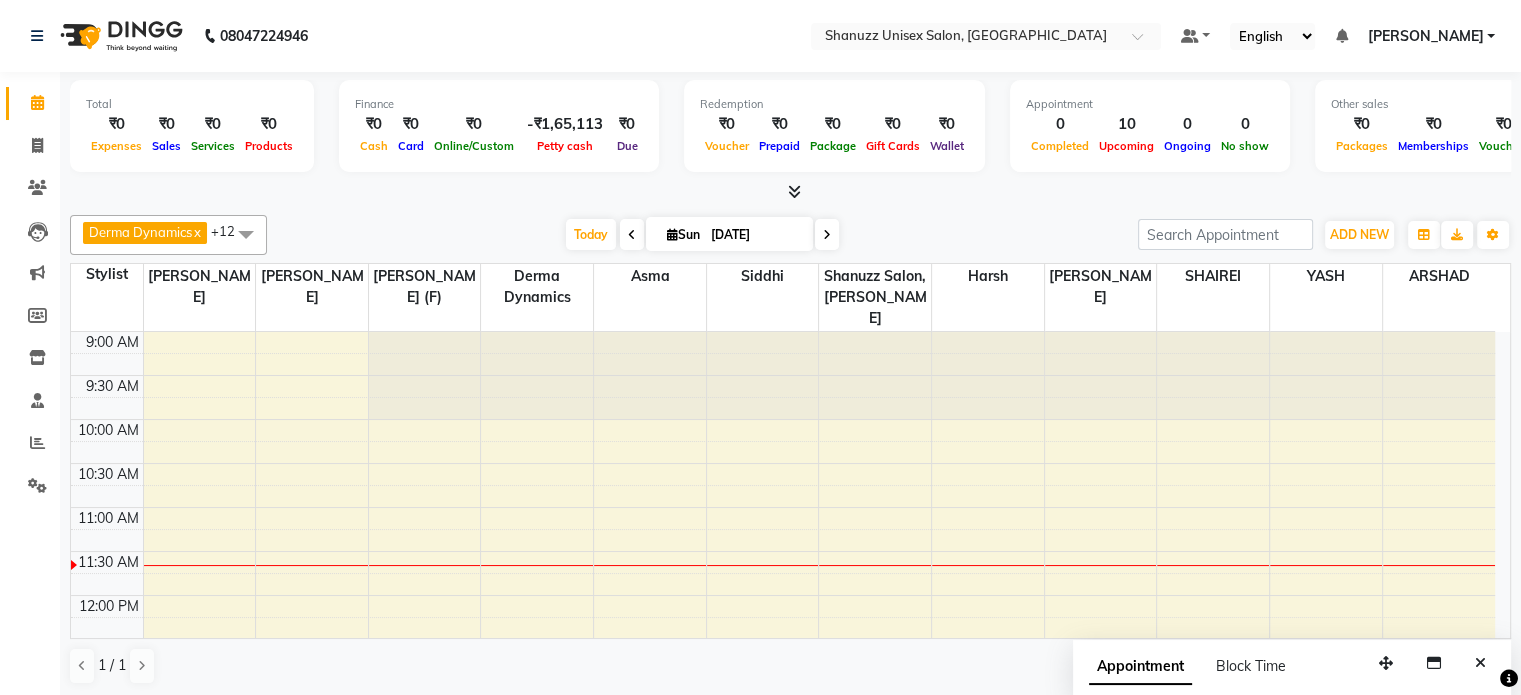 click on "9:00 AM 9:30 AM 10:00 AM 10:30 AM 11:00 AM 11:30 AM 12:00 PM 12:30 PM 1:00 PM 1:30 PM 2:00 PM 2:30 PM 3:00 PM 3:30 PM 4:00 PM 4:30 PM 5:00 PM 5:30 PM 6:00 PM 6:30 PM 7:00 PM 7:30 PM 8:00 PM 8:30 PM             JAYANTI, TK01, 07:45 PM-08:45 PM, Basique FEMALE Haircut - By Seasoned Hairdresser (10+ Years of Experience)             VENKATESH VENNA, TK06, 01:30 PM-03:00 PM, Basique MALE Haircut - By Shanuzz (18+ Years of Experience)             DR.YASHODA SOLANKI, TK09, 02:00 PM-04:00 PM, GLOBAL COLOR - Hair below waist             MRAGENDRA CHANDEL, TK02, 02:00 PM-02:30 PM, Basique MALE Haircut - By Shanuzz (18+ Years of Experience)             SUNNY RATHOD, TK04, 03:30 PM-05:00 PM, Basique MALE Haircut - By Shanuzz (18+ Years of Experience)             NIRVAN SHAH, TK03, 03:00 PM-04:00 PM, Basique MALE Haircut - By Shanuzz (18+ Years of Experience)             SUNNY RATHOD, TK04, 04:00 PM-05:30 PM, Basique MALE Haircut - By Shanuzz (18+ Years of Experience)" at bounding box center (783, 859) 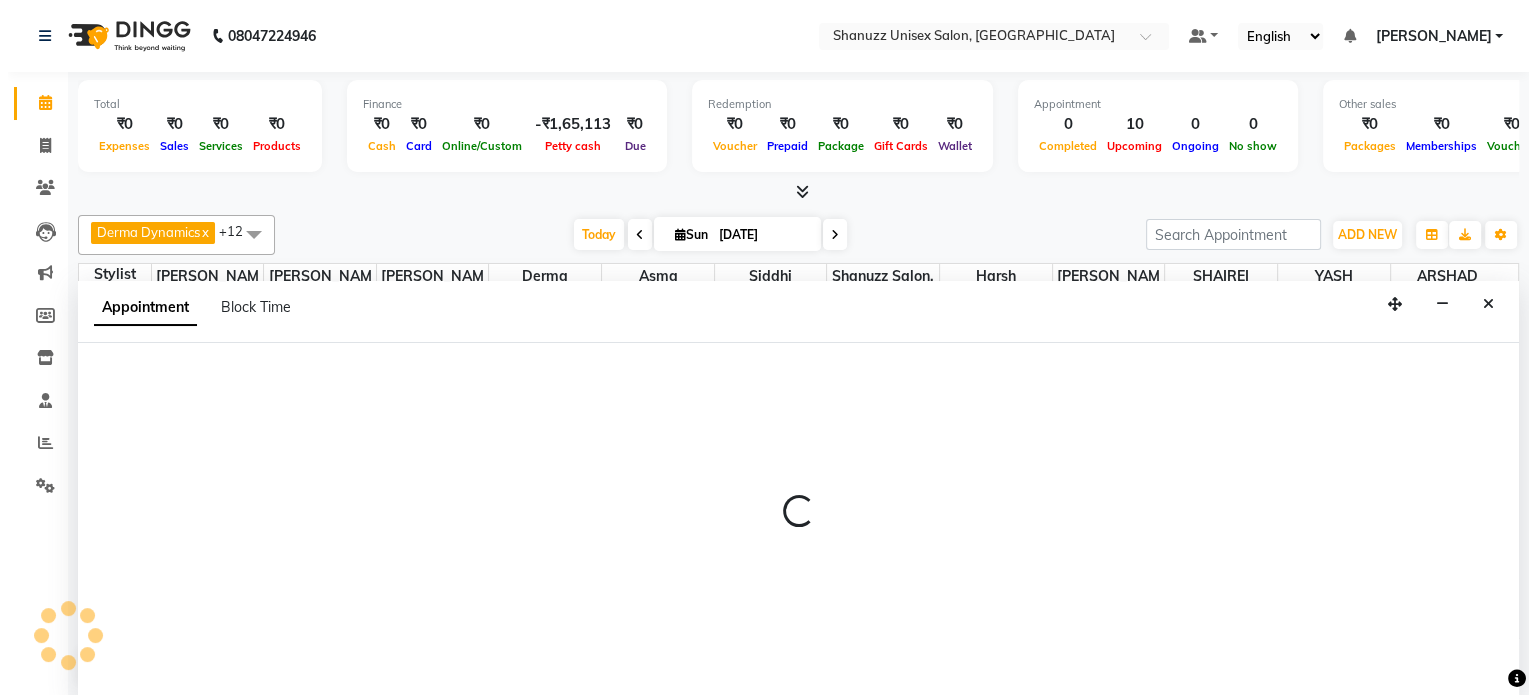 scroll, scrollTop: 0, scrollLeft: 0, axis: both 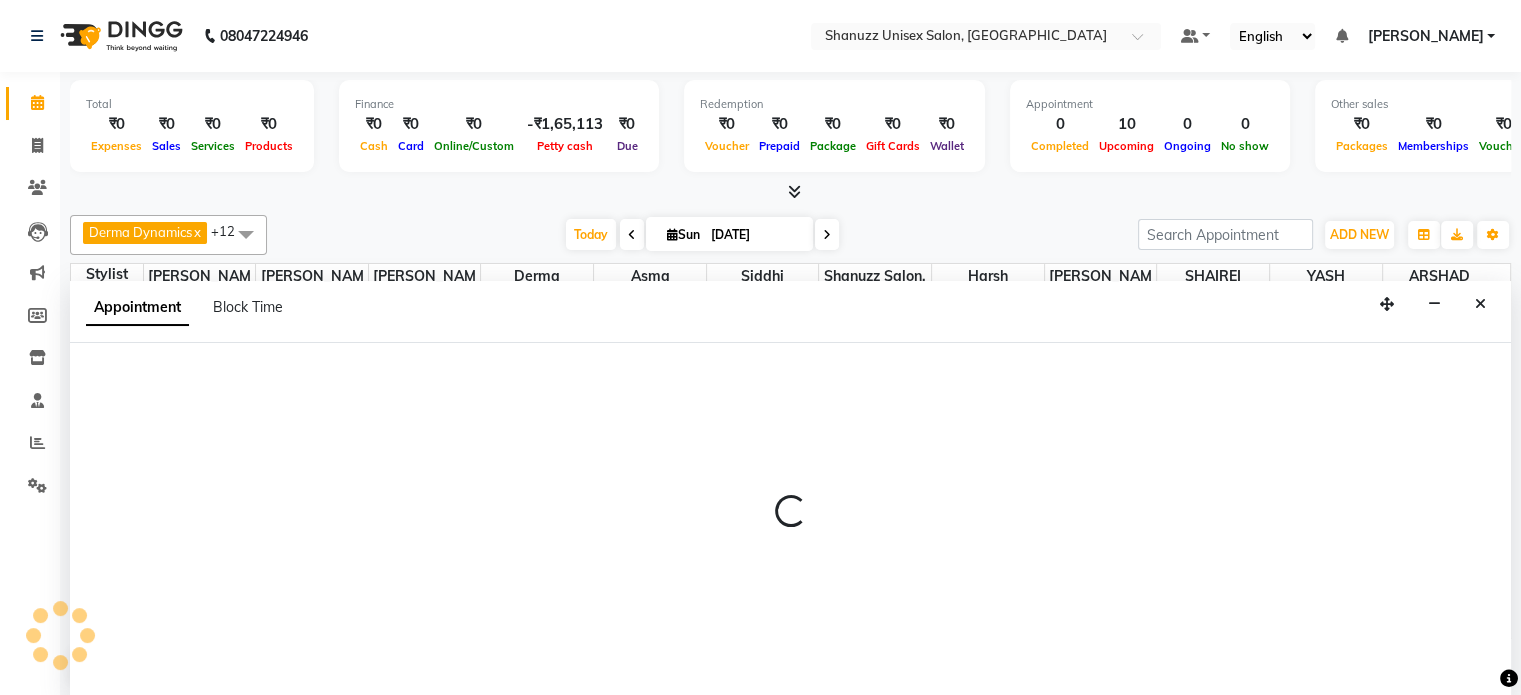 select on "84401" 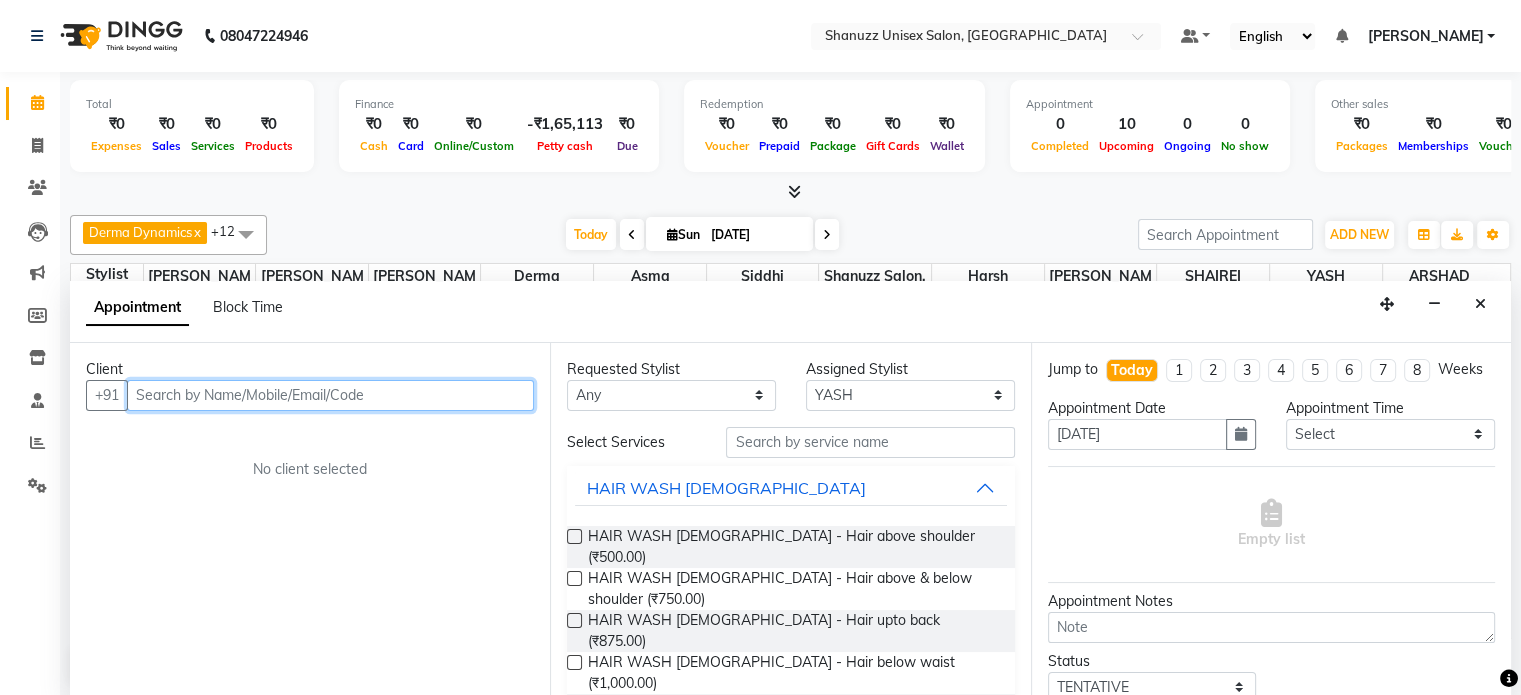 click at bounding box center [330, 395] 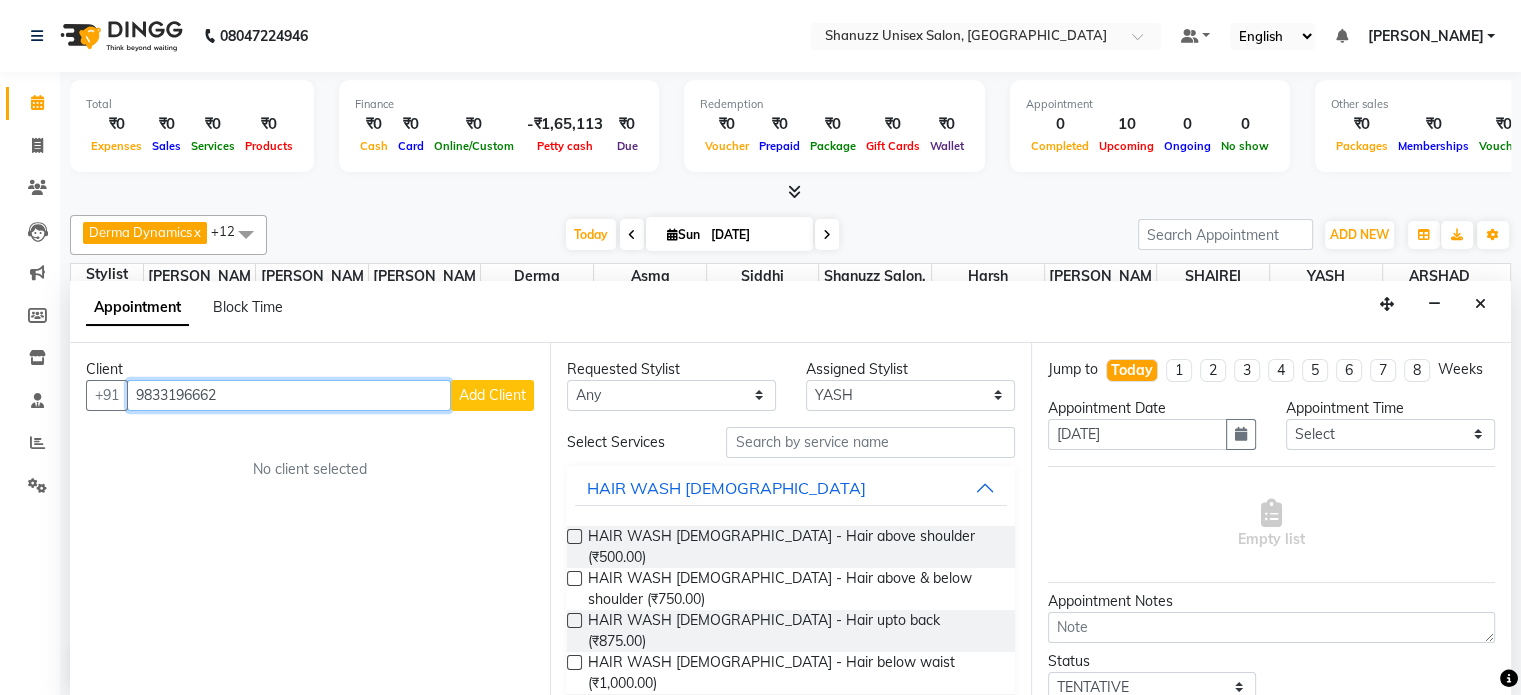 type on "9833196662" 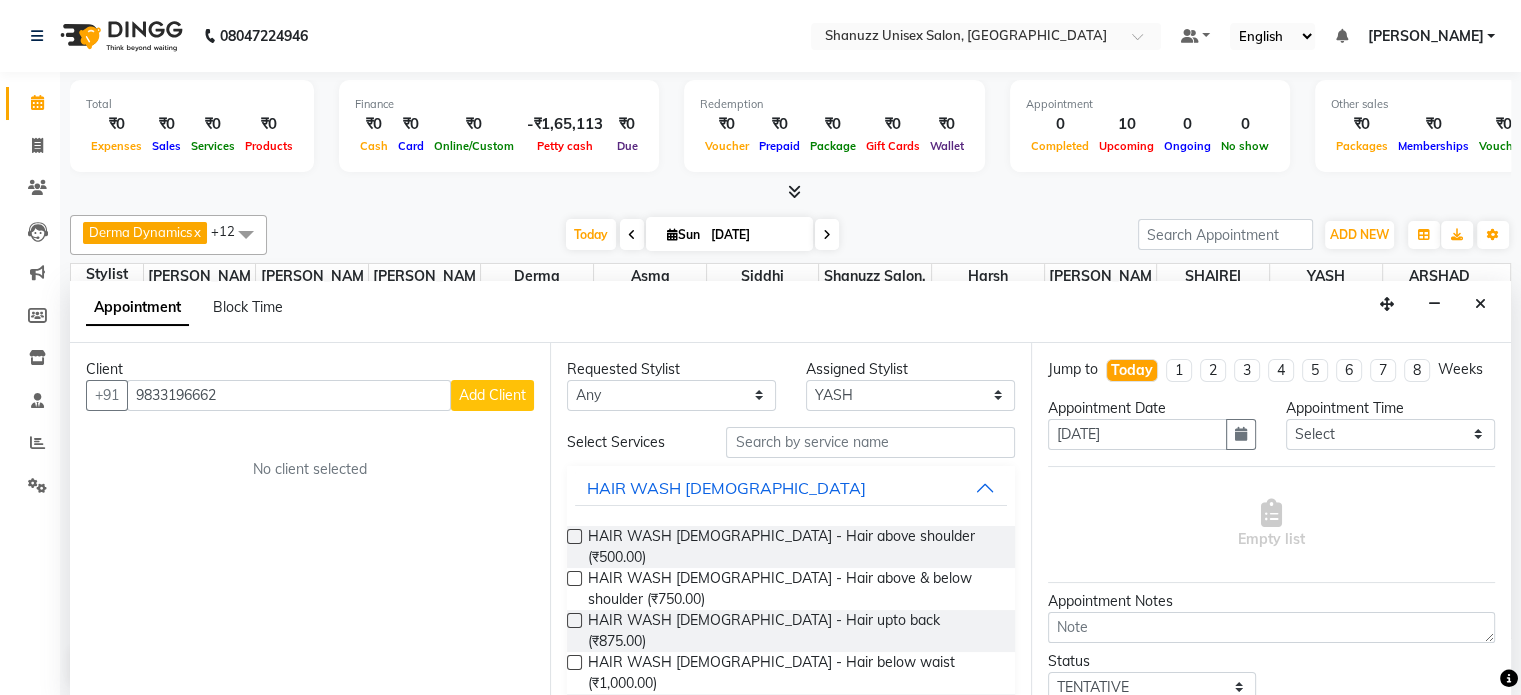 click on "Add Client" at bounding box center [492, 395] 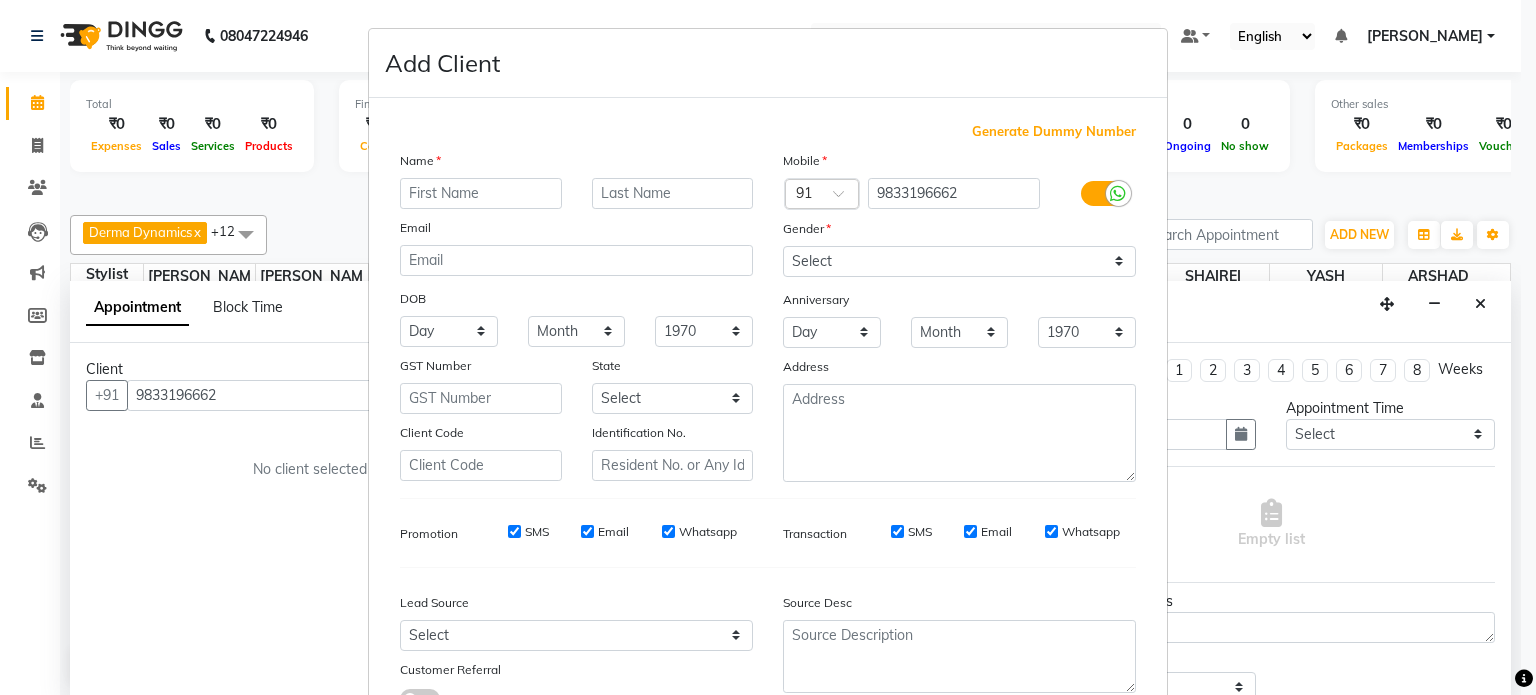 click at bounding box center [481, 193] 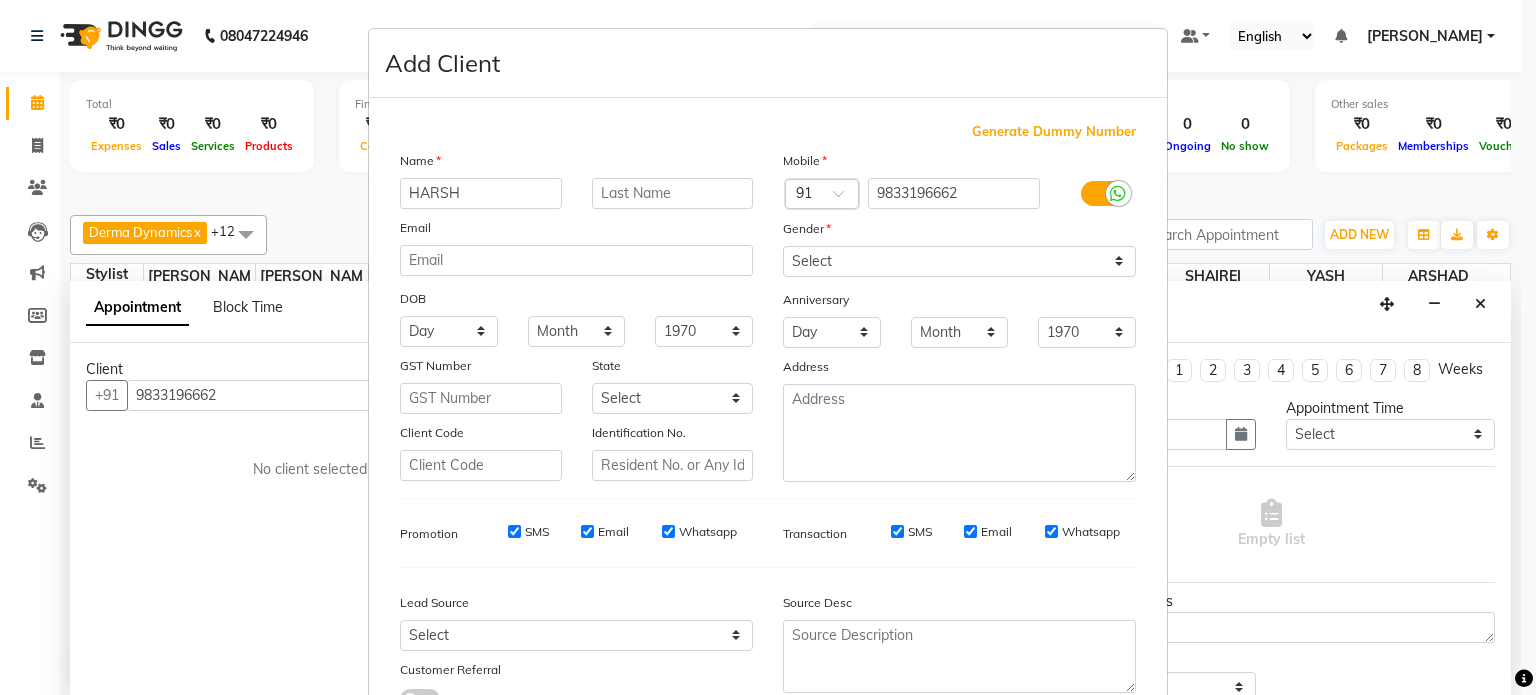 type on "HARSH" 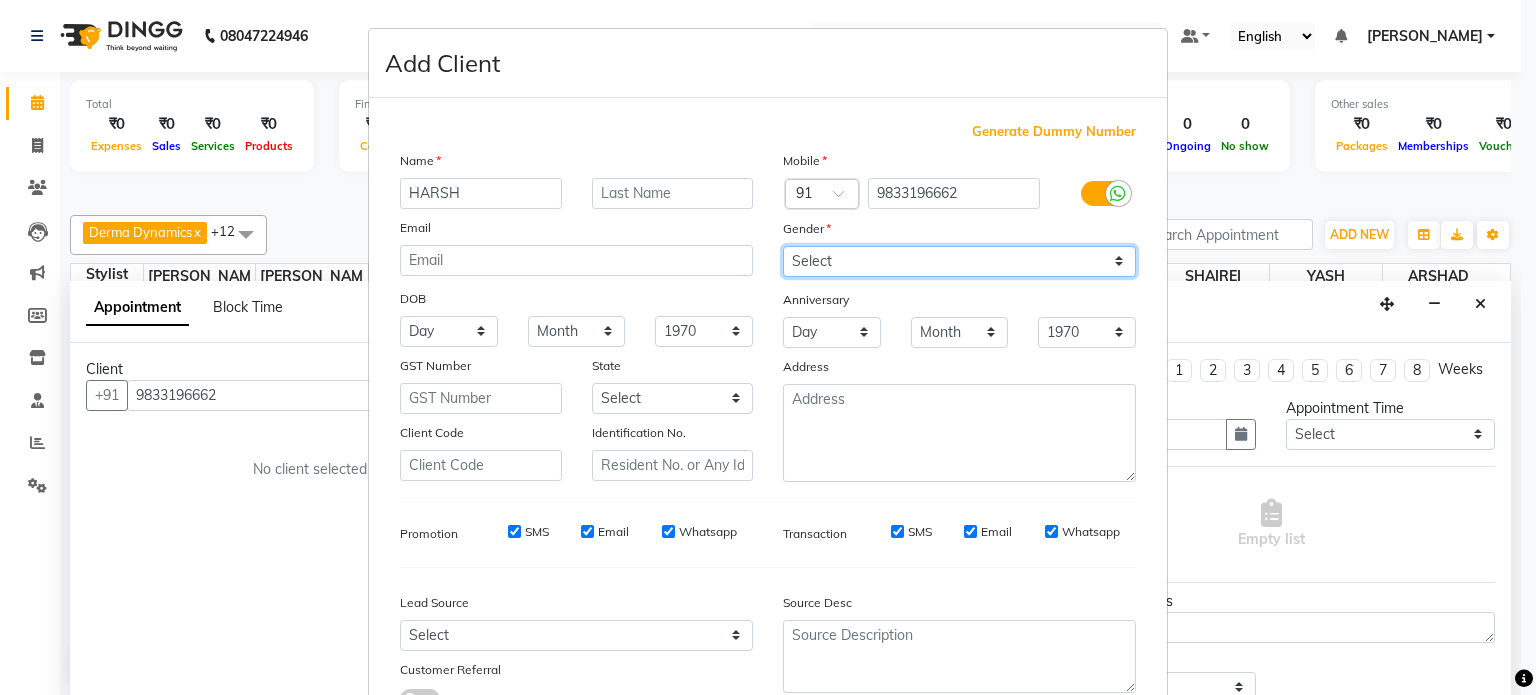 click on "Select Male Female Other Prefer Not To Say" at bounding box center (959, 261) 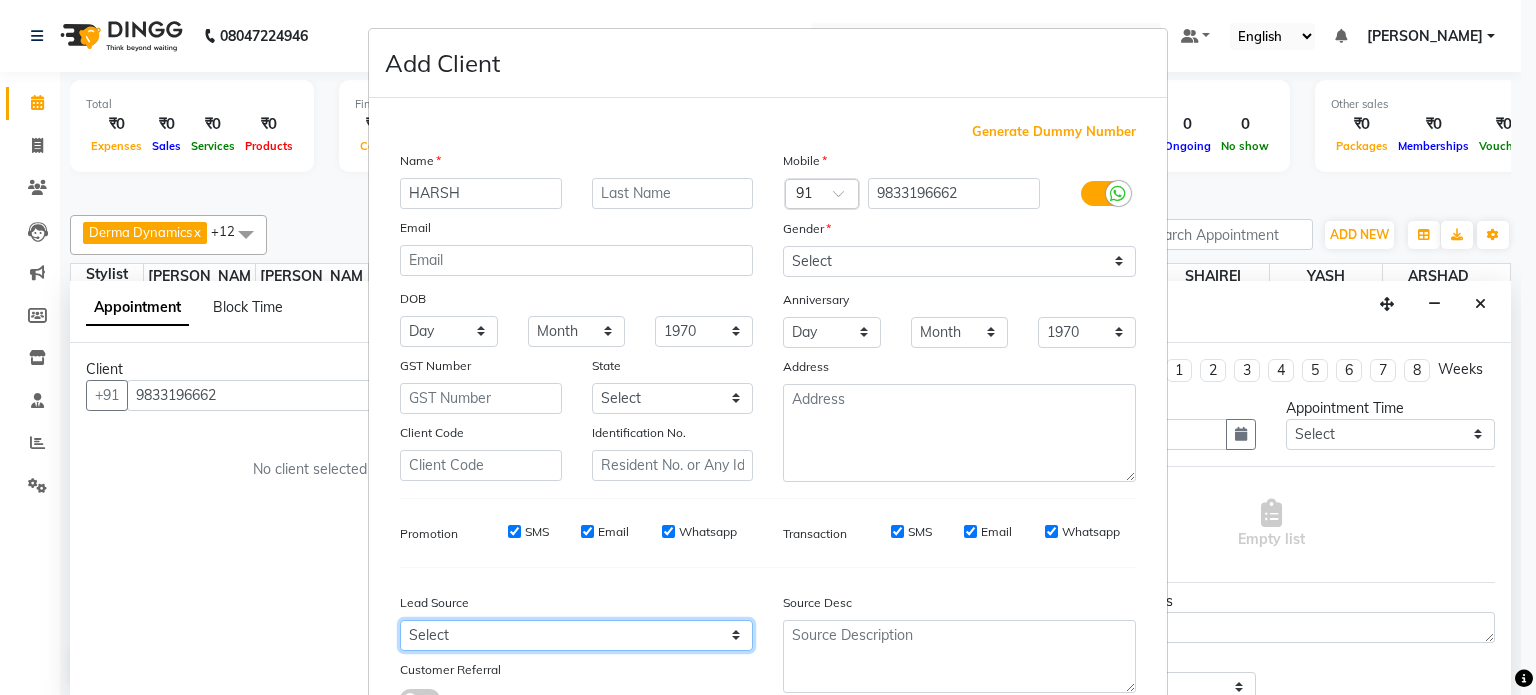 click on "Select Walk-in Referral Internet Friend Word of Mouth Advertisement Facebook JustDial Google Other" at bounding box center (576, 635) 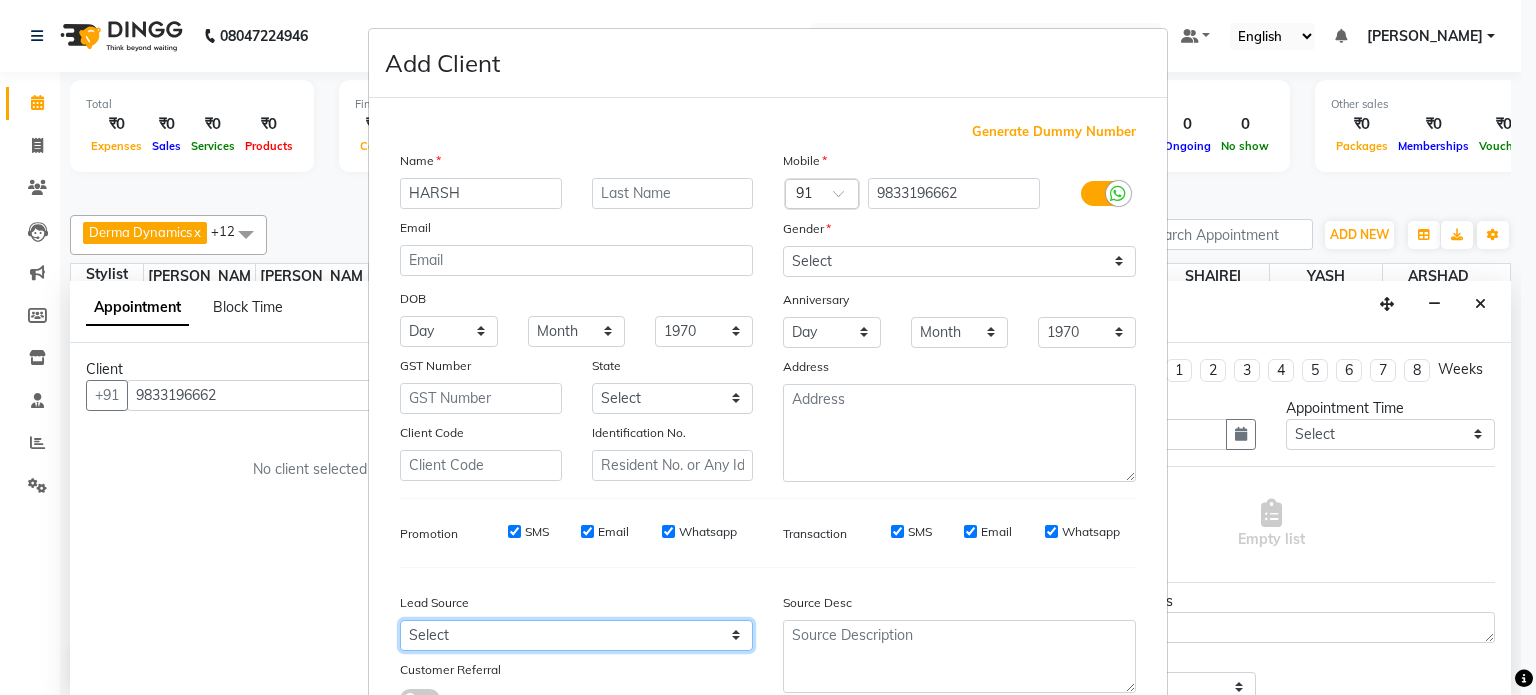 select on "49172" 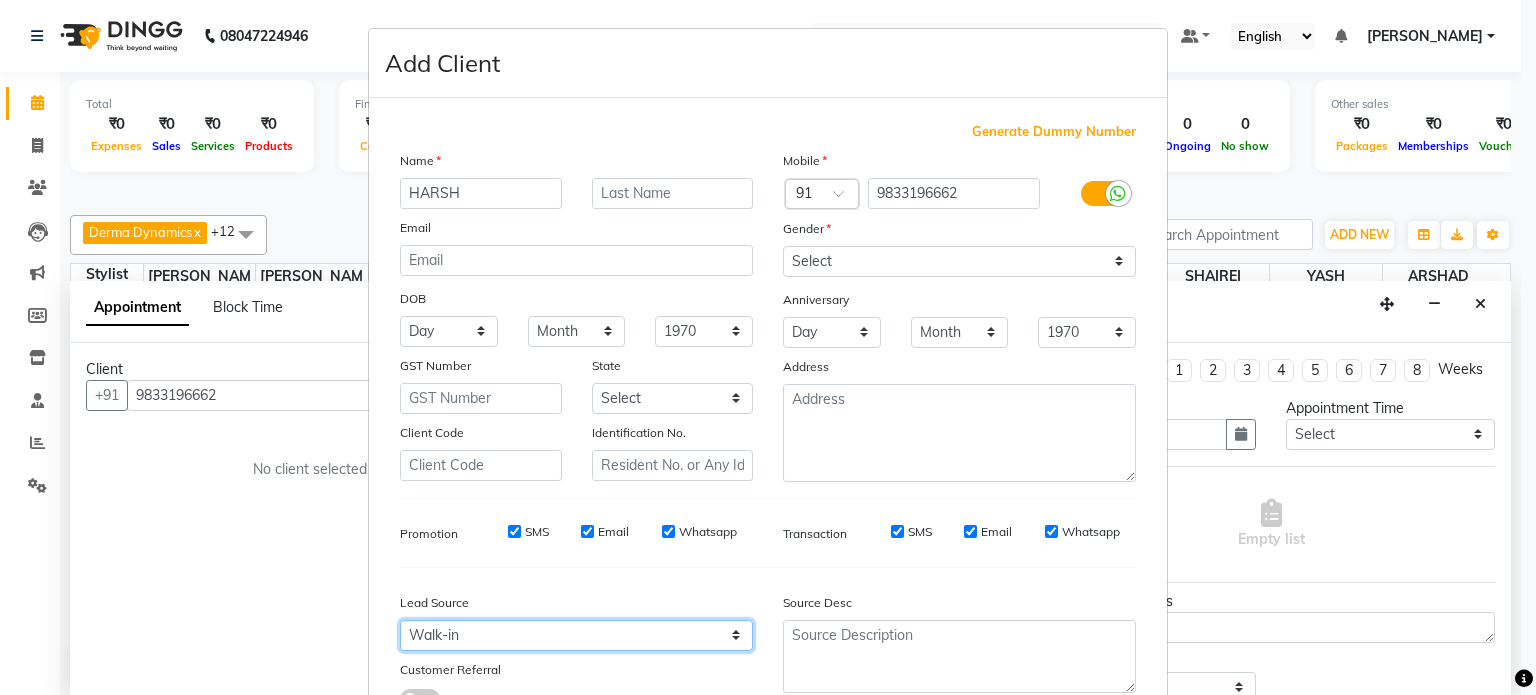 click on "Select Walk-in Referral Internet Friend Word of Mouth Advertisement Facebook JustDial Google Other" at bounding box center [576, 635] 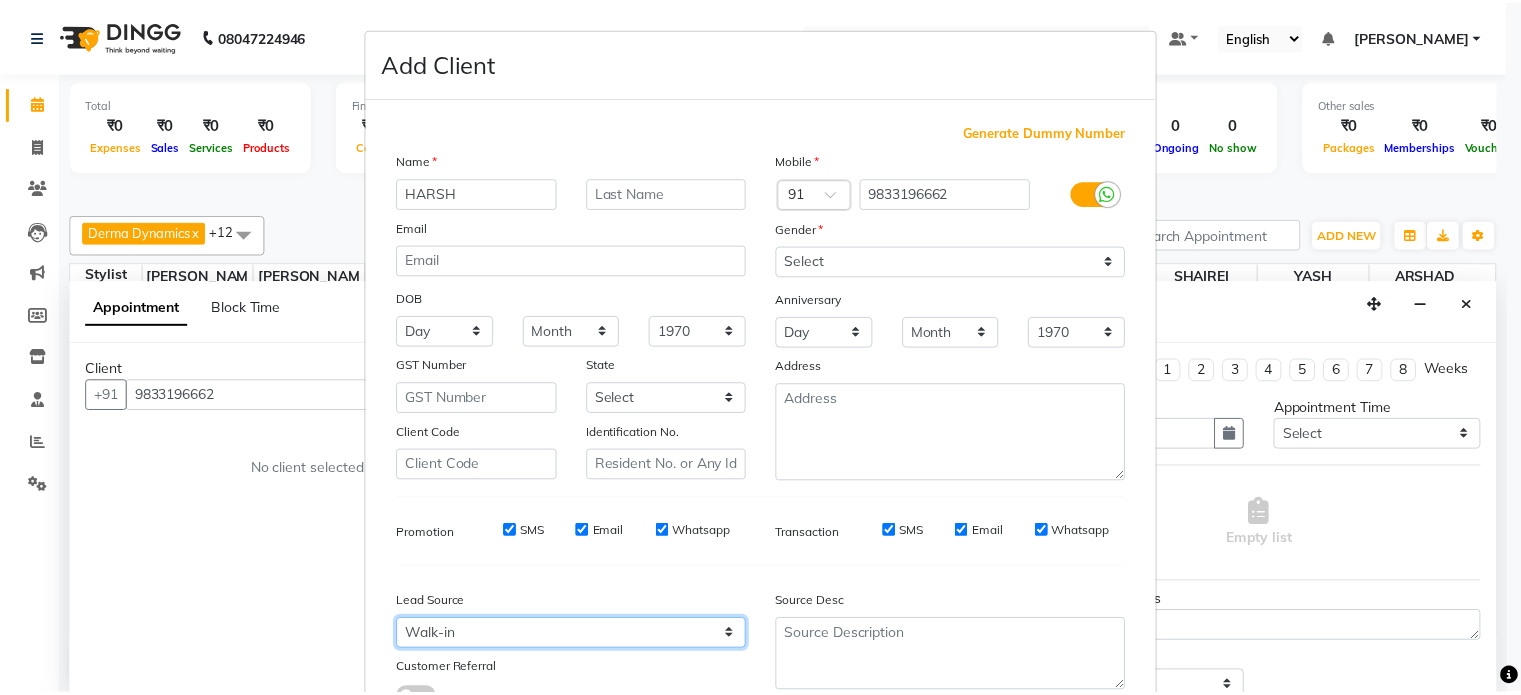 scroll, scrollTop: 161, scrollLeft: 0, axis: vertical 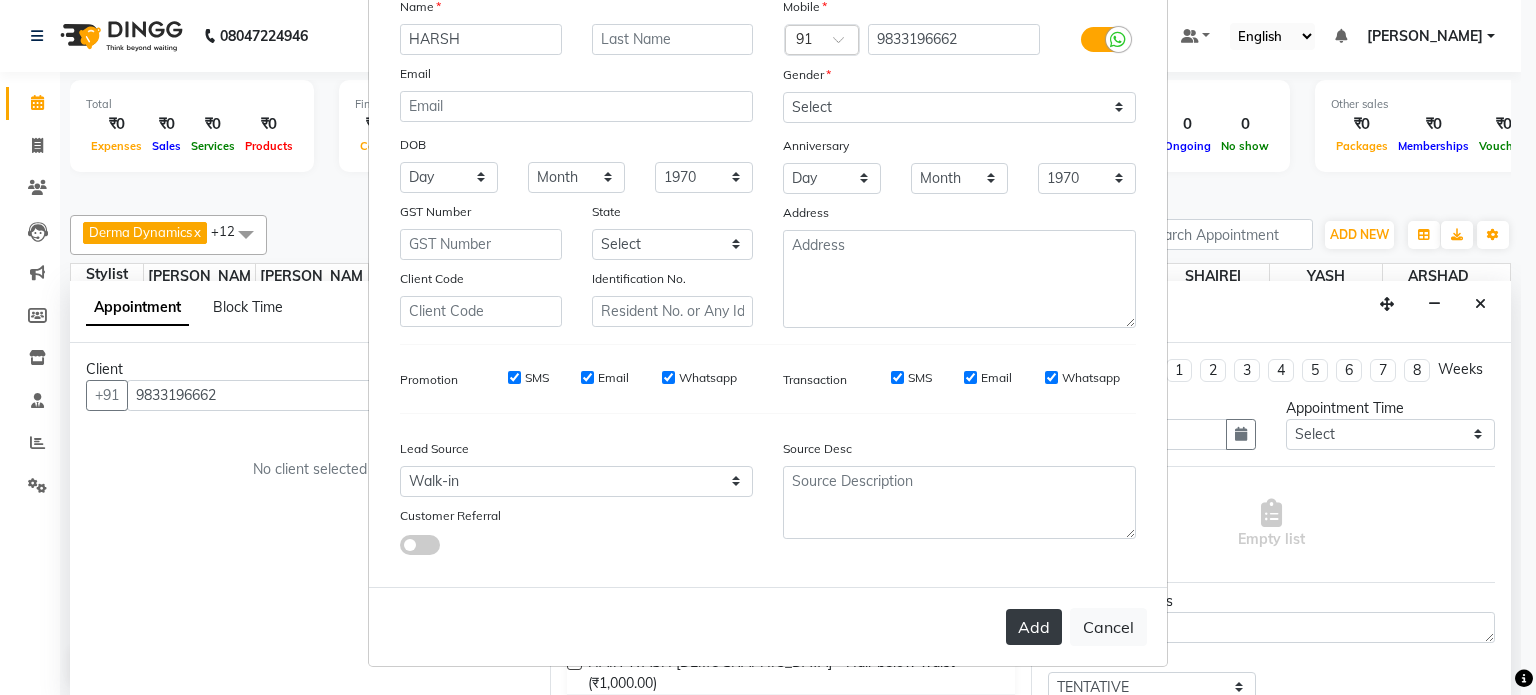 click on "Add" at bounding box center (1034, 627) 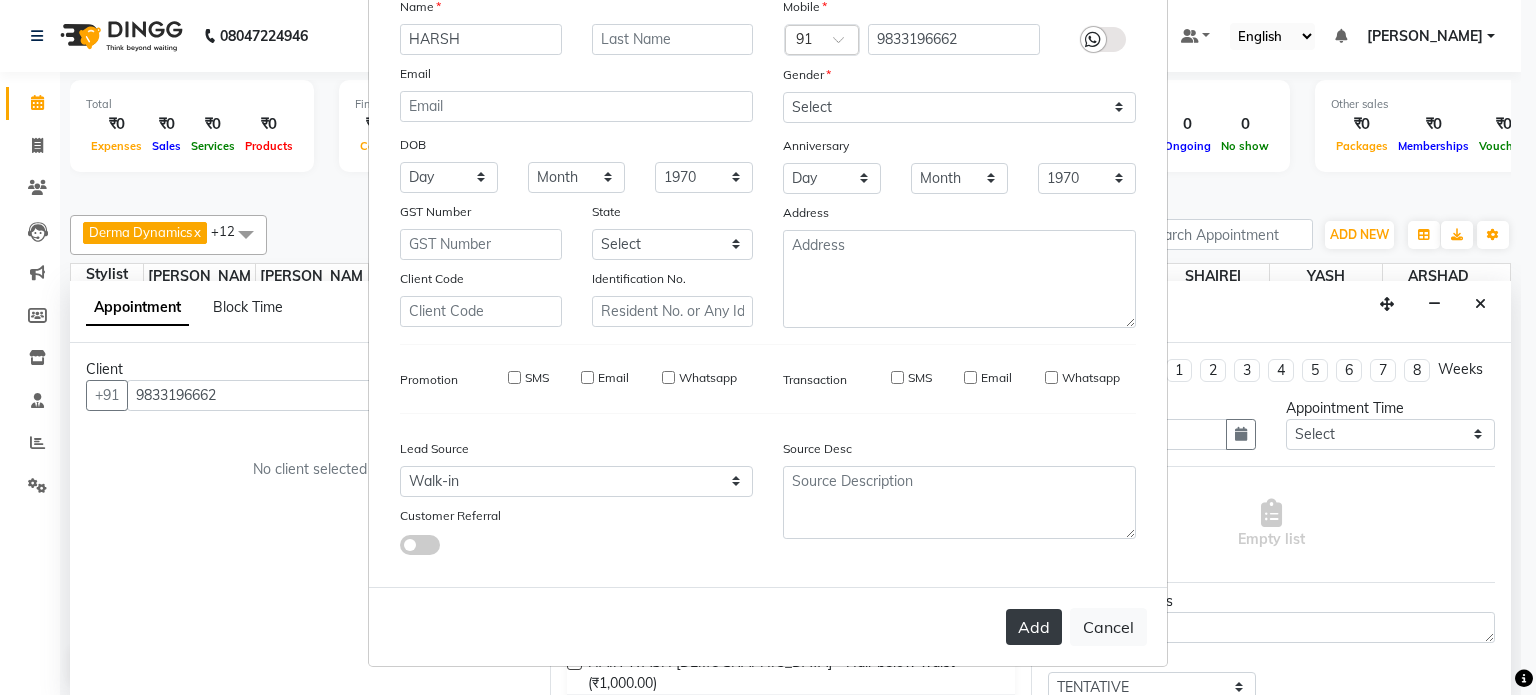 type 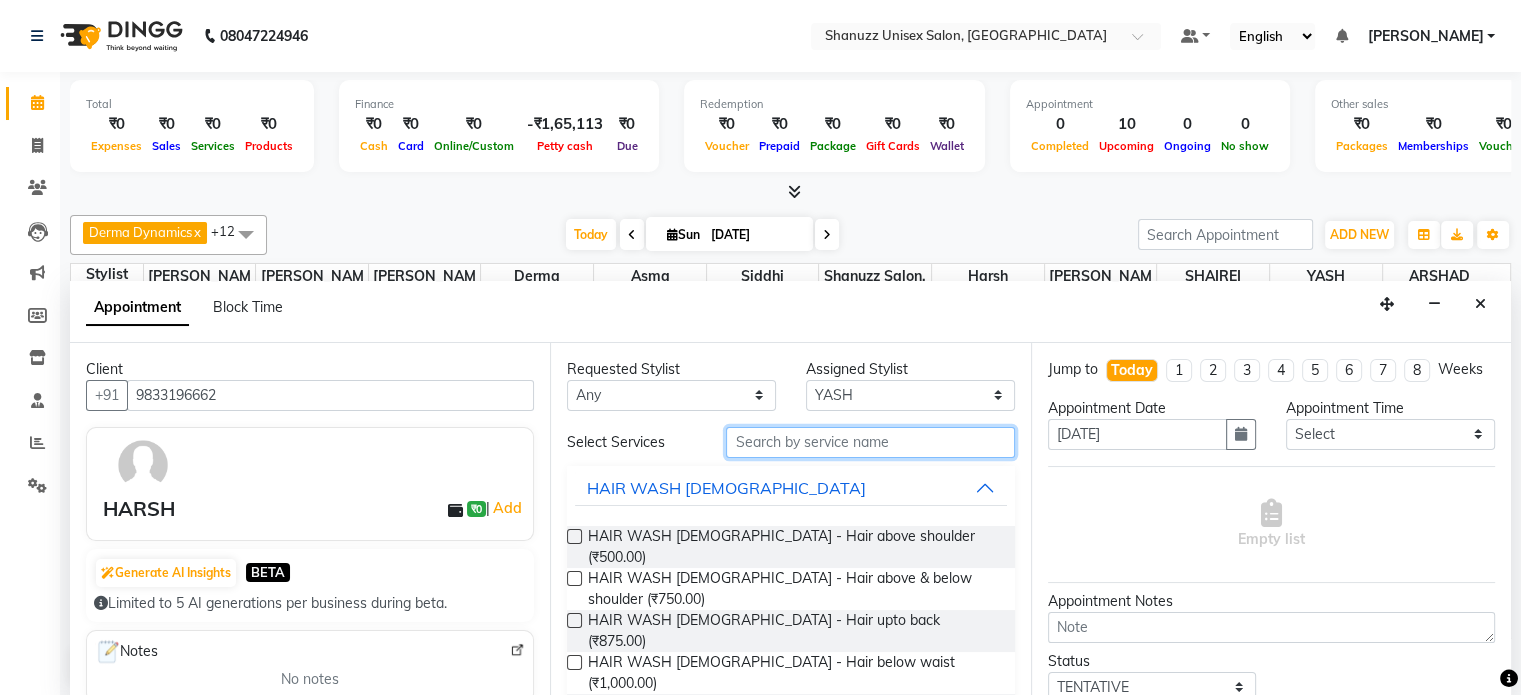 click at bounding box center (870, 442) 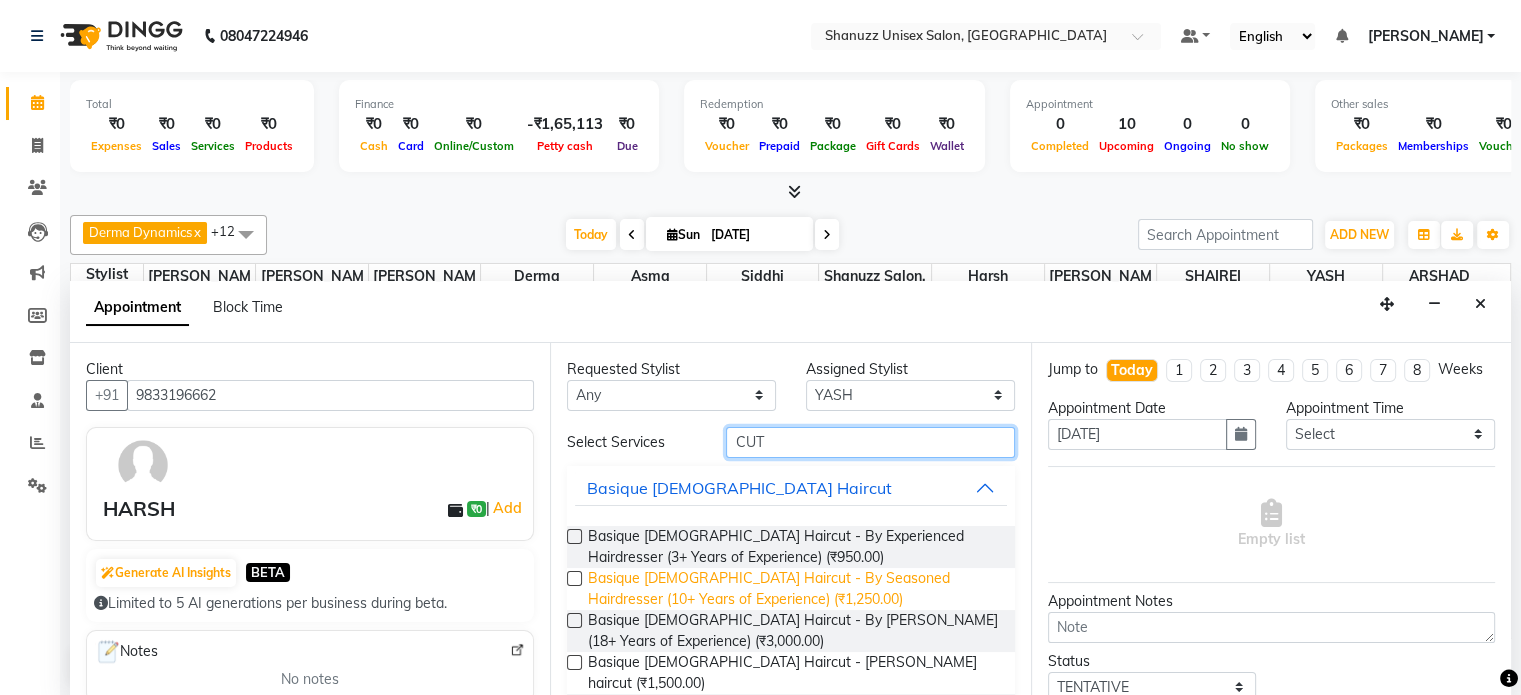 scroll, scrollTop: 148, scrollLeft: 0, axis: vertical 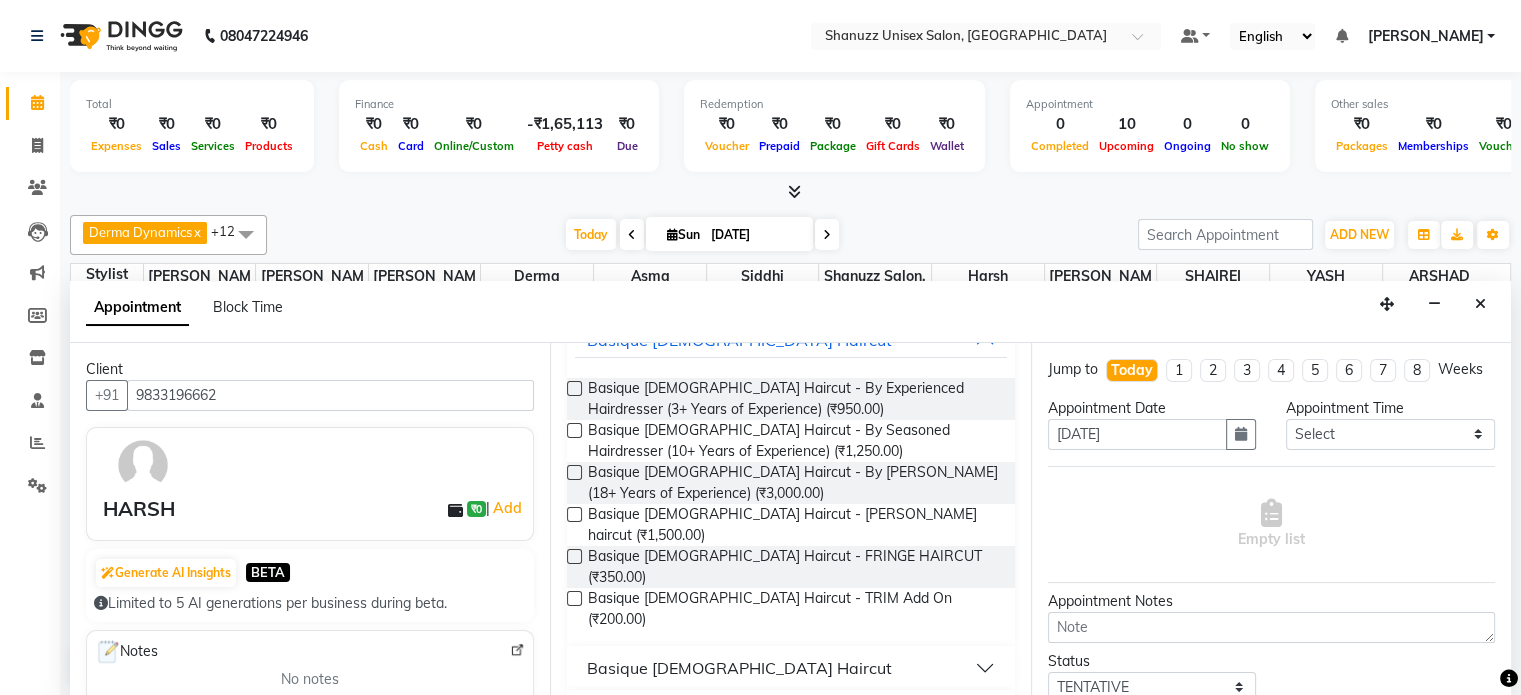type on "CUT" 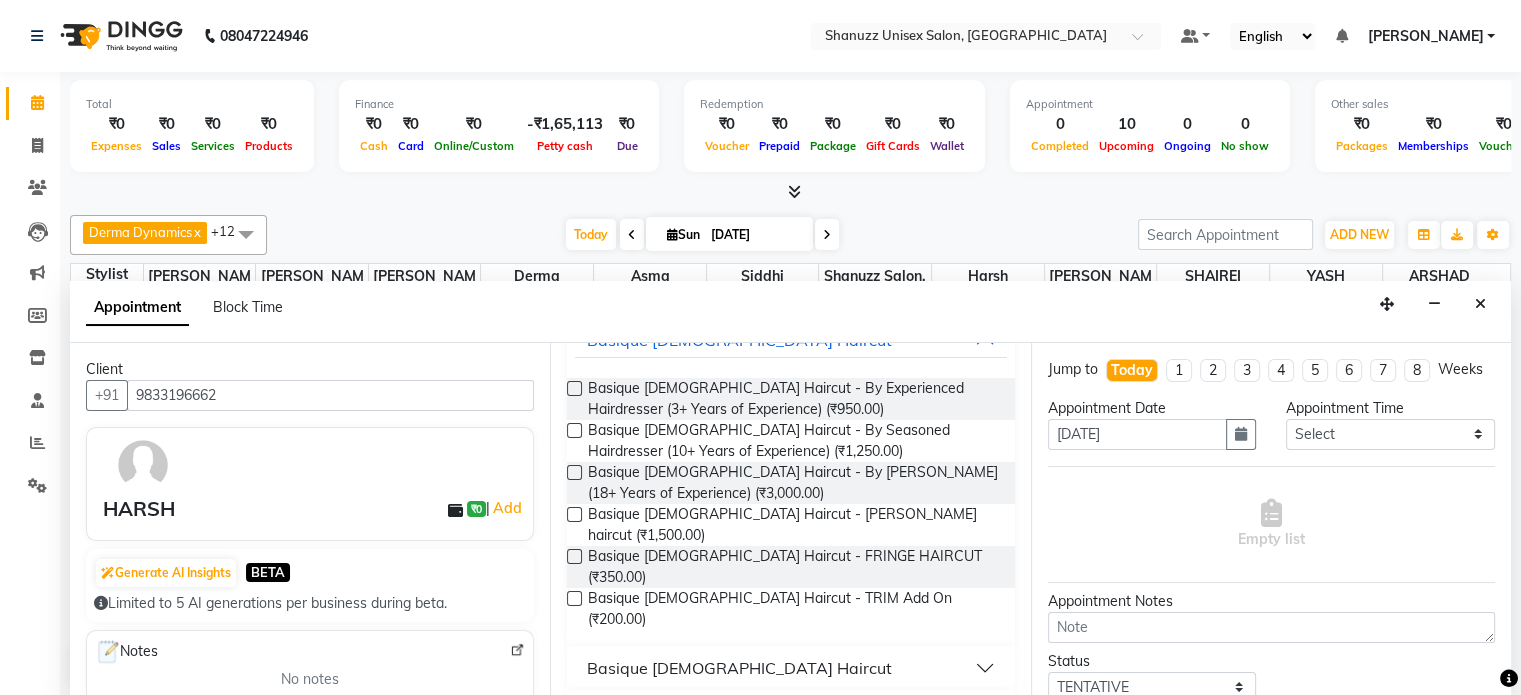 click on "Basique MALE Haircut" at bounding box center (739, 668) 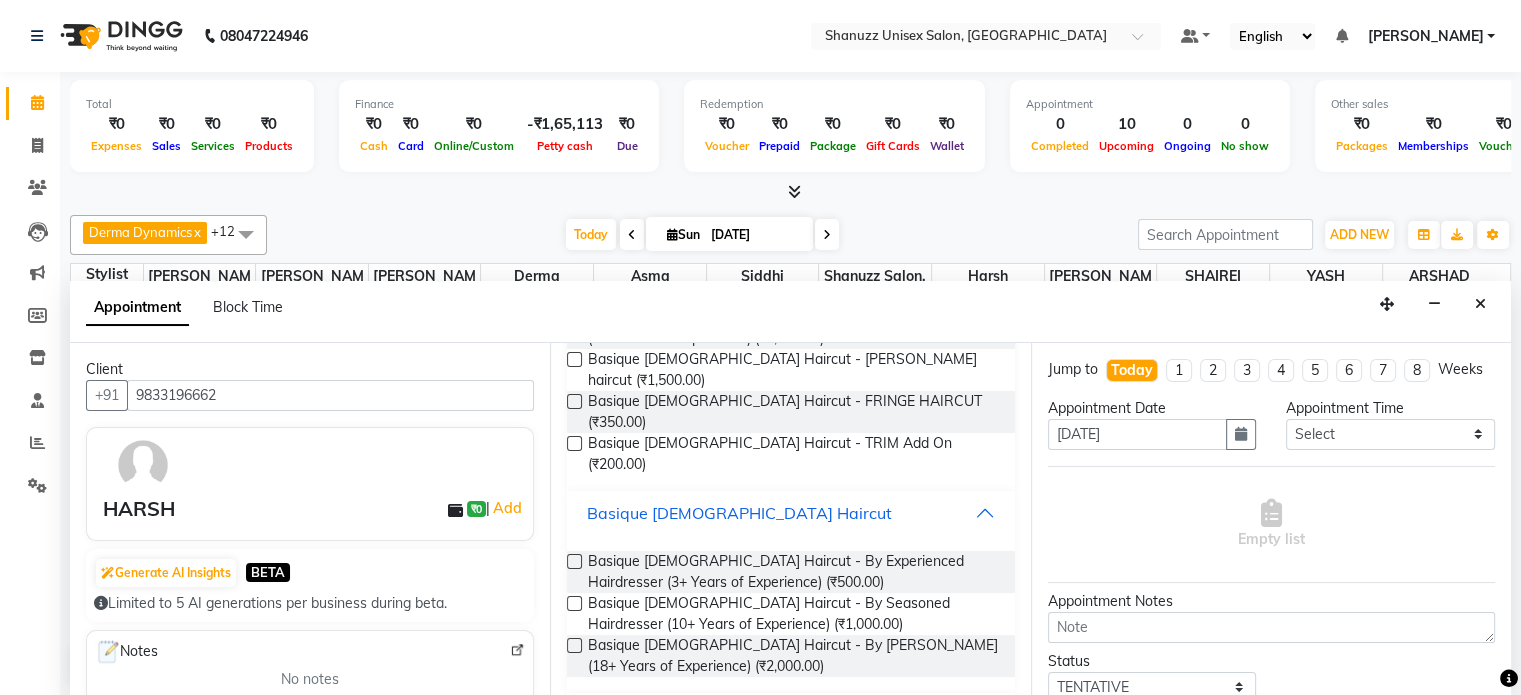 scroll, scrollTop: 306, scrollLeft: 0, axis: vertical 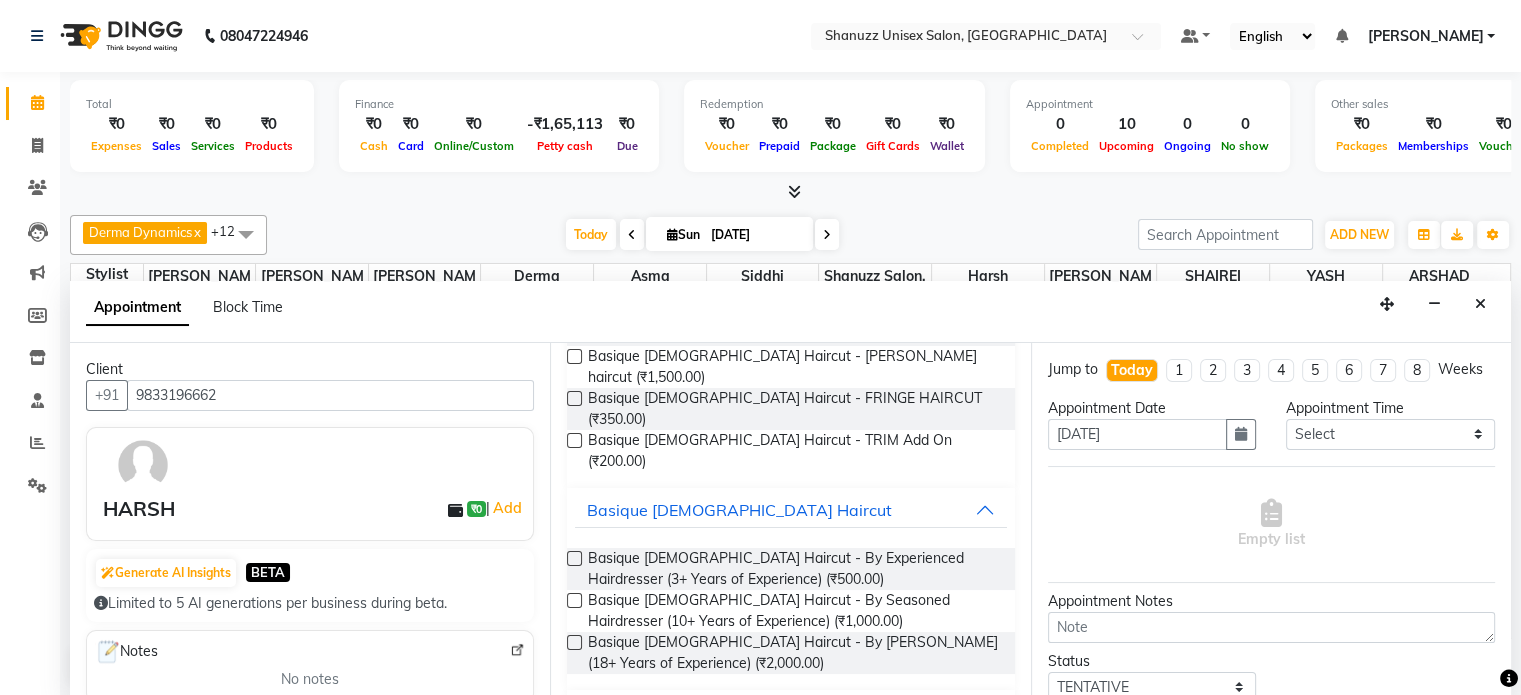 click at bounding box center (574, 558) 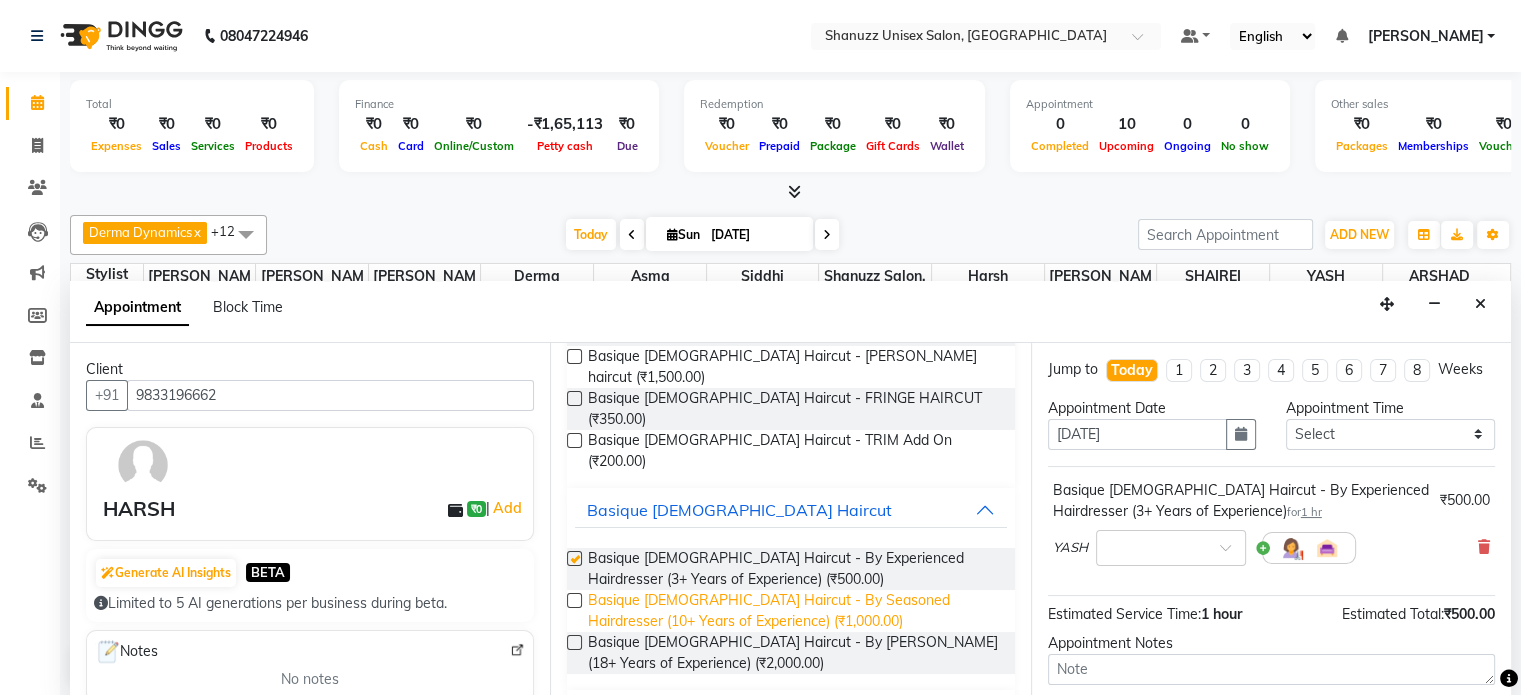 checkbox on "false" 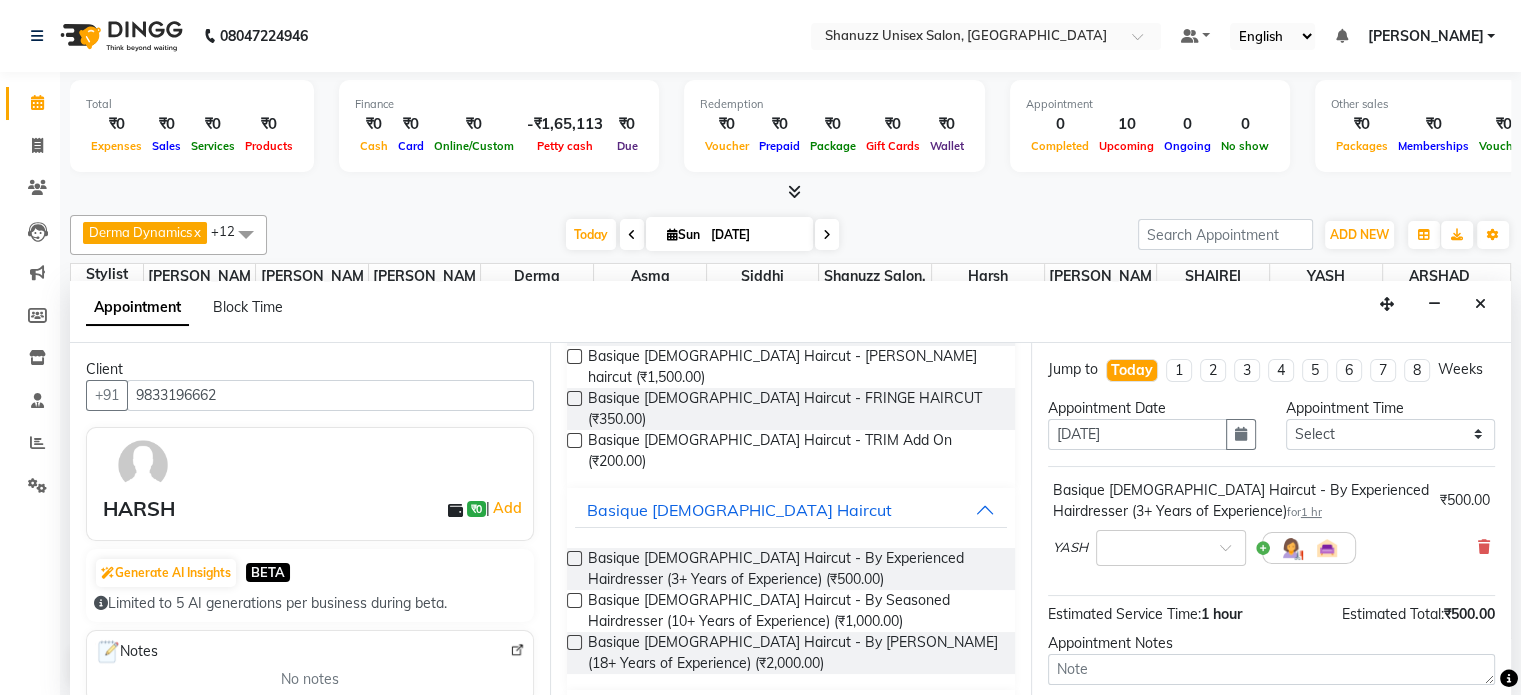 scroll, scrollTop: 0, scrollLeft: 0, axis: both 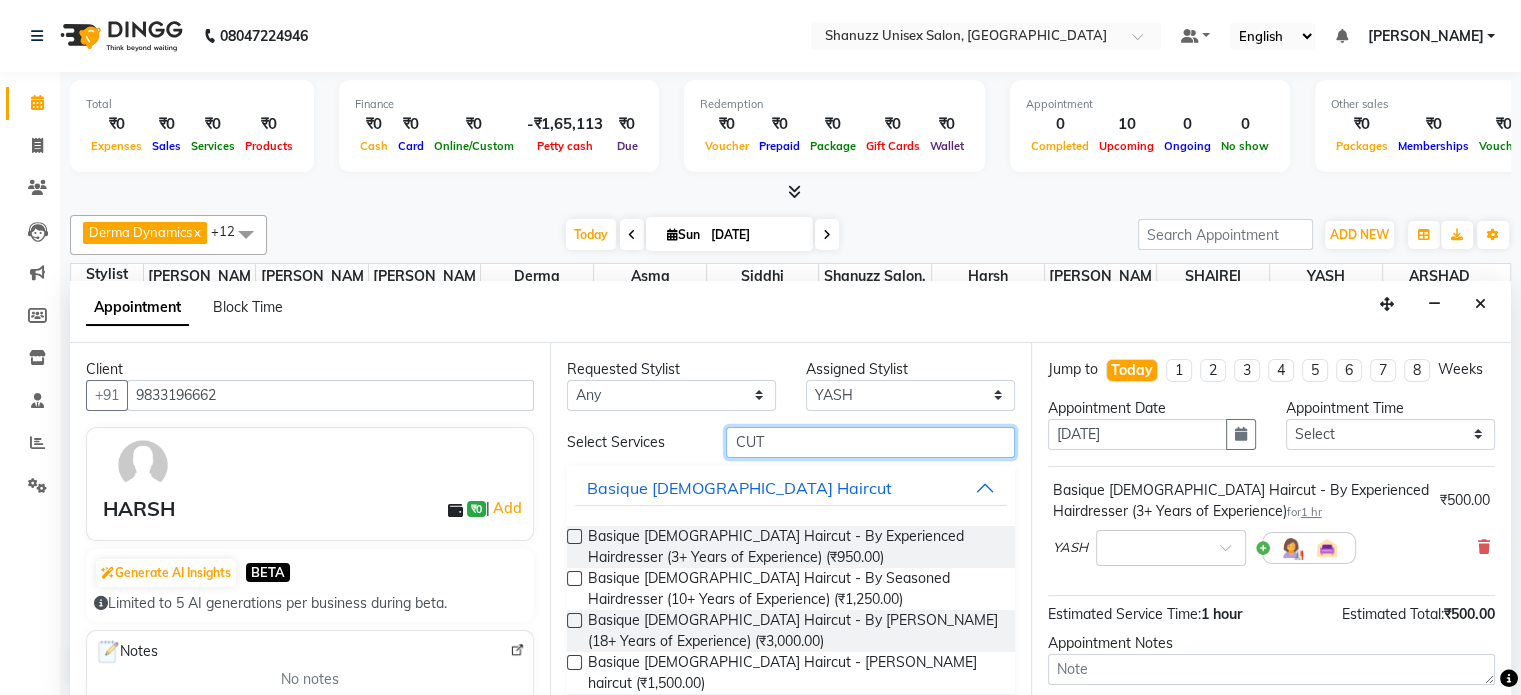 click on "CUT" at bounding box center (870, 442) 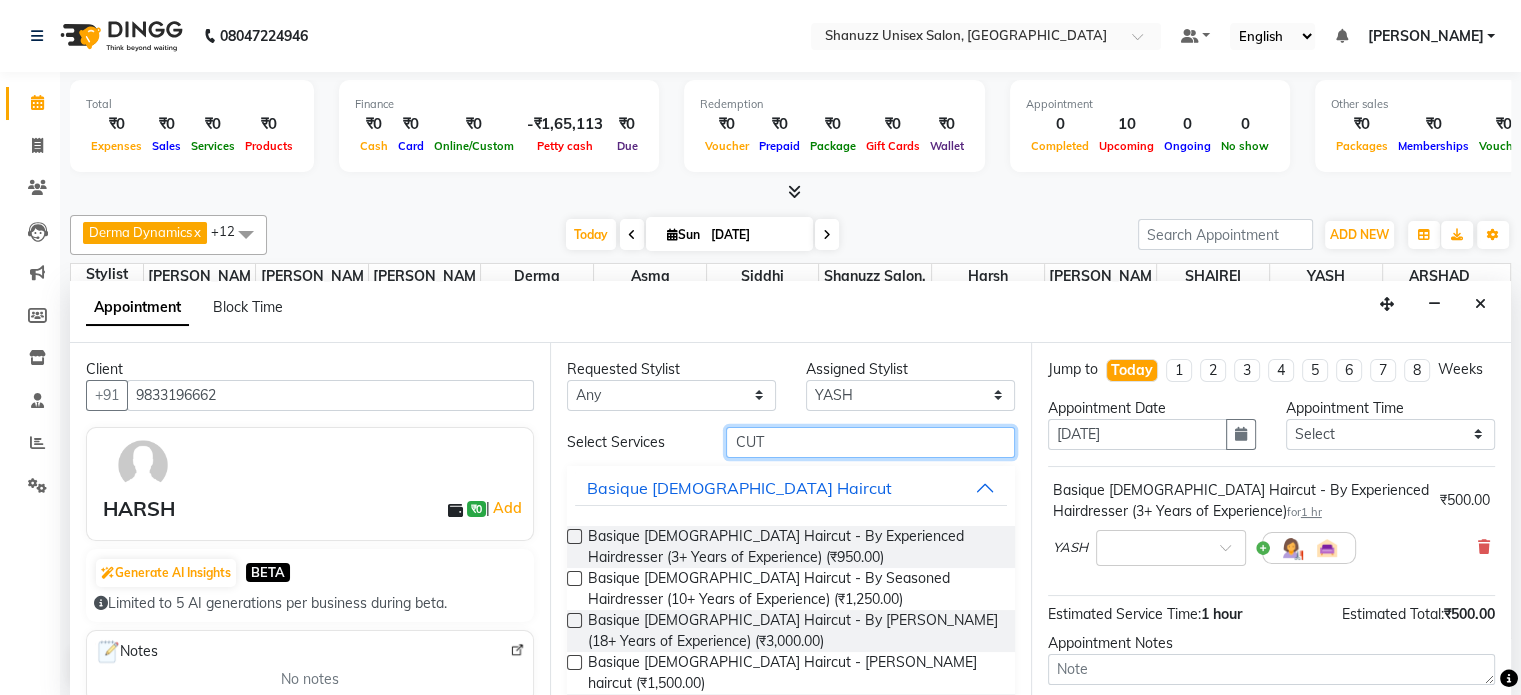 click on "CUT" at bounding box center [870, 442] 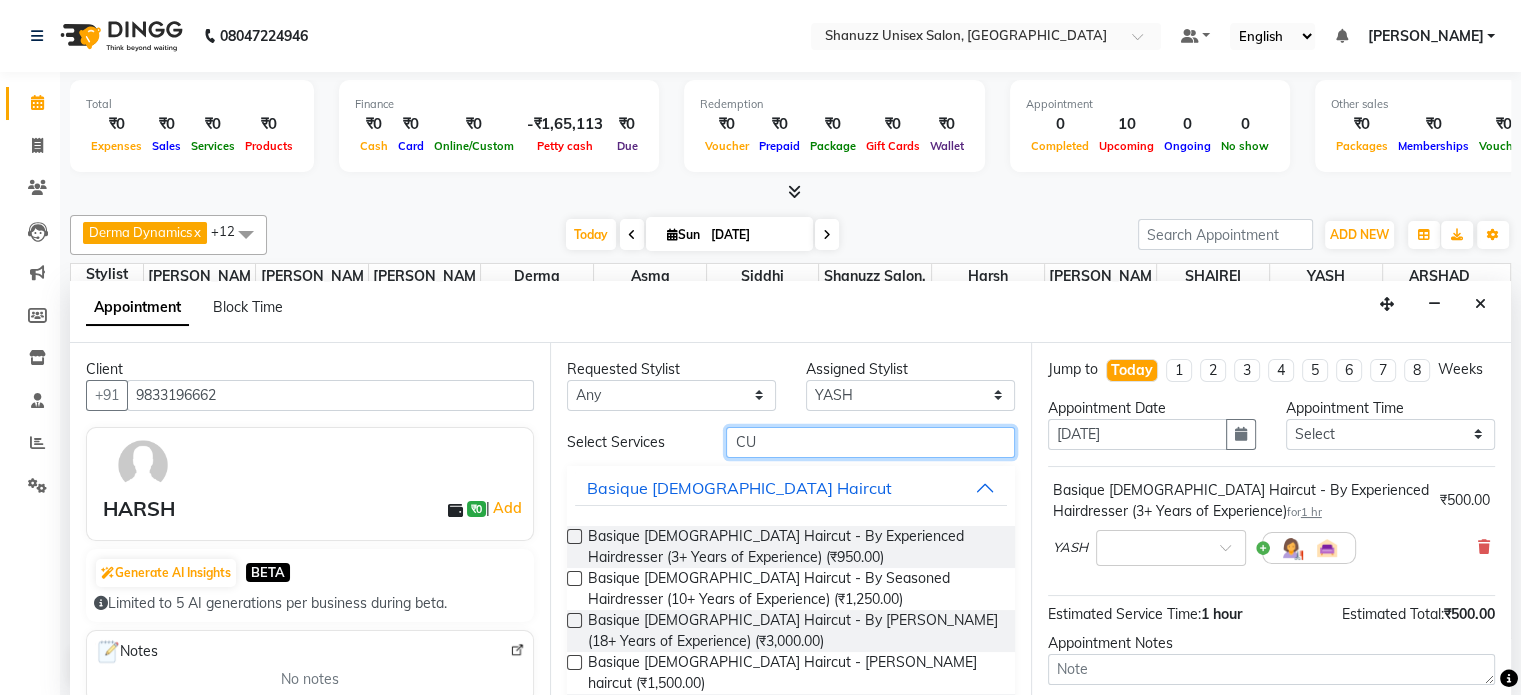 type on "C" 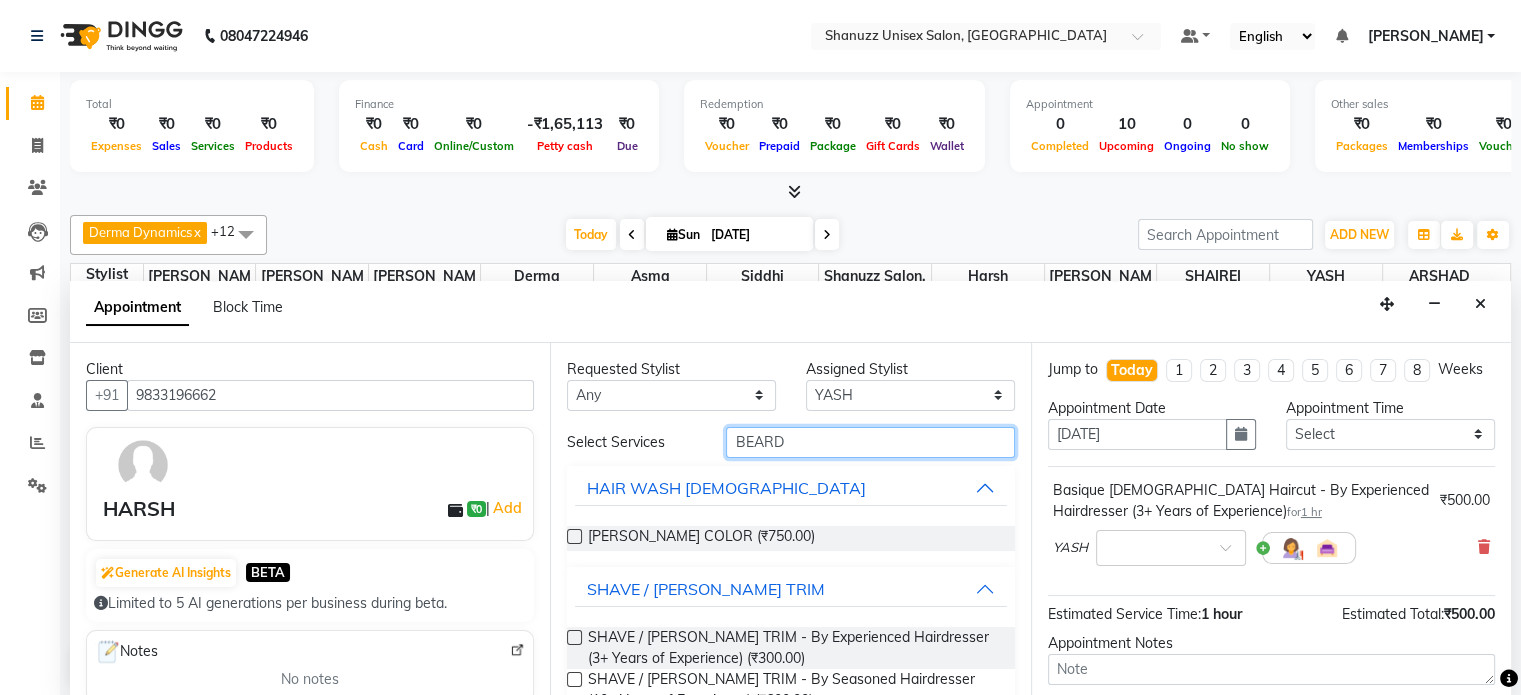 type on "BEARD" 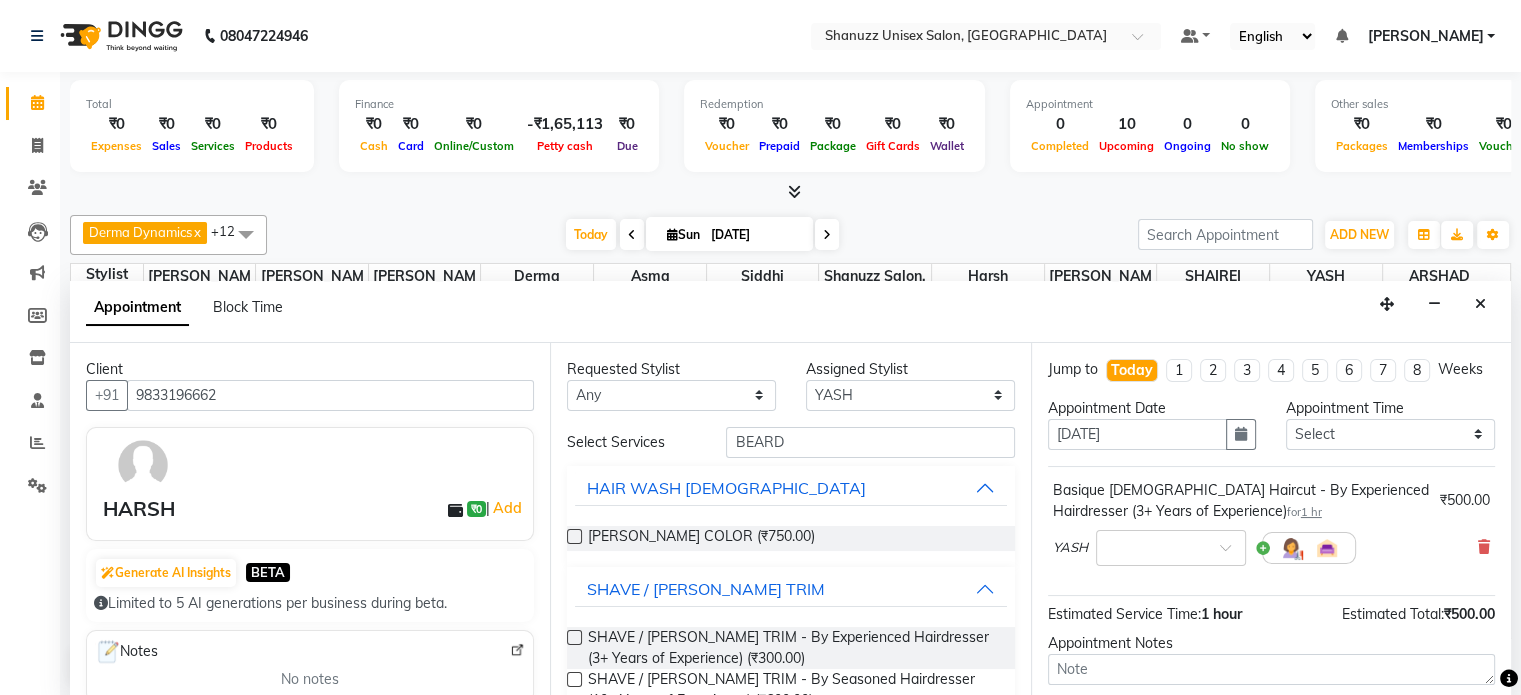 click at bounding box center (574, 637) 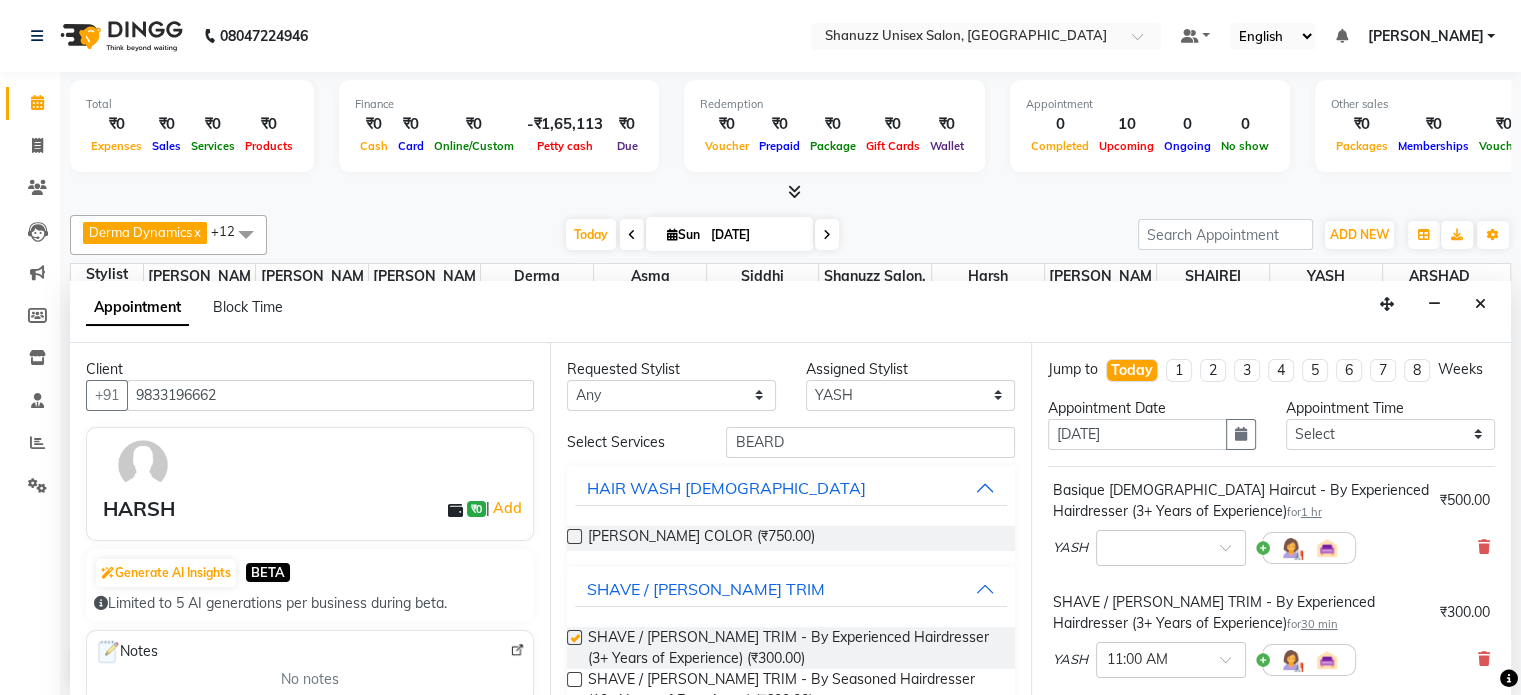 checkbox on "false" 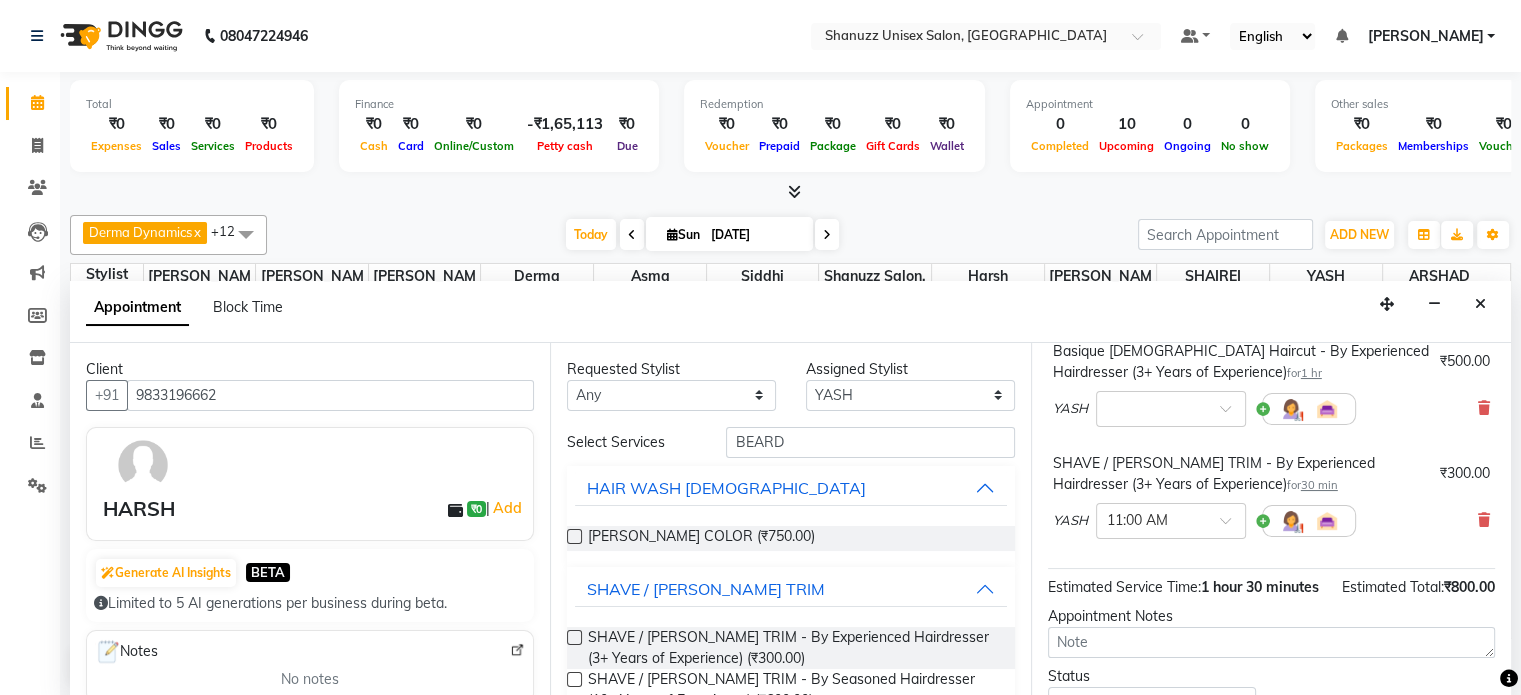 scroll, scrollTop: 324, scrollLeft: 0, axis: vertical 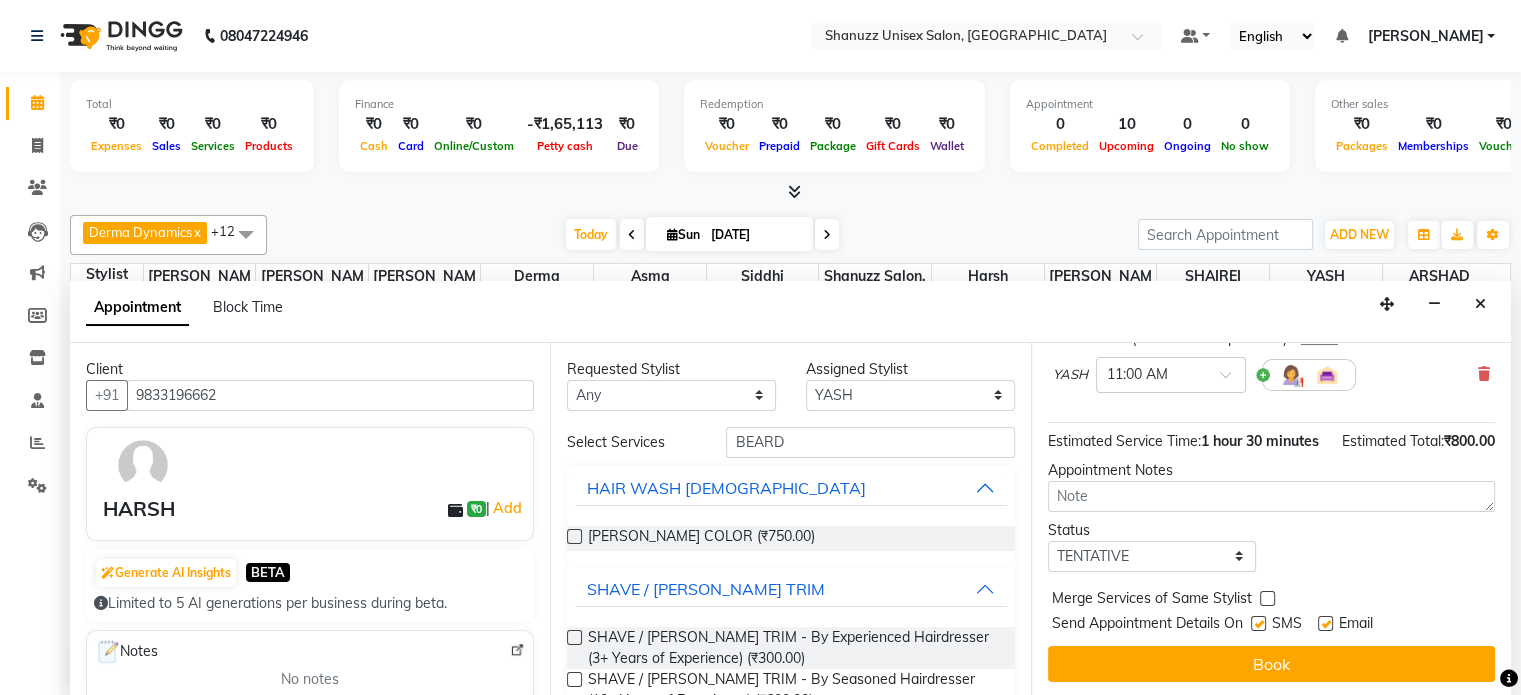 click at bounding box center [1258, 623] 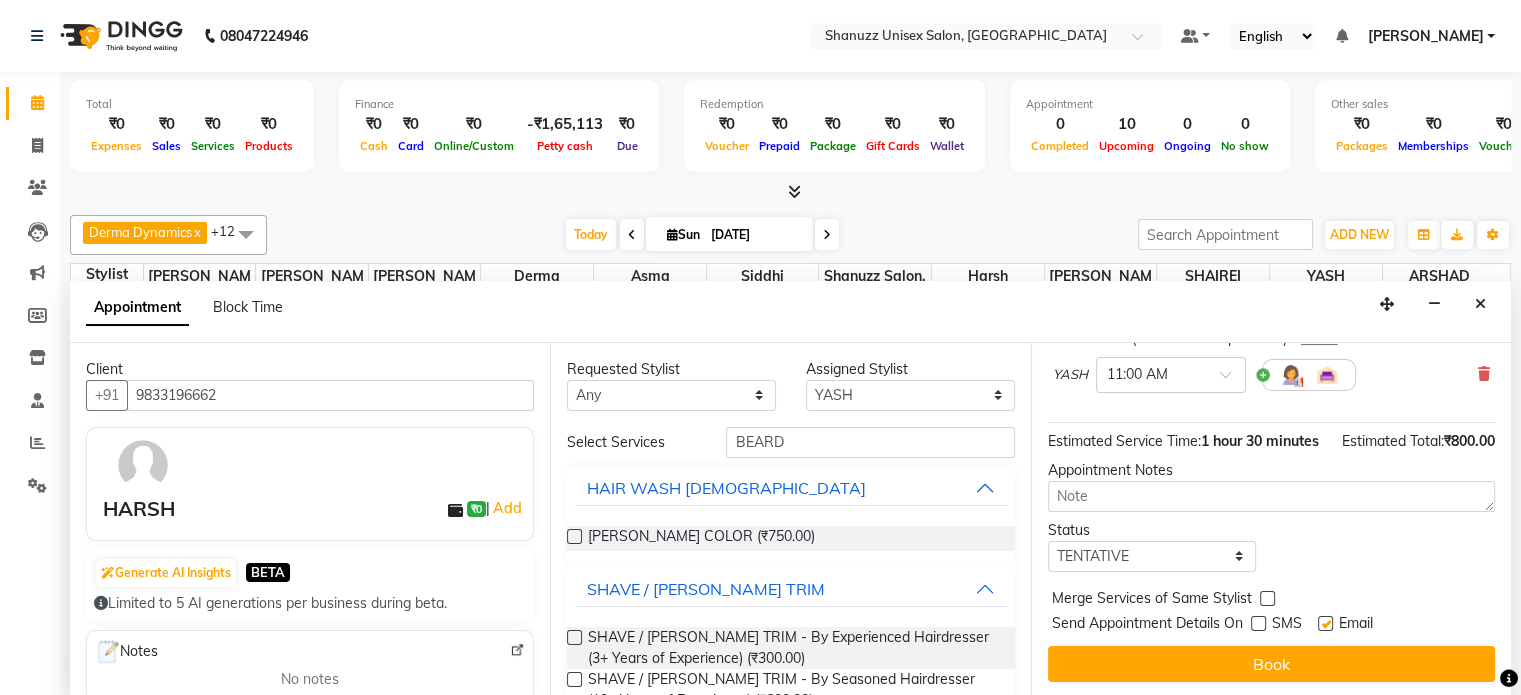 click at bounding box center (1258, 623) 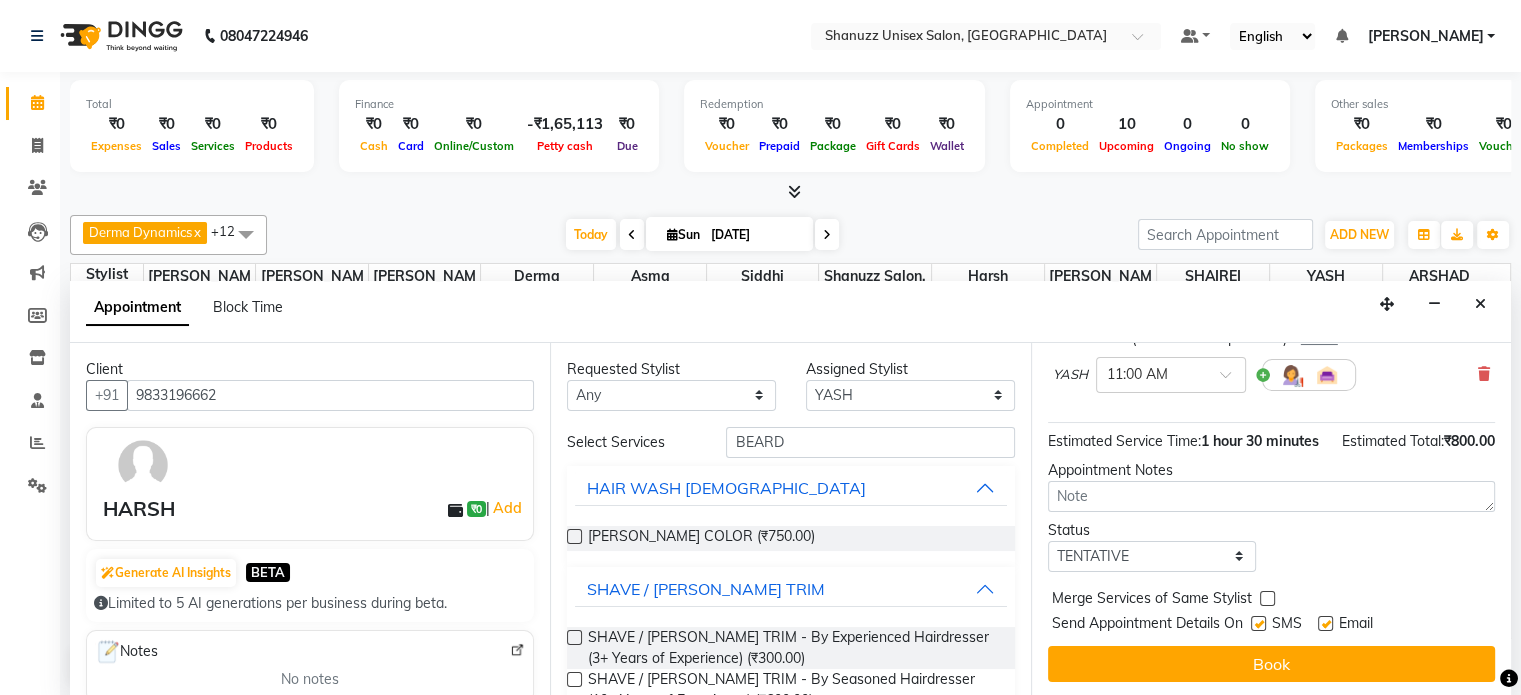 click at bounding box center [1258, 623] 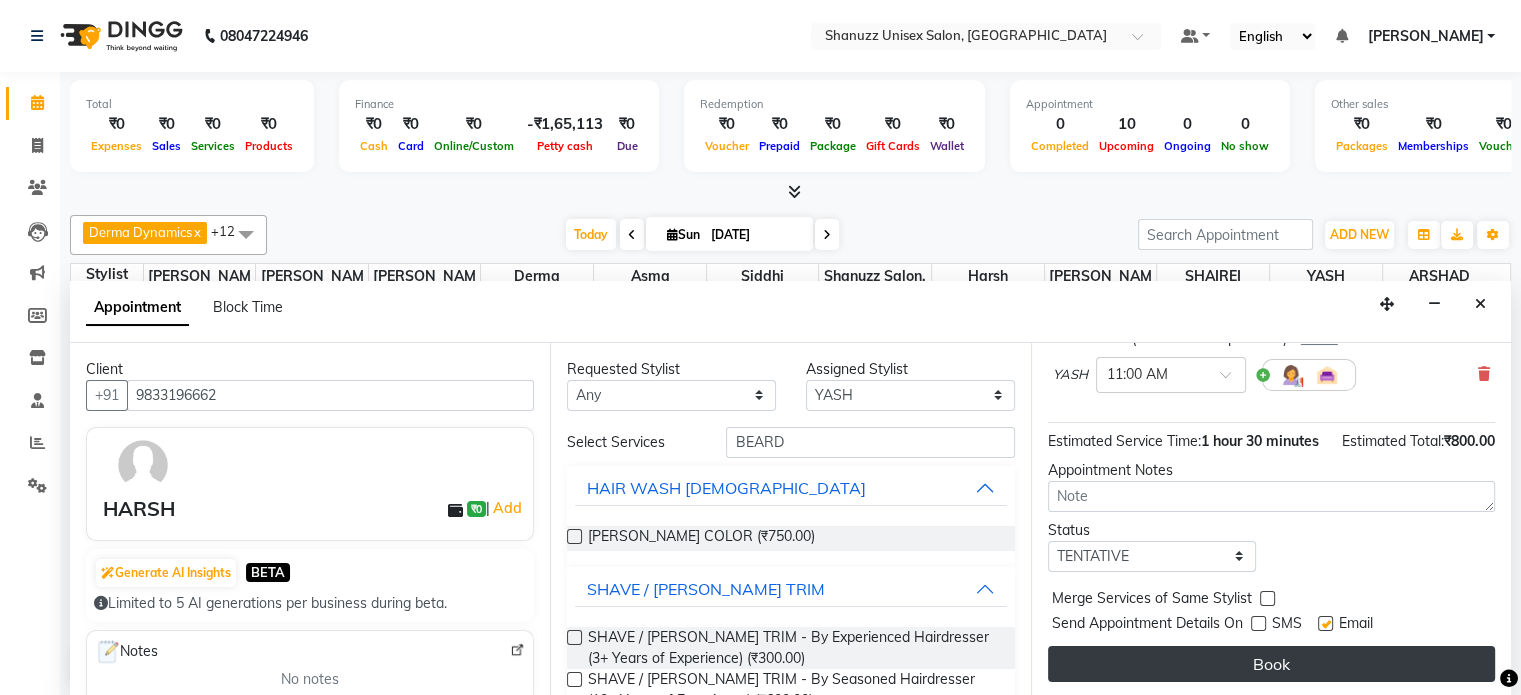 click on "Book" at bounding box center [1271, 664] 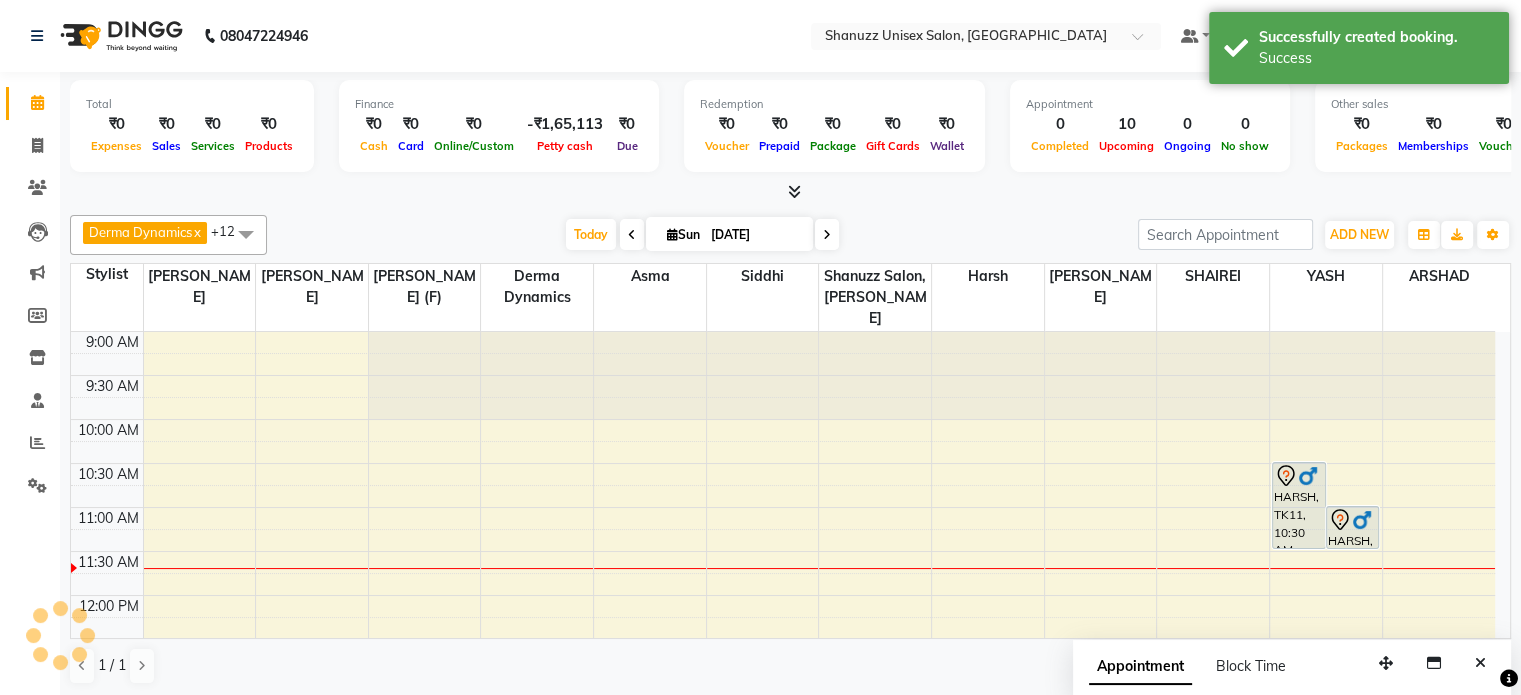 scroll, scrollTop: 0, scrollLeft: 0, axis: both 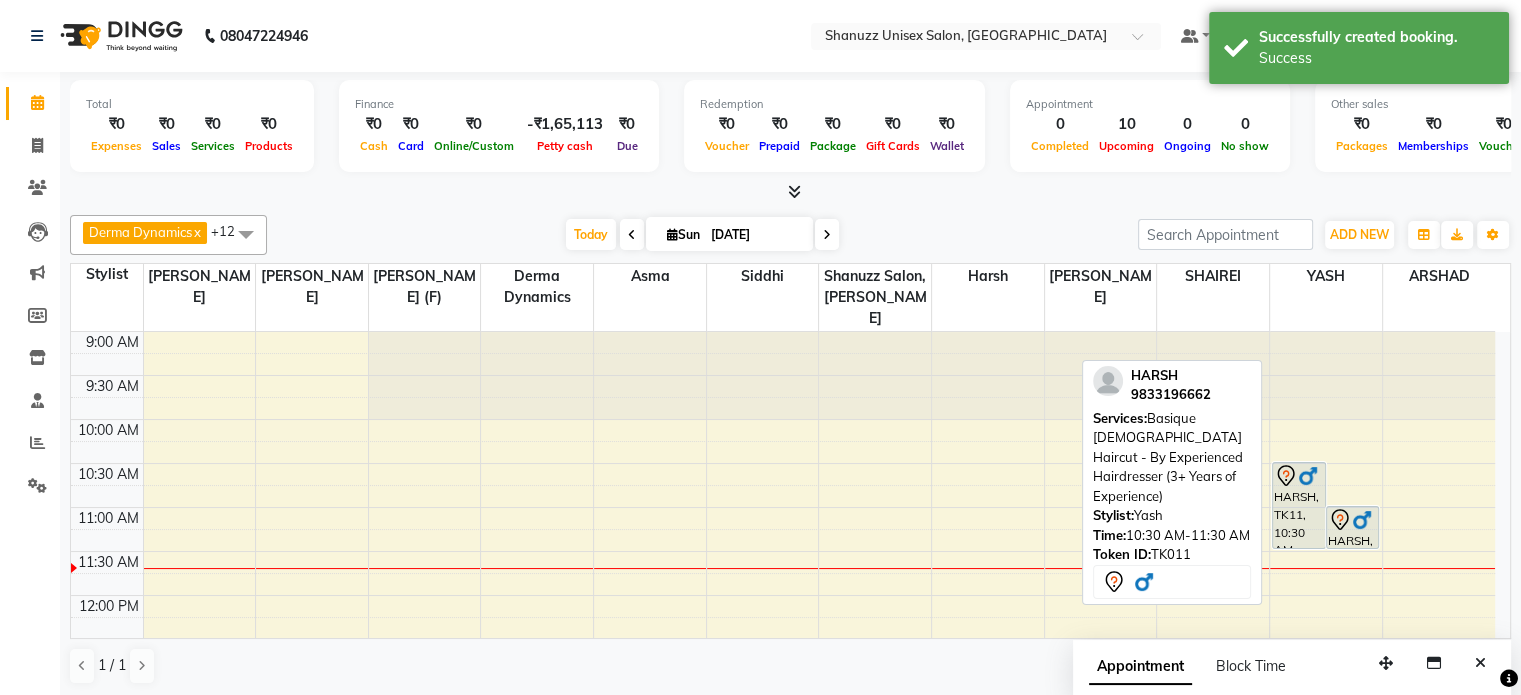 click on "HARSH, TK11, 10:30 AM-11:30 AM, Basique MALE Haircut - By Experienced Hairdresser (3+ Years of Experience)" at bounding box center (1298, 505) 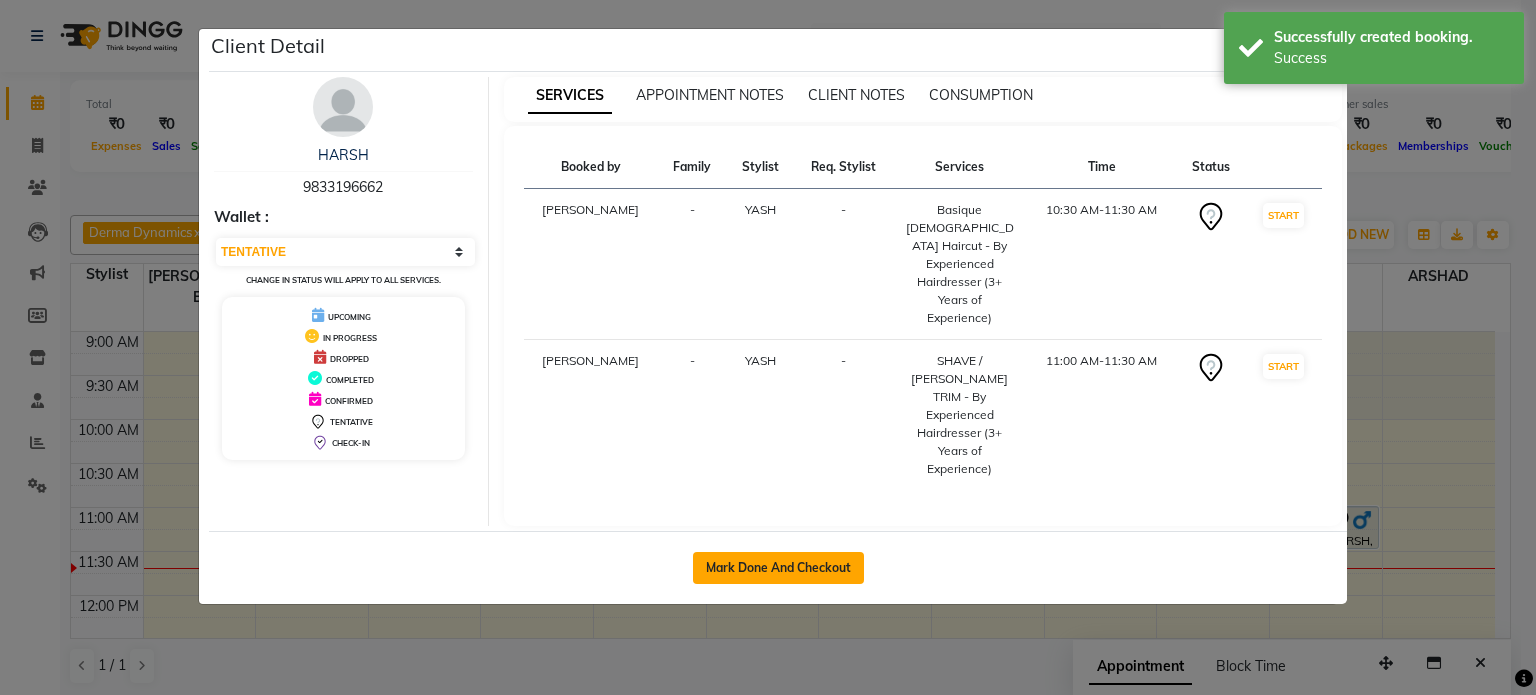 click on "Mark Done And Checkout" 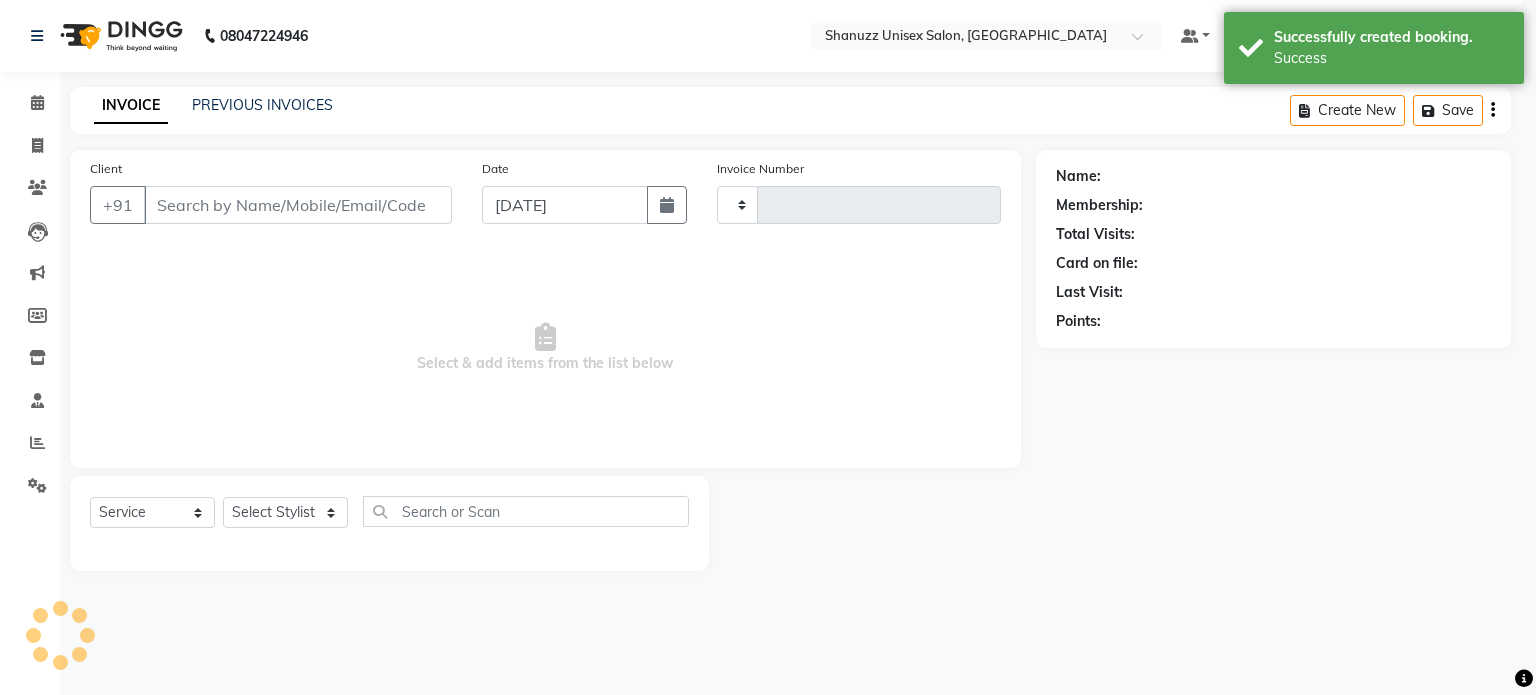 select on "3" 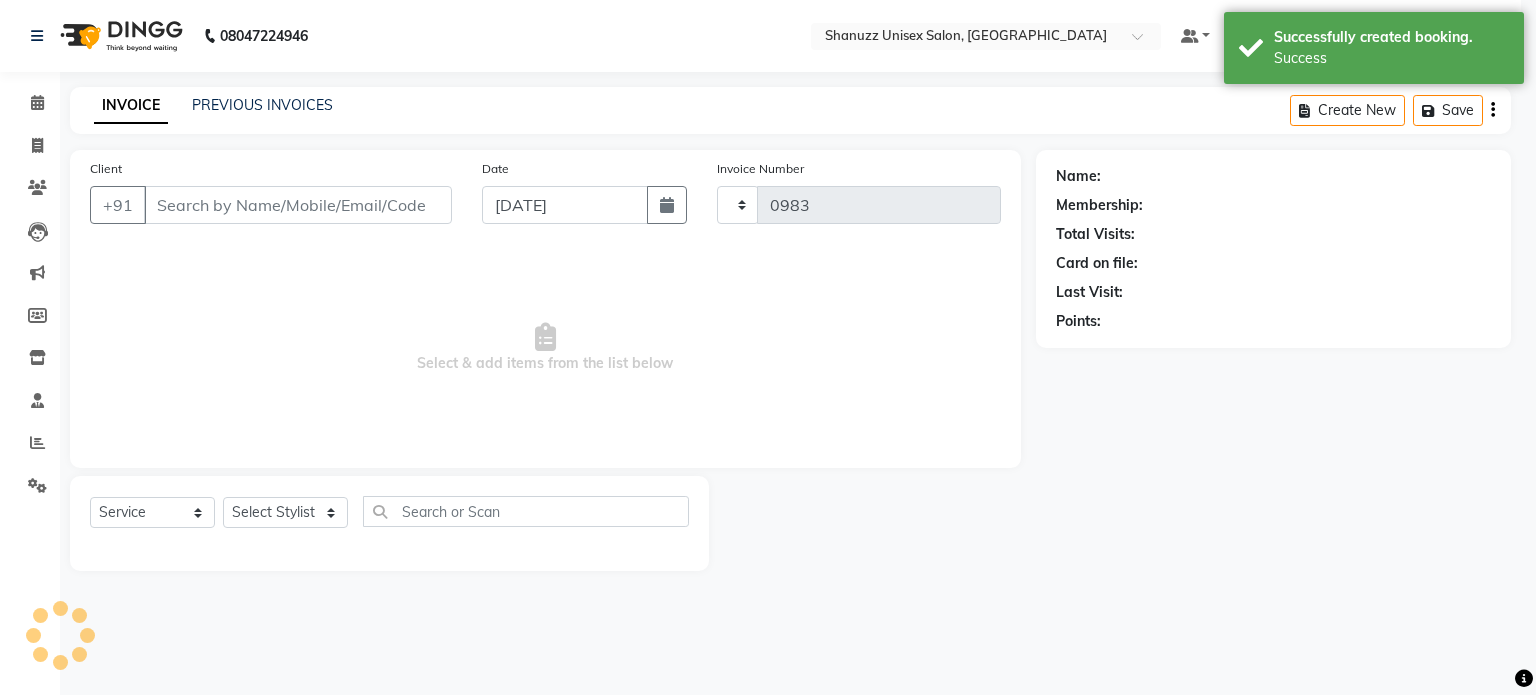 select on "7102" 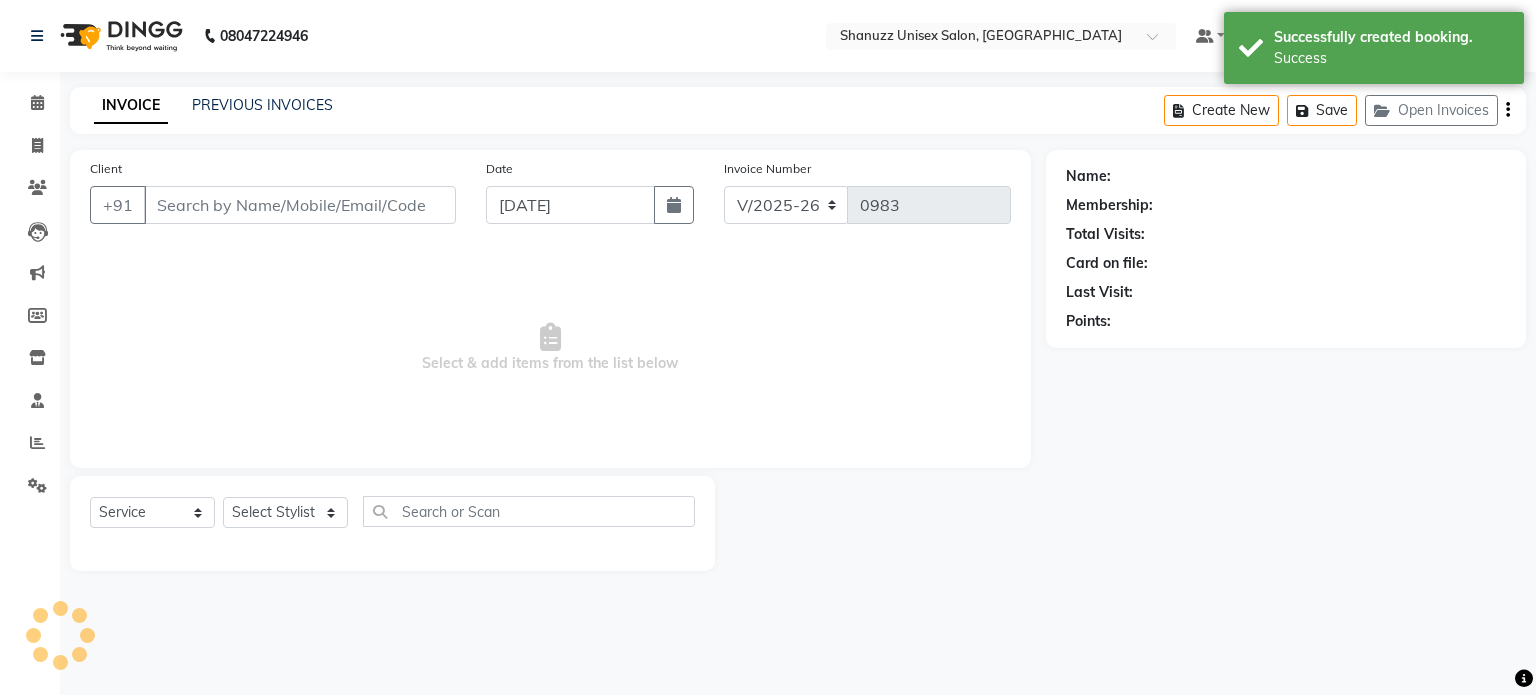 type on "9833196662" 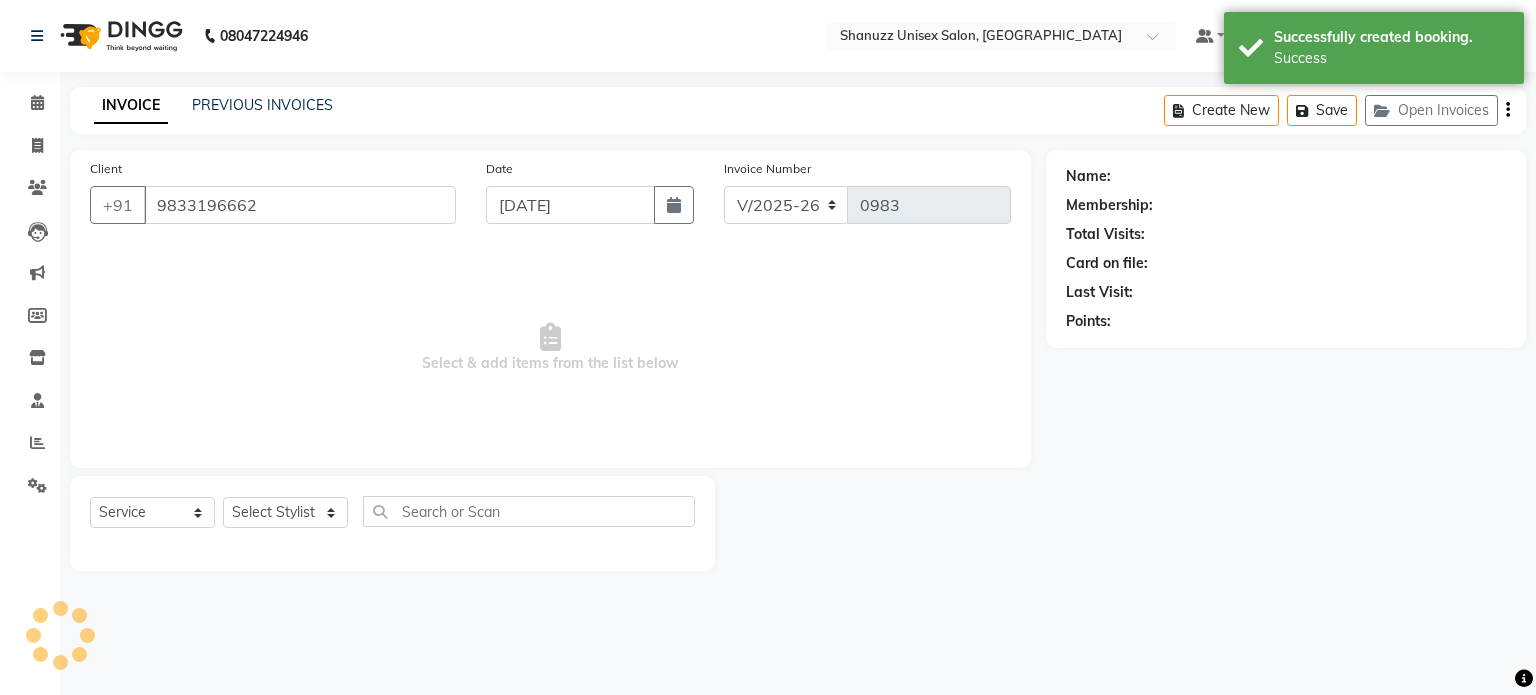 select on "84401" 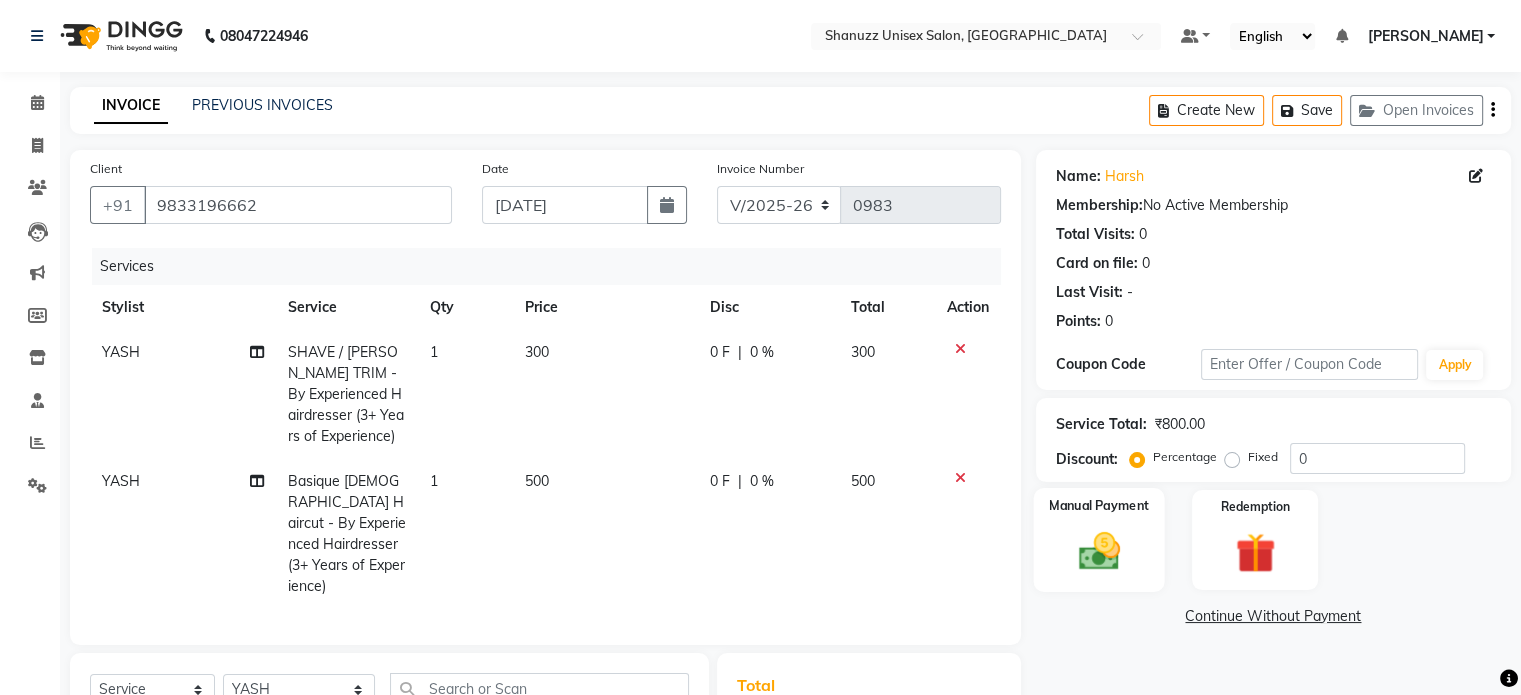 click 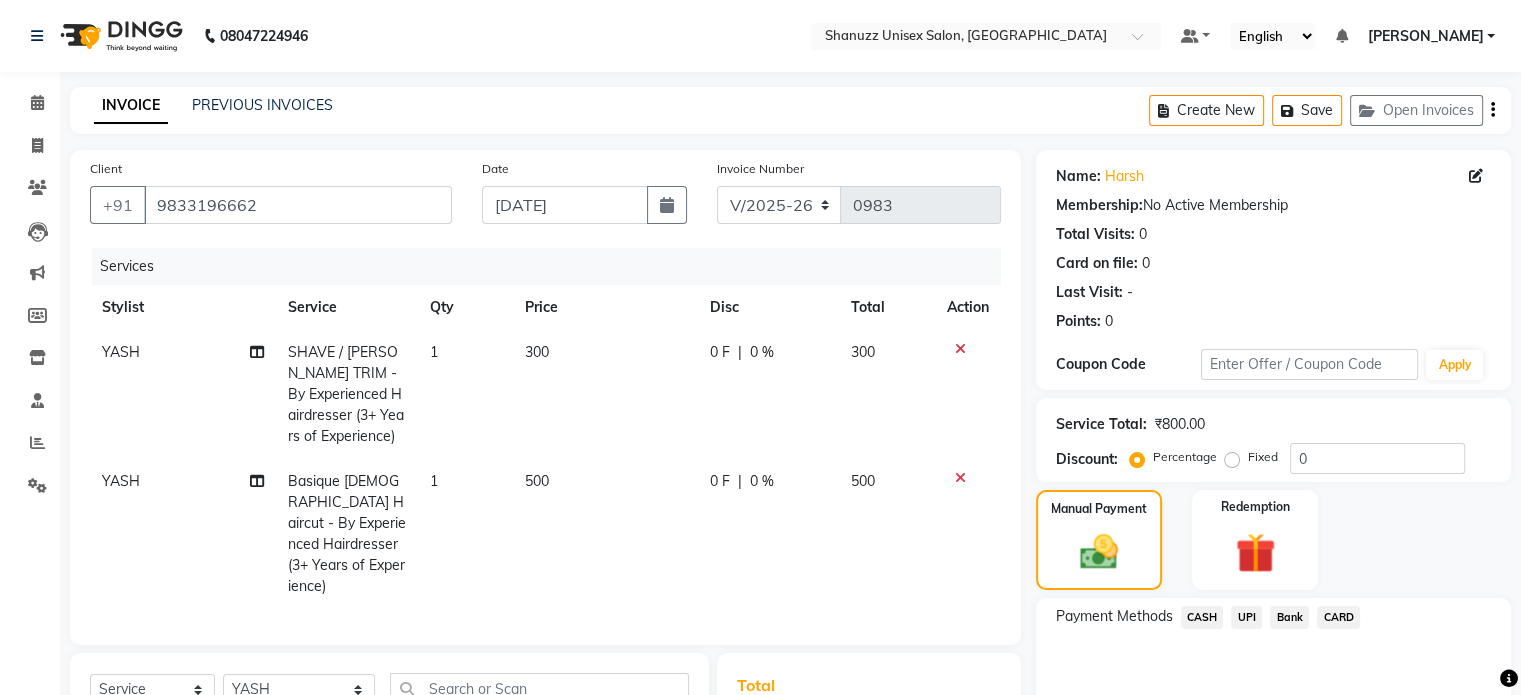 click on "UPI" 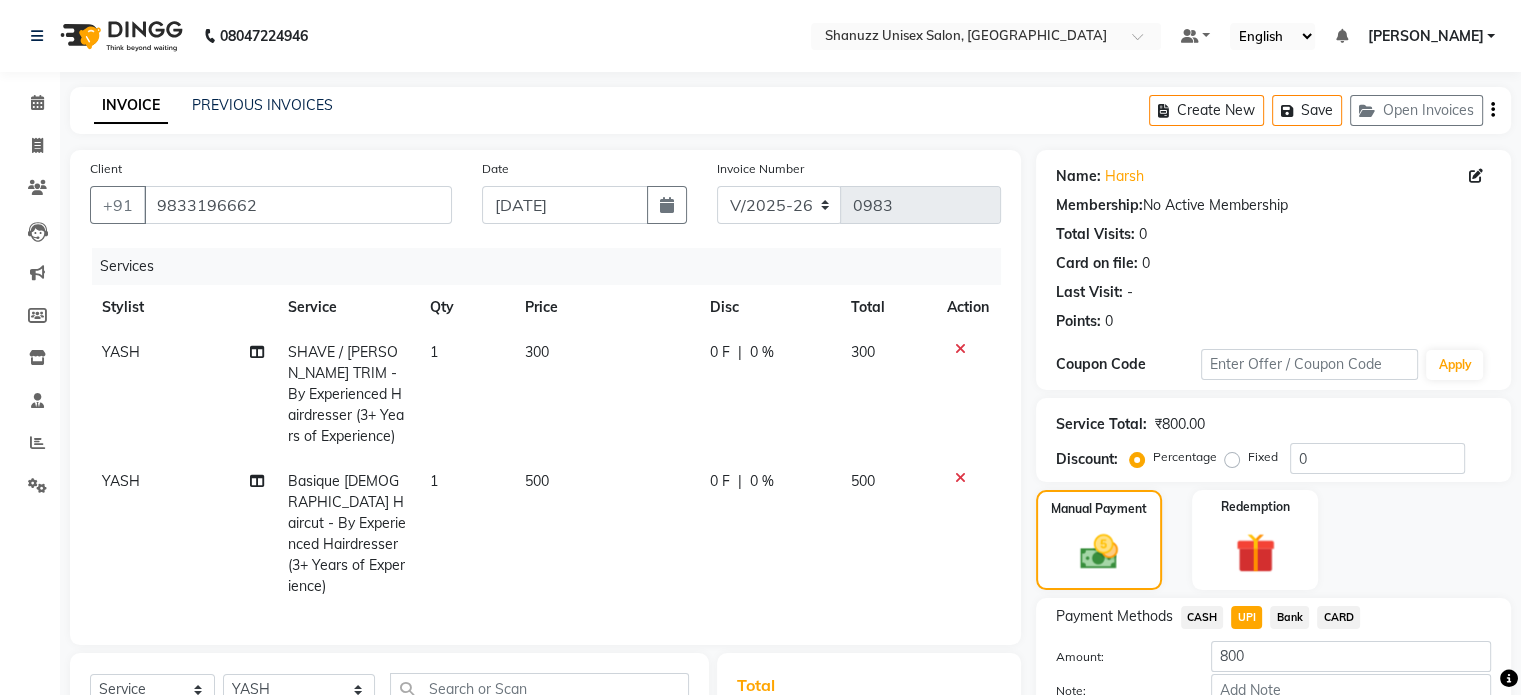 scroll, scrollTop: 277, scrollLeft: 0, axis: vertical 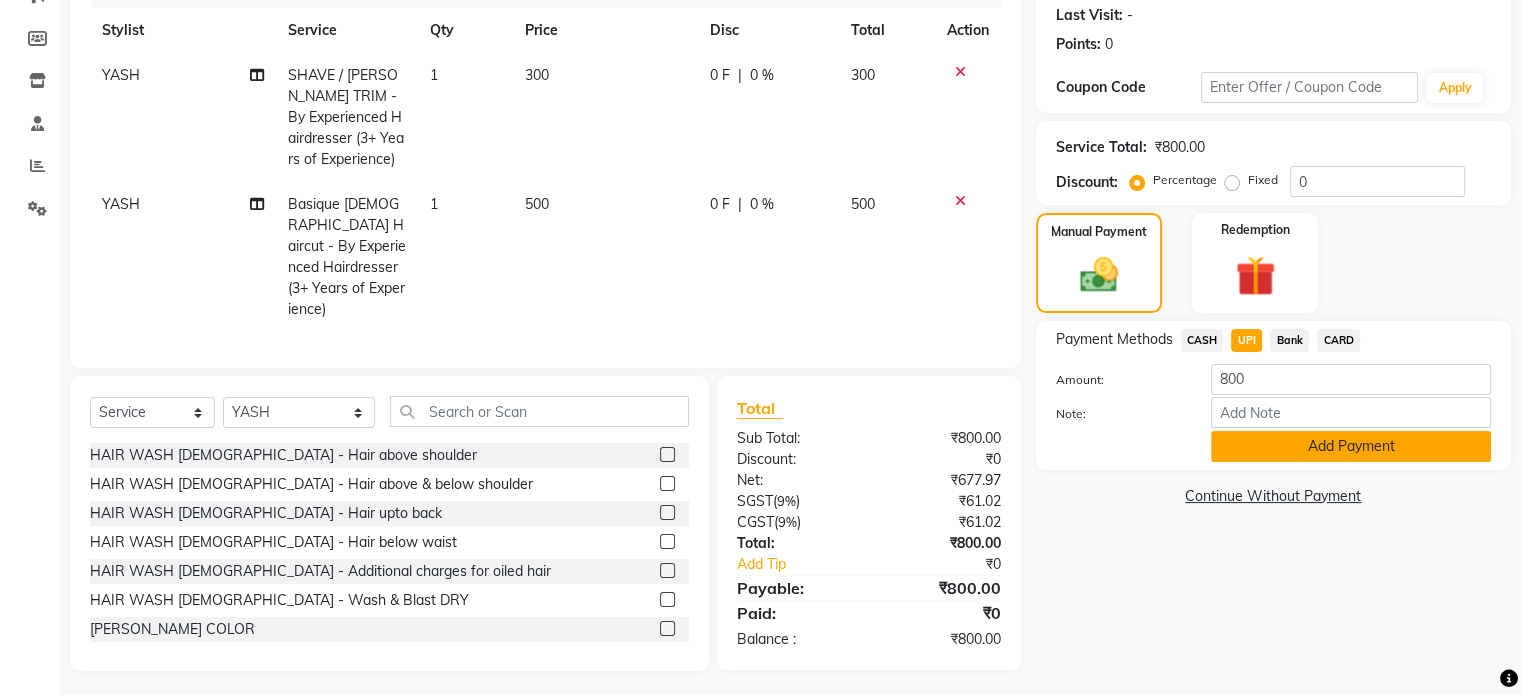 click on "Add Payment" 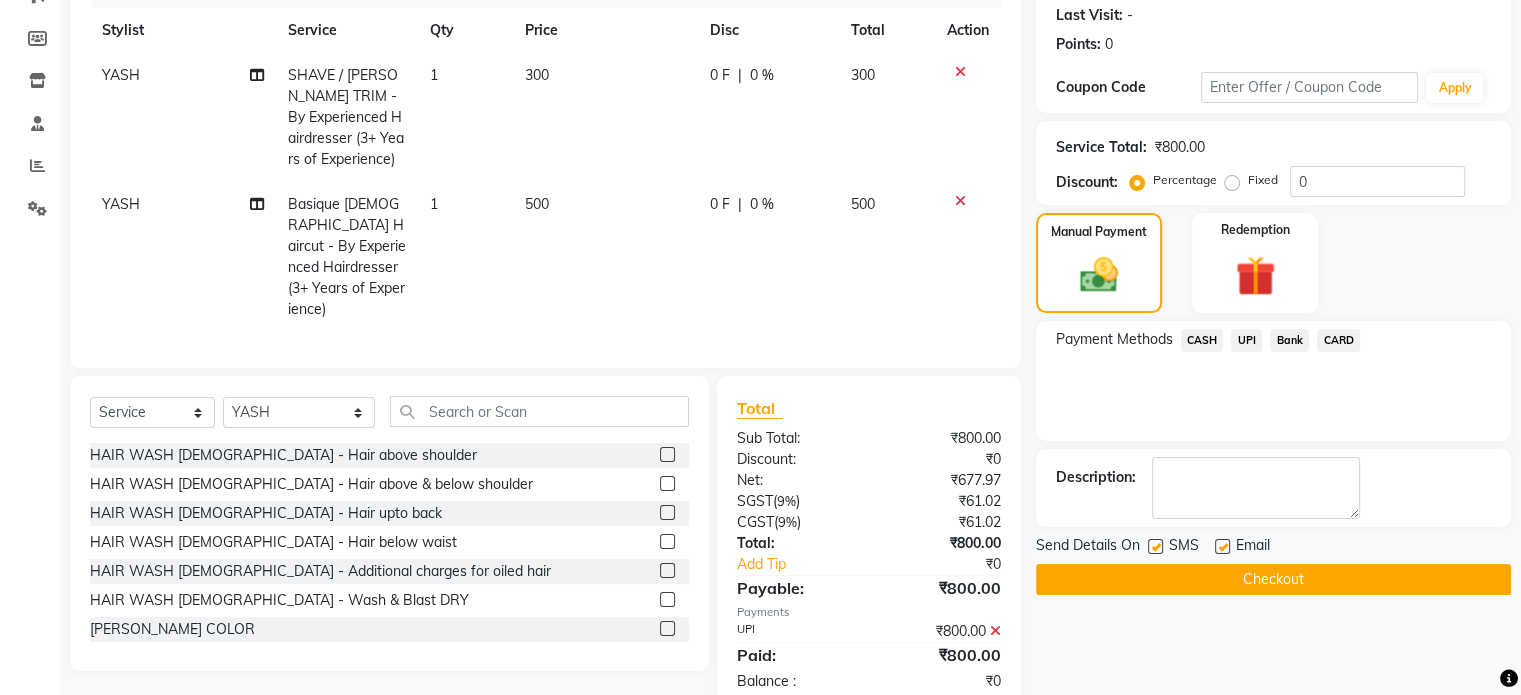 click 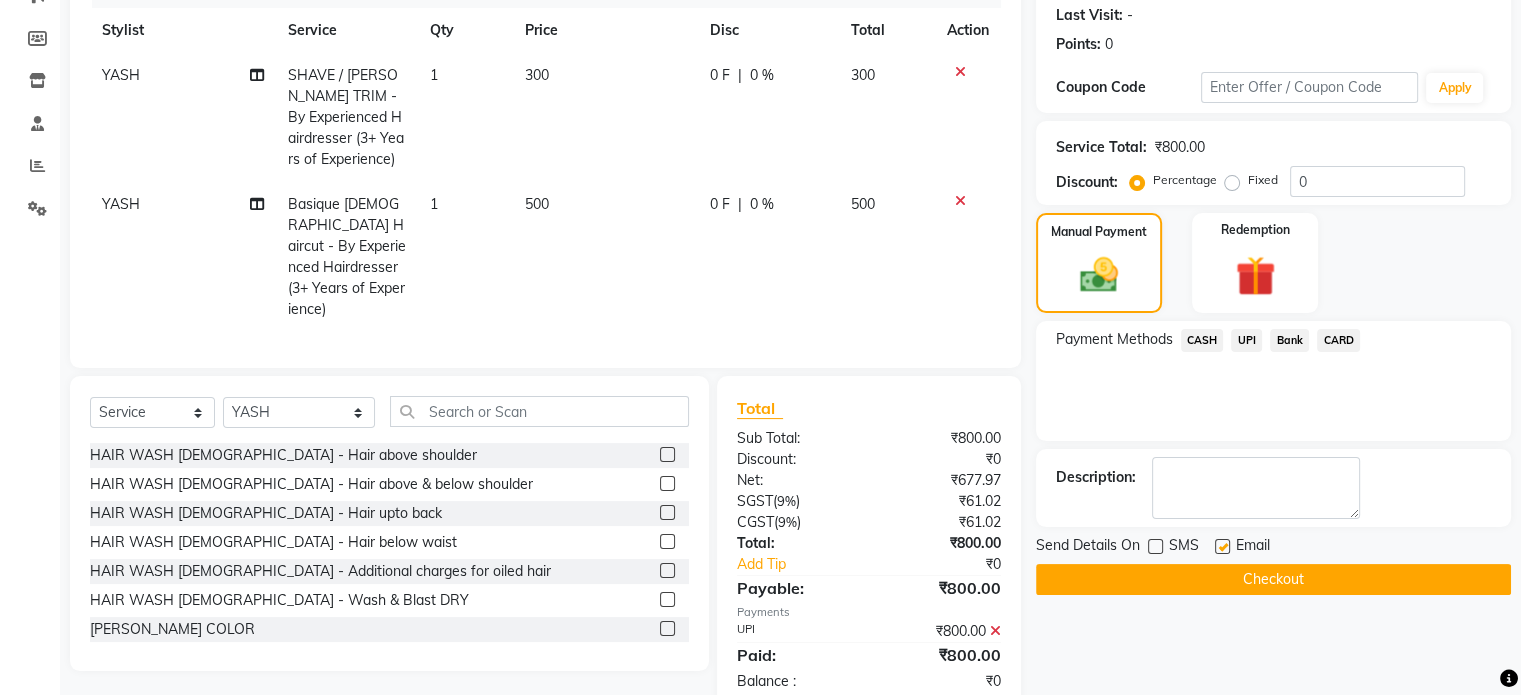 click on "Checkout" 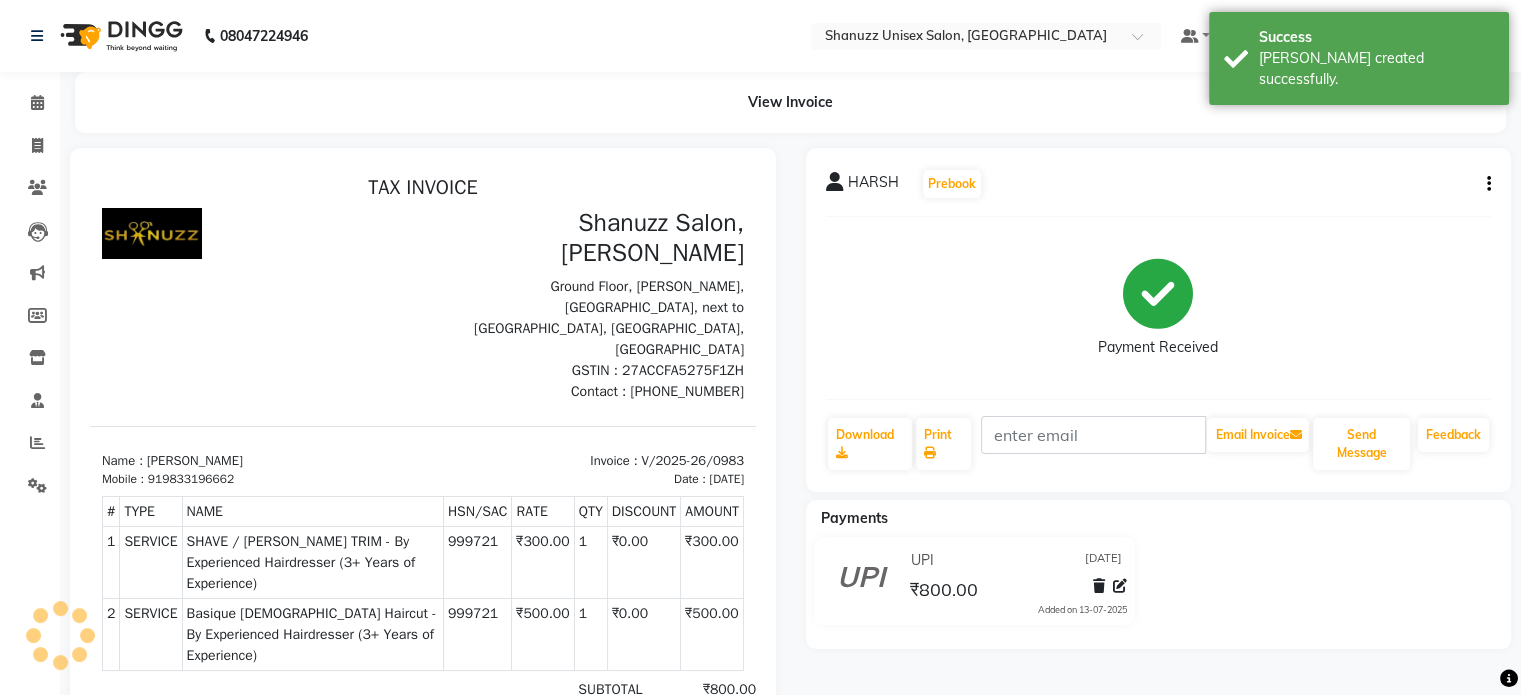 scroll, scrollTop: 0, scrollLeft: 0, axis: both 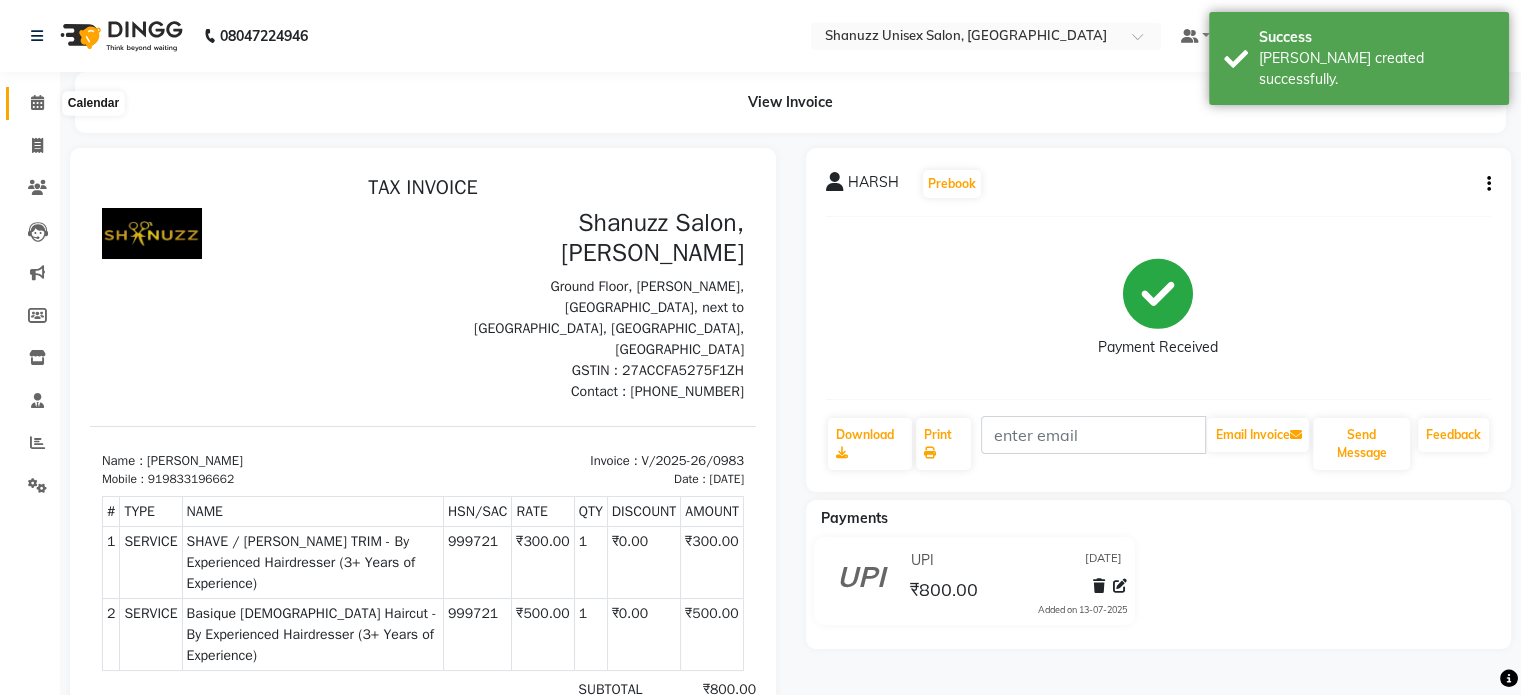 click 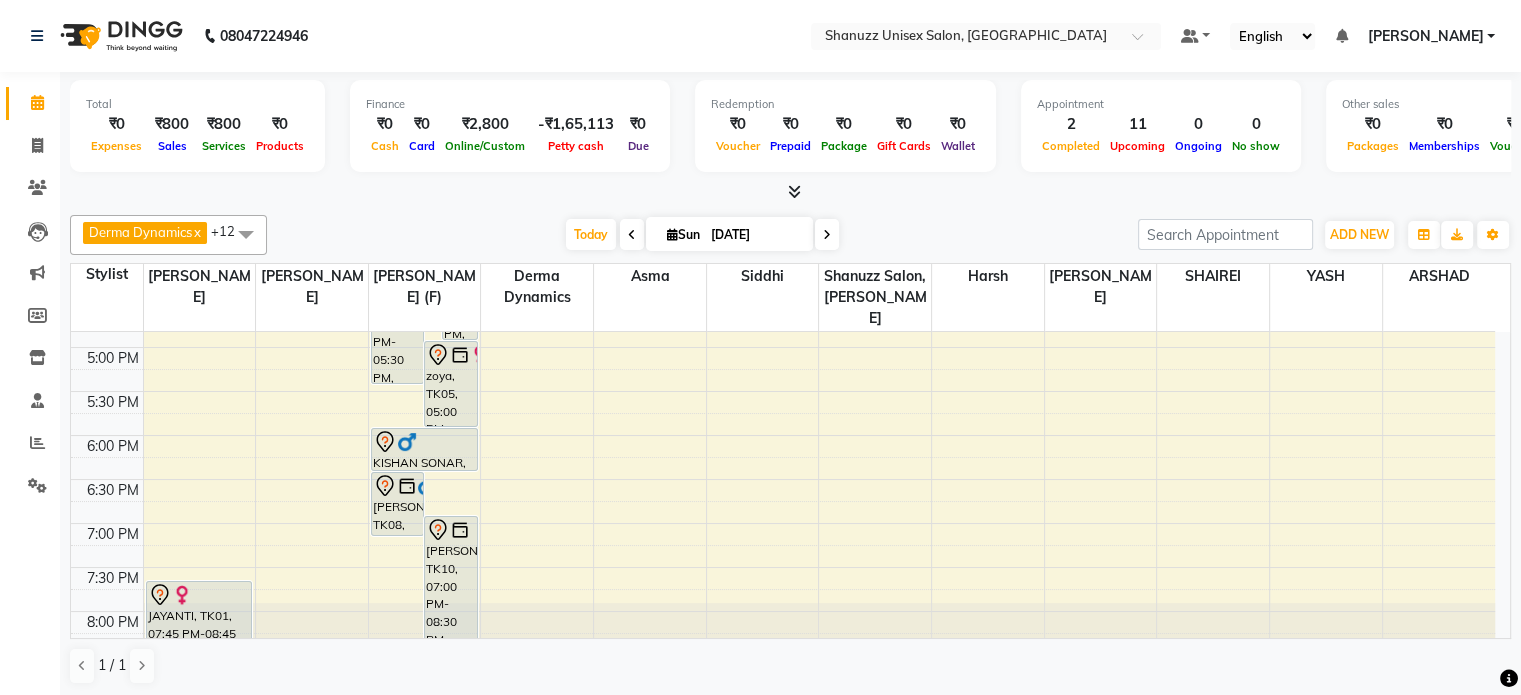 scroll, scrollTop: 691, scrollLeft: 0, axis: vertical 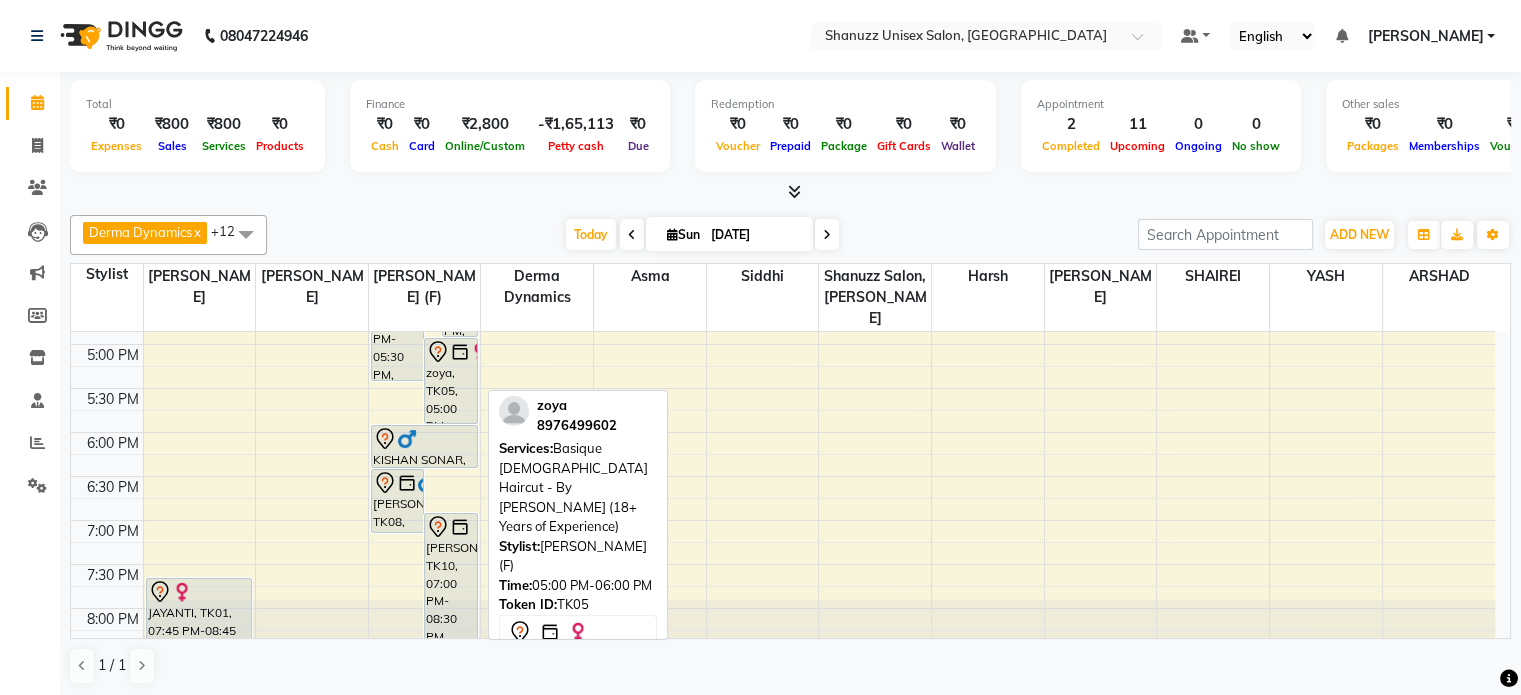 click on "zoya, TK05, 05:00 PM-06:00 PM, Basique FEMALE Haircut - By Shanuzz (18+ Years of Experience)" at bounding box center [450, 381] 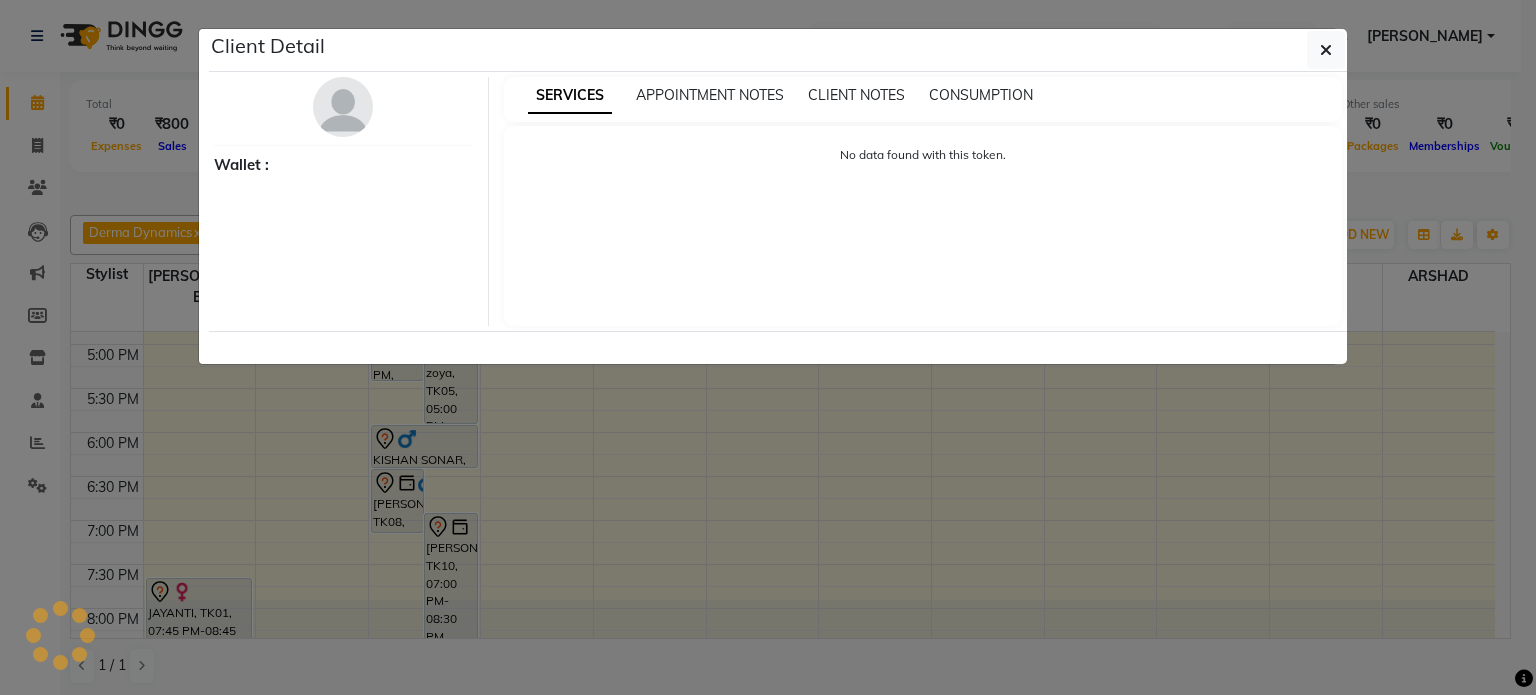 select on "7" 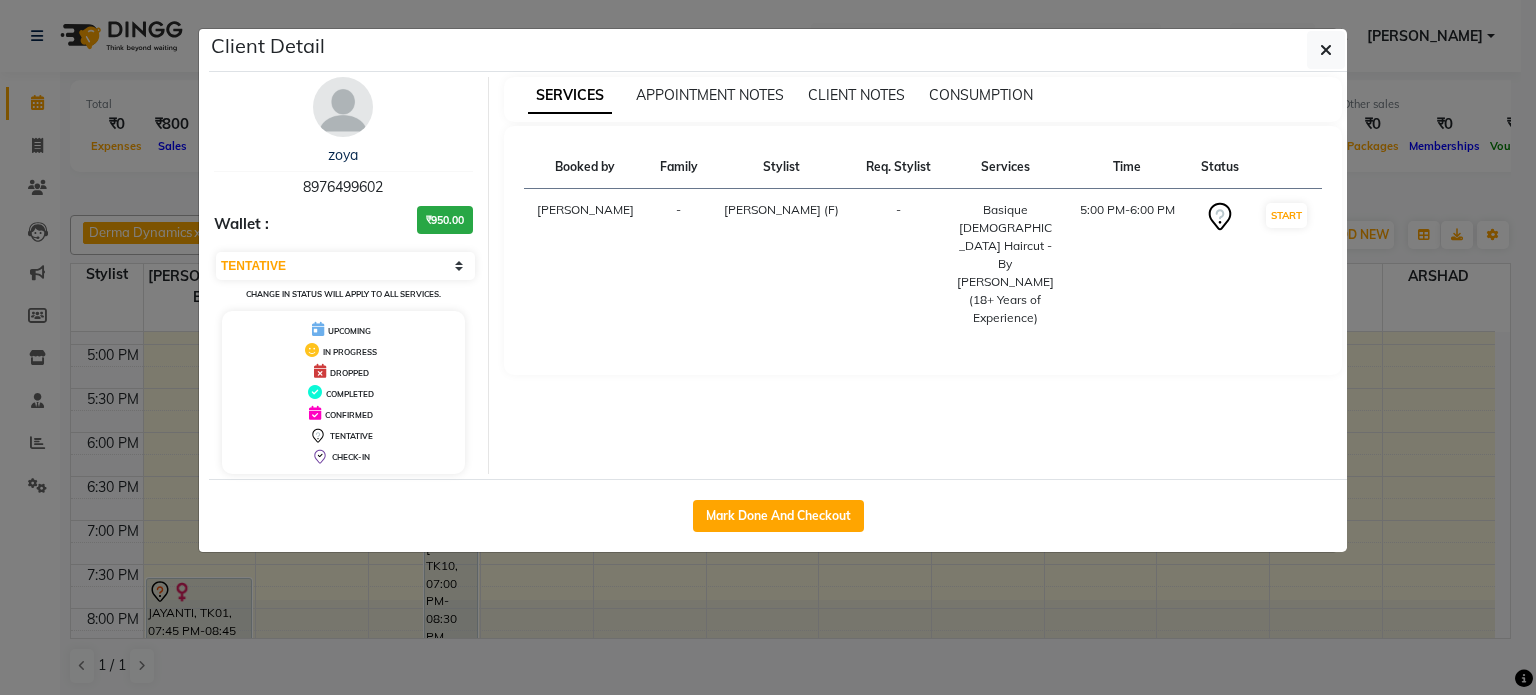 click on "Client Detail  zoya    8976499602 Wallet : ₹950.00 Select IN SERVICE CONFIRMED TENTATIVE CHECK IN MARK DONE DROPPED UPCOMING Change in status will apply to all services. UPCOMING IN PROGRESS DROPPED COMPLETED CONFIRMED TENTATIVE CHECK-IN SERVICES APPOINTMENT NOTES CLIENT NOTES CONSUMPTION Booked by Family Stylist Req. Stylist Services Time Status  Salvana Motha  - Shanu Sir (F) -  Basique FEMALE Haircut - By Shanuzz (18+ Years of Experience)   5:00 PM-6:00 PM   START   Mark Done And Checkout" 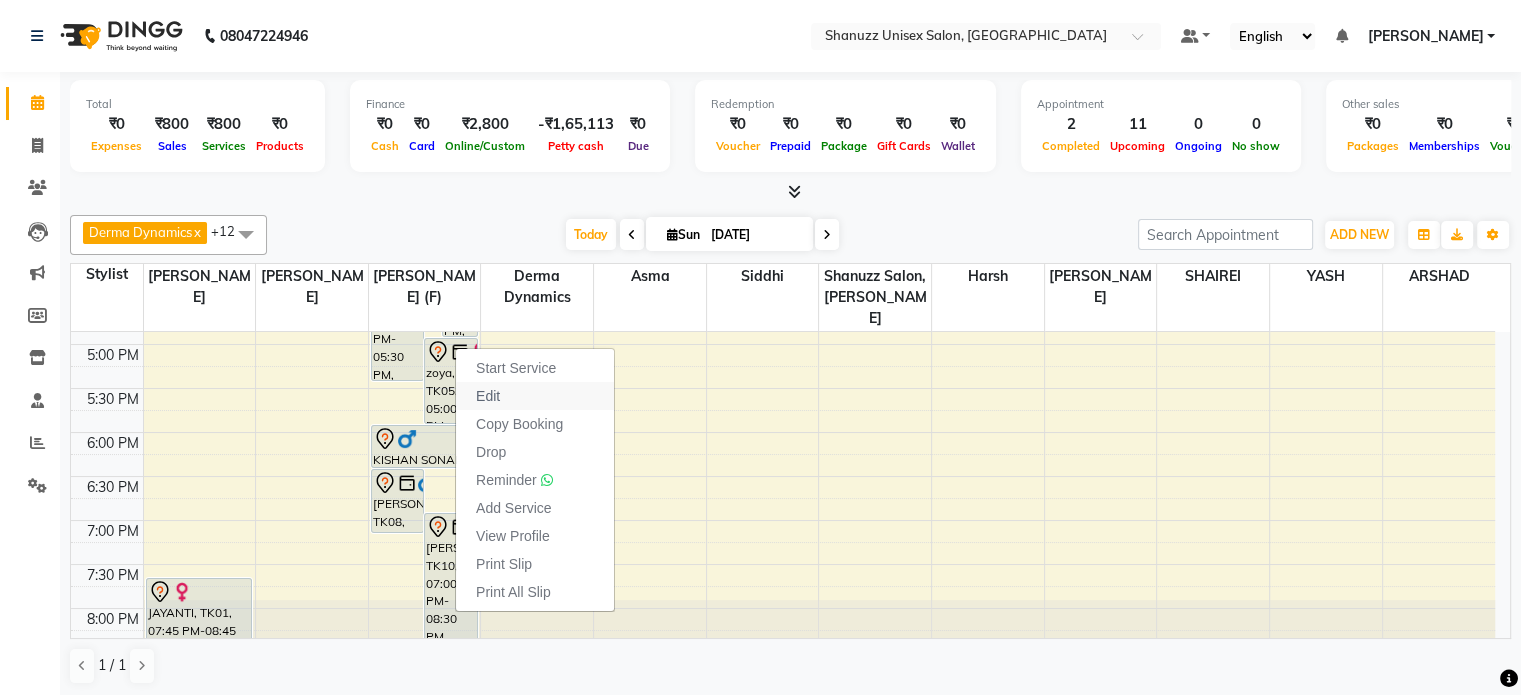 click on "Edit" at bounding box center [535, 396] 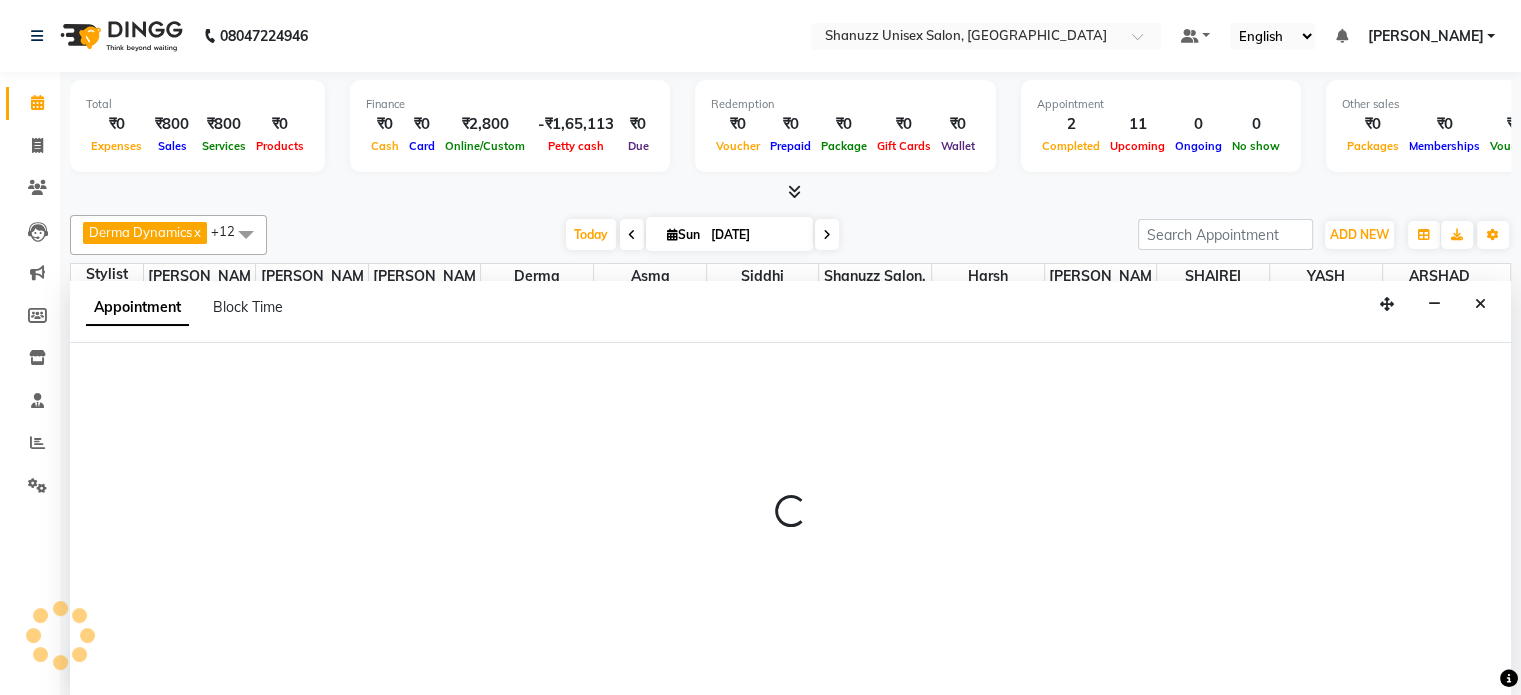scroll, scrollTop: 0, scrollLeft: 0, axis: both 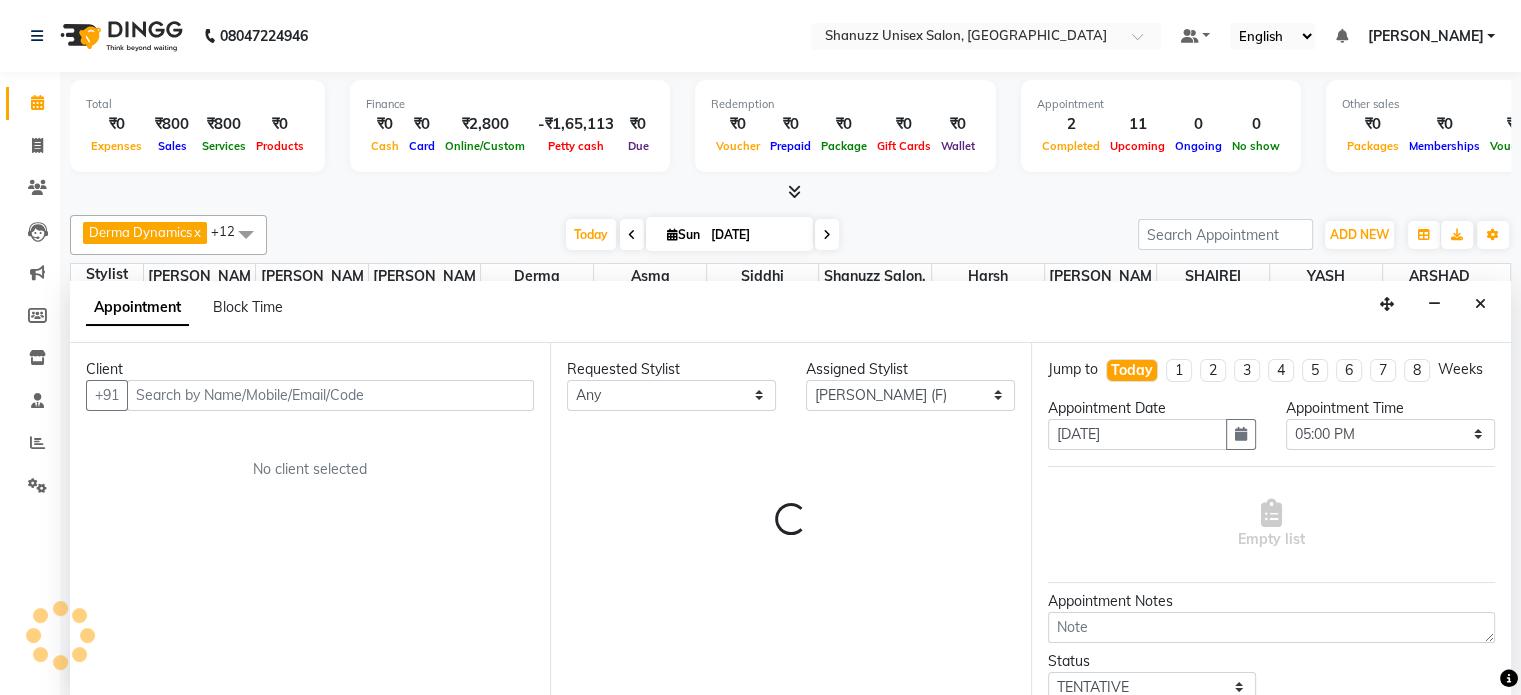 select on "3563" 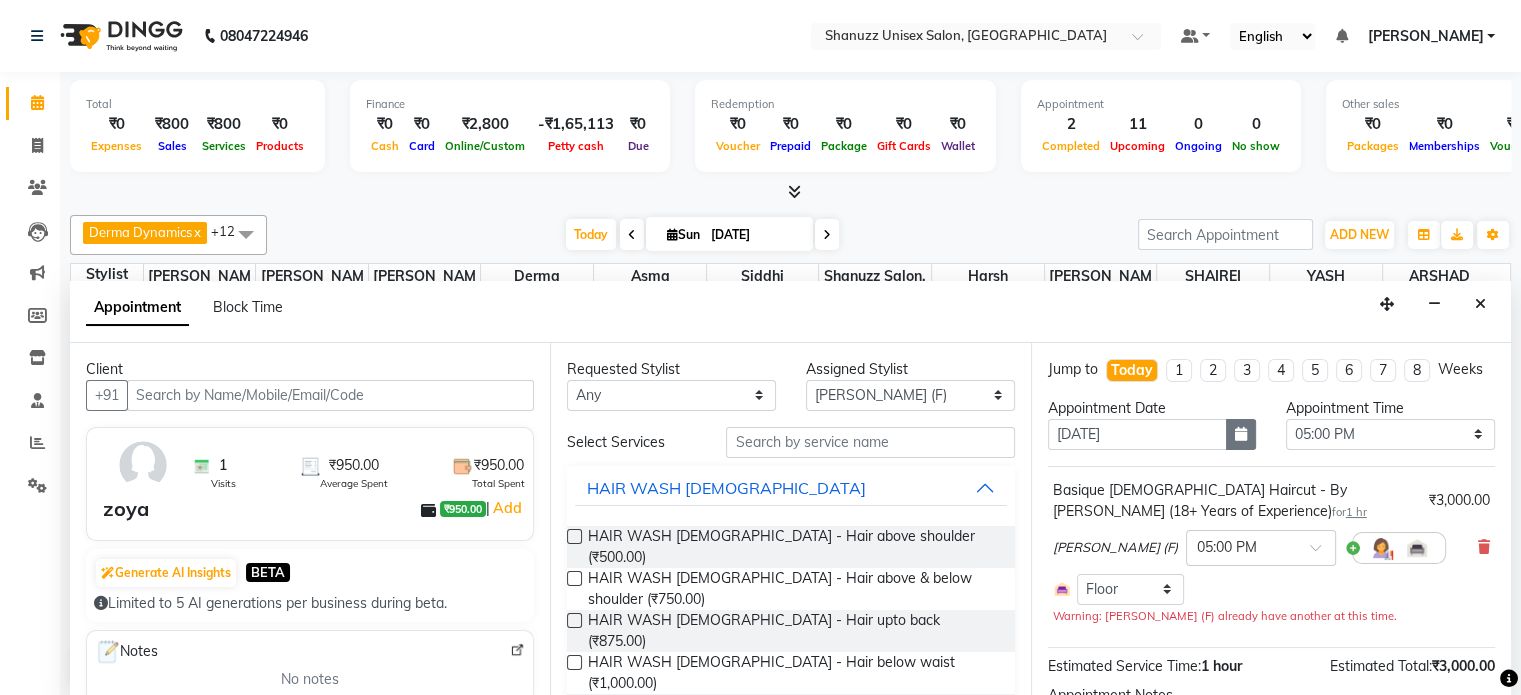 click at bounding box center [1241, 434] 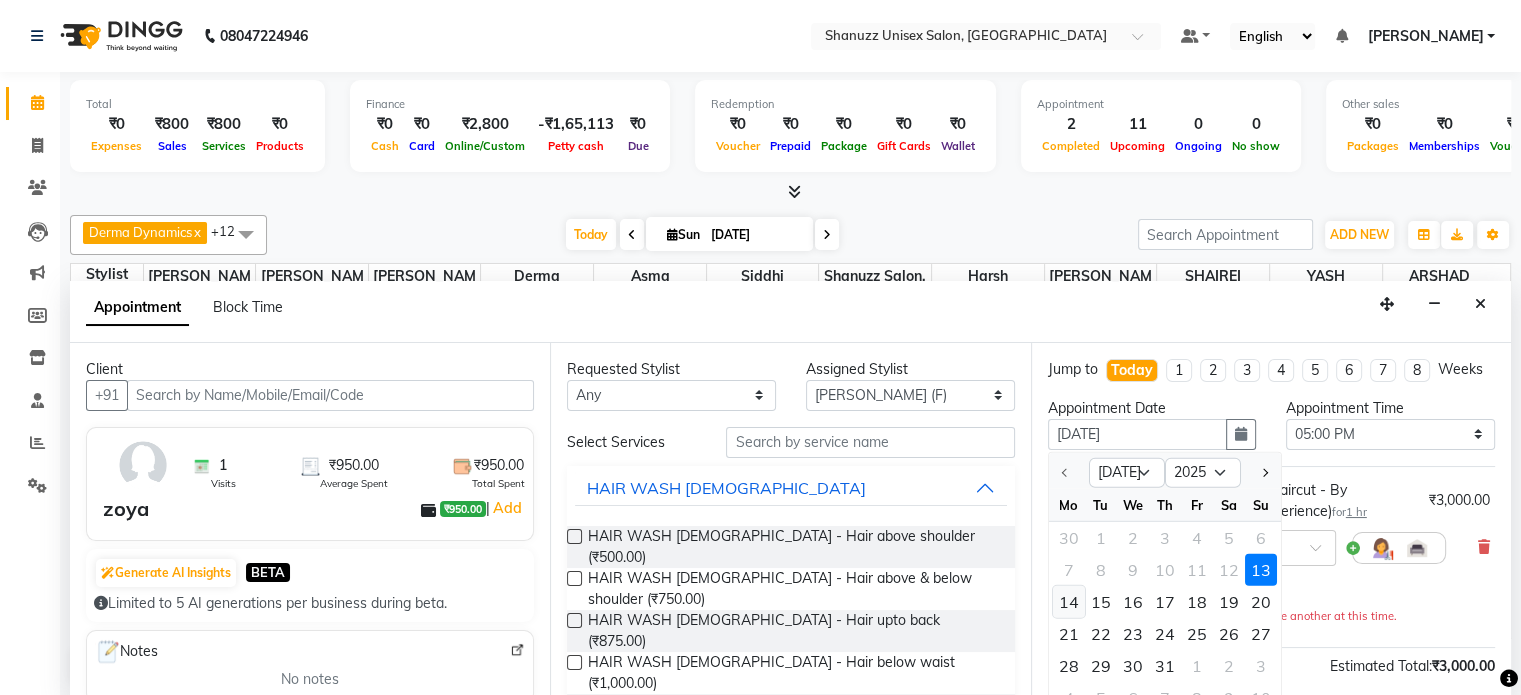 click on "14" at bounding box center [1069, 602] 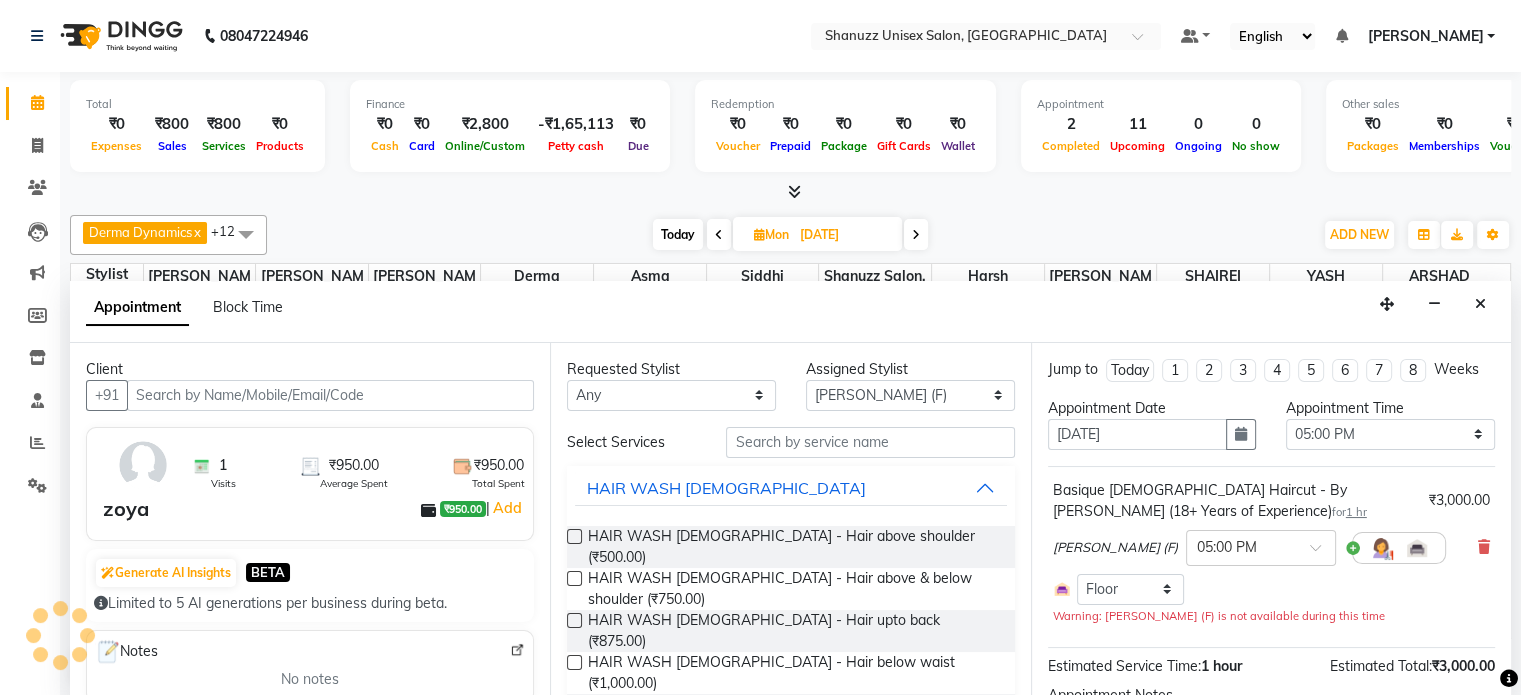 scroll, scrollTop: 175, scrollLeft: 0, axis: vertical 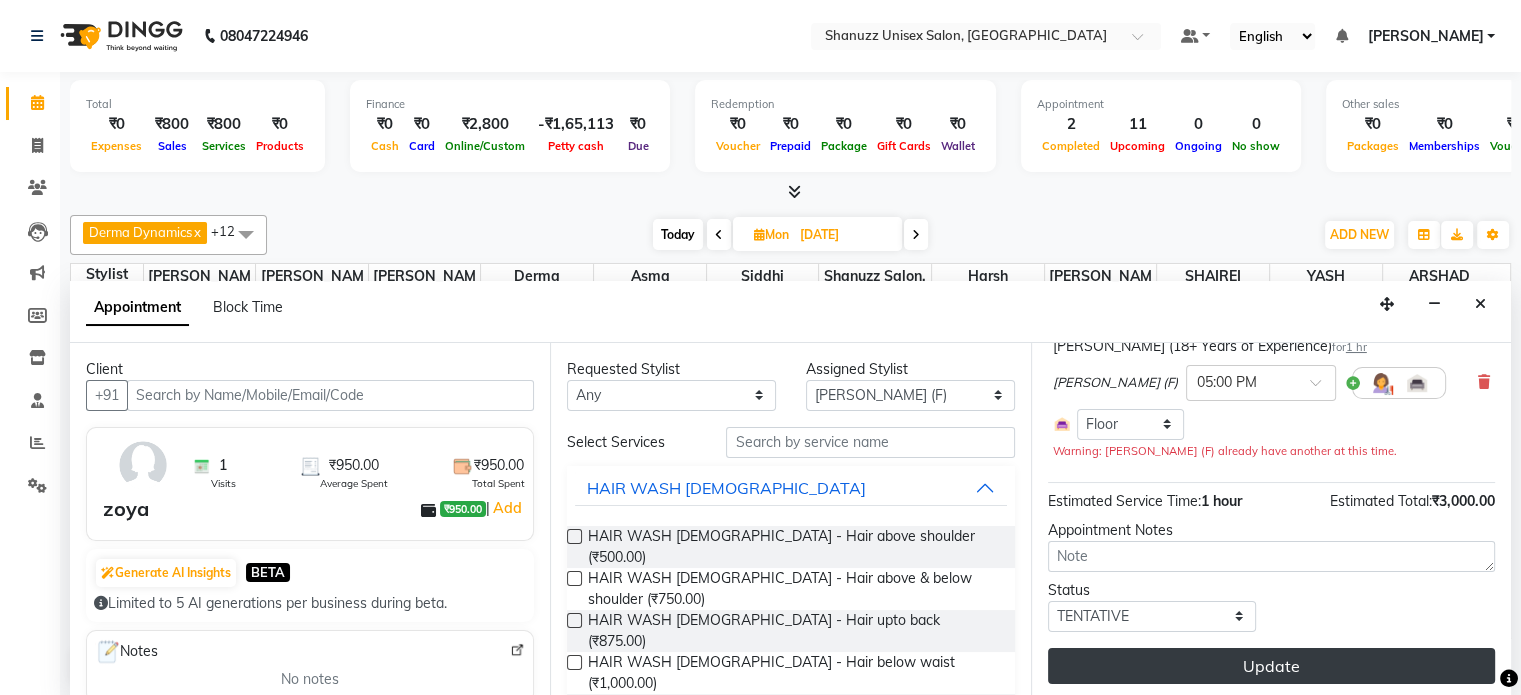 click on "Update" at bounding box center [1271, 666] 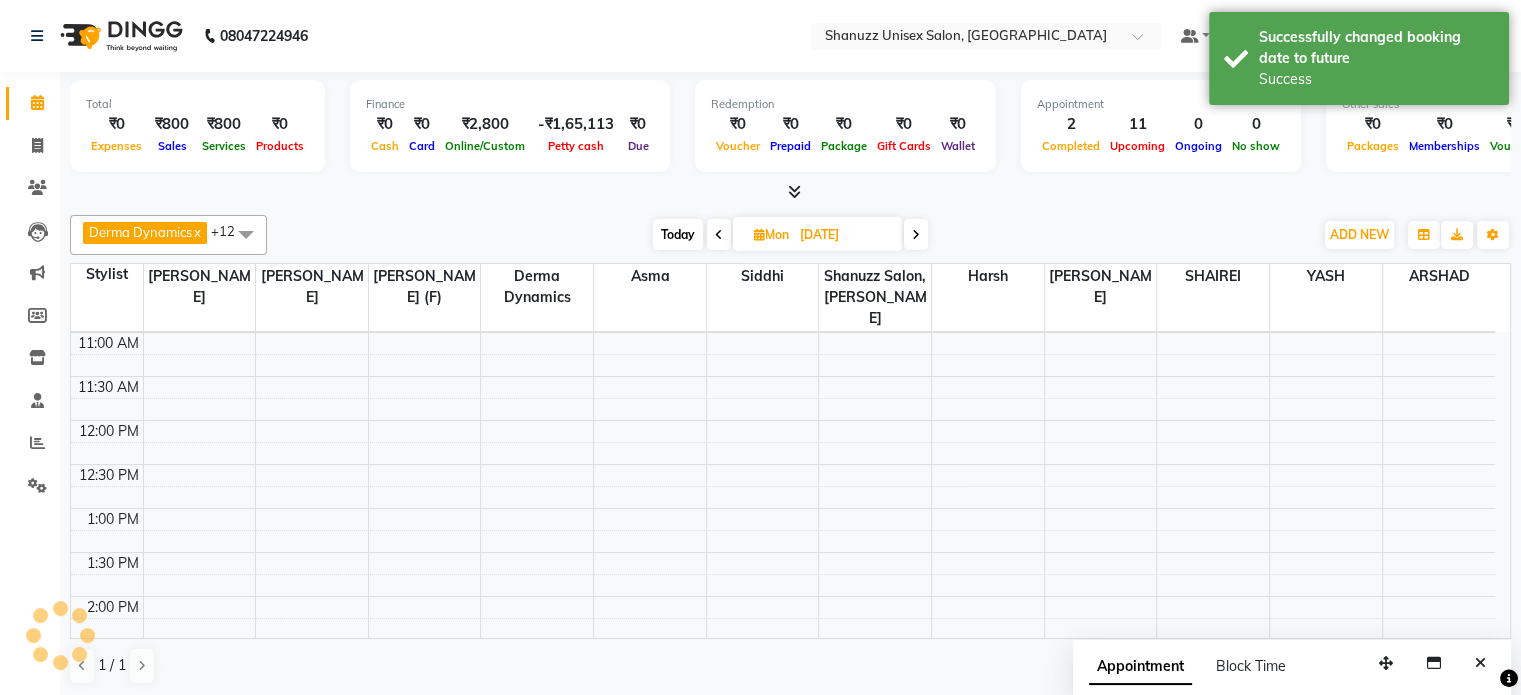 scroll, scrollTop: 0, scrollLeft: 0, axis: both 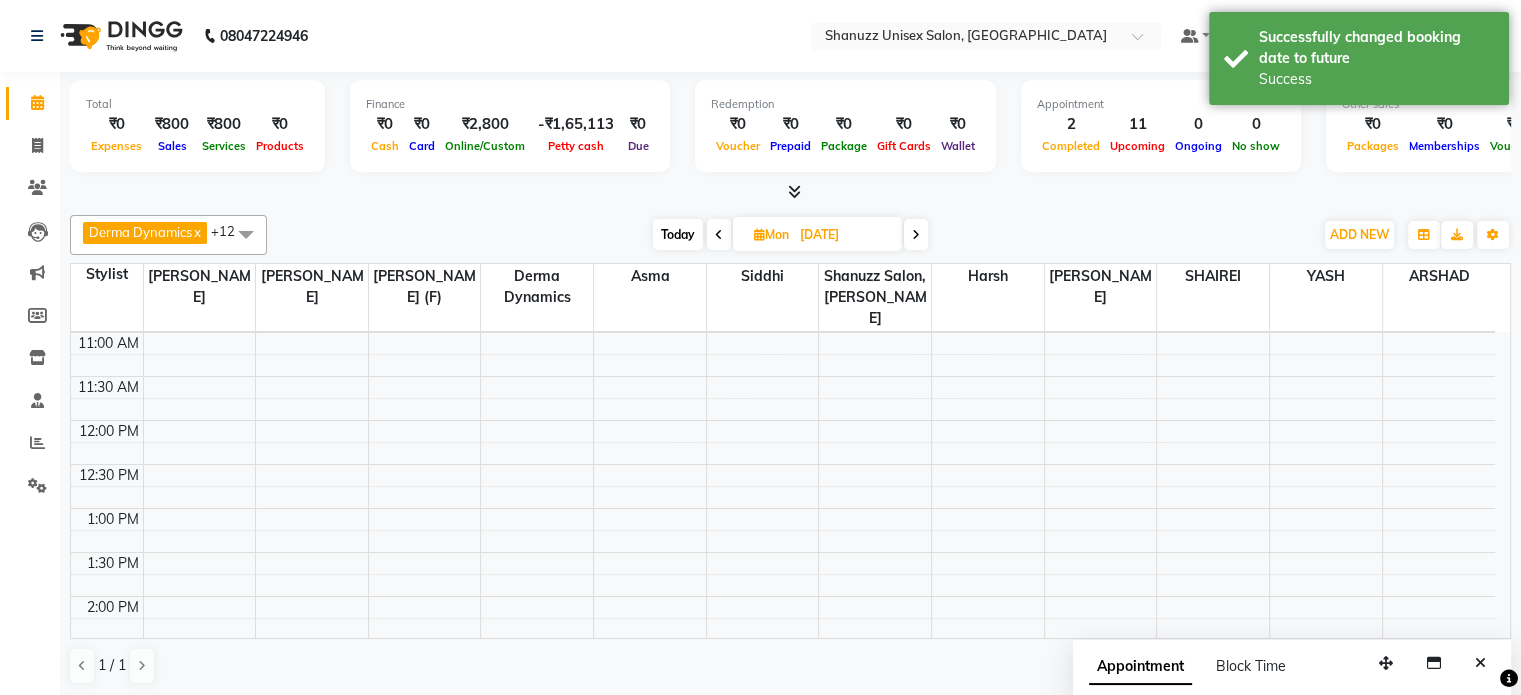 click at bounding box center [719, 235] 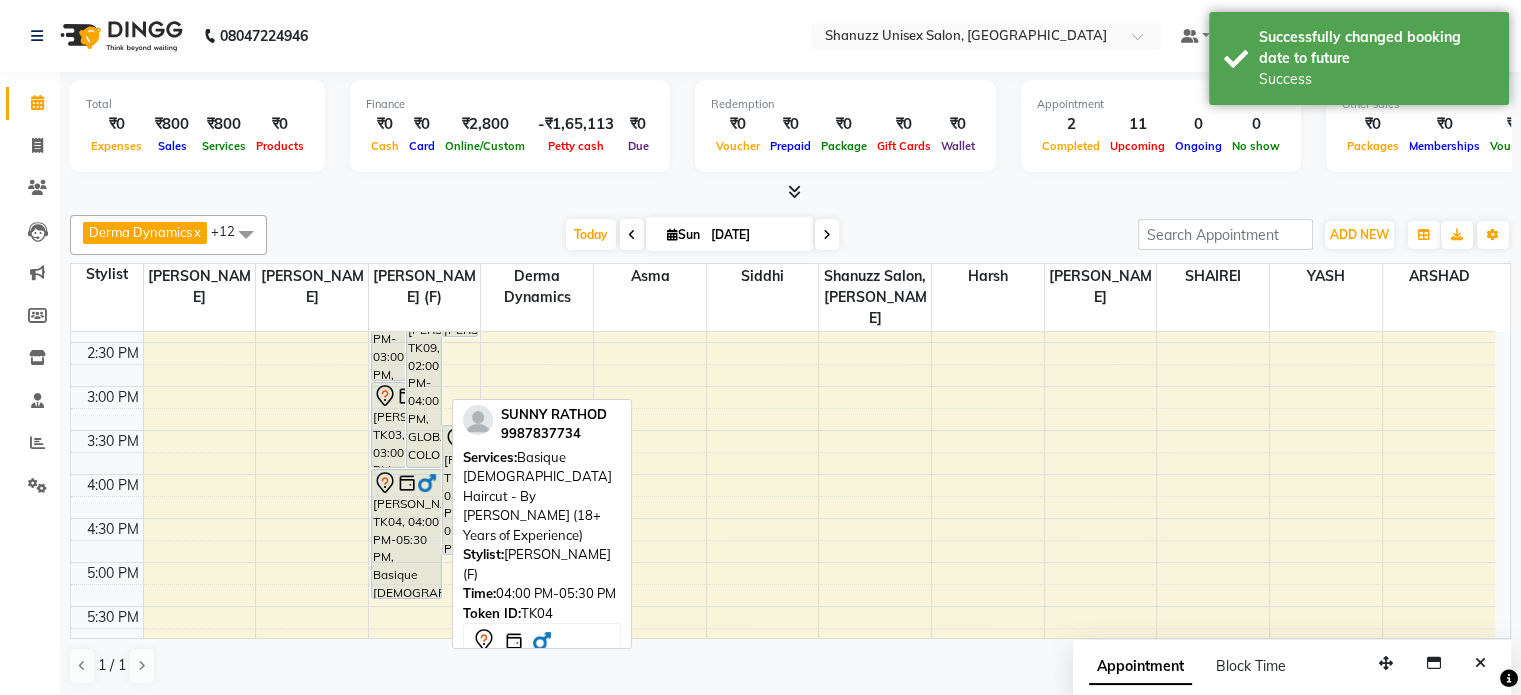scroll, scrollTop: 468, scrollLeft: 0, axis: vertical 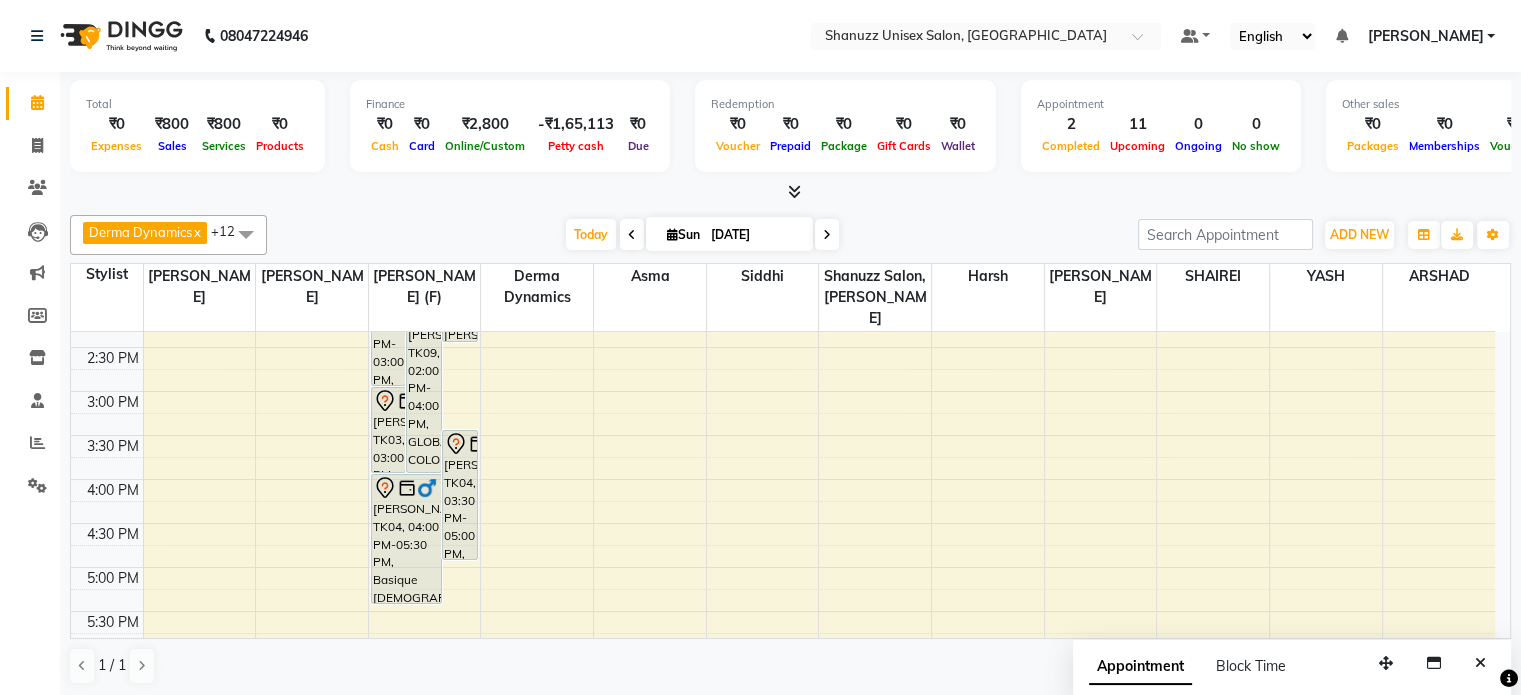 click at bounding box center [827, 234] 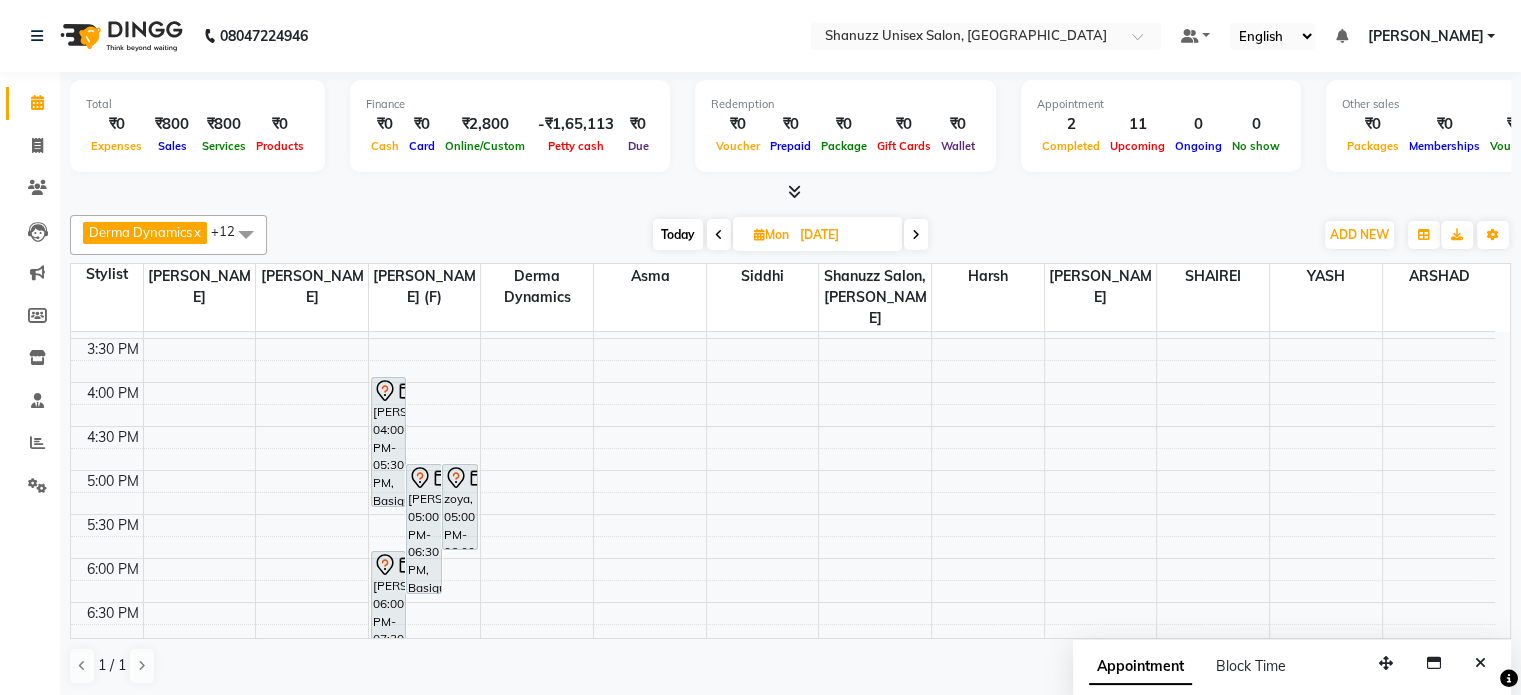 scroll, scrollTop: 569, scrollLeft: 0, axis: vertical 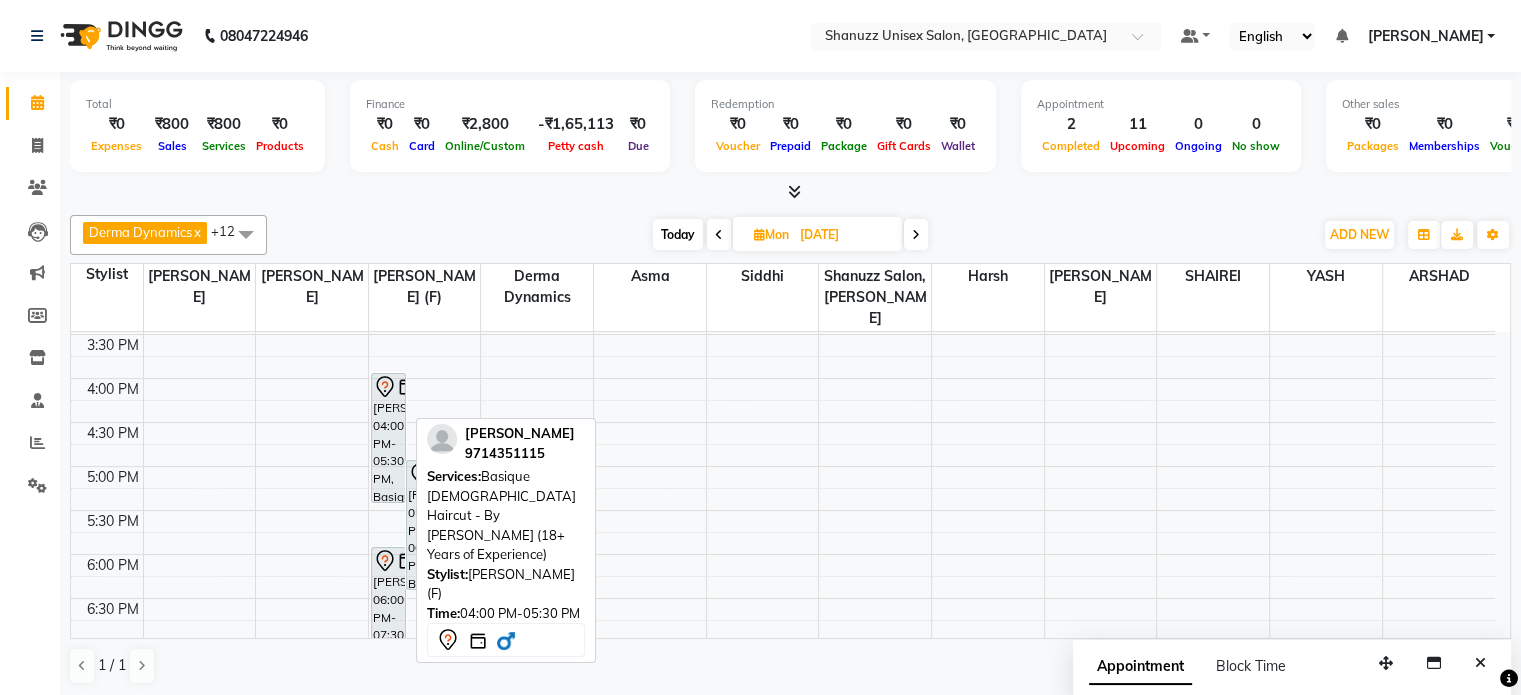 click on "JASMIN RATHOD, 04:00 PM-05:30 PM, Basique MALE Haircut - By Shanuzz (18+ Years of Experience)" at bounding box center (389, 438) 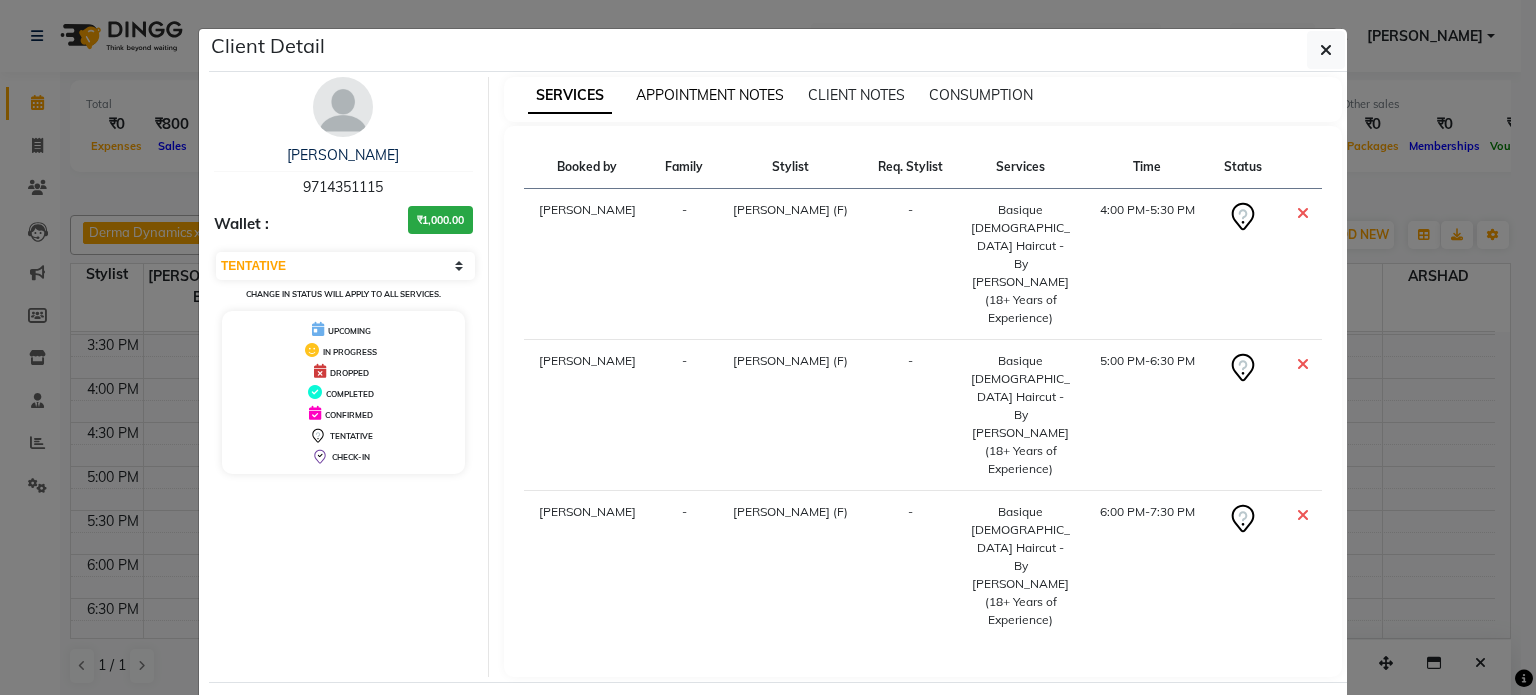 click on "APPOINTMENT NOTES" at bounding box center (710, 95) 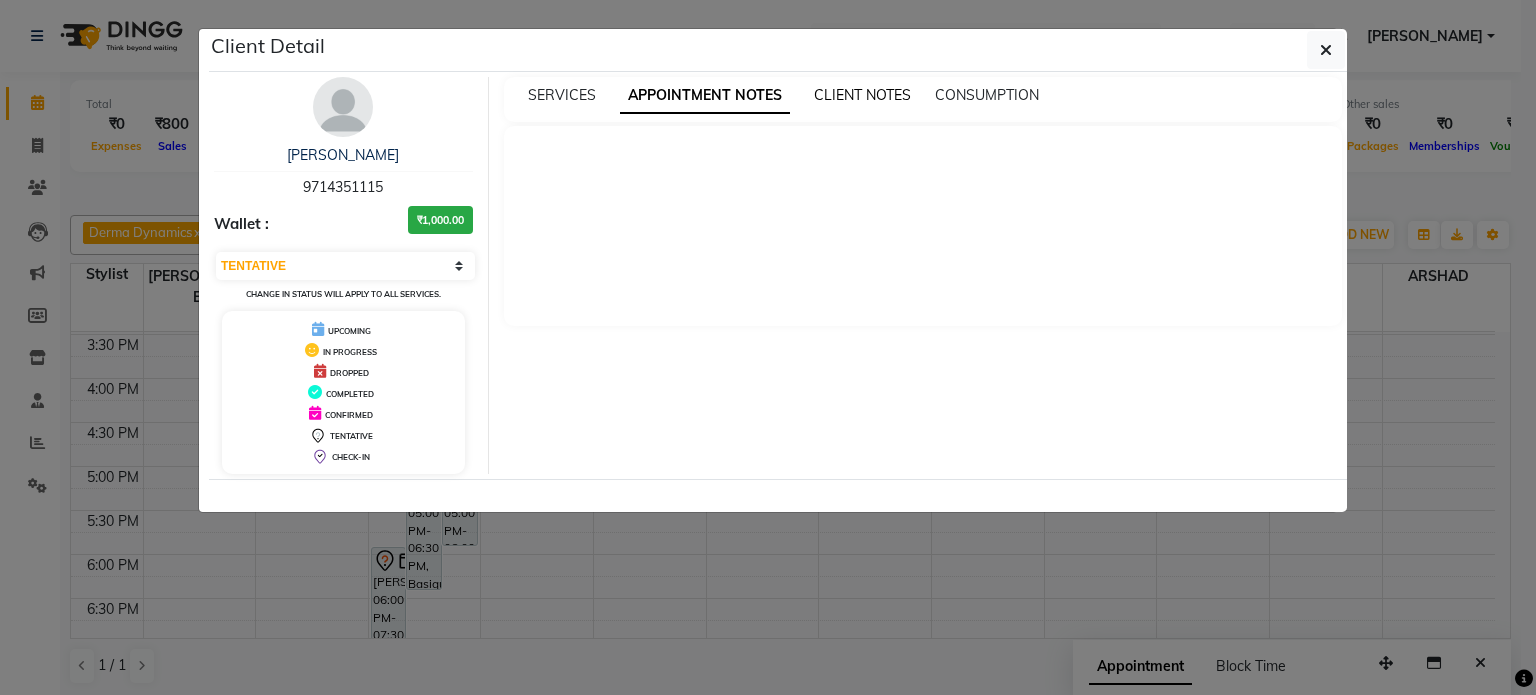 click on "CLIENT NOTES" at bounding box center [862, 95] 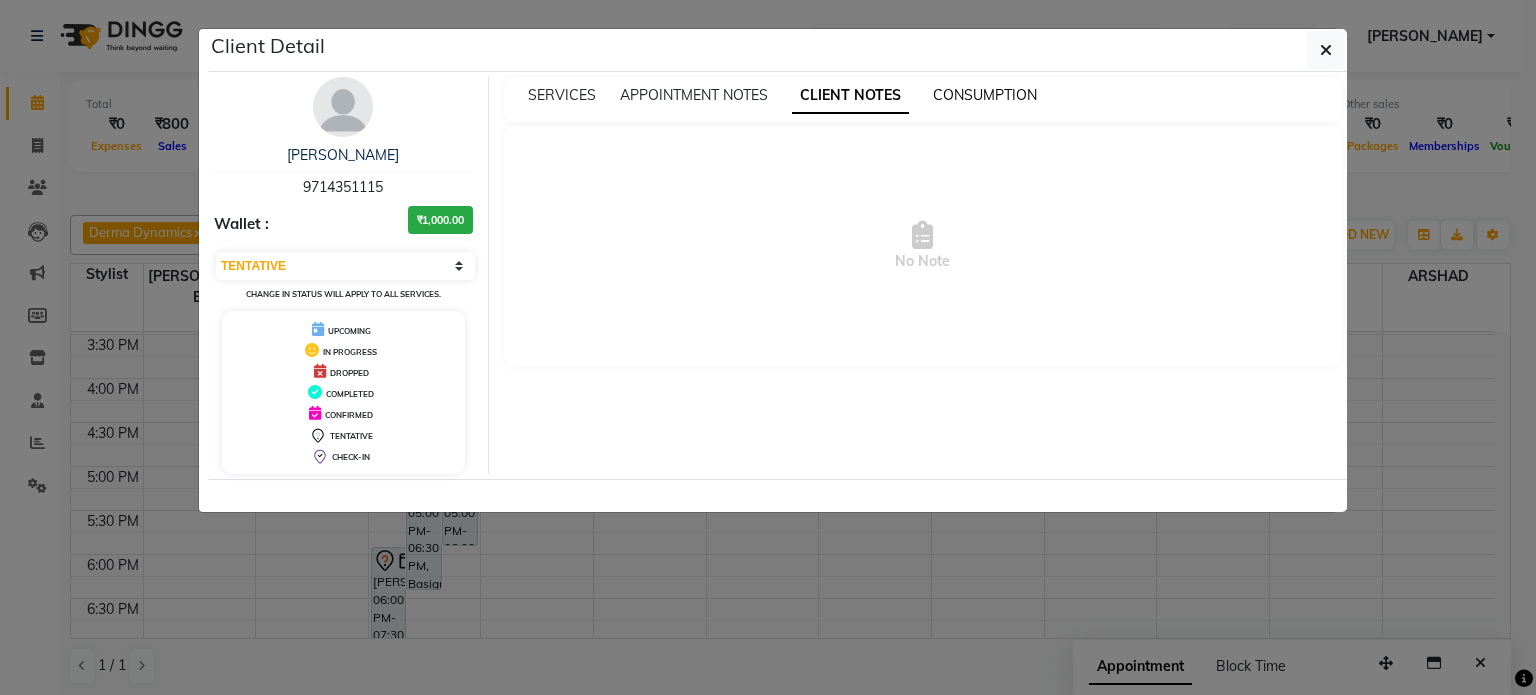 click on "CONSUMPTION" at bounding box center [985, 95] 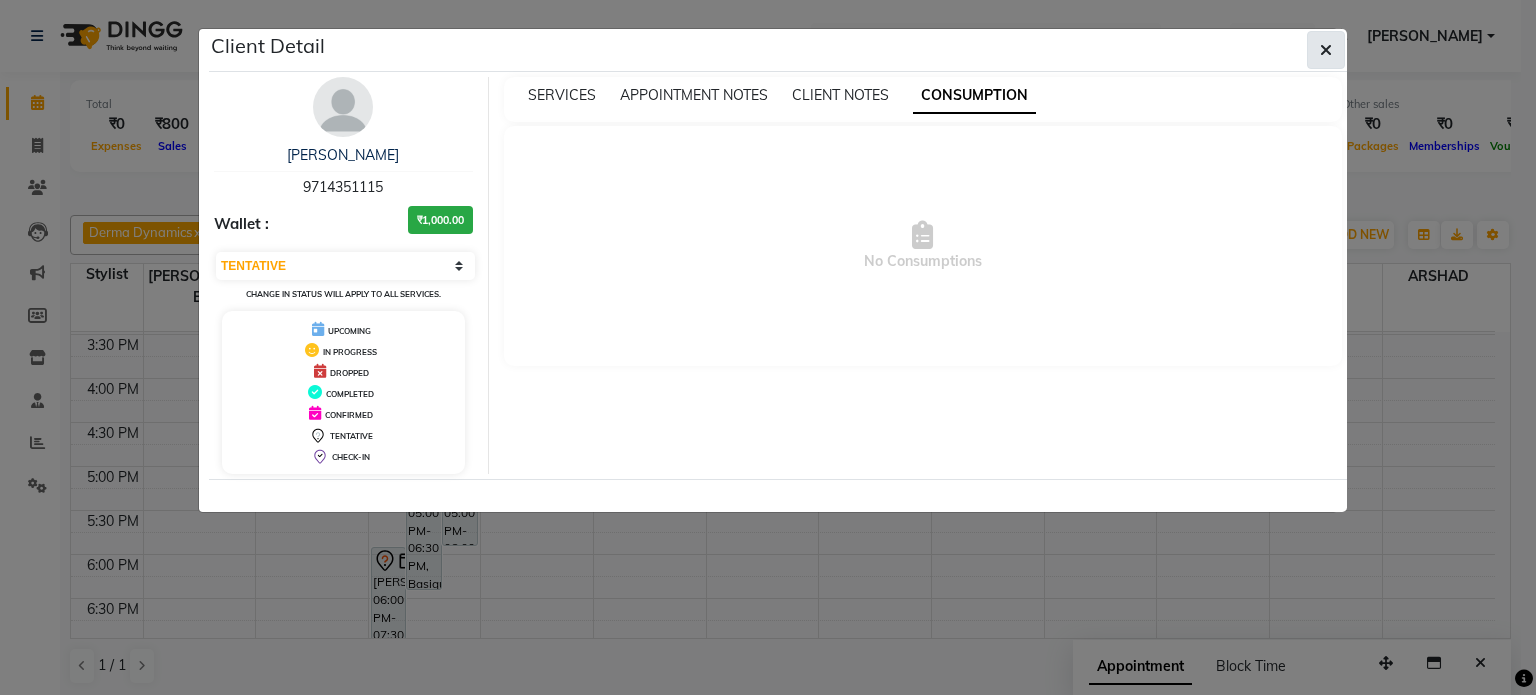 click 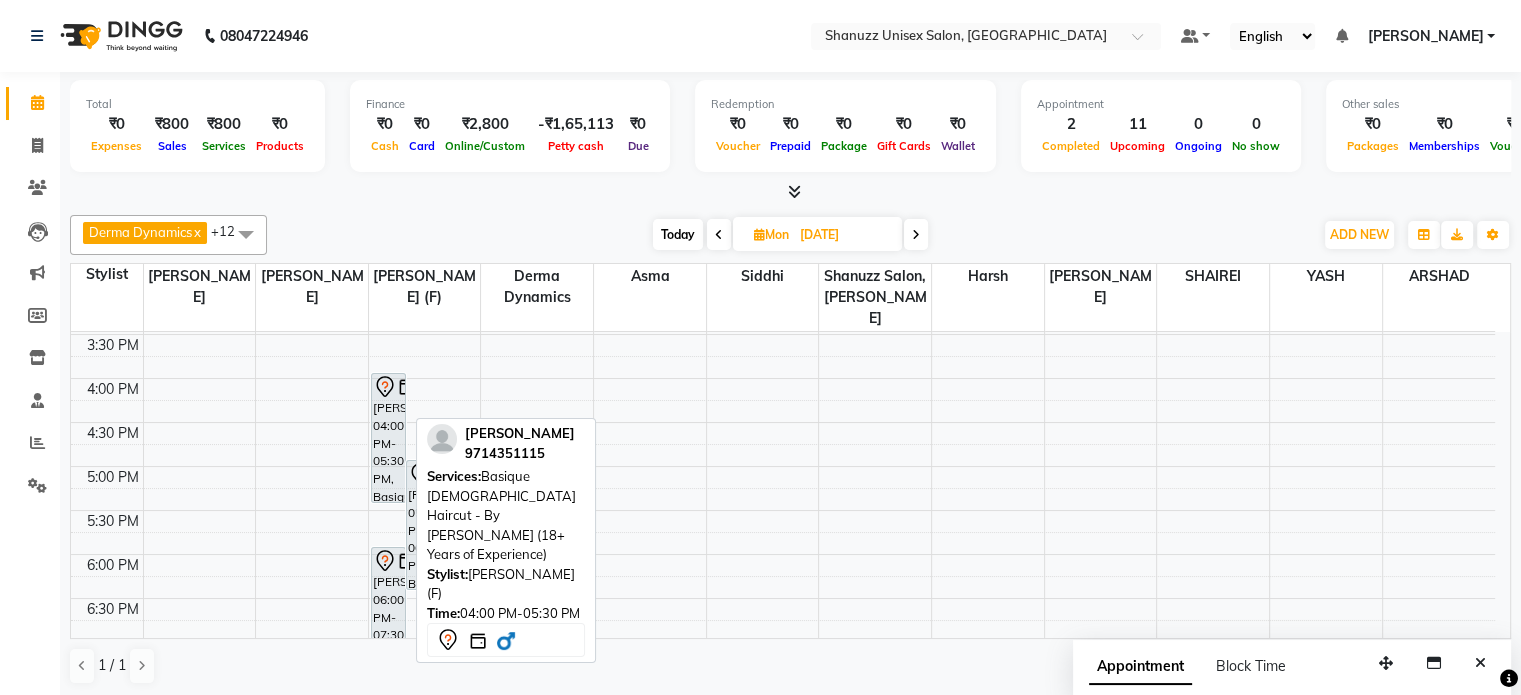 click on "JASMIN RATHOD, 04:00 PM-05:30 PM, Basique MALE Haircut - By Shanuzz (18+ Years of Experience)" at bounding box center [389, 438] 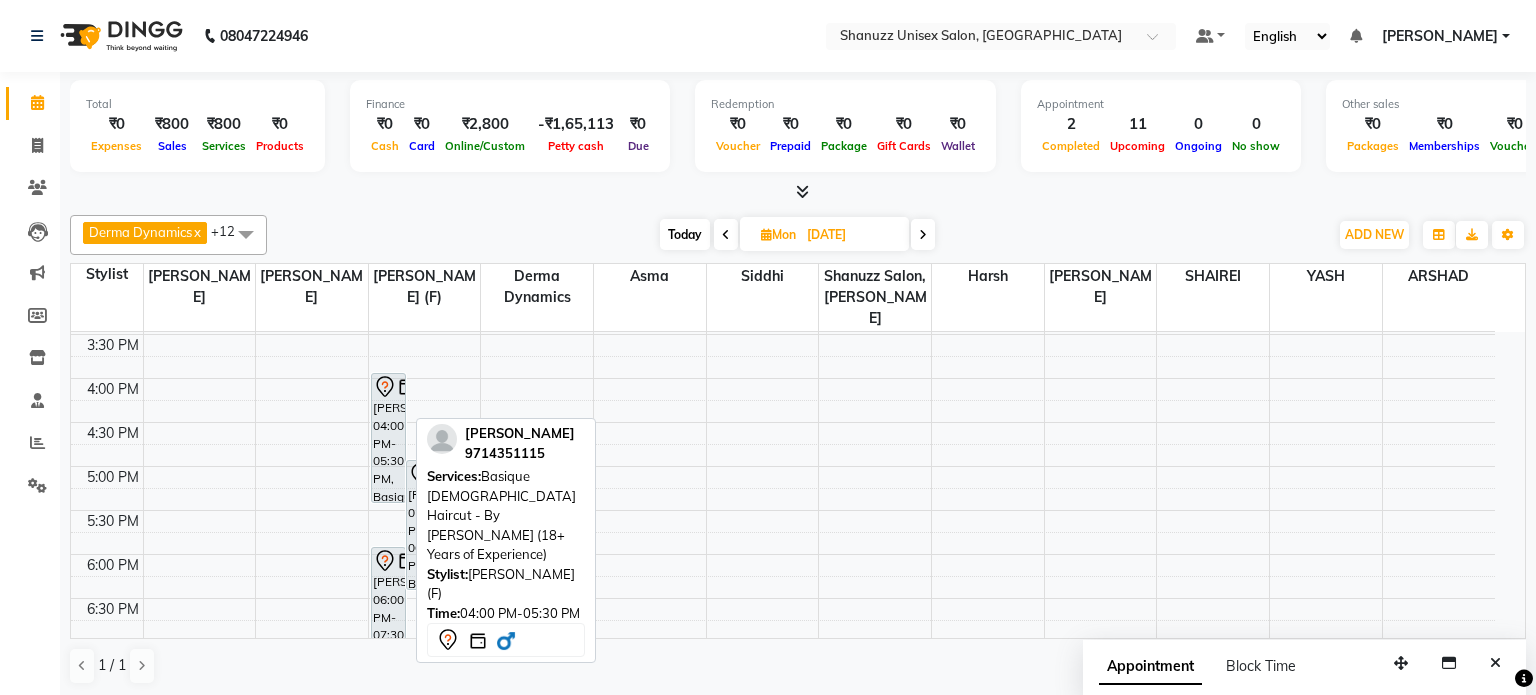 select on "7" 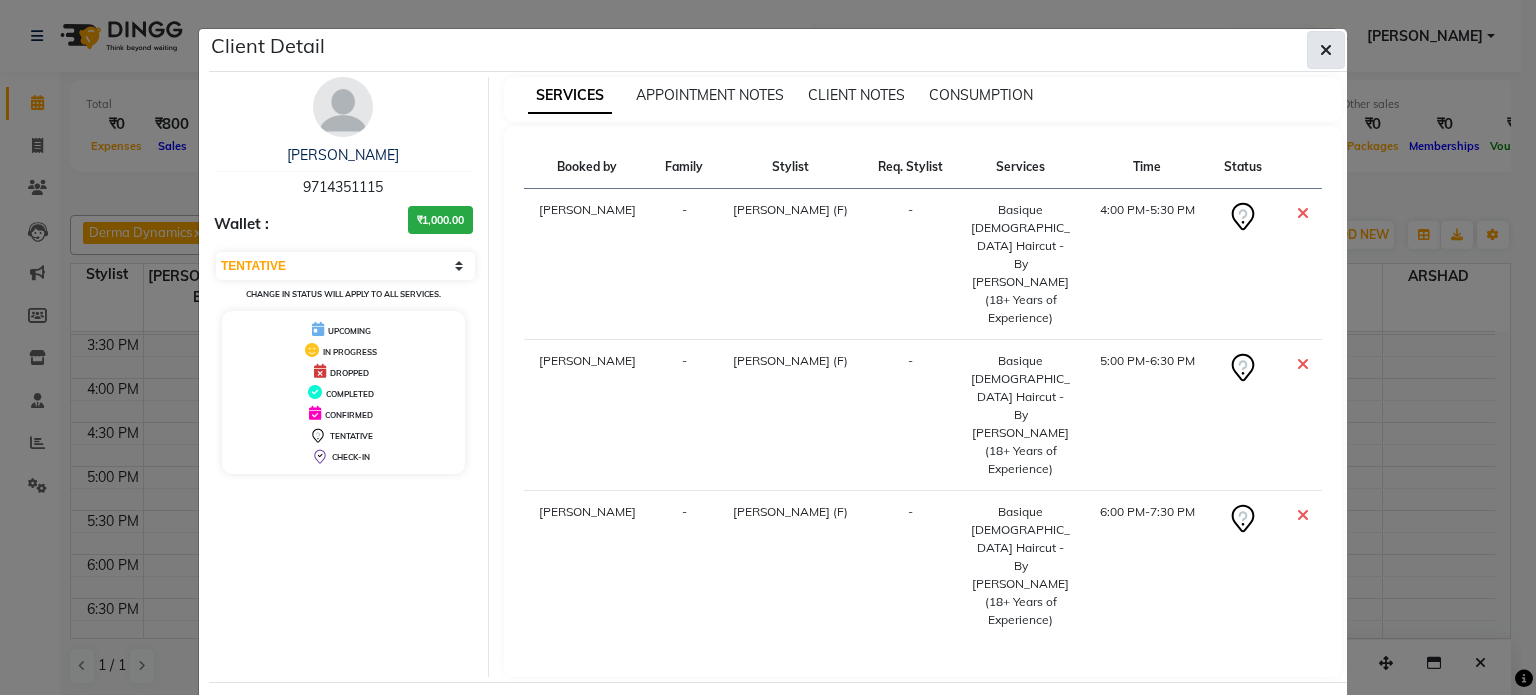 click 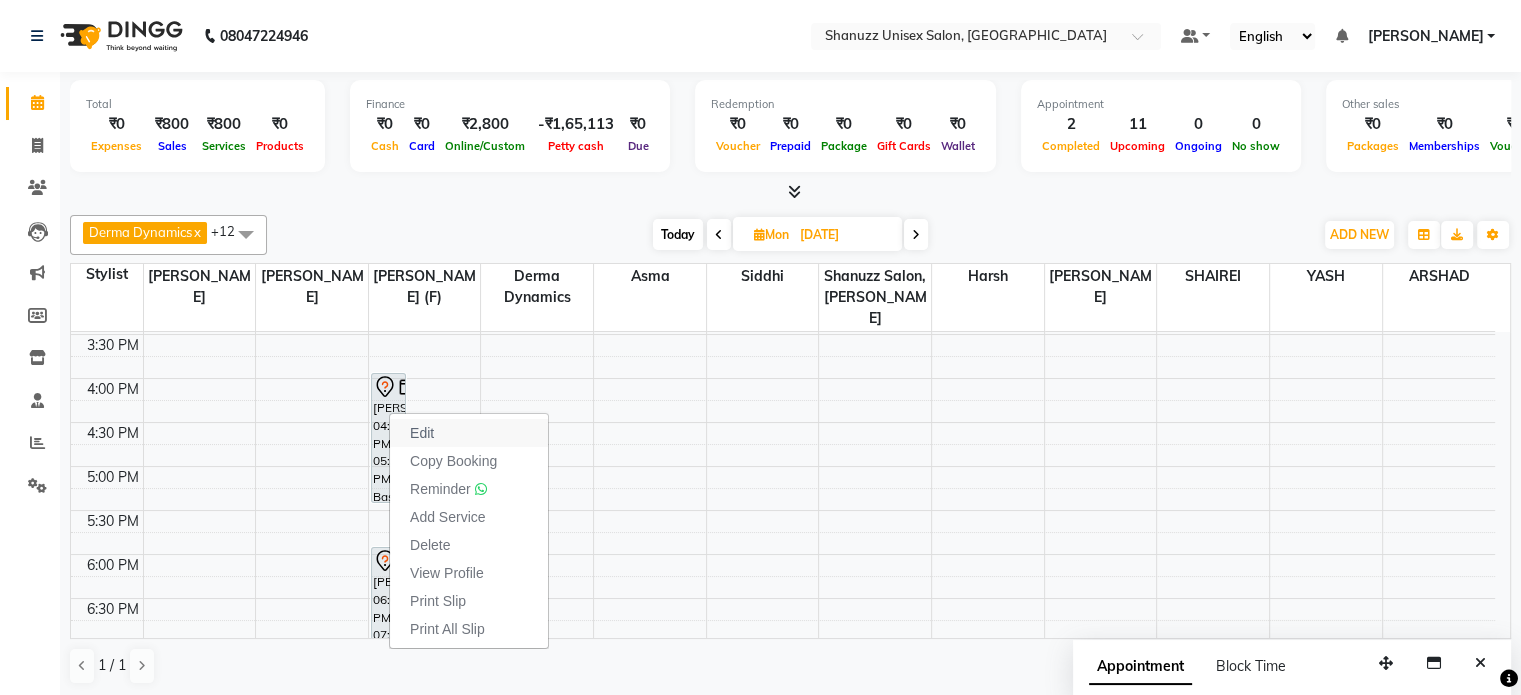 click on "Edit" at bounding box center [469, 433] 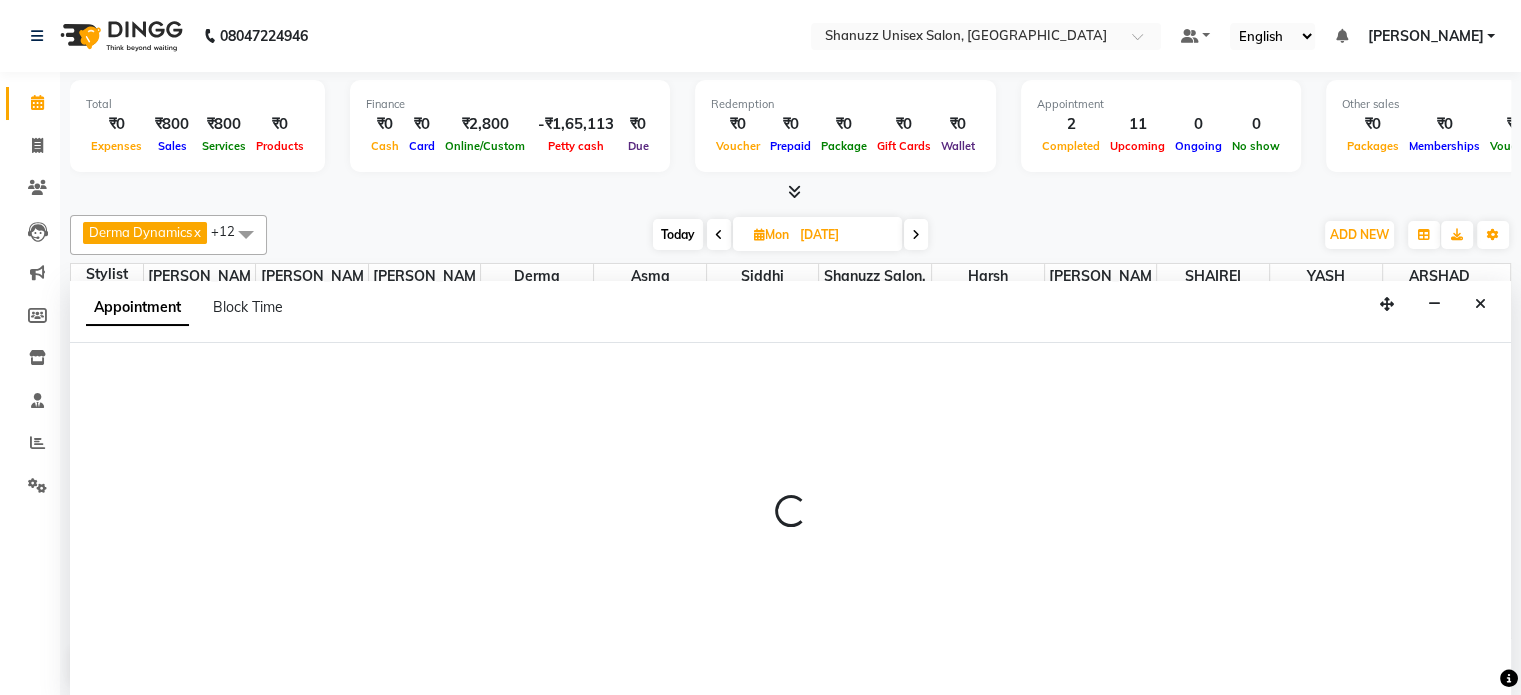 scroll, scrollTop: 0, scrollLeft: 0, axis: both 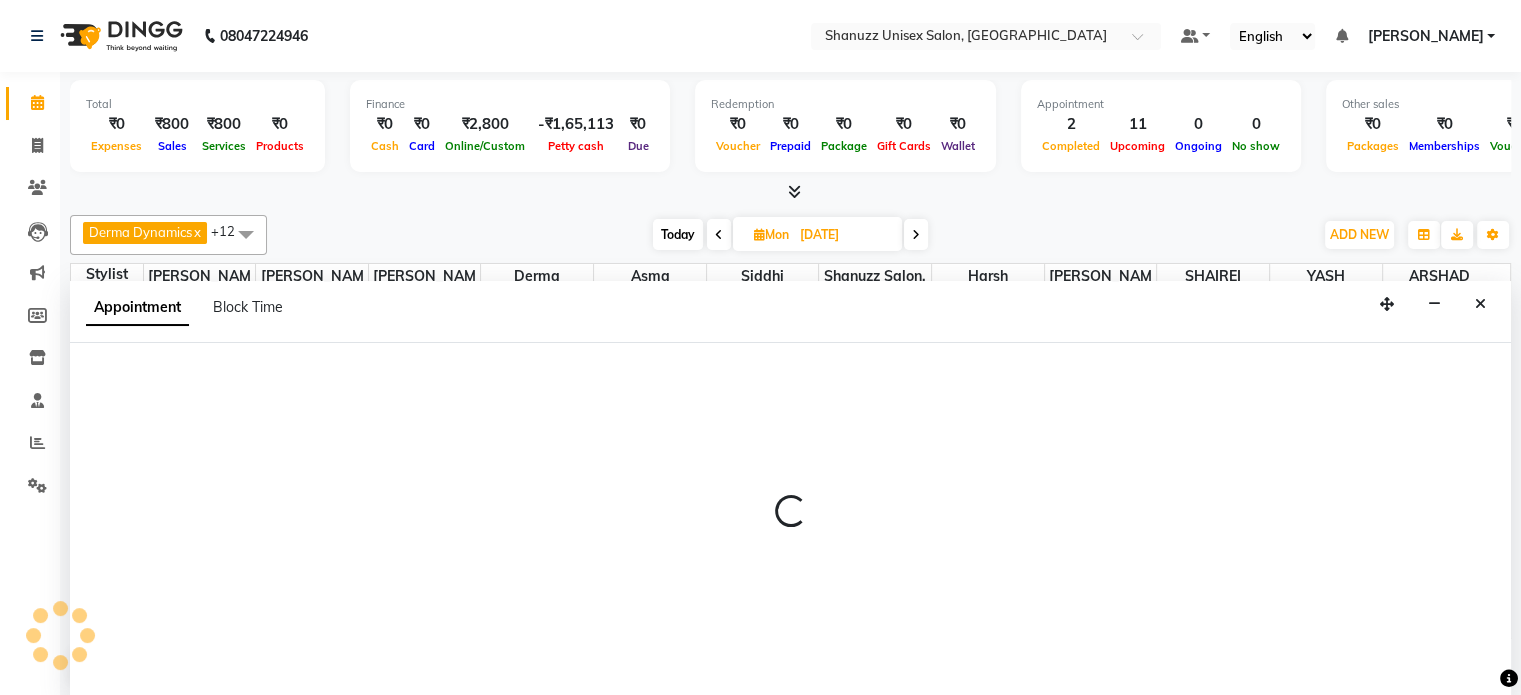 select on "tentative" 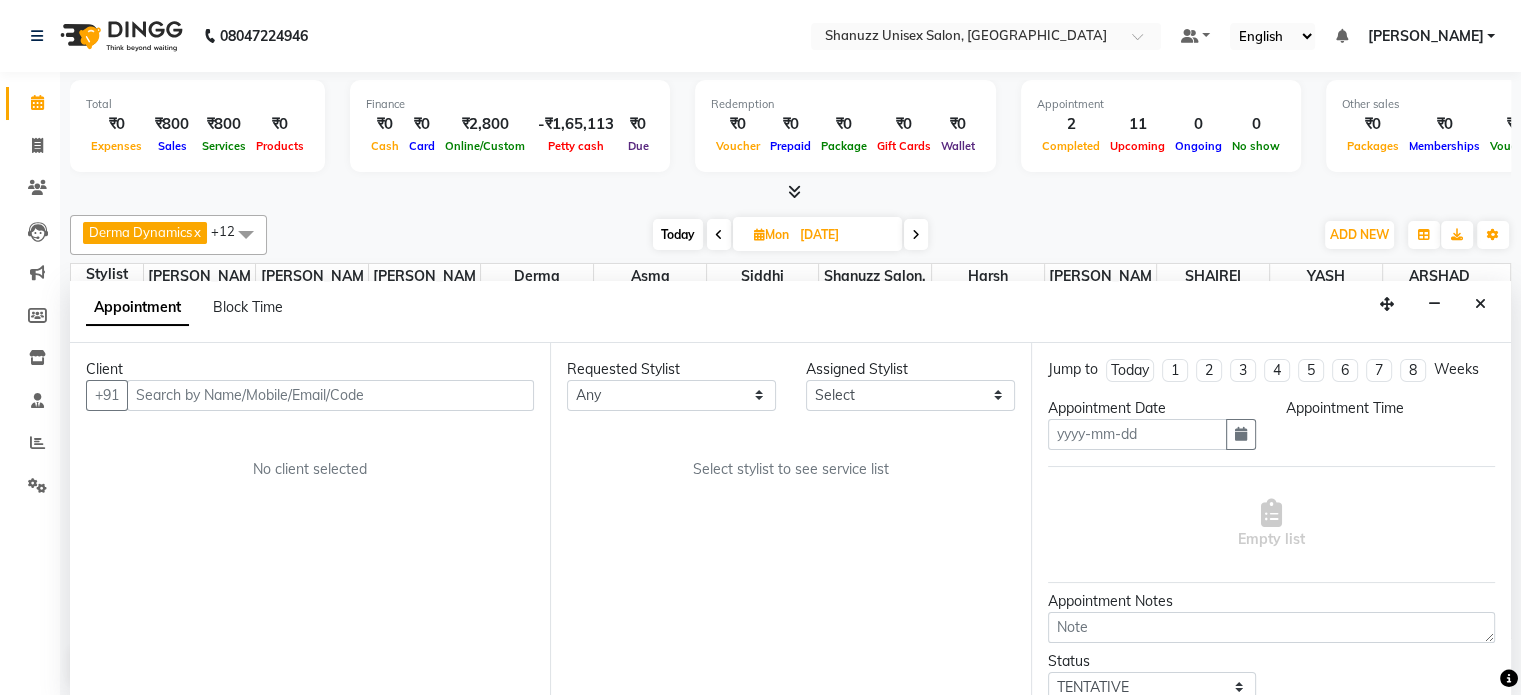 type on "14-07-2025" 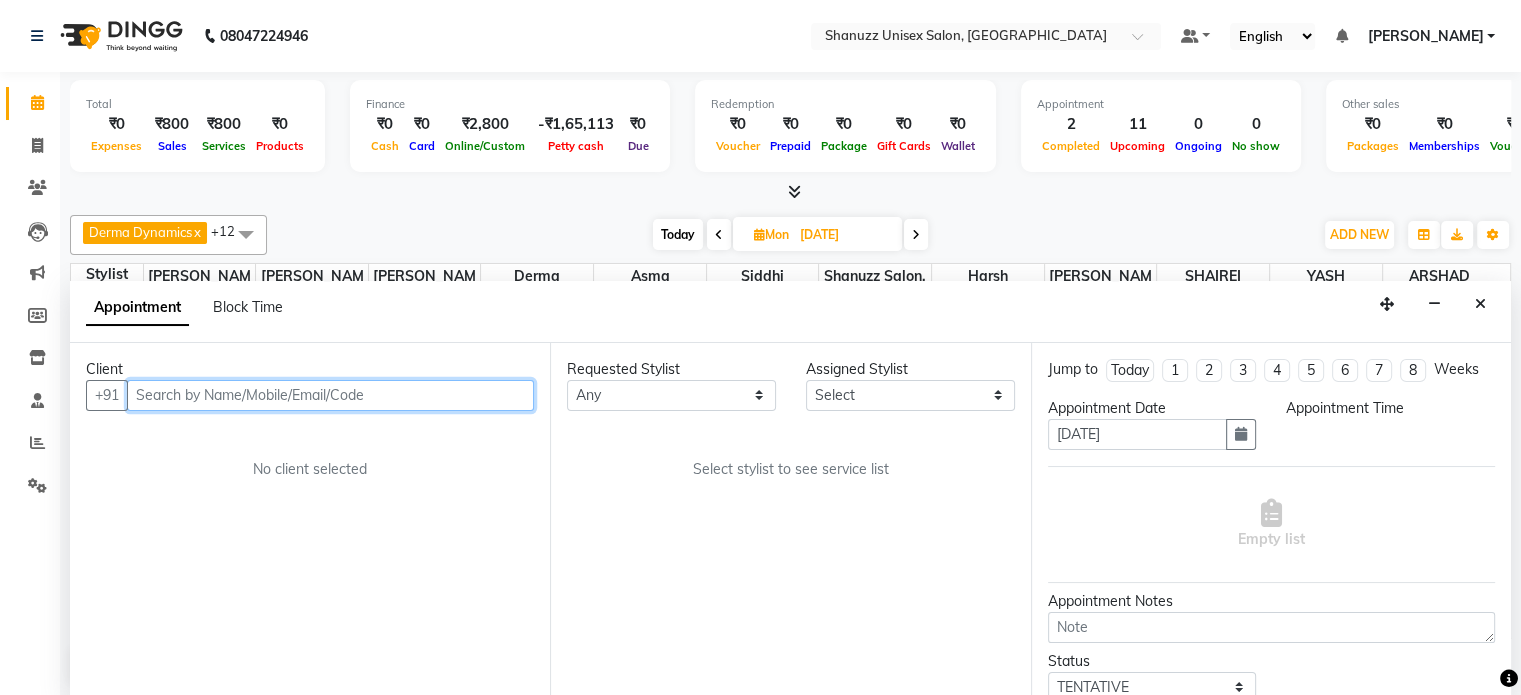 select on "59304" 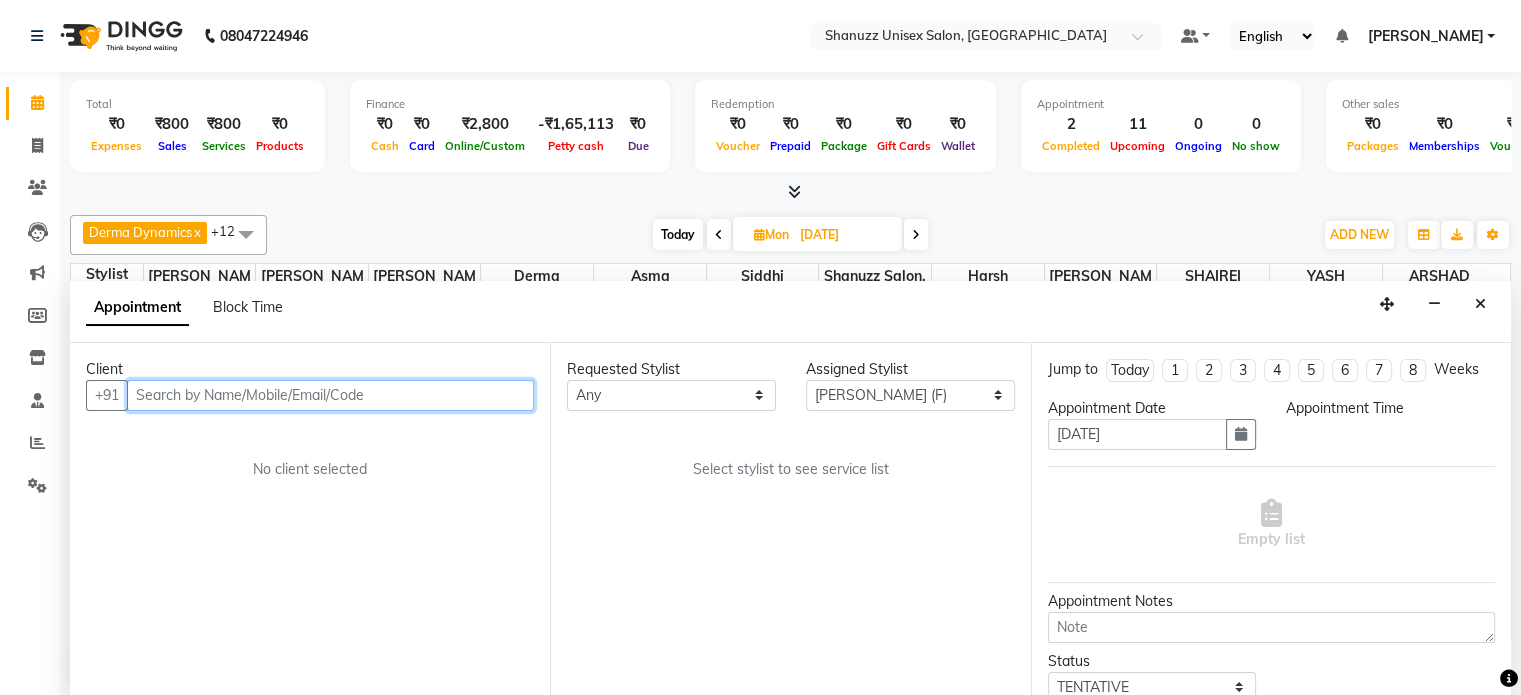 scroll, scrollTop: 176, scrollLeft: 0, axis: vertical 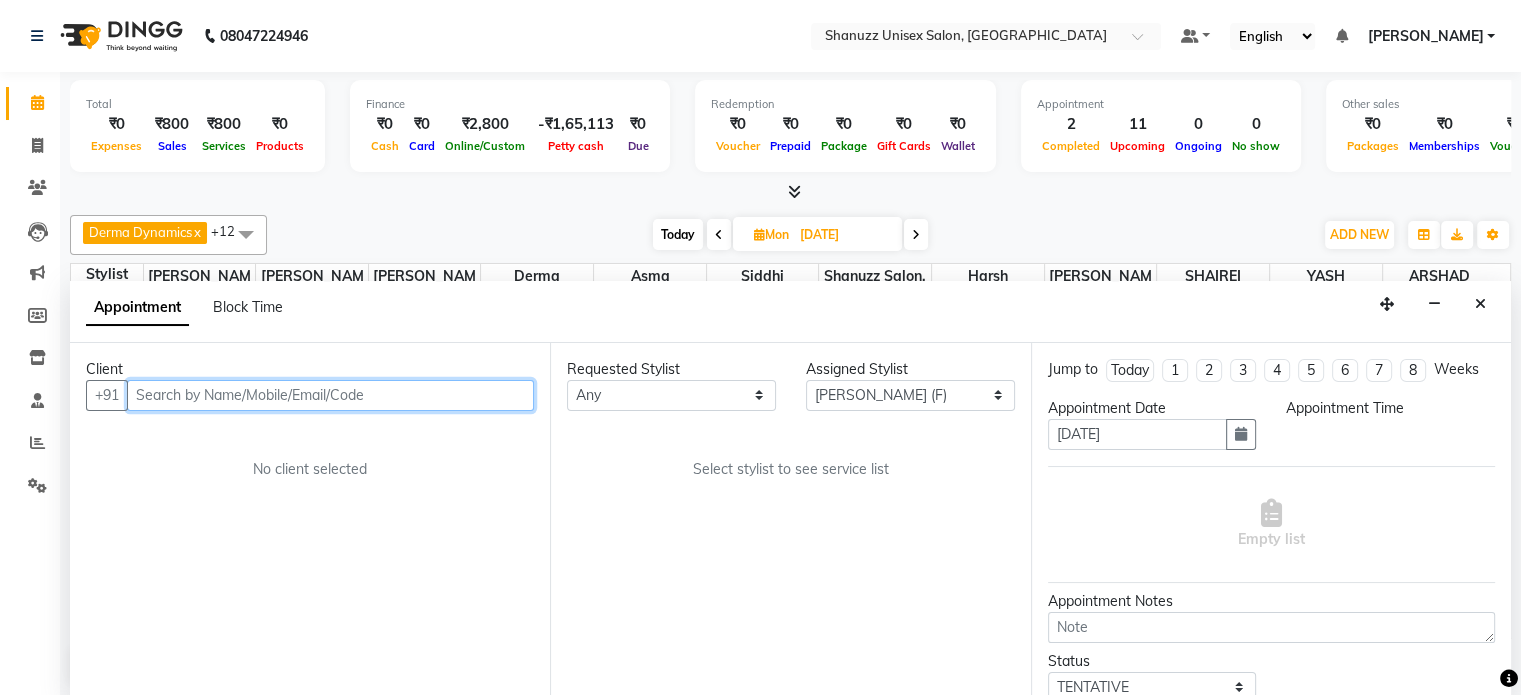 select on "960" 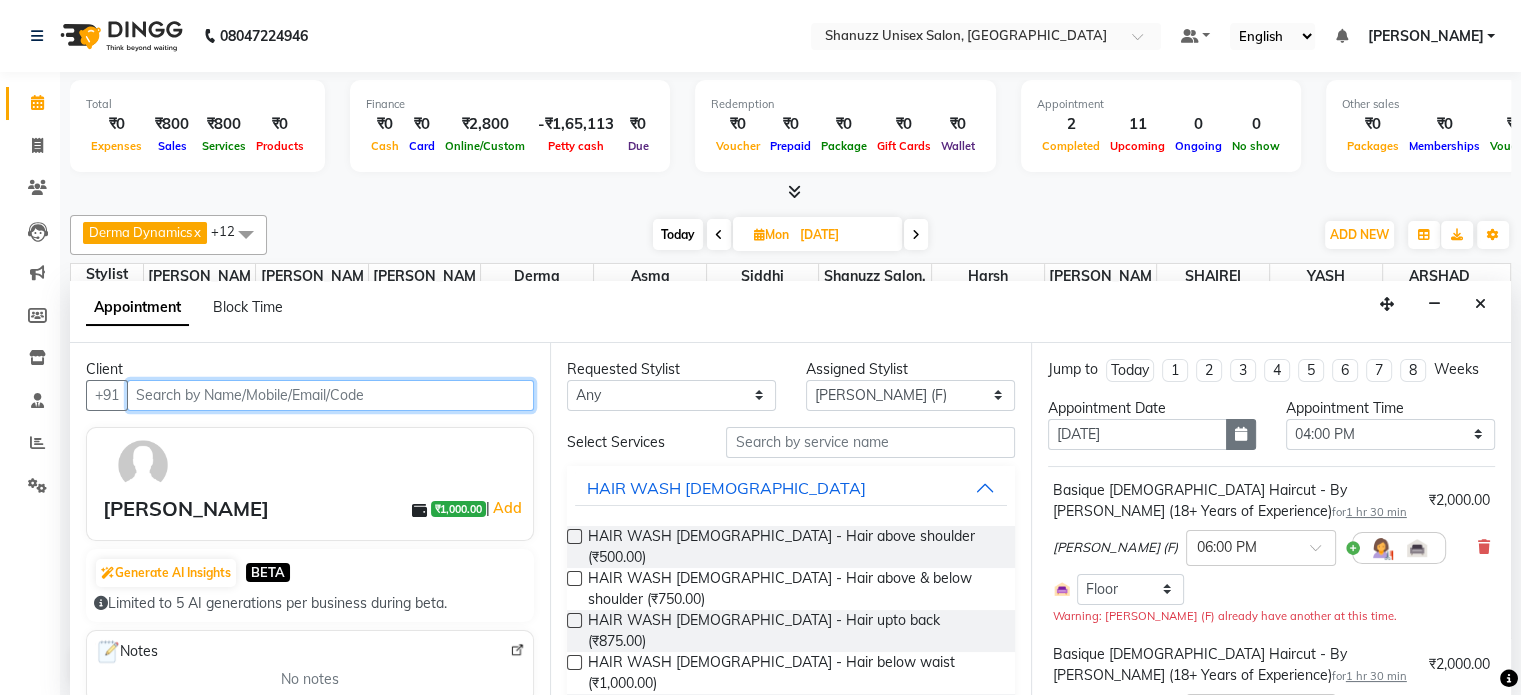 select on "3563" 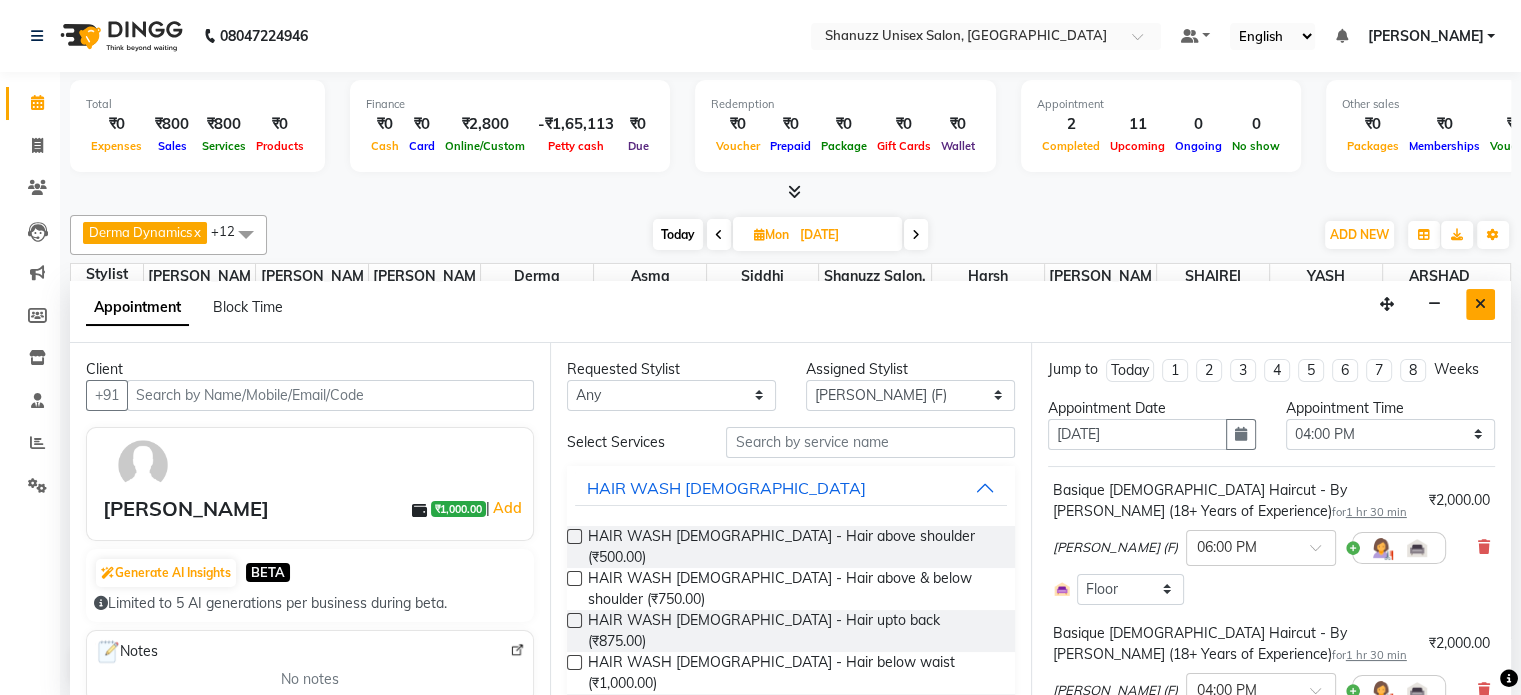 click at bounding box center (1480, 304) 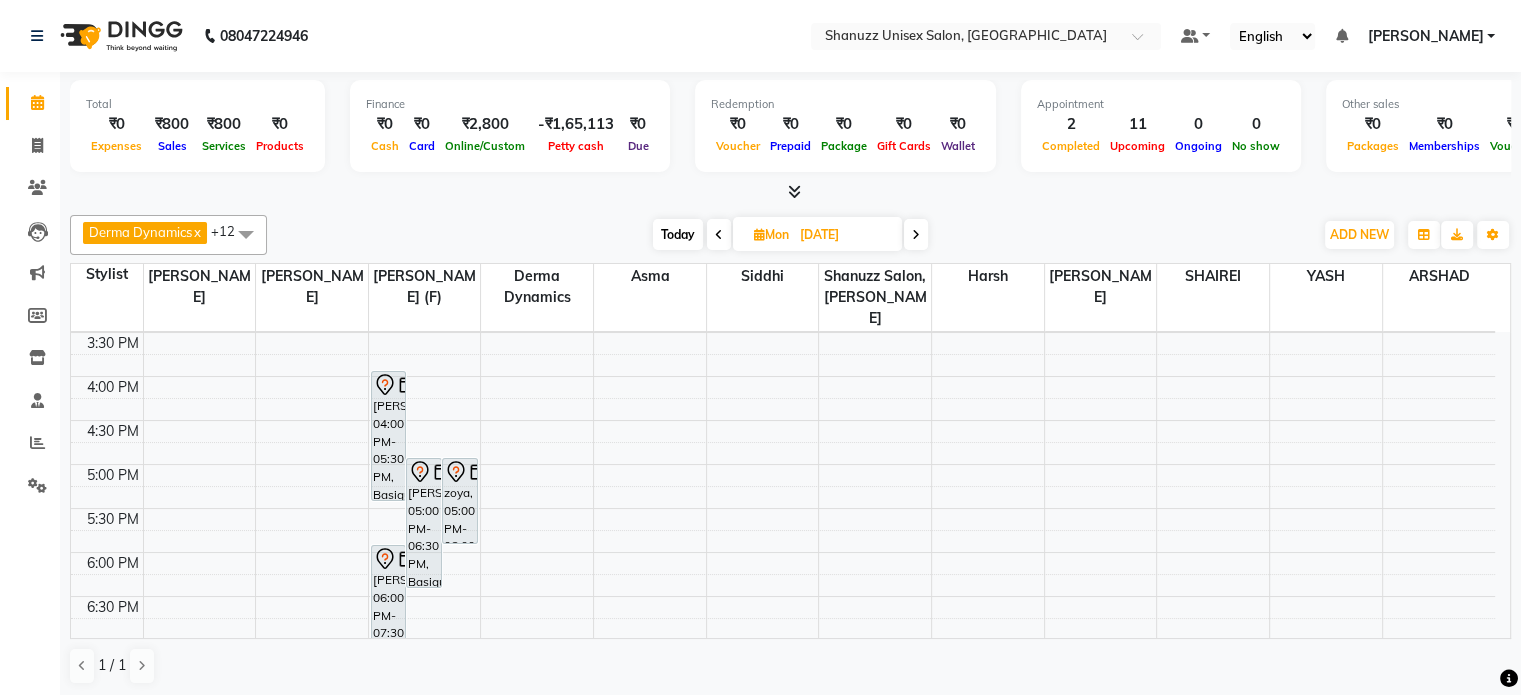 scroll, scrollTop: 624, scrollLeft: 0, axis: vertical 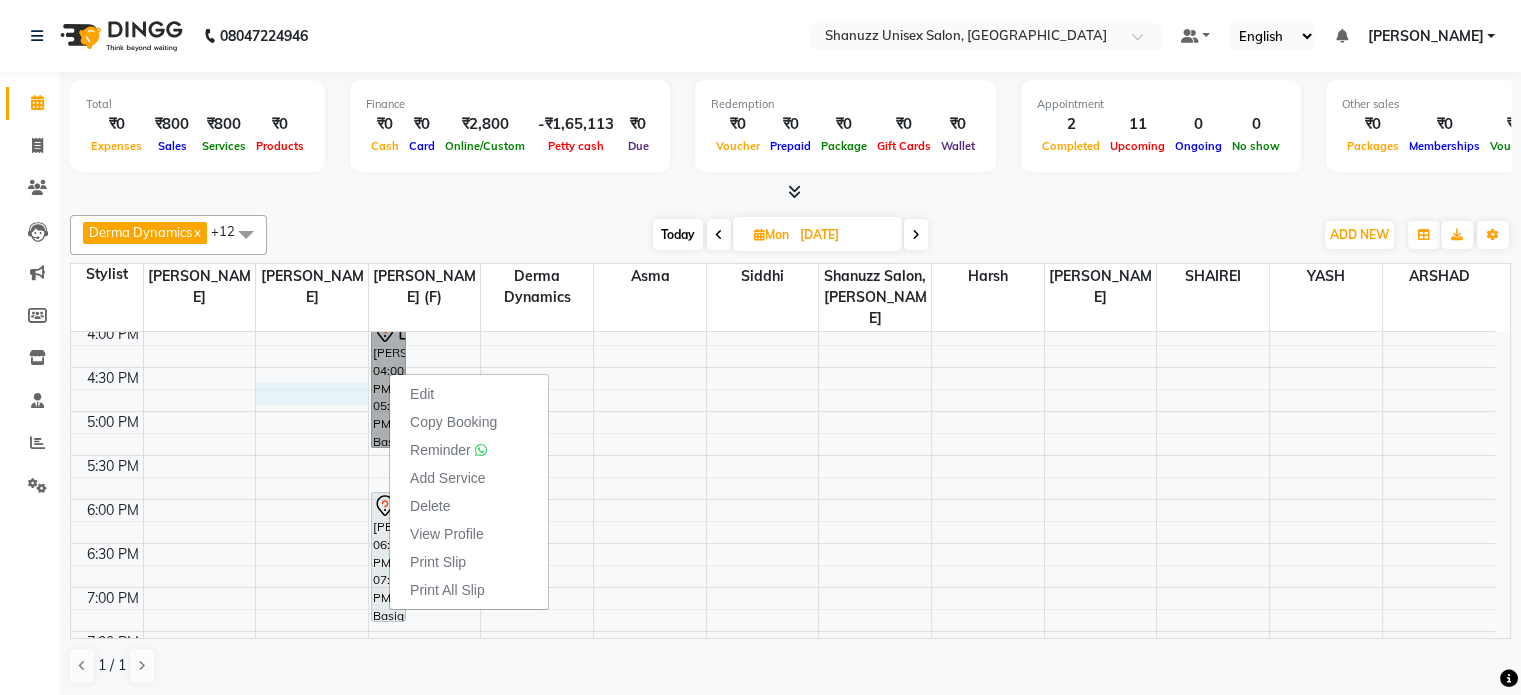 click on "9:00 AM 9:30 AM 10:00 AM 10:30 AM 11:00 AM 11:30 AM 12:00 PM 12:30 PM 1:00 PM 1:30 PM 2:00 PM 2:30 PM 3:00 PM 3:30 PM 4:00 PM 4:30 PM 5:00 PM 5:30 PM 6:00 PM 6:30 PM 7:00 PM 7:30 PM 8:00 PM 8:30 PM             JASMIN RATHOD, 04:00 PM-05:30 PM, Basique MALE Haircut - By Shanuzz (18+ Years of Experience)             JASMIN RATHOD, 05:00 PM-06:30 PM, Basique MALE Haircut - By Shanuzz (18+ Years of Experience)             zoya, 05:00 PM-06:00 PM, Basique FEMALE Haircut - By Shanuzz (18+ Years of Experience)             JASMIN RATHOD, 06:00 PM-07:30 PM, Basique MALE Haircut - By Shanuzz (18+ Years of Experience)" at bounding box center (783, 235) 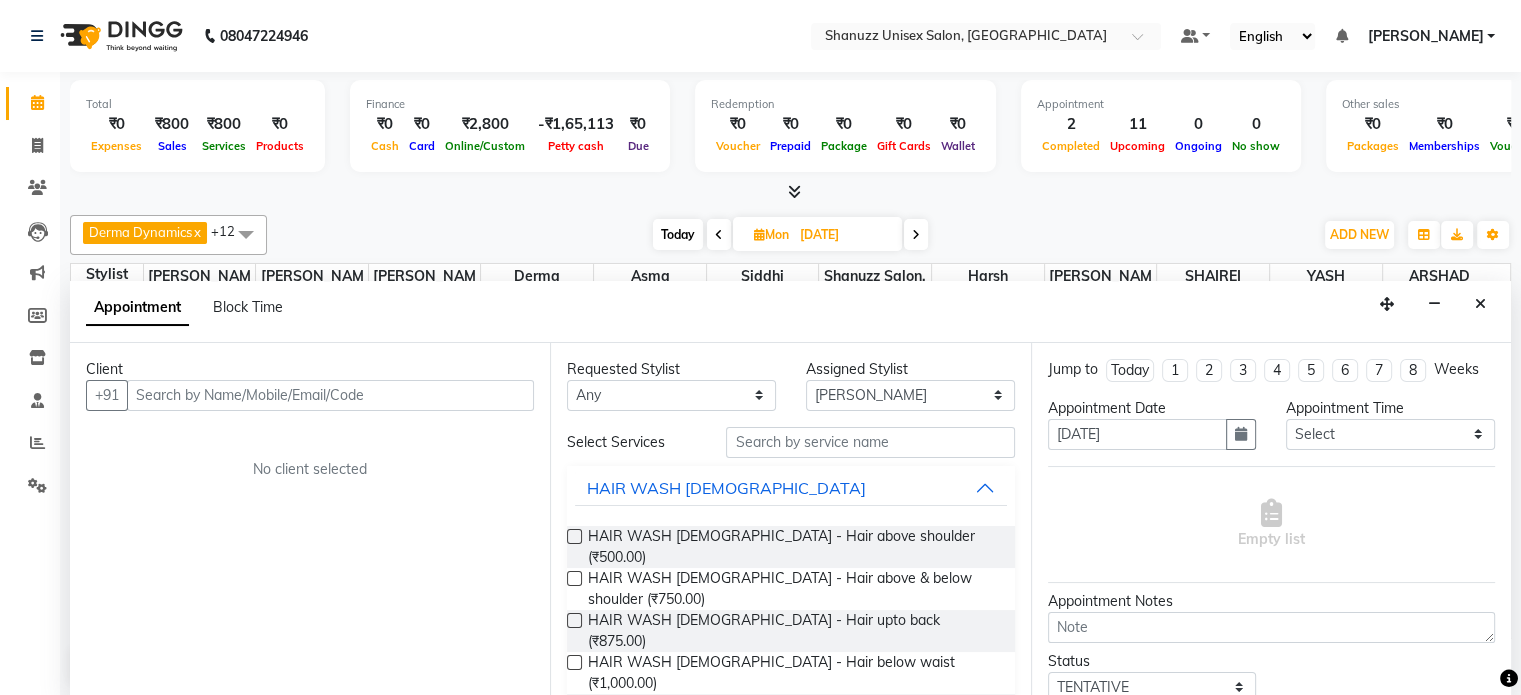 click at bounding box center (719, 235) 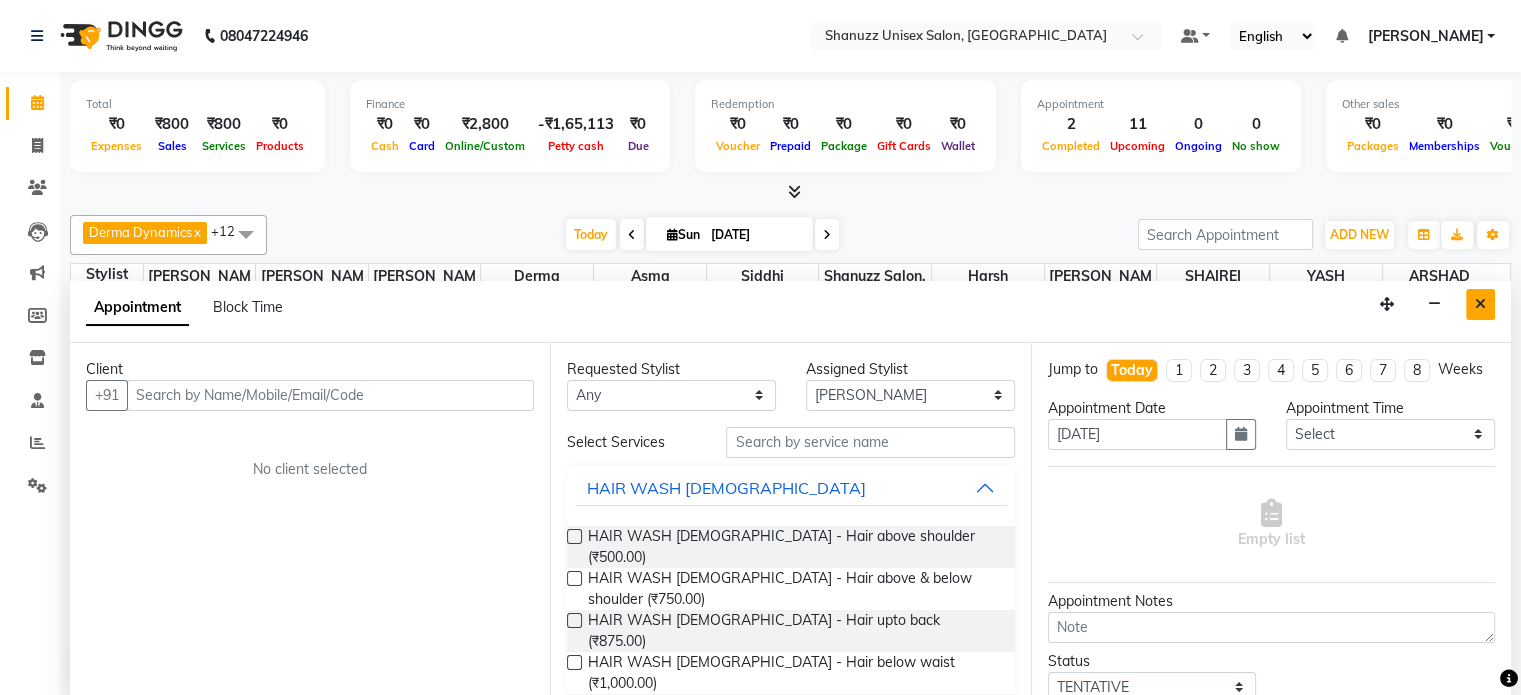 click at bounding box center [1480, 304] 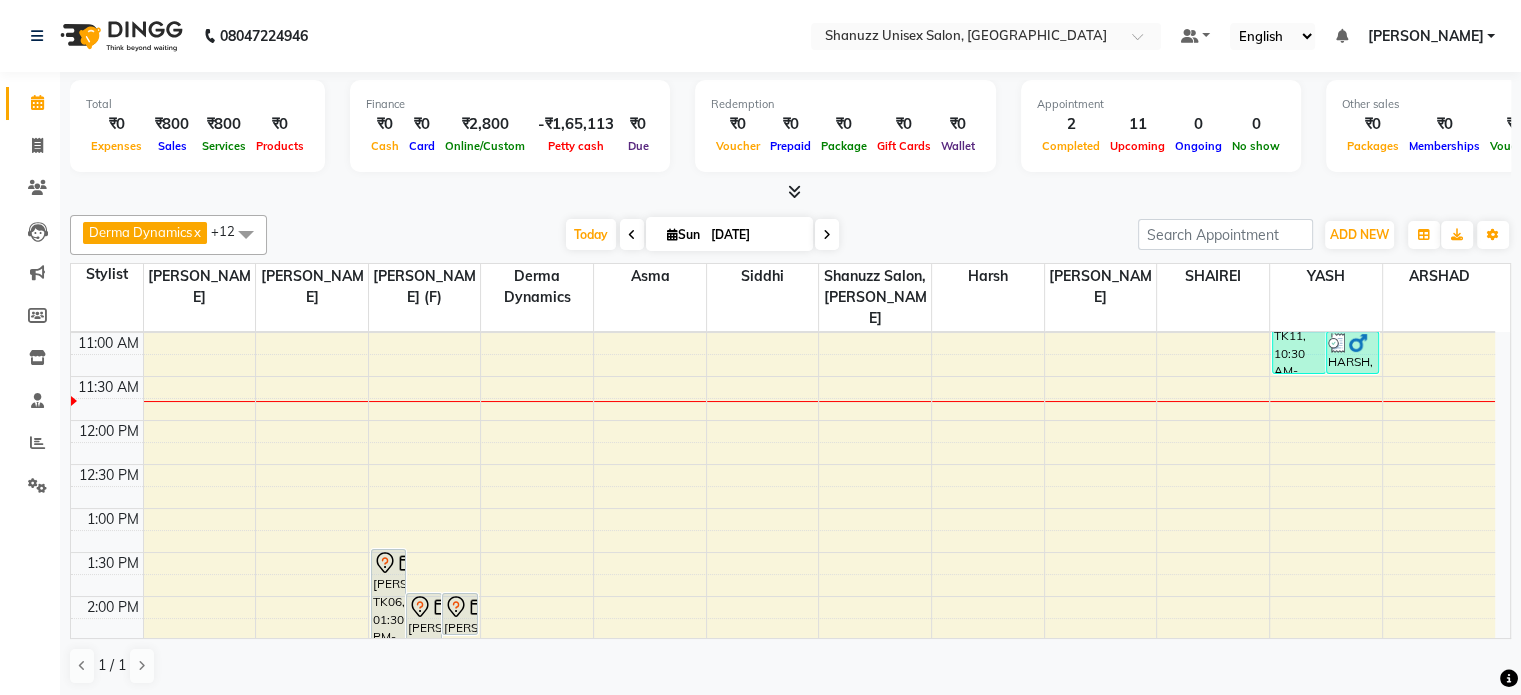 click at bounding box center (827, 235) 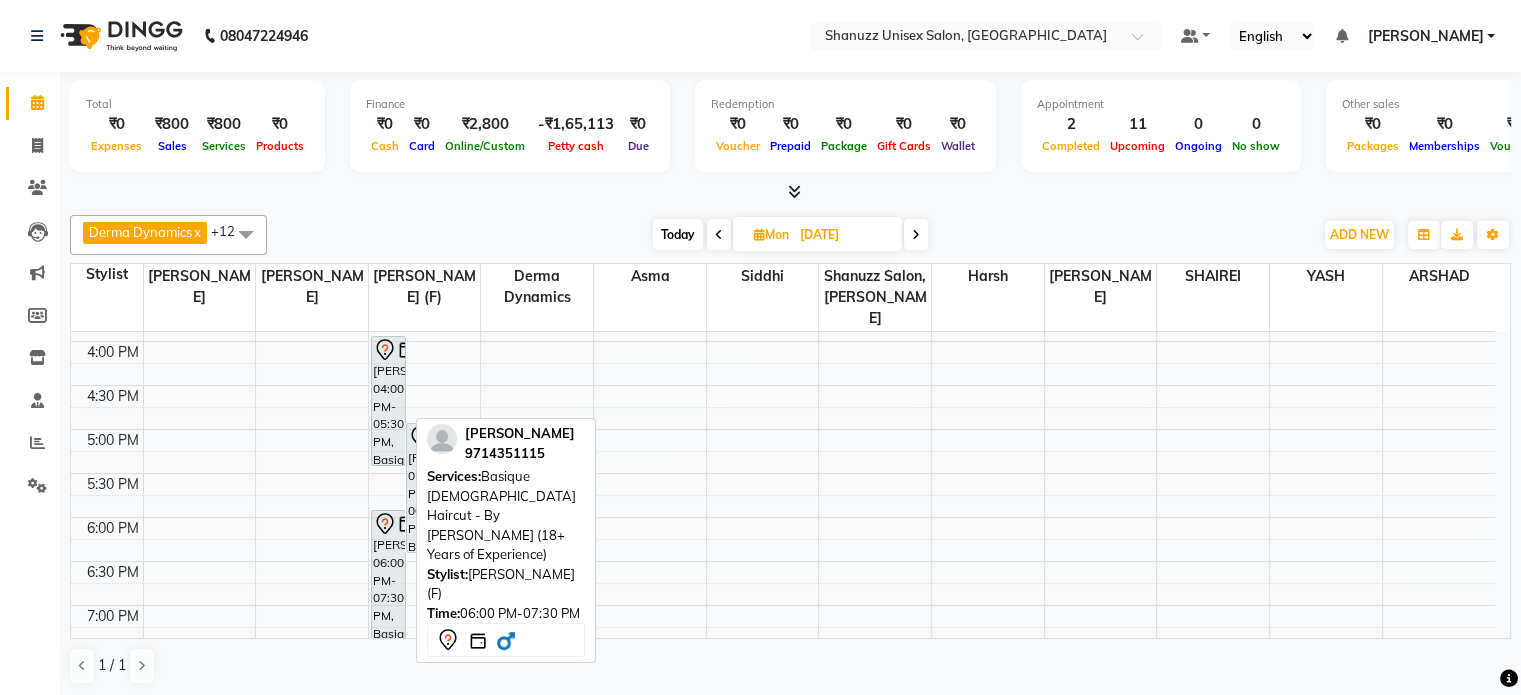 scroll, scrollTop: 609, scrollLeft: 0, axis: vertical 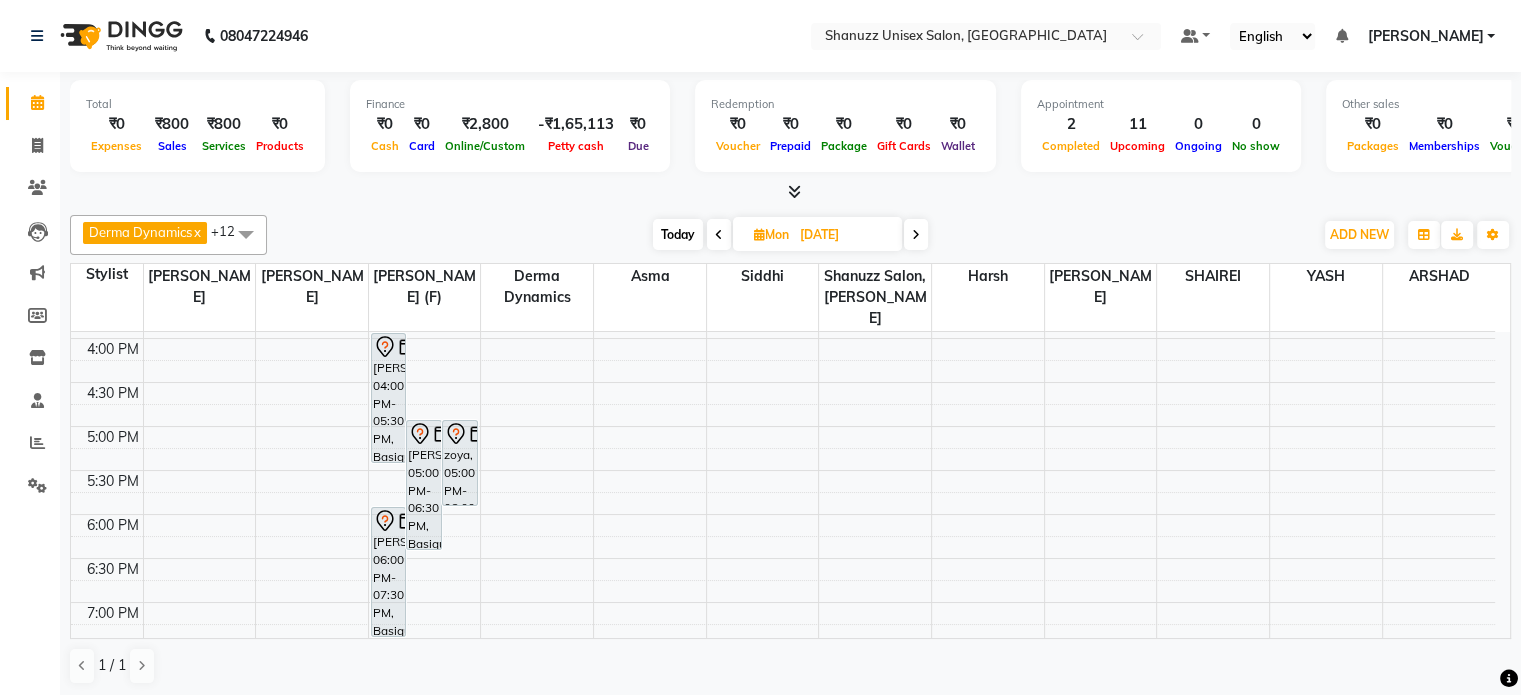 click on "Today" at bounding box center [678, 234] 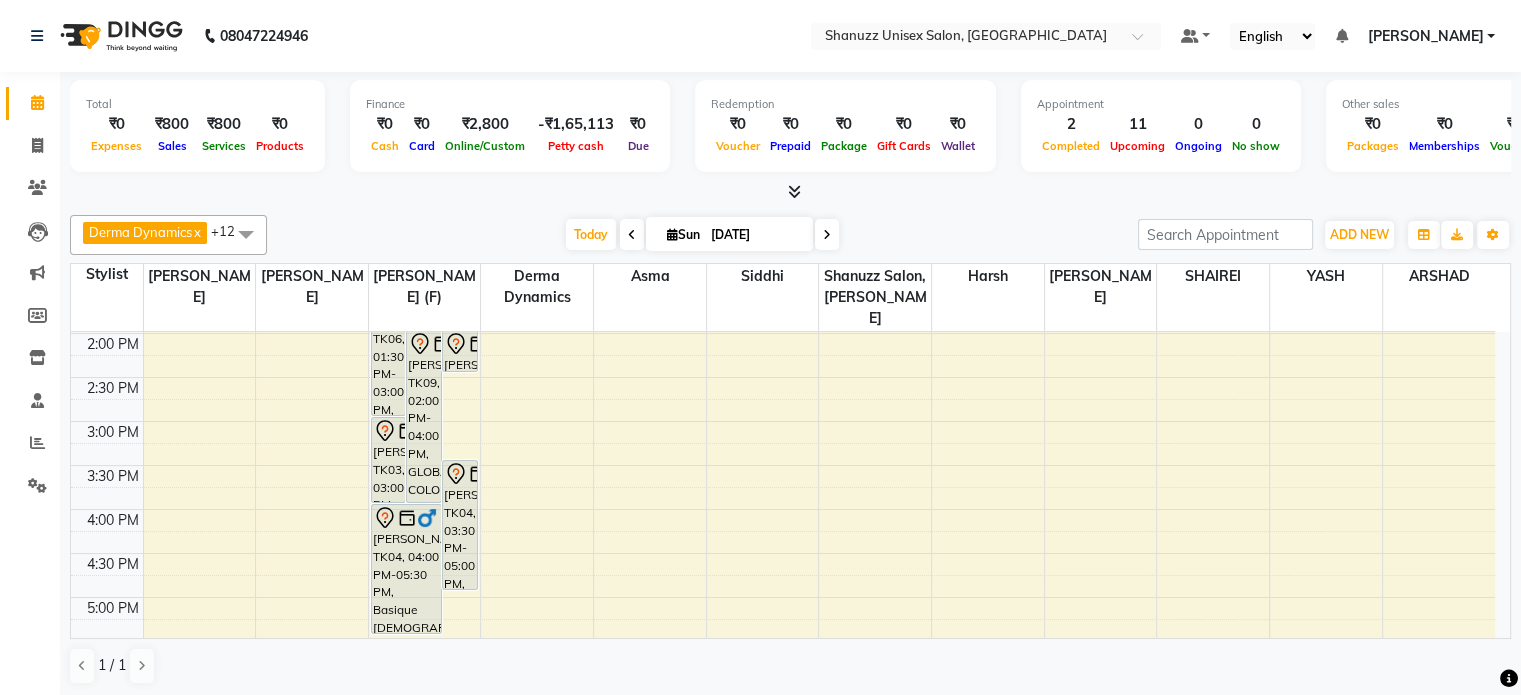 scroll, scrollTop: 457, scrollLeft: 0, axis: vertical 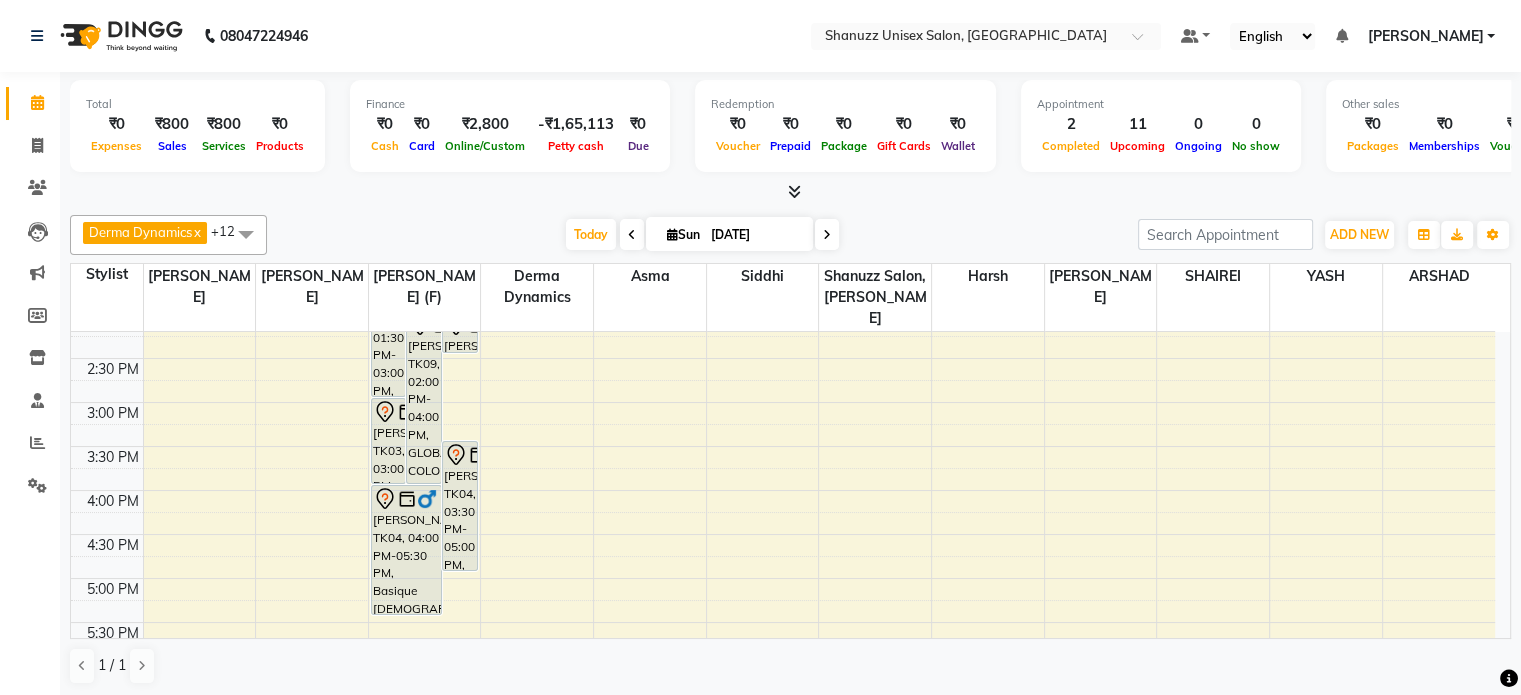 click at bounding box center [827, 235] 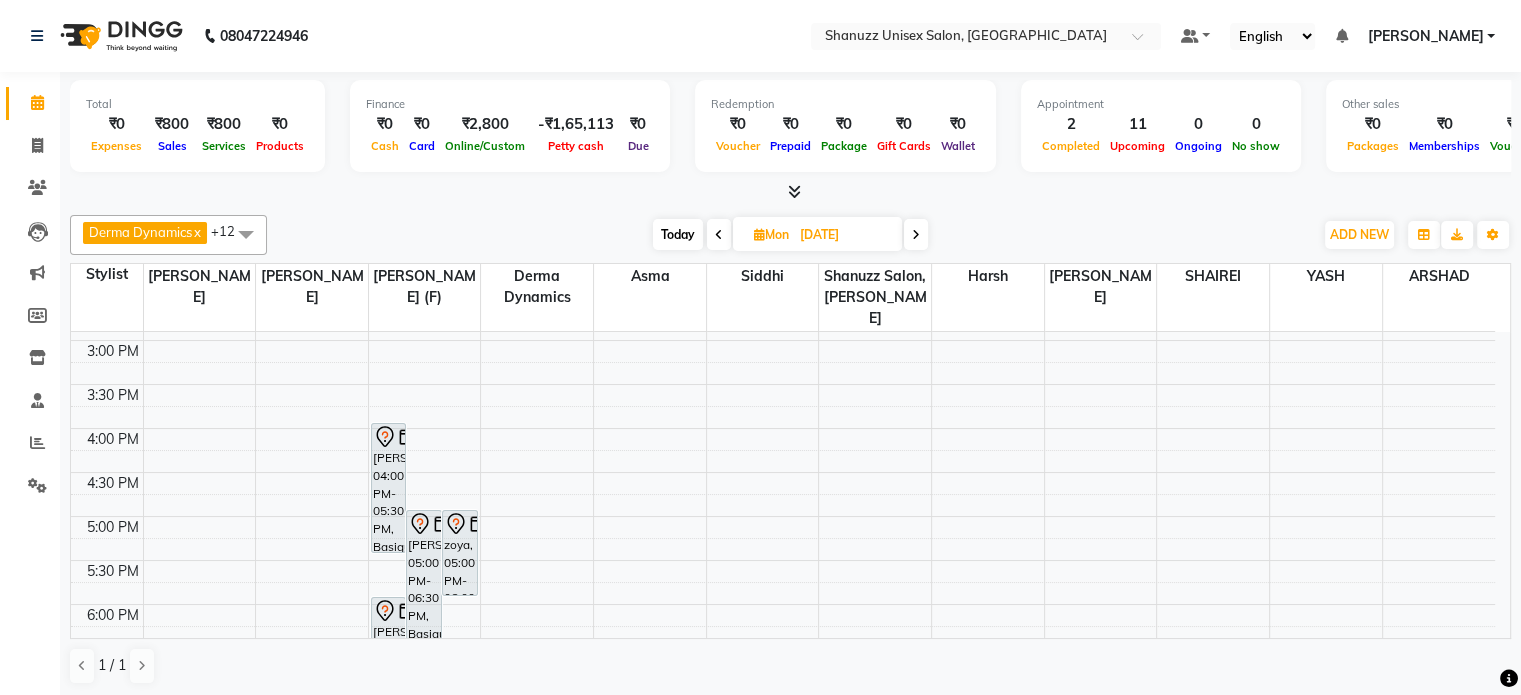 scroll, scrollTop: 518, scrollLeft: 0, axis: vertical 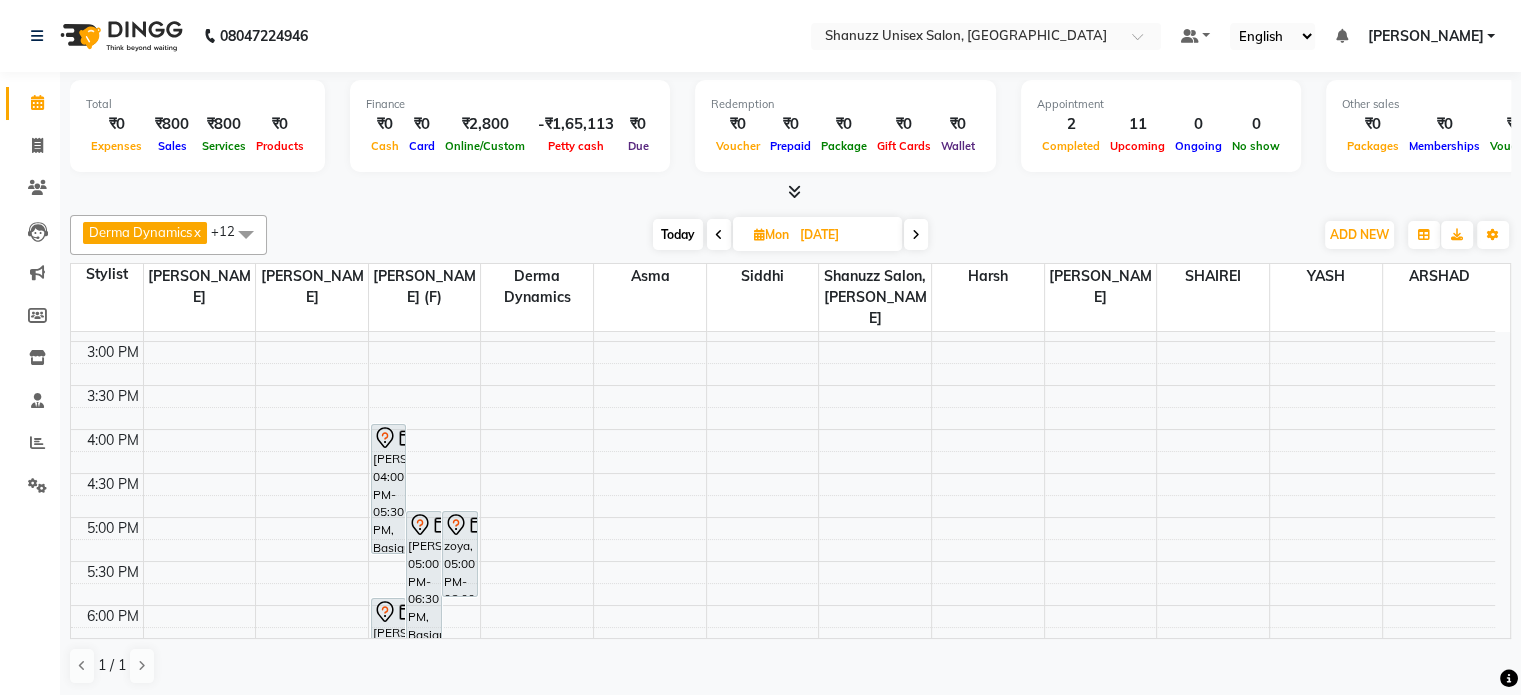 click on "9:00 AM 9:30 AM 10:00 AM 10:30 AM 11:00 AM 11:30 AM 12:00 PM 12:30 PM 1:00 PM 1:30 PM 2:00 PM 2:30 PM 3:00 PM 3:30 PM 4:00 PM 4:30 PM 5:00 PM 5:30 PM 6:00 PM 6:30 PM 7:00 PM 7:30 PM 8:00 PM 8:30 PM             JASMIN RATHOD, 04:00 PM-05:30 PM, Basique MALE Haircut - By Shanuzz (18+ Years of Experience)             JASMIN RATHOD, 05:00 PM-06:30 PM, Basique MALE Haircut - By Shanuzz (18+ Years of Experience)             zoya, 05:00 PM-06:00 PM, Basique FEMALE Haircut - By Shanuzz (18+ Years of Experience)             JASMIN RATHOD, 06:00 PM-07:30 PM, Basique MALE Haircut - By Shanuzz (18+ Years of Experience)" at bounding box center [783, 341] 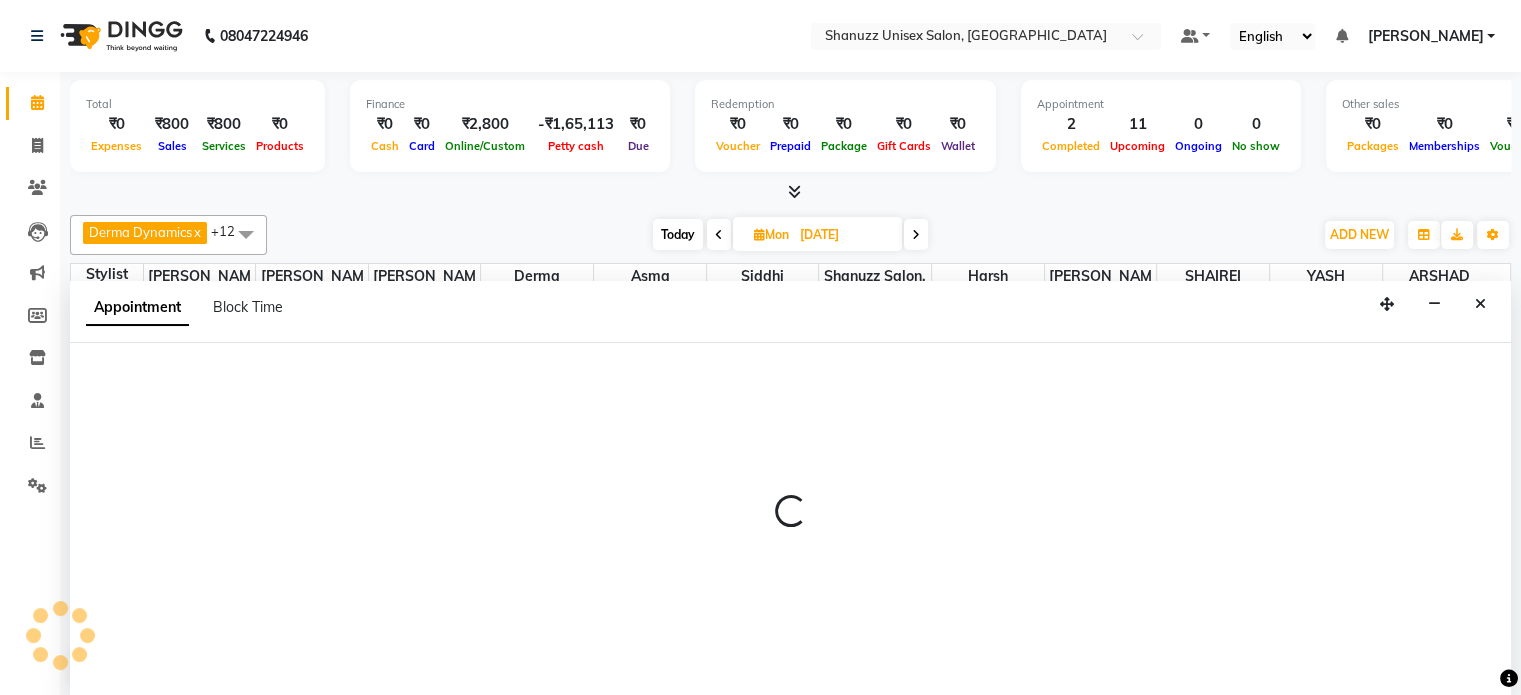 select on "70702" 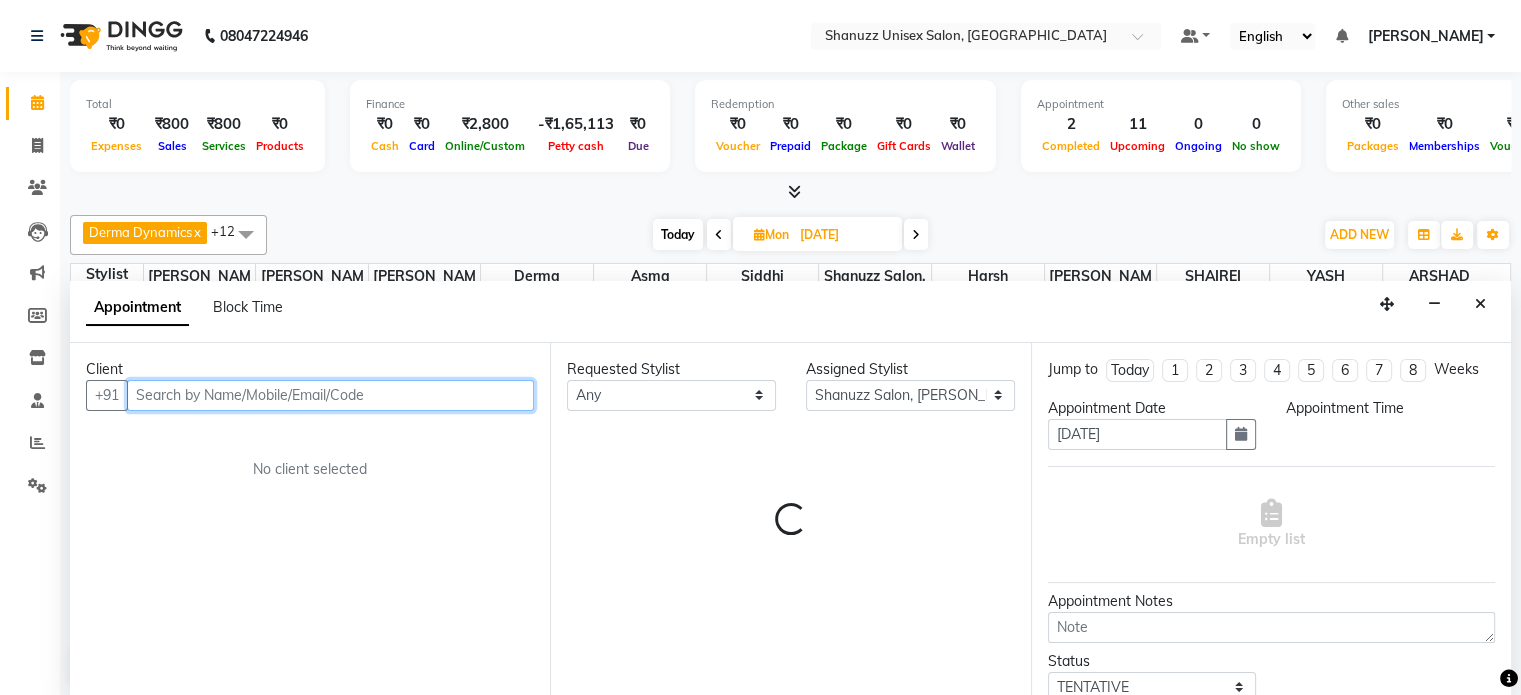 select on "960" 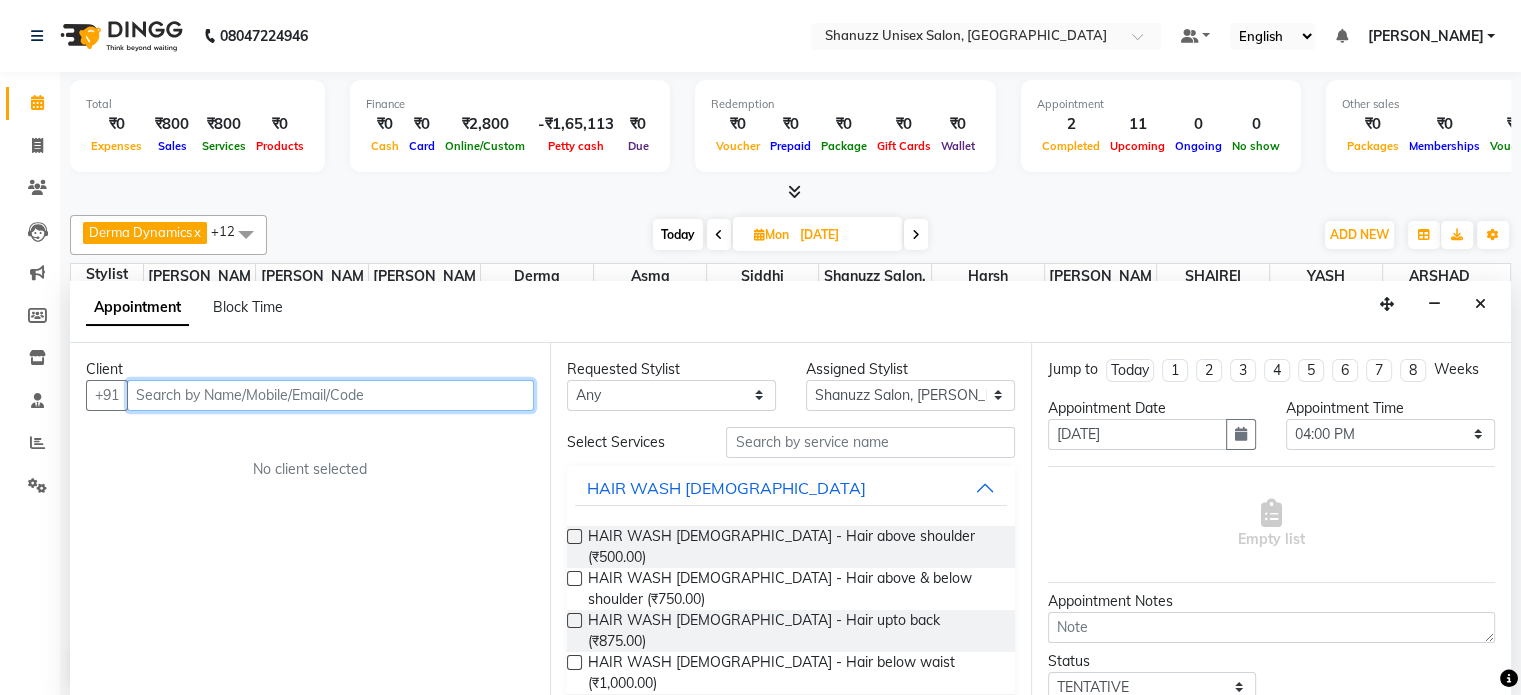 click at bounding box center [330, 395] 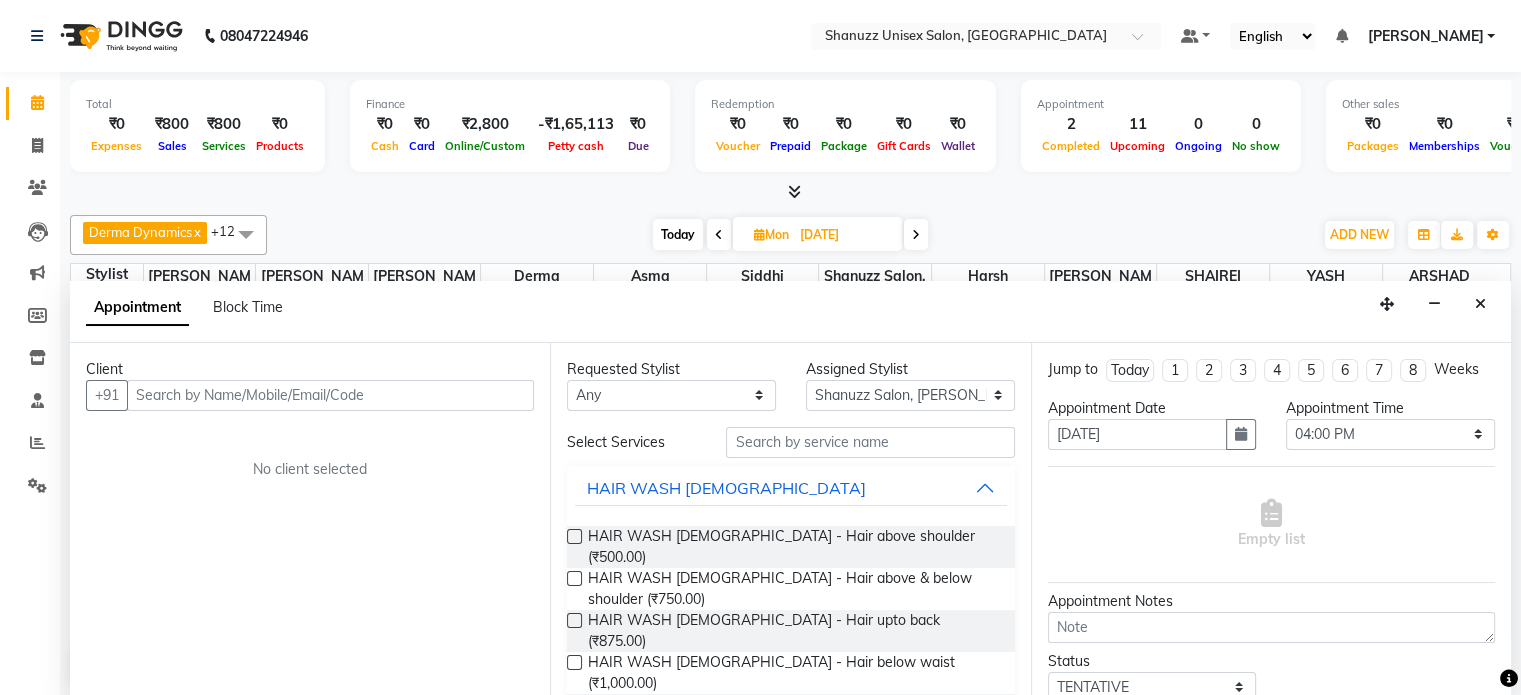 click on "Client" at bounding box center (310, 369) 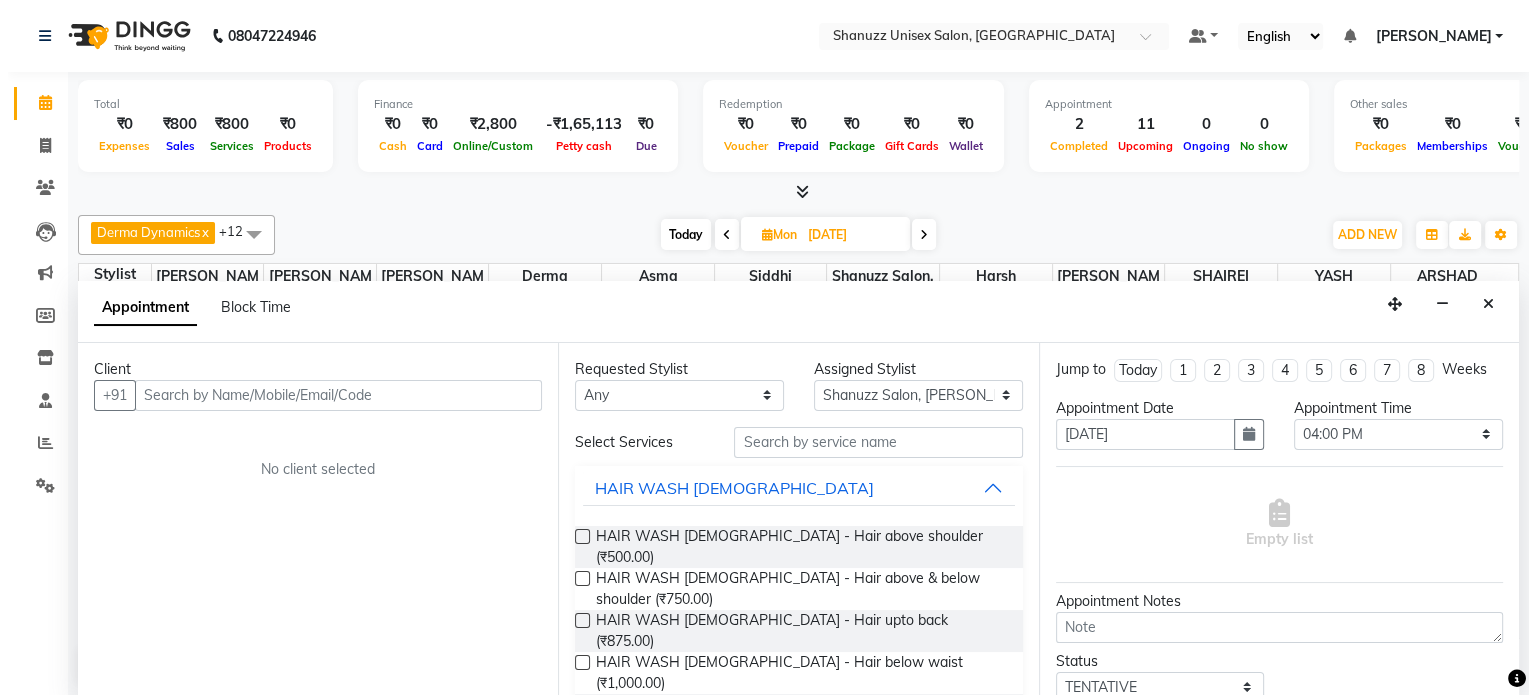 scroll, scrollTop: 0, scrollLeft: 0, axis: both 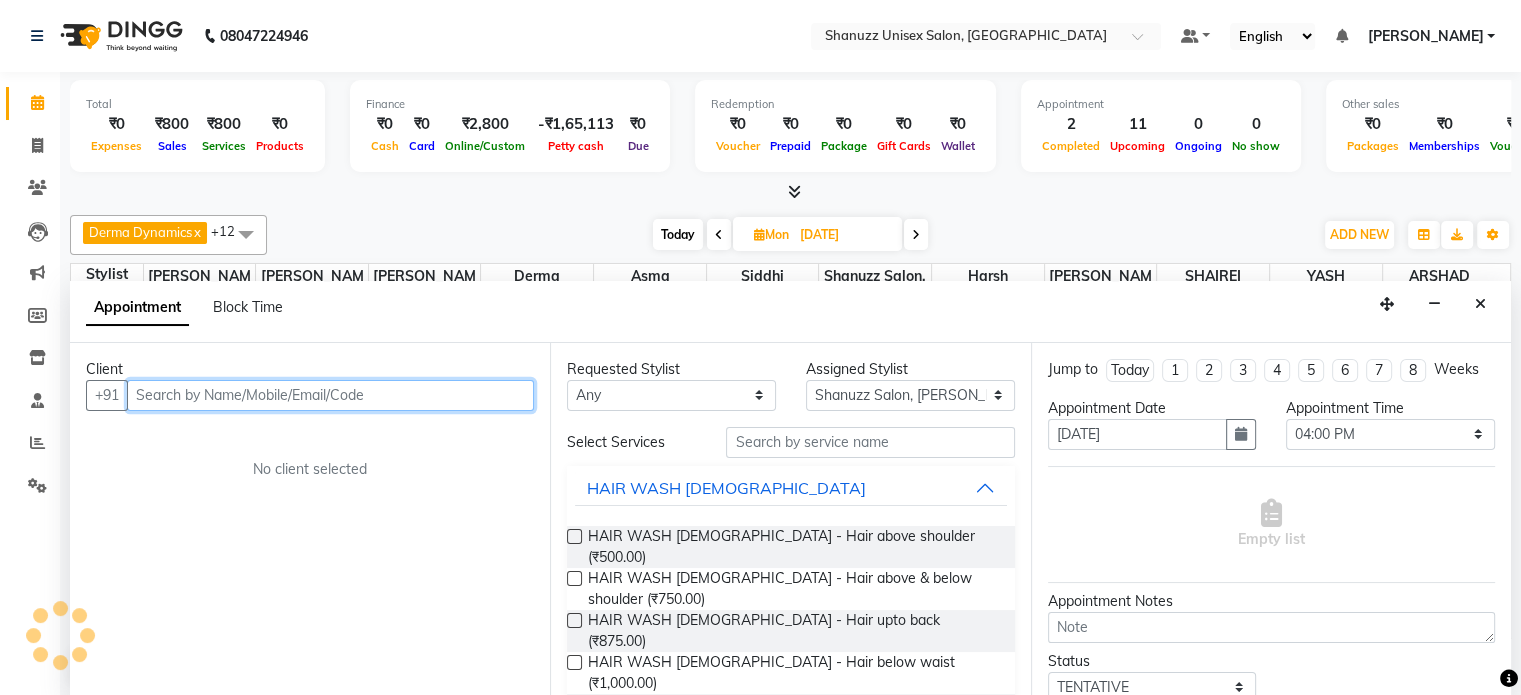 click at bounding box center [330, 395] 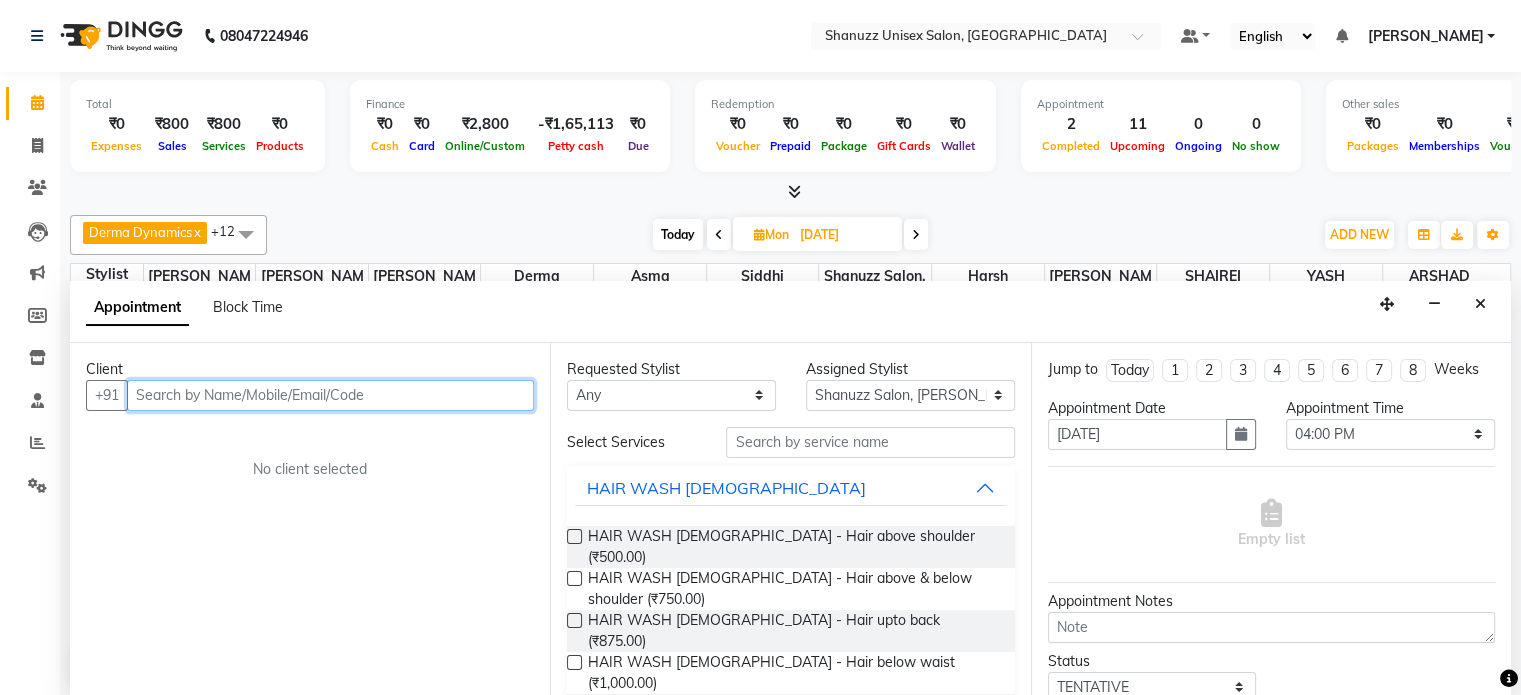 click at bounding box center [330, 395] 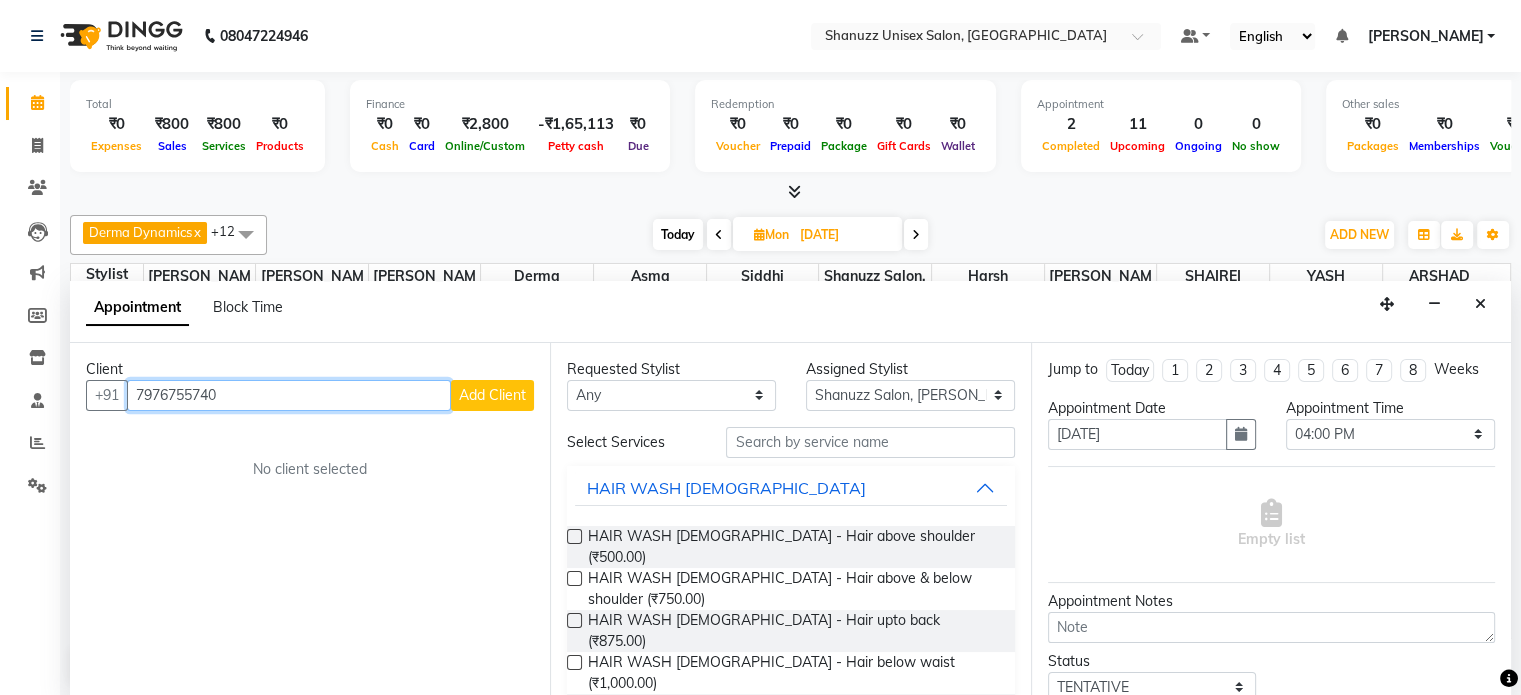 type on "7976755740" 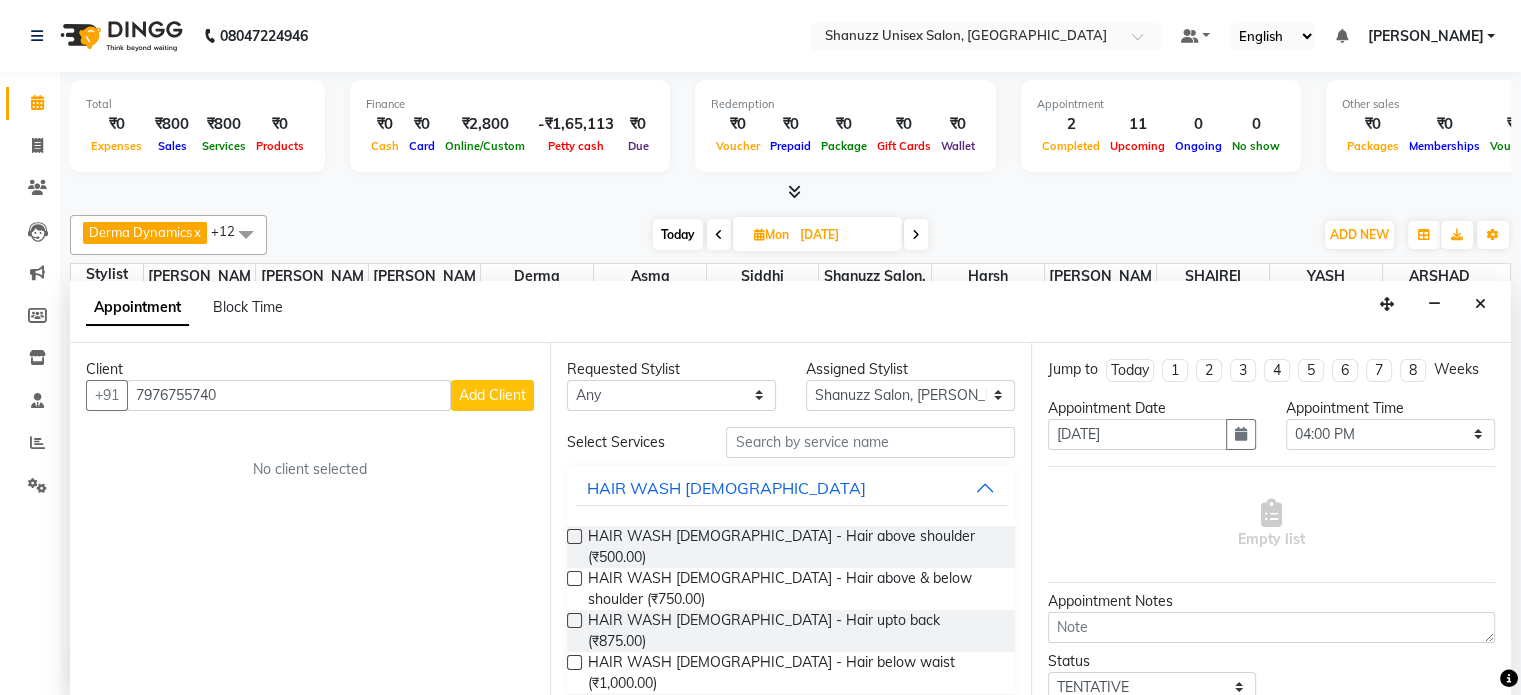 click on "Client" at bounding box center [310, 369] 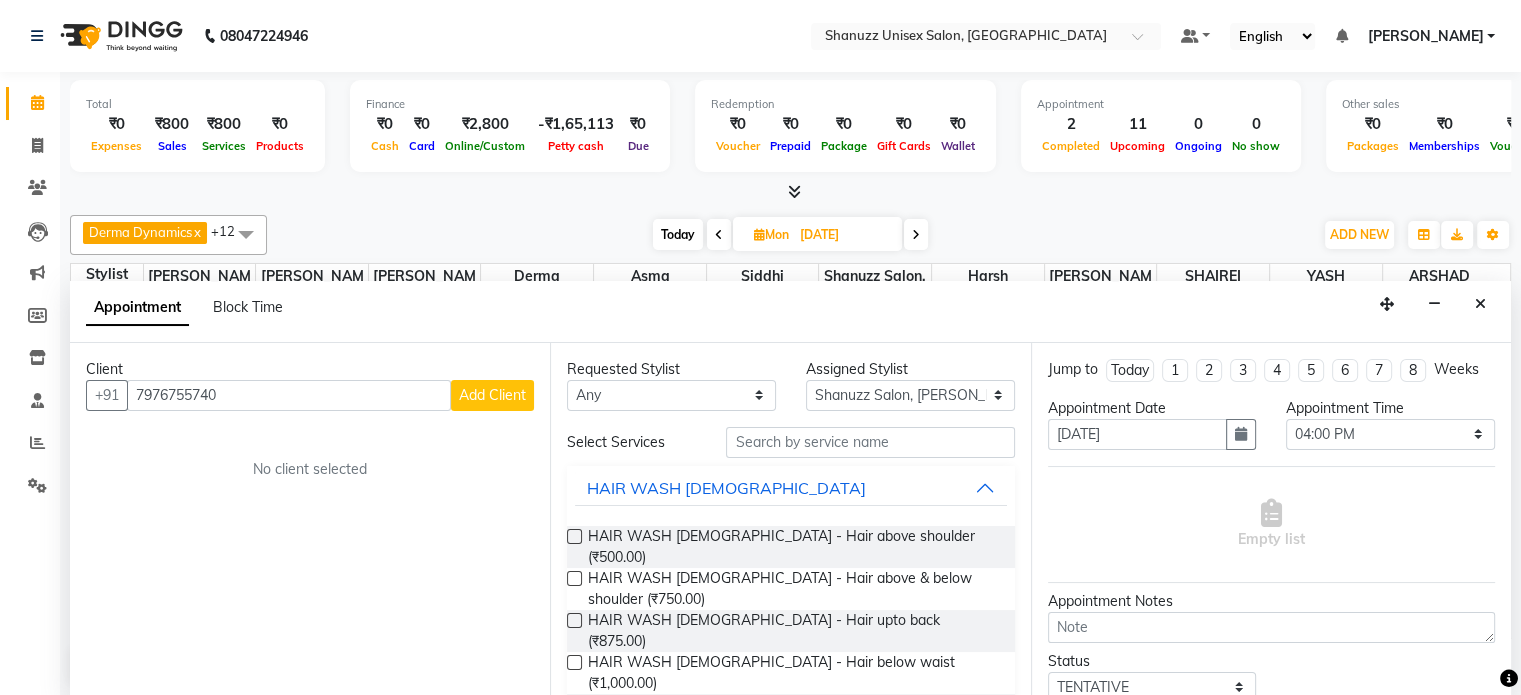 click on "Add Client" at bounding box center (492, 395) 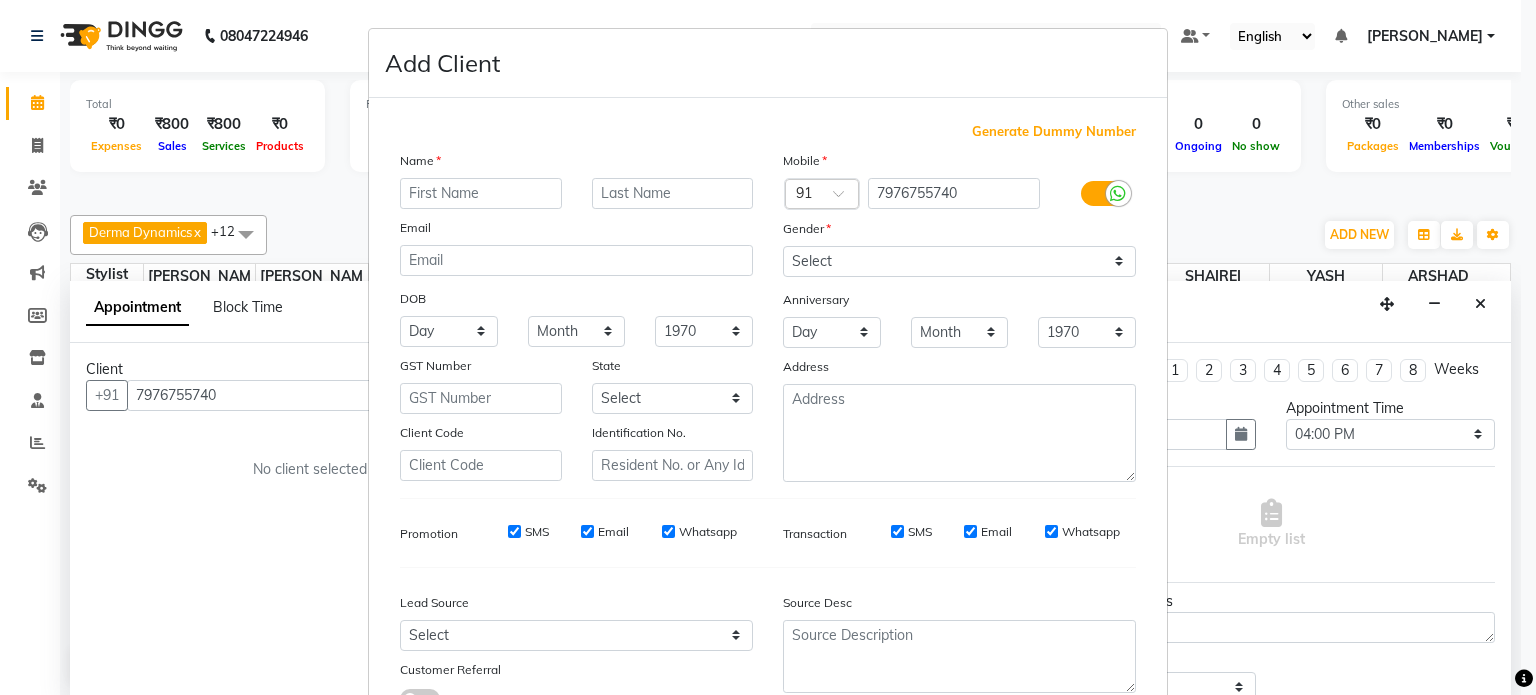 click at bounding box center (481, 193) 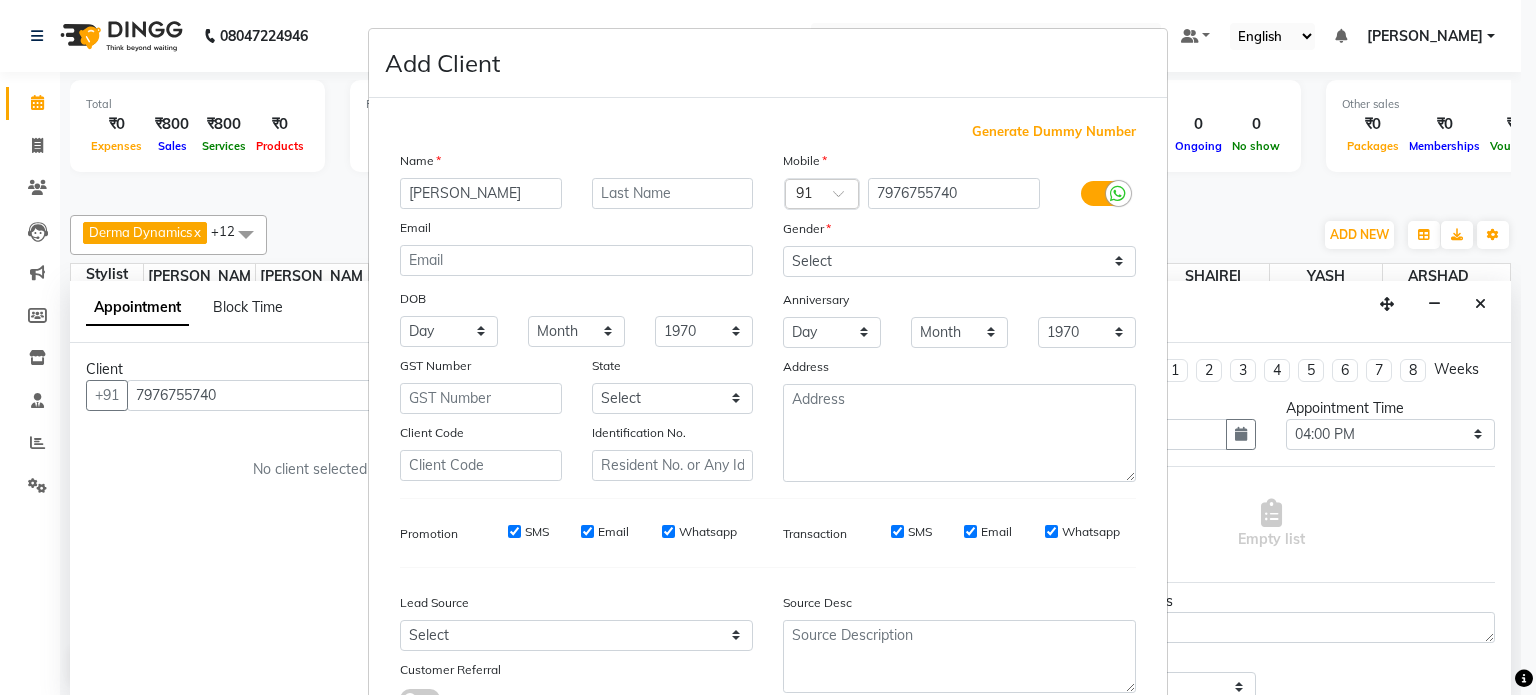 type on "YUVRAJ" 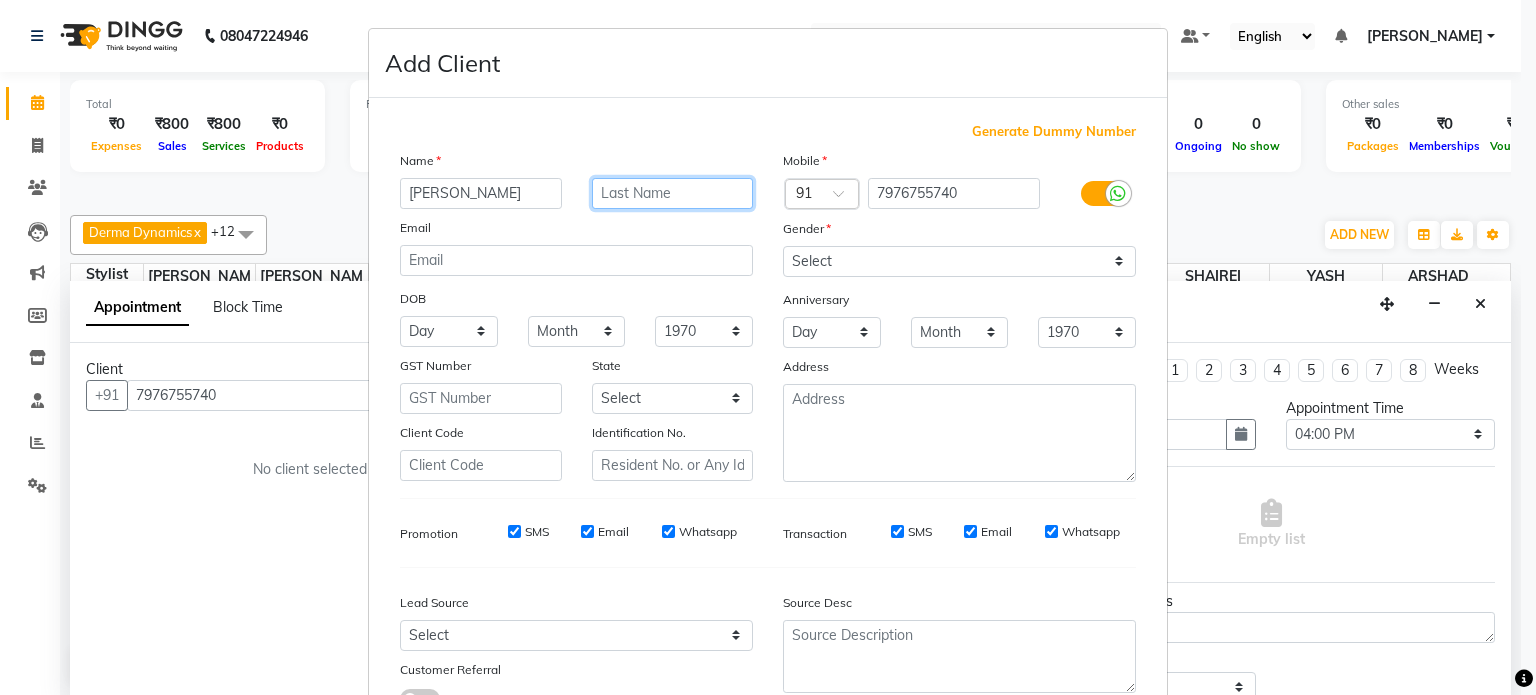 click at bounding box center [673, 193] 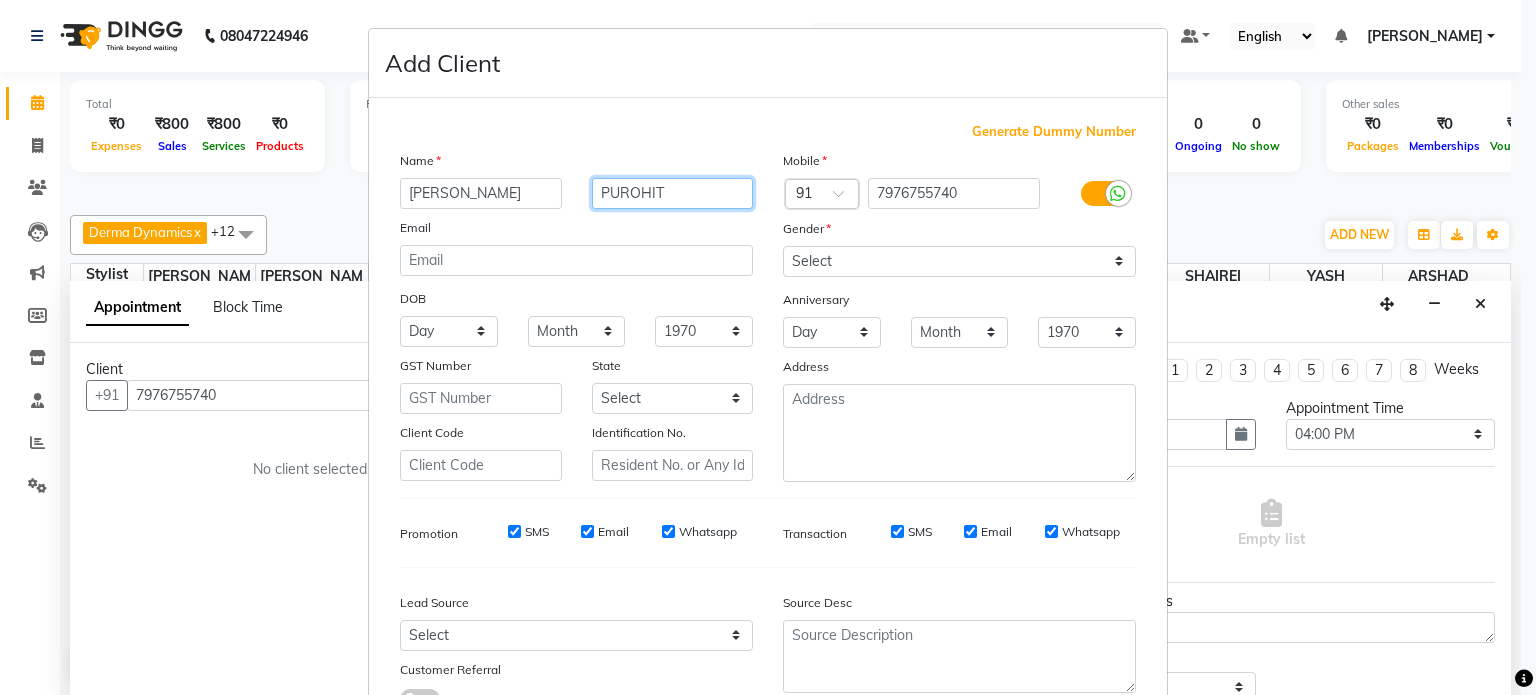 type on "PUROHIT" 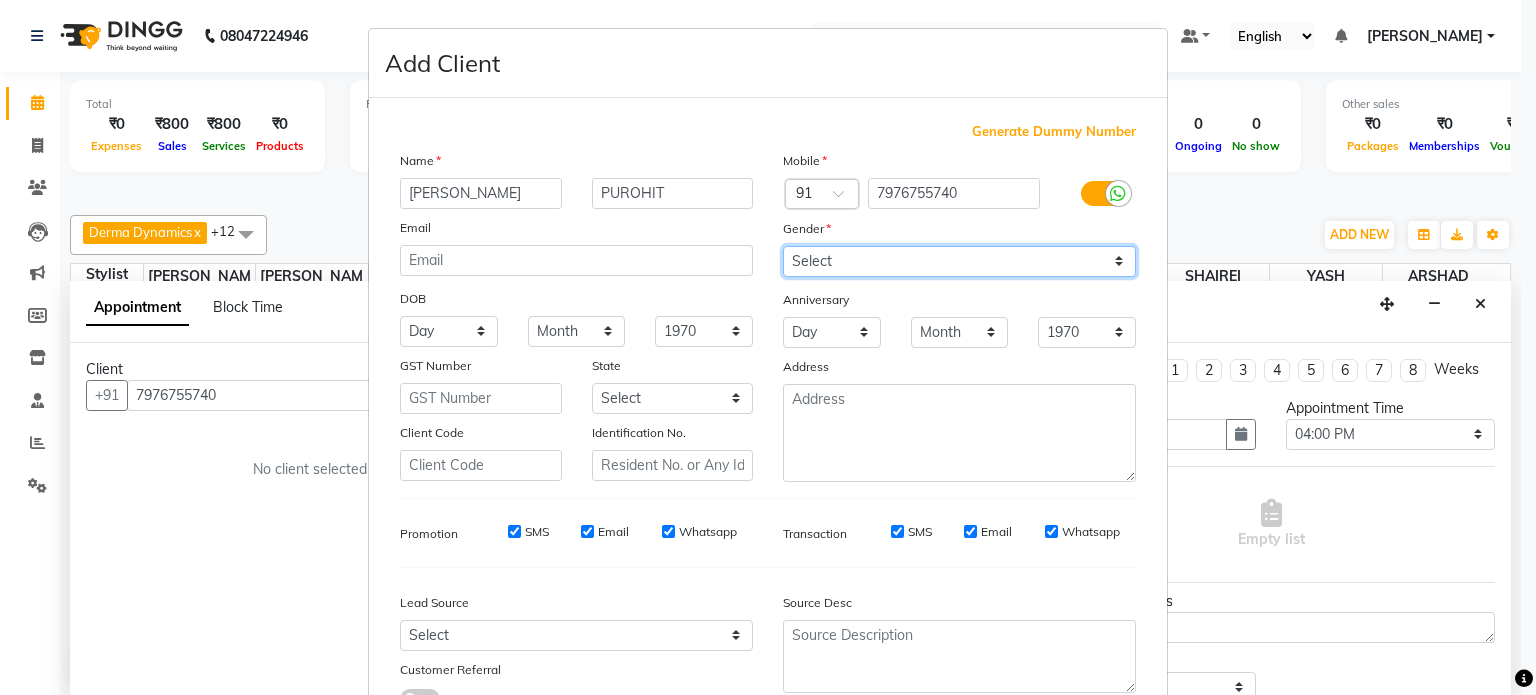 click on "Select Male Female Other Prefer Not To Say" at bounding box center [959, 261] 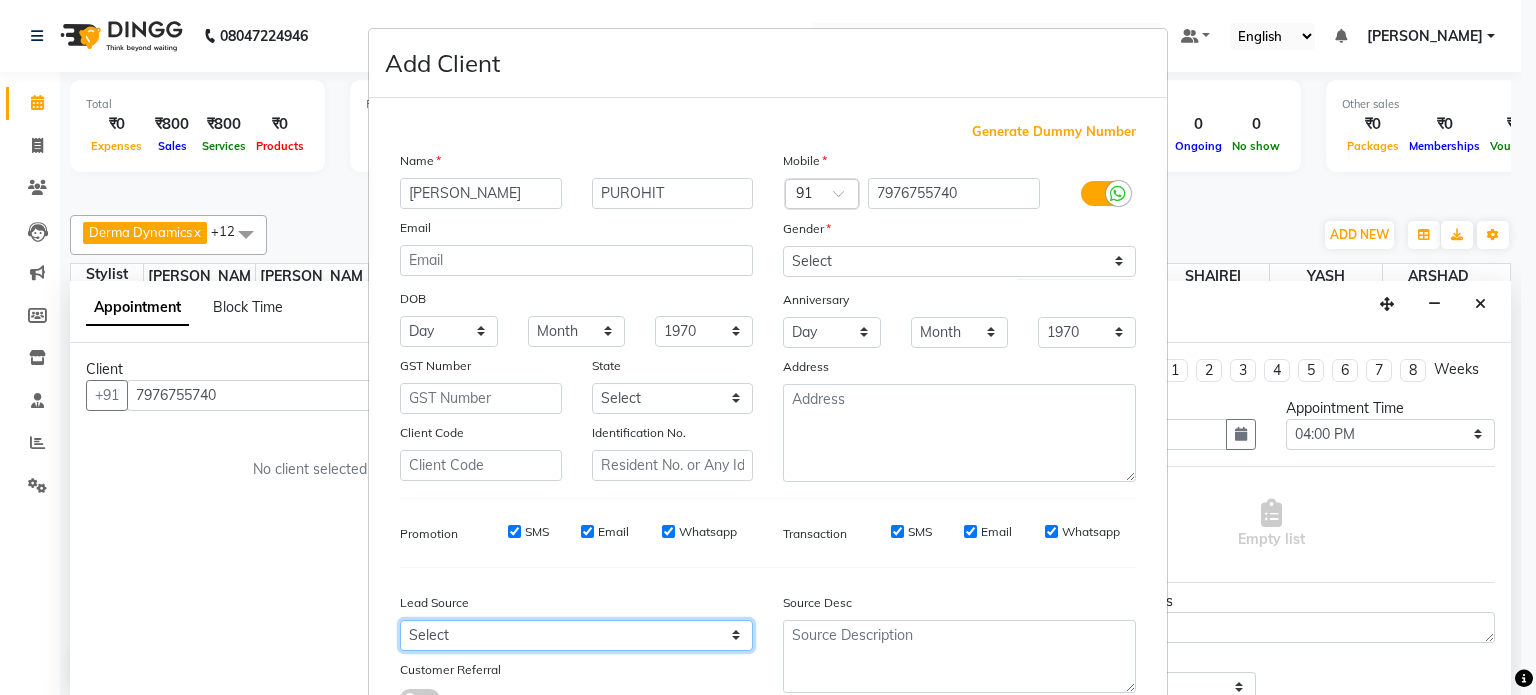click on "Select Walk-in Referral Internet Friend Word of Mouth Advertisement Facebook JustDial Google Other" at bounding box center [576, 635] 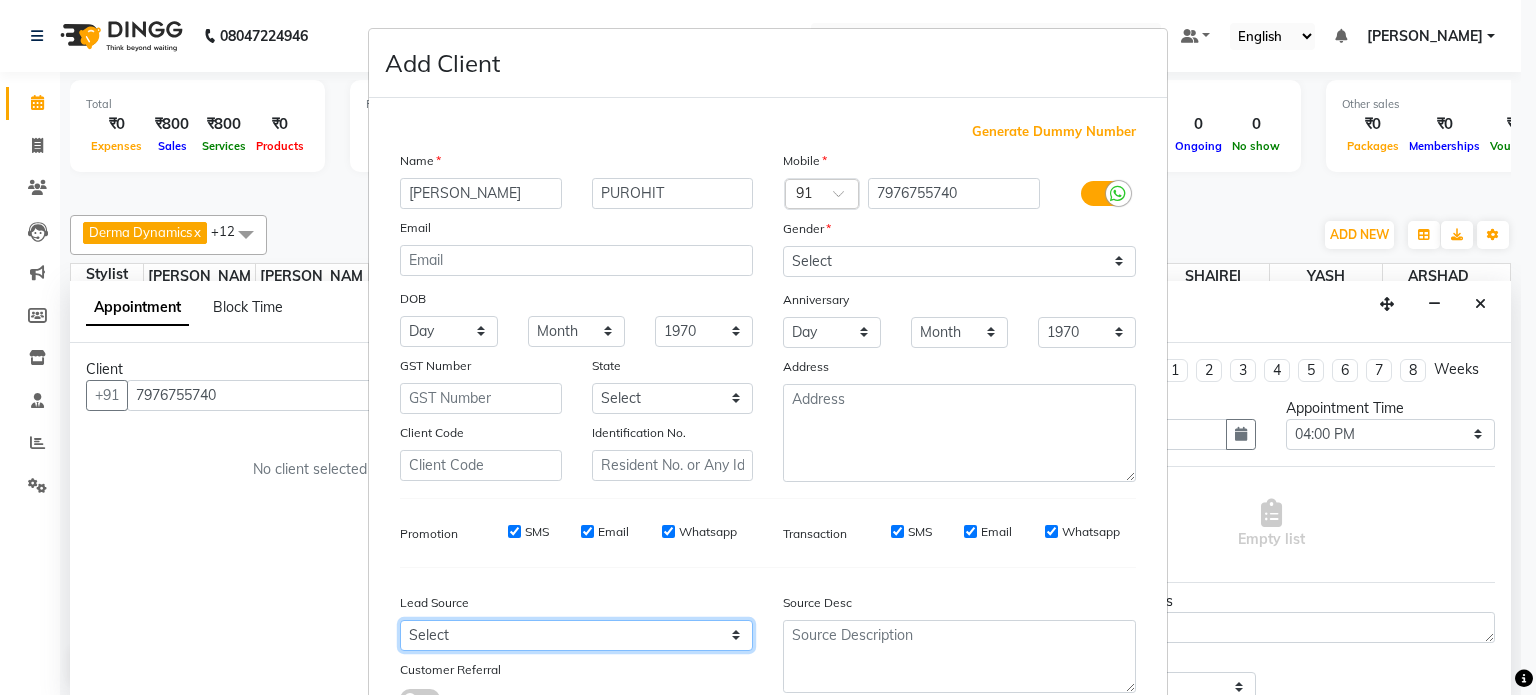 select on "49174" 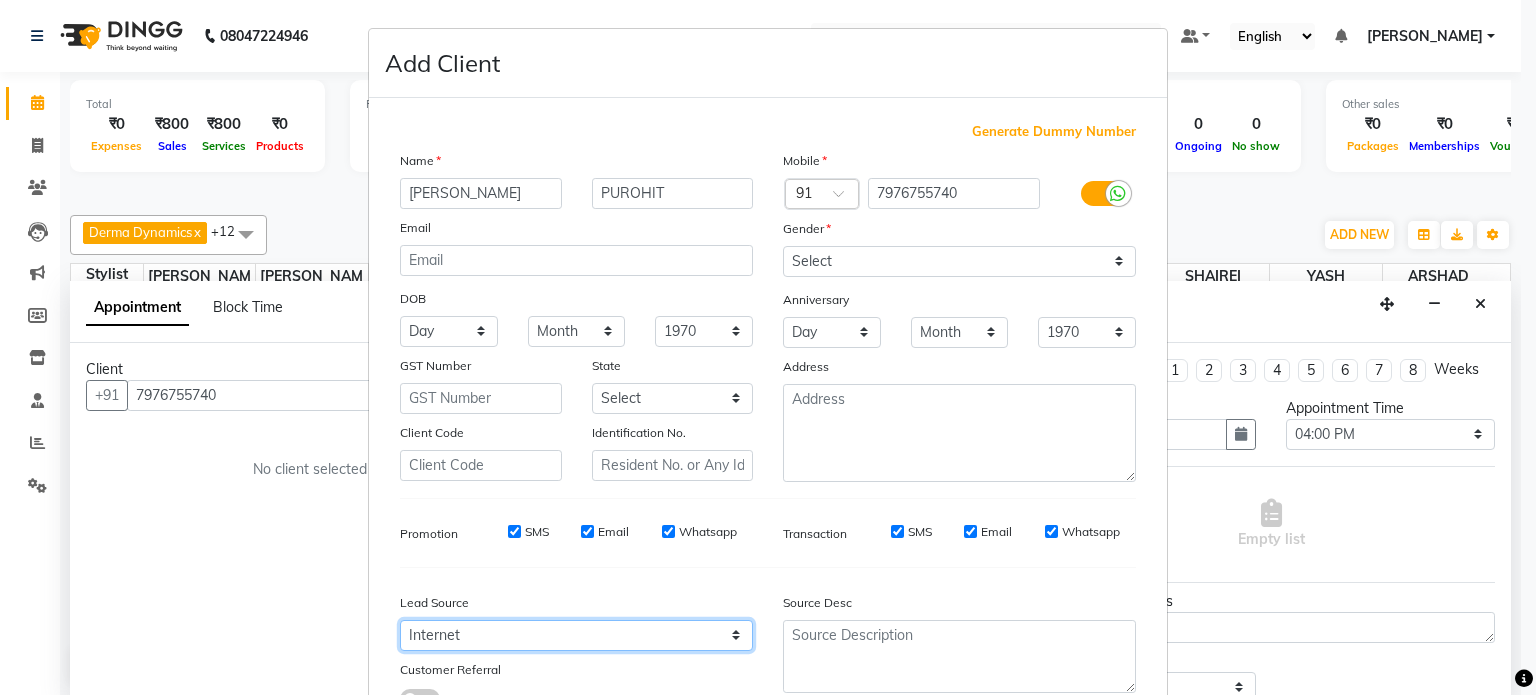 click on "Select Walk-in Referral Internet Friend Word of Mouth Advertisement Facebook JustDial Google Other" at bounding box center (576, 635) 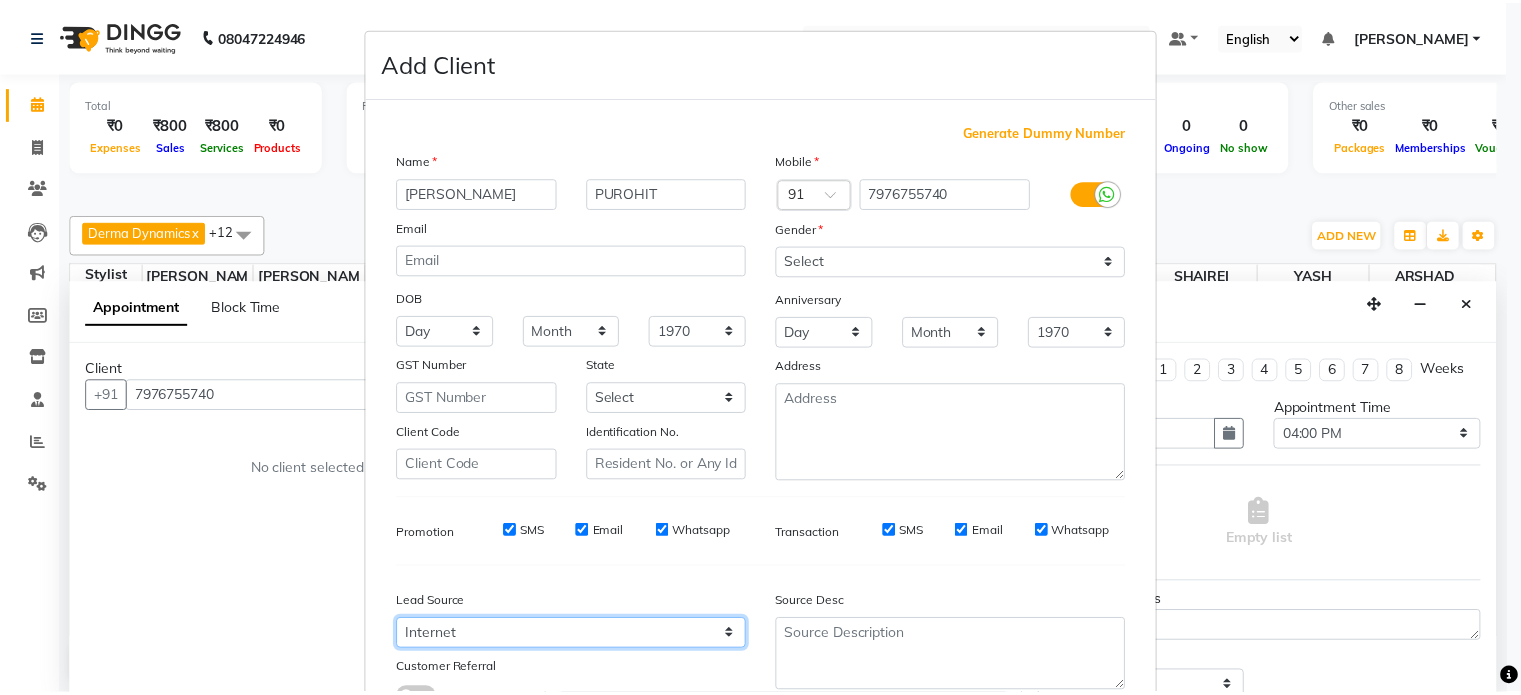 scroll, scrollTop: 161, scrollLeft: 0, axis: vertical 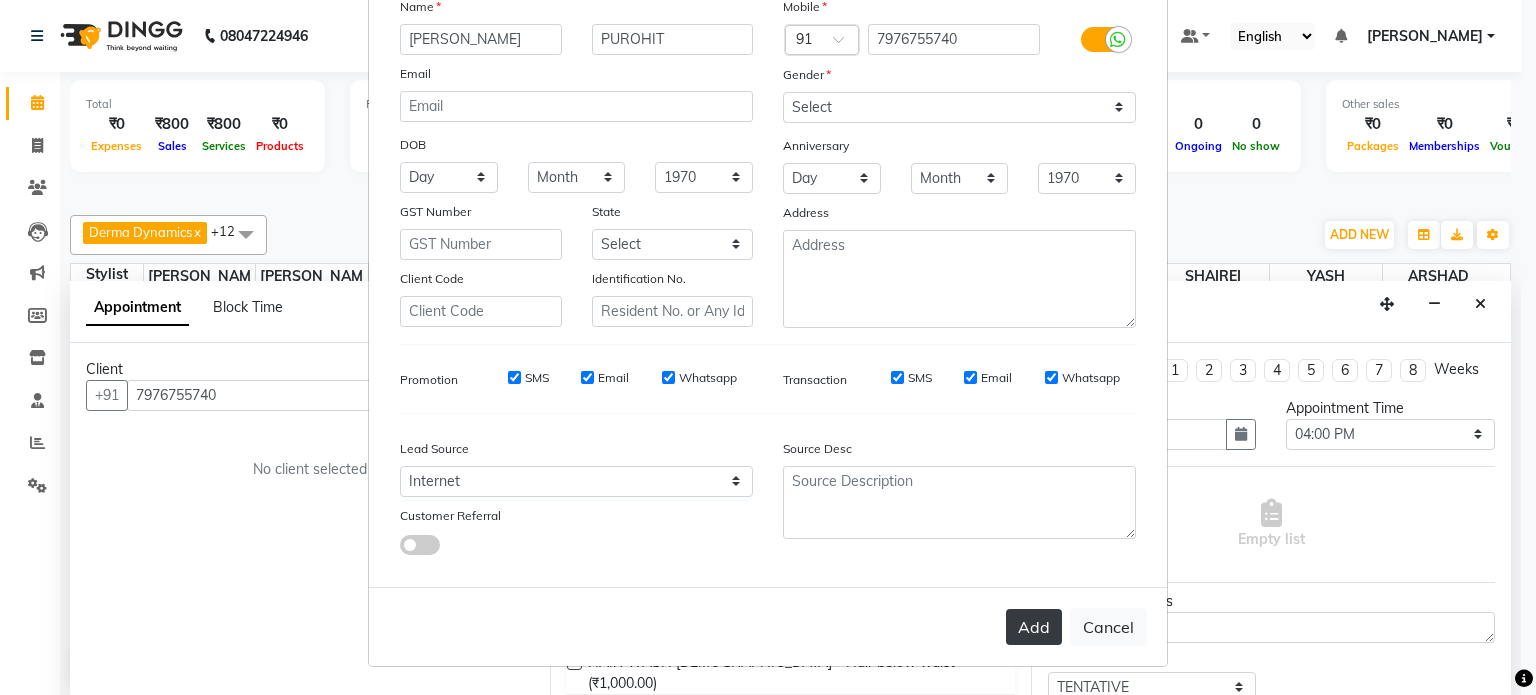 click on "Add" at bounding box center (1034, 627) 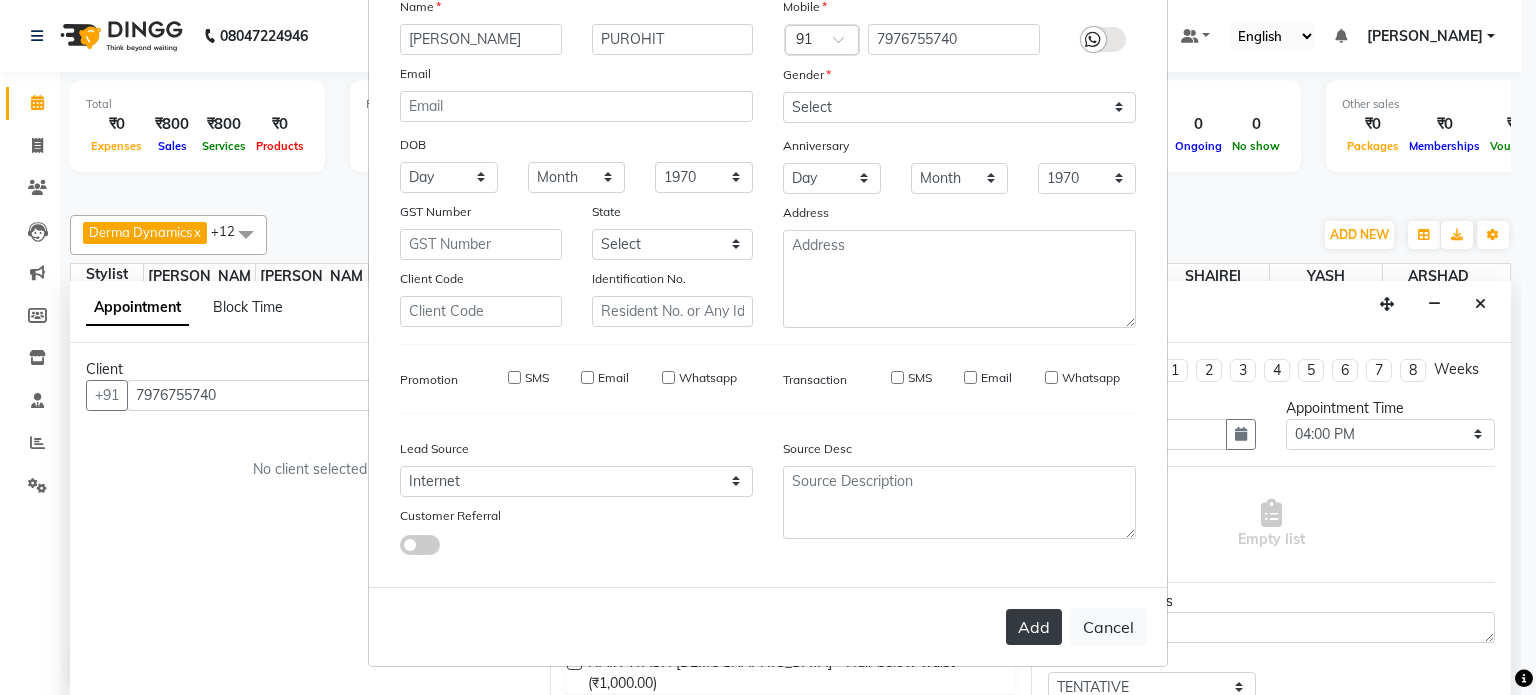 type 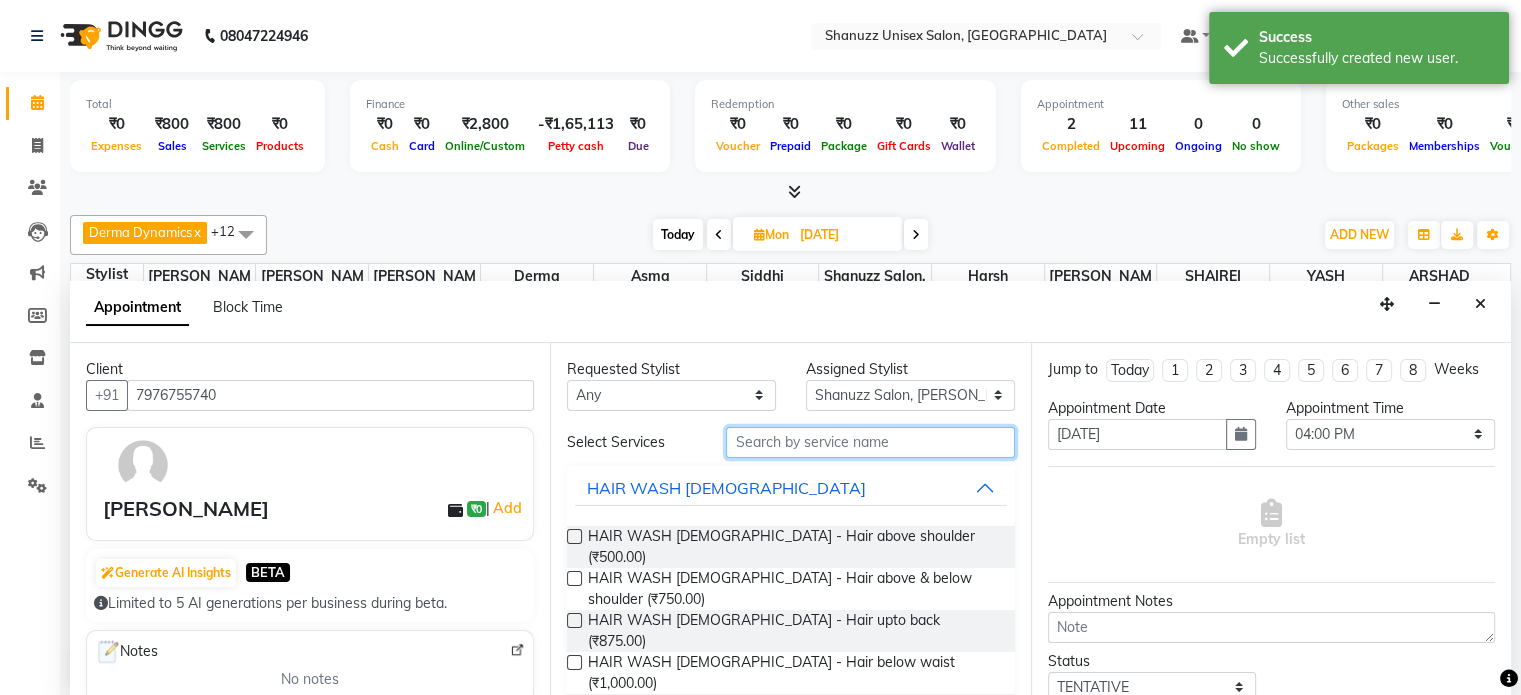 click at bounding box center [870, 442] 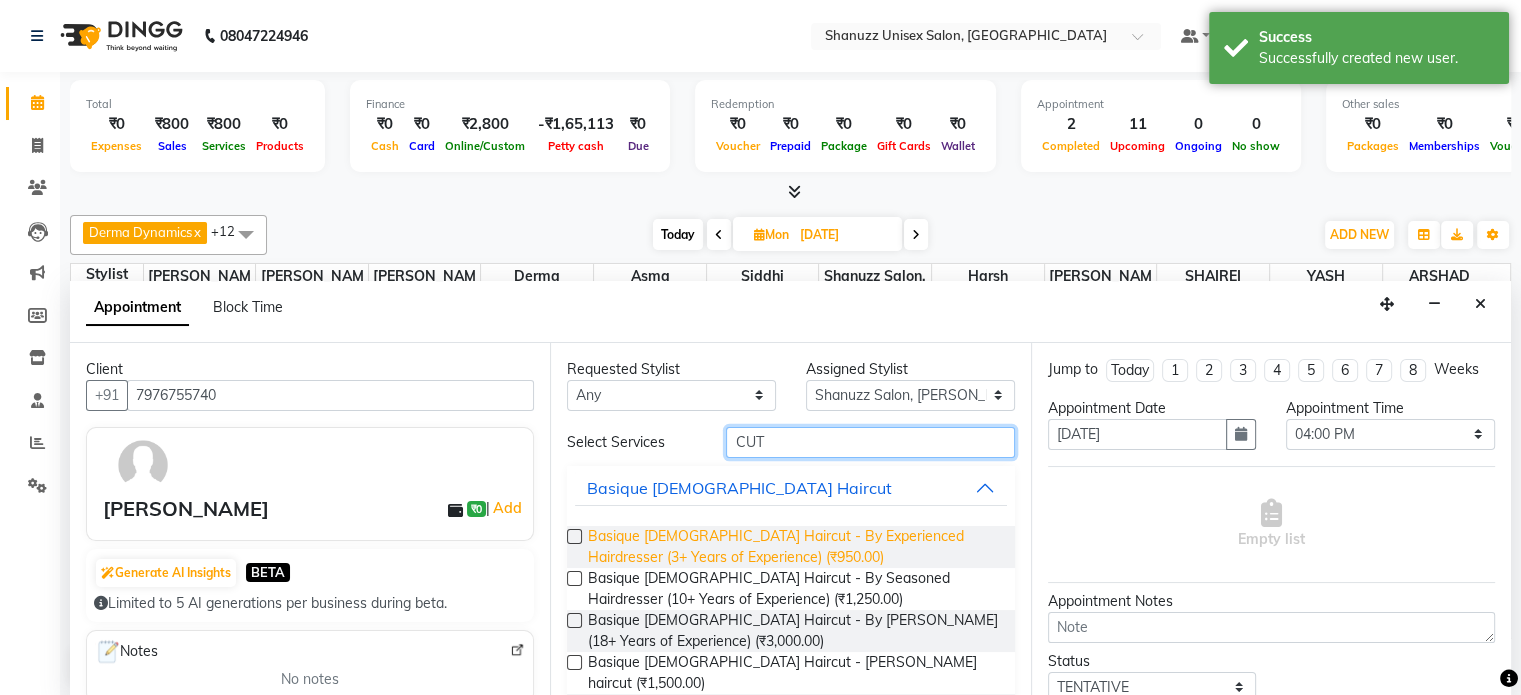scroll, scrollTop: 148, scrollLeft: 0, axis: vertical 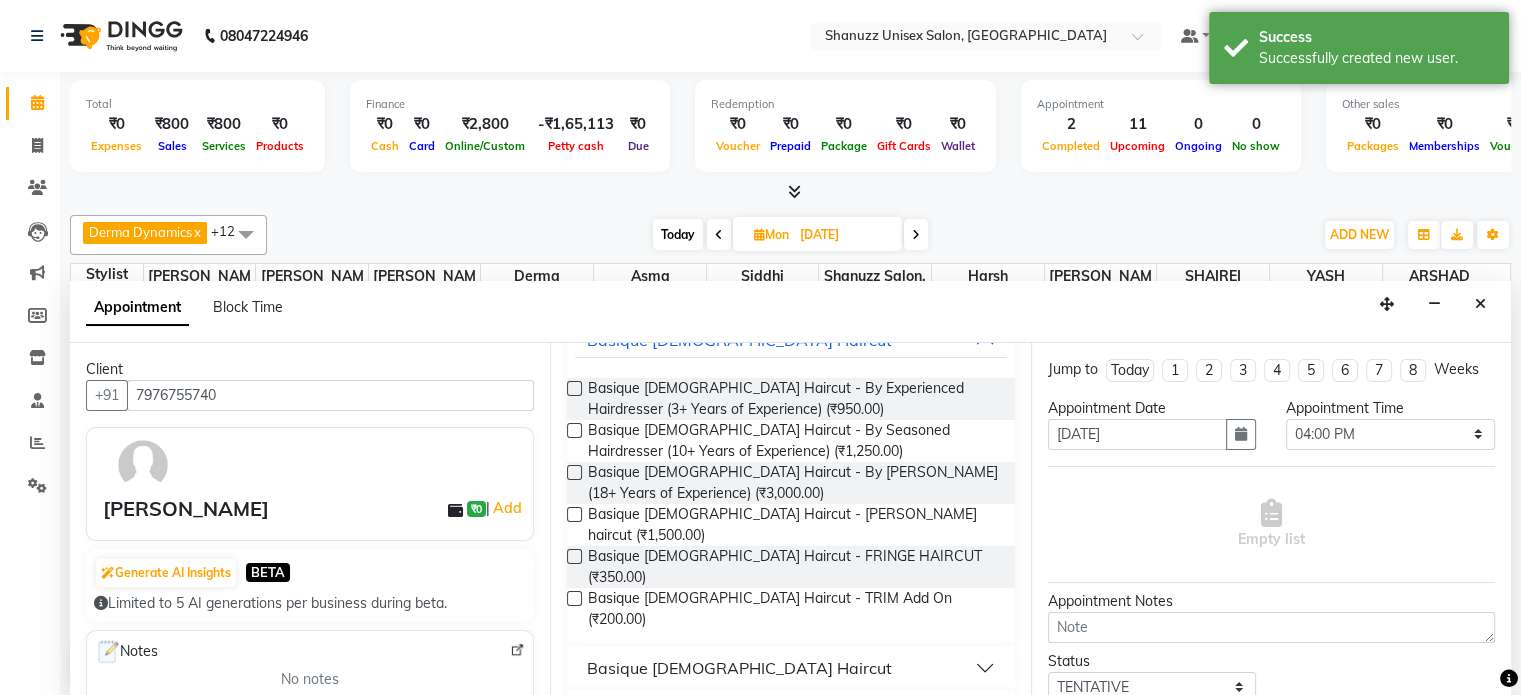 type on "CUT" 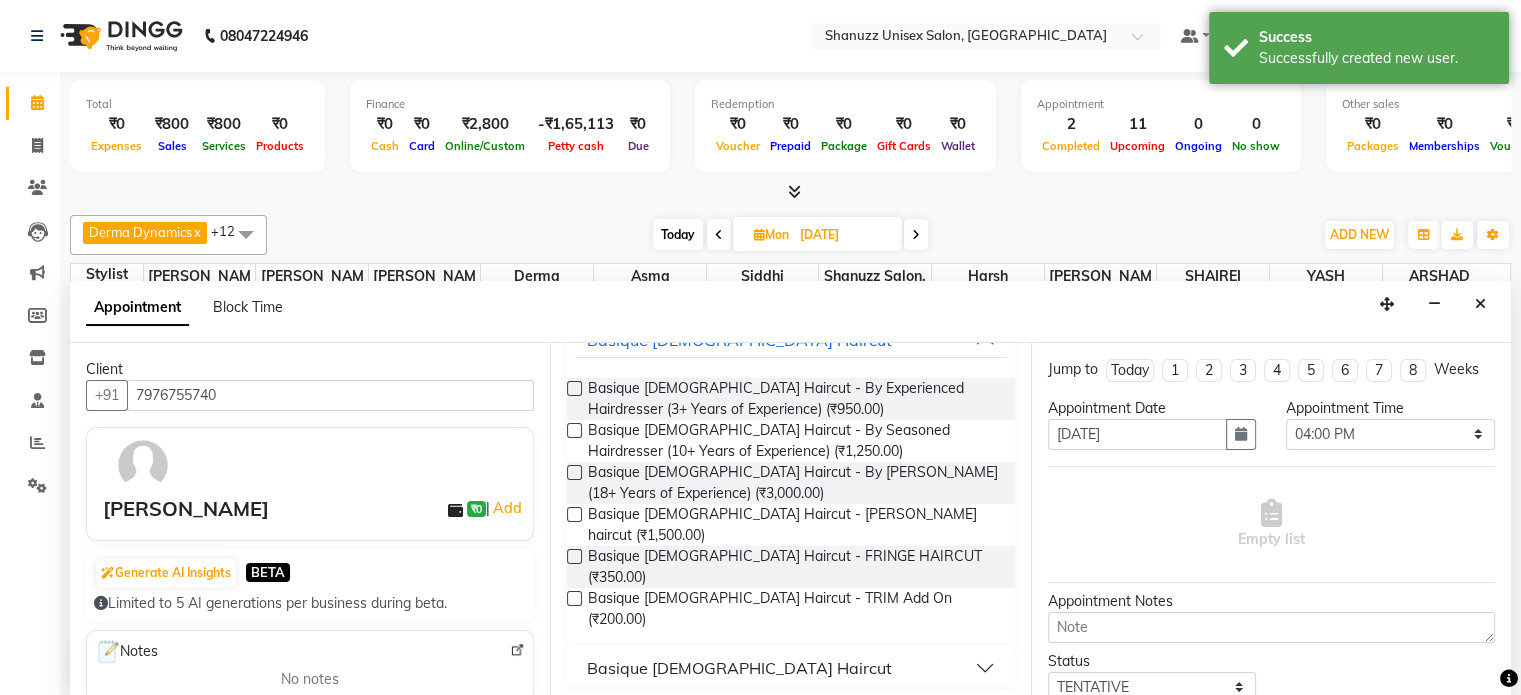 click on "Basique MALE Haircut" at bounding box center (739, 668) 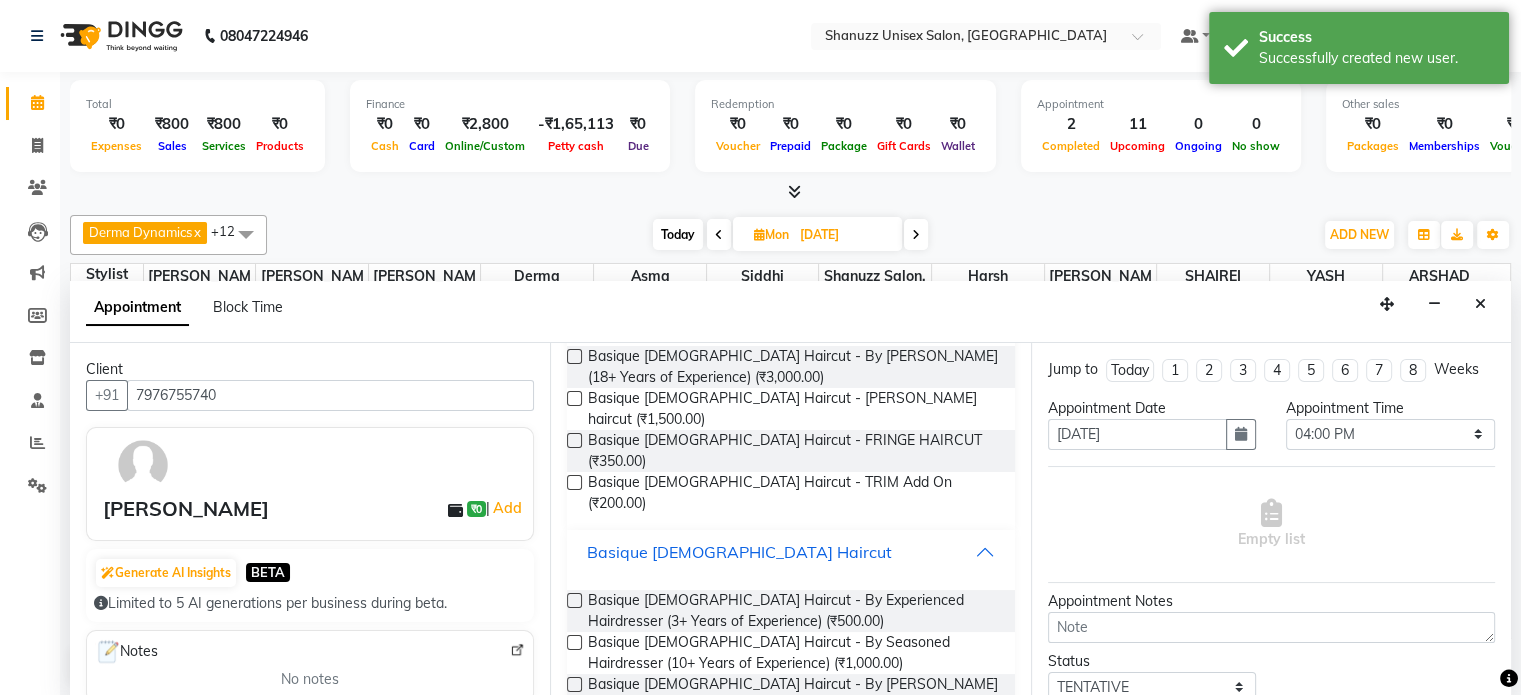 scroll, scrollTop: 306, scrollLeft: 0, axis: vertical 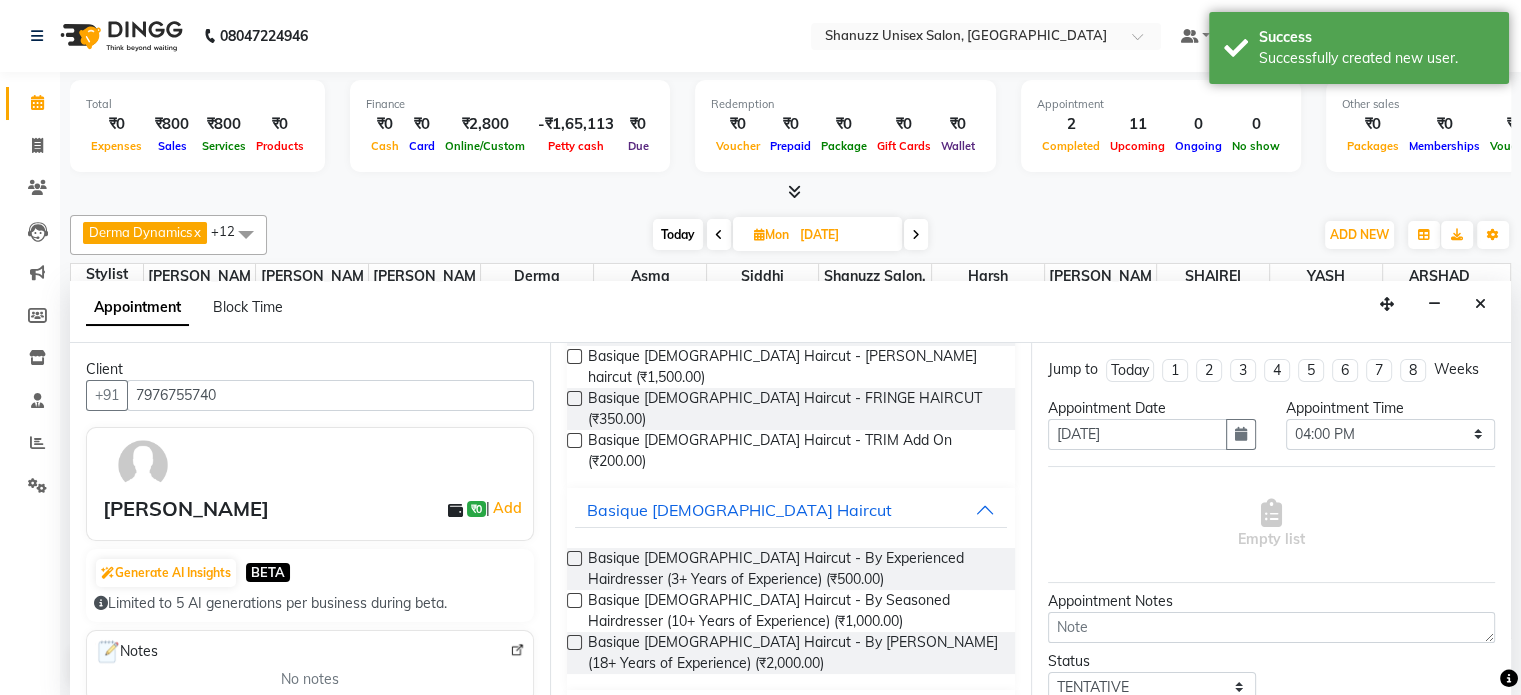 click at bounding box center [574, 600] 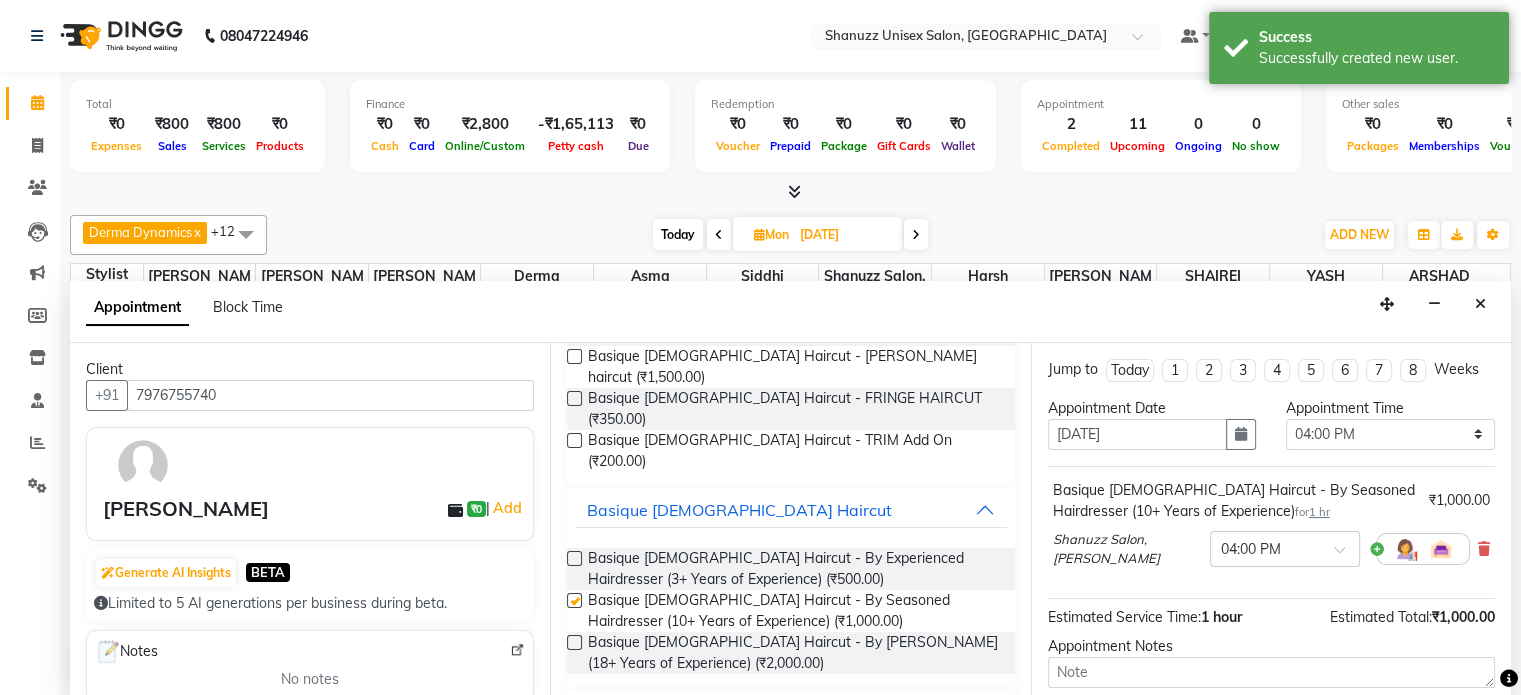 checkbox on "false" 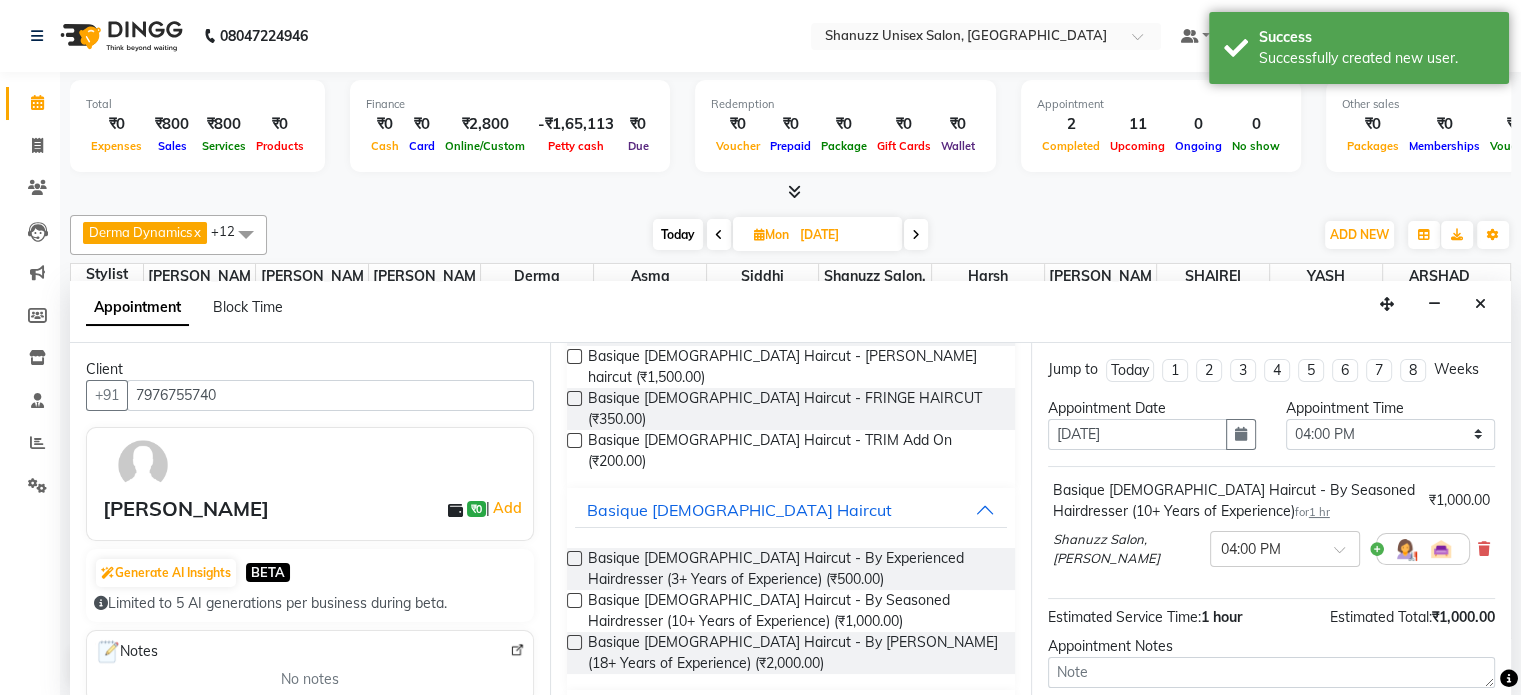 scroll, scrollTop: 175, scrollLeft: 0, axis: vertical 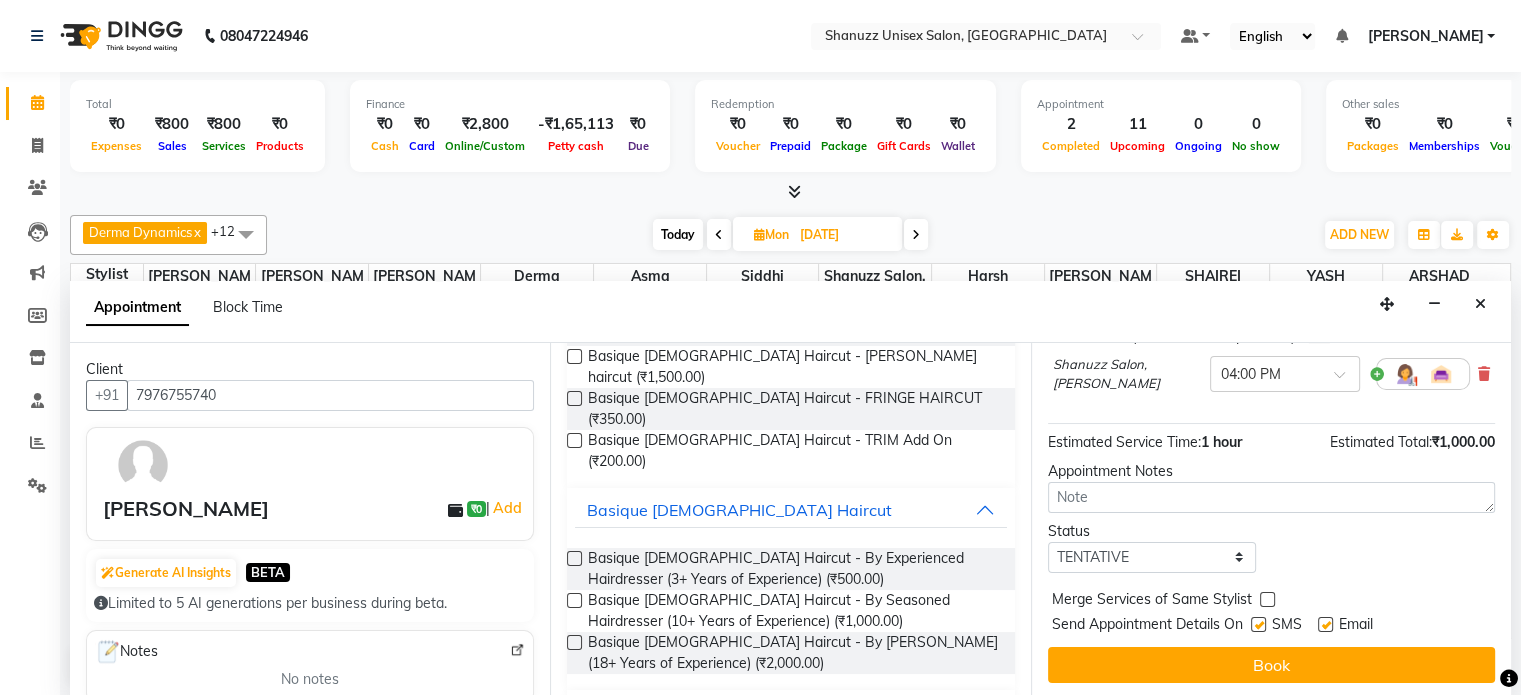 click at bounding box center [1258, 624] 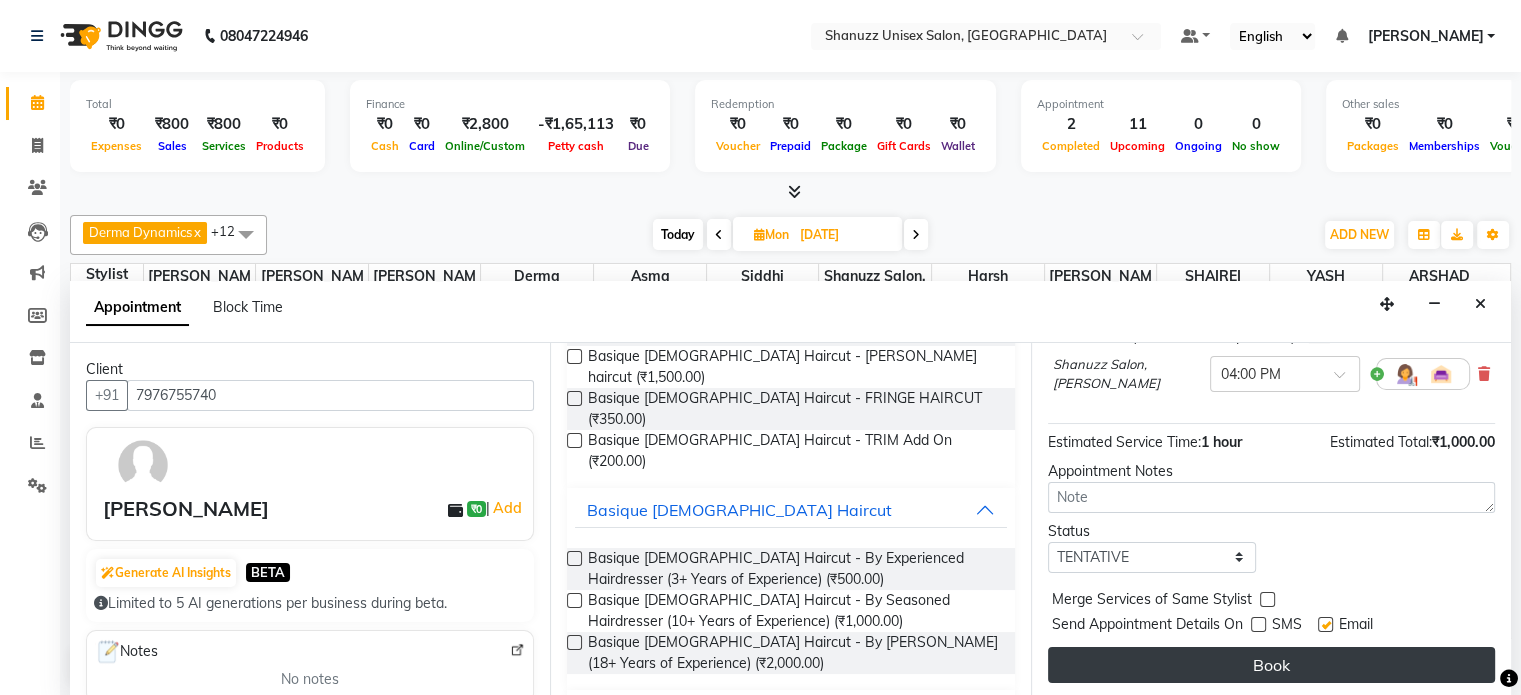 click on "Book" at bounding box center (1271, 665) 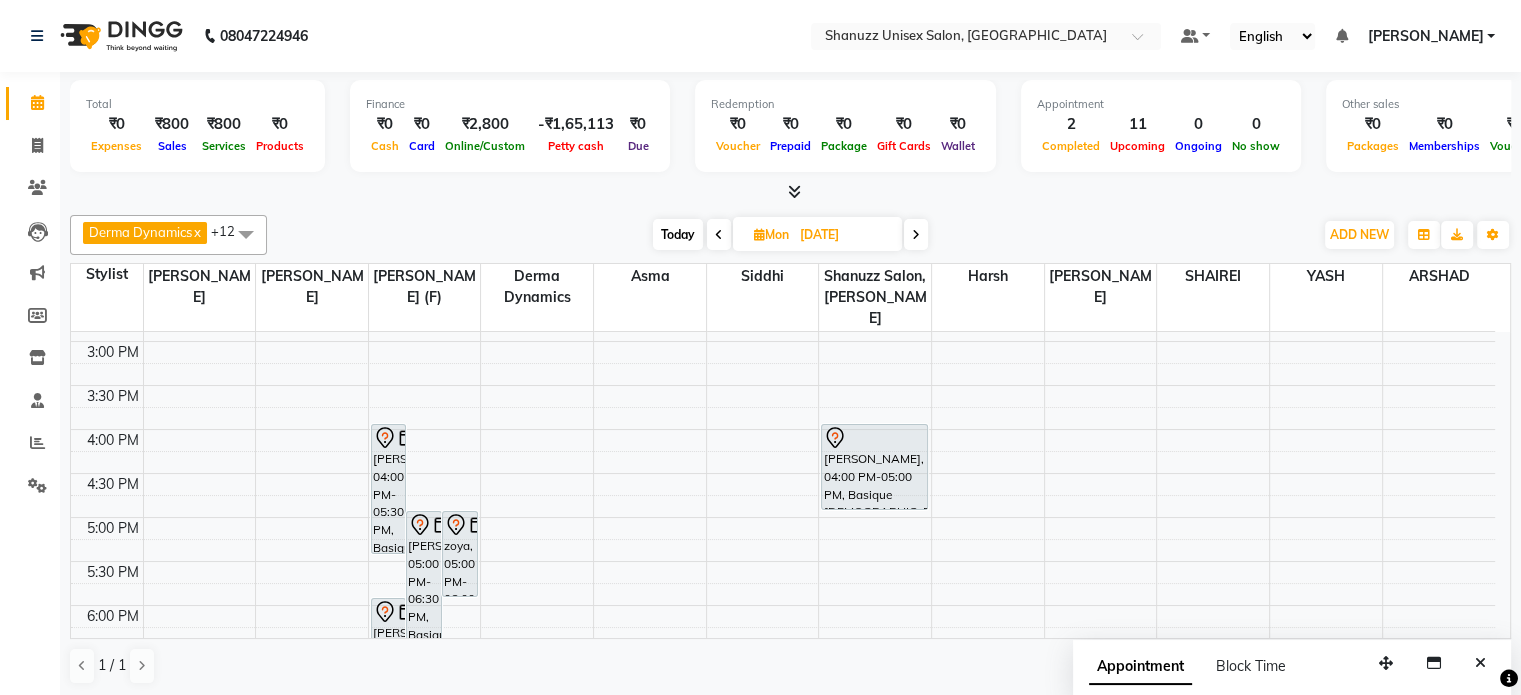 click on "Today" at bounding box center (678, 234) 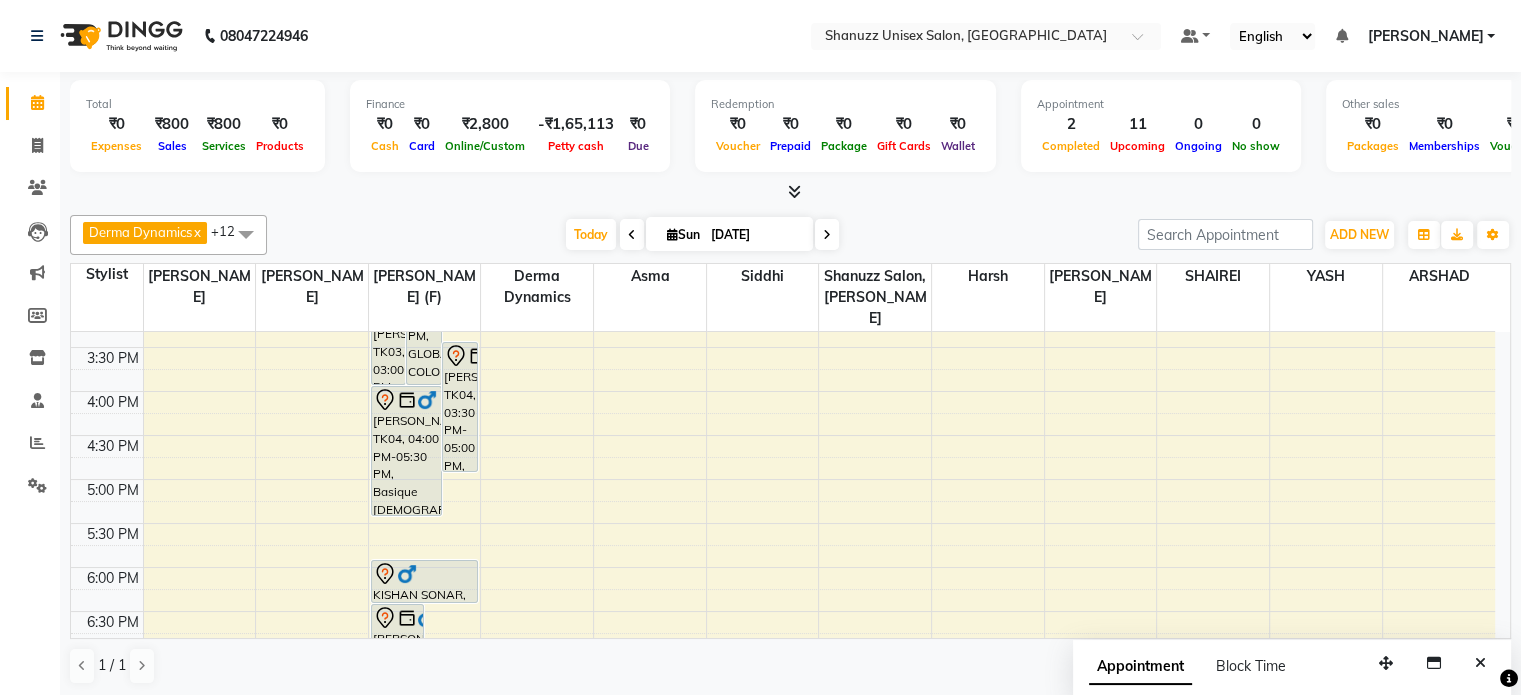 scroll, scrollTop: 557, scrollLeft: 0, axis: vertical 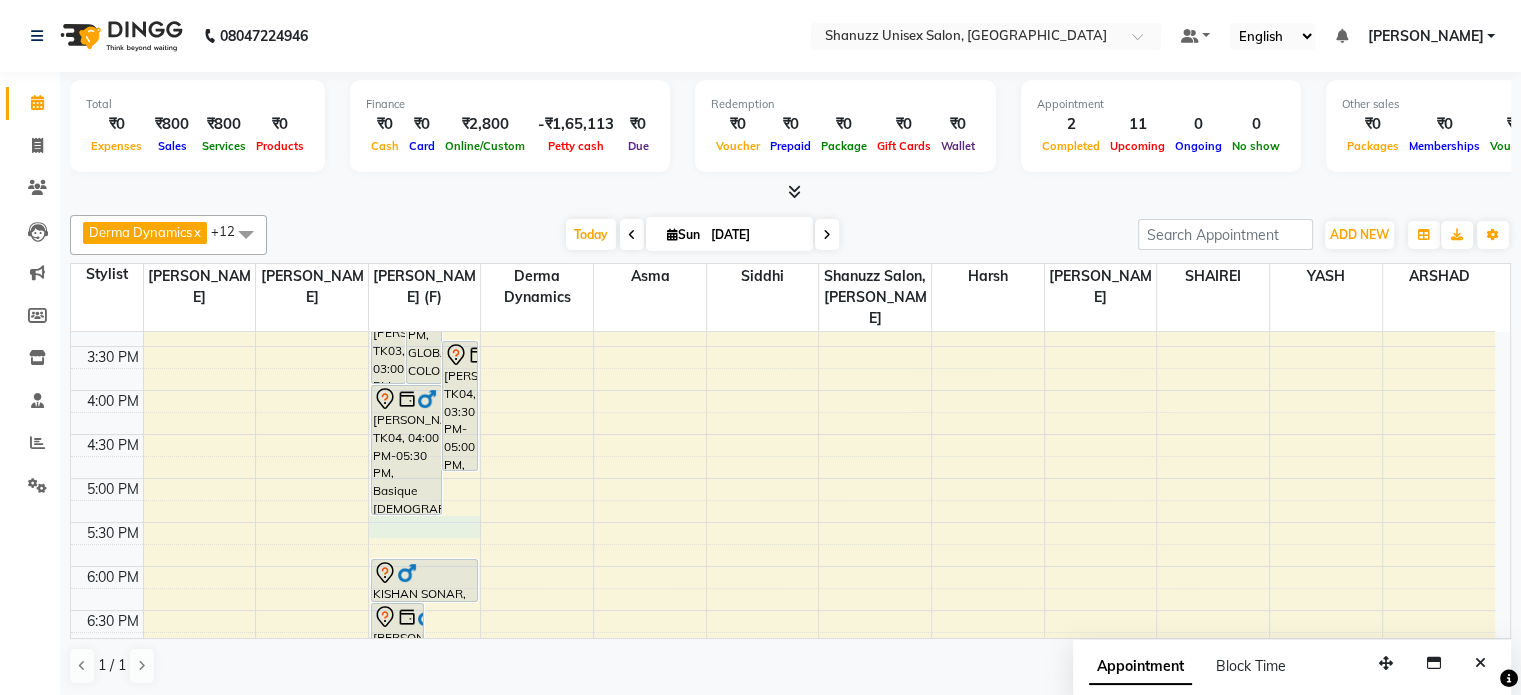 click on "9:00 AM 9:30 AM 10:00 AM 10:30 AM 11:00 AM 11:30 AM 12:00 PM 12:30 PM 1:00 PM 1:30 PM 2:00 PM 2:30 PM 3:00 PM 3:30 PM 4:00 PM 4:30 PM 5:00 PM 5:30 PM 6:00 PM 6:30 PM 7:00 PM 7:30 PM 8:00 PM 8:30 PM             JAYANTI, TK01, 07:45 PM-08:45 PM, Basique FEMALE Haircut - By Seasoned Hairdresser (10+ Years of Experience)             VENKATESH VENNA, TK06, 01:30 PM-03:00 PM, Basique MALE Haircut - By Shanuzz (18+ Years of Experience)             DR.YASHODA SOLANKI, TK09, 02:00 PM-04:00 PM, GLOBAL COLOR - Hair below waist             MRAGENDRA CHANDEL, TK02, 02:00 PM-02:30 PM, Basique MALE Haircut - By Shanuzz (18+ Years of Experience)             SUNNY RATHOD, TK04, 03:30 PM-05:00 PM, Basique MALE Haircut - By Shanuzz (18+ Years of Experience)             NIRVAN SHAH, TK03, 03:00 PM-04:00 PM, Basique MALE Haircut - By Shanuzz (18+ Years of Experience)             SUNNY RATHOD, TK04, 04:00 PM-05:30 PM, Basique MALE Haircut - By Shanuzz (18+ Years of Experience)" at bounding box center (783, 302) 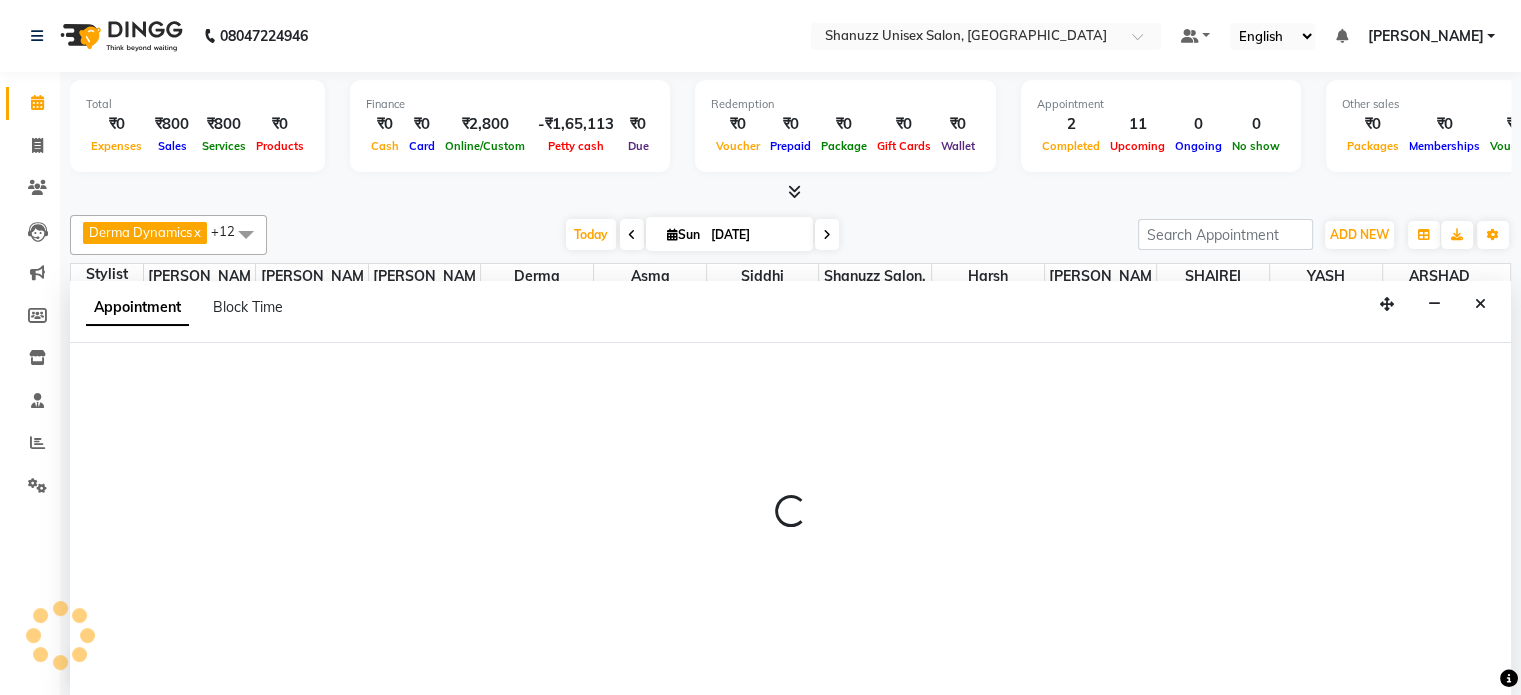 scroll, scrollTop: 0, scrollLeft: 0, axis: both 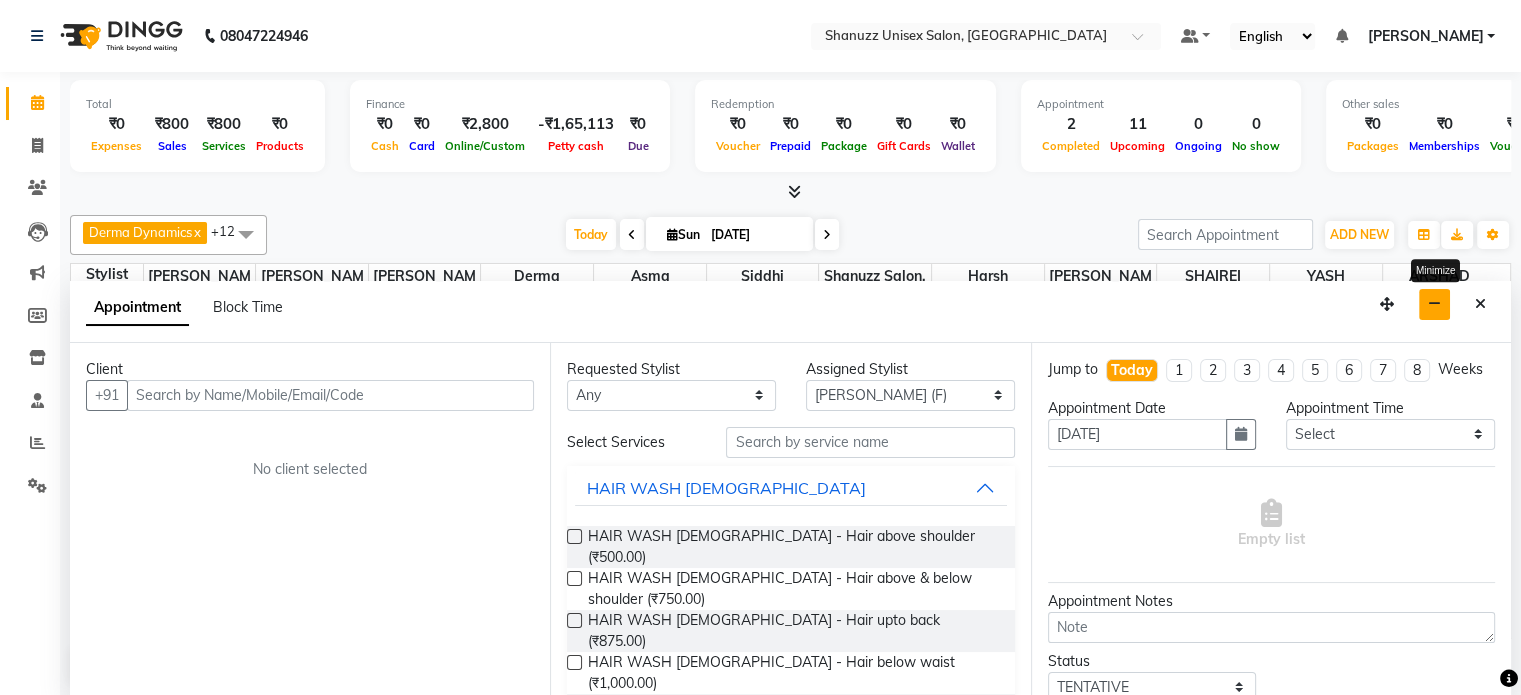 click at bounding box center (1434, 304) 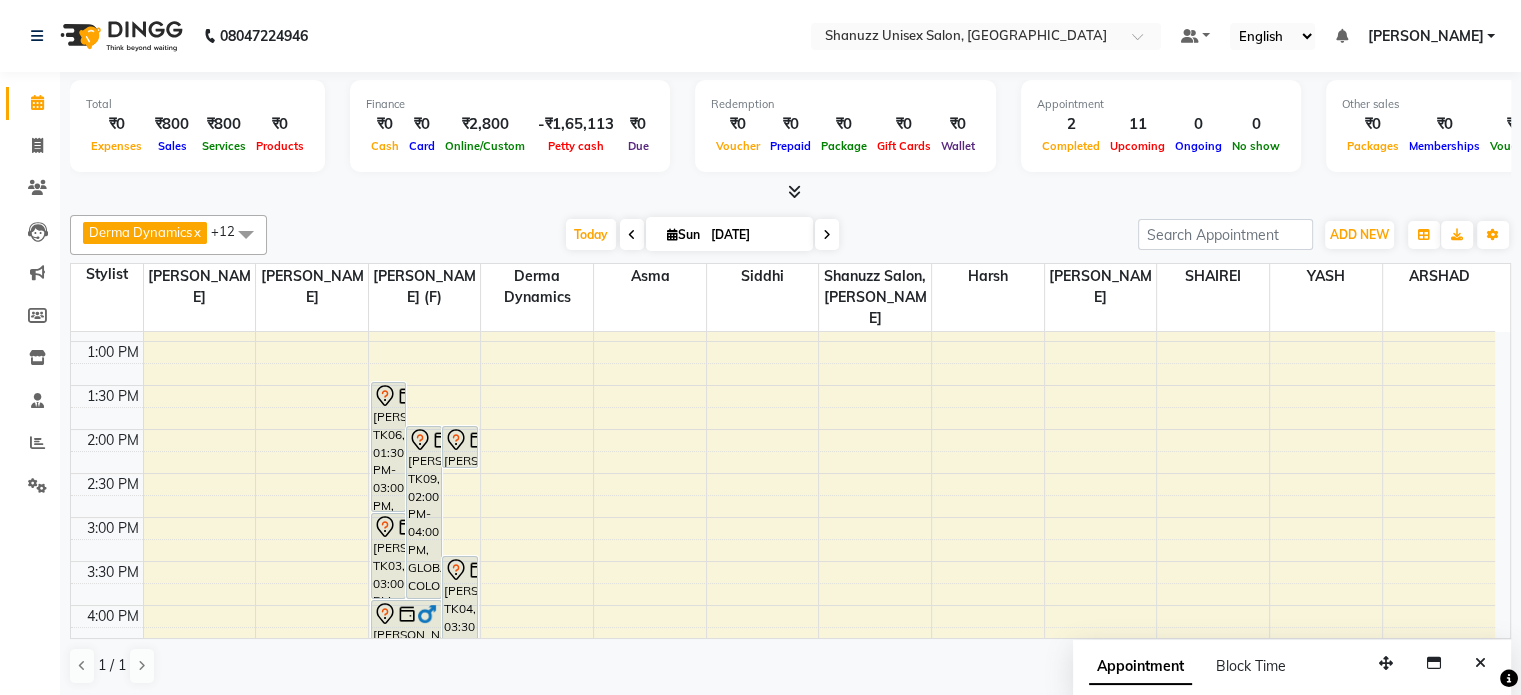 scroll, scrollTop: 321, scrollLeft: 0, axis: vertical 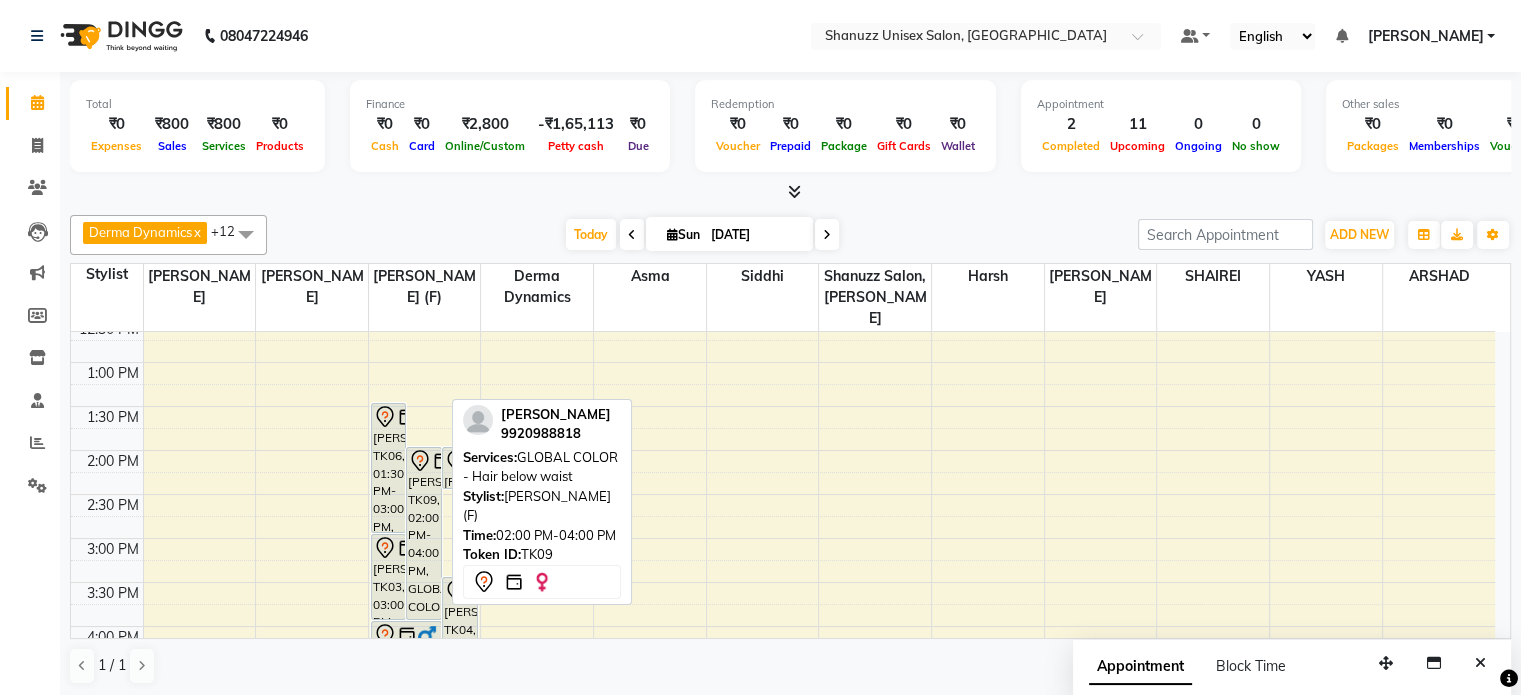 type 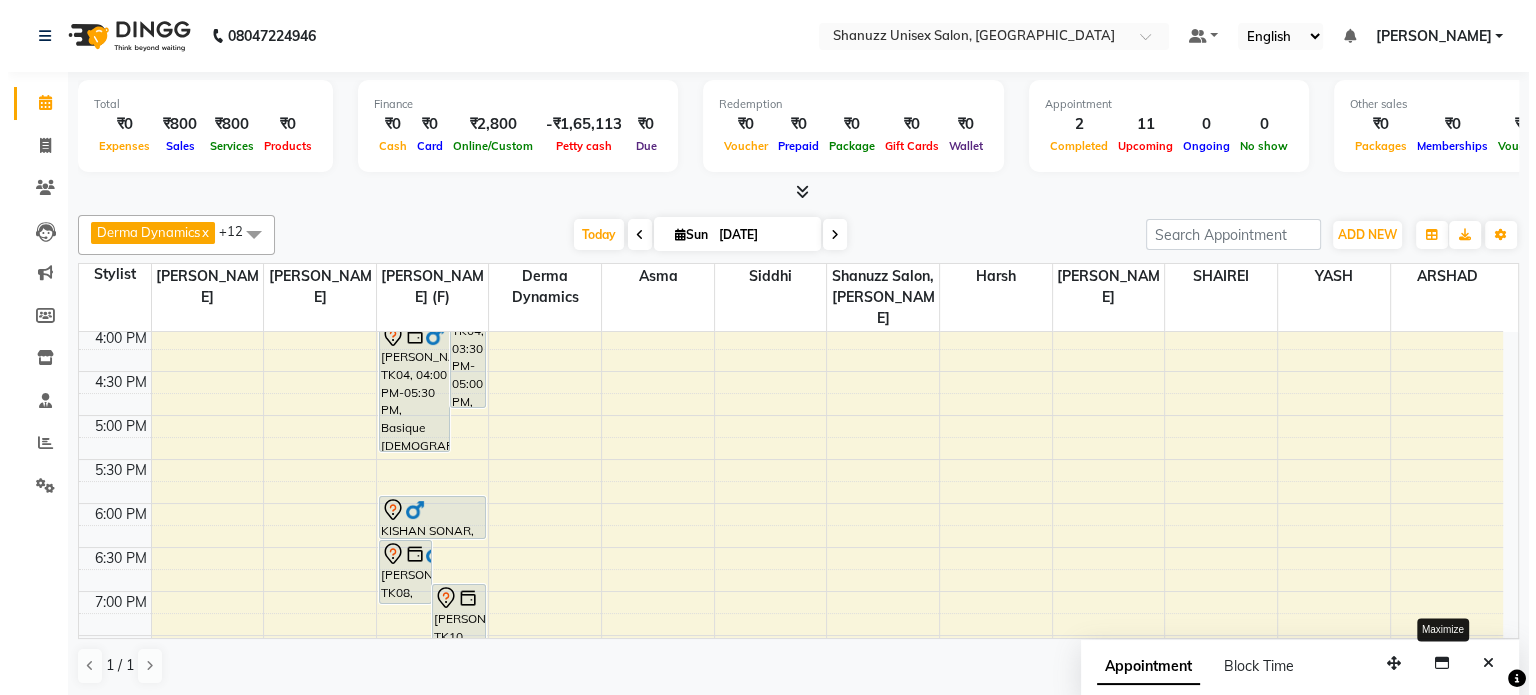 scroll, scrollTop: 649, scrollLeft: 0, axis: vertical 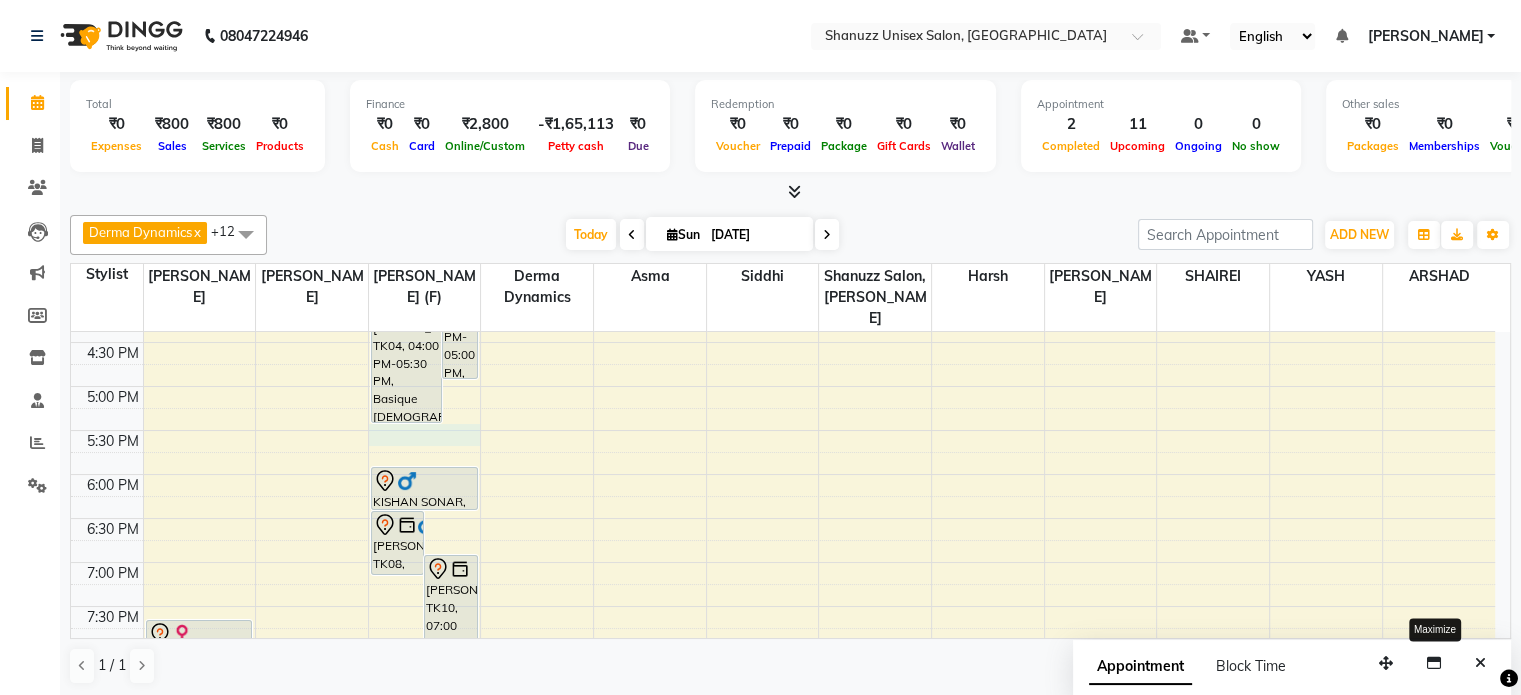 click on "9:00 AM 9:30 AM 10:00 AM 10:30 AM 11:00 AM 11:30 AM 12:00 PM 12:30 PM 1:00 PM 1:30 PM 2:00 PM 2:30 PM 3:00 PM 3:30 PM 4:00 PM 4:30 PM 5:00 PM 5:30 PM 6:00 PM 6:30 PM 7:00 PM 7:30 PM 8:00 PM 8:30 PM             JAYANTI, TK01, 07:45 PM-08:45 PM, Basique FEMALE Haircut - By Seasoned Hairdresser (10+ Years of Experience)             VENKATESH VENNA, TK06, 01:30 PM-03:00 PM, Basique MALE Haircut - By Shanuzz (18+ Years of Experience)             DR.YASHODA SOLANKI, TK09, 02:00 PM-04:00 PM, GLOBAL COLOR - Hair below waist             MRAGENDRA CHANDEL, TK02, 02:00 PM-02:30 PM, Basique MALE Haircut - By Shanuzz (18+ Years of Experience)             SUNNY RATHOD, TK04, 03:30 PM-05:00 PM, Basique MALE Haircut - By Shanuzz (18+ Years of Experience)             NIRVAN SHAH, TK03, 03:00 PM-04:00 PM, Basique MALE Haircut - By Shanuzz (18+ Years of Experience)             SUNNY RATHOD, TK04, 04:00 PM-05:30 PM, Basique MALE Haircut - By Shanuzz (18+ Years of Experience)" at bounding box center [783, 210] 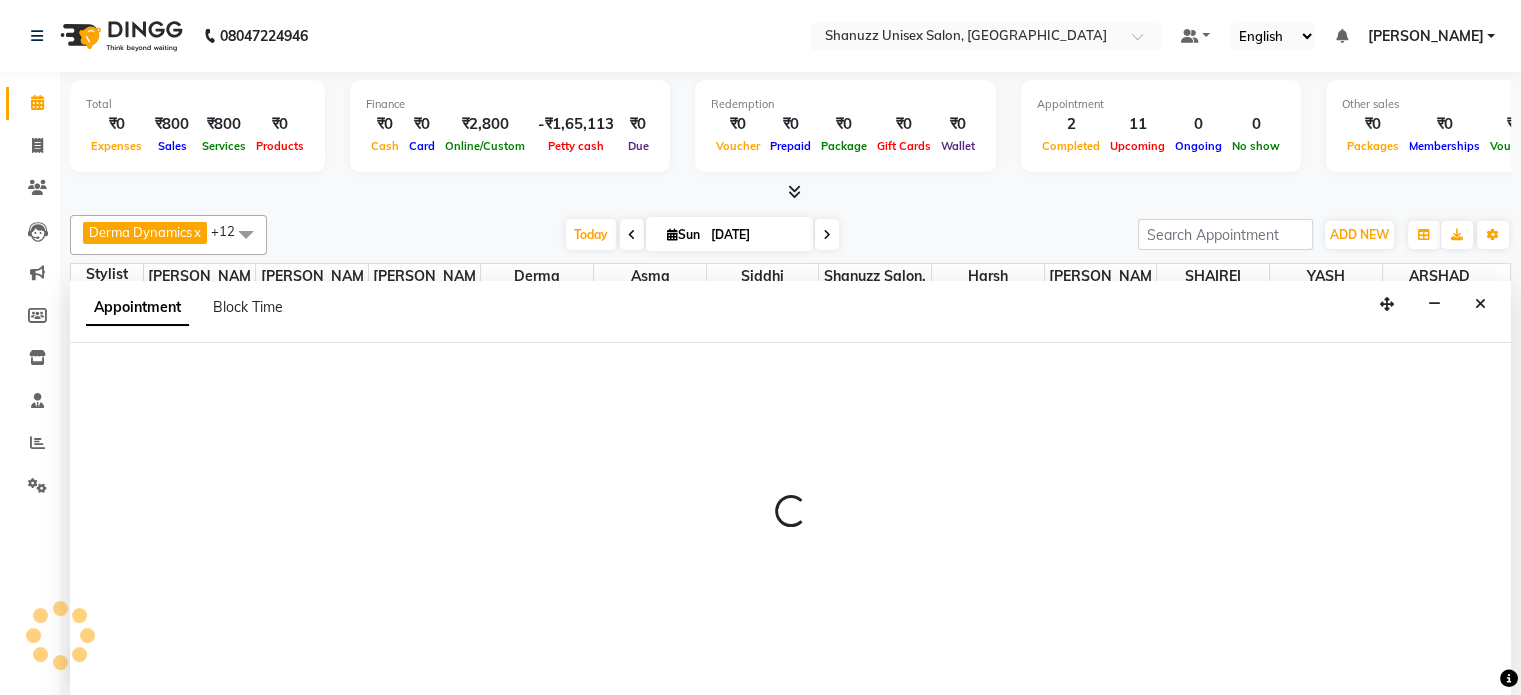 select on "59304" 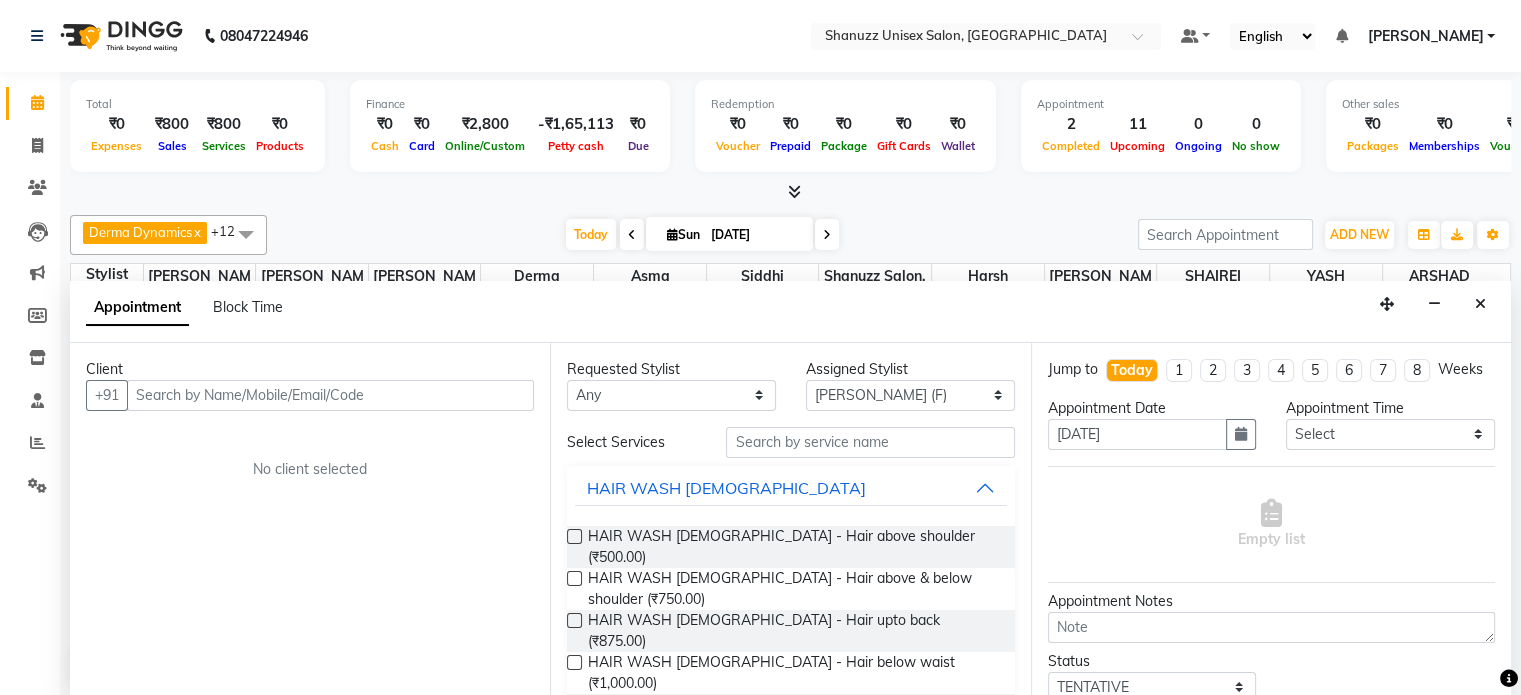 click at bounding box center [330, 395] 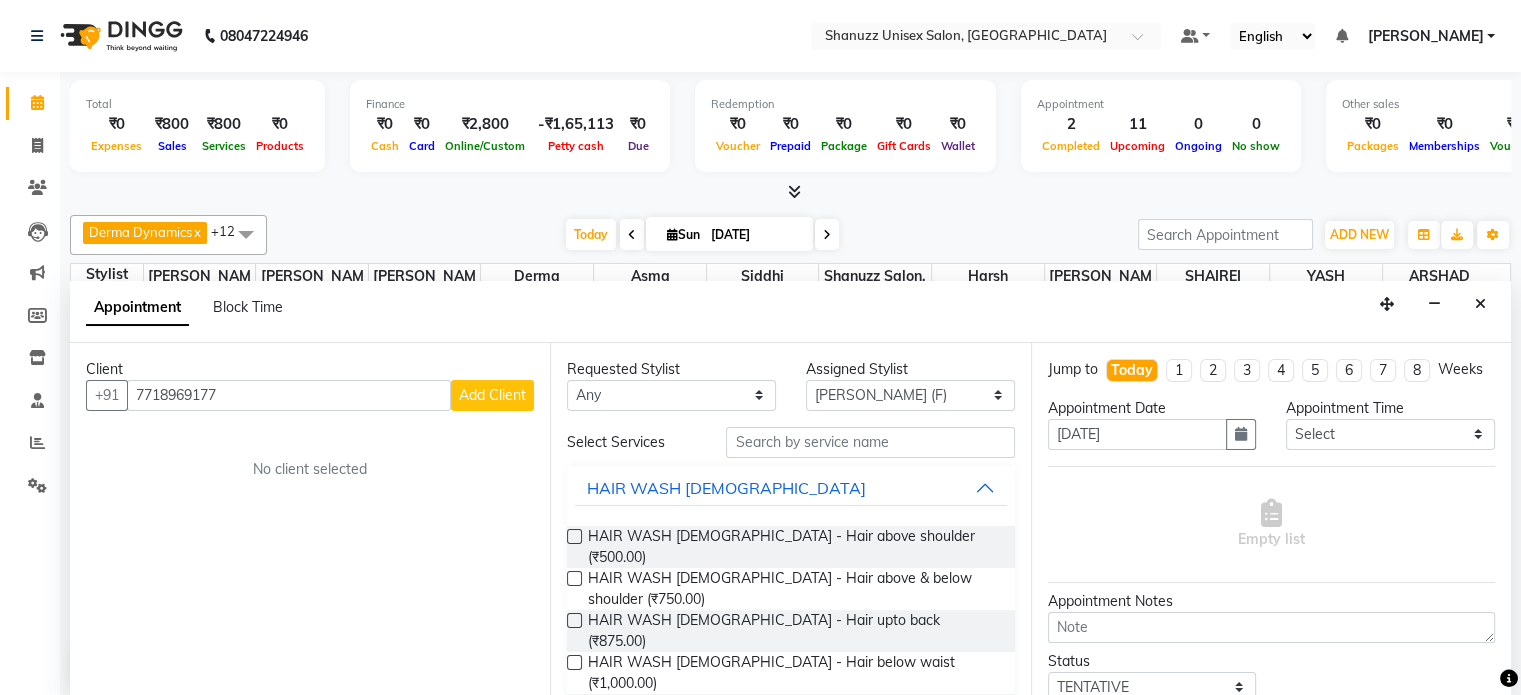 type on "7718969177" 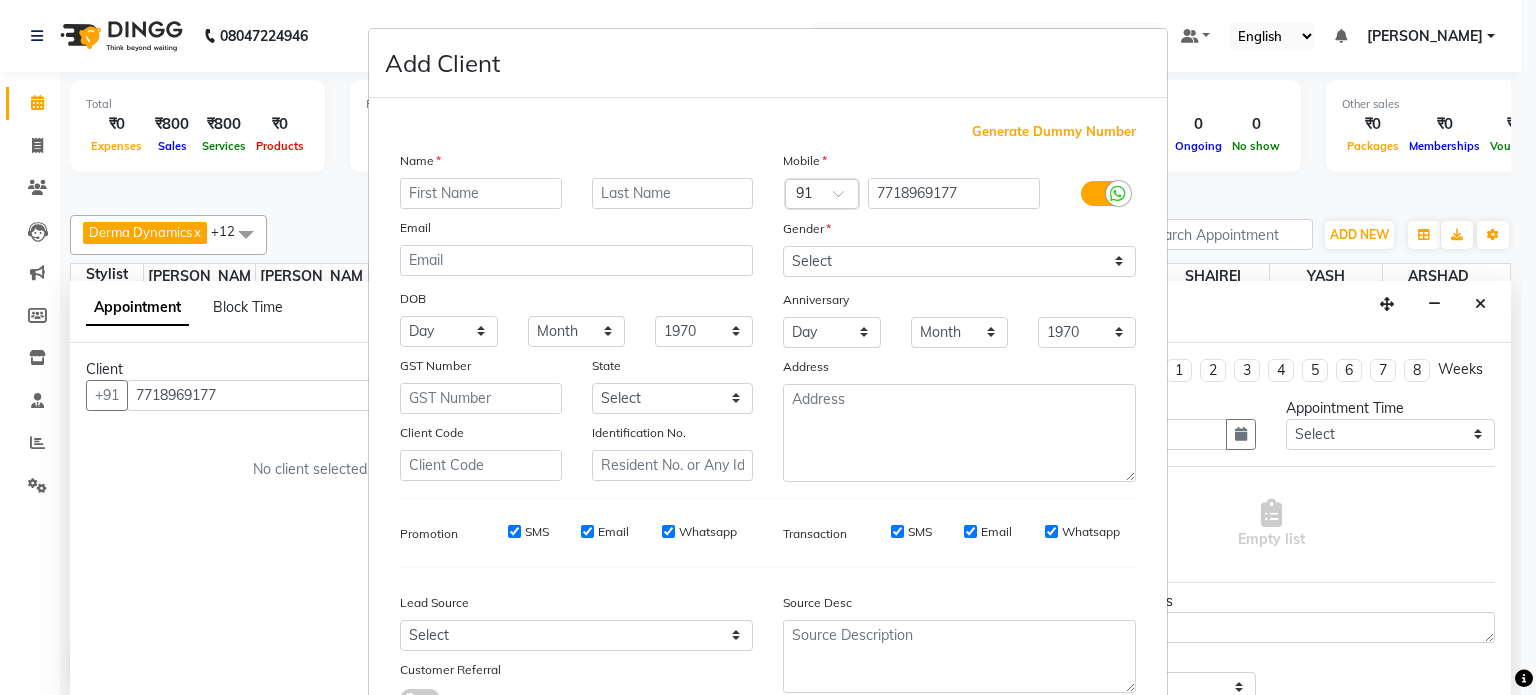 click at bounding box center (481, 193) 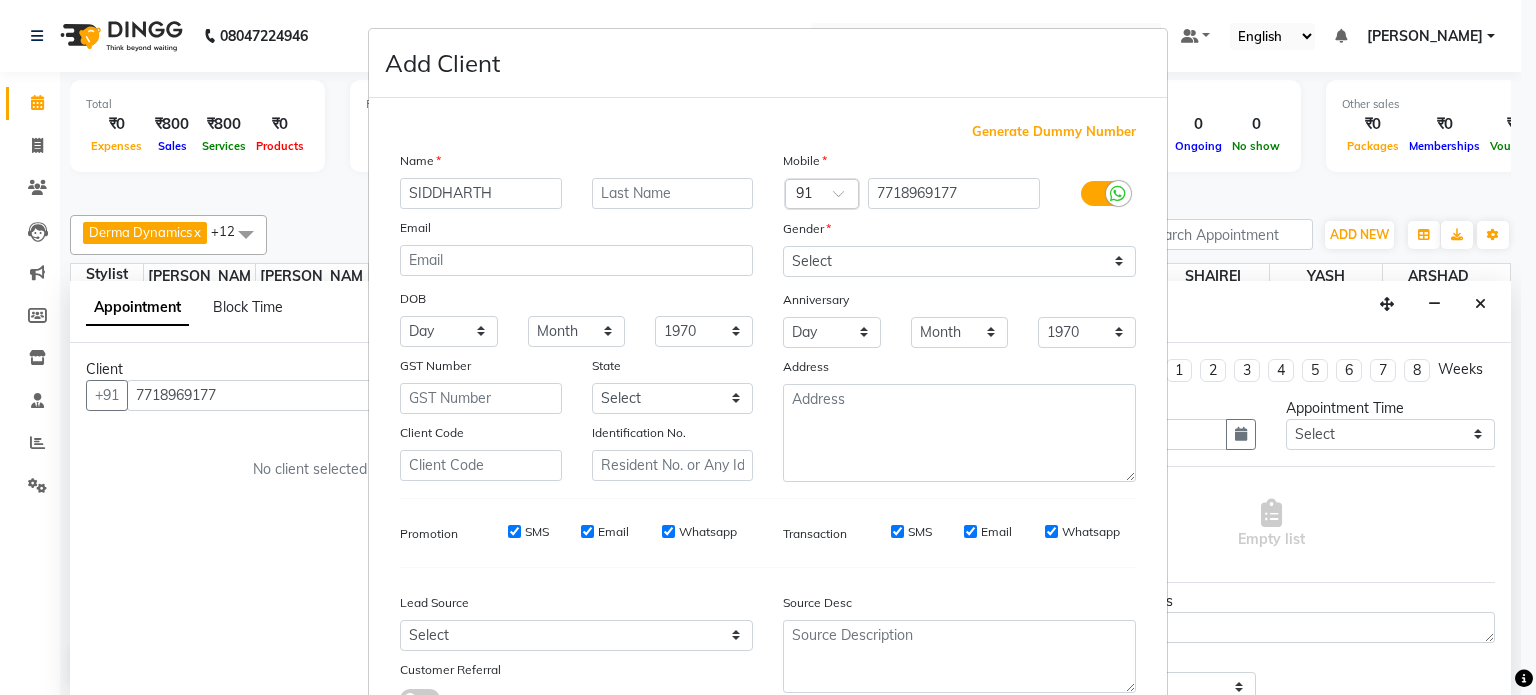 type on "SIDDHARTH" 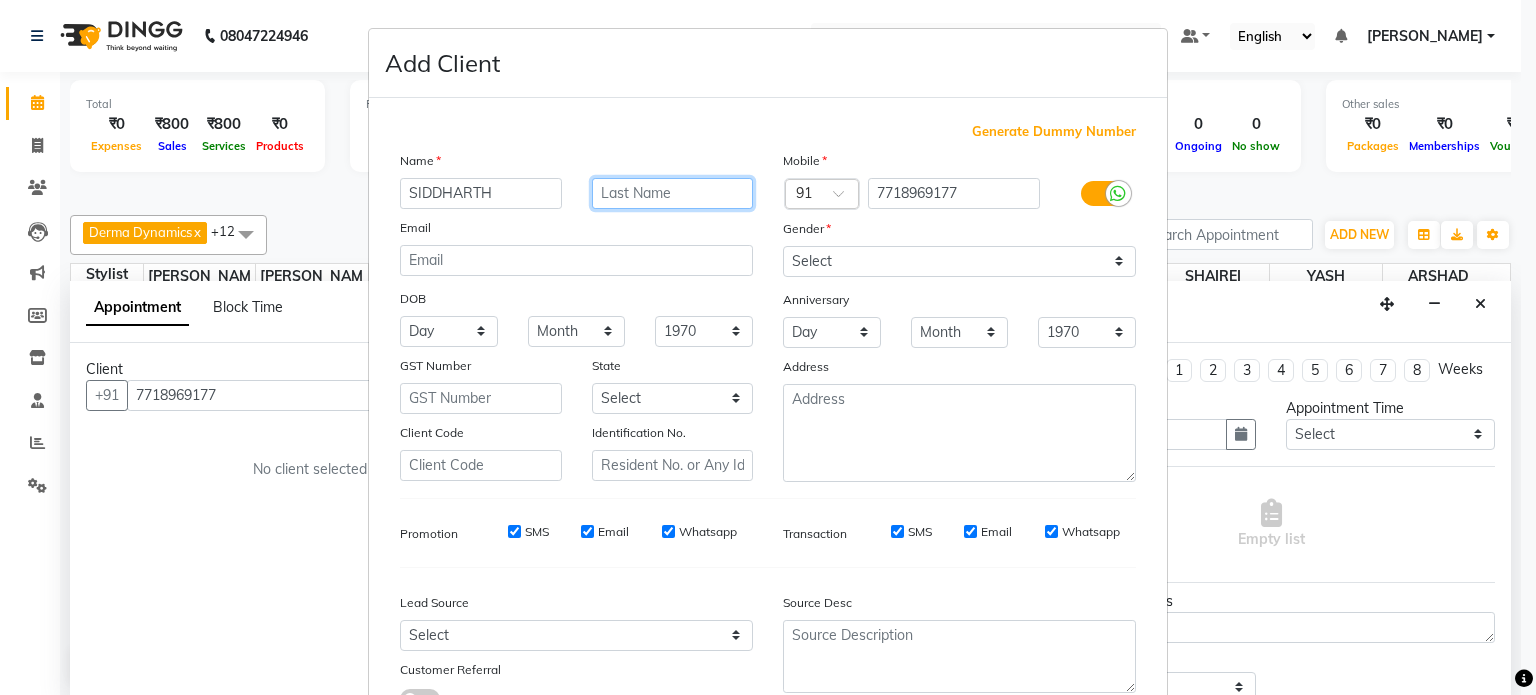 click at bounding box center [673, 193] 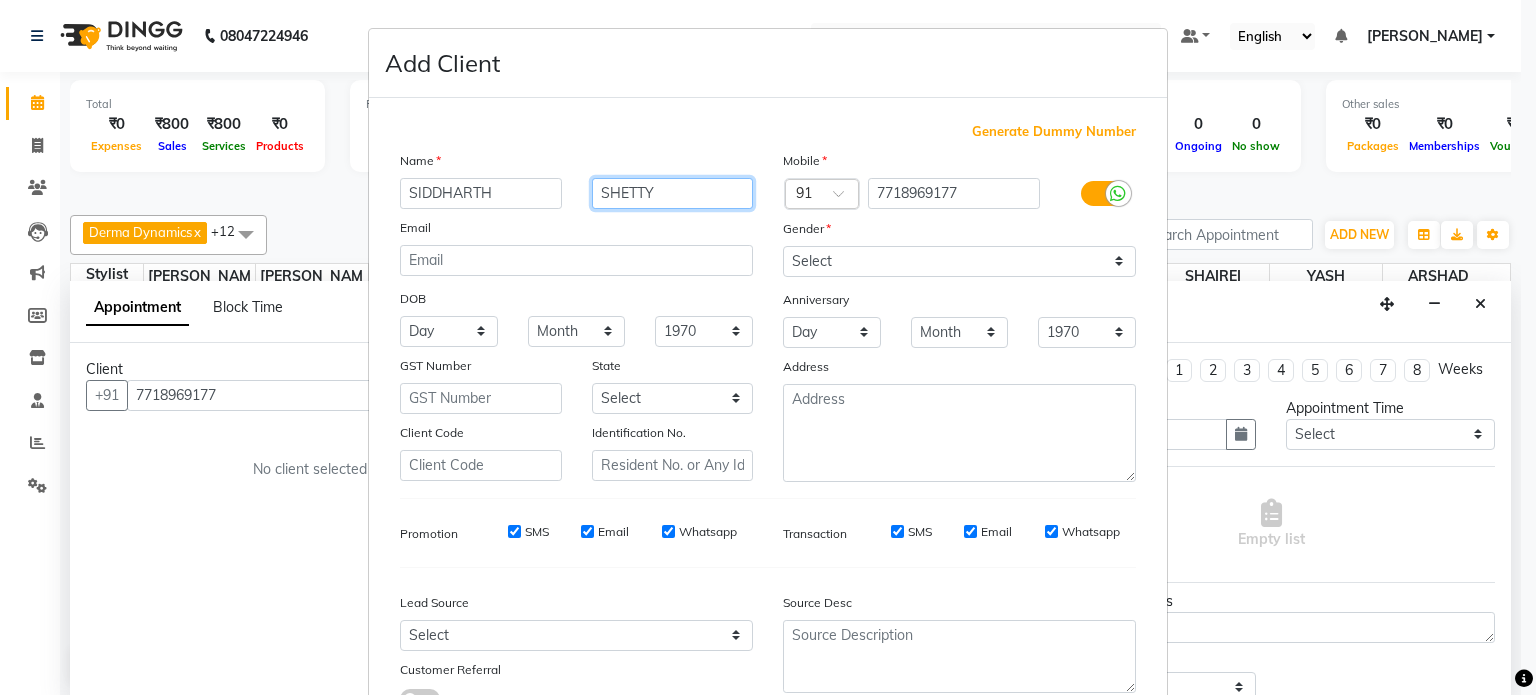type on "SHETTY" 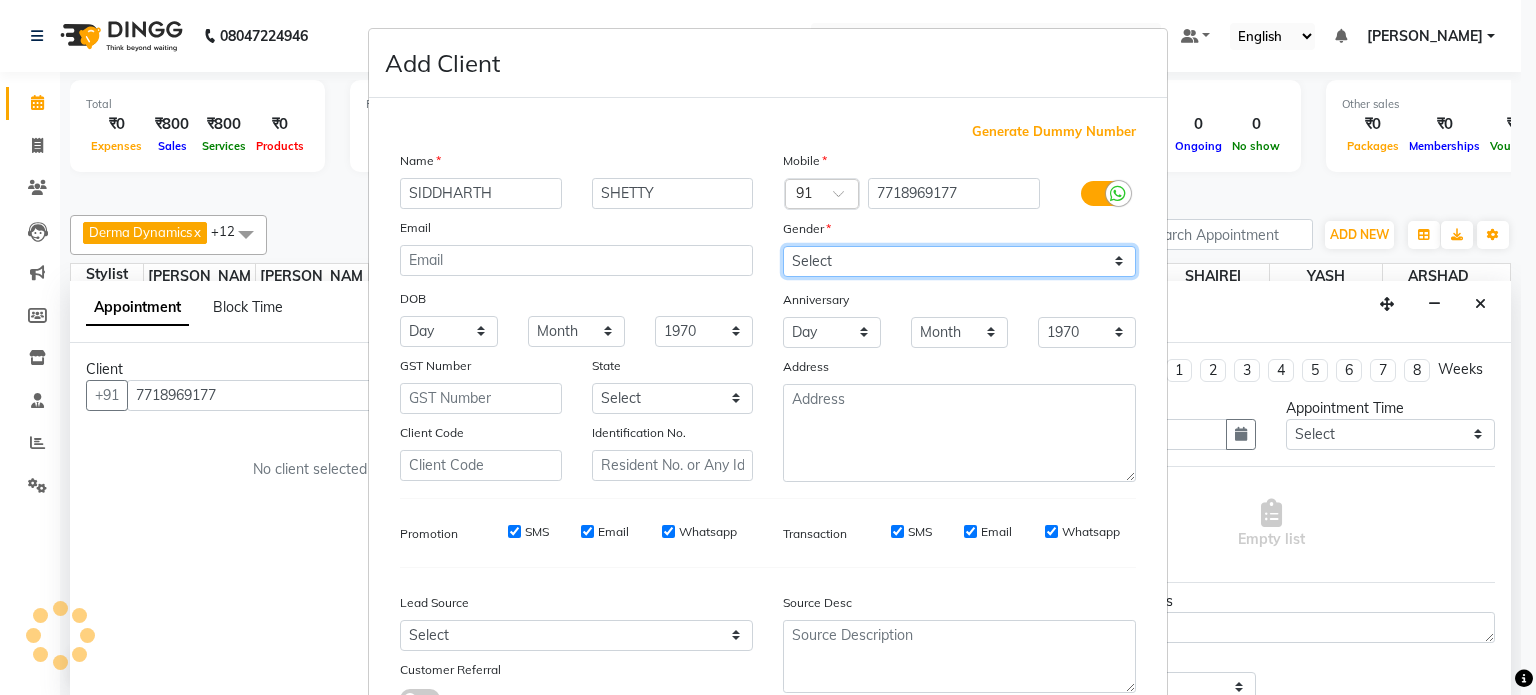 click on "Select Male Female Other Prefer Not To Say" at bounding box center (959, 261) 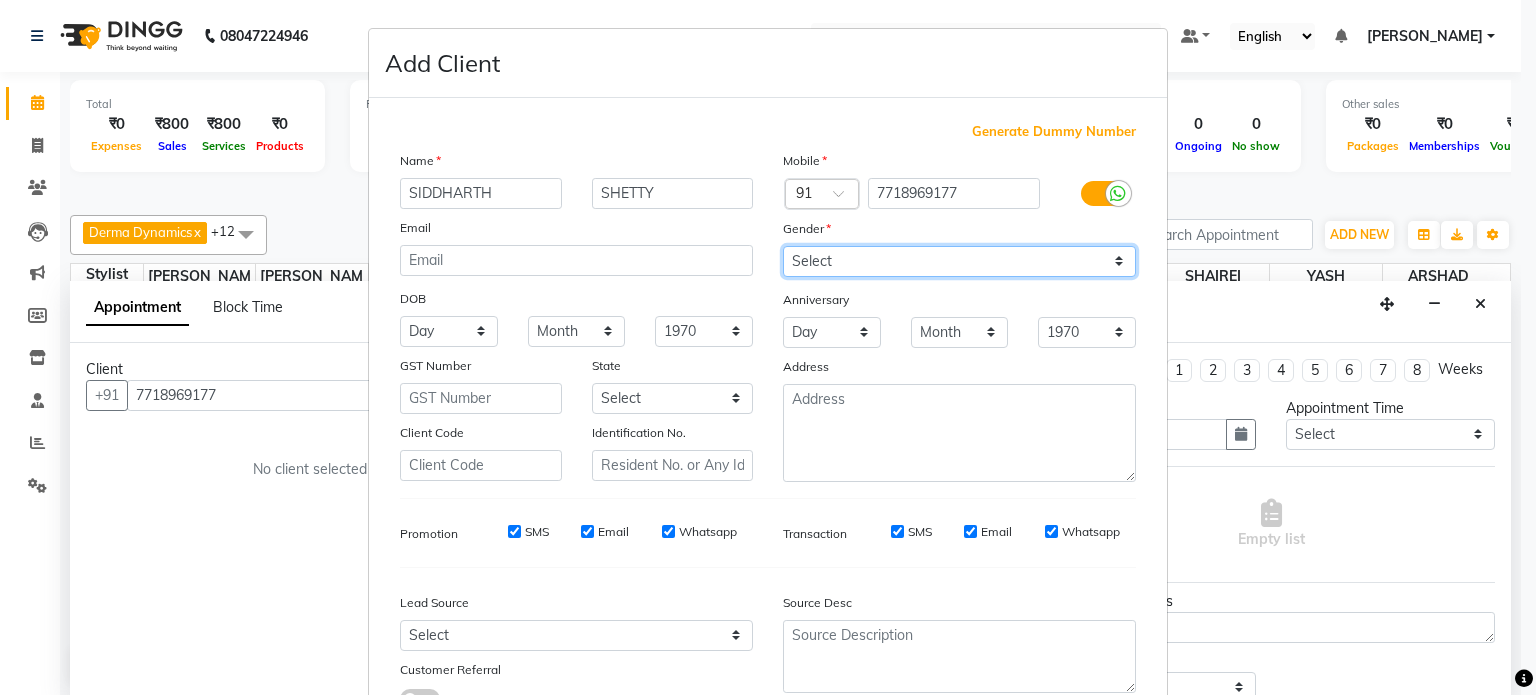 select on "male" 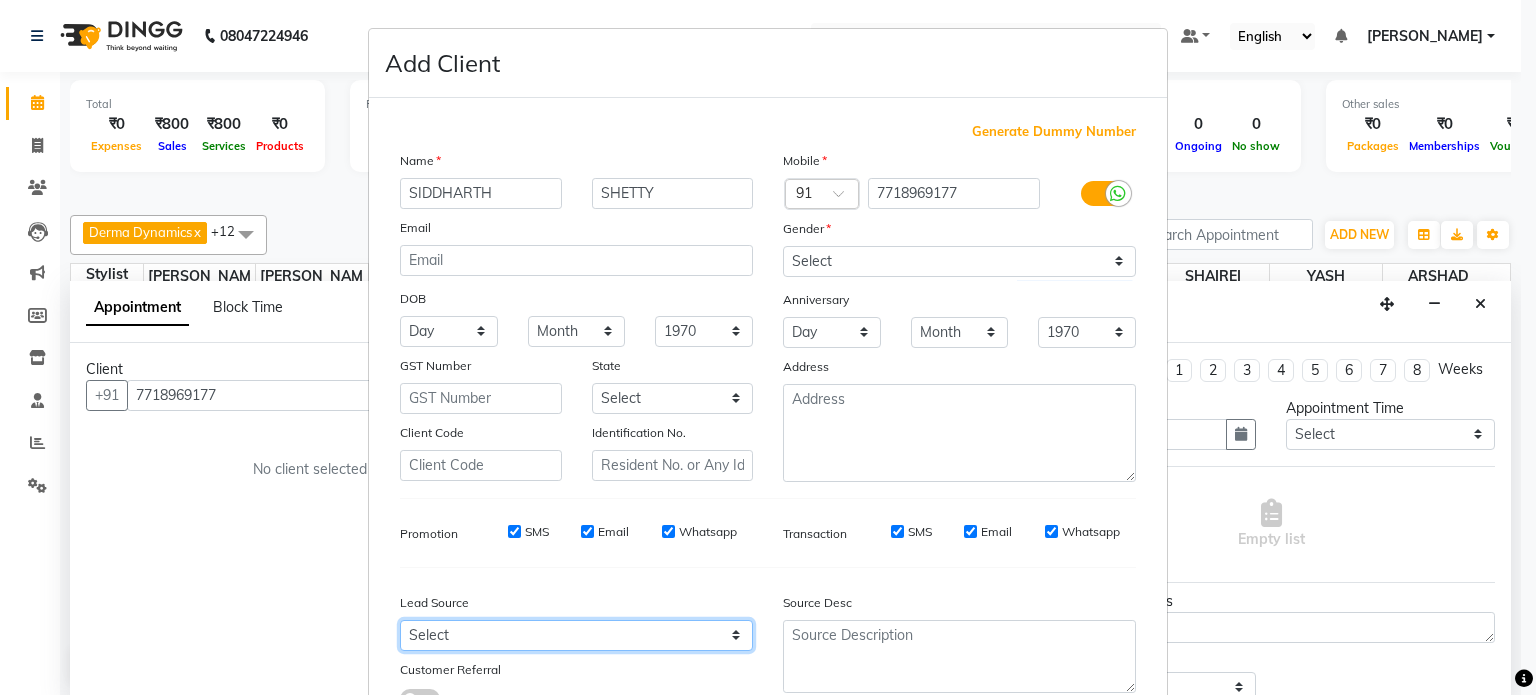 click on "Select Walk-in Referral Internet Friend Word of Mouth Advertisement Facebook JustDial Google Other" at bounding box center [576, 635] 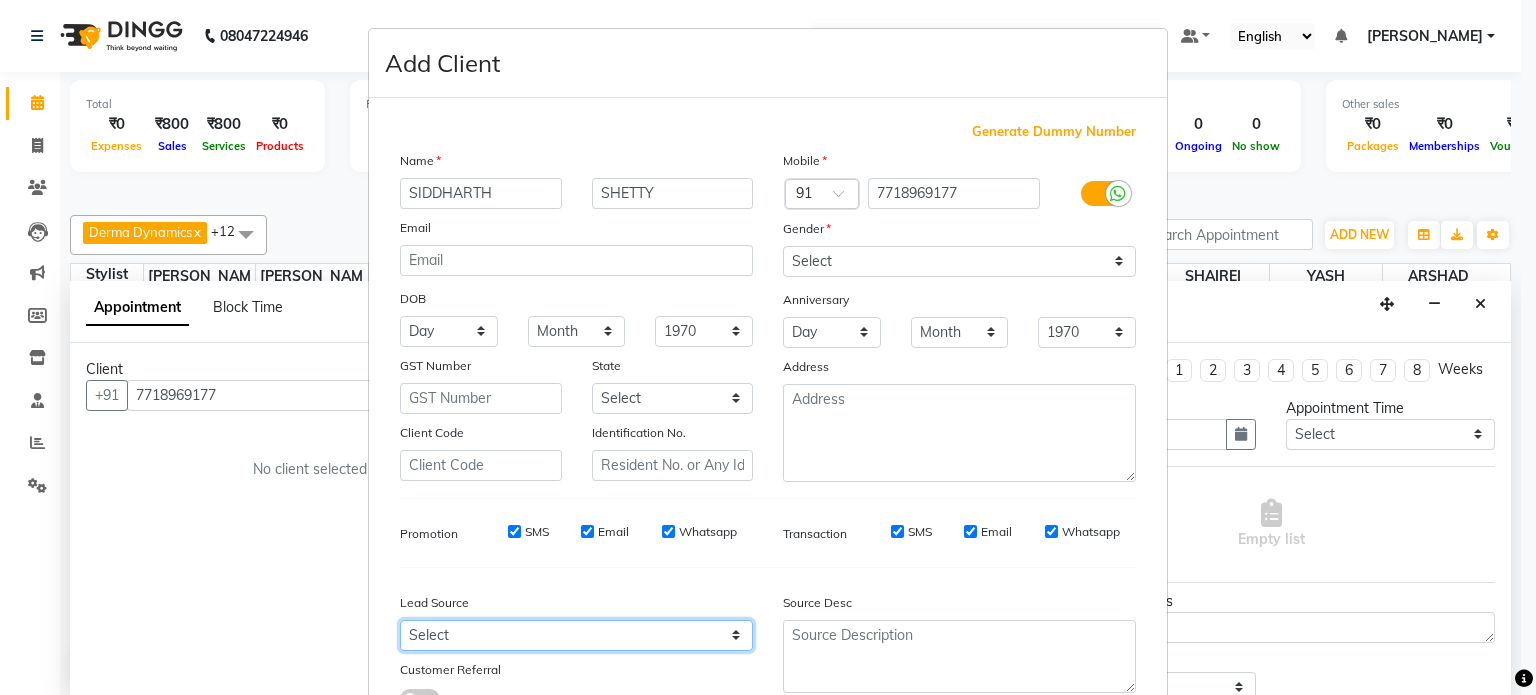 select on "49174" 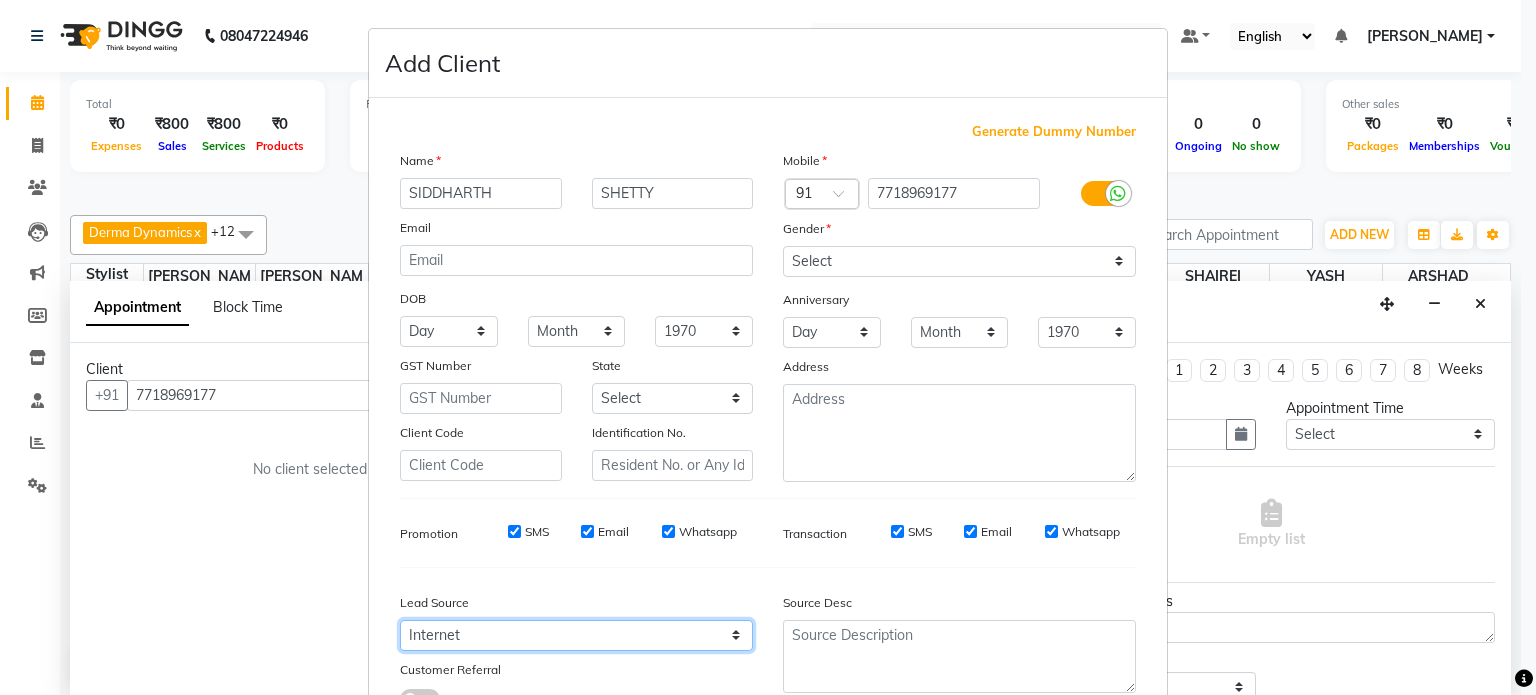 click on "Select Walk-in Referral Internet Friend Word of Mouth Advertisement Facebook JustDial Google Other" at bounding box center (576, 635) 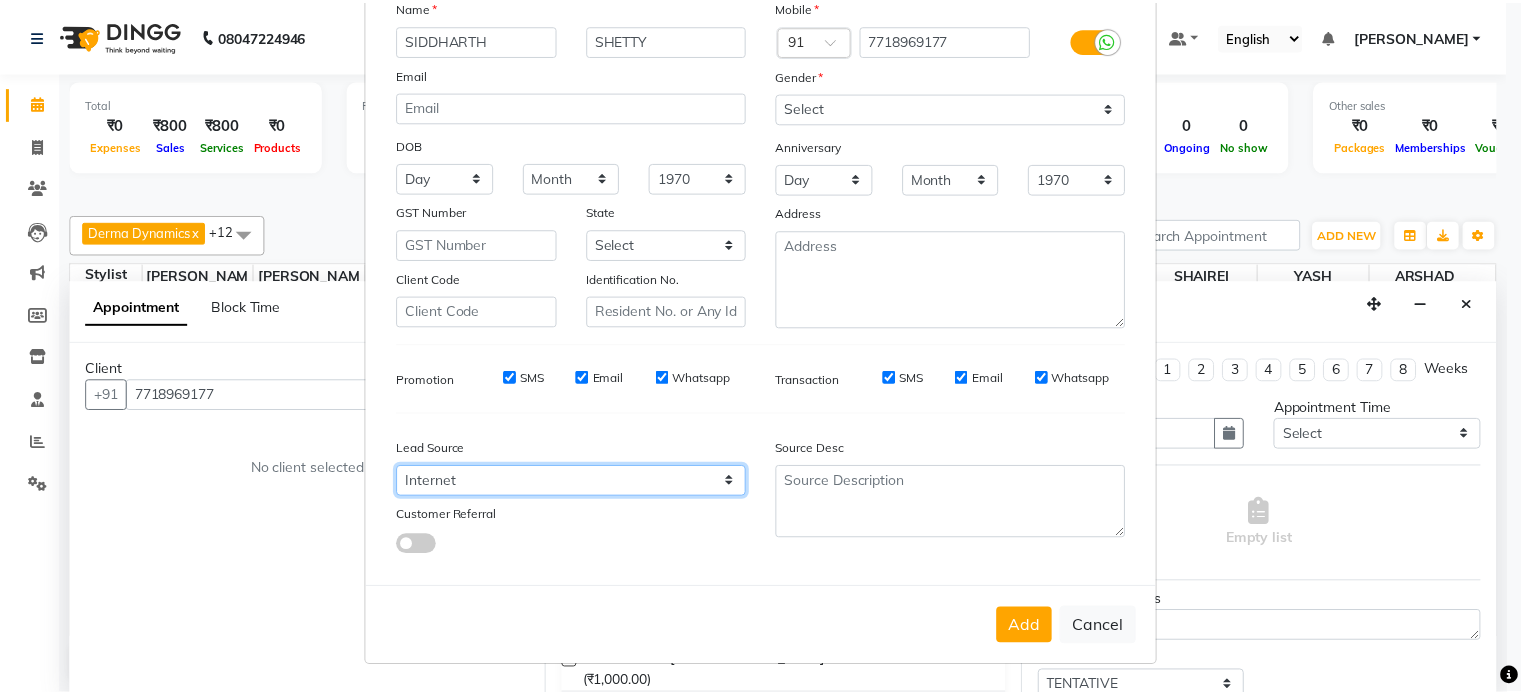 scroll, scrollTop: 160, scrollLeft: 0, axis: vertical 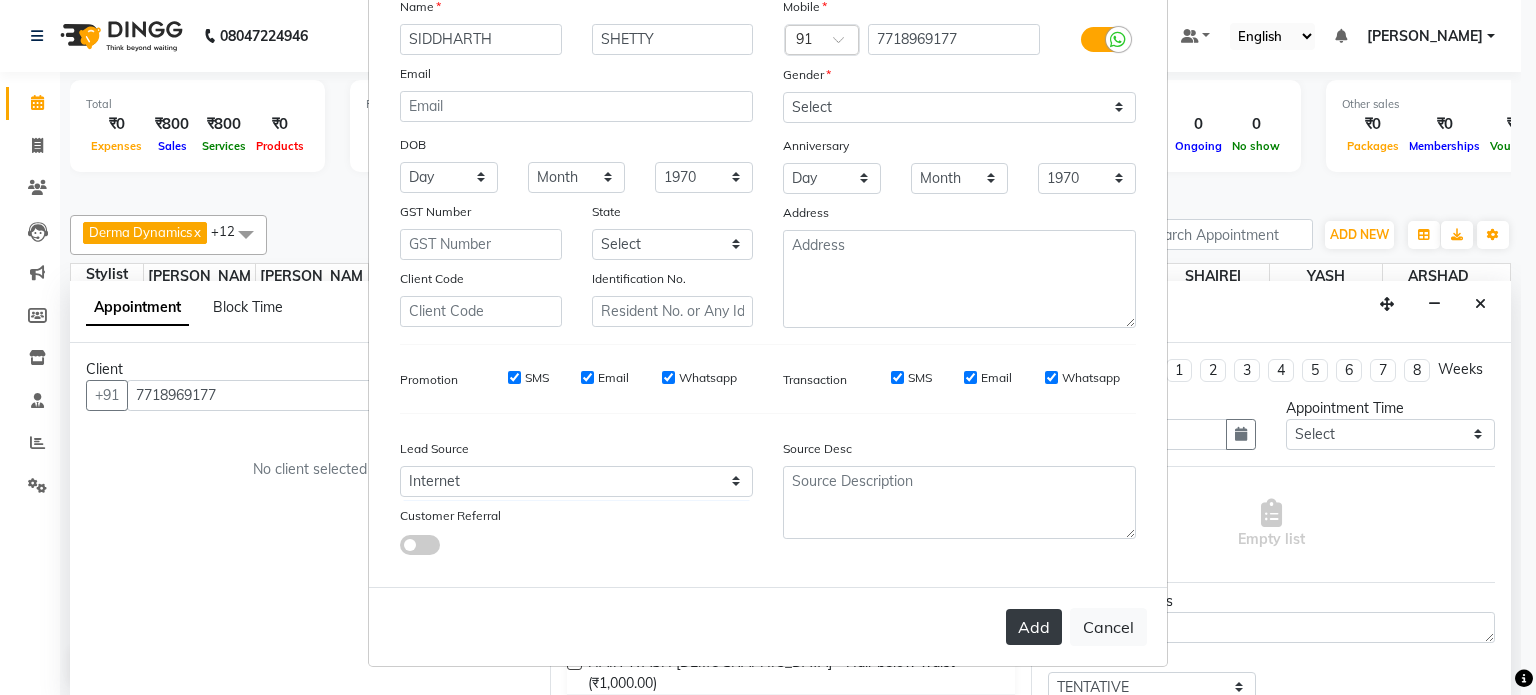 click on "Add" at bounding box center [1034, 627] 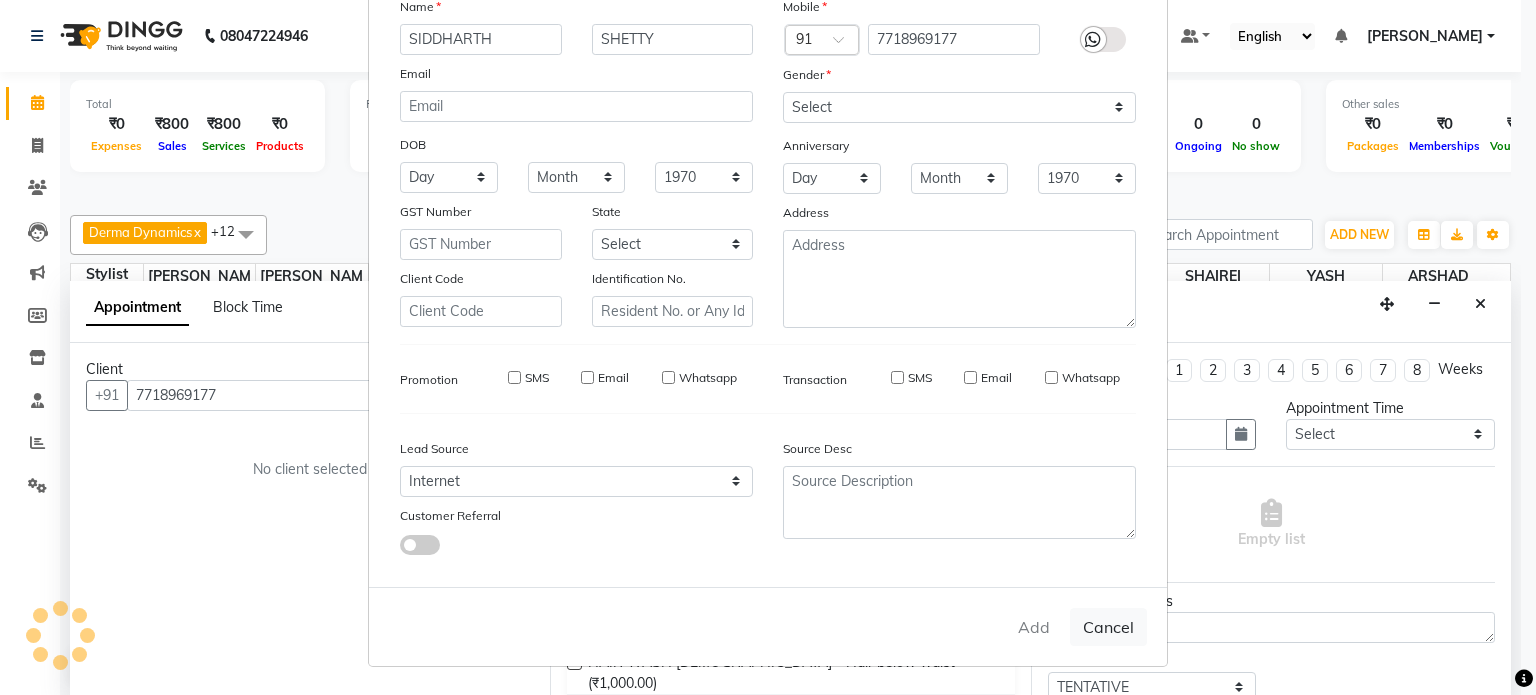 type 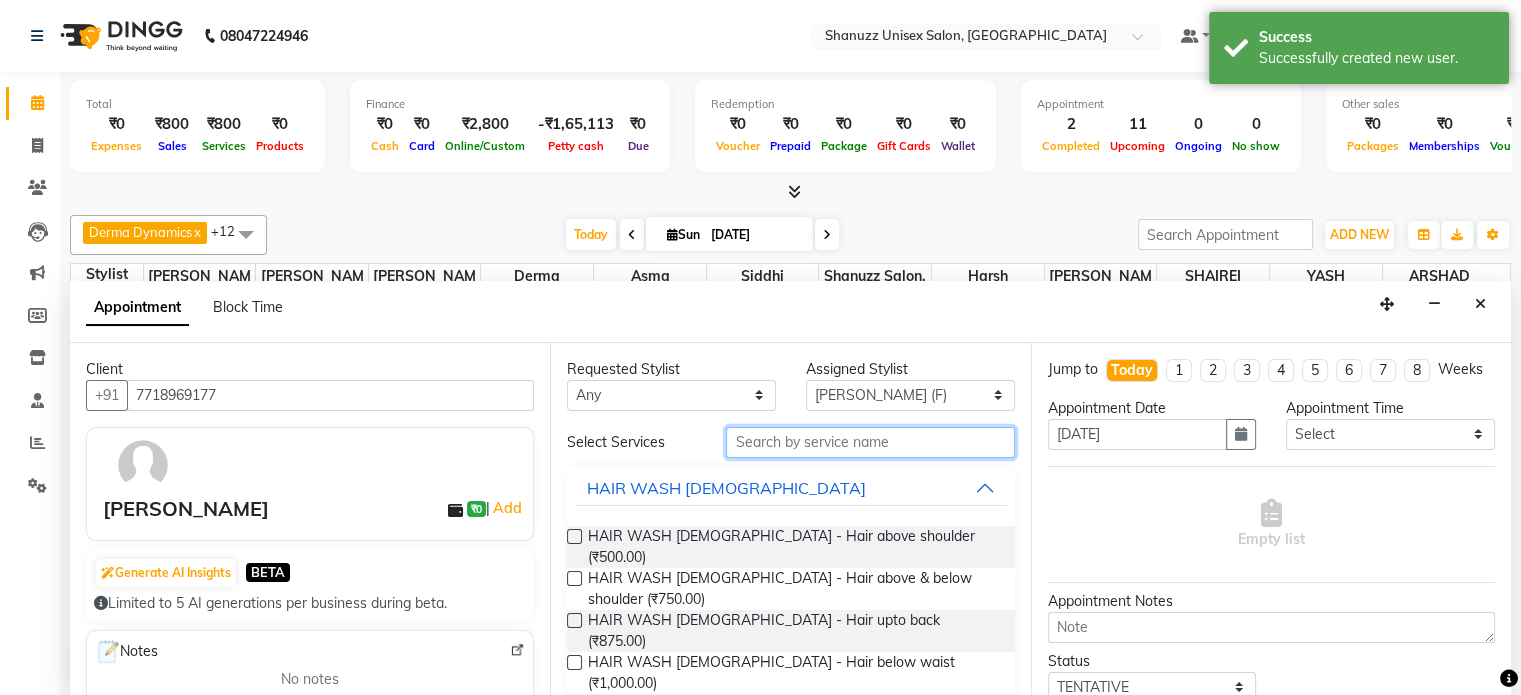 click at bounding box center (870, 442) 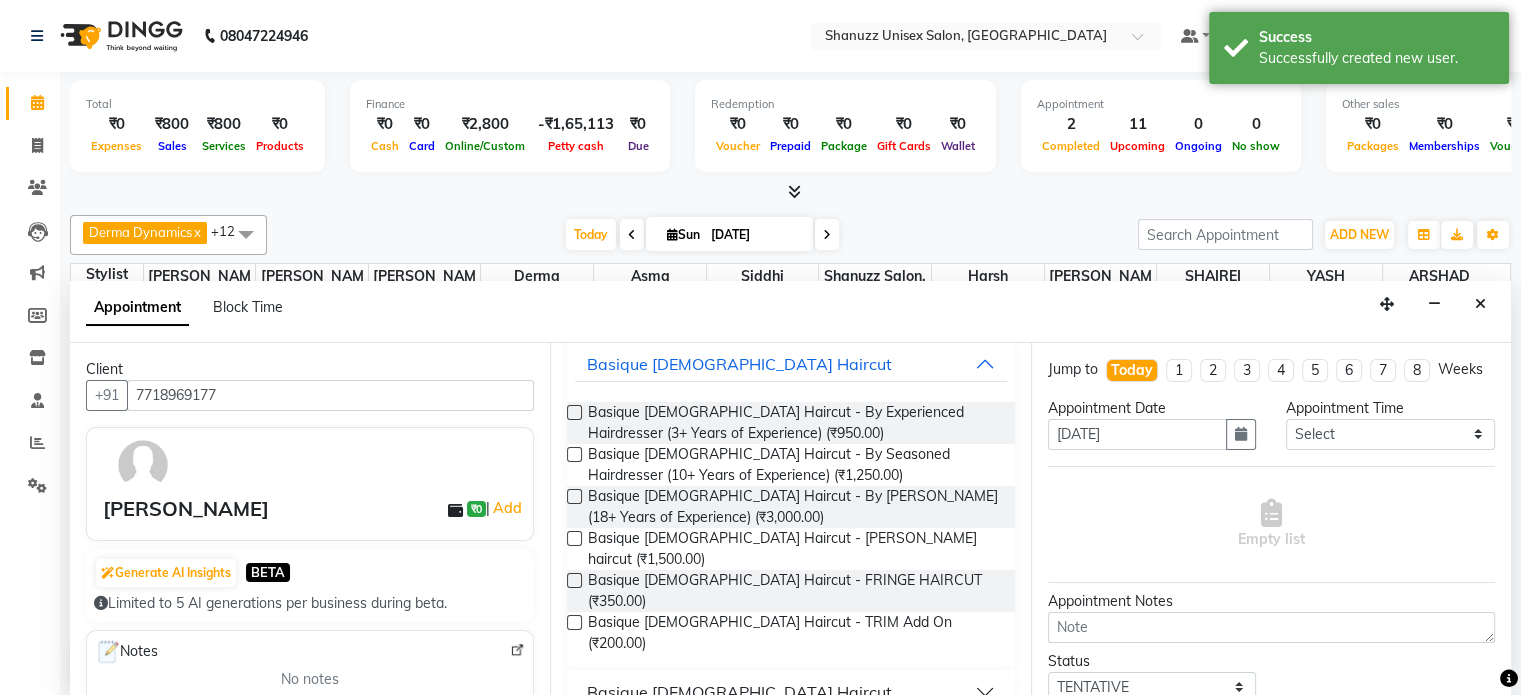 scroll, scrollTop: 148, scrollLeft: 0, axis: vertical 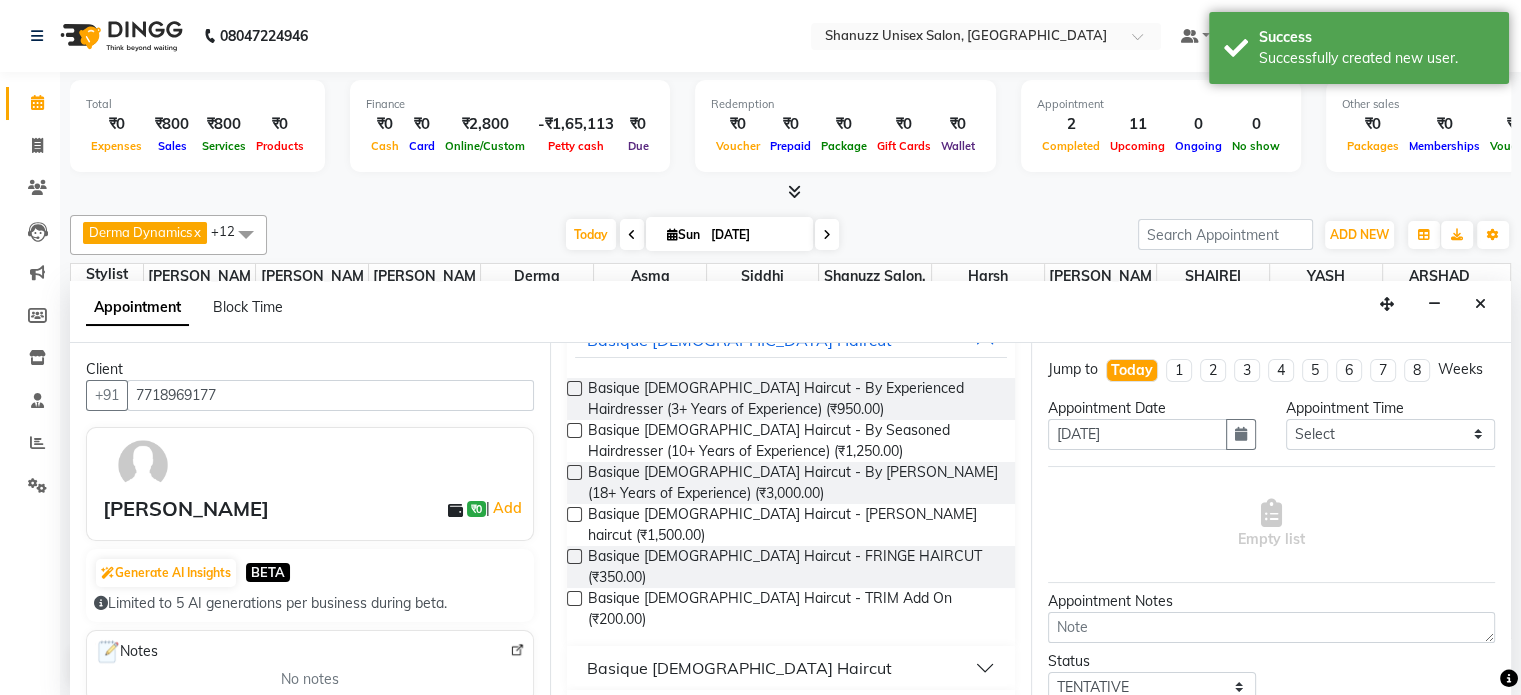 type on "CUT" 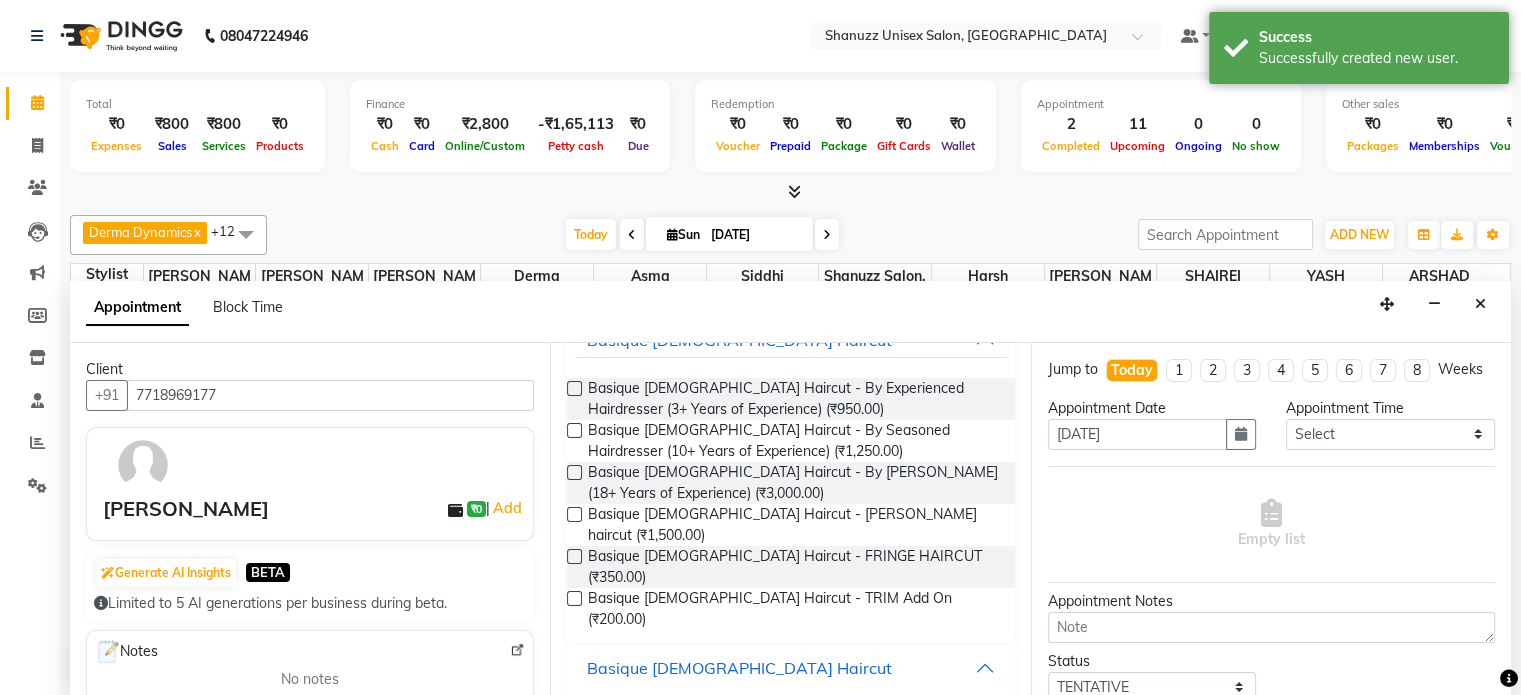 scroll, scrollTop: 306, scrollLeft: 0, axis: vertical 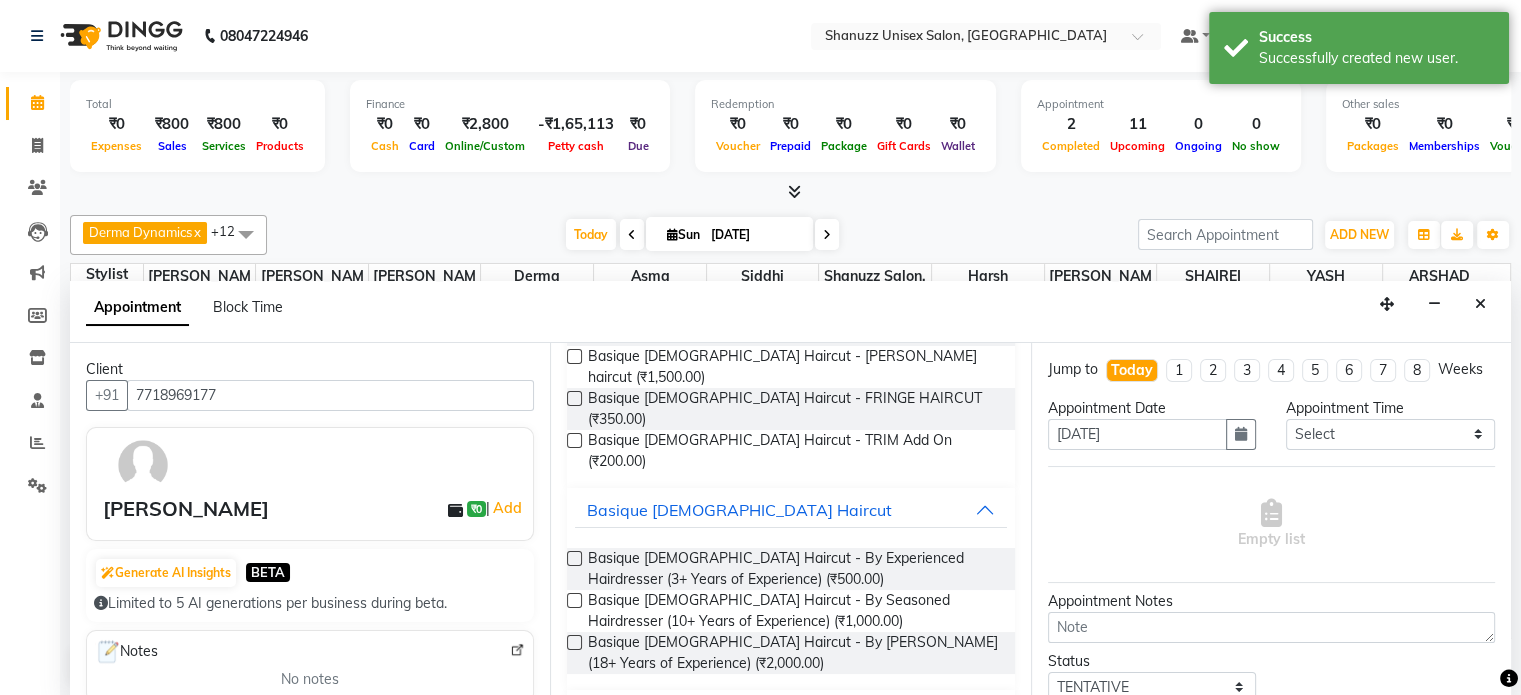 click at bounding box center [574, 642] 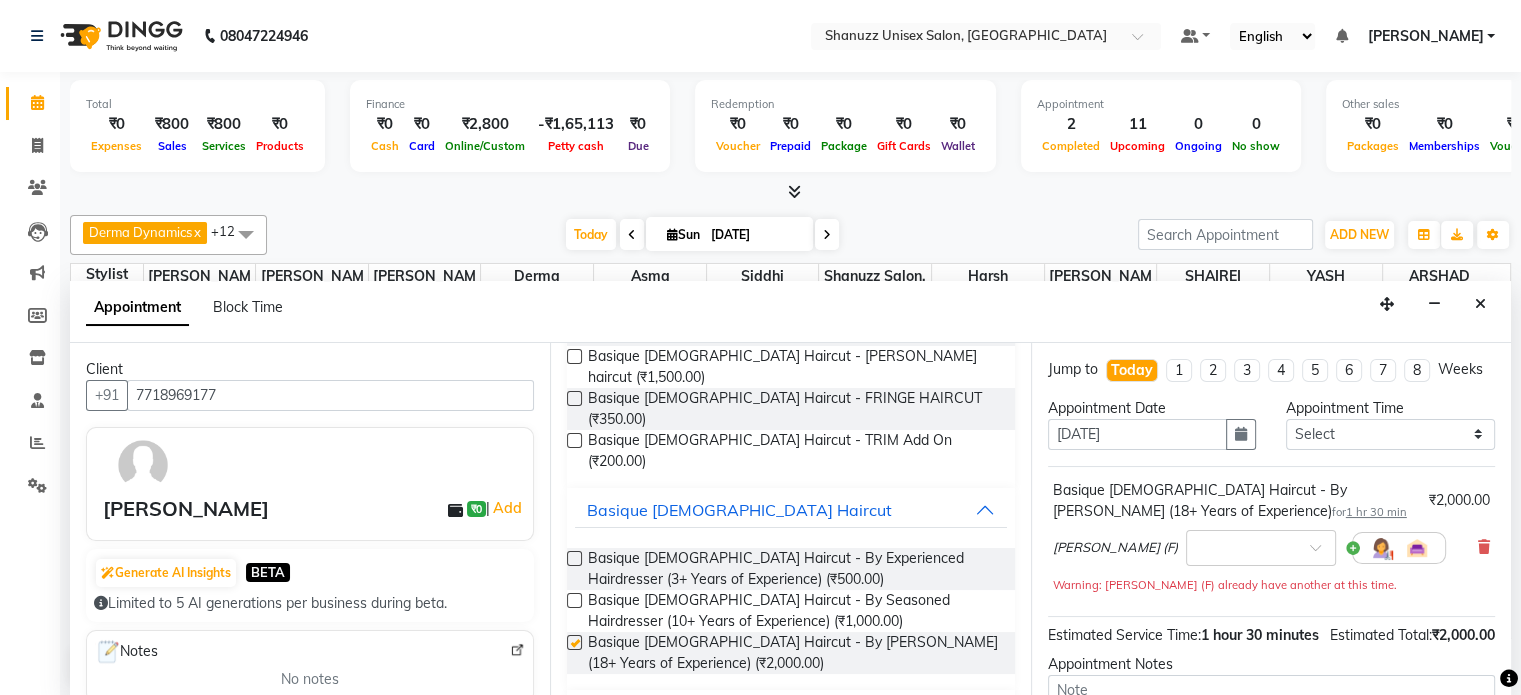 checkbox on "false" 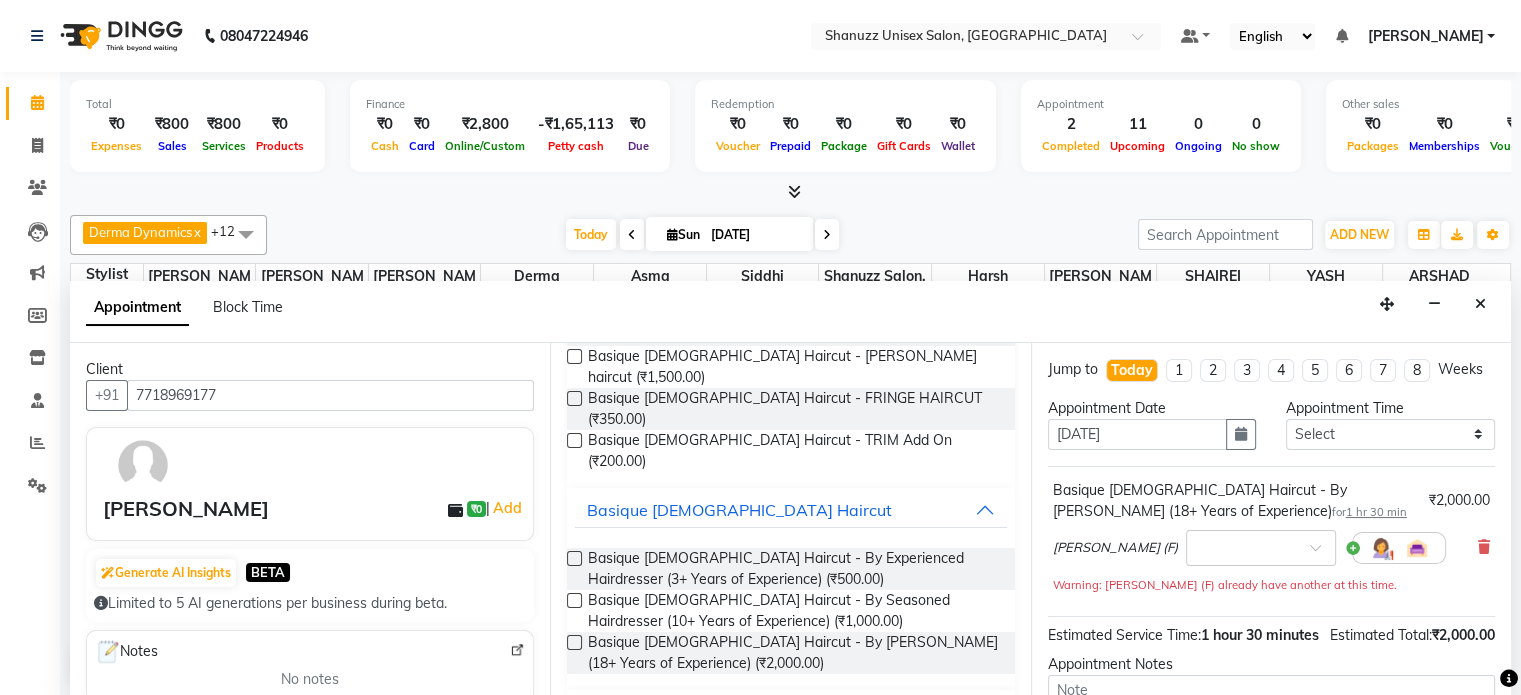 scroll, scrollTop: 233, scrollLeft: 0, axis: vertical 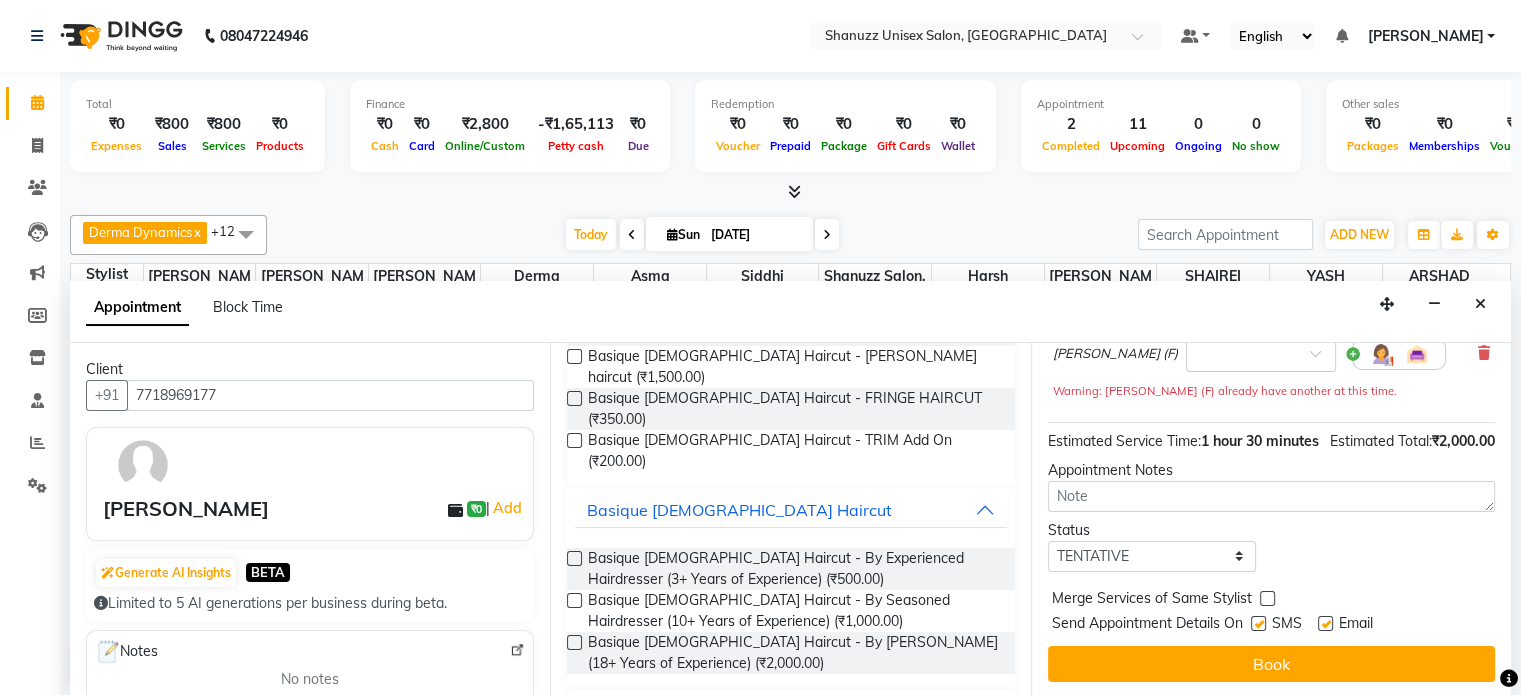 click at bounding box center (1258, 623) 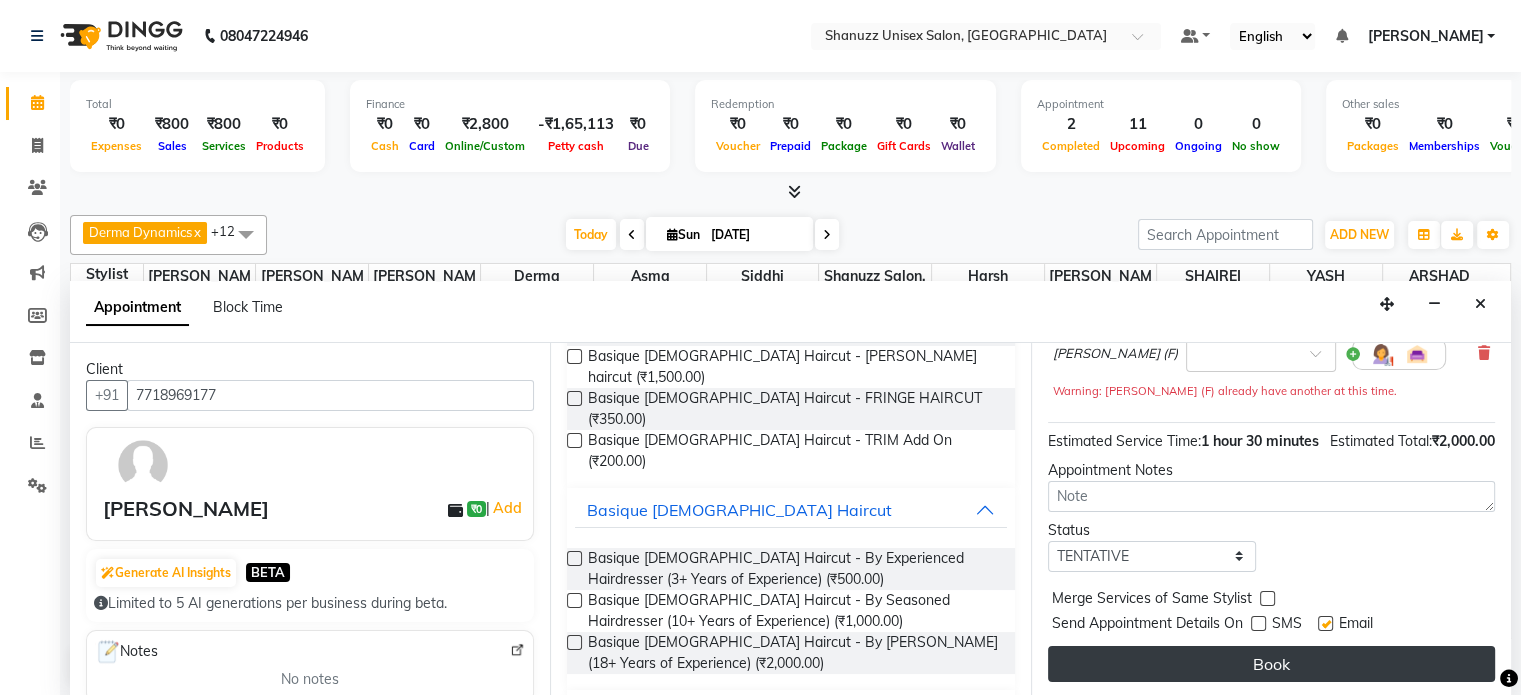 click on "Book" at bounding box center [1271, 664] 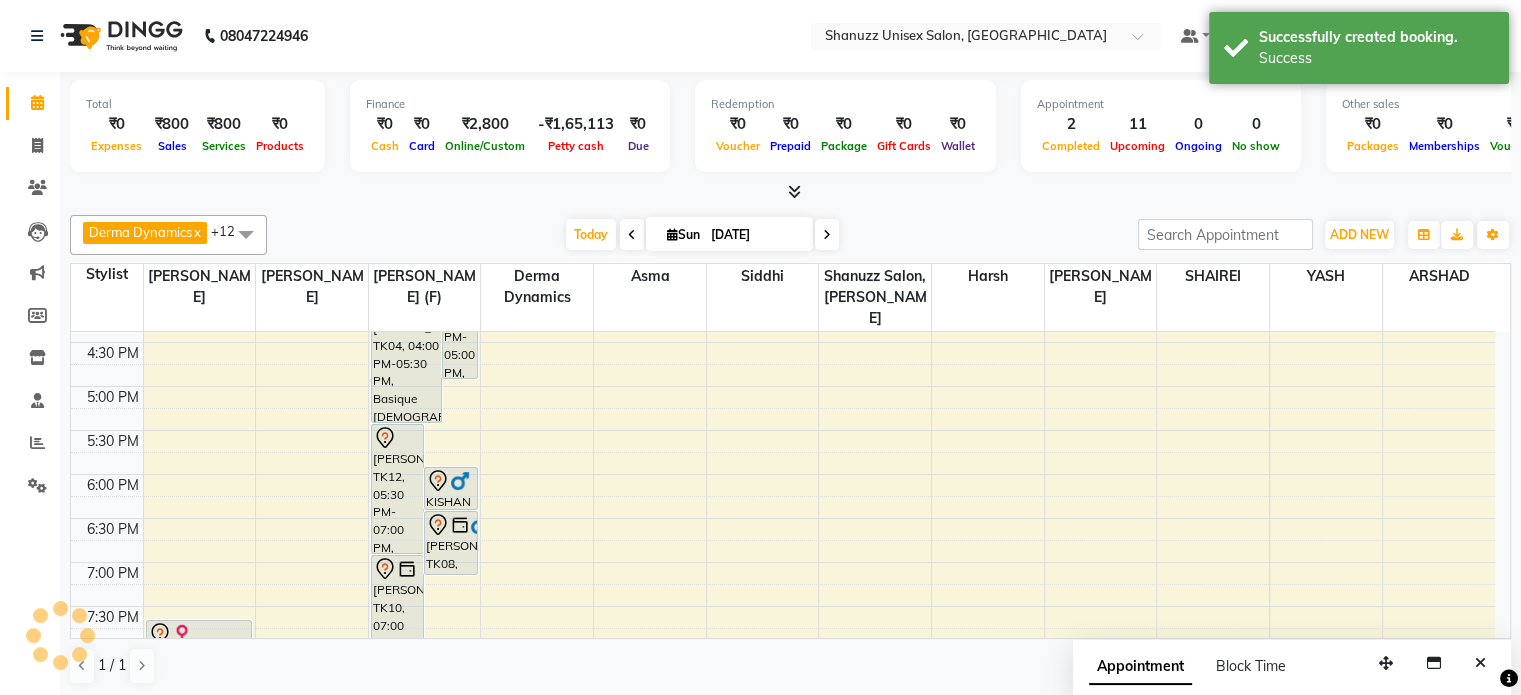scroll, scrollTop: 0, scrollLeft: 0, axis: both 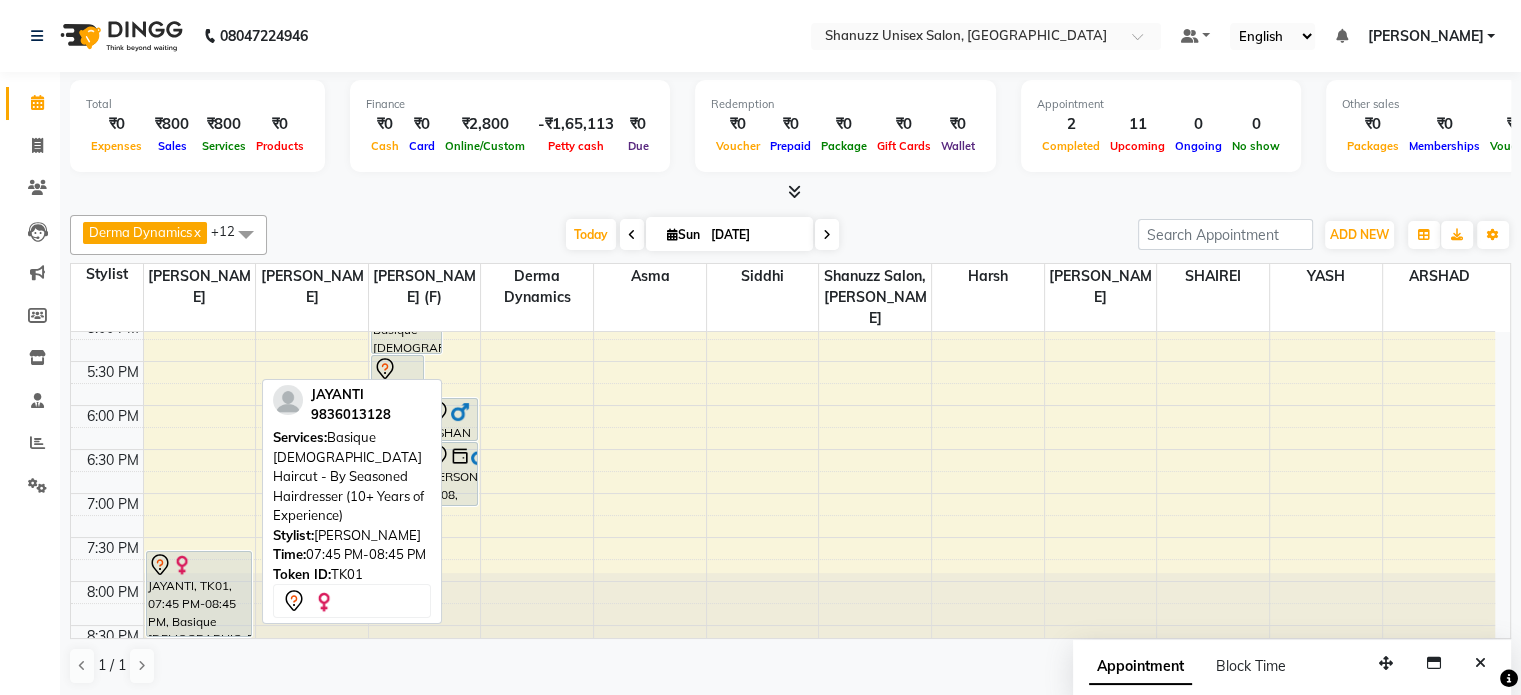 click on "JAYANTI, TK01, 07:45 PM-08:45 PM, Basique FEMALE Haircut - By Seasoned Hairdresser (10+ Years of Experience)" at bounding box center (199, 594) 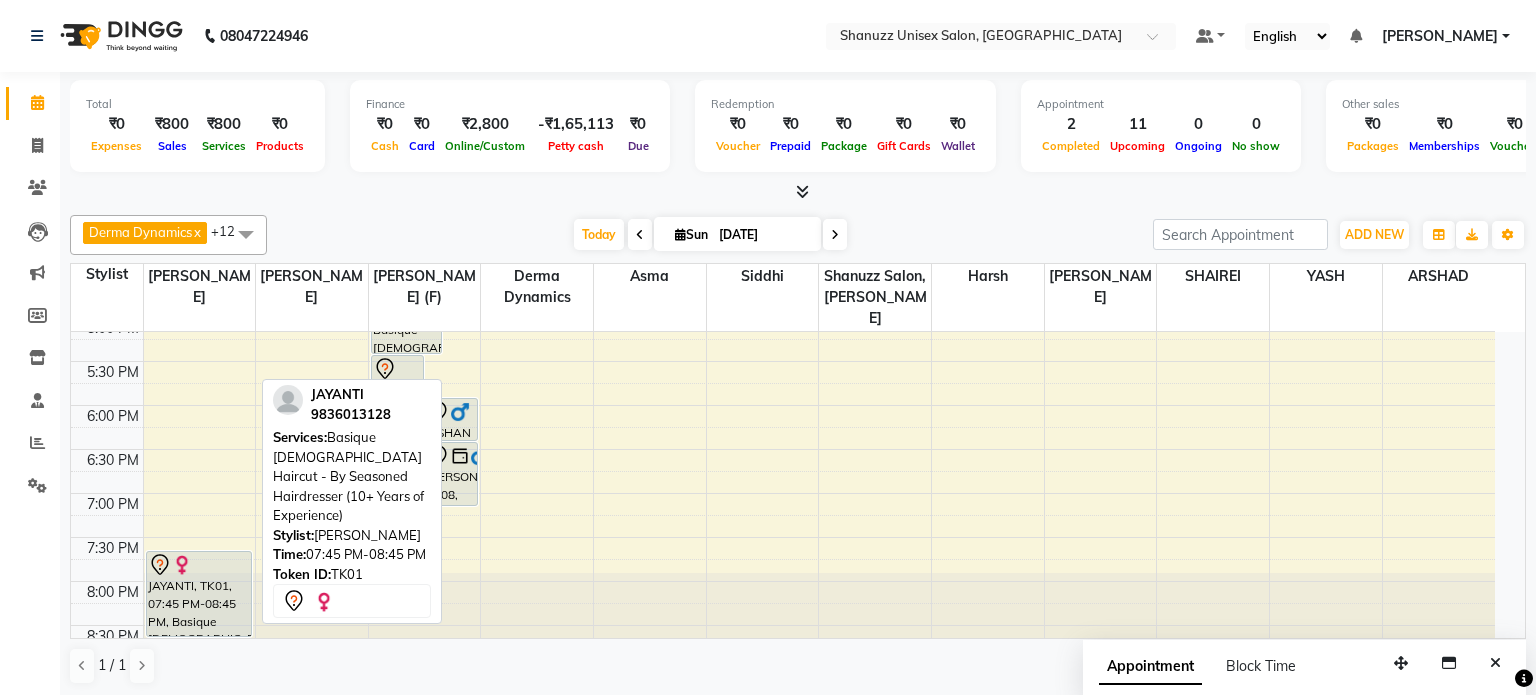 select on "7" 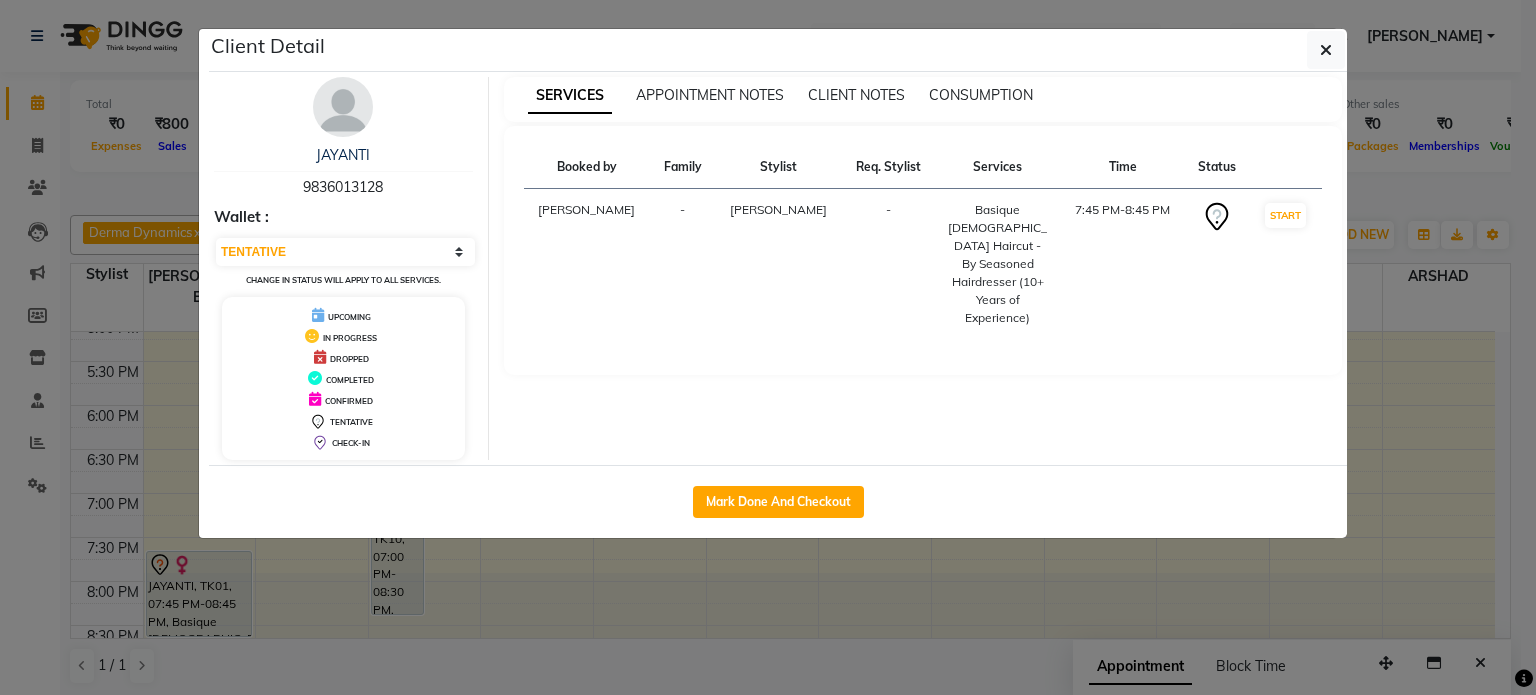 click on "Client Detail  JAYANTI    9836013128 Wallet : Select IN SERVICE CONFIRMED TENTATIVE CHECK IN MARK DONE DROPPED UPCOMING Change in status will apply to all services. UPCOMING IN PROGRESS DROPPED COMPLETED CONFIRMED TENTATIVE CHECK-IN SERVICES APPOINTMENT NOTES CLIENT NOTES CONSUMPTION Booked by Family Stylist Req. Stylist Services Time Status  Salvana Motha  - Gufran Mansuri -  Basique FEMALE Haircut - By Seasoned Hairdresser (10+ Years of Experience)   7:45 PM-8:45 PM   START   Mark Done And Checkout" 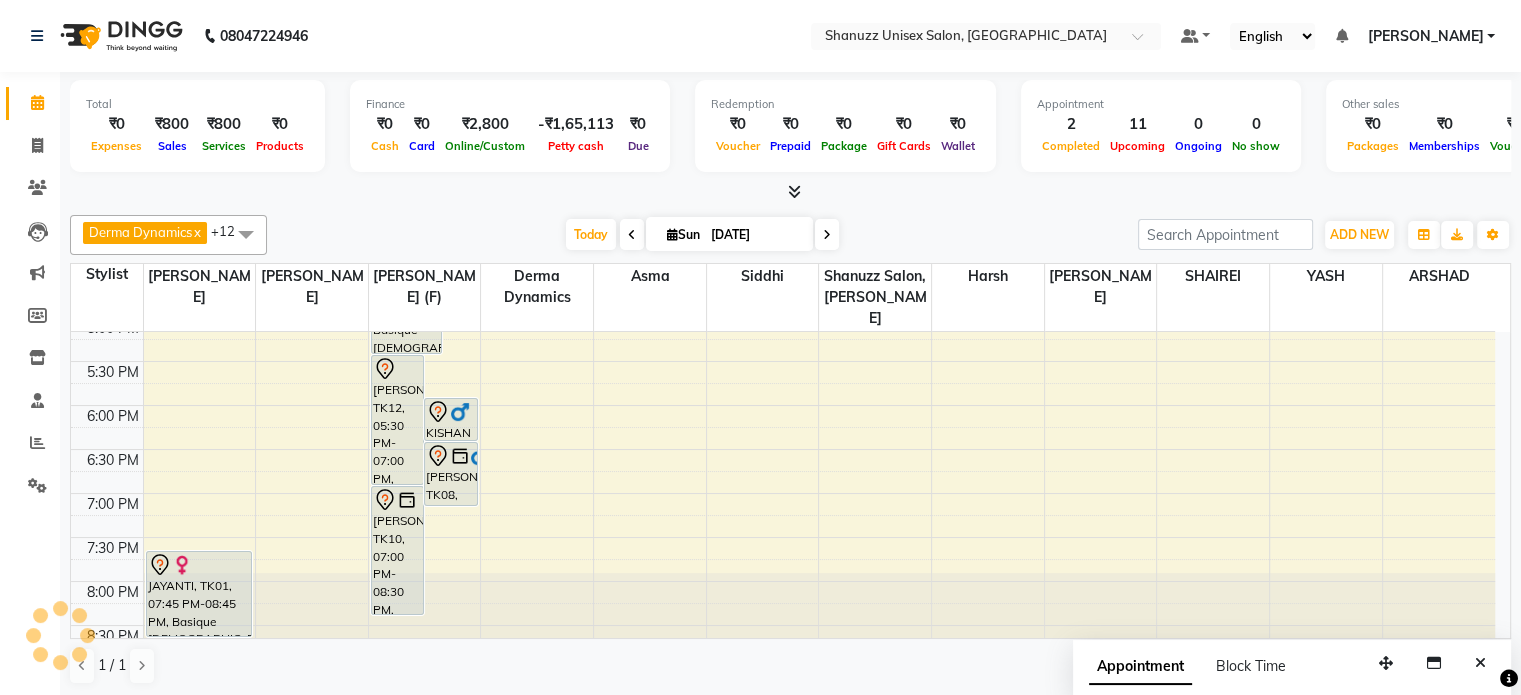 scroll, scrollTop: 0, scrollLeft: 0, axis: both 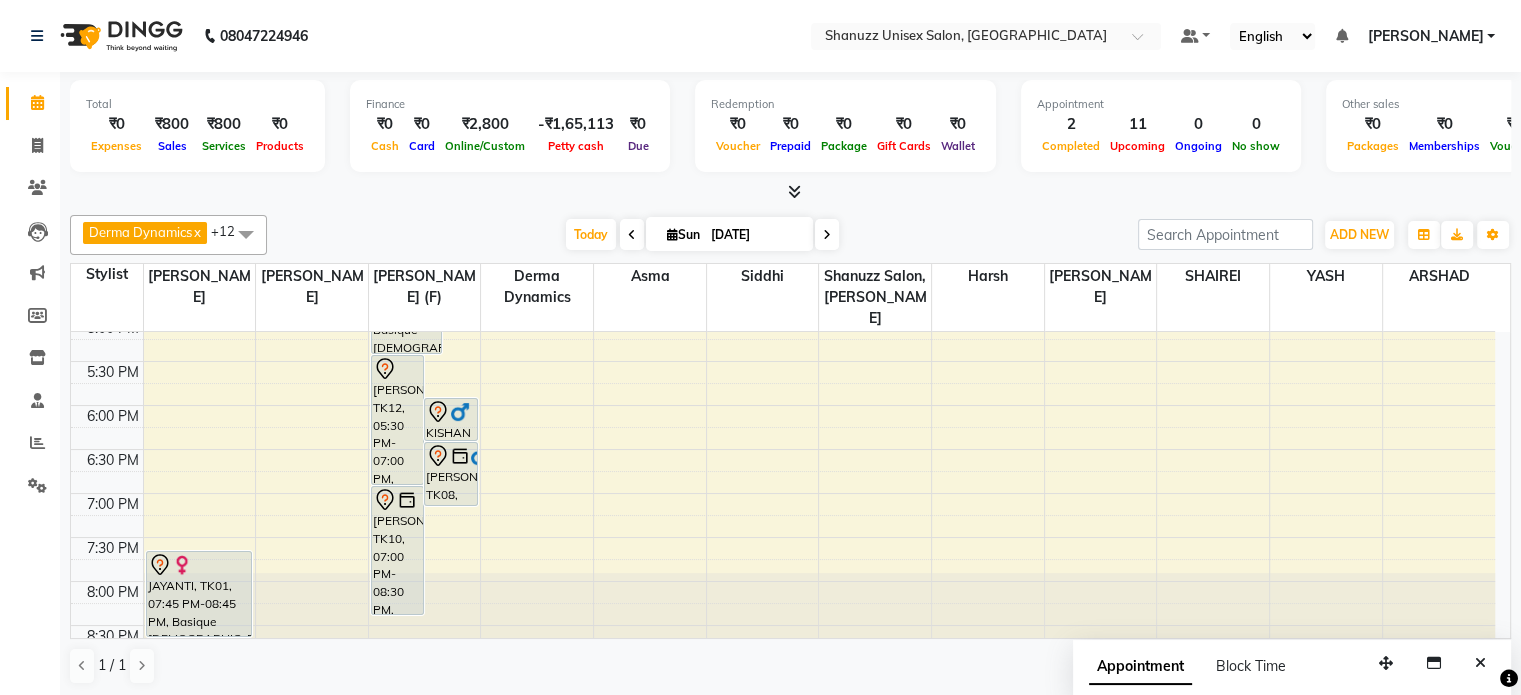 click at bounding box center [827, 234] 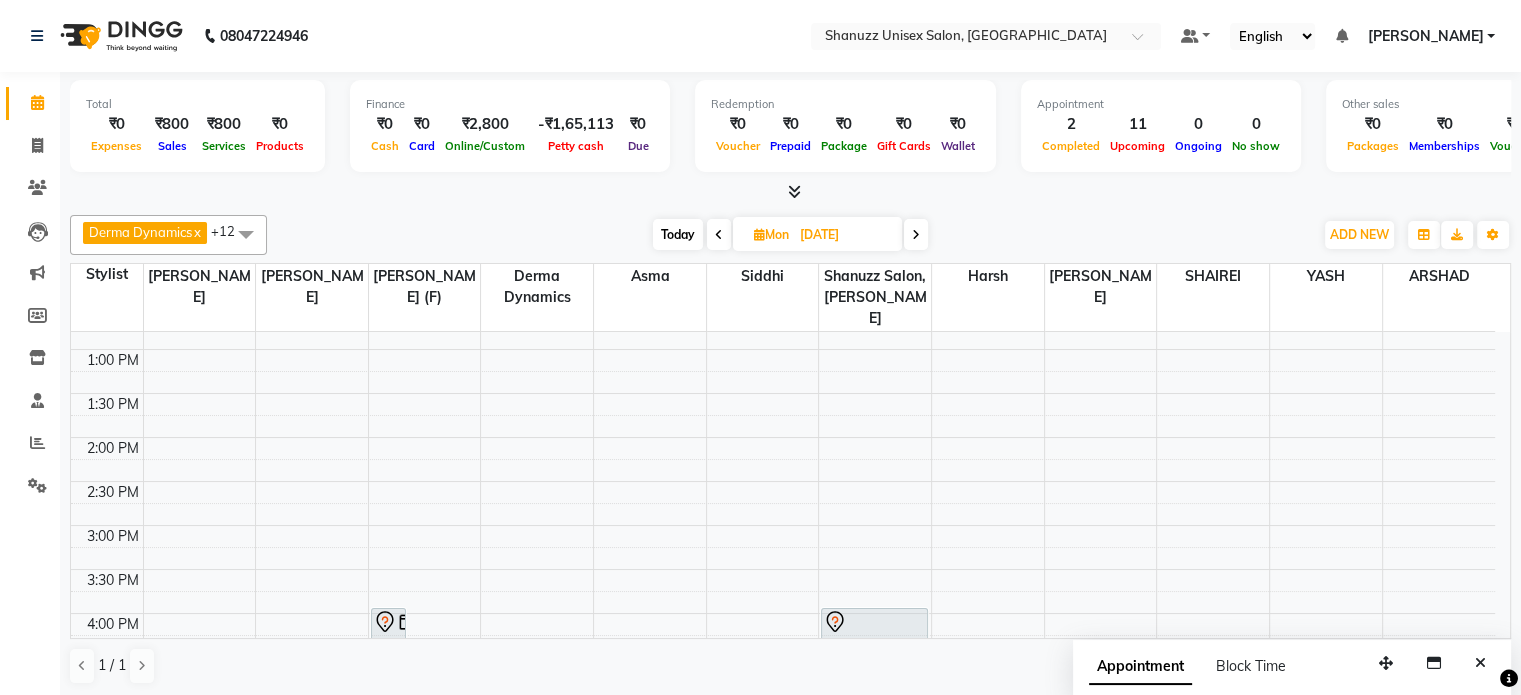 scroll, scrollTop: 333, scrollLeft: 0, axis: vertical 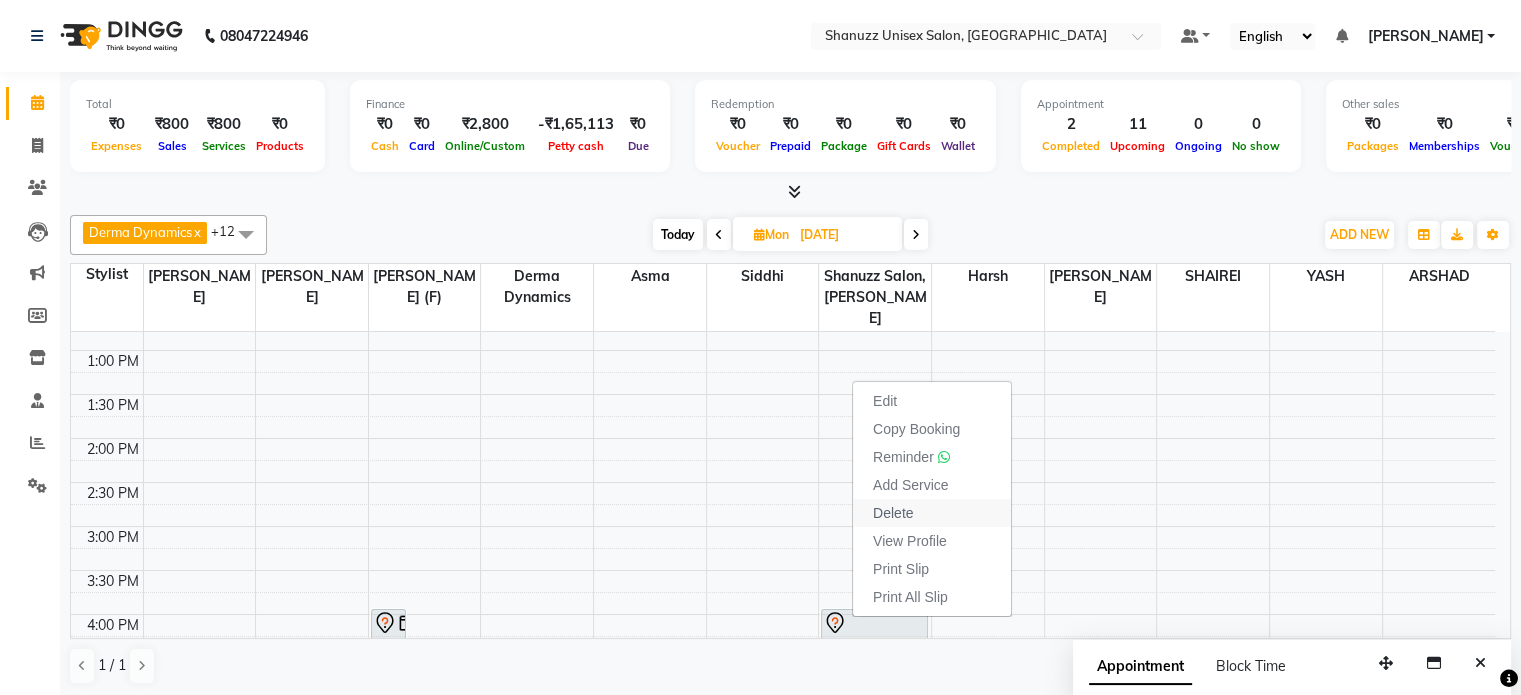 click on "Delete" at bounding box center [932, 513] 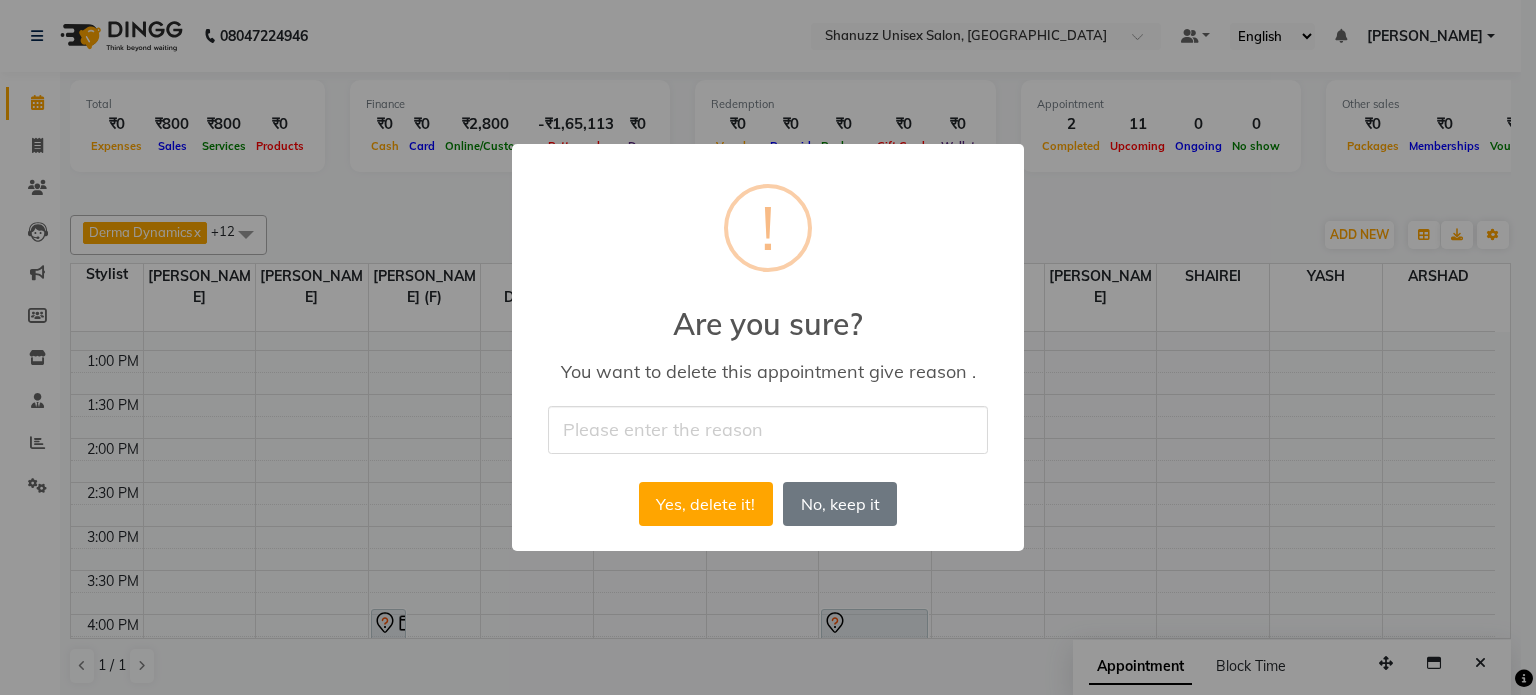 click at bounding box center [768, 429] 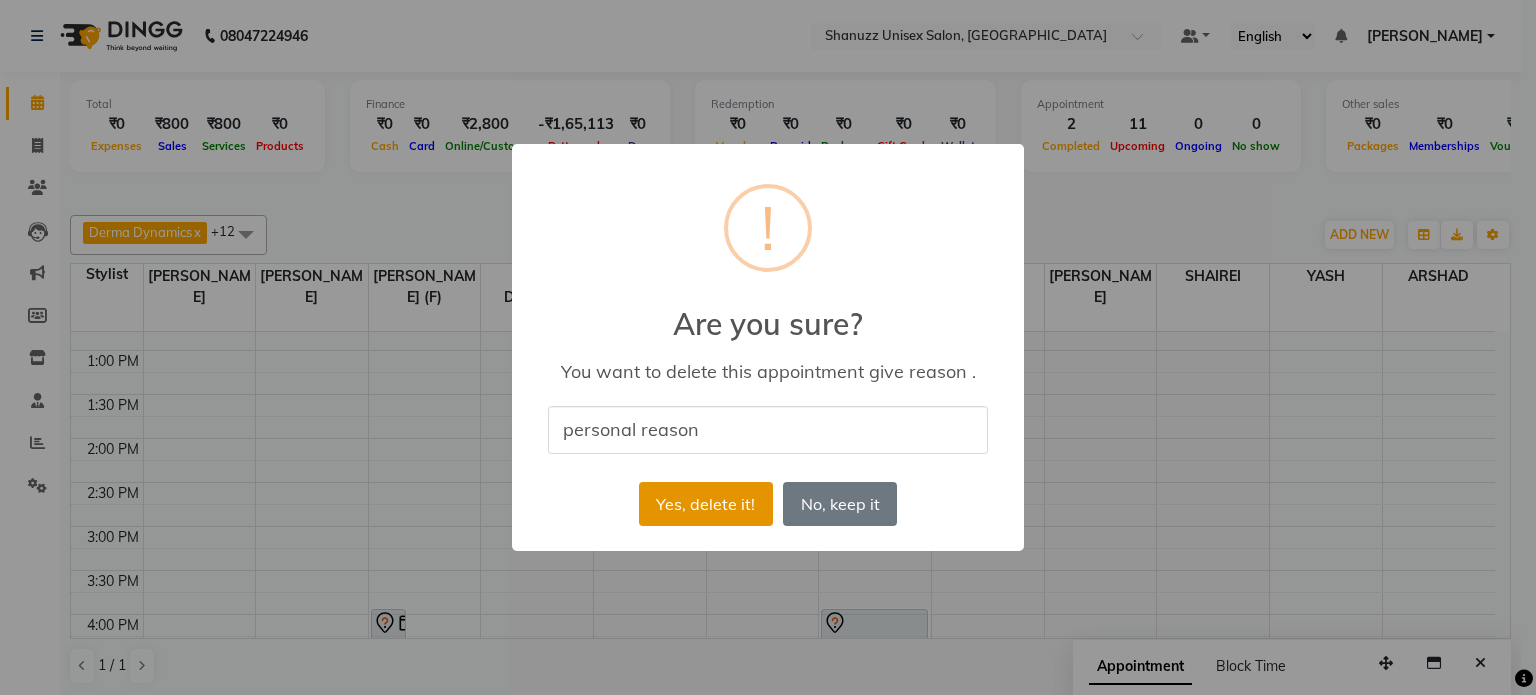 click on "Yes, delete it!" at bounding box center (706, 504) 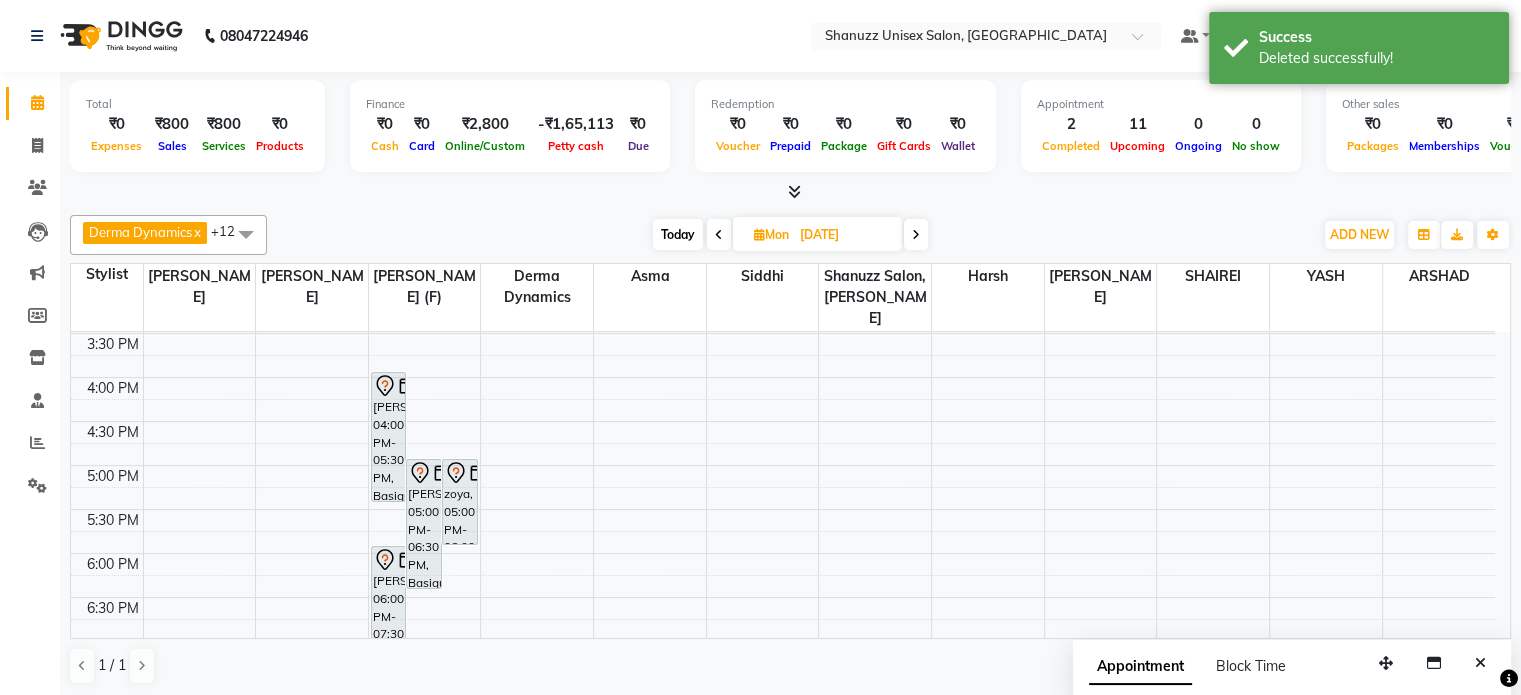 scroll, scrollTop: 571, scrollLeft: 0, axis: vertical 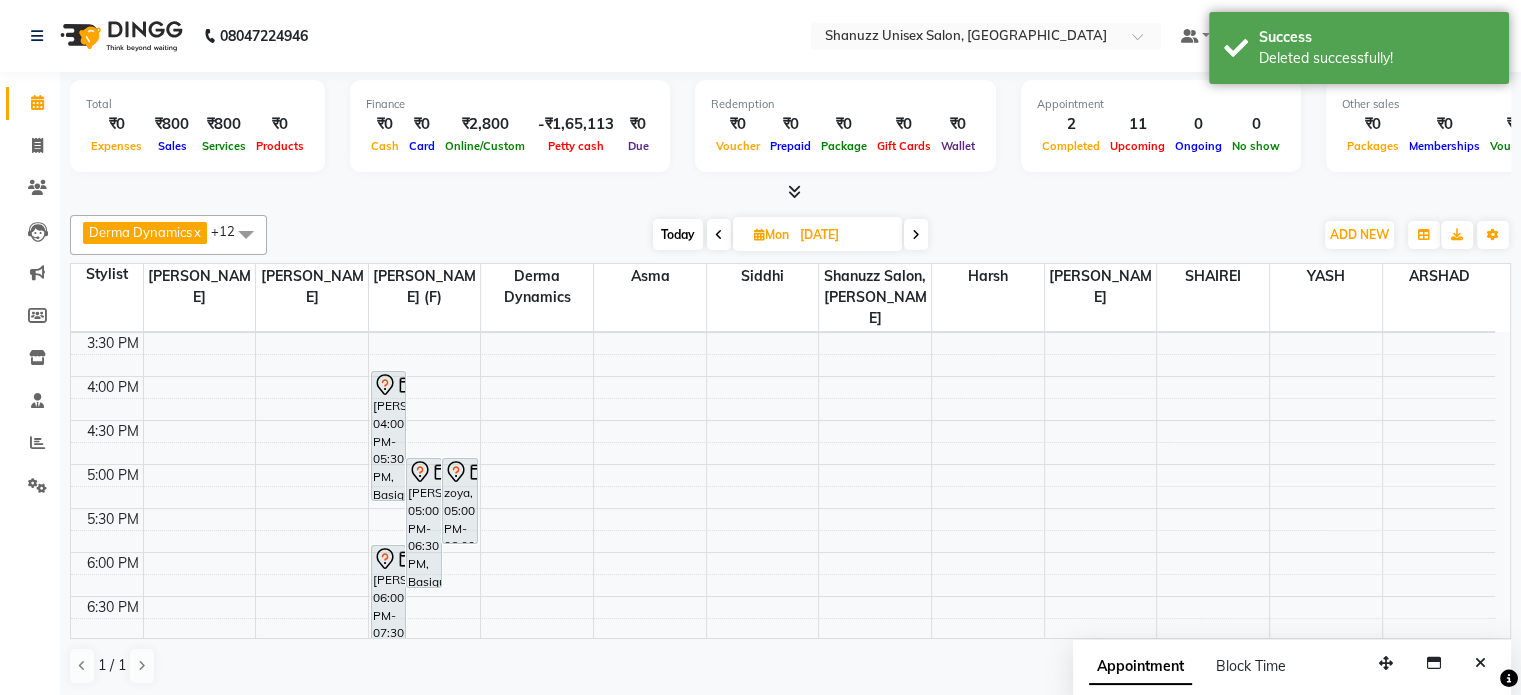 click on "Today" at bounding box center (678, 234) 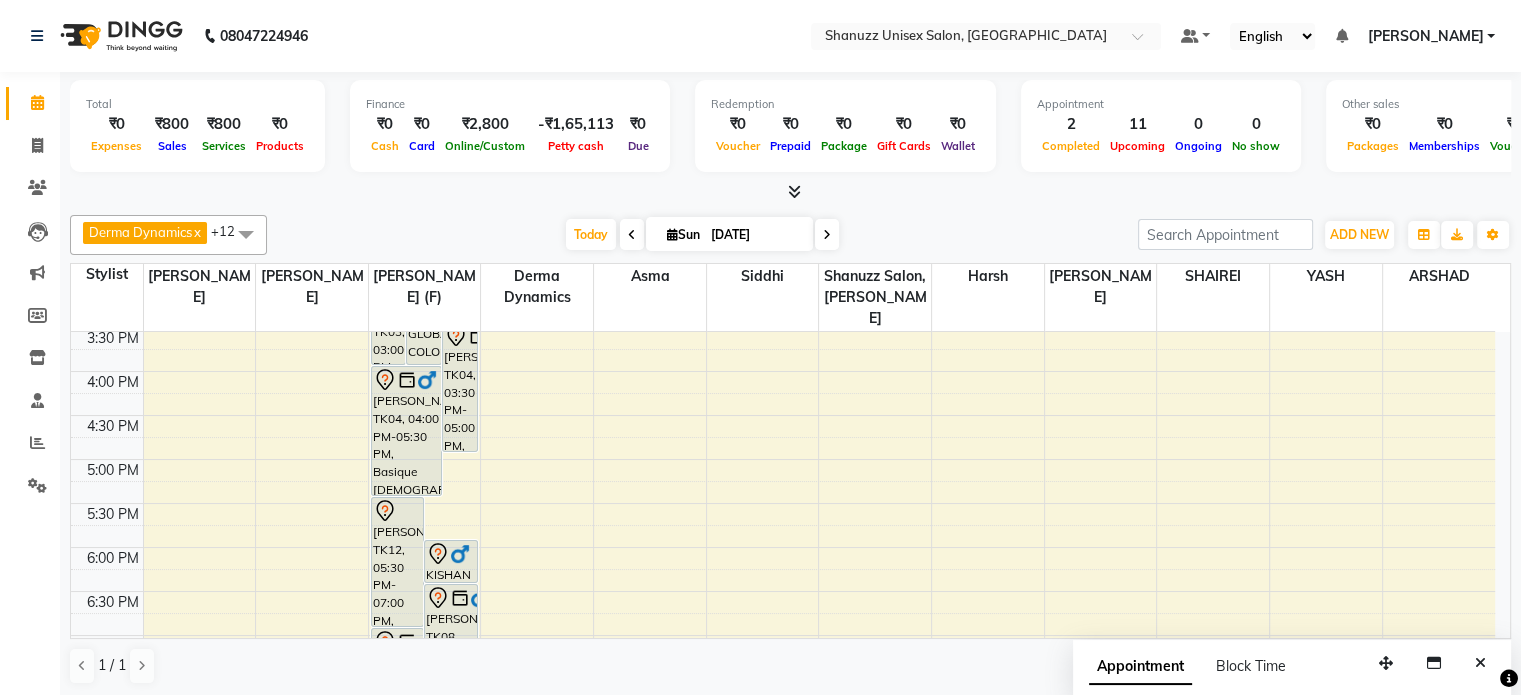 scroll, scrollTop: 569, scrollLeft: 0, axis: vertical 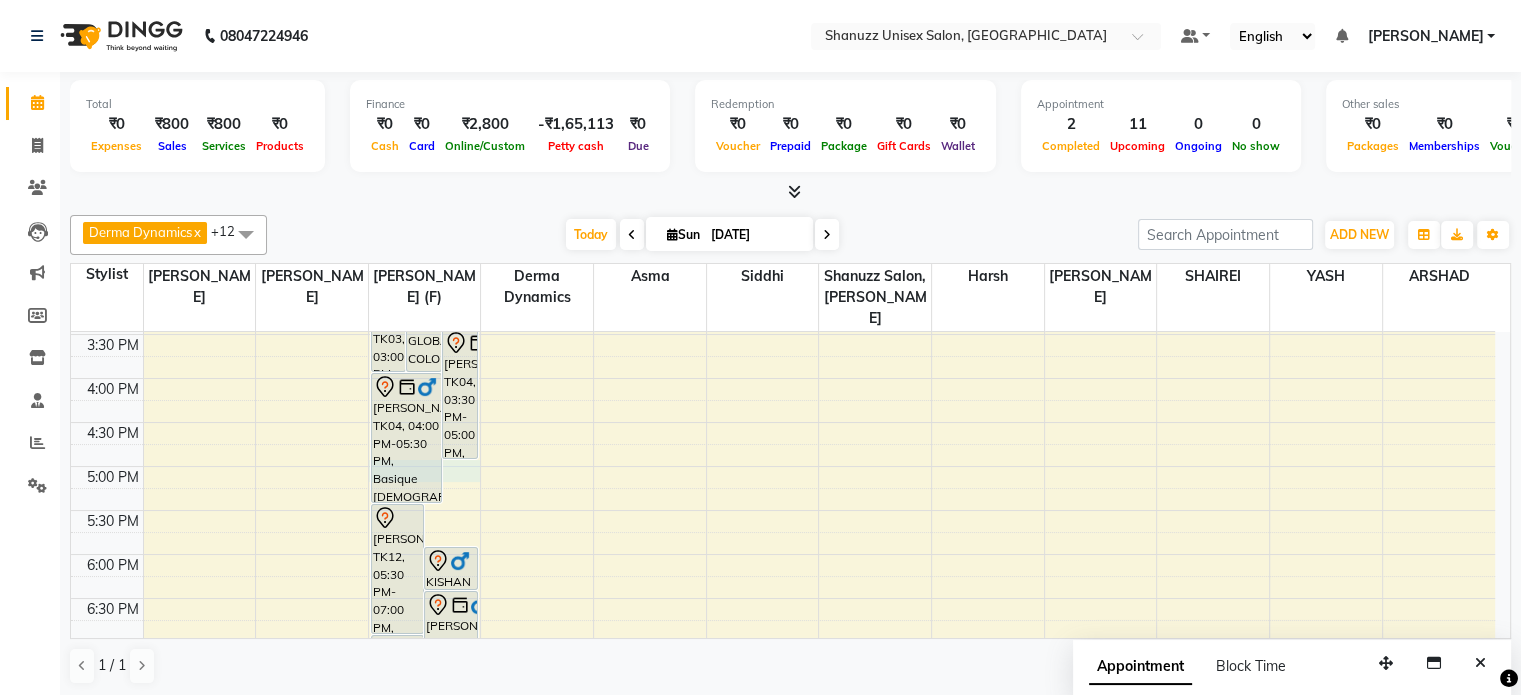 click on "9:00 AM 9:30 AM 10:00 AM 10:30 AM 11:00 AM 11:30 AM 12:00 PM 12:30 PM 1:00 PM 1:30 PM 2:00 PM 2:30 PM 3:00 PM 3:30 PM 4:00 PM 4:30 PM 5:00 PM 5:30 PM 6:00 PM 6:30 PM 7:00 PM 7:30 PM 8:00 PM 8:30 PM             JAYANTI, TK01, 07:45 PM-08:45 PM, Basique FEMALE Haircut - By Seasoned Hairdresser (10+ Years of Experience)             VENKATESH VENNA, TK06, 01:30 PM-03:00 PM, Basique MALE Haircut - By Shanuzz (18+ Years of Experience)             DR.YASHODA SOLANKI, TK09, 02:00 PM-04:00 PM, GLOBAL COLOR - Hair below waist             MRAGENDRA CHANDEL, TK02, 02:00 PM-02:30 PM, Basique MALE Haircut - By Shanuzz (18+ Years of Experience)             SUNNY RATHOD, TK04, 03:30 PM-05:00 PM, Basique MALE Haircut - By Shanuzz (18+ Years of Experience)             NIRVAN SHAH, TK03, 03:00 PM-04:00 PM, Basique MALE Haircut - By Shanuzz (18+ Years of Experience)             SUNNY RATHOD, TK04, 04:00 PM-05:30 PM, Basique MALE Haircut - By Shanuzz (18+ Years of Experience)" at bounding box center (783, 290) 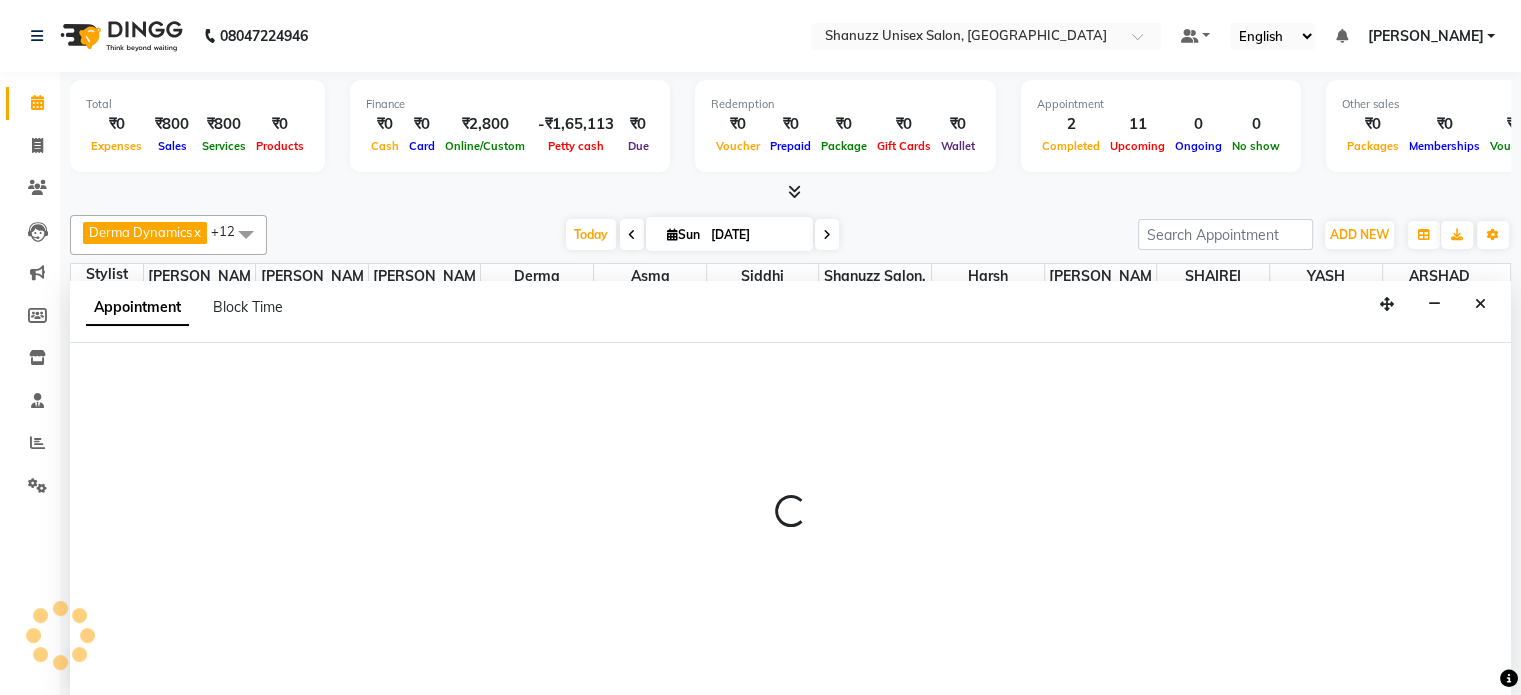 select on "59304" 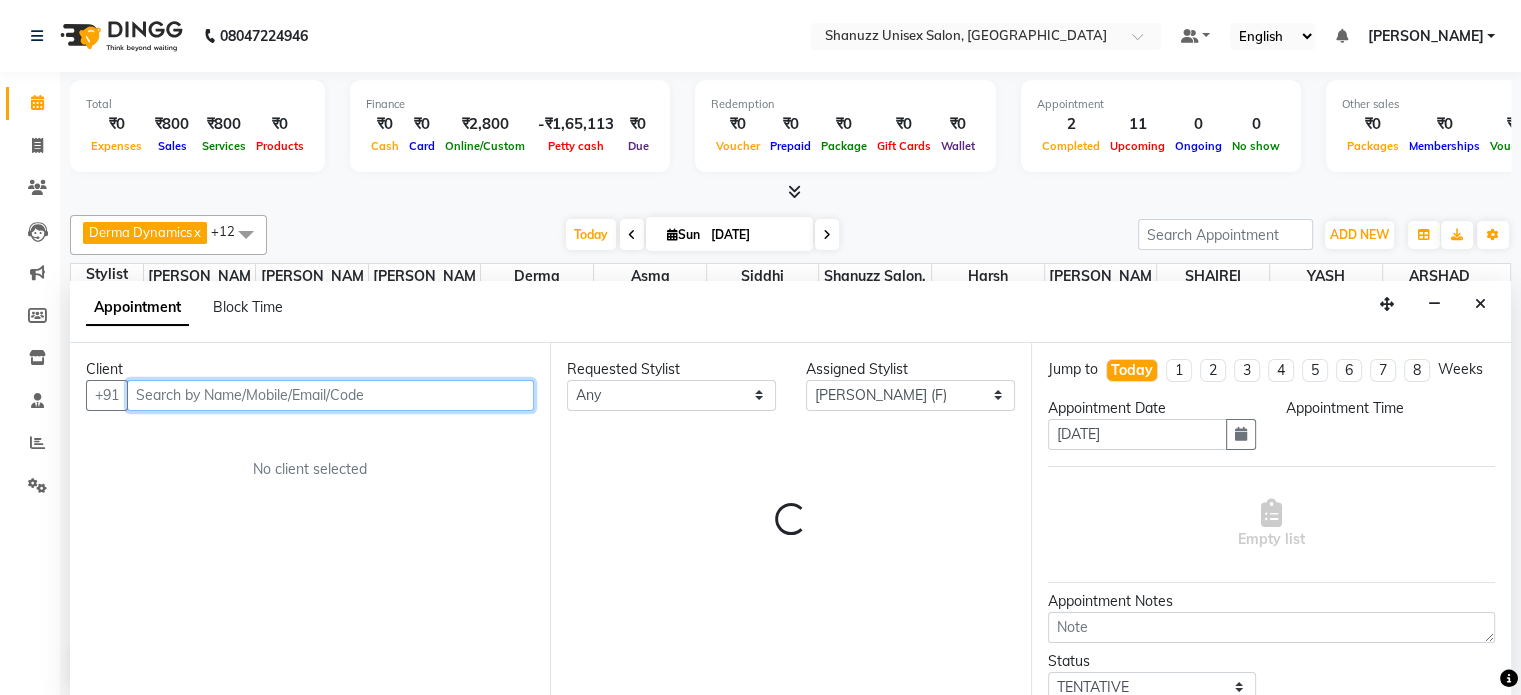 select on "1020" 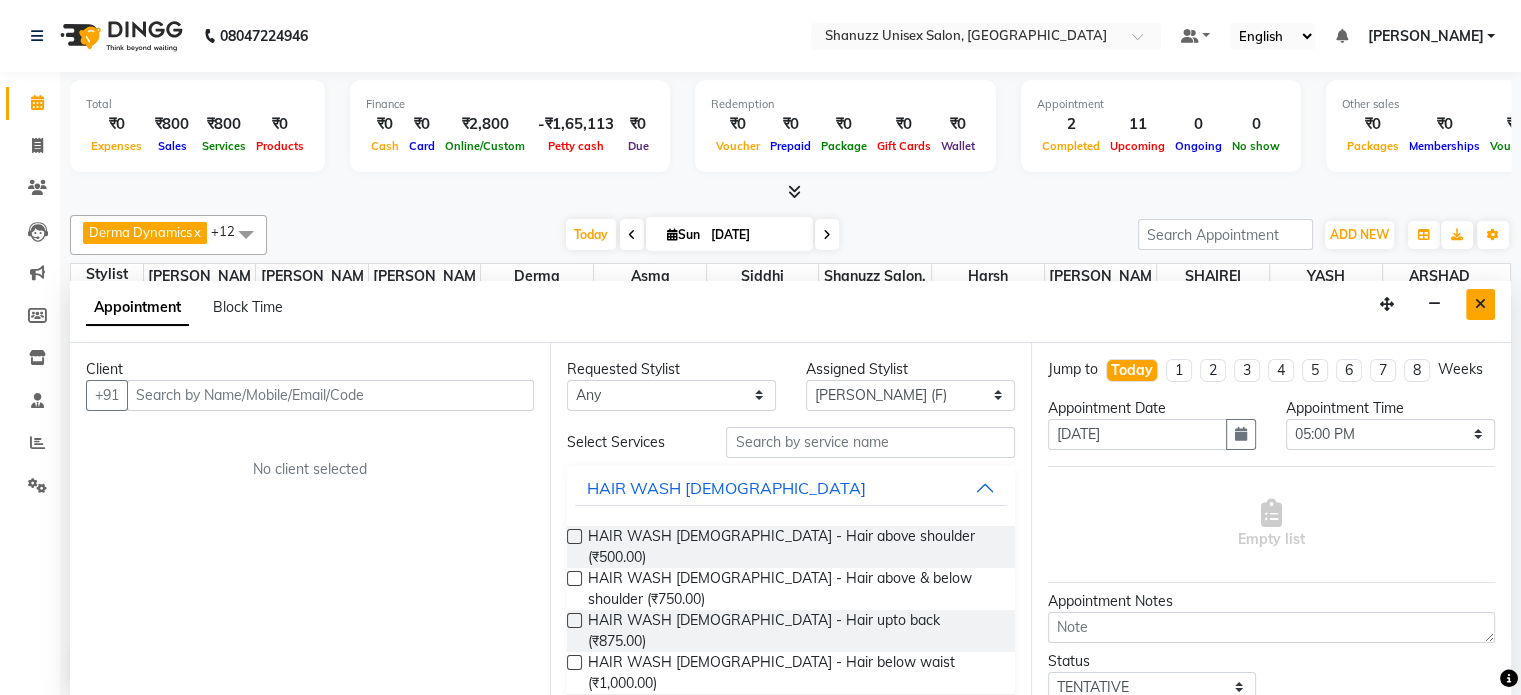 click at bounding box center [1480, 304] 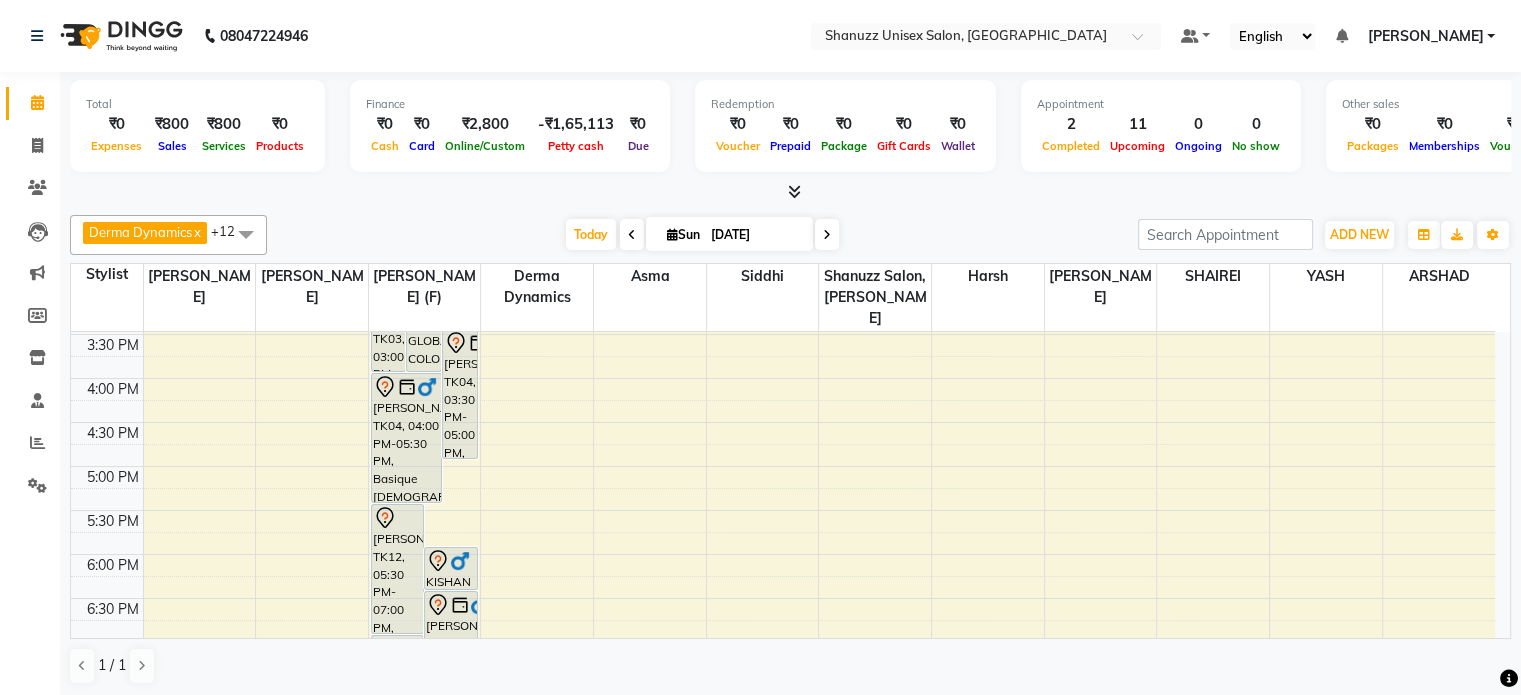 click on "9:00 AM 9:30 AM 10:00 AM 10:30 AM 11:00 AM 11:30 AM 12:00 PM 12:30 PM 1:00 PM 1:30 PM 2:00 PM 2:30 PM 3:00 PM 3:30 PM 4:00 PM 4:30 PM 5:00 PM 5:30 PM 6:00 PM 6:30 PM 7:00 PM 7:30 PM 8:00 PM 8:30 PM             JAYANTI, TK01, 07:45 PM-08:45 PM, Basique FEMALE Haircut - By Seasoned Hairdresser (10+ Years of Experience)             VENKATESH VENNA, TK06, 01:30 PM-03:00 PM, Basique MALE Haircut - By Shanuzz (18+ Years of Experience)             DR.YASHODA SOLANKI, TK09, 02:00 PM-04:00 PM, GLOBAL COLOR - Hair below waist             MRAGENDRA CHANDEL, TK02, 02:00 PM-02:30 PM, Basique MALE Haircut - By Shanuzz (18+ Years of Experience)             SUNNY RATHOD, TK04, 03:30 PM-05:00 PM, Basique MALE Haircut - By Shanuzz (18+ Years of Experience)             NIRVAN SHAH, TK03, 03:00 PM-04:00 PM, Basique MALE Haircut - By Shanuzz (18+ Years of Experience)             SUNNY RATHOD, TK04, 04:00 PM-05:30 PM, Basique MALE Haircut - By Shanuzz (18+ Years of Experience)" at bounding box center (783, 290) 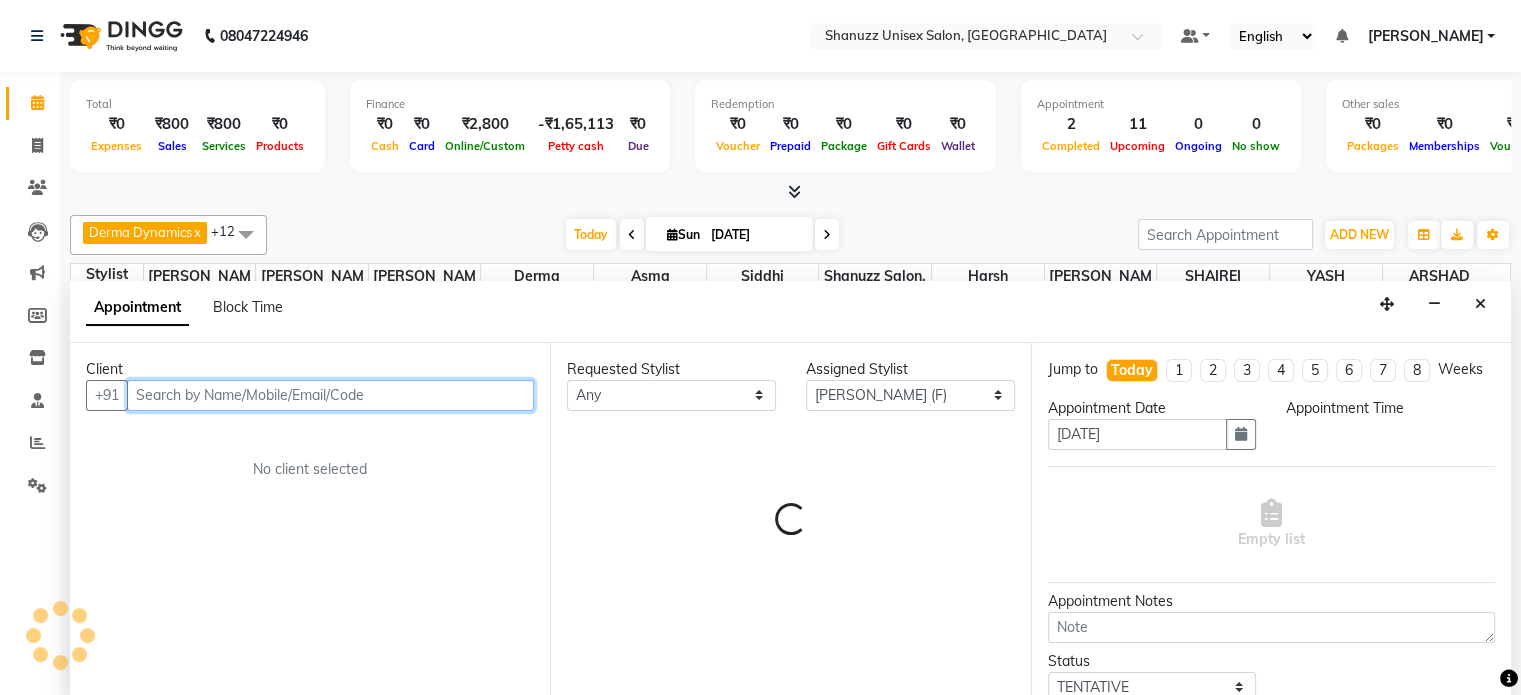 select on "1020" 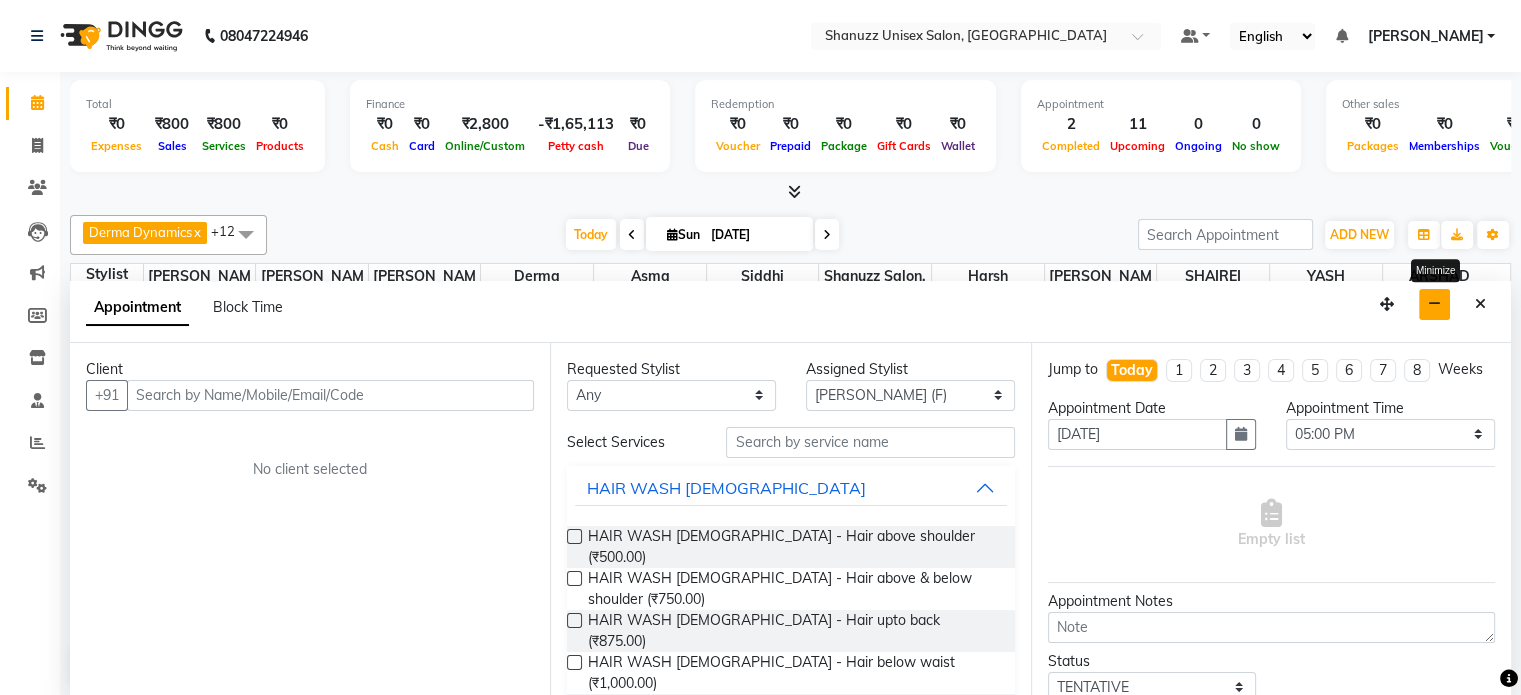 click at bounding box center [1434, 304] 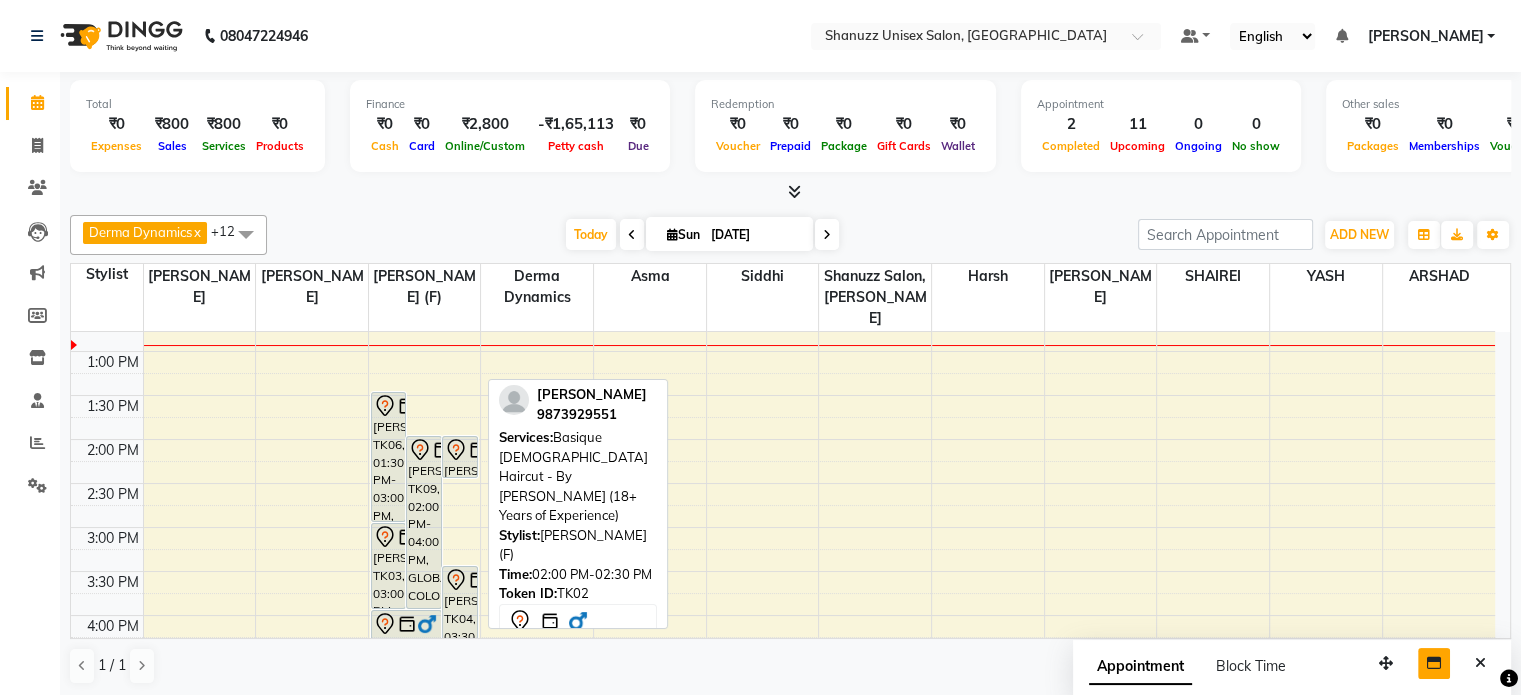 scroll, scrollTop: 343, scrollLeft: 0, axis: vertical 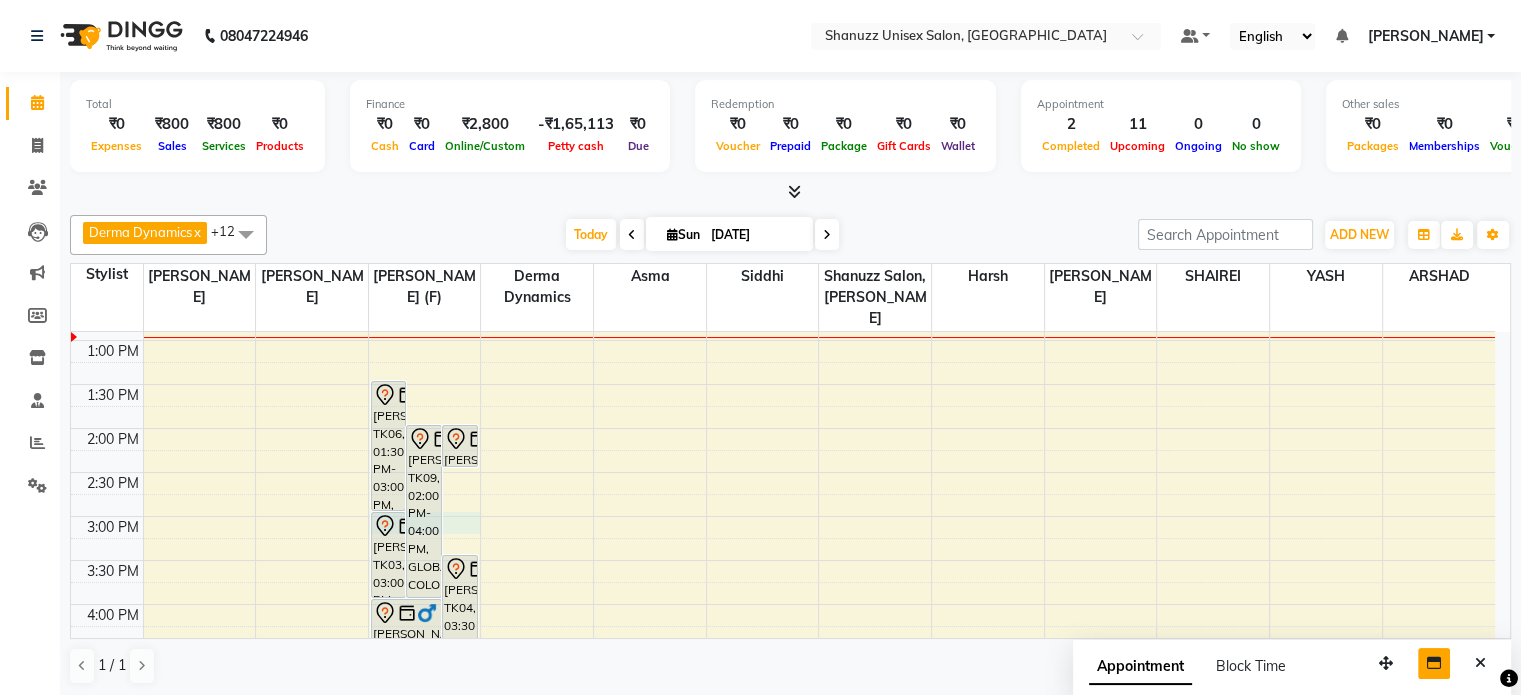 click on "9:00 AM 9:30 AM 10:00 AM 10:30 AM 11:00 AM 11:30 AM 12:00 PM 12:30 PM 1:00 PM 1:30 PM 2:00 PM 2:30 PM 3:00 PM 3:30 PM 4:00 PM 4:30 PM 5:00 PM 5:30 PM 6:00 PM 6:30 PM 7:00 PM 7:30 PM 8:00 PM 8:30 PM             JAYANTI, TK01, 07:45 PM-08:45 PM, Basique FEMALE Haircut - By Seasoned Hairdresser (10+ Years of Experience)             VENKATESH VENNA, TK06, 01:30 PM-03:00 PM, Basique MALE Haircut - By Shanuzz (18+ Years of Experience)             DR.YASHODA SOLANKI, TK09, 02:00 PM-04:00 PM, GLOBAL COLOR - Hair below waist             MRAGENDRA CHANDEL, TK02, 02:00 PM-02:30 PM, Basique MALE Haircut - By Shanuzz (18+ Years of Experience)             SUNNY RATHOD, TK04, 03:30 PM-05:00 PM, Basique MALE Haircut - By Shanuzz (18+ Years of Experience)             NIRVAN SHAH, TK03, 03:00 PM-04:00 PM, Basique MALE Haircut - By Shanuzz (18+ Years of Experience)             SUNNY RATHOD, TK04, 04:00 PM-05:30 PM, Basique MALE Haircut - By Shanuzz (18+ Years of Experience)" at bounding box center (783, 516) 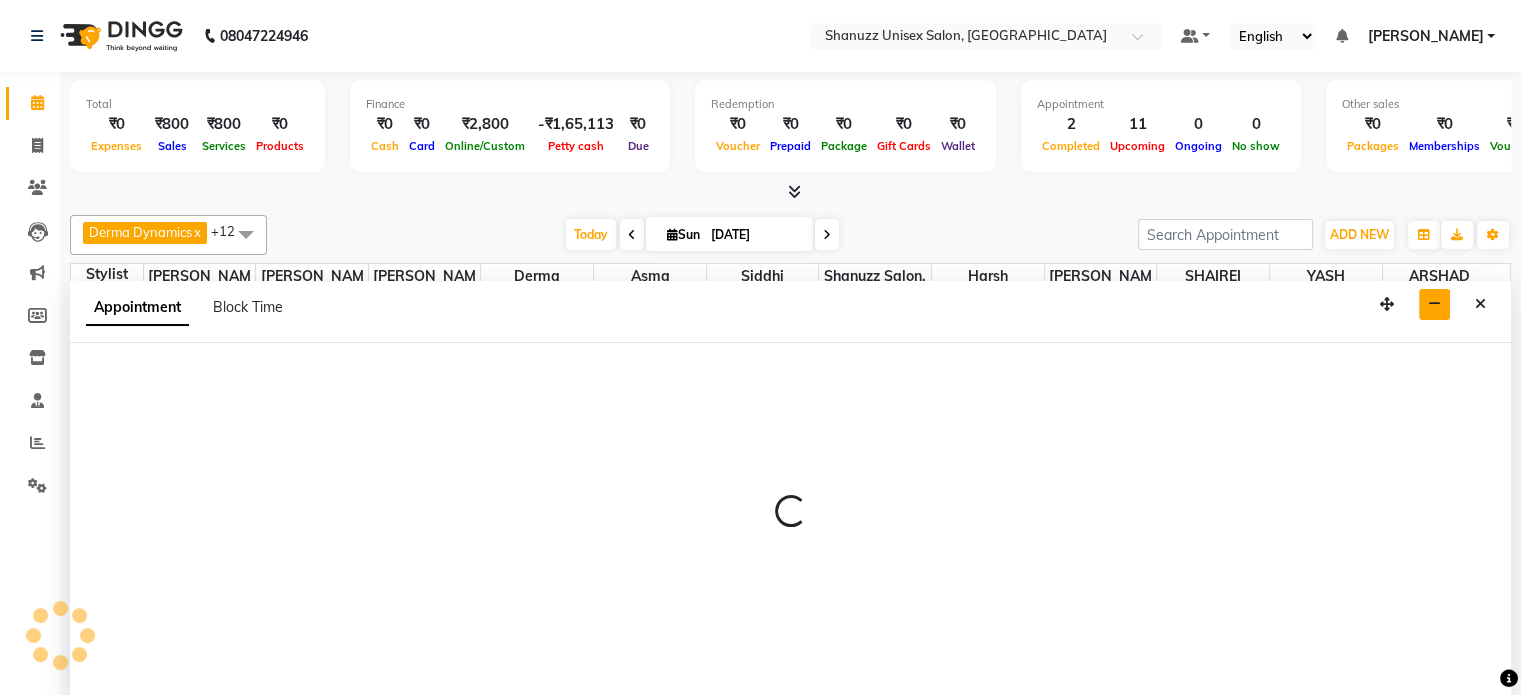 select on "59304" 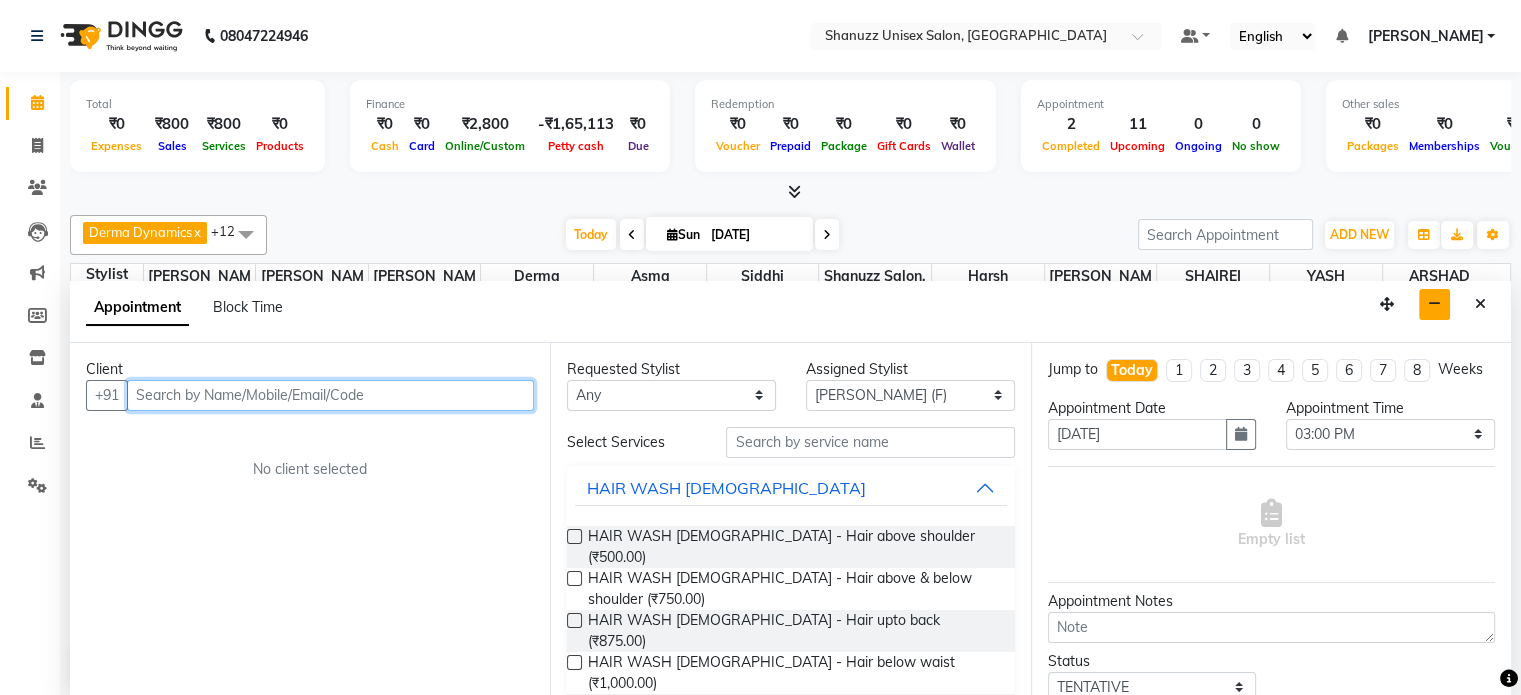 click at bounding box center [330, 395] 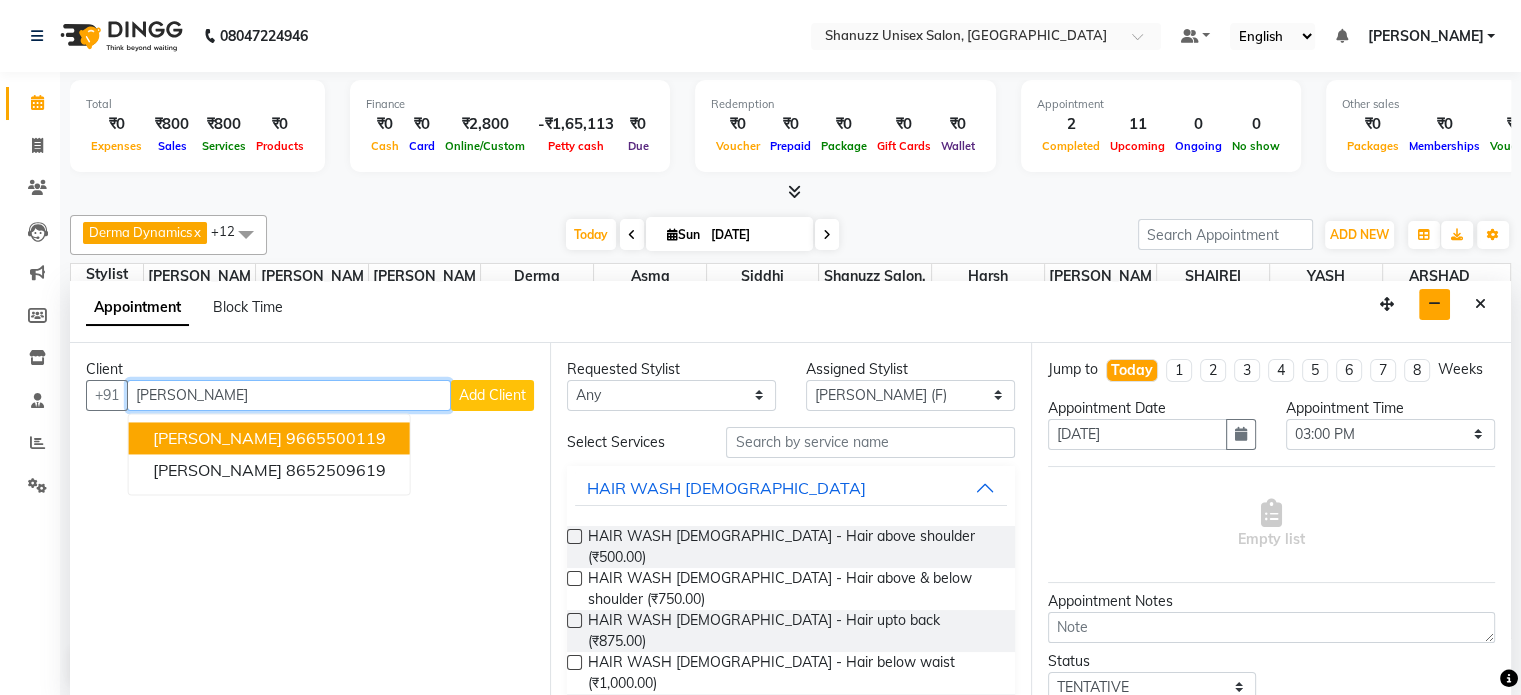 click on "PRANALI" at bounding box center [289, 395] 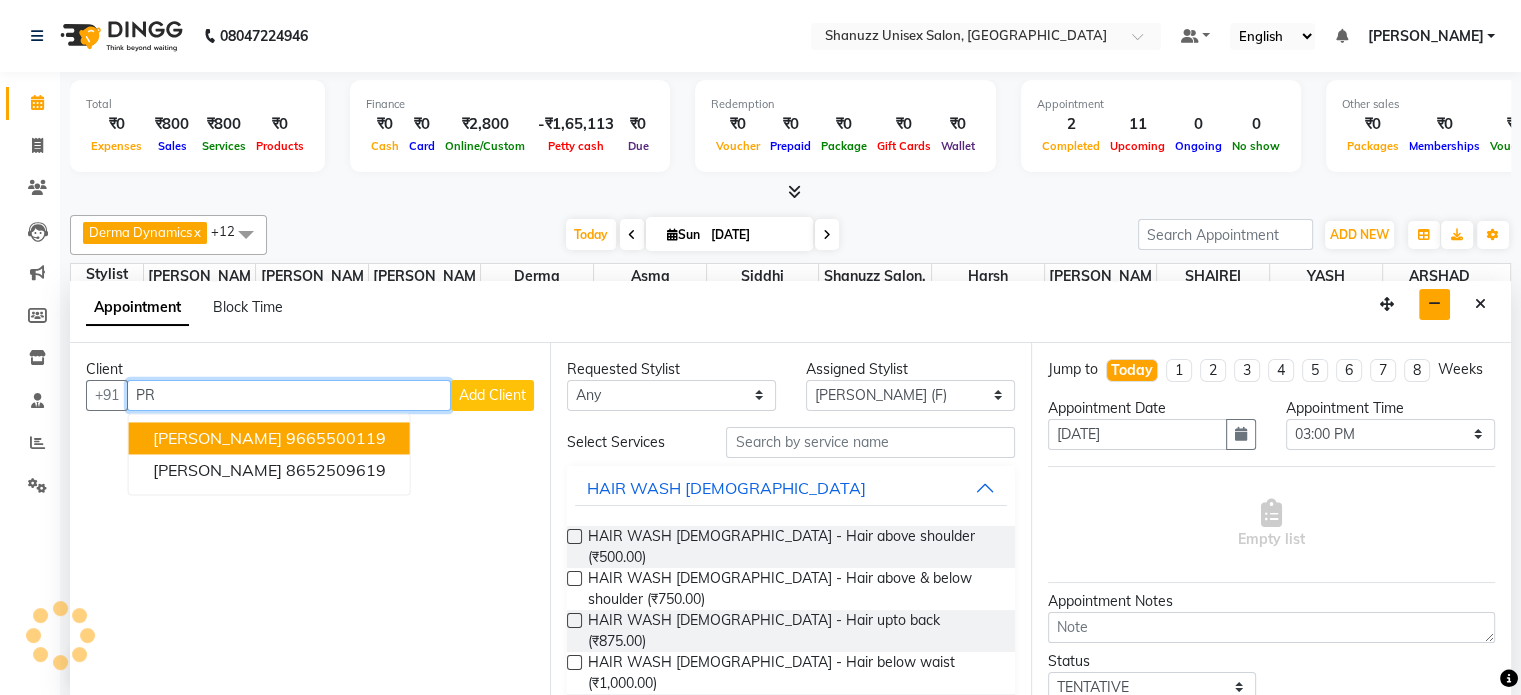 type on "P" 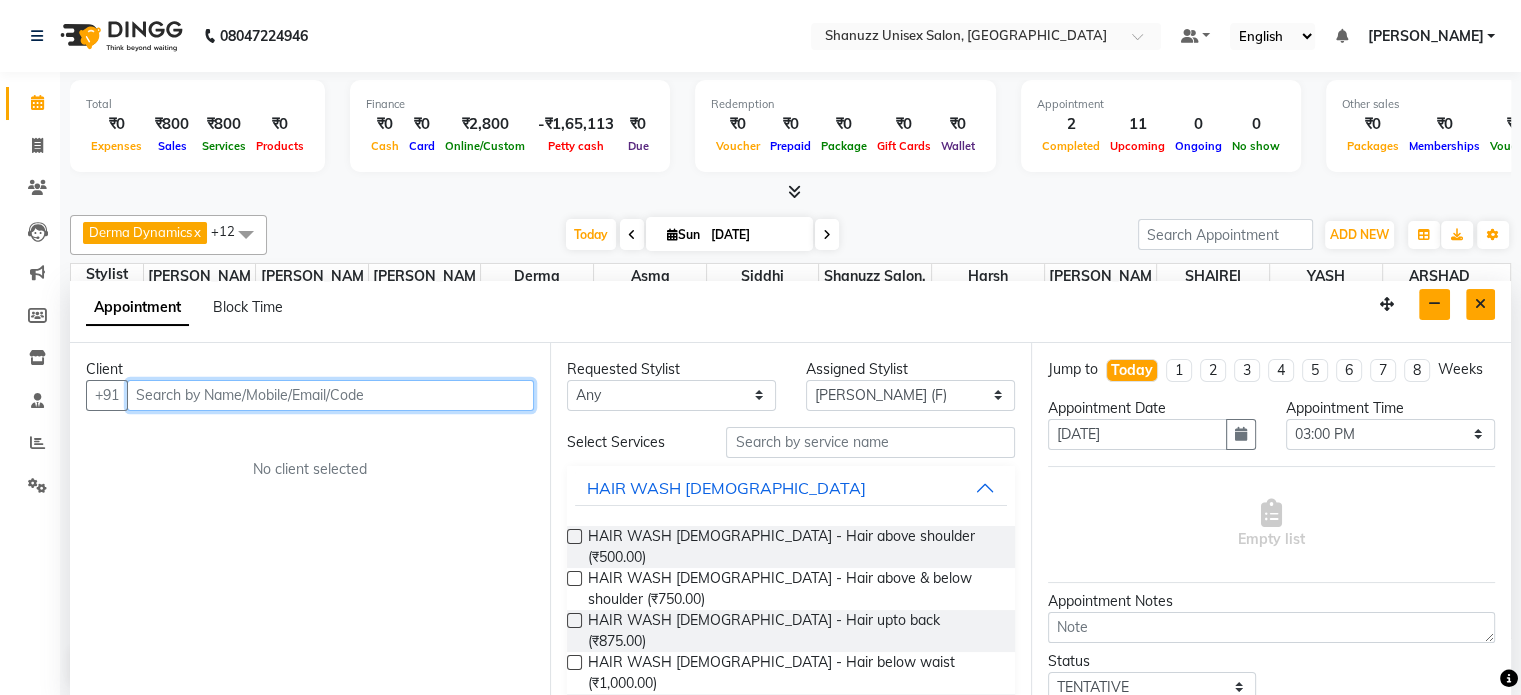 type 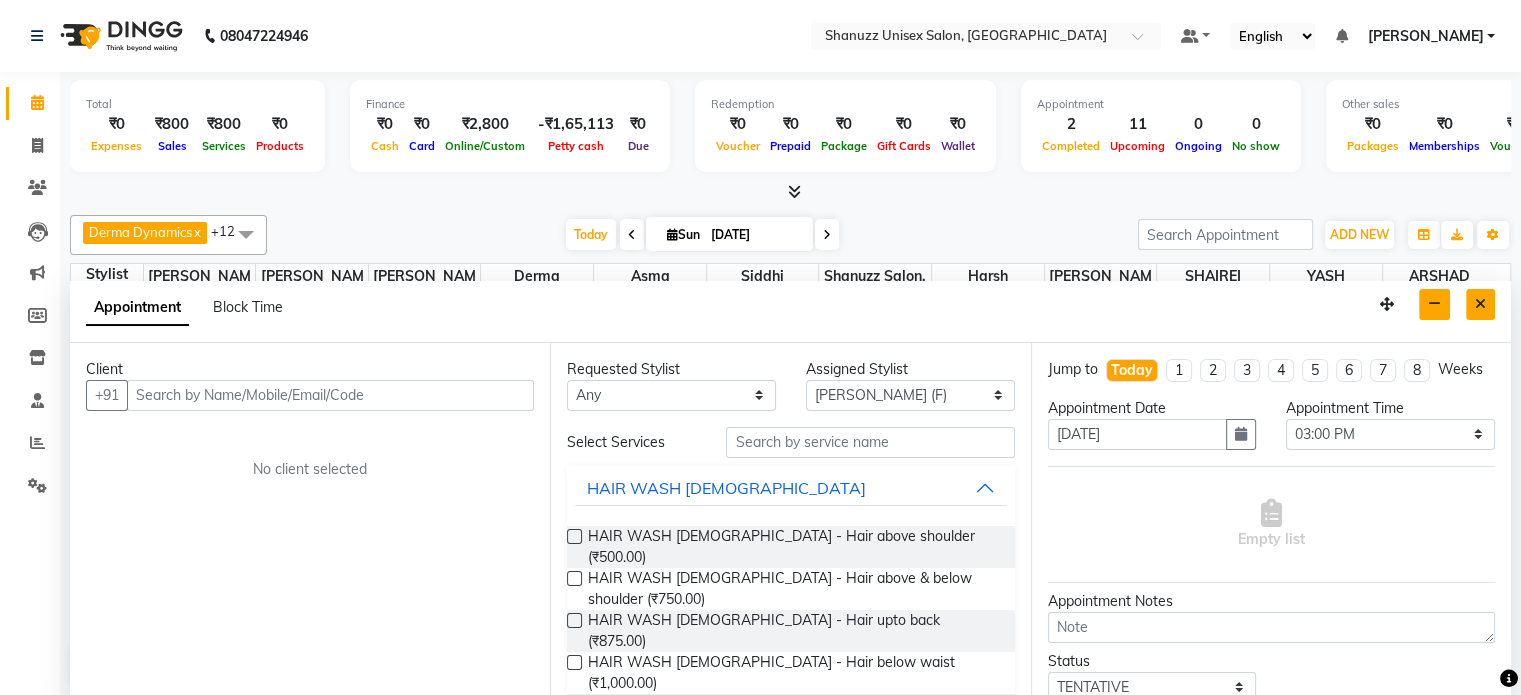 click at bounding box center [1480, 304] 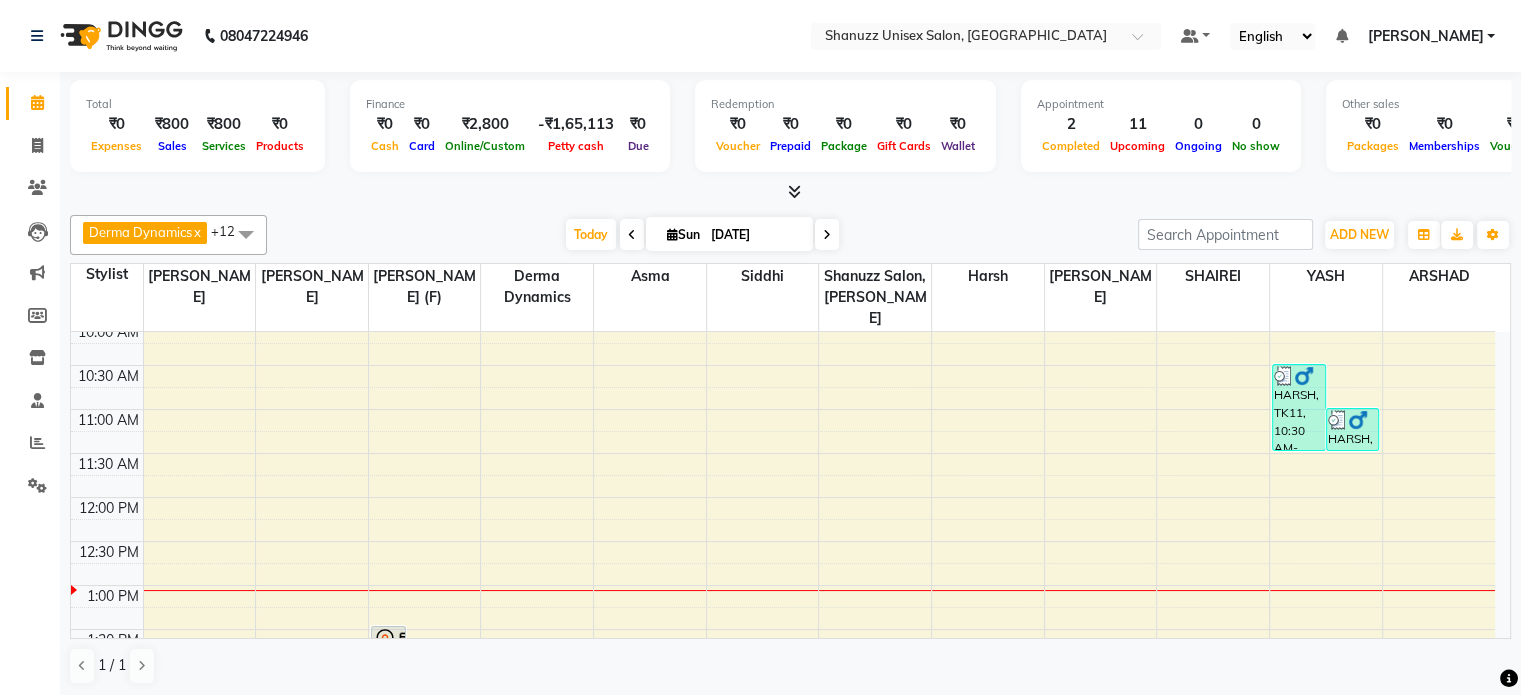 scroll, scrollTop: 75, scrollLeft: 0, axis: vertical 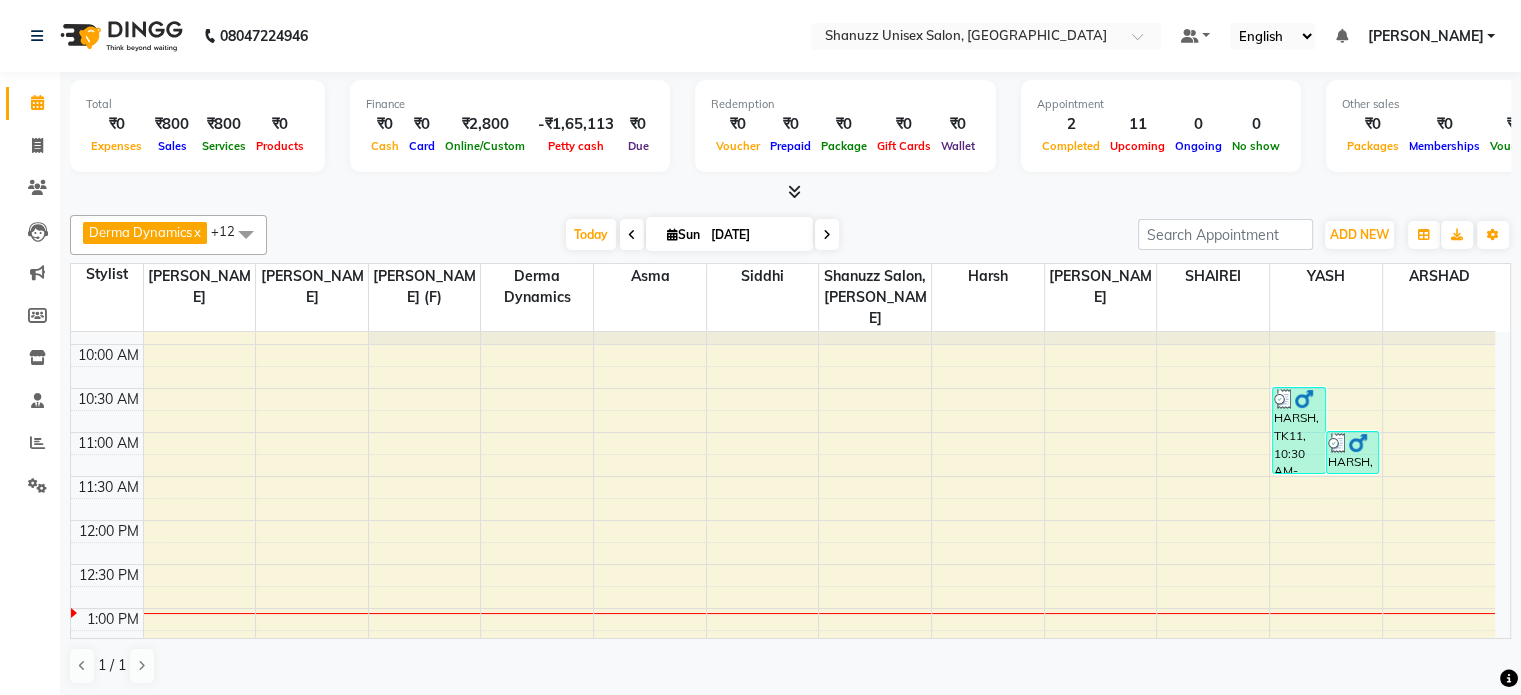 click on "9:00 AM 9:30 AM 10:00 AM 10:30 AM 11:00 AM 11:30 AM 12:00 PM 12:30 PM 1:00 PM 1:30 PM 2:00 PM 2:30 PM 3:00 PM 3:30 PM 4:00 PM 4:30 PM 5:00 PM 5:30 PM 6:00 PM 6:30 PM 7:00 PM 7:30 PM 8:00 PM 8:30 PM             JAYANTI, TK01, 07:45 PM-08:45 PM, Basique FEMALE Haircut - By Seasoned Hairdresser (10+ Years of Experience)             VENKATESH VENNA, TK06, 01:30 PM-03:00 PM, Basique MALE Haircut - By Shanuzz (18+ Years of Experience)             DR.YASHODA SOLANKI, TK09, 02:00 PM-04:00 PM, GLOBAL COLOR - Hair below waist             MRAGENDRA CHANDEL, TK02, 02:00 PM-02:30 PM, Basique MALE Haircut - By Shanuzz (18+ Years of Experience)             SUNNY RATHOD, TK04, 03:30 PM-05:00 PM, Basique MALE Haircut - By Shanuzz (18+ Years of Experience)             NIRVAN SHAH, TK03, 03:00 PM-04:00 PM, Basique MALE Haircut - By Shanuzz (18+ Years of Experience)             SUNNY RATHOD, TK04, 04:00 PM-05:30 PM, Basique MALE Haircut - By Shanuzz (18+ Years of Experience)" at bounding box center [783, 784] 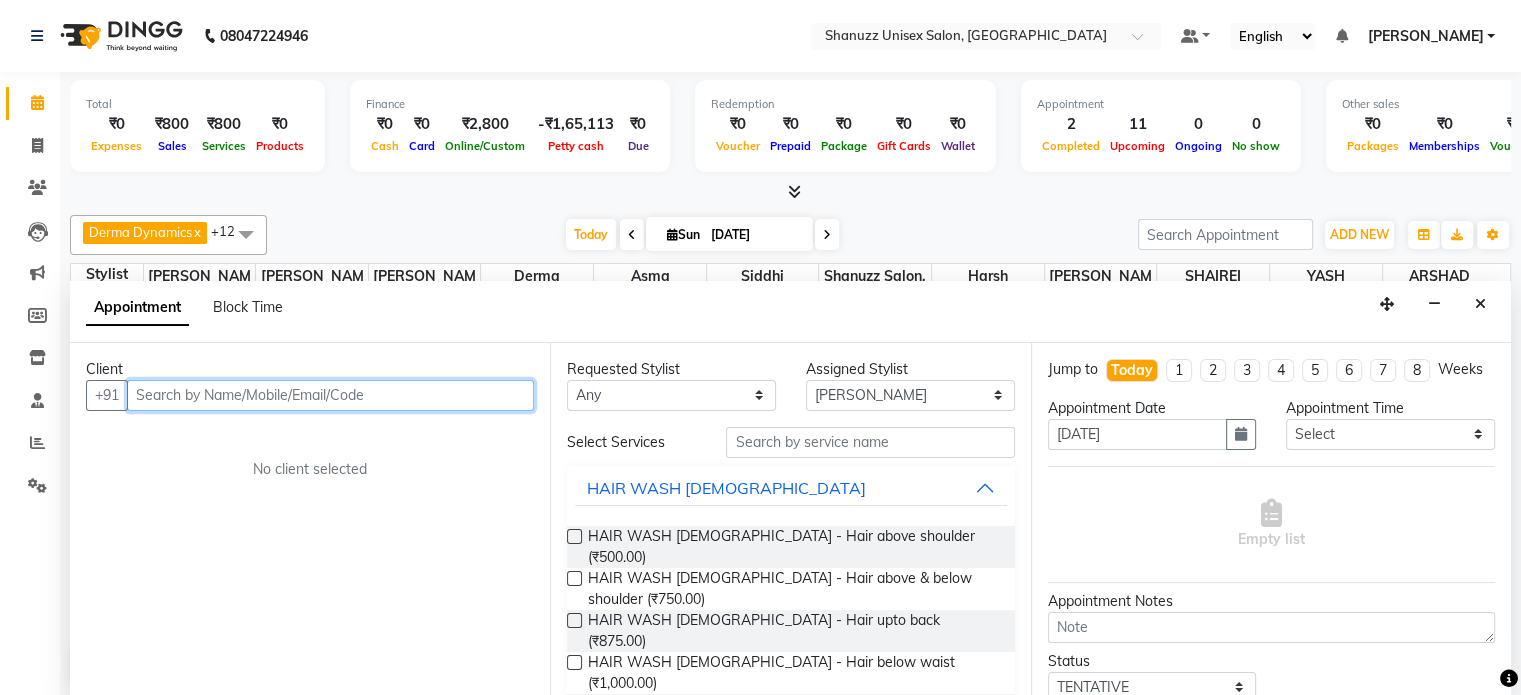 click at bounding box center [330, 395] 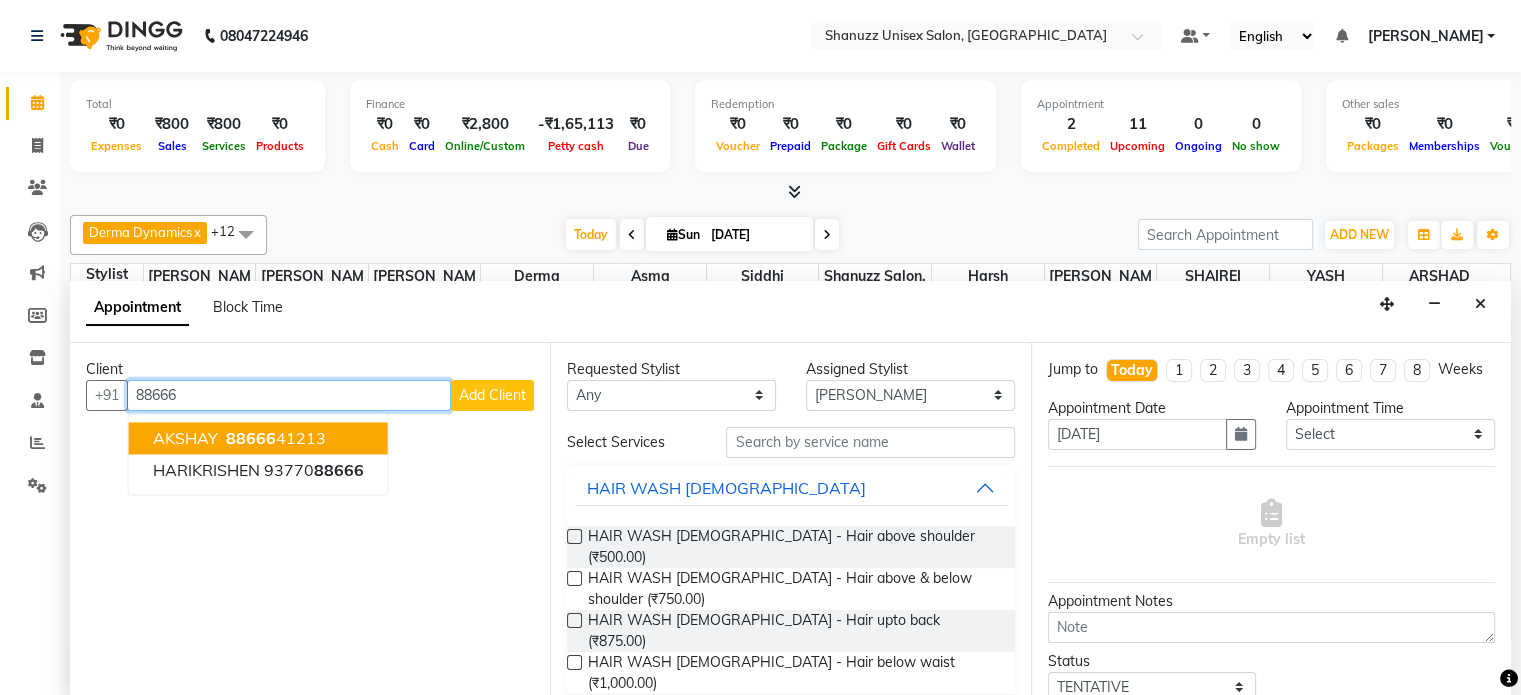 click on "AKSHAY" at bounding box center [185, 438] 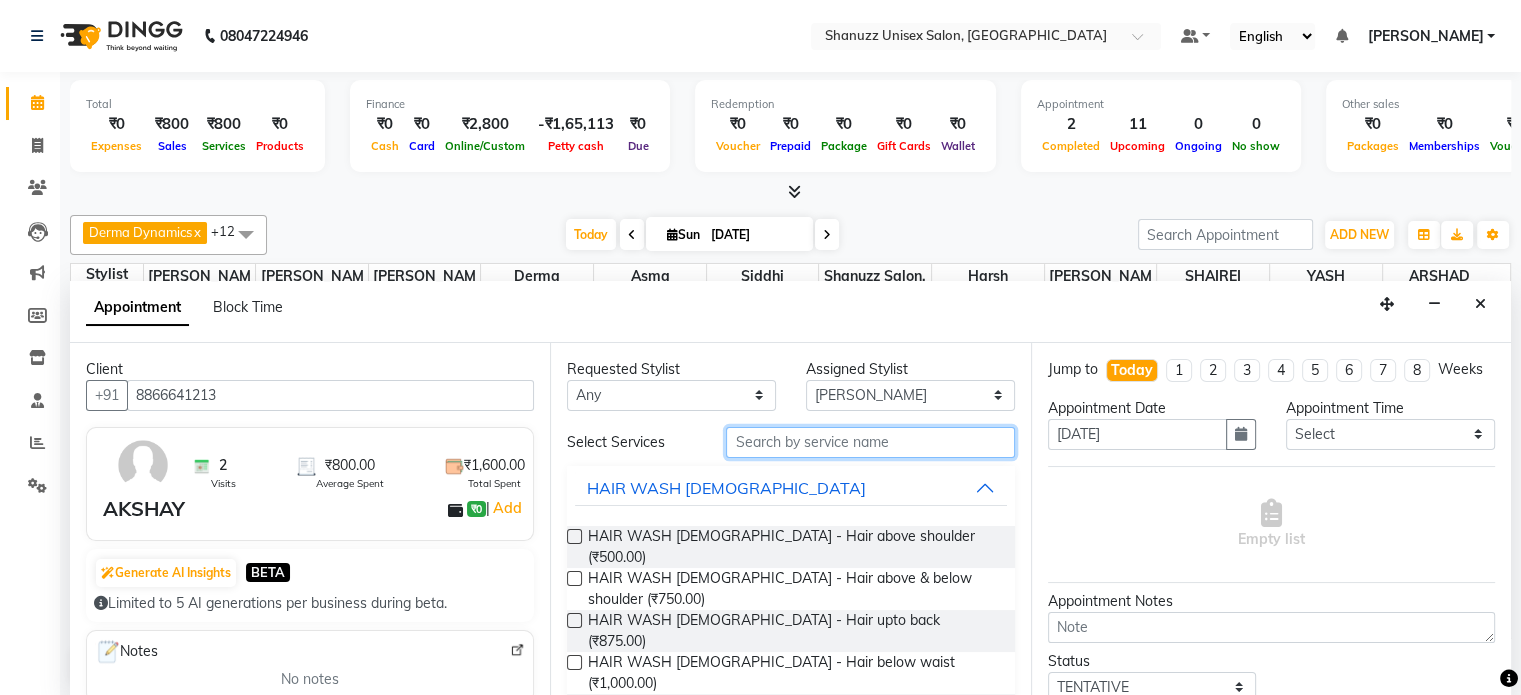 click at bounding box center (870, 442) 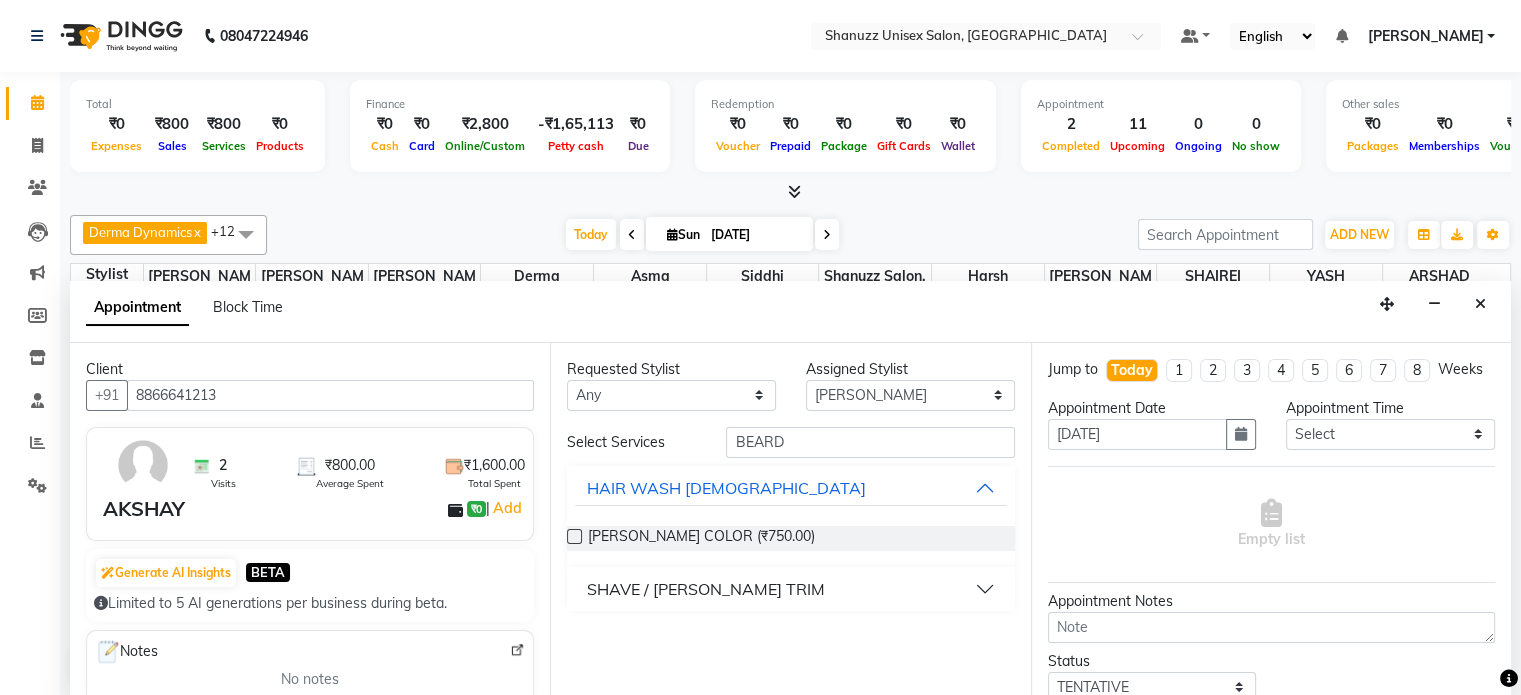 click on "SHAVE / BEARD TRIM" at bounding box center (706, 589) 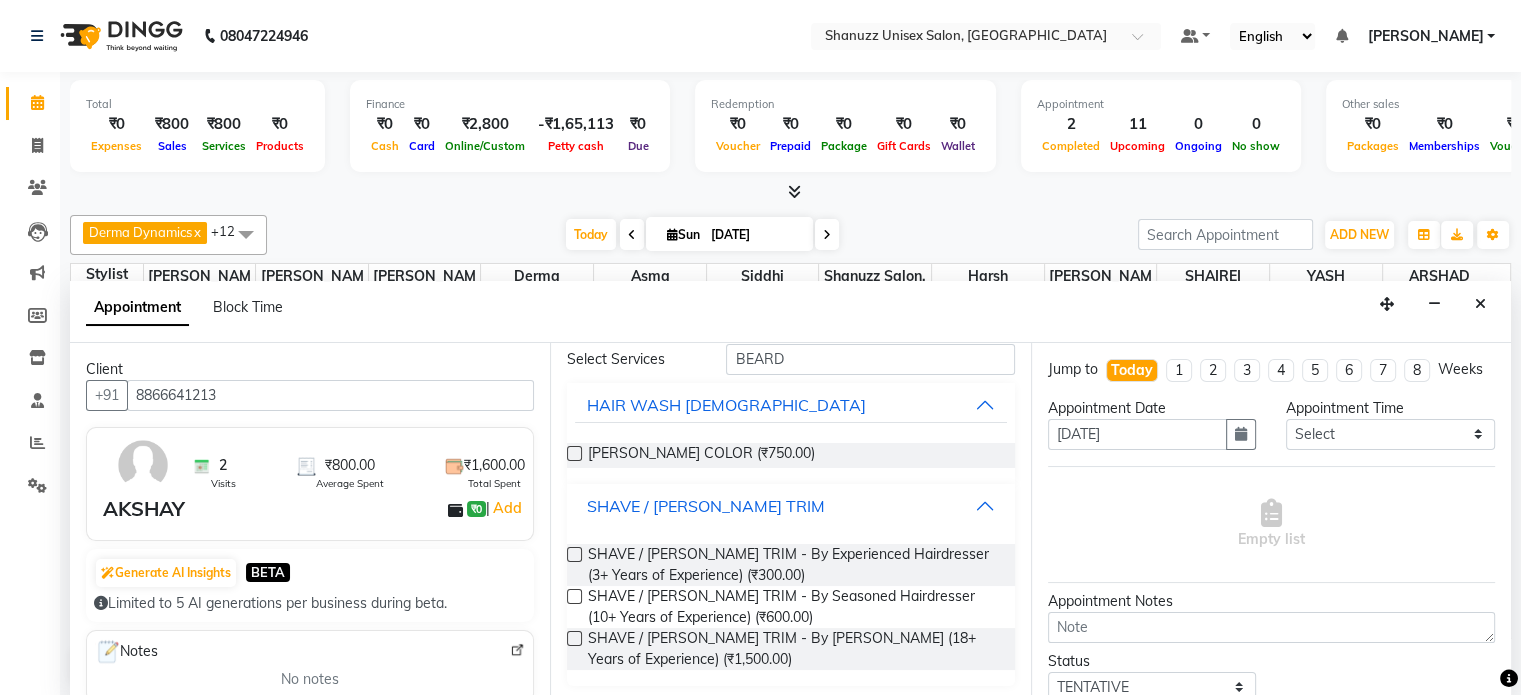 scroll, scrollTop: 84, scrollLeft: 0, axis: vertical 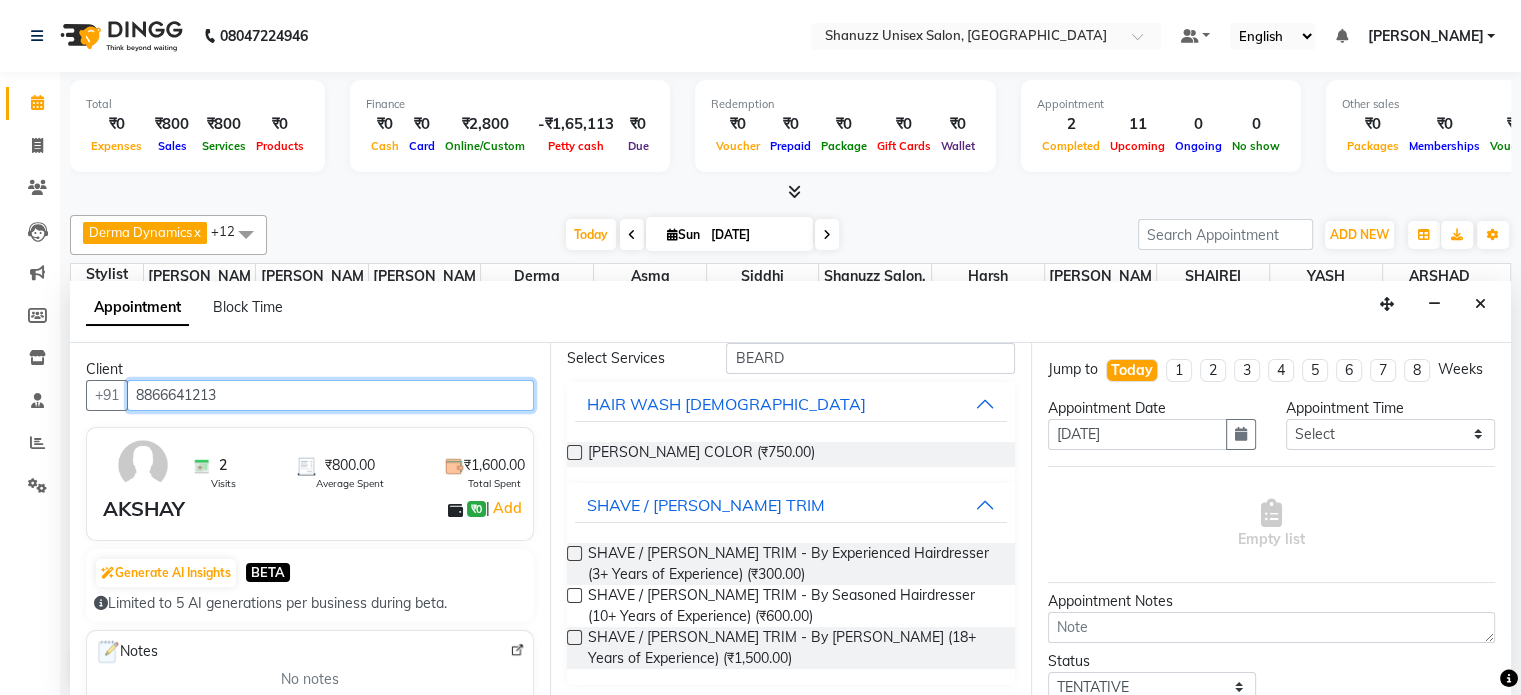 click on "8866641213" at bounding box center [330, 395] 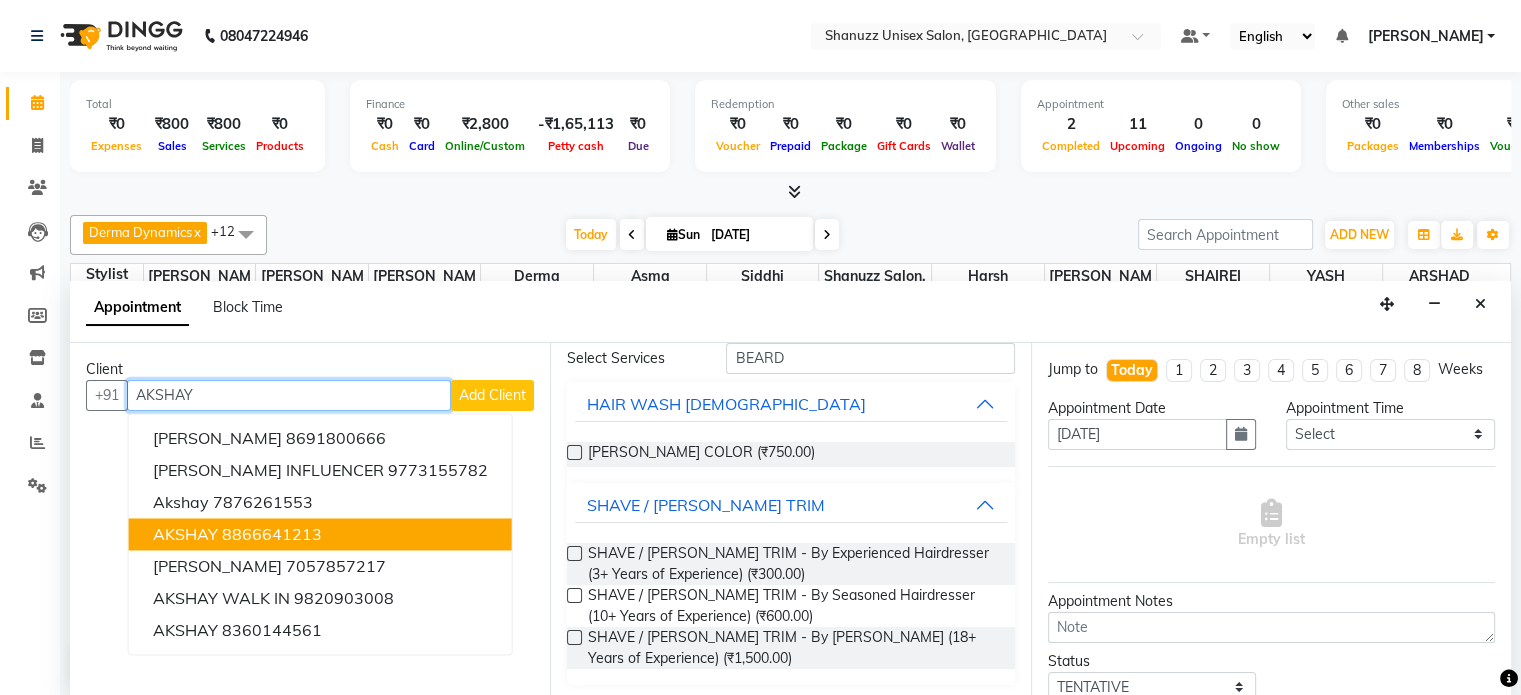 click on "AKSHAY" at bounding box center (185, 534) 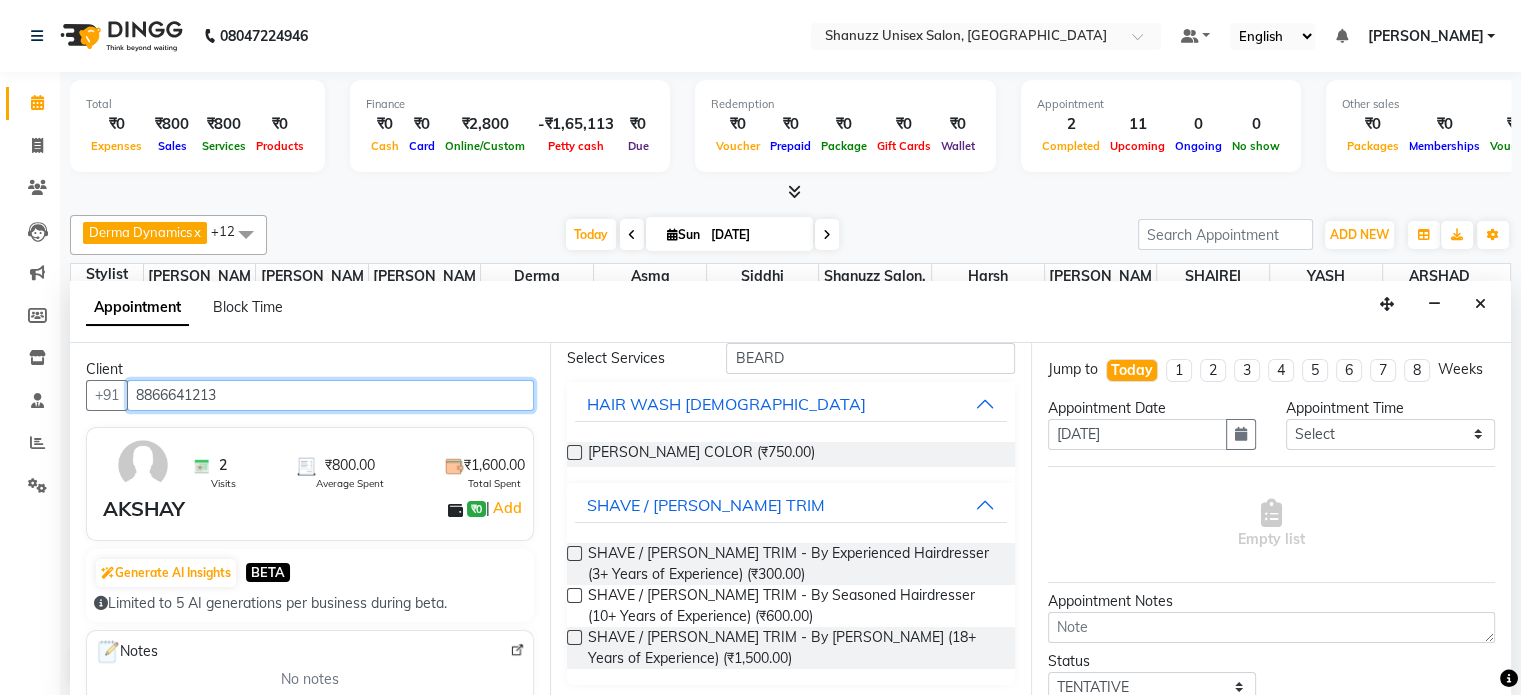 click on "8866641213" at bounding box center (330, 395) 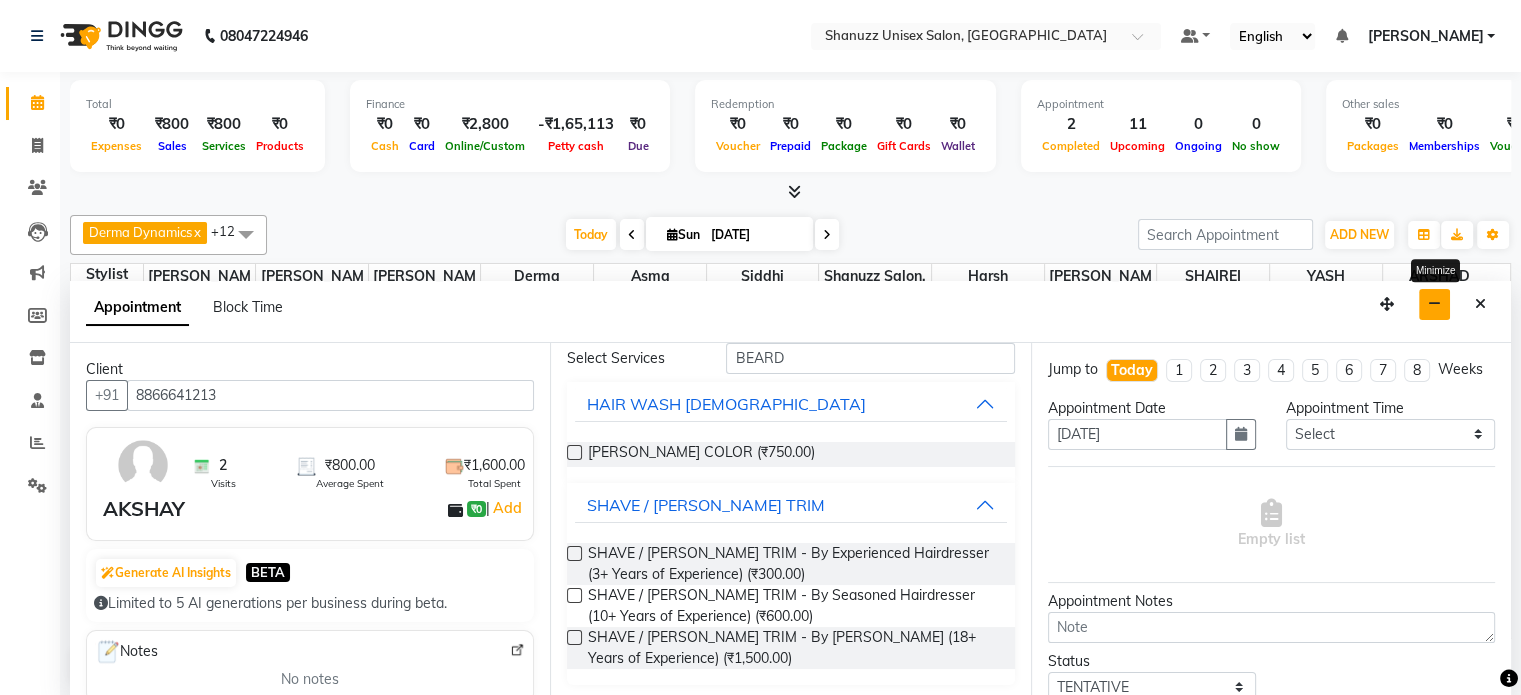 click at bounding box center [1434, 304] 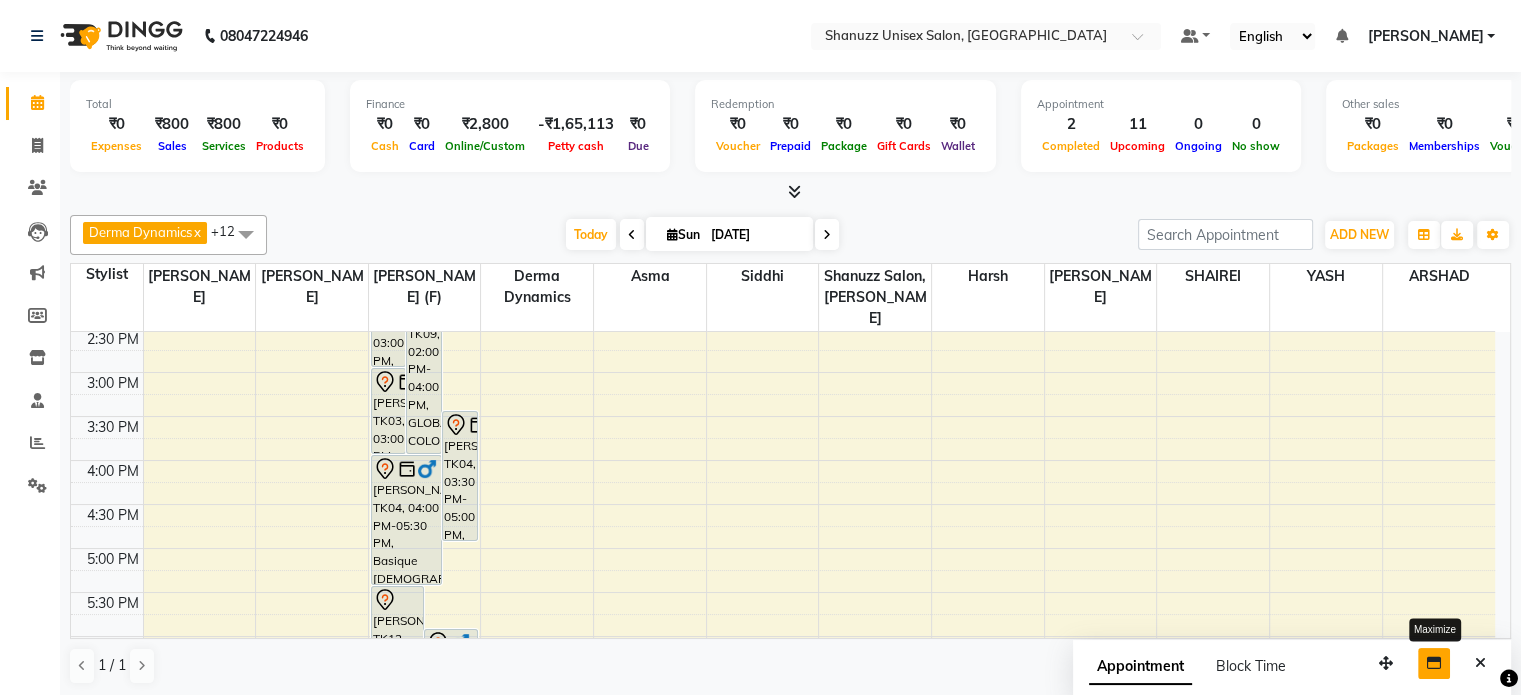 scroll, scrollTop: 718, scrollLeft: 0, axis: vertical 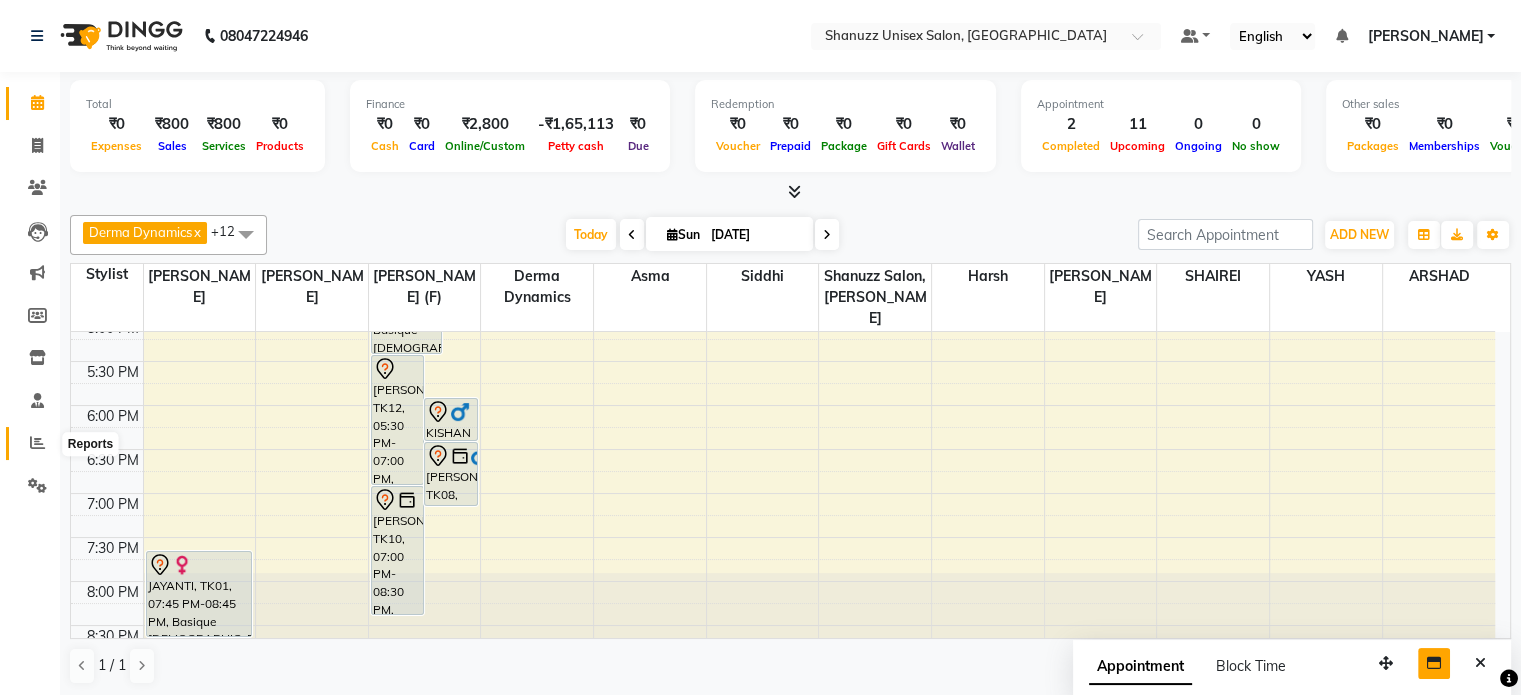 click 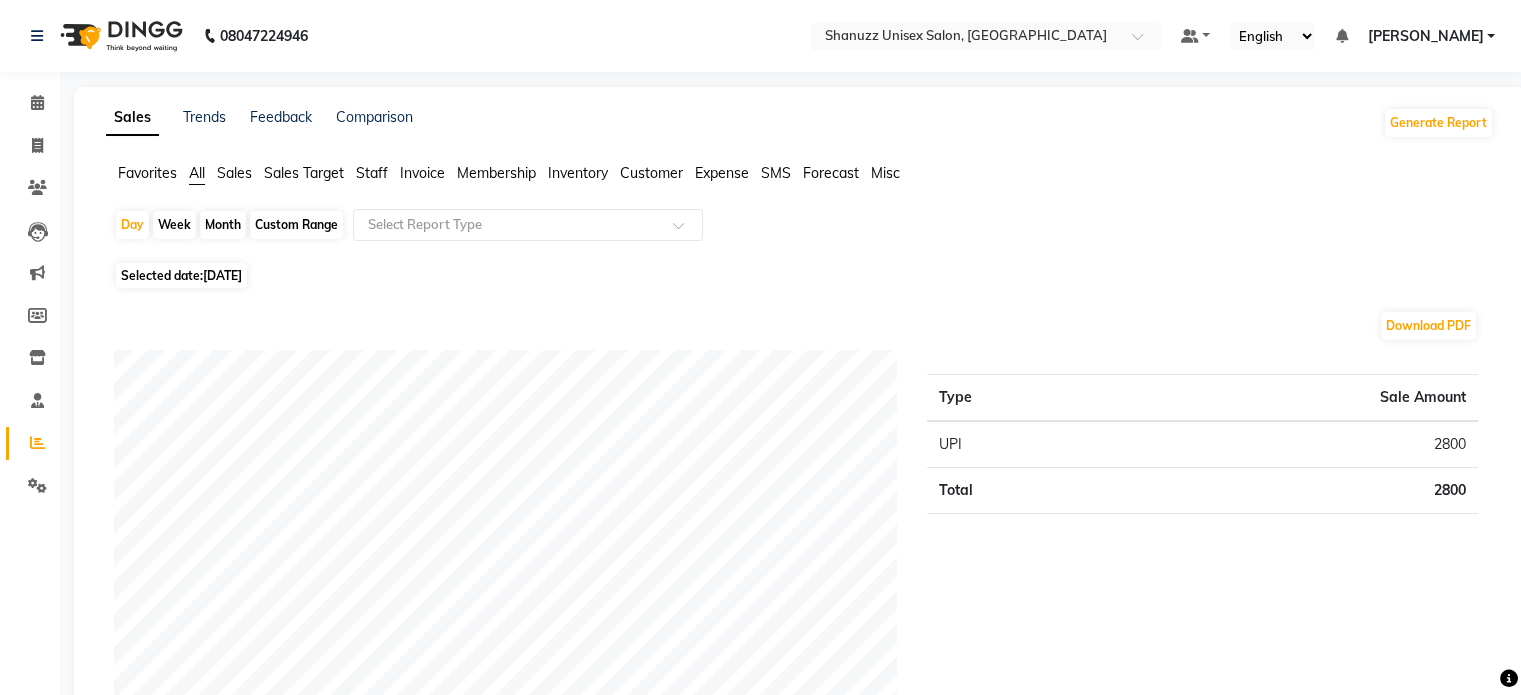 scroll, scrollTop: 184, scrollLeft: 0, axis: vertical 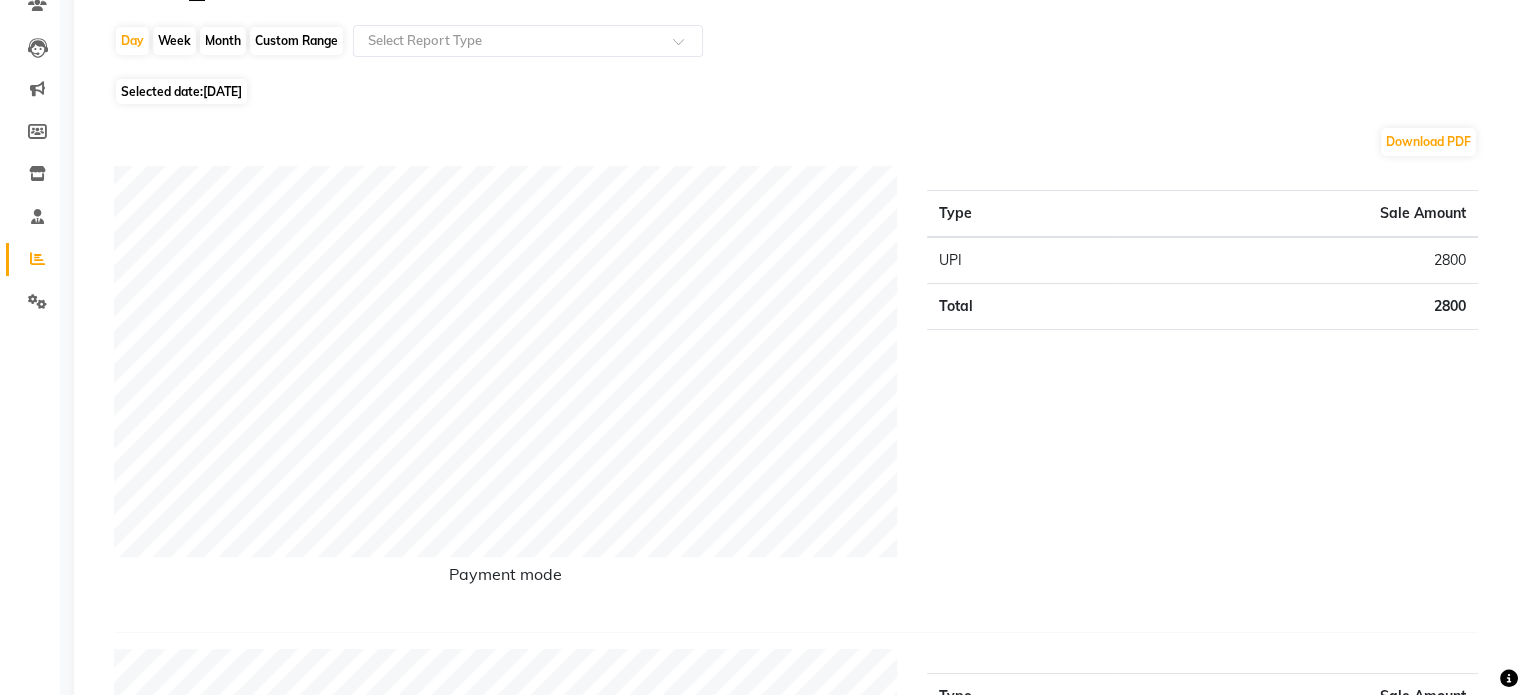 click on "Selected date:  13-07-2025" 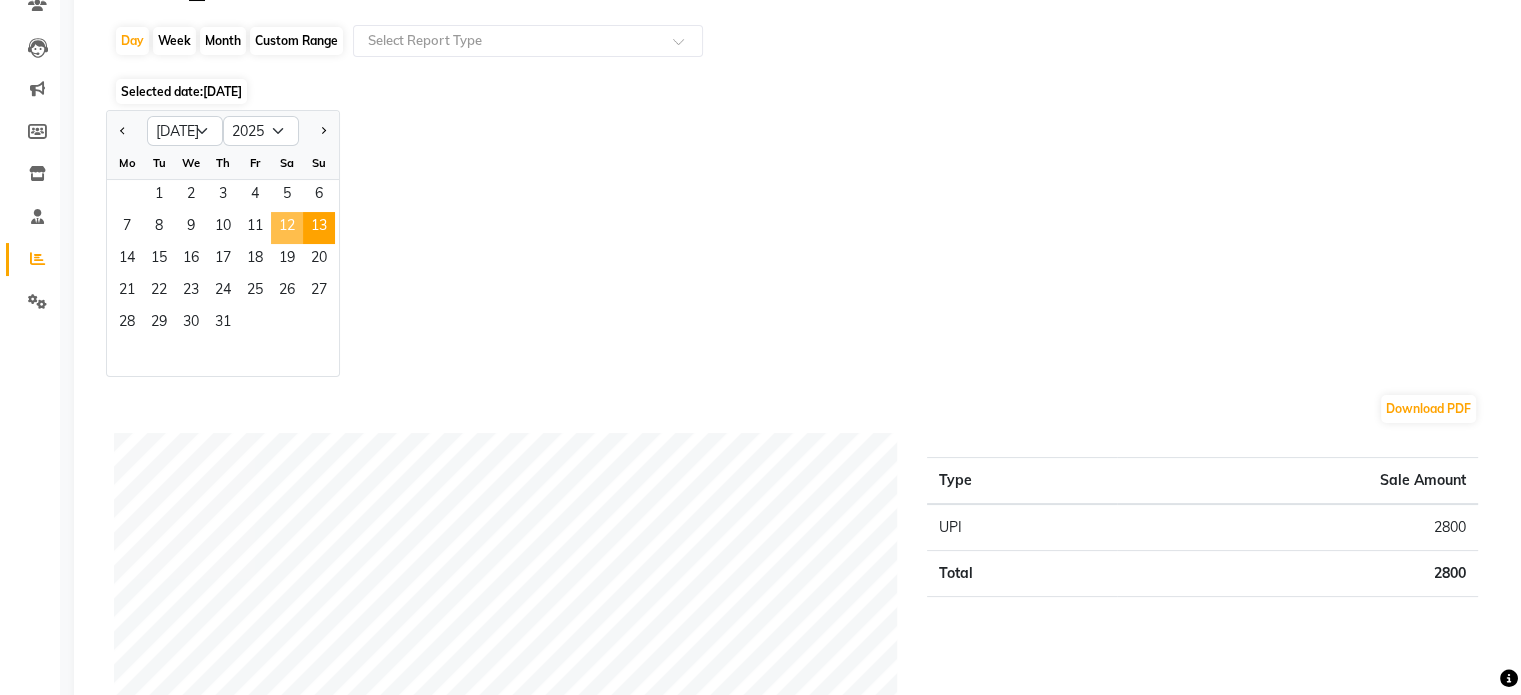 click on "12" 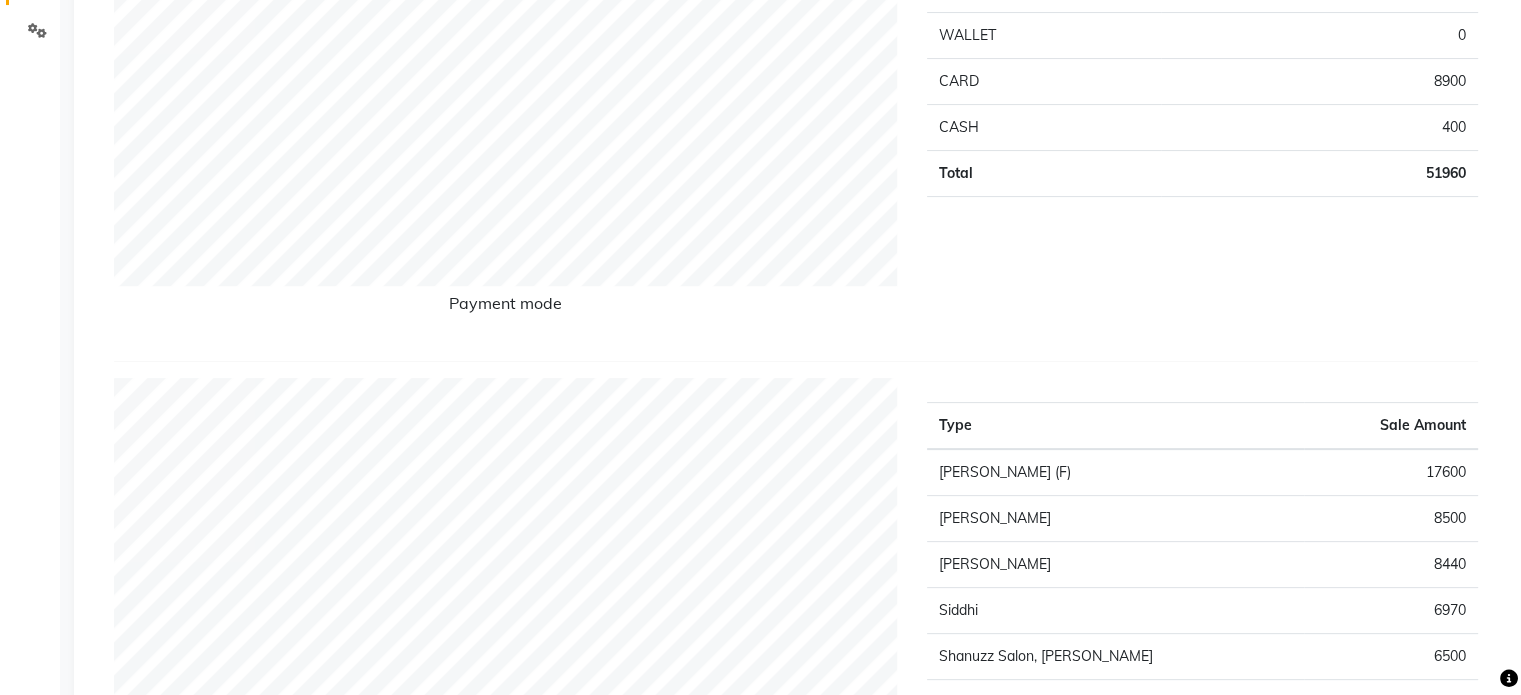 scroll, scrollTop: 0, scrollLeft: 0, axis: both 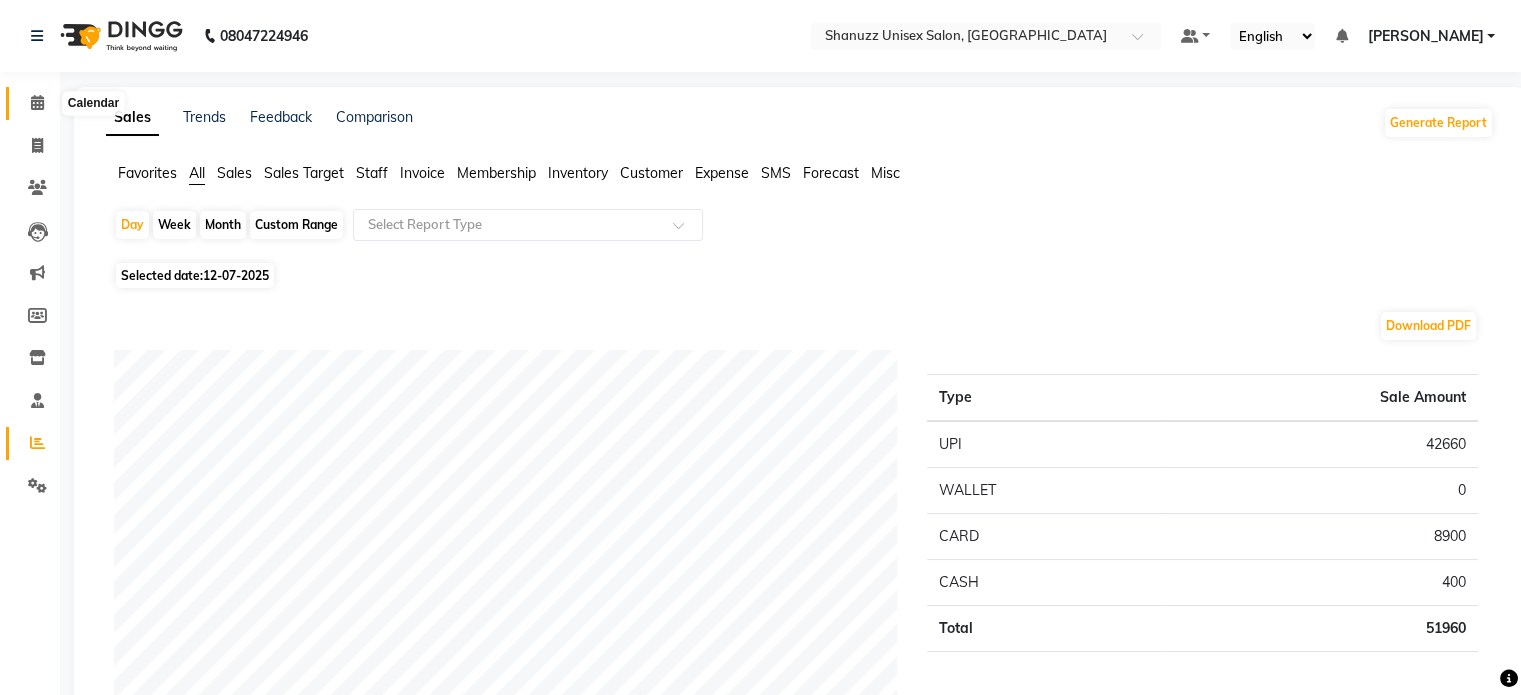 click 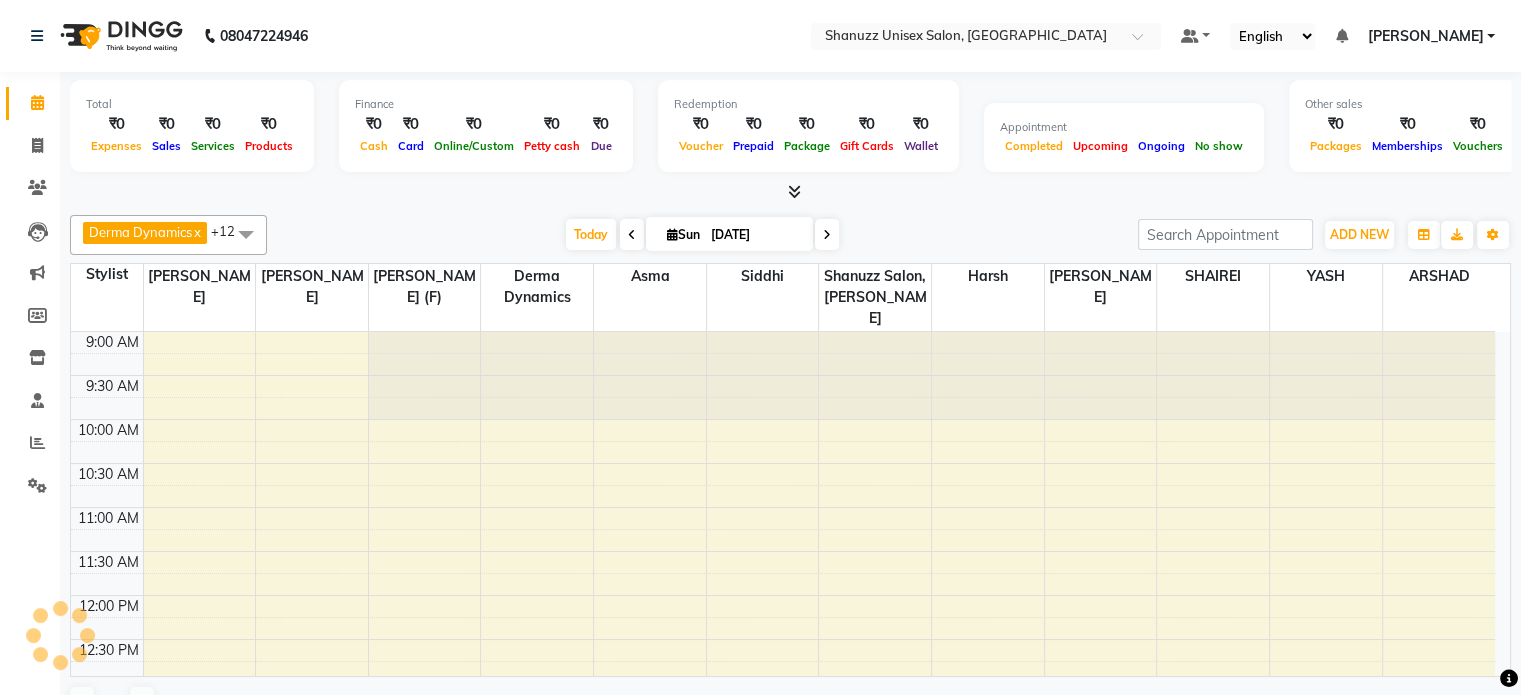 scroll, scrollTop: 350, scrollLeft: 0, axis: vertical 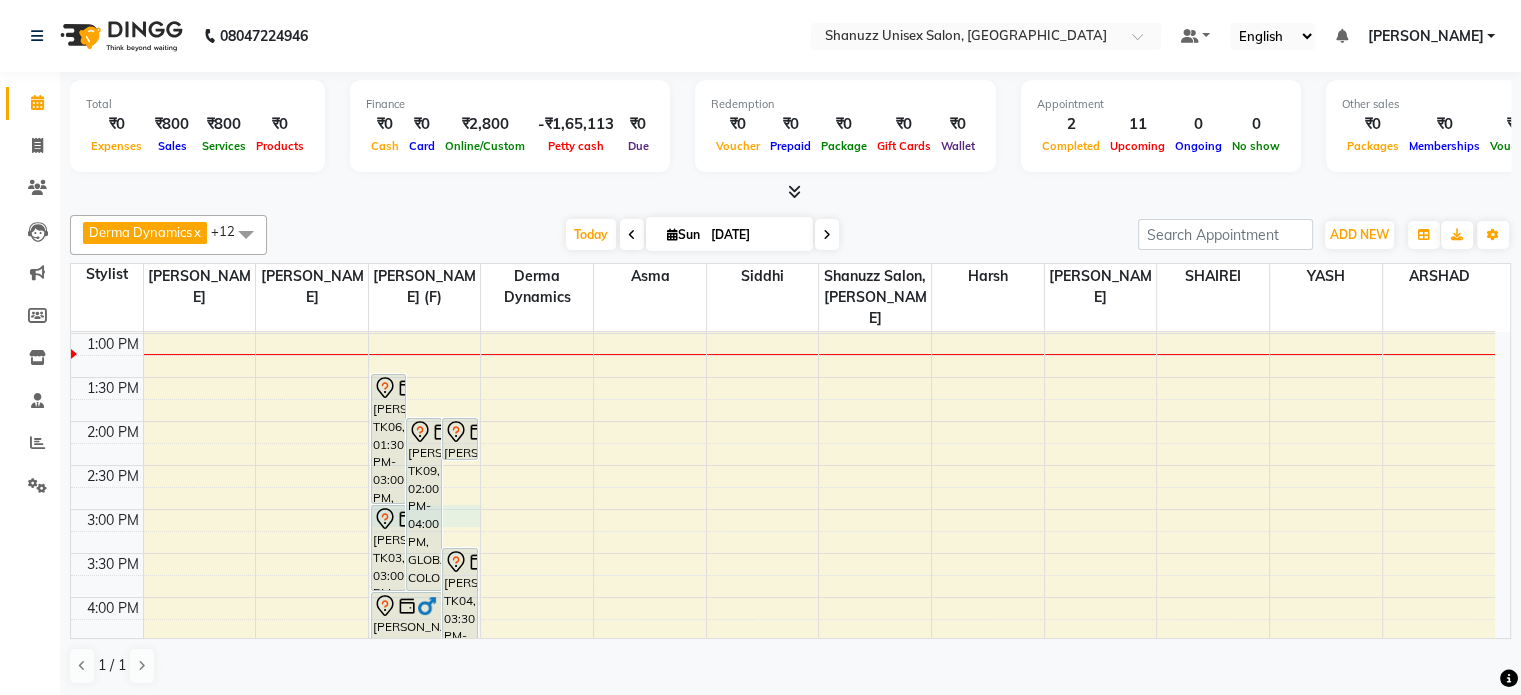 click on "9:00 AM 9:30 AM 10:00 AM 10:30 AM 11:00 AM 11:30 AM 12:00 PM 12:30 PM 1:00 PM 1:30 PM 2:00 PM 2:30 PM 3:00 PM 3:30 PM 4:00 PM 4:30 PM 5:00 PM 5:30 PM 6:00 PM 6:30 PM 7:00 PM 7:30 PM 8:00 PM 8:30 PM             JAYANTI, TK01, 07:45 PM-08:45 PM, Basique FEMALE Haircut - By Seasoned Hairdresser (10+ Years of Experience)             VENKATESH VENNA, TK06, 01:30 PM-03:00 PM, Basique MALE Haircut - By Shanuzz (18+ Years of Experience)             DR.YASHODA SOLANKI, TK09, 02:00 PM-04:00 PM, GLOBAL COLOR - Hair below waist             MRAGENDRA CHANDEL, TK02, 02:00 PM-02:30 PM, Basique MALE Haircut - By Shanuzz (18+ Years of Experience)             SUNNY RATHOD, TK04, 03:30 PM-05:00 PM, Basique MALE Haircut - By Shanuzz (18+ Years of Experience)             NIRVAN SHAH, TK03, 03:00 PM-04:00 PM, Basique MALE Haircut - By Shanuzz (18+ Years of Experience)             SUNNY RATHOD, TK04, 04:00 PM-05:30 PM, Basique MALE Haircut - By Shanuzz (18+ Years of Experience)" at bounding box center [783, 509] 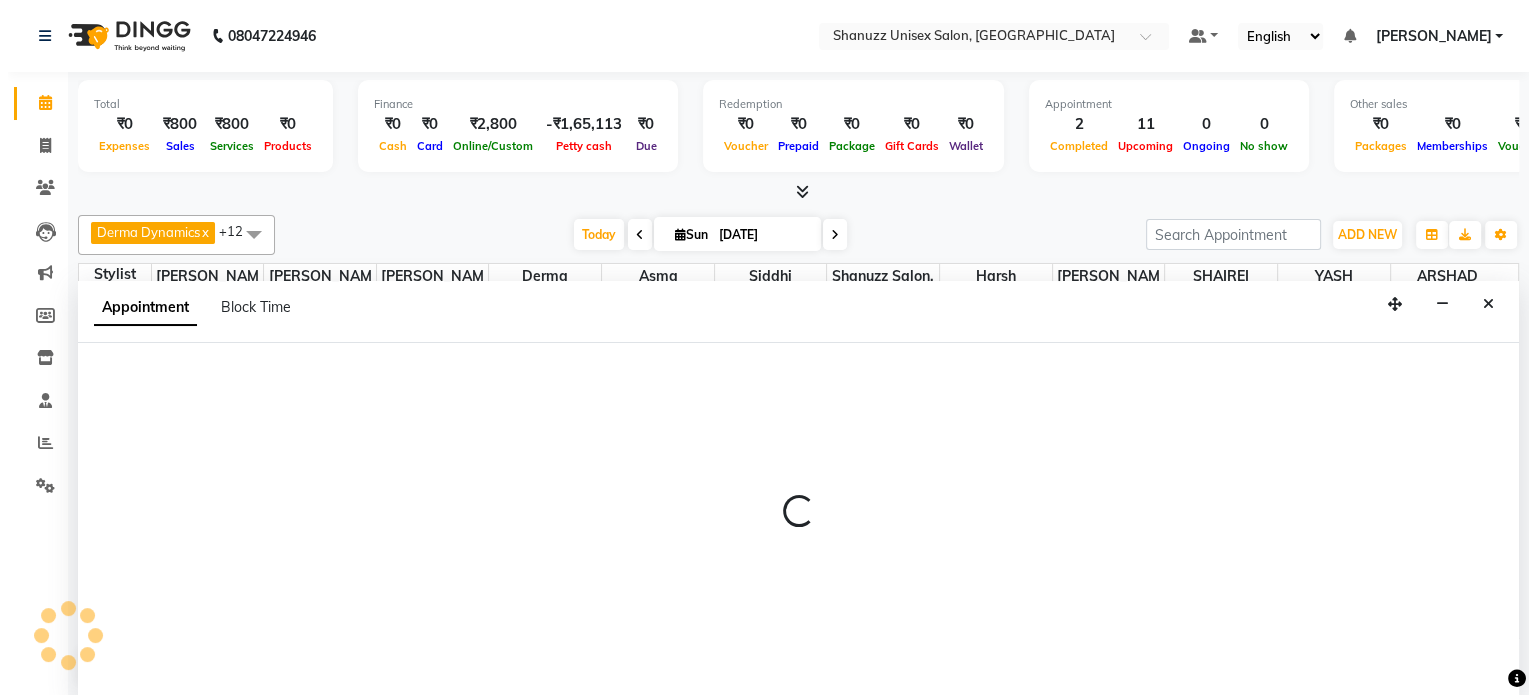 scroll, scrollTop: 0, scrollLeft: 0, axis: both 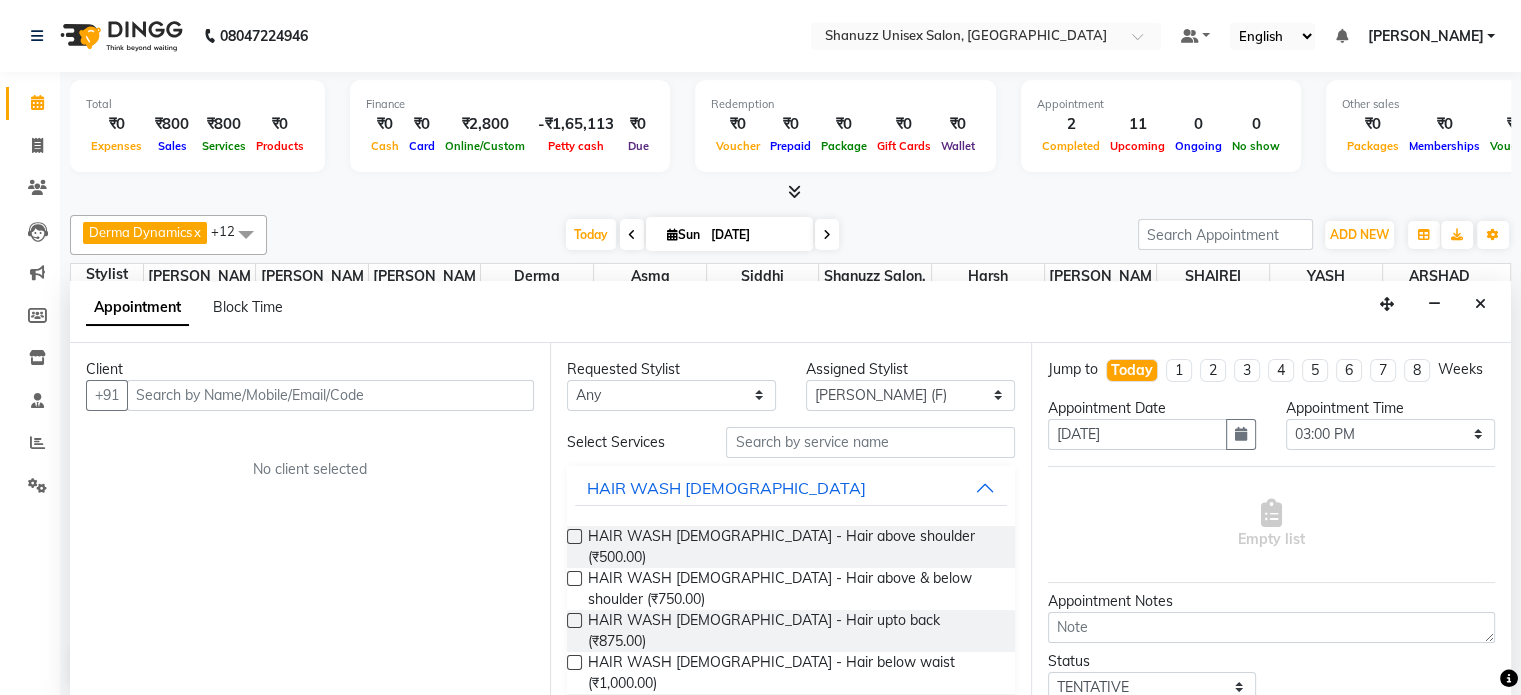 click at bounding box center [330, 395] 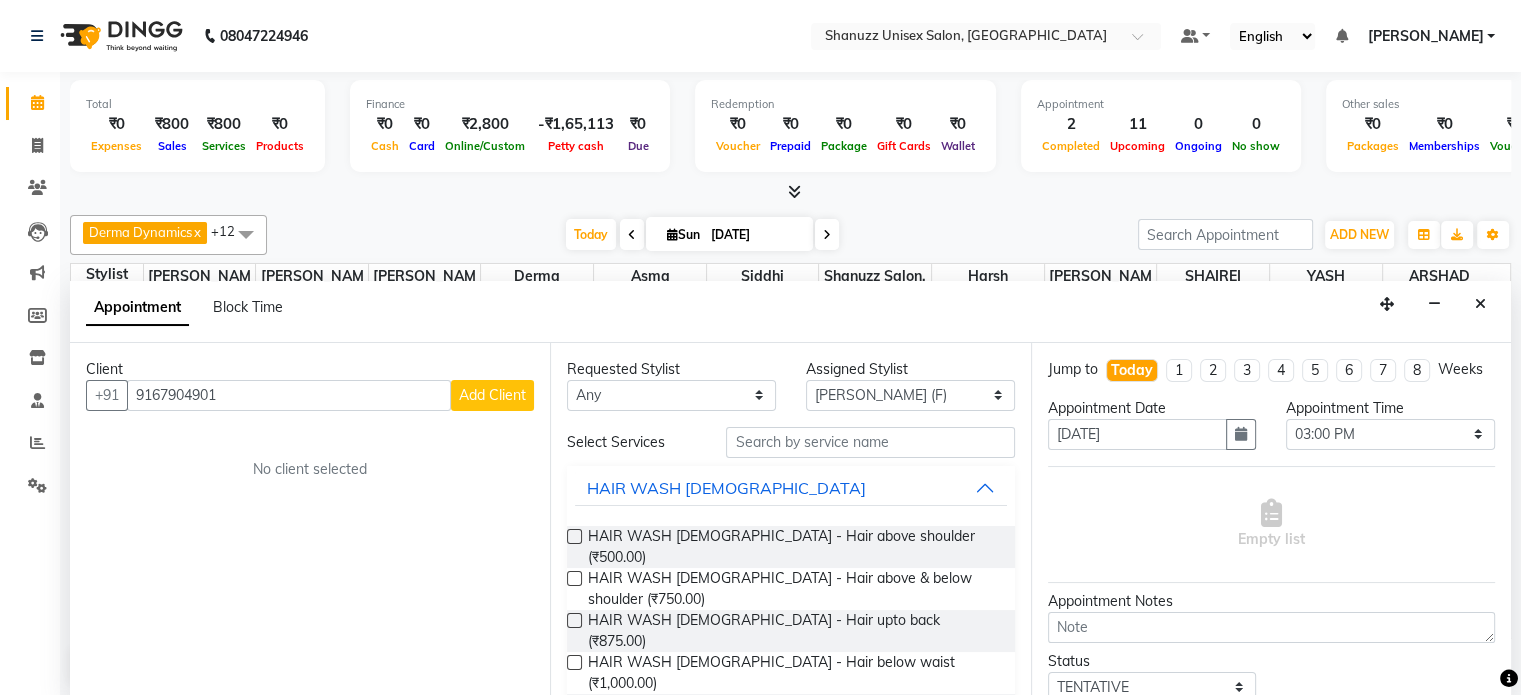 click on "Add Client" at bounding box center [492, 395] 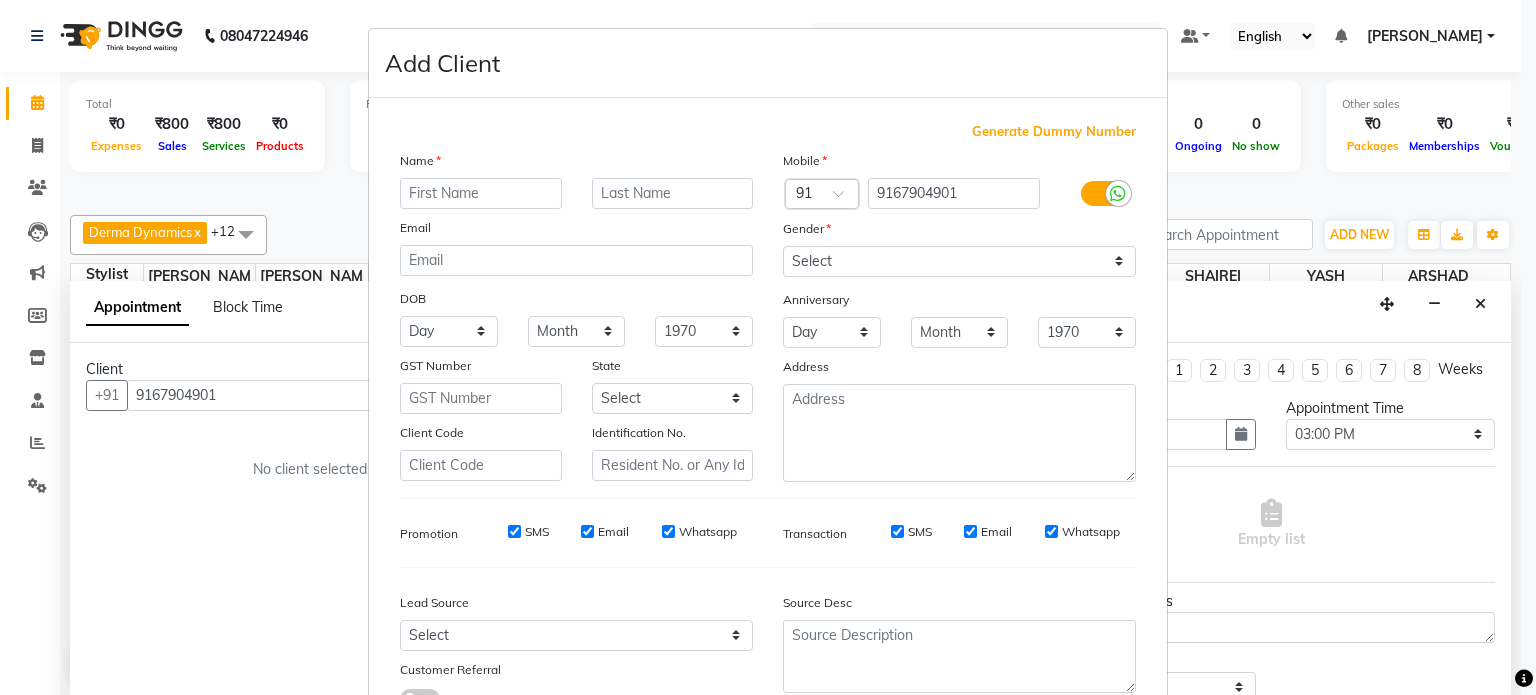 click at bounding box center (481, 193) 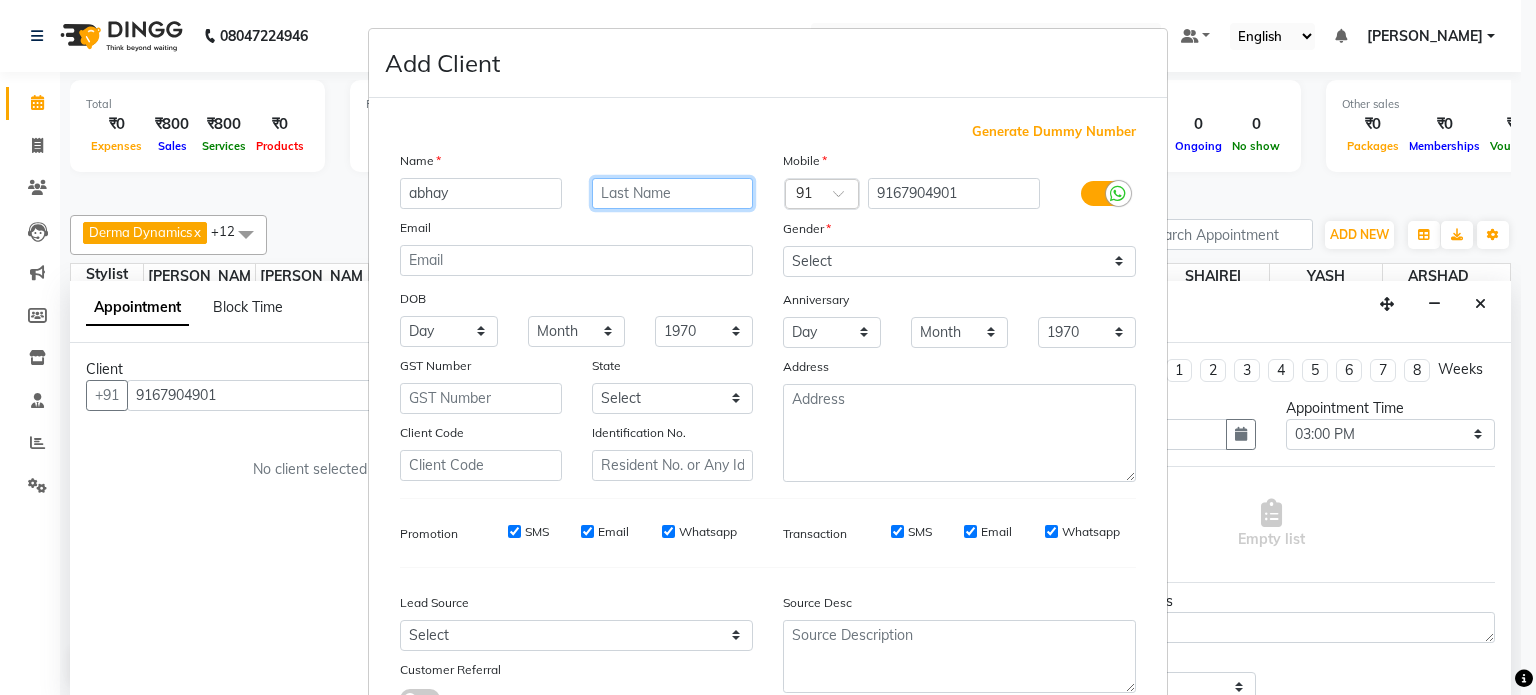click at bounding box center (673, 193) 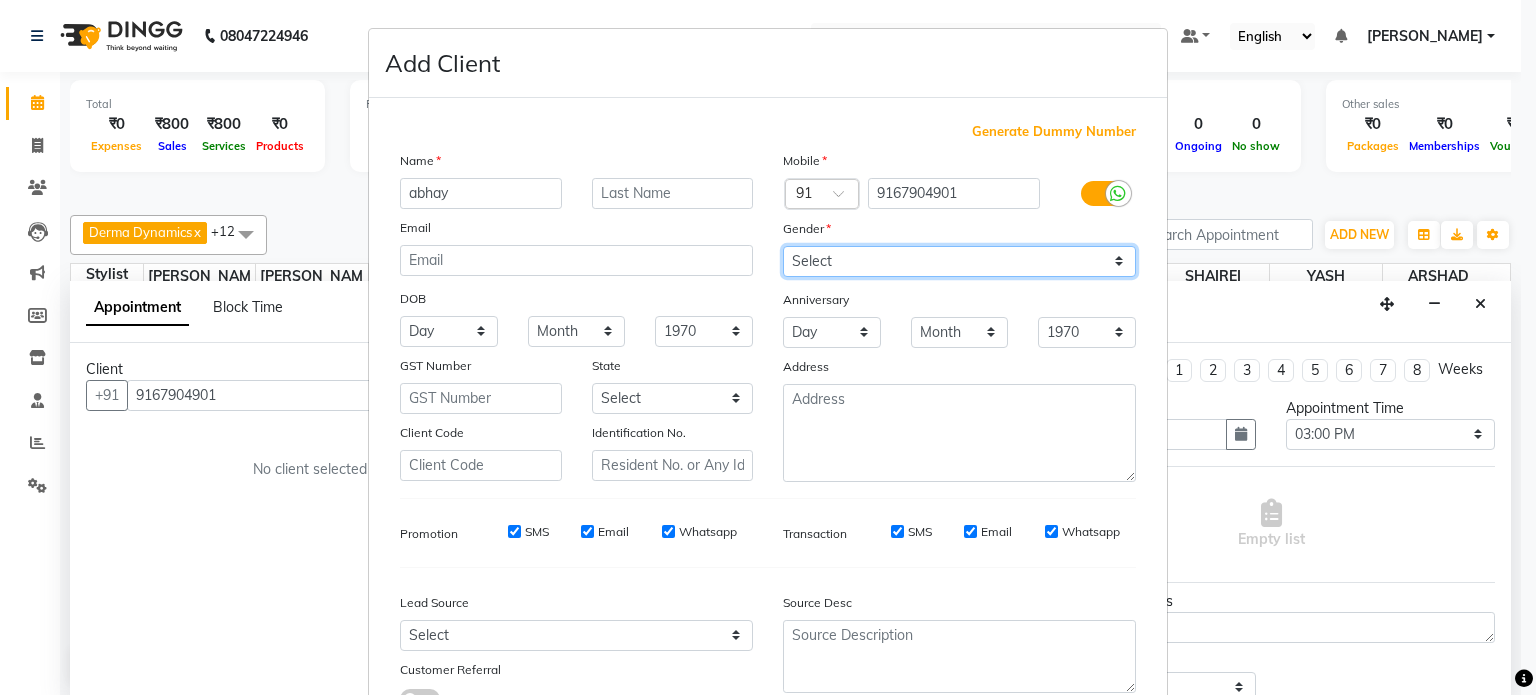 click on "Select Male Female Other Prefer Not To Say" at bounding box center [959, 261] 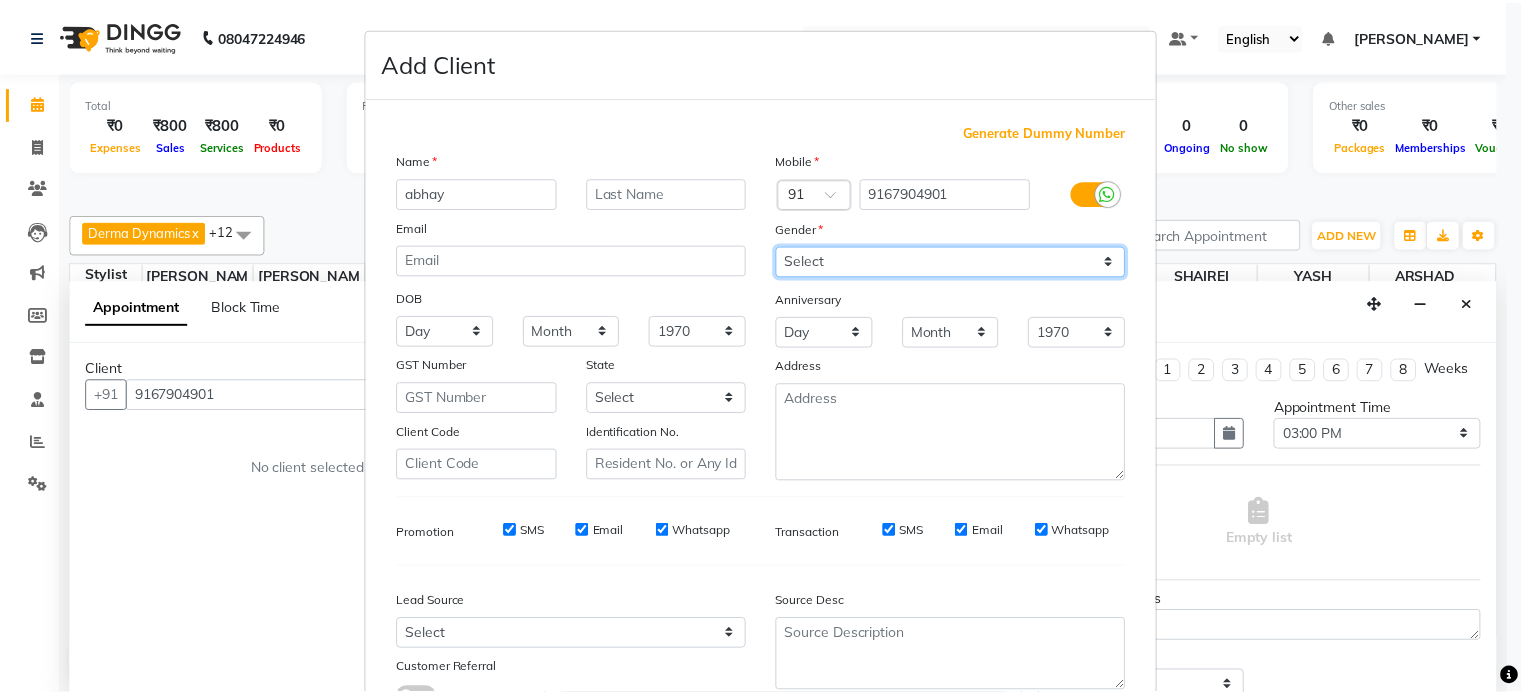 scroll, scrollTop: 161, scrollLeft: 0, axis: vertical 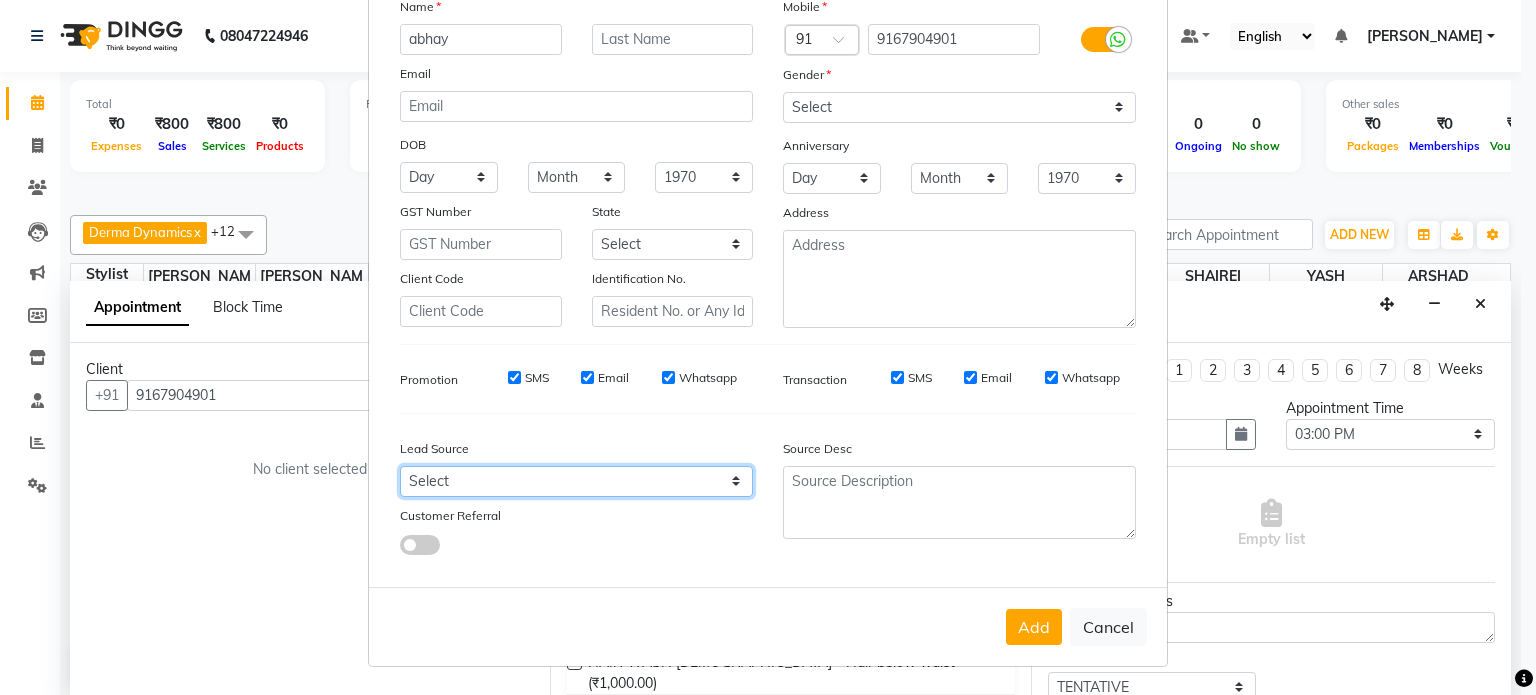 click on "Select Walk-in Referral Internet Friend Word of Mouth Advertisement Facebook JustDial Google Other" at bounding box center (576, 481) 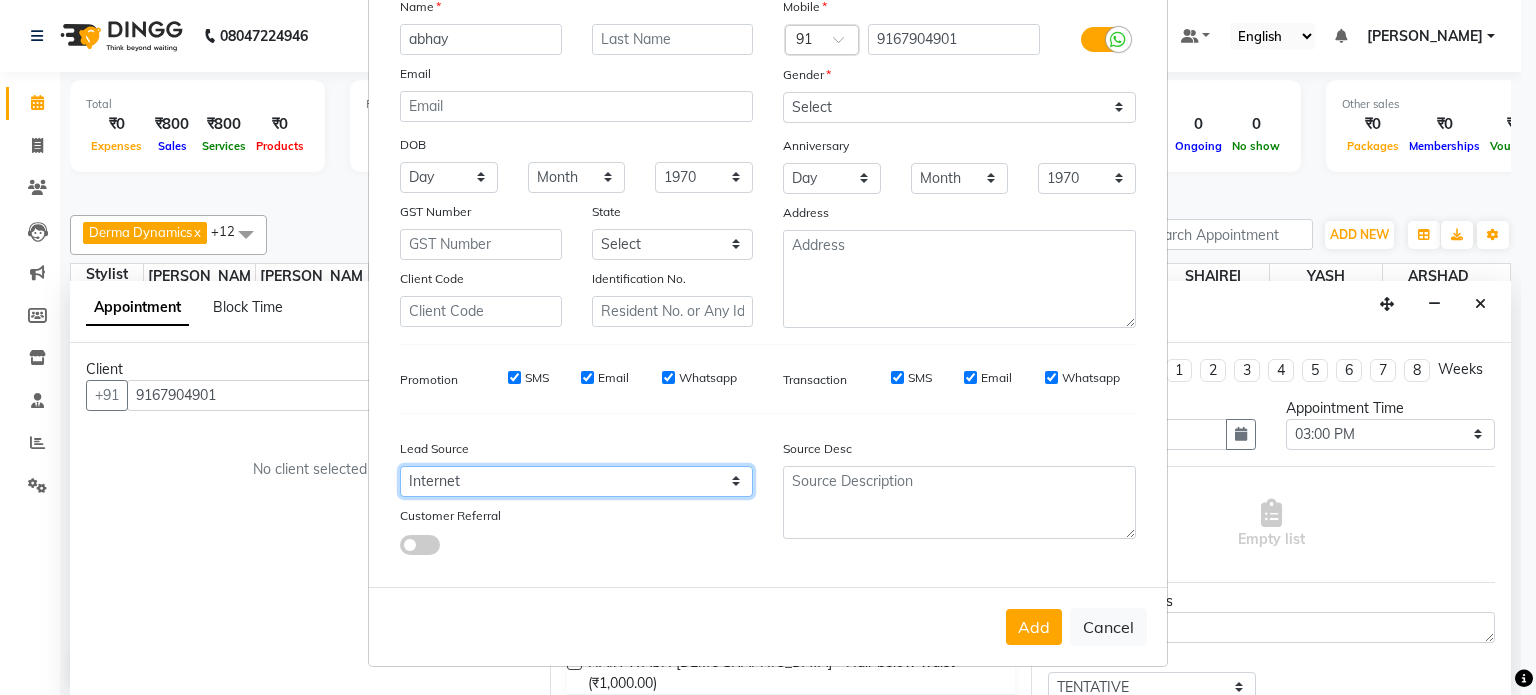 click on "Select Walk-in Referral Internet Friend Word of Mouth Advertisement Facebook JustDial Google Other" at bounding box center (576, 481) 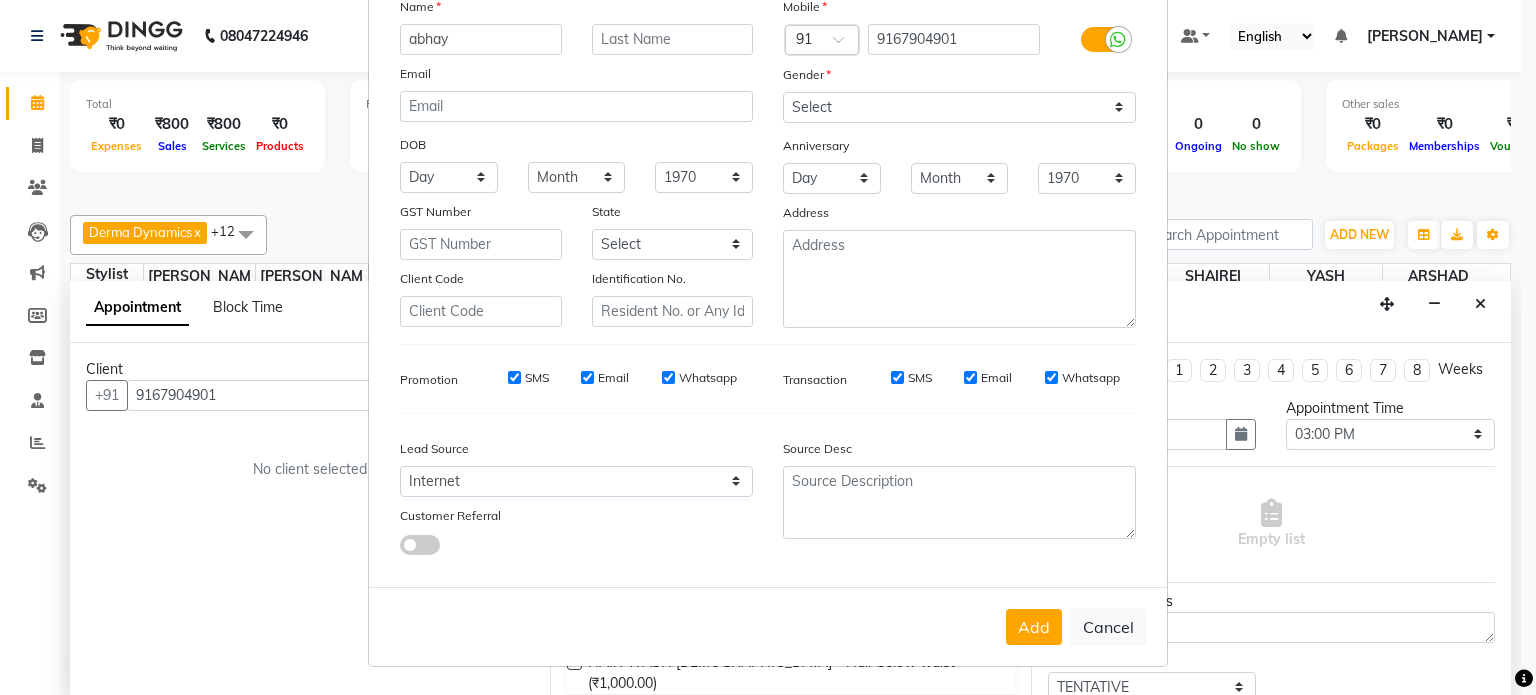 click on "Add   Cancel" at bounding box center [768, 626] 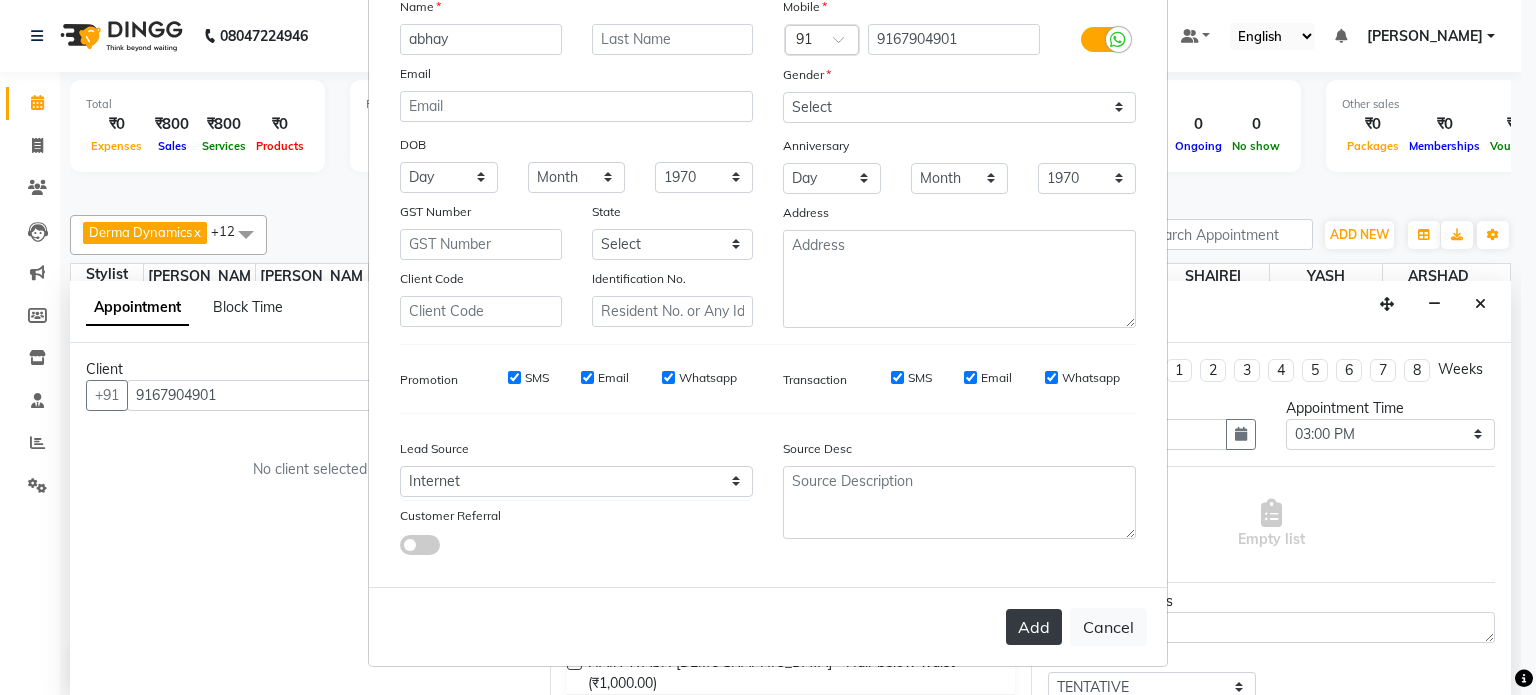 click on "Add" at bounding box center [1034, 627] 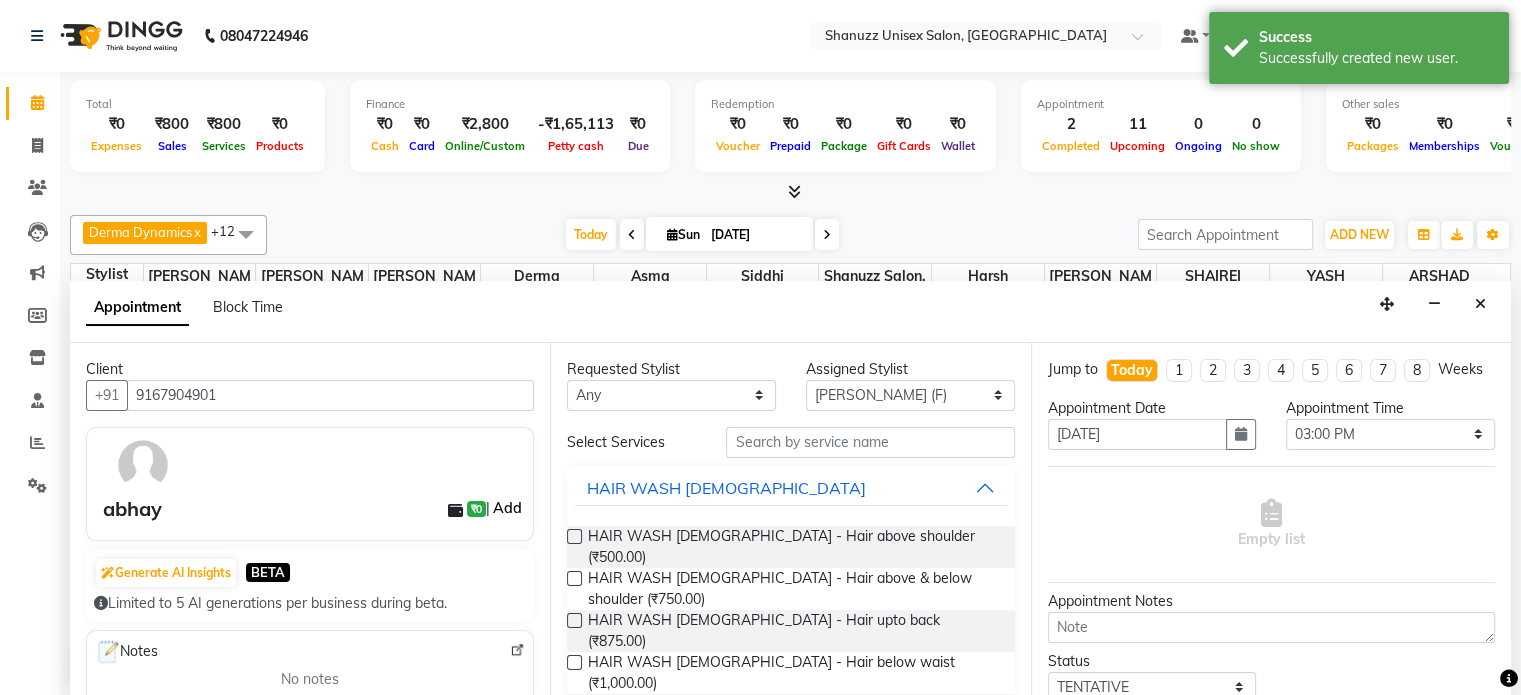 click on "Add" at bounding box center [507, 508] 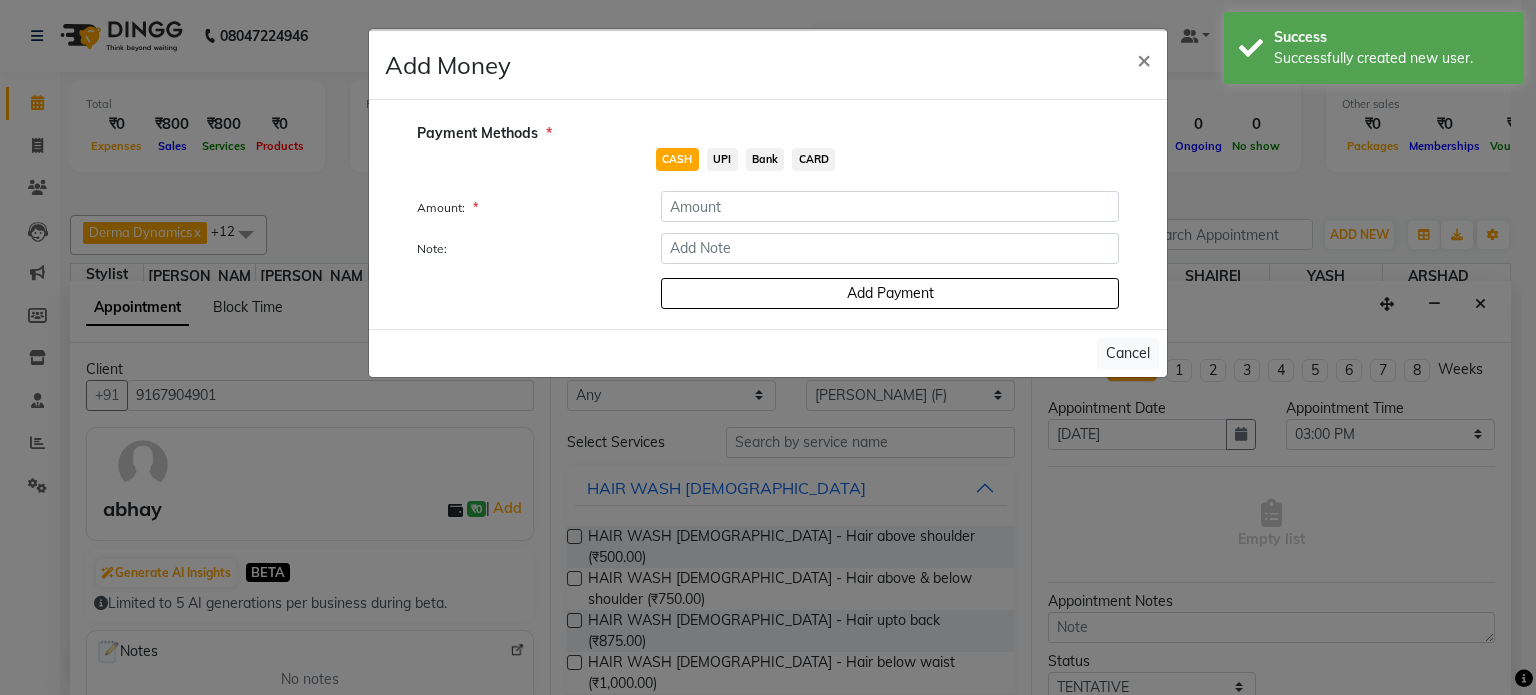 click on "UPI" 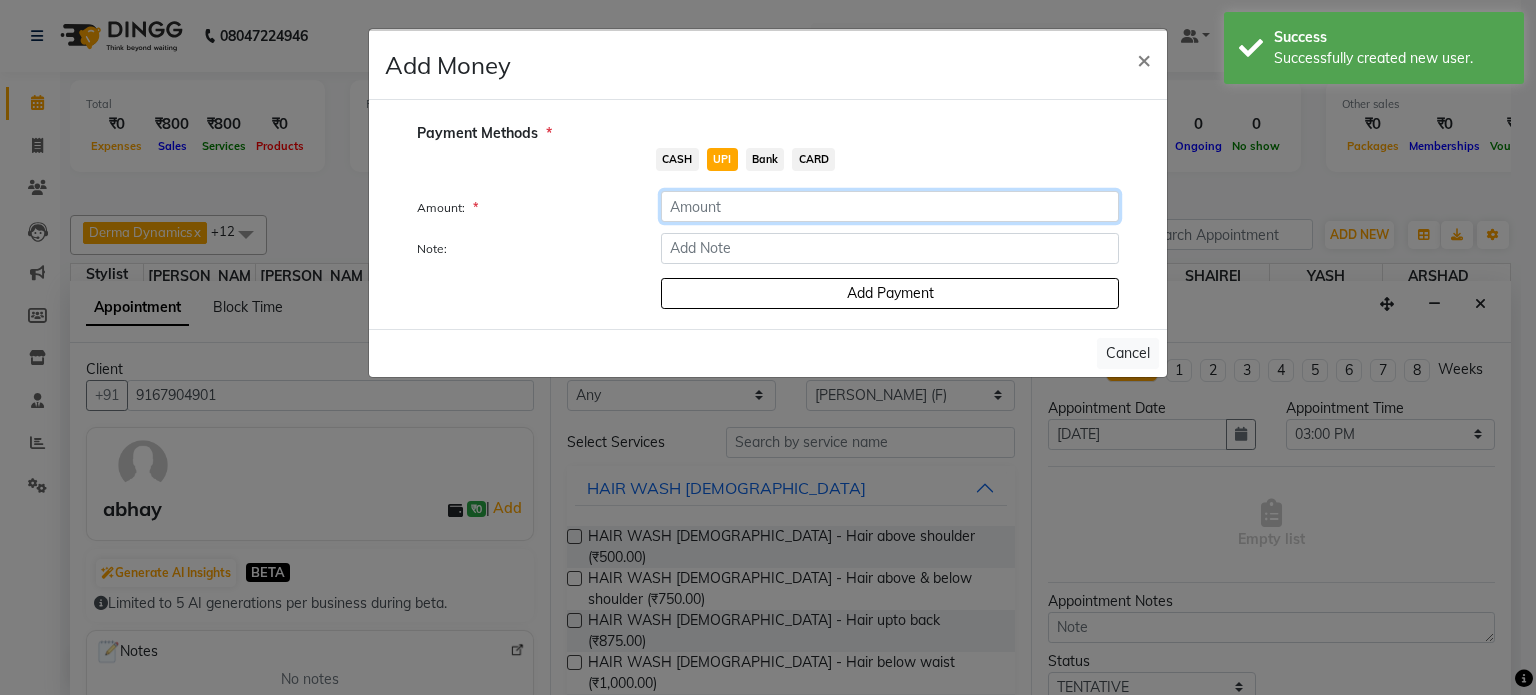 click 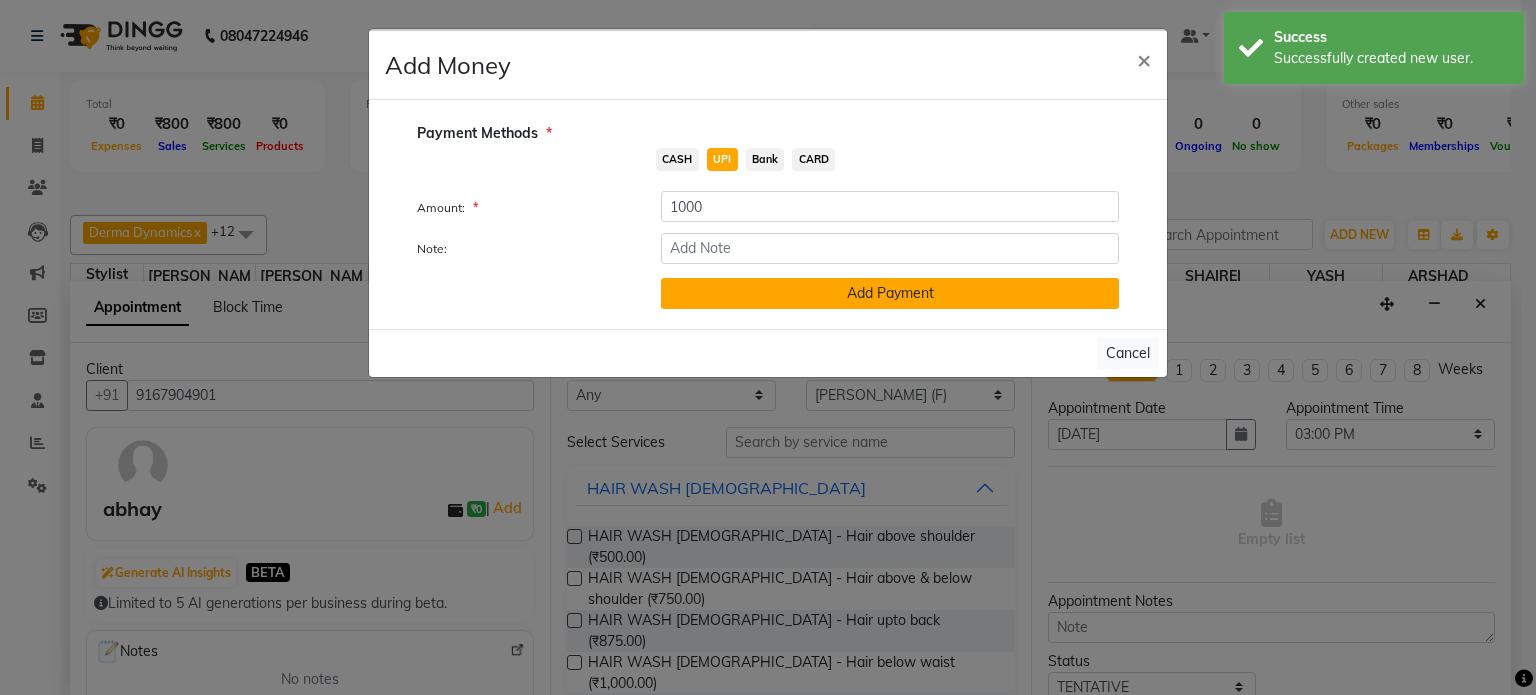 click on "Add Payment" 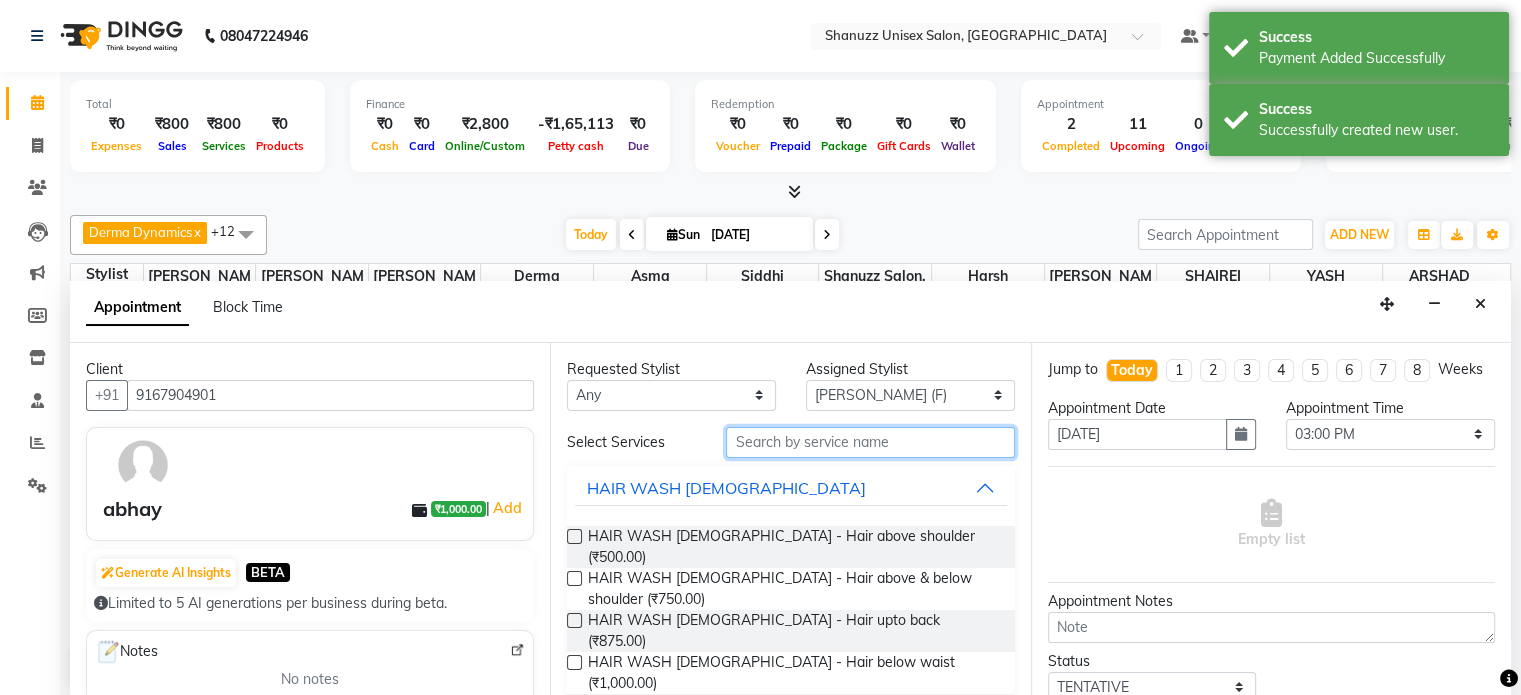 click at bounding box center (870, 442) 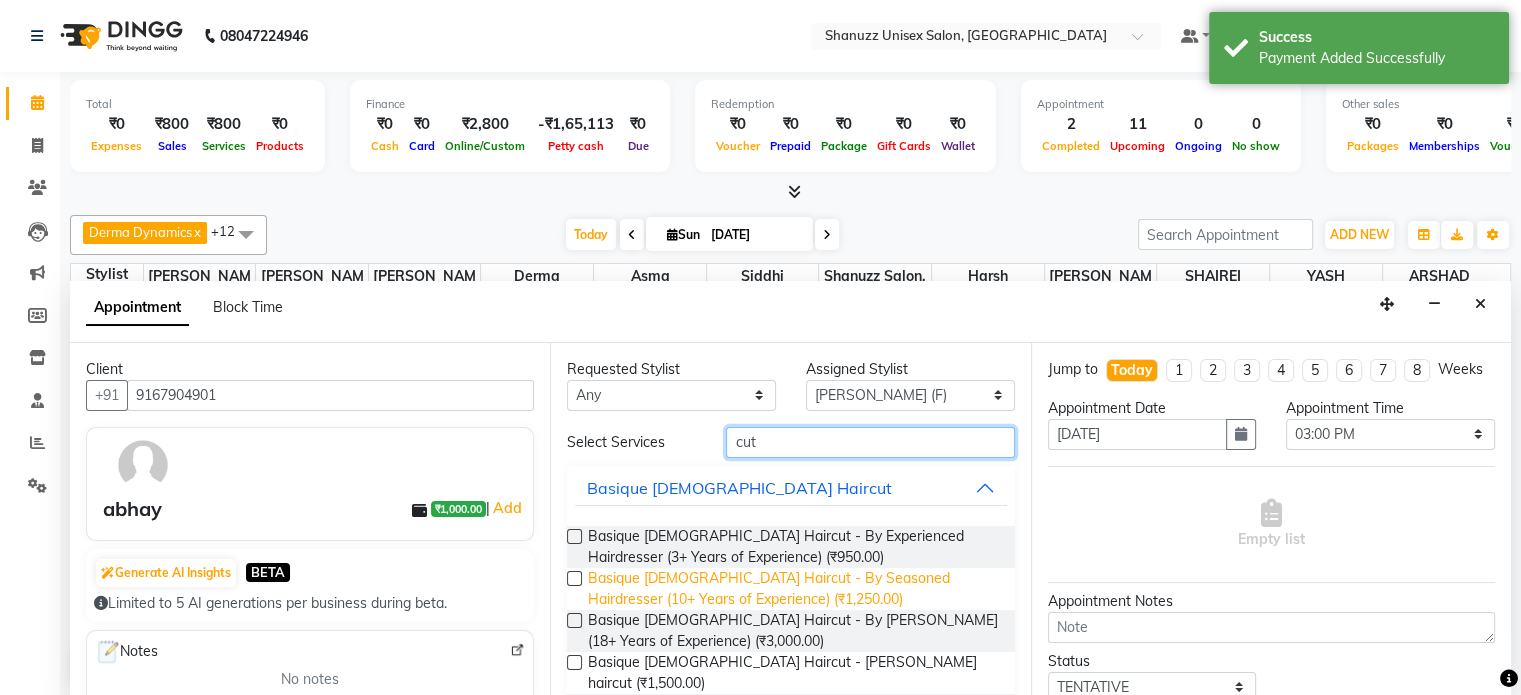 scroll, scrollTop: 148, scrollLeft: 0, axis: vertical 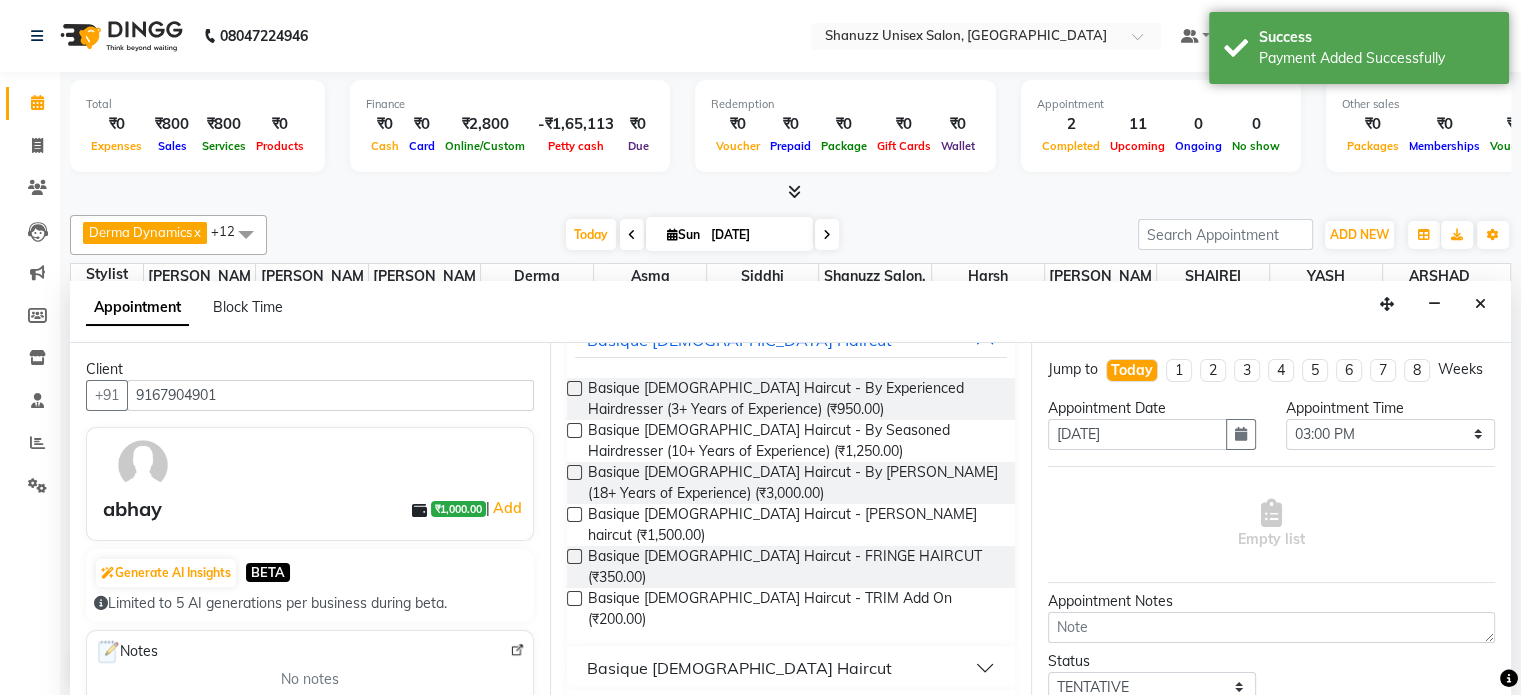 click on "Basique MALE Haircut" at bounding box center (739, 668) 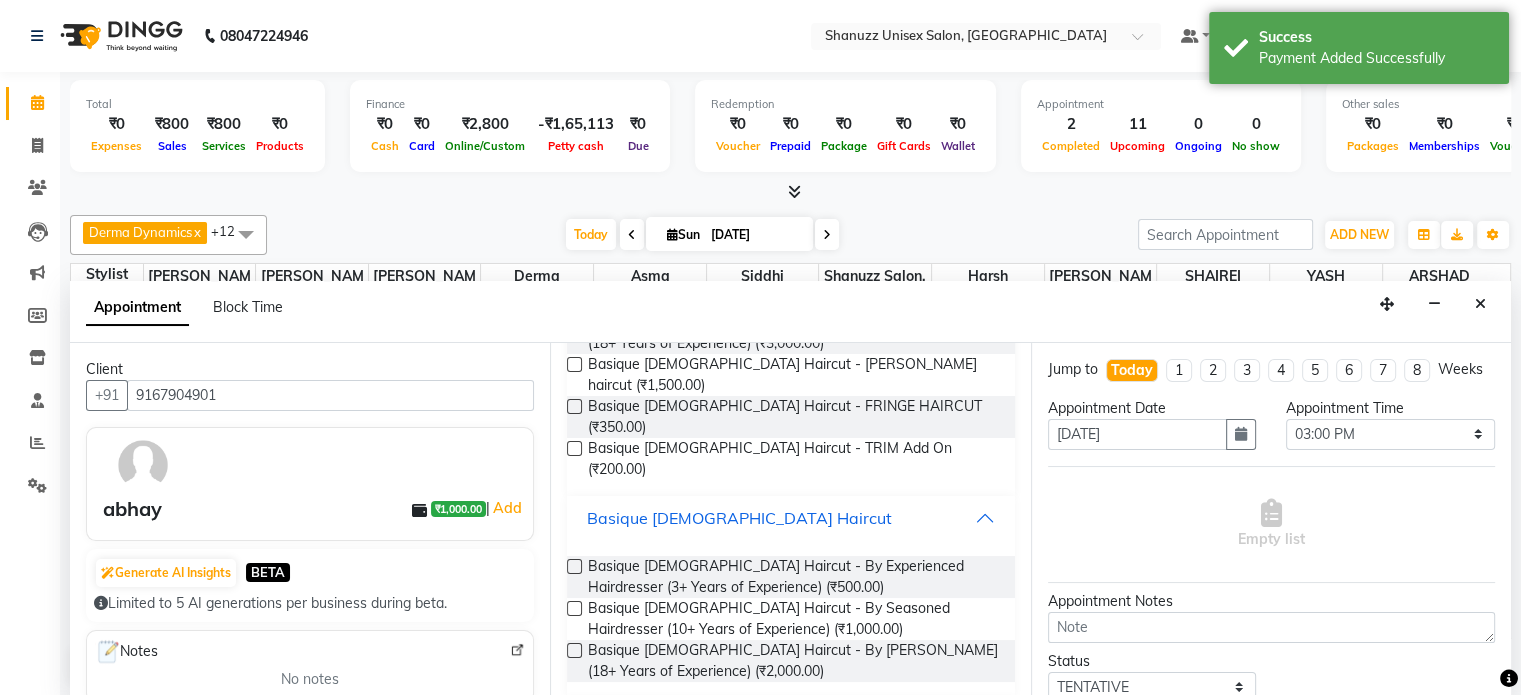 scroll, scrollTop: 306, scrollLeft: 0, axis: vertical 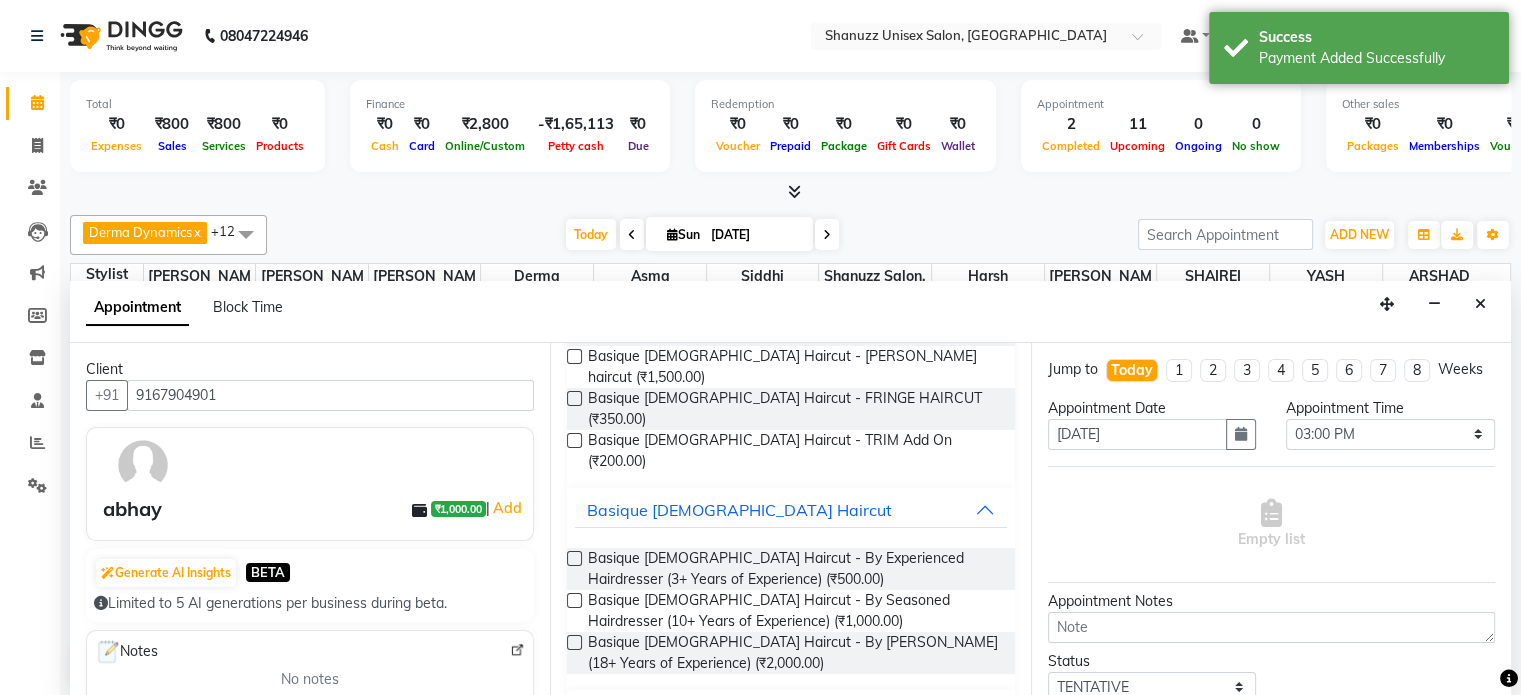 click at bounding box center (574, 642) 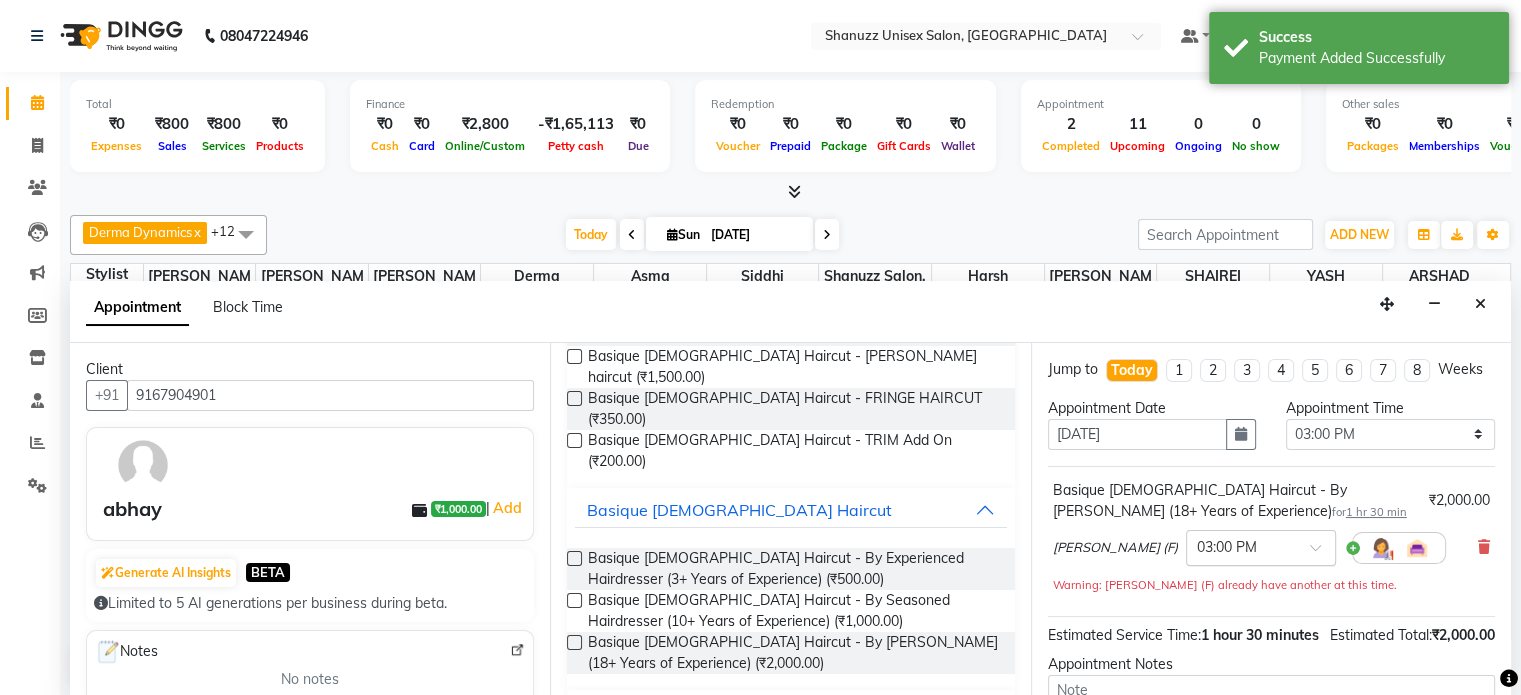 scroll, scrollTop: 233, scrollLeft: 0, axis: vertical 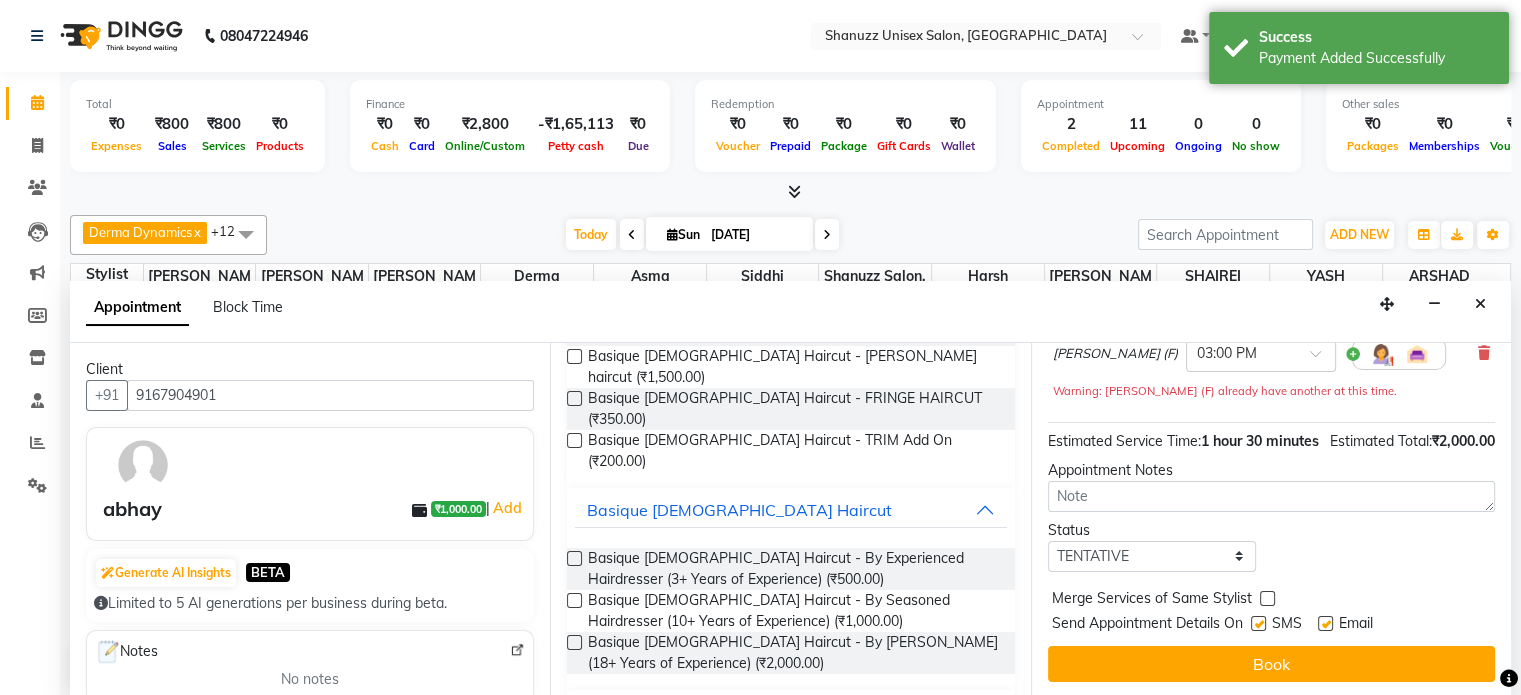click at bounding box center [1258, 623] 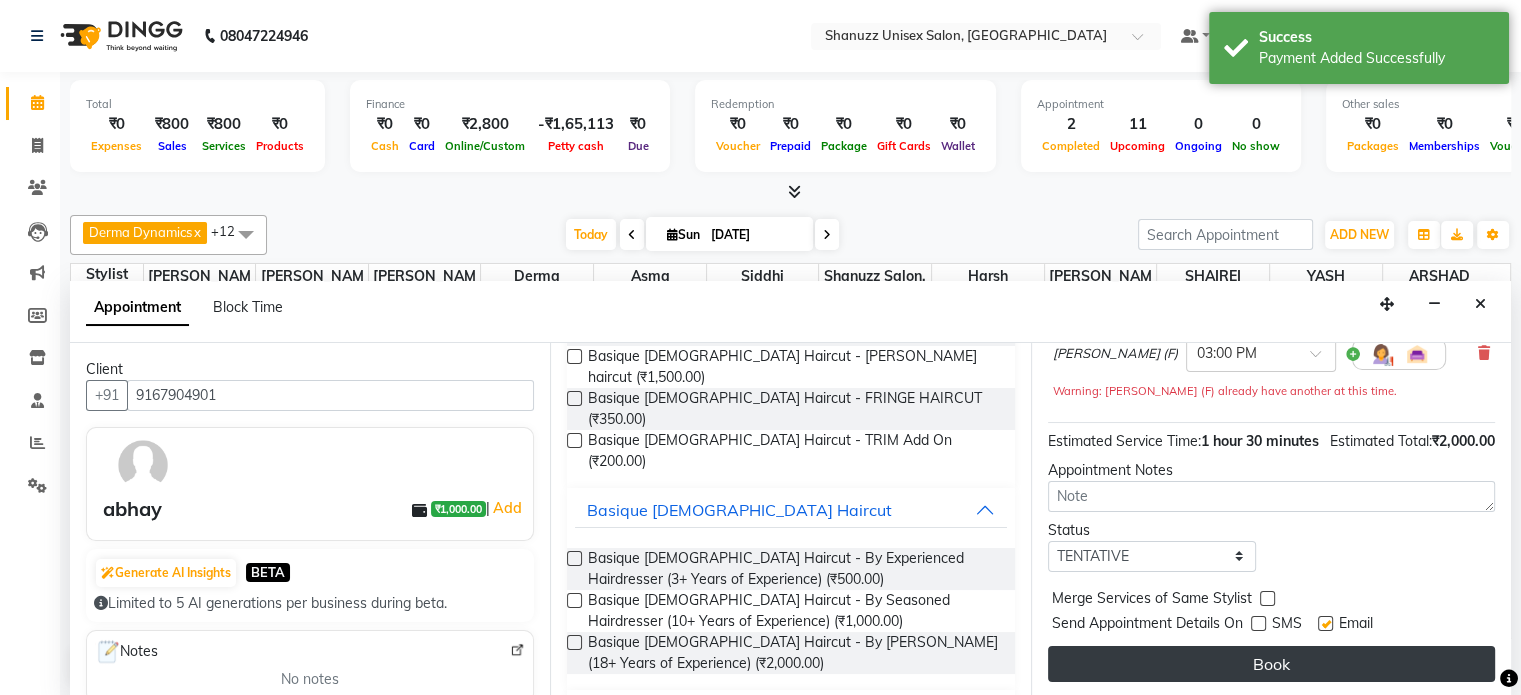 click on "Book" at bounding box center (1271, 664) 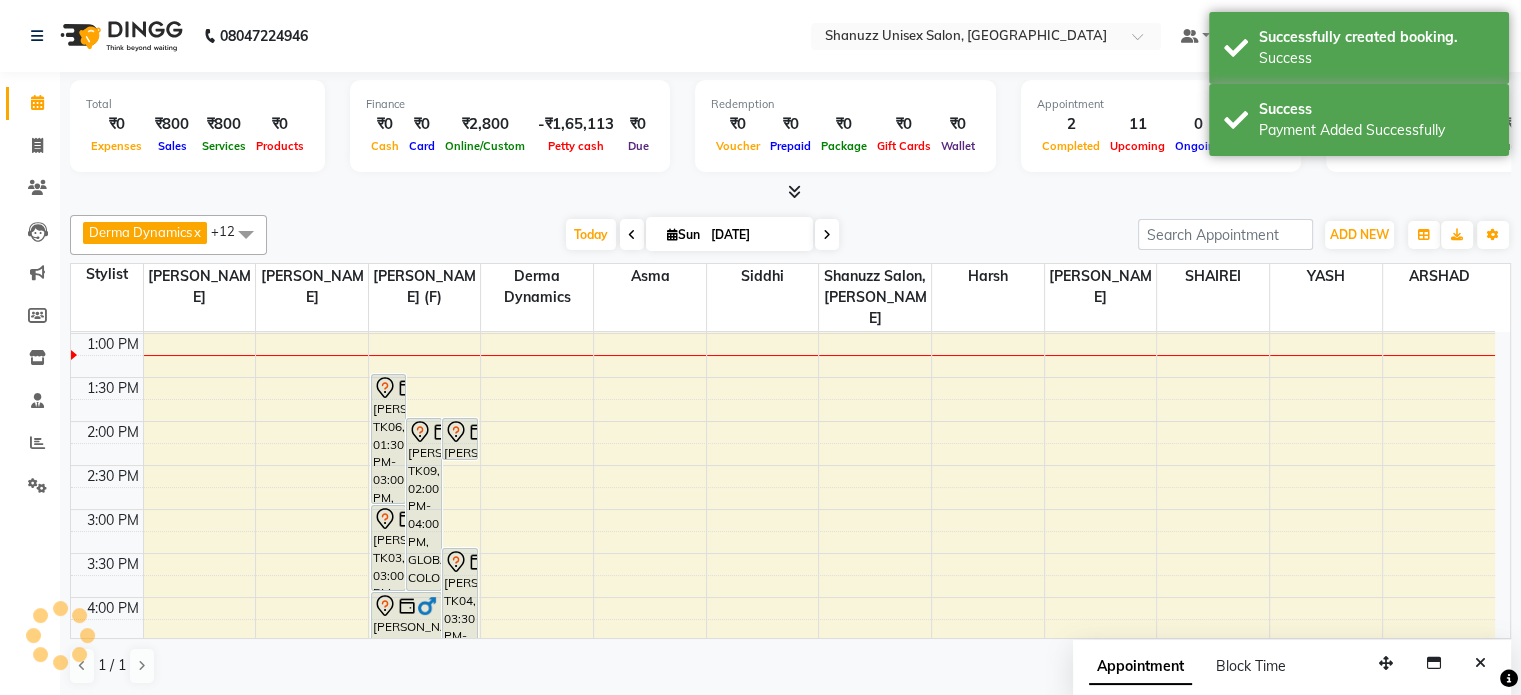 scroll, scrollTop: 0, scrollLeft: 0, axis: both 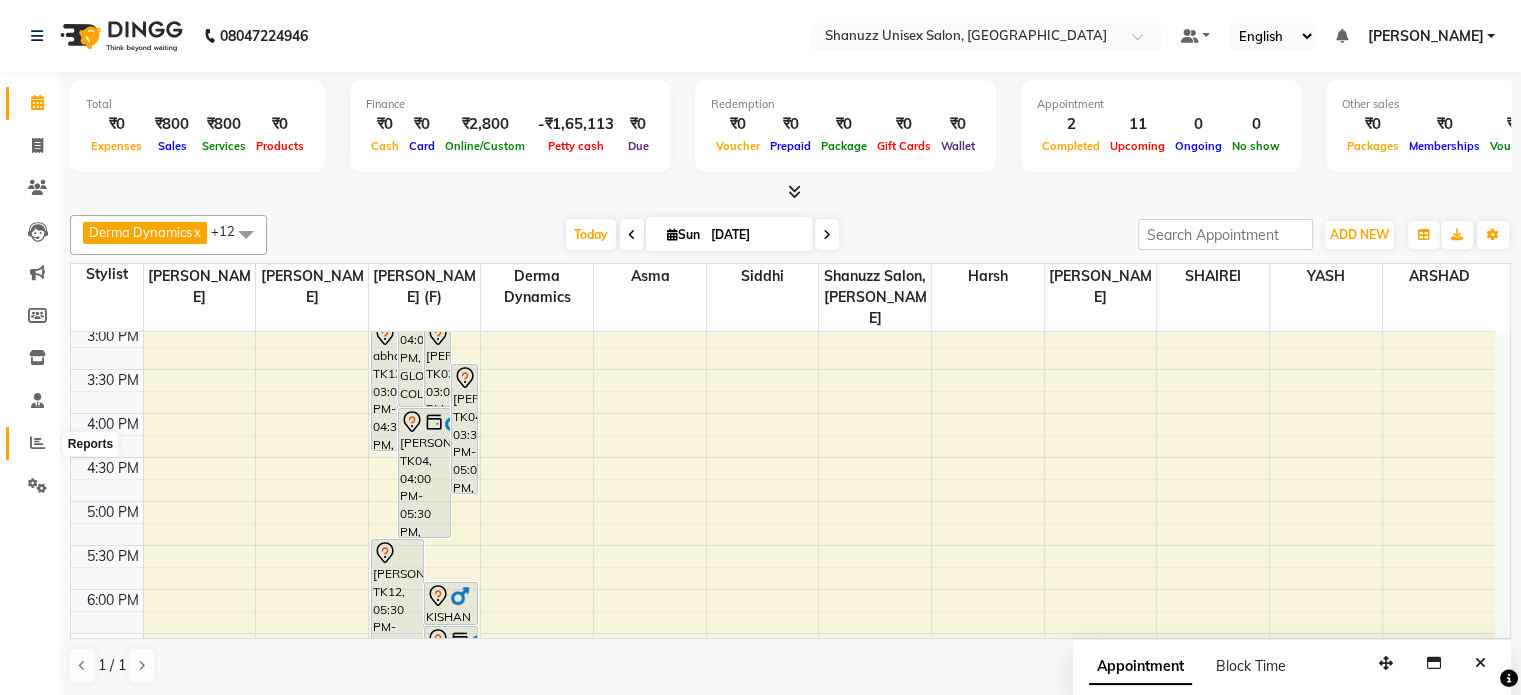click 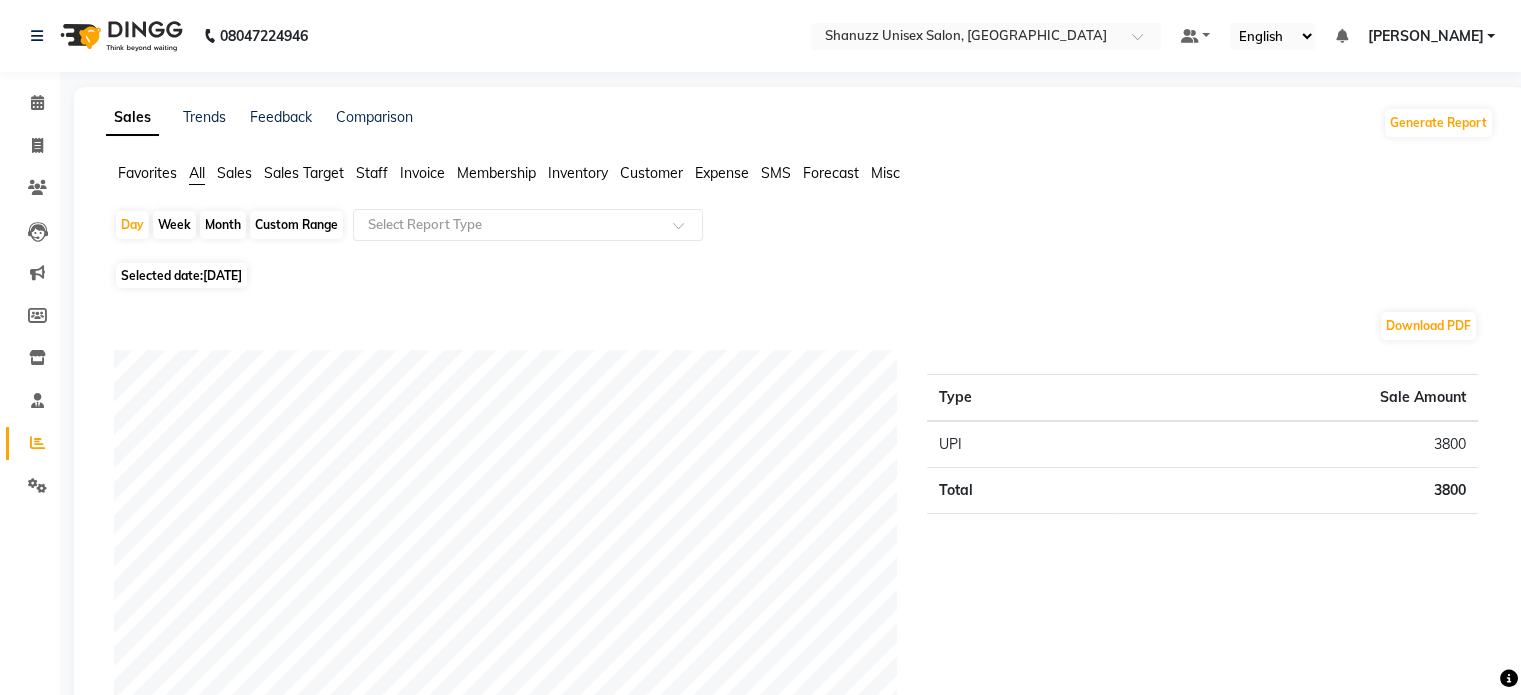 click on "13-07-2025" 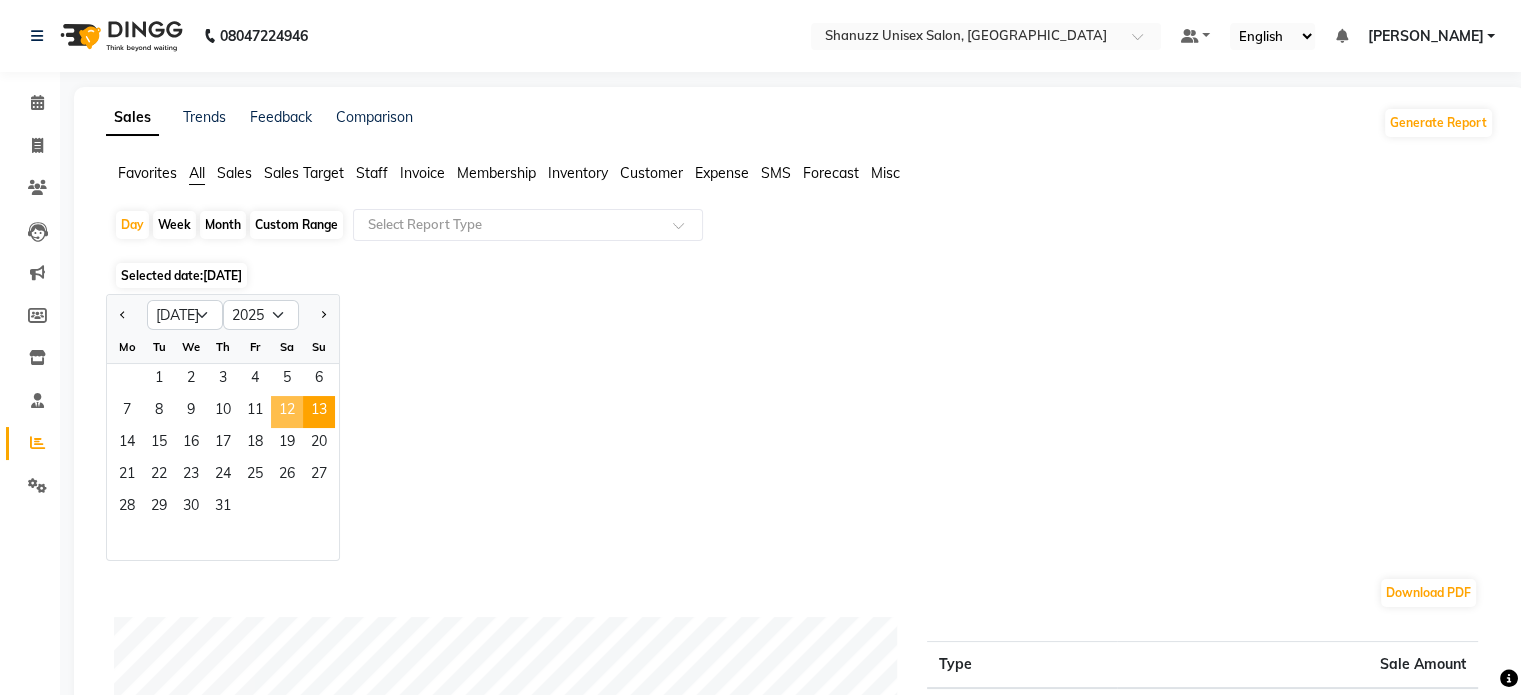 click on "12" 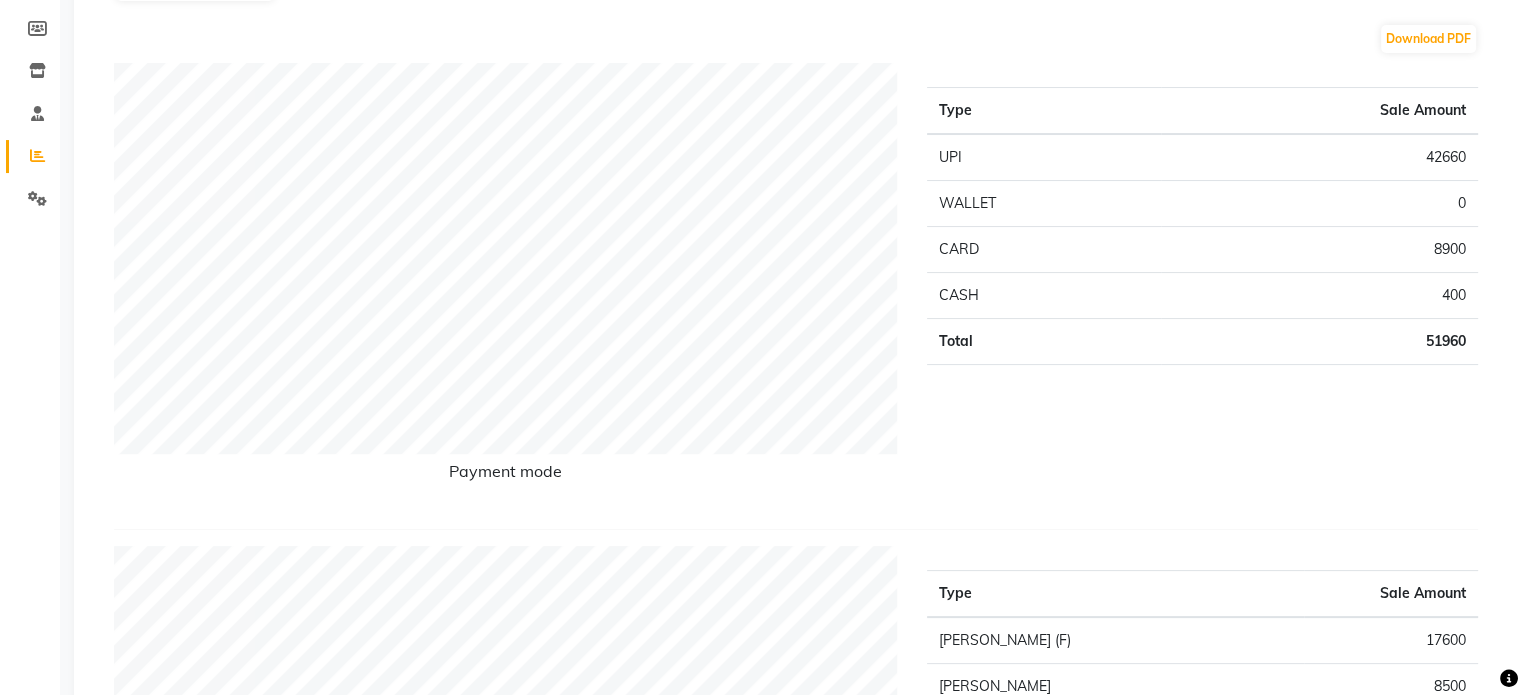 scroll, scrollTop: 0, scrollLeft: 0, axis: both 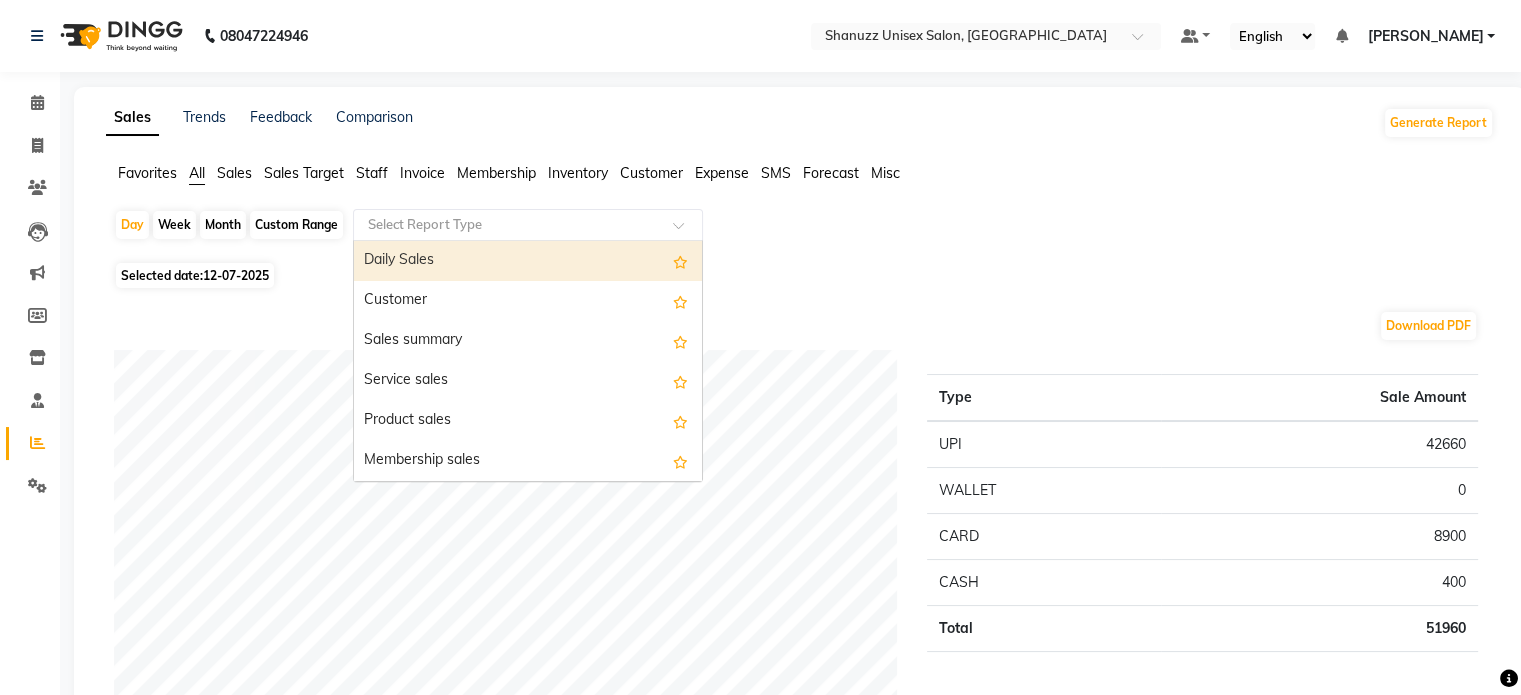 click 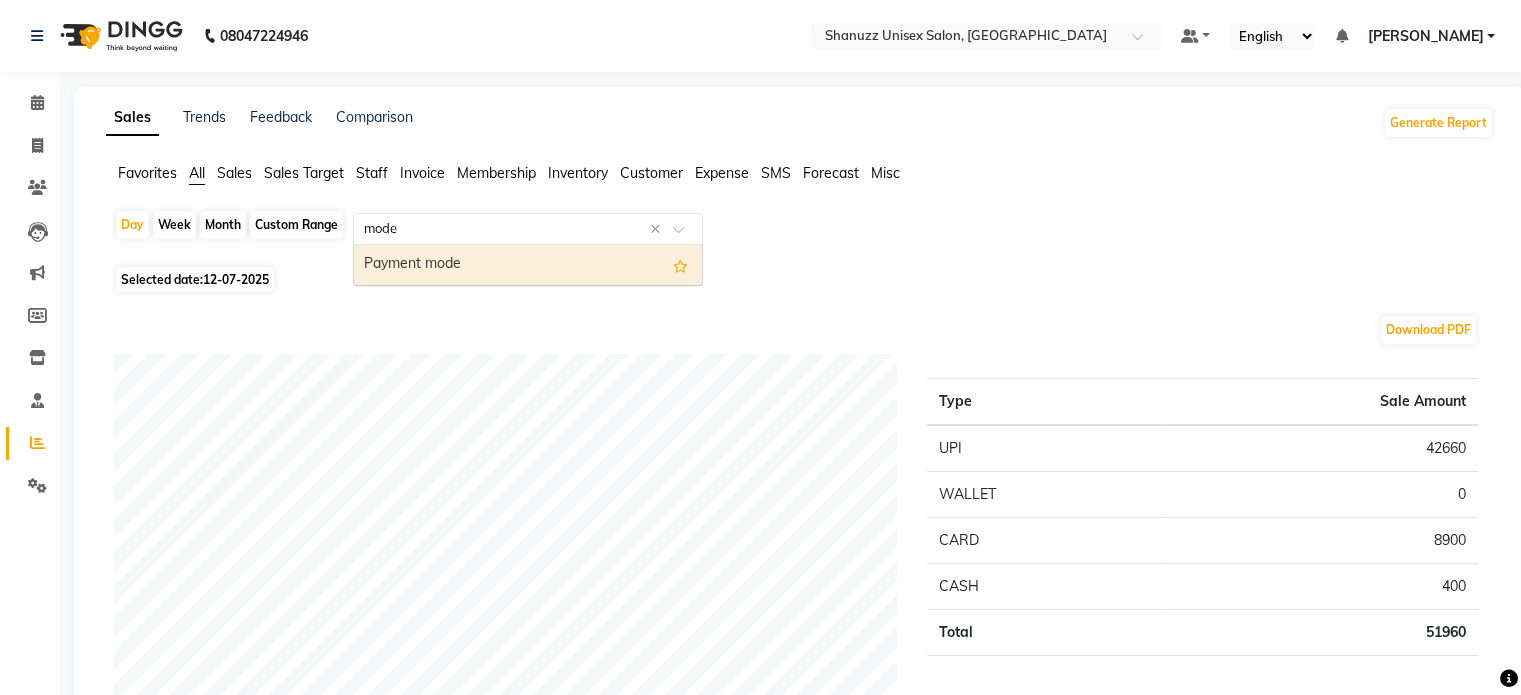 click on "Payment mode" at bounding box center [528, 265] 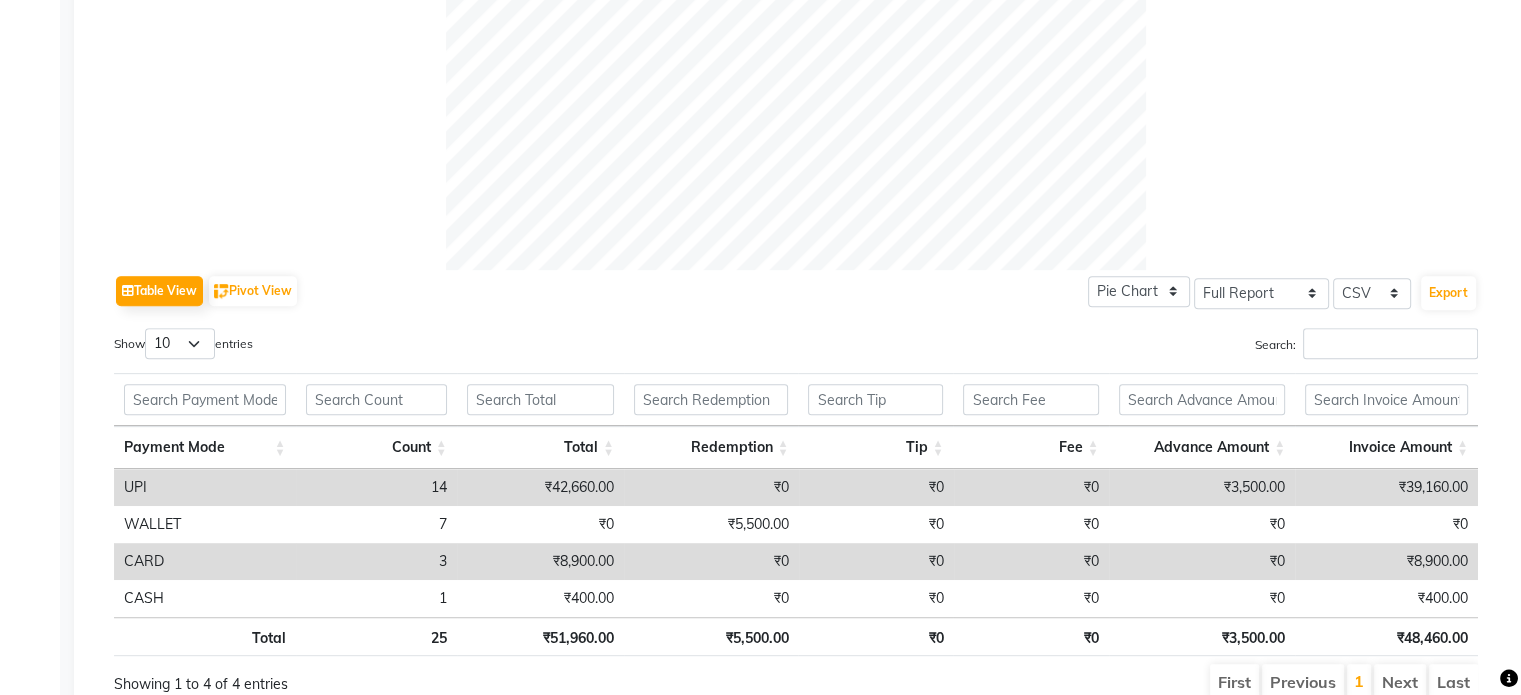 scroll, scrollTop: 771, scrollLeft: 0, axis: vertical 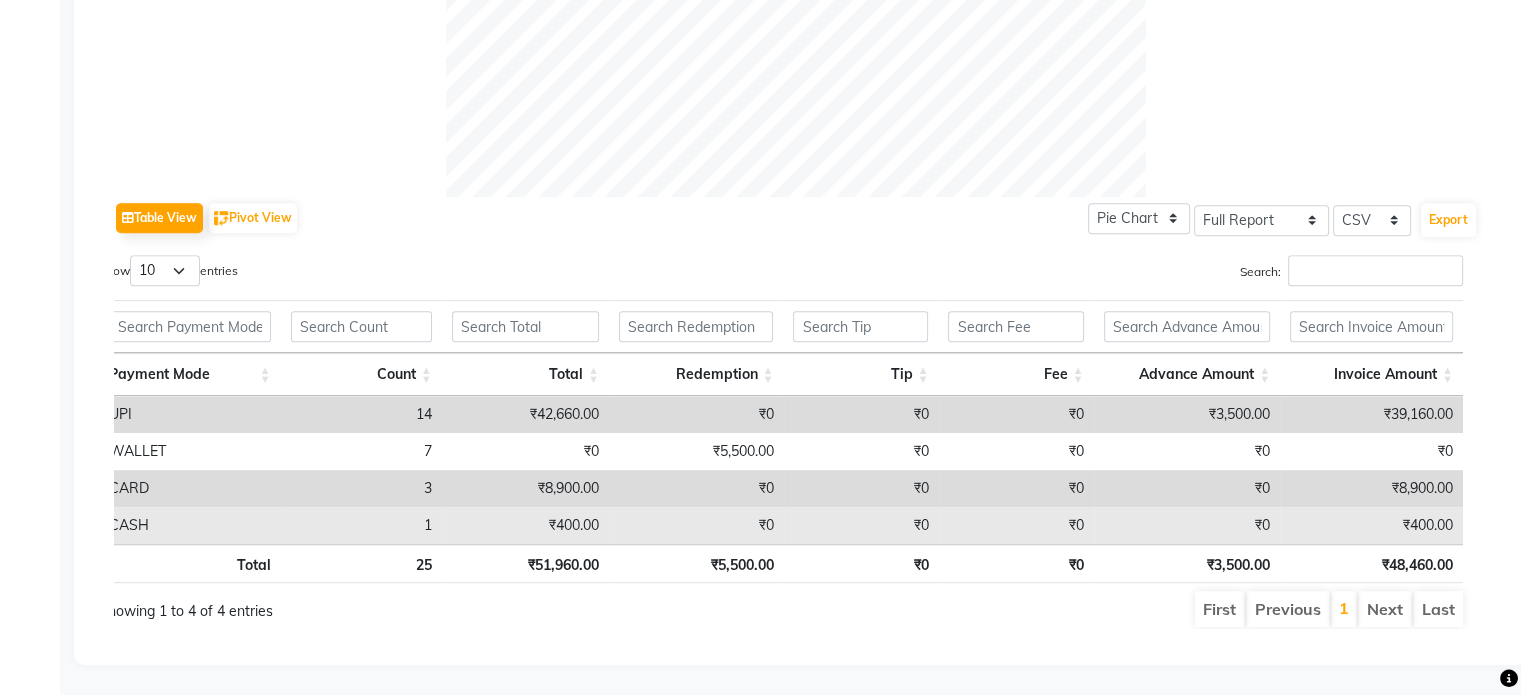 click on "₹0" at bounding box center [1187, 525] 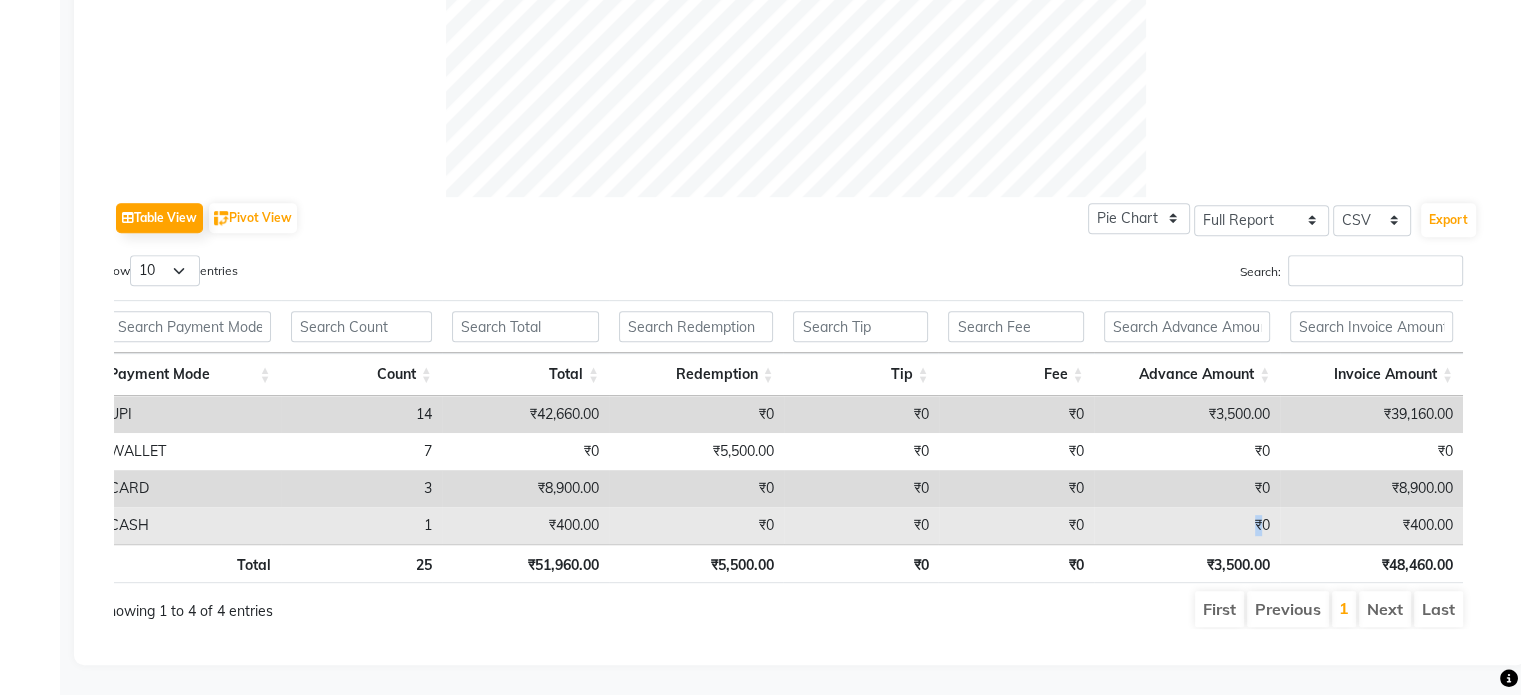 click on "₹0" at bounding box center [1187, 525] 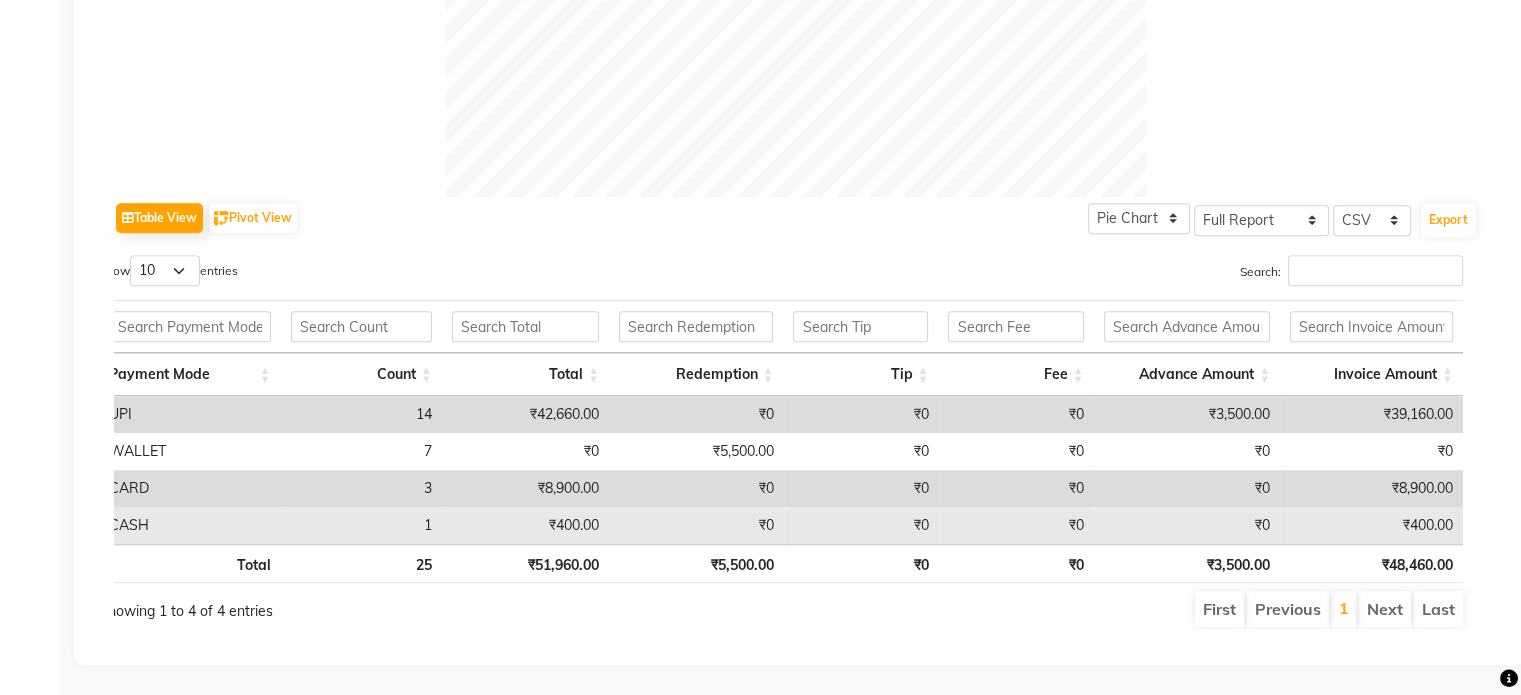 click on "₹0" at bounding box center (1187, 525) 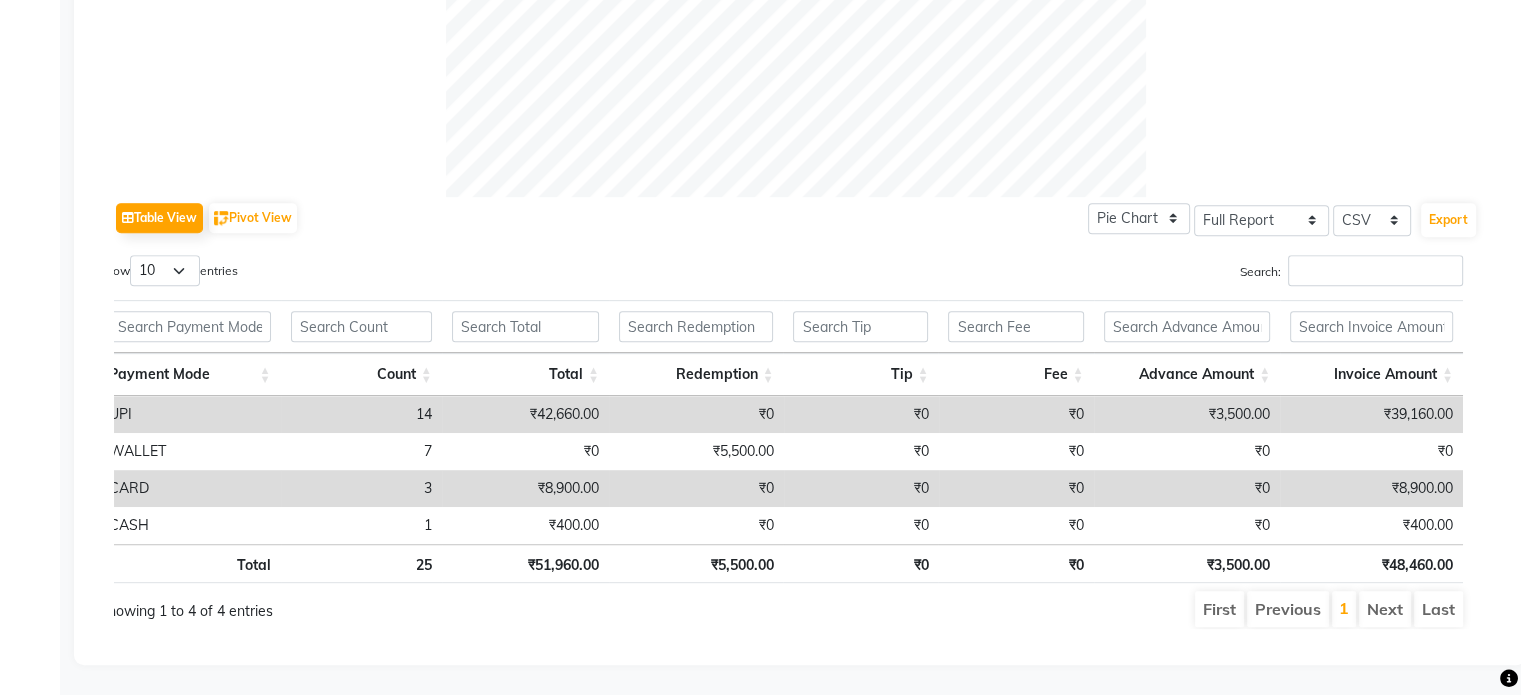 scroll, scrollTop: 0, scrollLeft: 0, axis: both 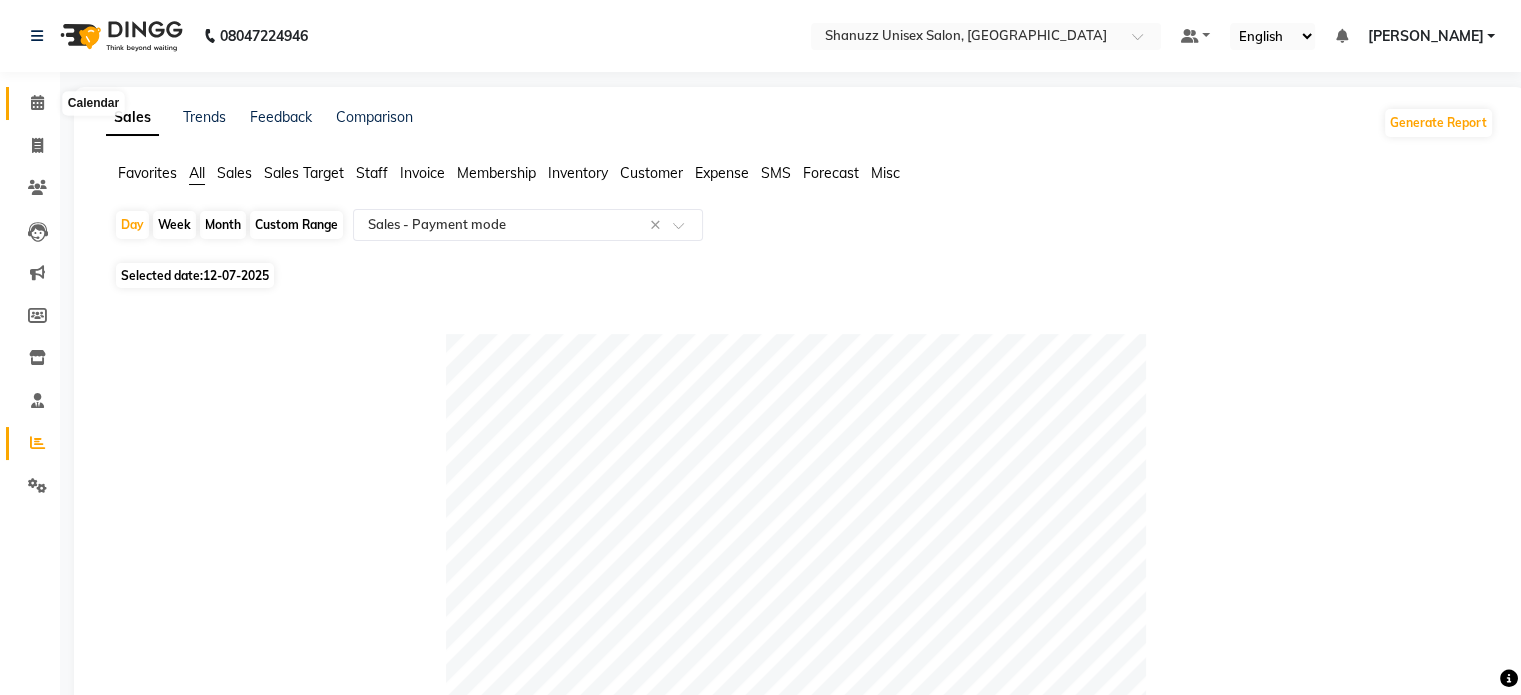 click 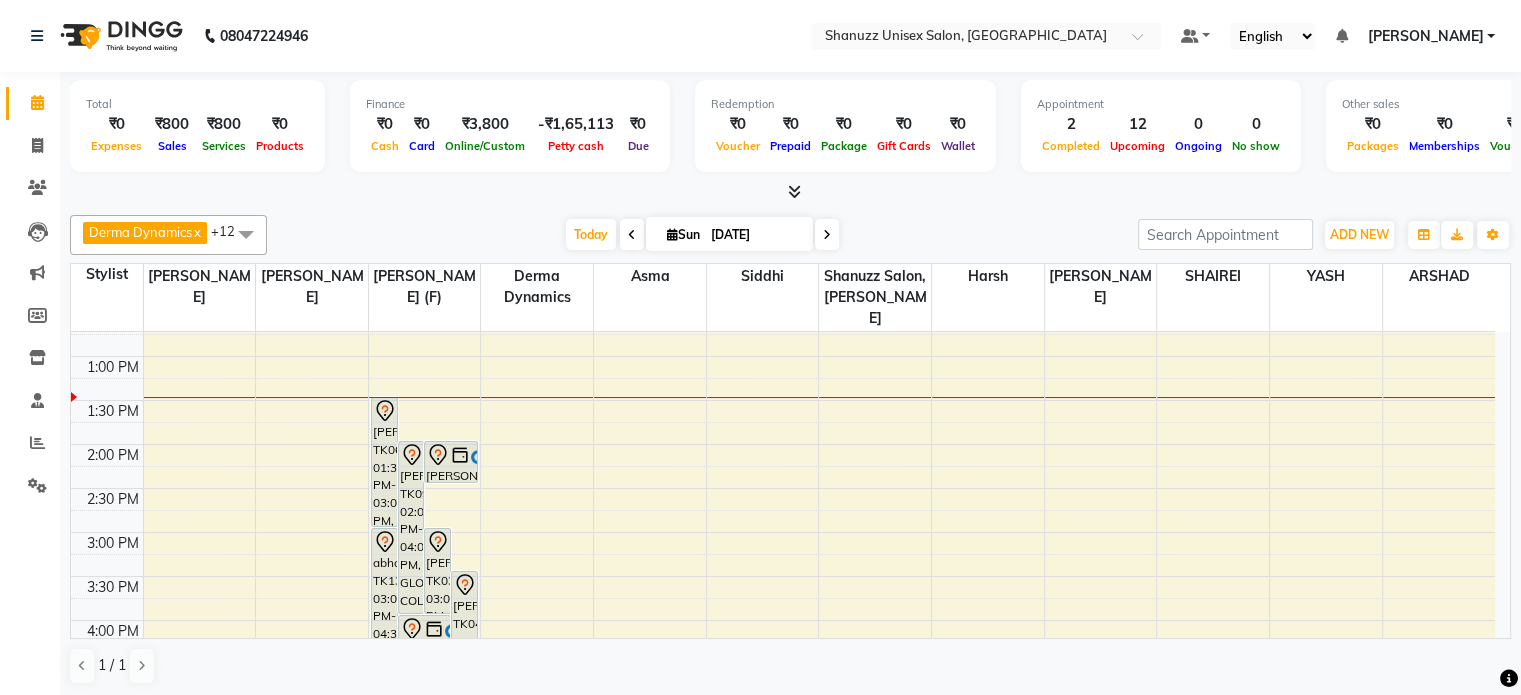 scroll, scrollTop: 233, scrollLeft: 0, axis: vertical 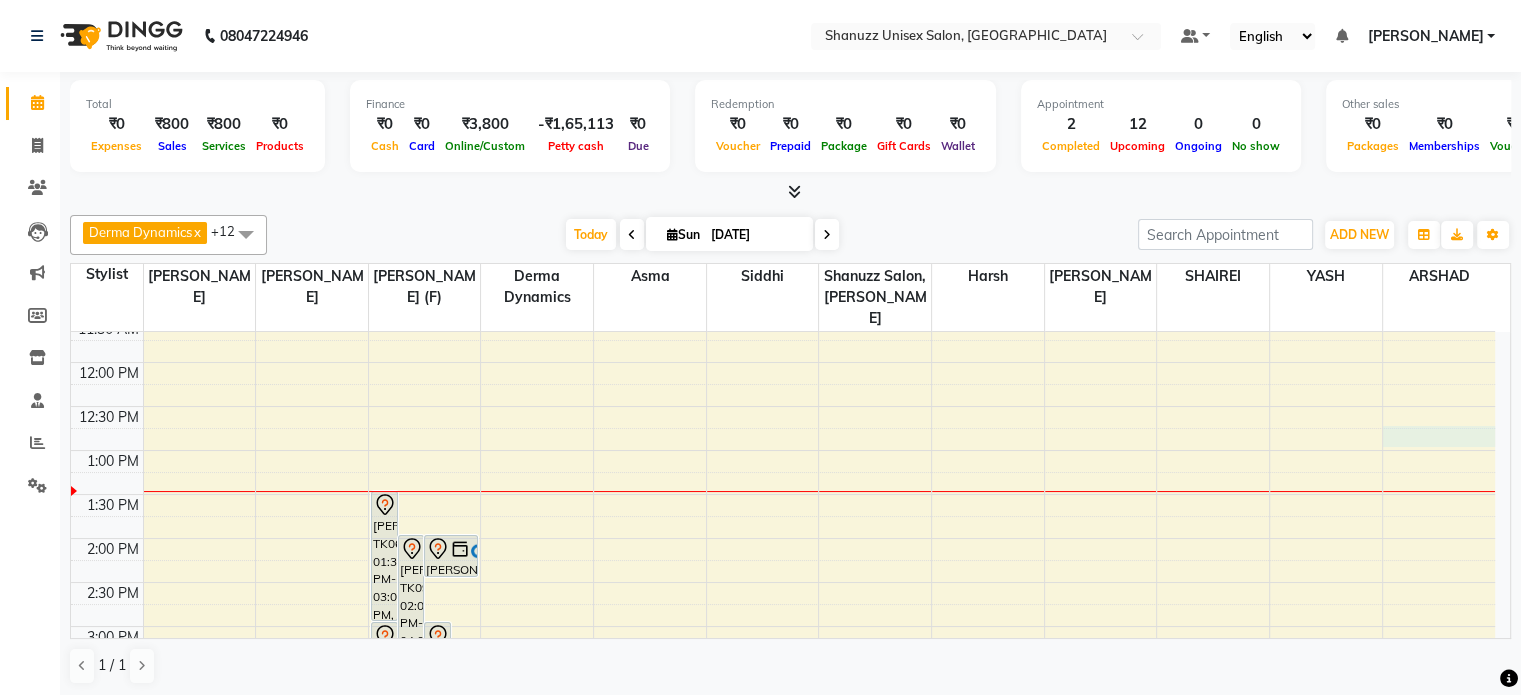 click at bounding box center [819, 461] 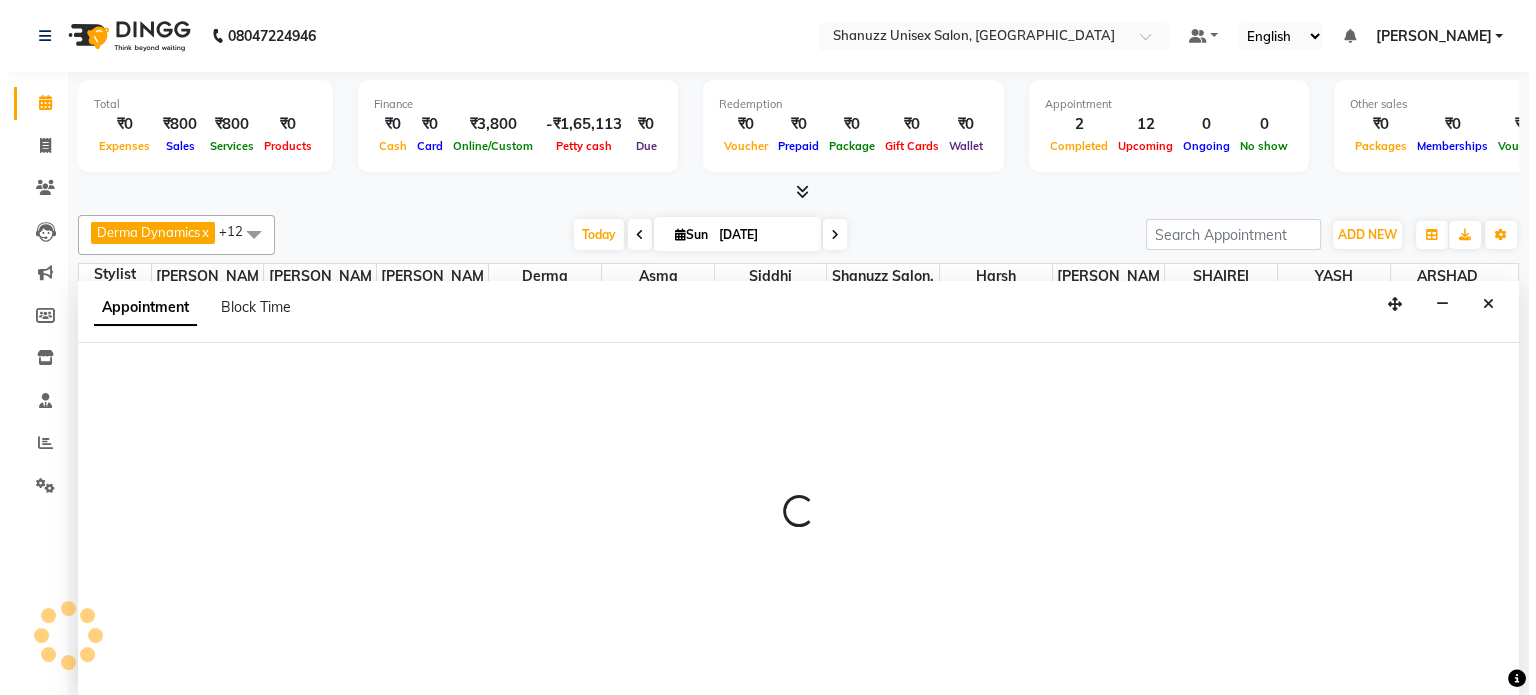 scroll, scrollTop: 0, scrollLeft: 0, axis: both 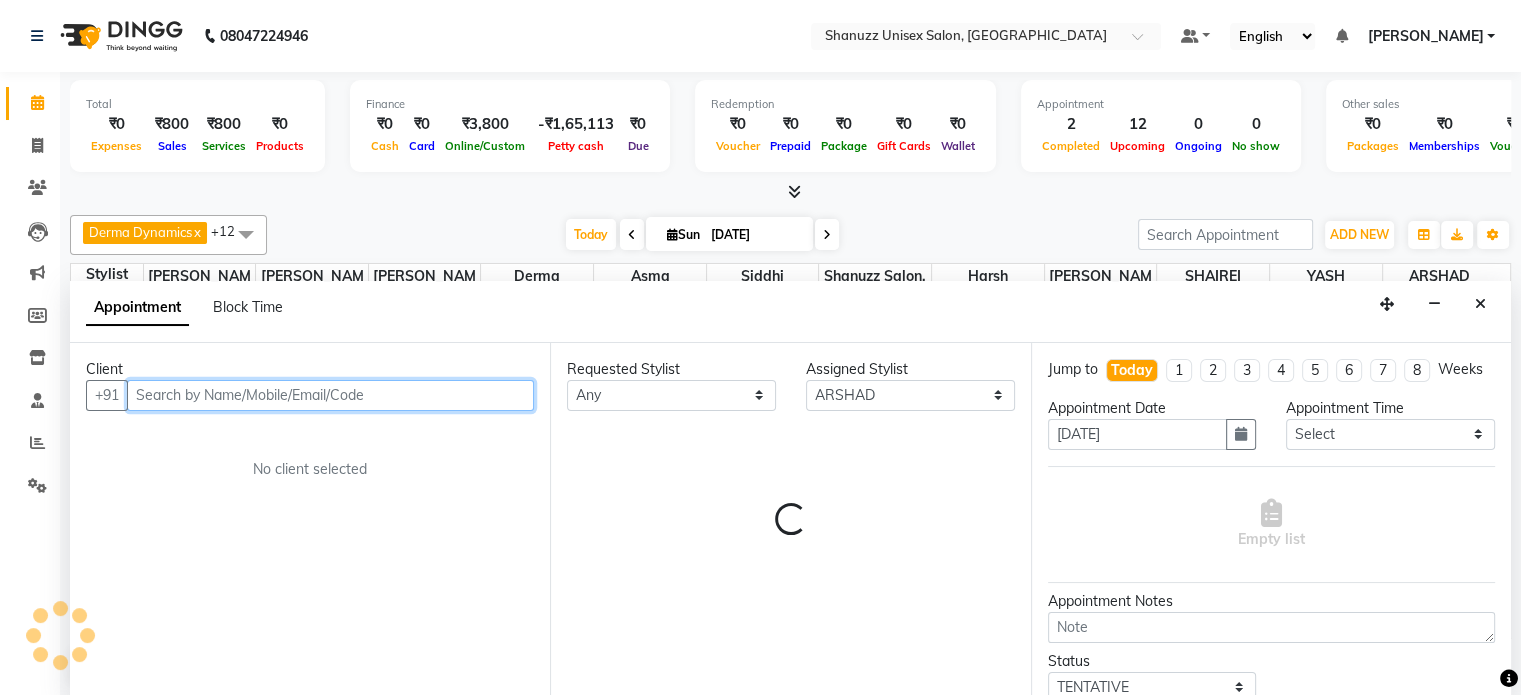 click at bounding box center (330, 395) 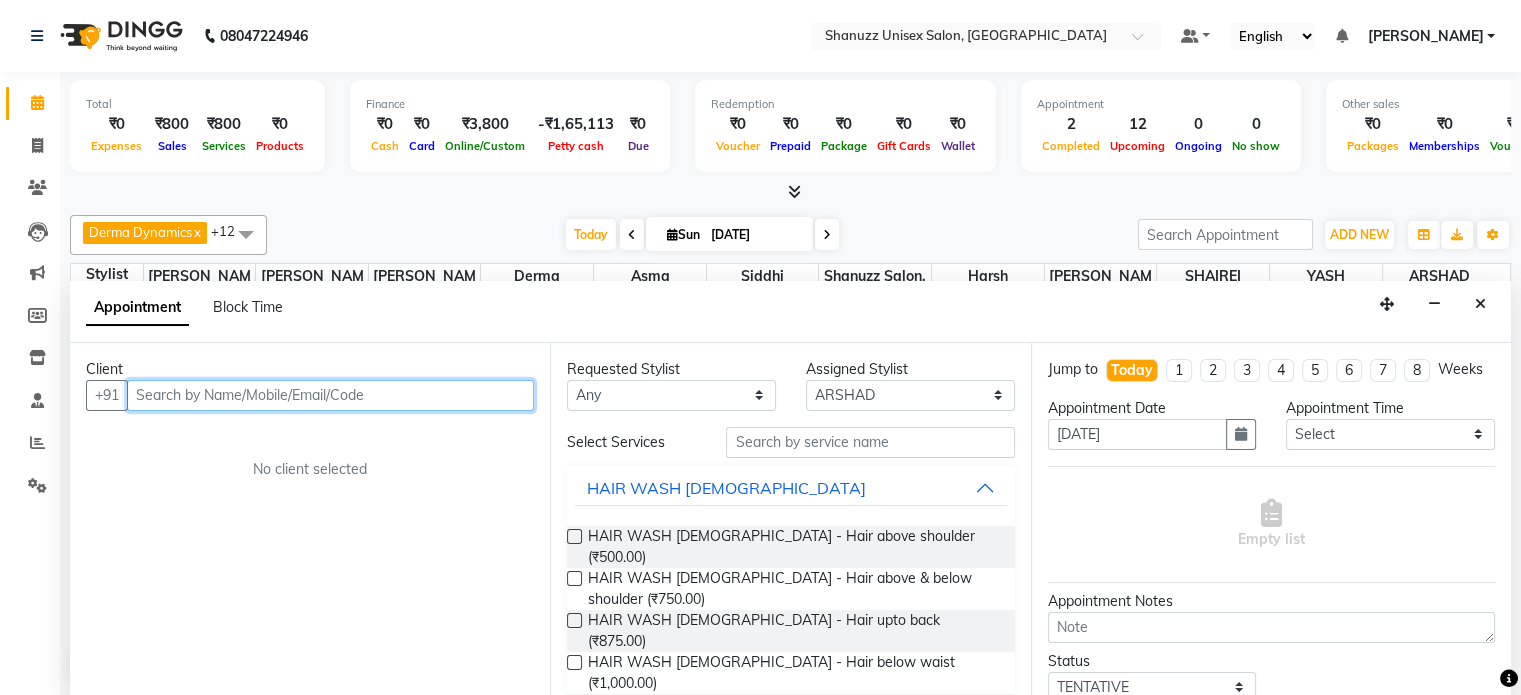 click at bounding box center [330, 395] 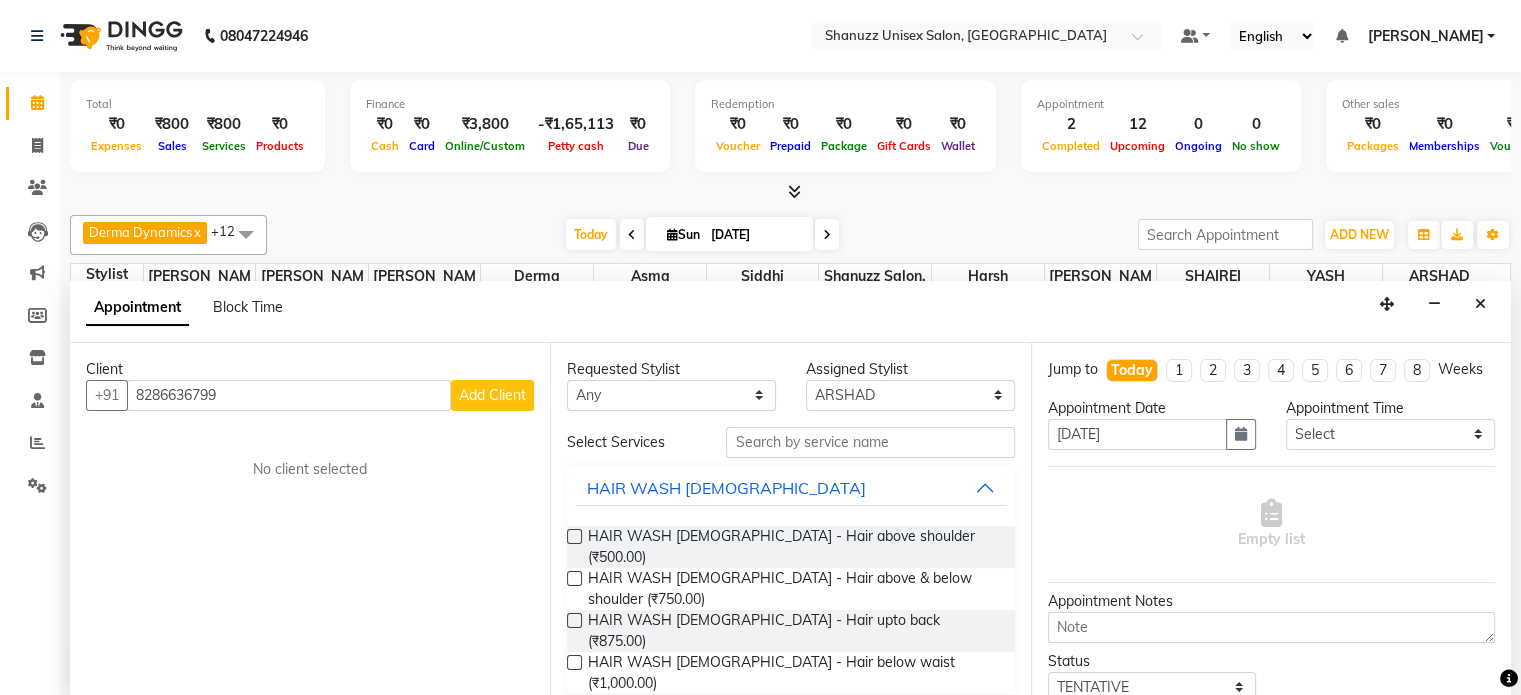 click on "Add Client" at bounding box center (492, 395) 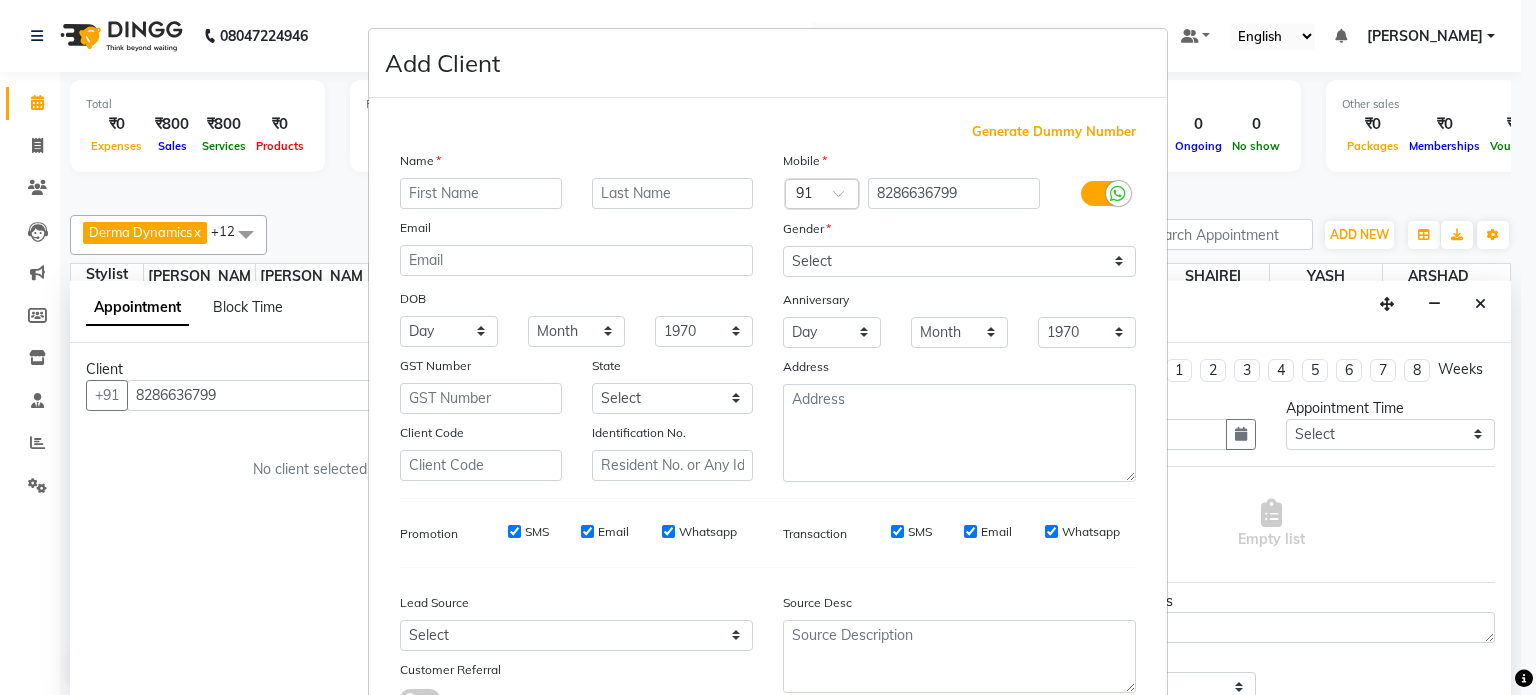 click at bounding box center [481, 193] 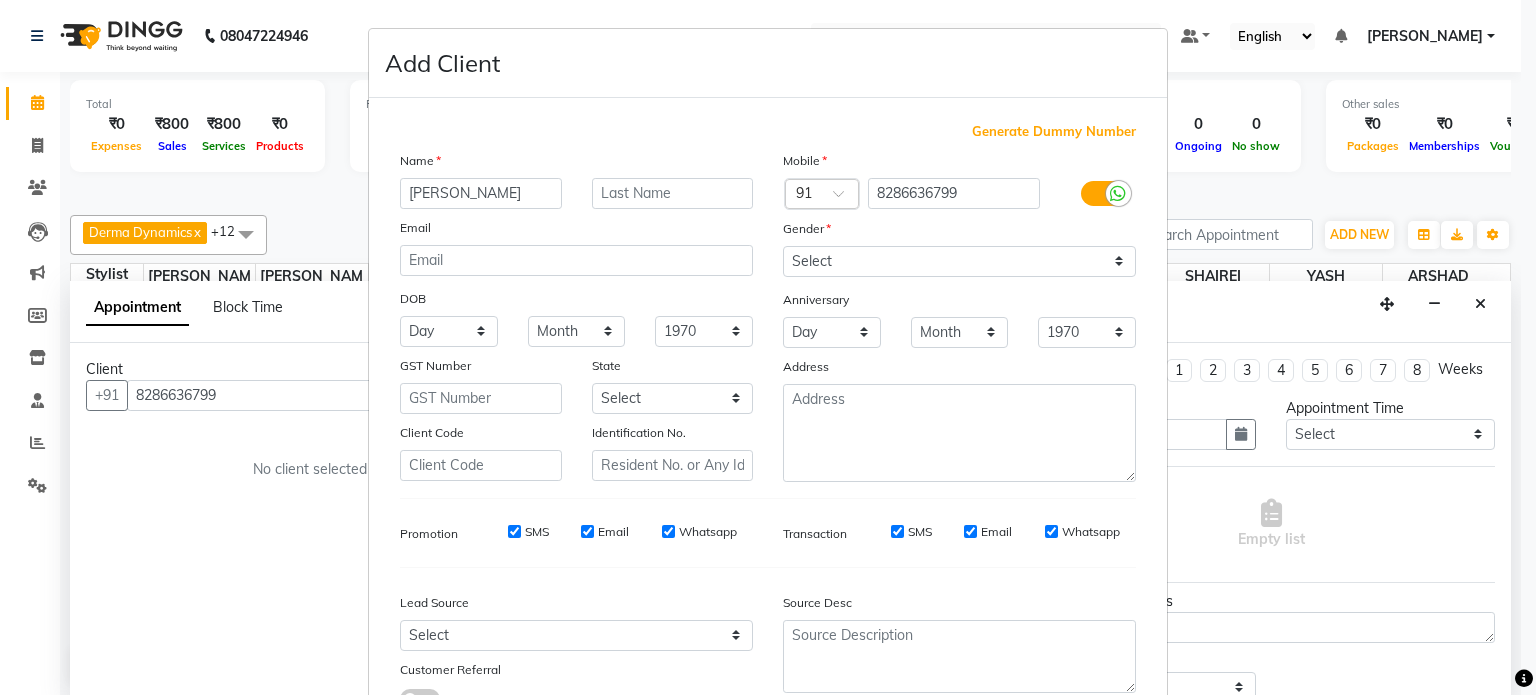 click on "sumit tiwari" at bounding box center [481, 193] 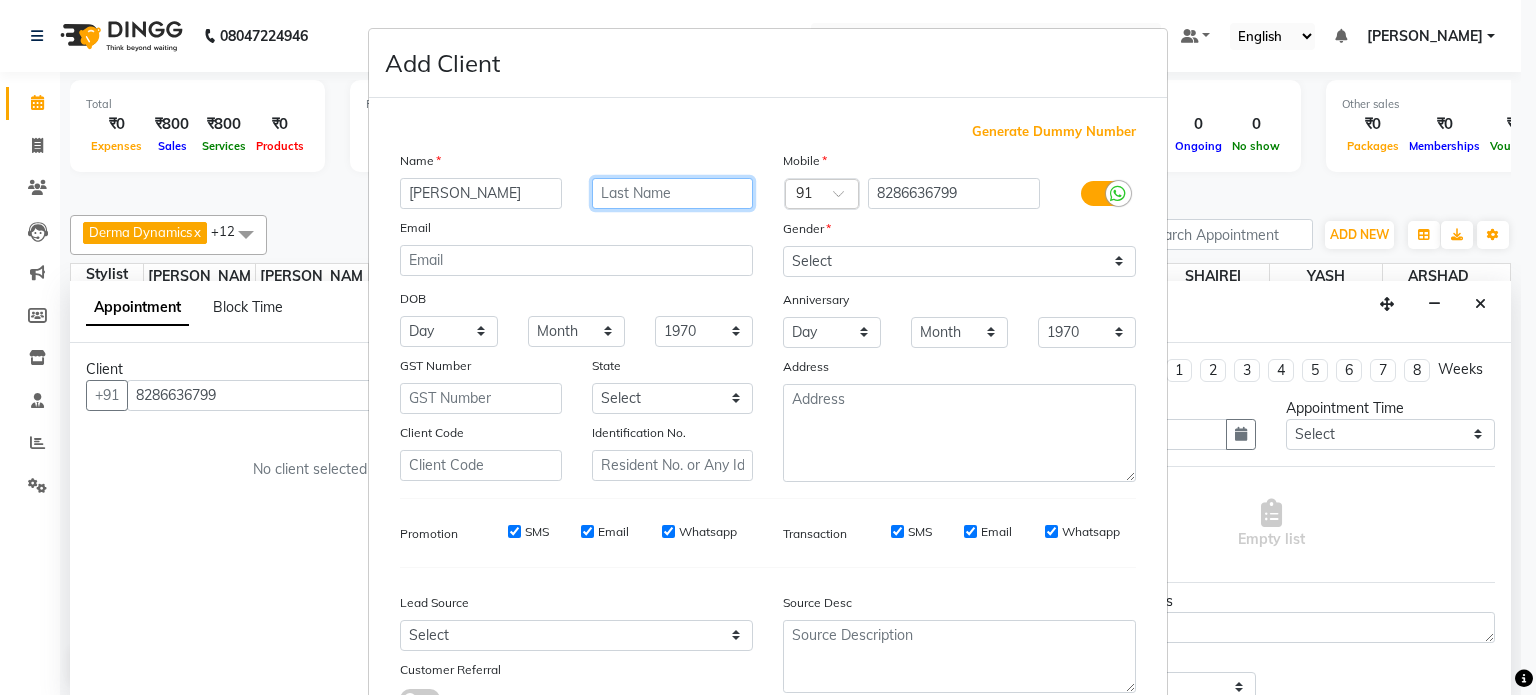 click at bounding box center [673, 193] 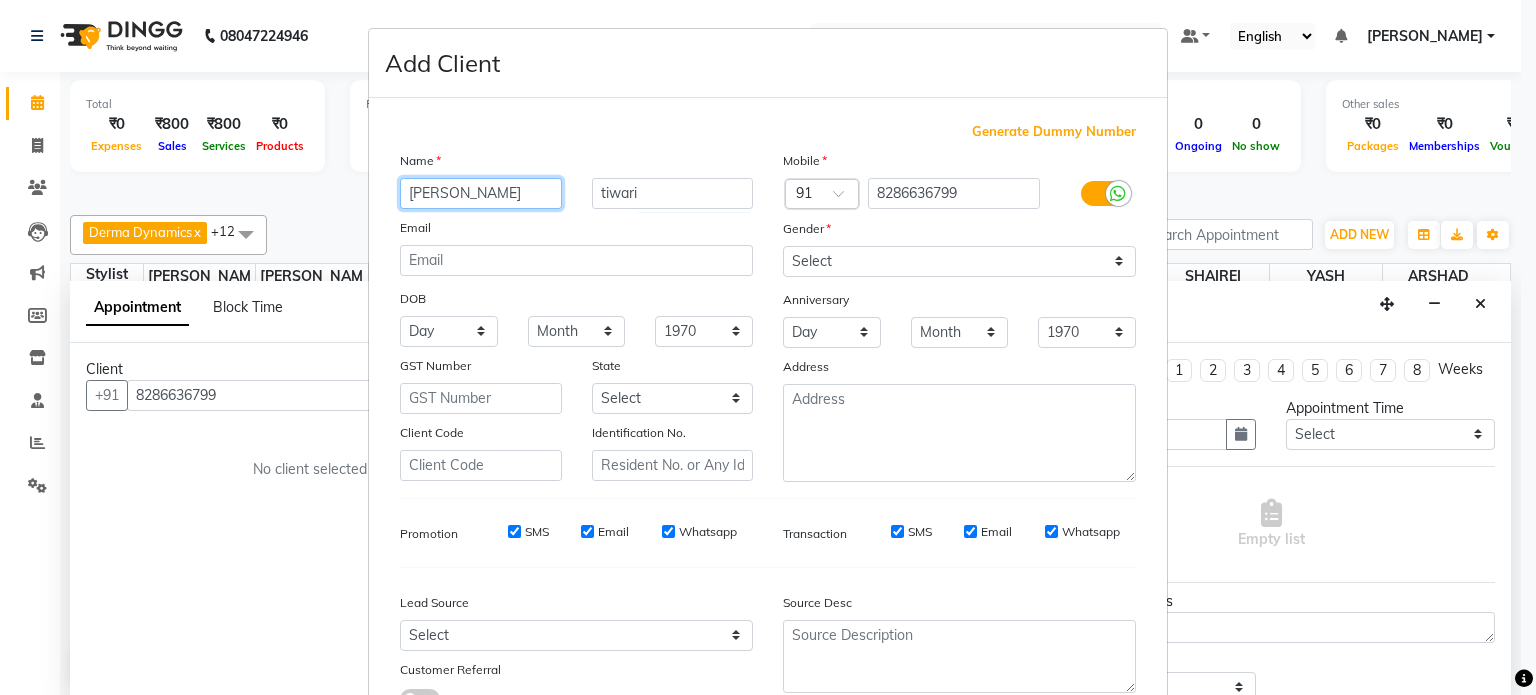 click on "sumit tiwari" at bounding box center (481, 193) 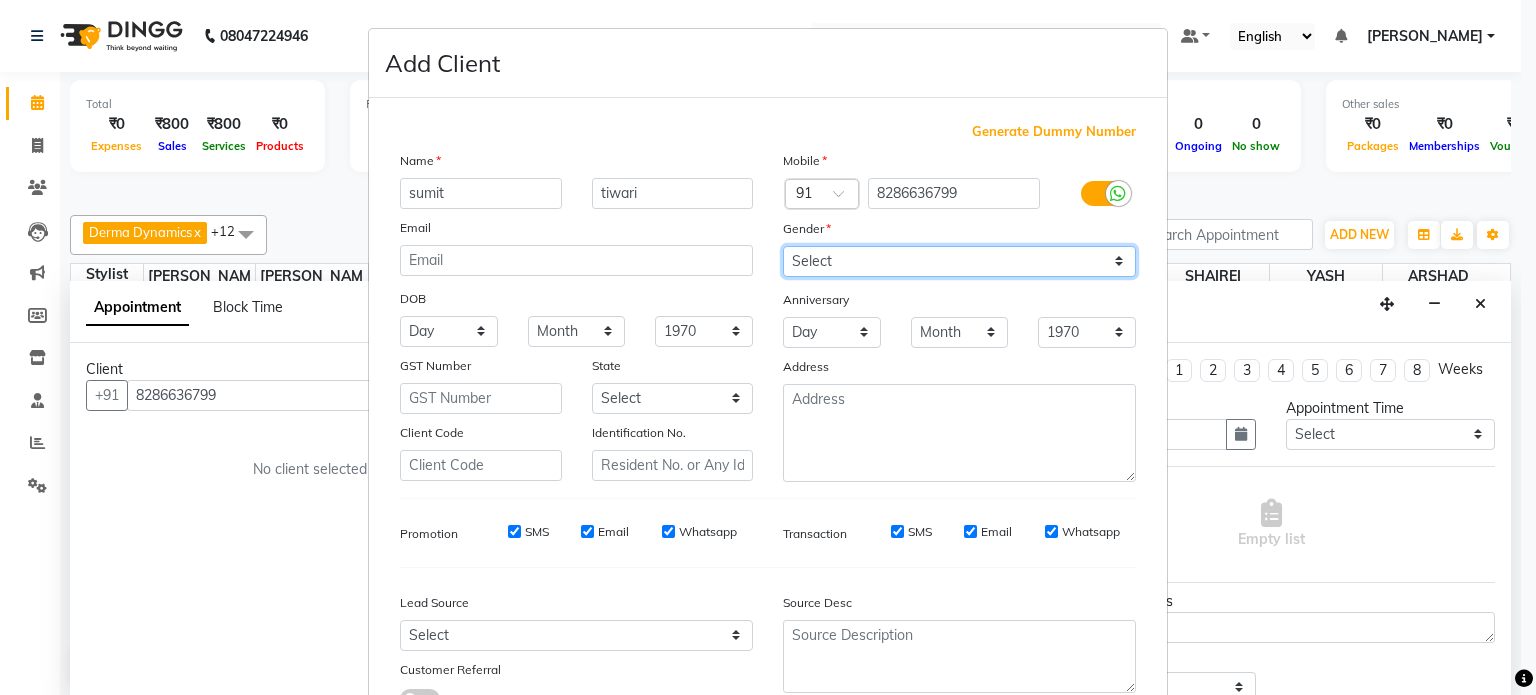 drag, startPoint x: 832, startPoint y: 257, endPoint x: 842, endPoint y: 320, distance: 63.788715 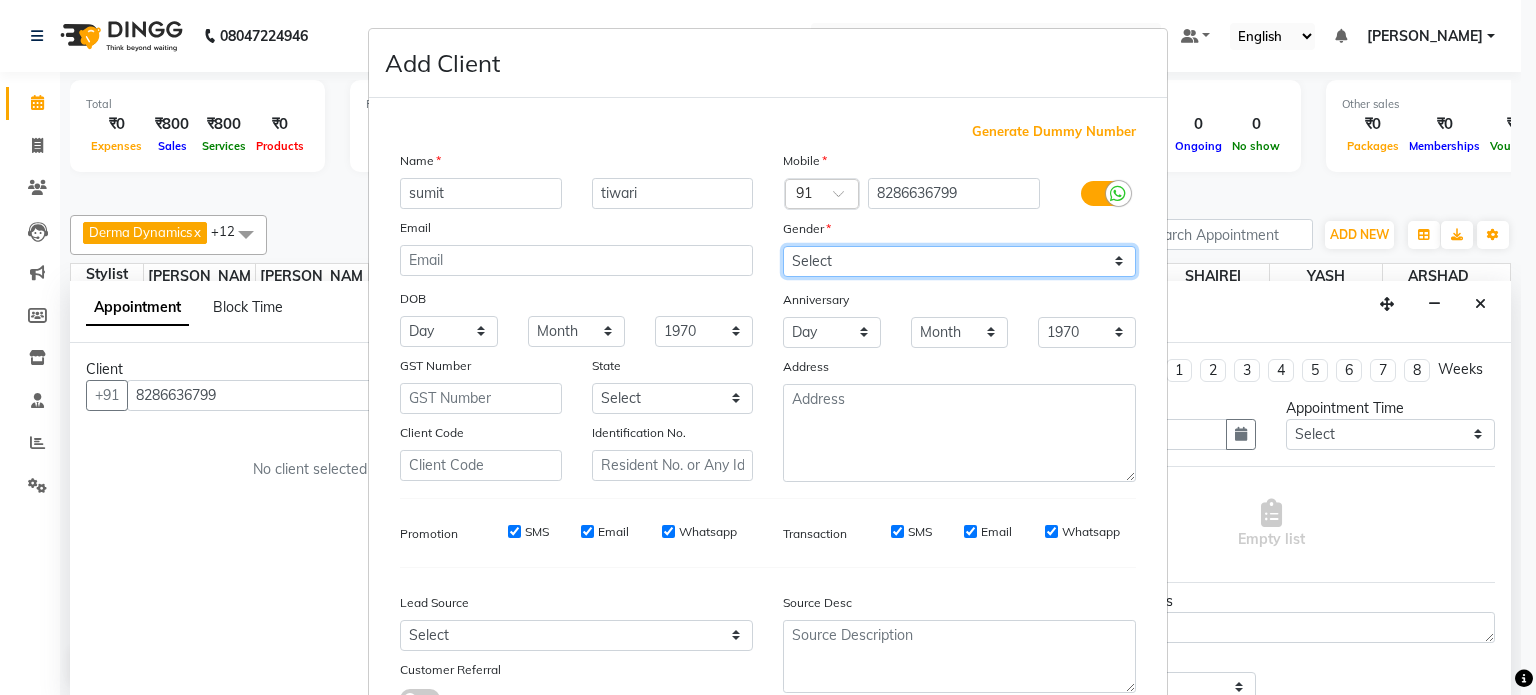 click on "Select Male Female Other Prefer Not To Say" at bounding box center [959, 261] 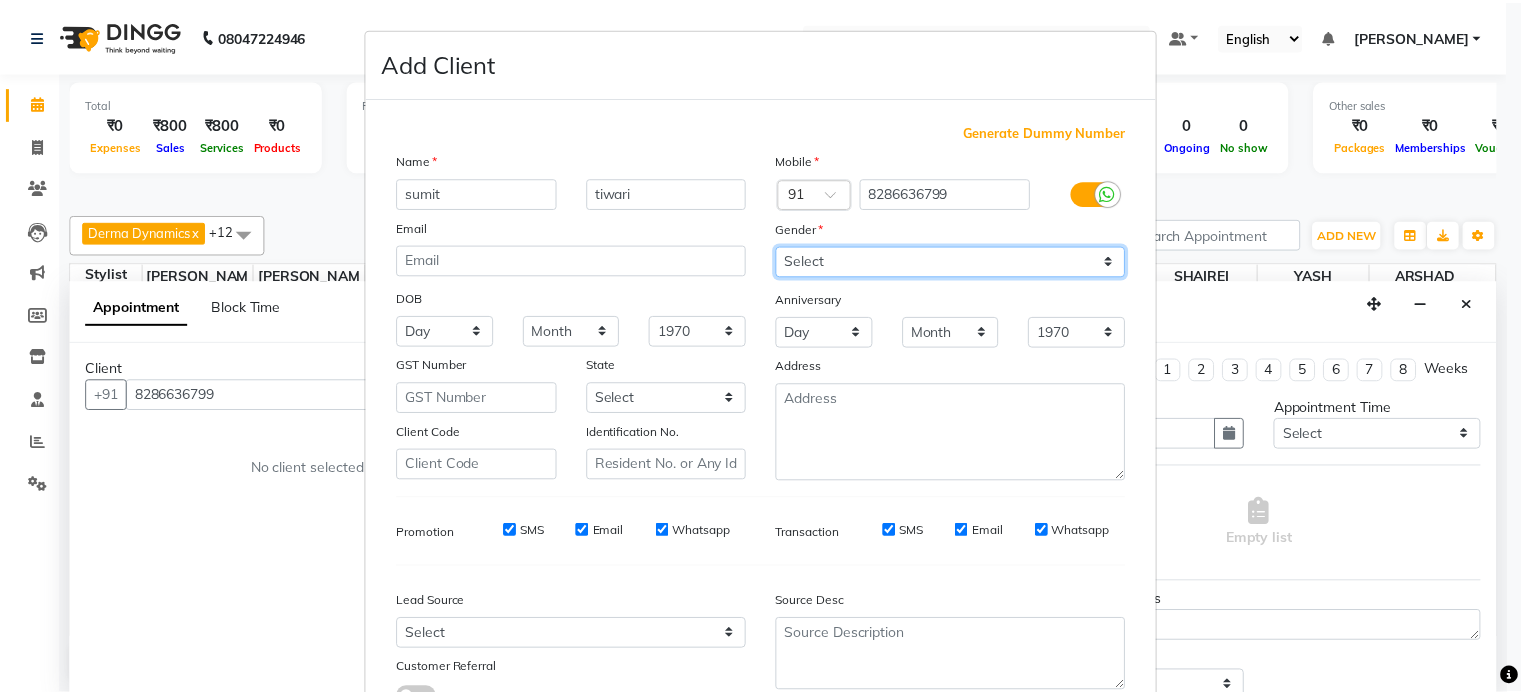 scroll, scrollTop: 161, scrollLeft: 0, axis: vertical 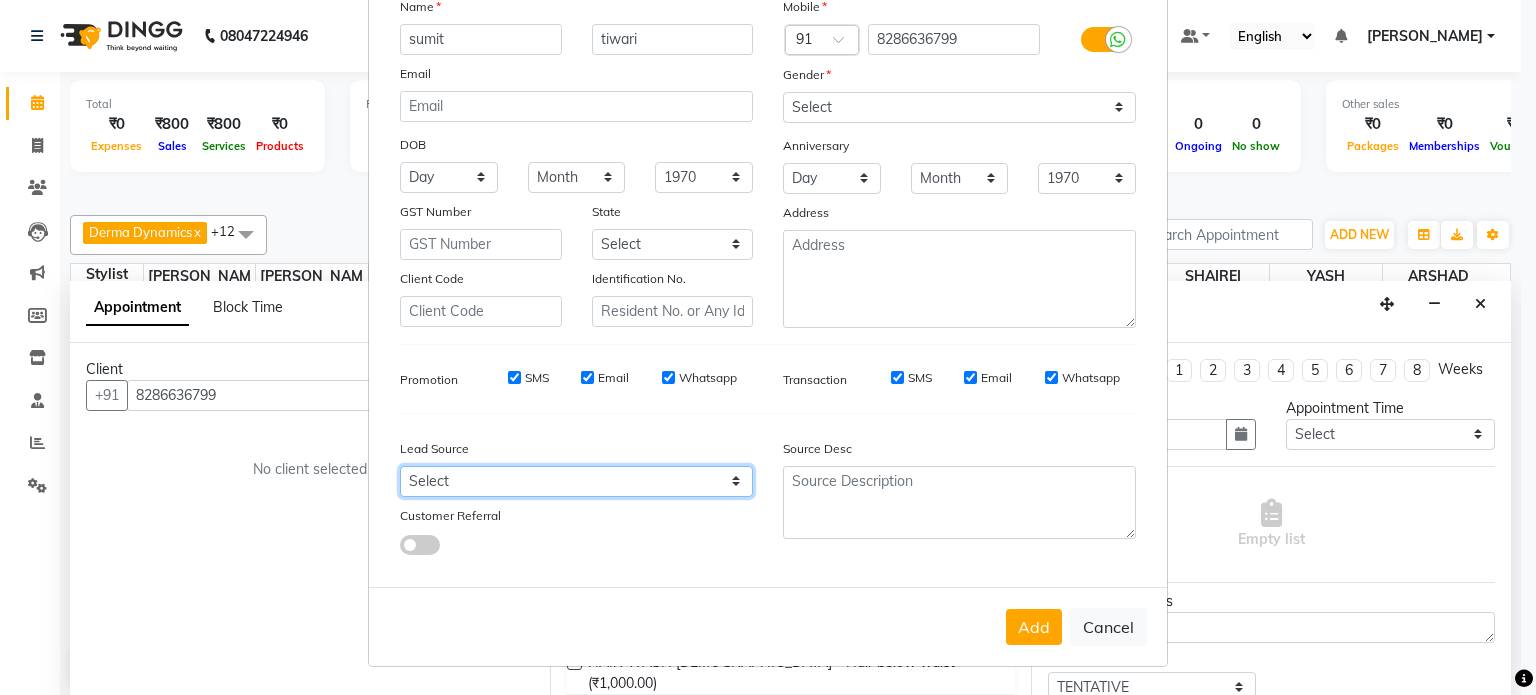 click on "Select Walk-in Referral Internet Friend Word of Mouth Advertisement Facebook JustDial Google Other" at bounding box center [576, 481] 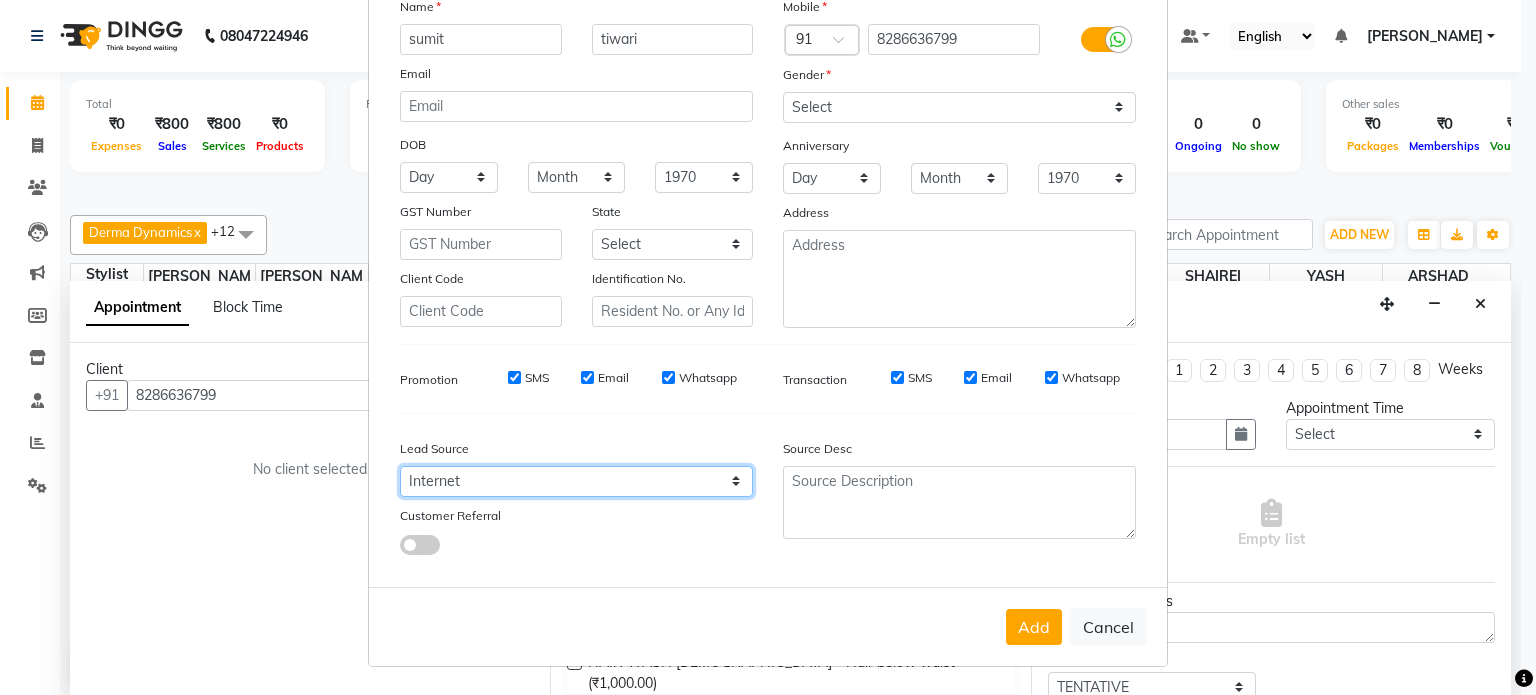 click on "Select Walk-in Referral Internet Friend Word of Mouth Advertisement Facebook JustDial Google Other" at bounding box center (576, 481) 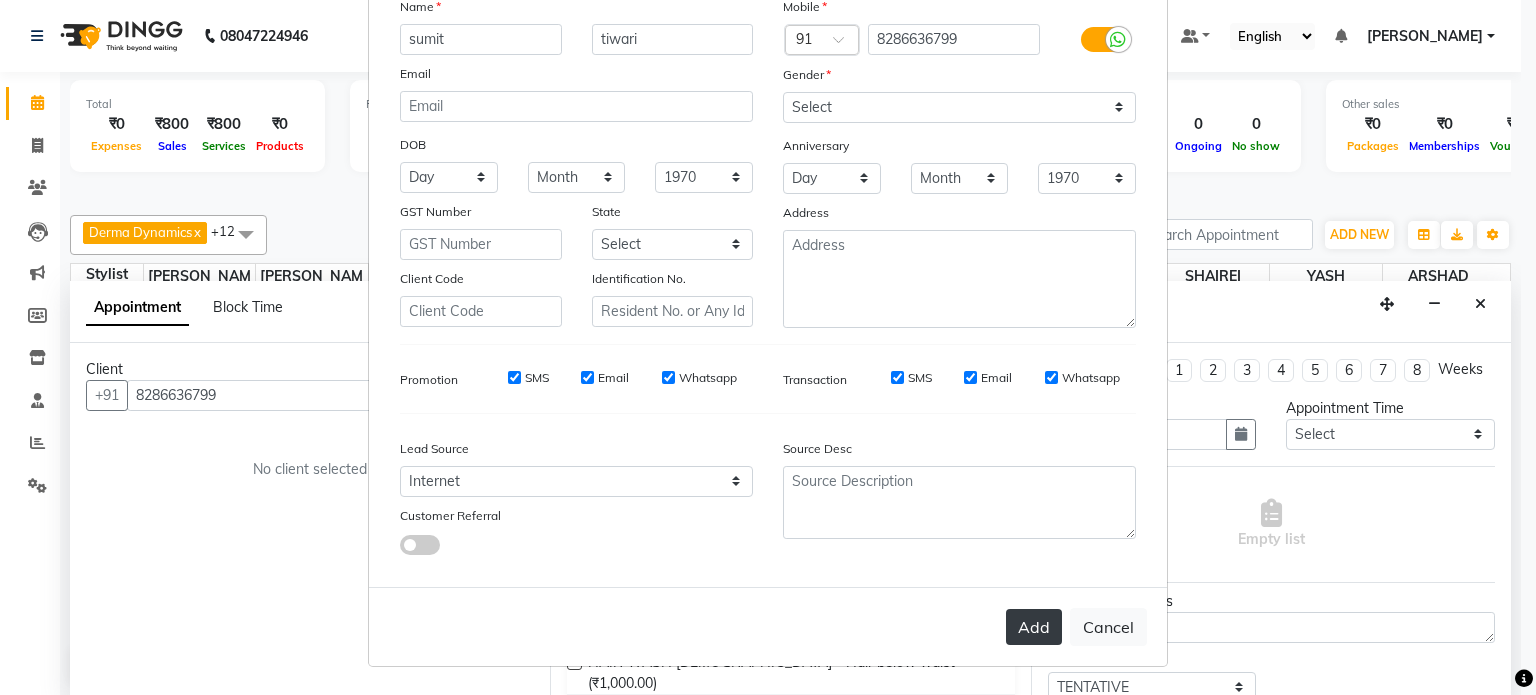 click on "Add" at bounding box center [1034, 627] 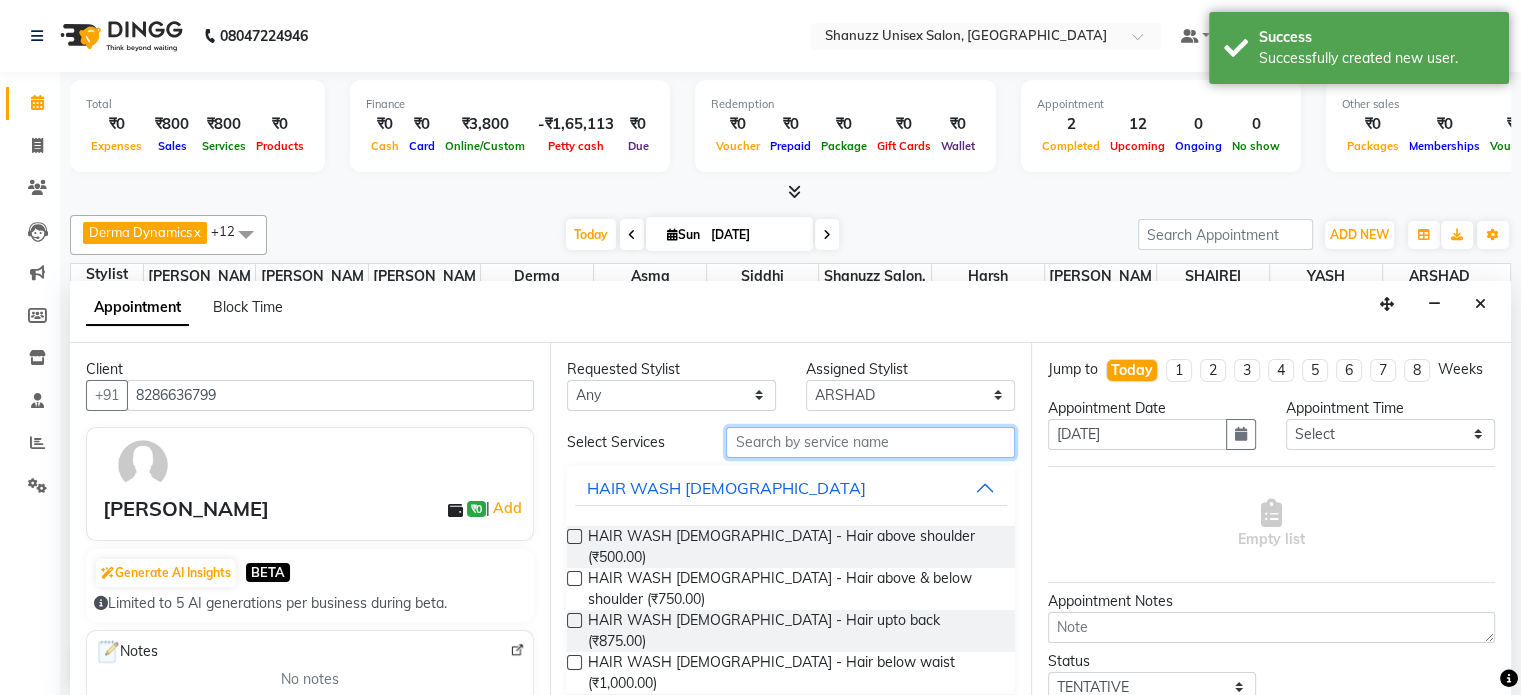 click at bounding box center (870, 442) 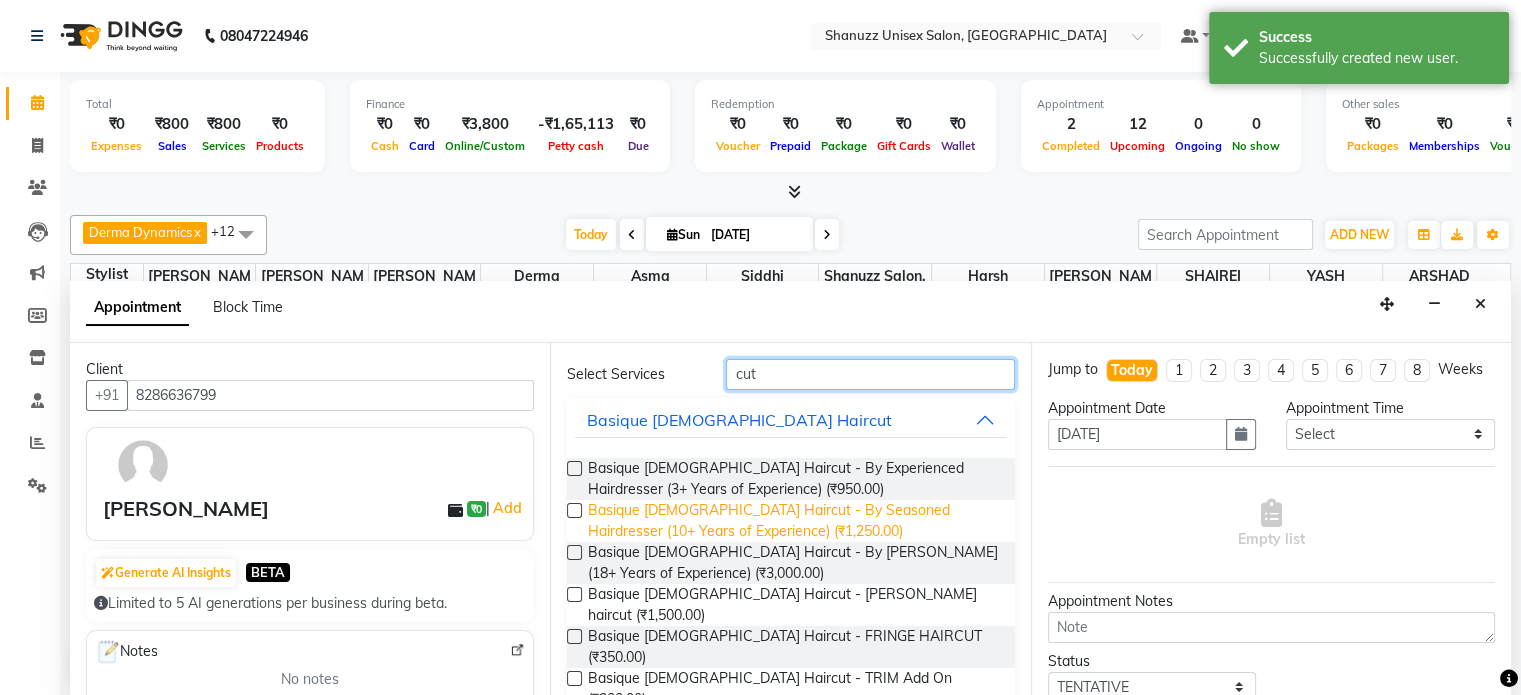 scroll, scrollTop: 148, scrollLeft: 0, axis: vertical 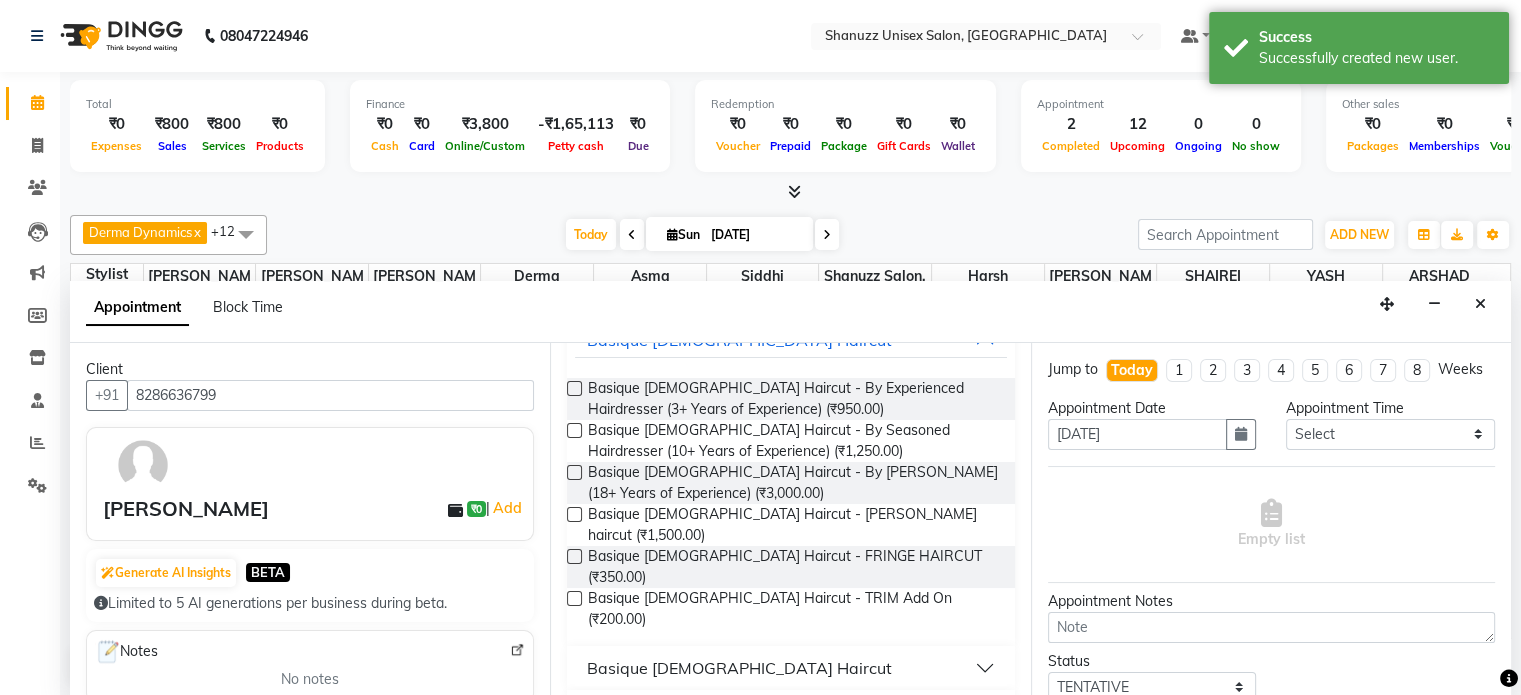 click on "Basique MALE Haircut" at bounding box center [790, 668] 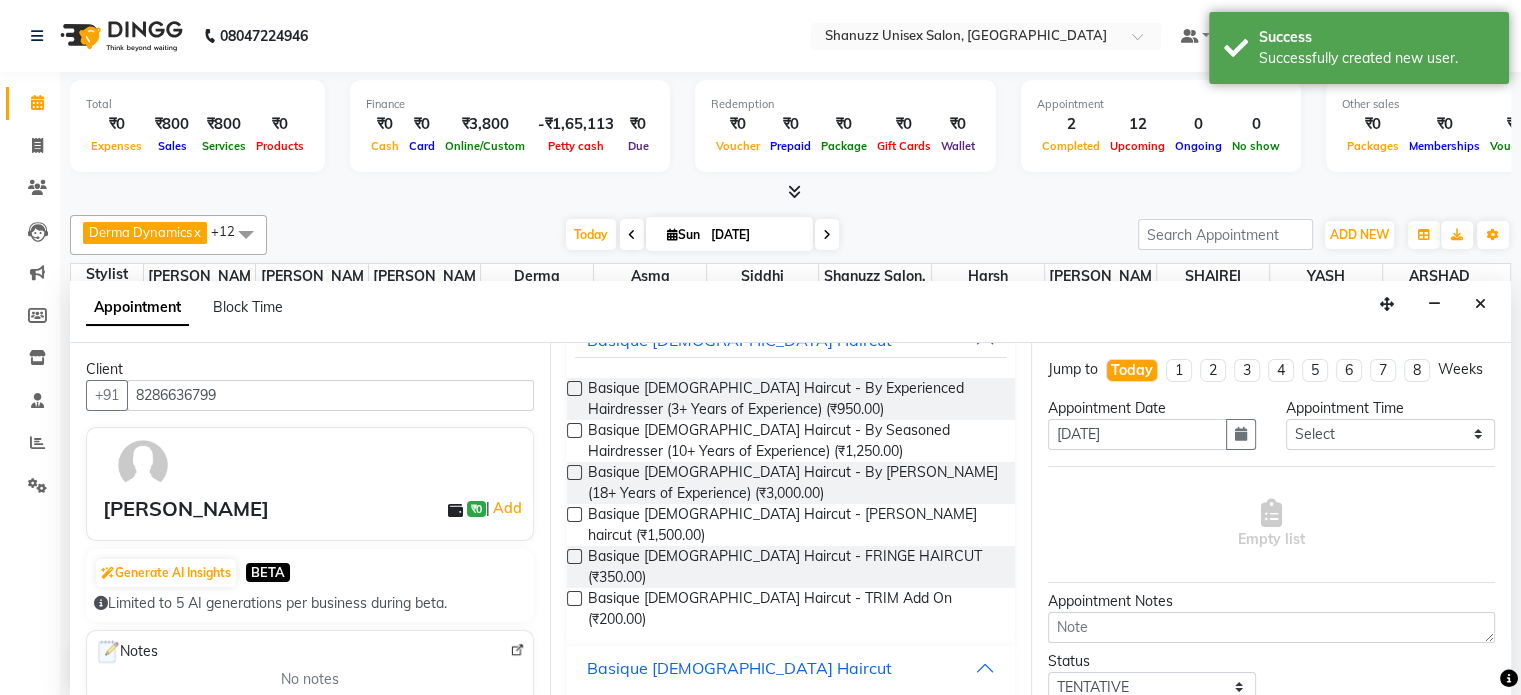 scroll, scrollTop: 237, scrollLeft: 0, axis: vertical 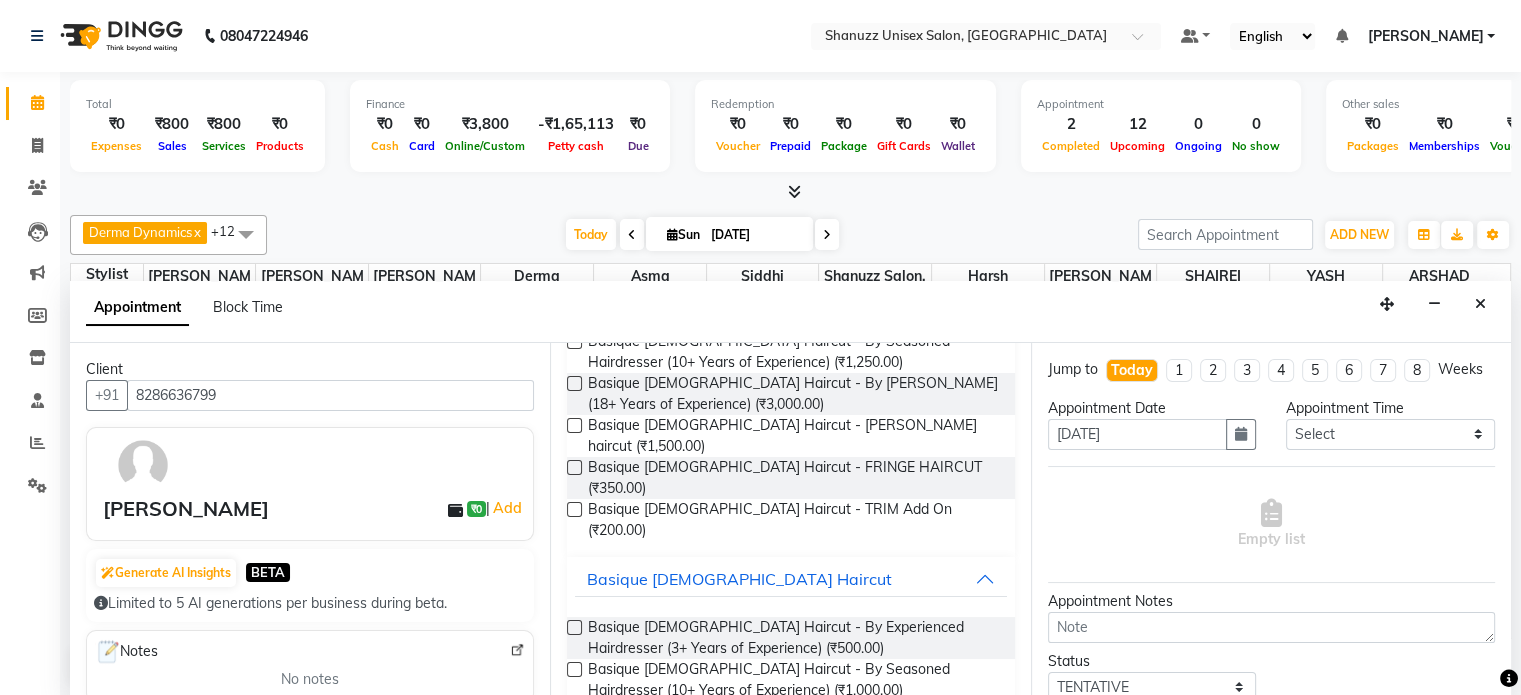 click at bounding box center (574, 627) 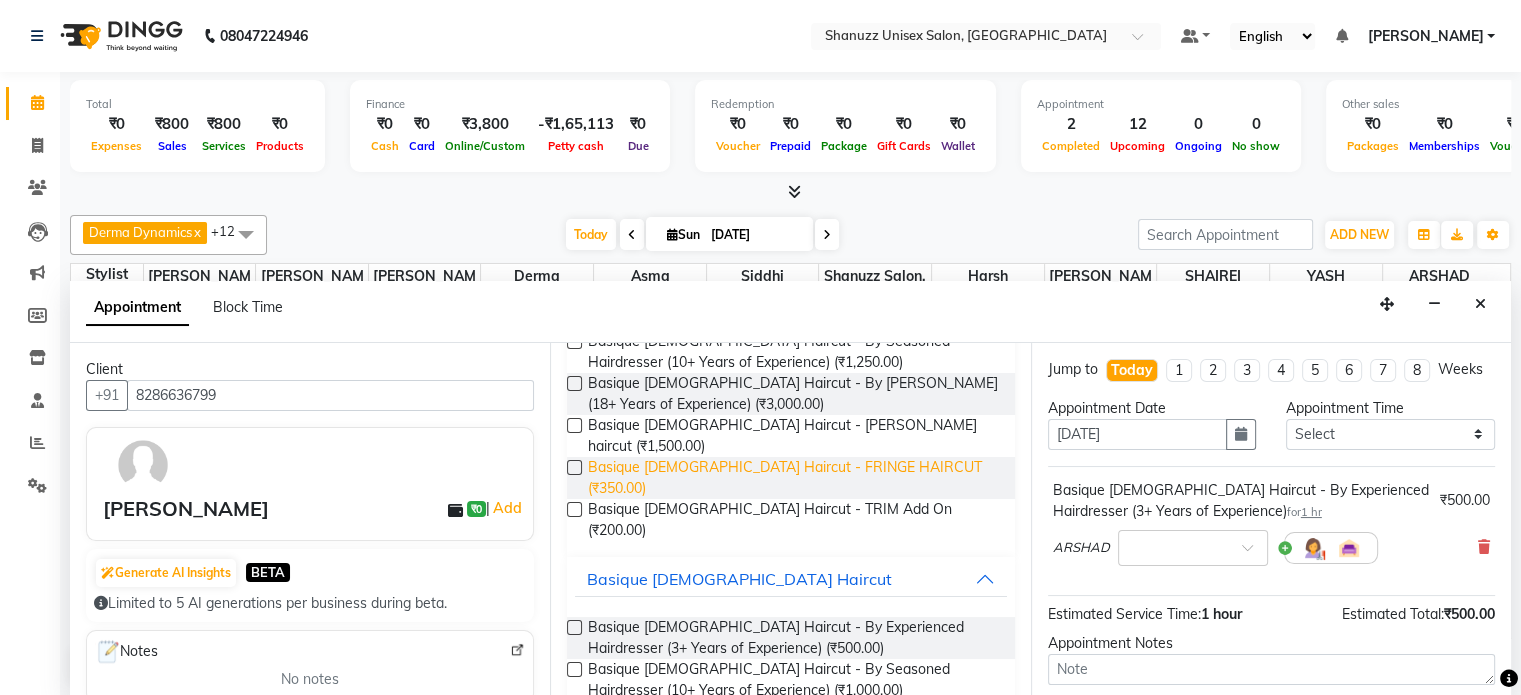 scroll, scrollTop: 0, scrollLeft: 0, axis: both 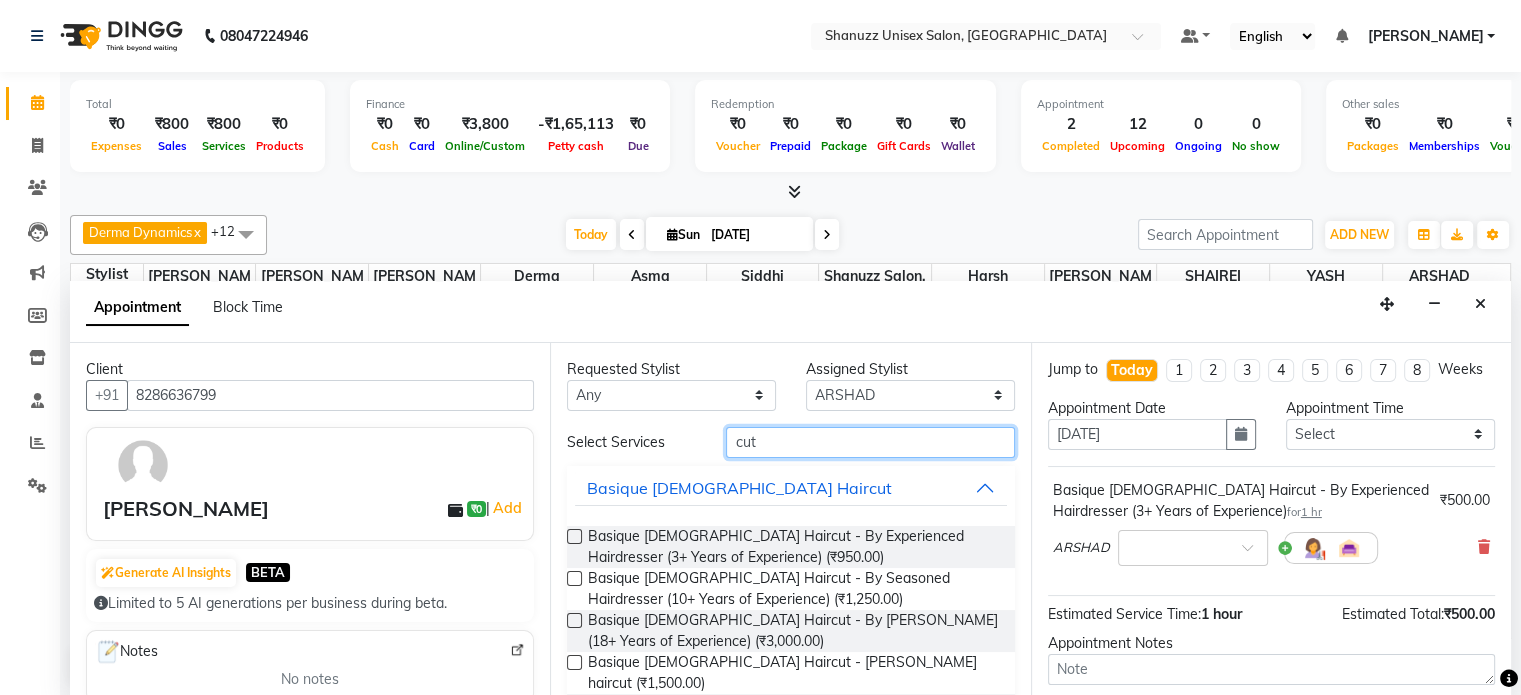 click on "cut" at bounding box center [870, 442] 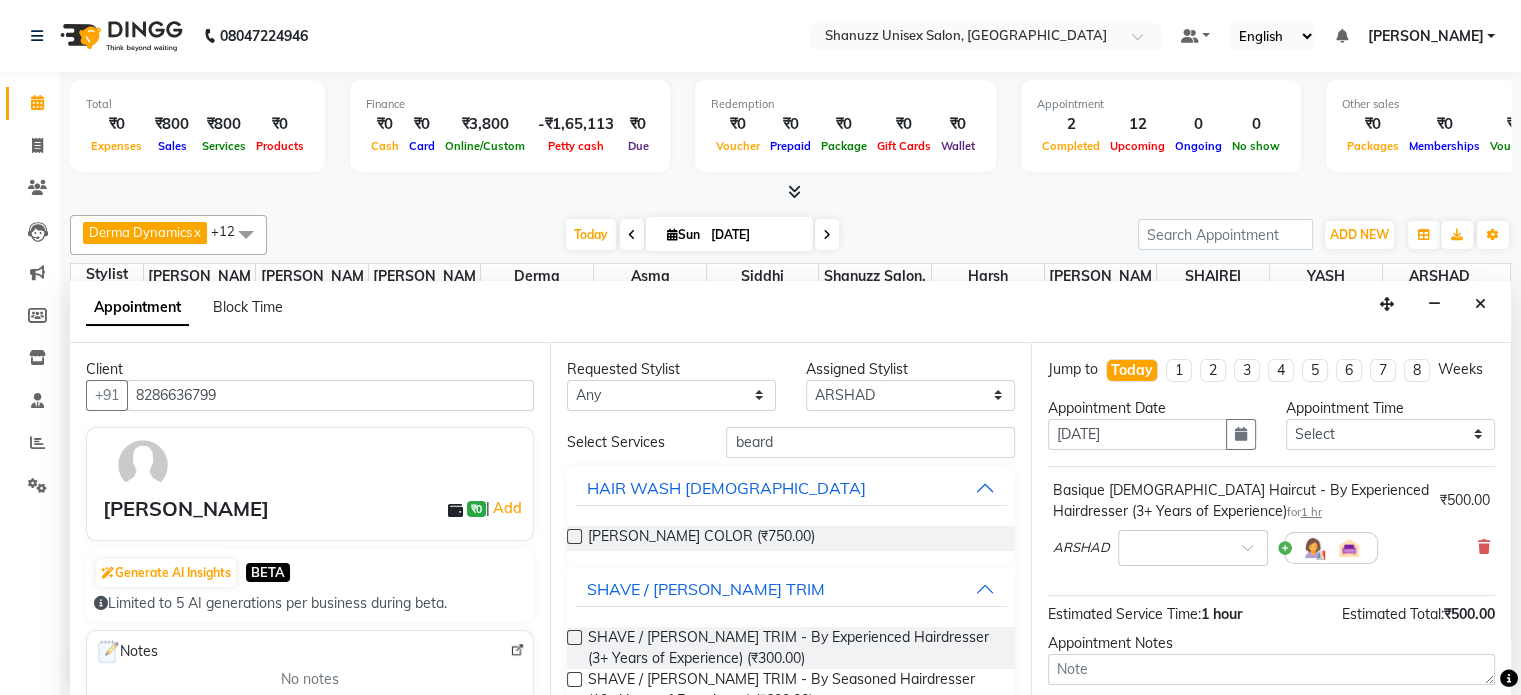 click at bounding box center (574, 637) 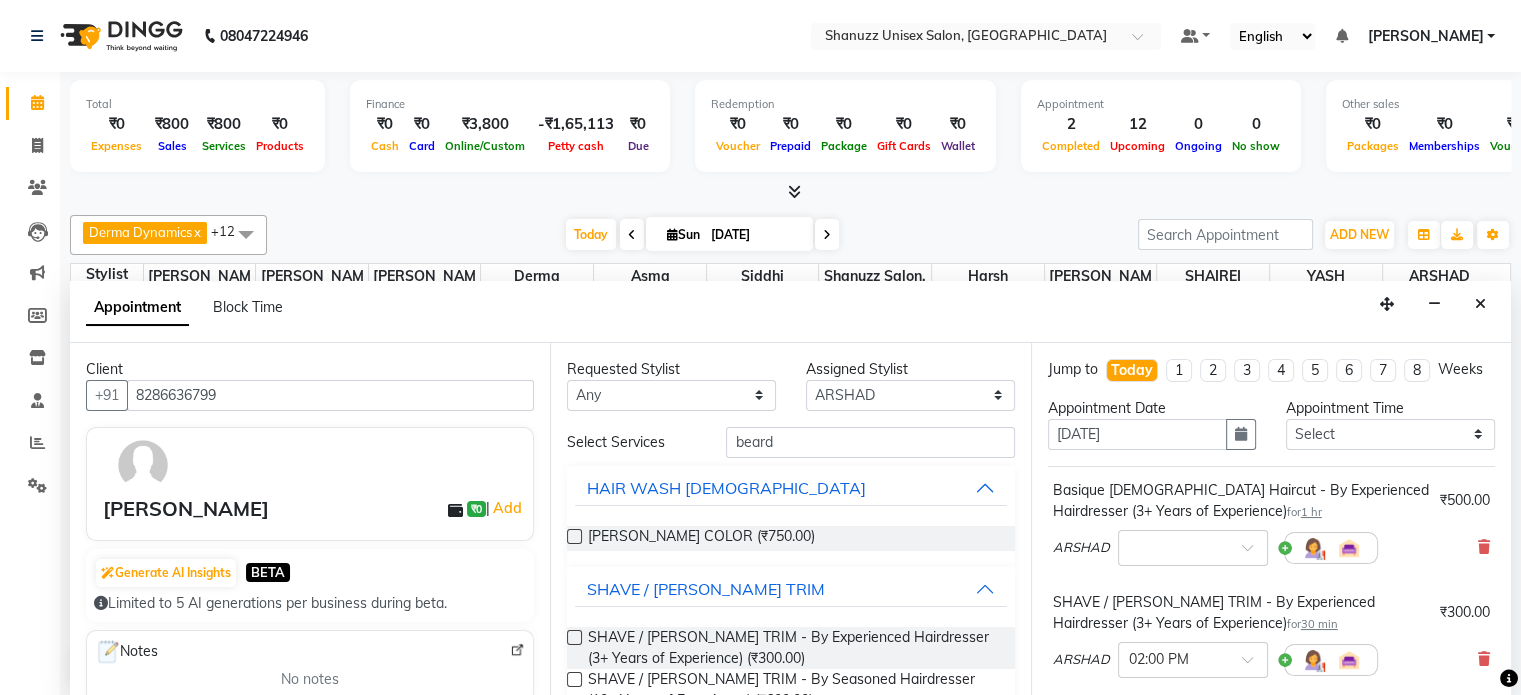 scroll, scrollTop: 324, scrollLeft: 0, axis: vertical 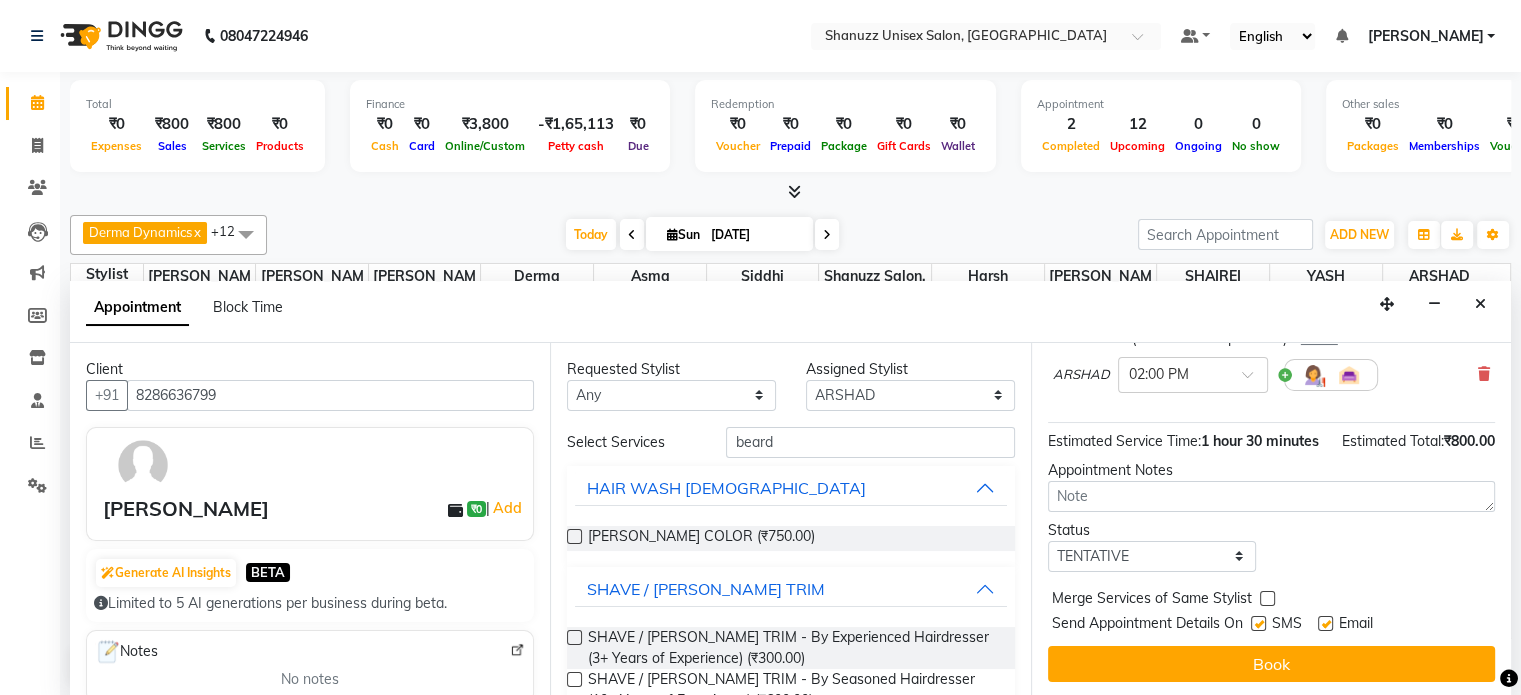 click at bounding box center [1258, 623] 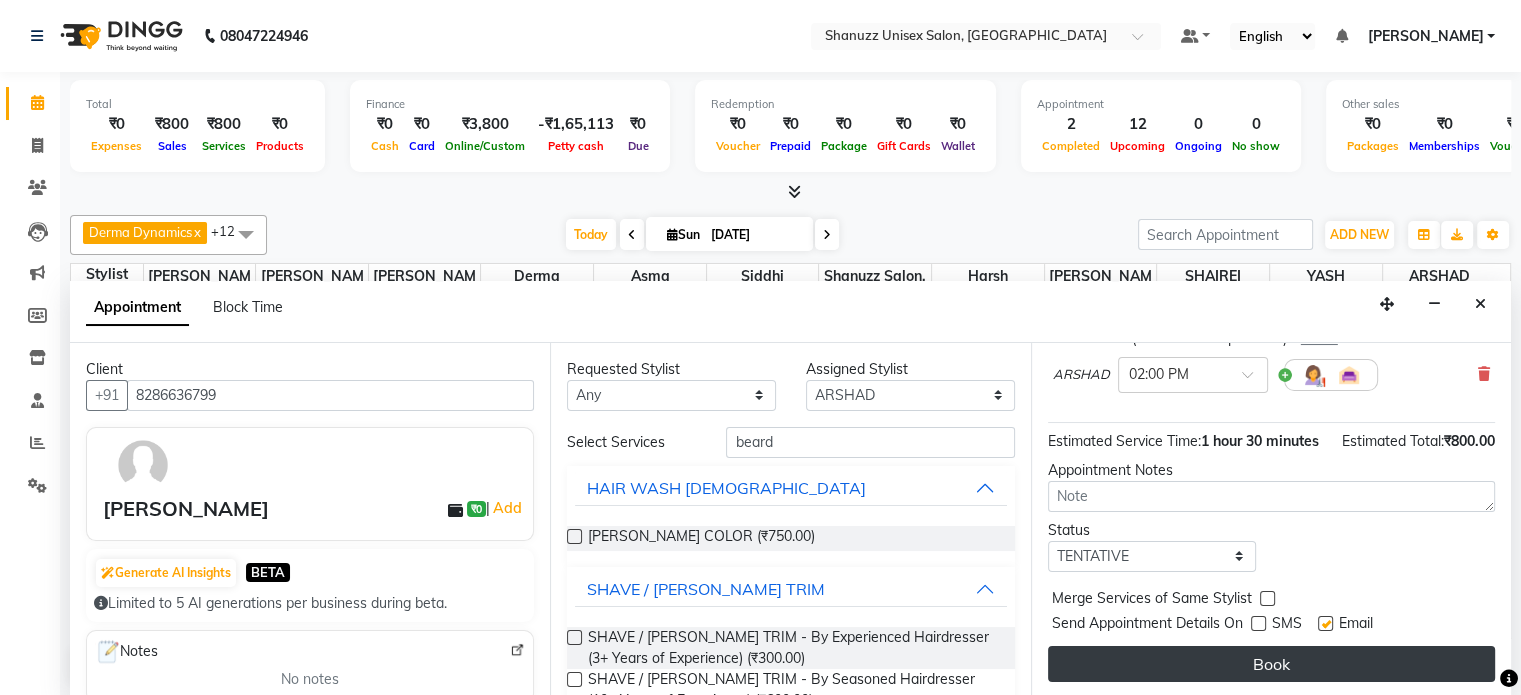 drag, startPoint x: 1270, startPoint y: 641, endPoint x: 1273, endPoint y: 654, distance: 13.341664 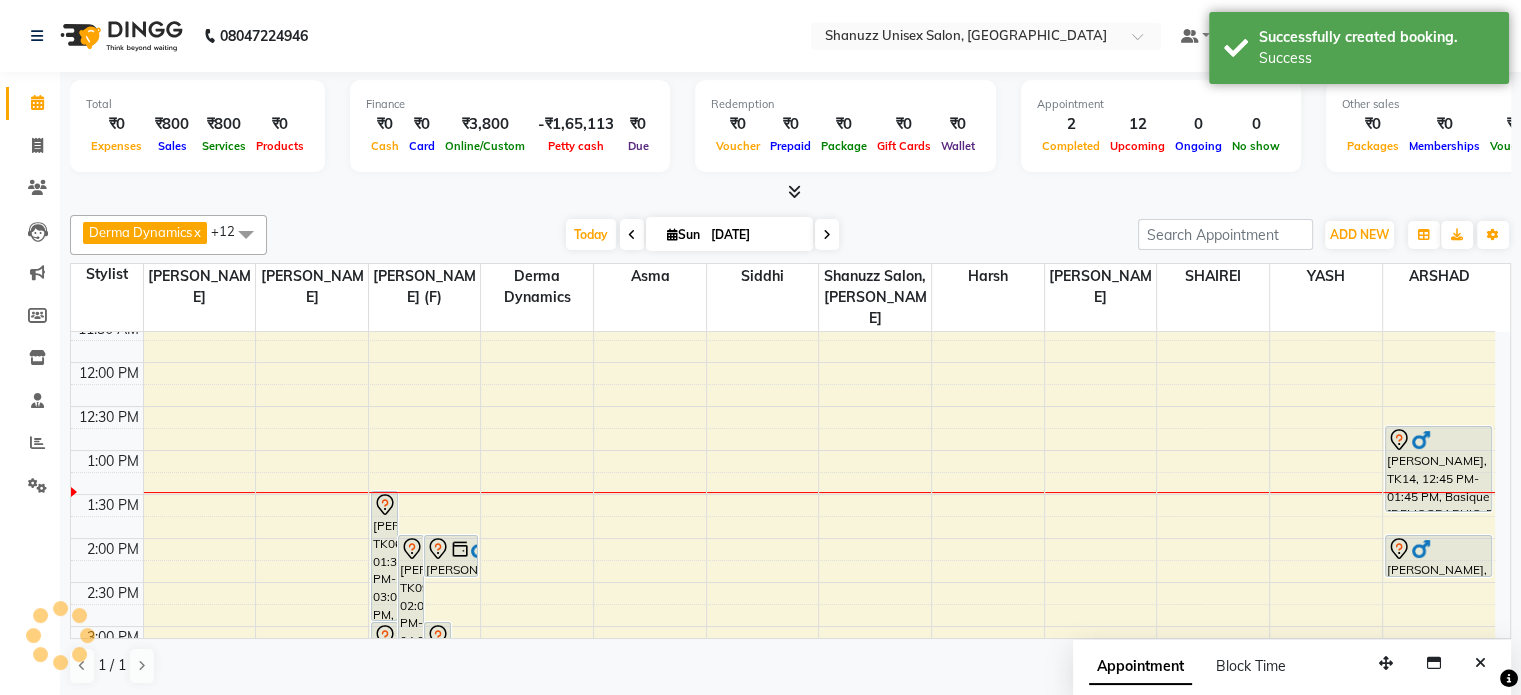 scroll, scrollTop: 0, scrollLeft: 0, axis: both 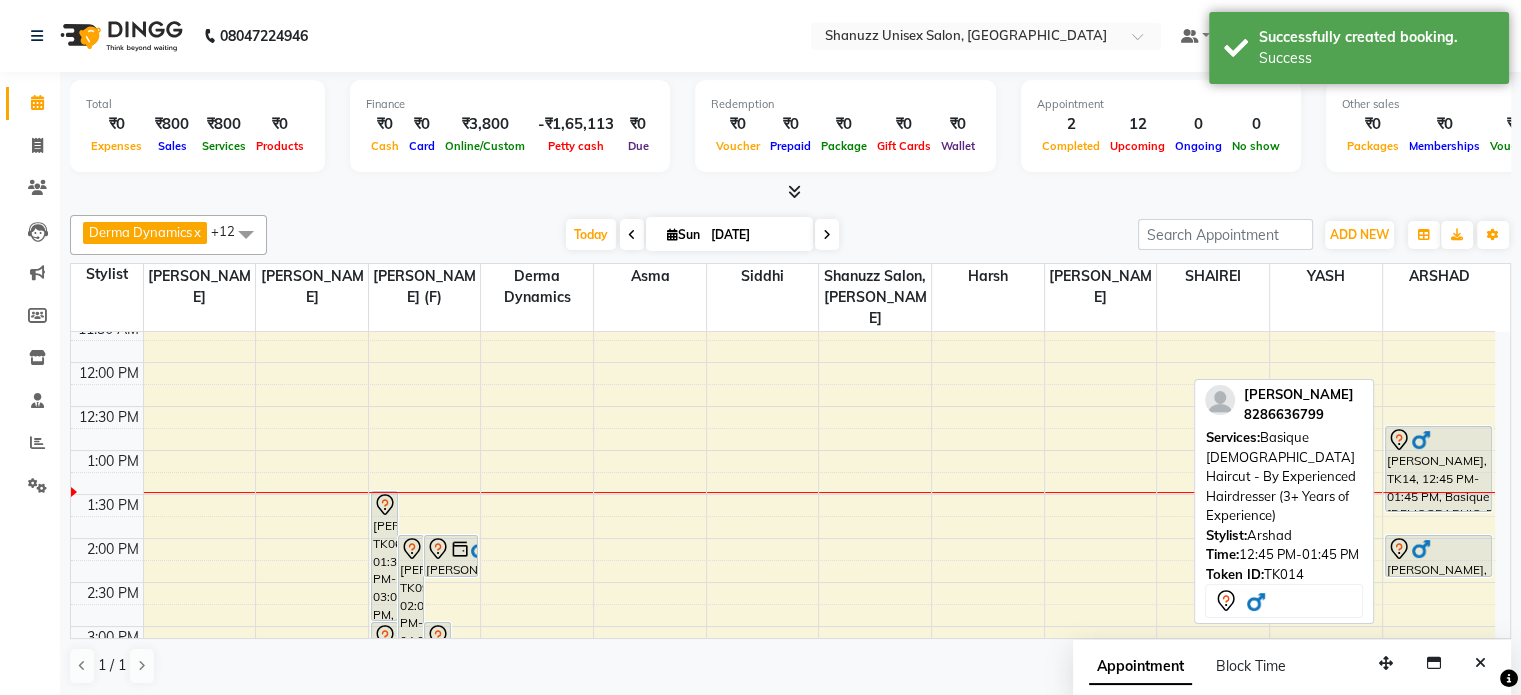 click at bounding box center (1421, 440) 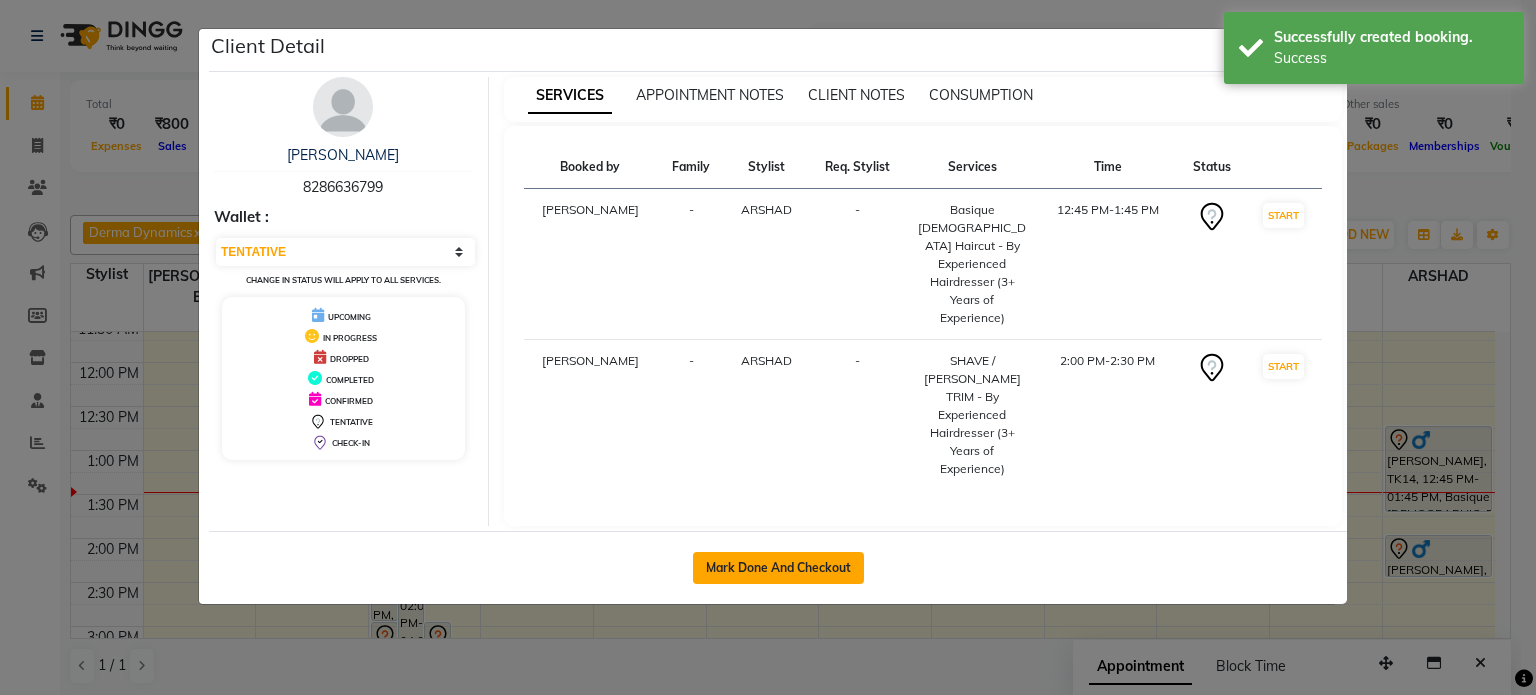 click on "Mark Done And Checkout" 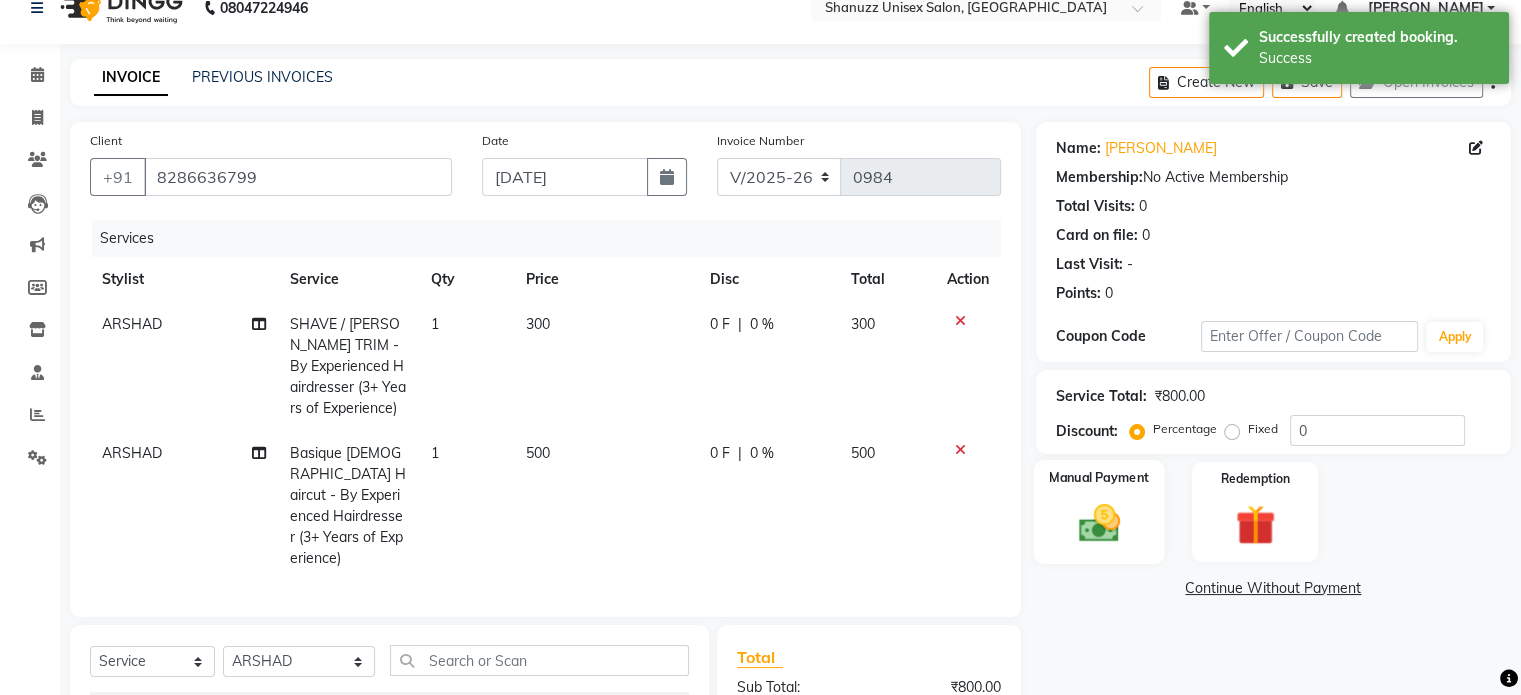 scroll, scrollTop: 277, scrollLeft: 0, axis: vertical 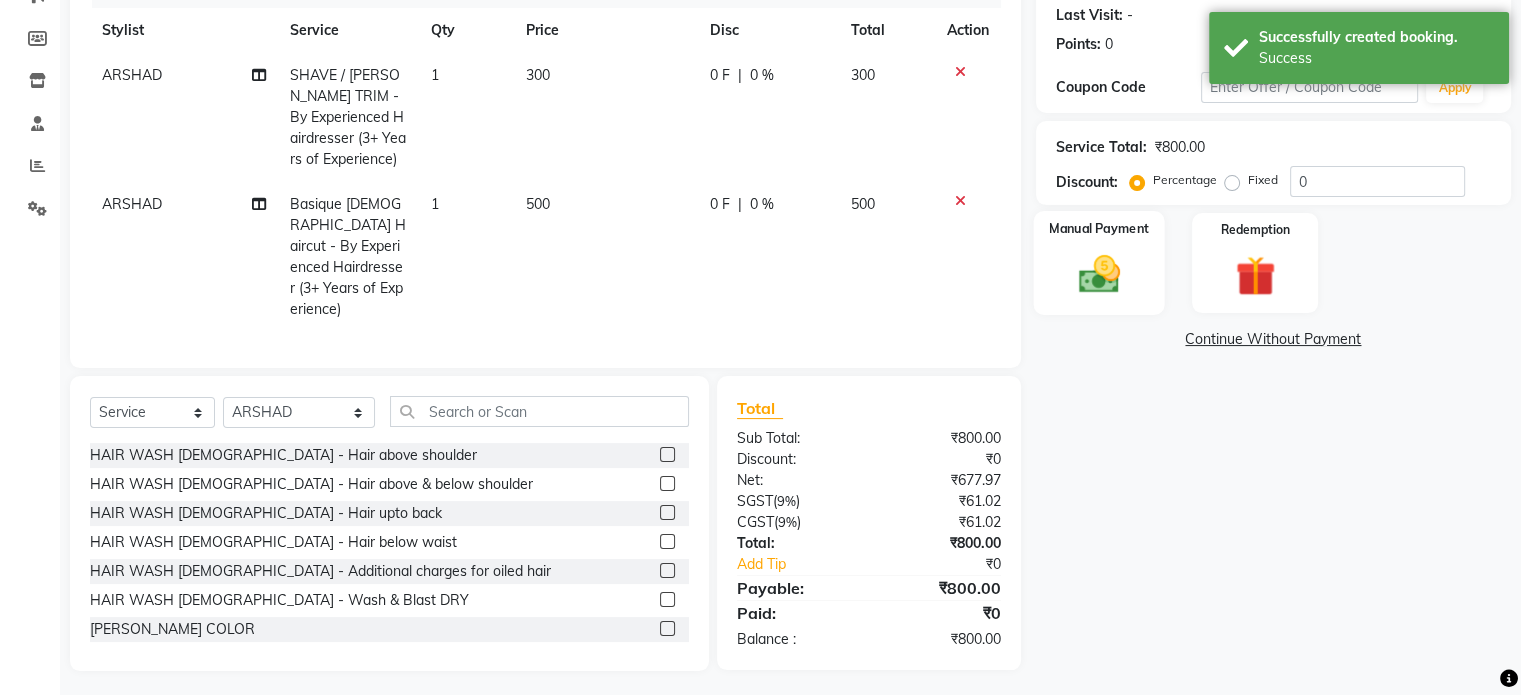 click 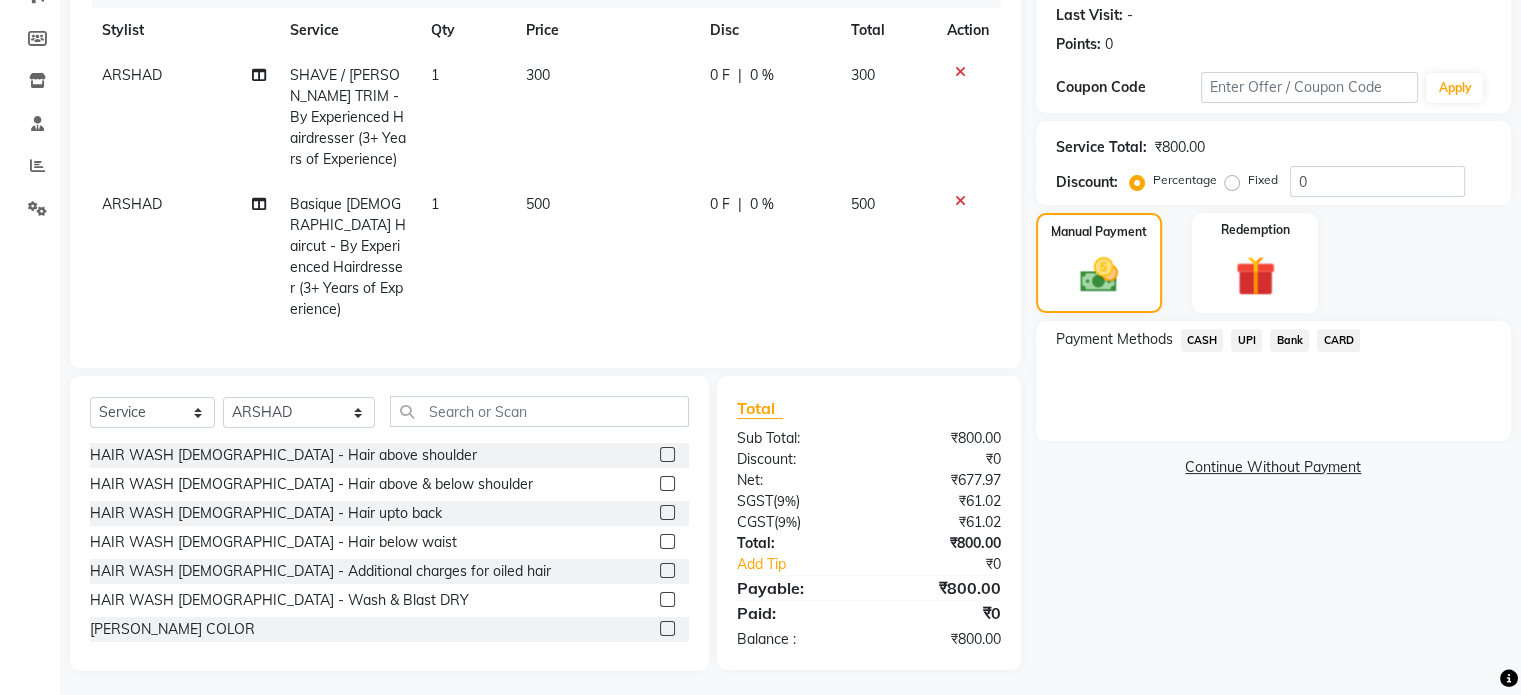 scroll, scrollTop: 0, scrollLeft: 0, axis: both 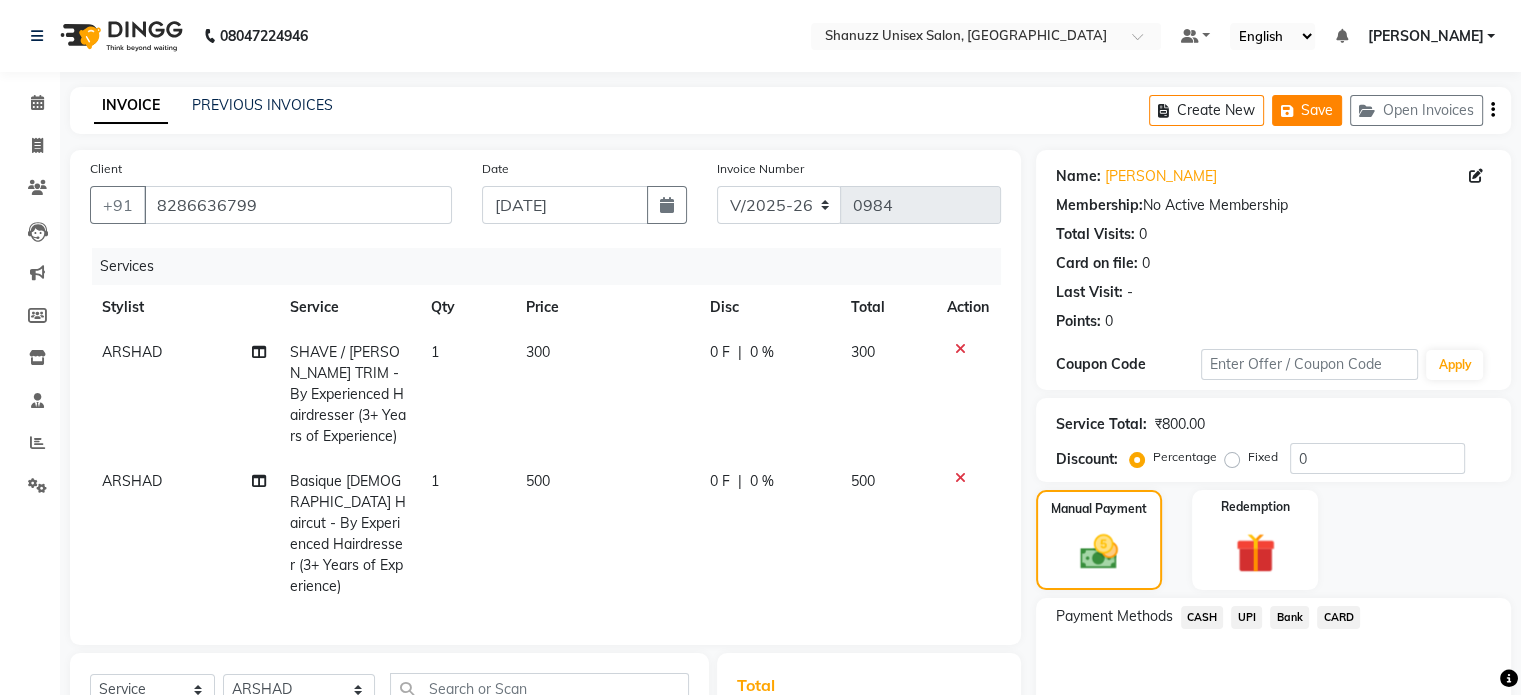 click on "Save" 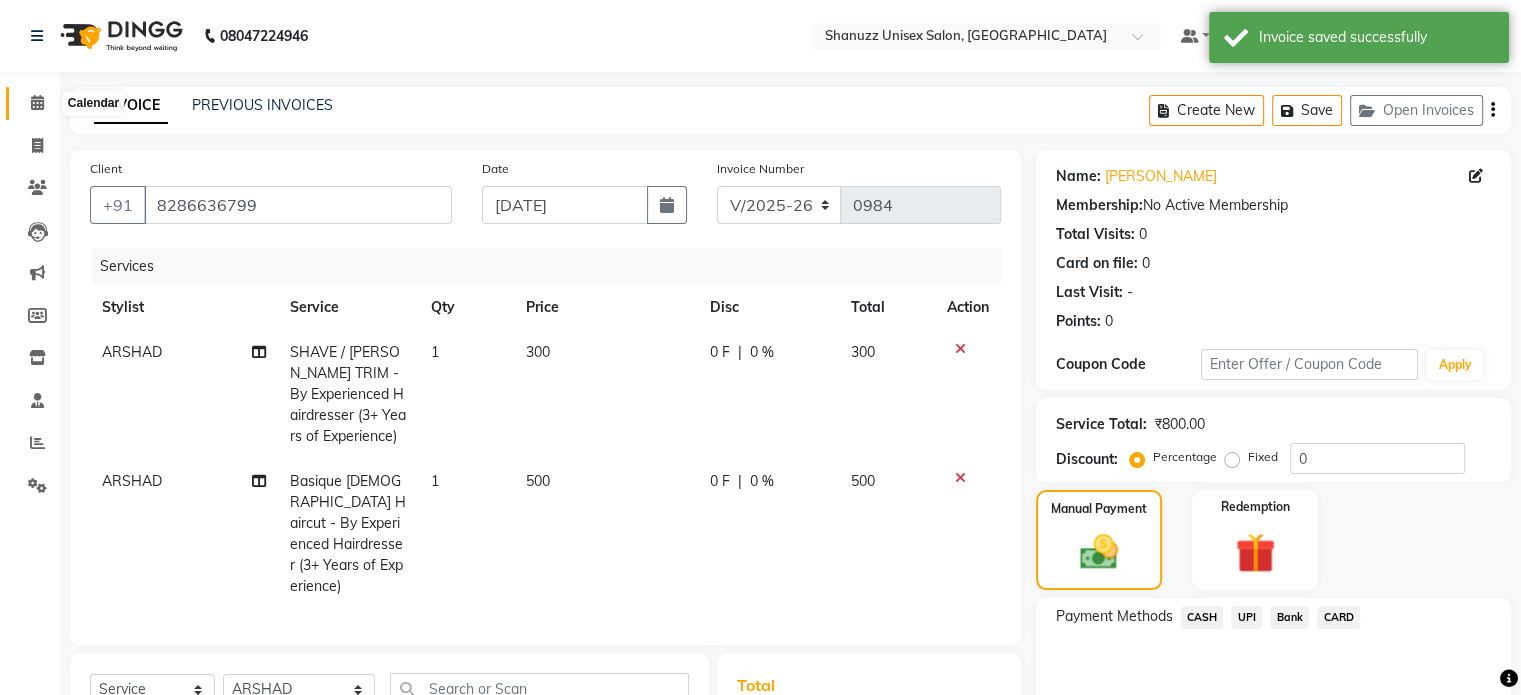 click 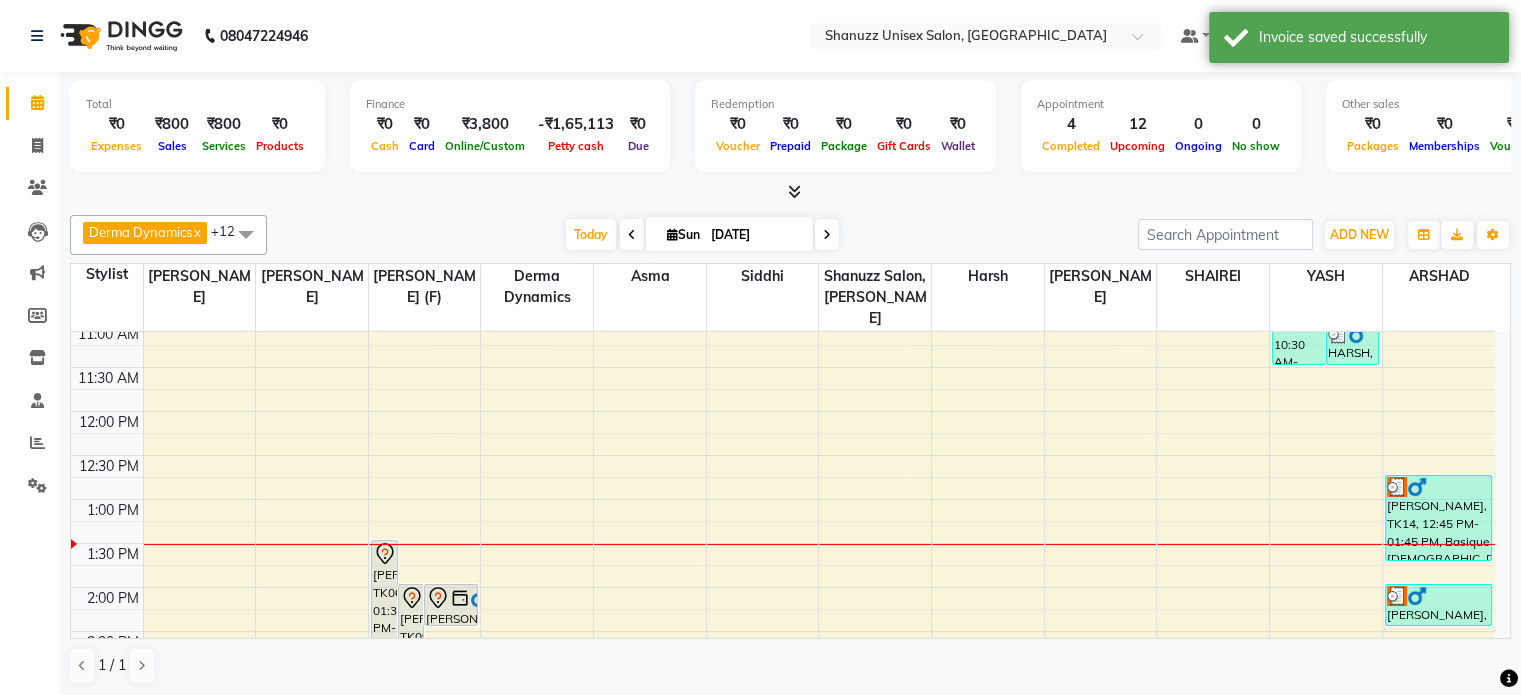 scroll, scrollTop: 184, scrollLeft: 0, axis: vertical 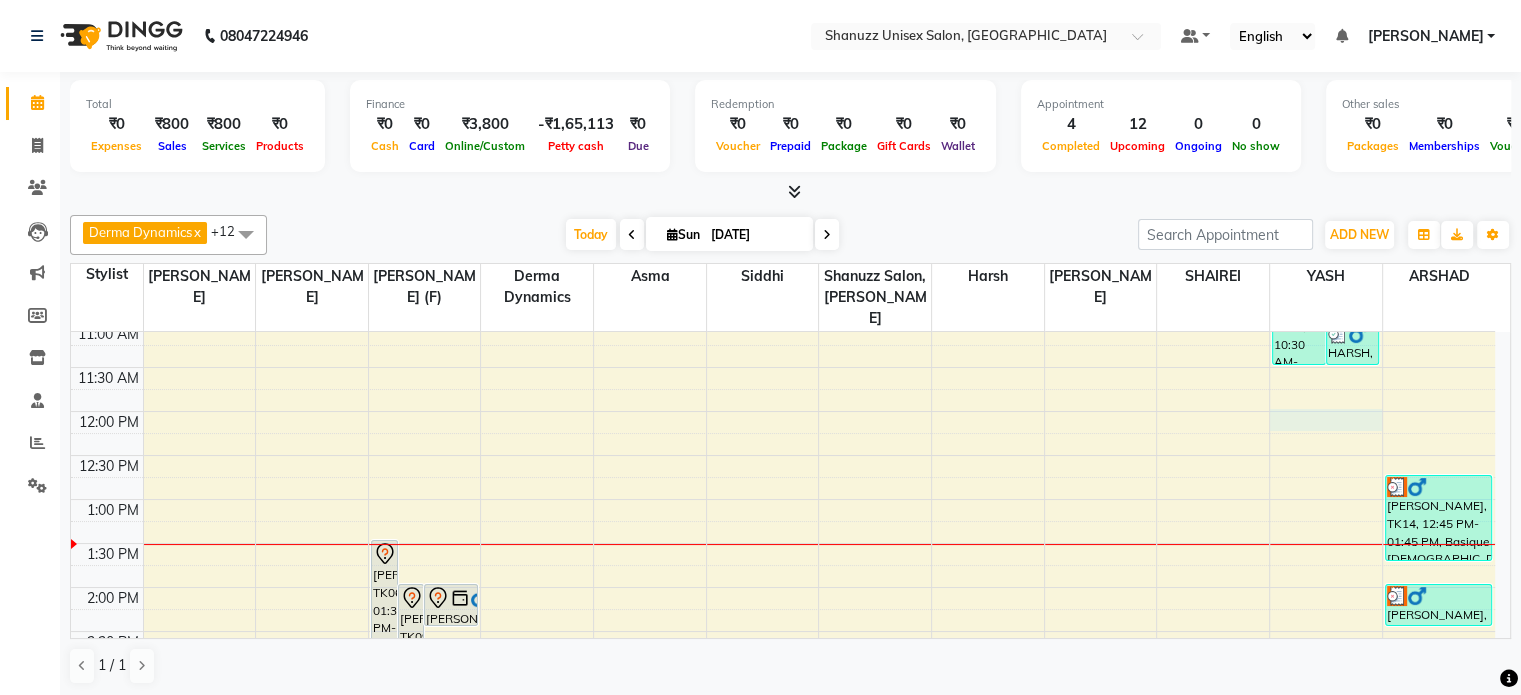 click on "9:00 AM 9:30 AM 10:00 AM 10:30 AM 11:00 AM 11:30 AM 12:00 PM 12:30 PM 1:00 PM 1:30 PM 2:00 PM 2:30 PM 3:00 PM 3:30 PM 4:00 PM 4:30 PM 5:00 PM 5:30 PM 6:00 PM 6:30 PM 7:00 PM 7:30 PM 8:00 PM 8:30 PM             JAYANTI, TK01, 07:45 PM-08:45 PM, Basique FEMALE Haircut - By Seasoned Hairdresser (10+ Years of Experience)             VENKATESH VENNA, TK06, 01:30 PM-03:00 PM, Basique MALE Haircut - By Shanuzz (18+ Years of Experience)             DR.YASHODA SOLANKI, TK09, 02:00 PM-04:00 PM, GLOBAL COLOR - Hair below waist             NIRVAN SHAH, TK03, 03:00 PM-04:00 PM, Basique MALE Haircut - By Shanuzz (18+ Years of Experience)             SUNNY RATHOD, TK04, 03:30 PM-05:00 PM, Basique MALE Haircut - By Shanuzz (18+ Years of Experience)             MRAGENDRA CHANDEL, TK02, 02:00 PM-02:30 PM, Basique MALE Haircut - By Shanuzz (18+ Years of Experience)             abhay, TK13, 03:00 PM-04:30 PM, Basique MALE Haircut - By Shanuzz (18+ Years of Experience)" at bounding box center [783, 675] 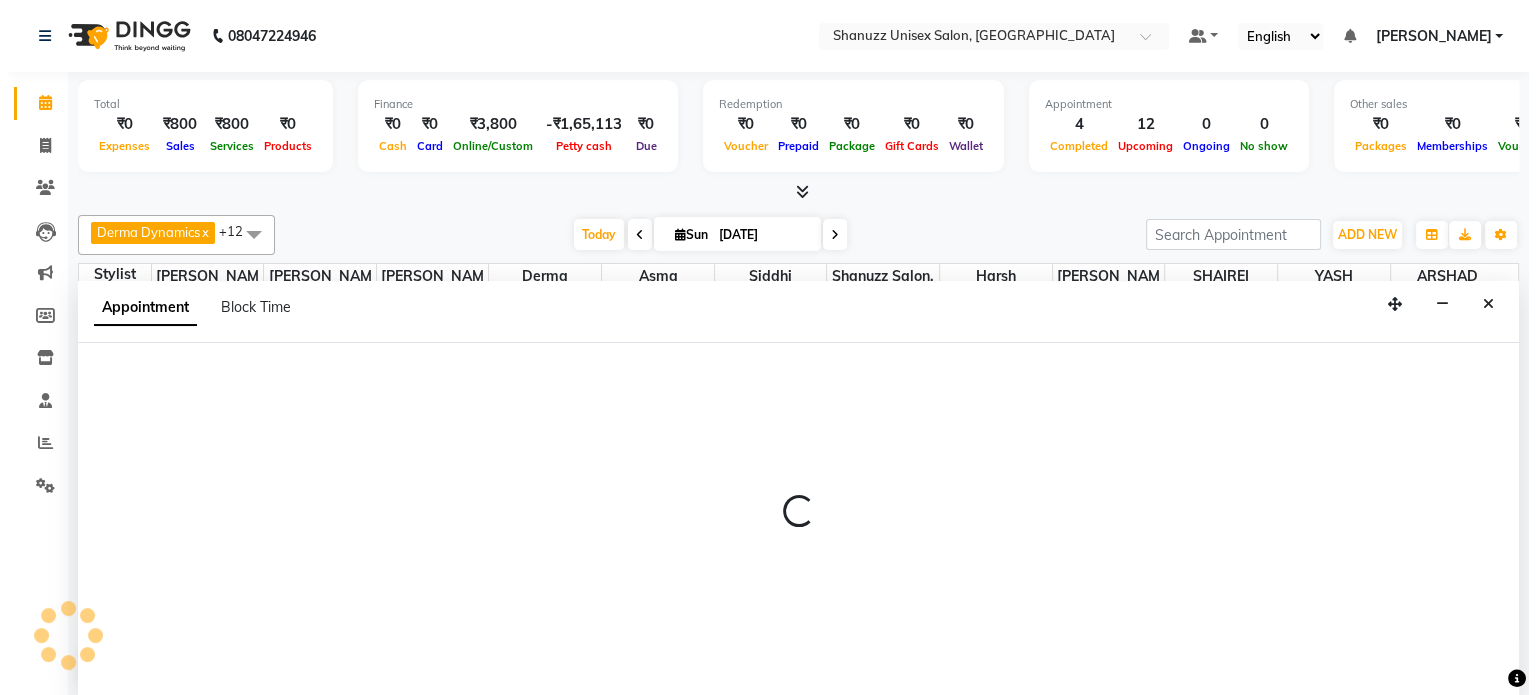 scroll, scrollTop: 0, scrollLeft: 0, axis: both 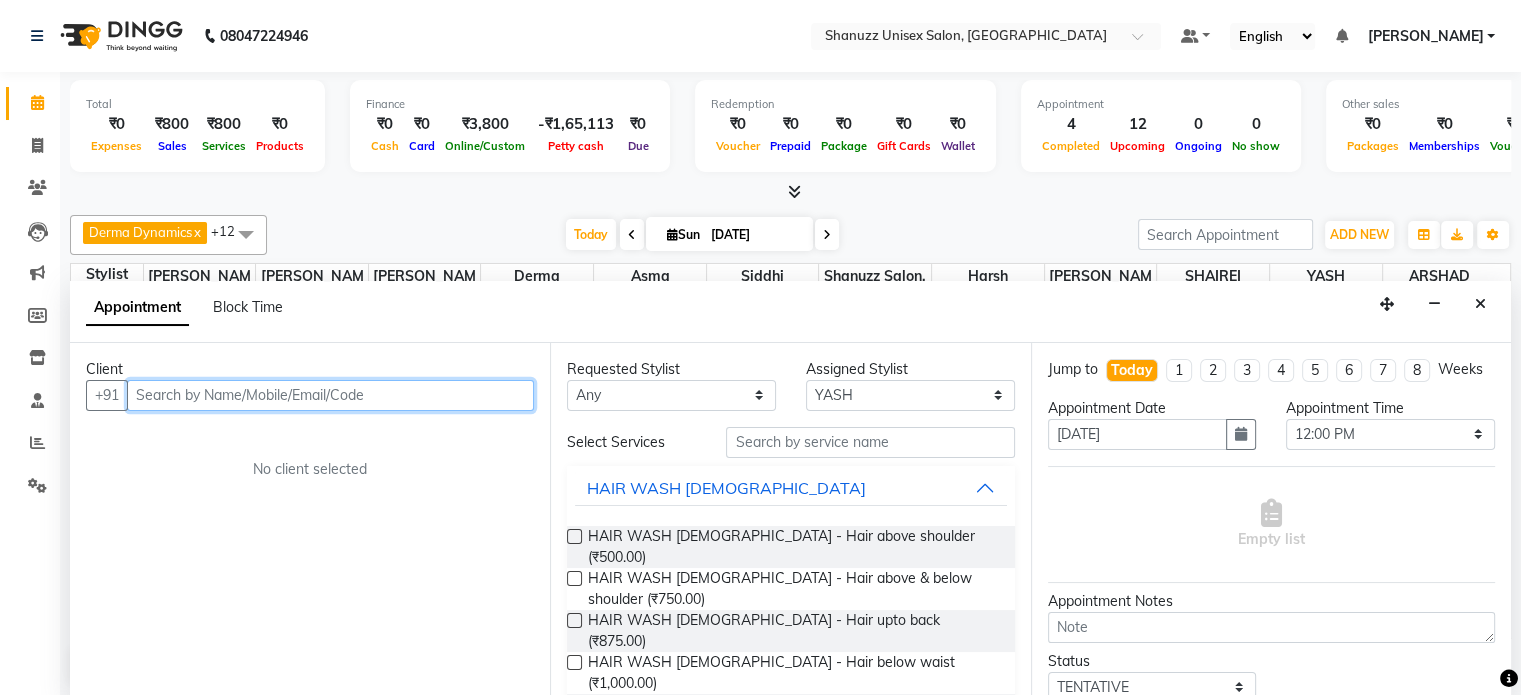 click at bounding box center [330, 395] 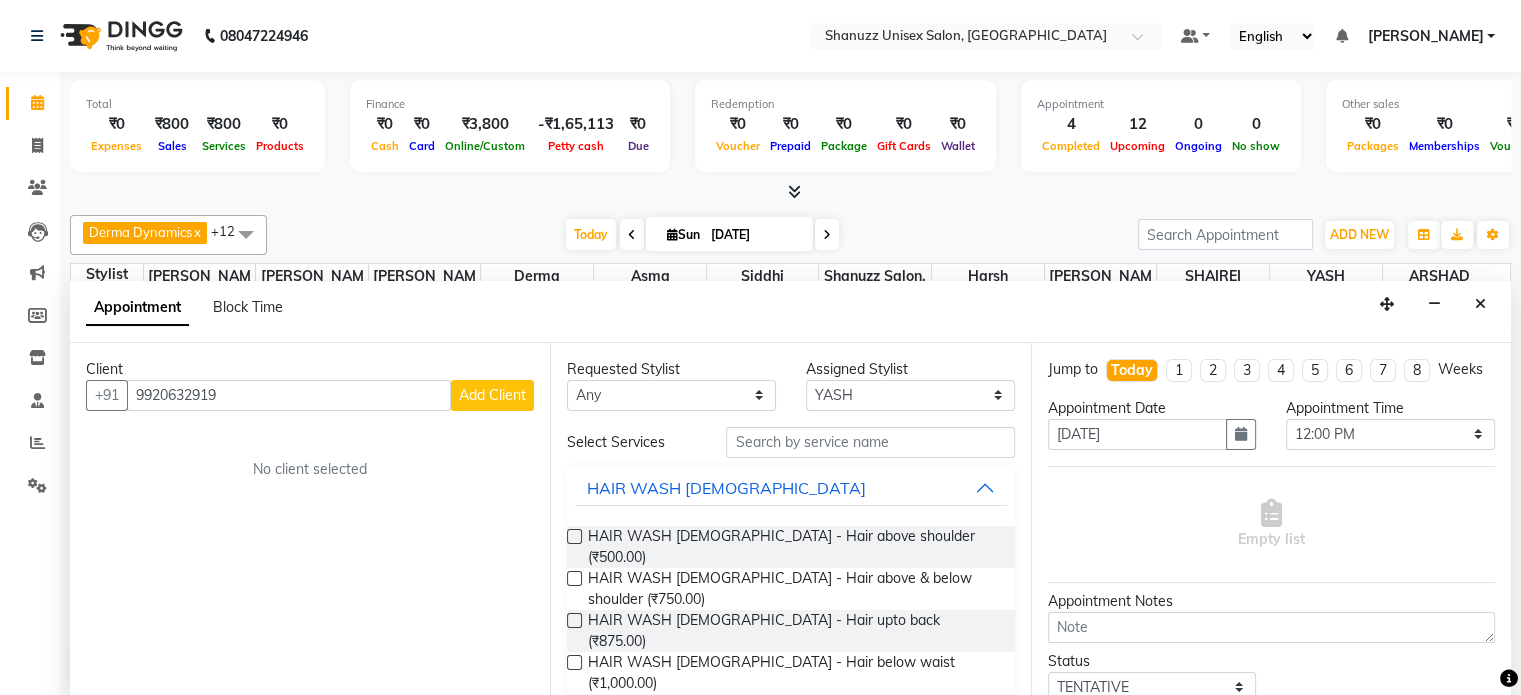 click on "Add Client" at bounding box center (492, 395) 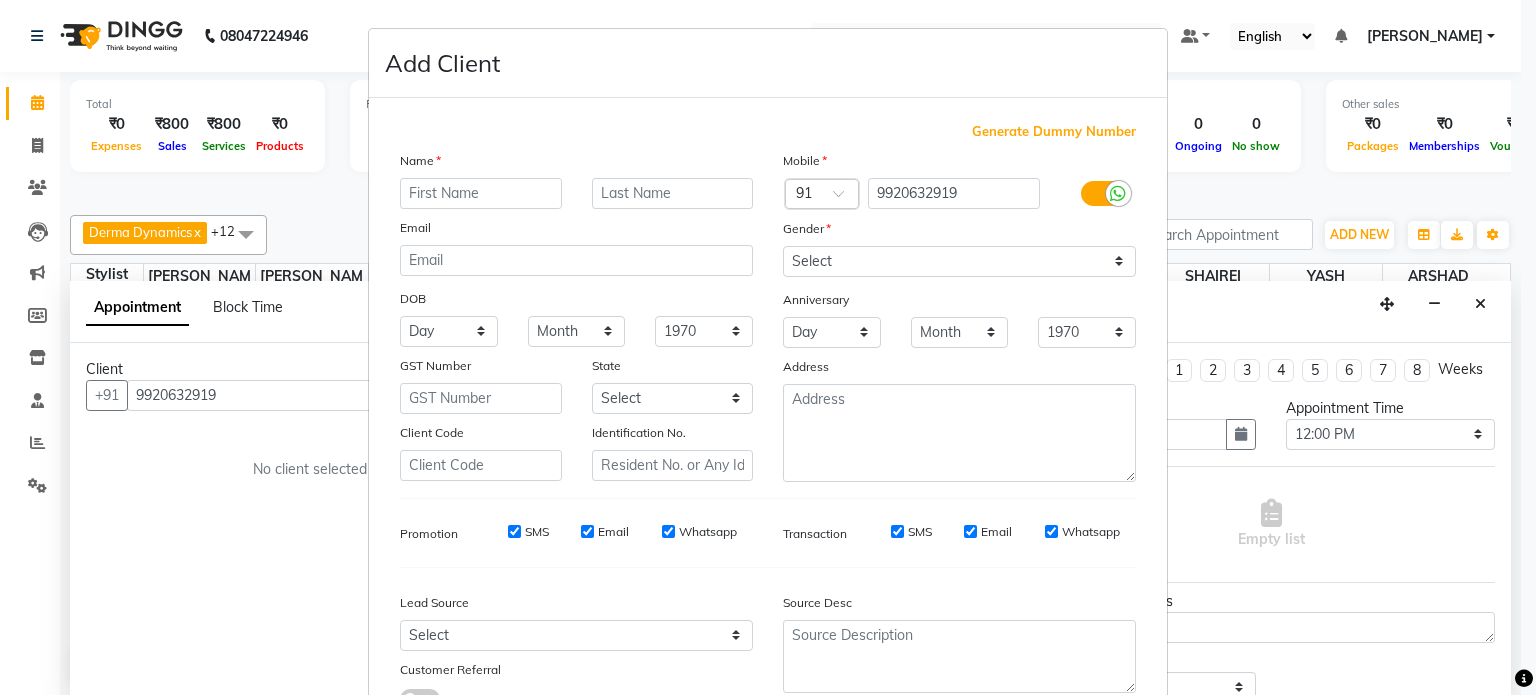 click at bounding box center (481, 193) 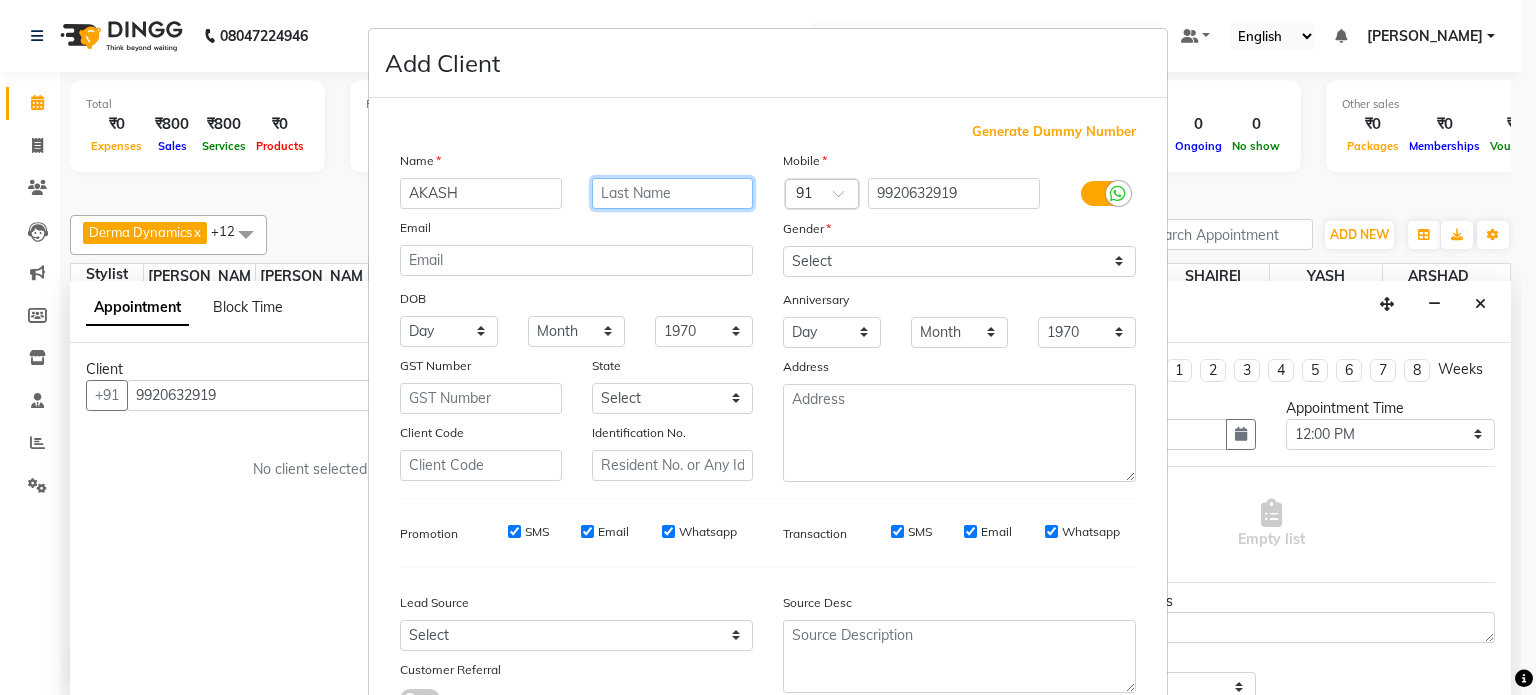 click at bounding box center (673, 193) 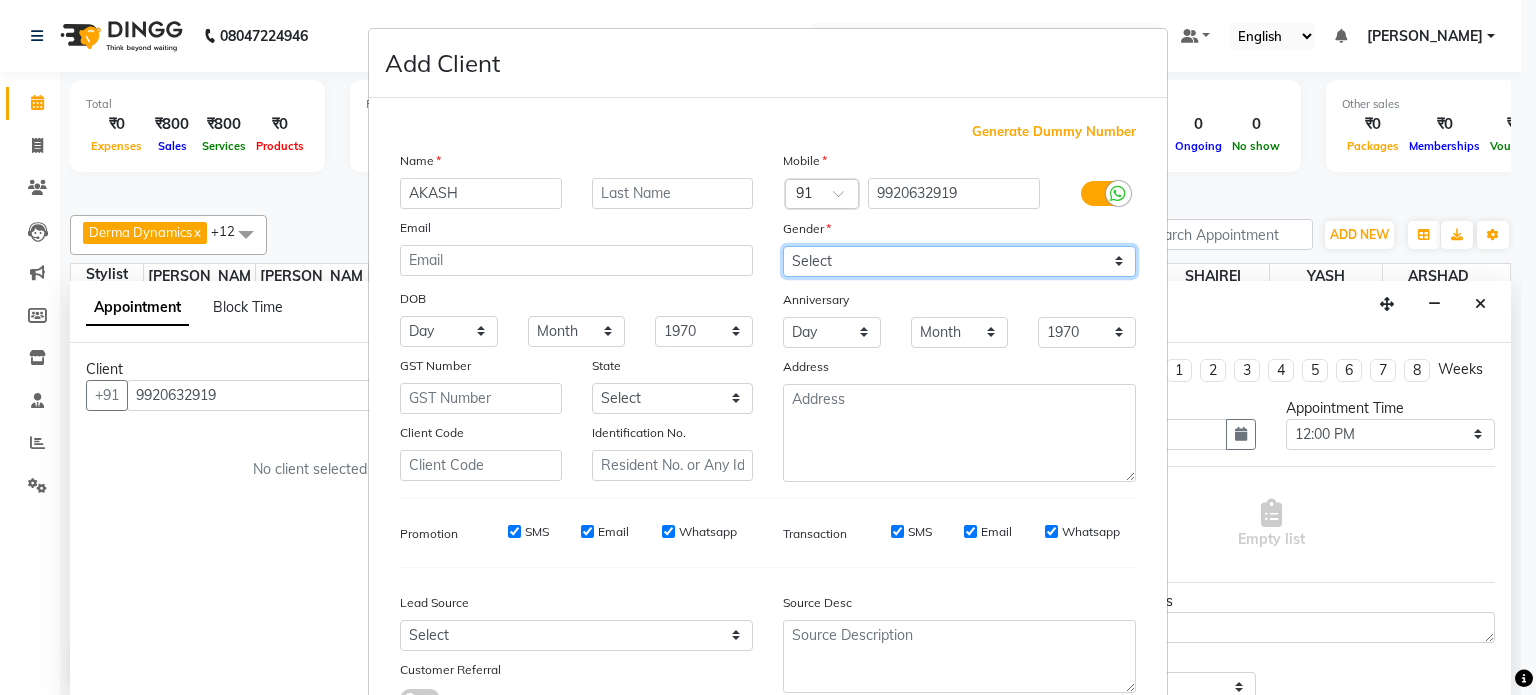 click on "Select Male Female Other Prefer Not To Say" at bounding box center [959, 261] 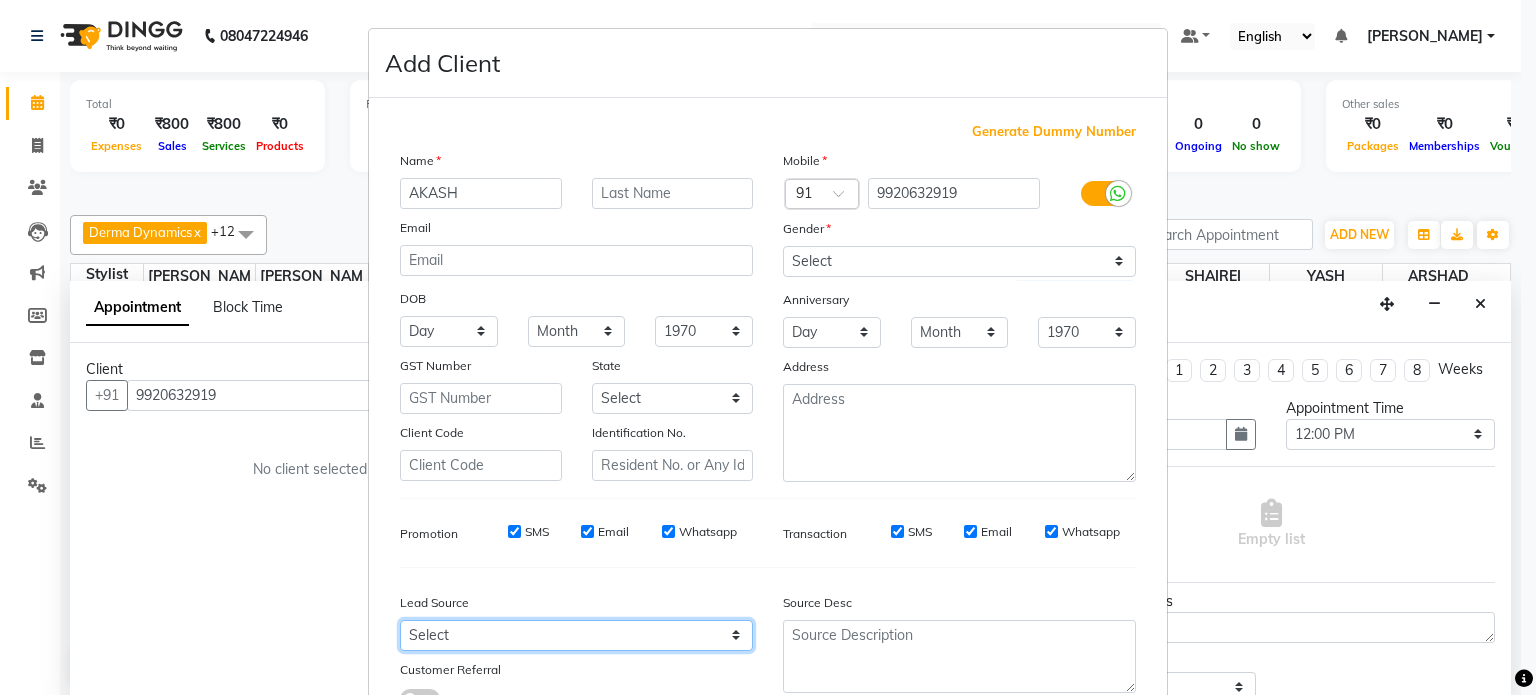 click on "Select Walk-in Referral Internet Friend Word of Mouth Advertisement Facebook JustDial Google Other" at bounding box center [576, 635] 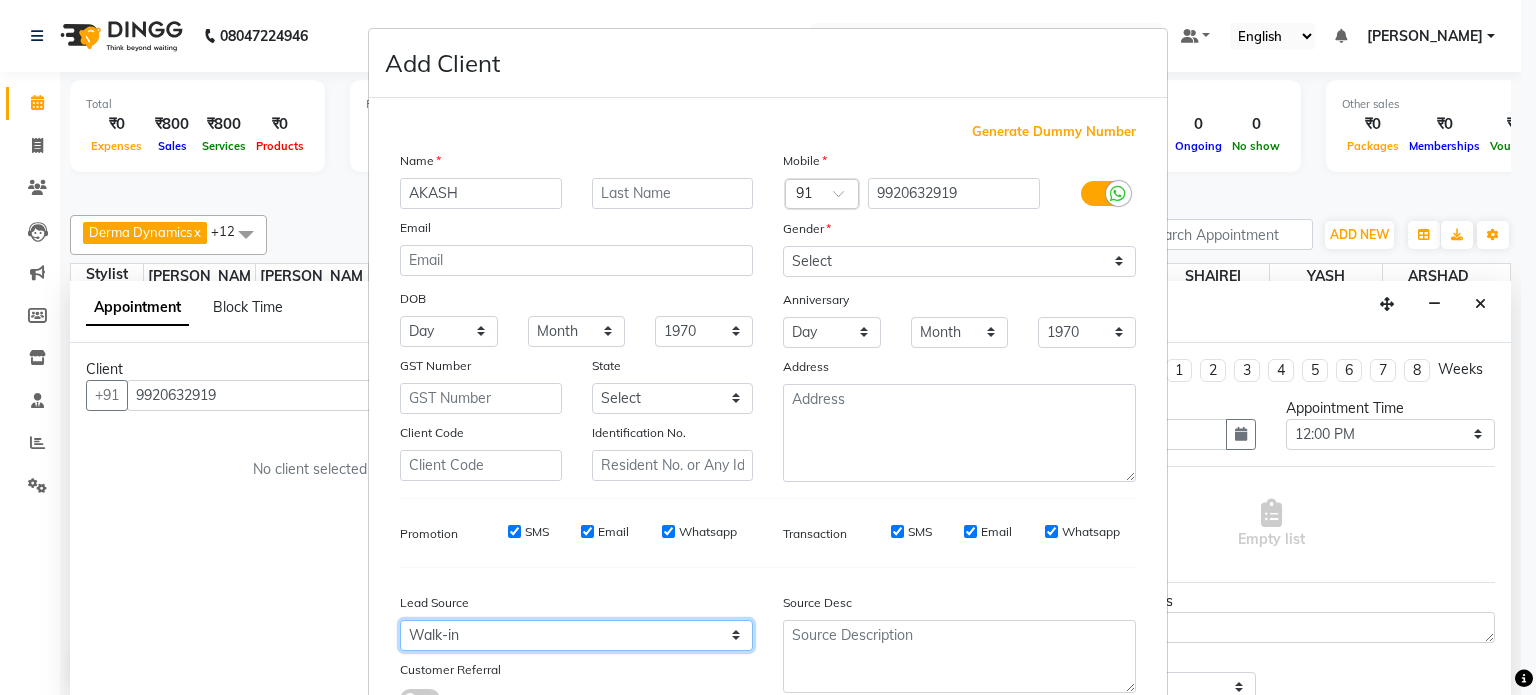 click on "Select Walk-in Referral Internet Friend Word of Mouth Advertisement Facebook JustDial Google Other" at bounding box center (576, 635) 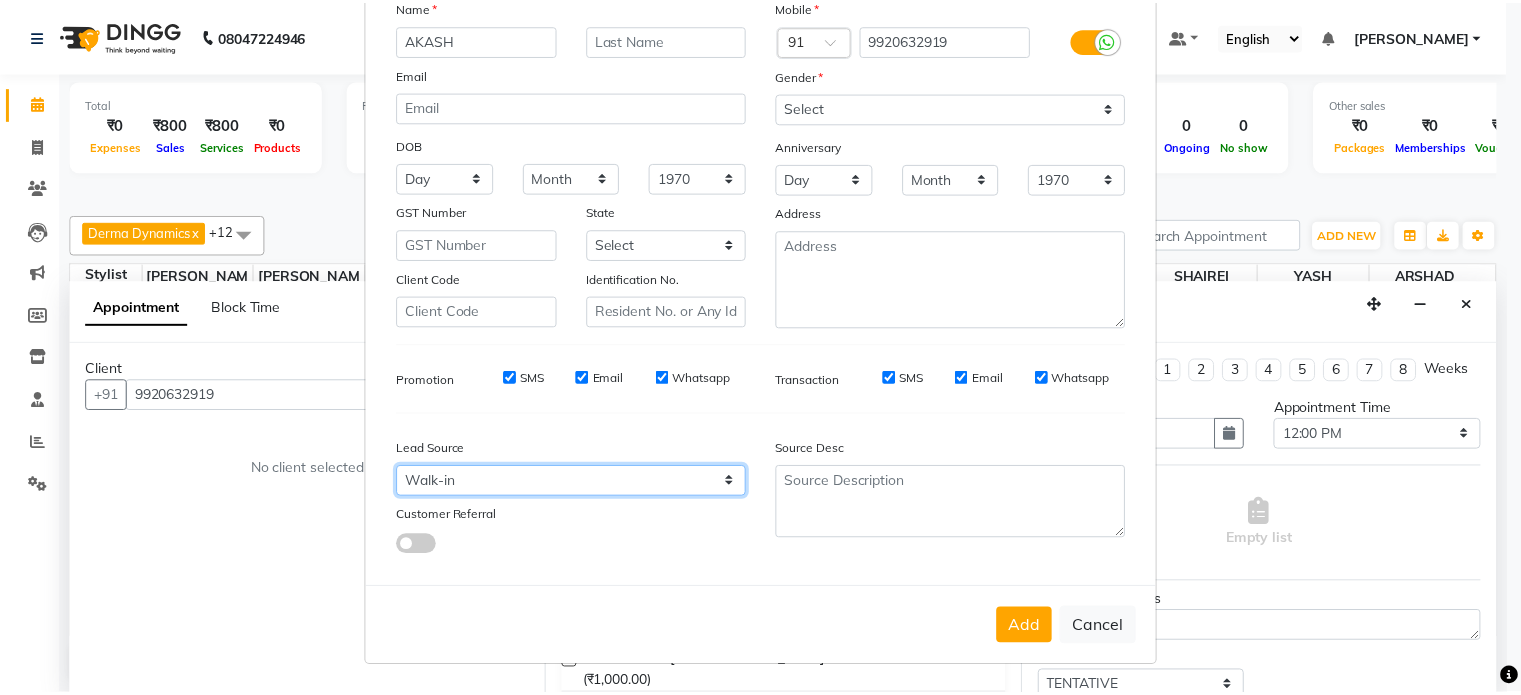 scroll, scrollTop: 161, scrollLeft: 0, axis: vertical 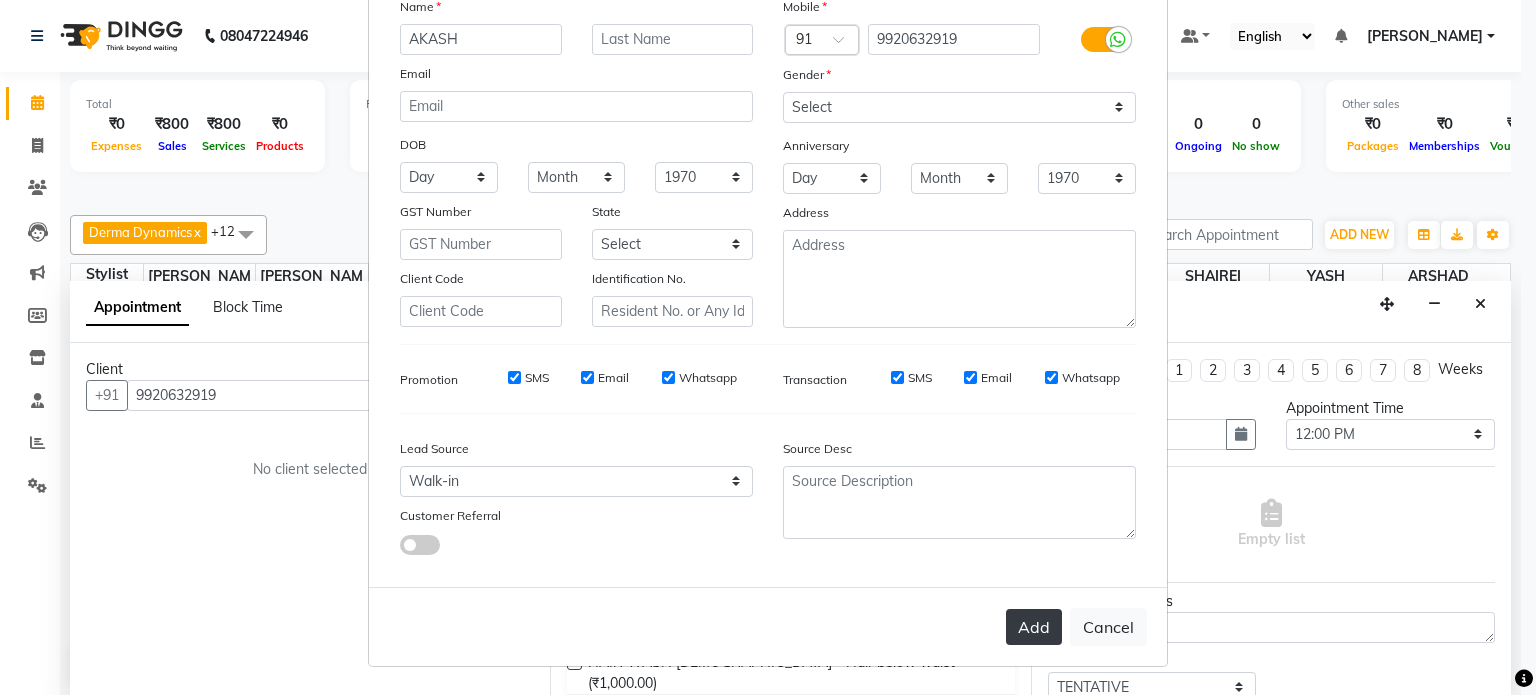 click on "Add" at bounding box center (1034, 627) 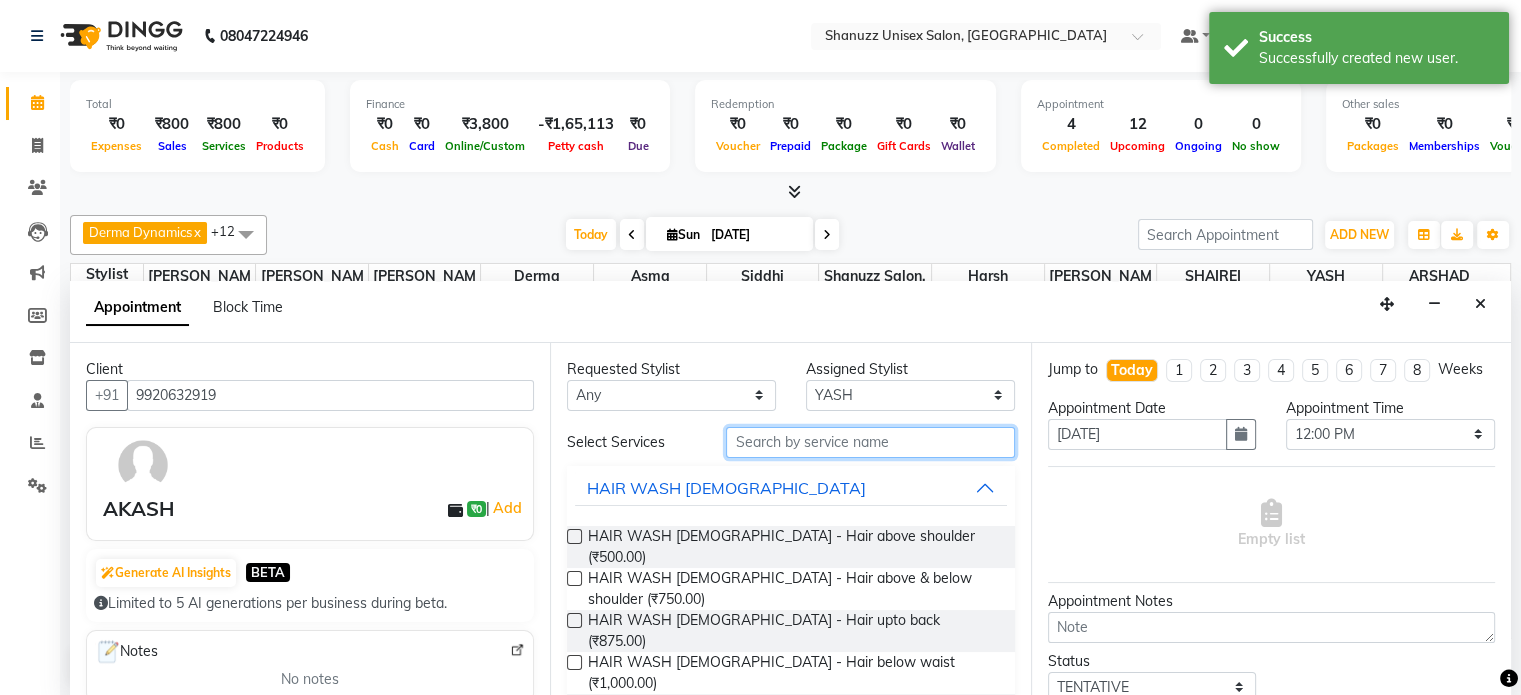 click at bounding box center (870, 442) 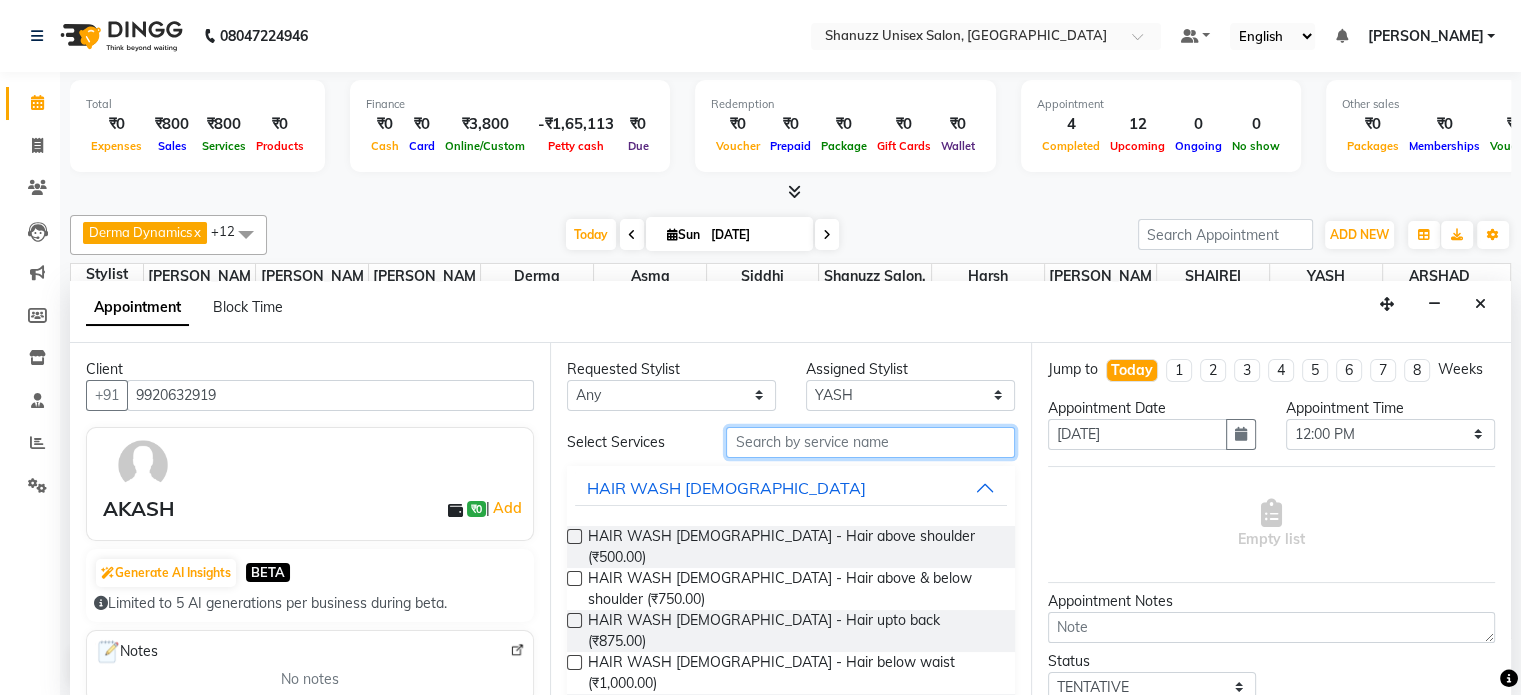 click at bounding box center [870, 442] 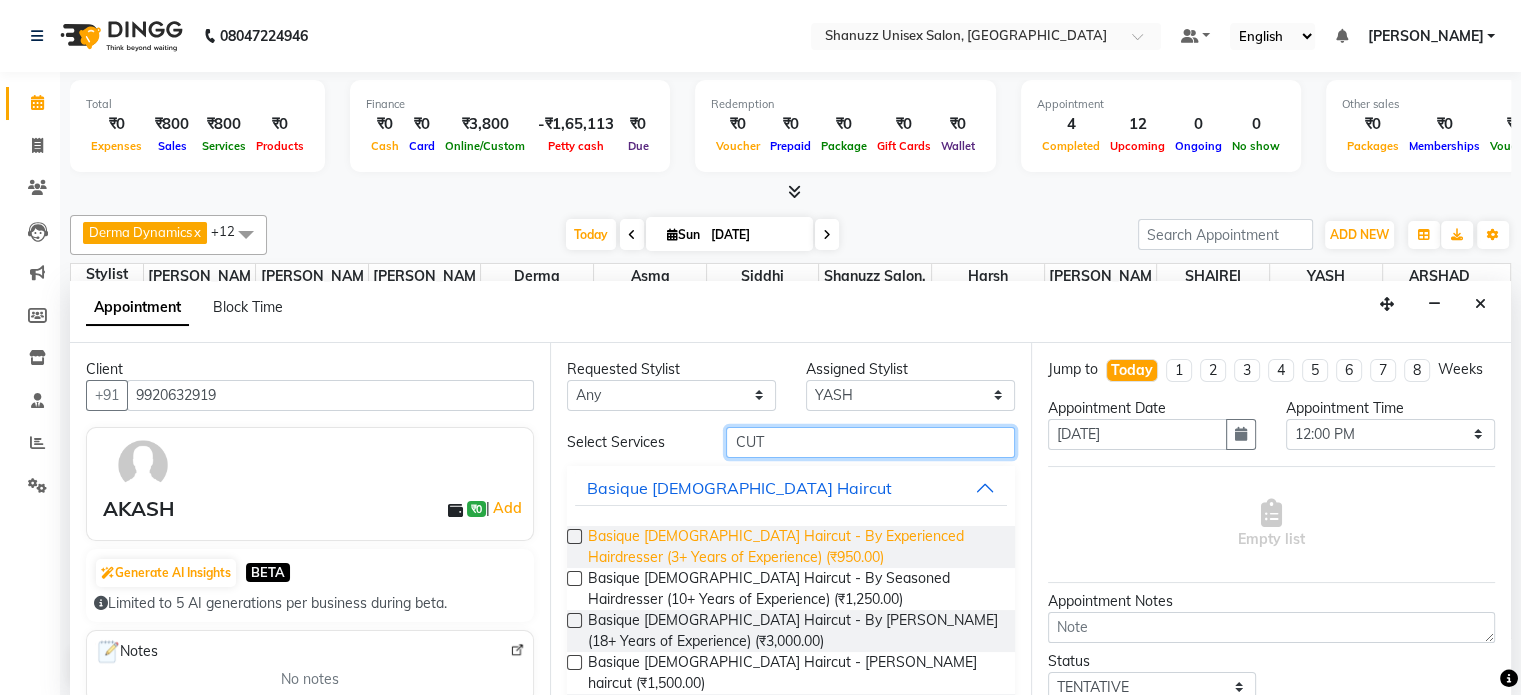 scroll, scrollTop: 148, scrollLeft: 0, axis: vertical 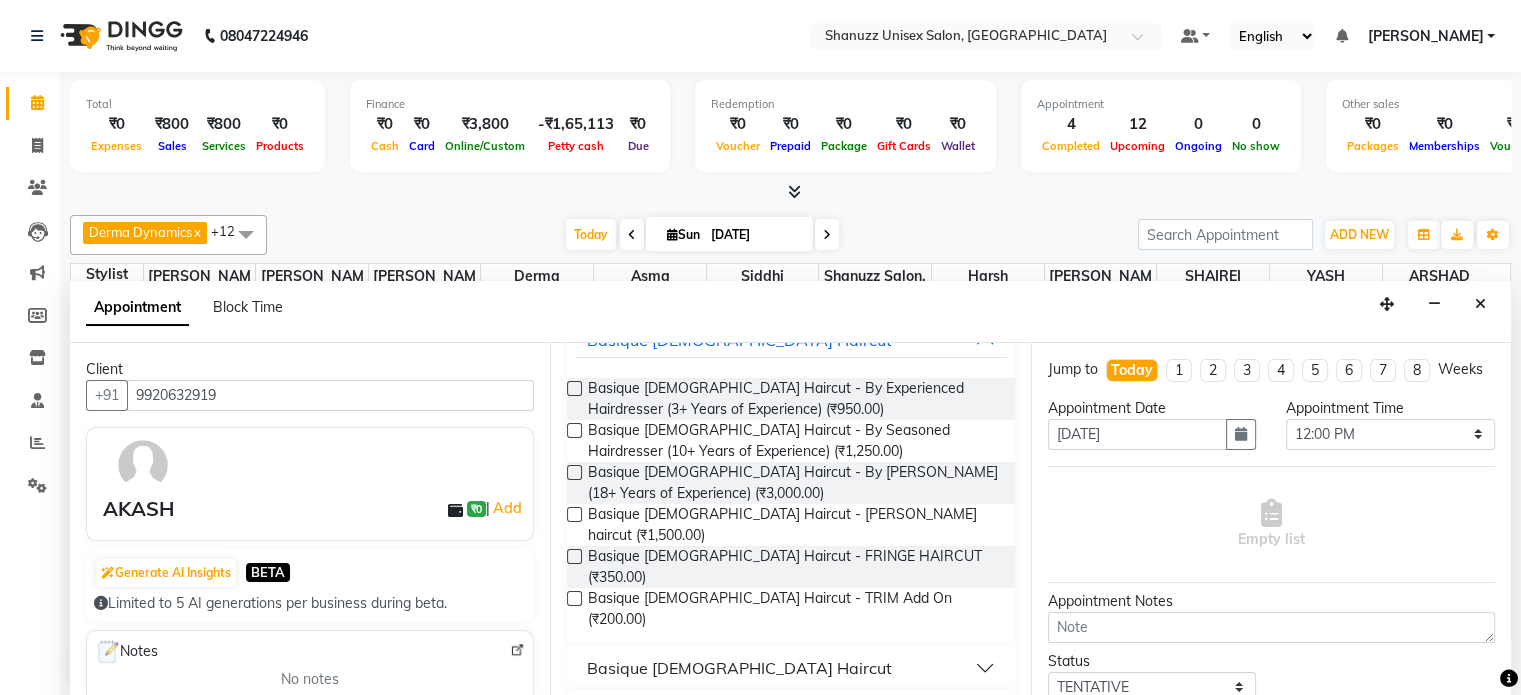 click on "Basique MALE Haircut" at bounding box center (739, 668) 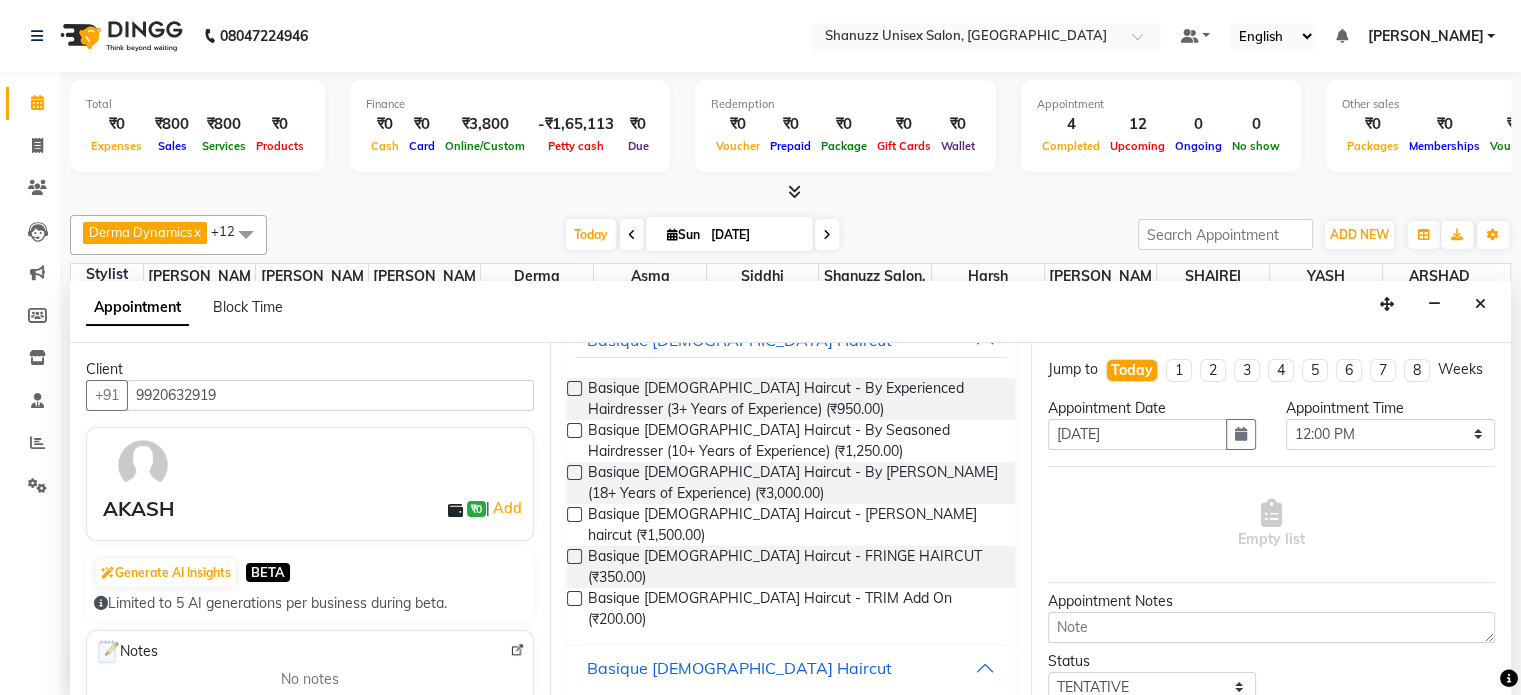 scroll, scrollTop: 306, scrollLeft: 0, axis: vertical 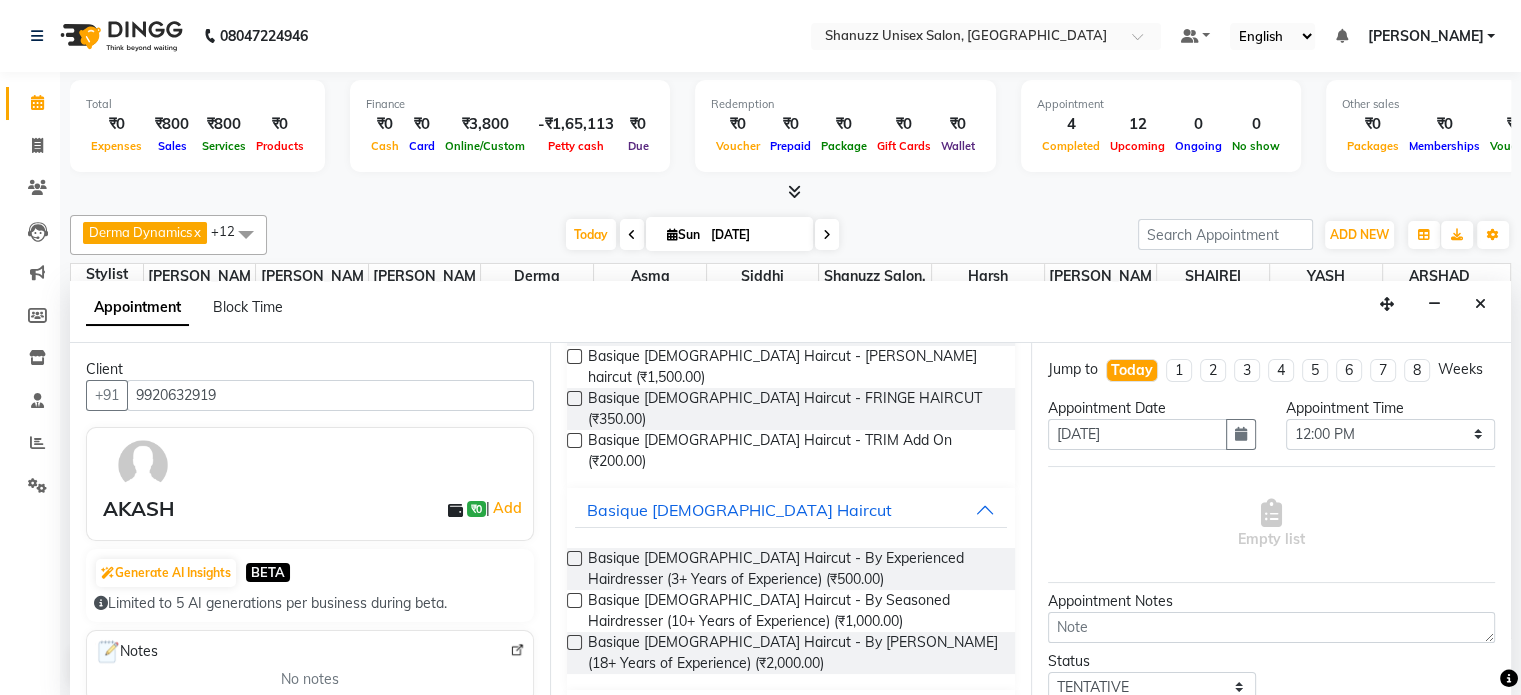click at bounding box center [574, 558] 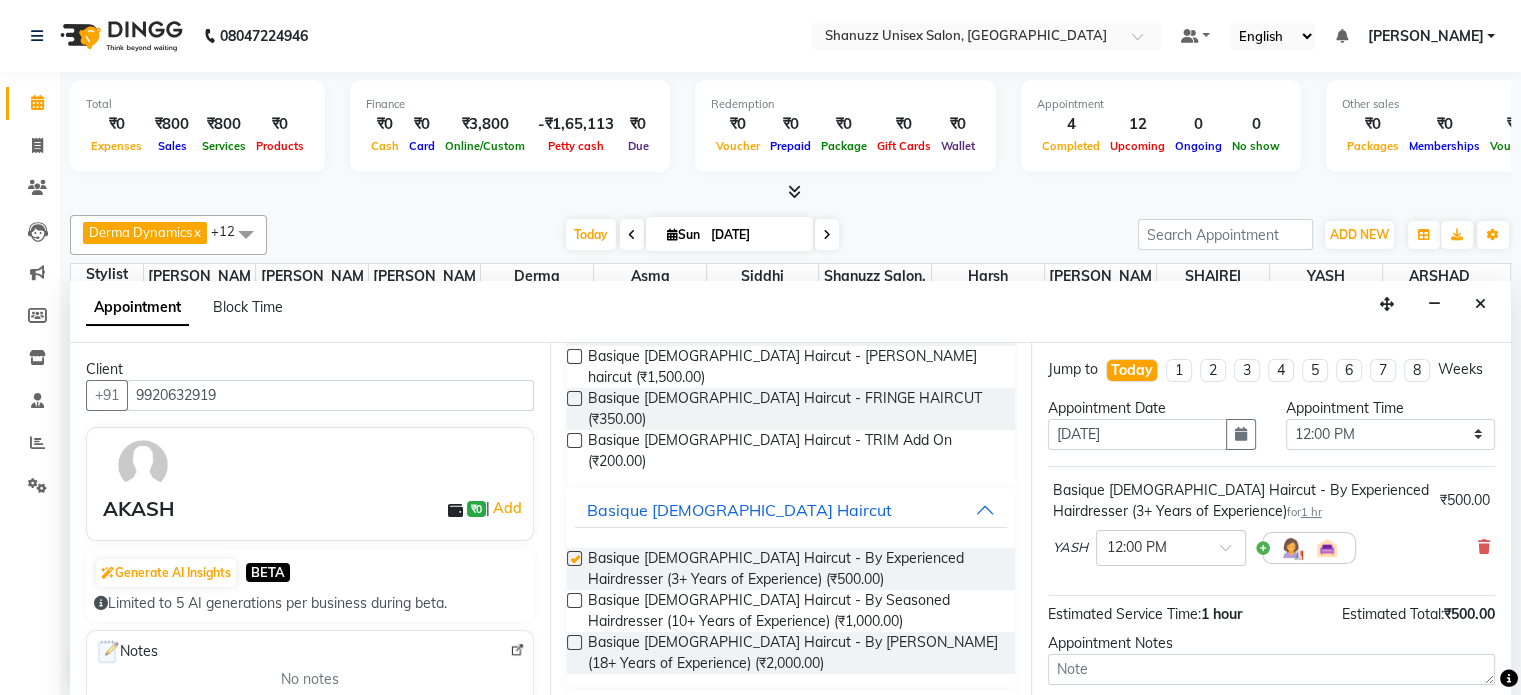 scroll, scrollTop: 0, scrollLeft: 0, axis: both 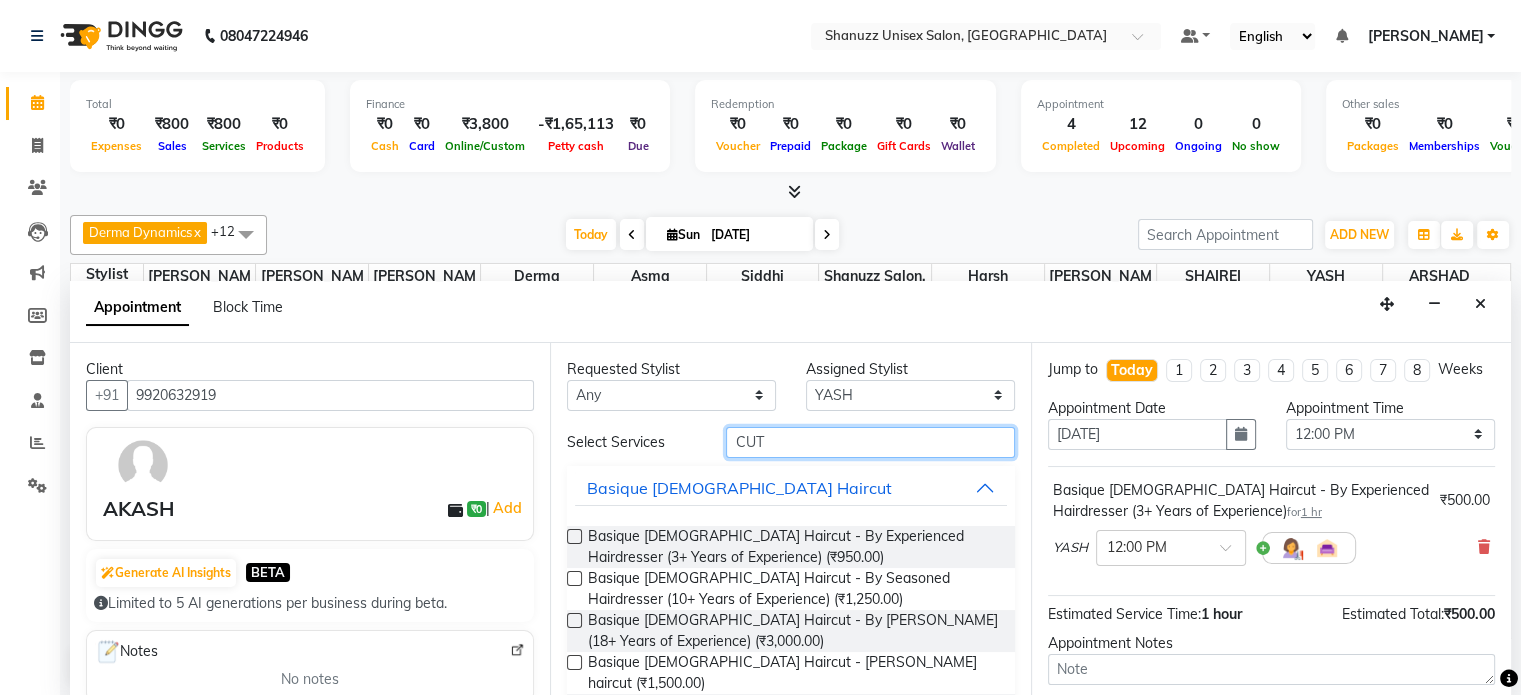click on "CUT" at bounding box center [870, 442] 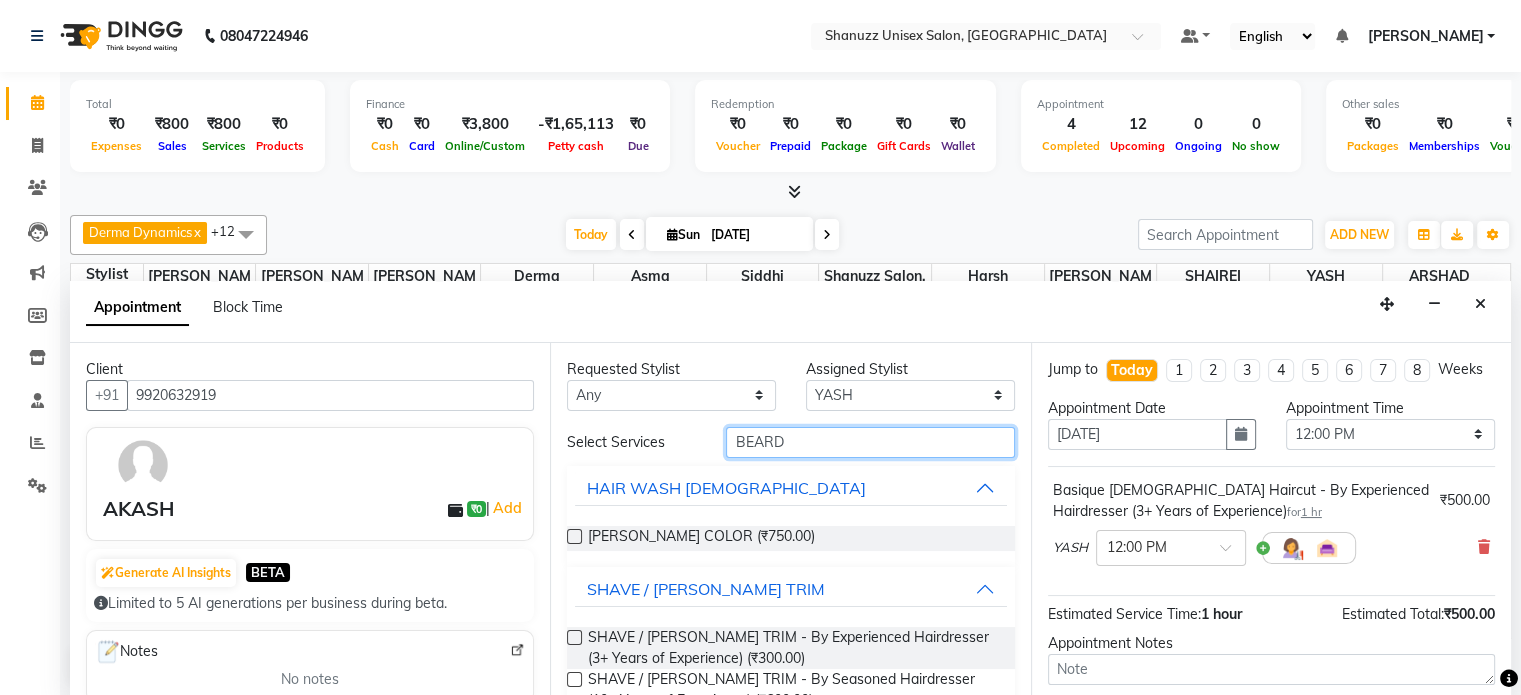 scroll, scrollTop: 86, scrollLeft: 0, axis: vertical 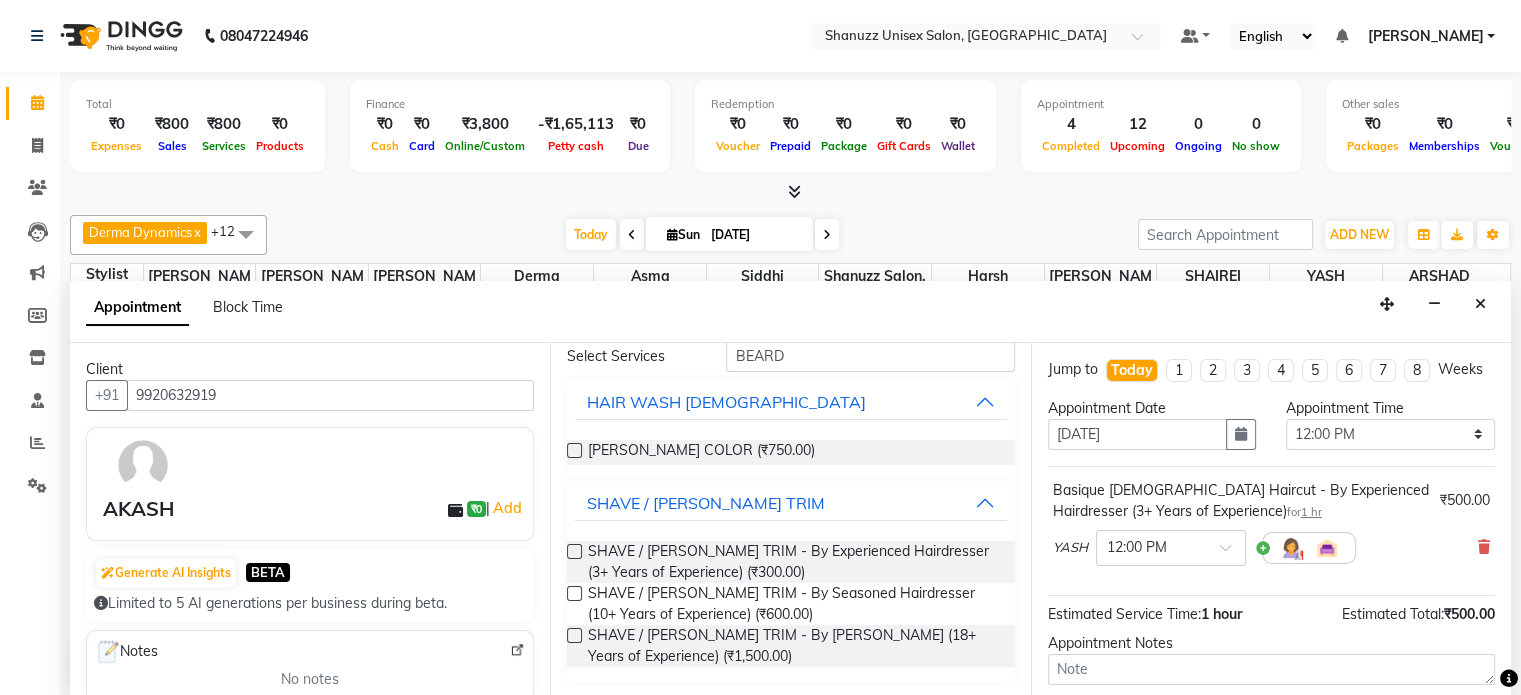 click at bounding box center (574, 551) 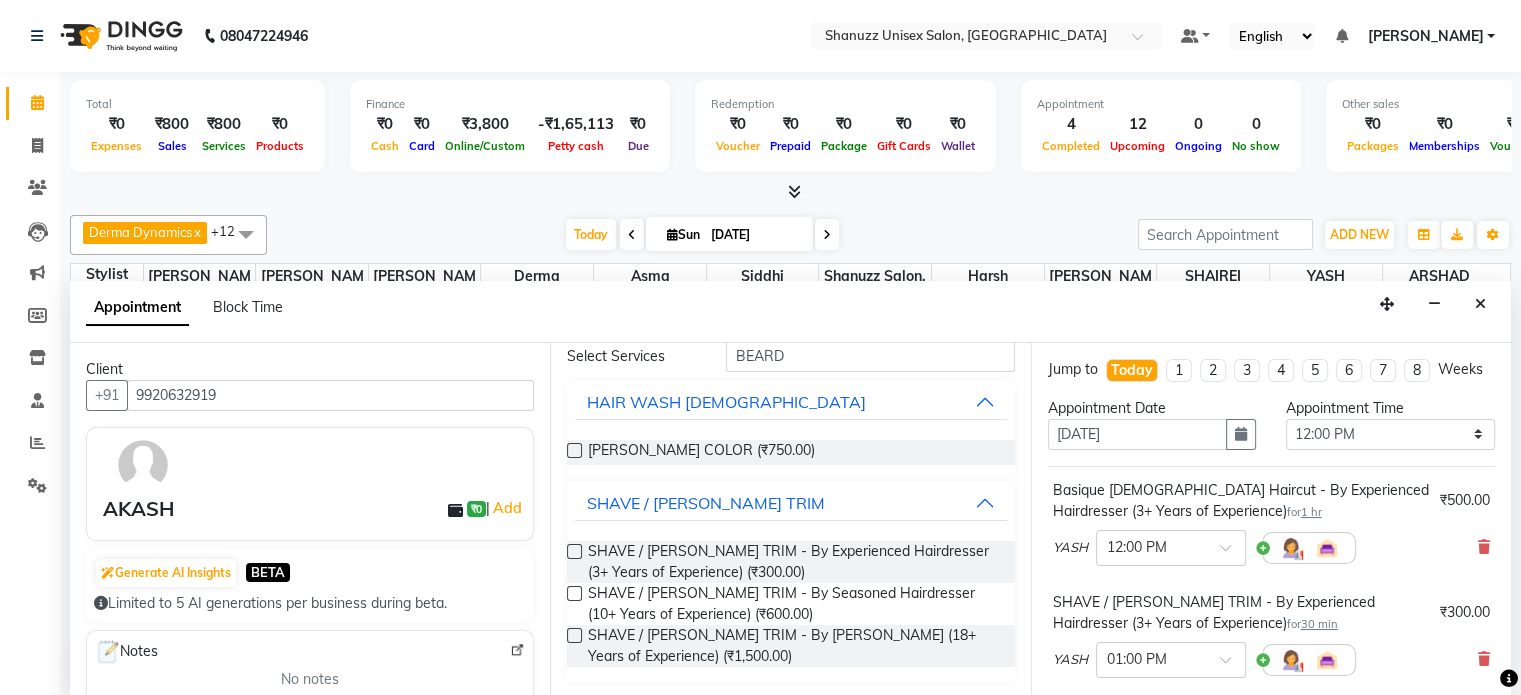 scroll, scrollTop: 0, scrollLeft: 0, axis: both 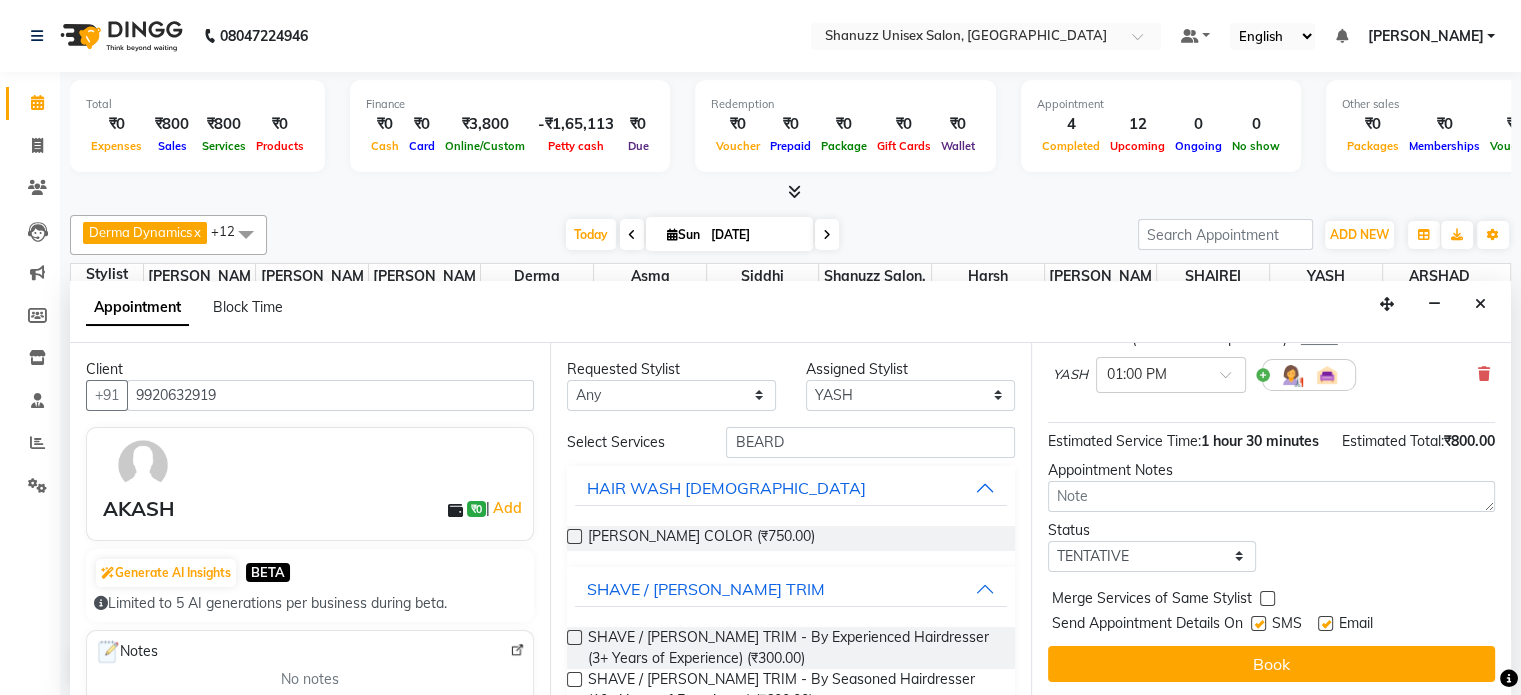 click at bounding box center [1258, 623] 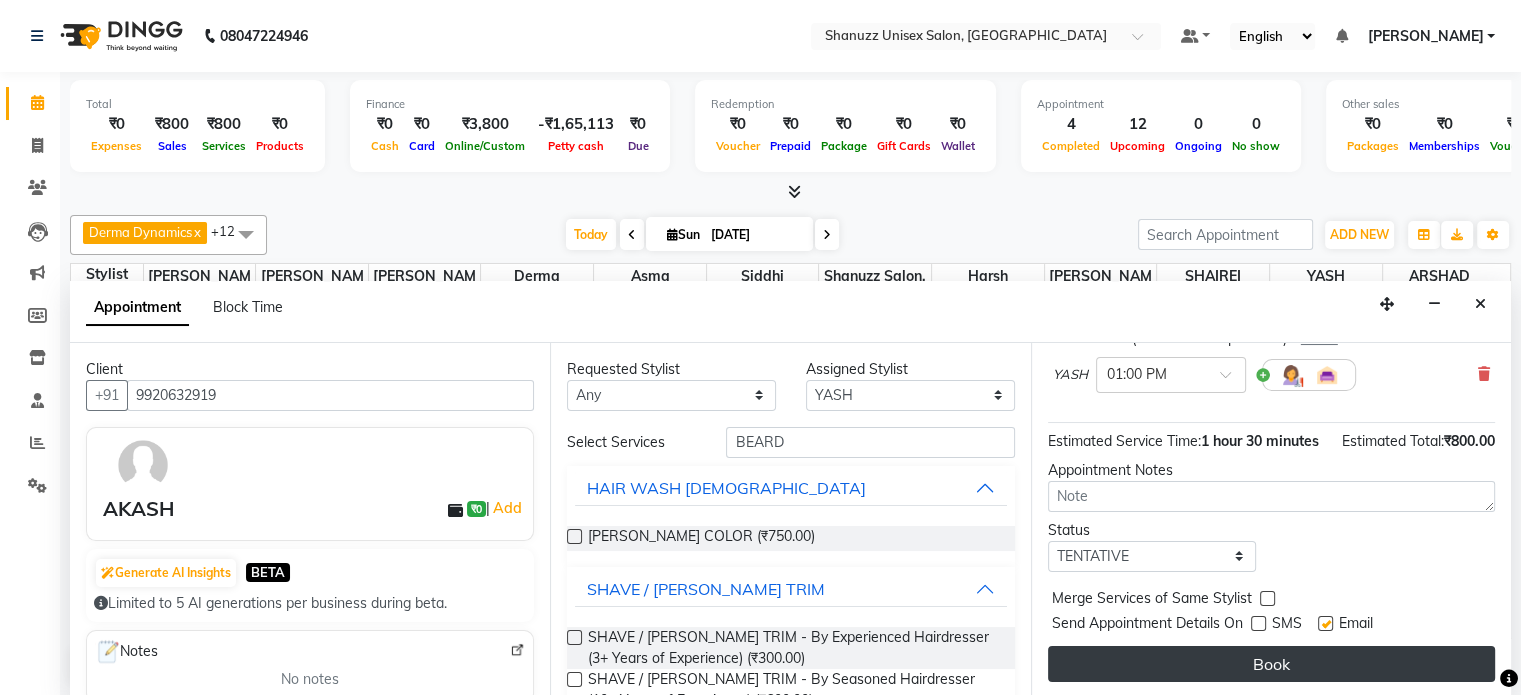 click on "Book" at bounding box center [1271, 664] 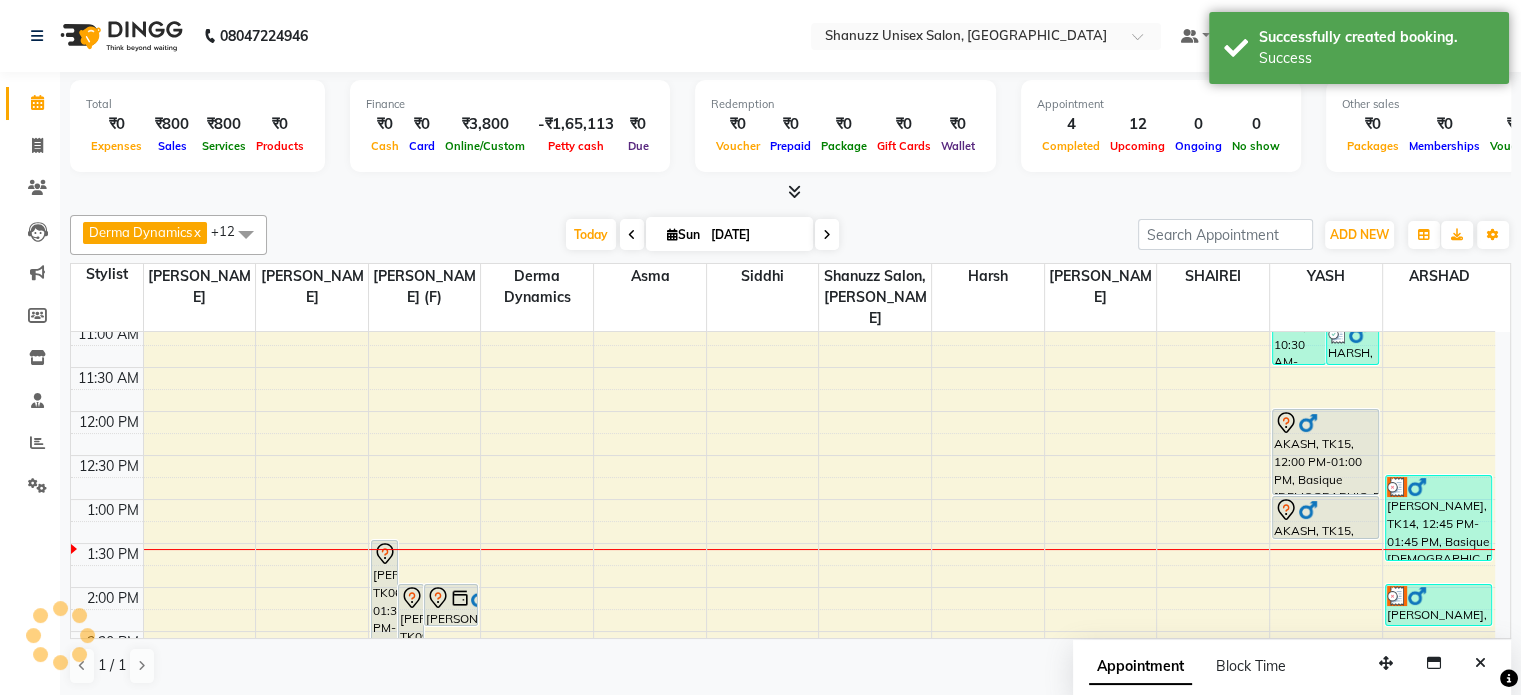 scroll, scrollTop: 0, scrollLeft: 0, axis: both 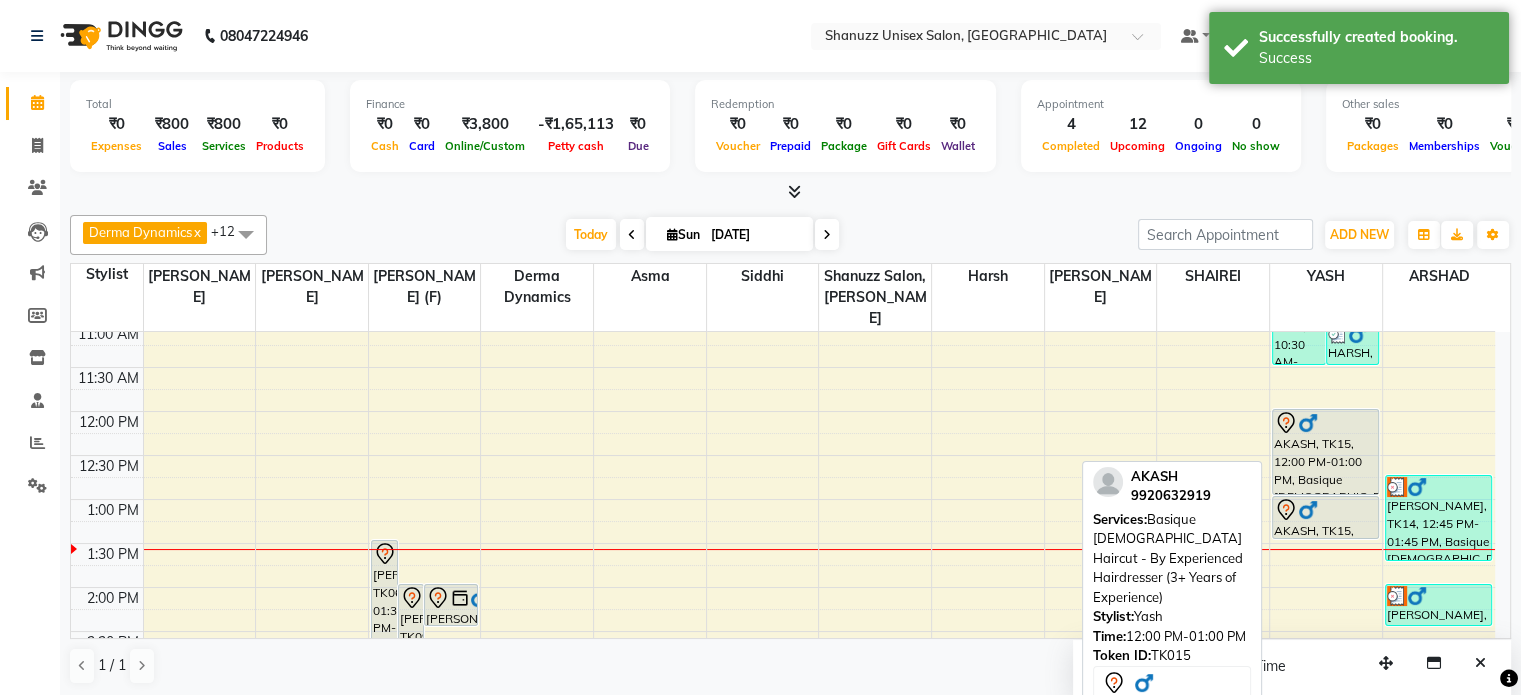 click on "AKASH, TK15, 12:00 PM-01:00 PM, Basique MALE Haircut - By Experienced Hairdresser (3+ Years of Experience)" at bounding box center [1325, 452] 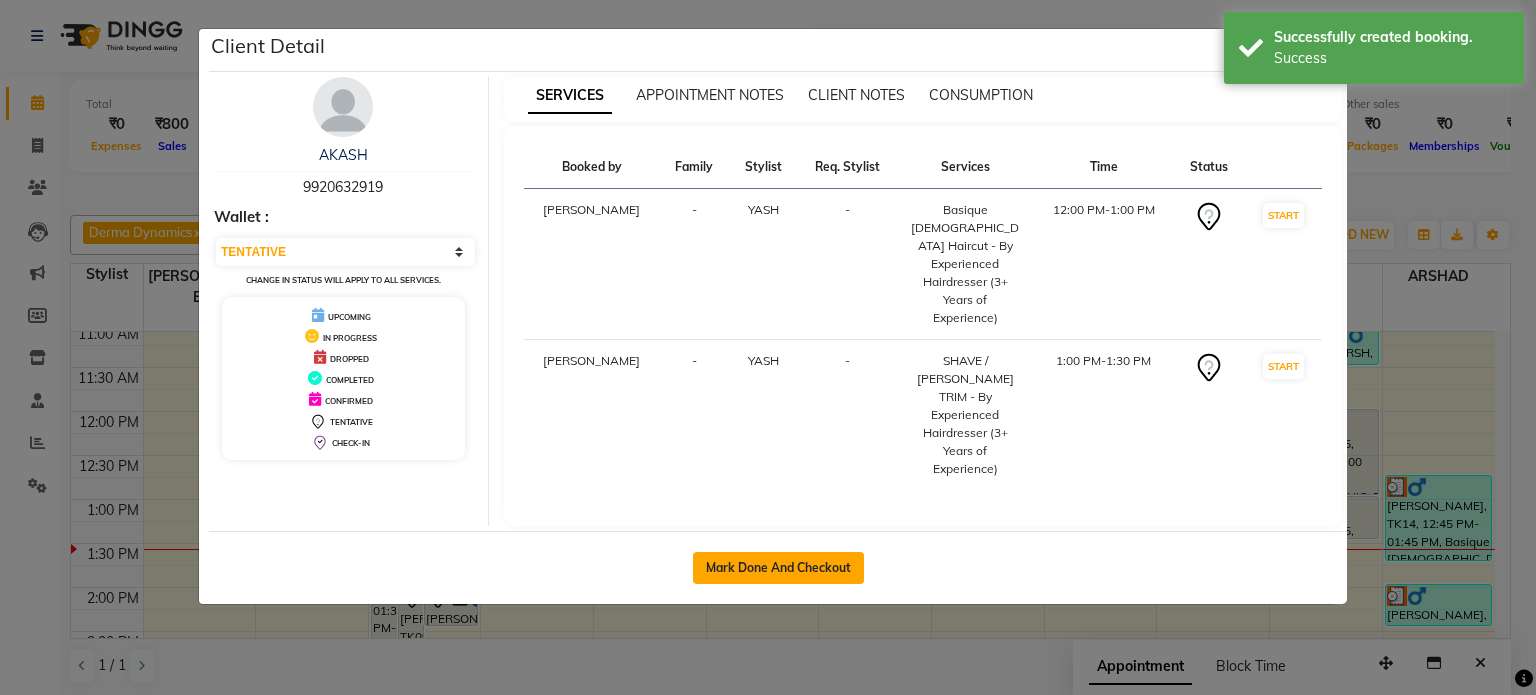 click on "Mark Done And Checkout" 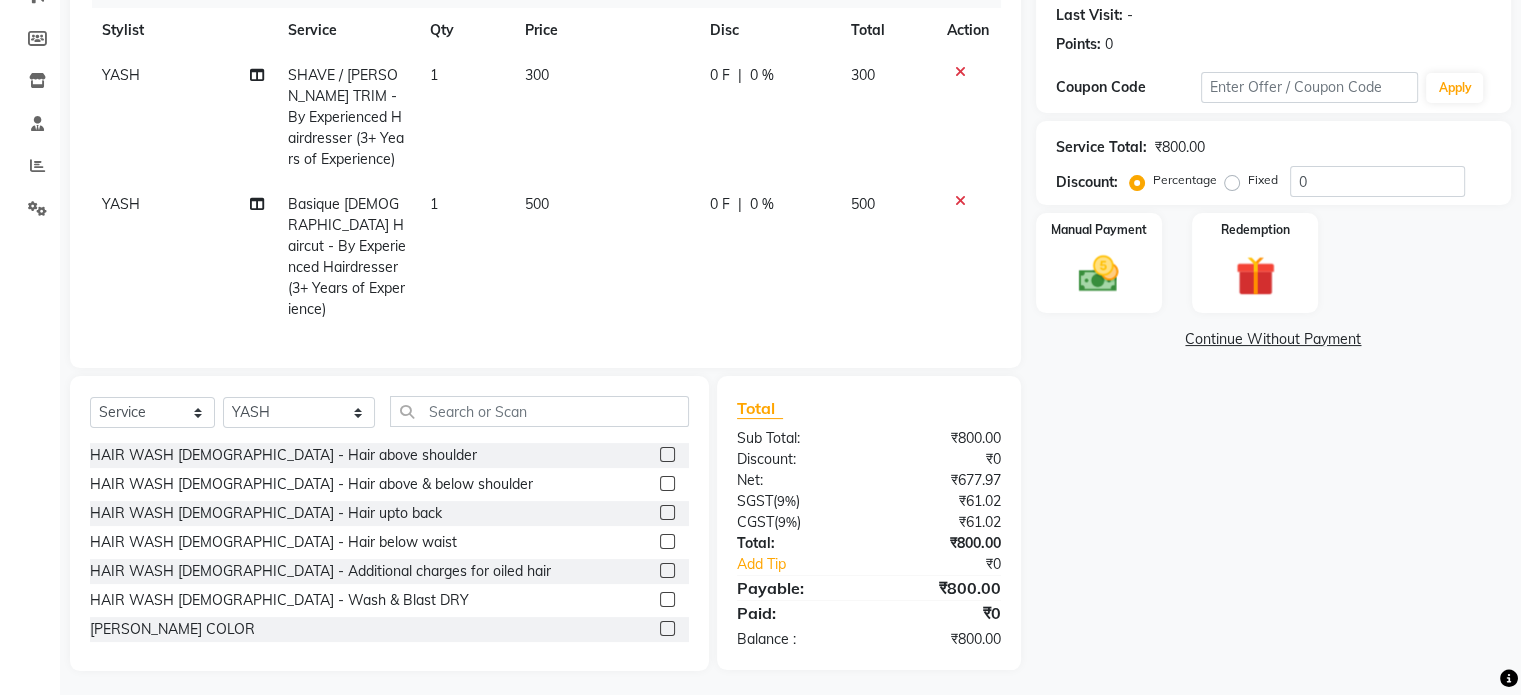 scroll, scrollTop: 276, scrollLeft: 0, axis: vertical 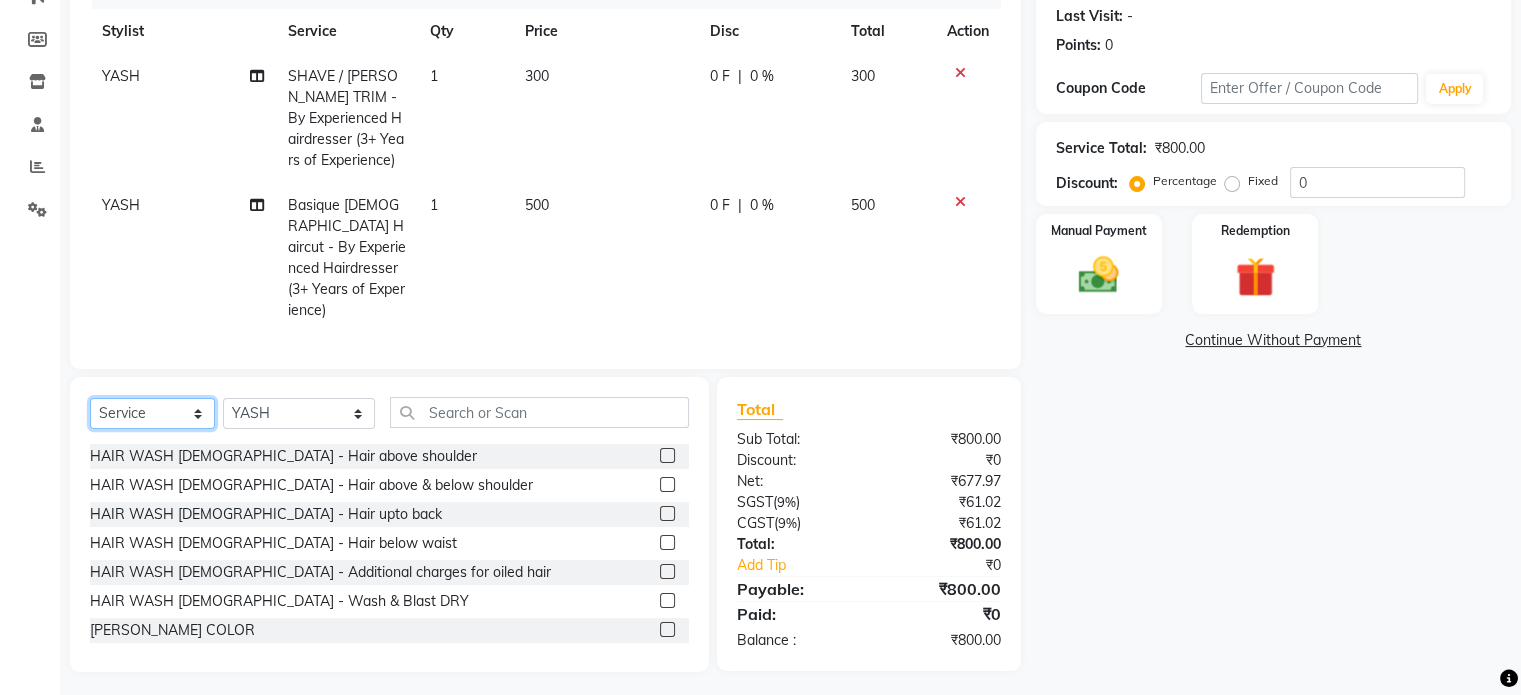 click on "Select  Service  Product  Membership  Package Voucher Prepaid Gift Card" 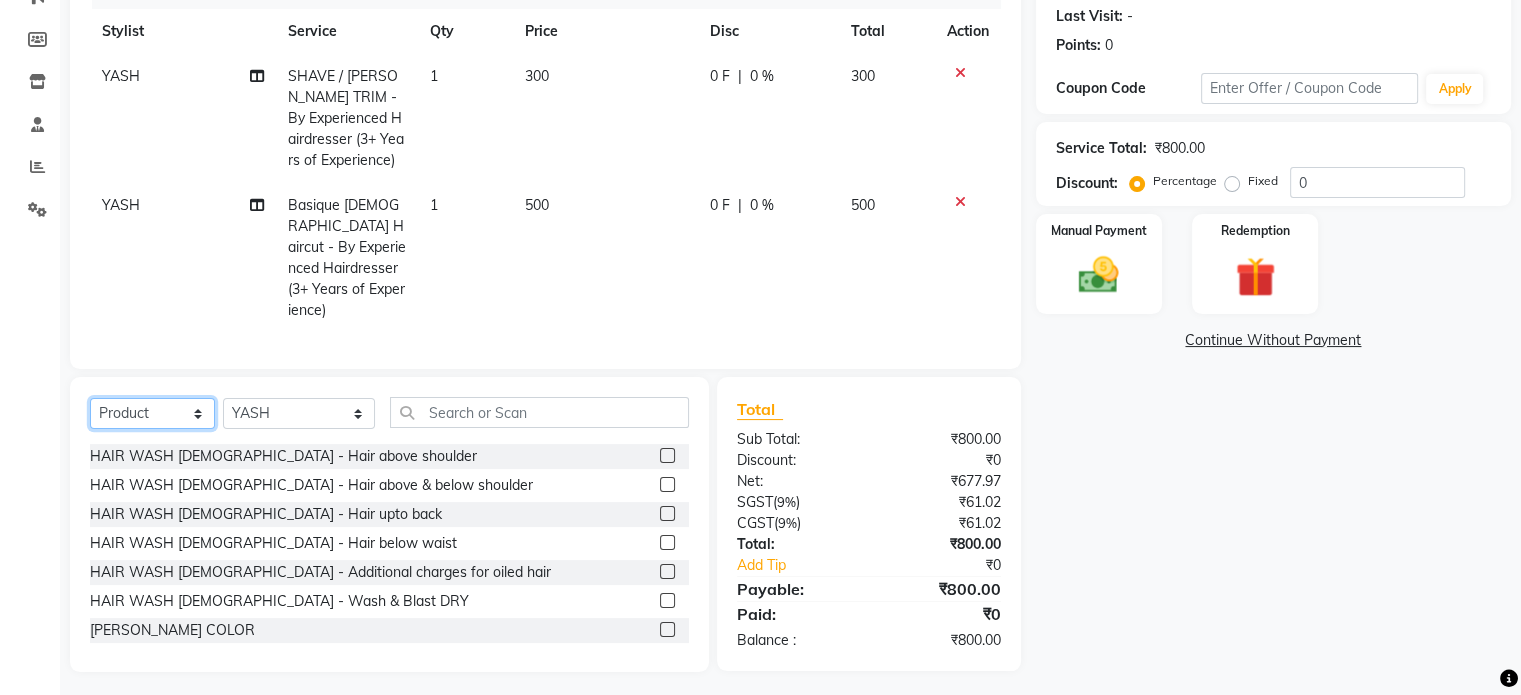 click on "Select  Service  Product  Membership  Package Voucher Prepaid Gift Card" 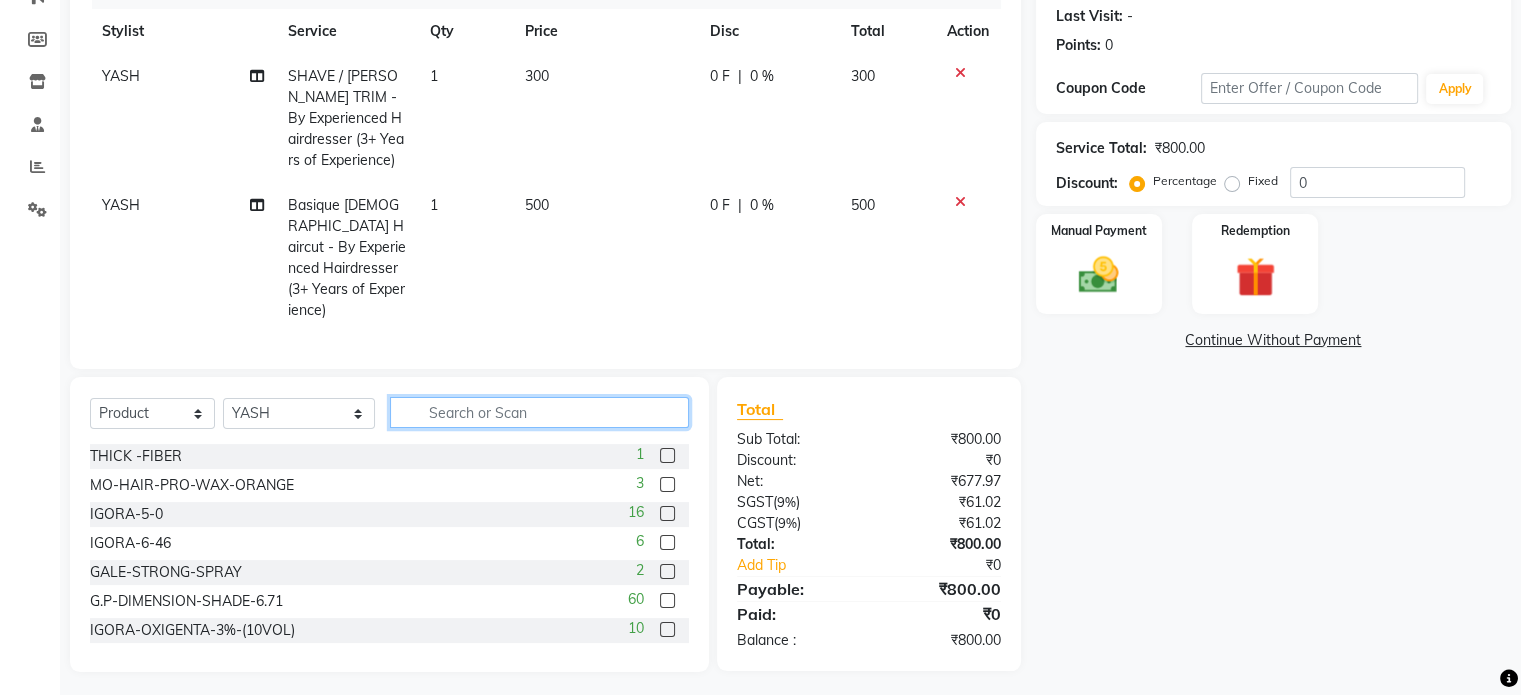 click 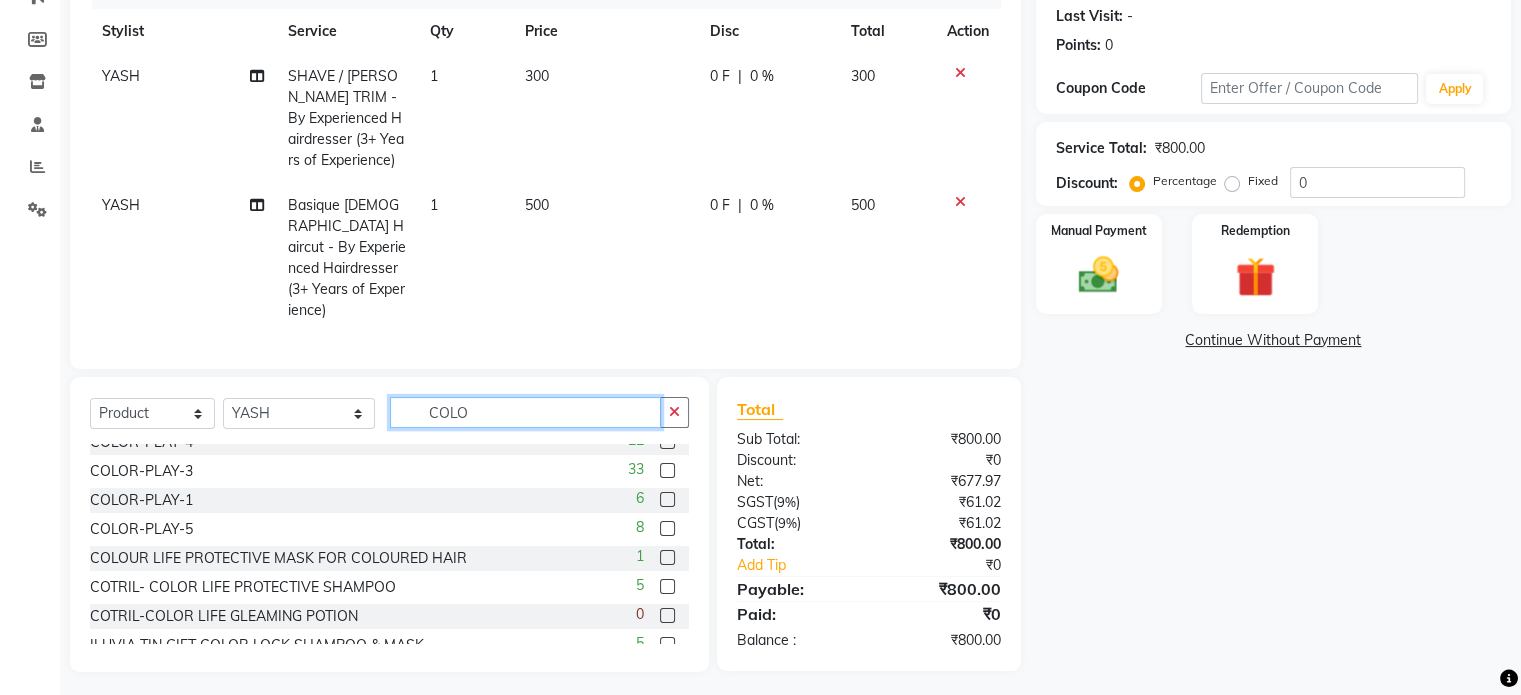 scroll, scrollTop: 728, scrollLeft: 0, axis: vertical 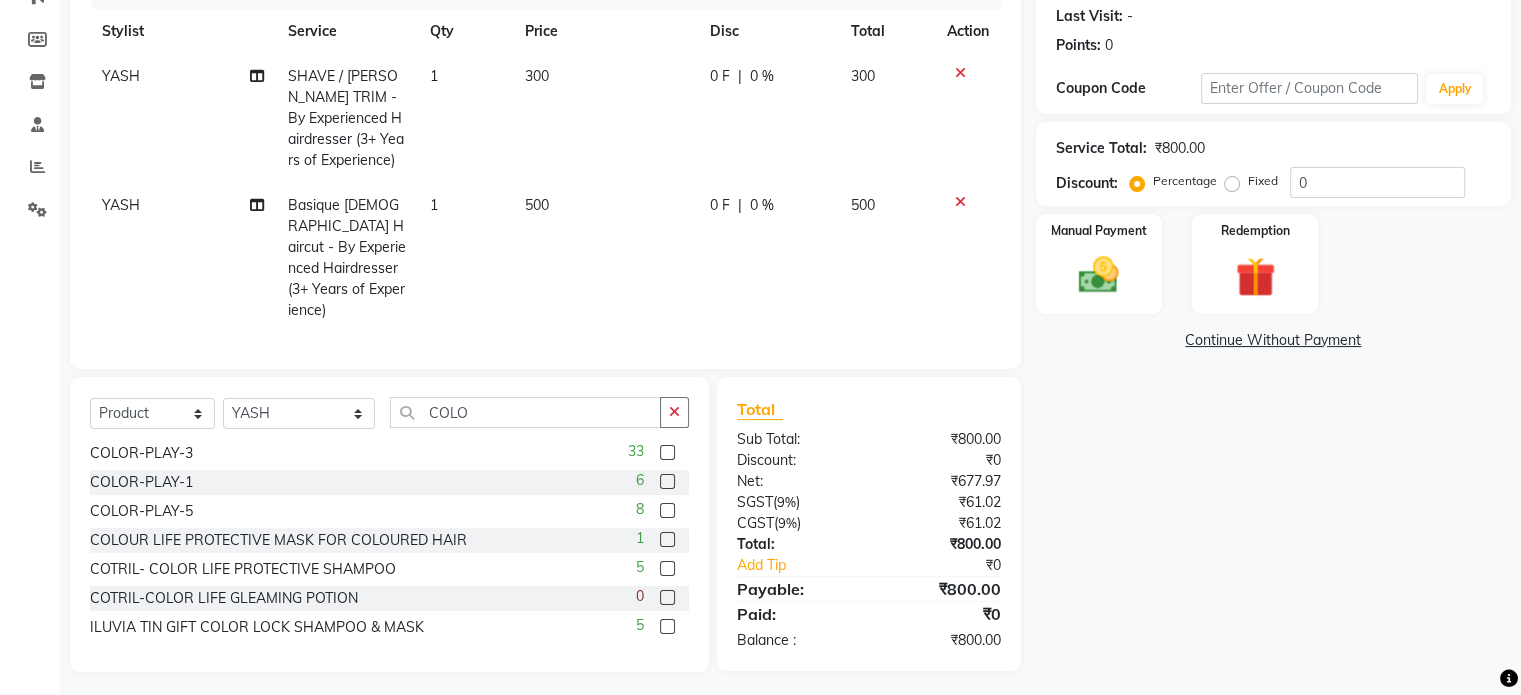 click 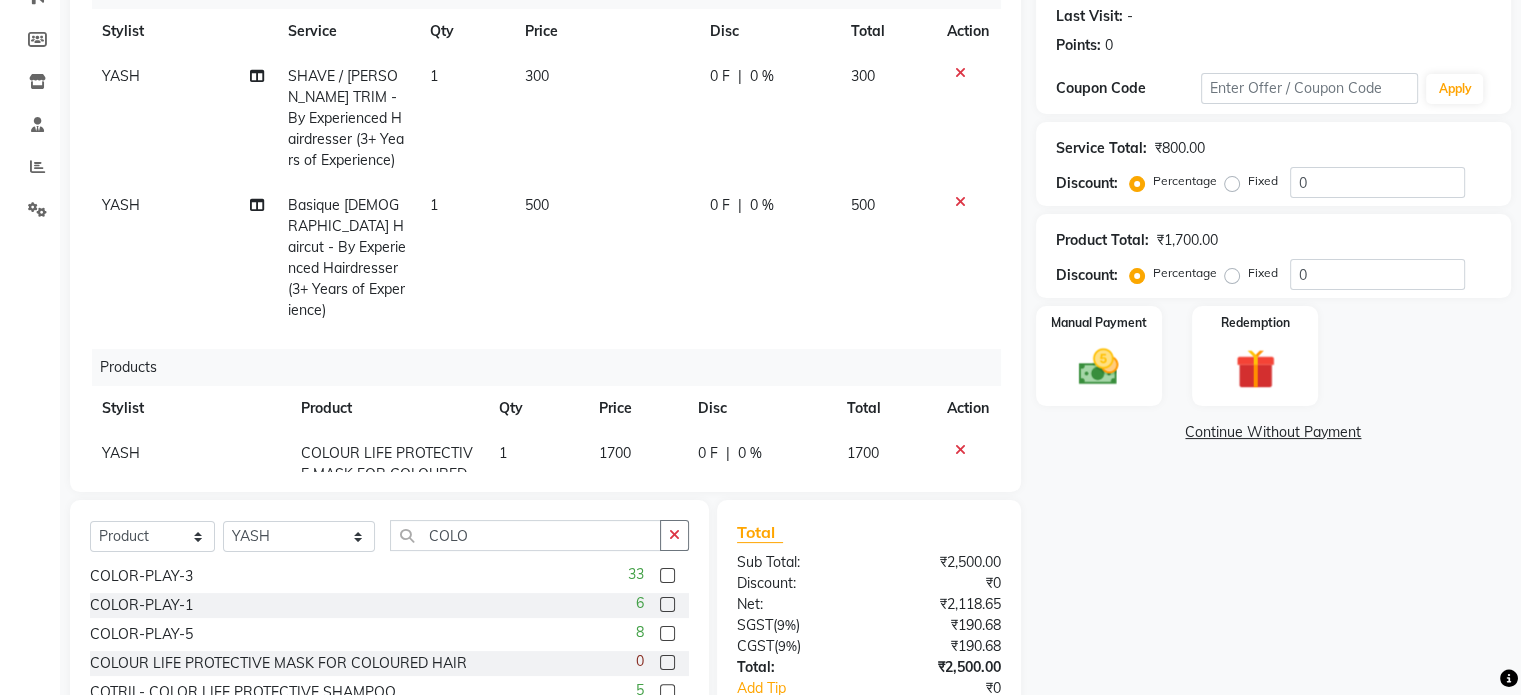 scroll, scrollTop: 56, scrollLeft: 0, axis: vertical 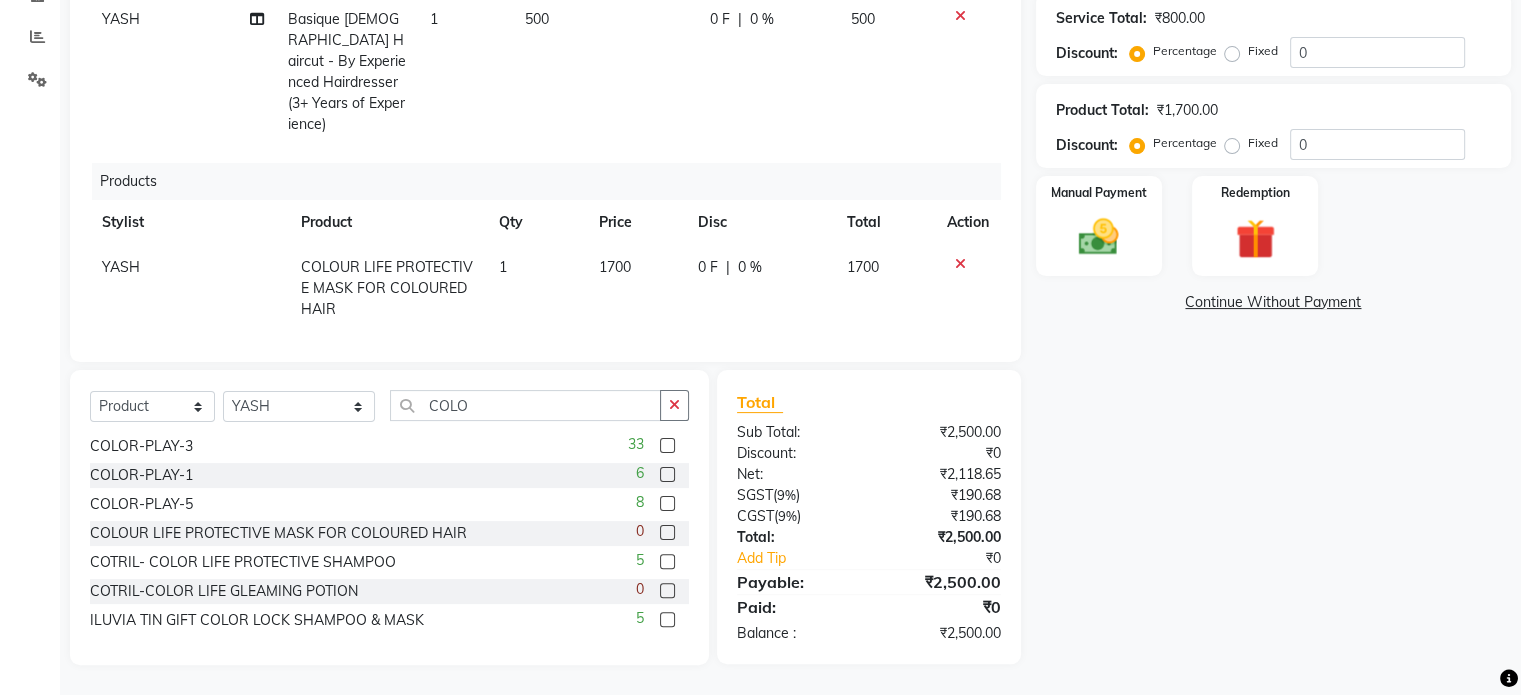click 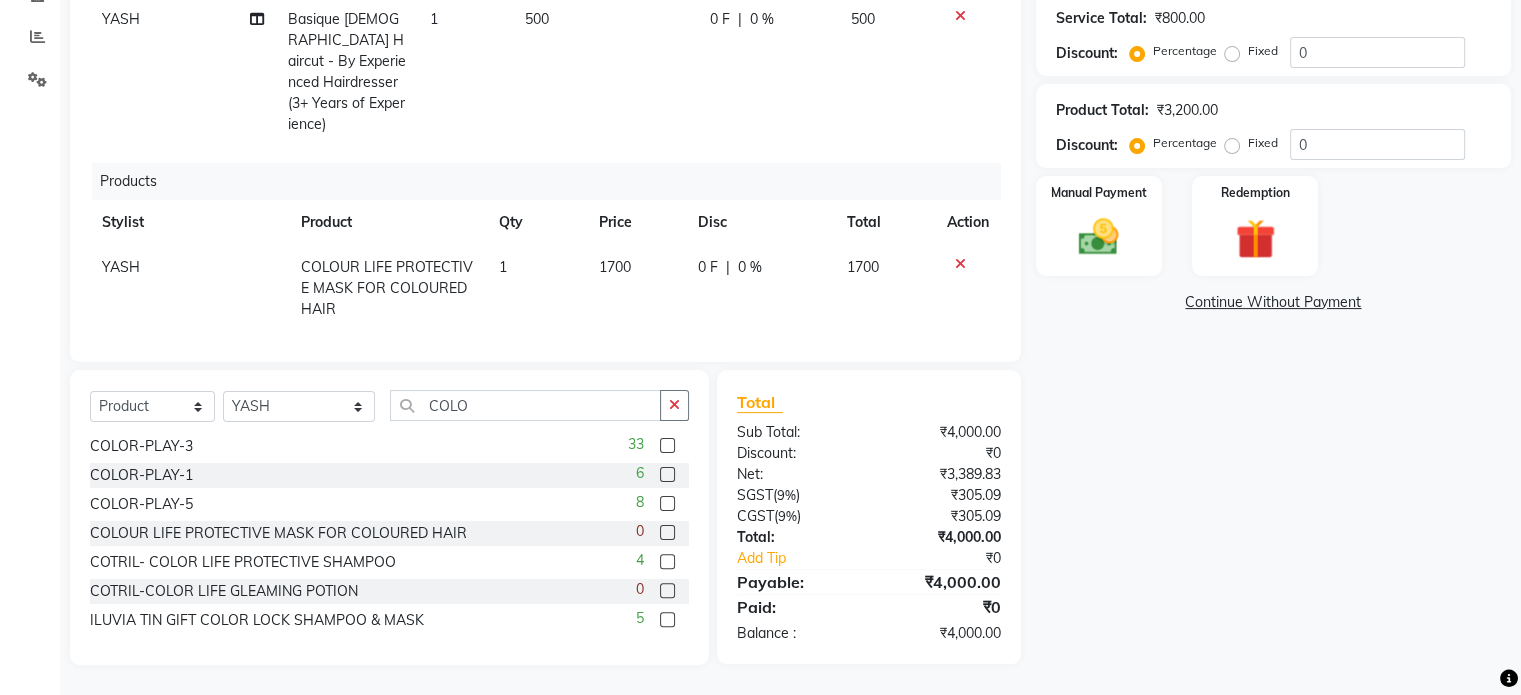 scroll, scrollTop: 122, scrollLeft: 0, axis: vertical 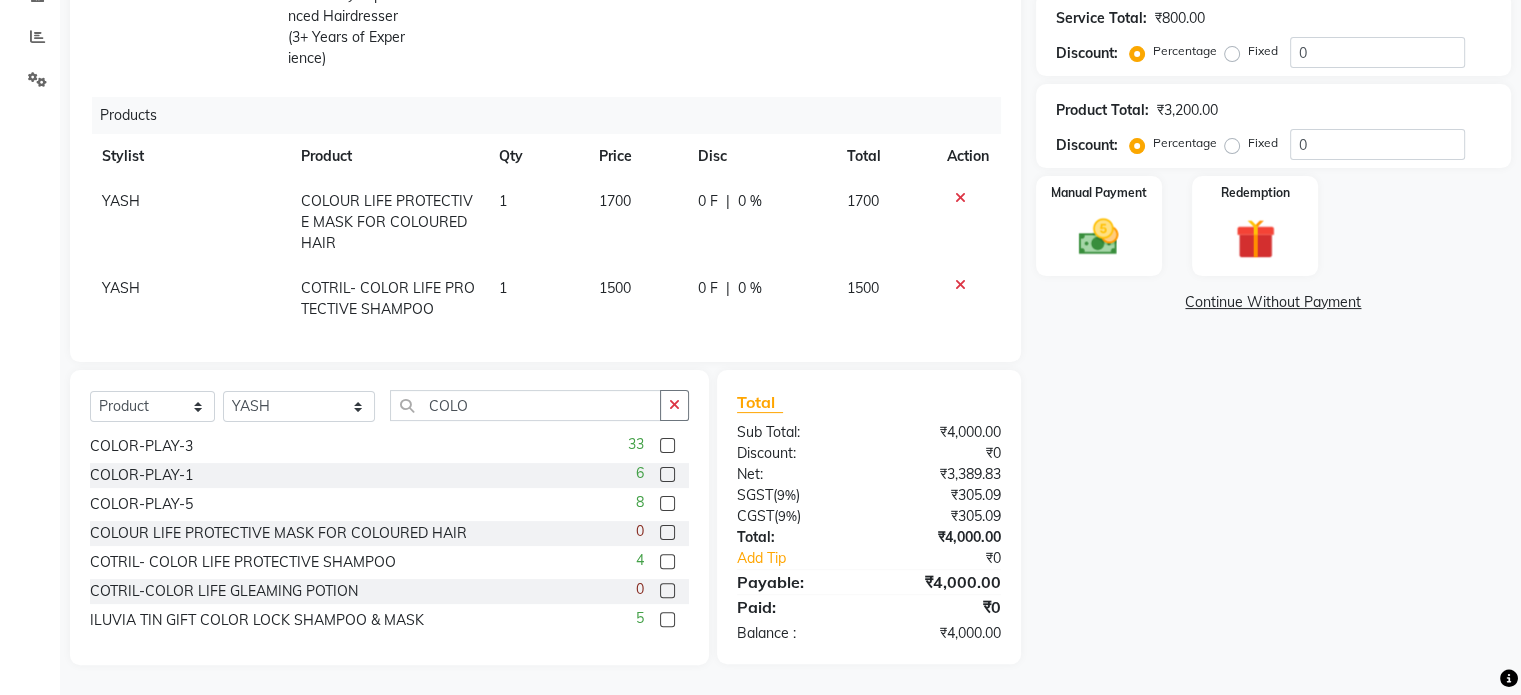 click on "1500" 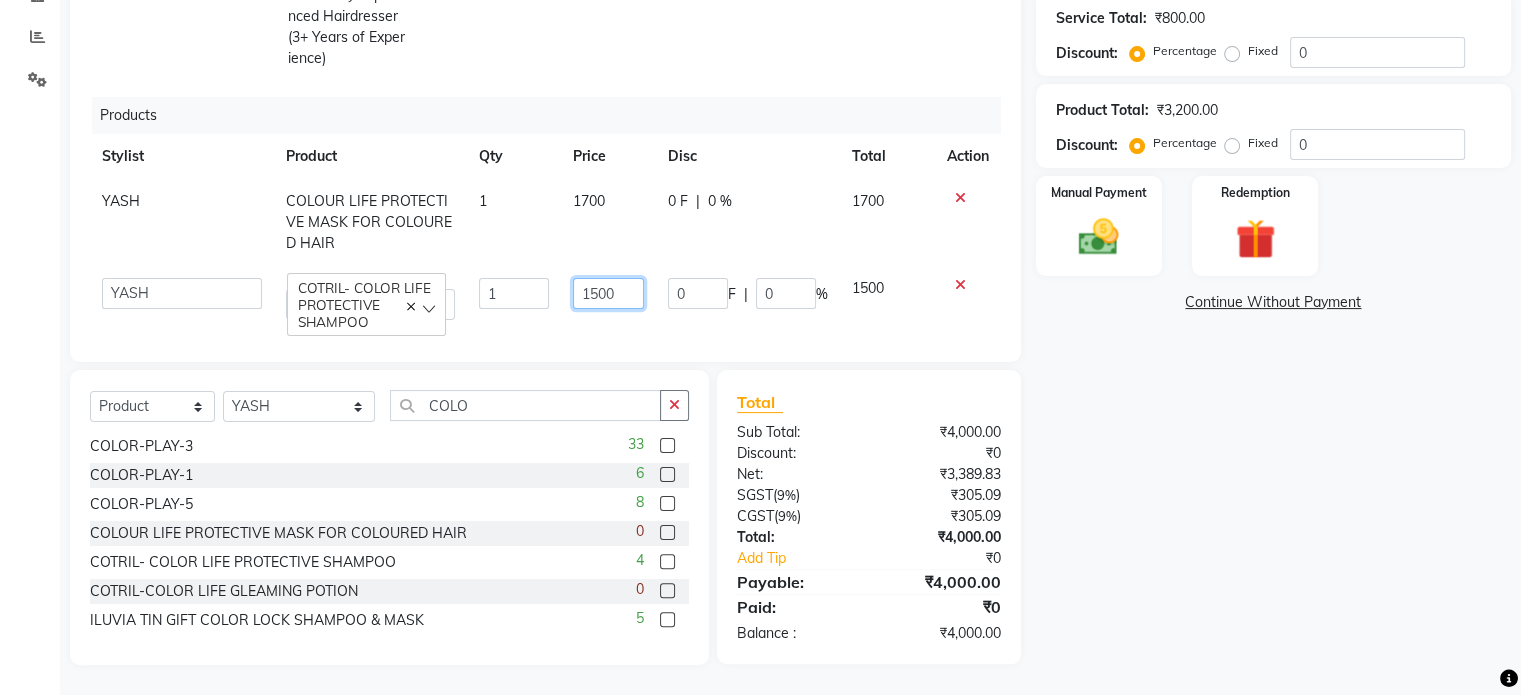 click on "1500" 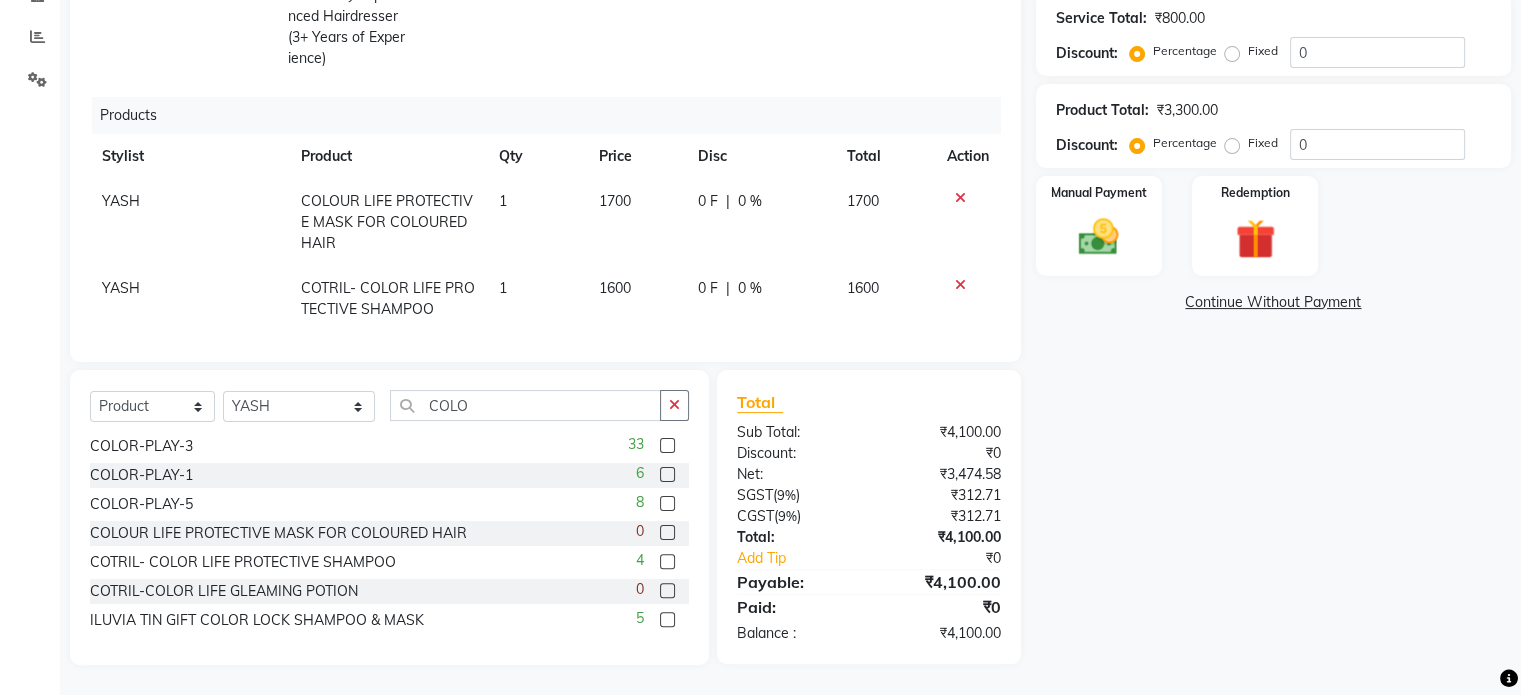 click on "1700" 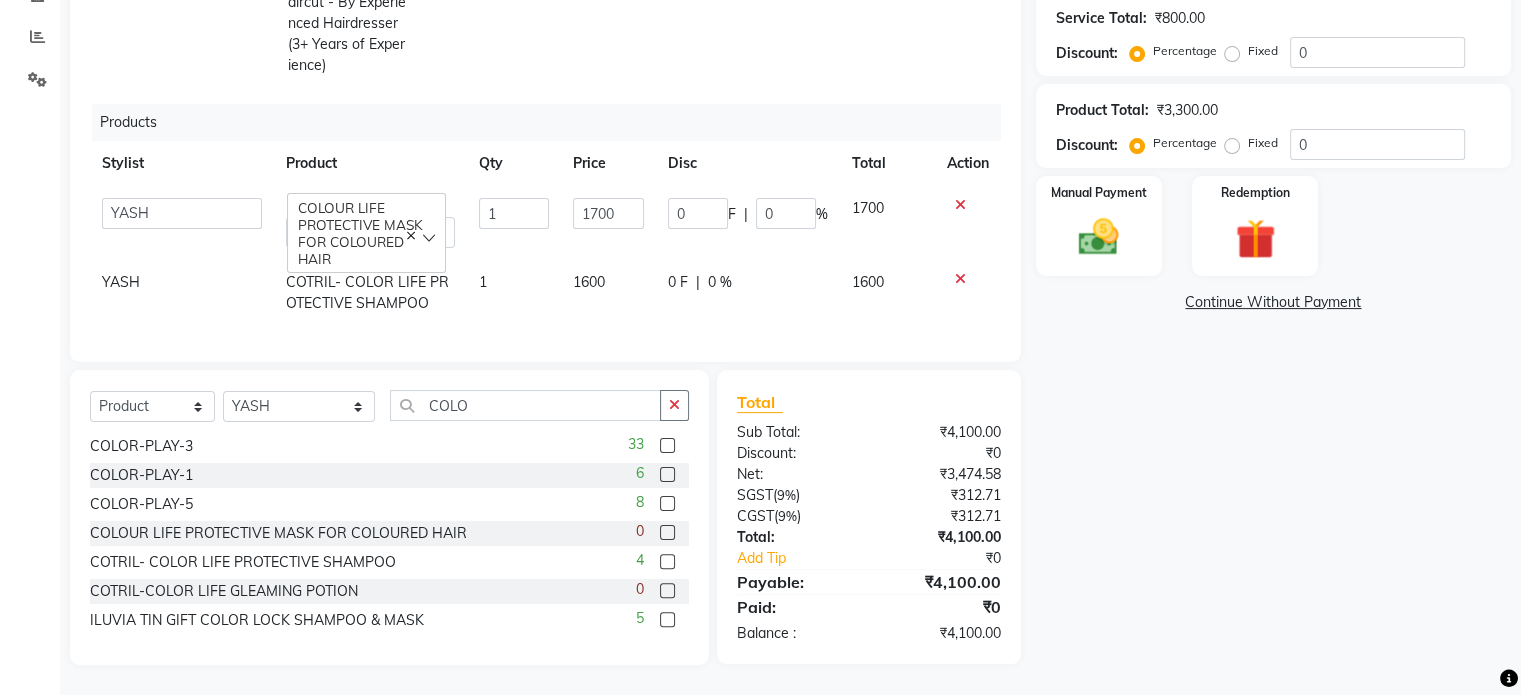 scroll, scrollTop: 111, scrollLeft: 0, axis: vertical 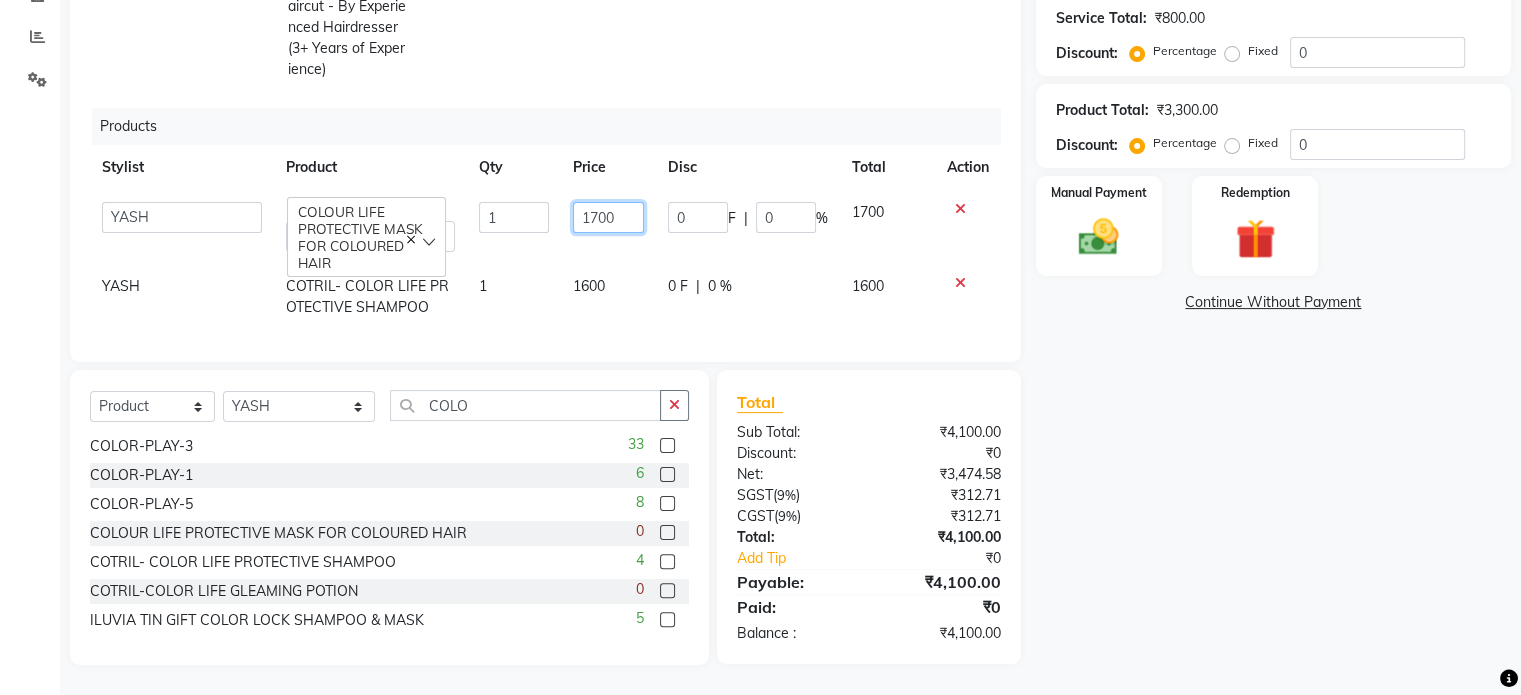 click on "1700" 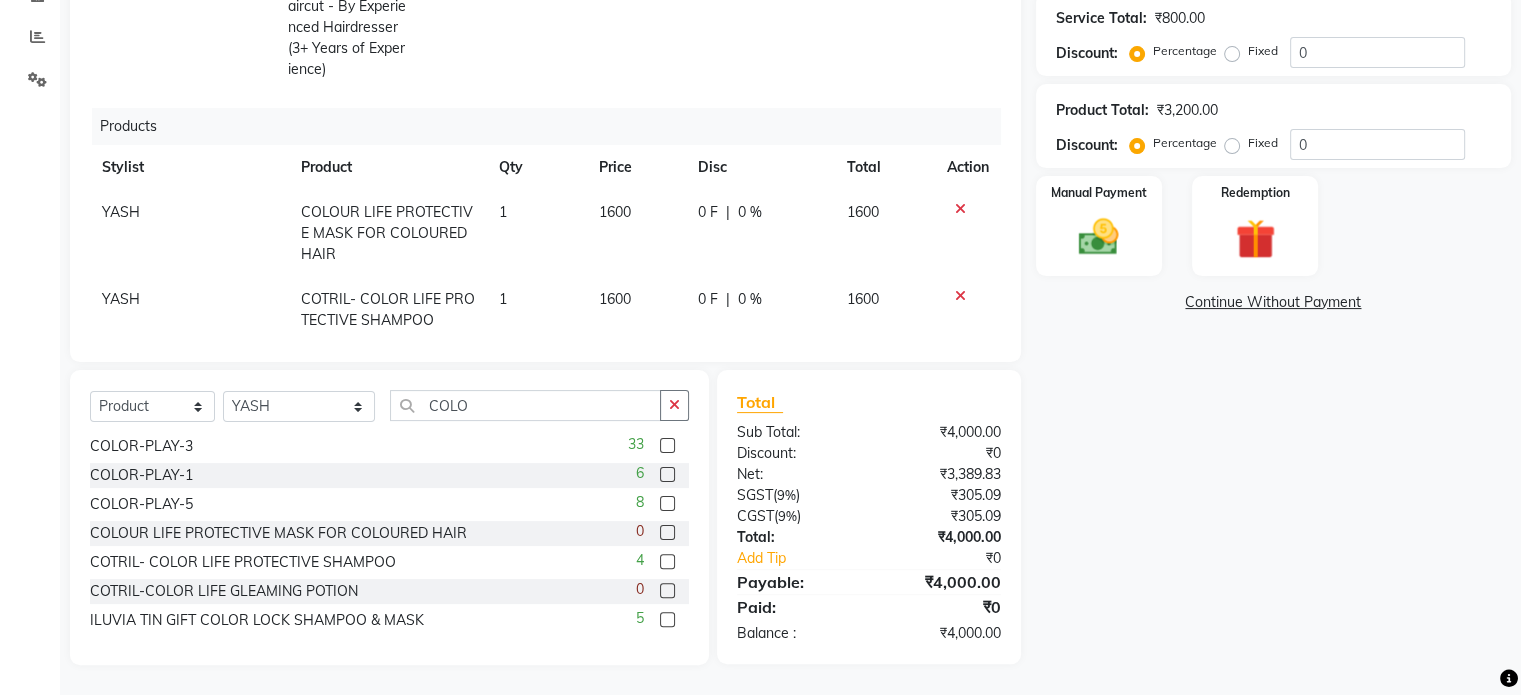 click on "1600" 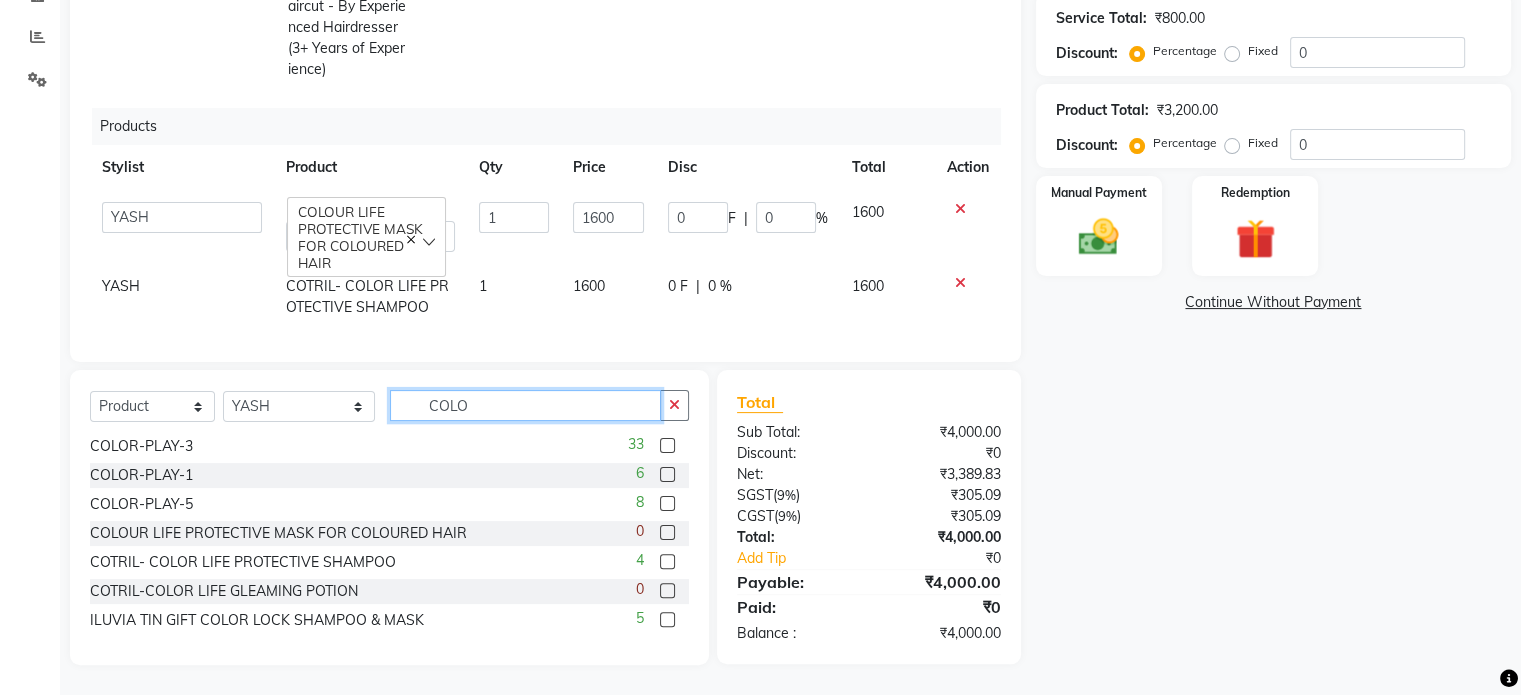 click on "COLO" 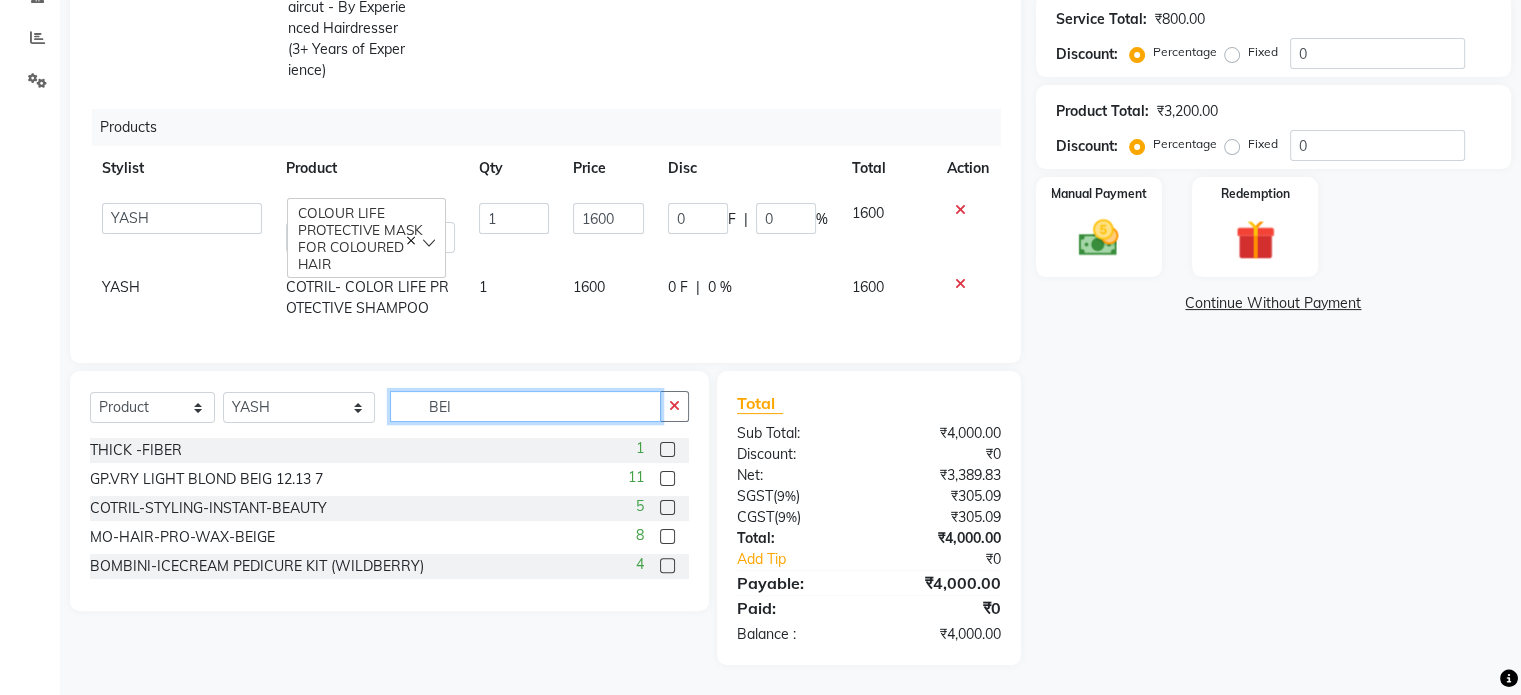 scroll, scrollTop: 0, scrollLeft: 0, axis: both 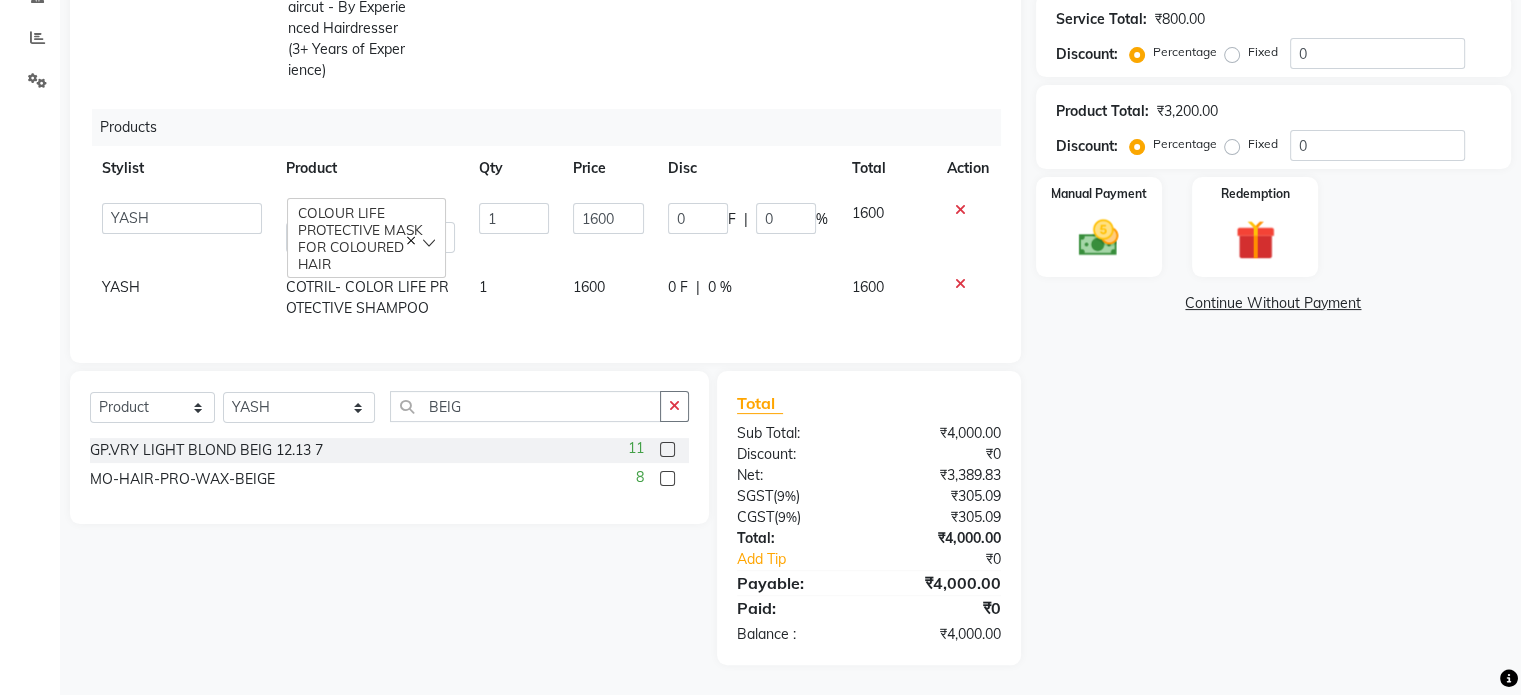 click 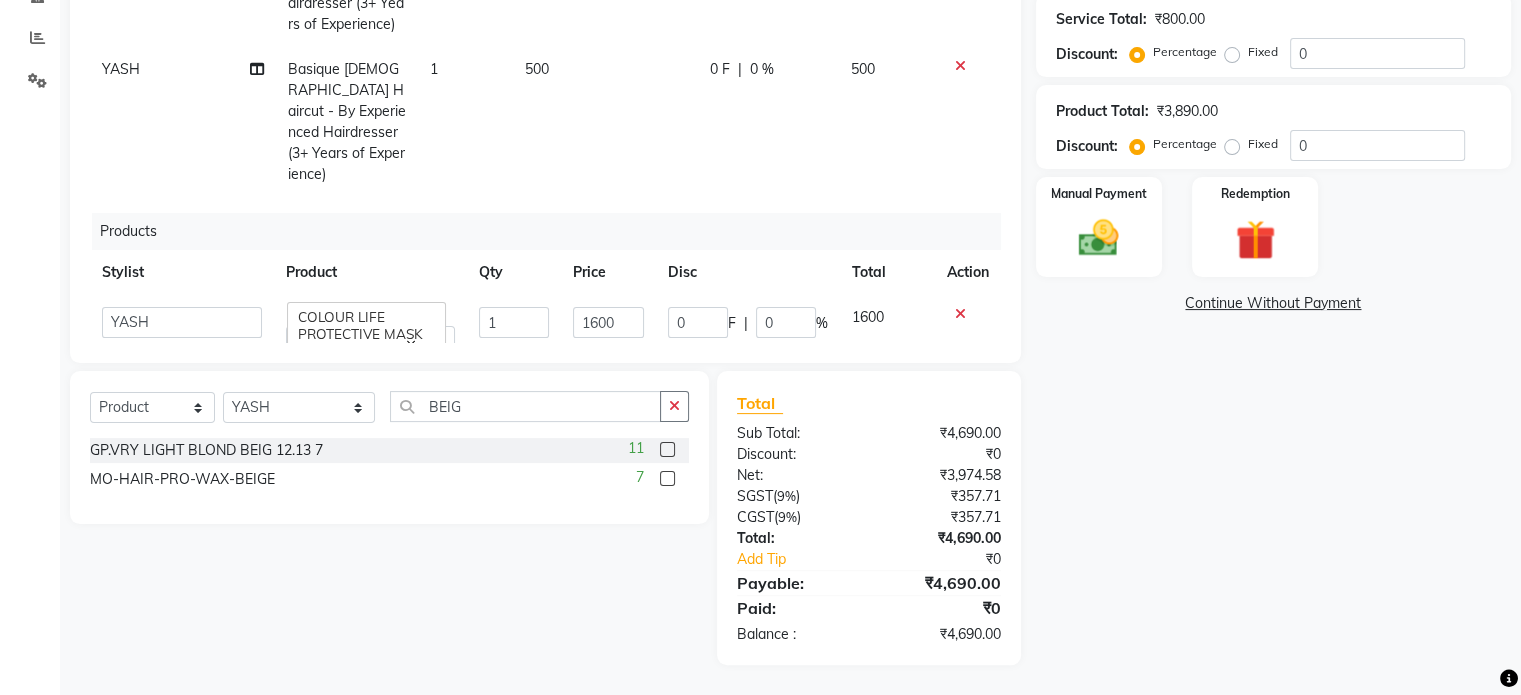 scroll, scrollTop: 0, scrollLeft: 0, axis: both 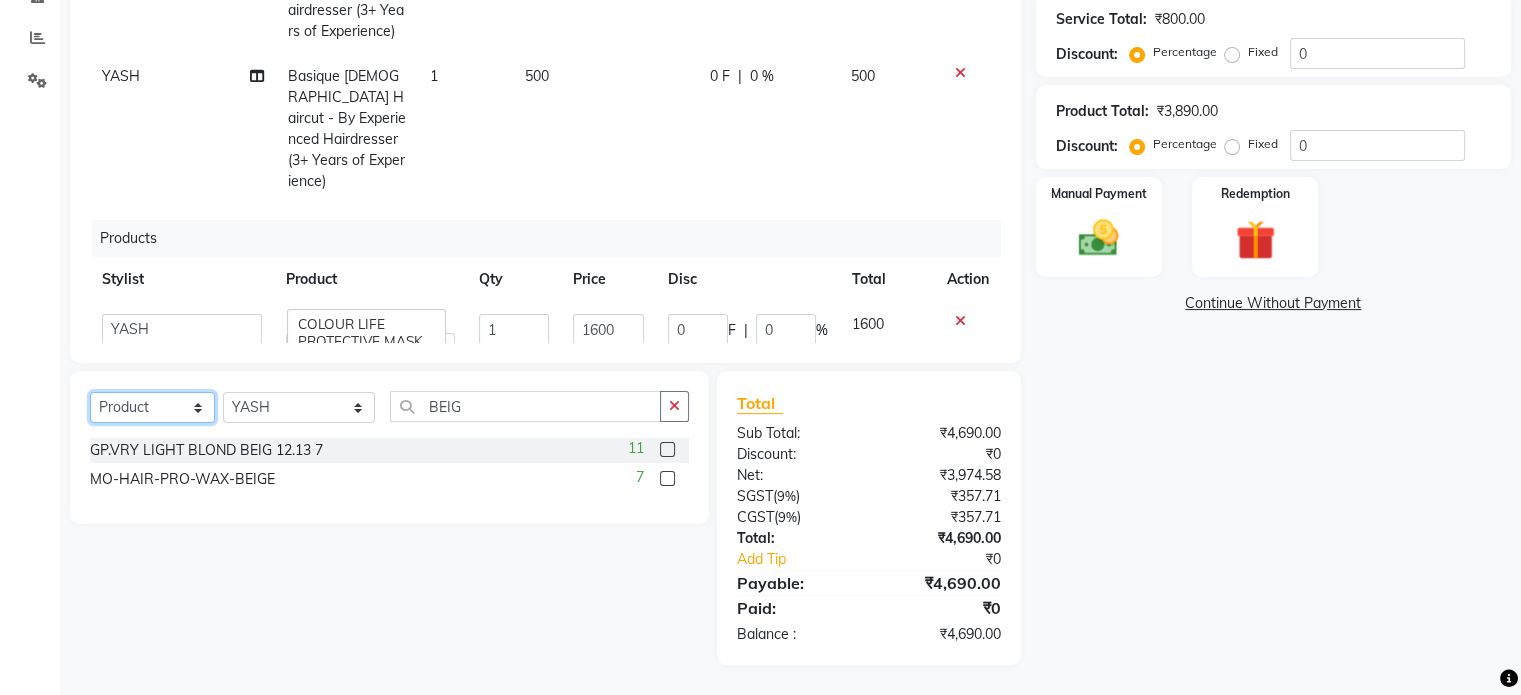 drag, startPoint x: 201, startPoint y: 408, endPoint x: 159, endPoint y: 466, distance: 71.610054 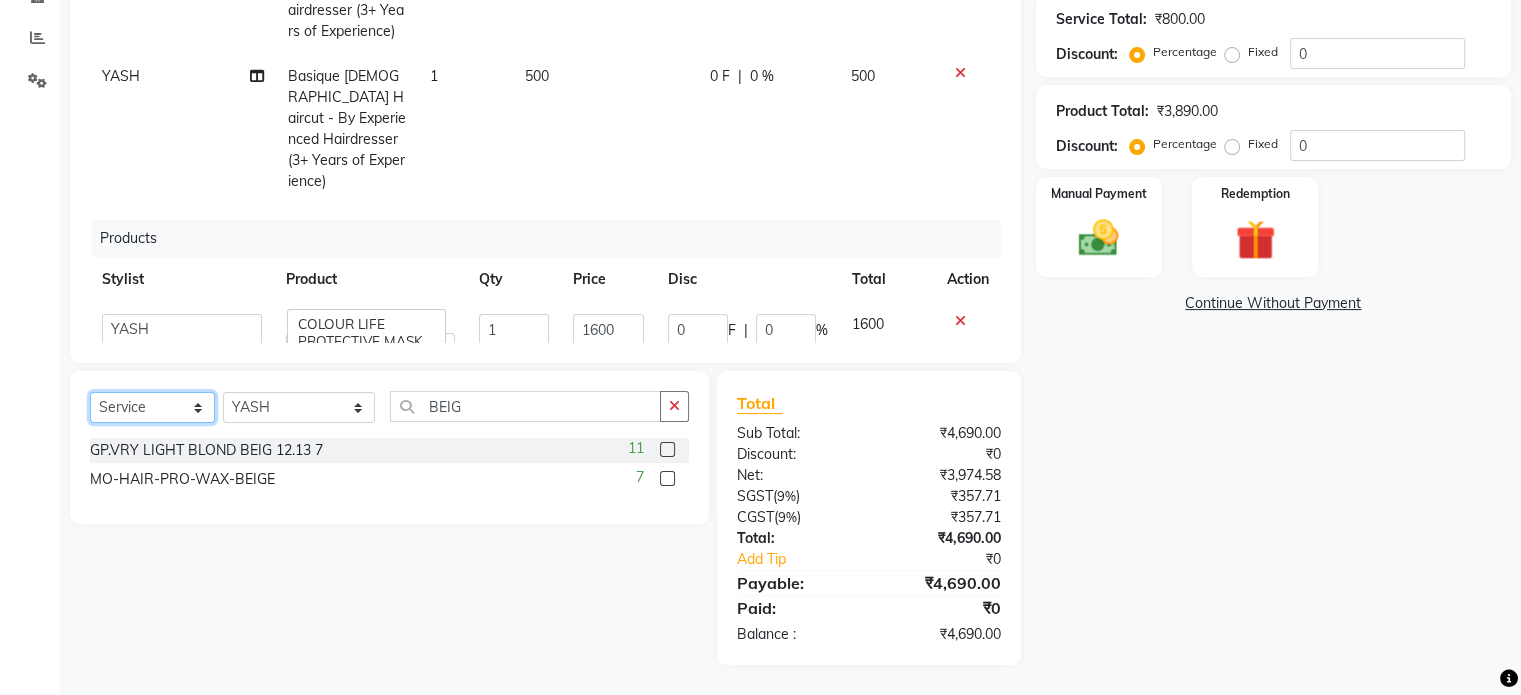 click on "Select  Service  Product  Membership  Package Voucher Prepaid Gift Card" 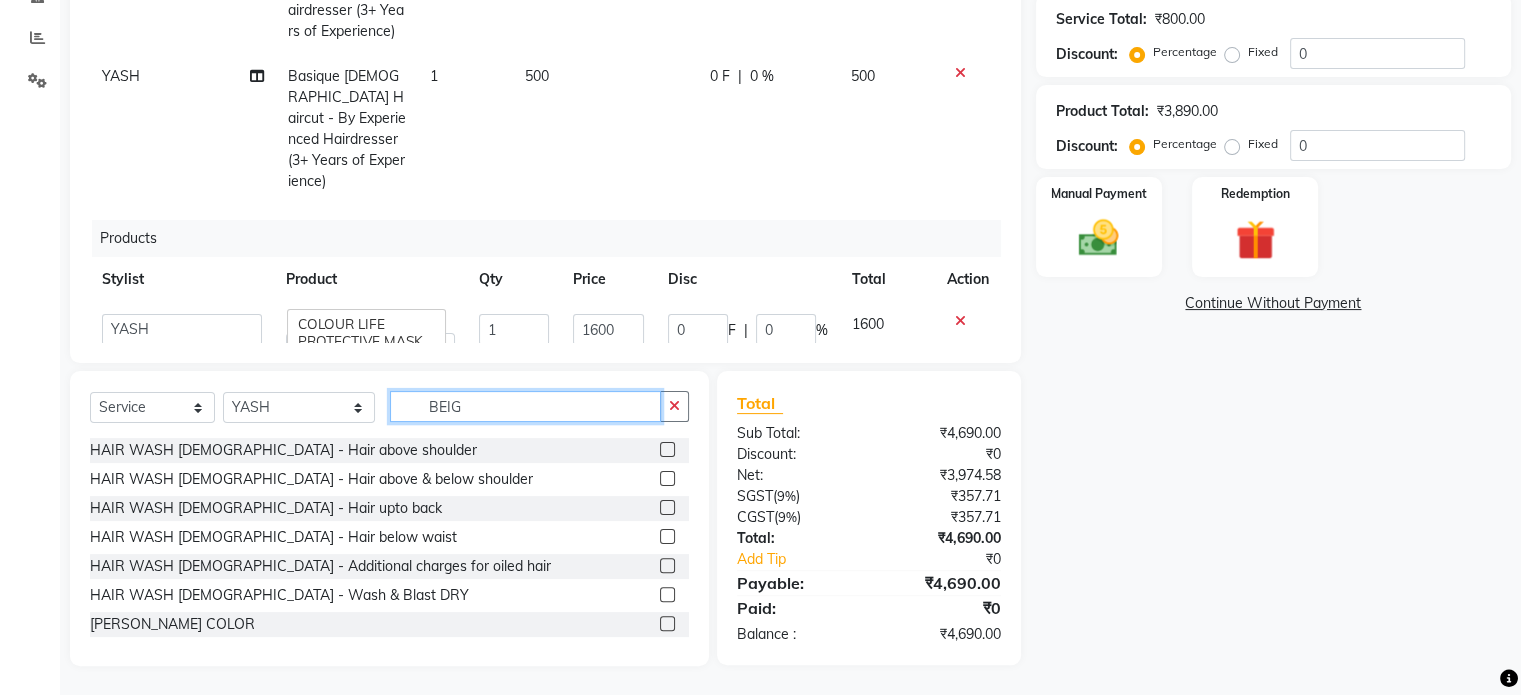 click on "BEIG" 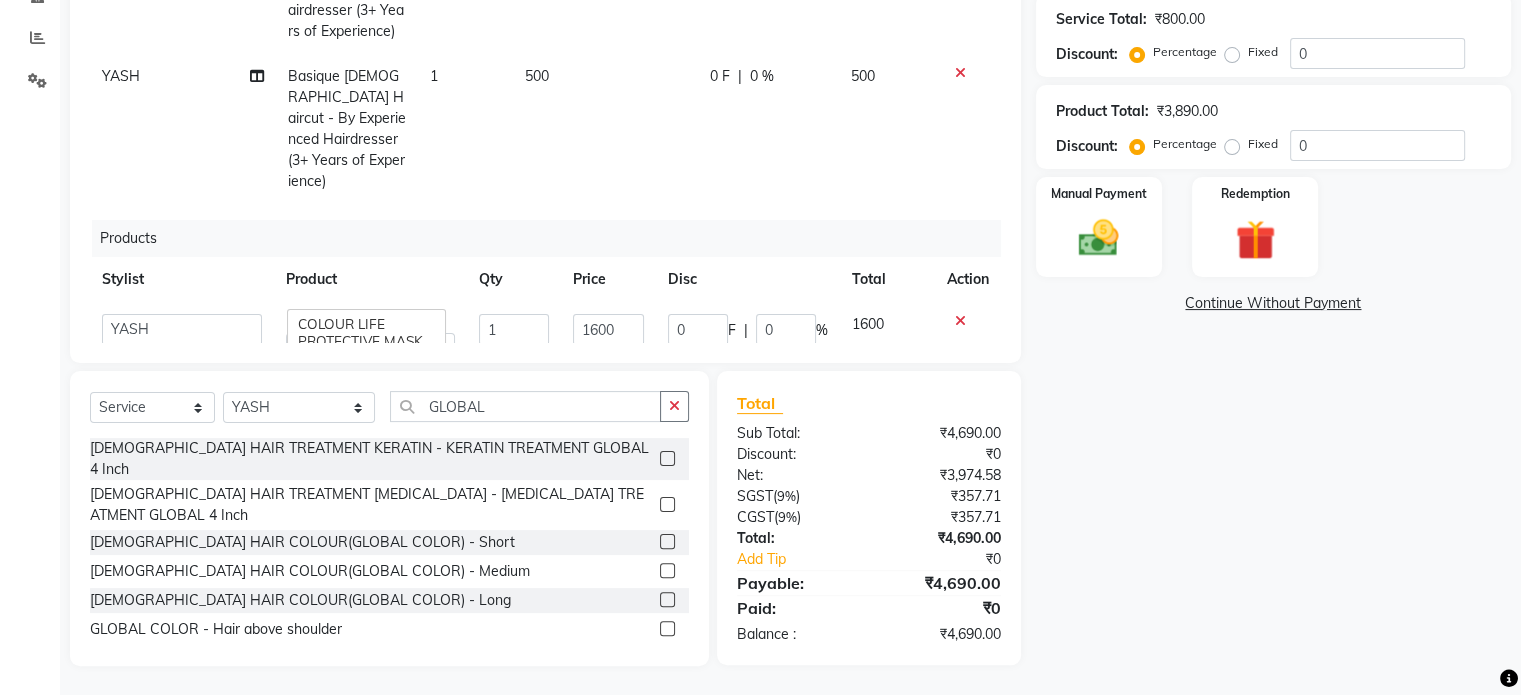 click 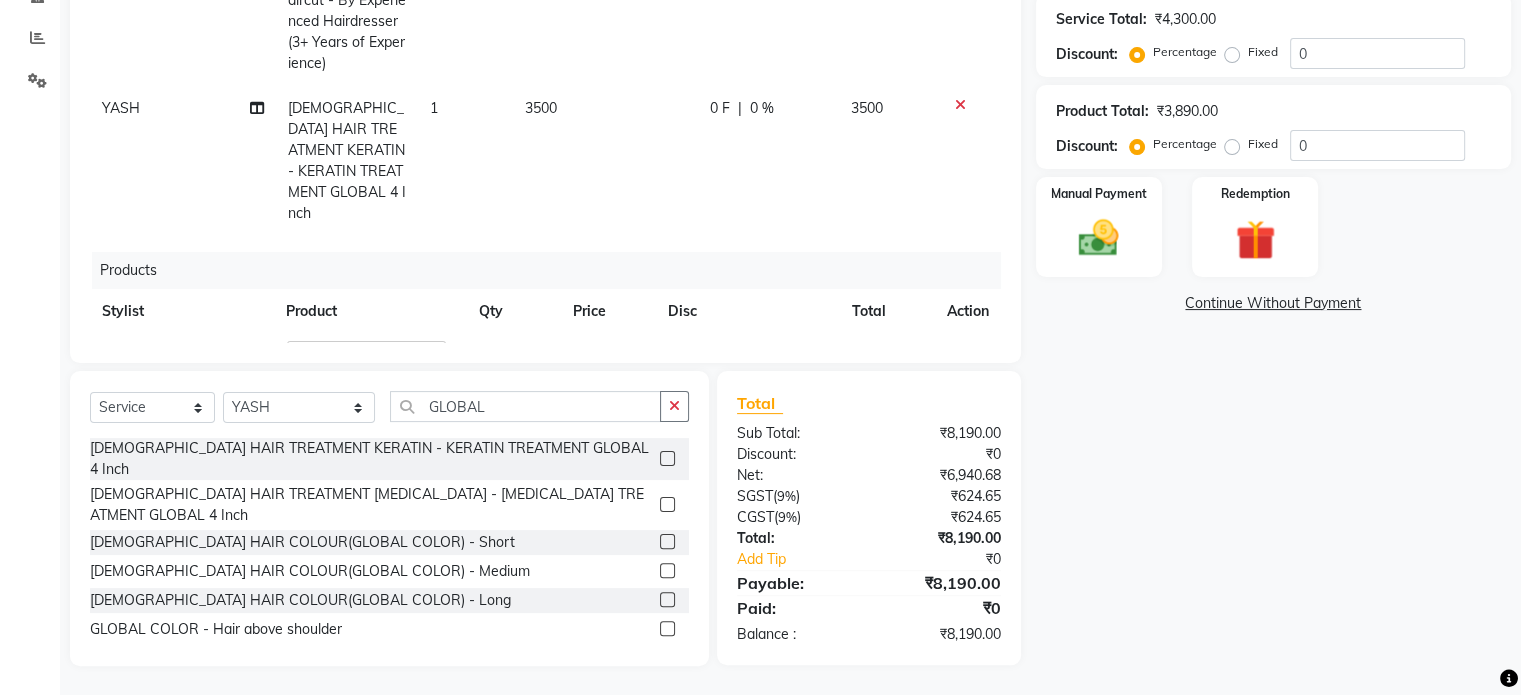 scroll, scrollTop: 120, scrollLeft: 0, axis: vertical 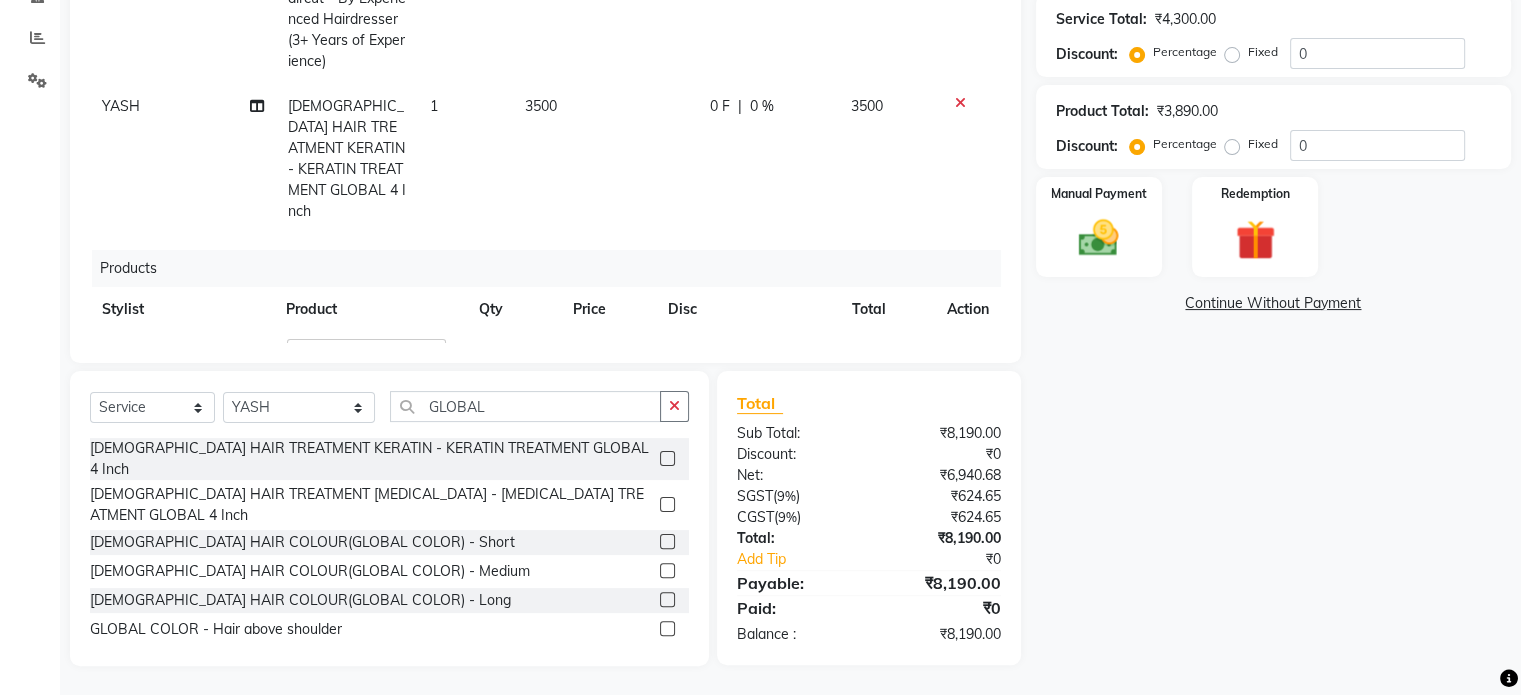 click 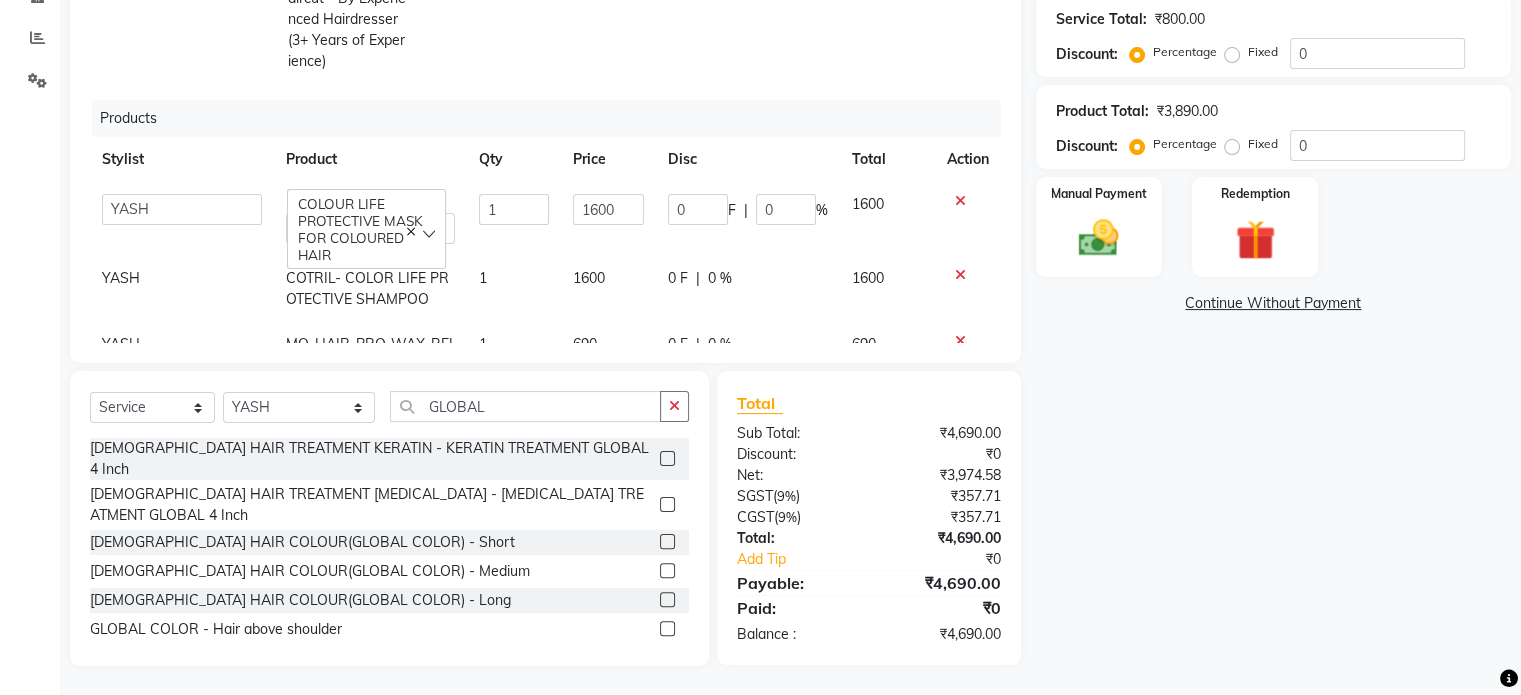 click 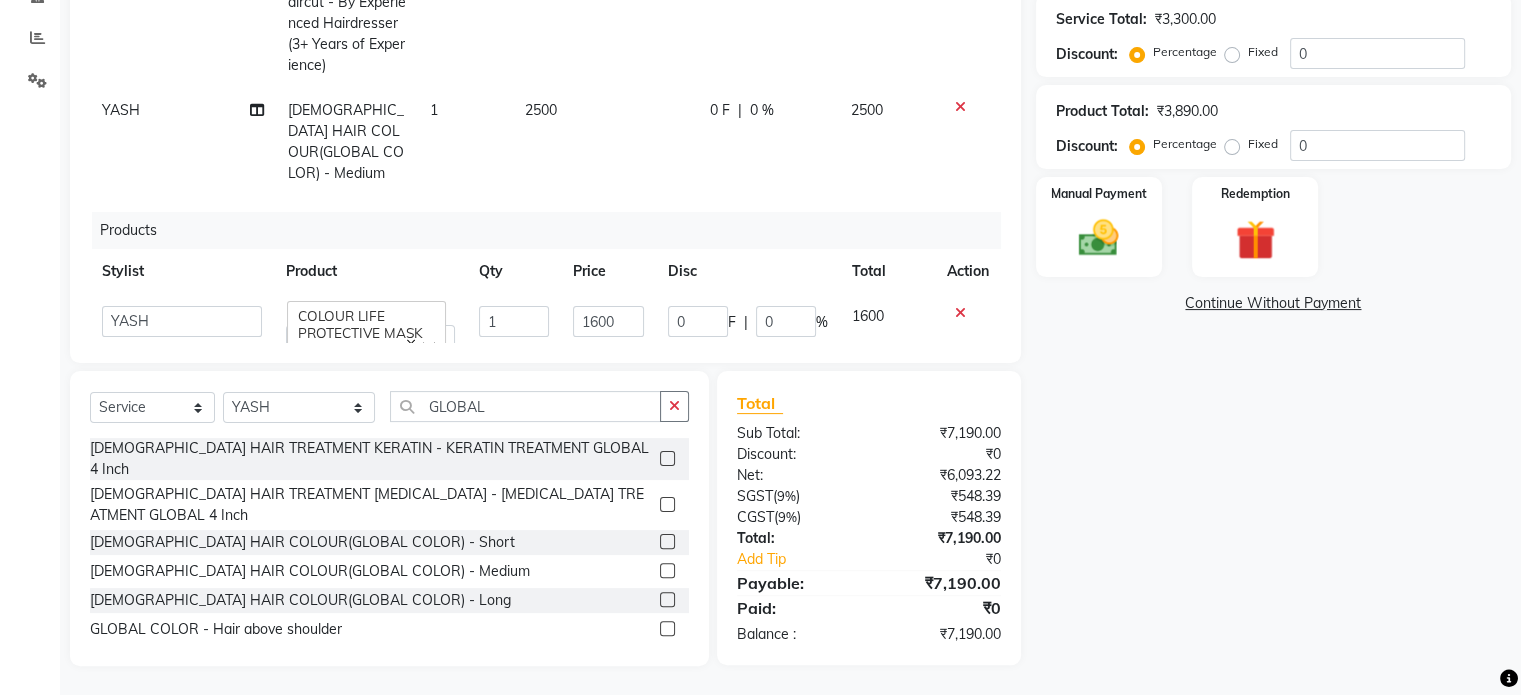 scroll, scrollTop: 0, scrollLeft: 0, axis: both 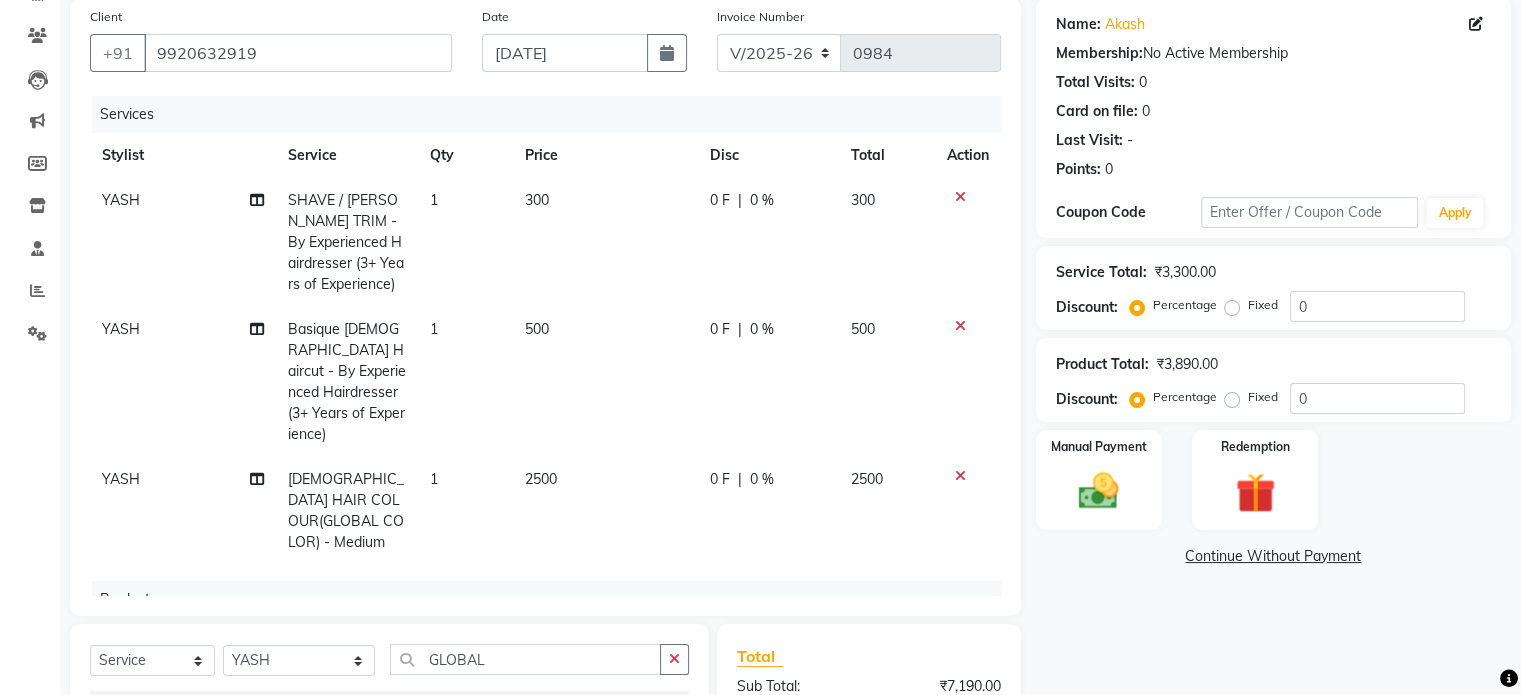 click 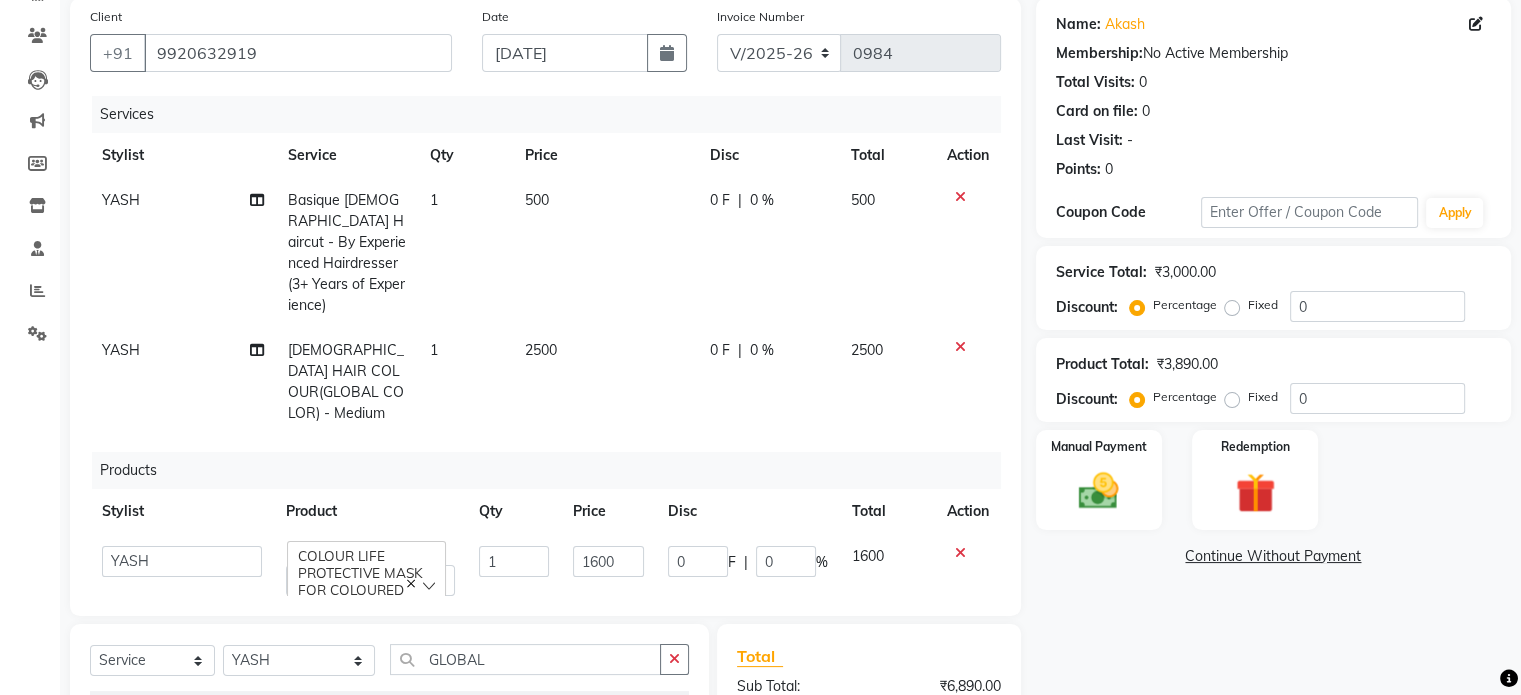 scroll, scrollTop: 135, scrollLeft: 0, axis: vertical 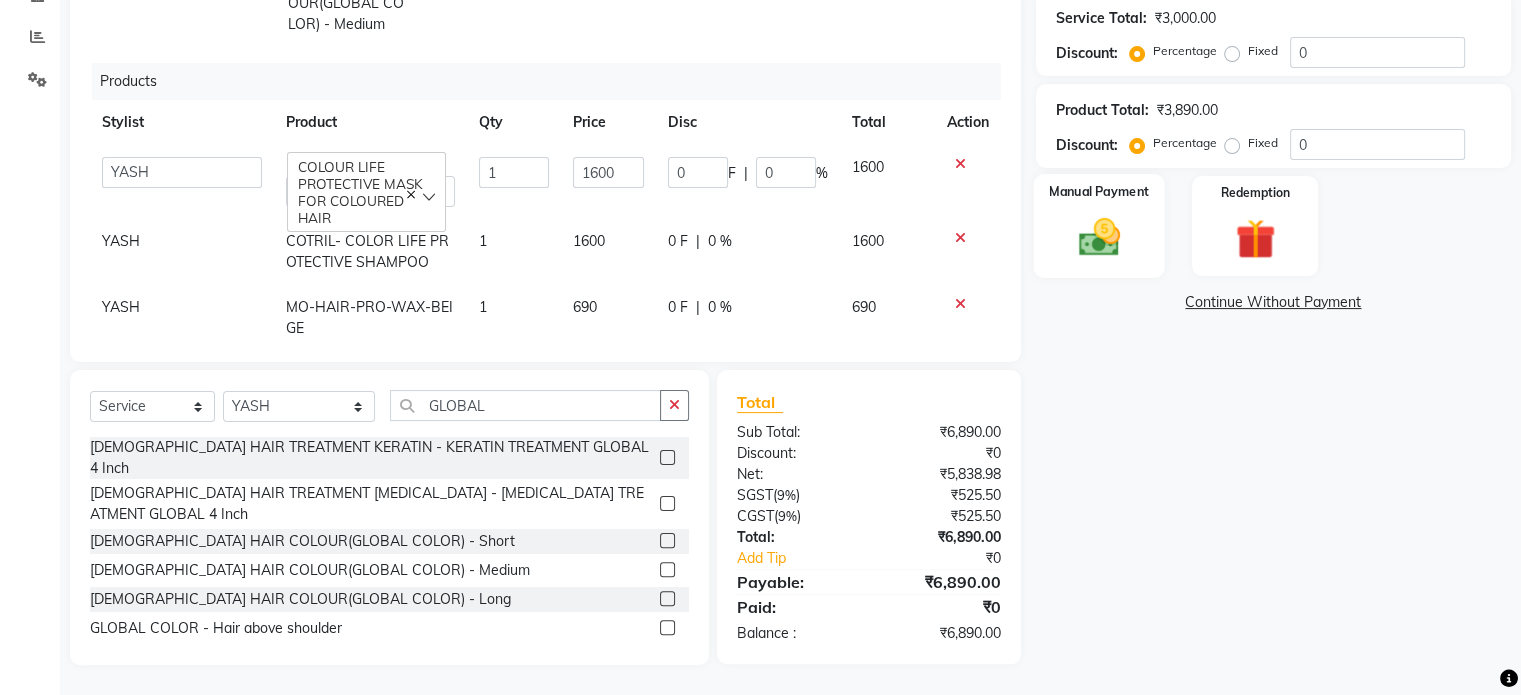 click on "Manual Payment" 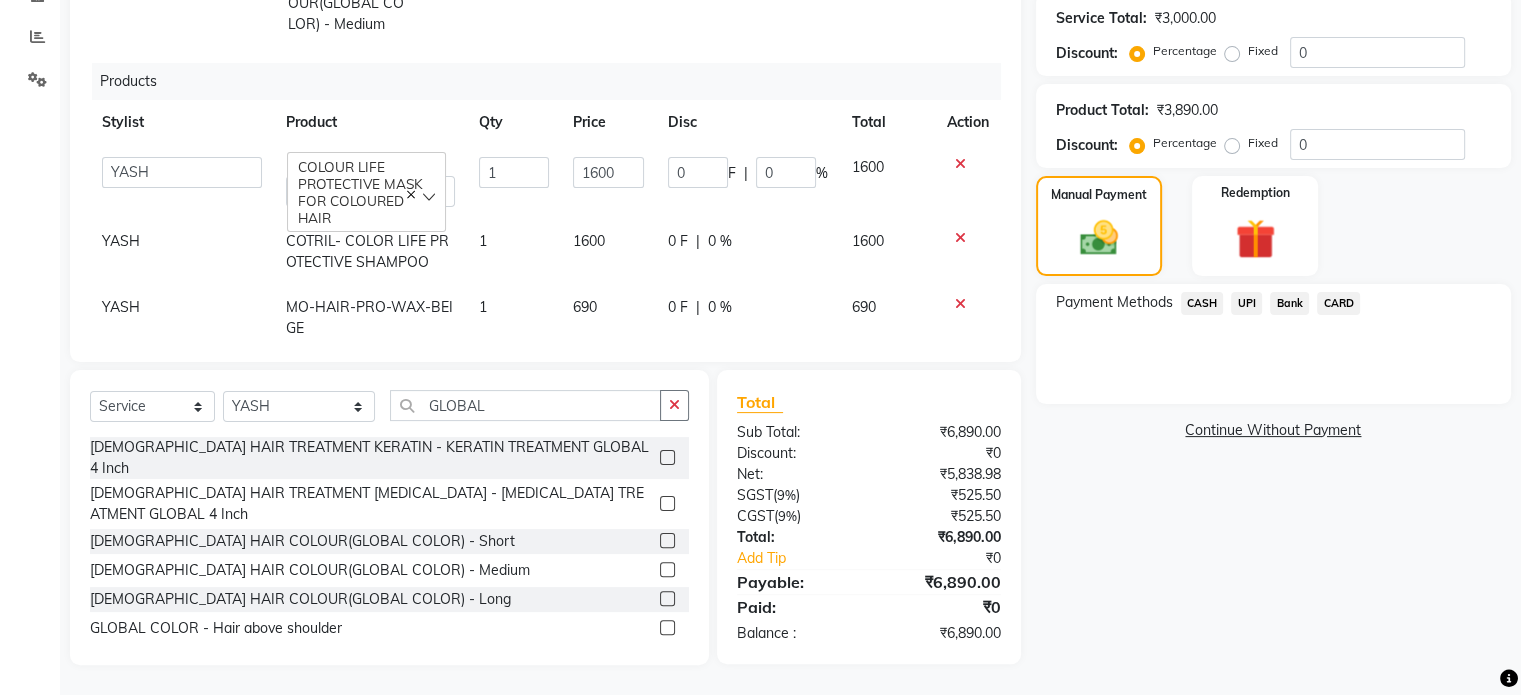click on "UPI" 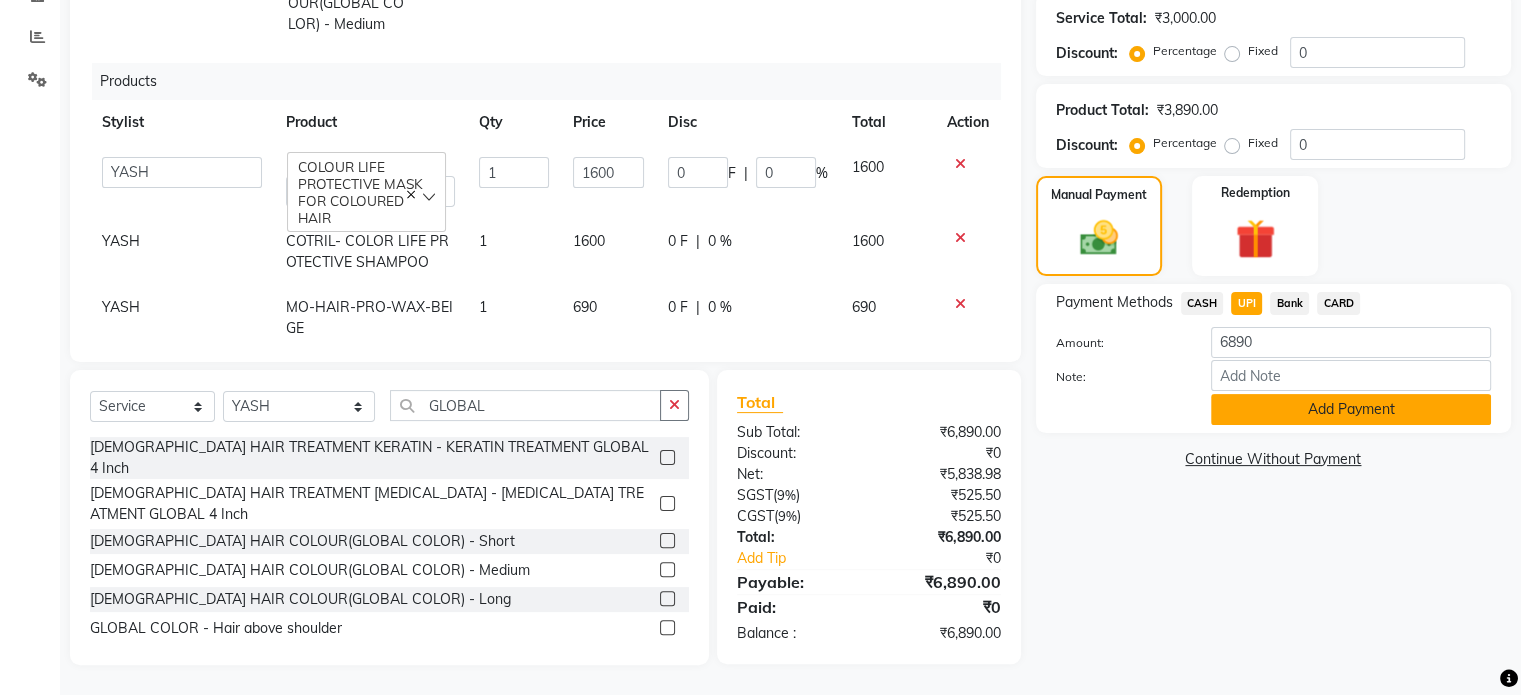 click on "Add Payment" 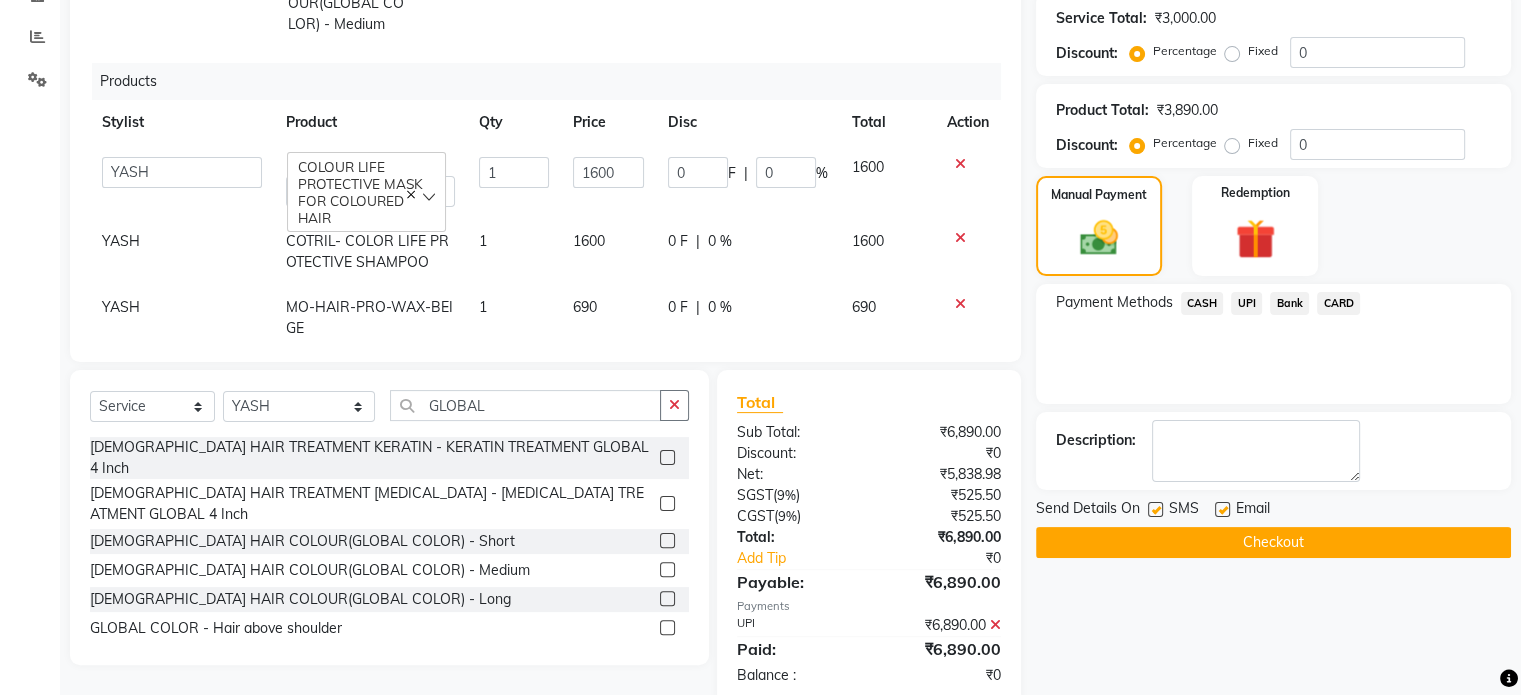 scroll, scrollTop: 447, scrollLeft: 0, axis: vertical 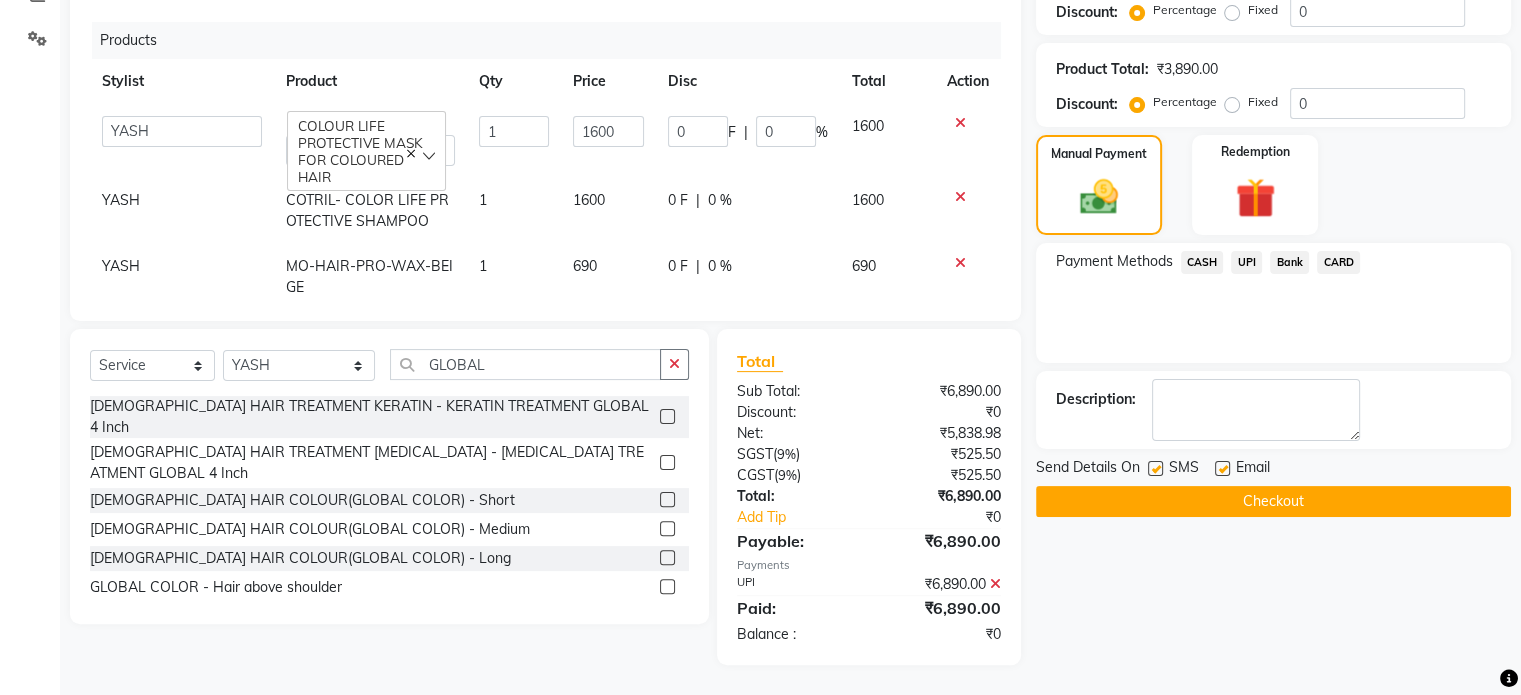 click 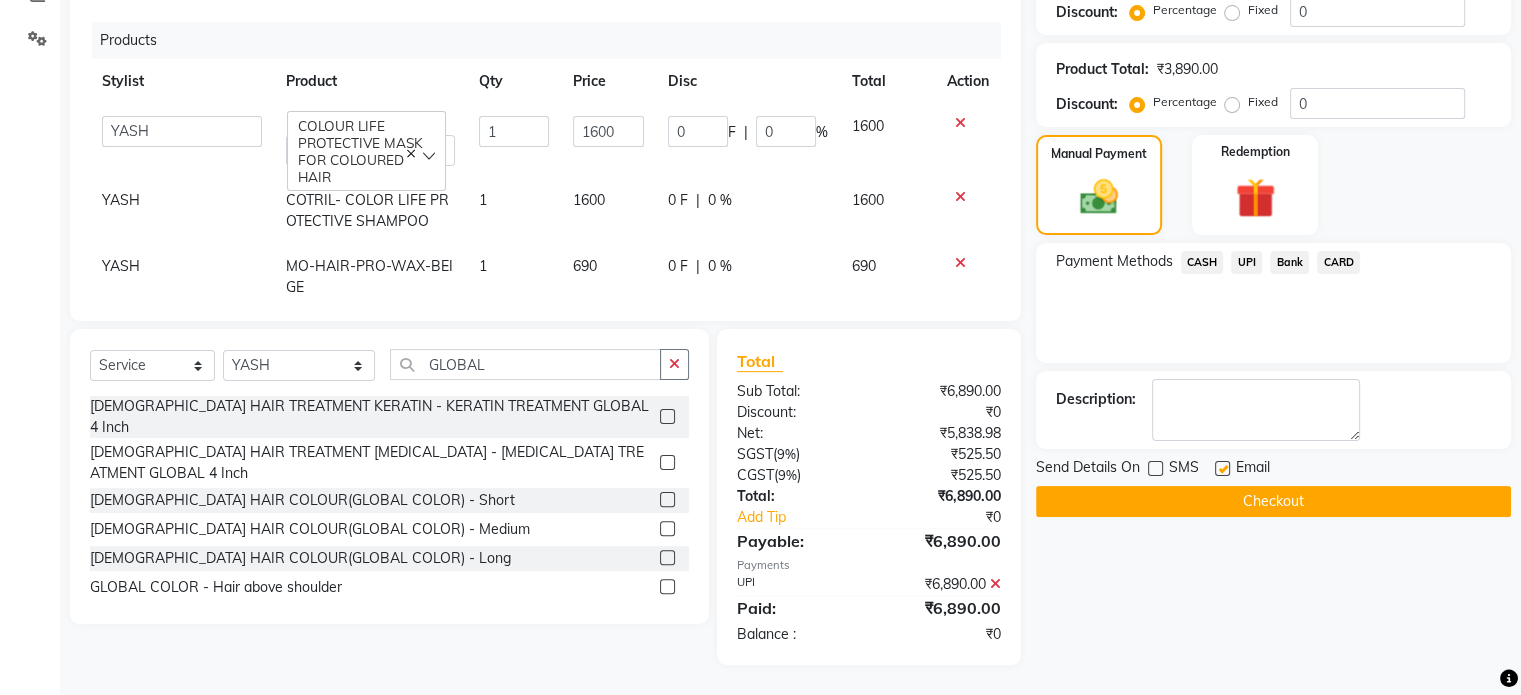 click 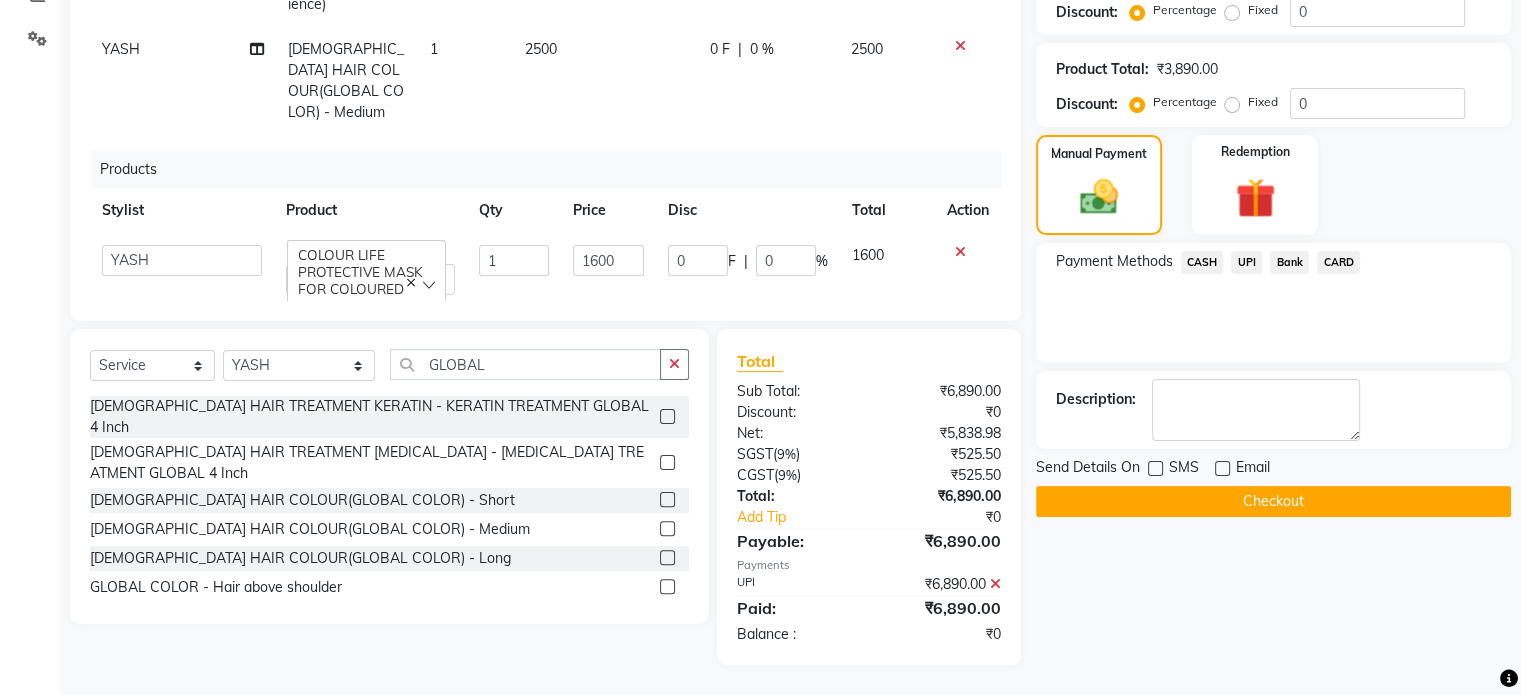 scroll, scrollTop: 0, scrollLeft: 0, axis: both 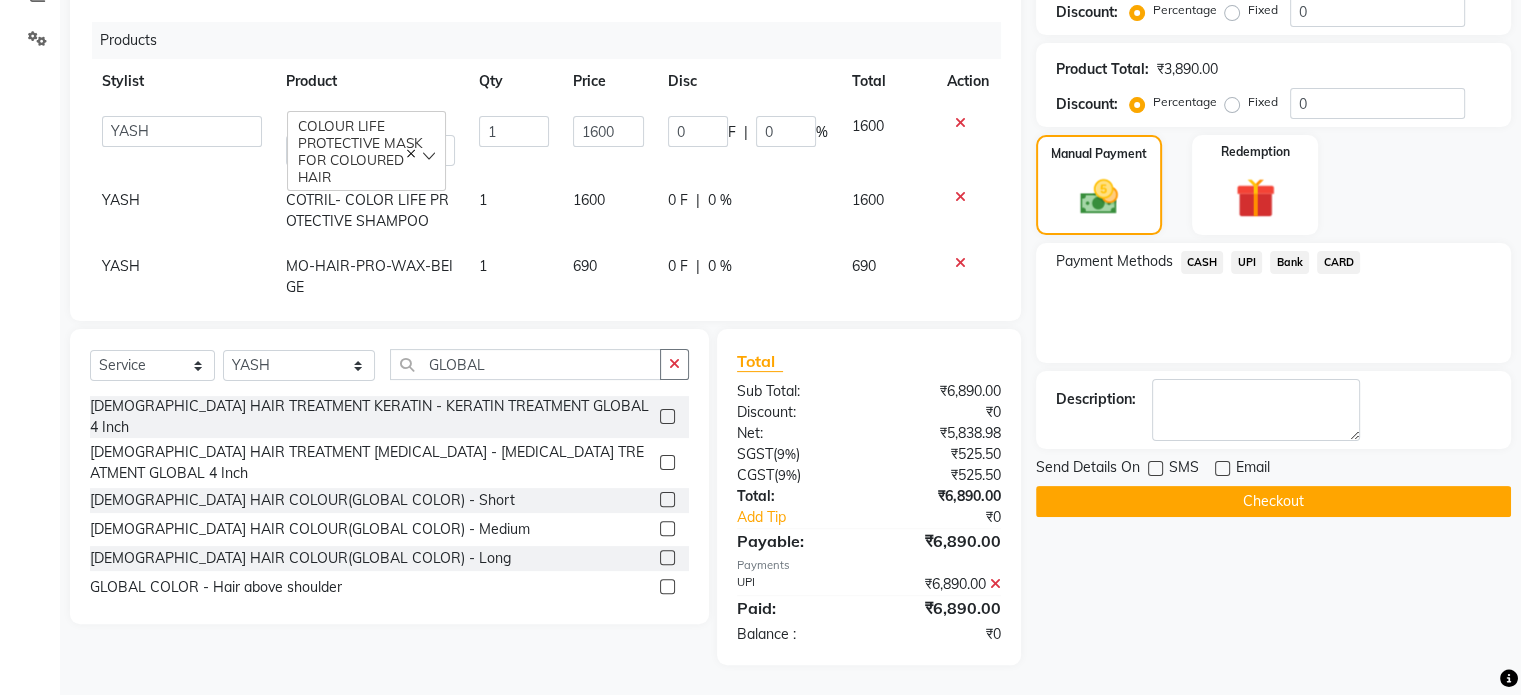 click on "Checkout" 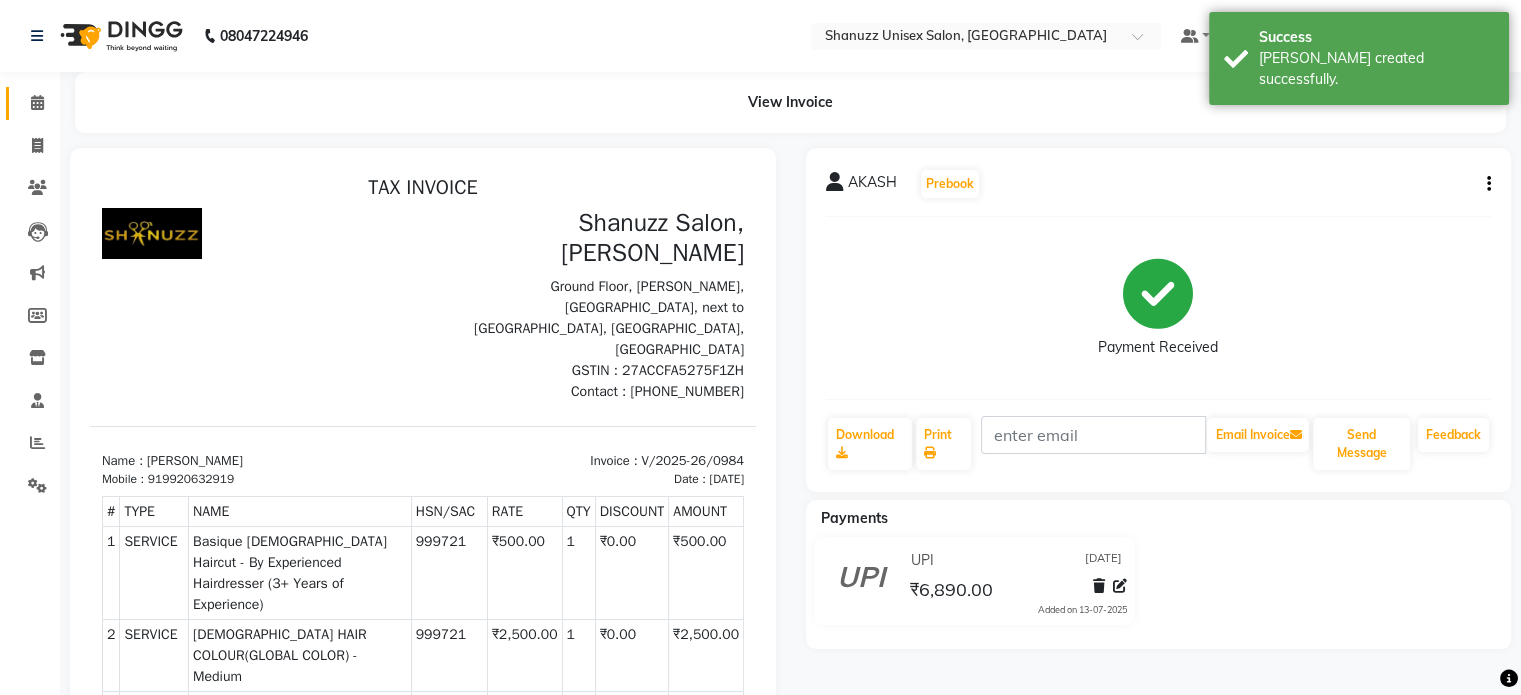 scroll, scrollTop: 0, scrollLeft: 0, axis: both 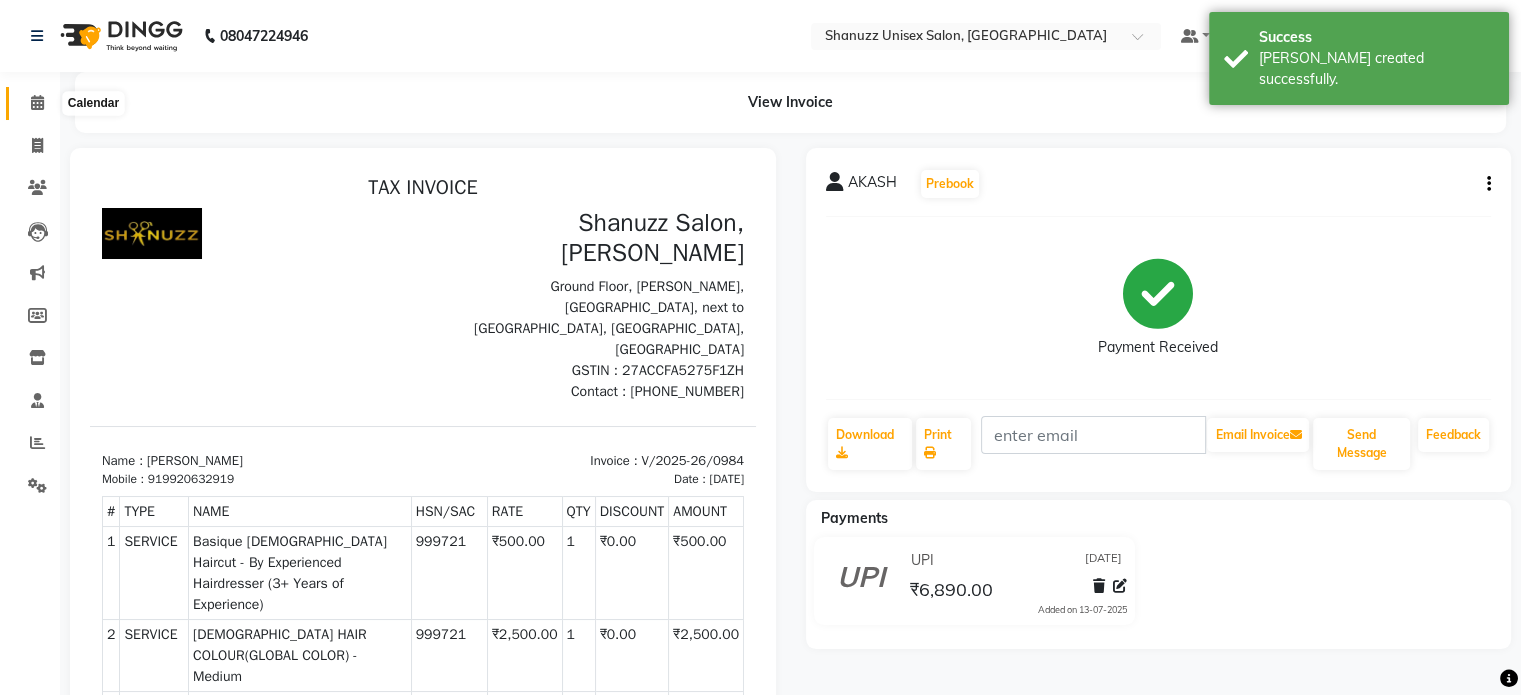 click 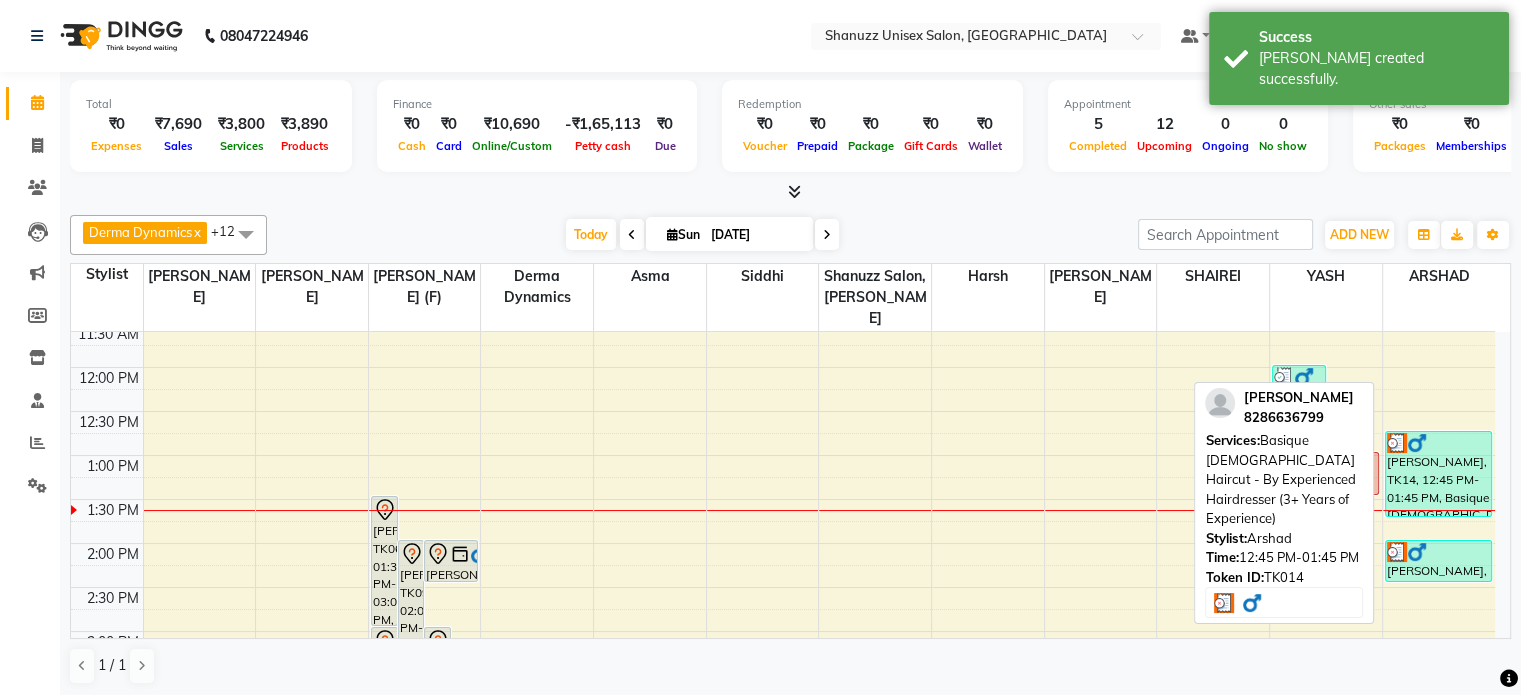 scroll, scrollTop: 220, scrollLeft: 0, axis: vertical 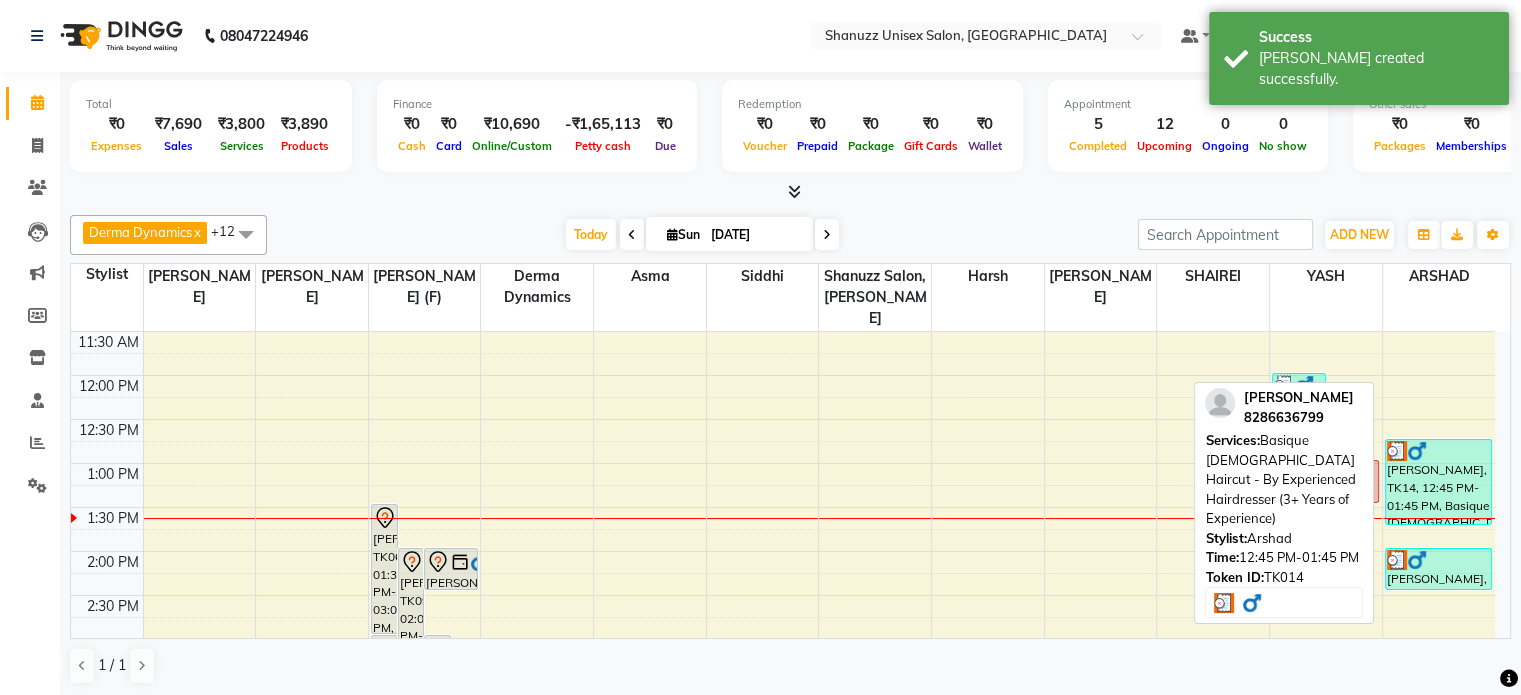 click on "sumit tiwari, TK14, 12:45 PM-01:45 PM, Basique MALE Haircut - By Experienced Hairdresser (3+ Years of Experience)" at bounding box center [1438, 482] 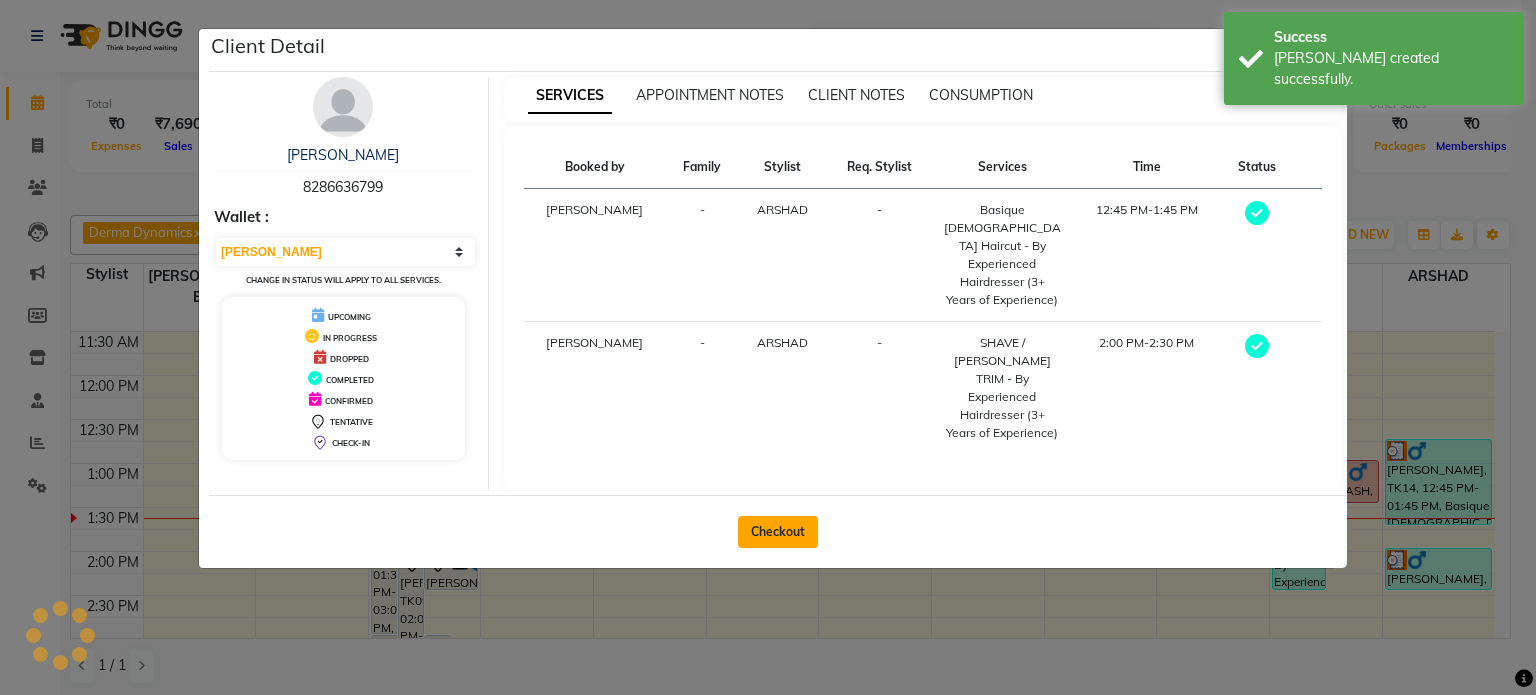click on "Checkout" 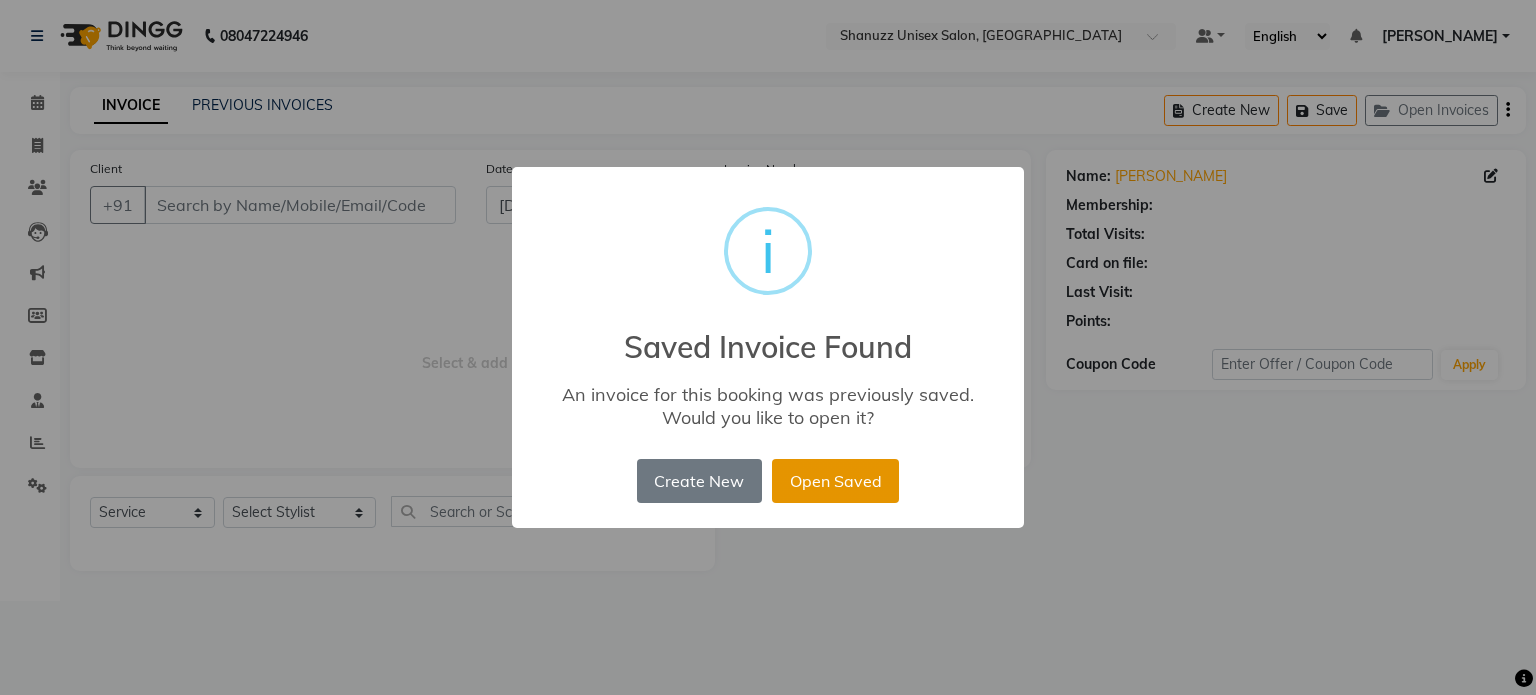 click on "Open Saved" at bounding box center [835, 481] 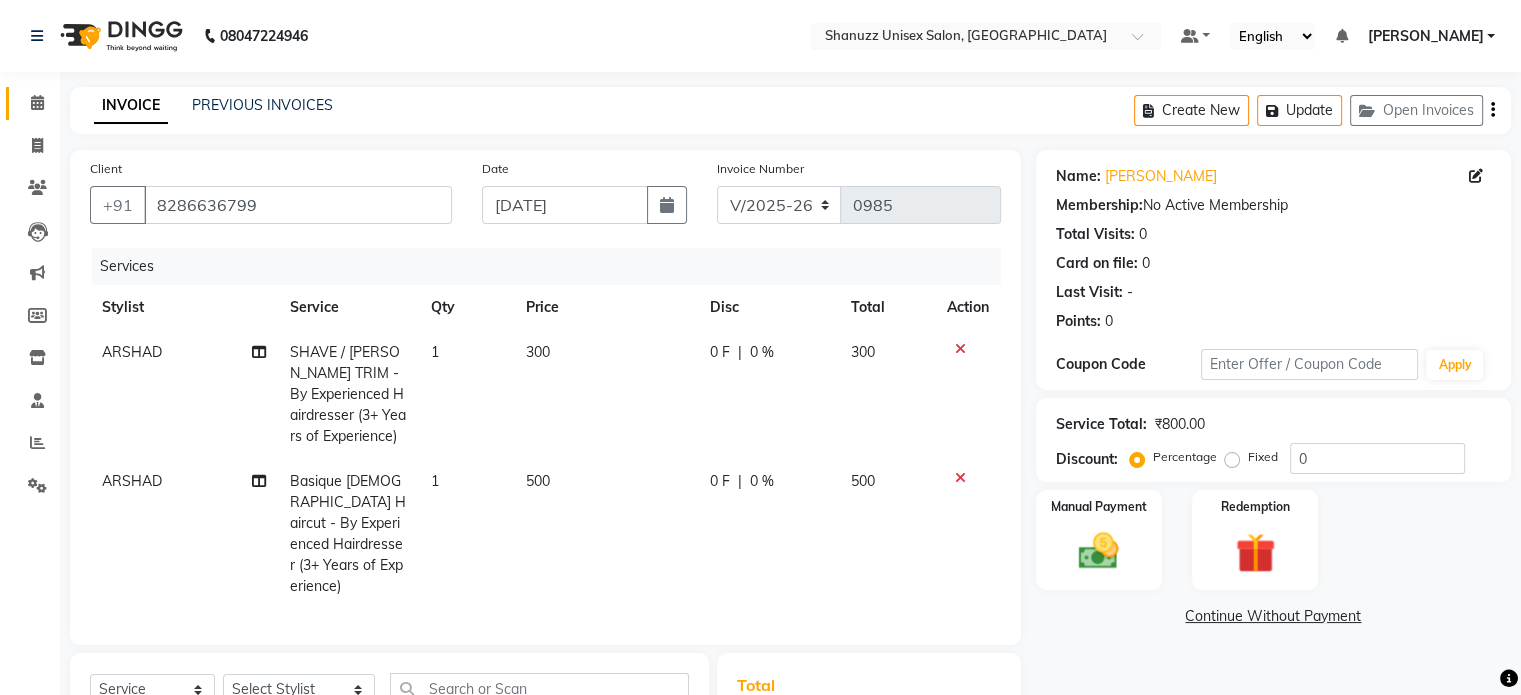 scroll, scrollTop: 276, scrollLeft: 0, axis: vertical 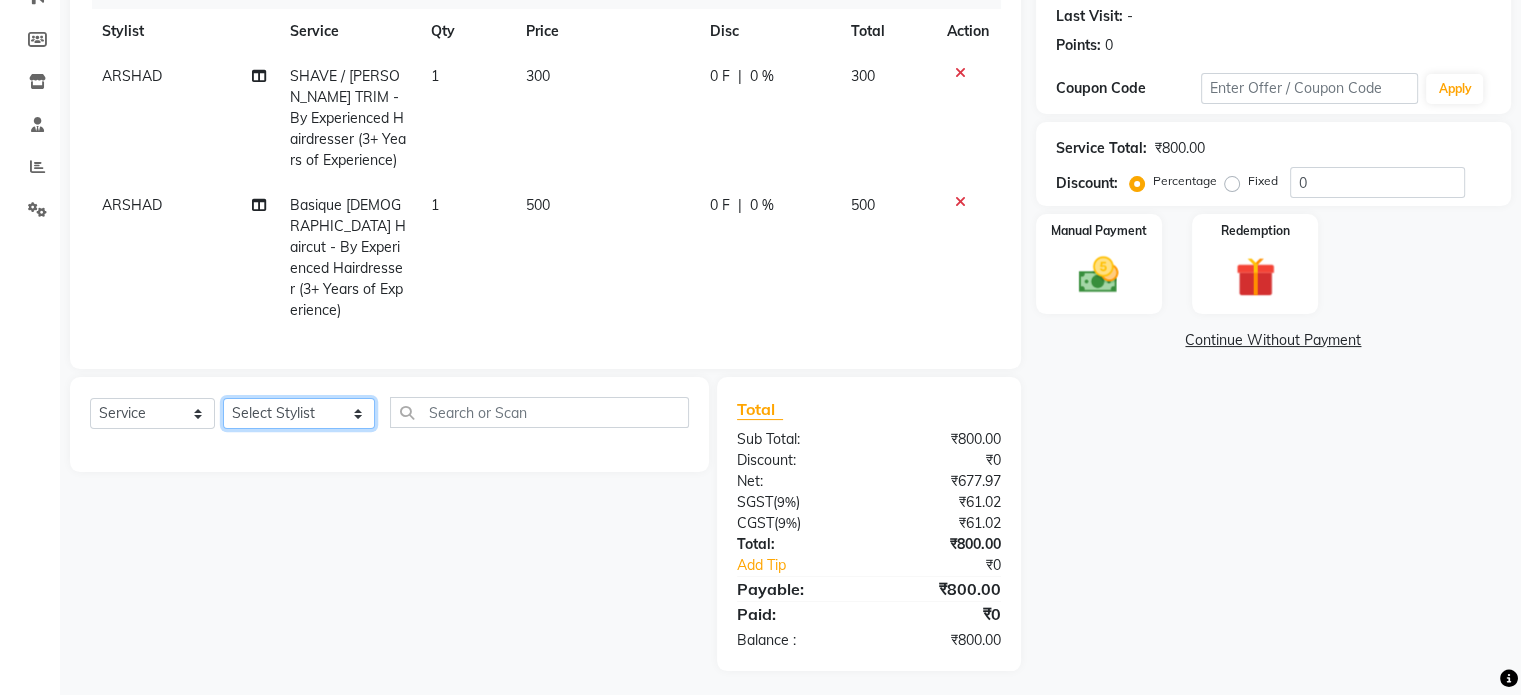 click on "Select Stylist Adnan  ARSHAD Asma  Derma Dynamics Devesh Francis (MO) Gufran Mansuri Harsh Mohd Faizan Mohd Imran  Omkar Osama Patel Rohan  ROSHAN Salvana Motha SAM Shahbaz (D) Shahne Alam SHAIREI Shanu Sir (F) Shanuzz (Oshiwara) Shanuzz Salon, Andheri Siddhi  SUBHASH  Tanishka Panchal VARSHADA JUVALE YASH" 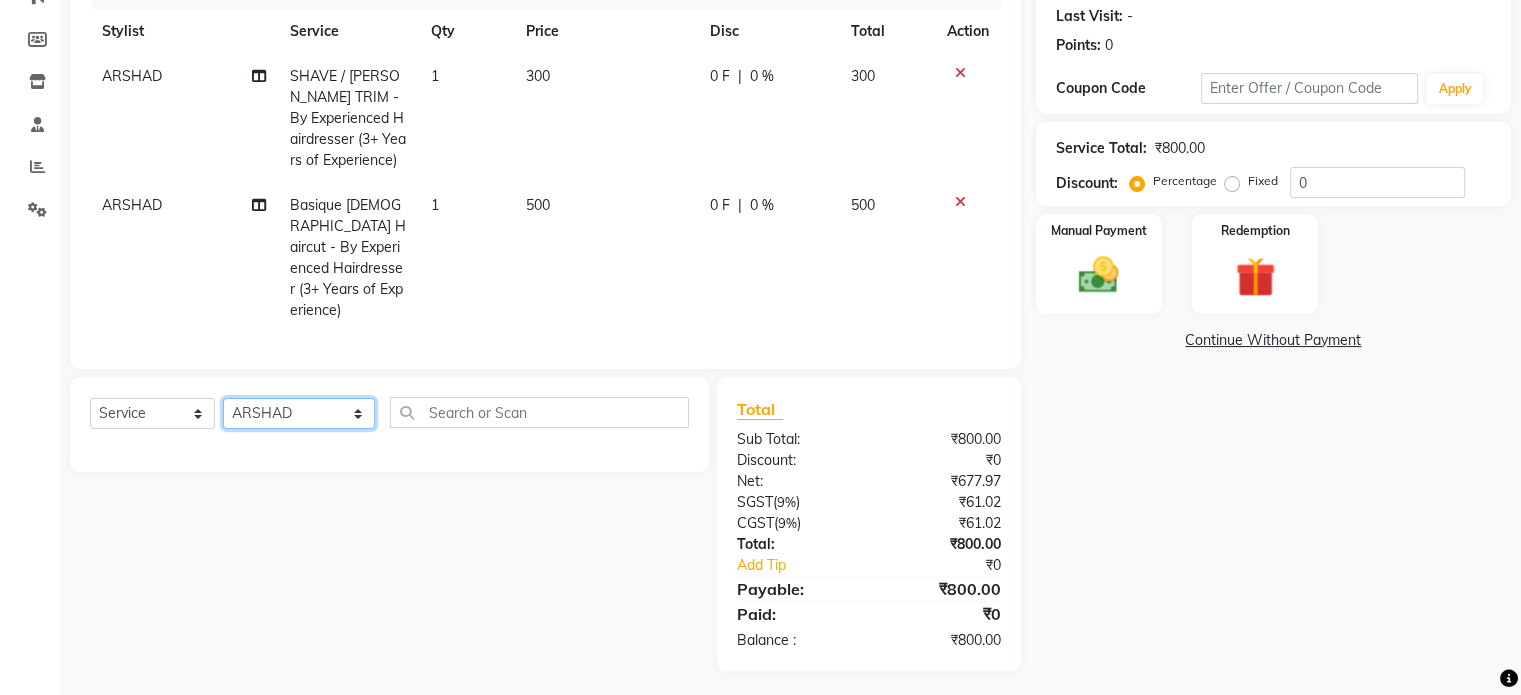 click on "Select Stylist Adnan  ARSHAD Asma  Derma Dynamics Devesh Francis (MO) Gufran Mansuri Harsh Mohd Faizan Mohd Imran  Omkar Osama Patel Rohan  ROSHAN Salvana Motha SAM Shahbaz (D) Shahne Alam SHAIREI Shanu Sir (F) Shanuzz (Oshiwara) Shanuzz Salon, Andheri Siddhi  SUBHASH  Tanishka Panchal VARSHADA JUVALE YASH" 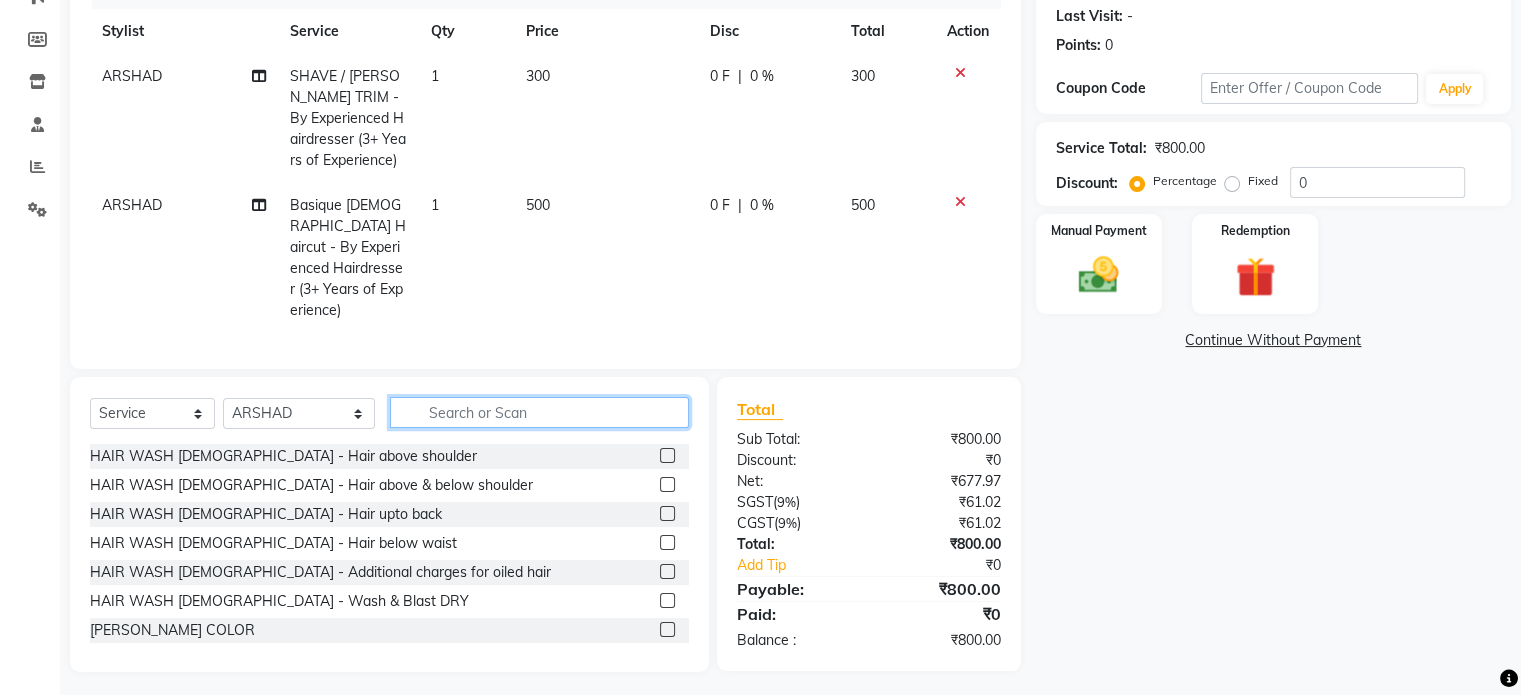 click 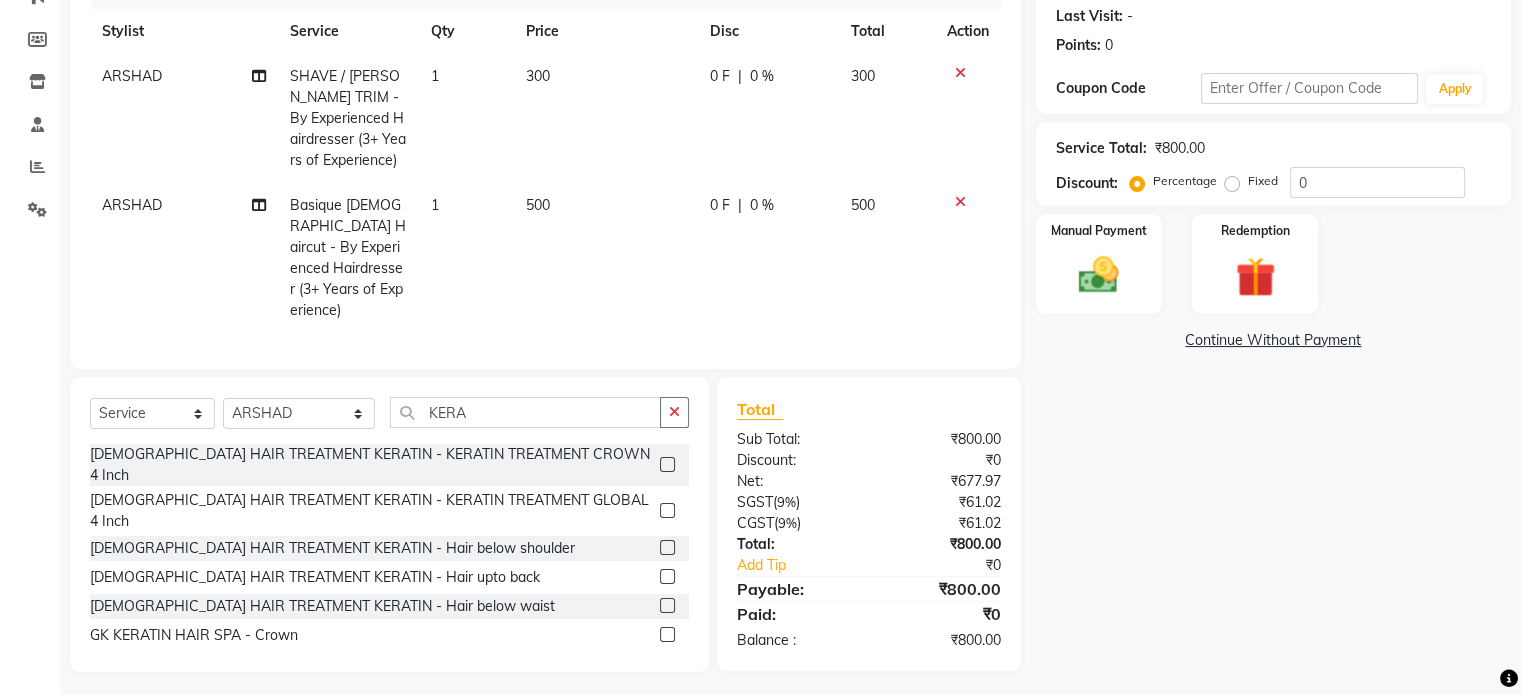 click 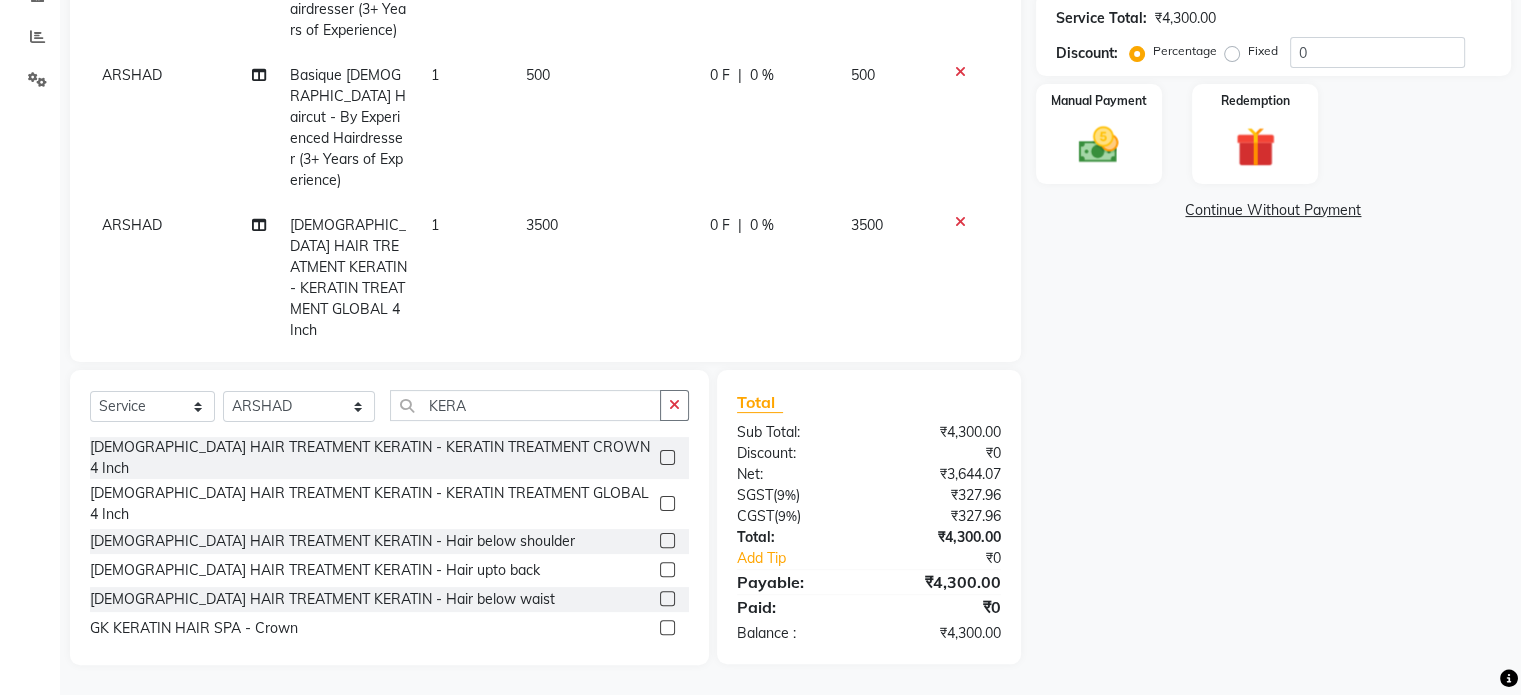 click on "3500" 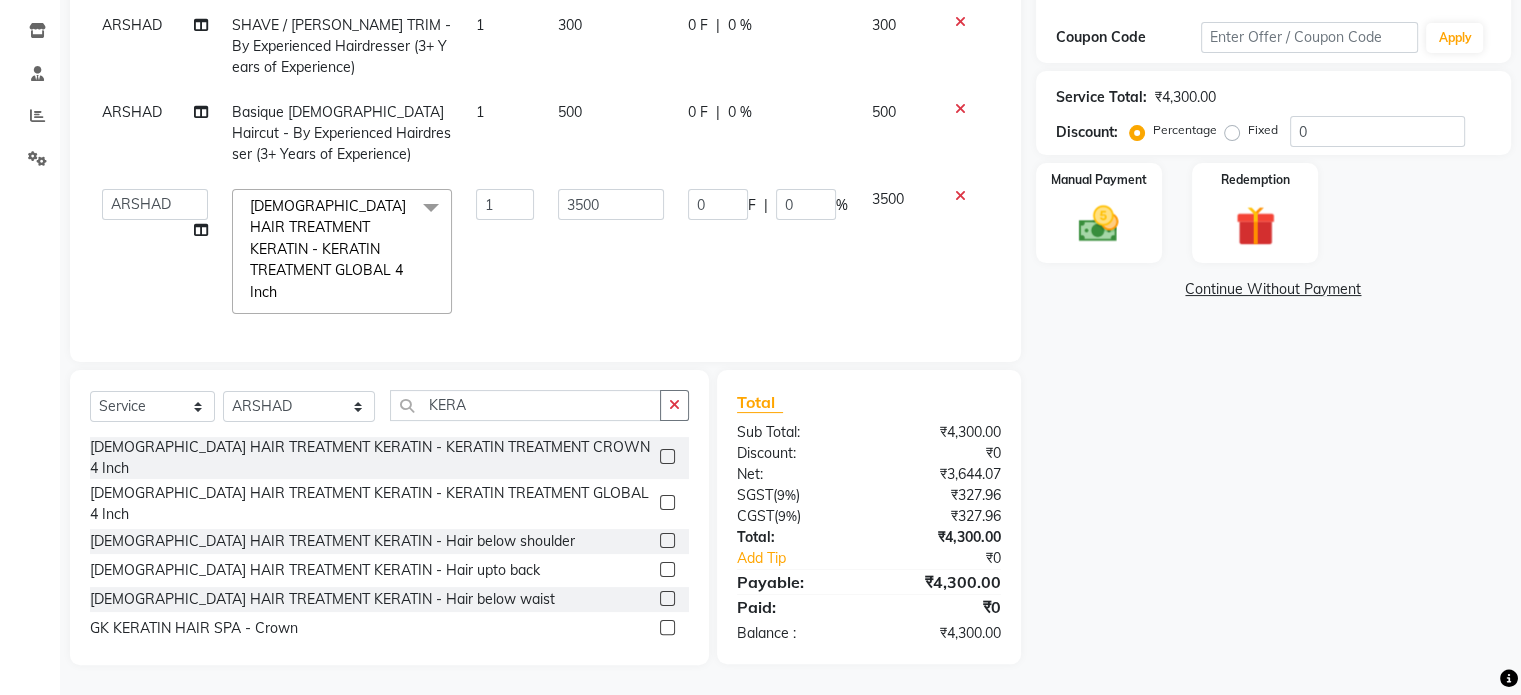 scroll, scrollTop: 320, scrollLeft: 0, axis: vertical 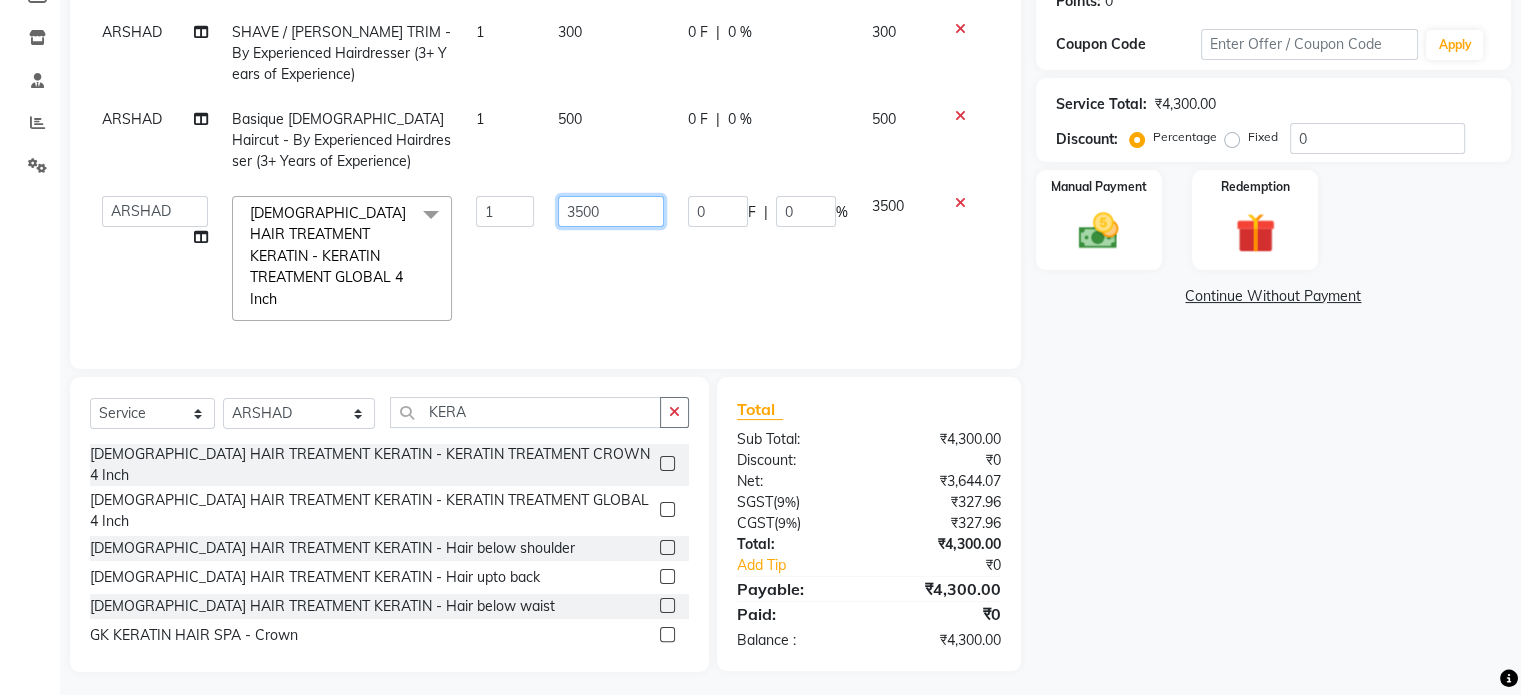 click on "3500" 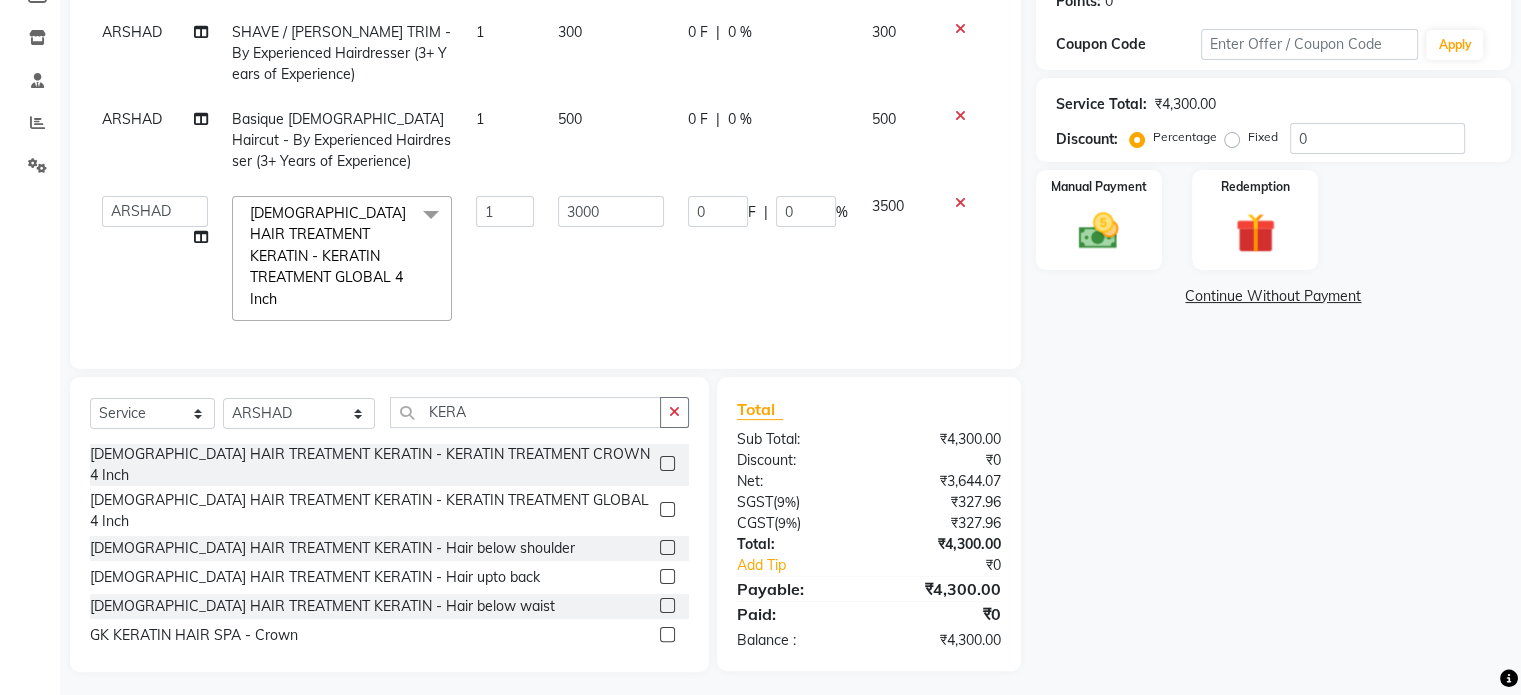 click on "3000" 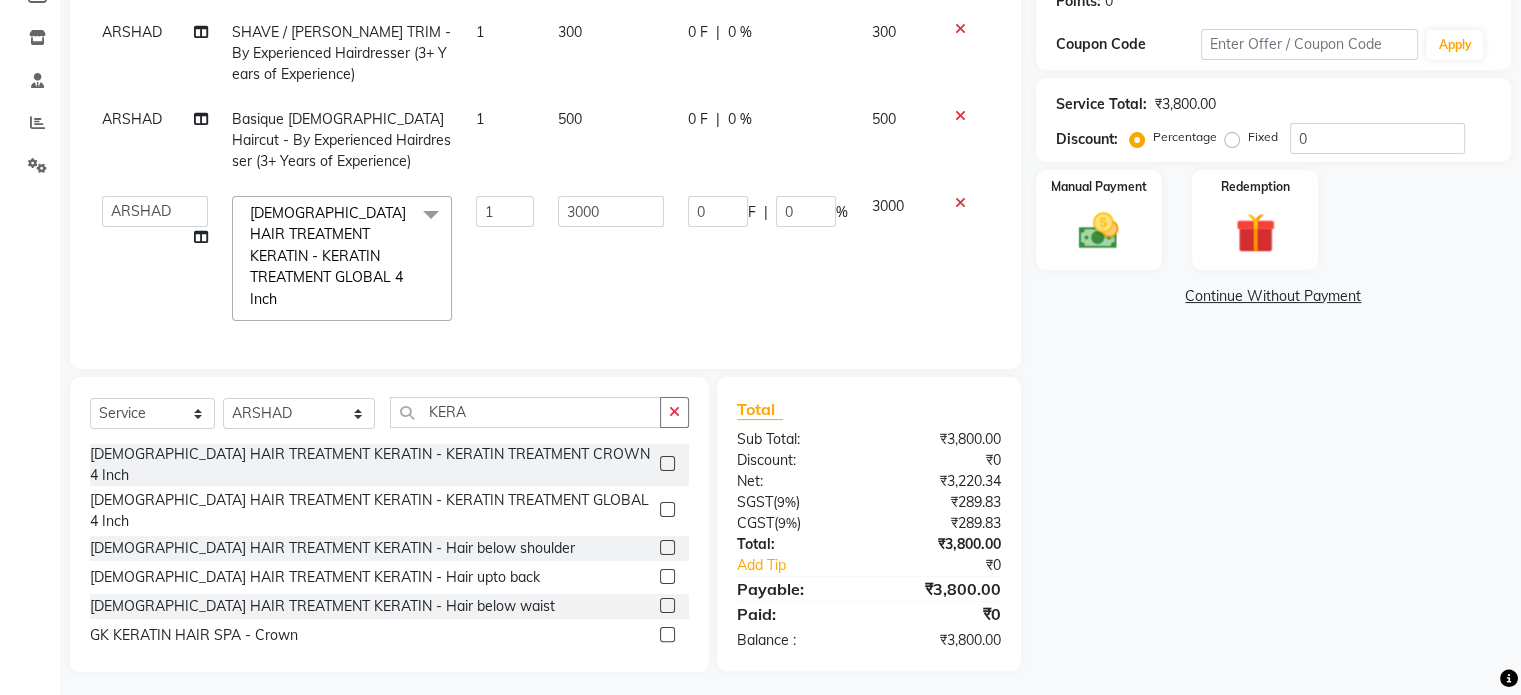 scroll, scrollTop: 88, scrollLeft: 0, axis: vertical 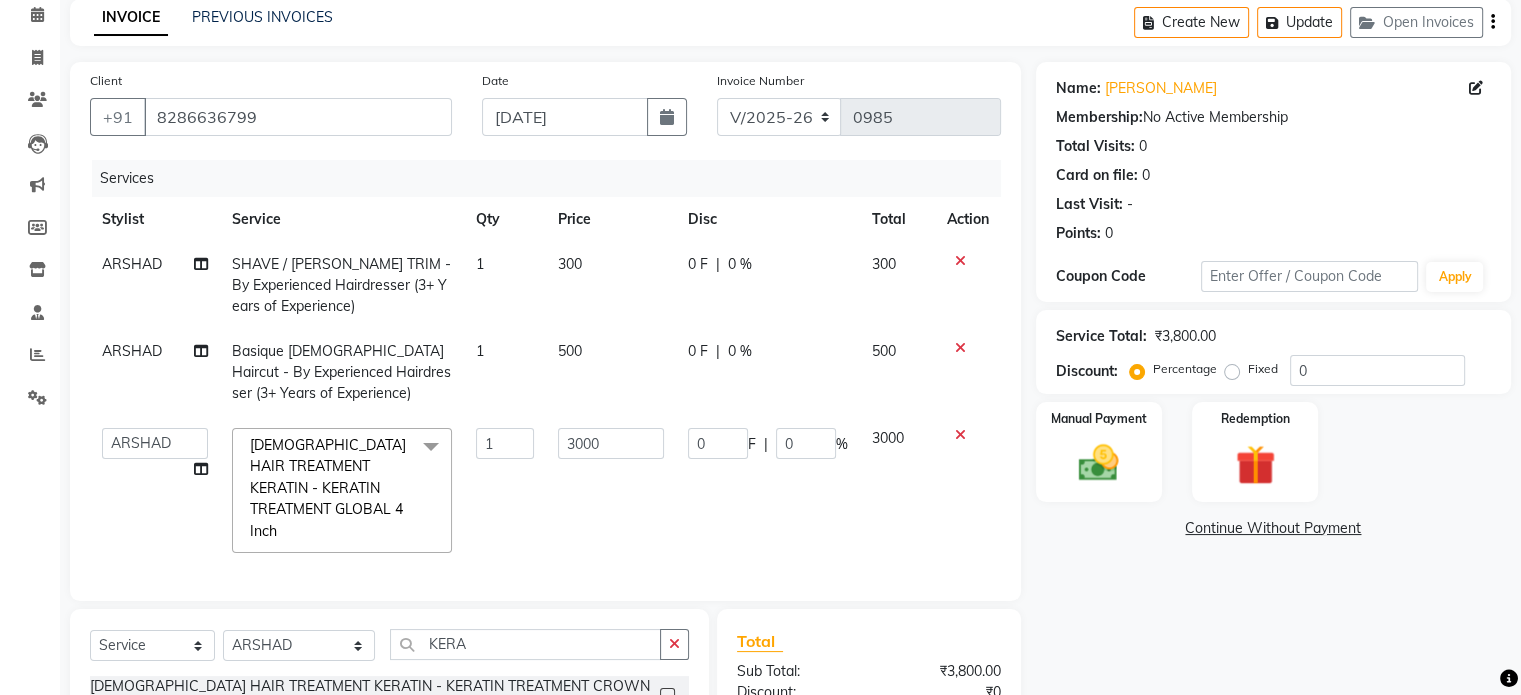 click on "0 F | 0 %" 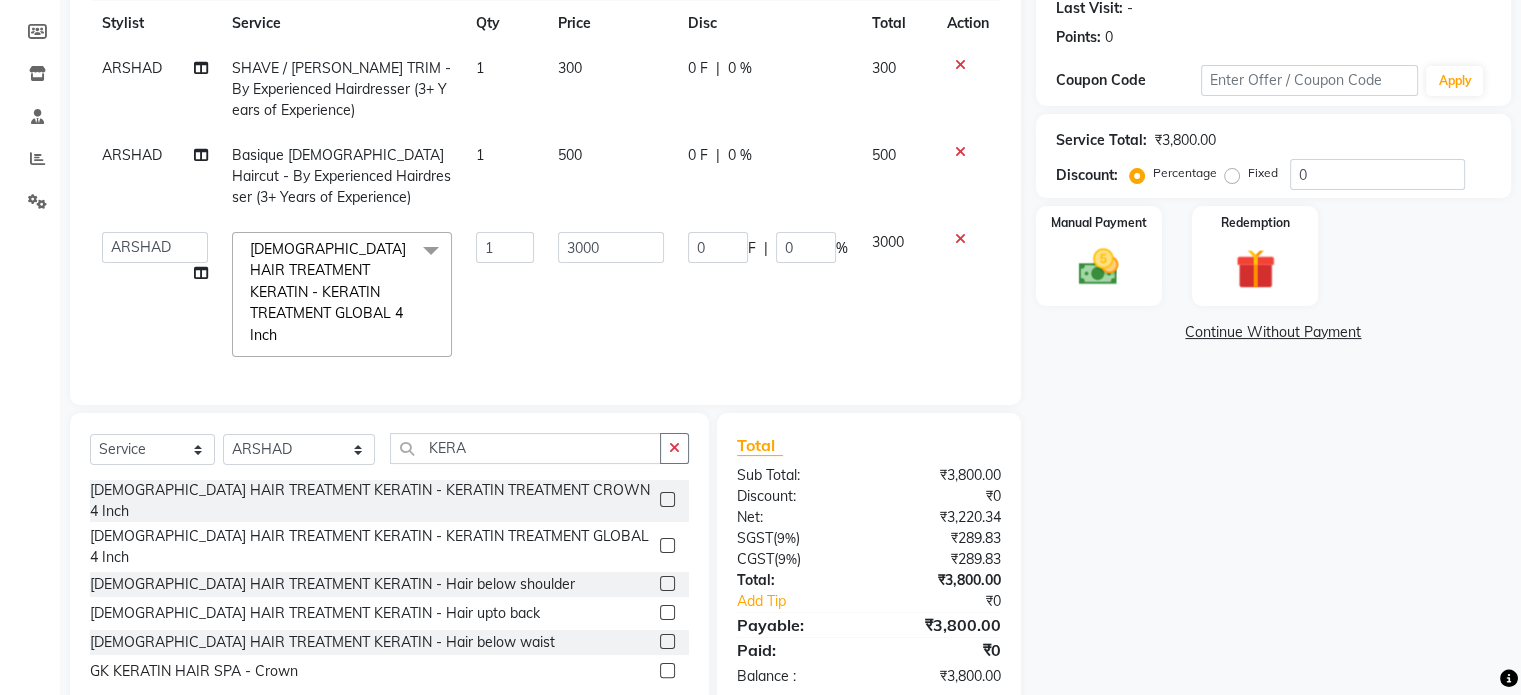 scroll, scrollTop: 320, scrollLeft: 0, axis: vertical 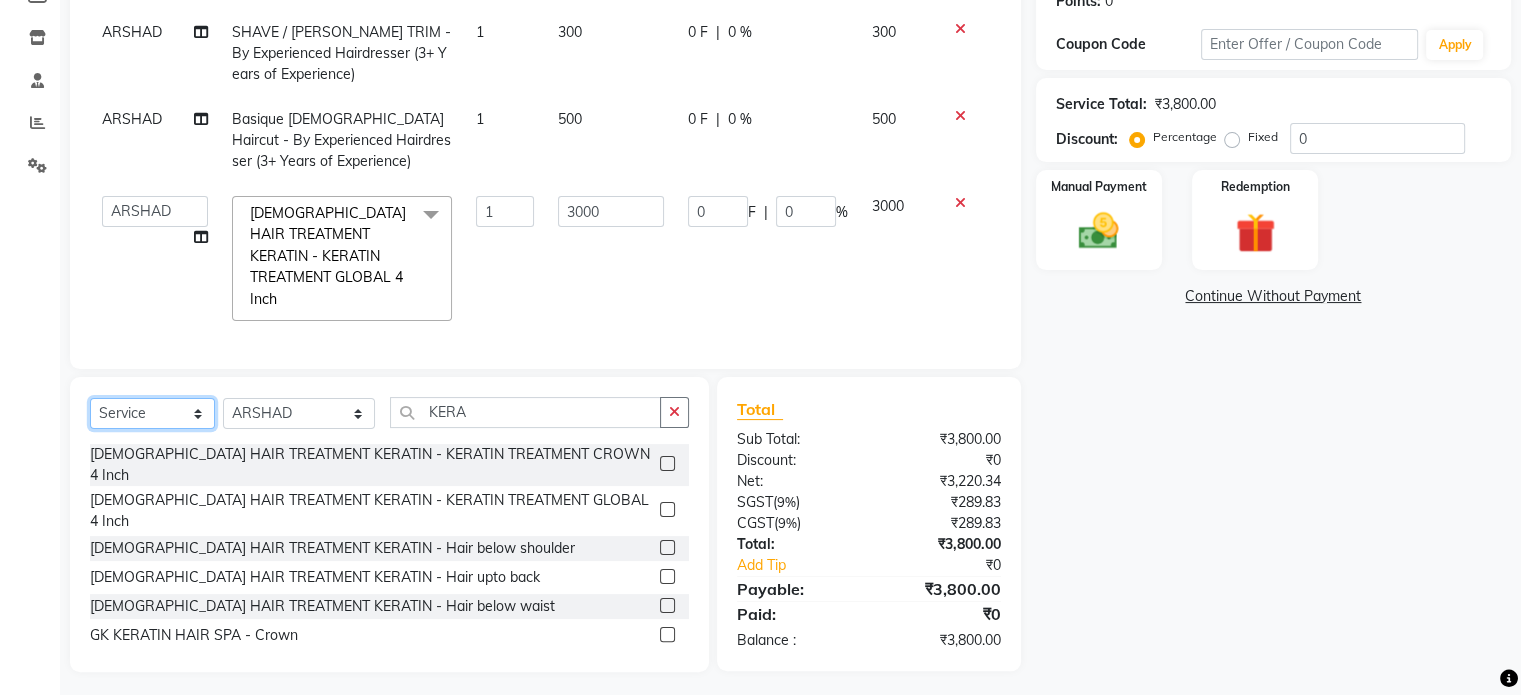 click on "Select  Service  Product  Membership  Package Voucher Prepaid Gift Card" 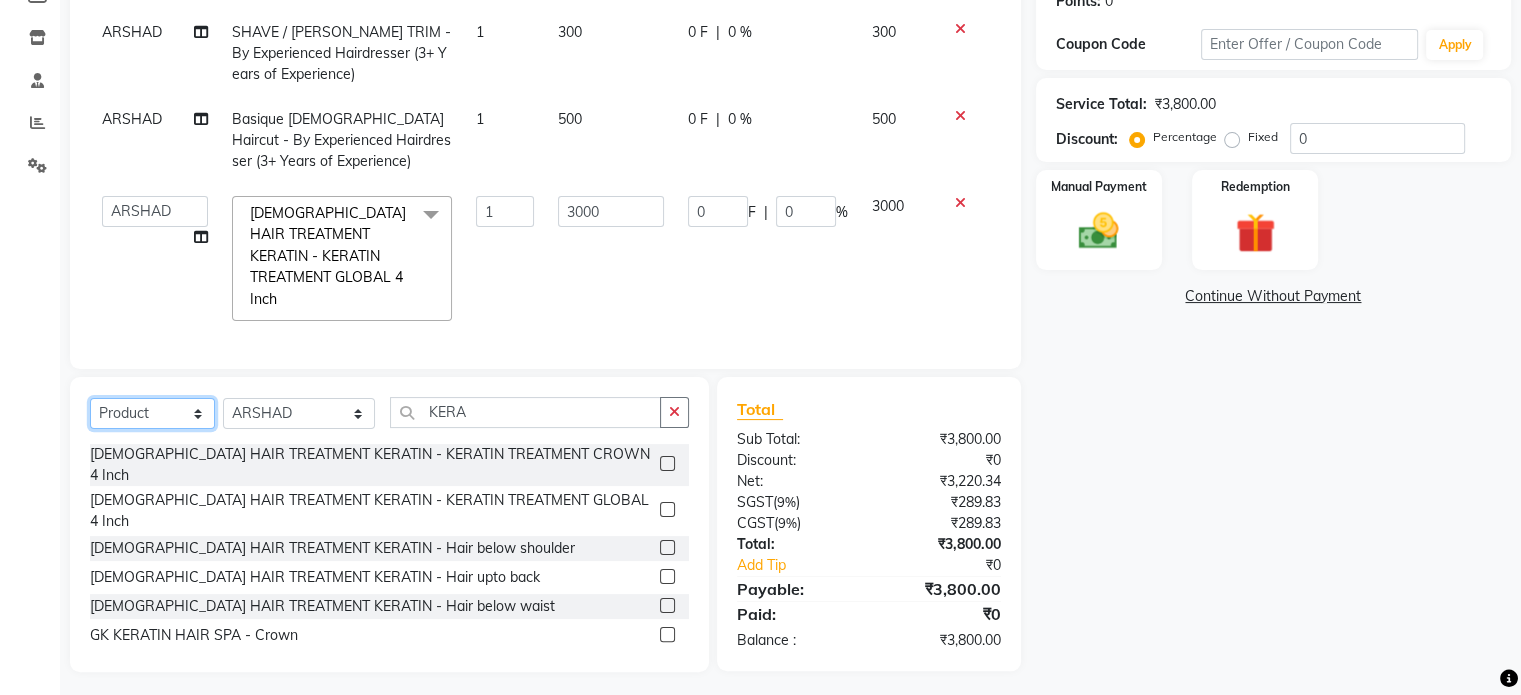 click on "Select  Service  Product  Membership  Package Voucher Prepaid Gift Card" 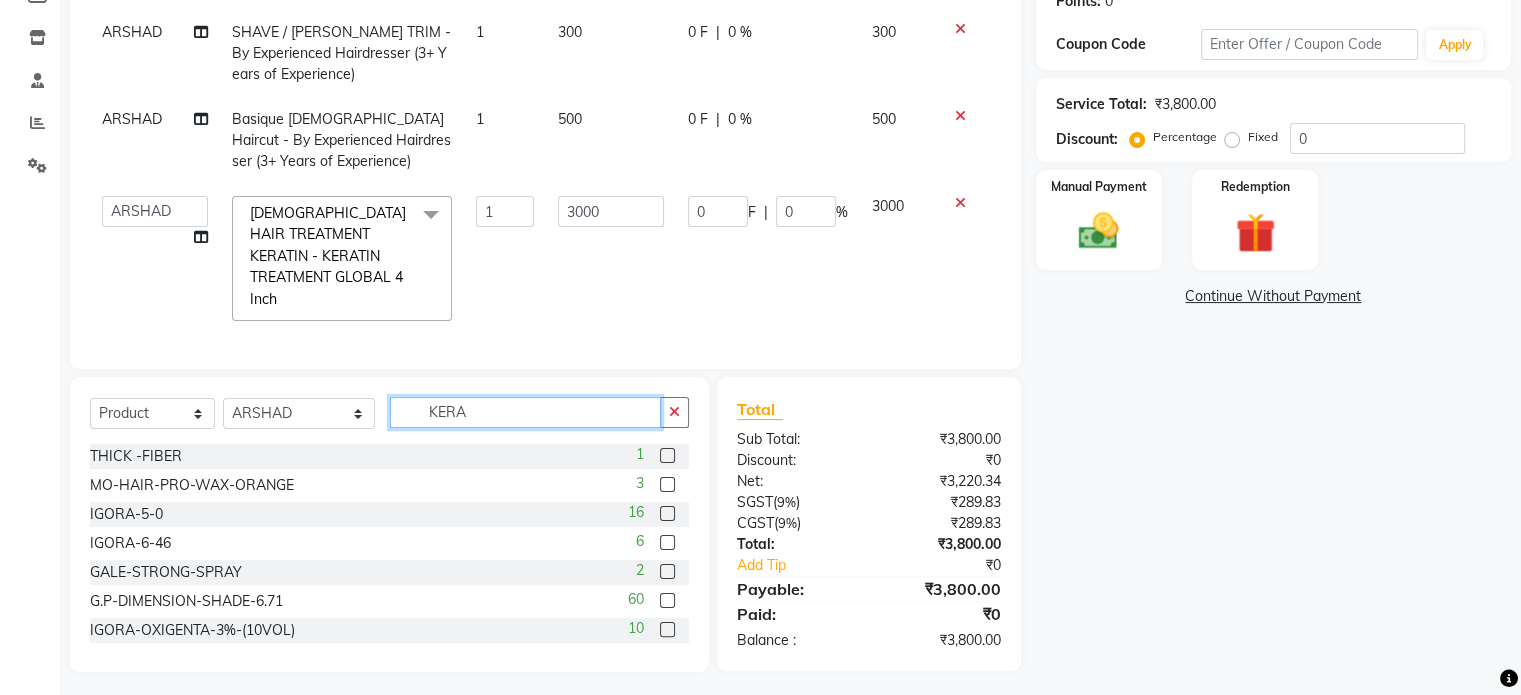 click on "KERA" 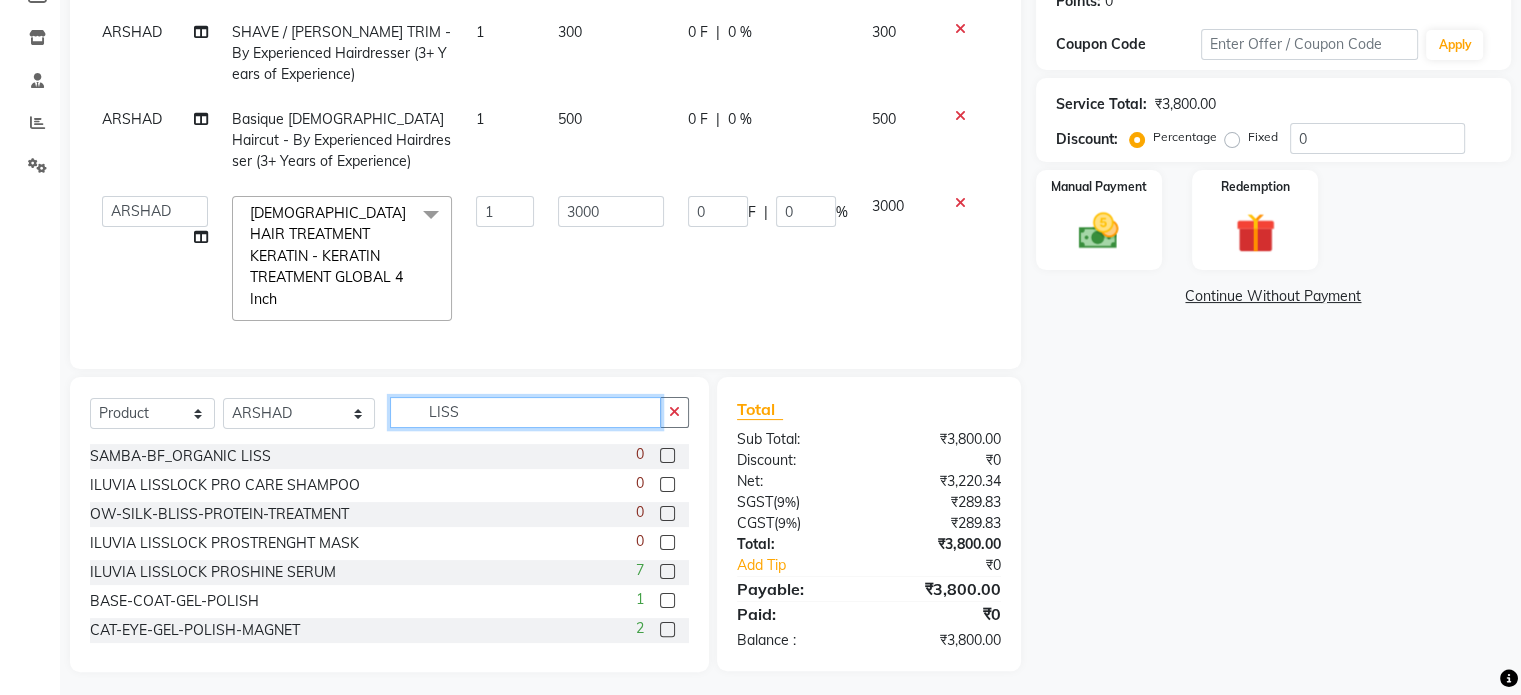 scroll, scrollTop: 320, scrollLeft: 0, axis: vertical 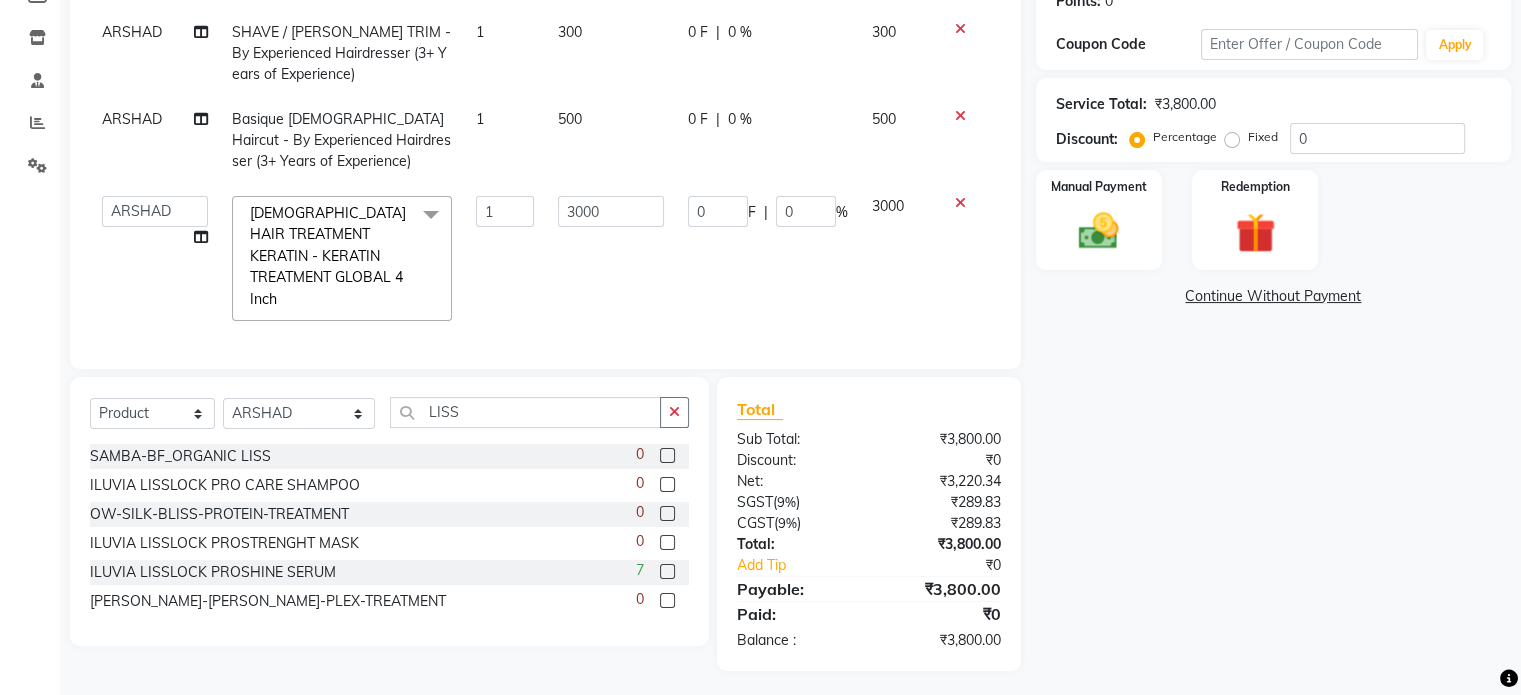 click 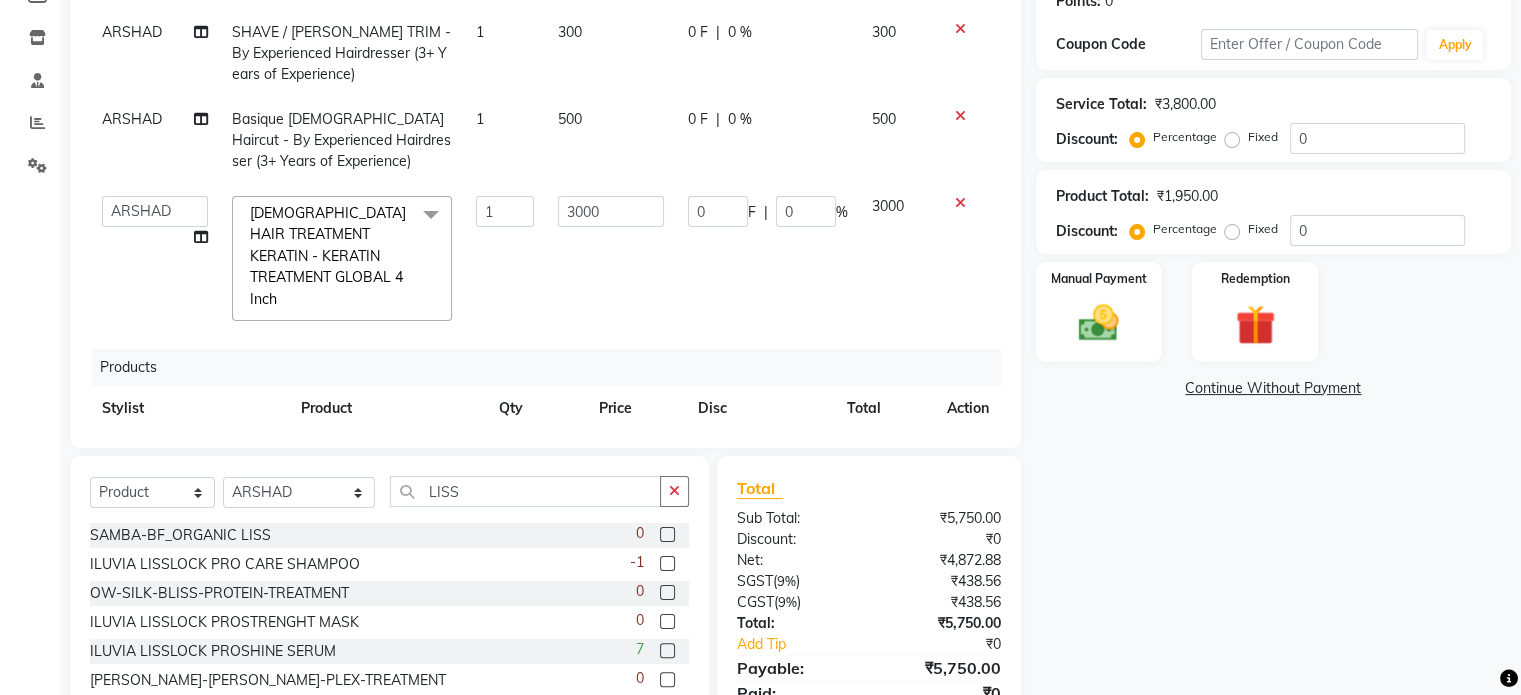 scroll, scrollTop: 78, scrollLeft: 0, axis: vertical 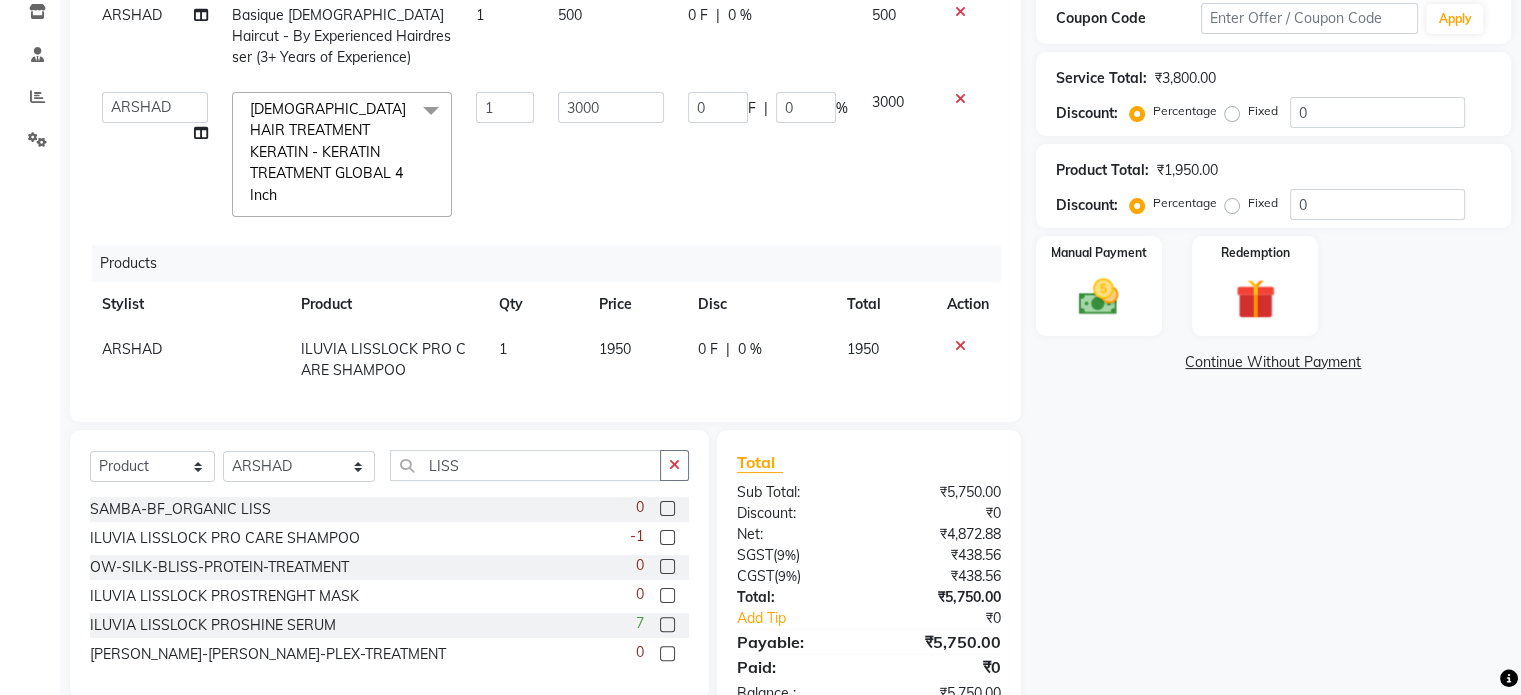 click 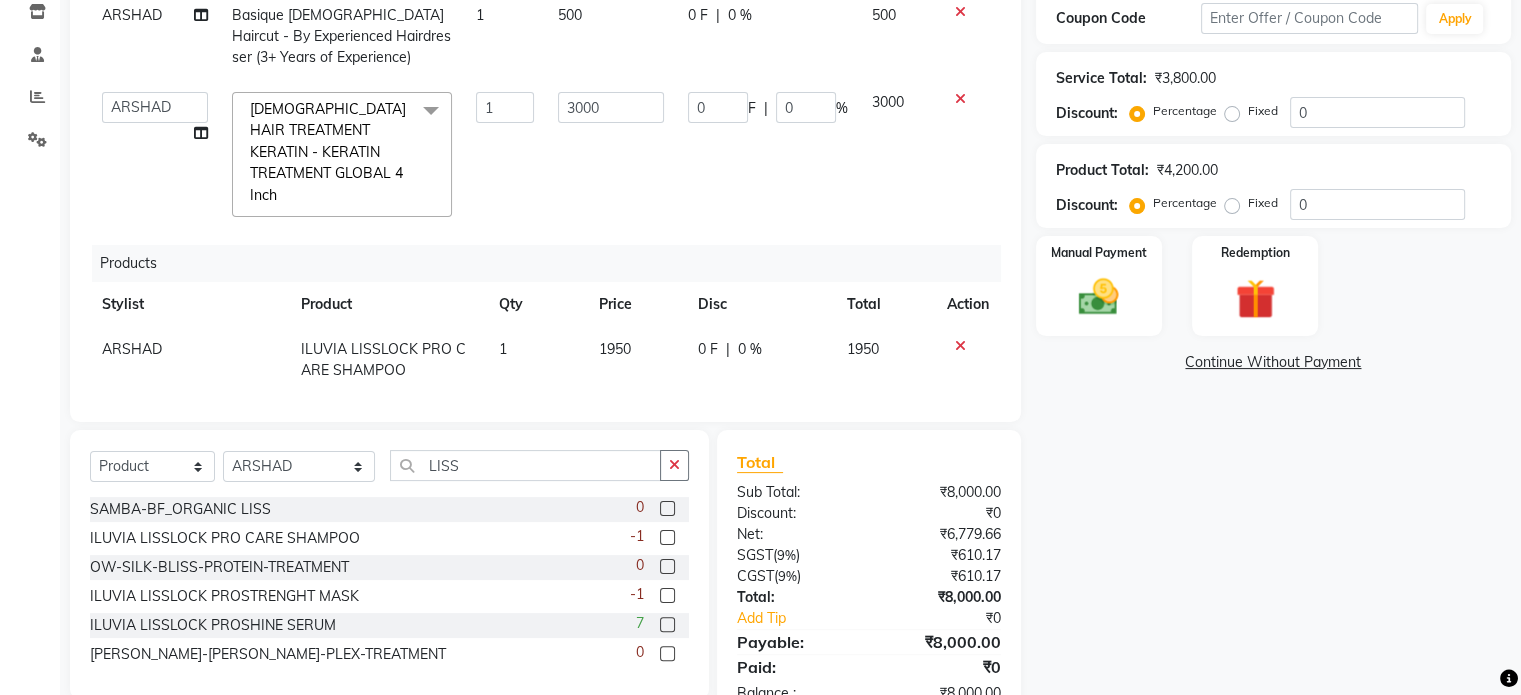 scroll, scrollTop: 144, scrollLeft: 0, axis: vertical 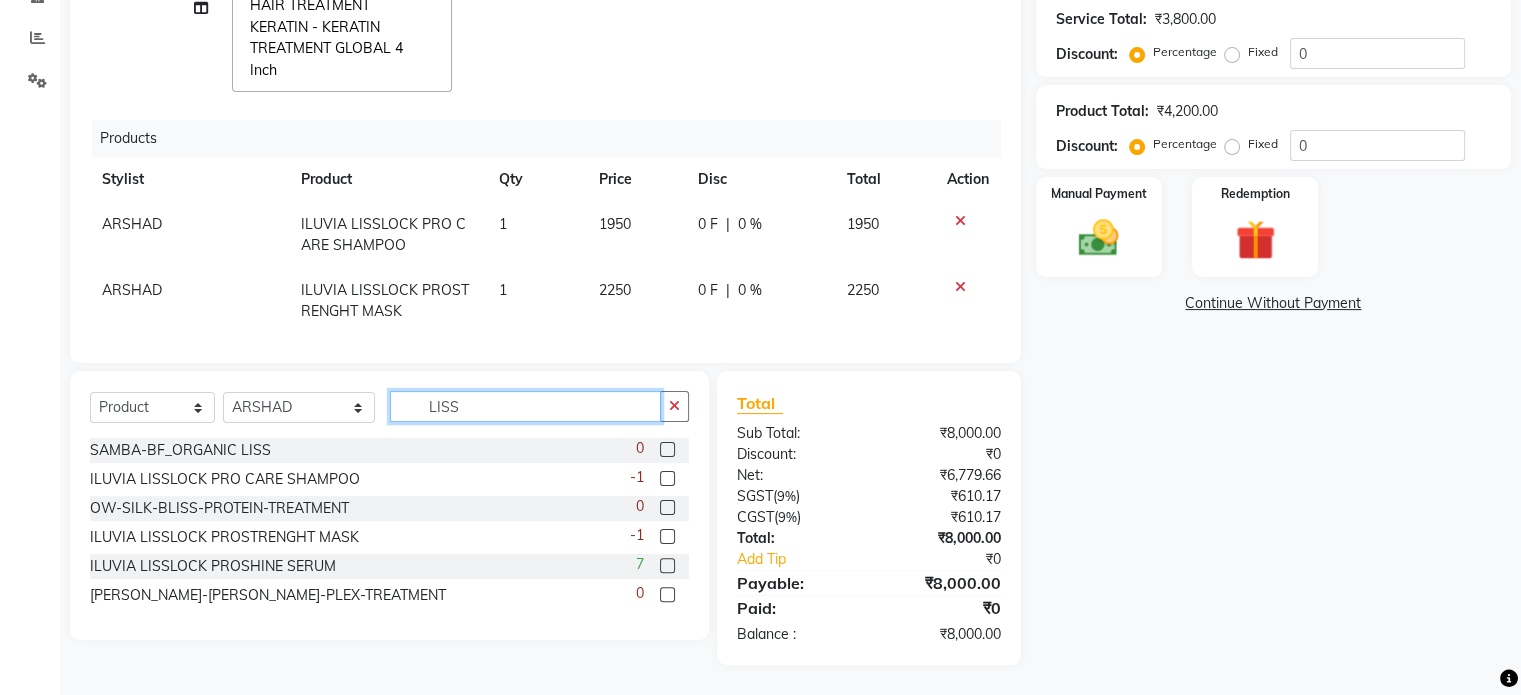 click on "LISS" 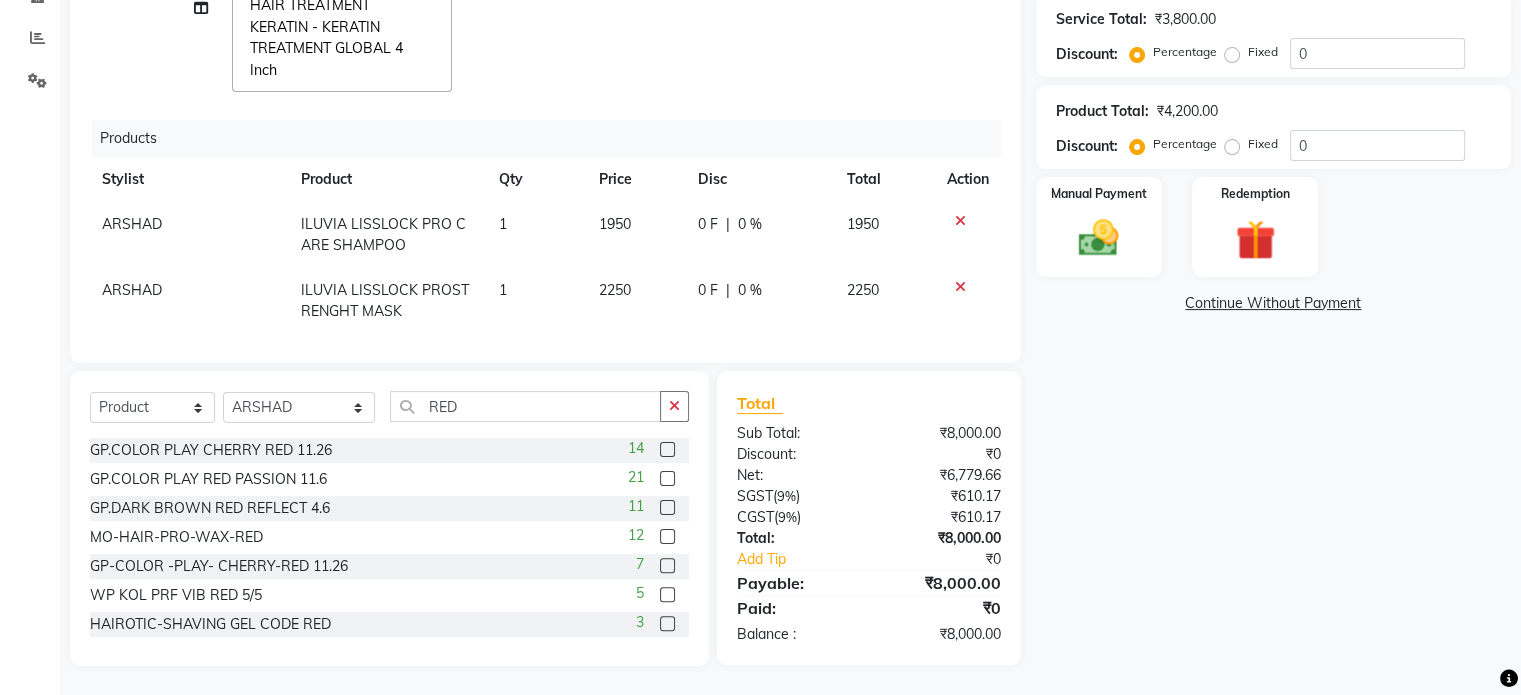 click 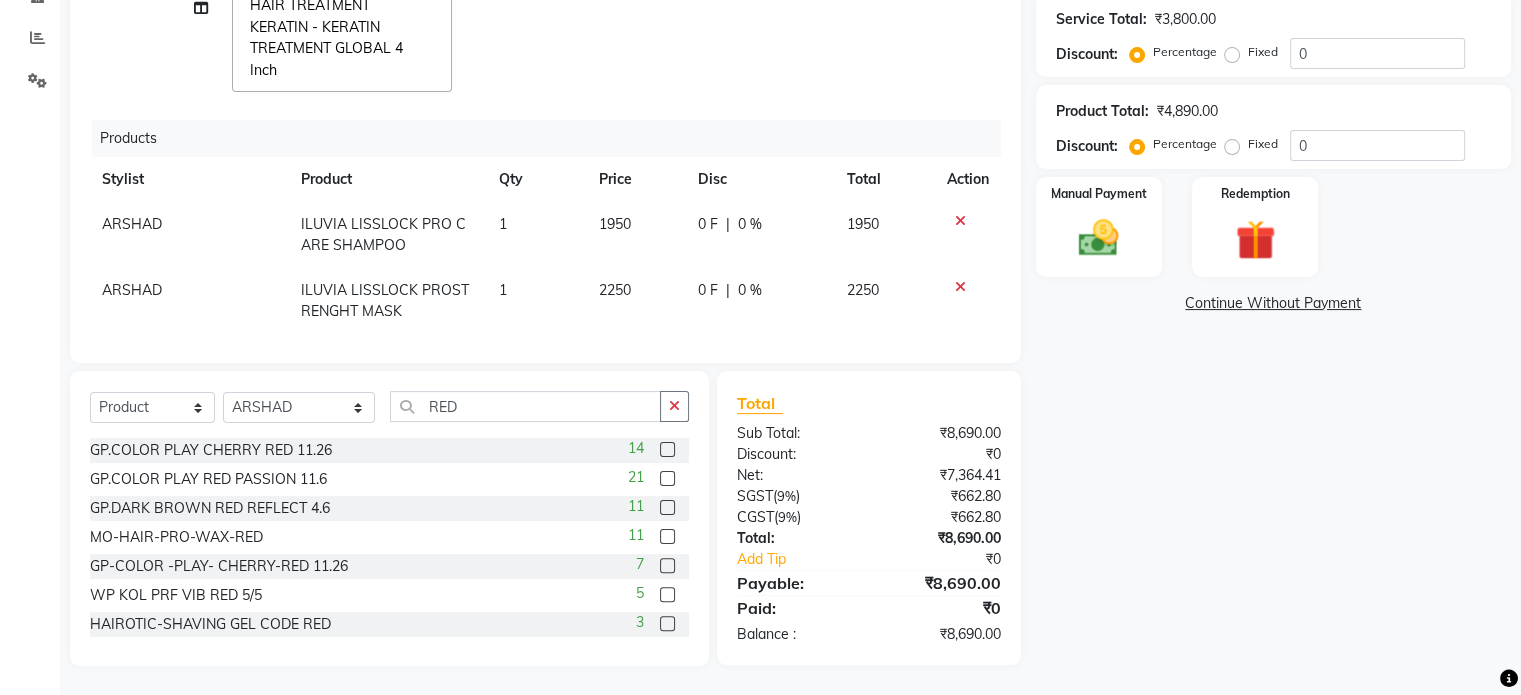 scroll, scrollTop: 210, scrollLeft: 0, axis: vertical 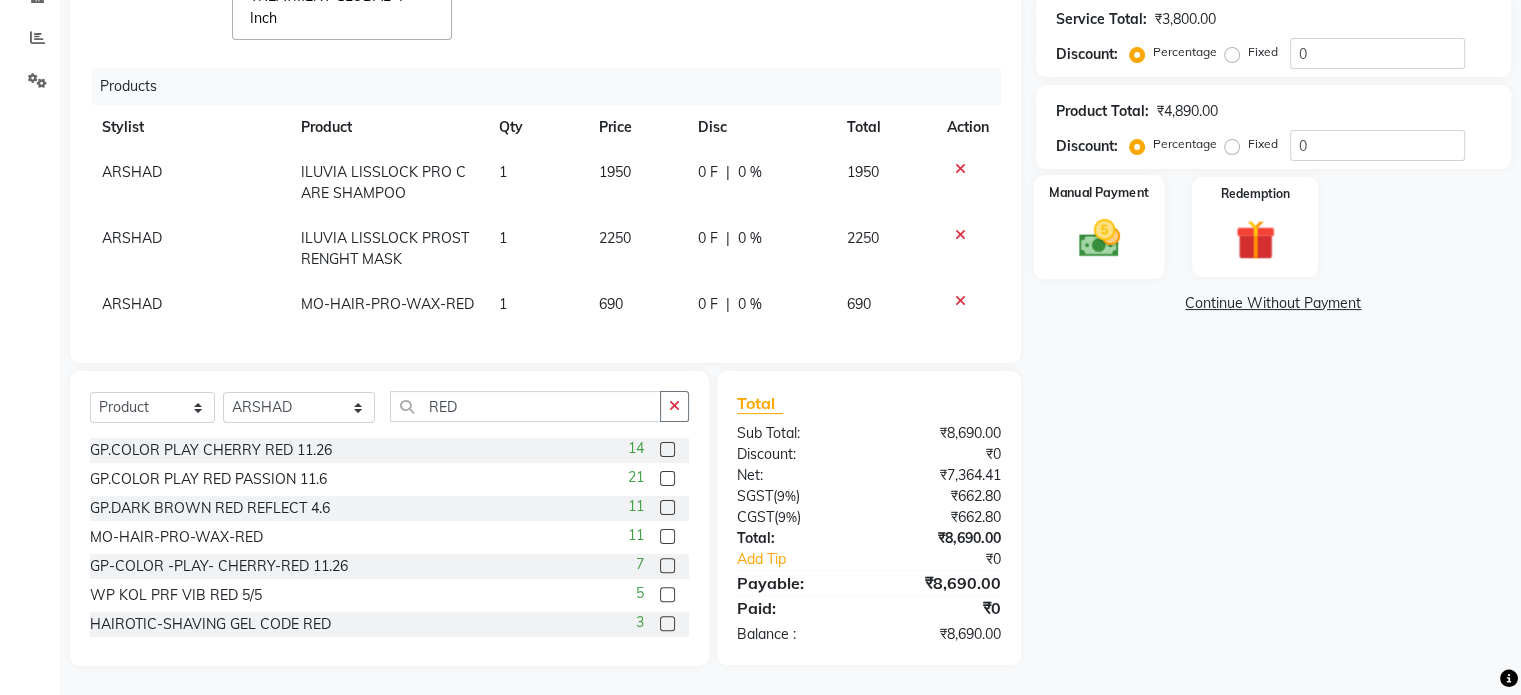 click 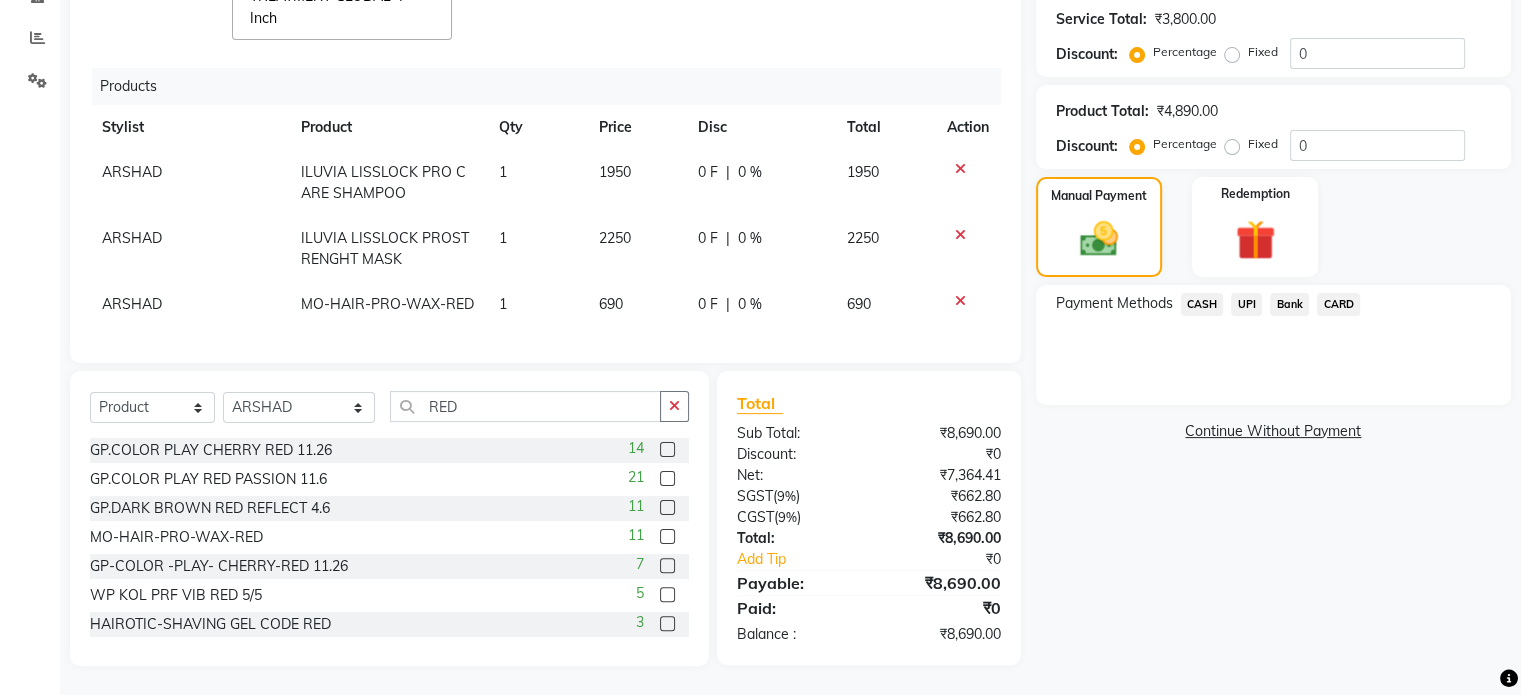 click on "UPI" 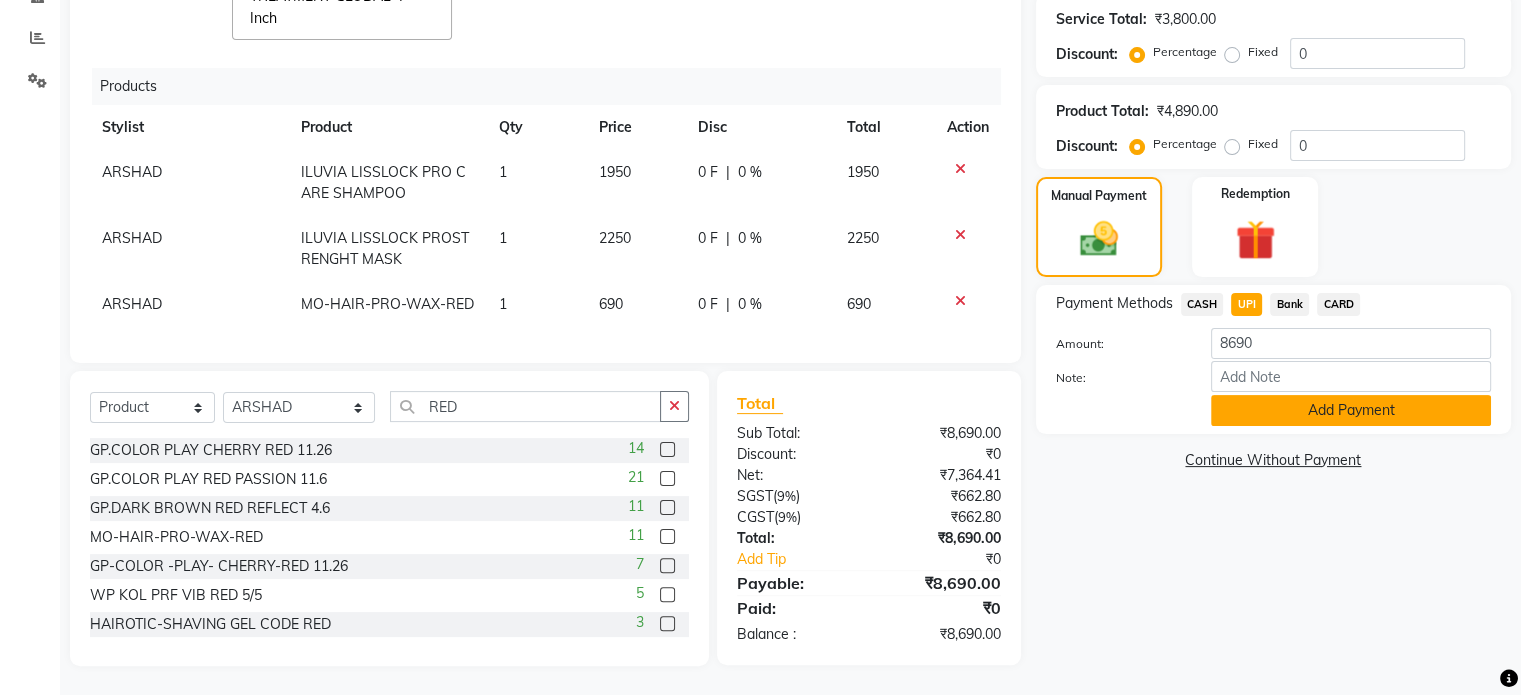click on "Add Payment" 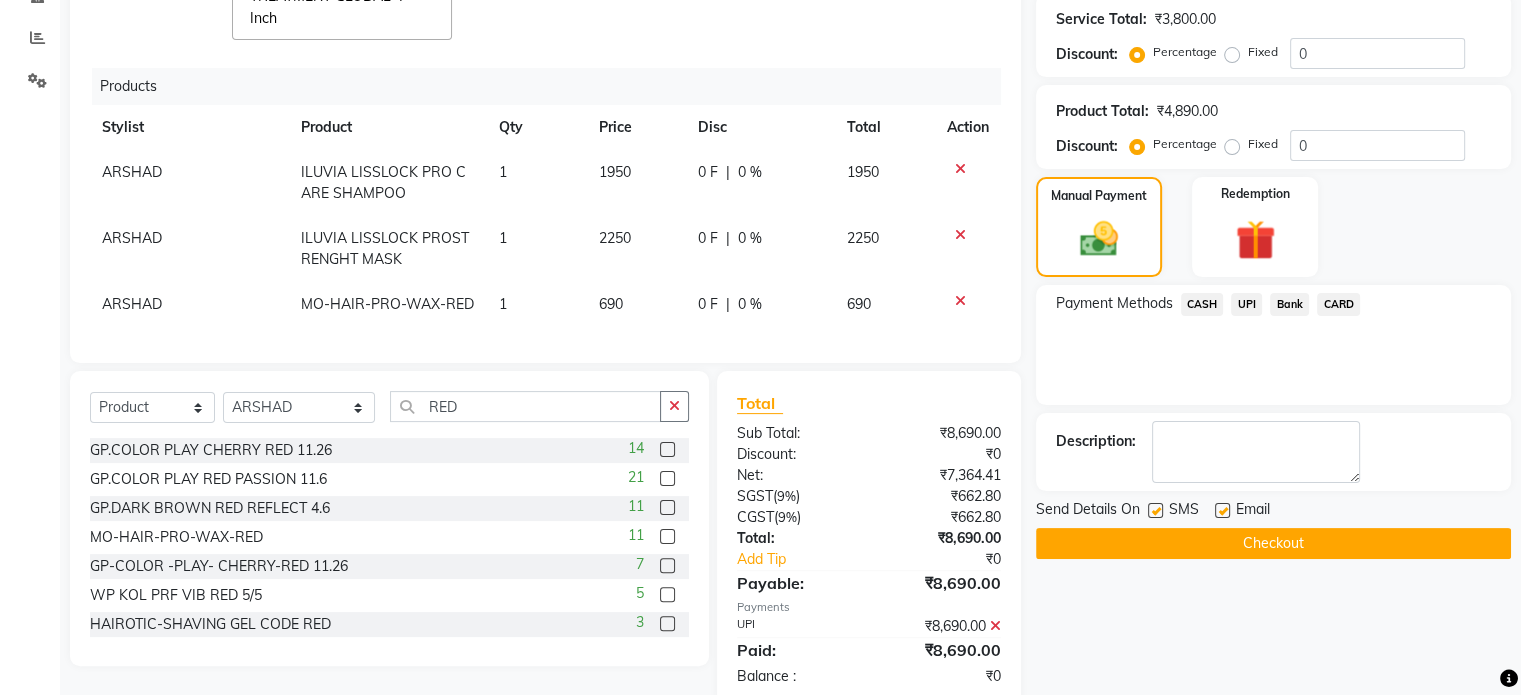 scroll, scrollTop: 447, scrollLeft: 0, axis: vertical 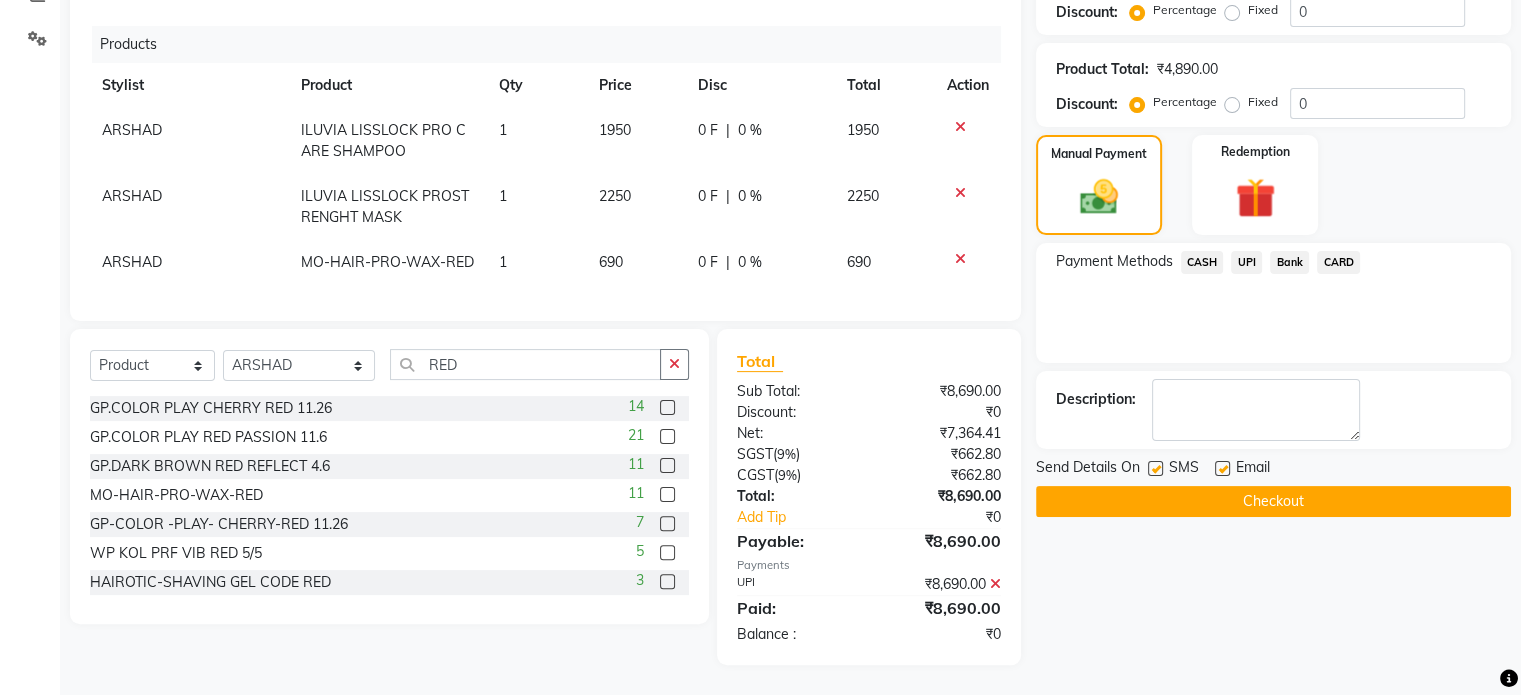 click 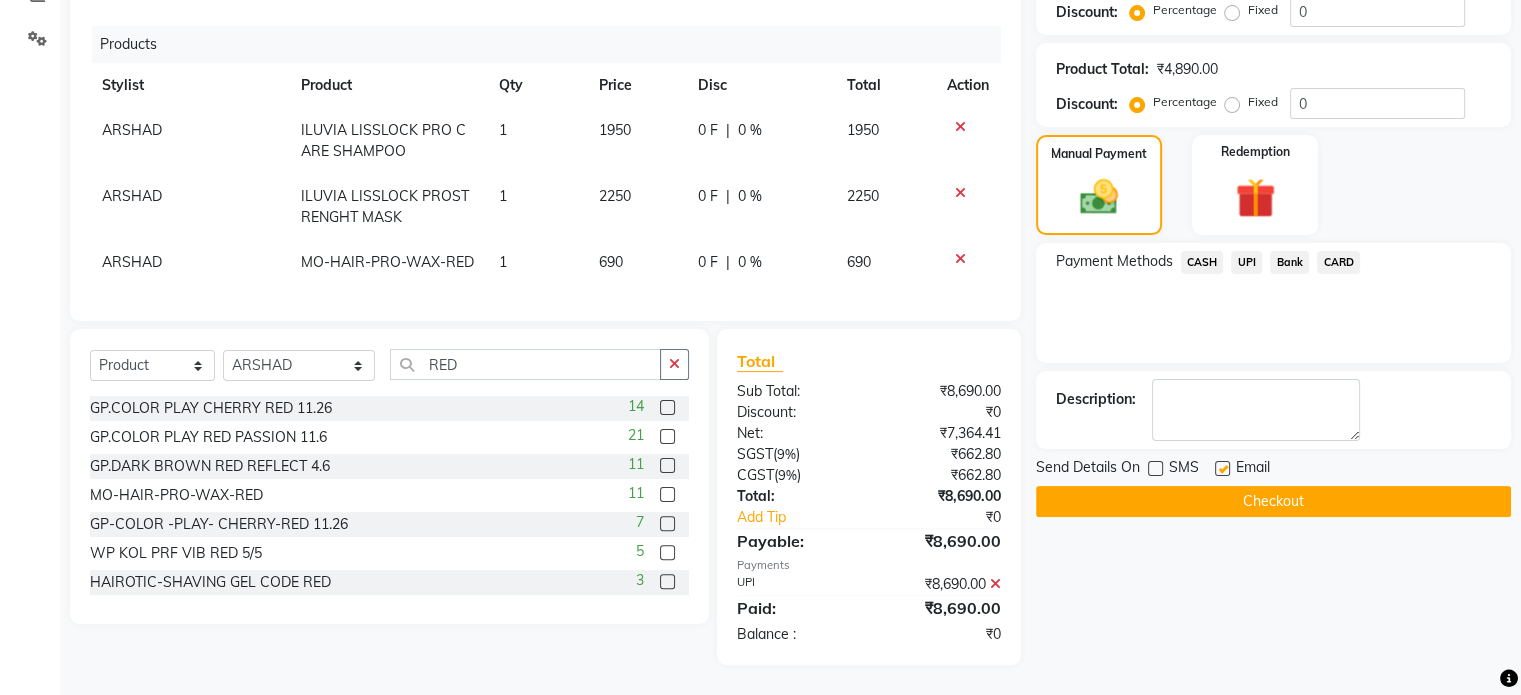 click on "Name: Sumit Tiwari Membership:  No Active Membership  Total Visits:  0 Card on file:  0 Last Visit:   - Points:   0  Coupon Code Apply Service Total:  ₹3,800.00  Discount:  Percentage   Fixed  0 Product Total:  ₹4,890.00  Discount:  Percentage   Fixed  0 Manual Payment Redemption Payment Methods  CASH   UPI   Bank   CARD  Description:                  Send Details On SMS Email  Checkout" 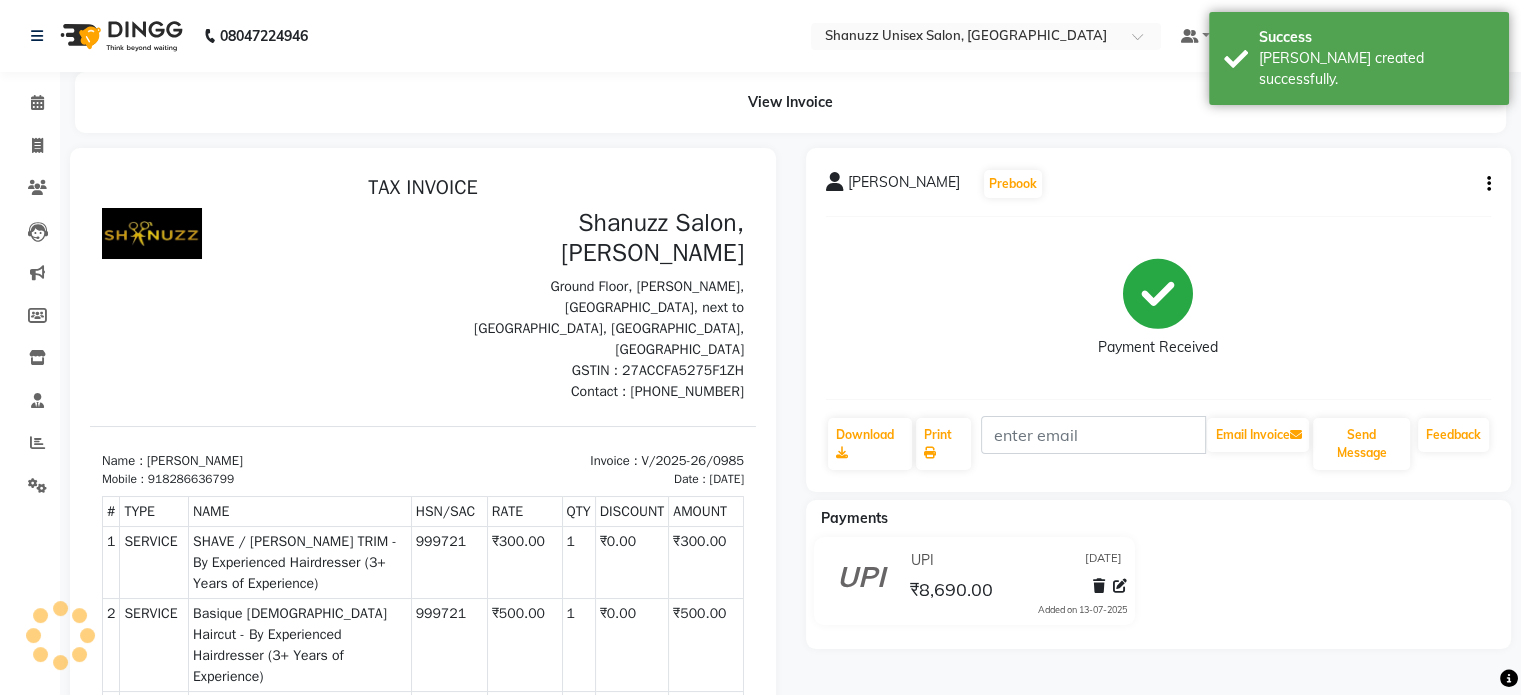 scroll, scrollTop: 0, scrollLeft: 0, axis: both 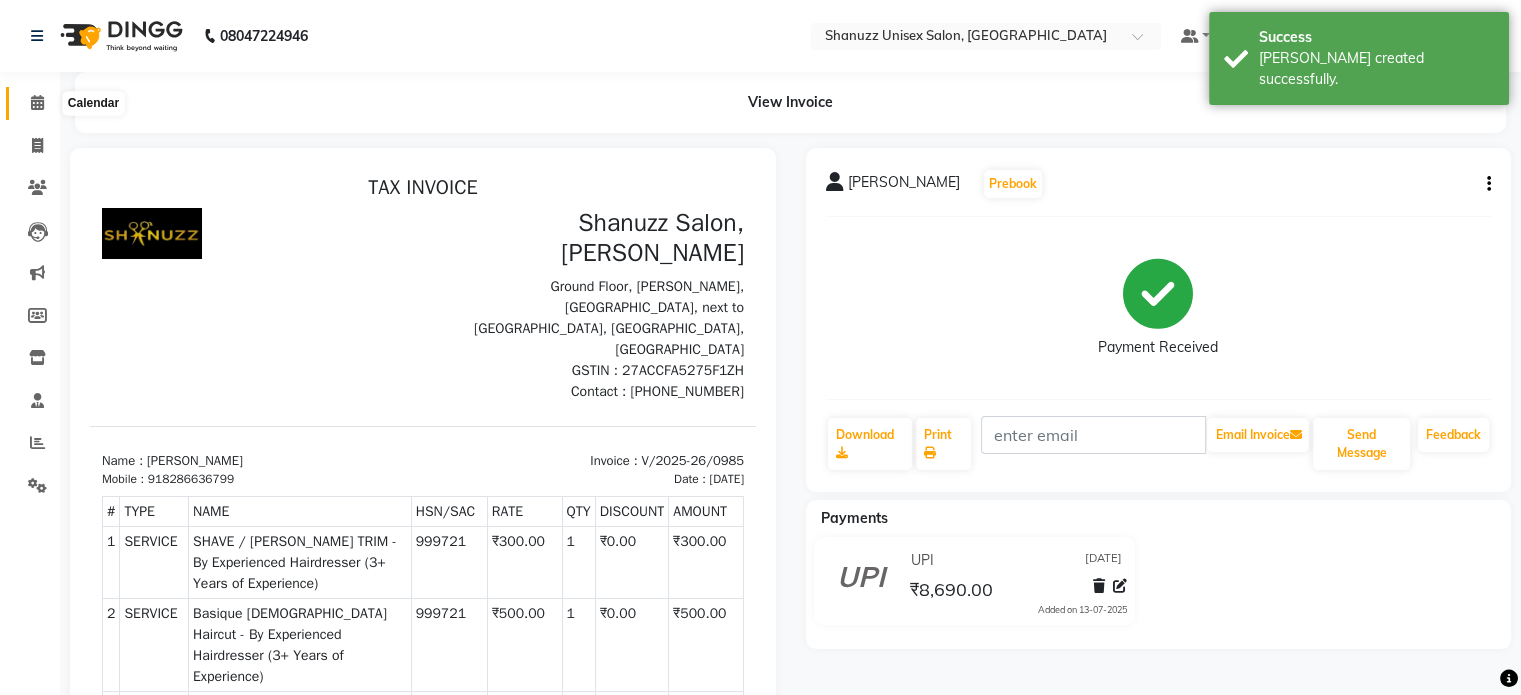click 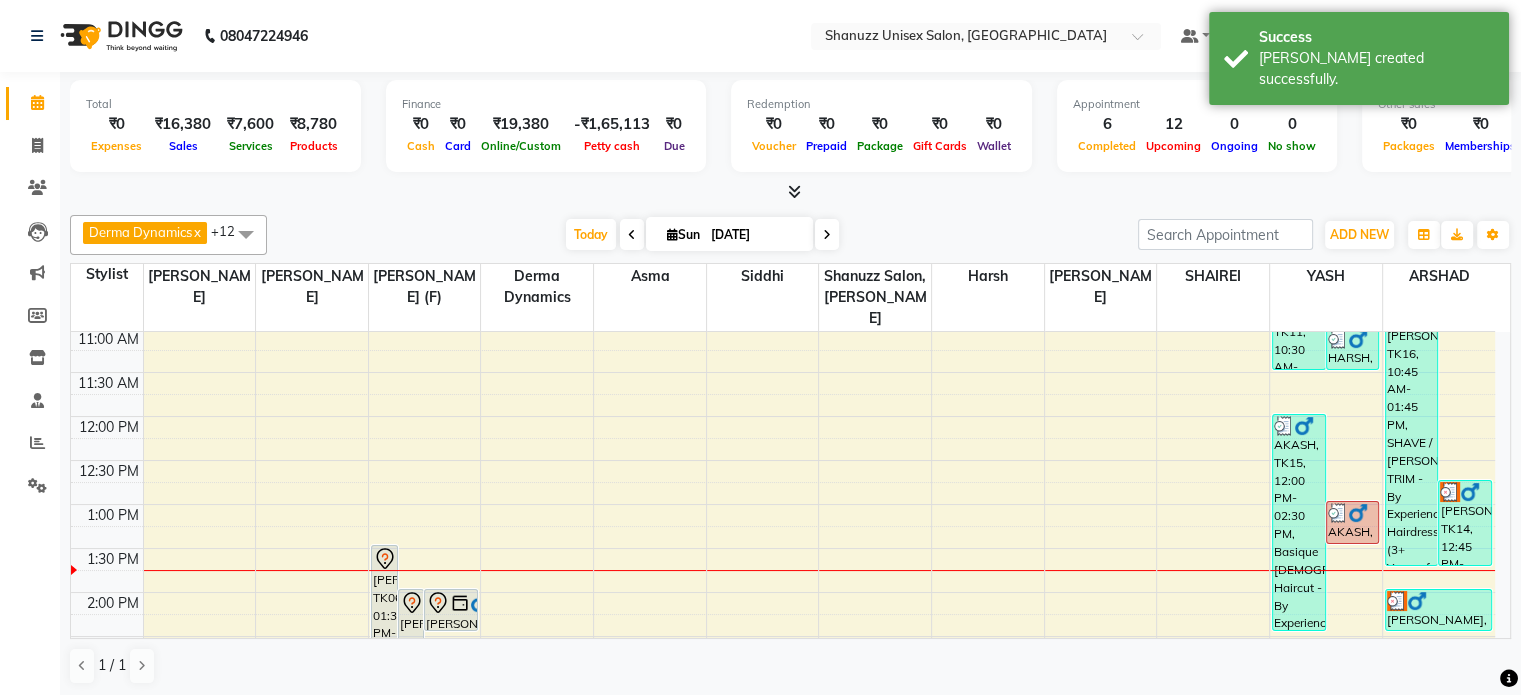 scroll, scrollTop: 203, scrollLeft: 0, axis: vertical 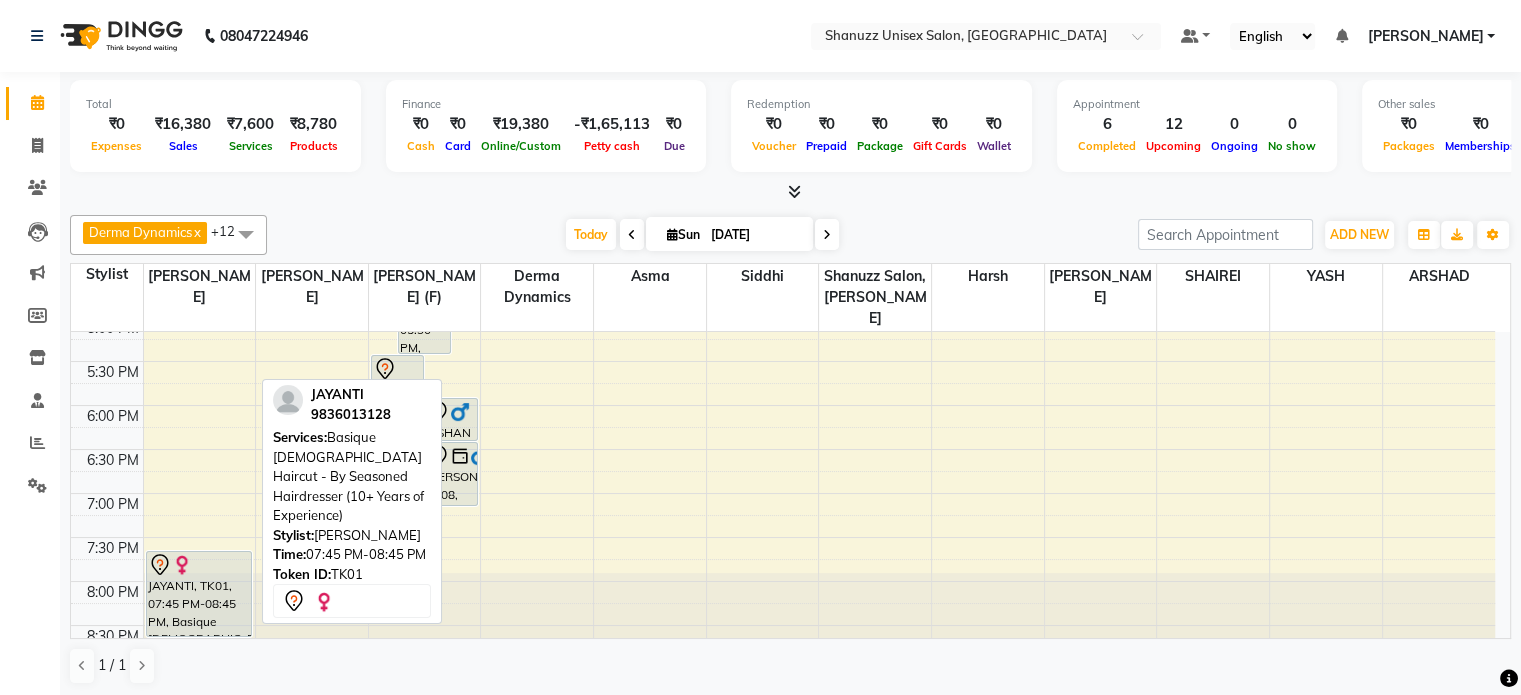click on "JAYANTI, TK01, 07:45 PM-08:45 PM, Basique FEMALE Haircut - By Seasoned Hairdresser (10+ Years of Experience)" at bounding box center (199, 594) 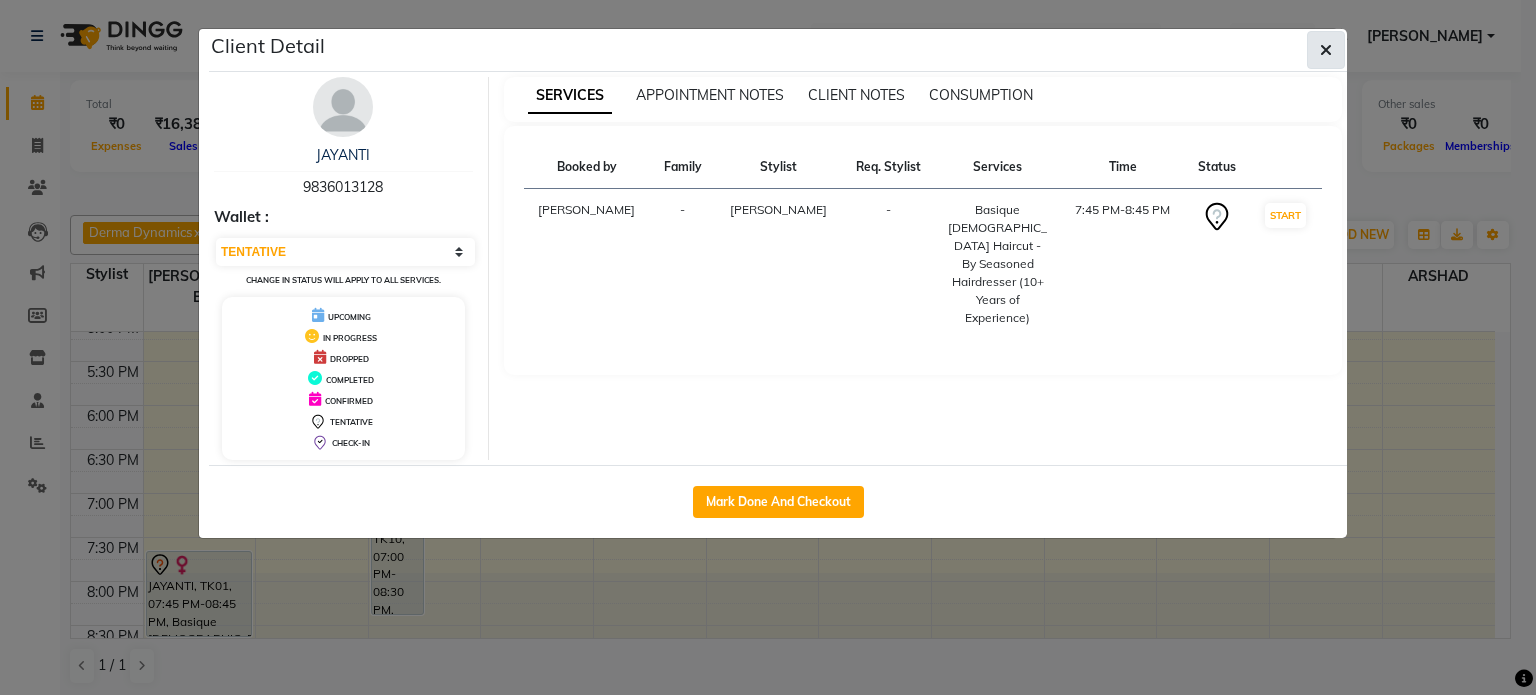click 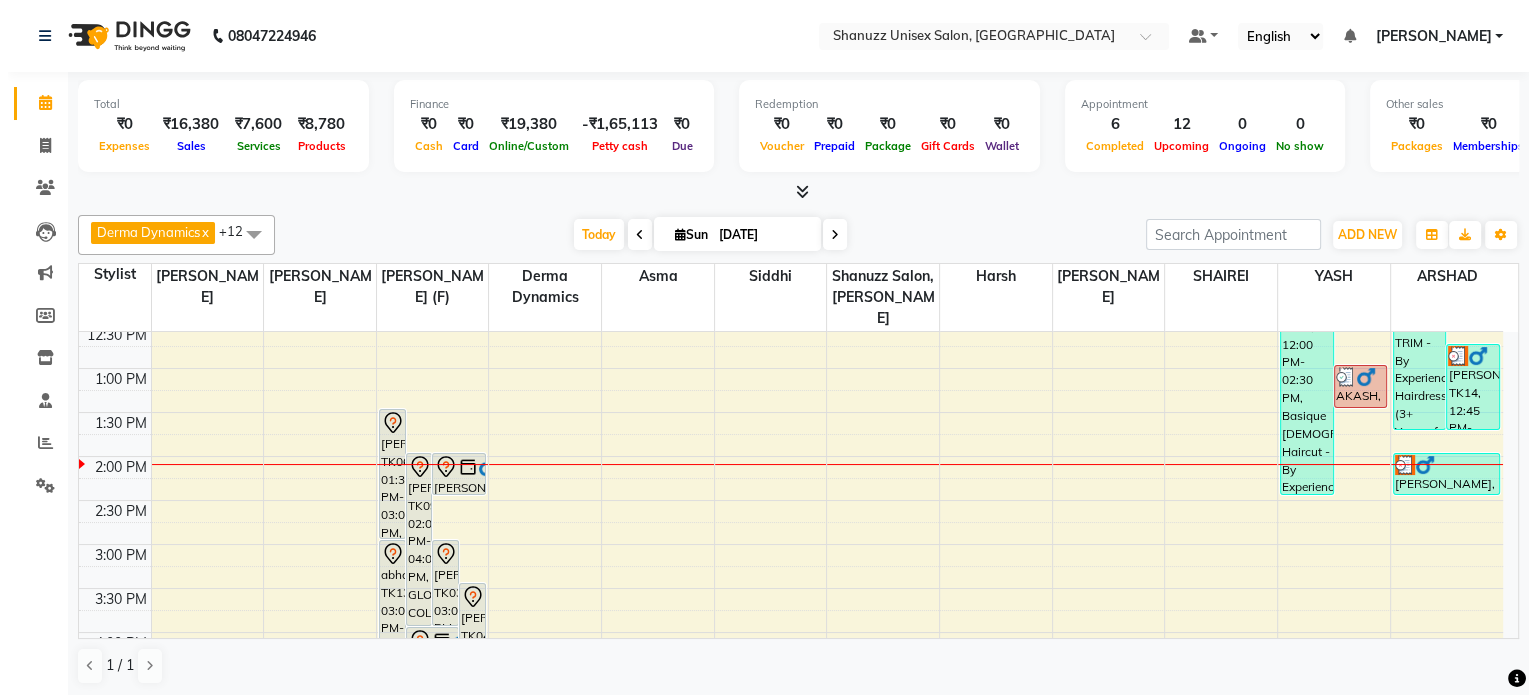 scroll, scrollTop: 314, scrollLeft: 0, axis: vertical 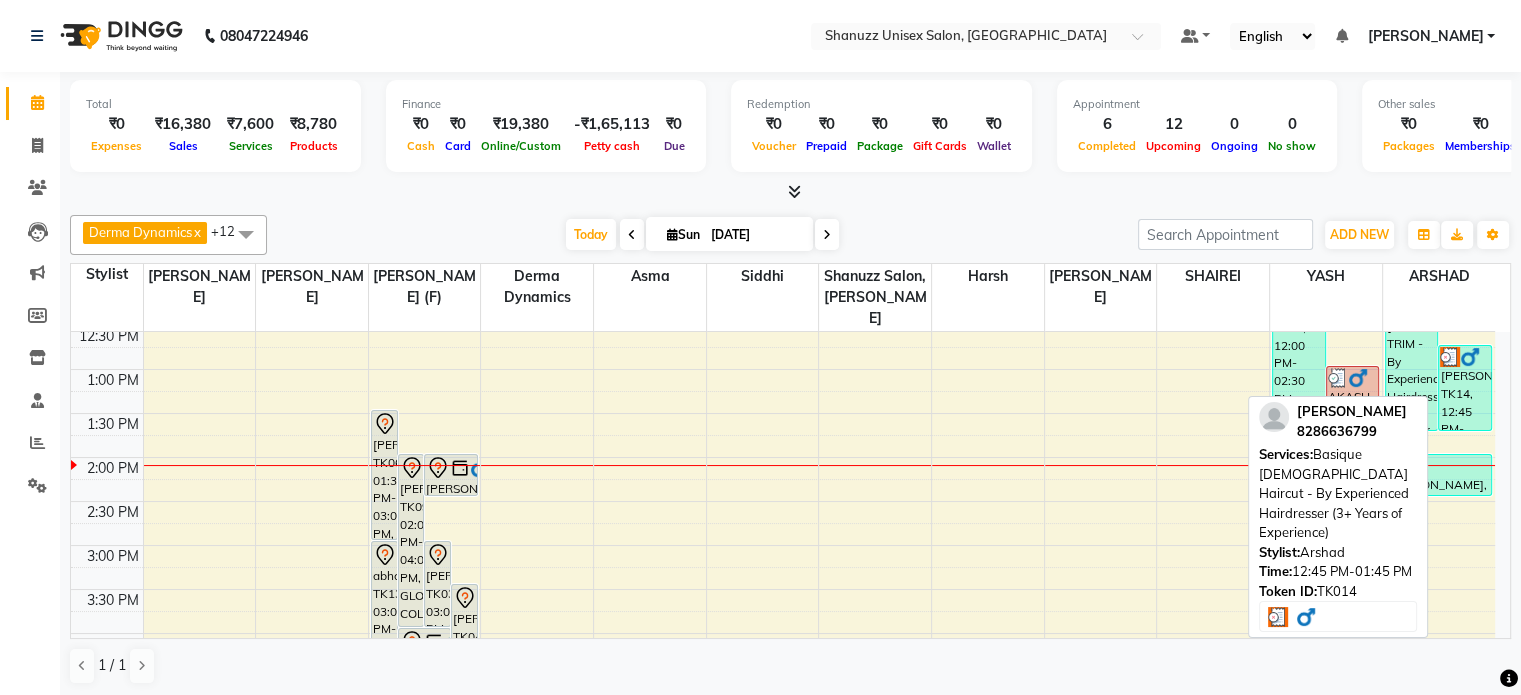 click on "sumit tiwari, TK14, 12:45 PM-01:45 PM, Basique MALE Haircut - By Experienced Hairdresser (3+ Years of Experience)" at bounding box center [1465, 388] 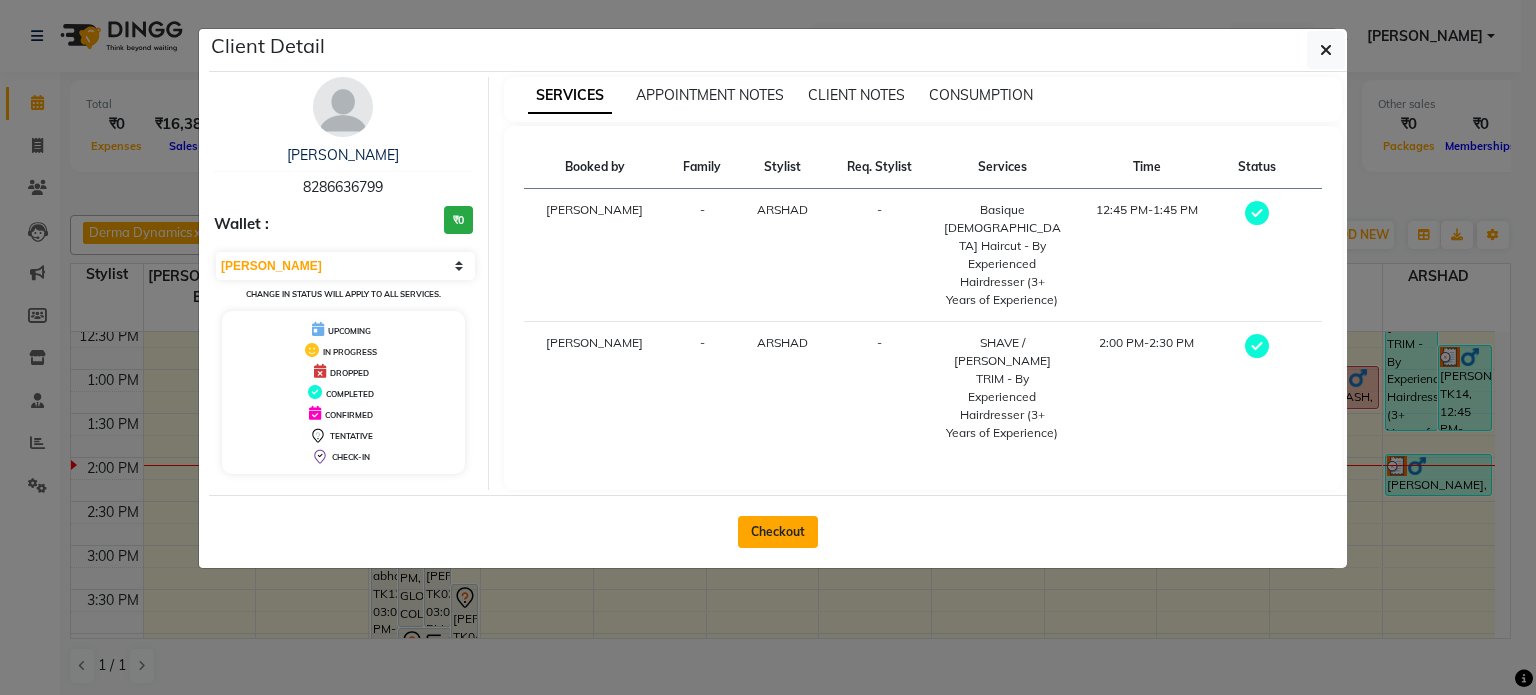 click on "Checkout" 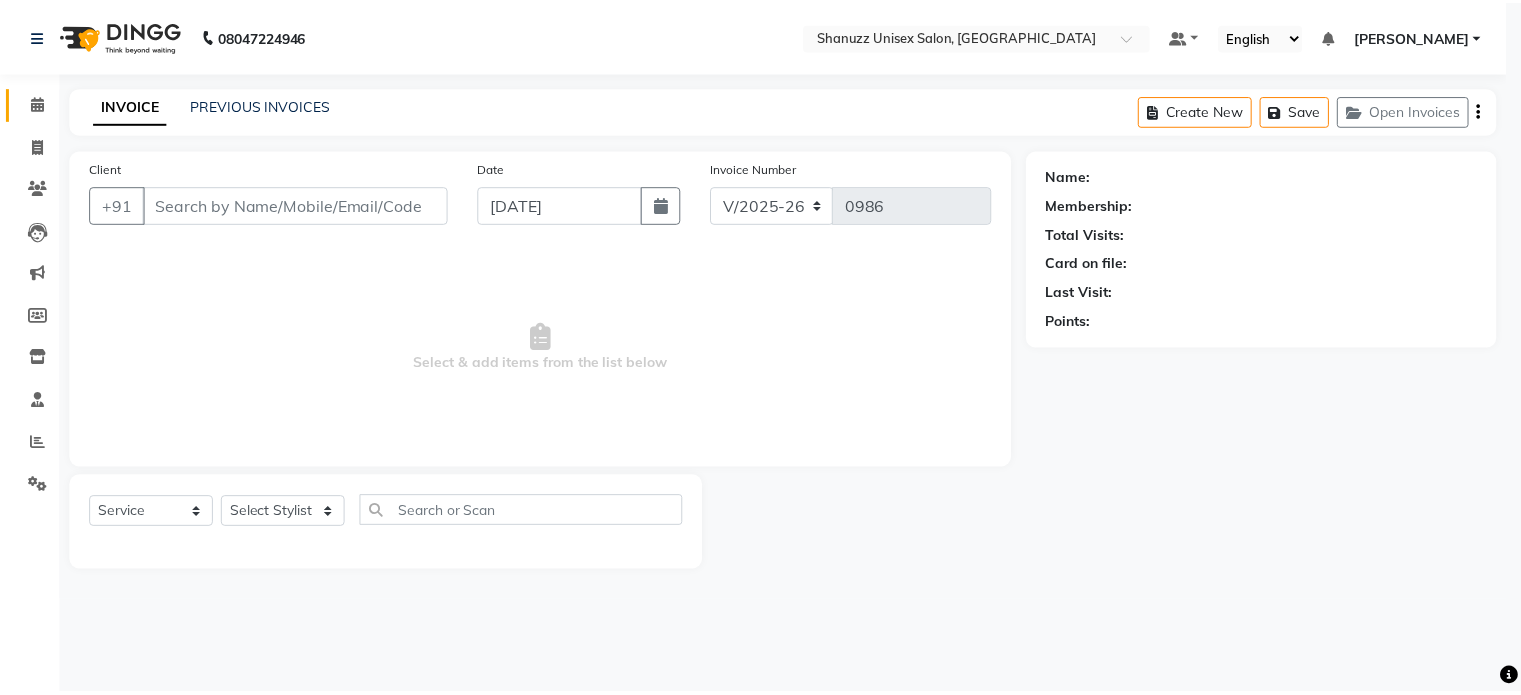 scroll, scrollTop: 0, scrollLeft: 0, axis: both 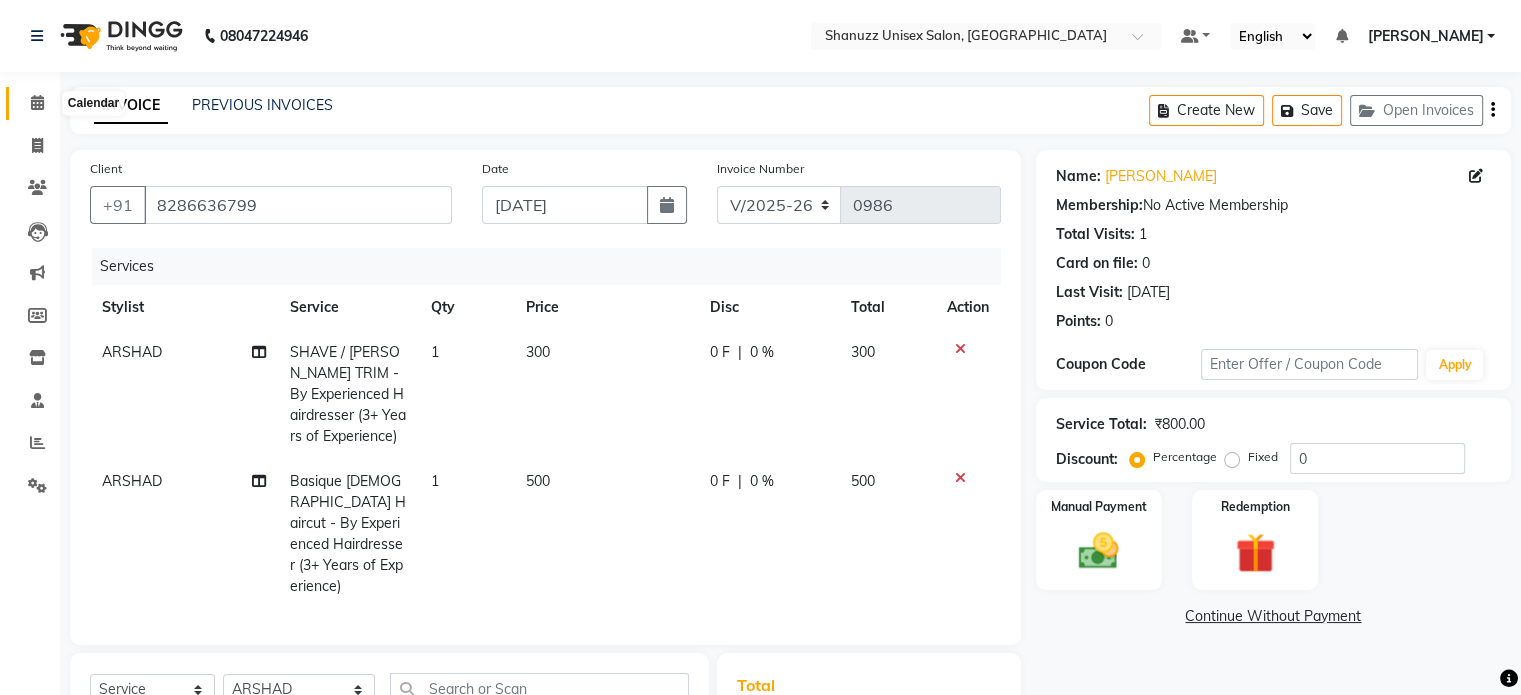 click 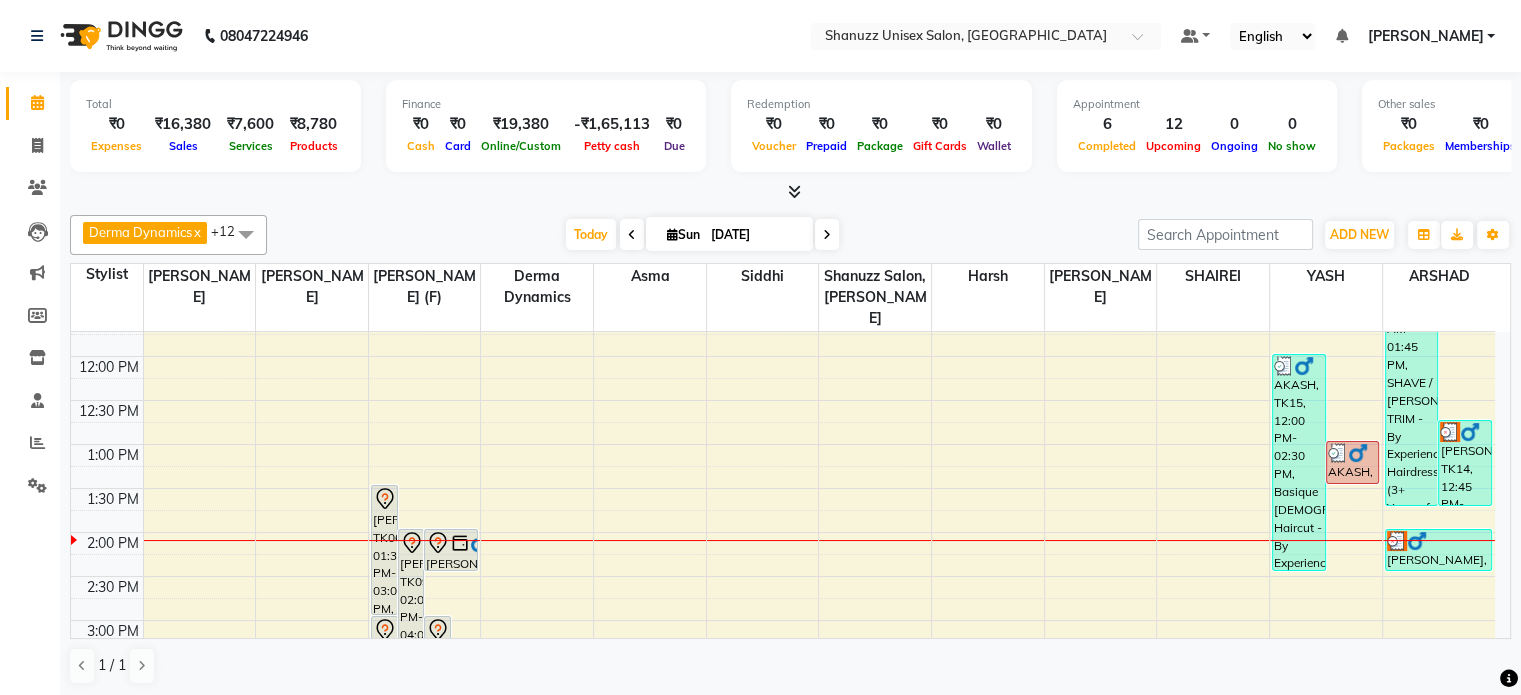 scroll, scrollTop: 240, scrollLeft: 0, axis: vertical 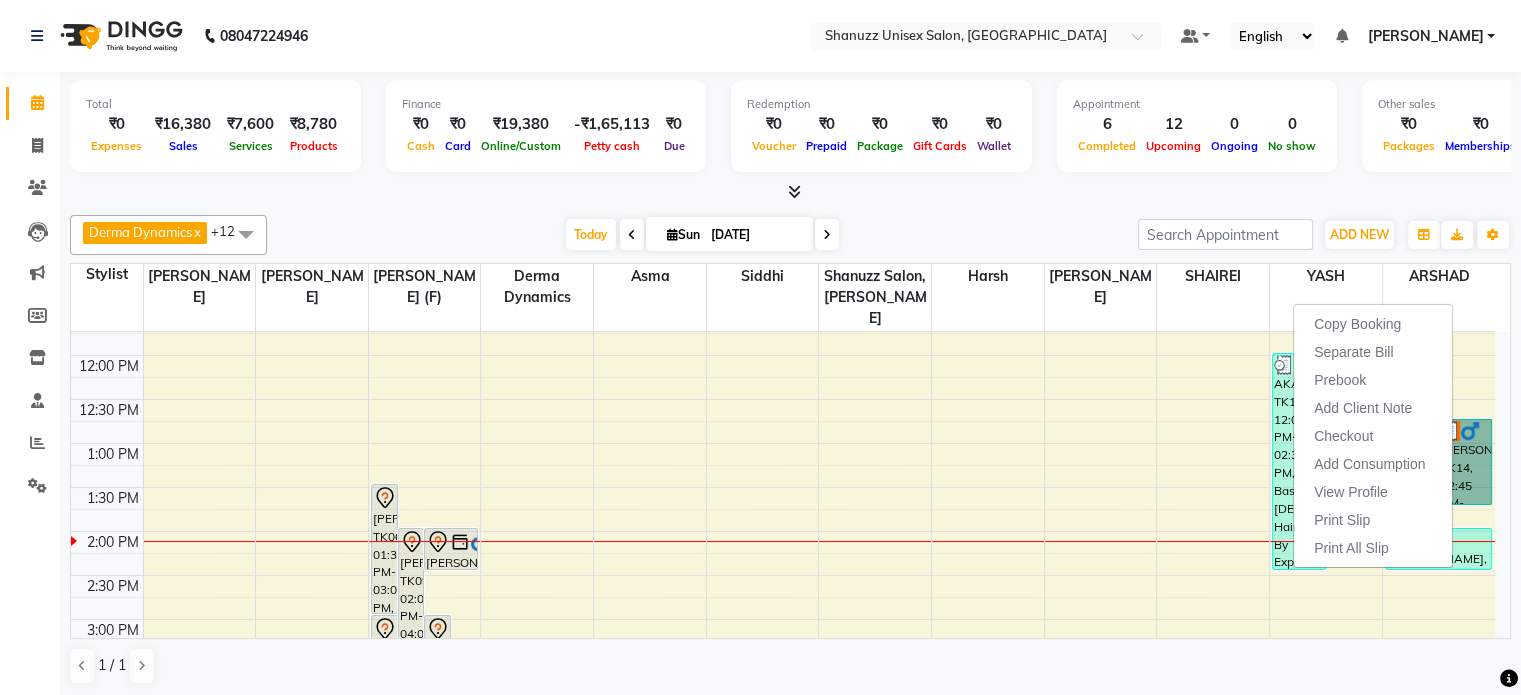 click on "9:00 AM 9:30 AM 10:00 AM 10:30 AM 11:00 AM 11:30 AM 12:00 PM 12:30 PM 1:00 PM 1:30 PM 2:00 PM 2:30 PM 3:00 PM 3:30 PM 4:00 PM 4:30 PM 5:00 PM 5:30 PM 6:00 PM 6:30 PM 7:00 PM 7:30 PM 8:00 PM 8:30 PM             JAYANTI, TK01, 07:45 PM-08:45 PM, Basique FEMALE Haircut - By Seasoned Hairdresser (10+ Years of Experience)             VENKATESH VENNA, TK06, 01:30 PM-03:00 PM, Basique MALE Haircut - By Shanuzz (18+ Years of Experience)             DR.YASHODA SOLANKI, TK09, 02:00 PM-04:00 PM, GLOBAL COLOR - Hair below waist             NIRVAN SHAH, TK03, 03:00 PM-04:00 PM, Basique MALE Haircut - By Shanuzz (18+ Years of Experience)             SUNNY RATHOD, TK04, 03:30 PM-05:00 PM, Basique MALE Haircut - By Shanuzz (18+ Years of Experience)             MRAGENDRA CHANDEL, TK02, 02:00 PM-02:30 PM, Basique MALE Haircut - By Shanuzz (18+ Years of Experience)             abhay, TK13, 03:00 PM-04:30 PM, Basique MALE Haircut - By Shanuzz (18+ Years of Experience)" at bounding box center [783, 619] 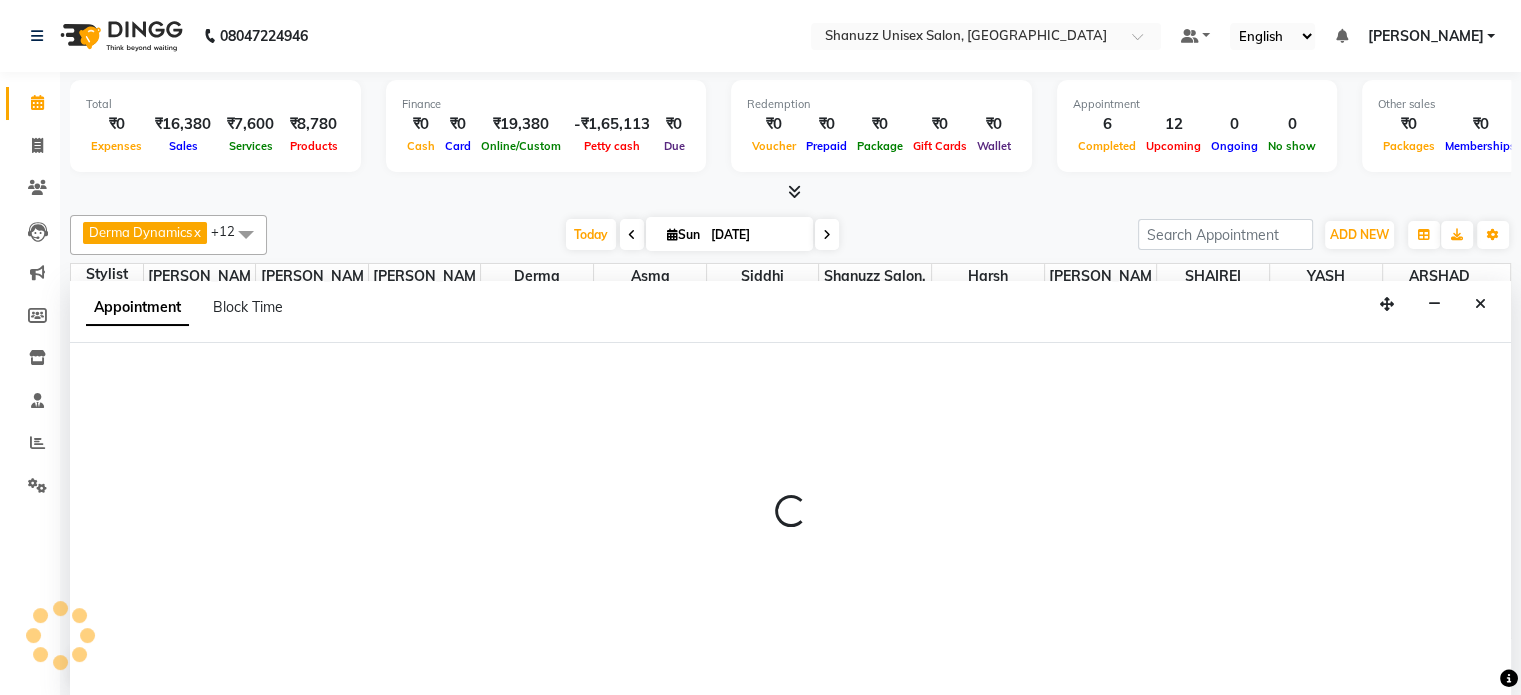 scroll, scrollTop: 0, scrollLeft: 0, axis: both 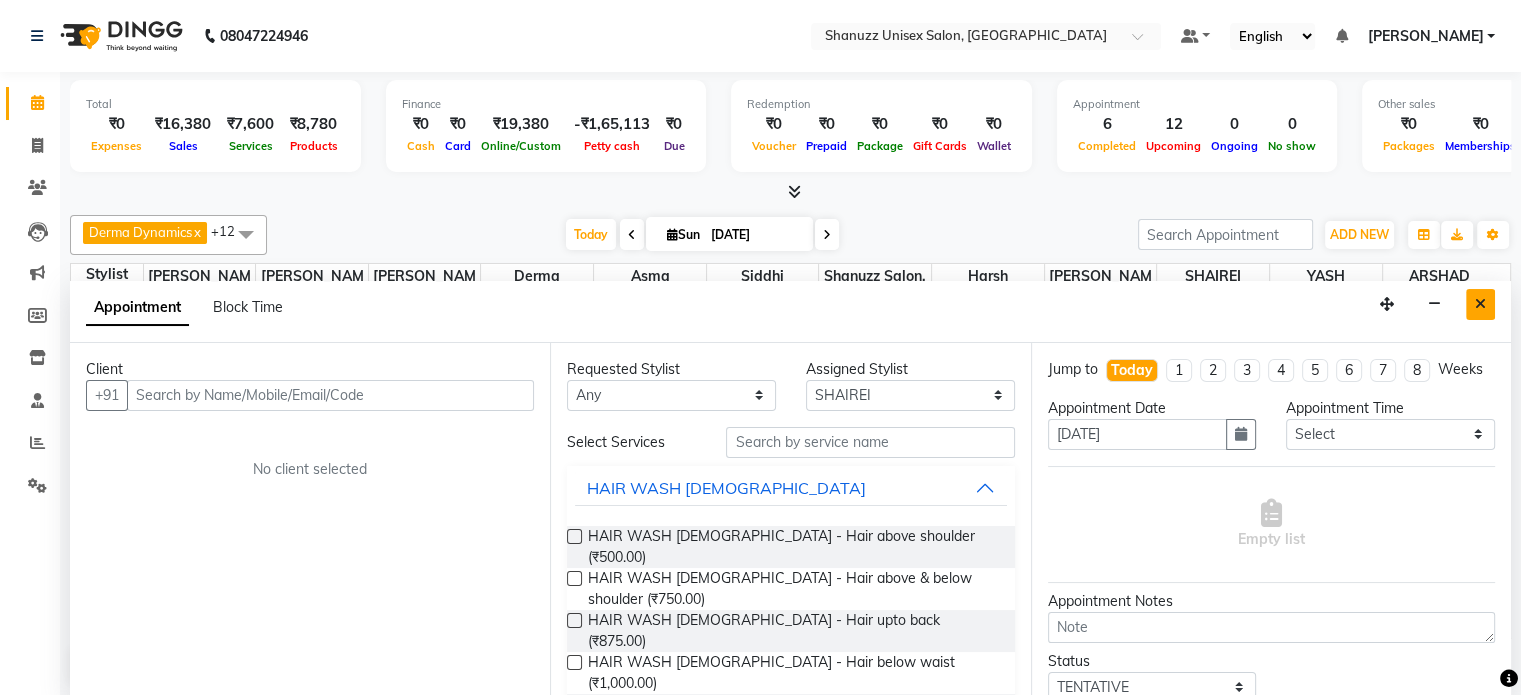 click at bounding box center [1480, 304] 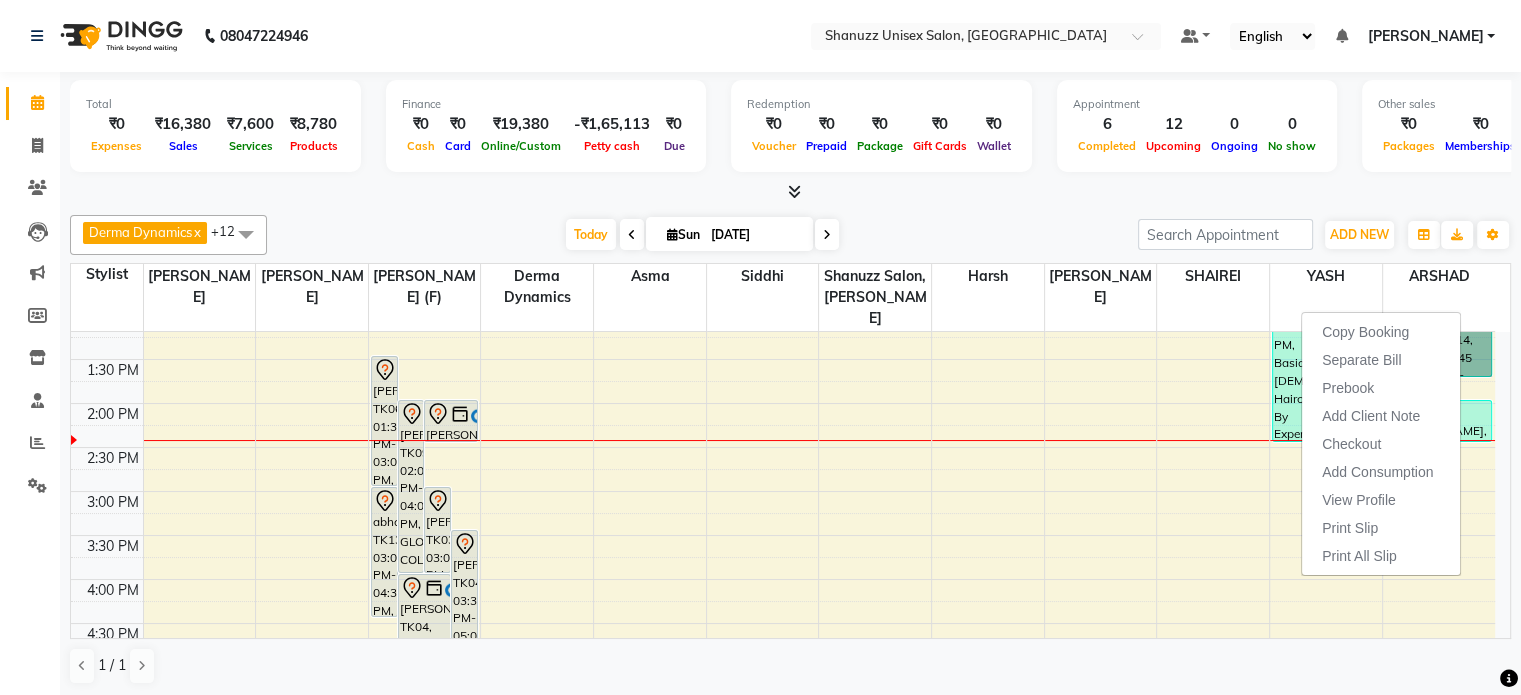 scroll, scrollTop: 370, scrollLeft: 0, axis: vertical 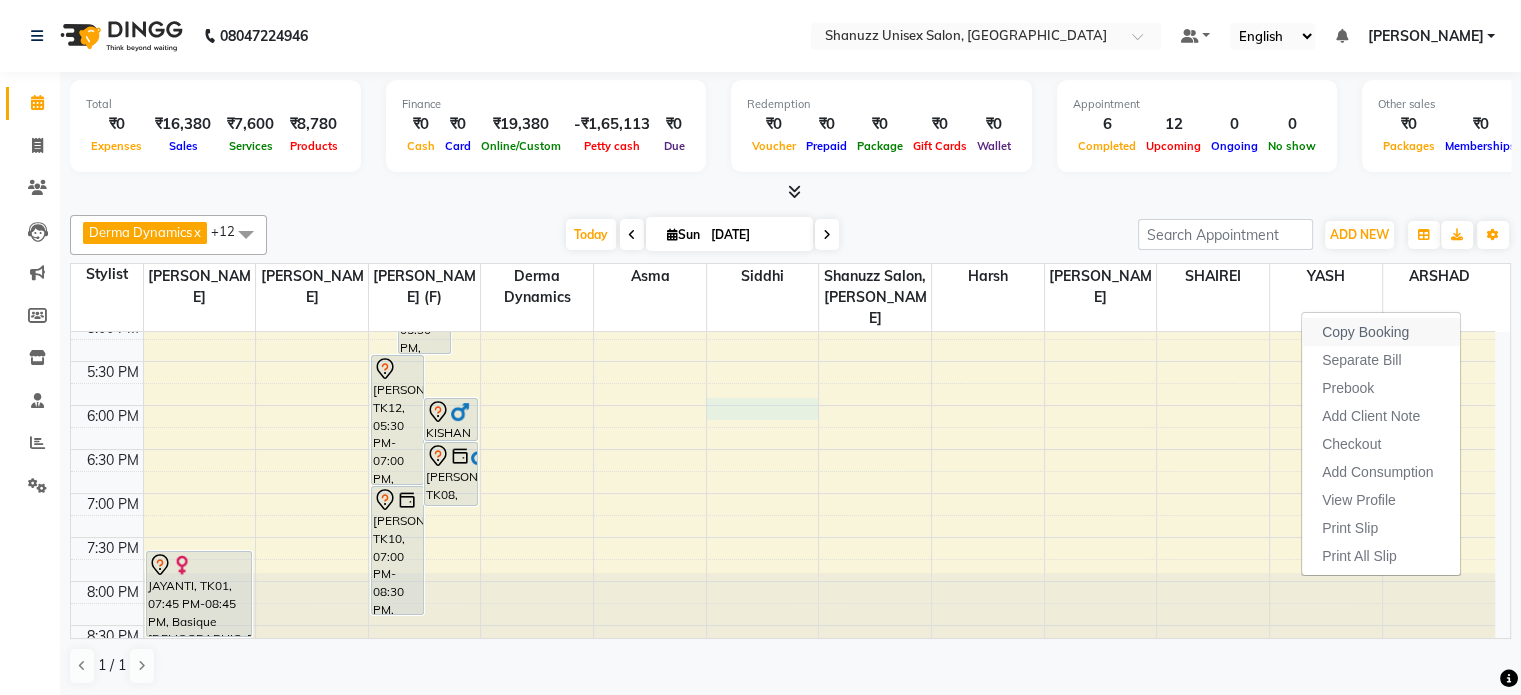 click on "9:00 AM 9:30 AM 10:00 AM 10:30 AM 11:00 AM 11:30 AM 12:00 PM 12:30 PM 1:00 PM 1:30 PM 2:00 PM 2:30 PM 3:00 PM 3:30 PM 4:00 PM 4:30 PM 5:00 PM 5:30 PM 6:00 PM 6:30 PM 7:00 PM 7:30 PM 8:00 PM 8:30 PM             JAYANTI, TK01, 07:45 PM-08:45 PM, Basique FEMALE Haircut - By Seasoned Hairdresser (10+ Years of Experience)             VENKATESH VENNA, TK06, 01:30 PM-03:00 PM, Basique MALE Haircut - By Shanuzz (18+ Years of Experience)             DR.YASHODA SOLANKI, TK09, 02:00 PM-04:00 PM, GLOBAL COLOR - Hair below waist             NIRVAN SHAH, TK03, 03:00 PM-04:00 PM, Basique MALE Haircut - By Shanuzz (18+ Years of Experience)             SUNNY RATHOD, TK04, 03:30 PM-05:00 PM, Basique MALE Haircut - By Shanuzz (18+ Years of Experience)             MRAGENDRA CHANDEL, TK02, 02:00 PM-02:30 PM, Basique MALE Haircut - By Shanuzz (18+ Years of Experience)             abhay, TK13, 03:00 PM-04:30 PM, Basique MALE Haircut - By Shanuzz (18+ Years of Experience)" at bounding box center [783, 141] 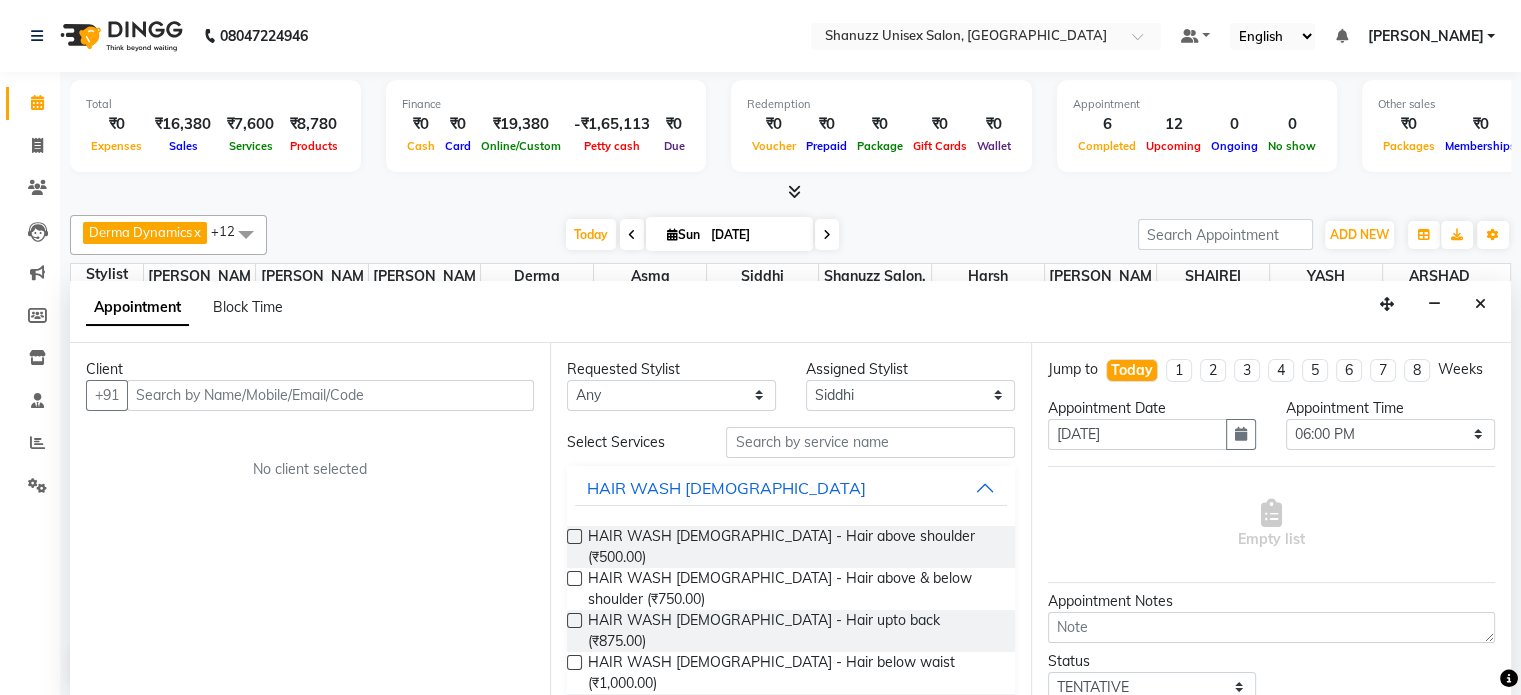 click at bounding box center (330, 395) 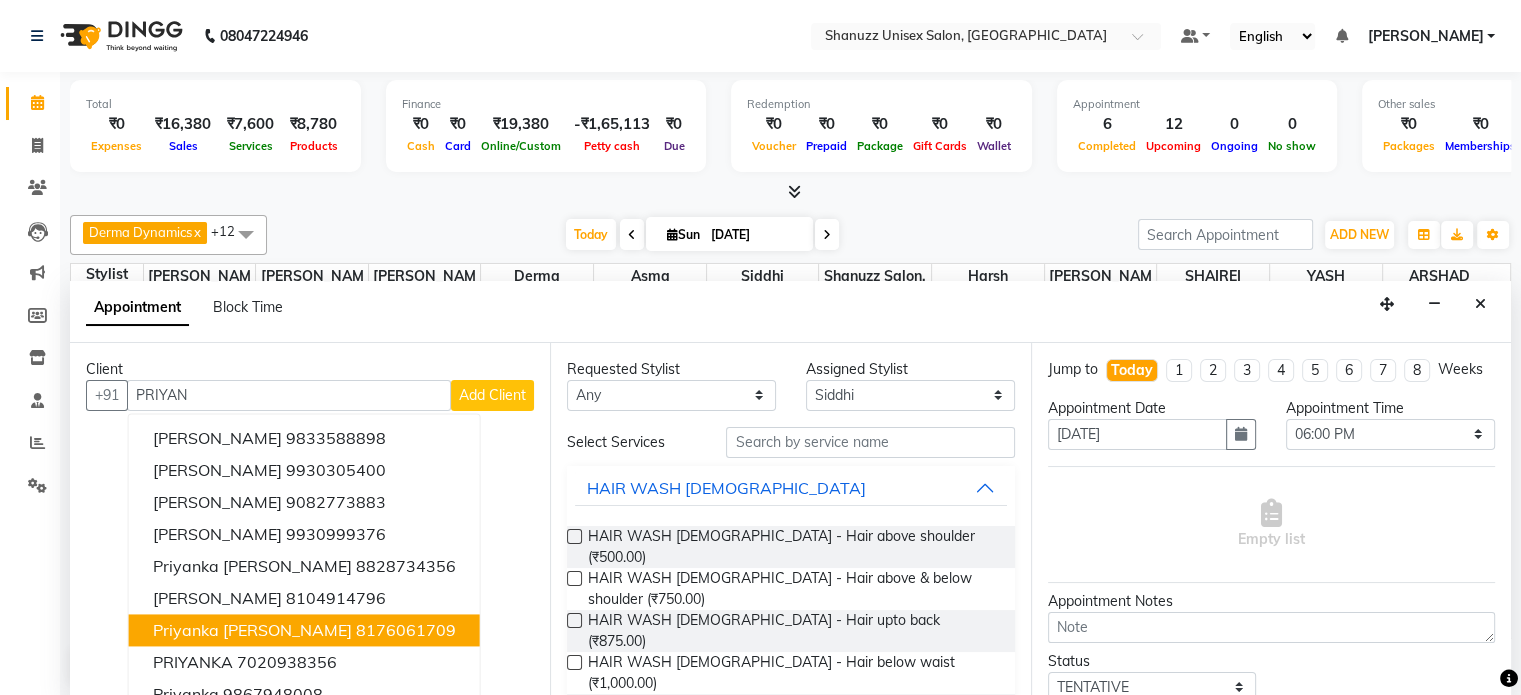 click on "priyanka chaurasia" at bounding box center (252, 630) 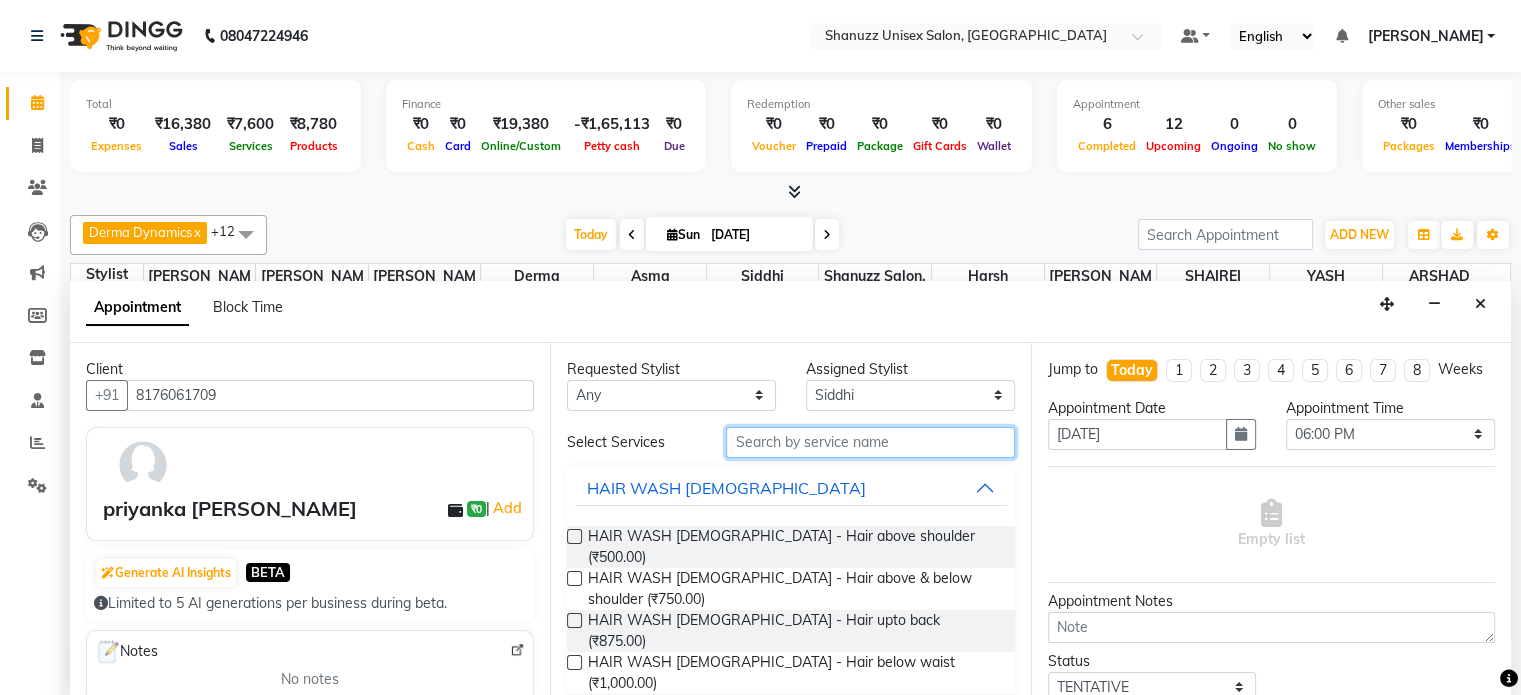 click at bounding box center [870, 442] 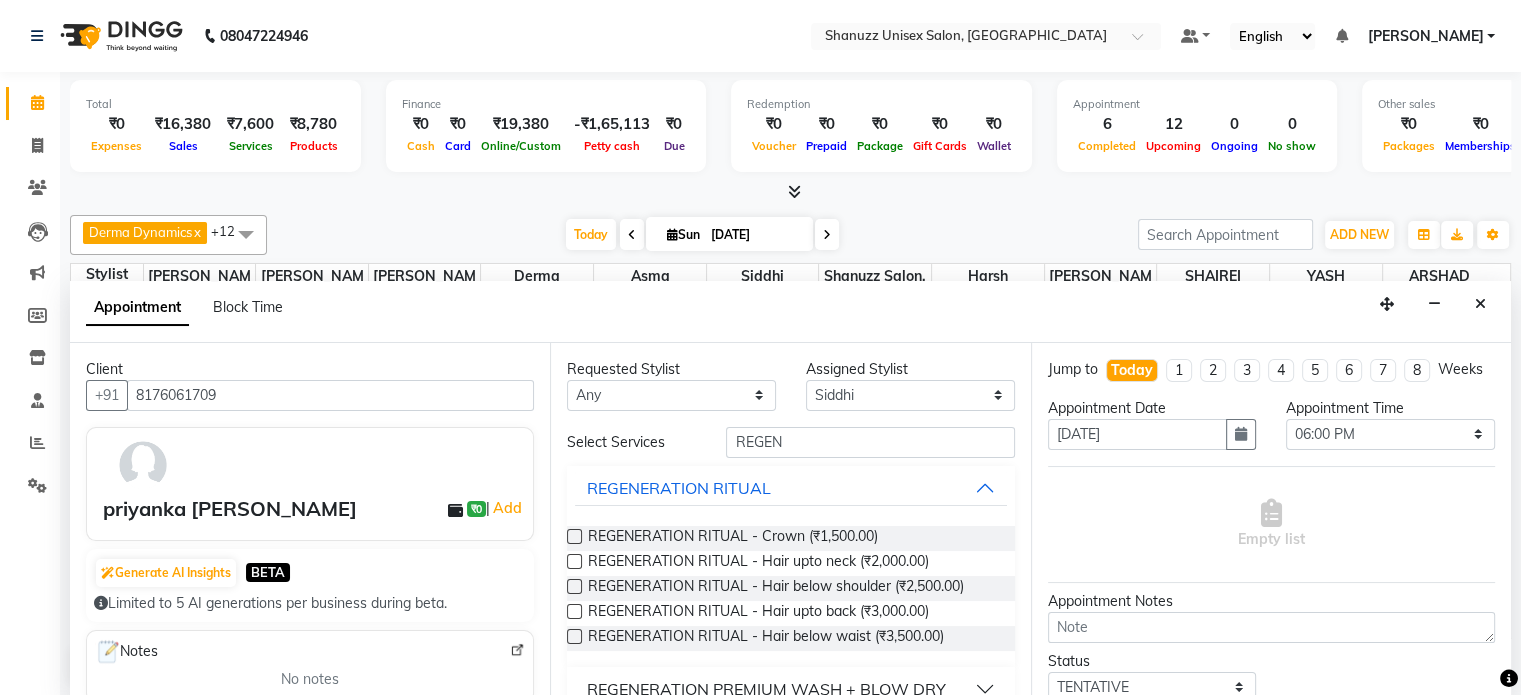 click at bounding box center (574, 611) 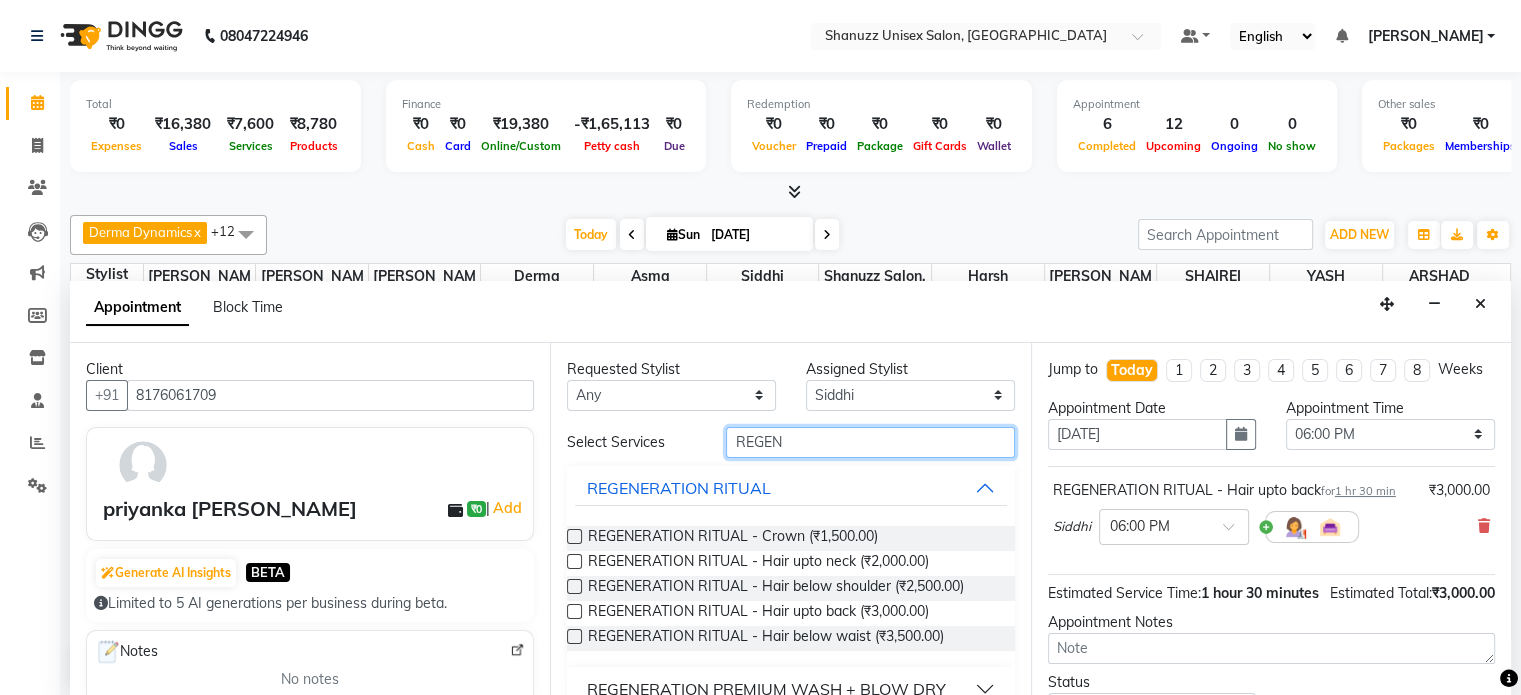click on "REGEN" at bounding box center (870, 442) 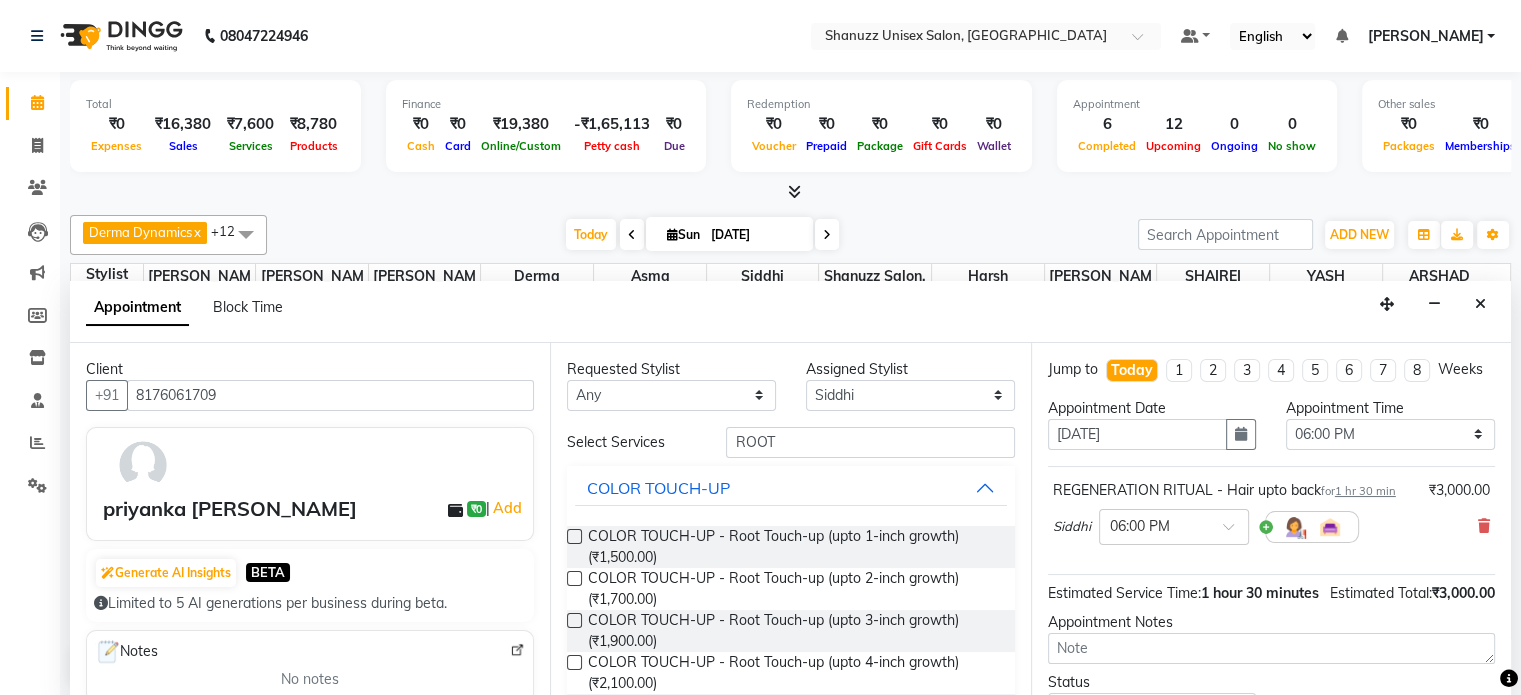 click at bounding box center [574, 536] 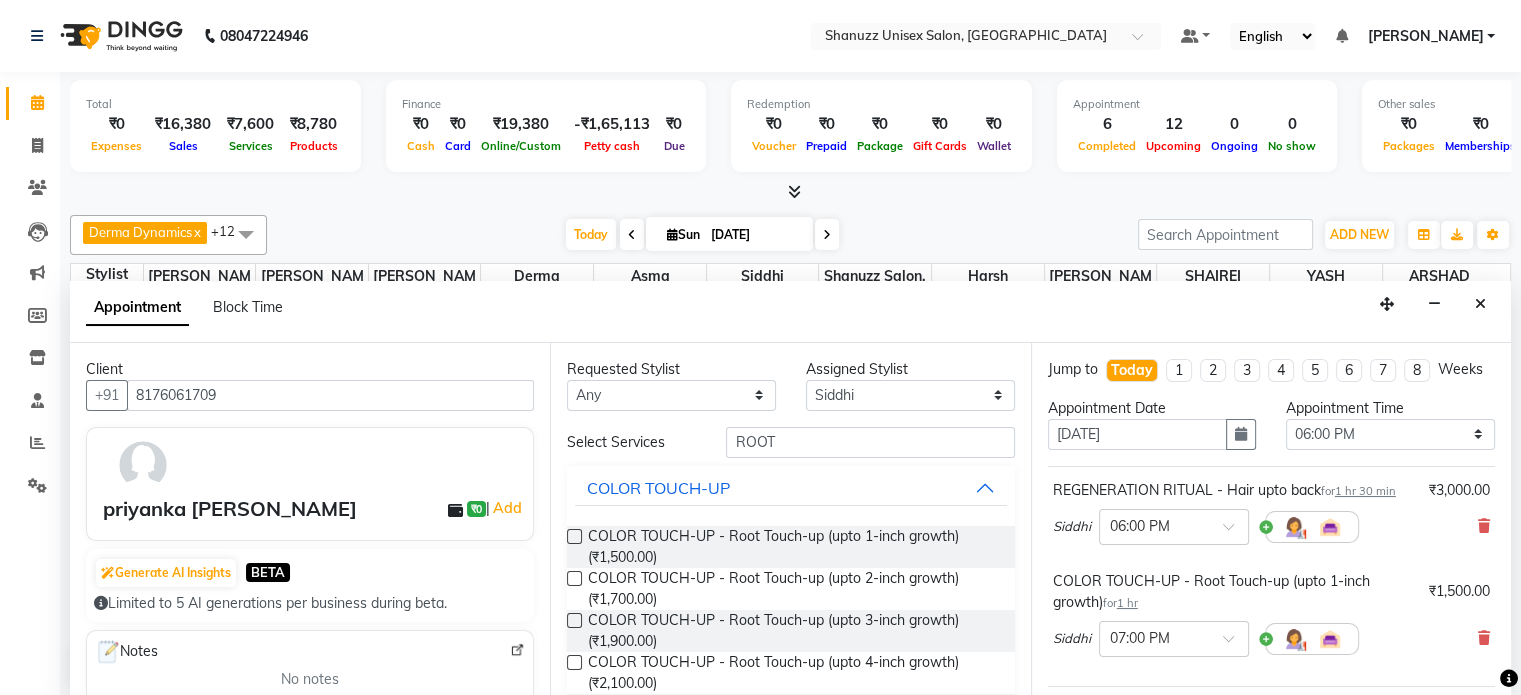 scroll, scrollTop: 303, scrollLeft: 0, axis: vertical 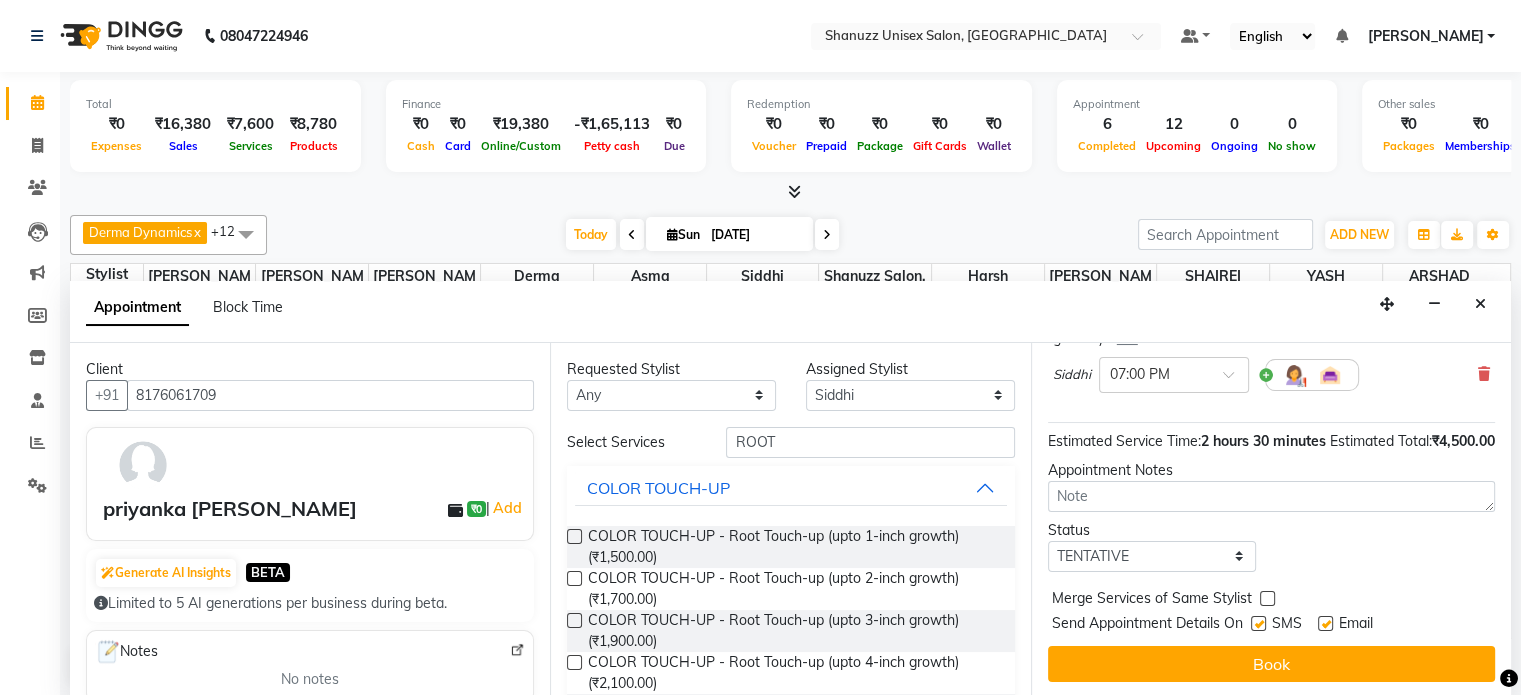 click at bounding box center [1258, 623] 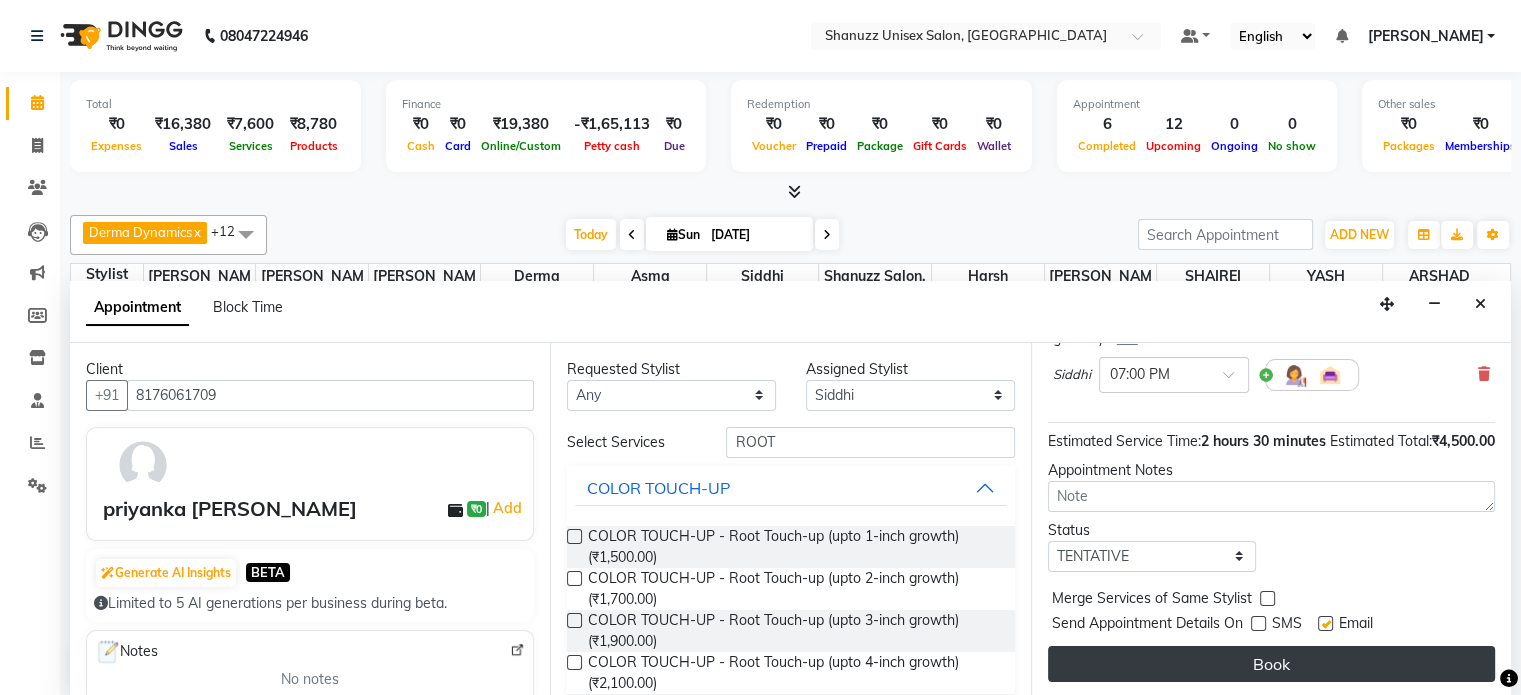 click on "Book" at bounding box center (1271, 664) 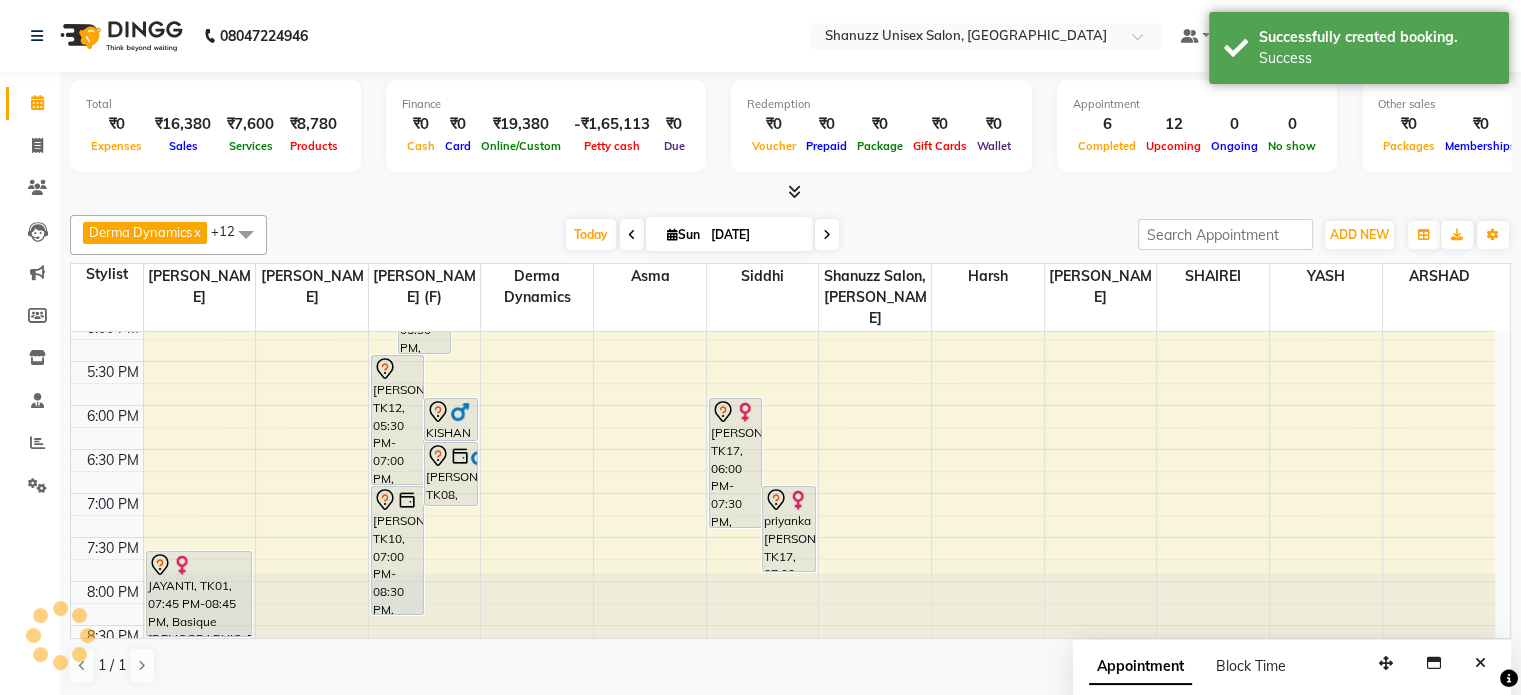 scroll, scrollTop: 0, scrollLeft: 0, axis: both 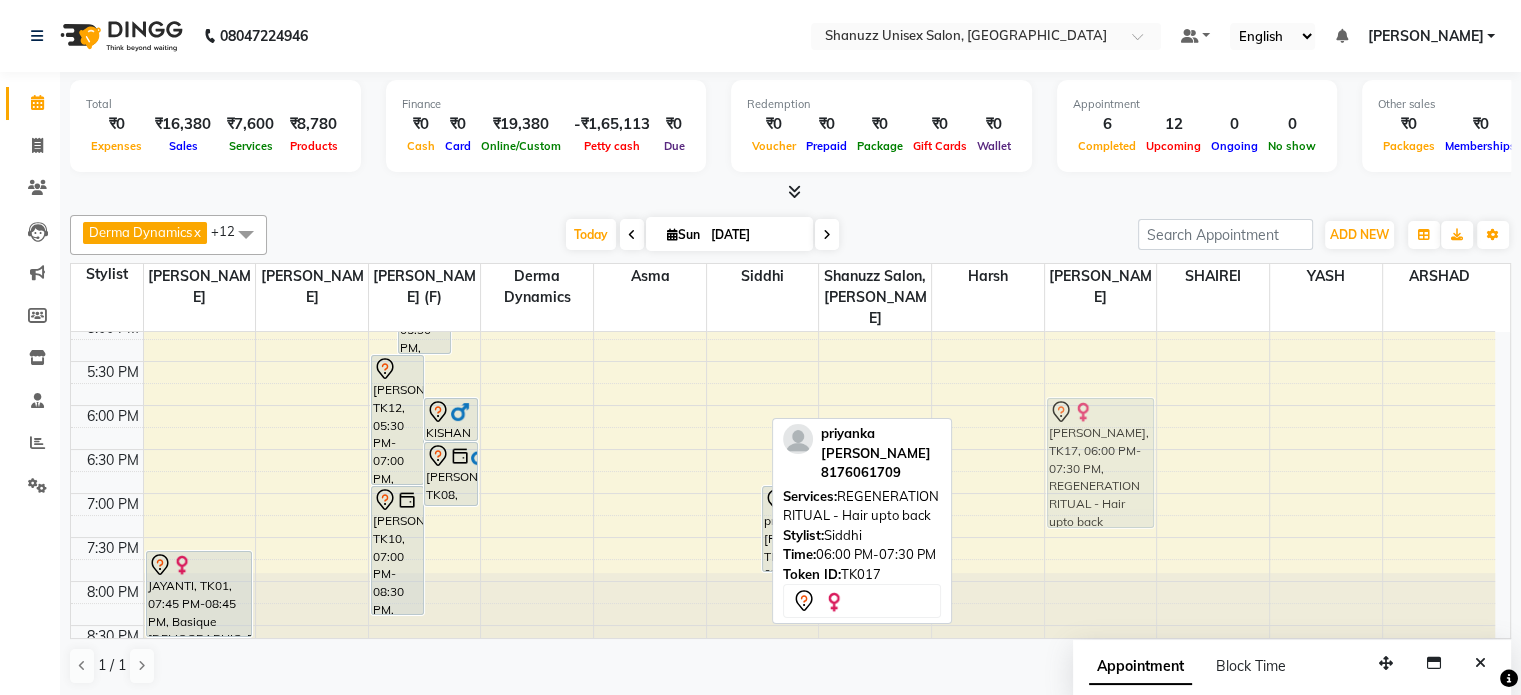 drag, startPoint x: 717, startPoint y: 435, endPoint x: 1124, endPoint y: 437, distance: 407.0049 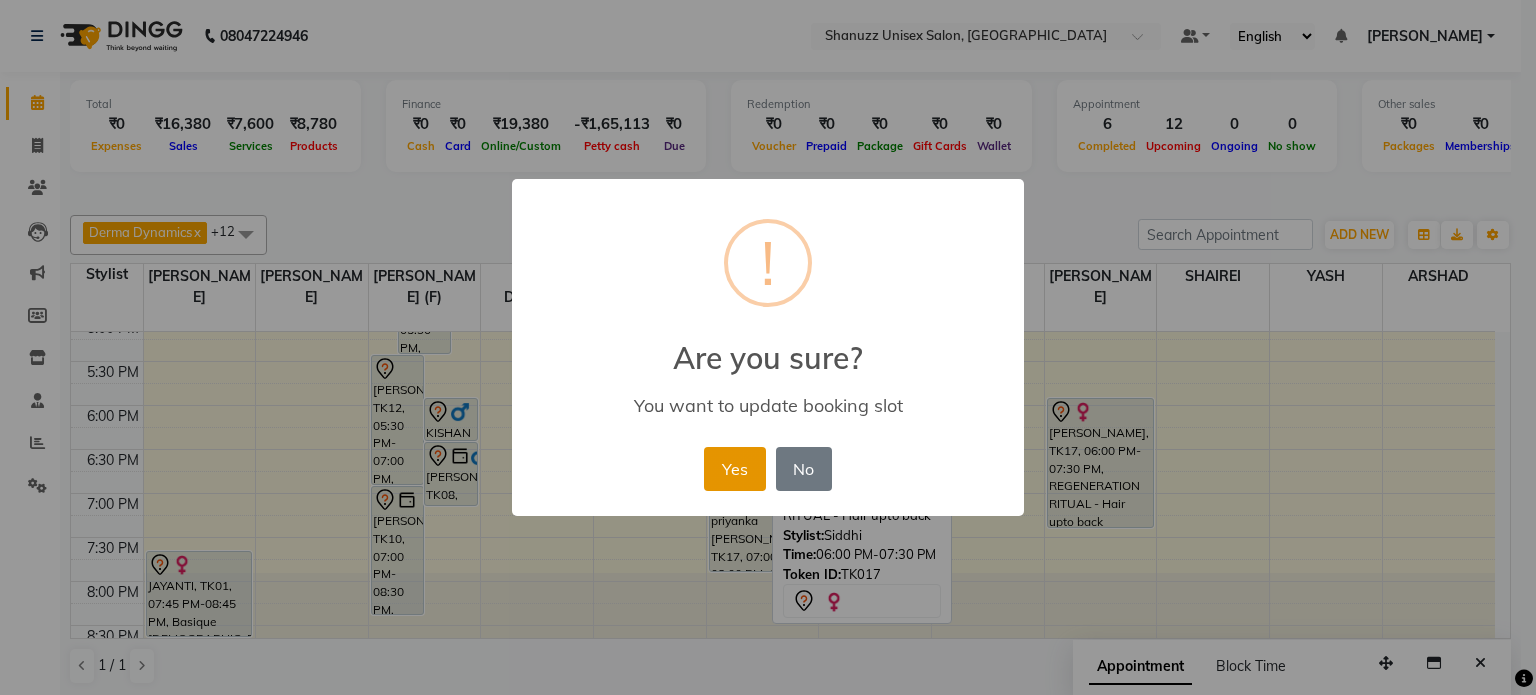 click on "Yes" at bounding box center [734, 469] 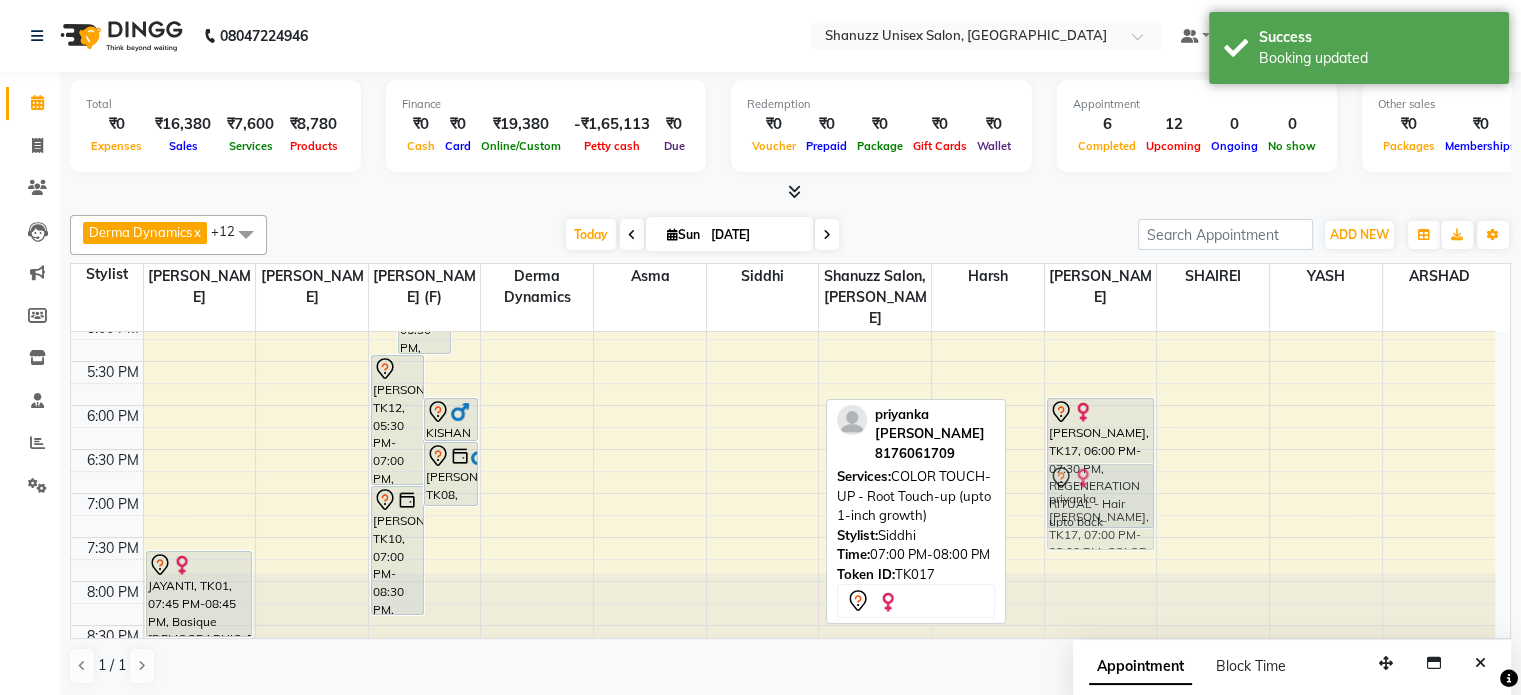 drag, startPoint x: 778, startPoint y: 514, endPoint x: 1119, endPoint y: 503, distance: 341.17737 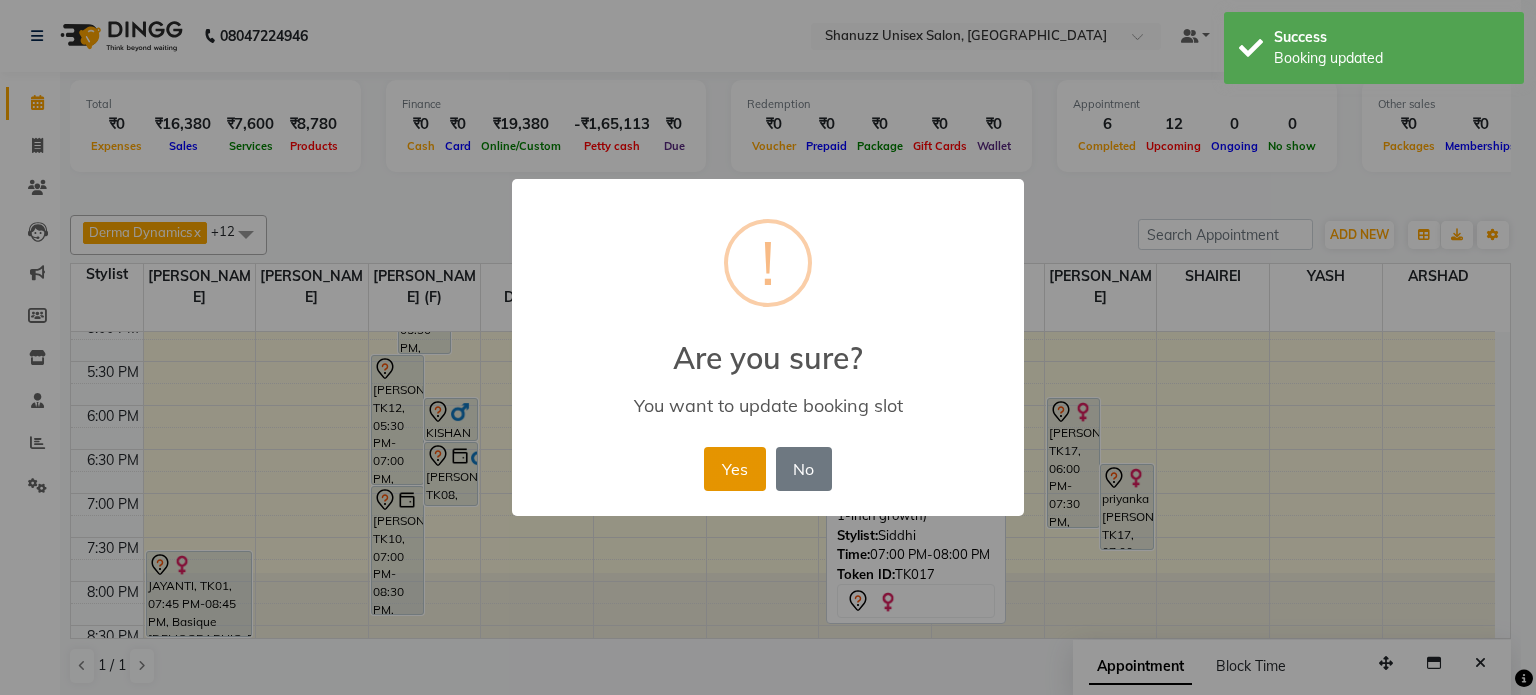 click on "Yes" at bounding box center (734, 469) 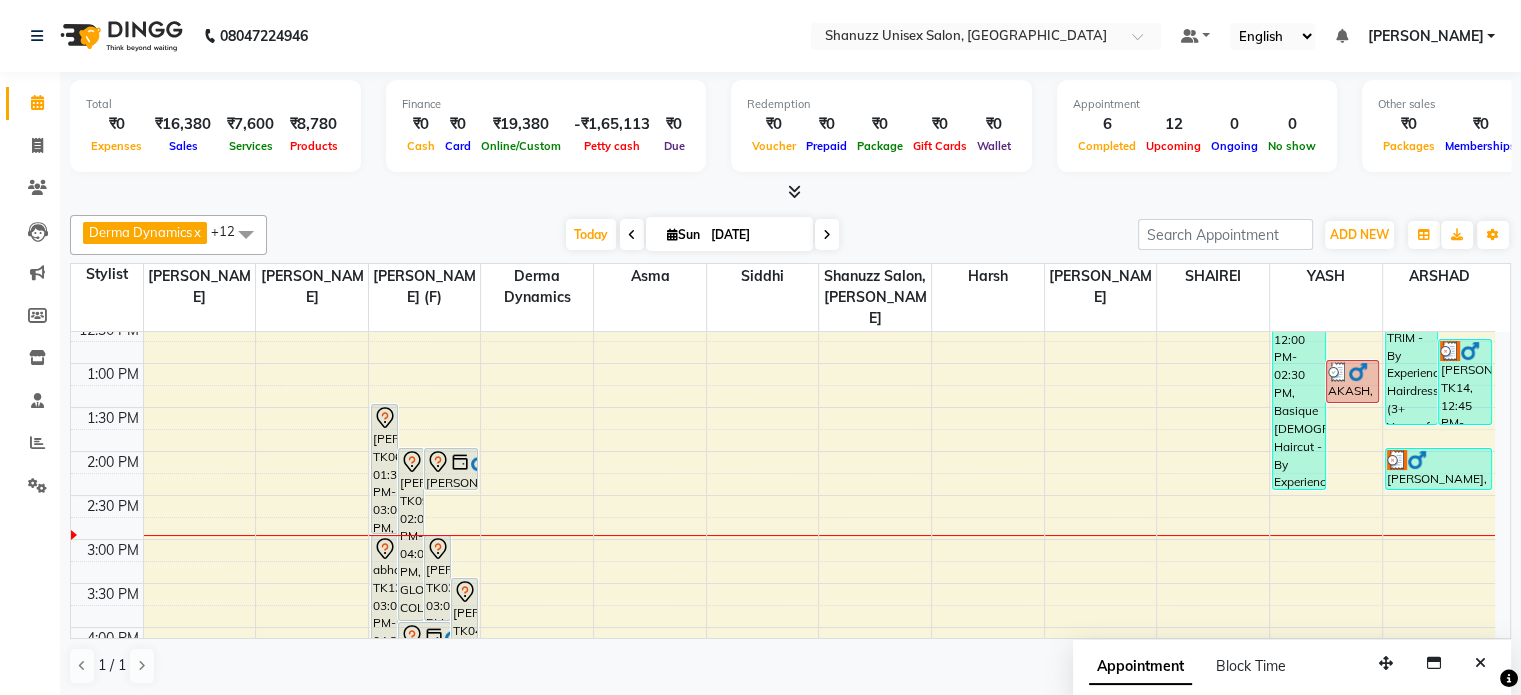 scroll, scrollTop: 302, scrollLeft: 0, axis: vertical 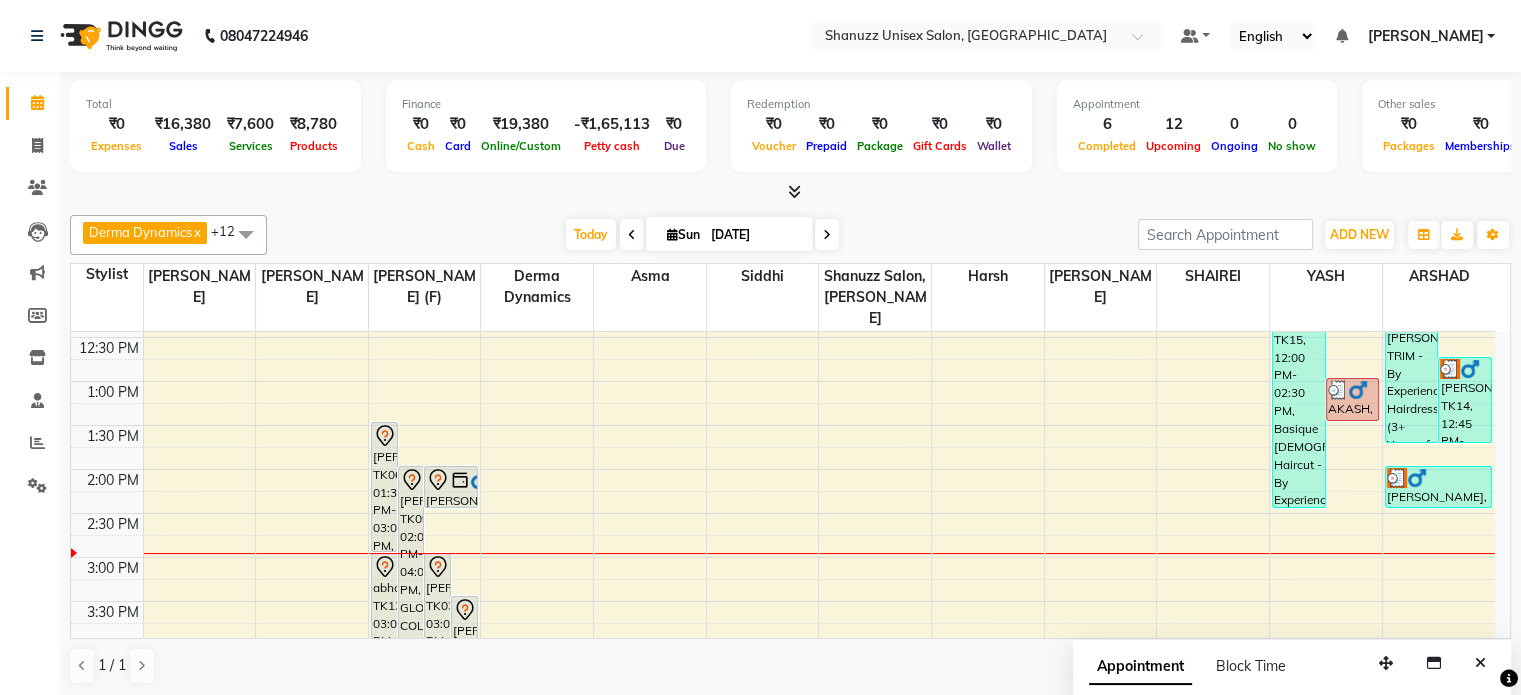 click on "9:00 AM 9:30 AM 10:00 AM 10:30 AM 11:00 AM 11:30 AM 12:00 PM 12:30 PM 1:00 PM 1:30 PM 2:00 PM 2:30 PM 3:00 PM 3:30 PM 4:00 PM 4:30 PM 5:00 PM 5:30 PM 6:00 PM 6:30 PM 7:00 PM 7:30 PM 8:00 PM 8:30 PM             JAYANTI, TK01, 07:45 PM-08:45 PM, Basique FEMALE Haircut - By Seasoned Hairdresser (10+ Years of Experience)             VENKATESH VENNA, TK06, 01:30 PM-03:00 PM, Basique MALE Haircut - By Shanuzz (18+ Years of Experience)             DR.YASHODA SOLANKI, TK09, 02:00 PM-04:00 PM, GLOBAL COLOR - Hair below waist             NIRVAN SHAH, TK03, 03:00 PM-04:00 PM, Basique MALE Haircut - By Shanuzz (18+ Years of Experience)             SUNNY RATHOD, TK04, 03:30 PM-05:00 PM, Basique MALE Haircut - By Shanuzz (18+ Years of Experience)             MRAGENDRA CHANDEL, TK02, 02:00 PM-02:30 PM, Basique MALE Haircut - By Shanuzz (18+ Years of Experience)             abhay, TK13, 03:00 PM-04:30 PM, Basique MALE Haircut - By Shanuzz (18+ Years of Experience)" at bounding box center (783, 557) 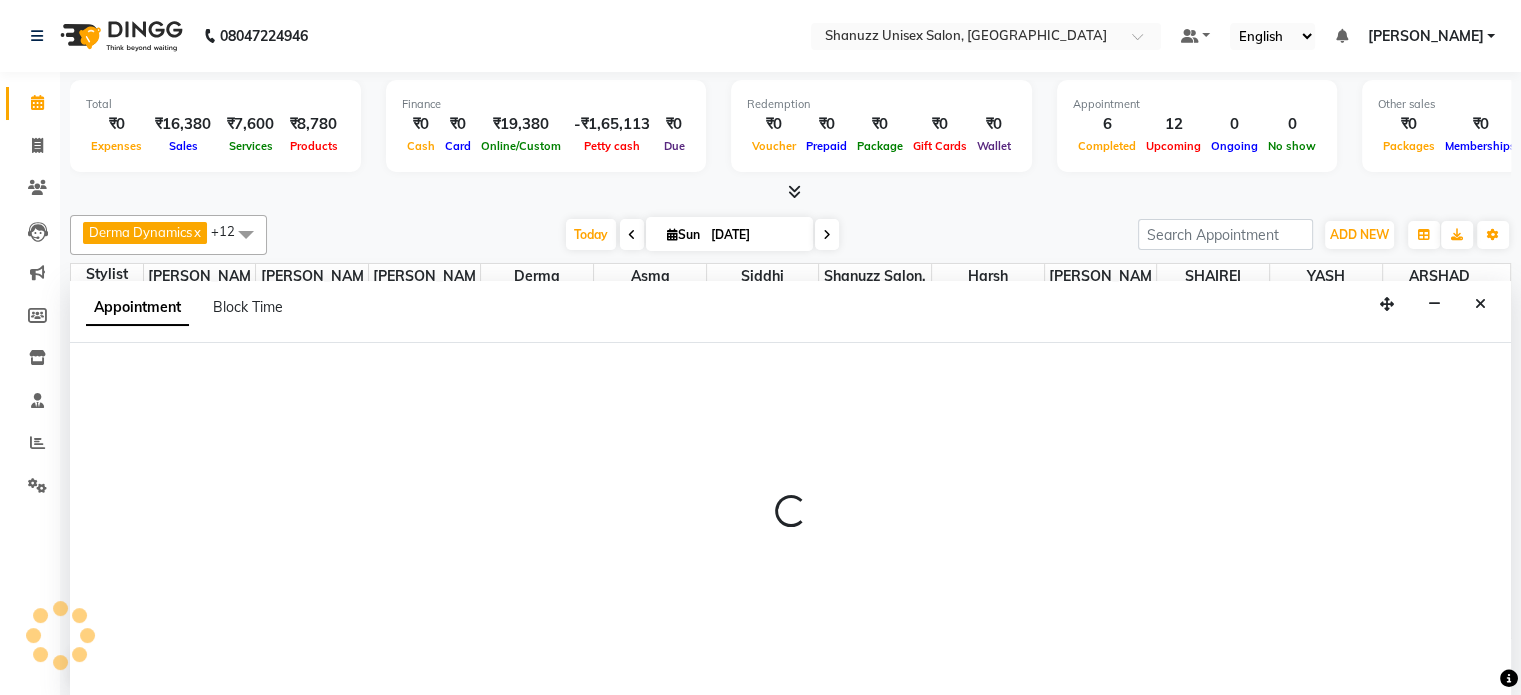 scroll, scrollTop: 0, scrollLeft: 0, axis: both 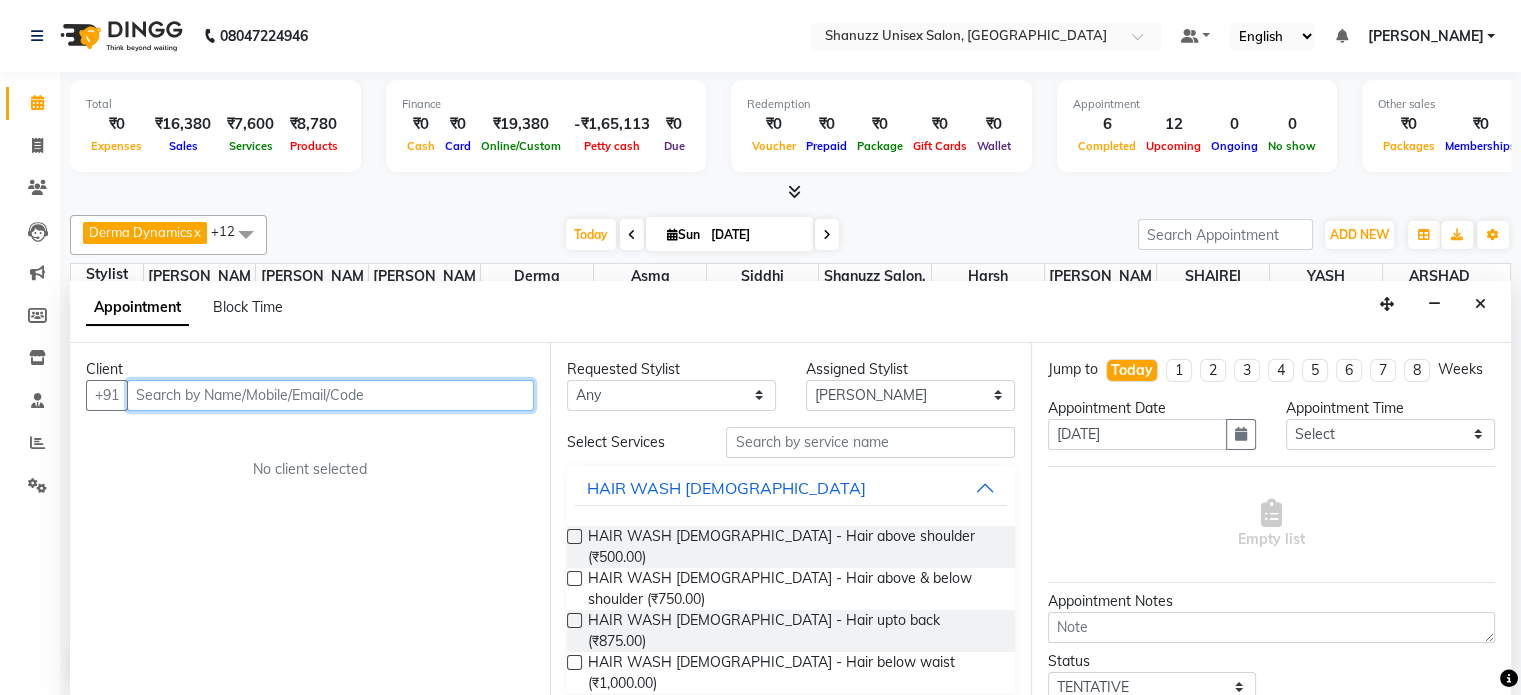click at bounding box center (330, 395) 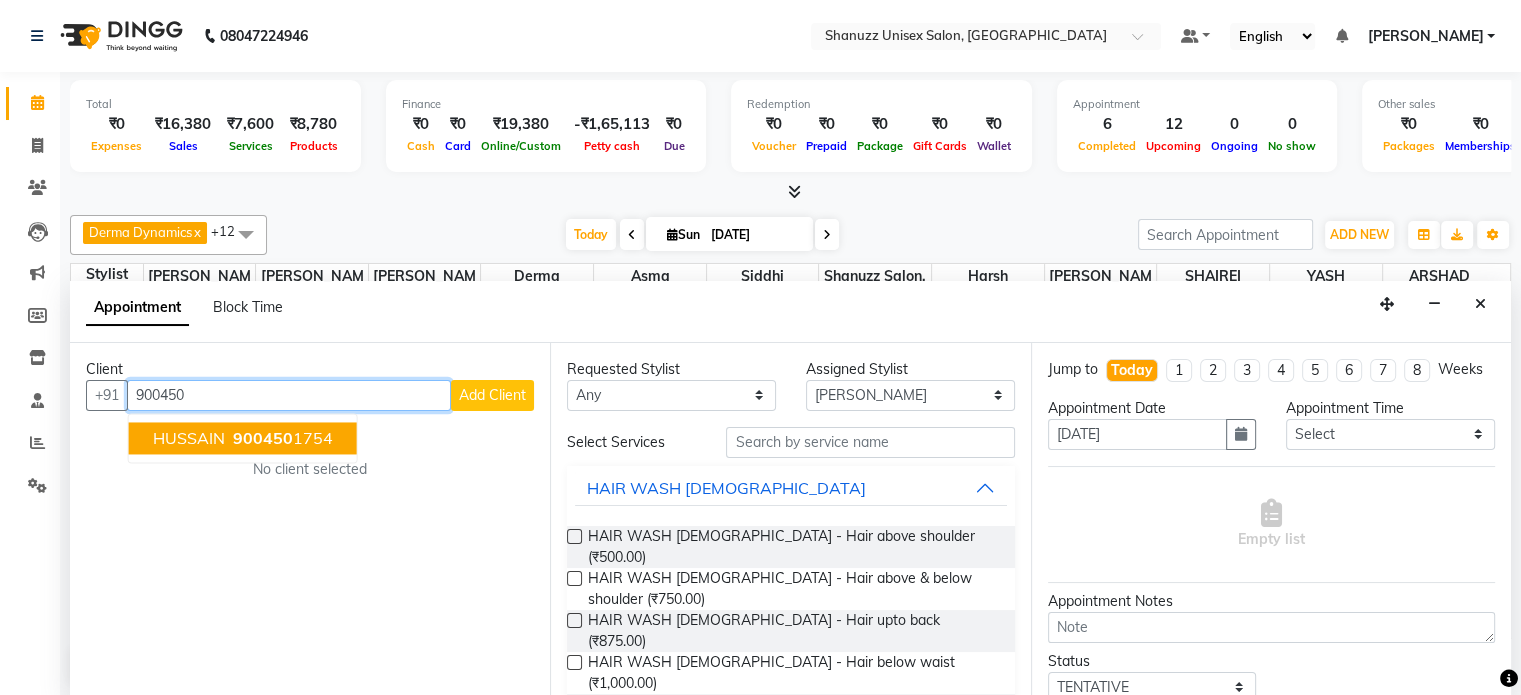 click on "900450" at bounding box center (263, 438) 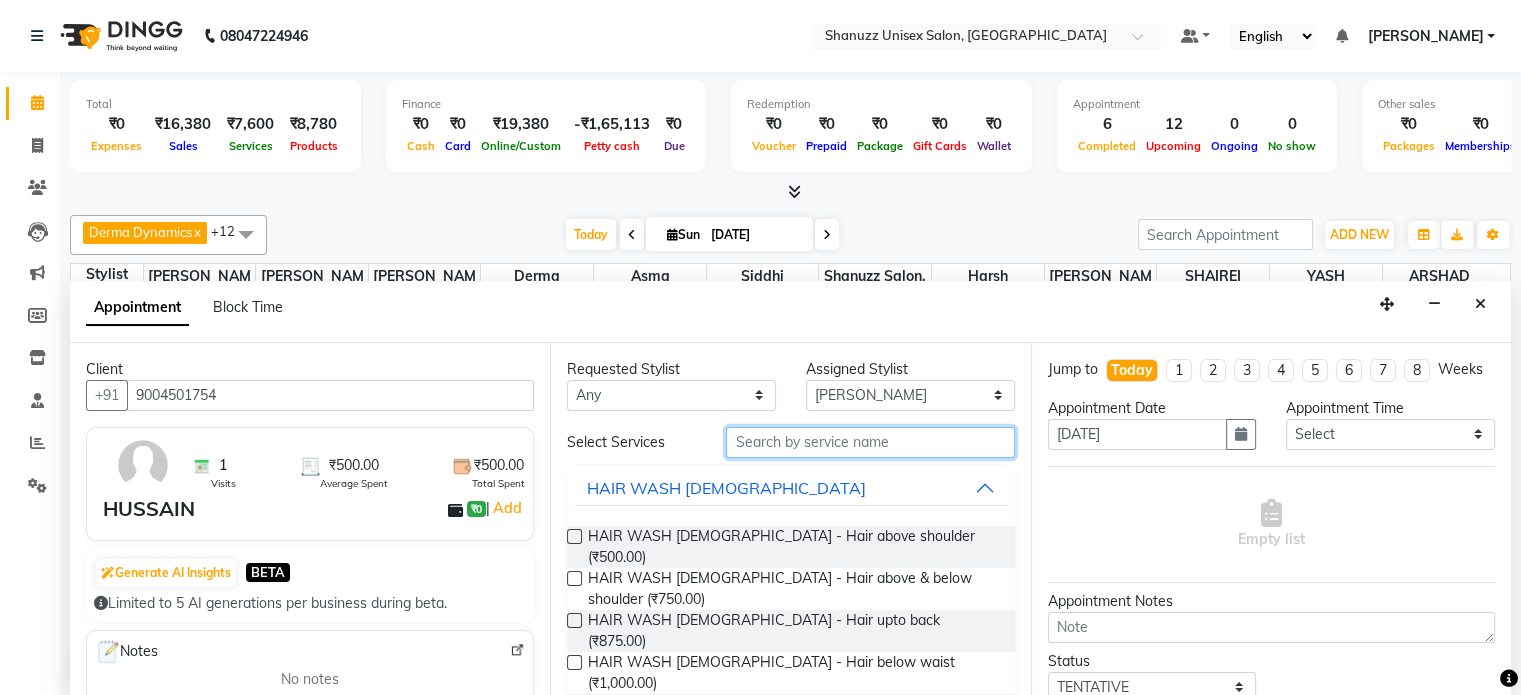 click at bounding box center (870, 442) 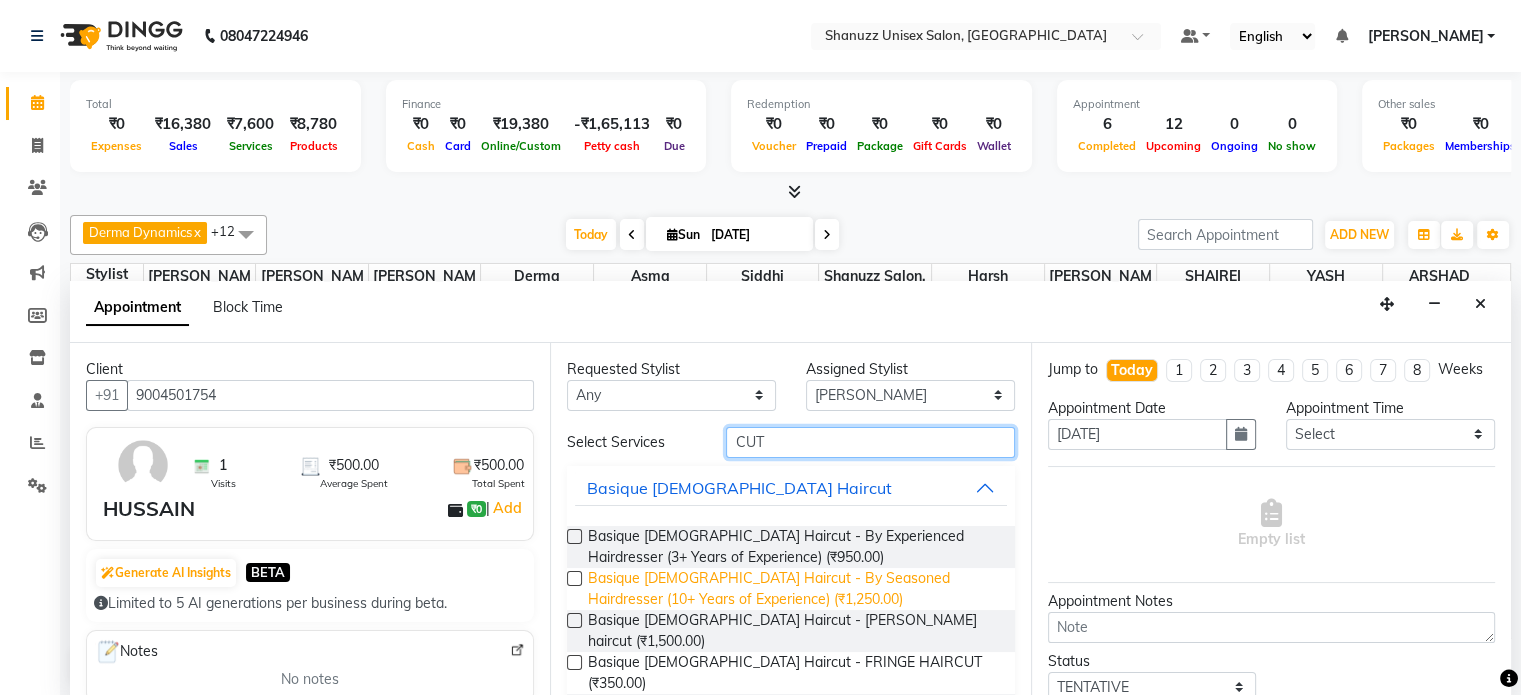 scroll, scrollTop: 106, scrollLeft: 0, axis: vertical 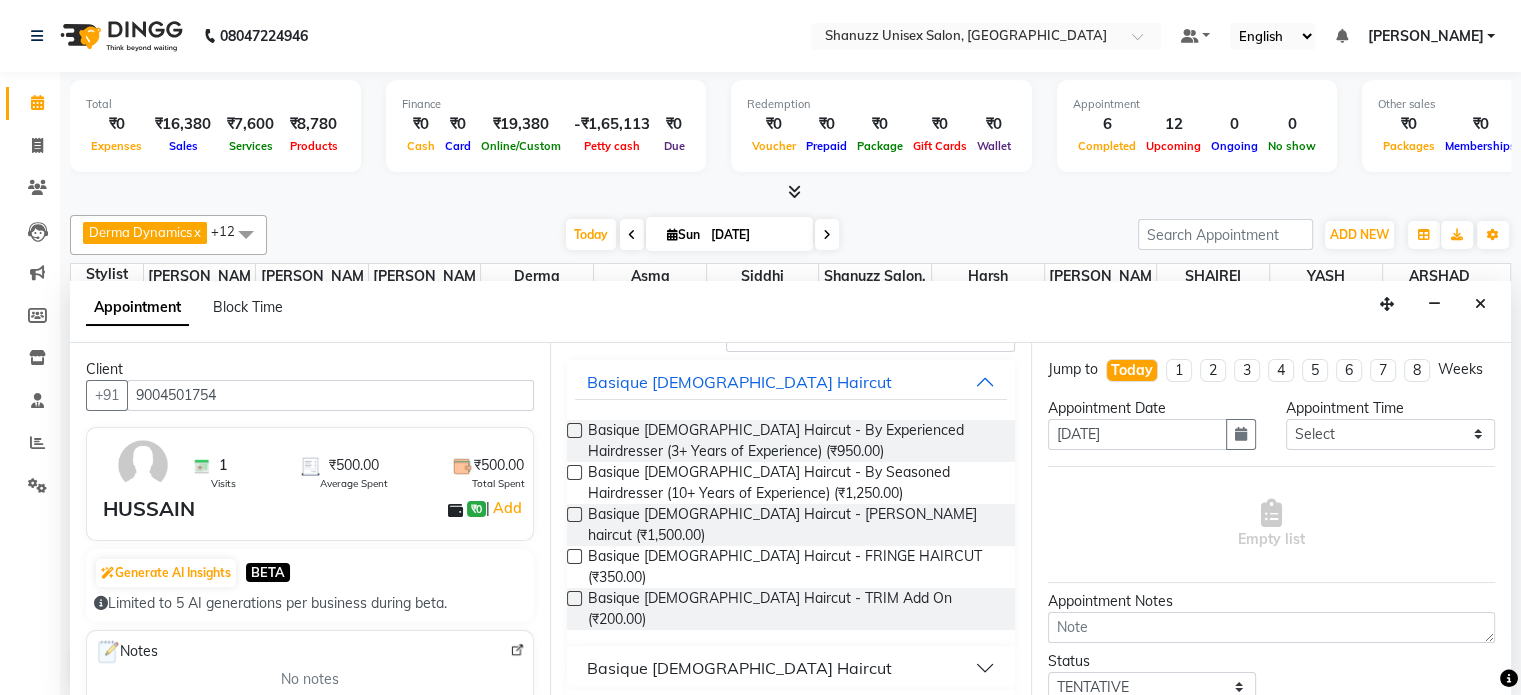 click on "Basique MALE Haircut" at bounding box center (790, 668) 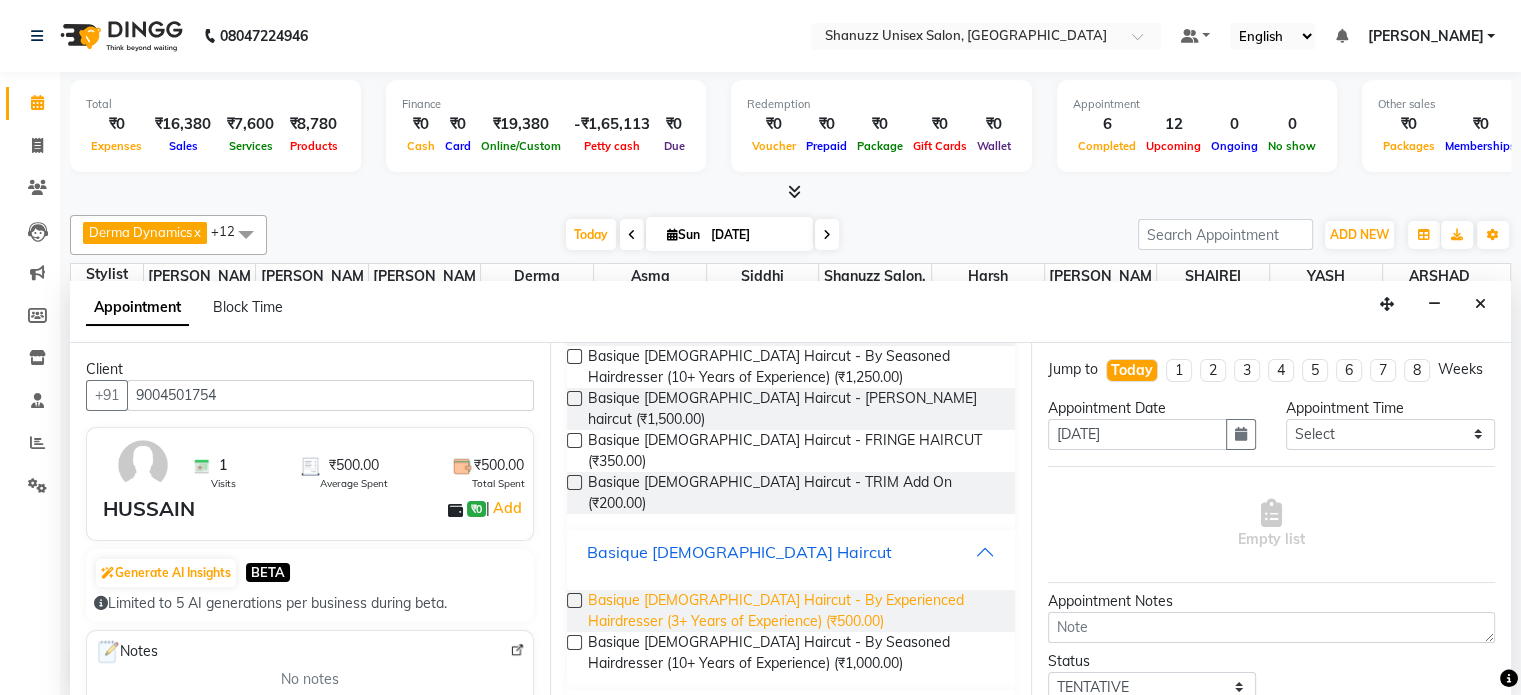 scroll, scrollTop: 221, scrollLeft: 0, axis: vertical 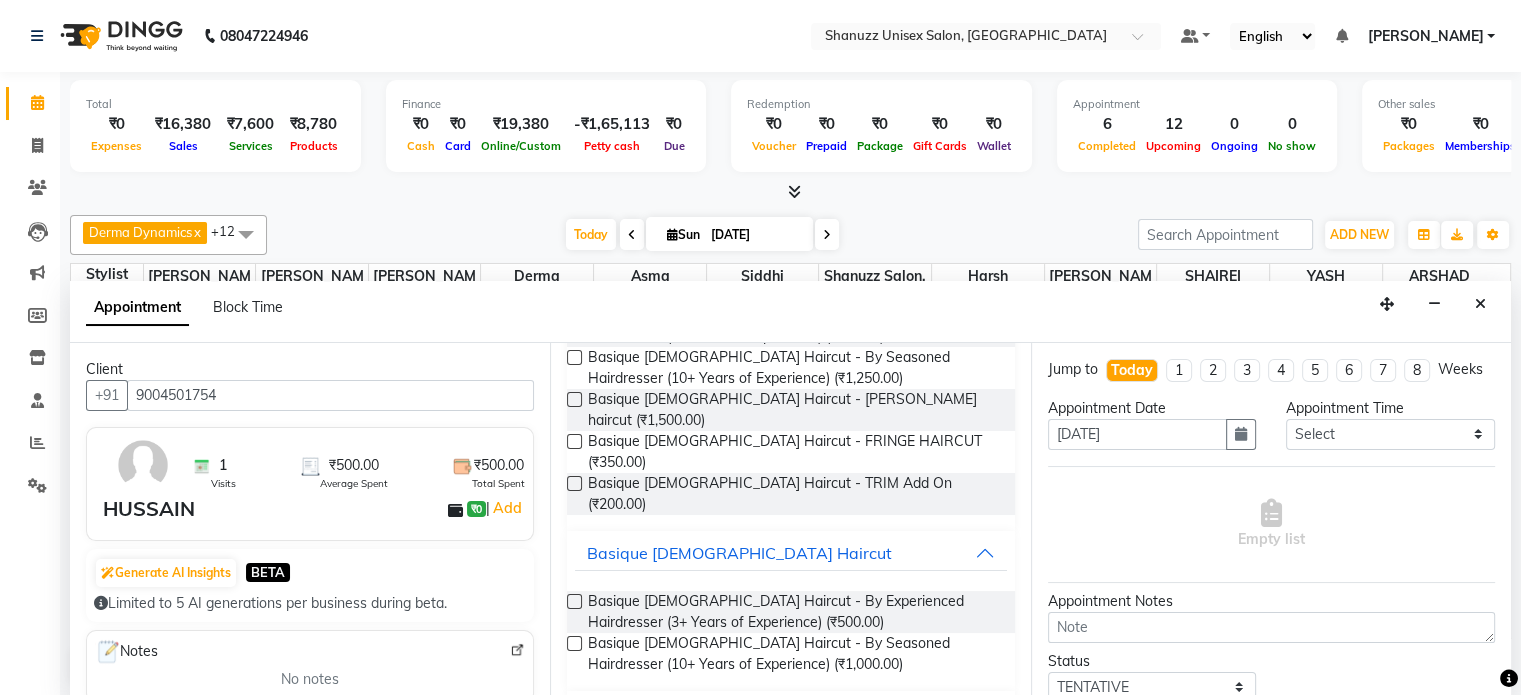 click at bounding box center [574, 643] 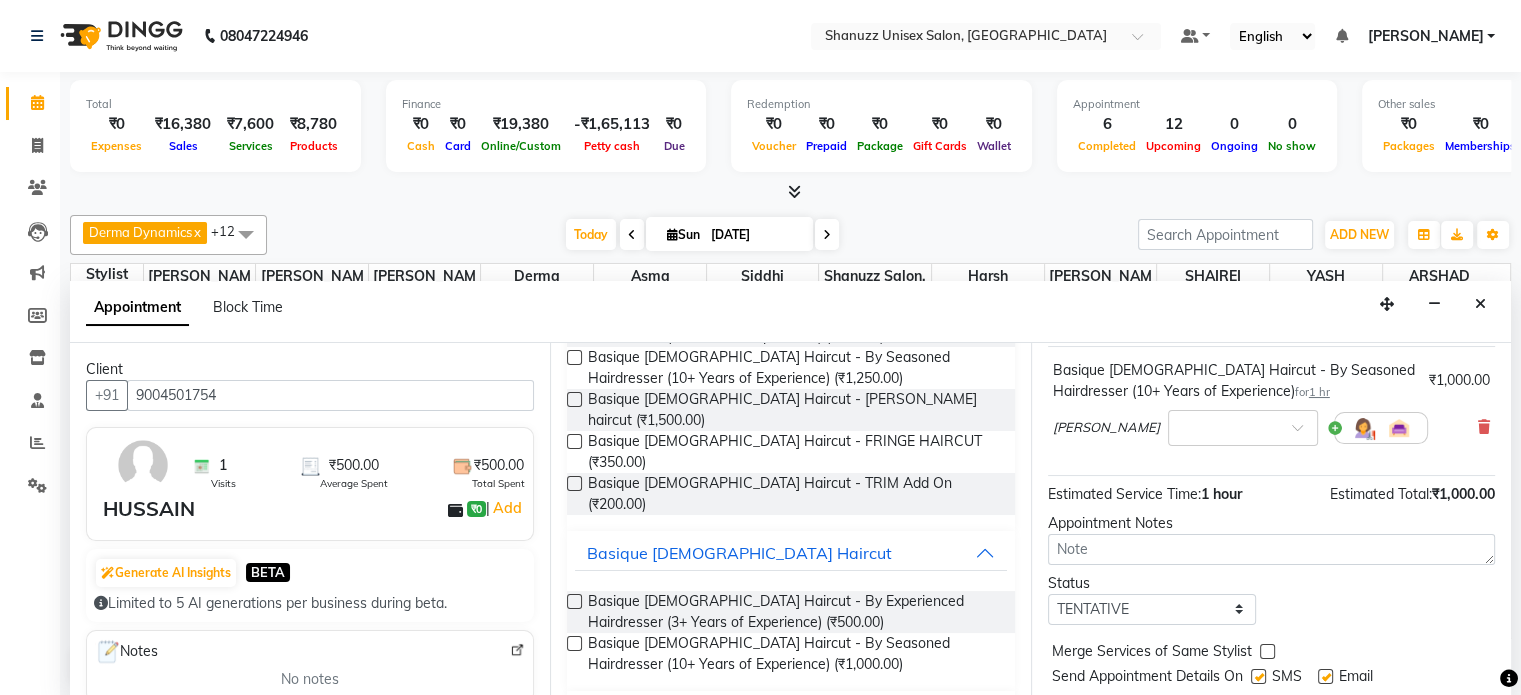 scroll, scrollTop: 191, scrollLeft: 0, axis: vertical 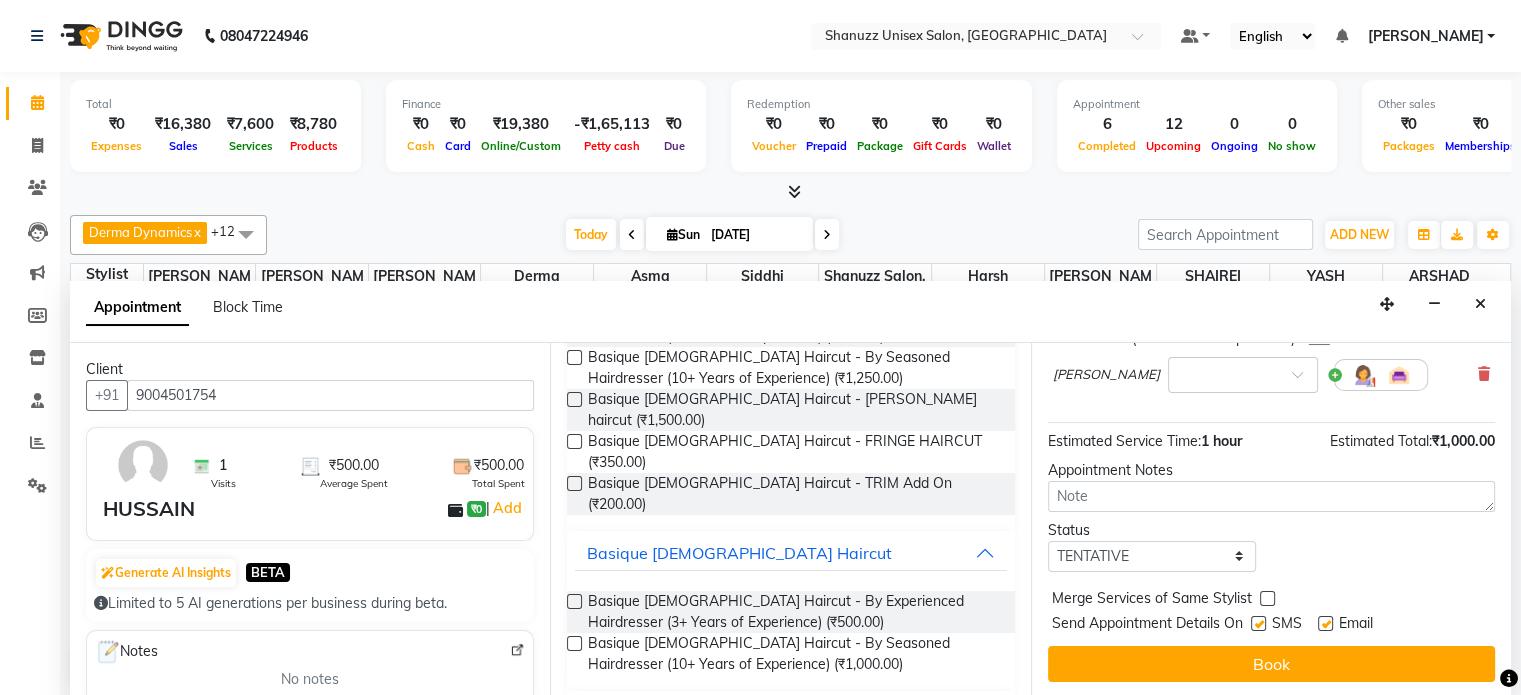 click at bounding box center [1258, 623] 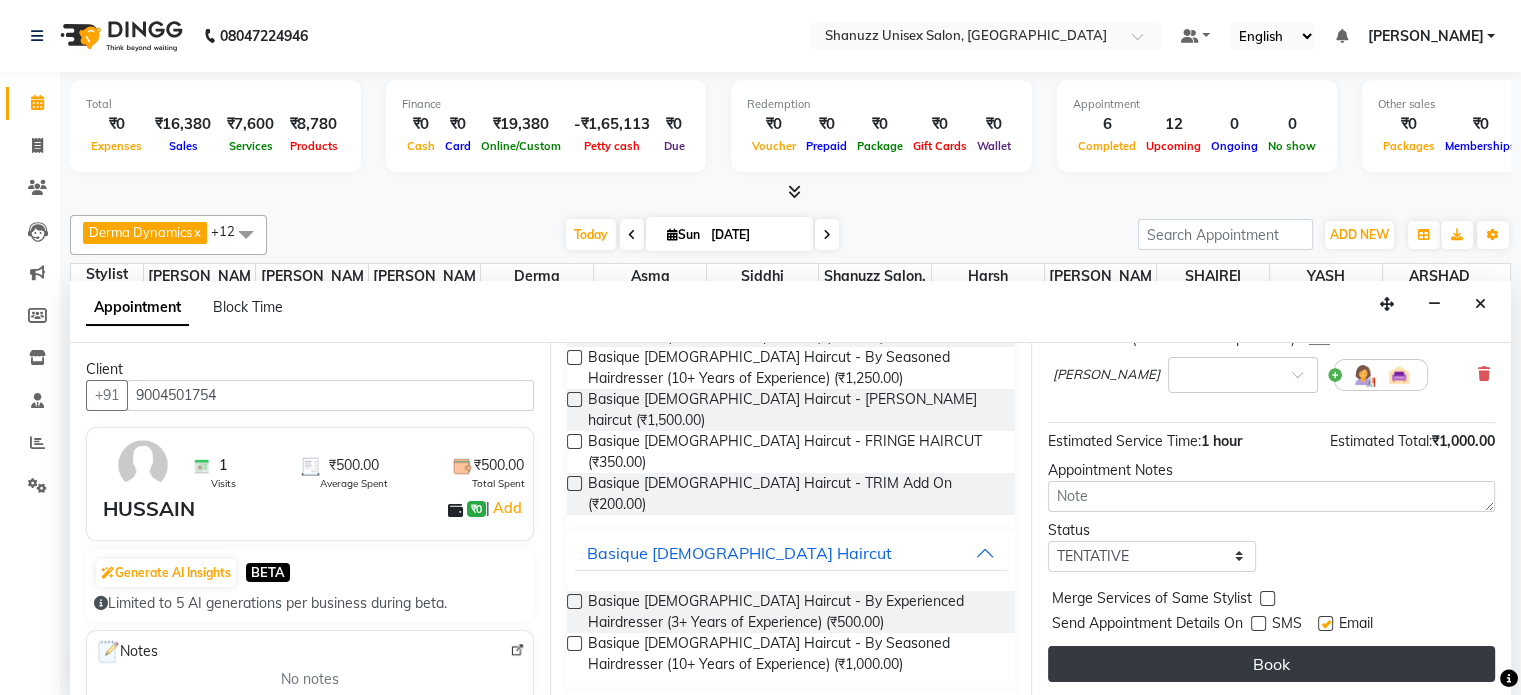 click on "Book" at bounding box center (1271, 664) 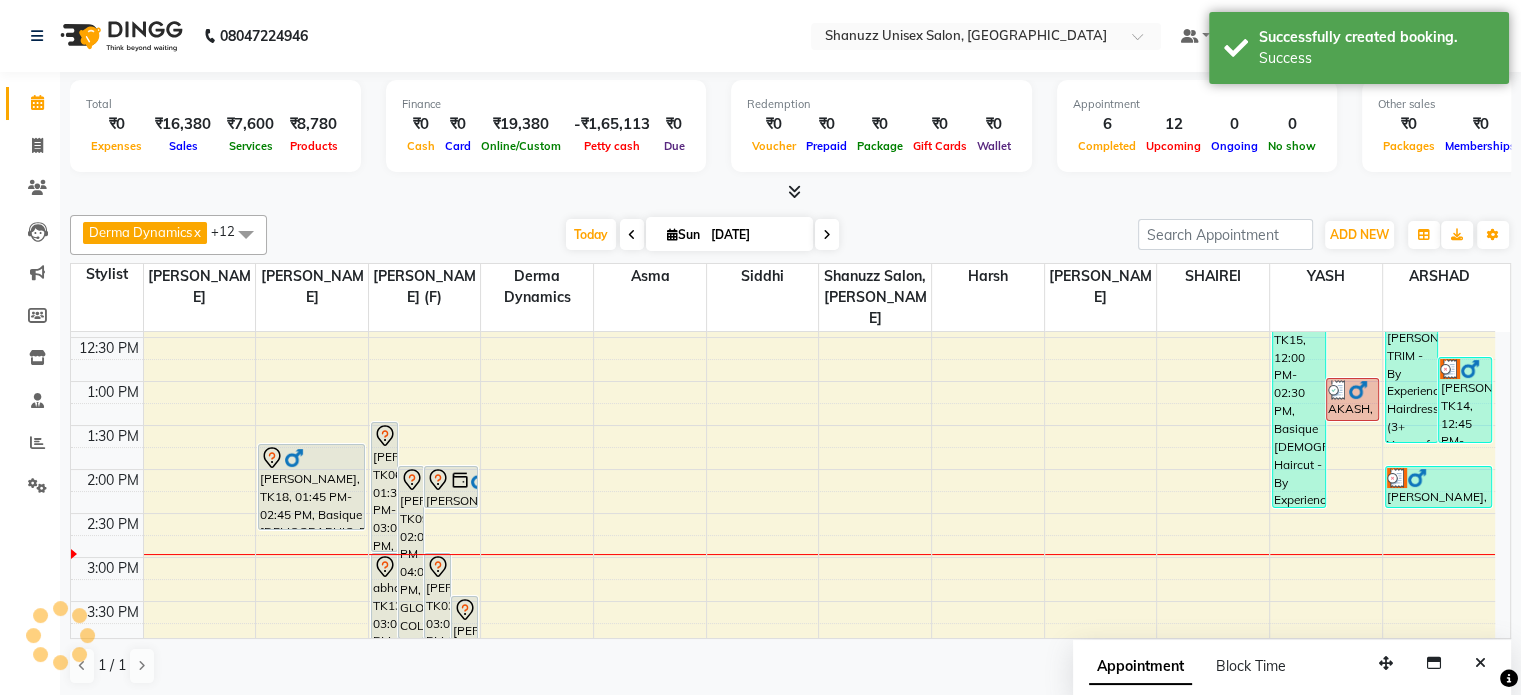 scroll, scrollTop: 0, scrollLeft: 0, axis: both 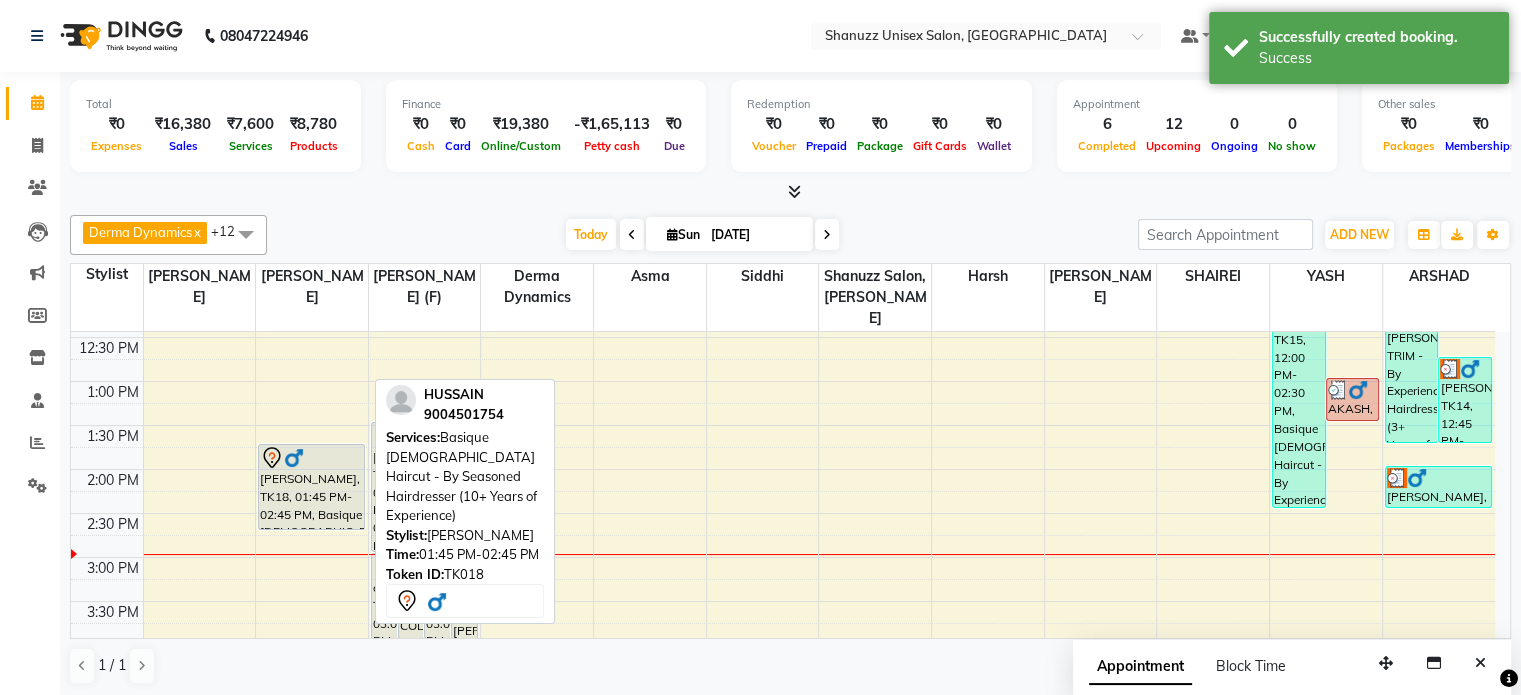 click on "HUSSAIN, TK18, 01:45 PM-02:45 PM, Basique MALE Haircut - By Seasoned Hairdresser (10+ Years of Experience)" at bounding box center (311, 487) 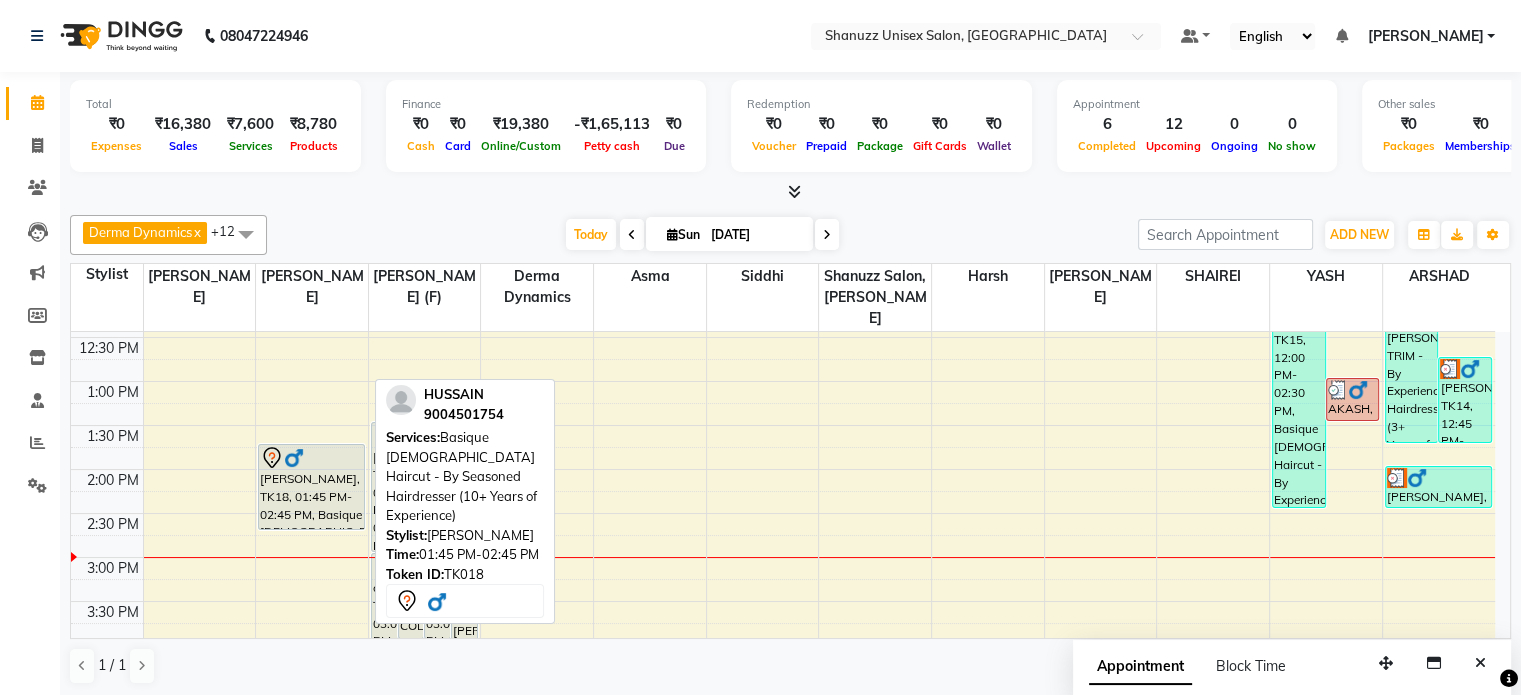 click on "HUSSAIN, TK18, 01:45 PM-02:45 PM, Basique MALE Haircut - By Seasoned Hairdresser (10+ Years of Experience)" at bounding box center [311, 487] 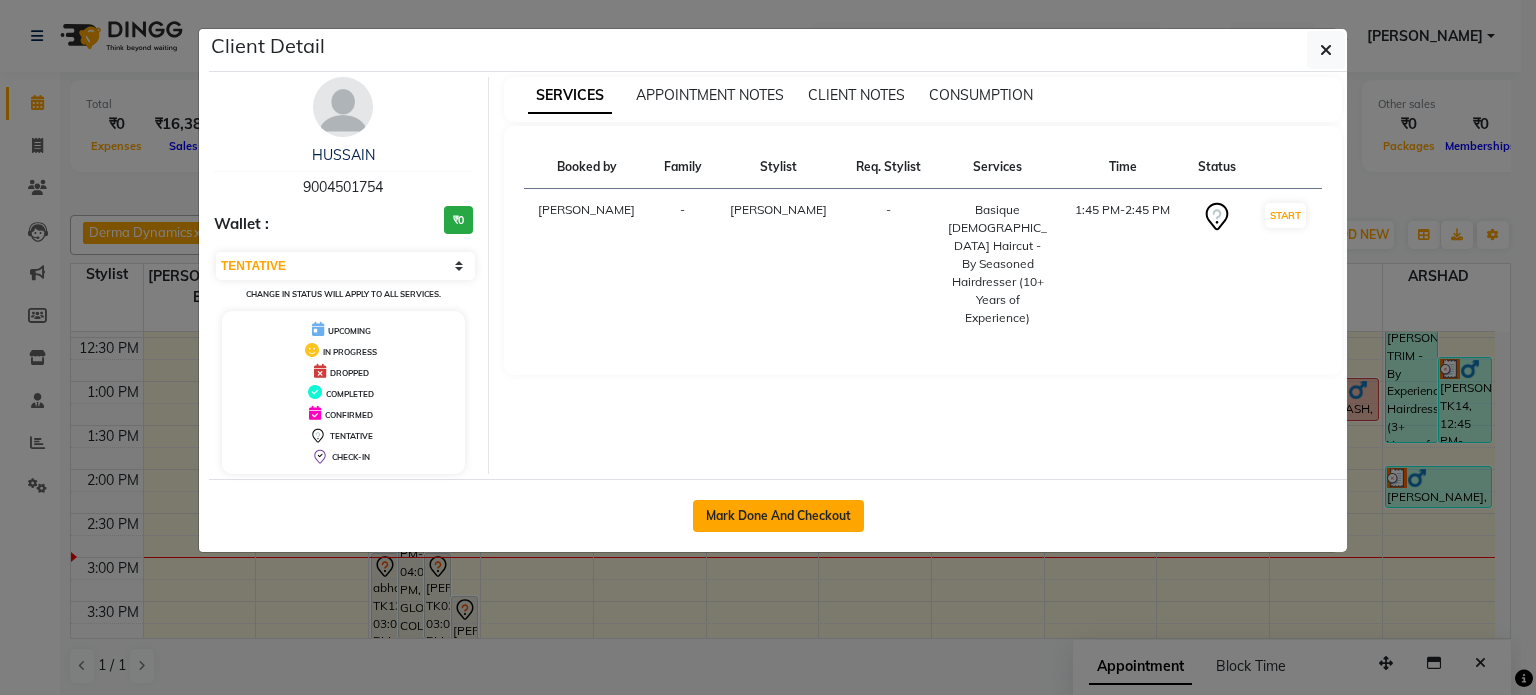 click on "Mark Done And Checkout" 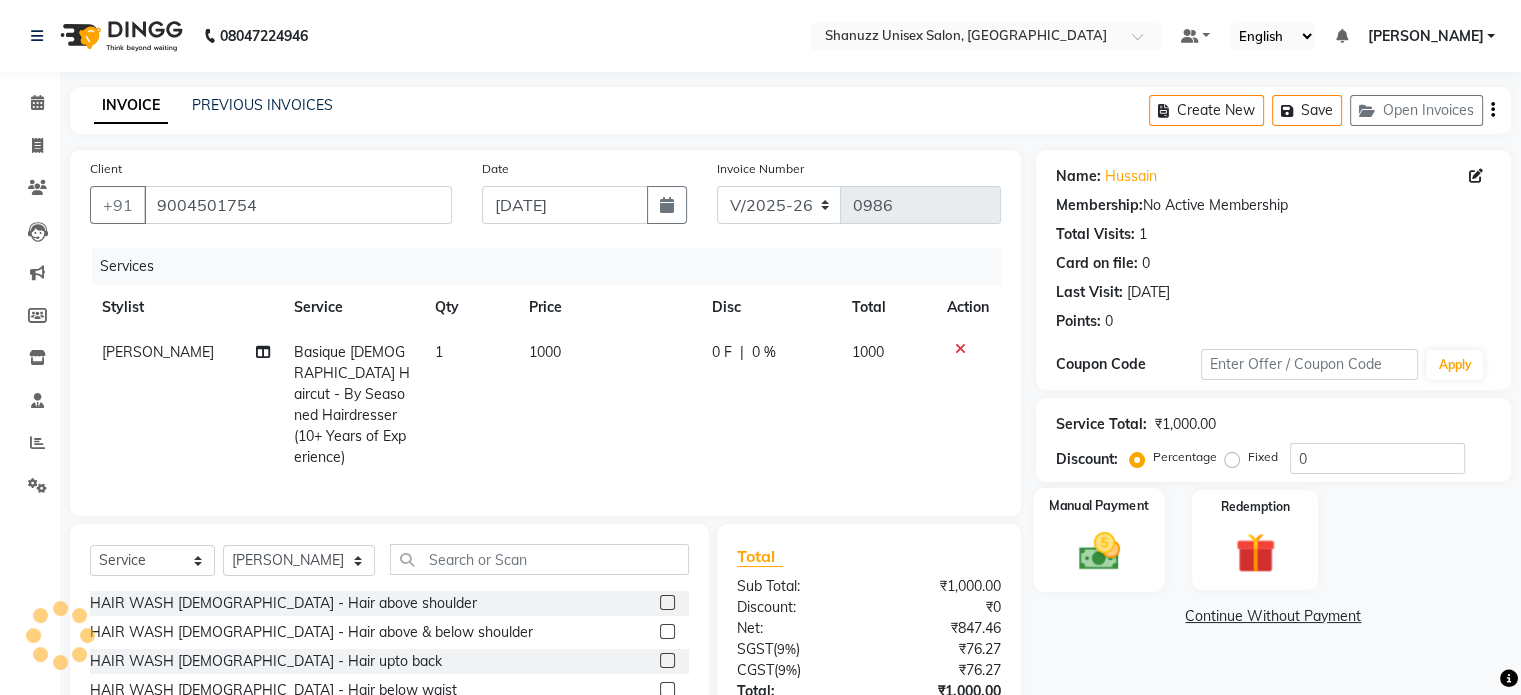 scroll, scrollTop: 148, scrollLeft: 0, axis: vertical 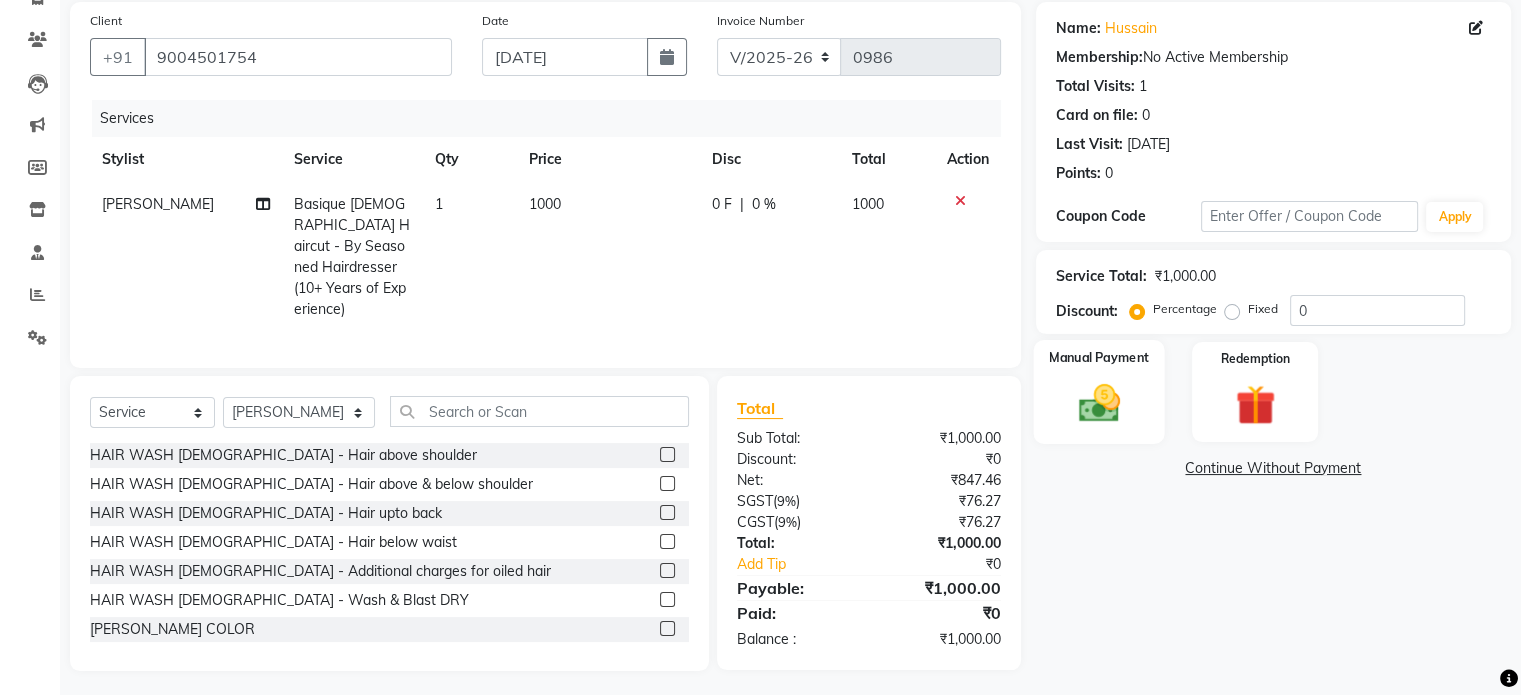 click 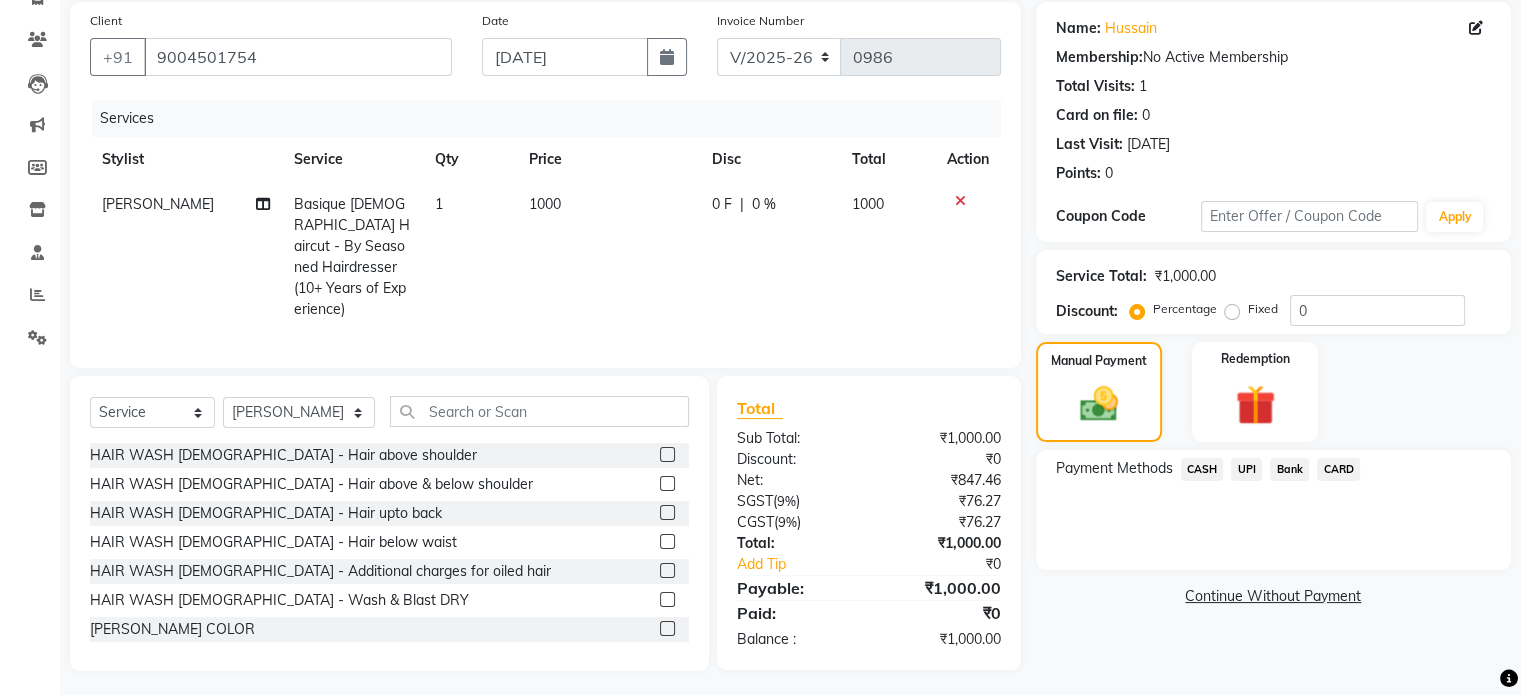 click on "UPI" 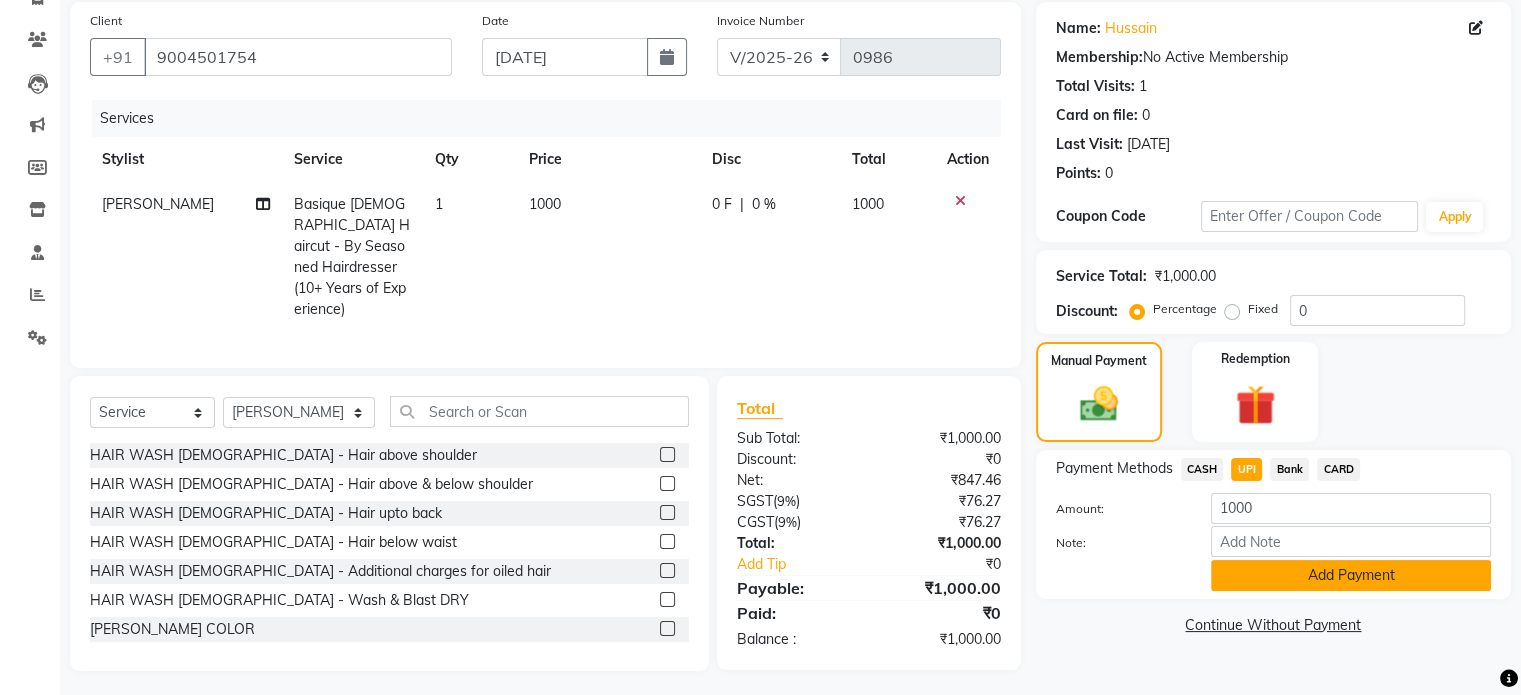 click on "Add Payment" 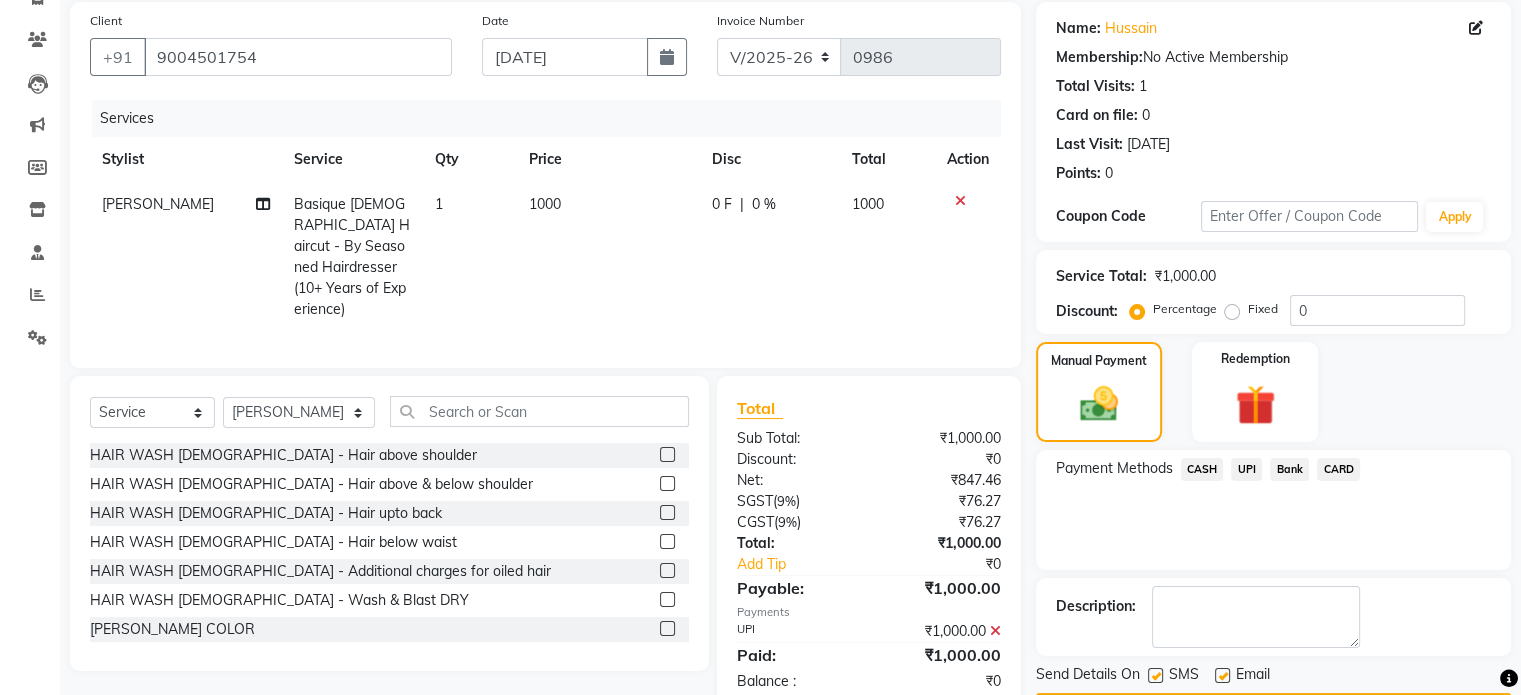 click 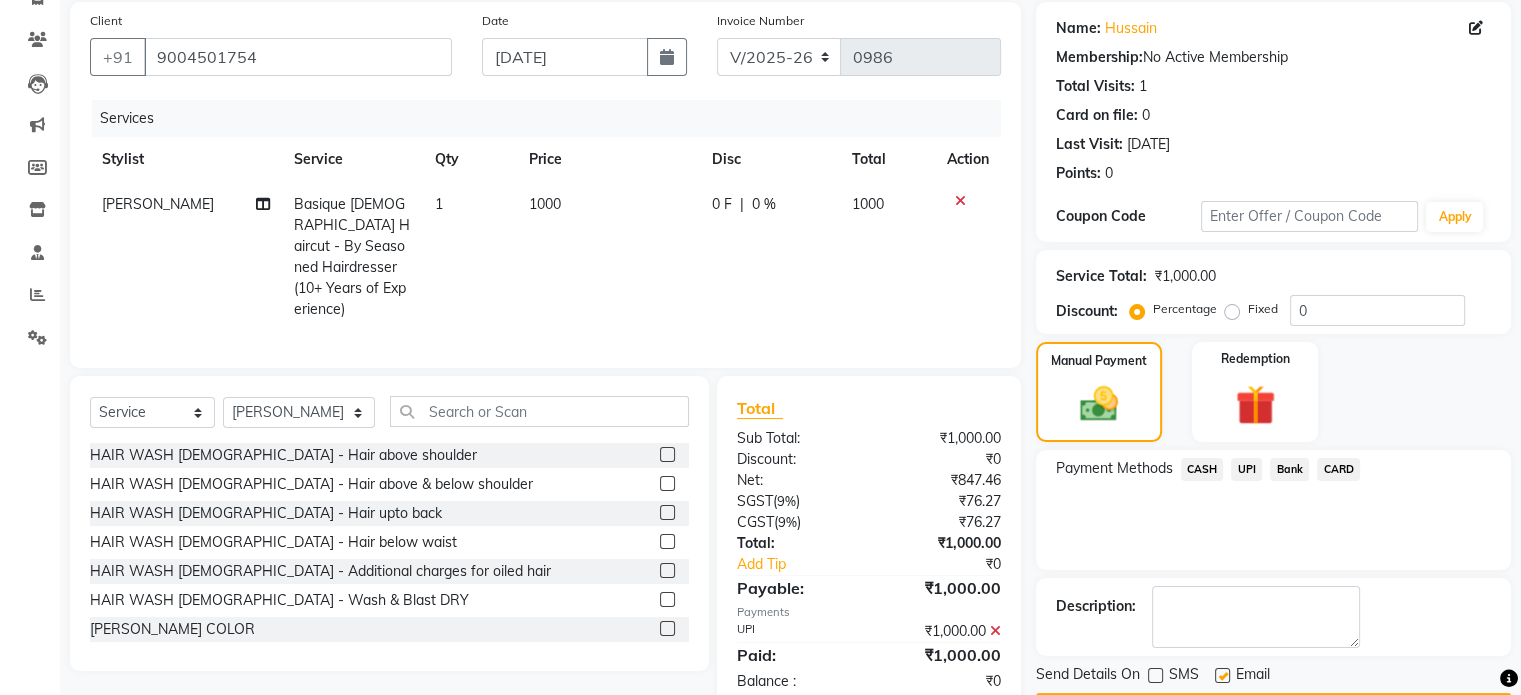 scroll, scrollTop: 205, scrollLeft: 0, axis: vertical 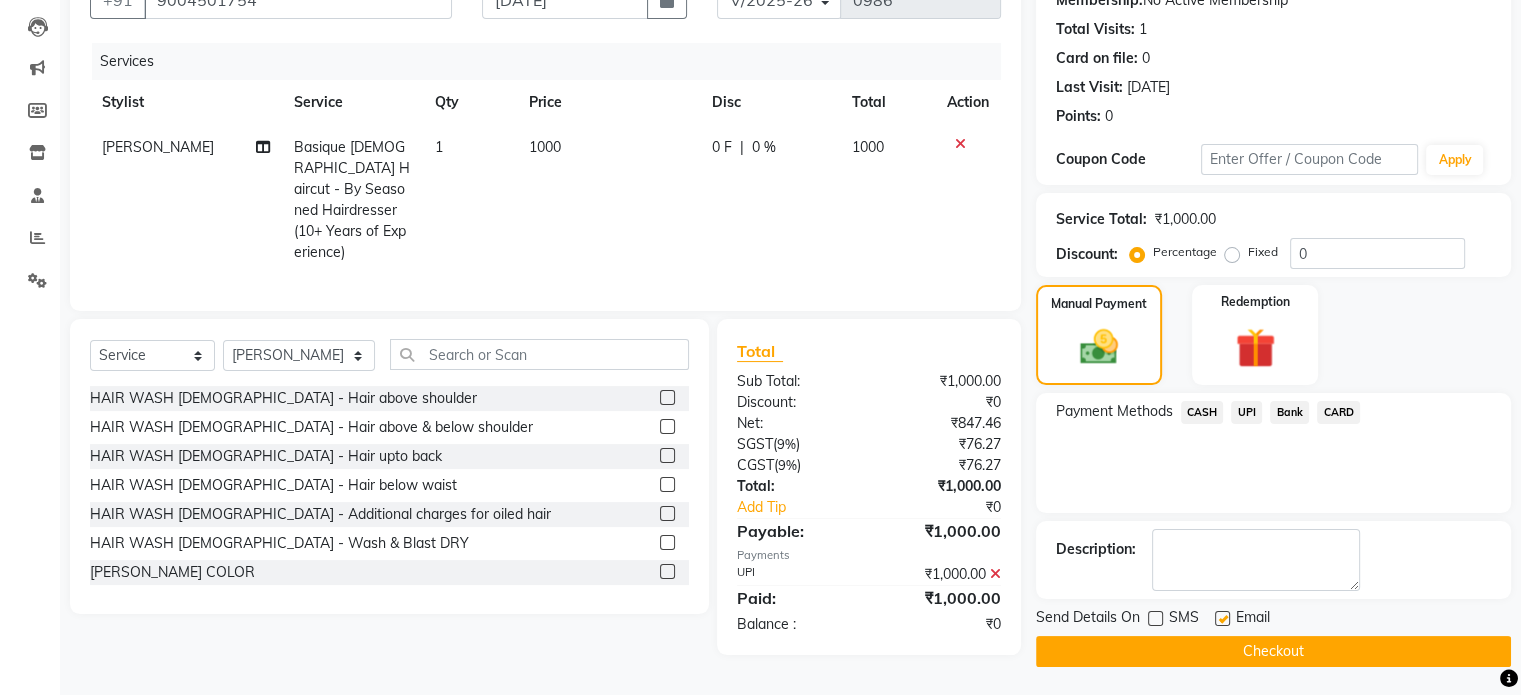 click on "Checkout" 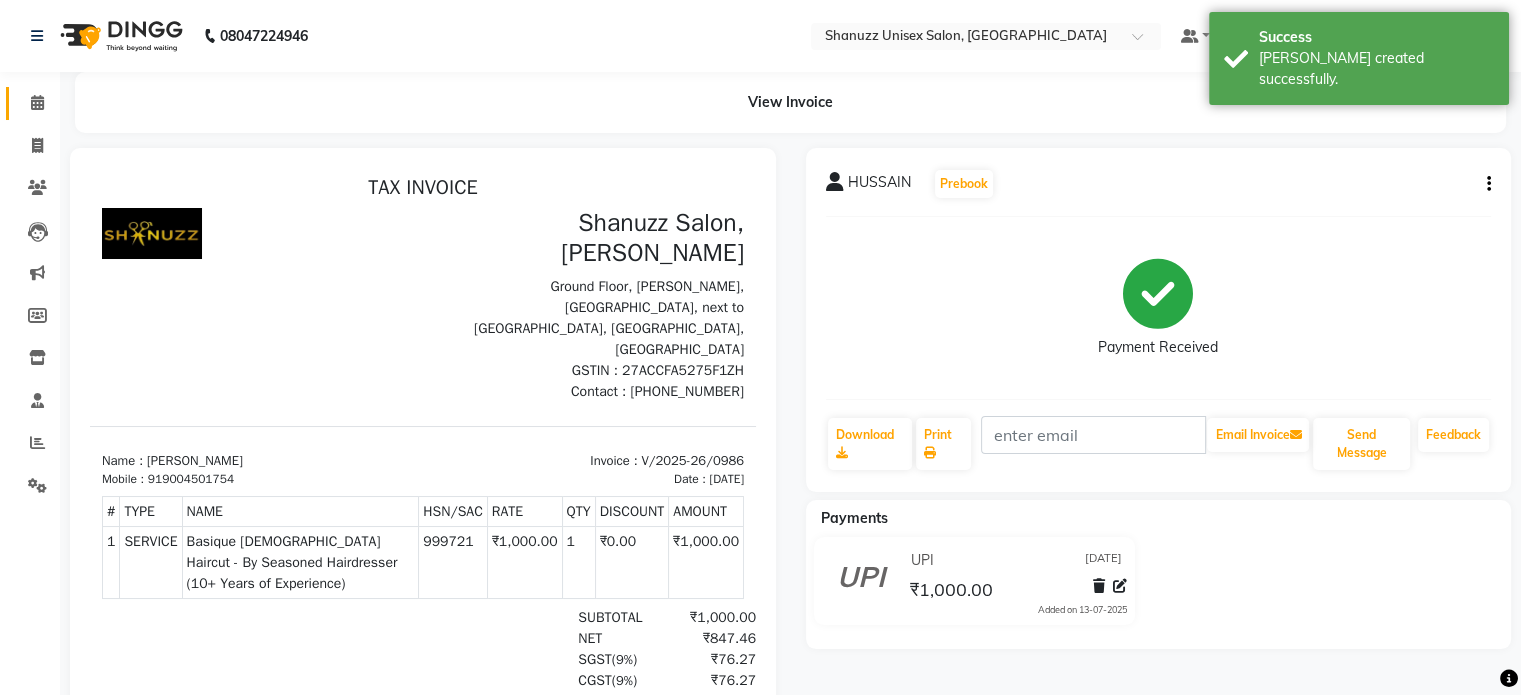 scroll, scrollTop: 0, scrollLeft: 0, axis: both 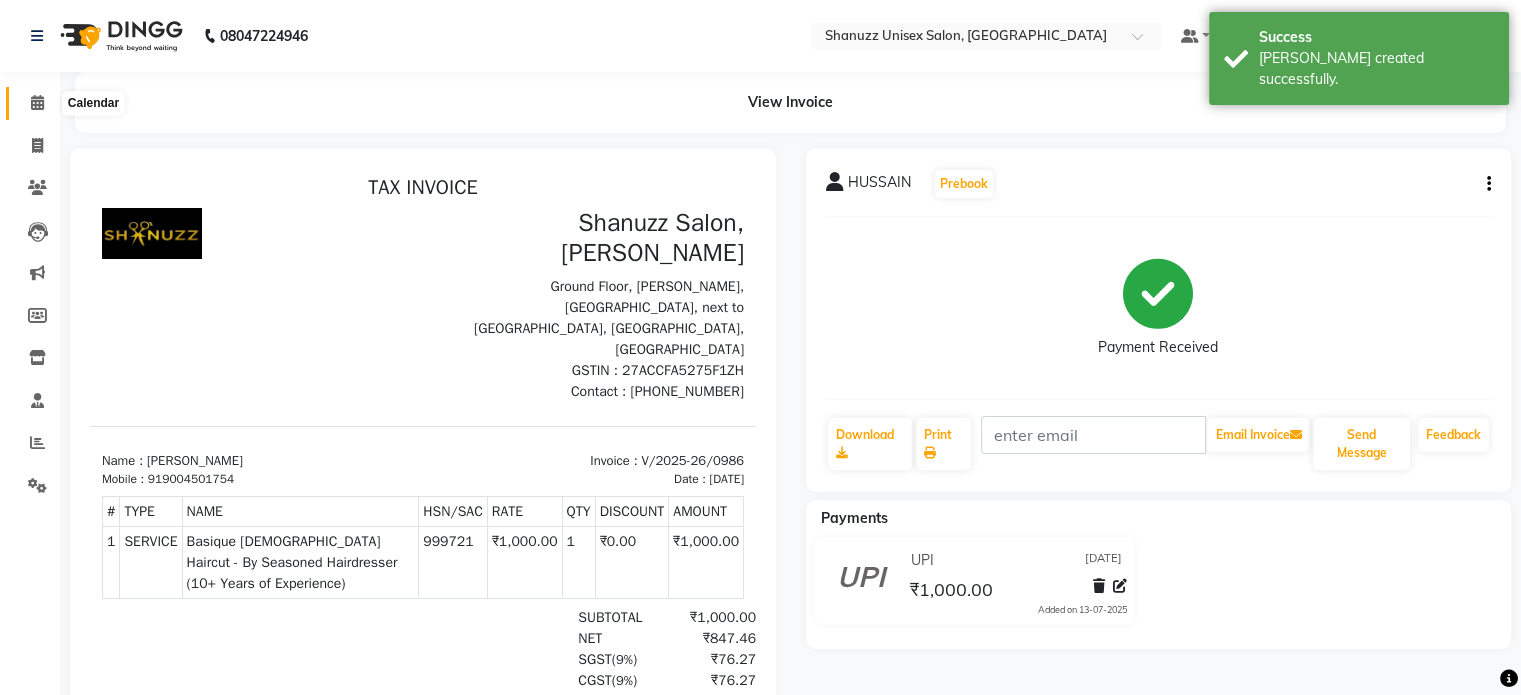 click 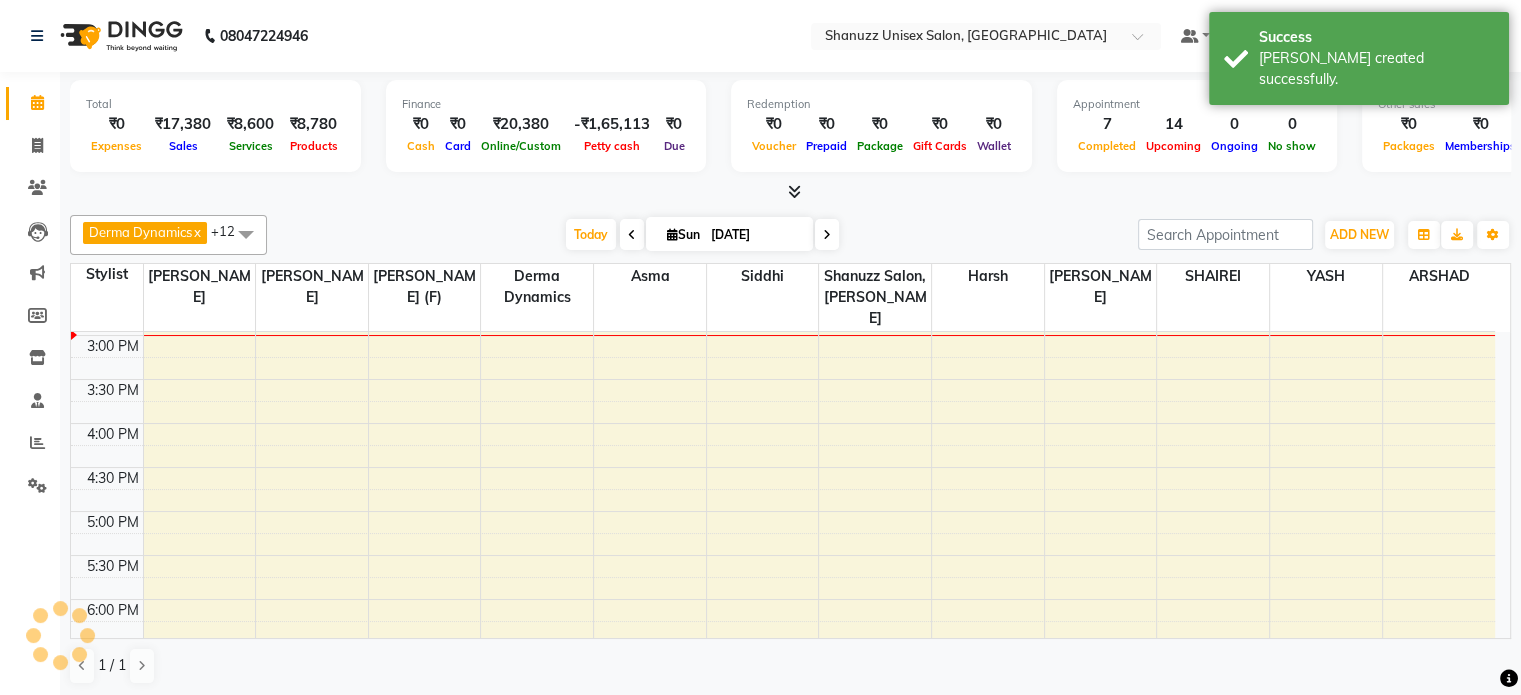 scroll, scrollTop: 0, scrollLeft: 0, axis: both 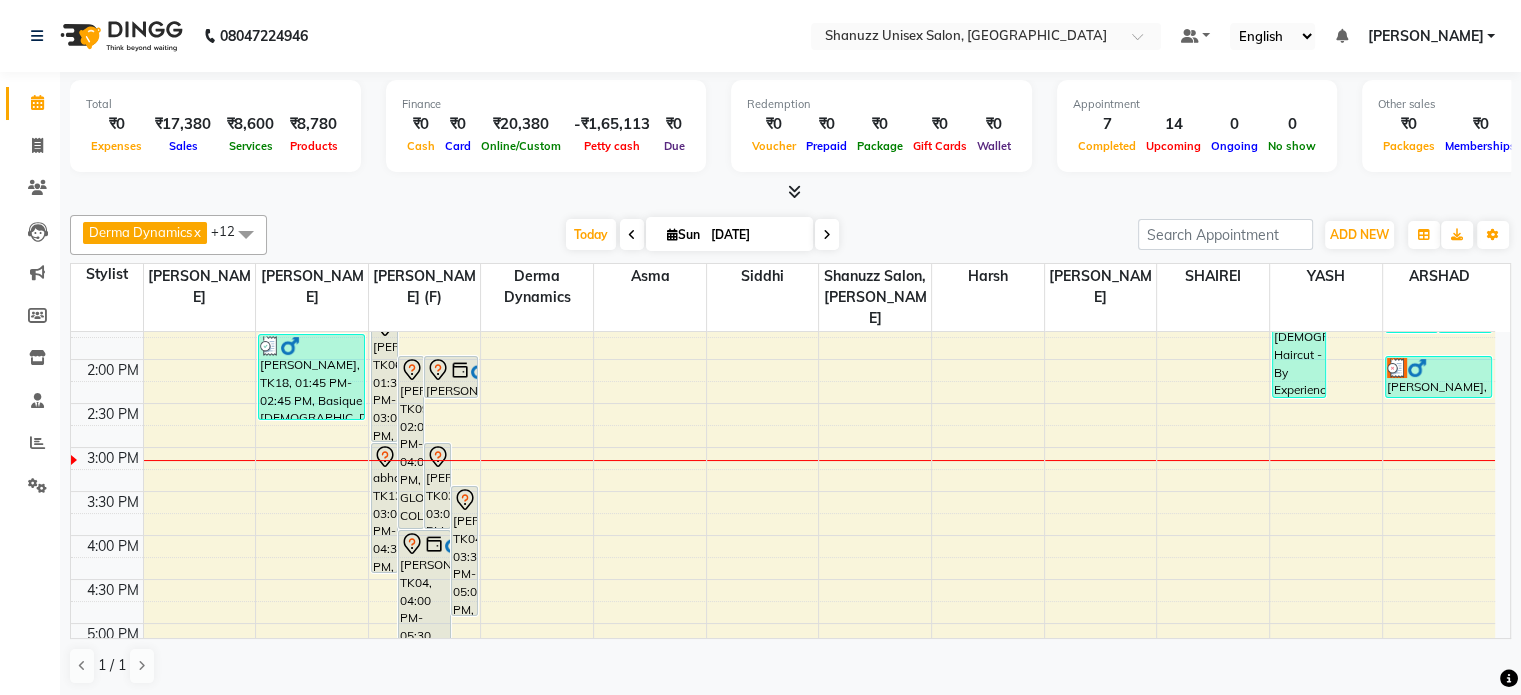 click on "Sun" at bounding box center (683, 234) 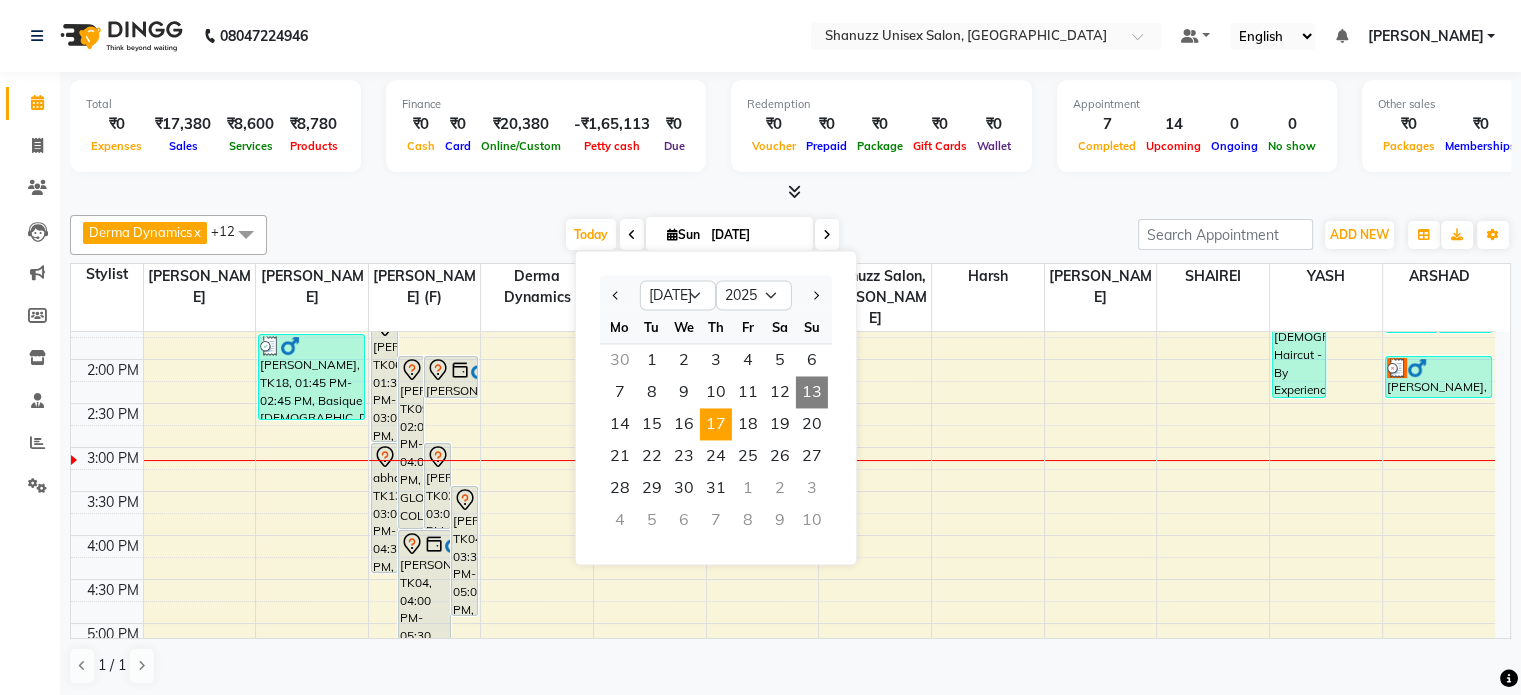 click on "17" at bounding box center [716, 424] 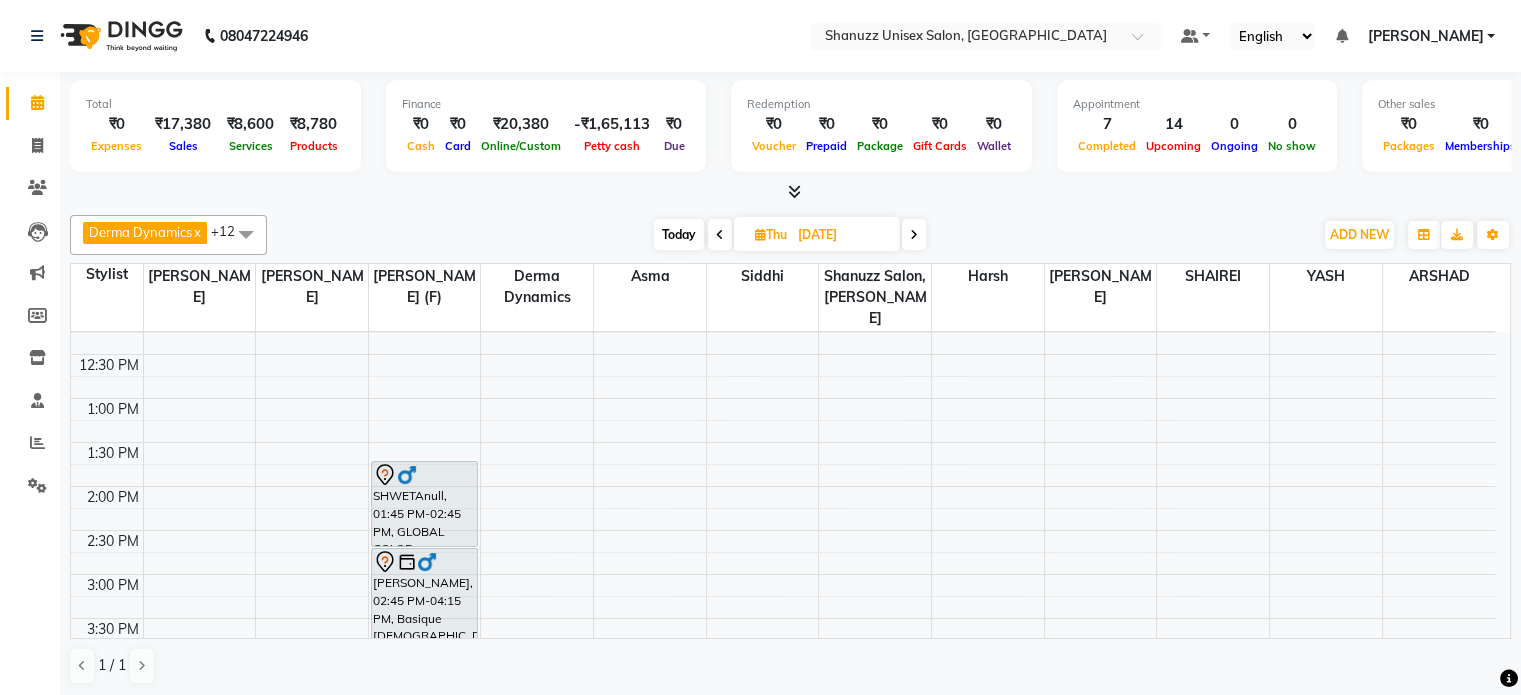 scroll, scrollTop: 284, scrollLeft: 0, axis: vertical 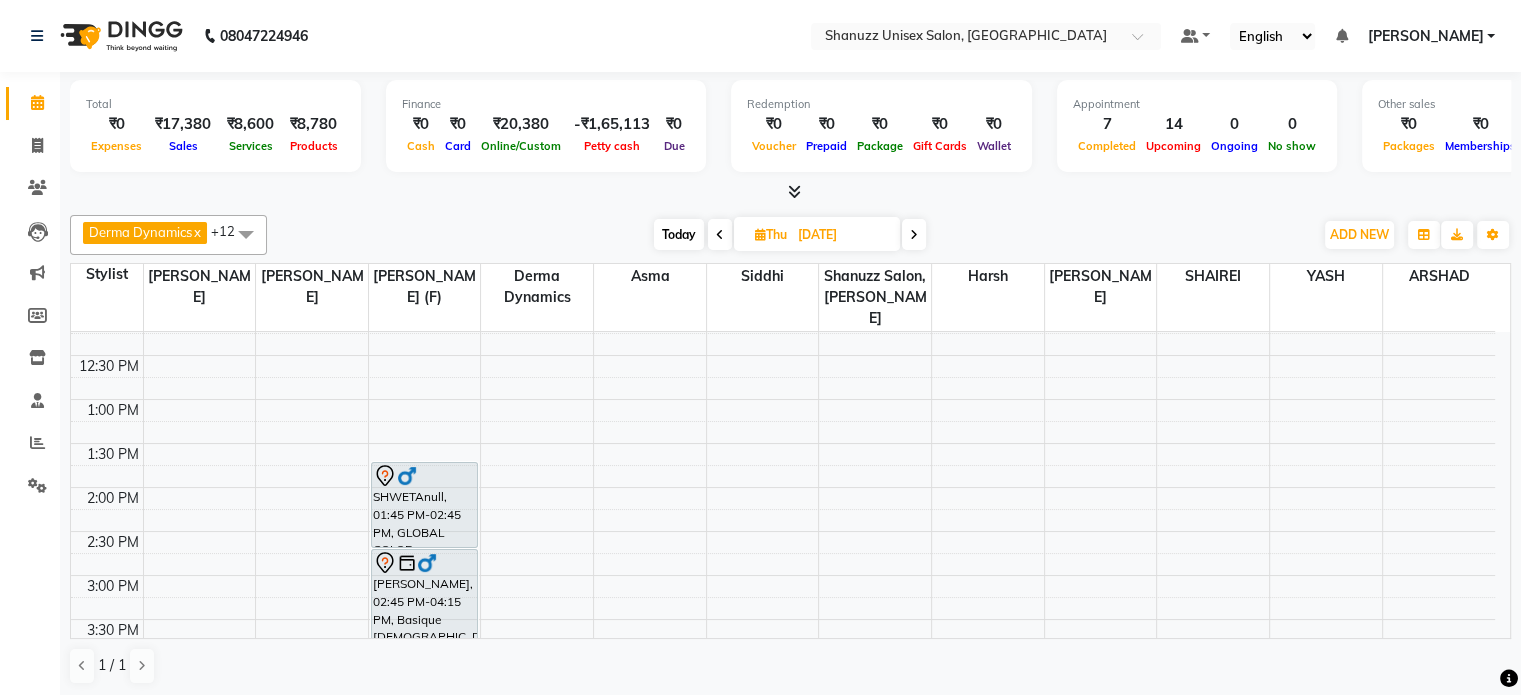 click at bounding box center (914, 235) 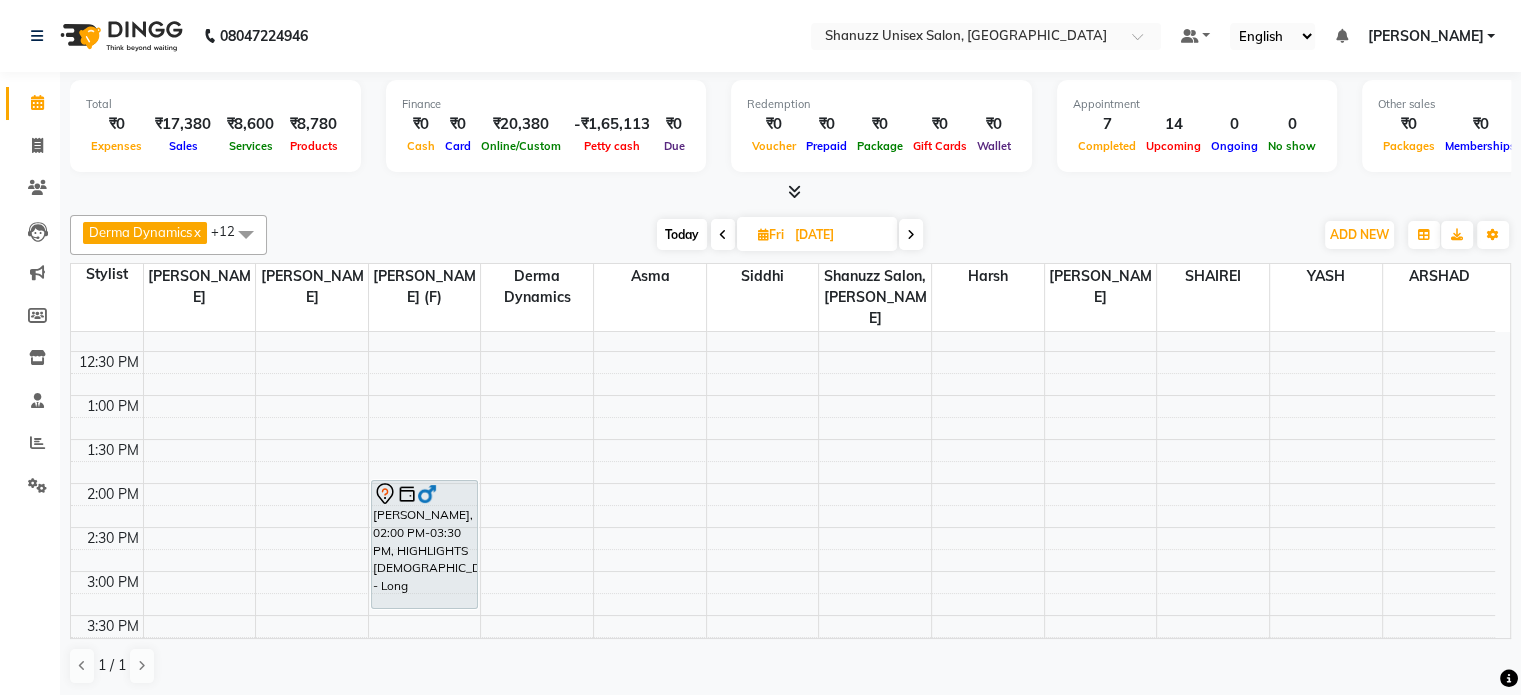 scroll, scrollTop: 278, scrollLeft: 0, axis: vertical 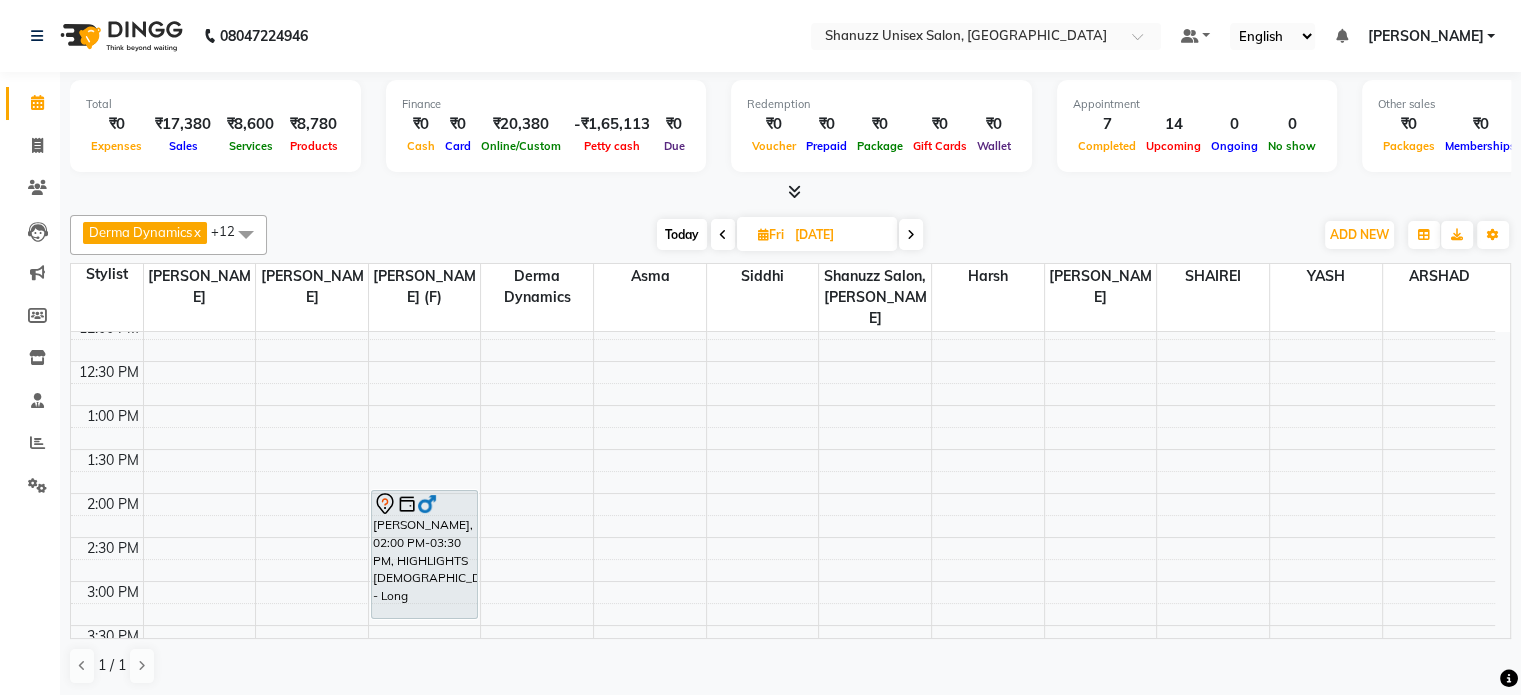 click at bounding box center (723, 235) 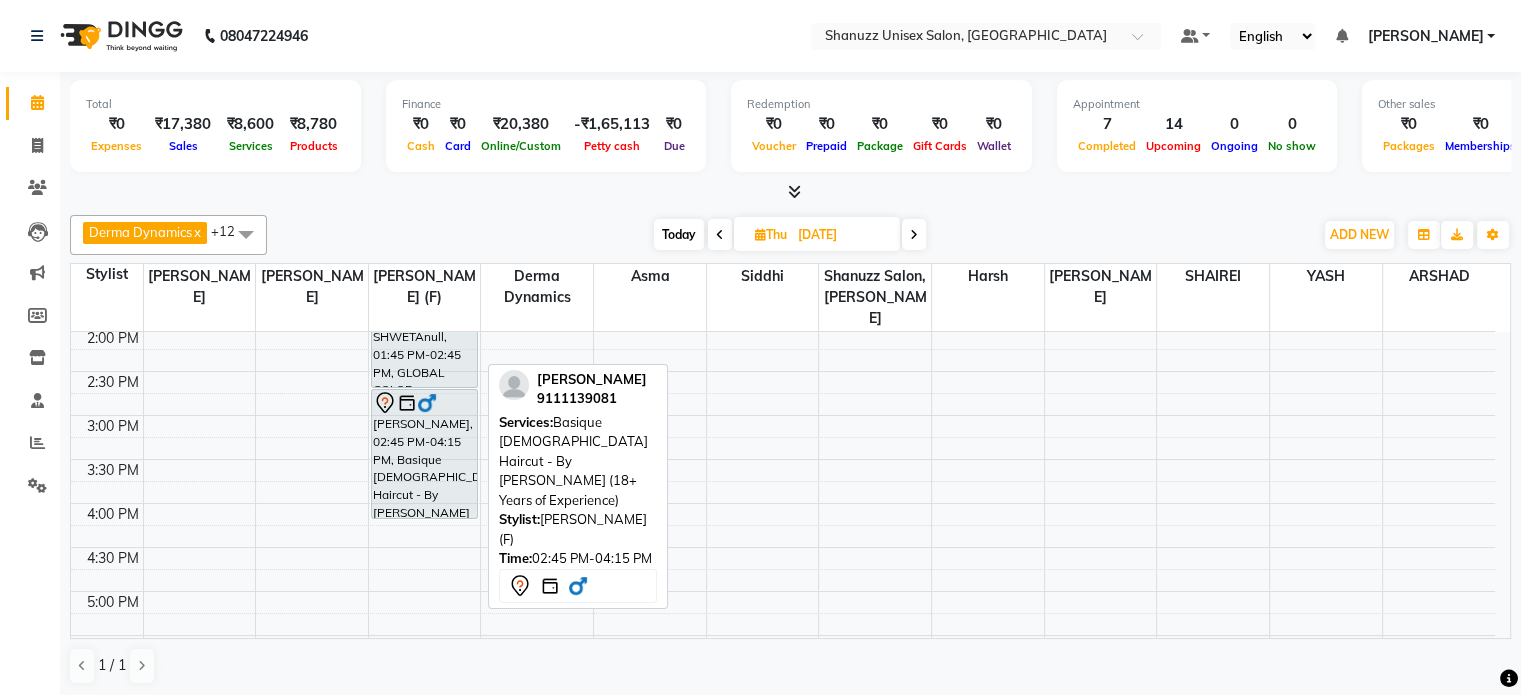 scroll, scrollTop: 444, scrollLeft: 0, axis: vertical 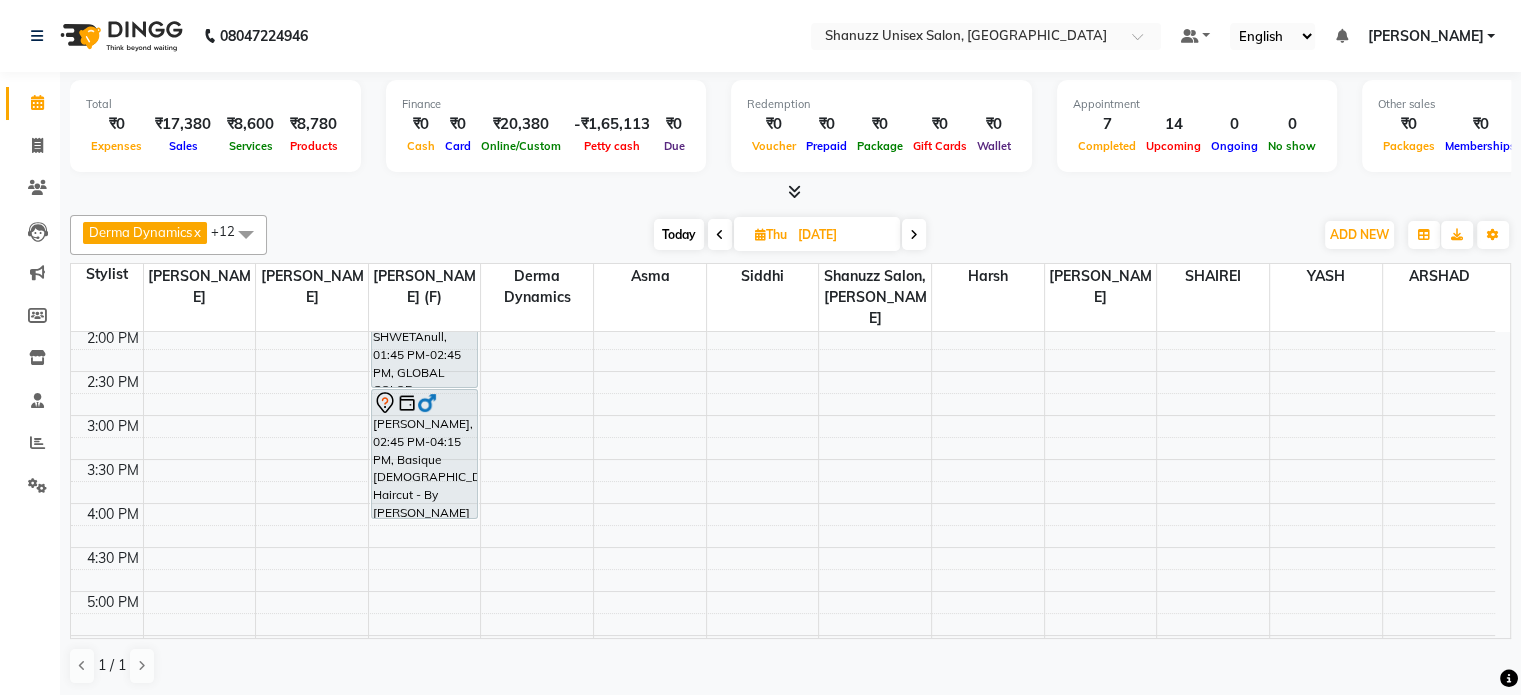 click on "17-07-2025" at bounding box center (842, 235) 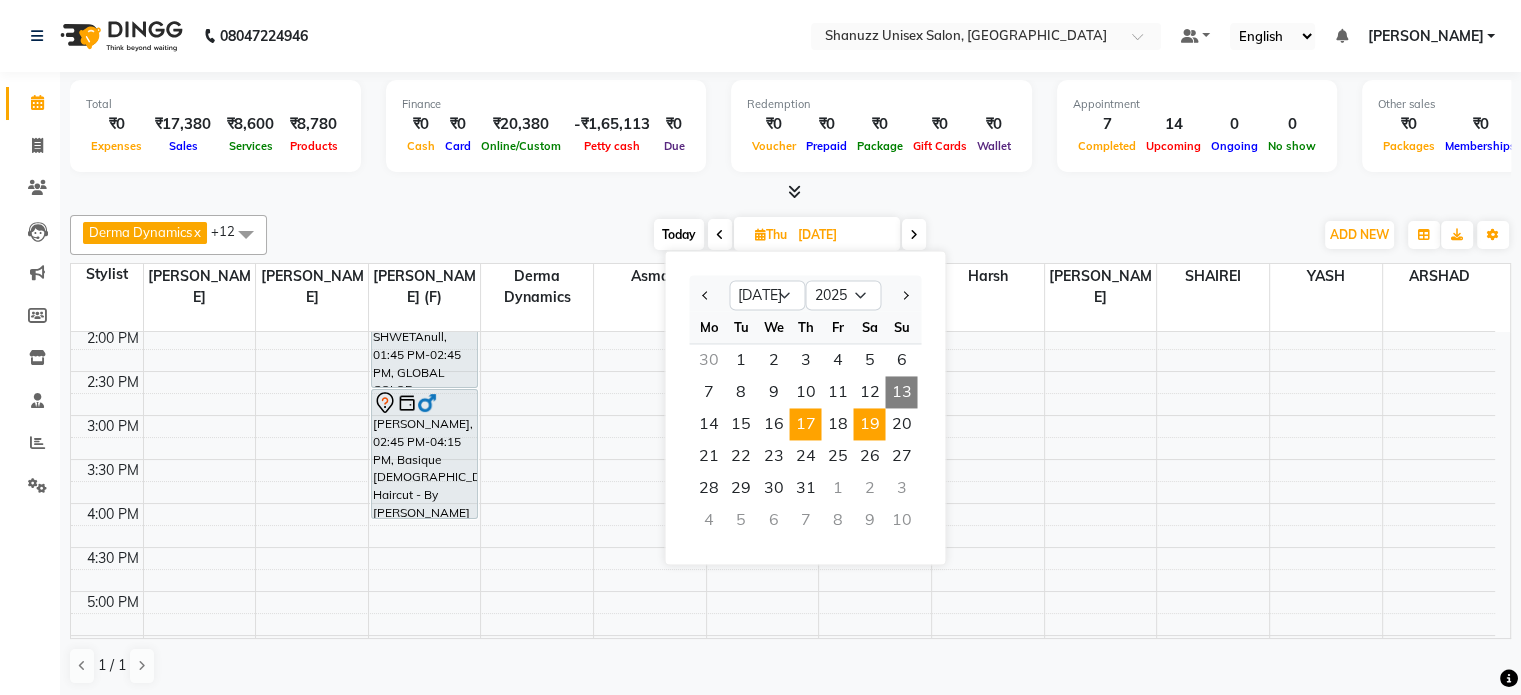 click on "19" at bounding box center (869, 424) 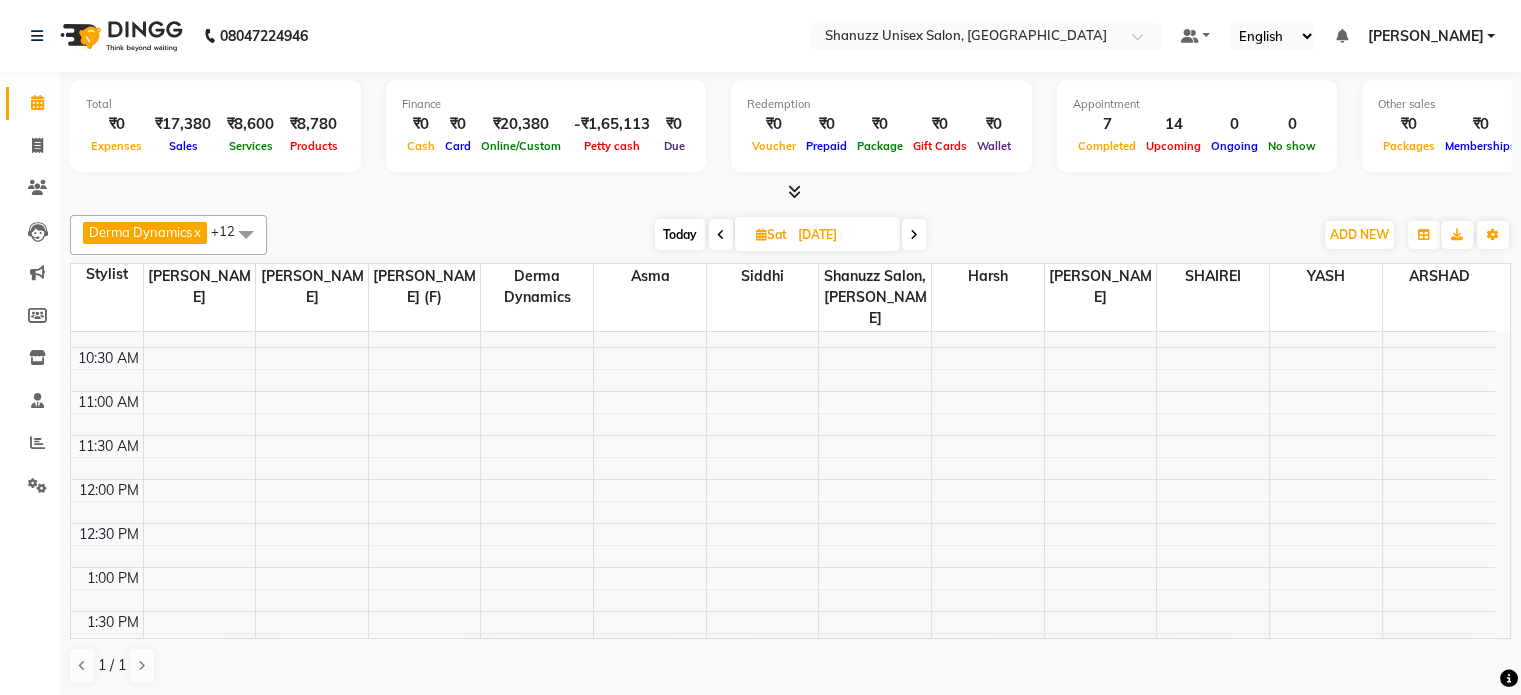 scroll, scrollTop: 120, scrollLeft: 0, axis: vertical 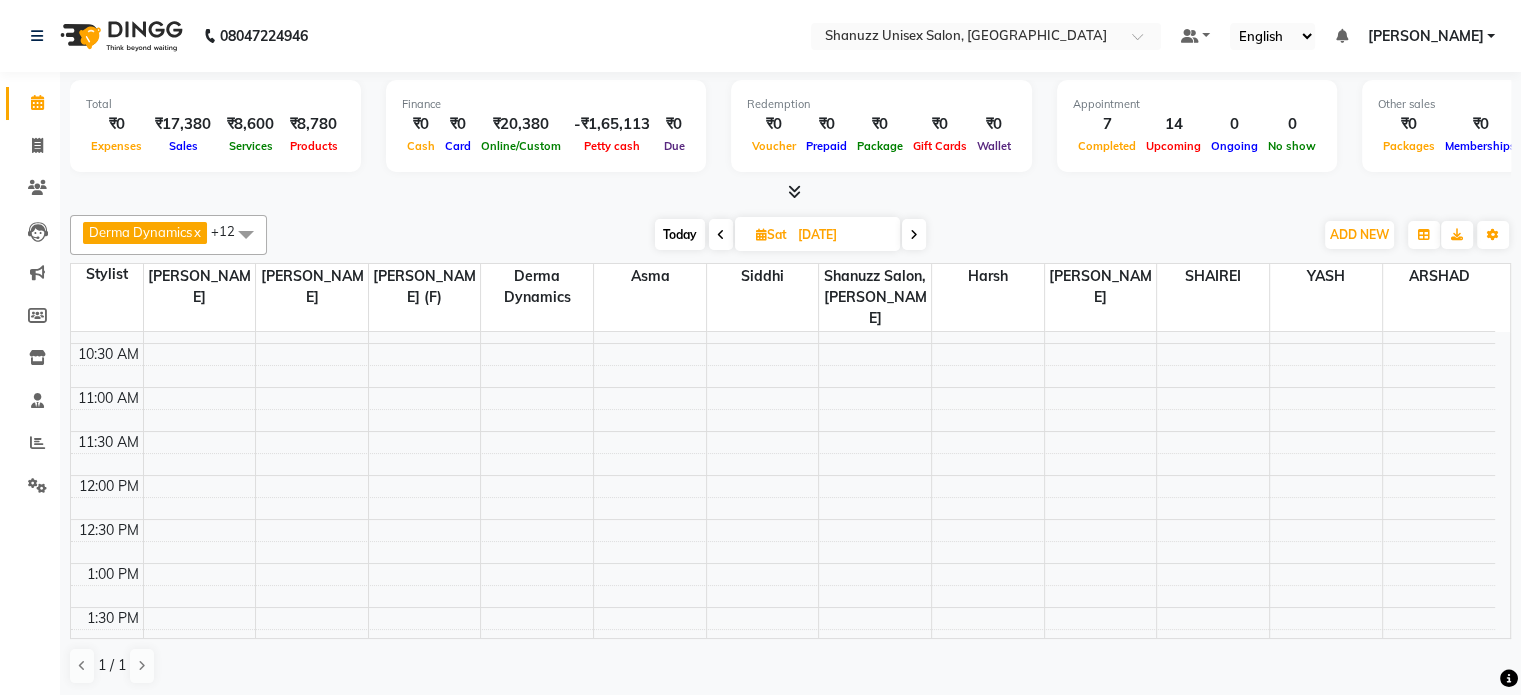 click on "9:00 AM 9:30 AM 10:00 AM 10:30 AM 11:00 AM 11:30 AM 12:00 PM 12:30 PM 1:00 PM 1:30 PM 2:00 PM 2:30 PM 3:00 PM 3:30 PM 4:00 PM 4:30 PM 5:00 PM 5:30 PM 6:00 PM 6:30 PM 7:00 PM 7:30 PM 8:00 PM 8:30 PM" at bounding box center [783, 739] 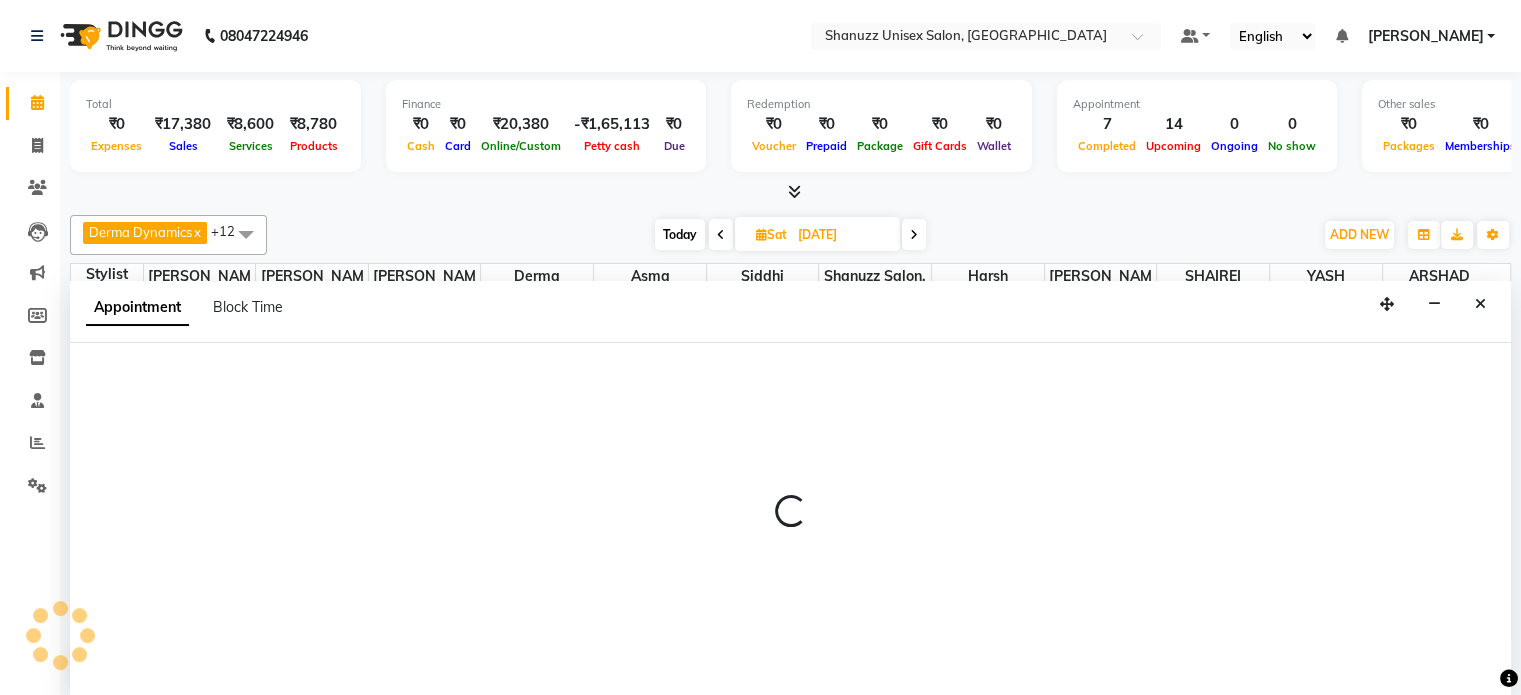 scroll, scrollTop: 0, scrollLeft: 0, axis: both 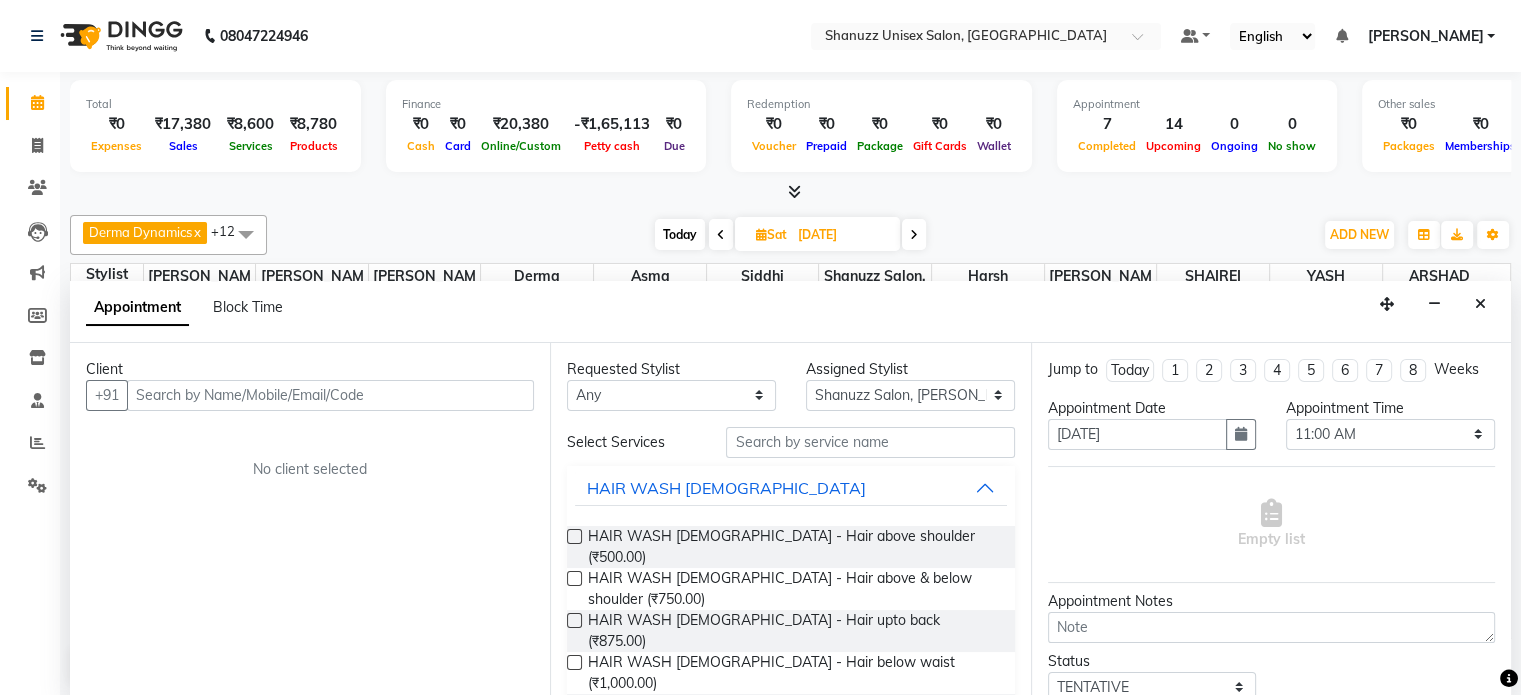click at bounding box center [330, 395] 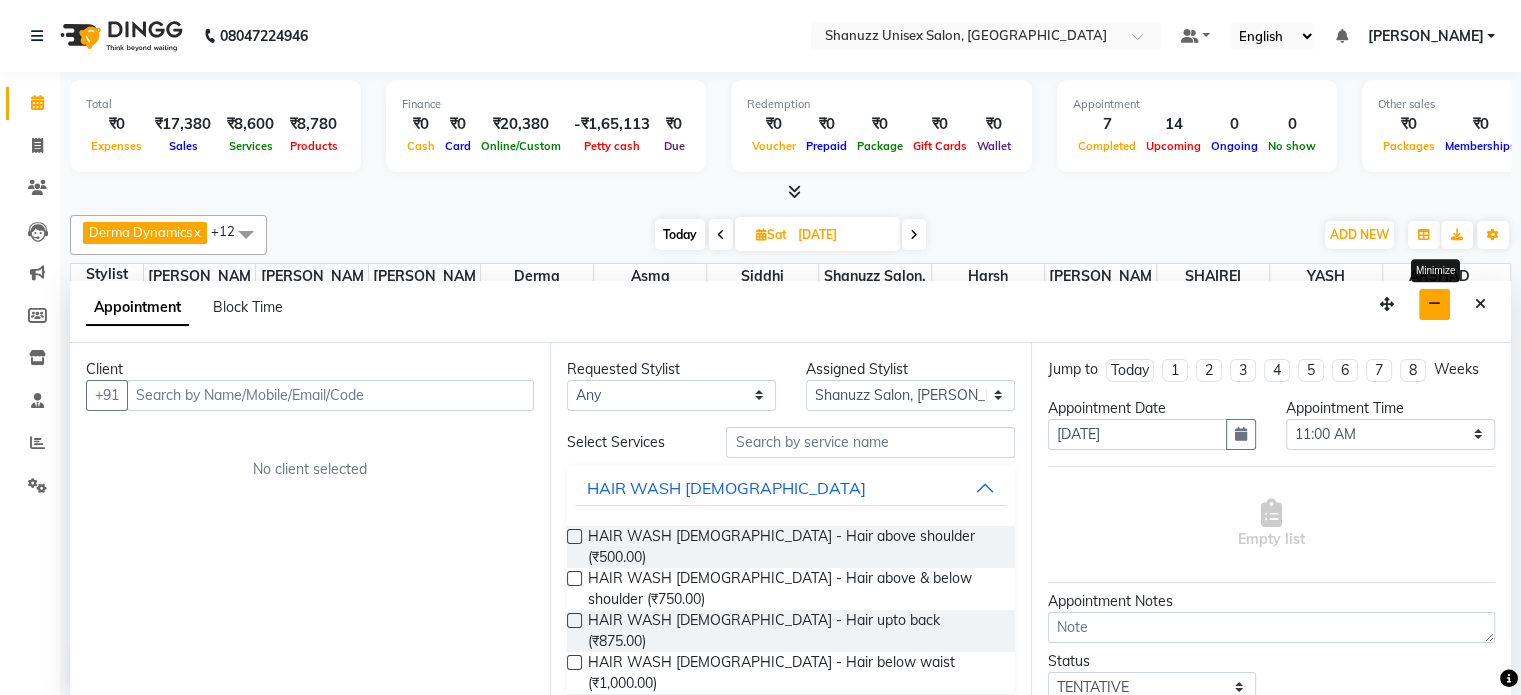 click at bounding box center [1434, 304] 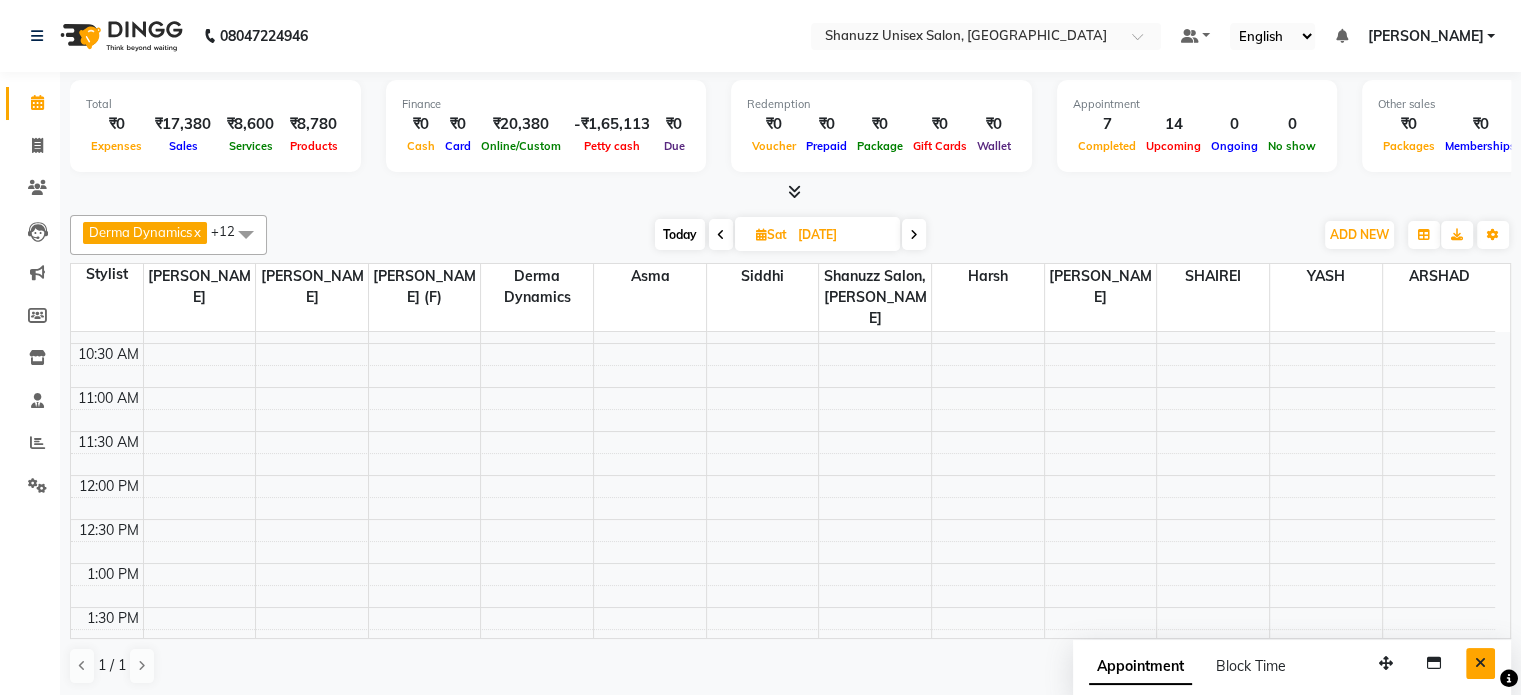 click at bounding box center (1480, 663) 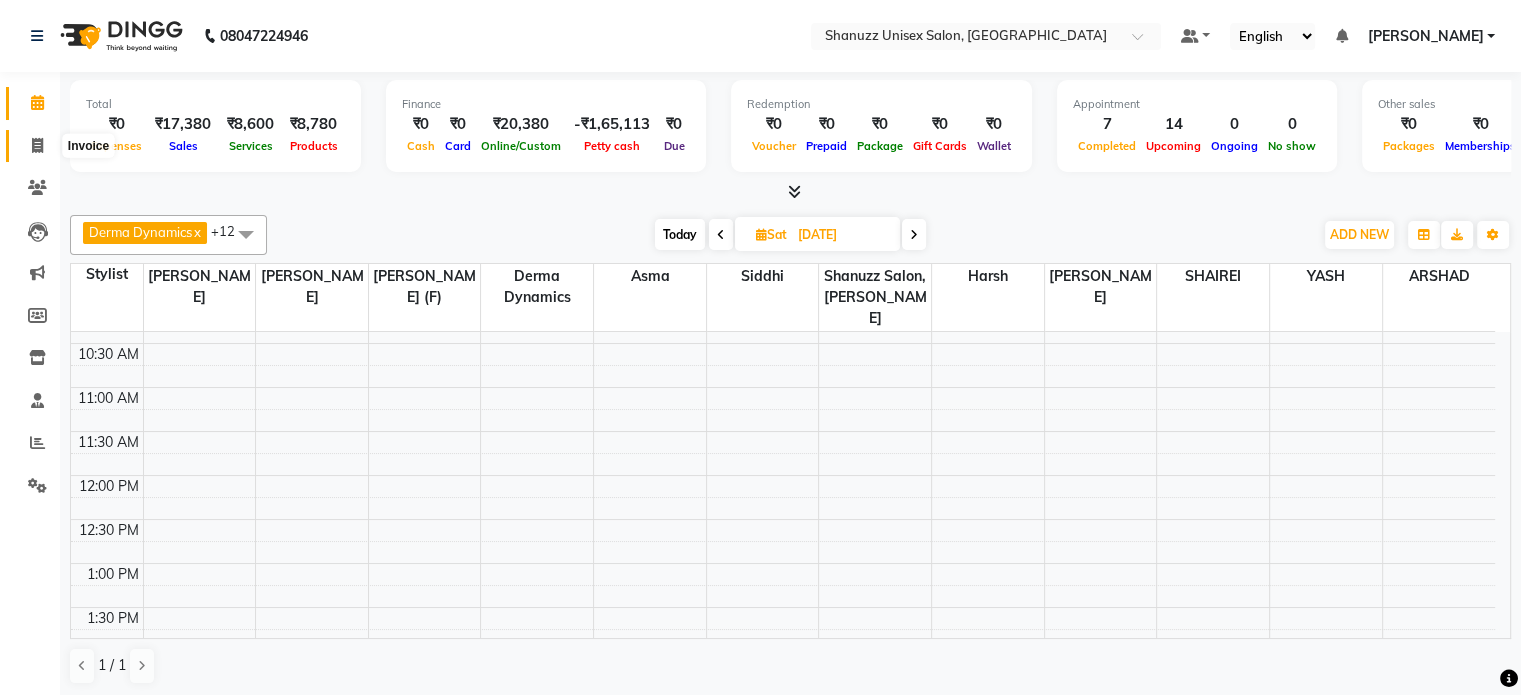 click 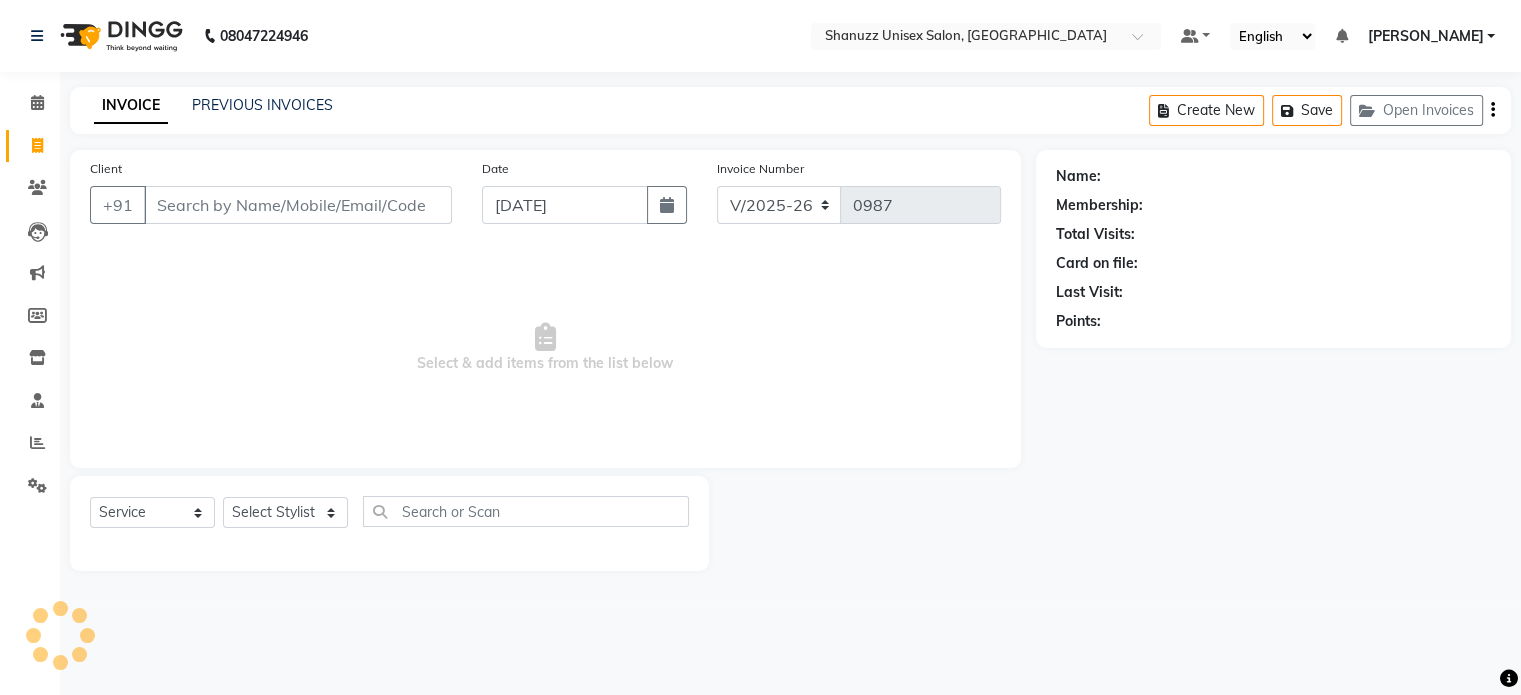 scroll, scrollTop: 0, scrollLeft: 0, axis: both 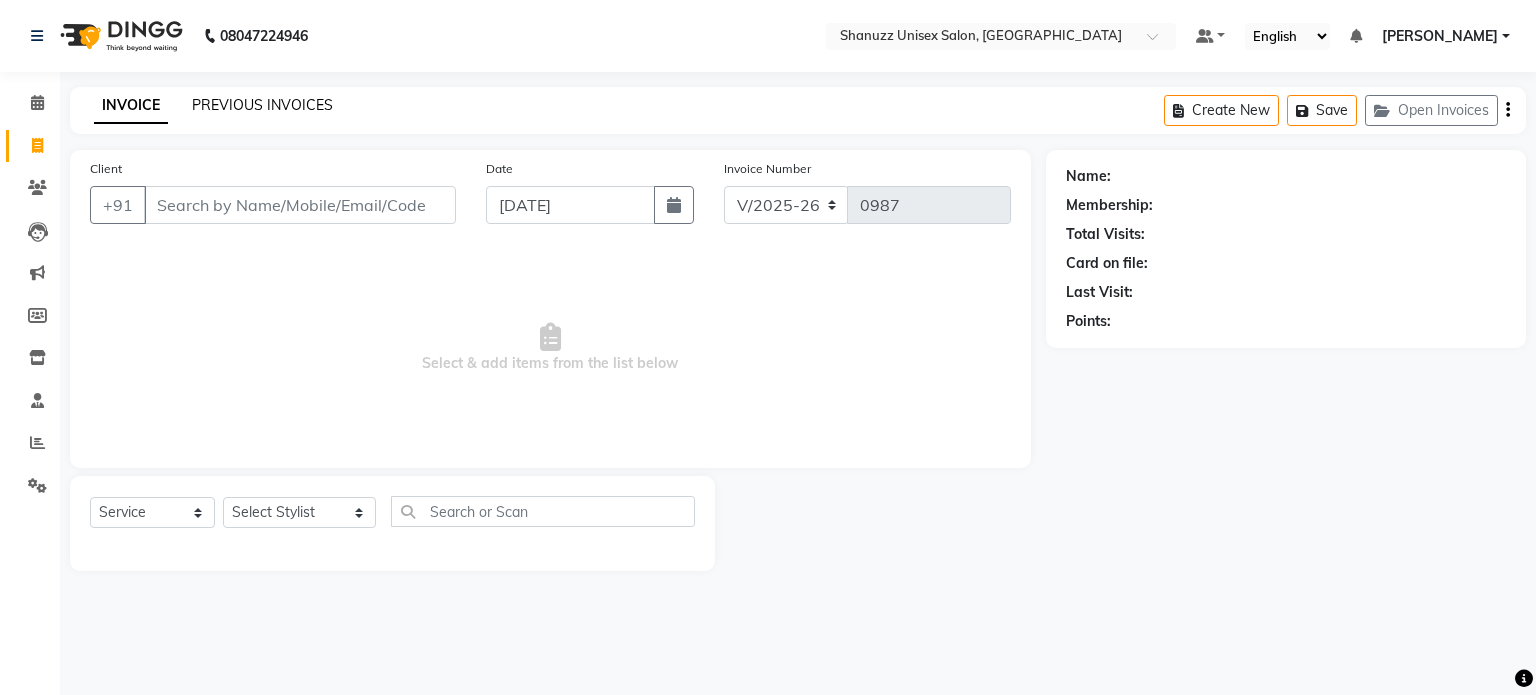 click on "PREVIOUS INVOICES" 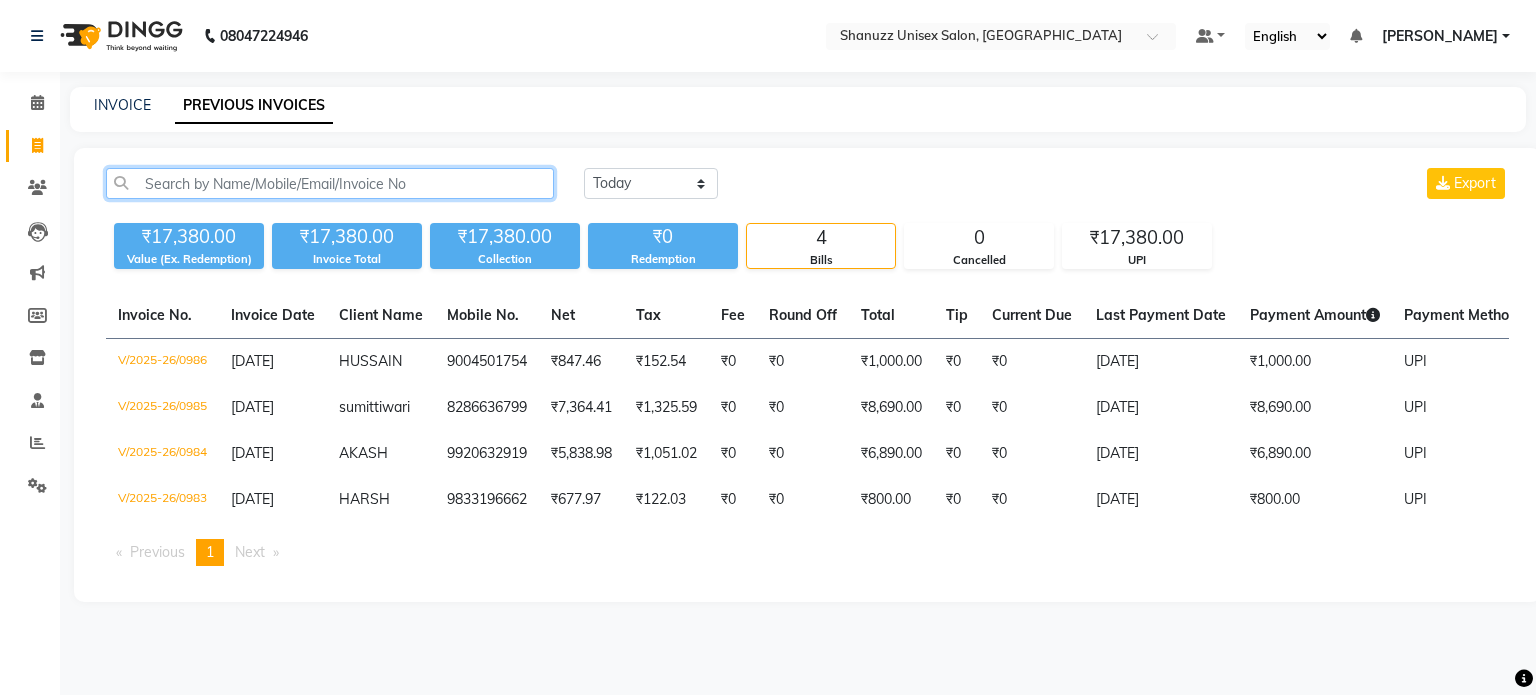 click 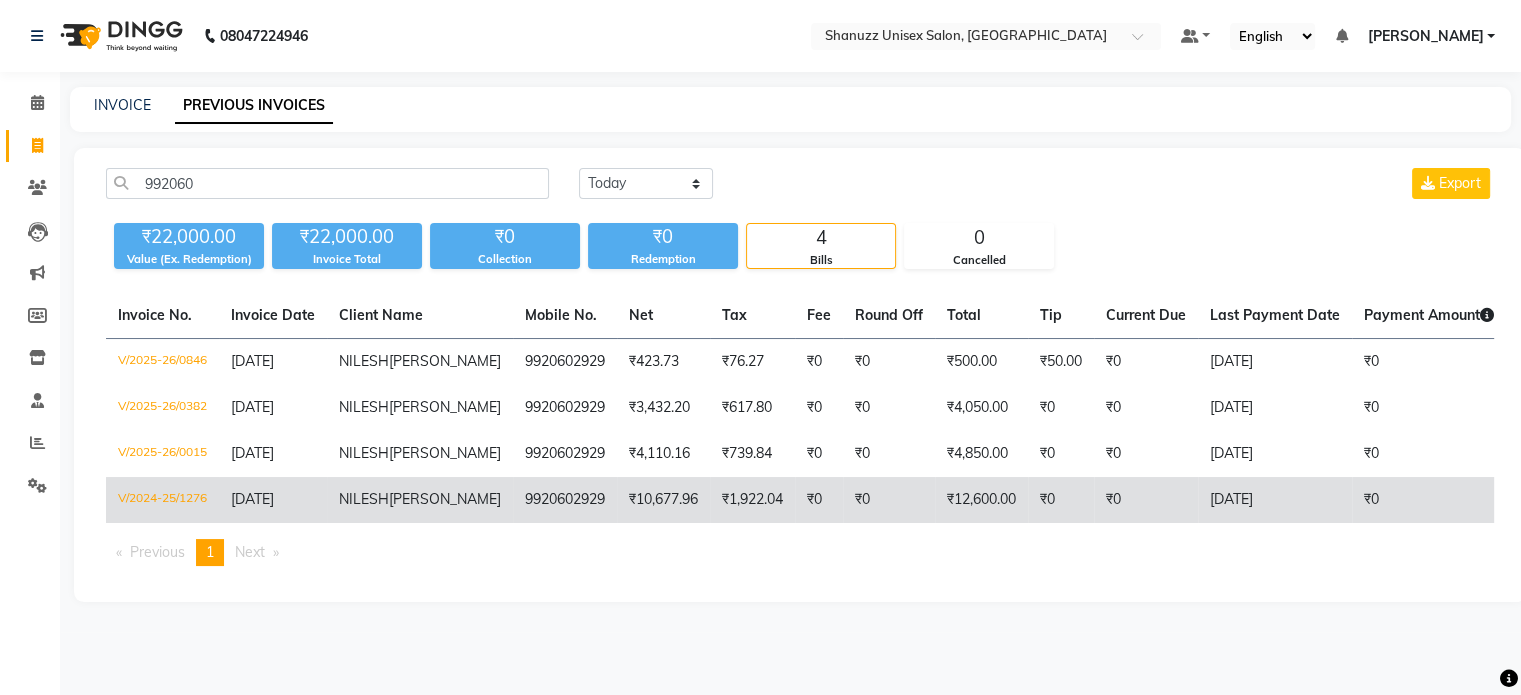 click on "₹10,677.96" 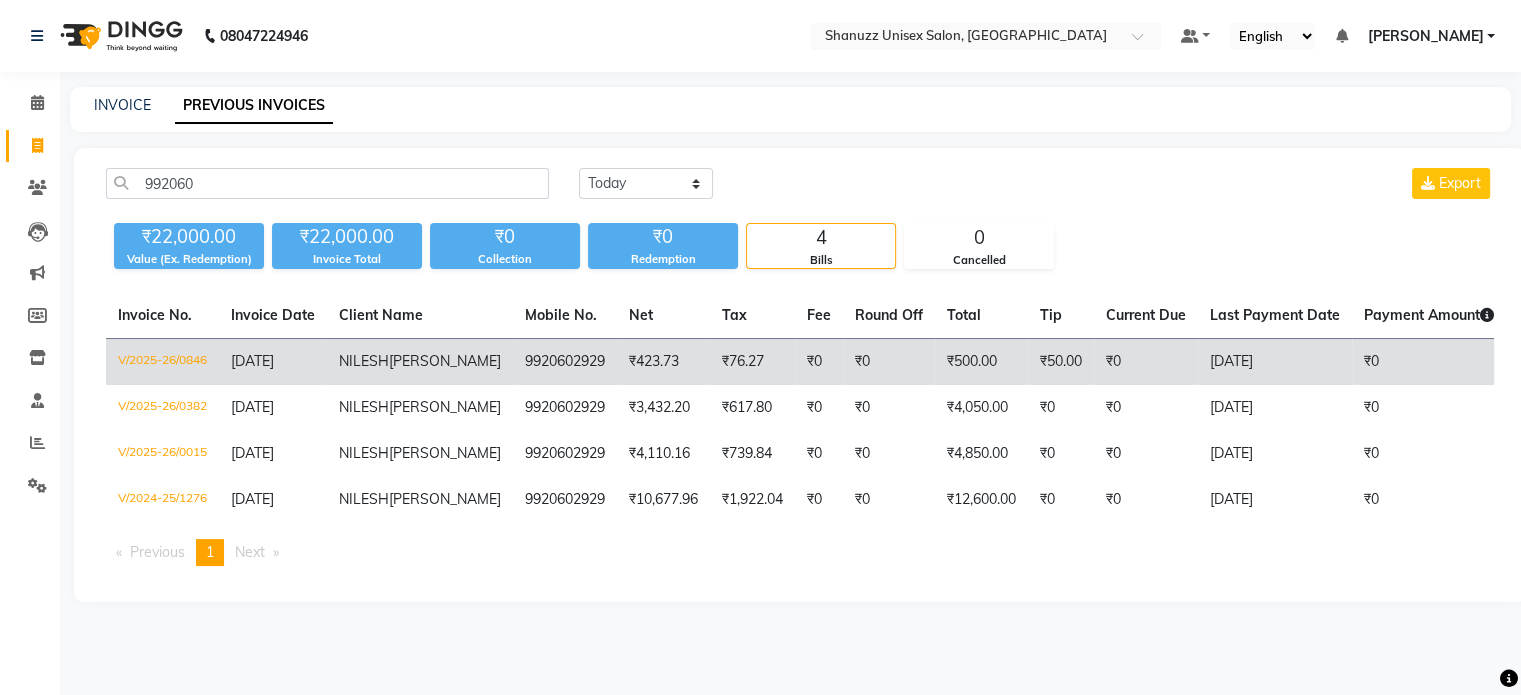 click on "9920602929" 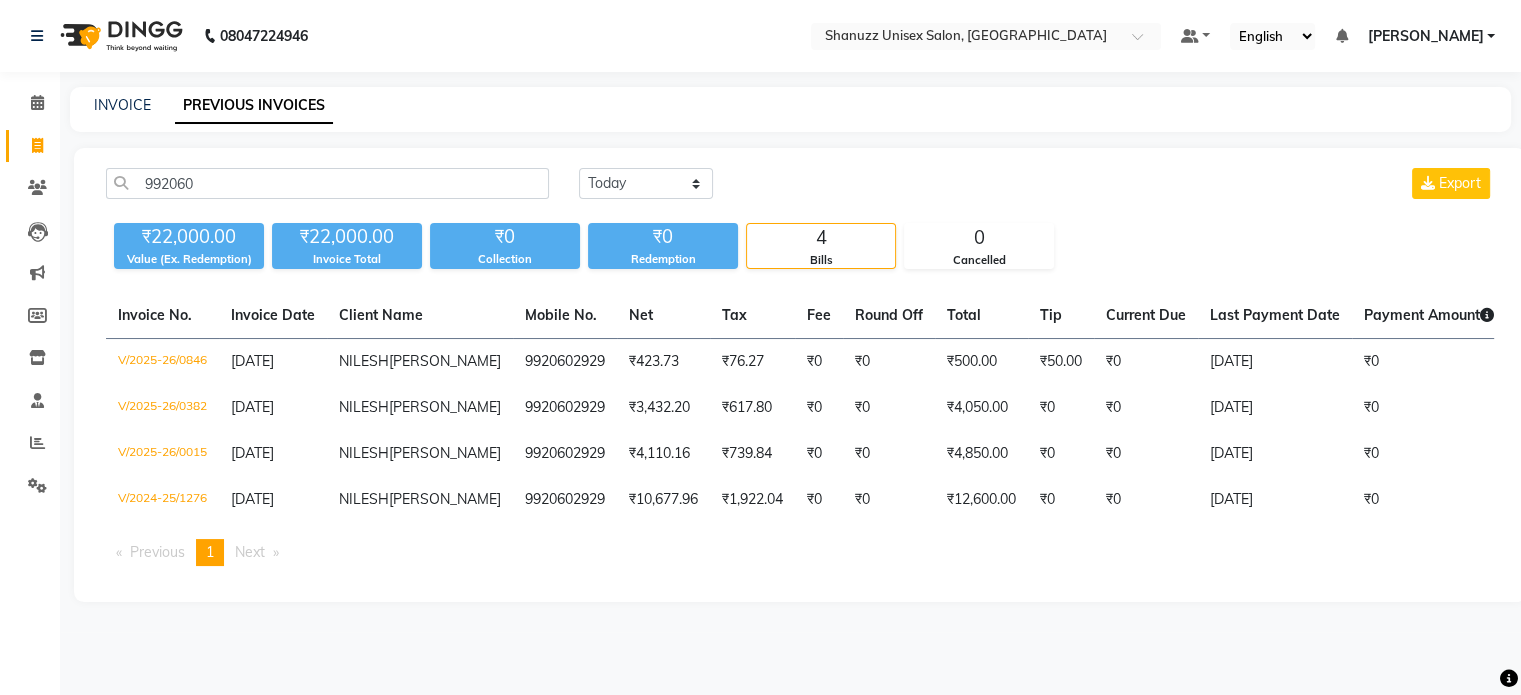 click on "Calendar" 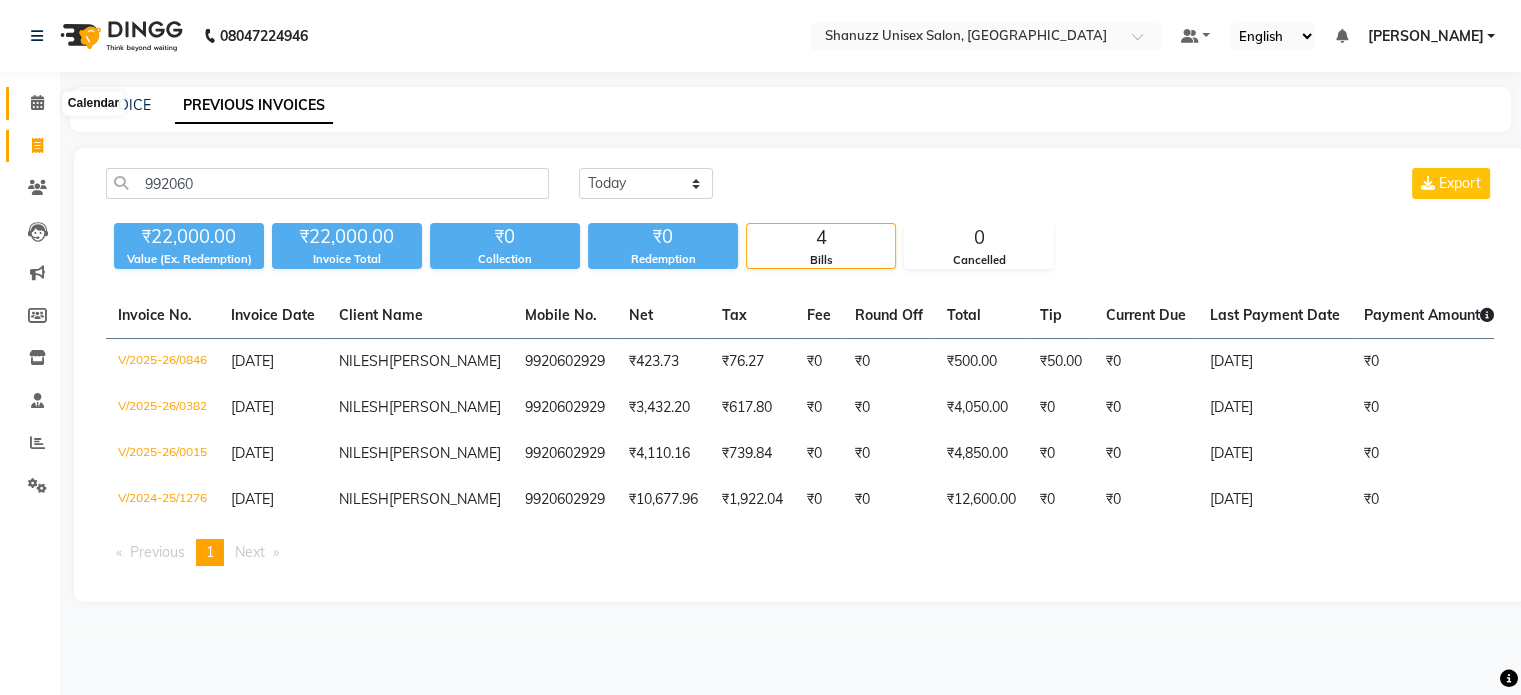 click 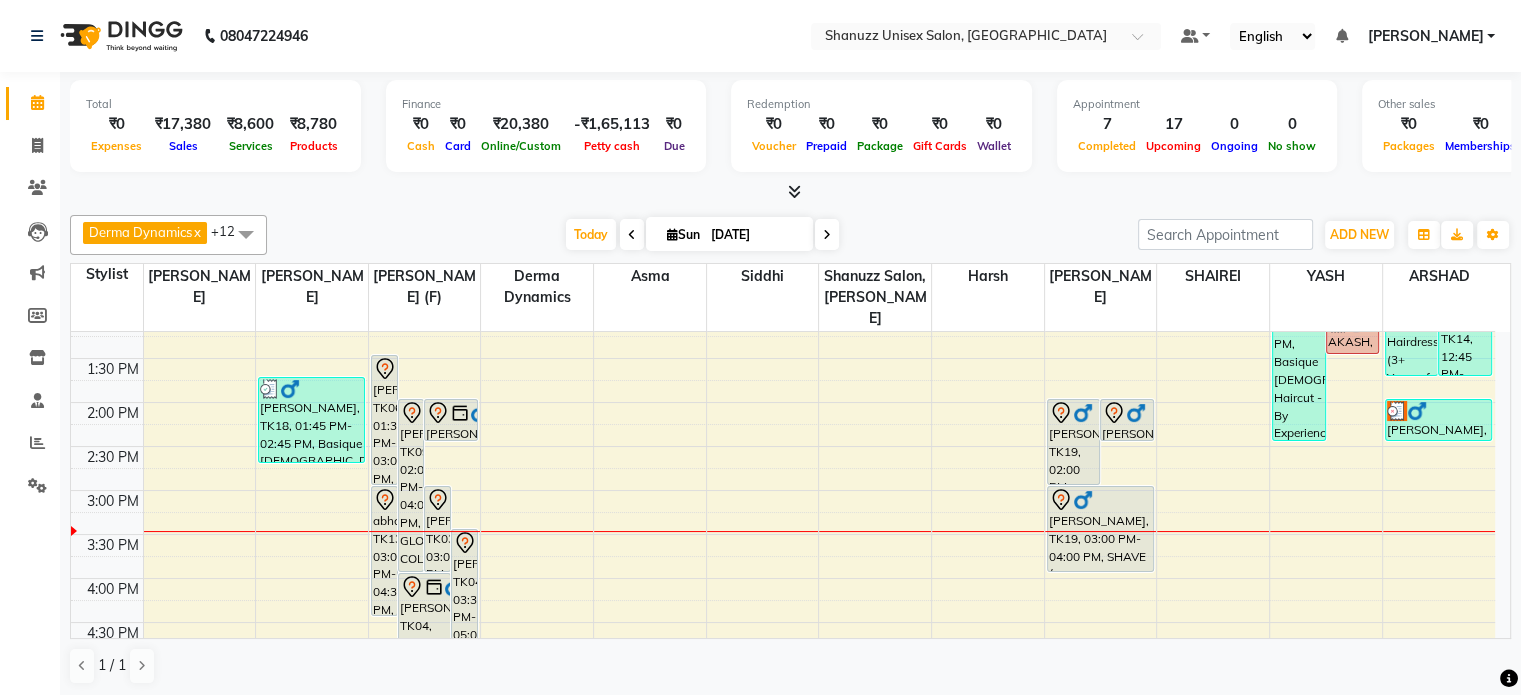 scroll, scrollTop: 368, scrollLeft: 0, axis: vertical 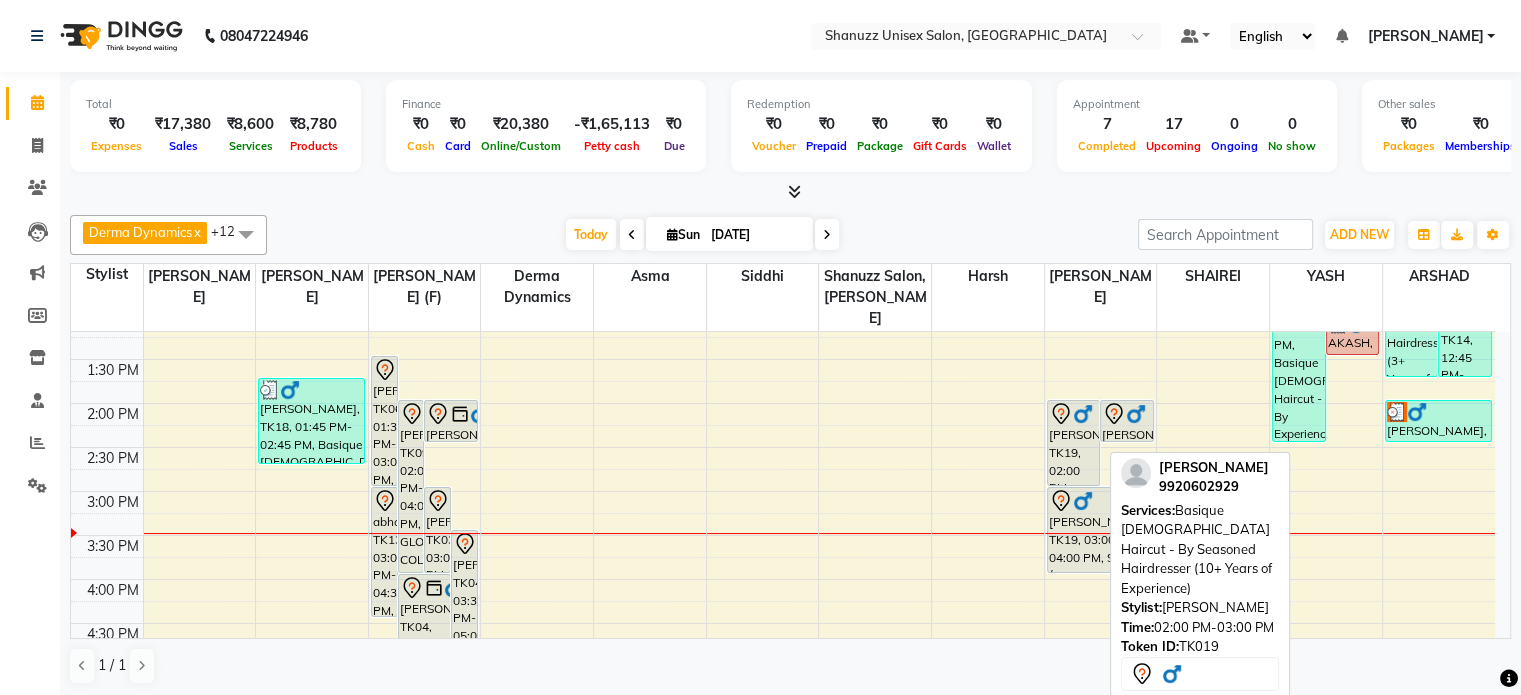 click on "NILESH SAVLA, TK19, 02:00 PM-03:00 PM, Basique MALE Haircut - By Seasoned Hairdresser (10+ Years of Experience)" at bounding box center [1073, 443] 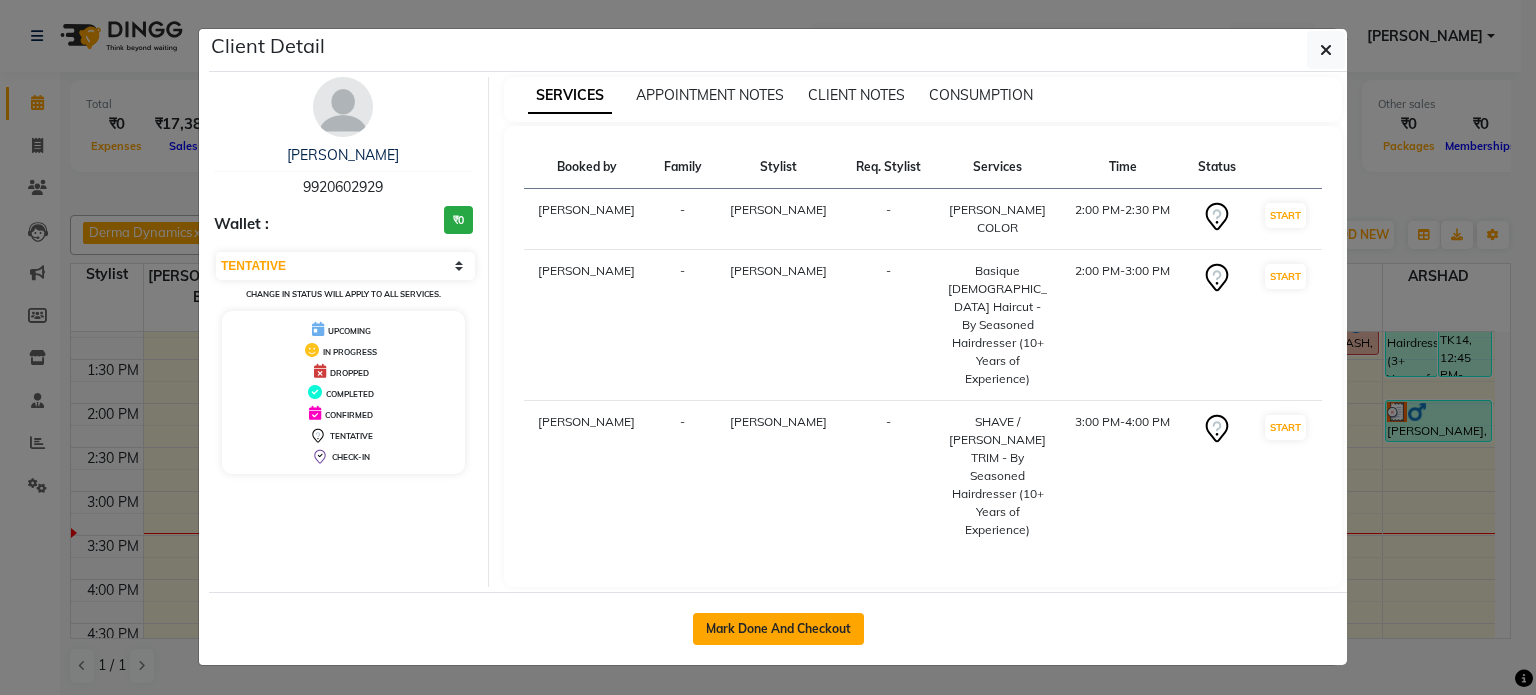 click on "Mark Done And Checkout" 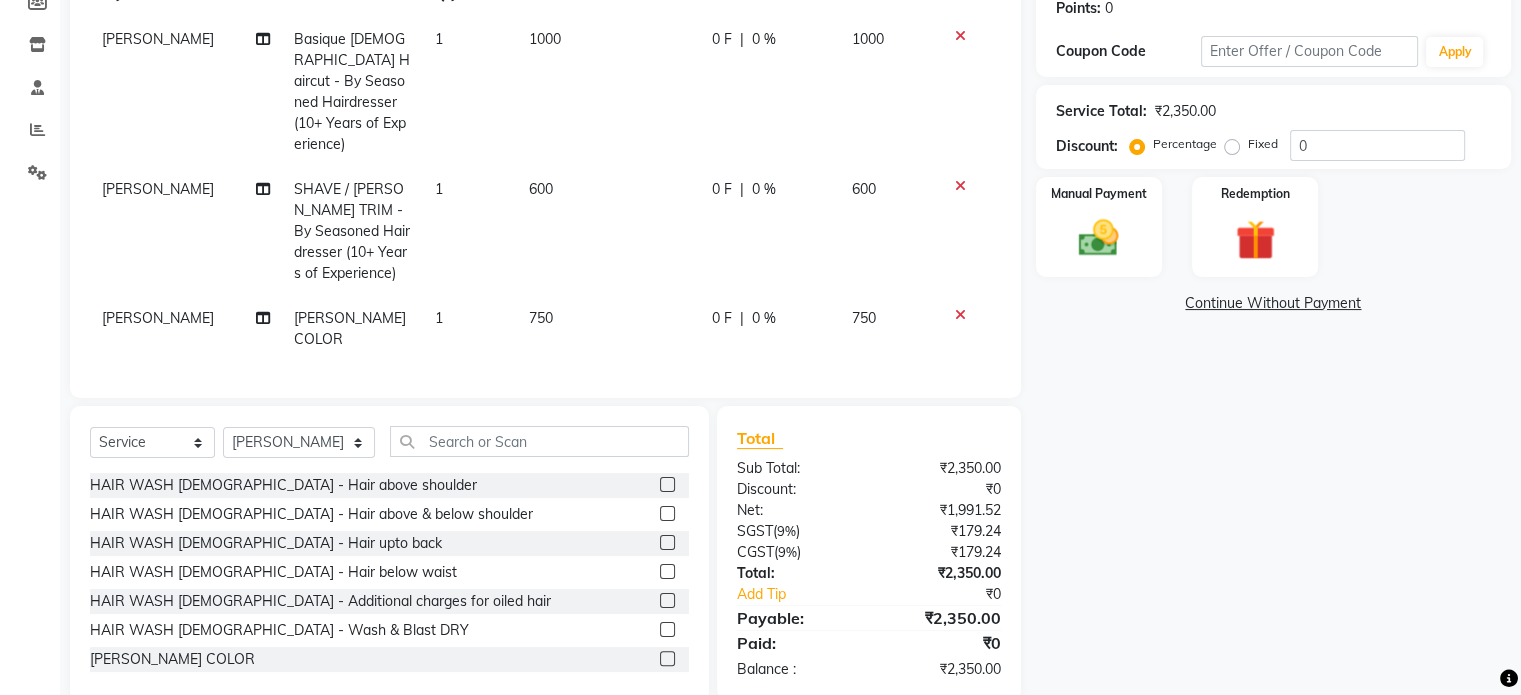 scroll, scrollTop: 219, scrollLeft: 0, axis: vertical 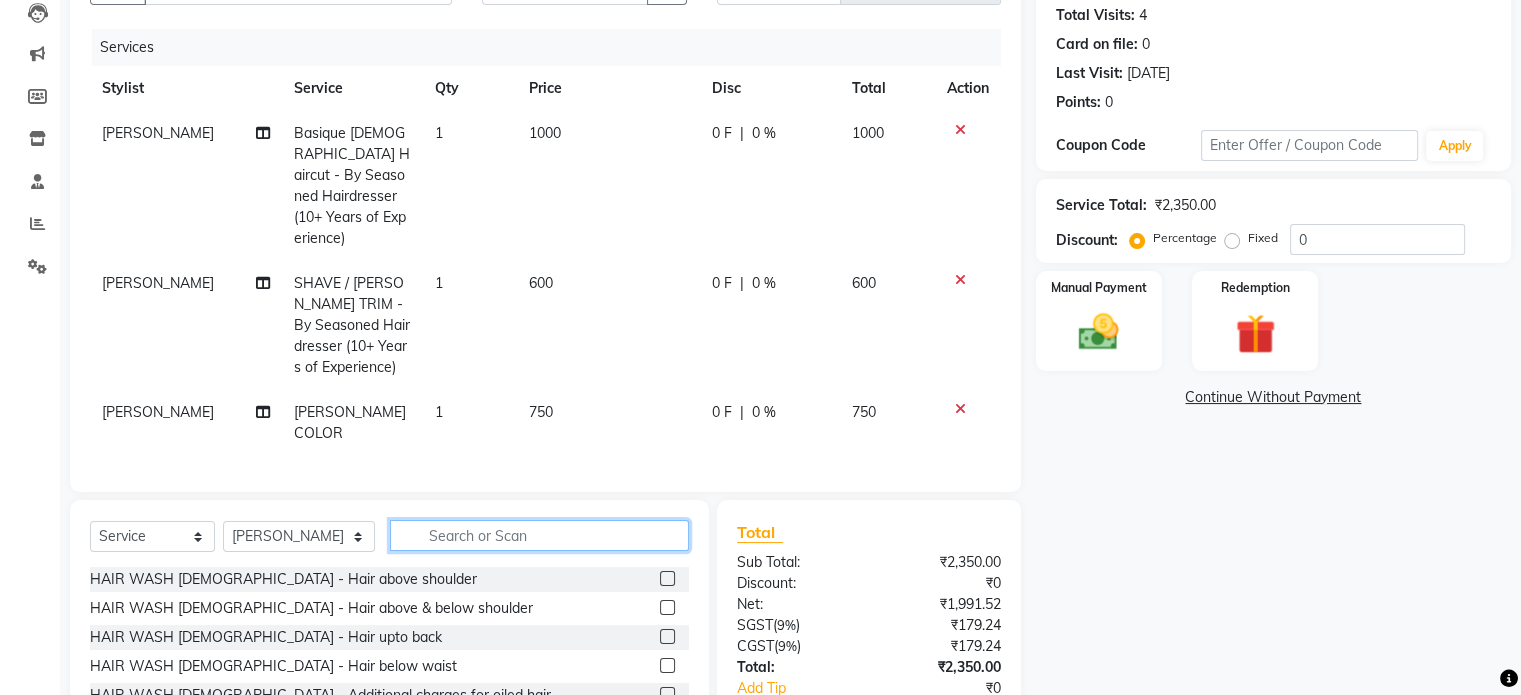 click 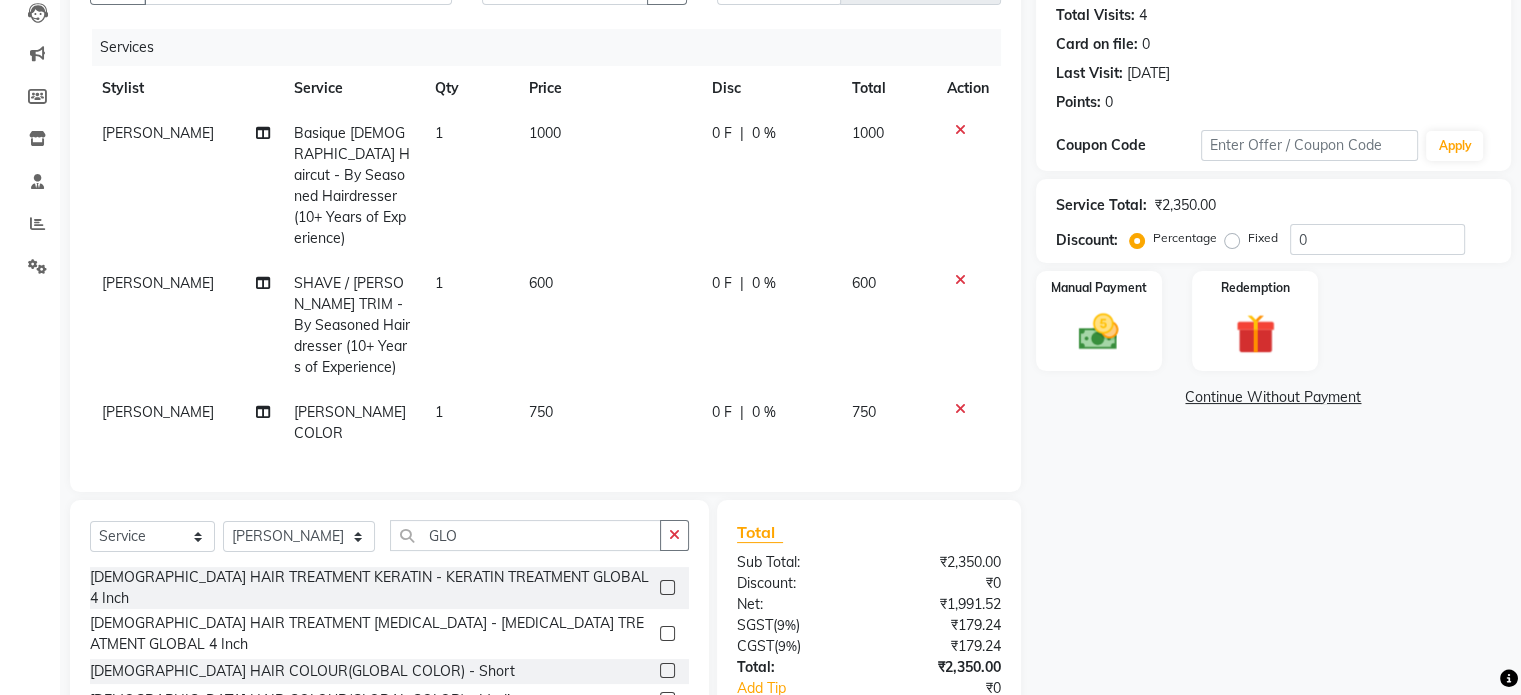 click 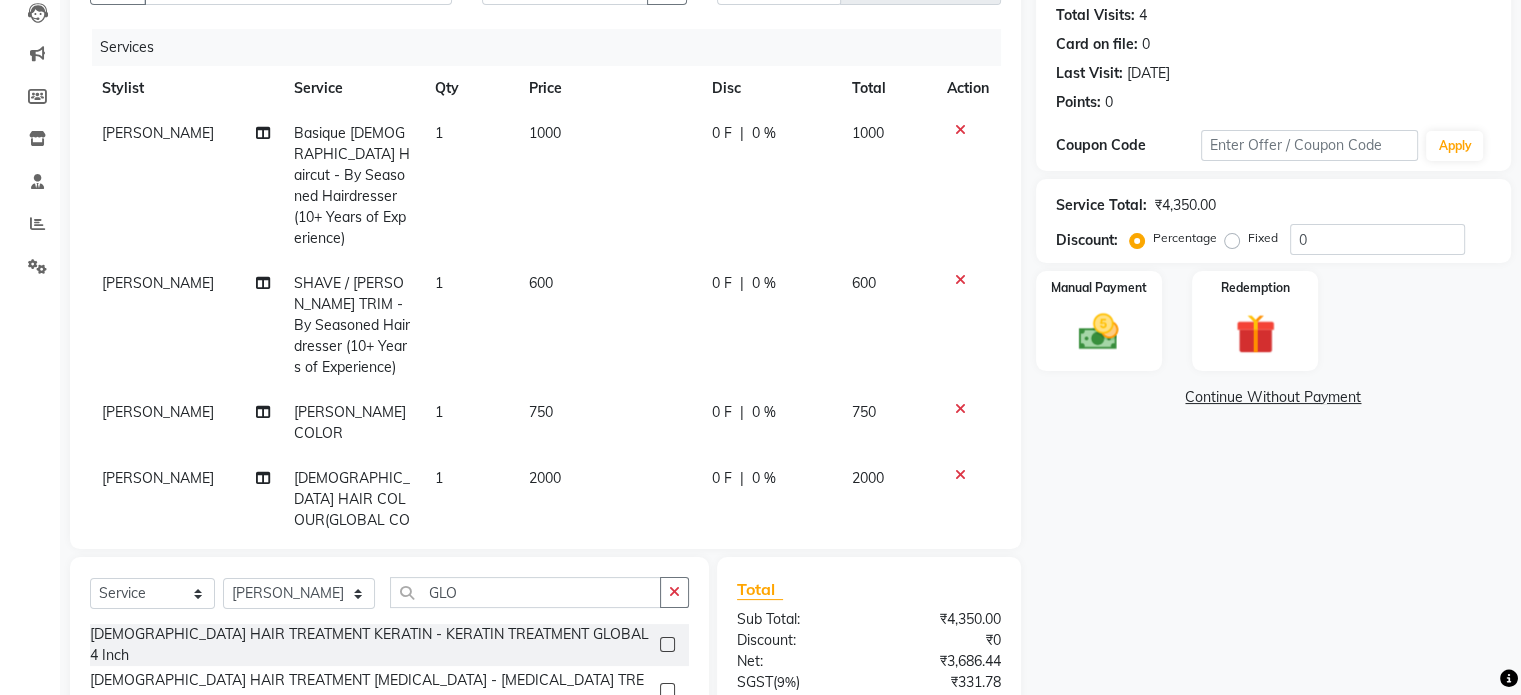 click 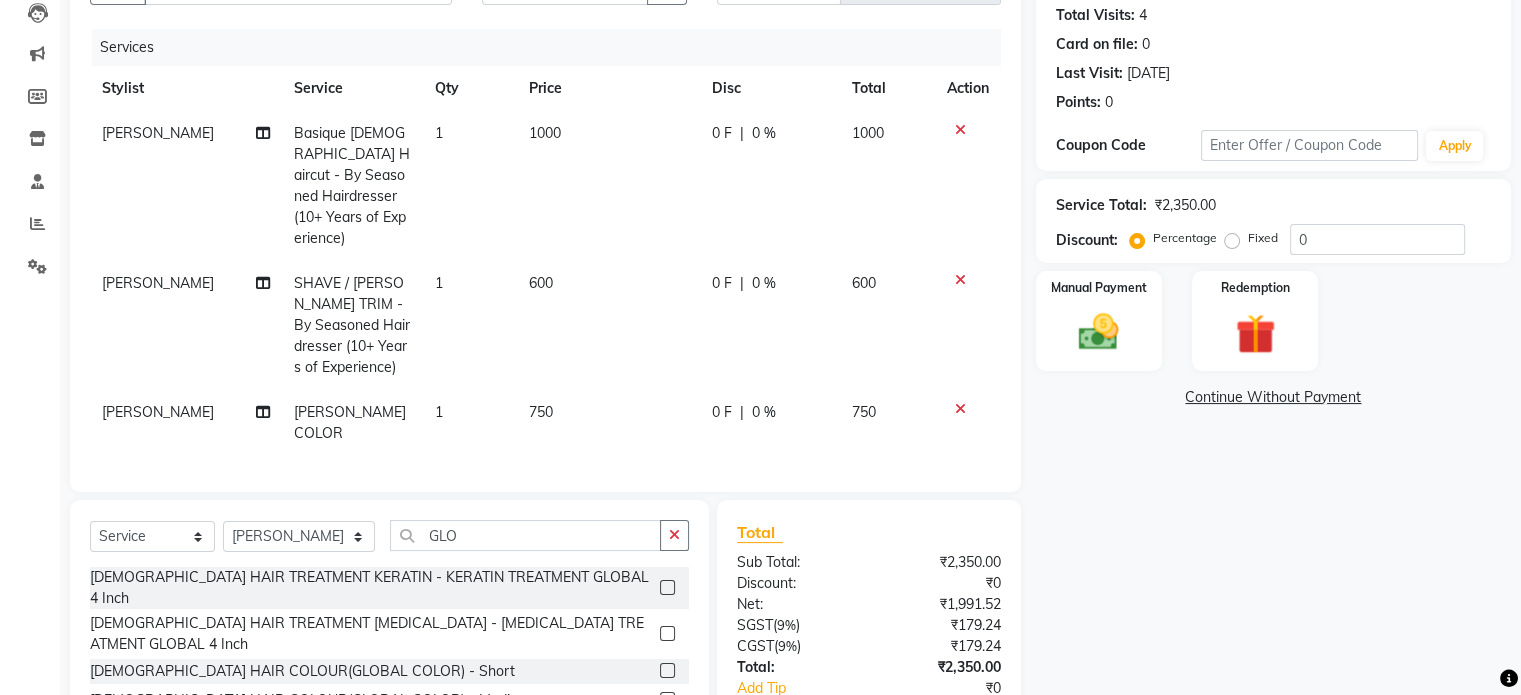 click 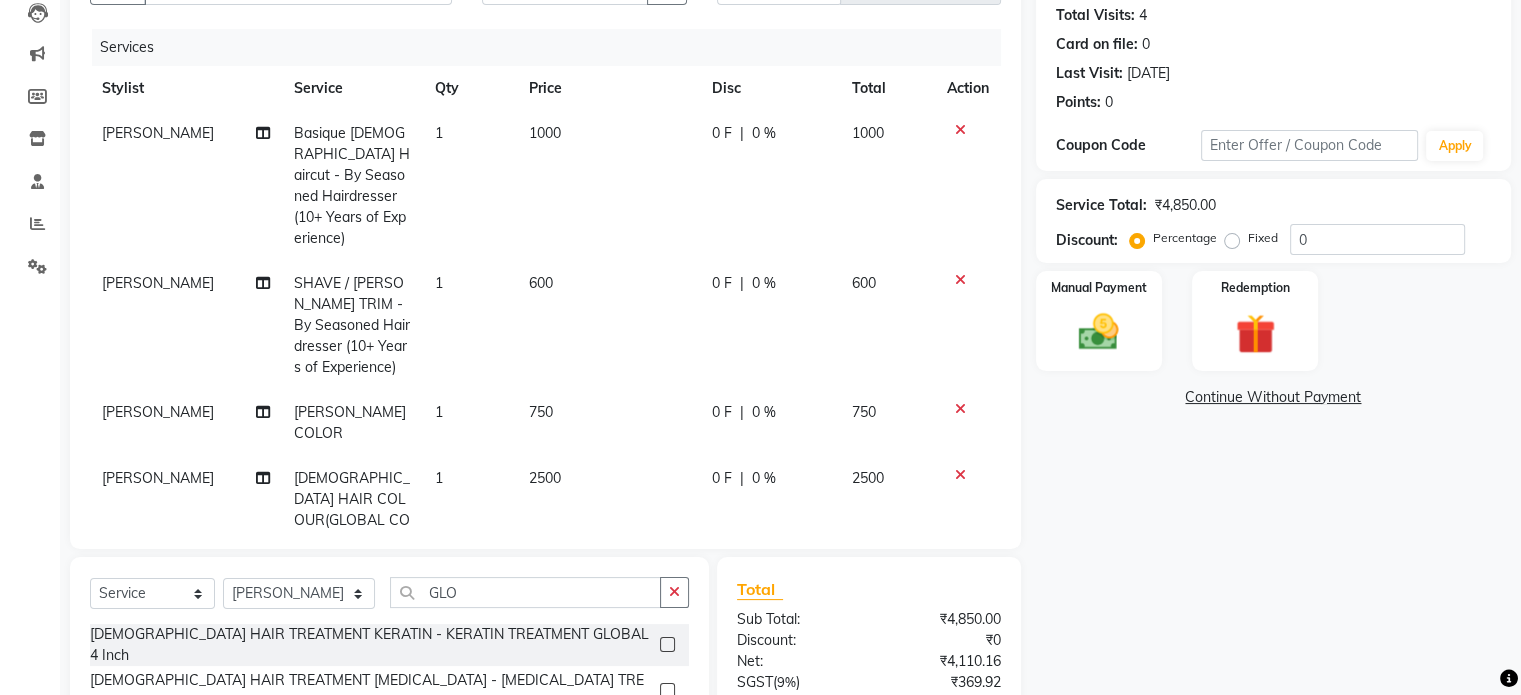 scroll, scrollTop: 3, scrollLeft: 0, axis: vertical 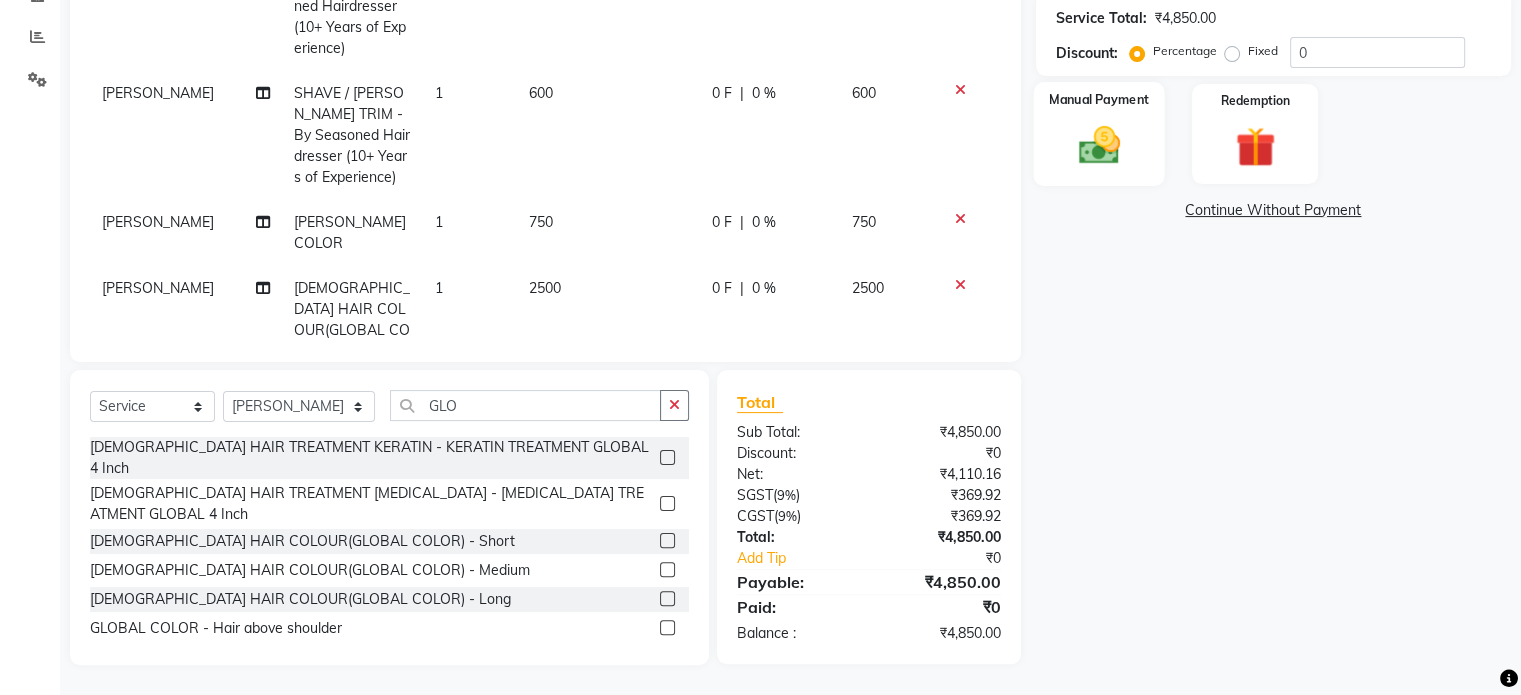 click 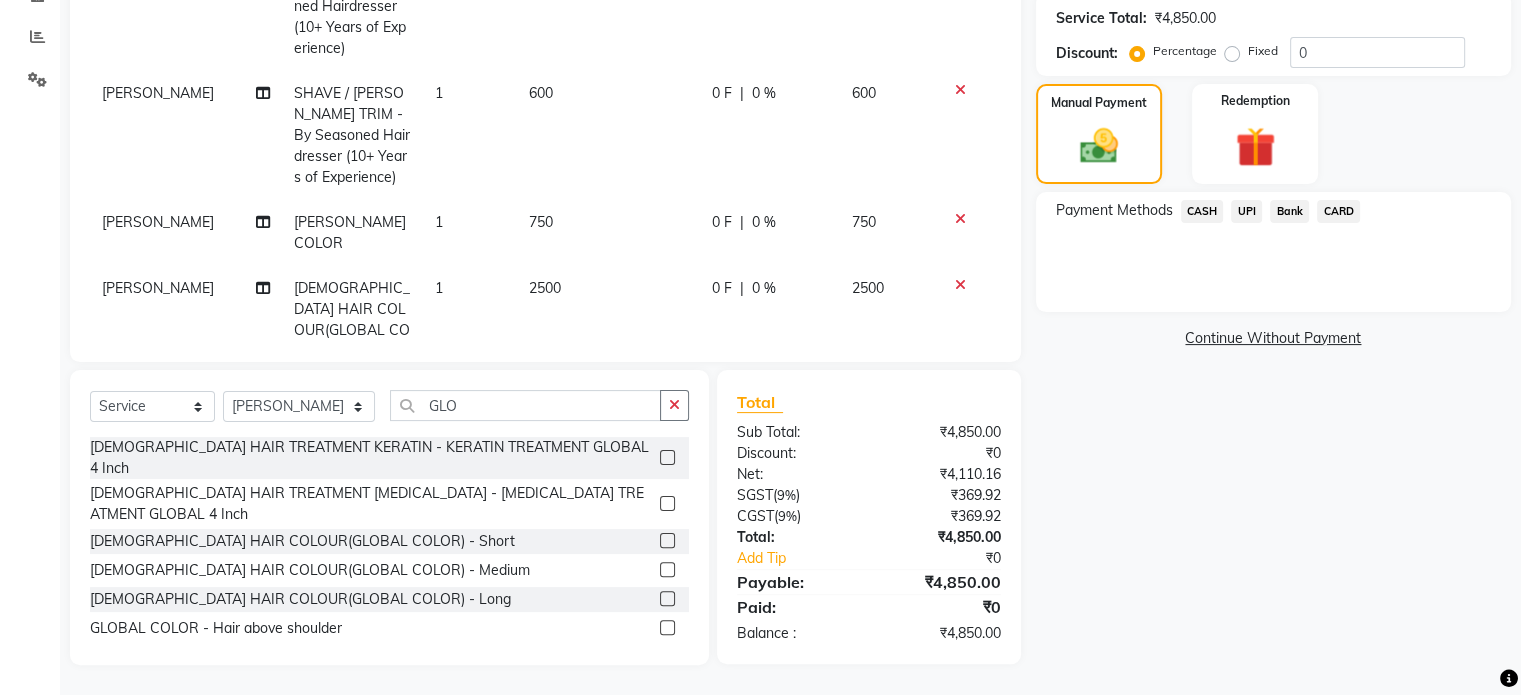 click on "UPI" 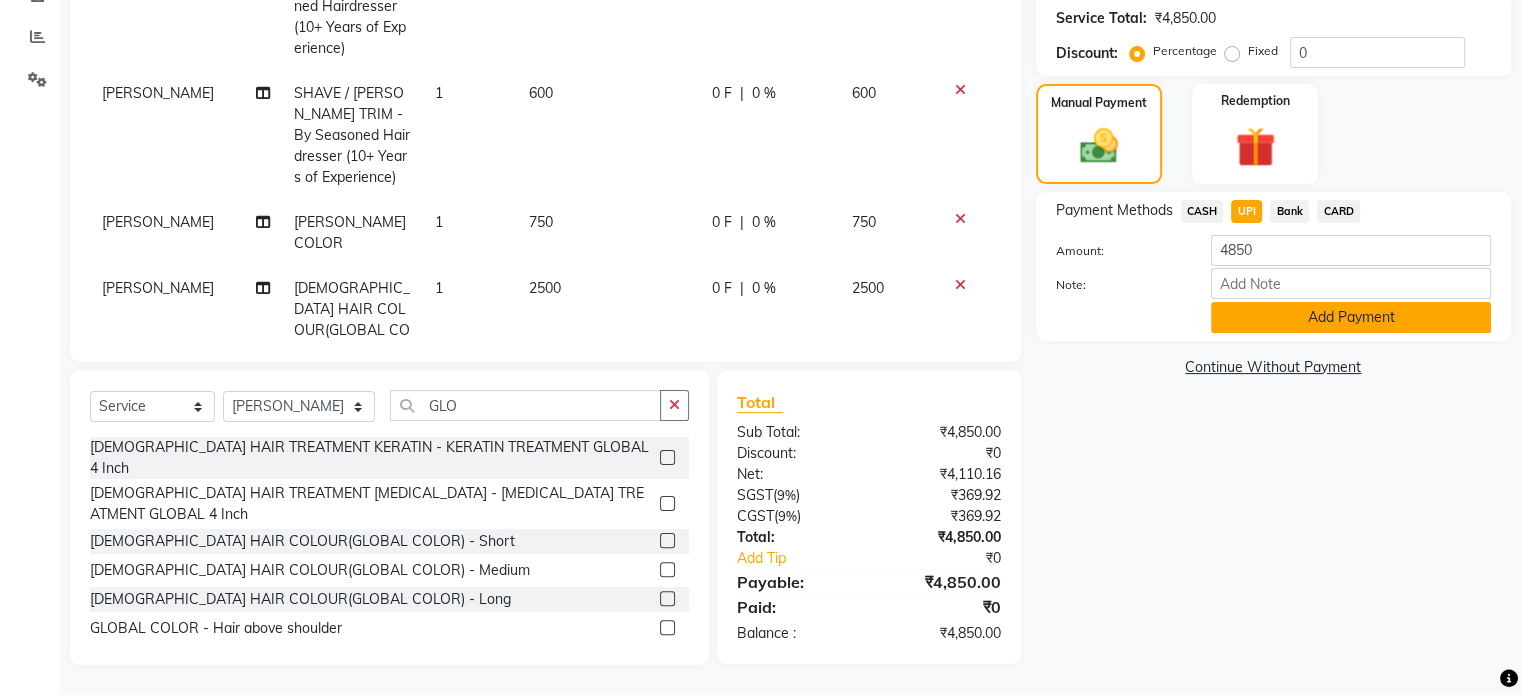 click on "Add Payment" 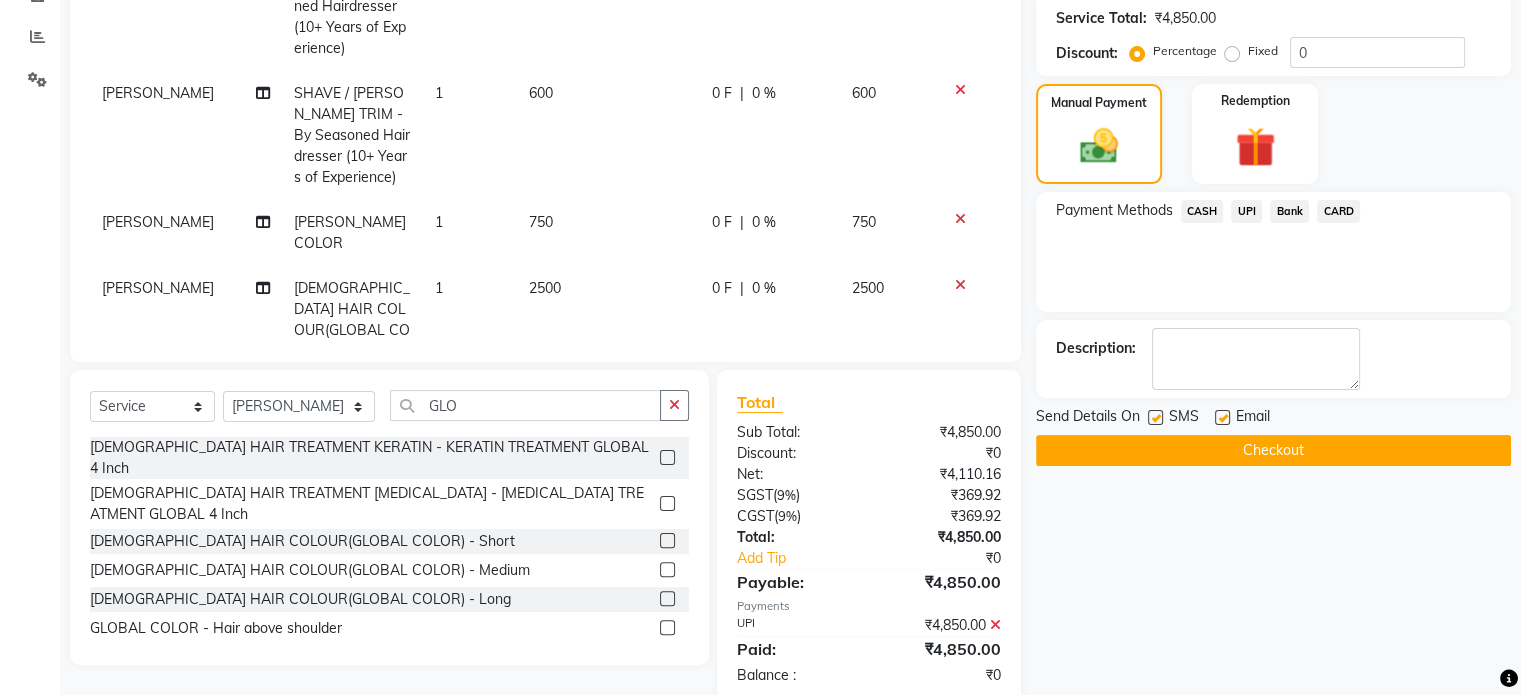 click 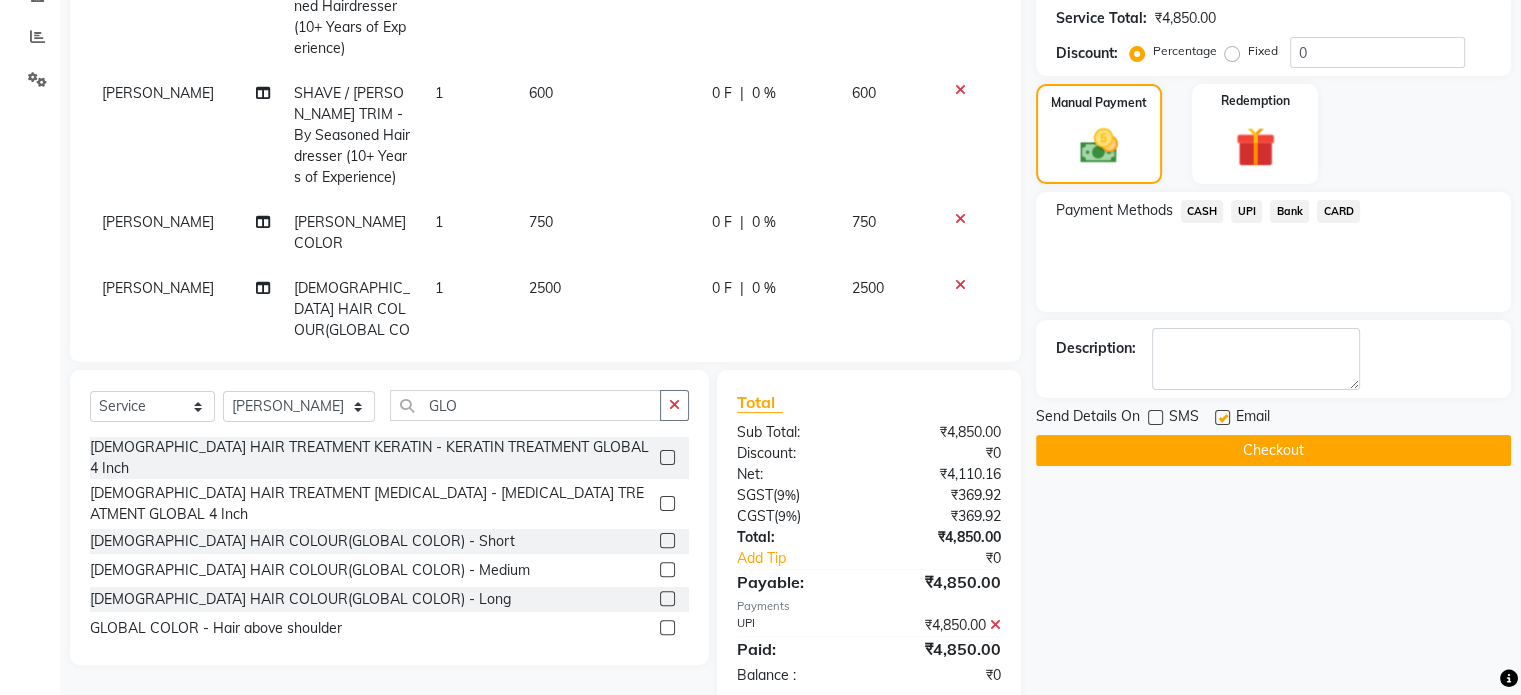 click on "Checkout" 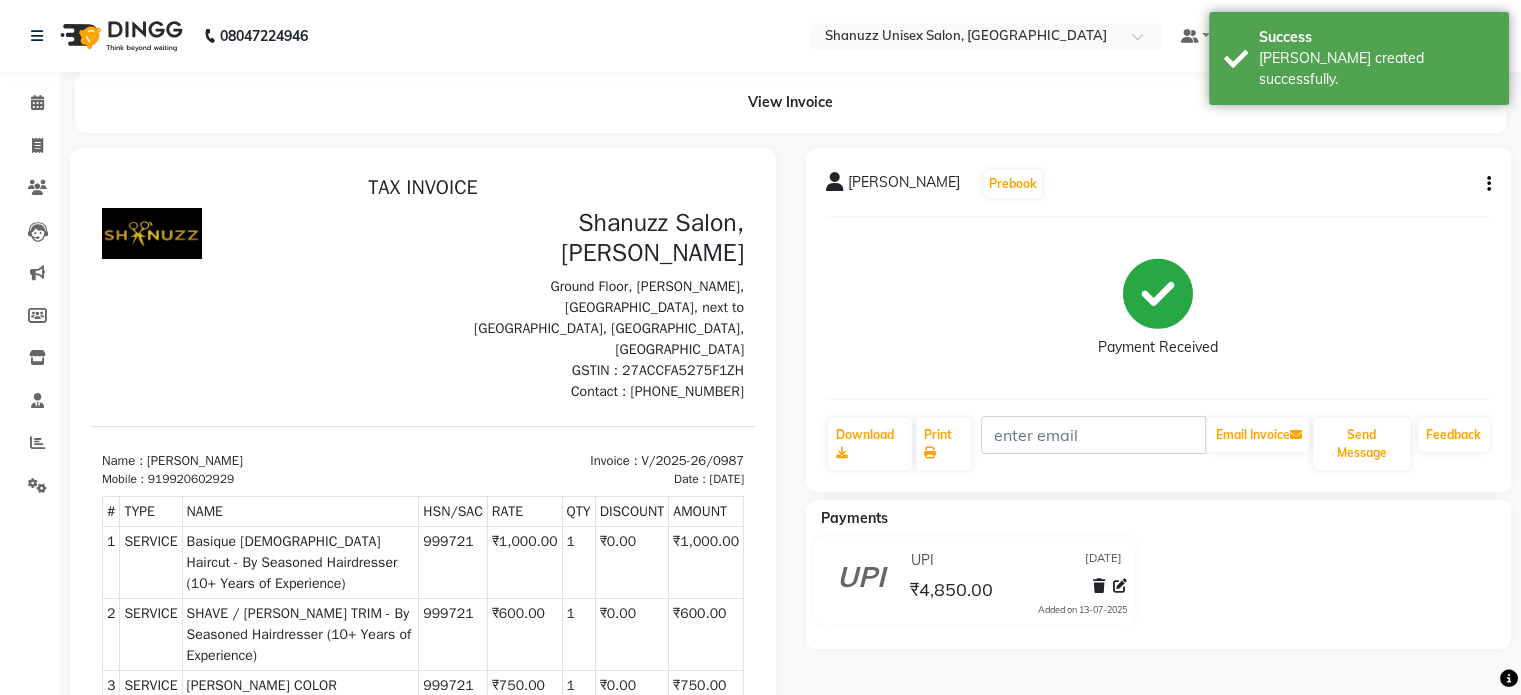 scroll, scrollTop: 0, scrollLeft: 0, axis: both 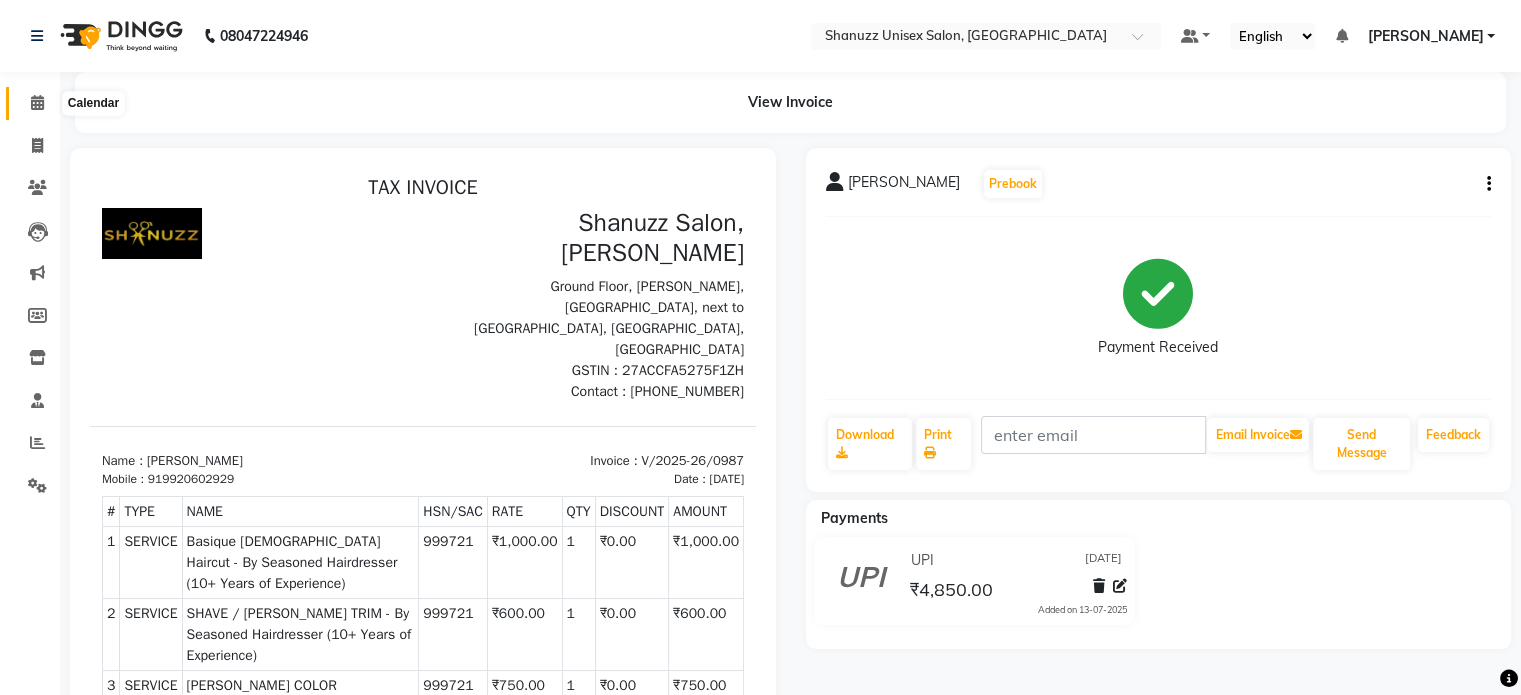 click 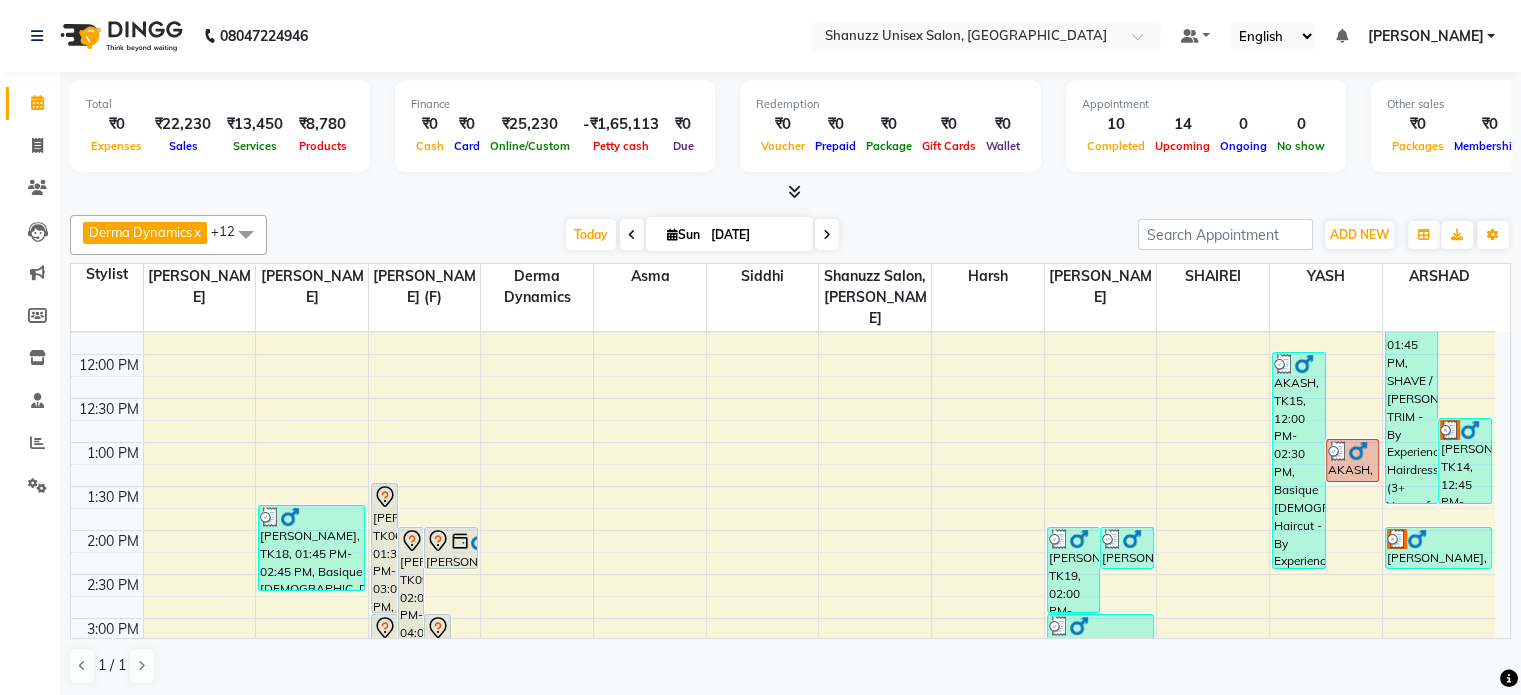 scroll, scrollTop: 203, scrollLeft: 0, axis: vertical 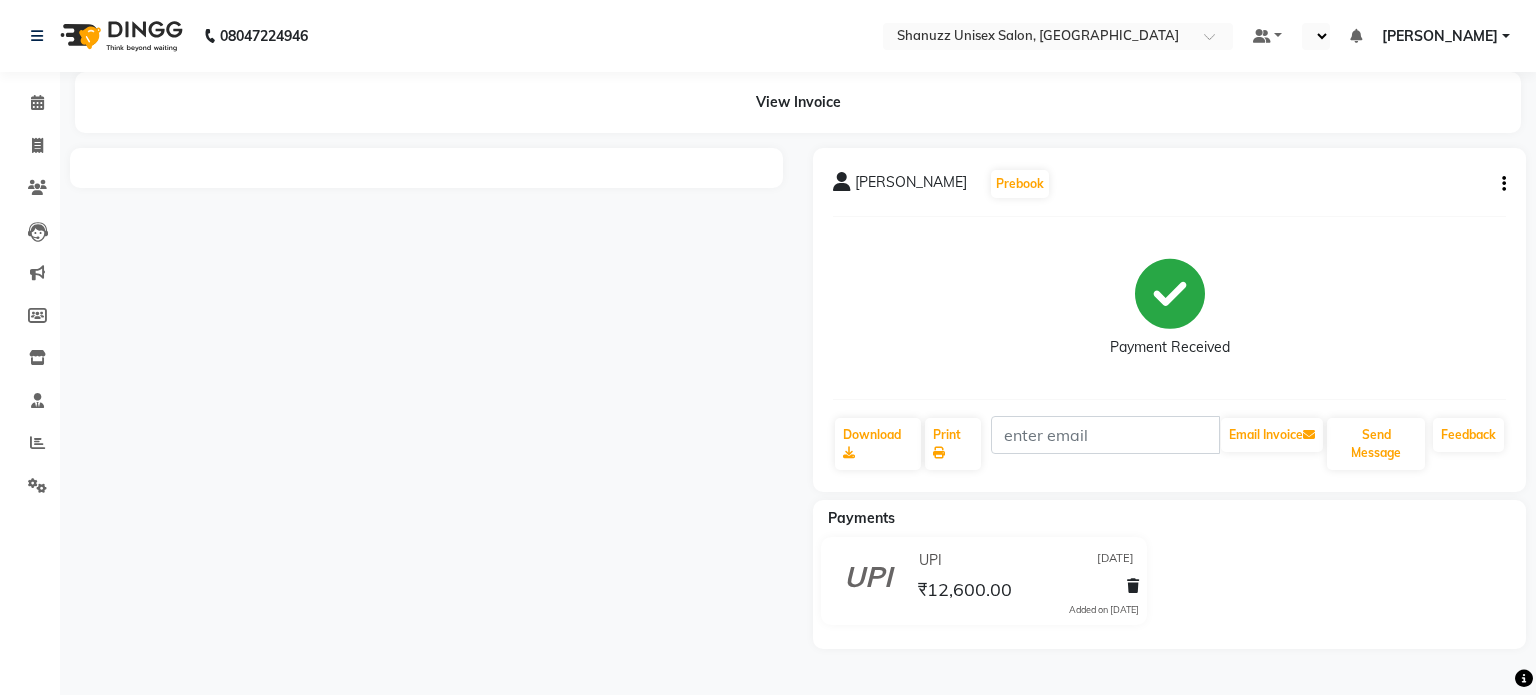 select on "en" 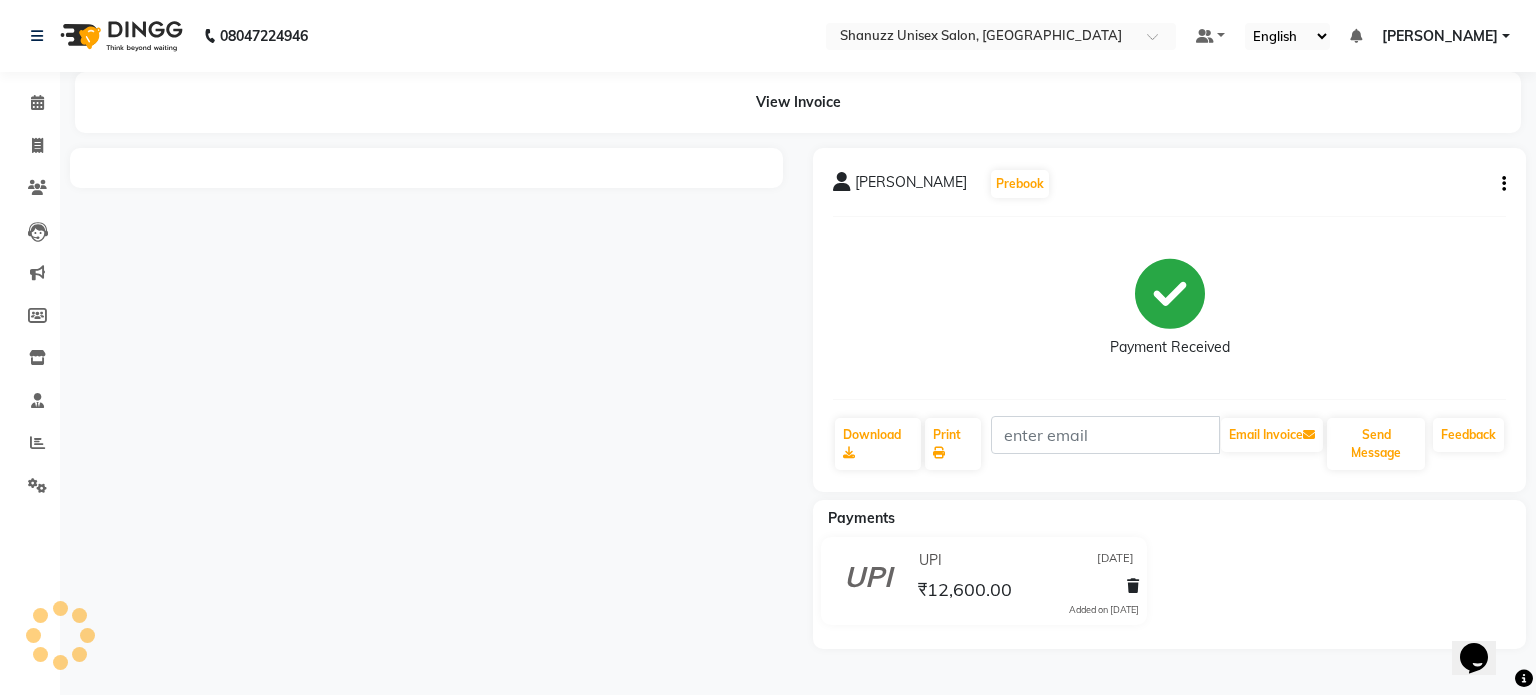 scroll, scrollTop: 0, scrollLeft: 0, axis: both 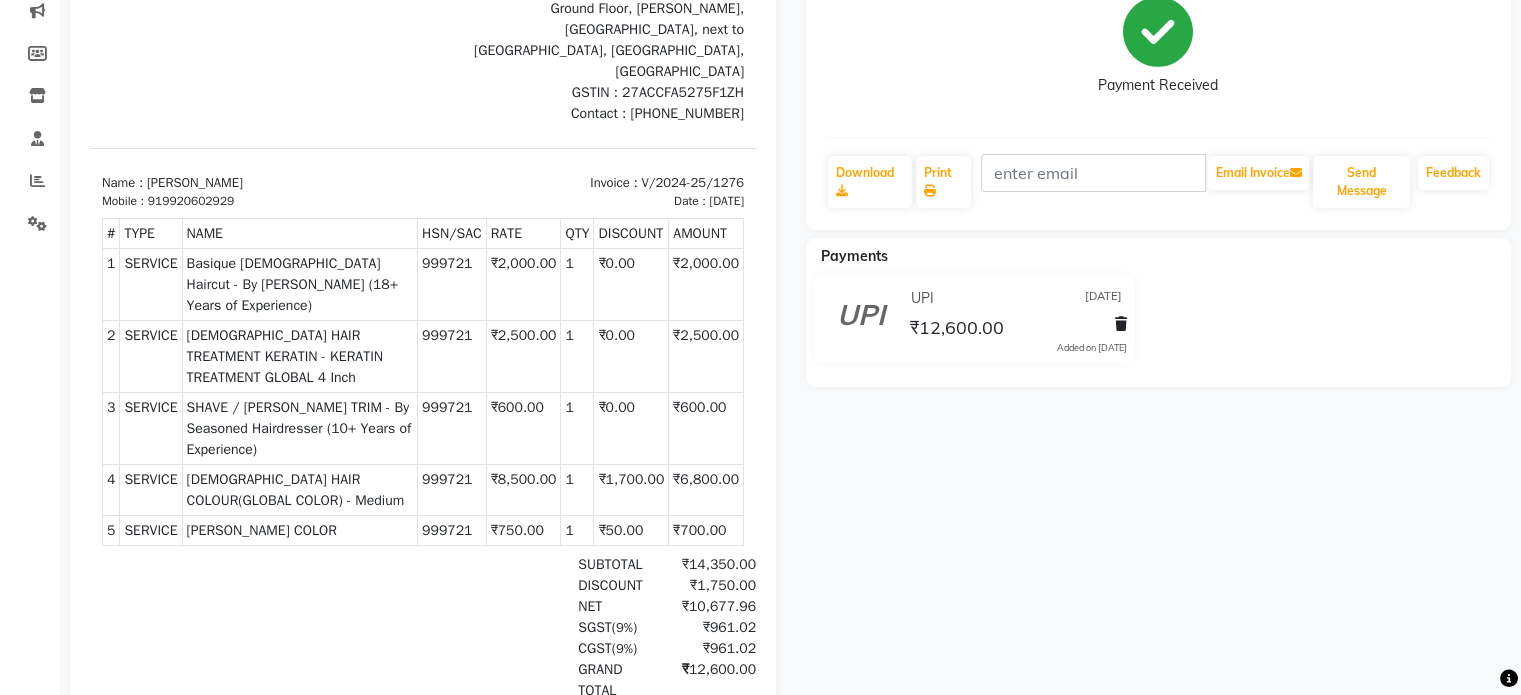 click on "Payment Received" 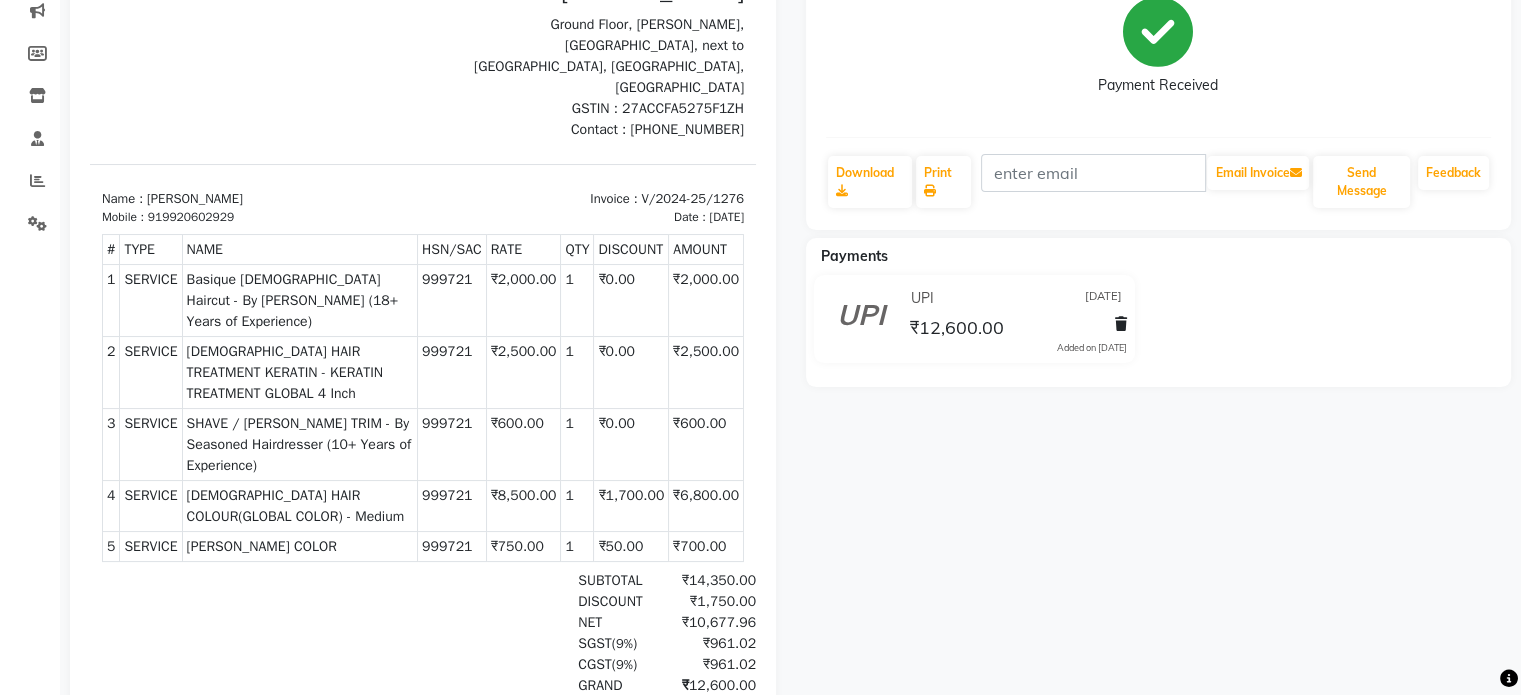 scroll, scrollTop: 0, scrollLeft: 0, axis: both 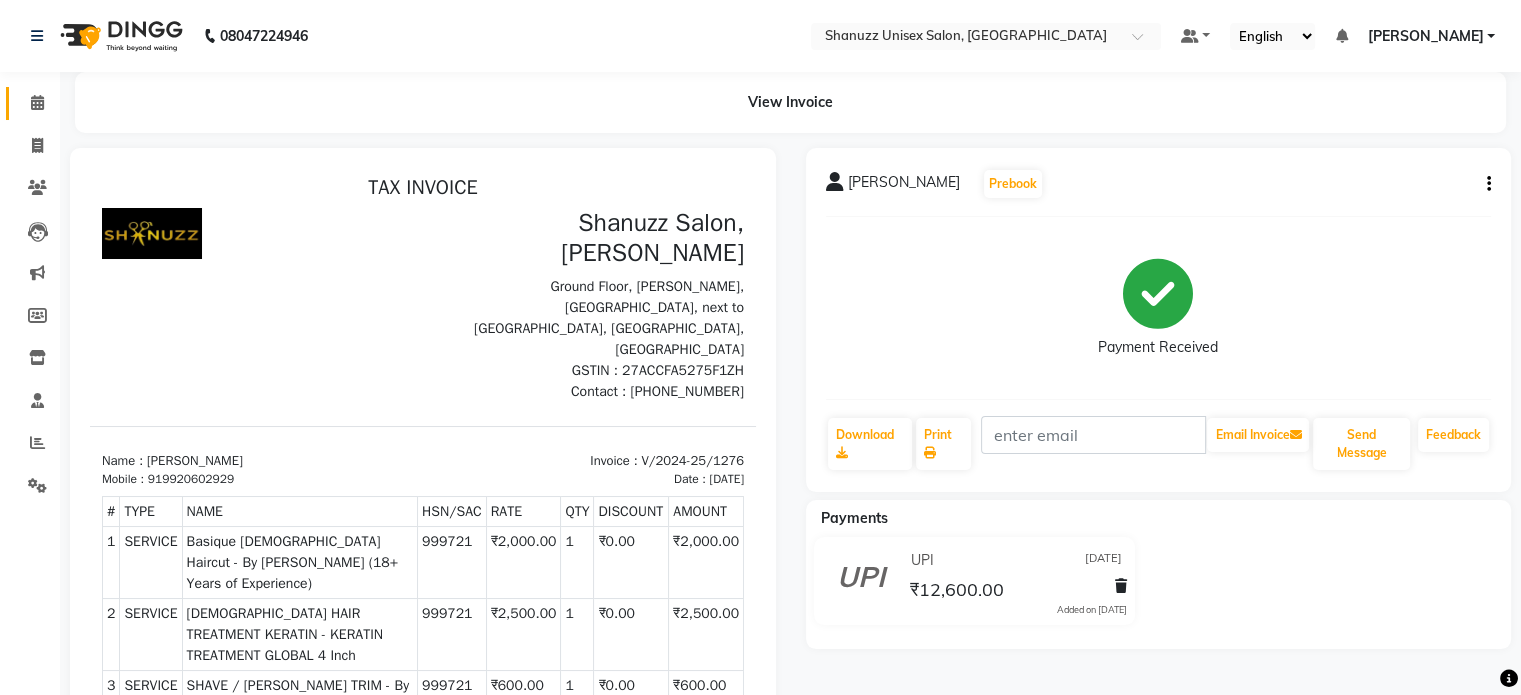 click on "Calendar" 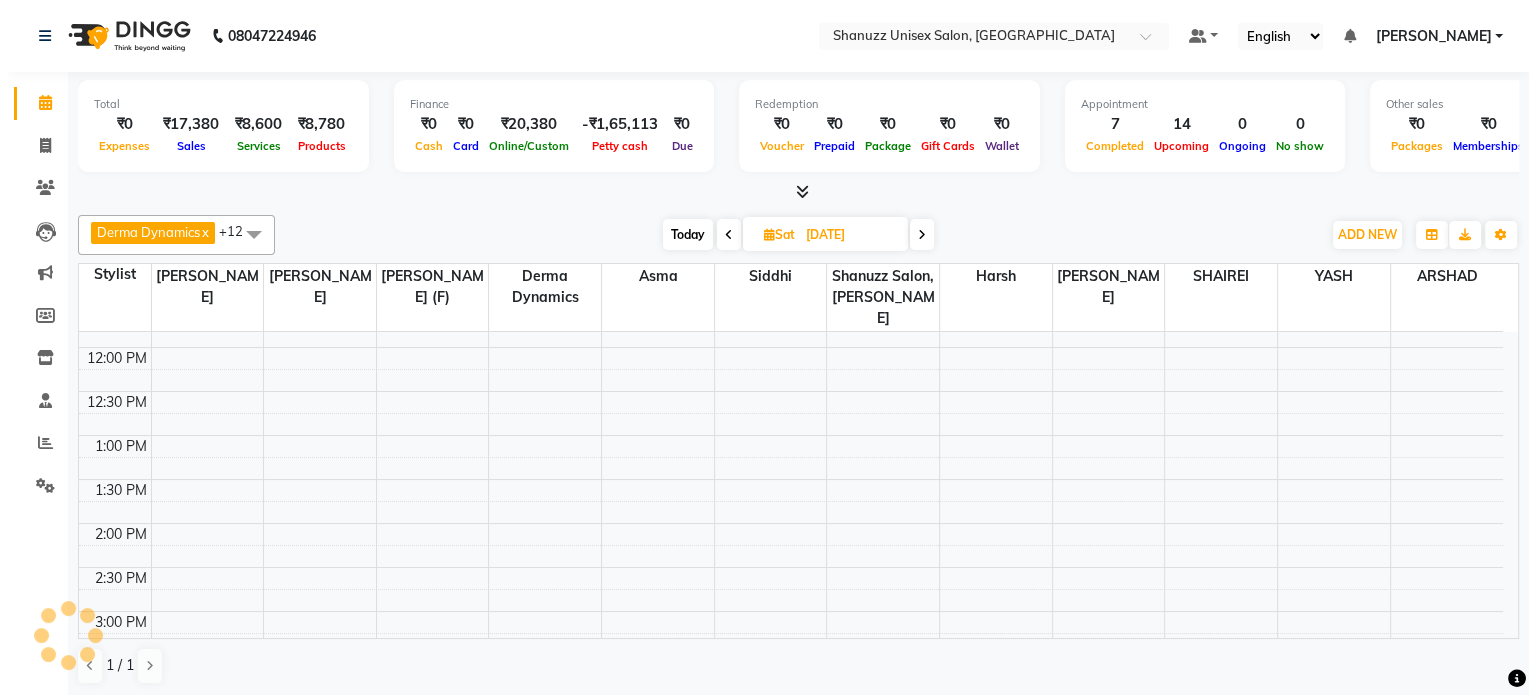 scroll, scrollTop: 0, scrollLeft: 0, axis: both 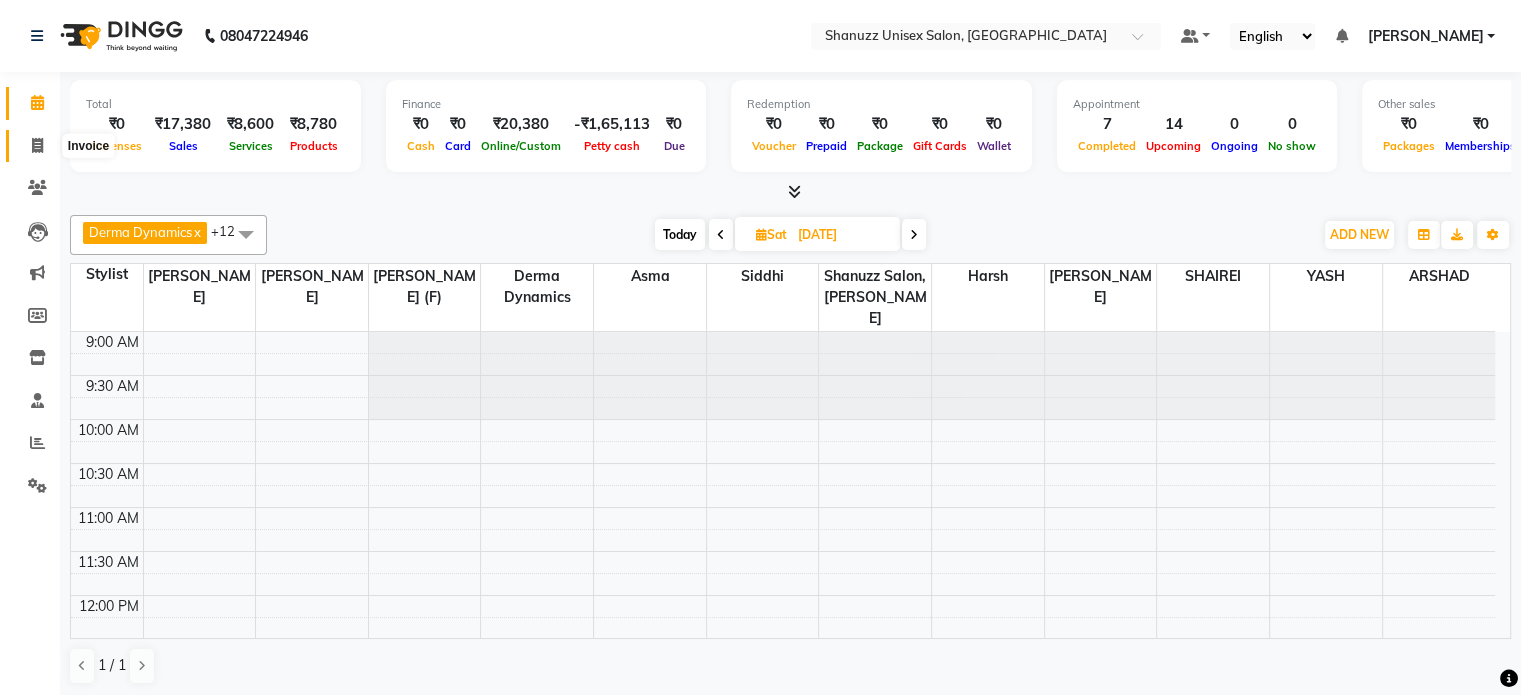 click 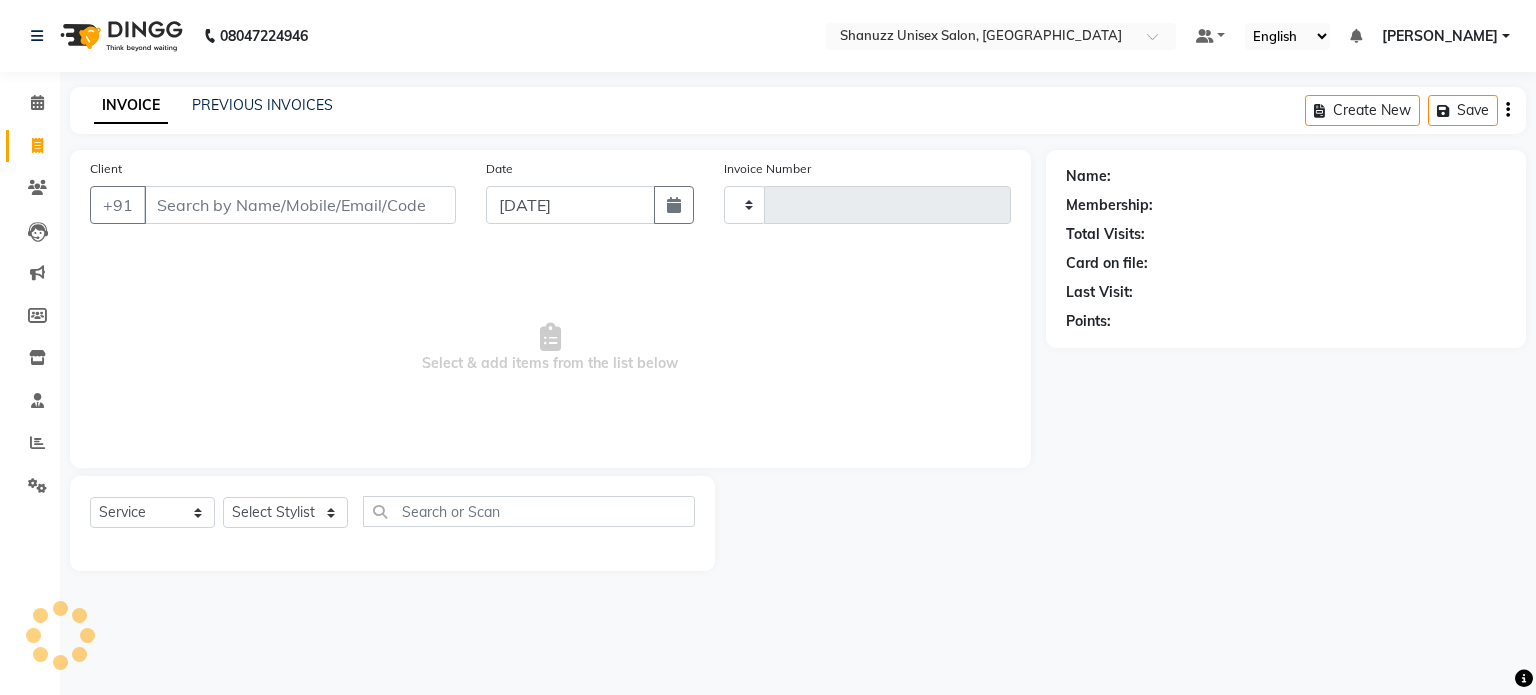 type on "0987" 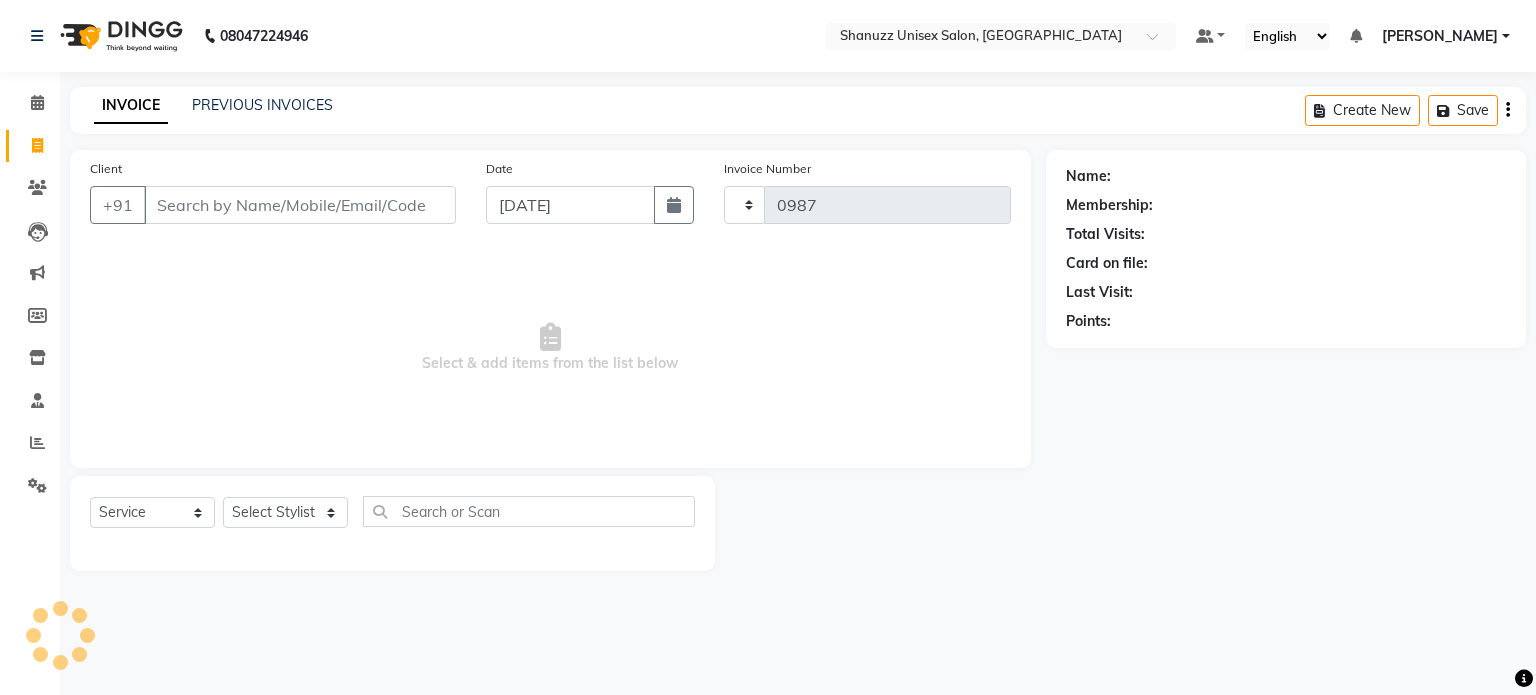 select on "7102" 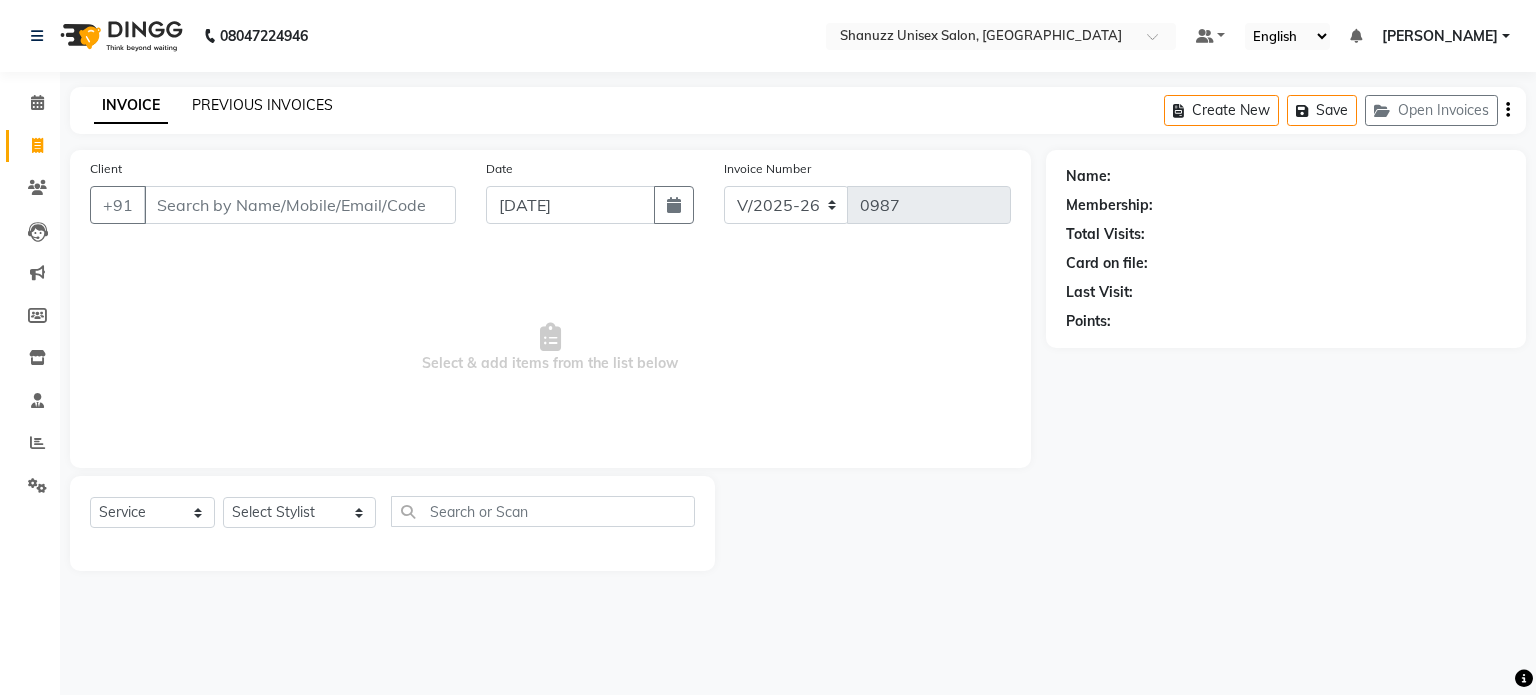 click on "PREVIOUS INVOICES" 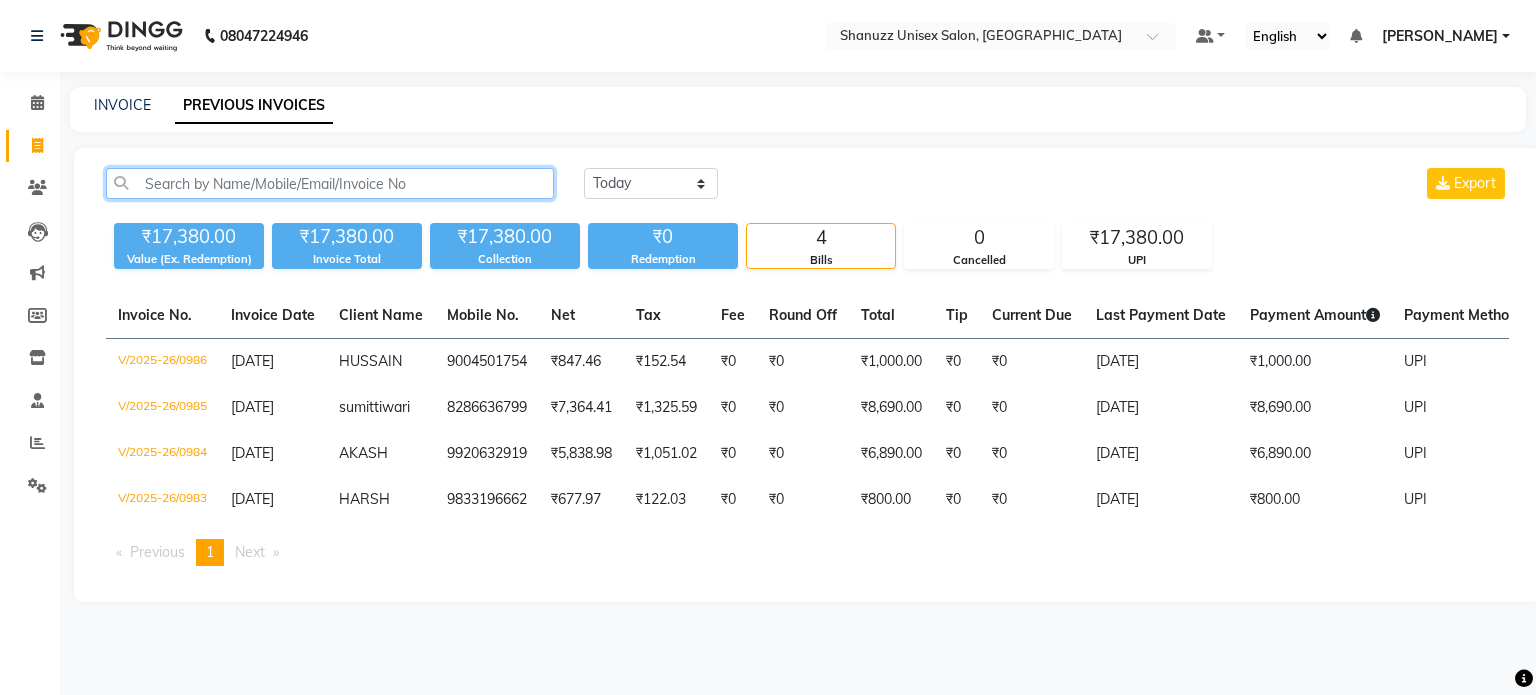 click 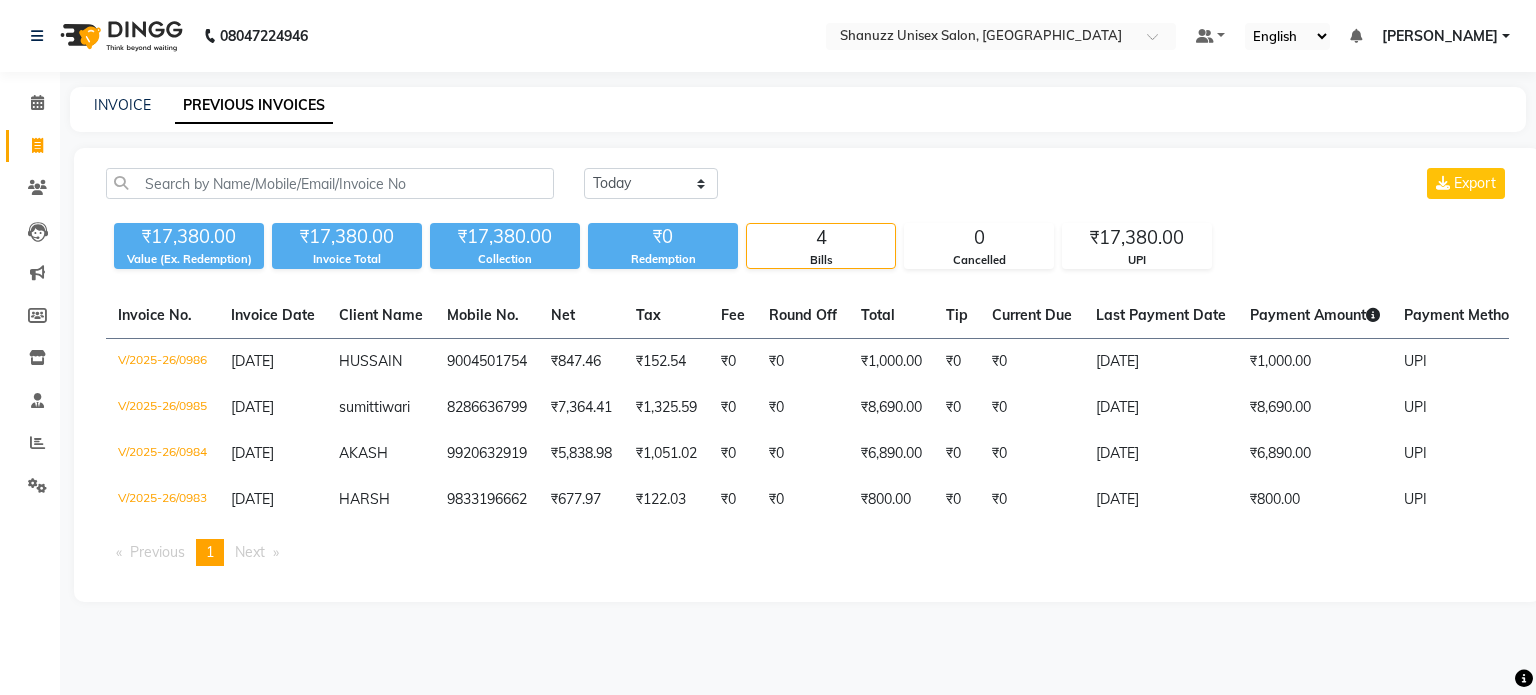 click on "Today Yesterday Custom Range Export ₹17,380.00 Value (Ex. Redemption) ₹17,380.00 Invoice Total  ₹17,380.00 Collection ₹0 Redemption 4 Bills 0 Cancelled ₹17,380.00 UPI  Invoice No.   Invoice Date   Client Name   Mobile No.   Net   Tax   Fee   Round Off   Total   Tip   Current Due   Last Payment Date   Payment Amount   Payment Methods   Cancel Reason   Status   V/2025-26/0986  13-07-2025 HUSSAIN   9004501754 ₹847.46 ₹152.54  ₹0  ₹0 ₹1,000.00 ₹0 ₹0 13-07-2025 ₹1,000.00  UPI - PAID  V/2025-26/0985  13-07-2025 sumit  tiwari 8286636799 ₹7,364.41 ₹1,325.59  ₹0  ₹0 ₹8,690.00 ₹0 ₹0 13-07-2025 ₹8,690.00  UPI - PAID  V/2025-26/0984  13-07-2025 AKASH   9920632919 ₹5,838.98 ₹1,051.02  ₹0  ₹0 ₹6,890.00 ₹0 ₹0 13-07-2025 ₹6,890.00  UPI - PAID  V/2025-26/0983  13-07-2025 HARSH   9833196662 ₹677.97 ₹122.03  ₹0  ₹0 ₹800.00 ₹0 ₹0 13-07-2025 ₹800.00  UPI - PAID  Previous  page  1 / 1  You're on page  1  Next  page" 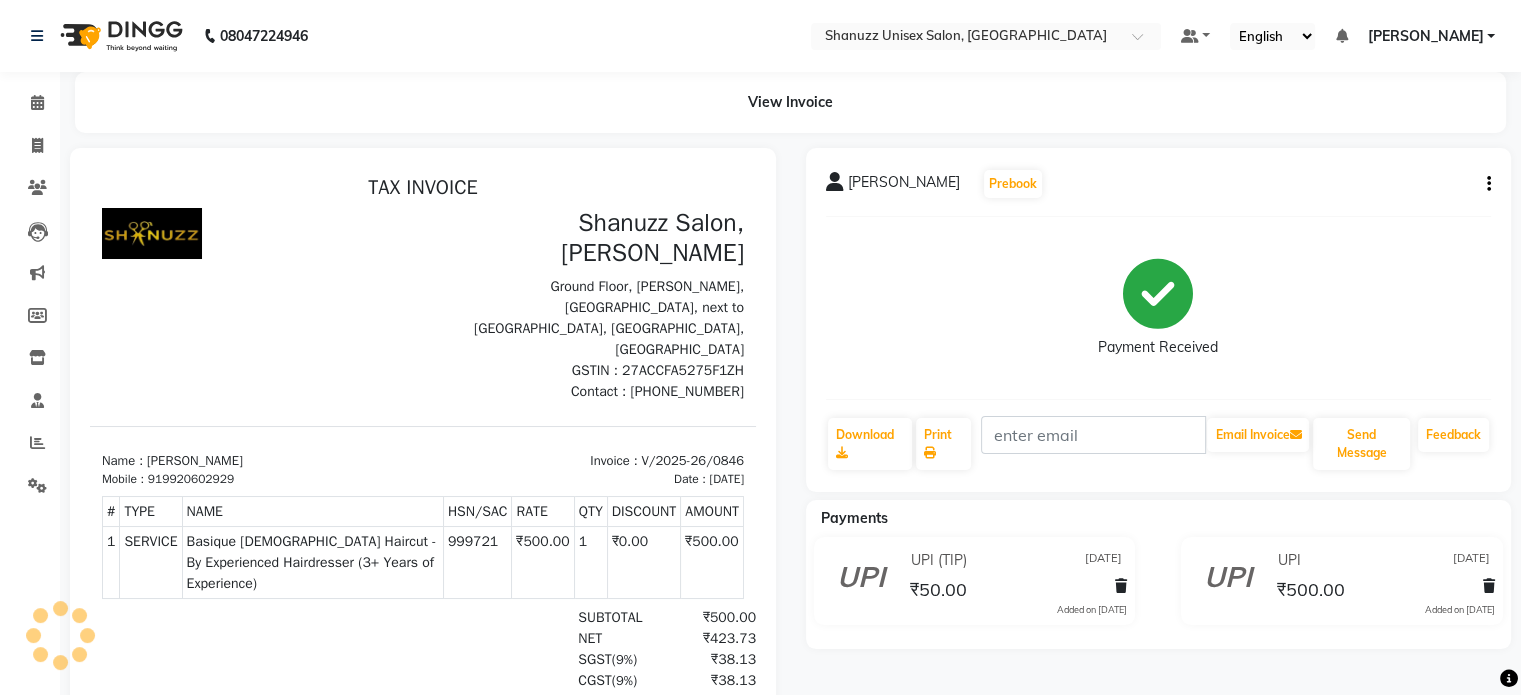 scroll, scrollTop: 0, scrollLeft: 0, axis: both 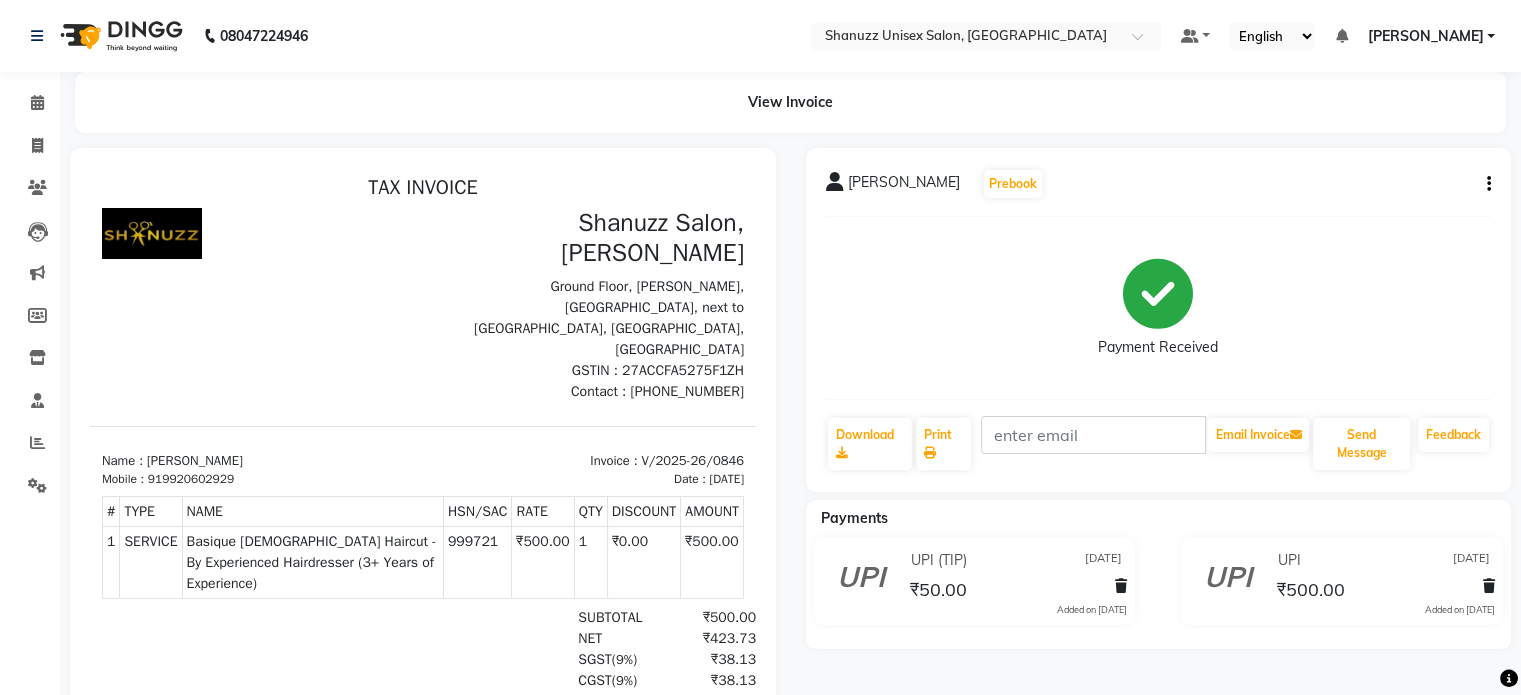 click on "919920602929" at bounding box center (191, 479) 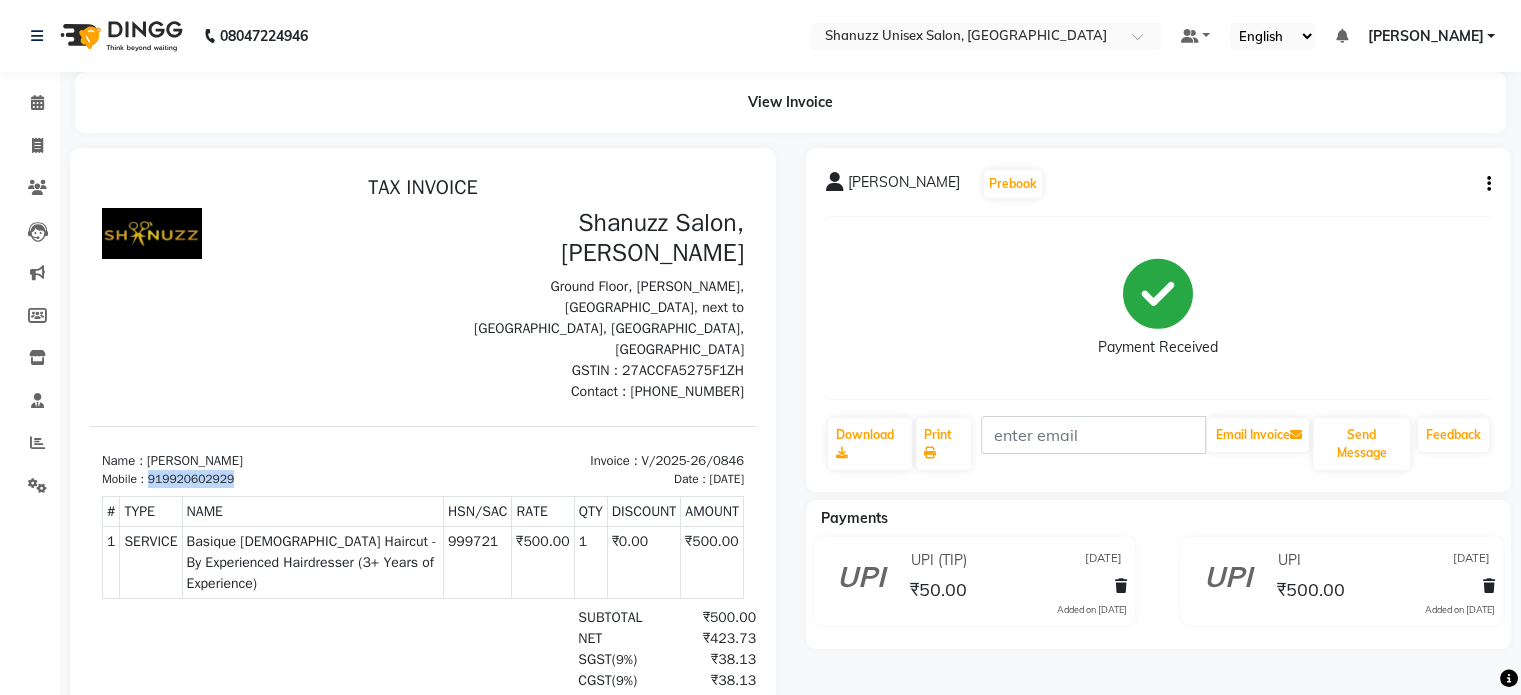 click on "919920602929" at bounding box center (191, 479) 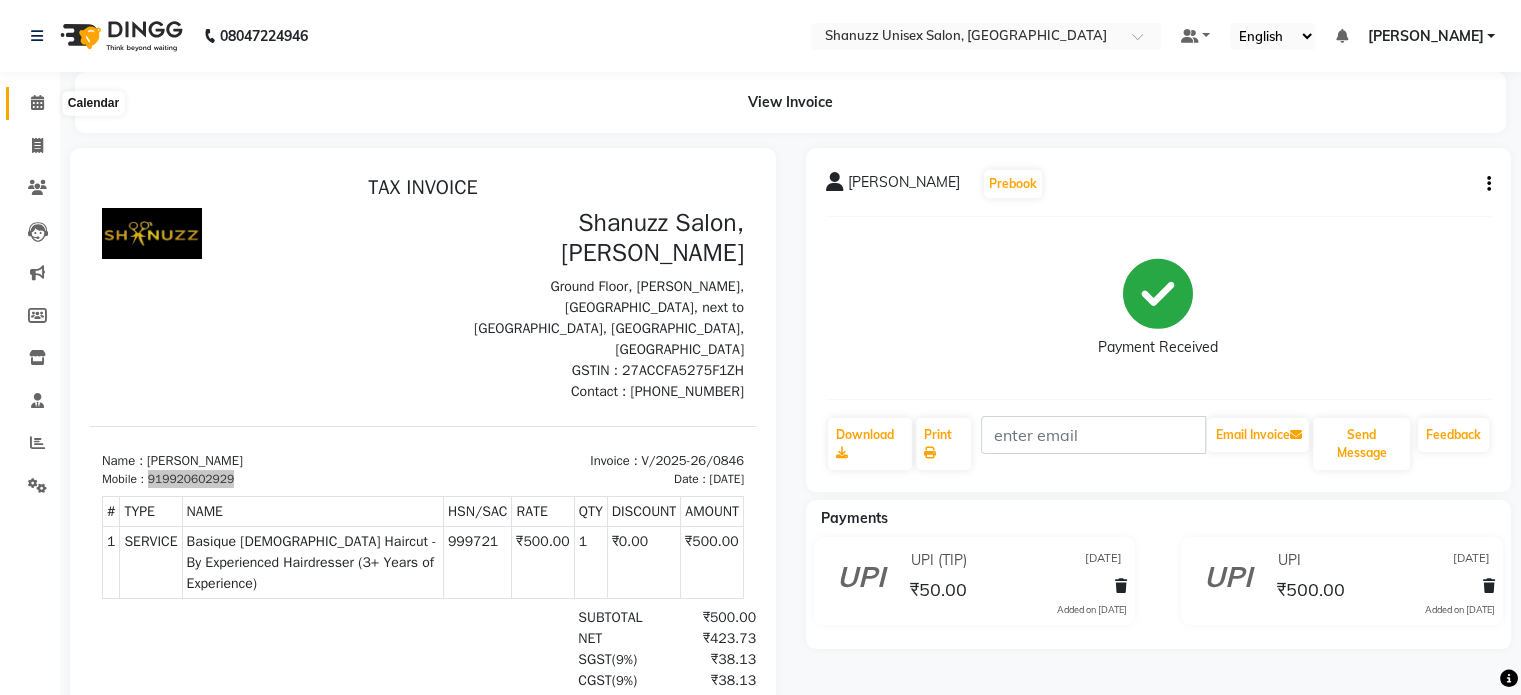 click 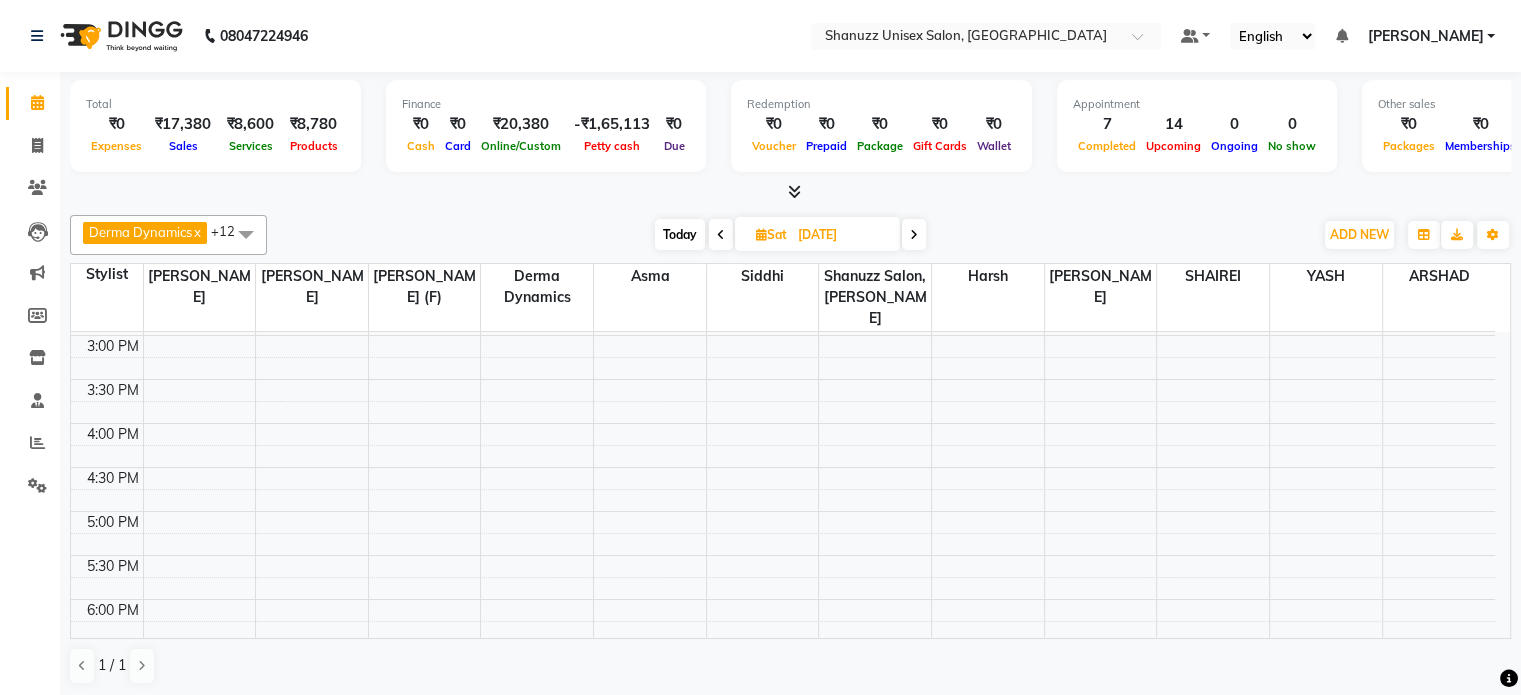 scroll, scrollTop: 718, scrollLeft: 0, axis: vertical 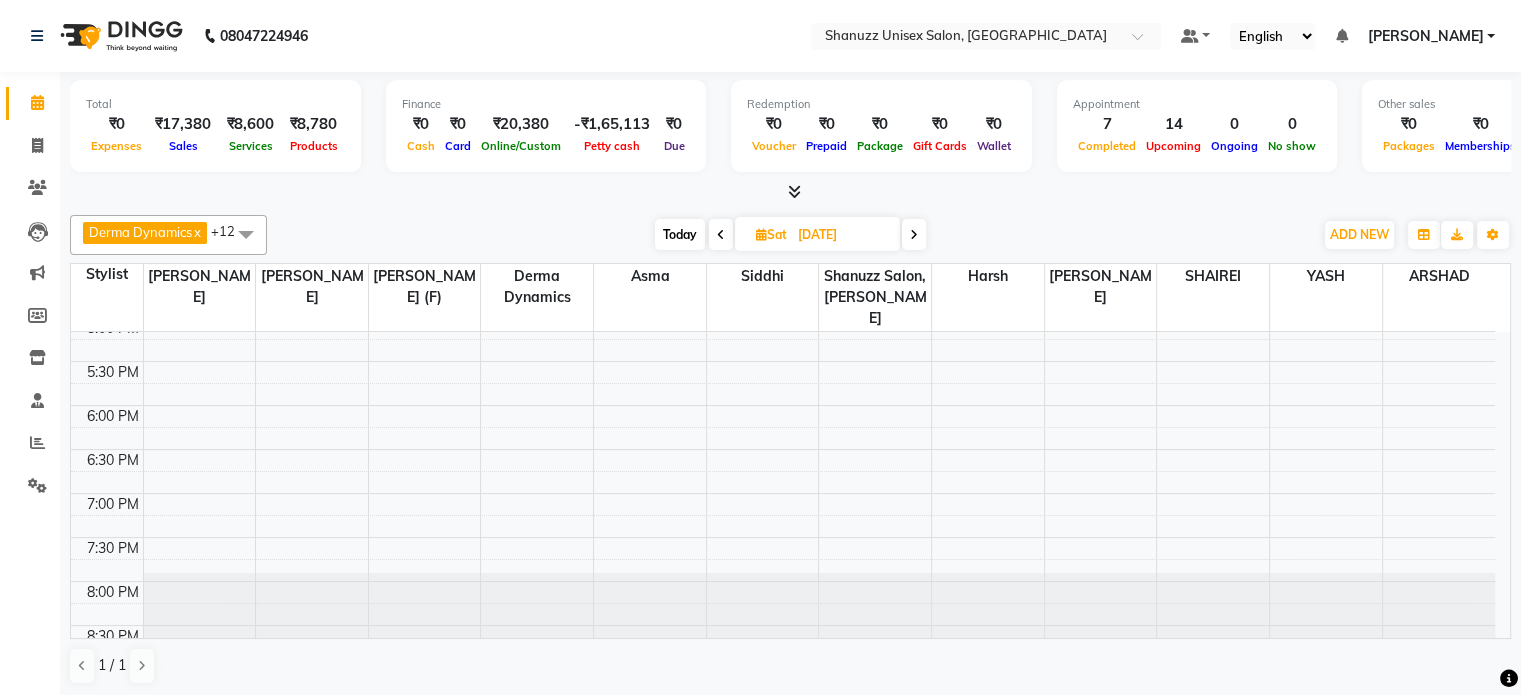 click on "Today" at bounding box center (680, 234) 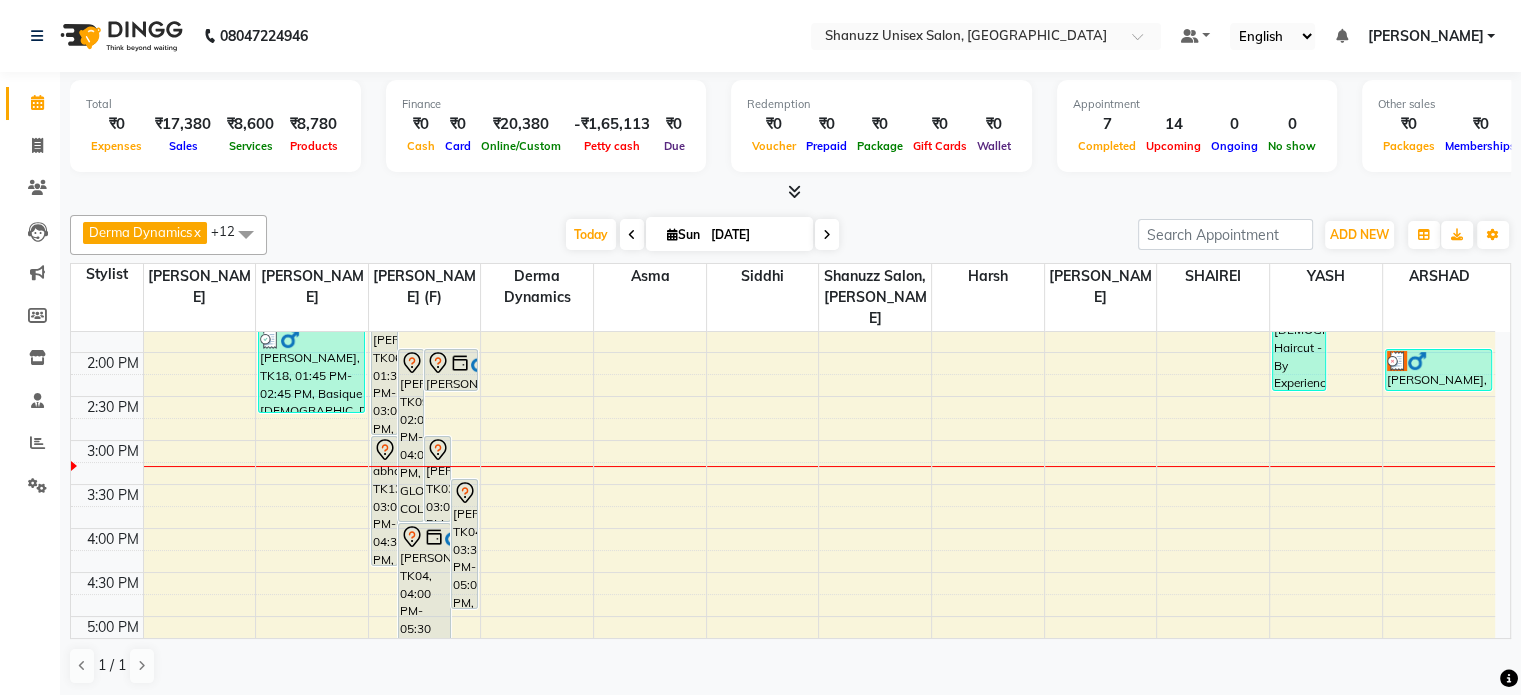 scroll, scrollTop: 412, scrollLeft: 0, axis: vertical 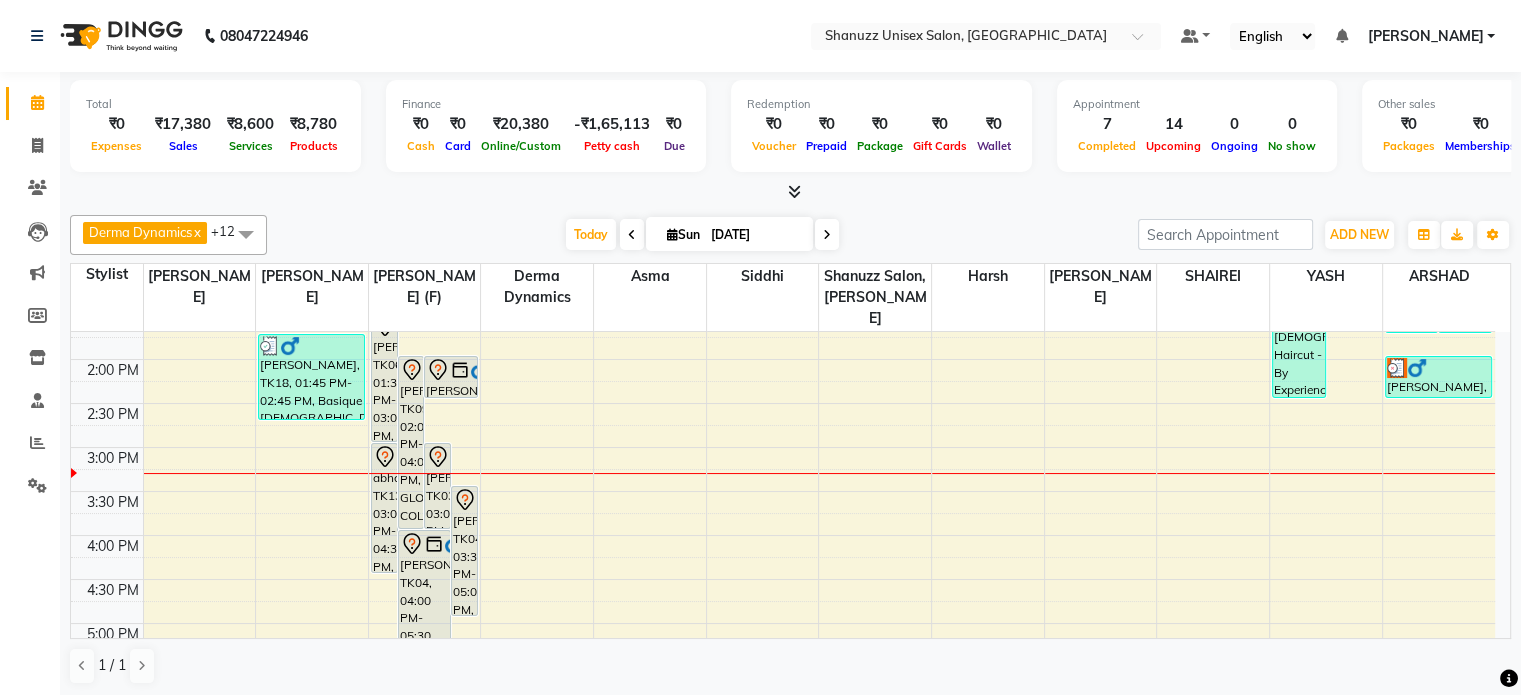 click on "9:00 AM 9:30 AM 10:00 AM 10:30 AM 11:00 AM 11:30 AM 12:00 PM 12:30 PM 1:00 PM 1:30 PM 2:00 PM 2:30 PM 3:00 PM 3:30 PM 4:00 PM 4:30 PM 5:00 PM 5:30 PM 6:00 PM 6:30 PM 7:00 PM 7:30 PM 8:00 PM 8:30 PM             JAYANTI, TK01, 07:45 PM-08:45 PM, Basique FEMALE Haircut - By Seasoned Hairdresser (10+ Years of Experience)     HUSSAIN, TK18, 01:45 PM-02:45 PM, Basique MALE Haircut - By Seasoned Hairdresser (10+ Years of Experience)             VENKATESH VENNA, TK06, 01:30 PM-03:00 PM, Basique MALE Haircut - By Shanuzz (18+ Years of Experience)             DR.YASHODA SOLANKI, TK09, 02:00 PM-04:00 PM, GLOBAL COLOR - Hair below waist             NIRVAN SHAH, TK03, 03:00 PM-04:00 PM, Basique MALE Haircut - By Shanuzz (18+ Years of Experience)             SUNNY RATHOD, TK04, 03:30 PM-05:00 PM, Basique MALE Haircut - By Shanuzz (18+ Years of Experience)             MRAGENDRA CHANDEL, TK02, 02:00 PM-02:30 PM, Basique MALE Haircut - By Shanuzz (18+ Years of Experience)" at bounding box center (783, 447) 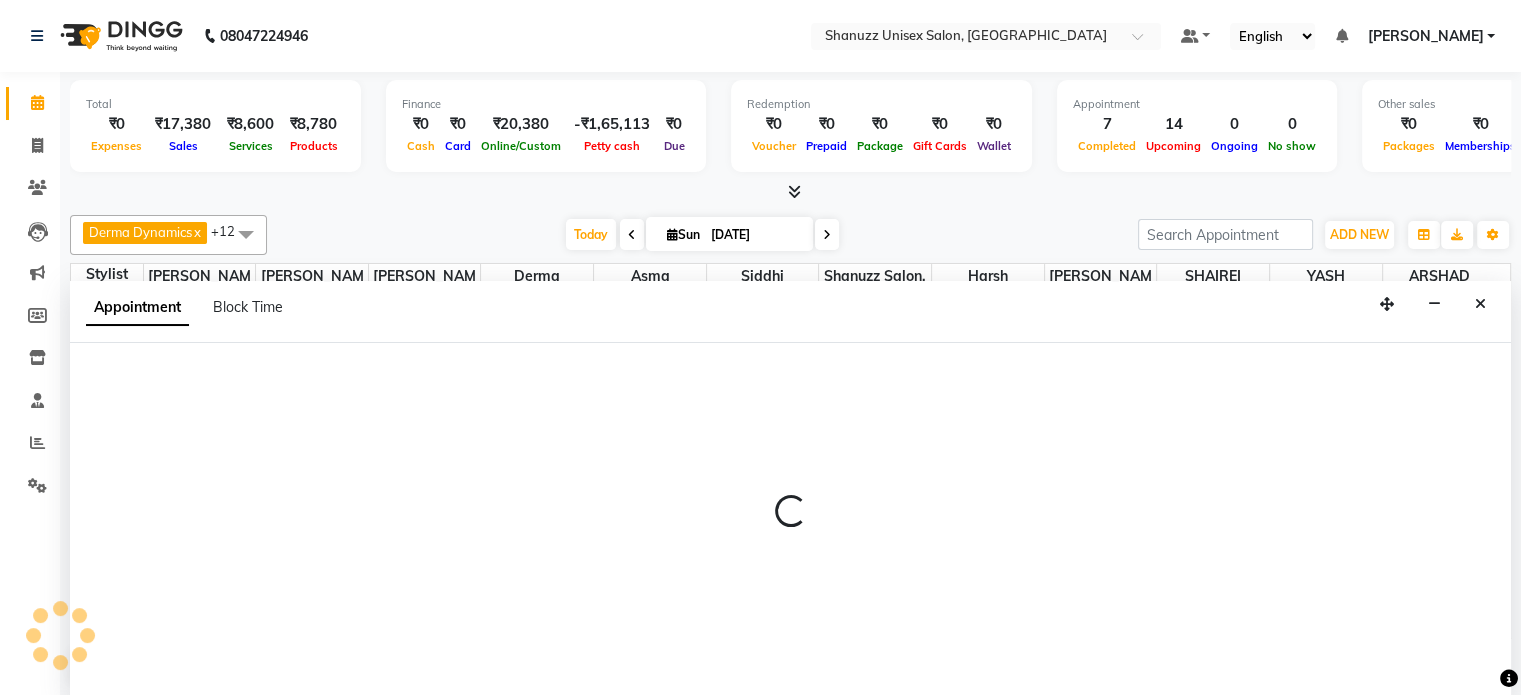 select on "78152" 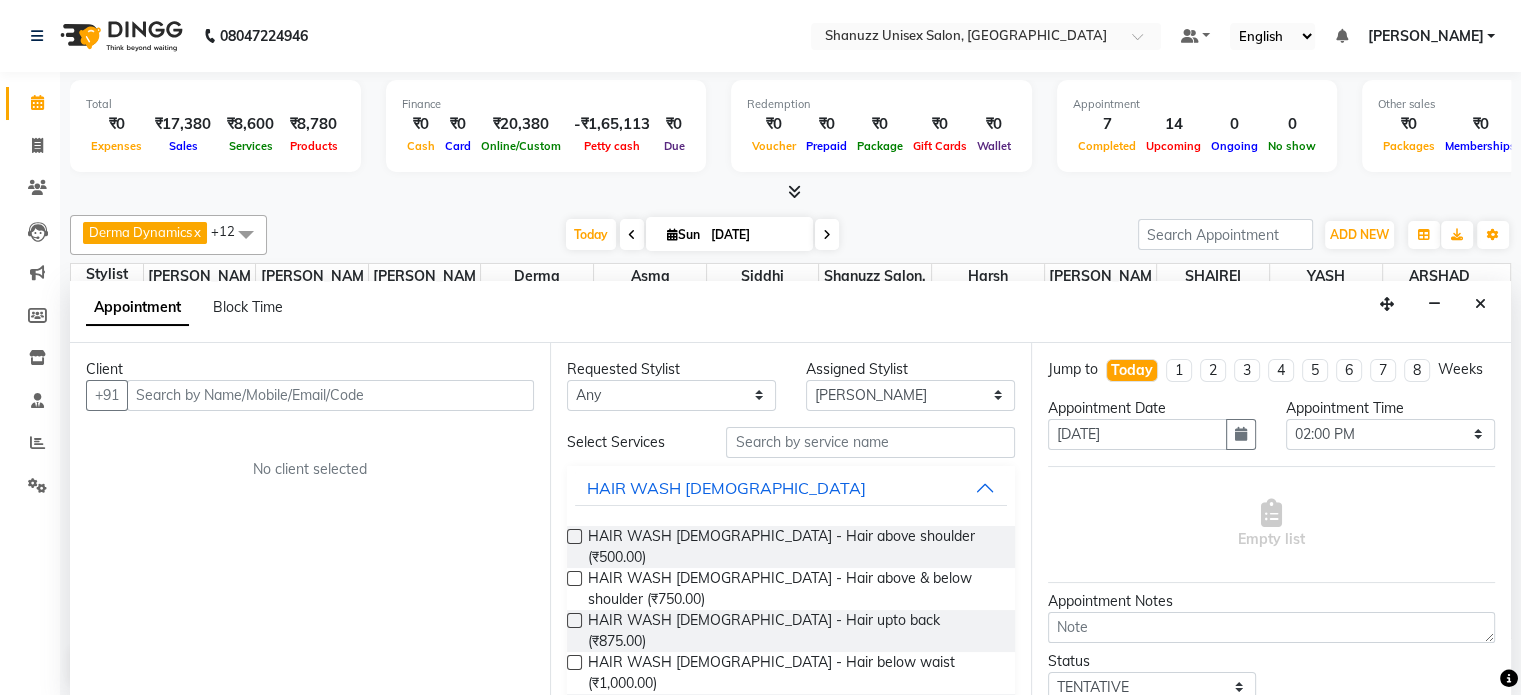 click at bounding box center [330, 395] 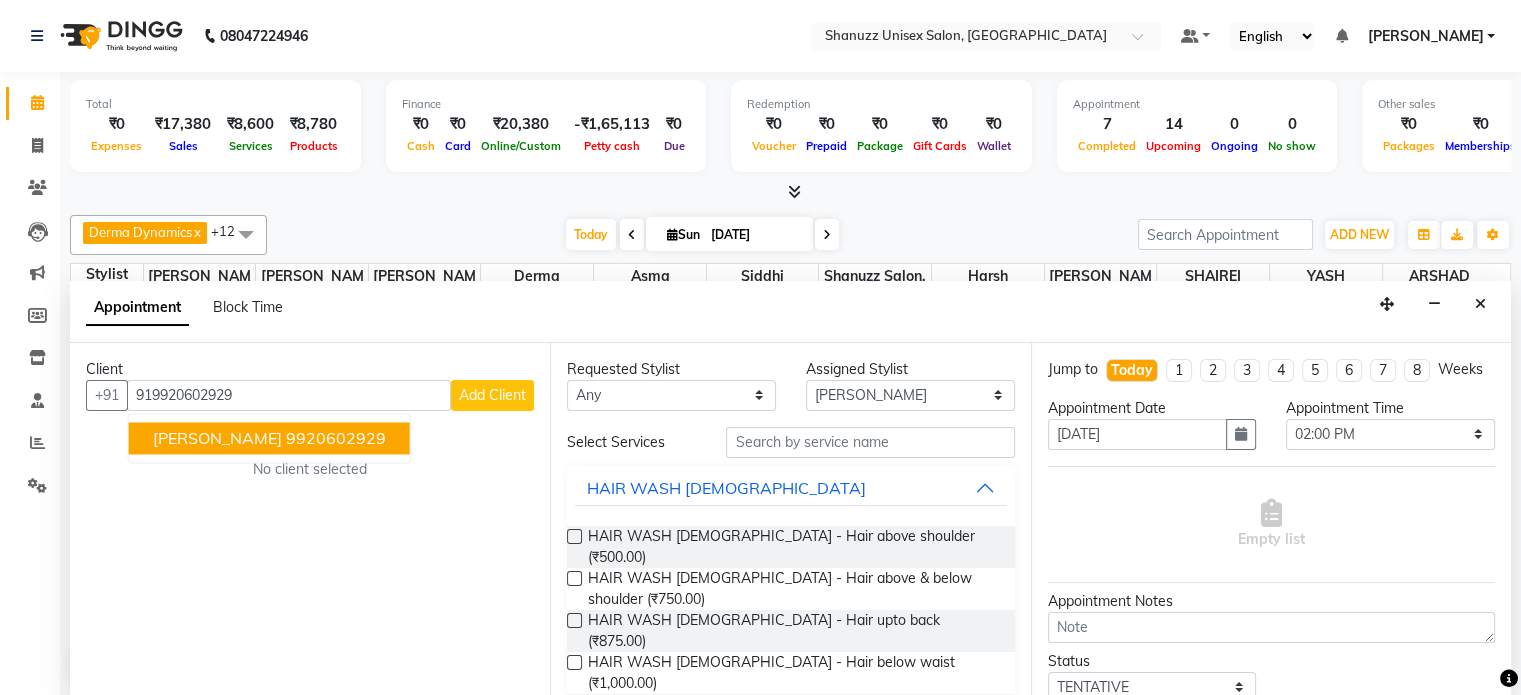 click on "NILESH SAVLA" at bounding box center (217, 438) 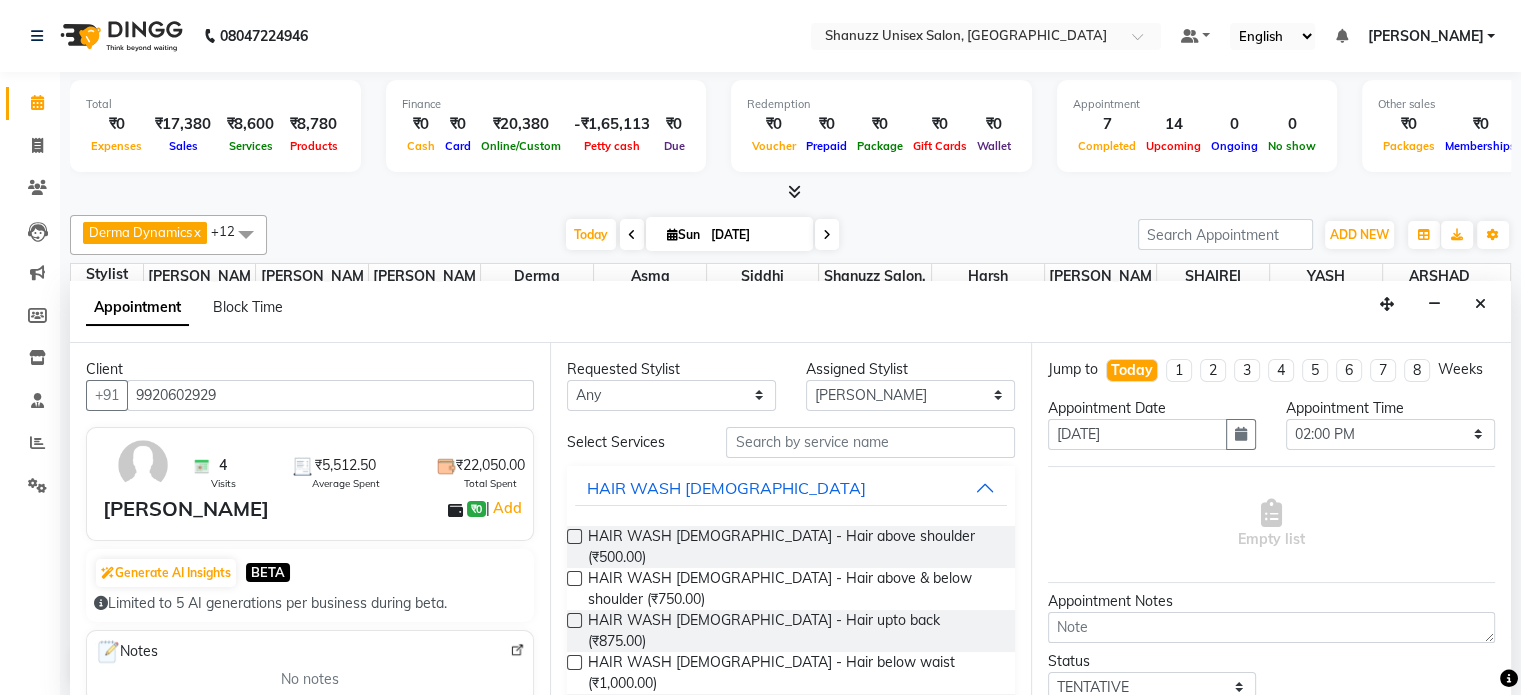 type on "9920602929" 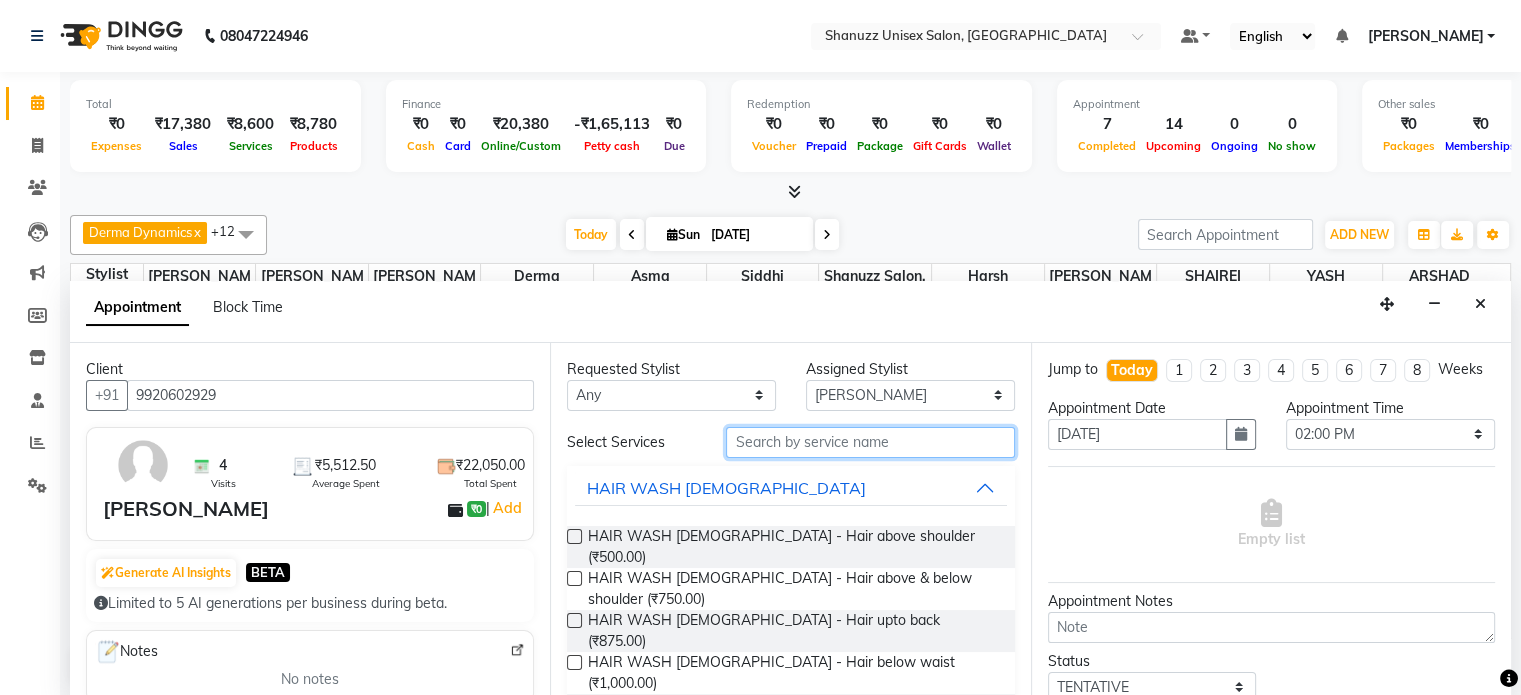 click at bounding box center (870, 442) 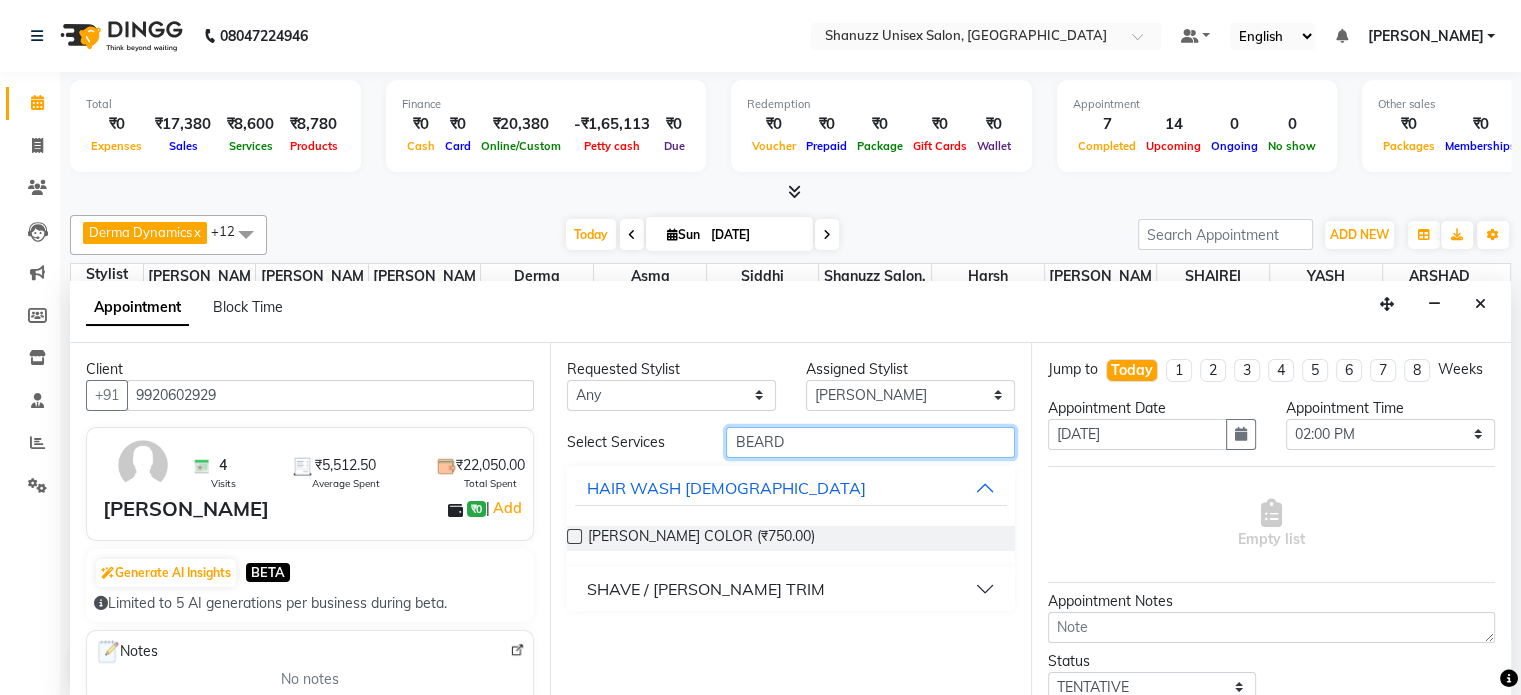 type on "BEARD" 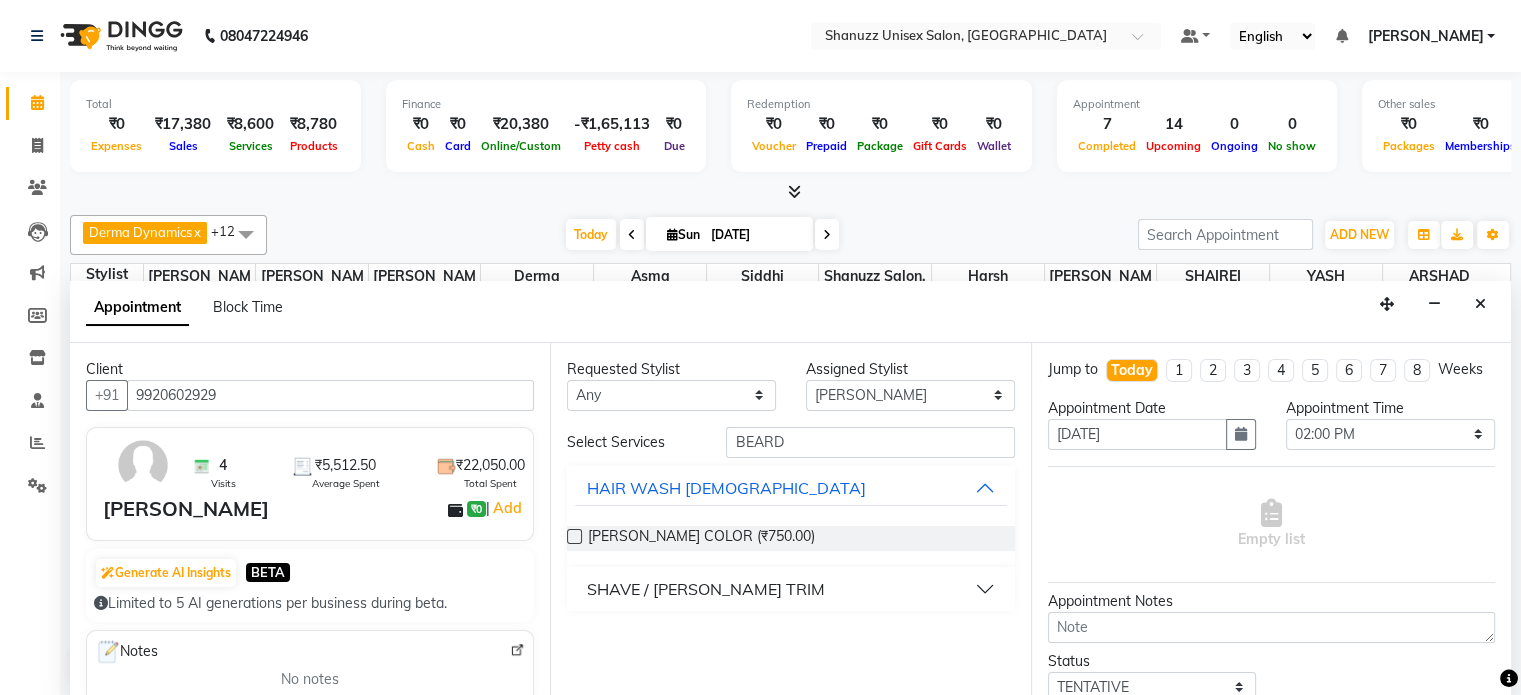 click at bounding box center [574, 536] 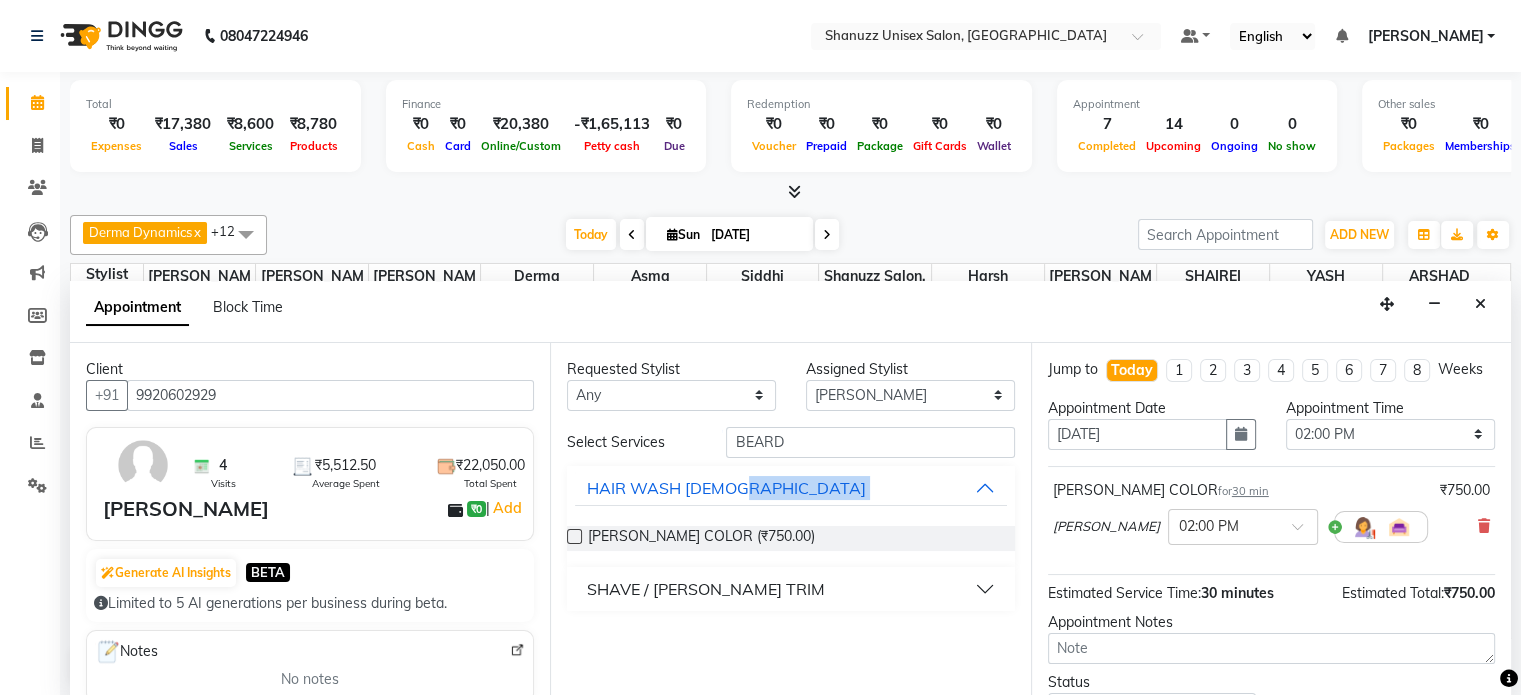 checkbox on "false" 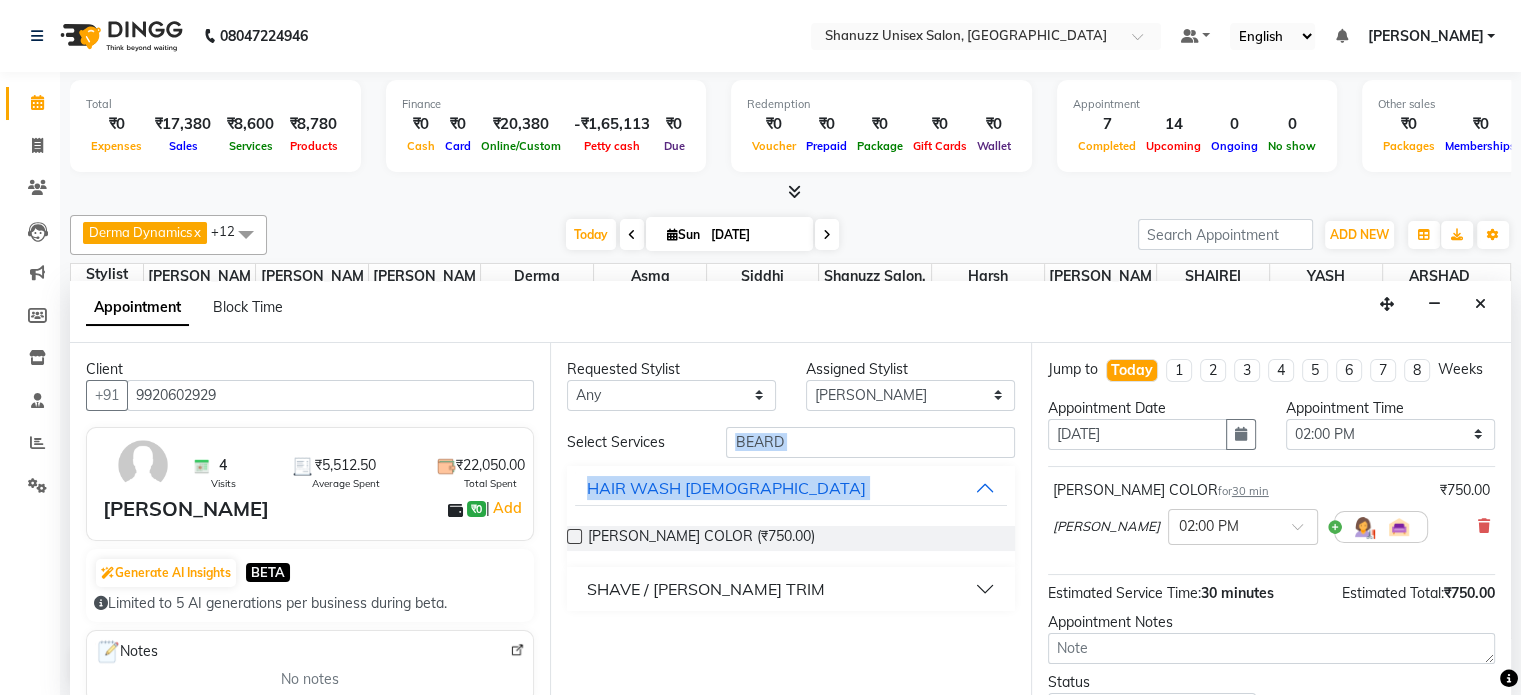 drag, startPoint x: 569, startPoint y: 535, endPoint x: 816, endPoint y: 435, distance: 266.47513 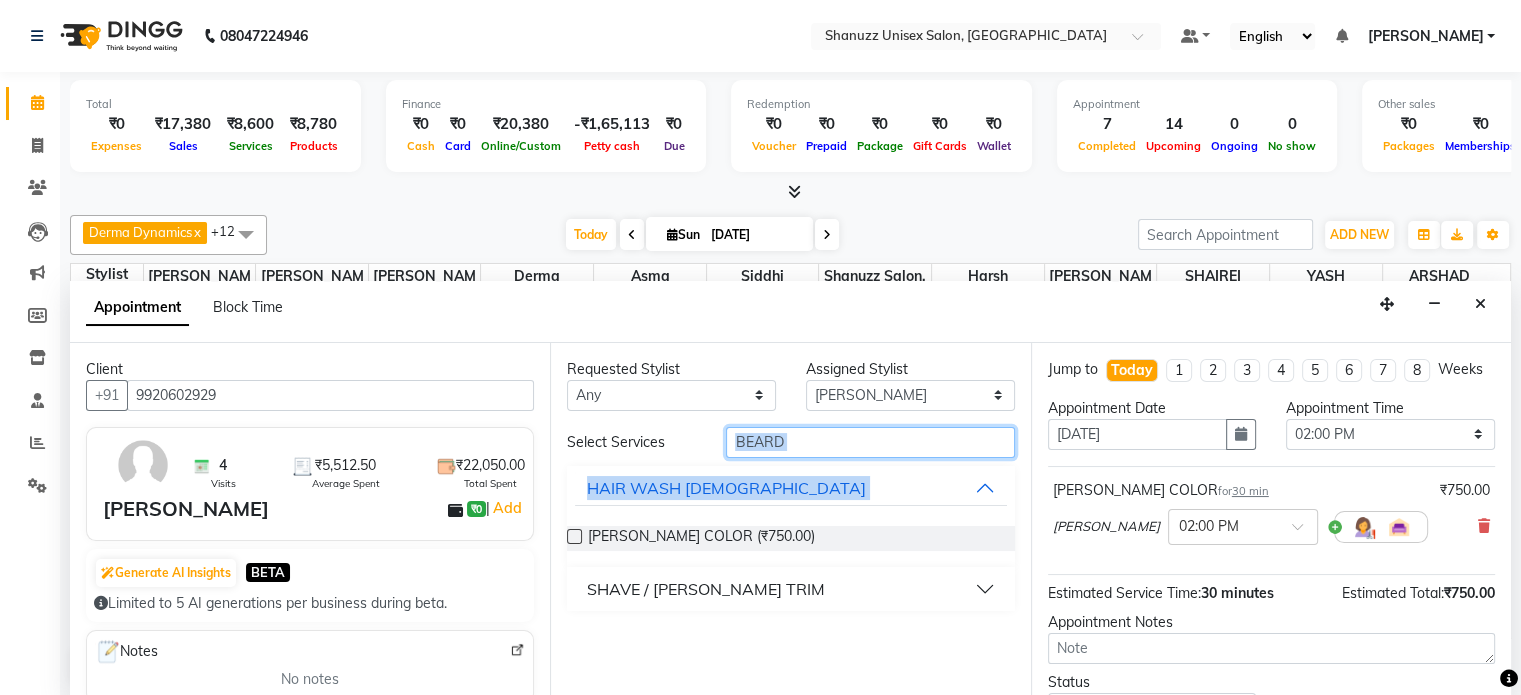 click on "BEARD" at bounding box center (870, 442) 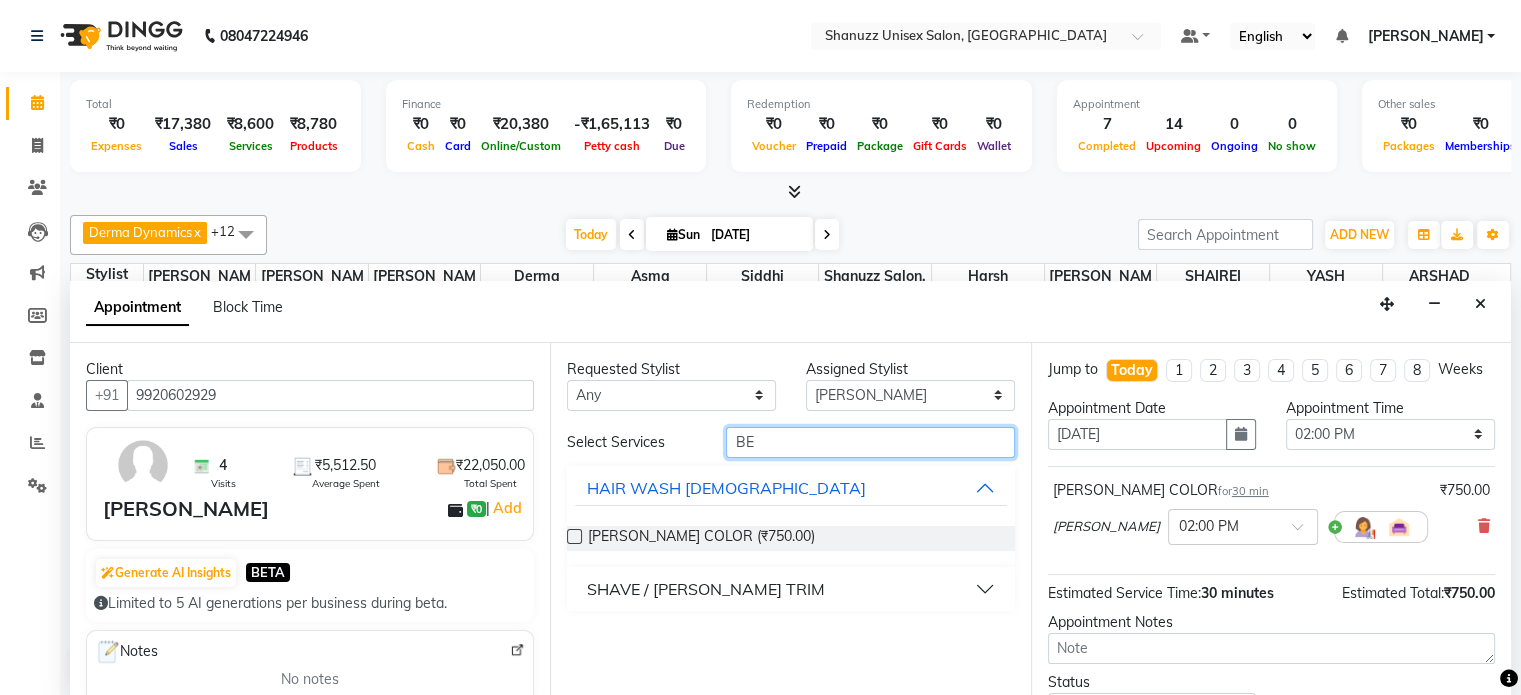 type on "B" 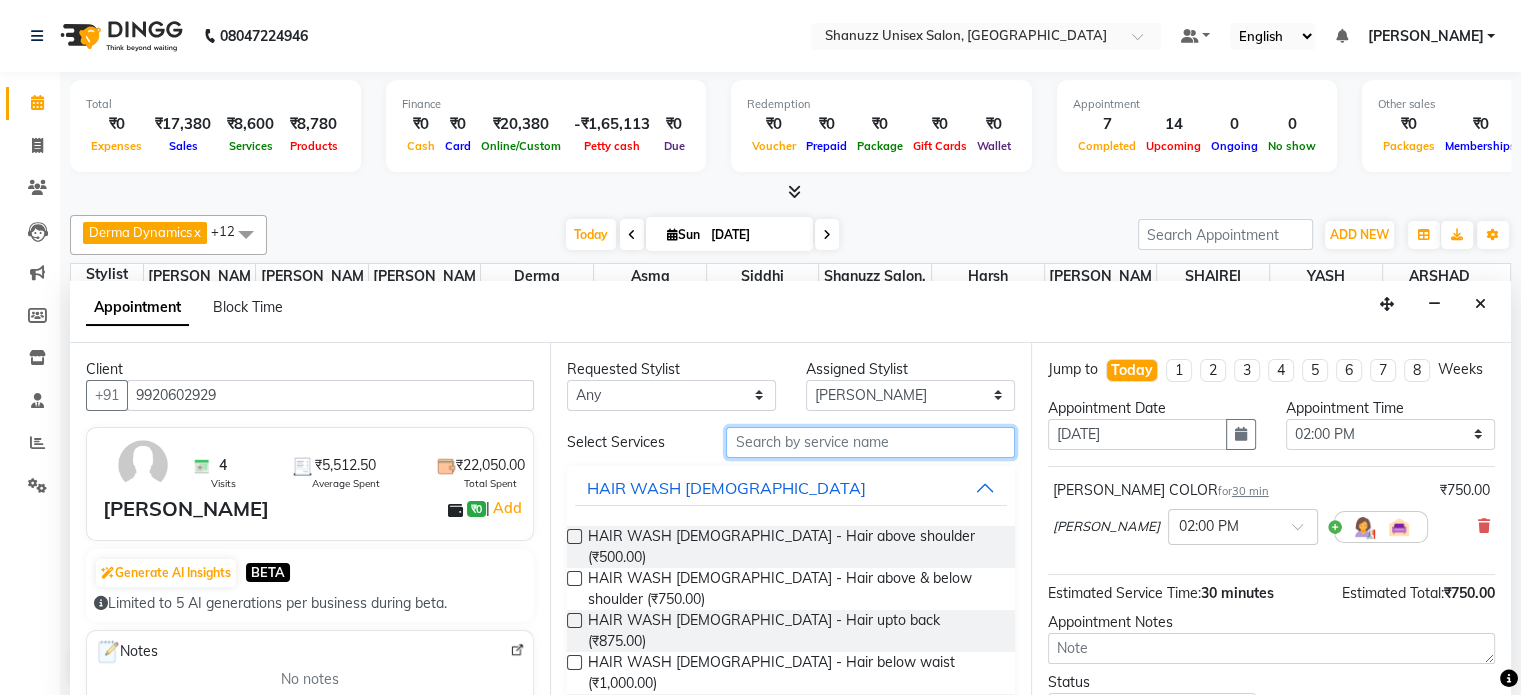click at bounding box center [870, 442] 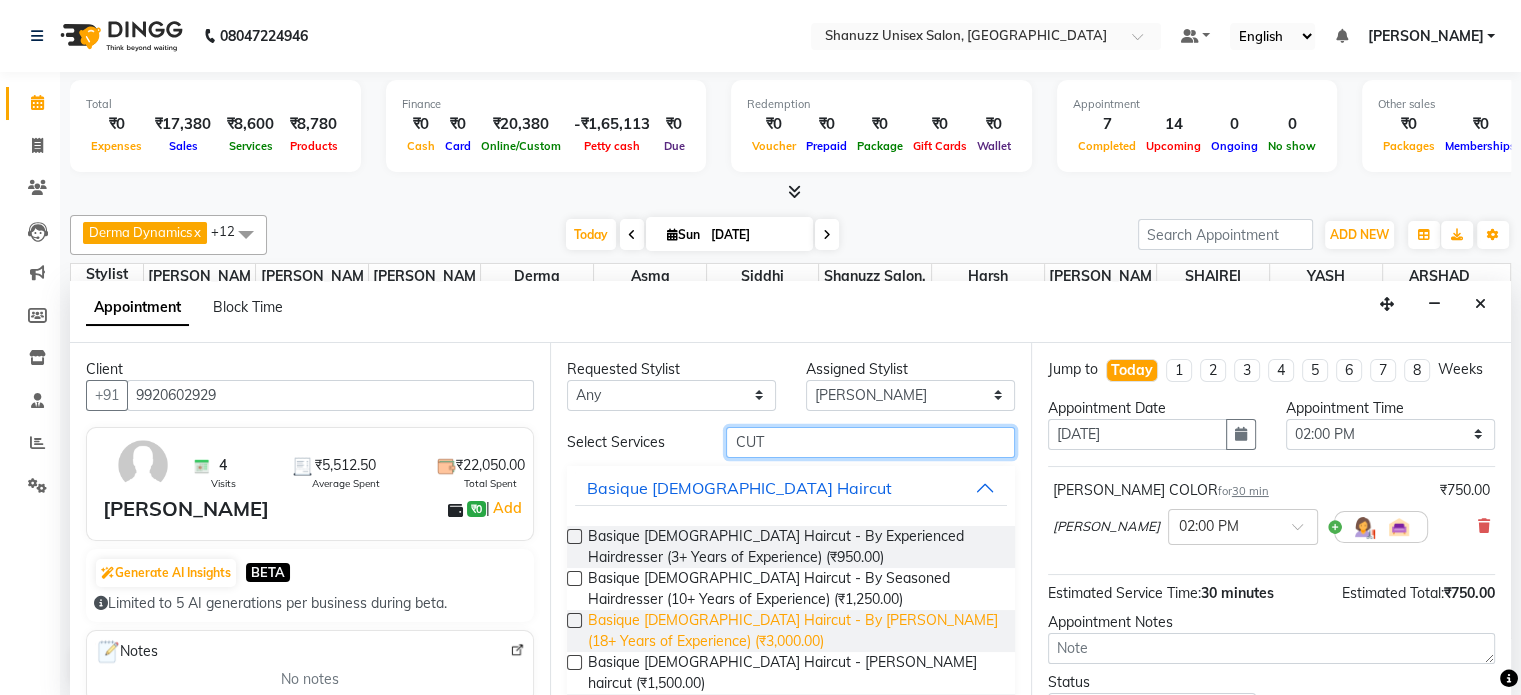 scroll, scrollTop: 148, scrollLeft: 0, axis: vertical 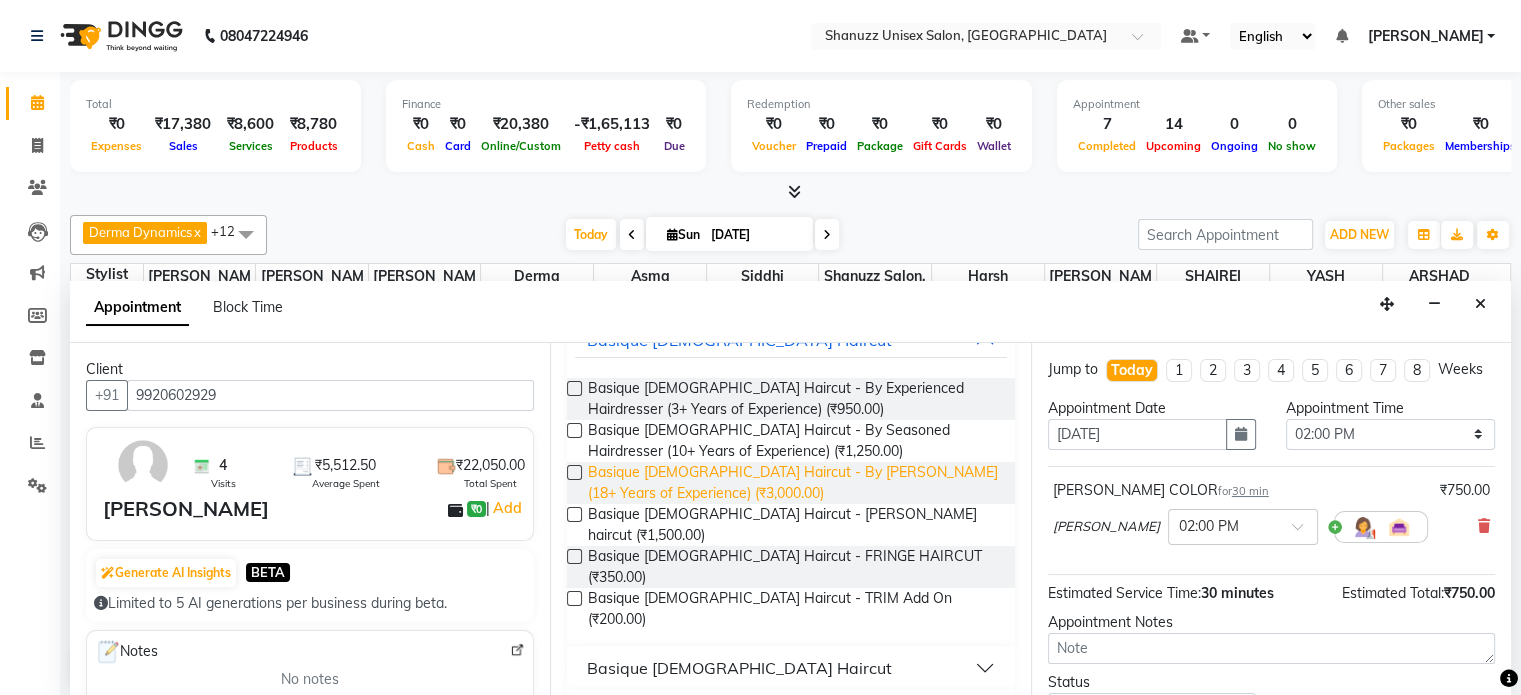 type on "CUT" 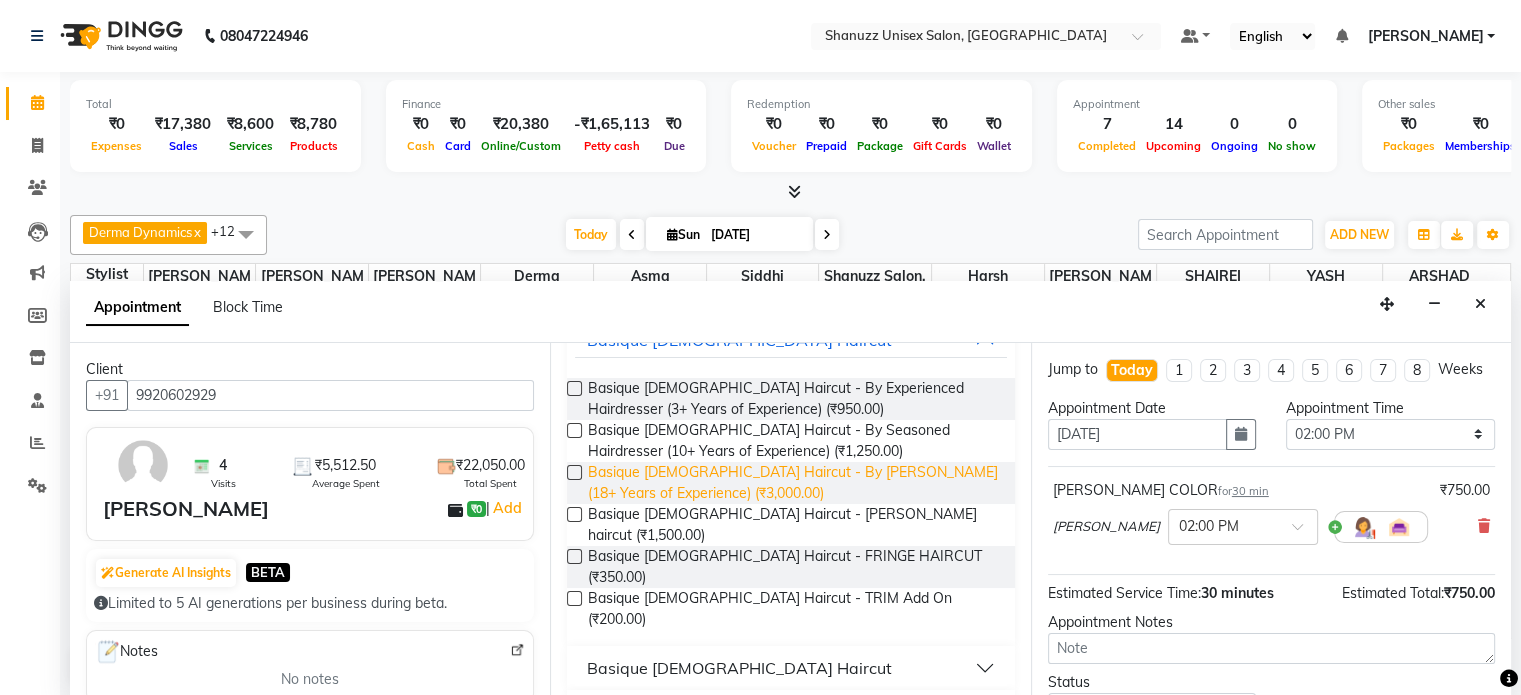 click on "Basique MALE Haircut" at bounding box center (739, 668) 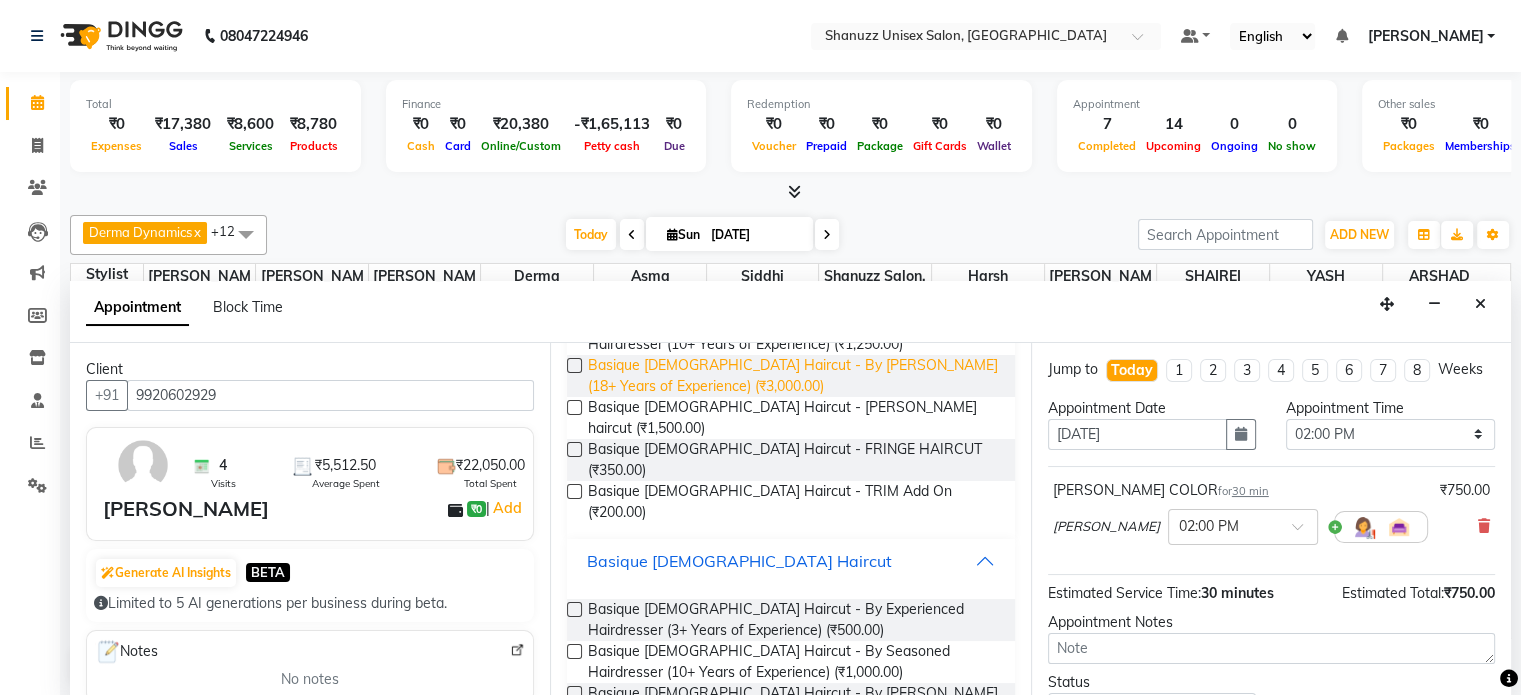 scroll, scrollTop: 264, scrollLeft: 0, axis: vertical 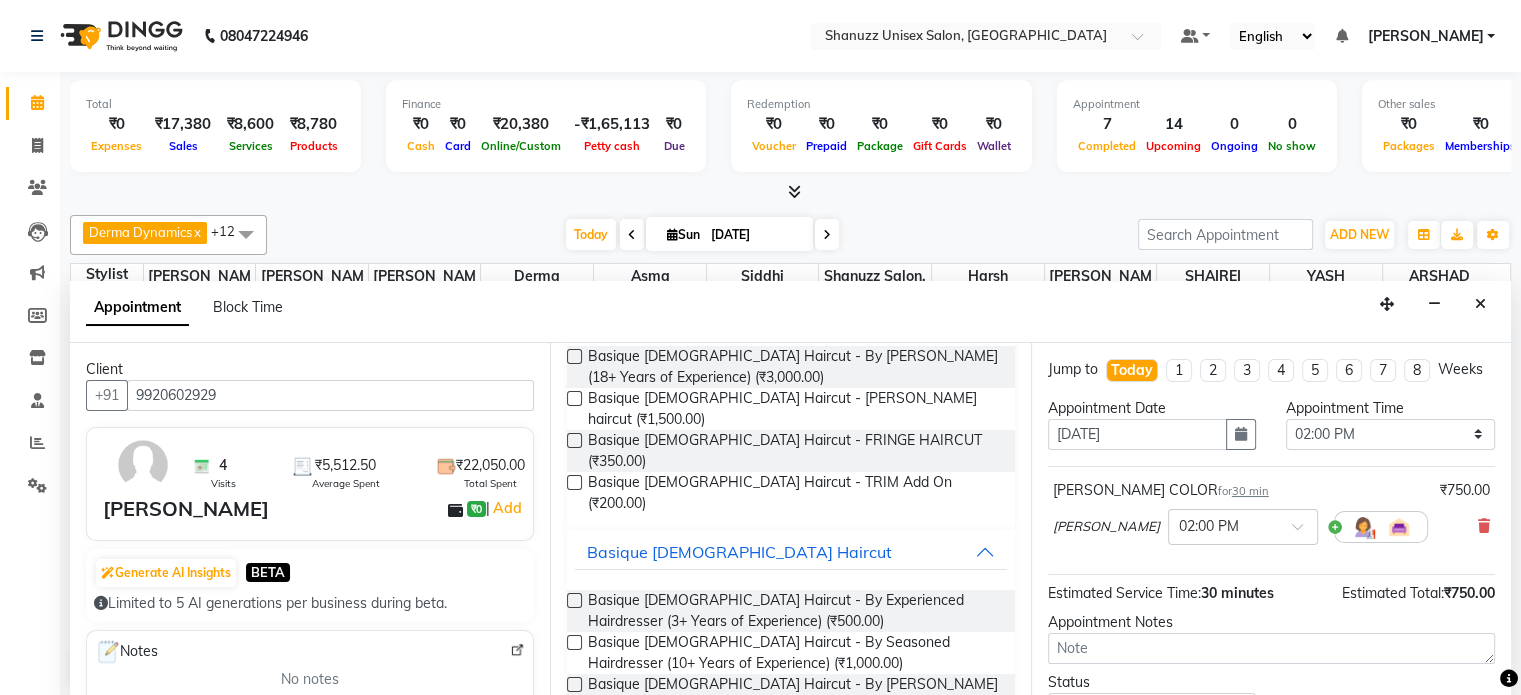 click at bounding box center [574, 642] 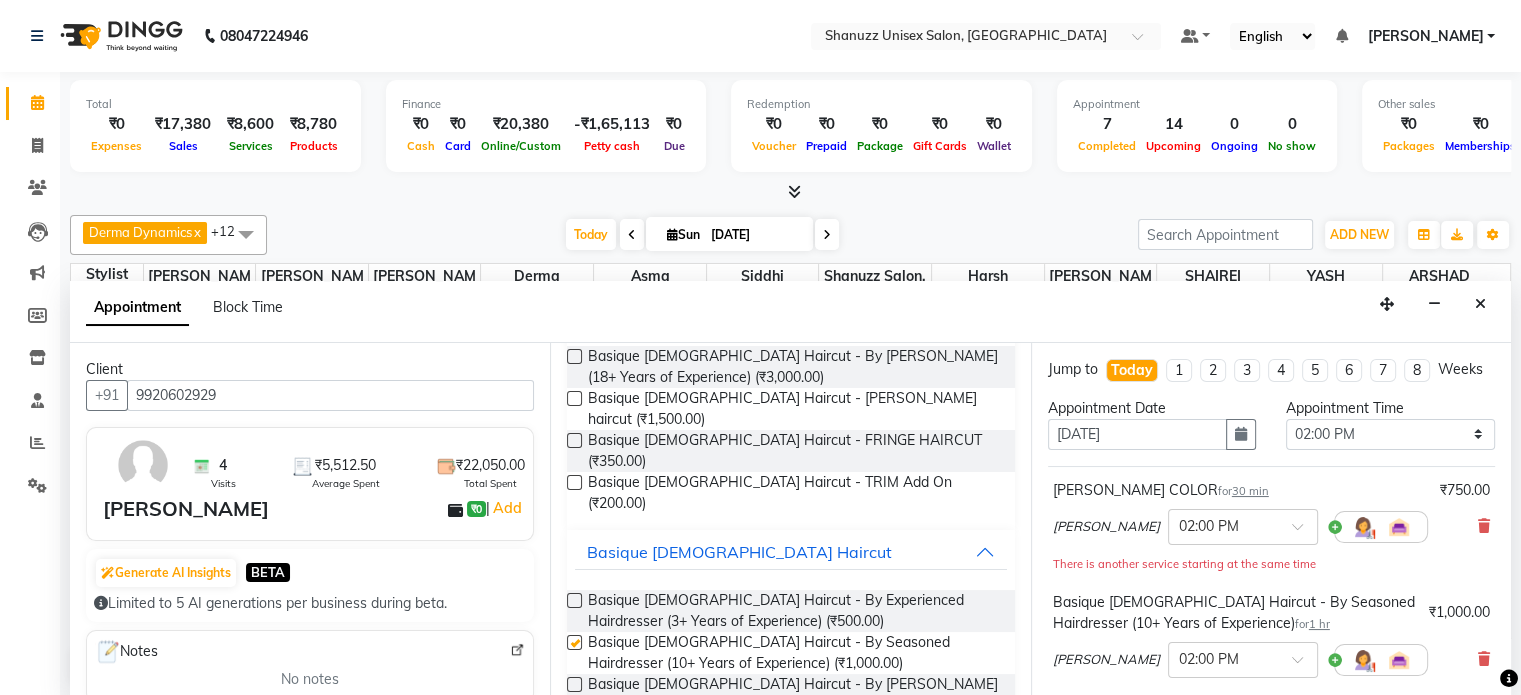 checkbox on "false" 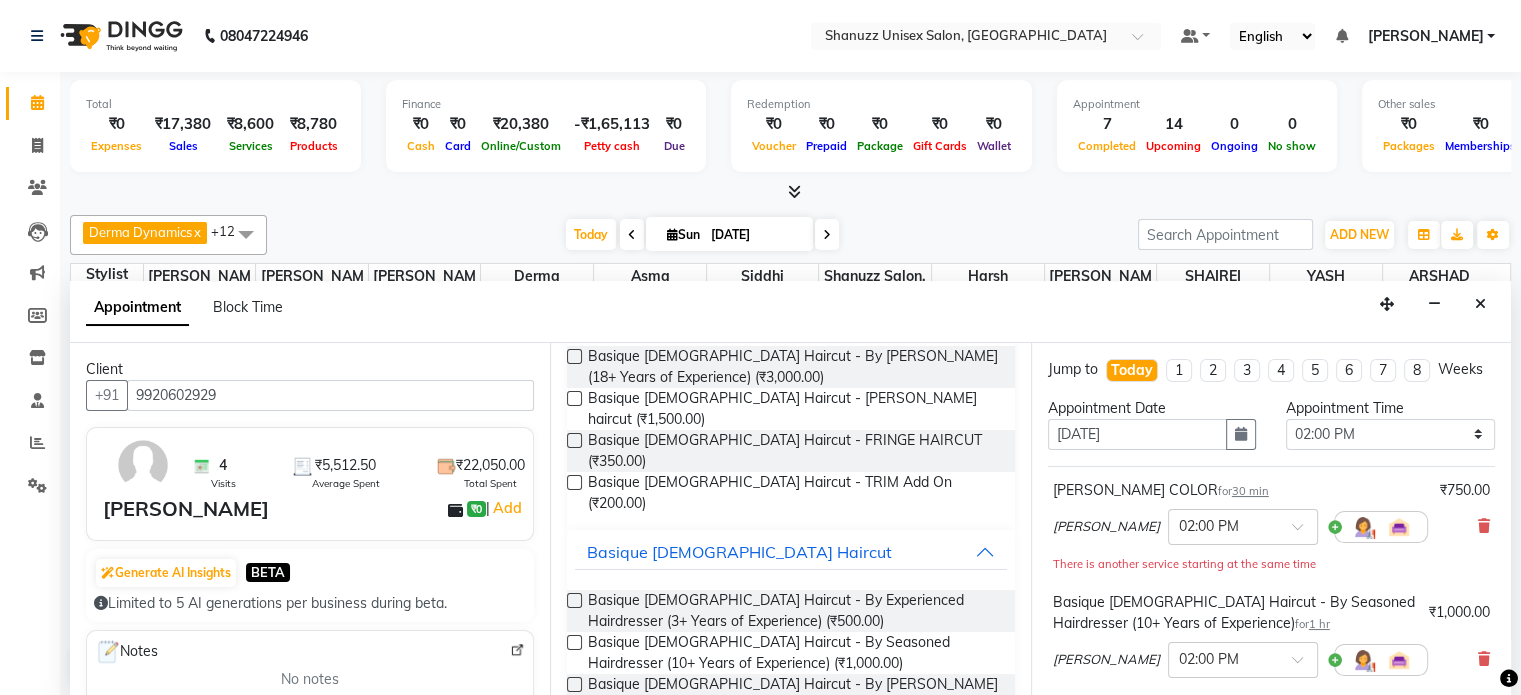 scroll, scrollTop: 0, scrollLeft: 0, axis: both 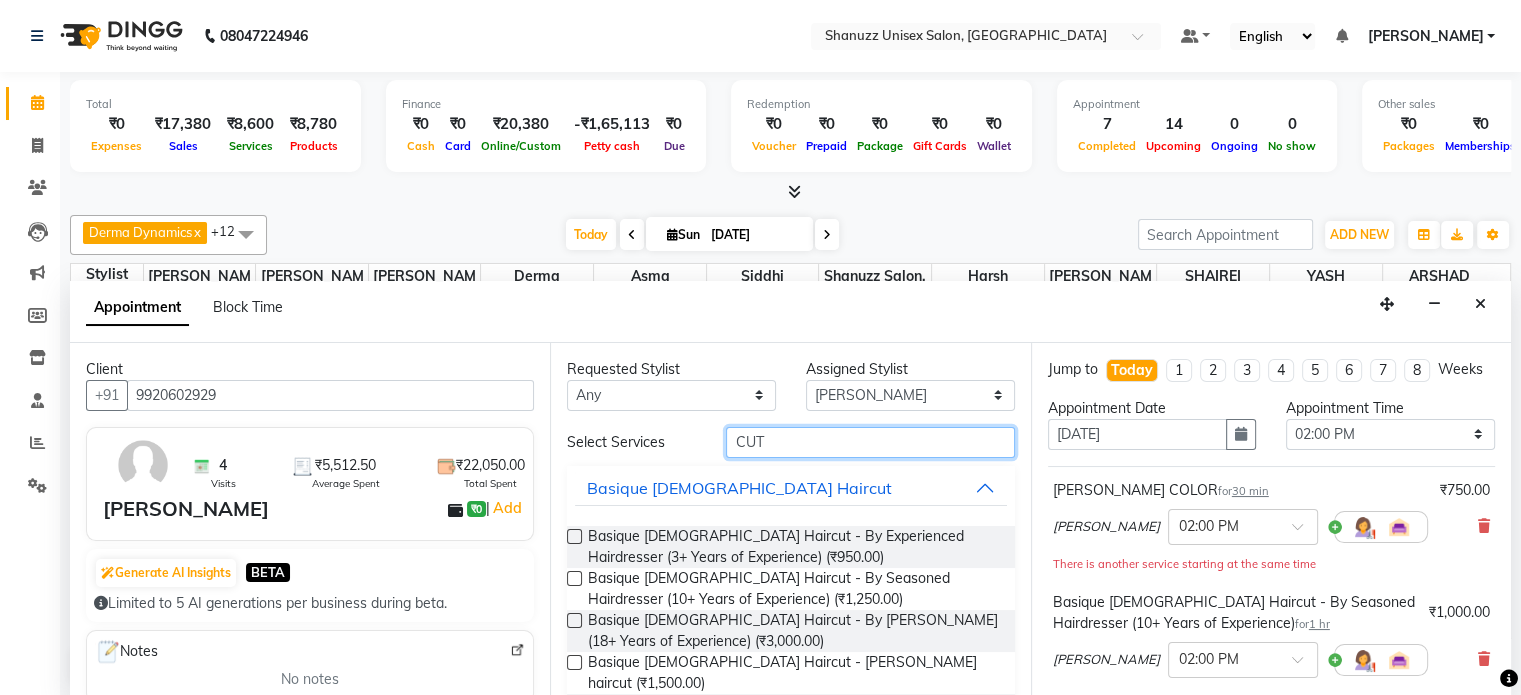 click on "CUT" at bounding box center [870, 442] 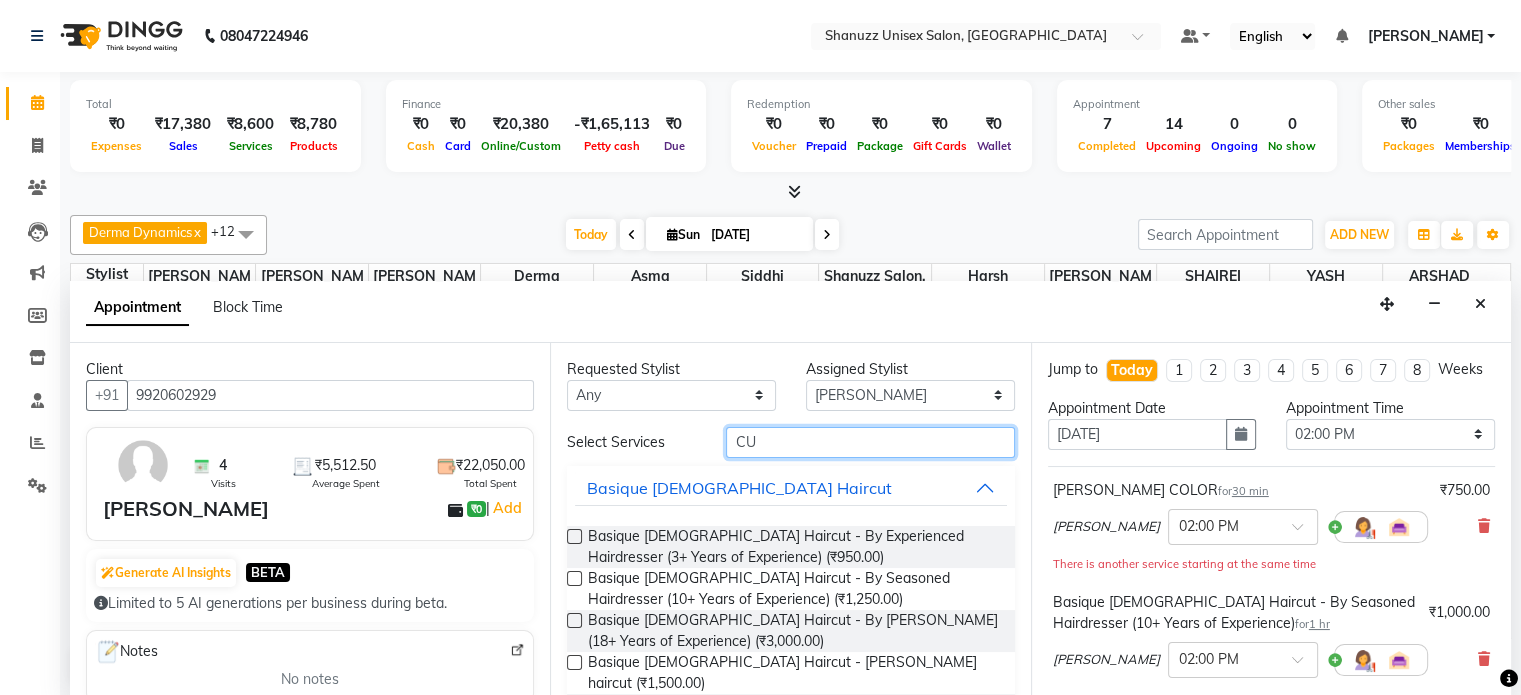 type on "C" 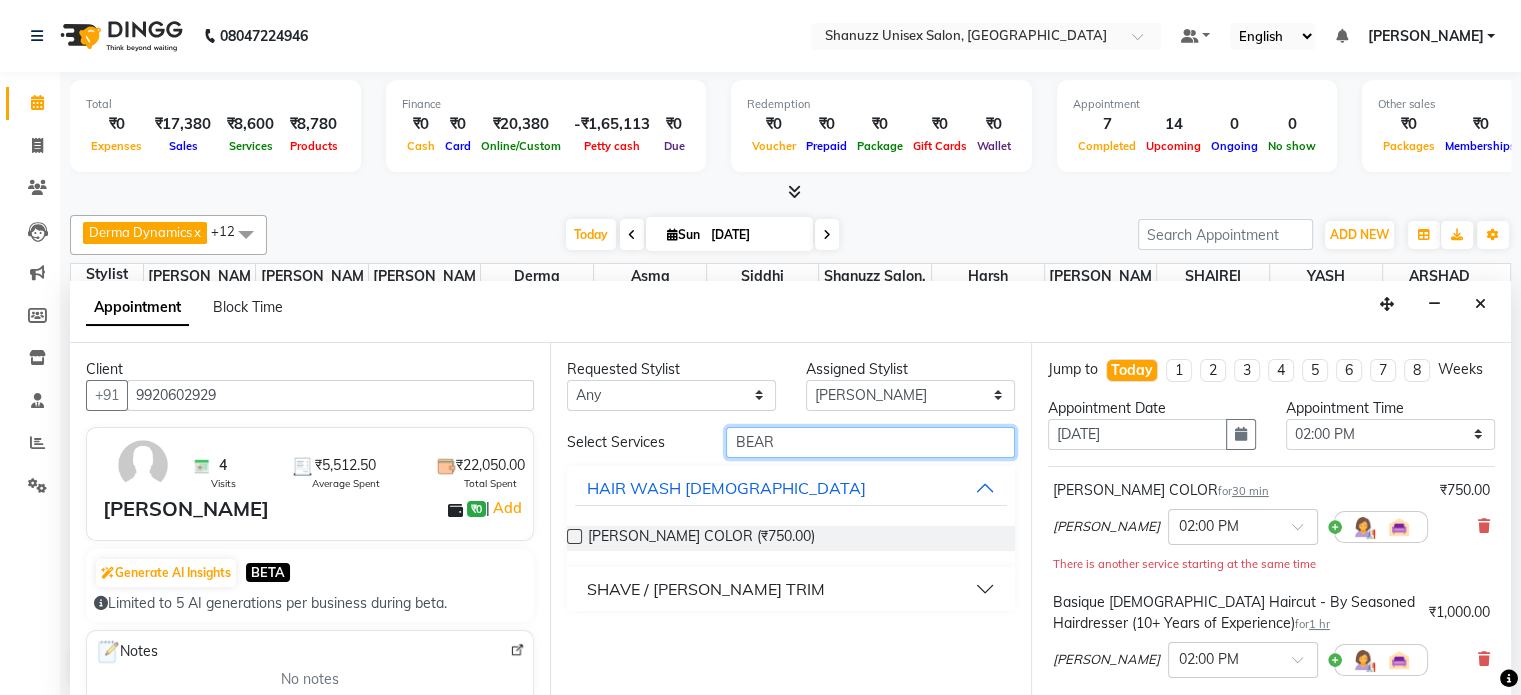 type on "BEAR" 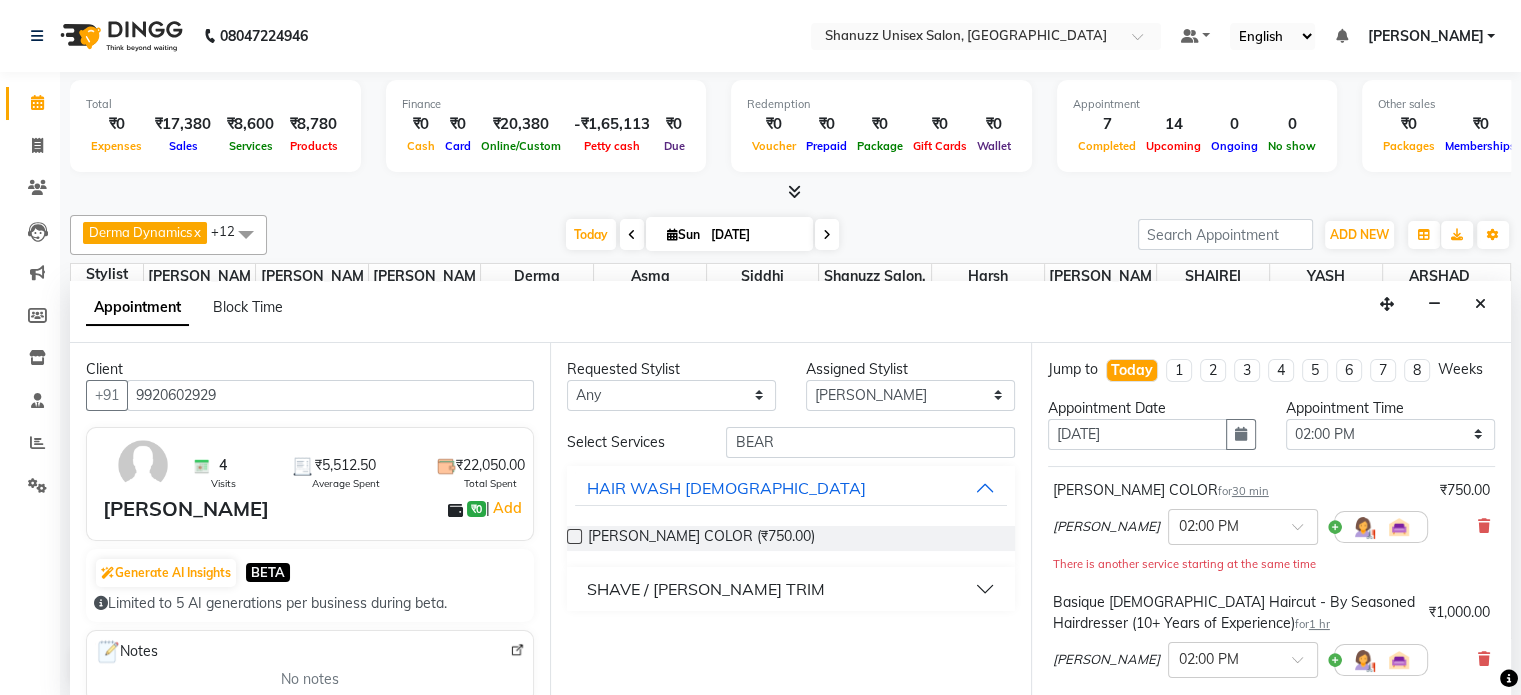 click on "SHAVE / BEARD TRIM" at bounding box center (706, 589) 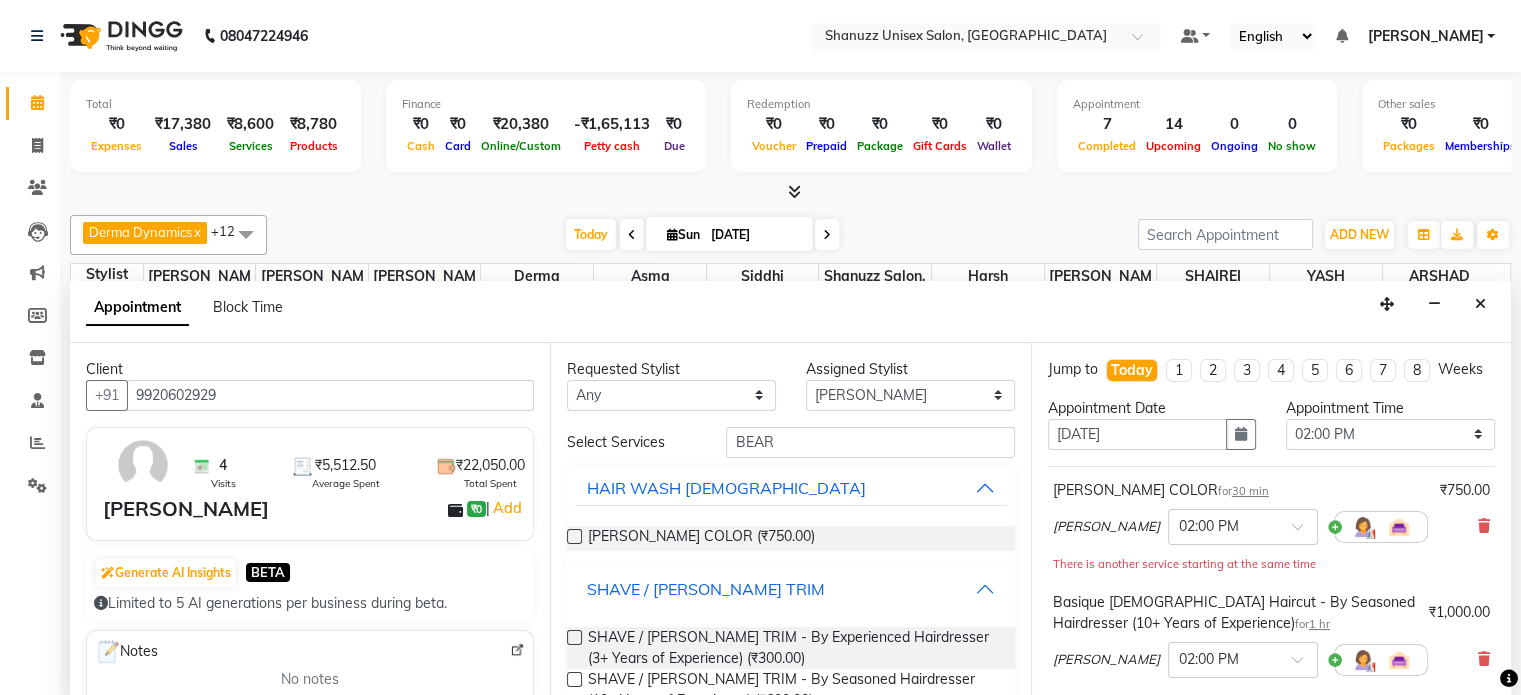 scroll, scrollTop: 86, scrollLeft: 0, axis: vertical 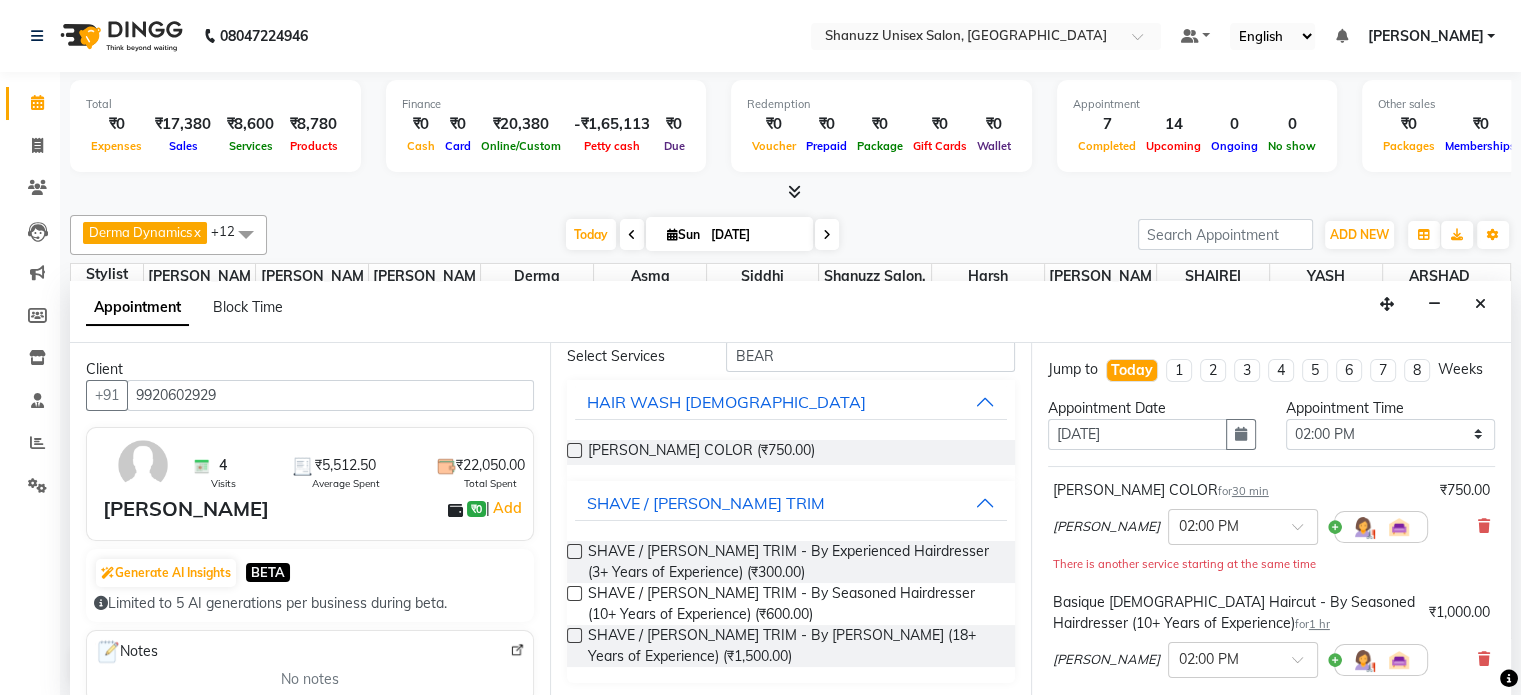 click at bounding box center (574, 593) 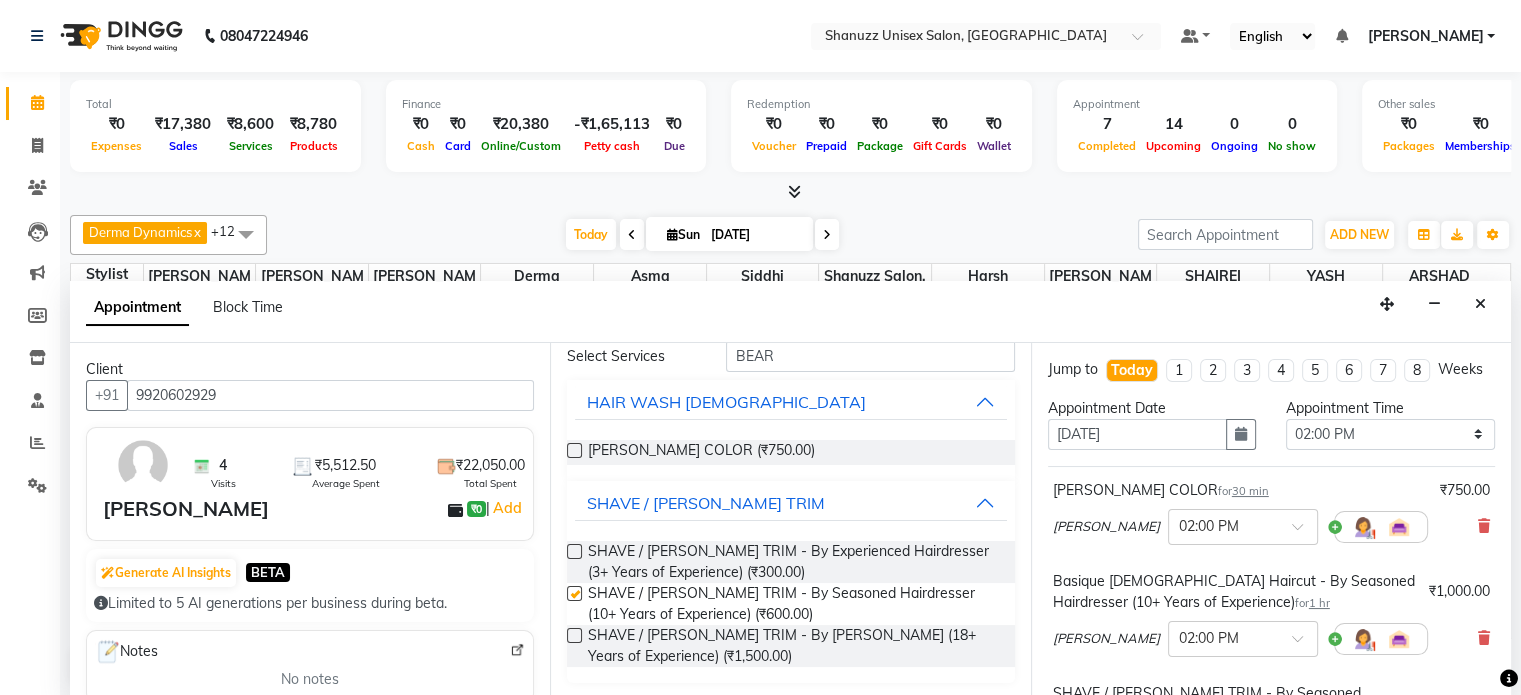 checkbox on "false" 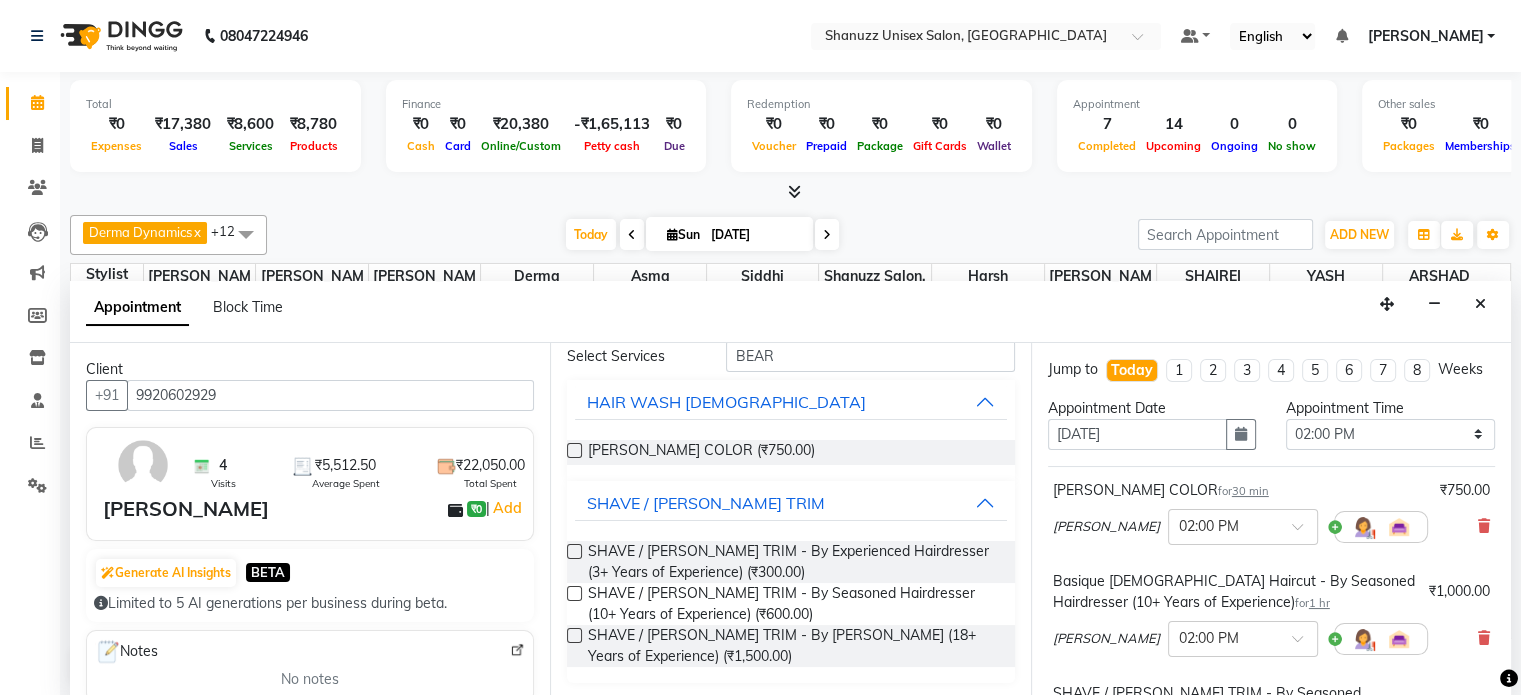 scroll, scrollTop: 0, scrollLeft: 0, axis: both 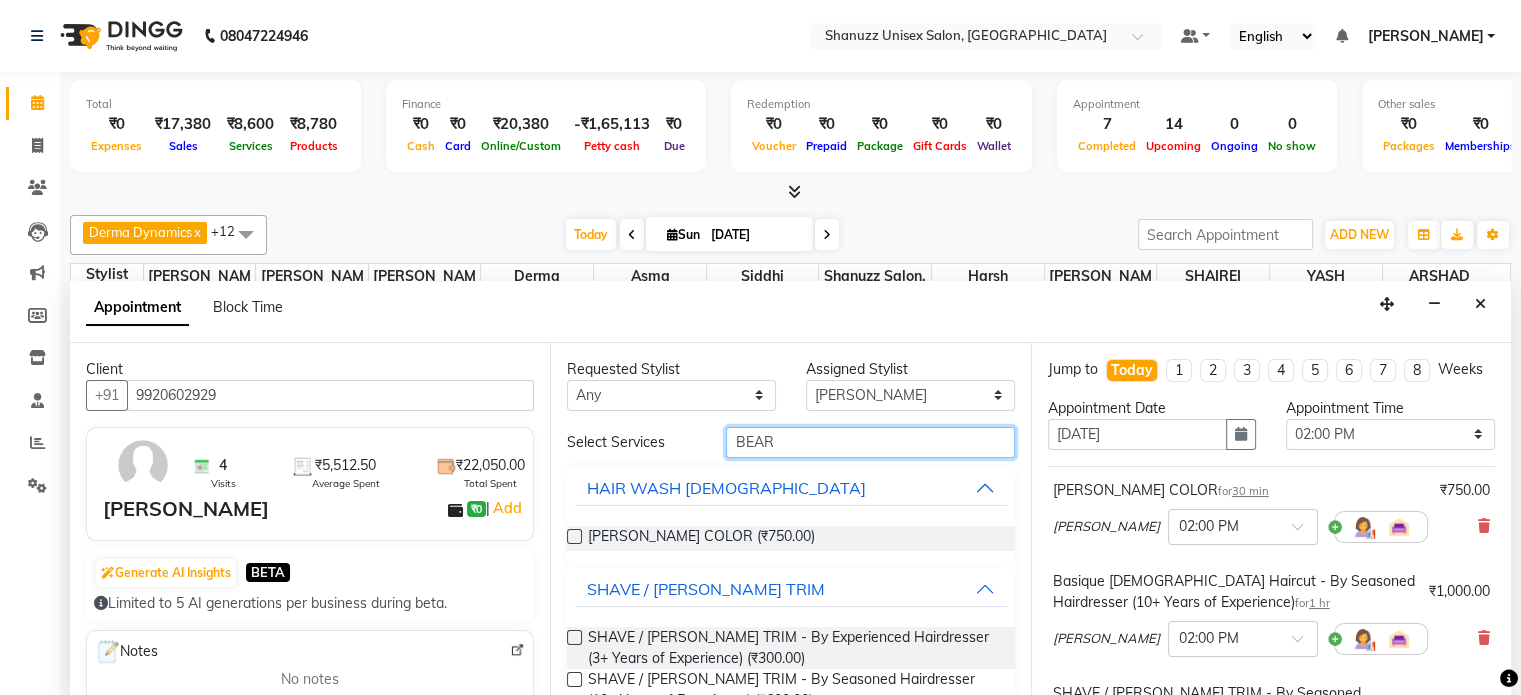 click on "BEAR" at bounding box center [870, 442] 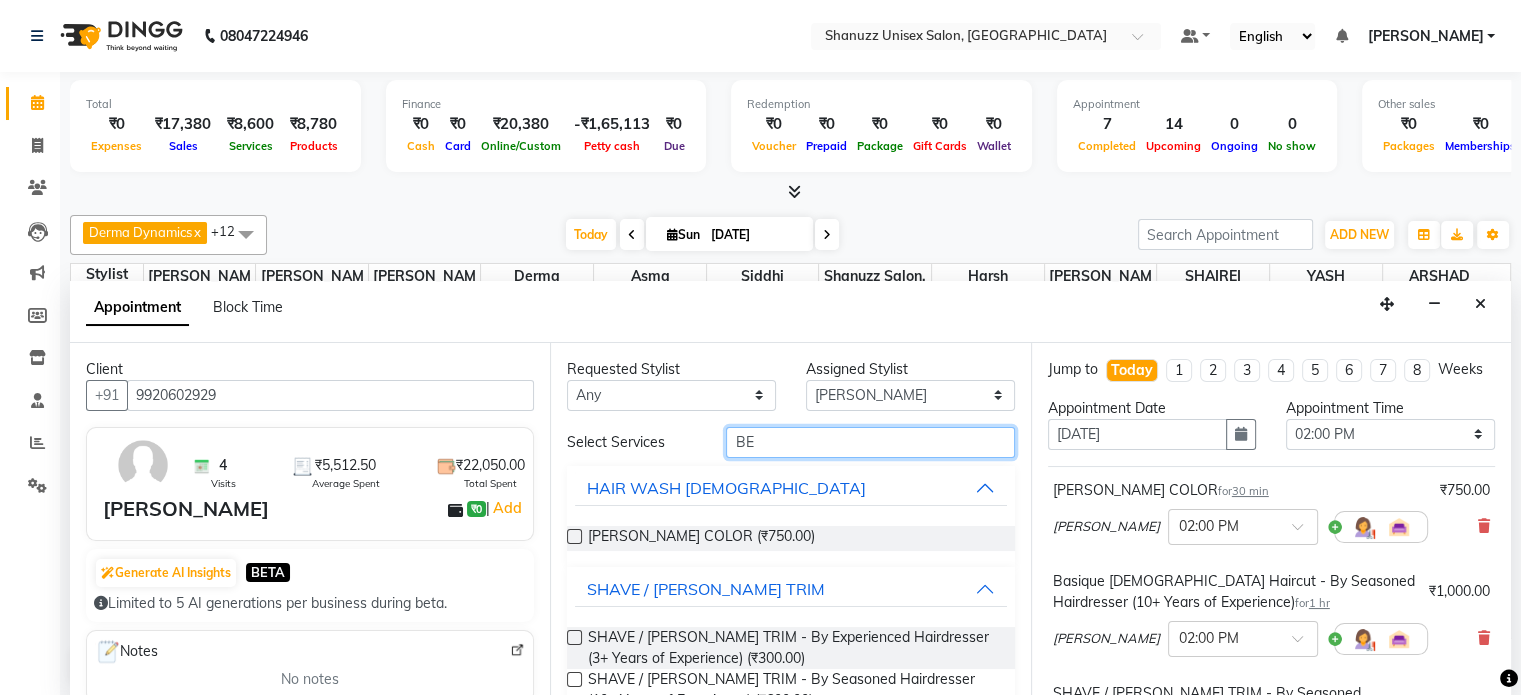 type on "B" 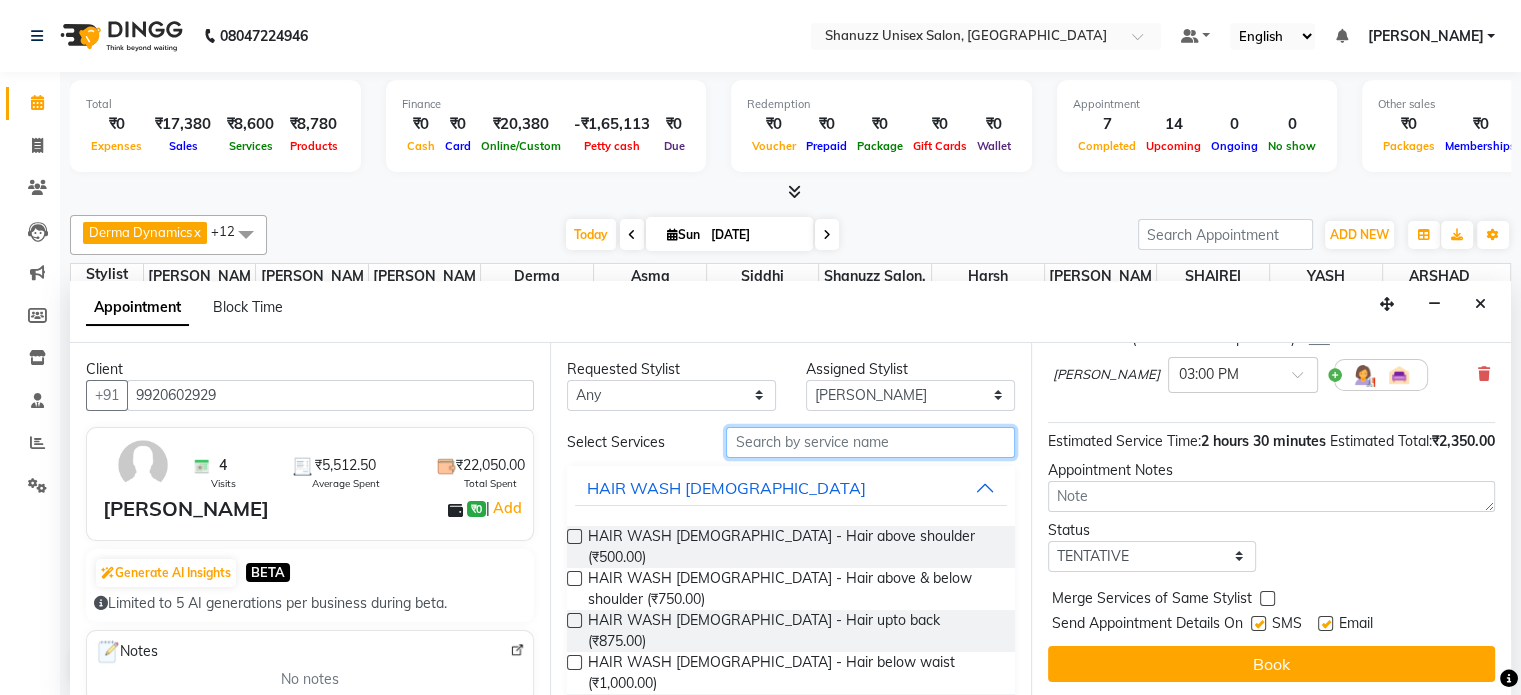 scroll, scrollTop: 415, scrollLeft: 0, axis: vertical 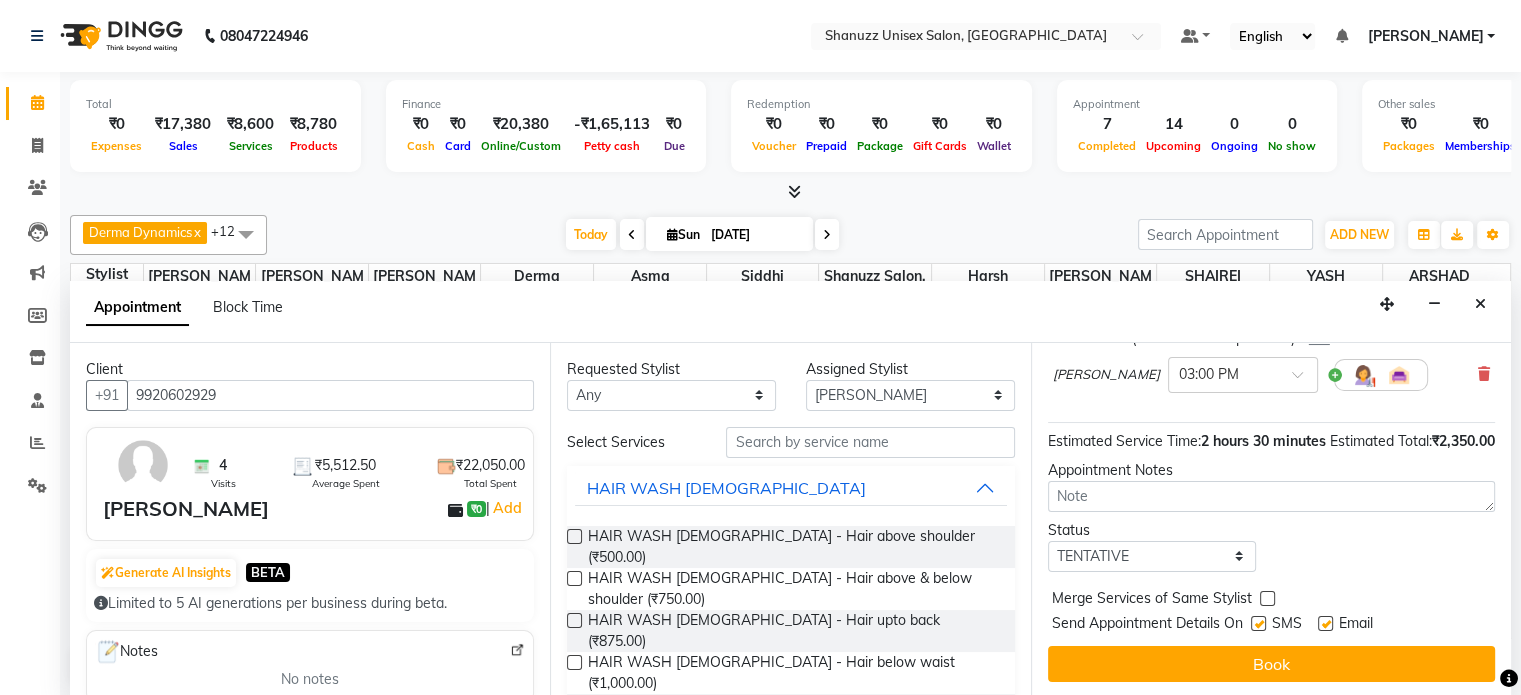 click at bounding box center [1258, 623] 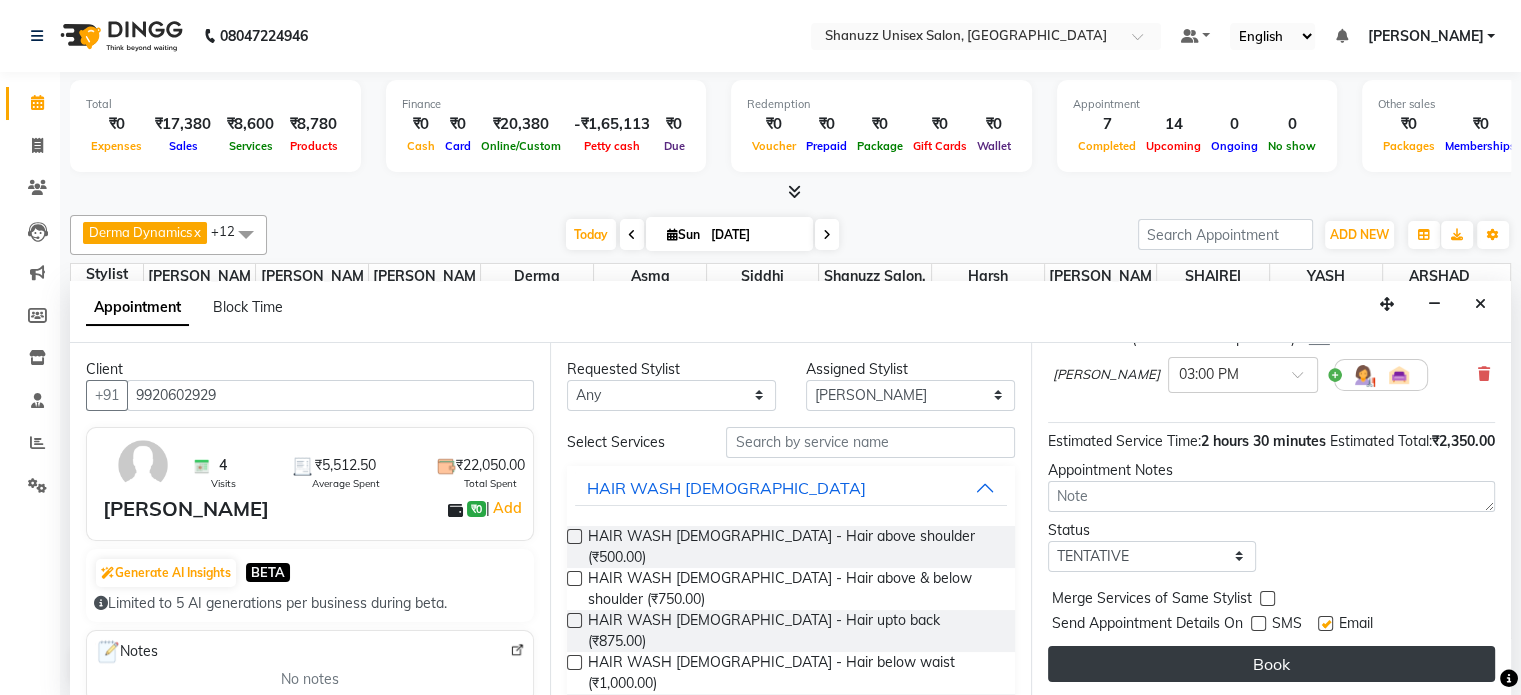 click on "Book" at bounding box center (1271, 664) 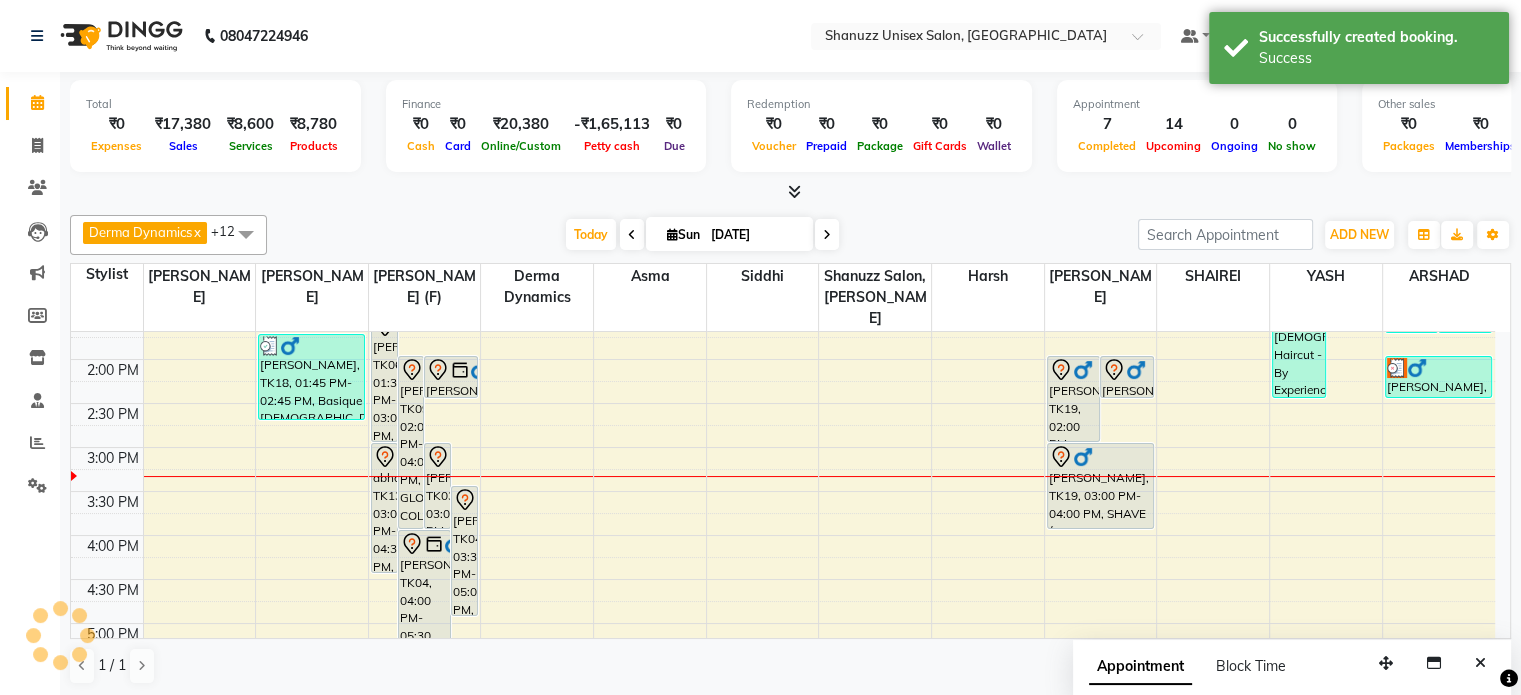 scroll, scrollTop: 0, scrollLeft: 0, axis: both 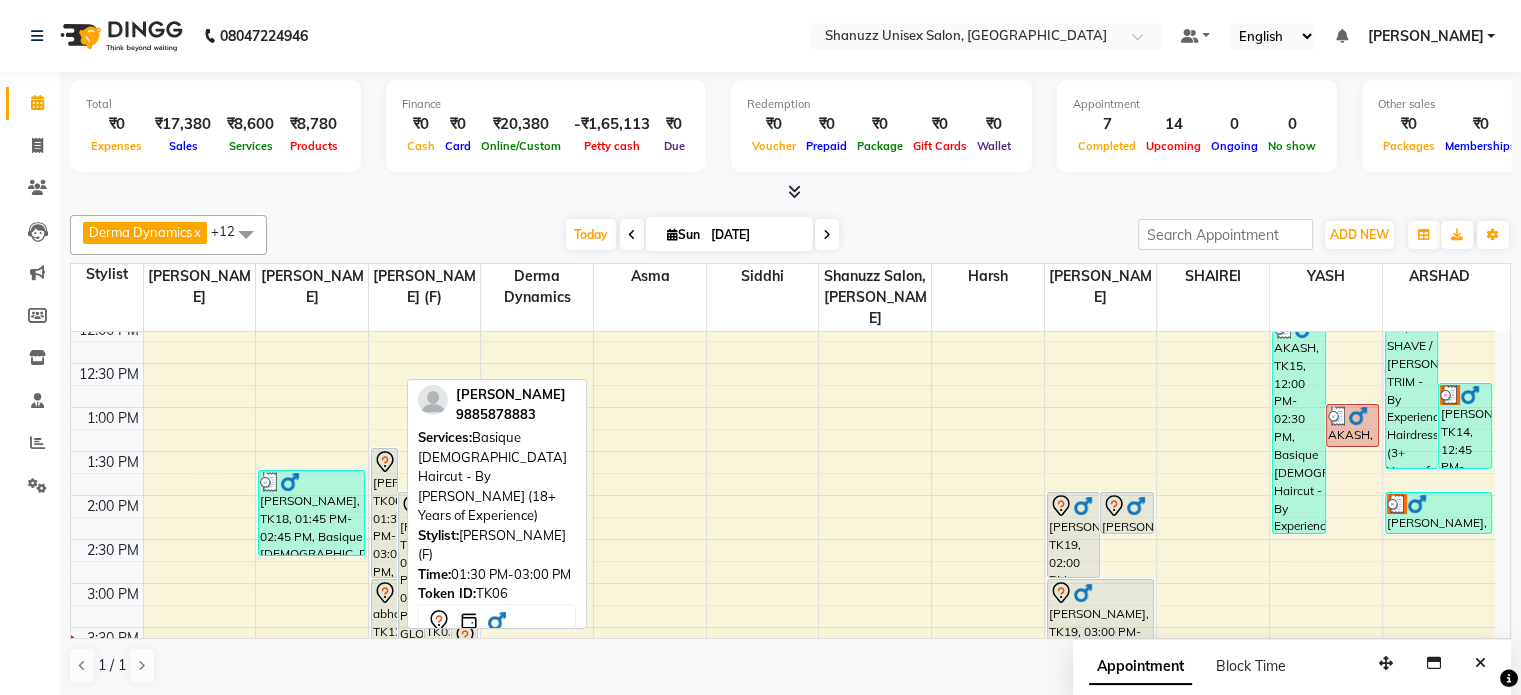 click on "VENKATESH VENNA, TK06, 01:30 PM-03:00 PM, Basique MALE Haircut - By Shanuzz (18+ Years of Experience)" at bounding box center (384, 513) 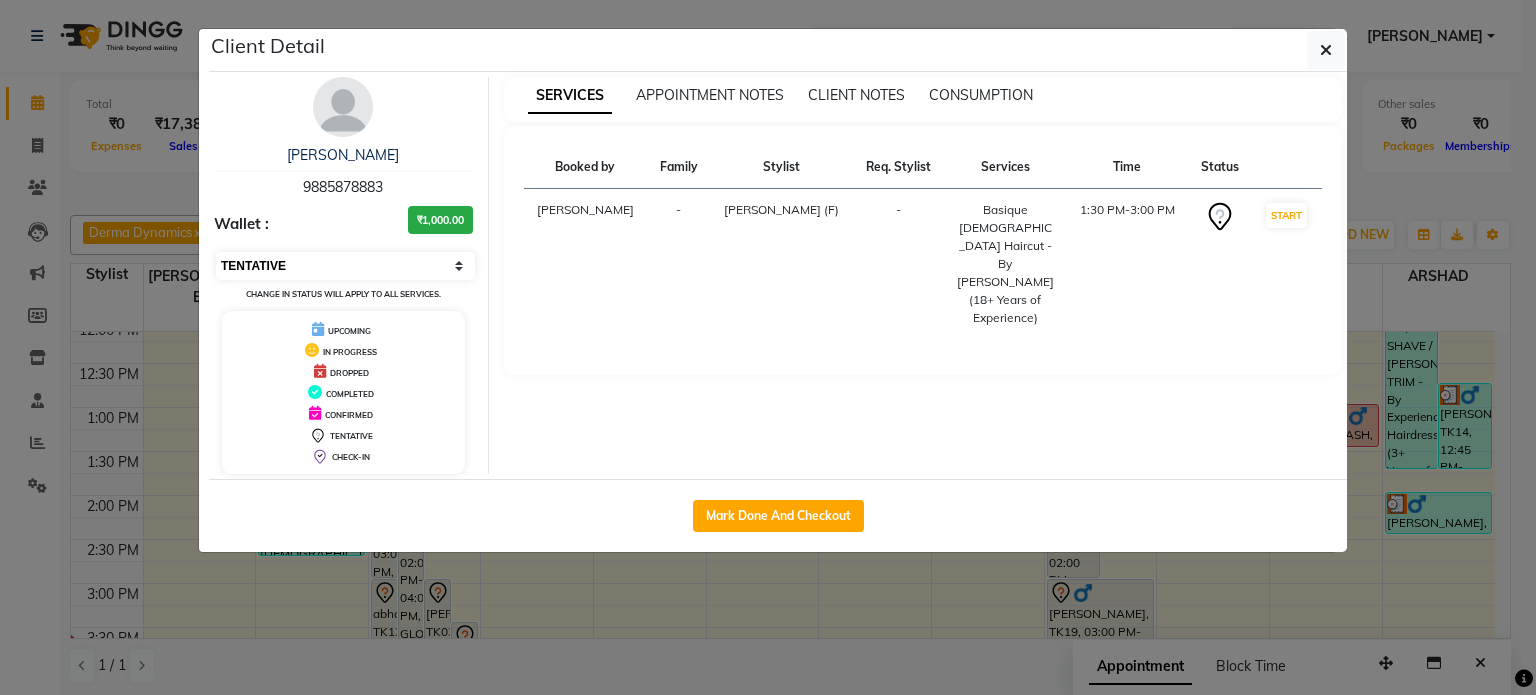 click on "Select IN SERVICE CONFIRMED TENTATIVE CHECK IN MARK DONE DROPPED UPCOMING" at bounding box center (345, 266) 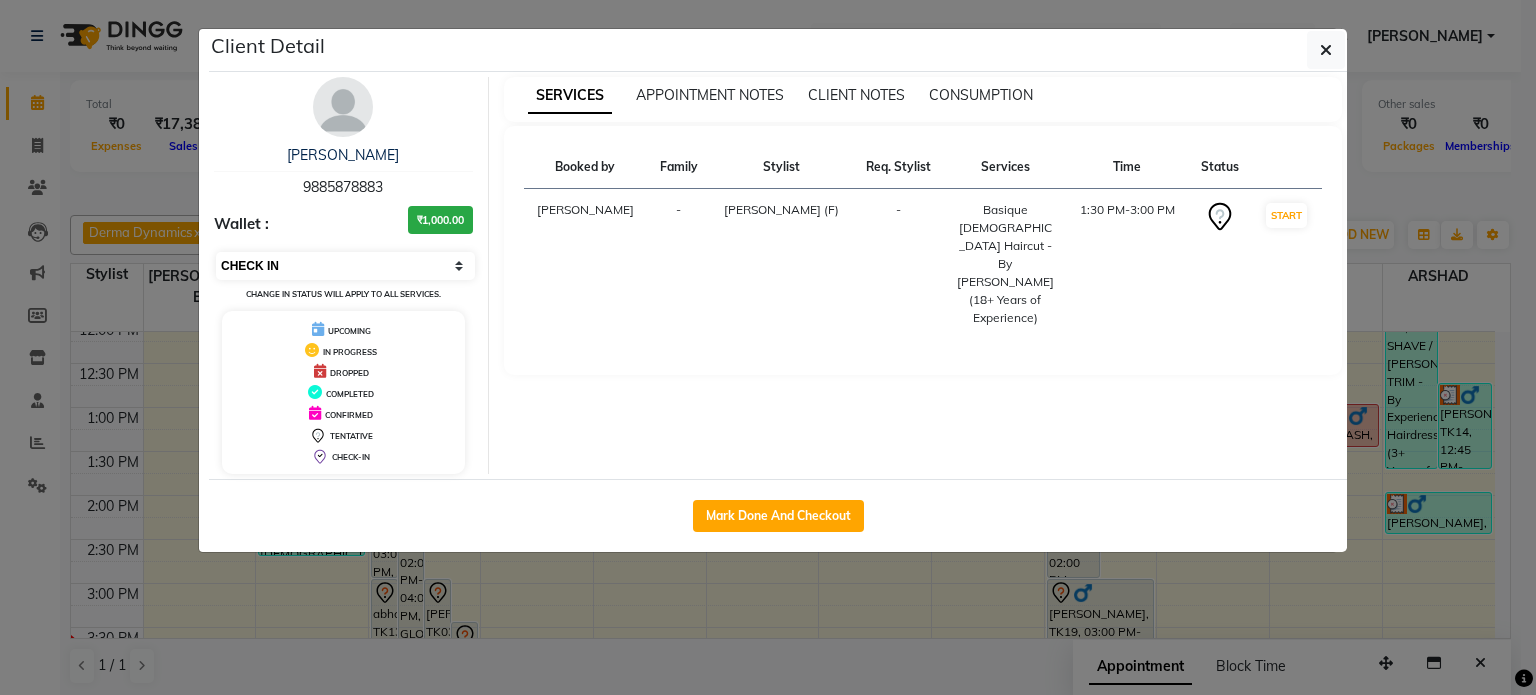 click on "Select IN SERVICE CONFIRMED TENTATIVE CHECK IN MARK DONE DROPPED UPCOMING" at bounding box center [345, 266] 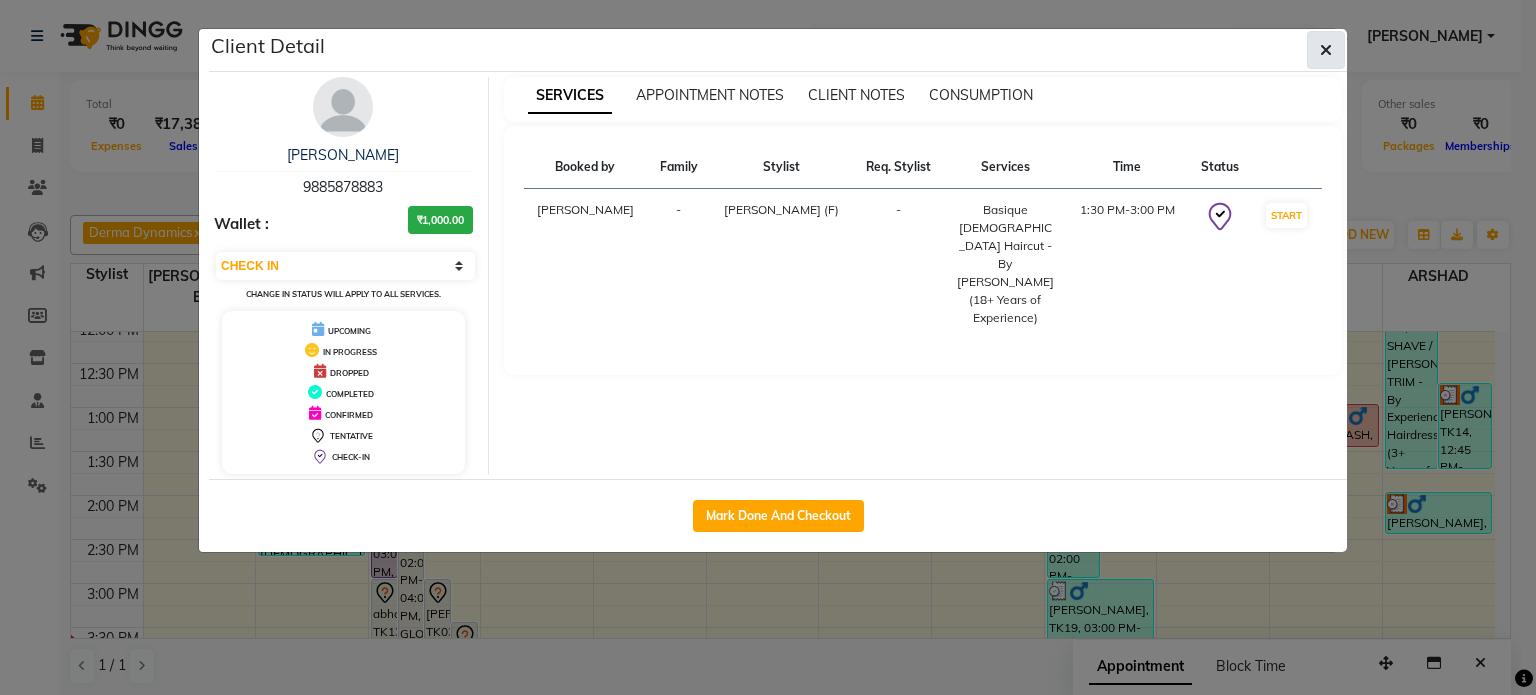click 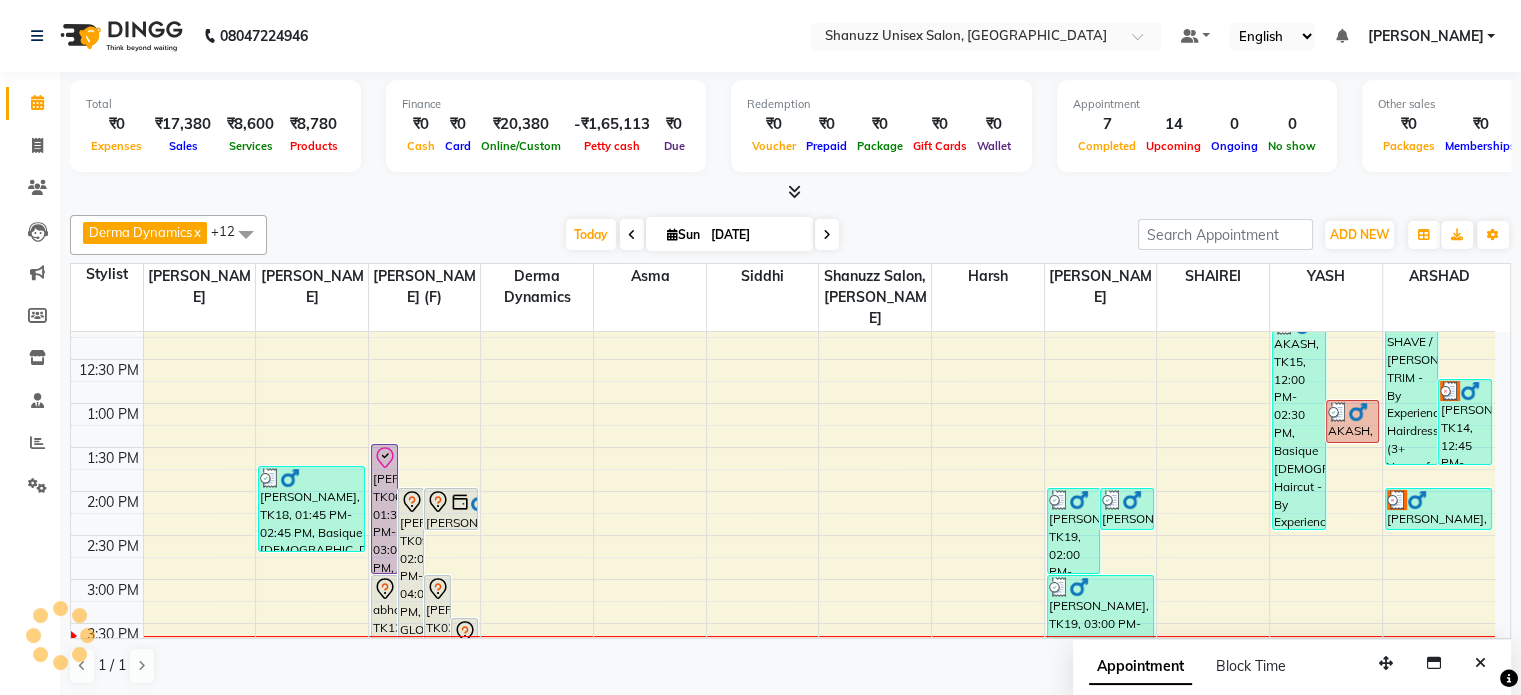 scroll, scrollTop: 398, scrollLeft: 0, axis: vertical 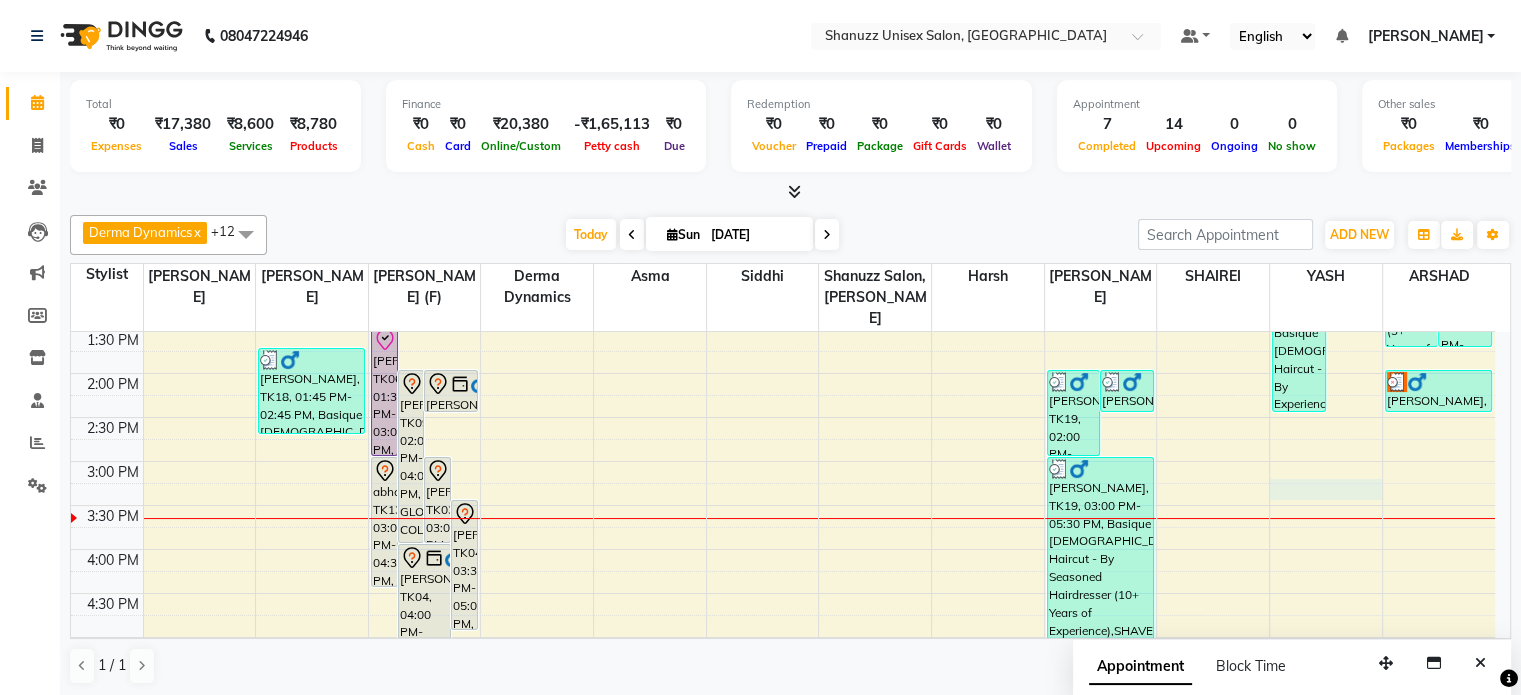 click on "9:00 AM 9:30 AM 10:00 AM 10:30 AM 11:00 AM 11:30 AM 12:00 PM 12:30 PM 1:00 PM 1:30 PM 2:00 PM 2:30 PM 3:00 PM 3:30 PM 4:00 PM 4:30 PM 5:00 PM 5:30 PM 6:00 PM 6:30 PM 7:00 PM 7:30 PM 8:00 PM 8:30 PM             JAYANTI, TK01, 07:45 PM-08:45 PM, Basique FEMALE Haircut - By Seasoned Hairdresser (10+ Years of Experience)     HUSSAIN, TK18, 01:45 PM-02:45 PM, Basique MALE Haircut - By Seasoned Hairdresser (10+ Years of Experience)
VENKATESH VENNA, TK06, 01:30 PM-03:00 PM, Basique MALE Haircut - By Shanuzz (18+ Years of Experience)             DR.YASHODA SOLANKI, TK09, 02:00 PM-04:00 PM, GLOBAL COLOR - Hair below waist             NIRVAN SHAH, TK03, 03:00 PM-04:00 PM, Basique MALE Haircut - By Shanuzz (18+ Years of Experience)             SUNNY RATHOD, TK04, 03:30 PM-05:00 PM, Basique MALE Haircut - By Shanuzz (18+ Years of Experience)             MRAGENDRA CHANDEL, TK02, 02:00 PM-02:30 PM, Basique MALE Haircut - By Shanuzz (18+ Years of Experience)" at bounding box center (783, 461) 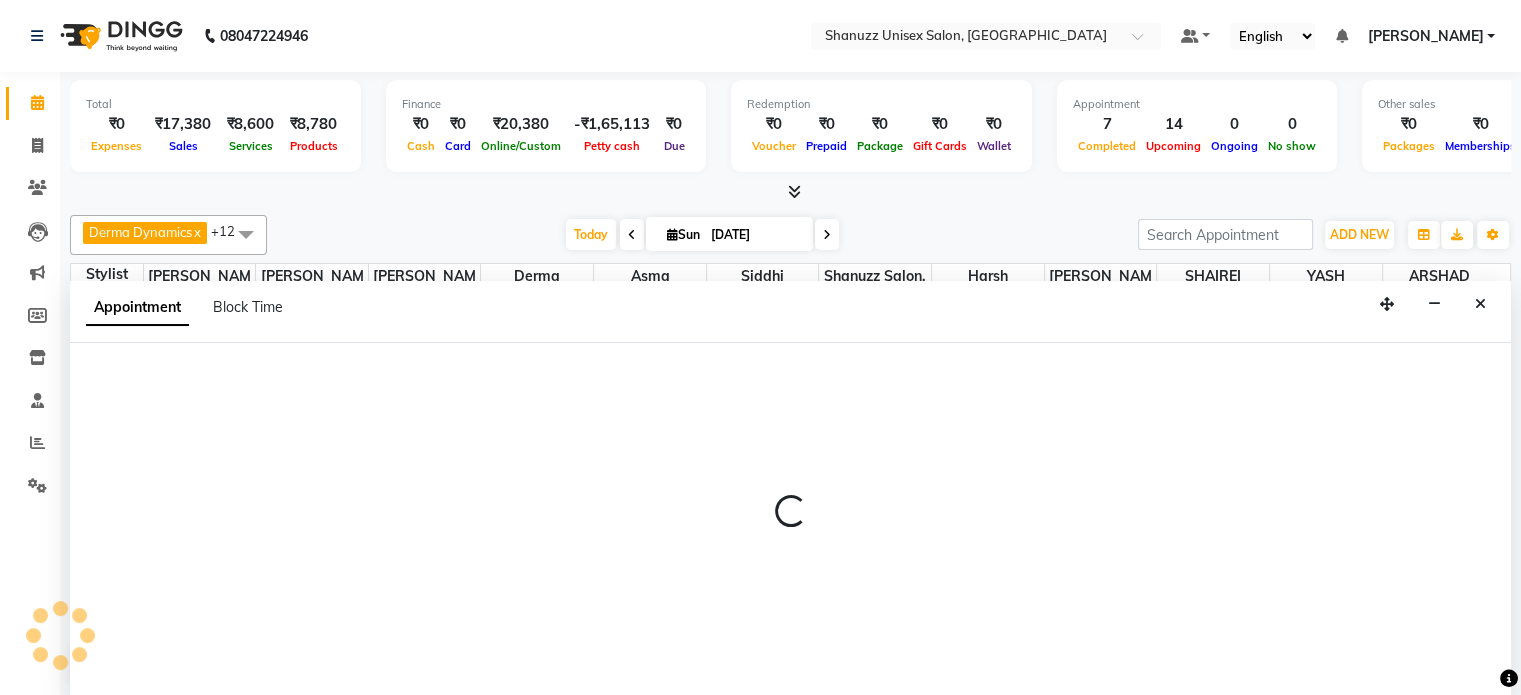 scroll, scrollTop: 0, scrollLeft: 0, axis: both 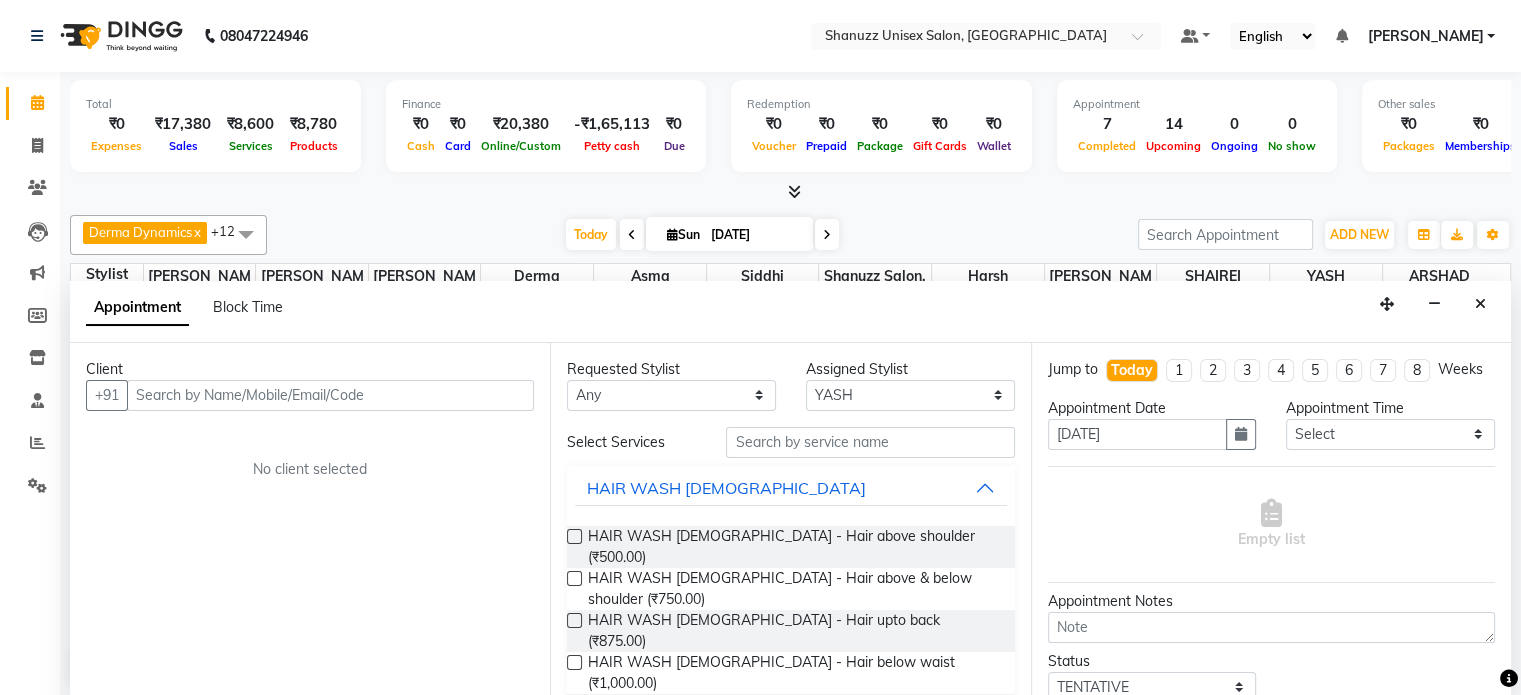 click at bounding box center [330, 395] 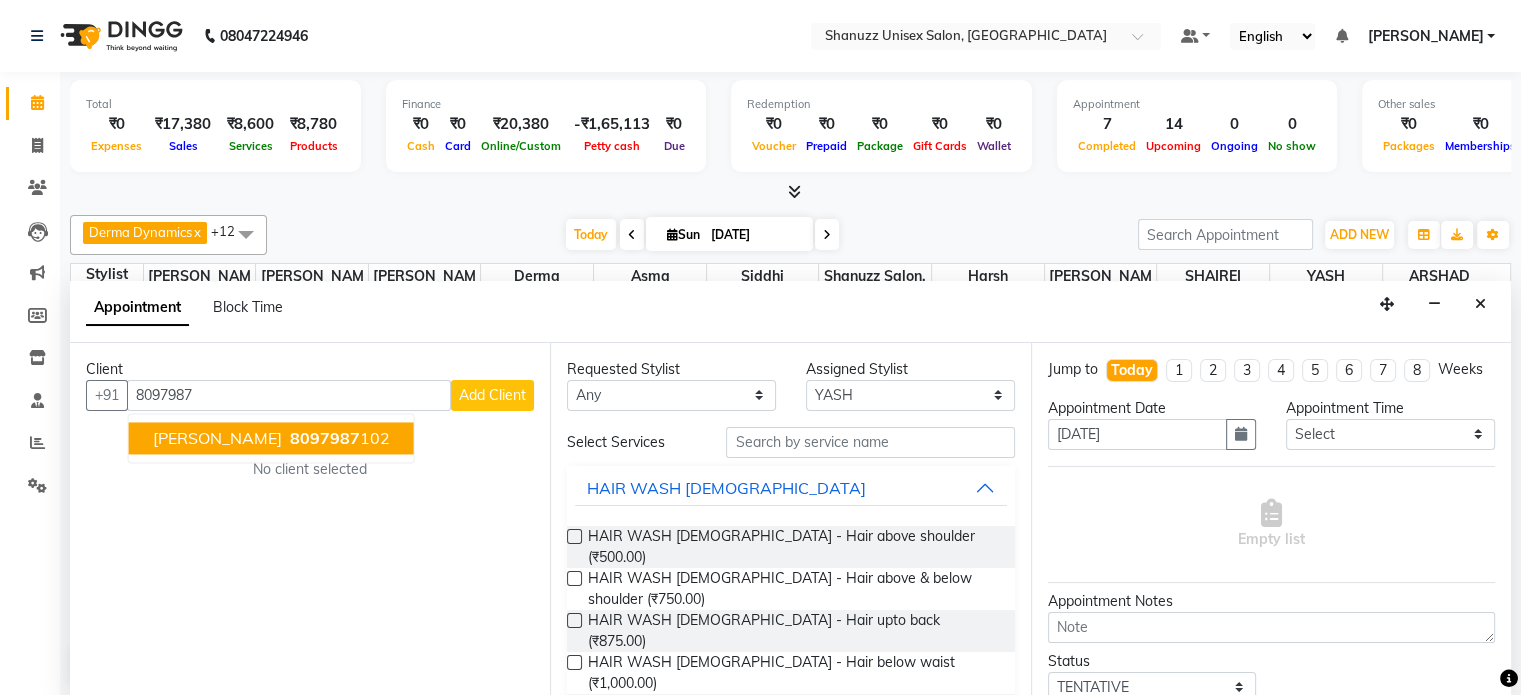 click on "8097987" at bounding box center (325, 438) 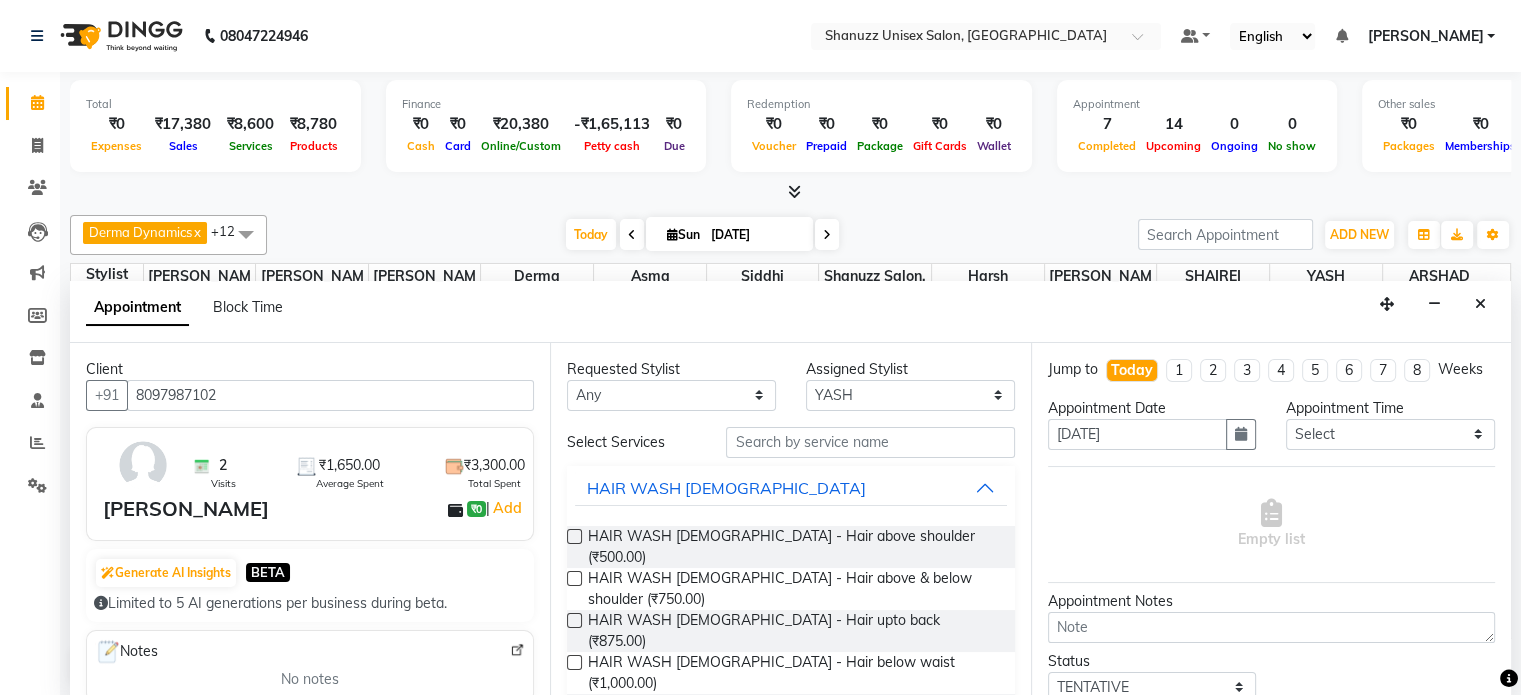 type on "8097987102" 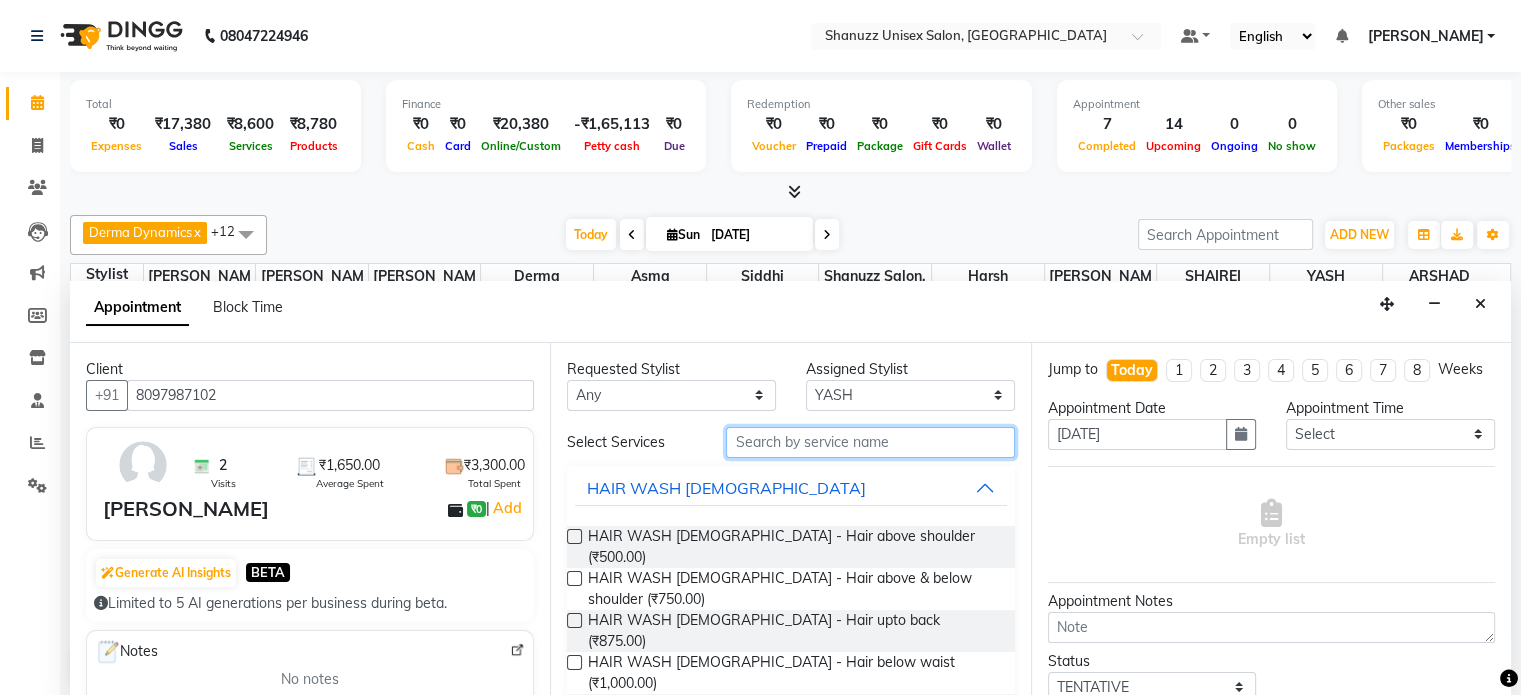 click at bounding box center (870, 442) 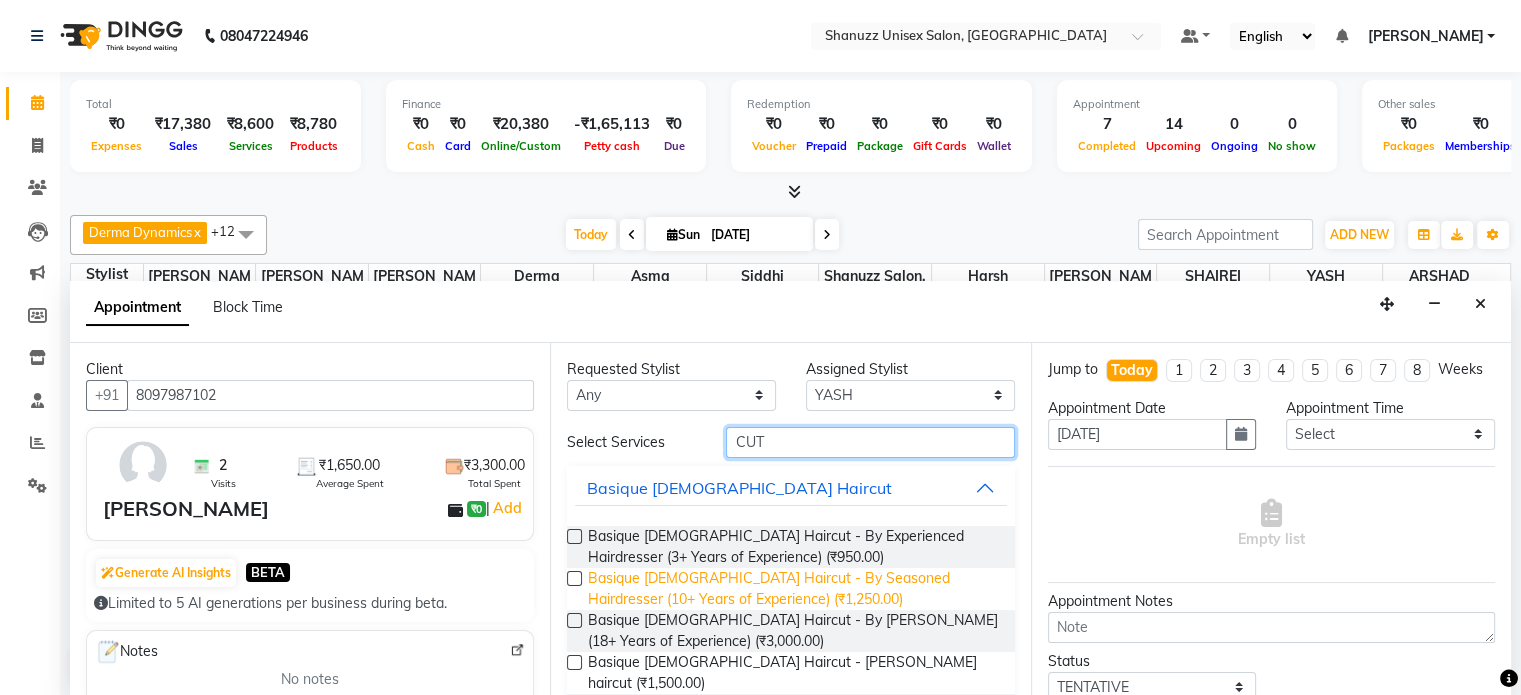 scroll, scrollTop: 148, scrollLeft: 0, axis: vertical 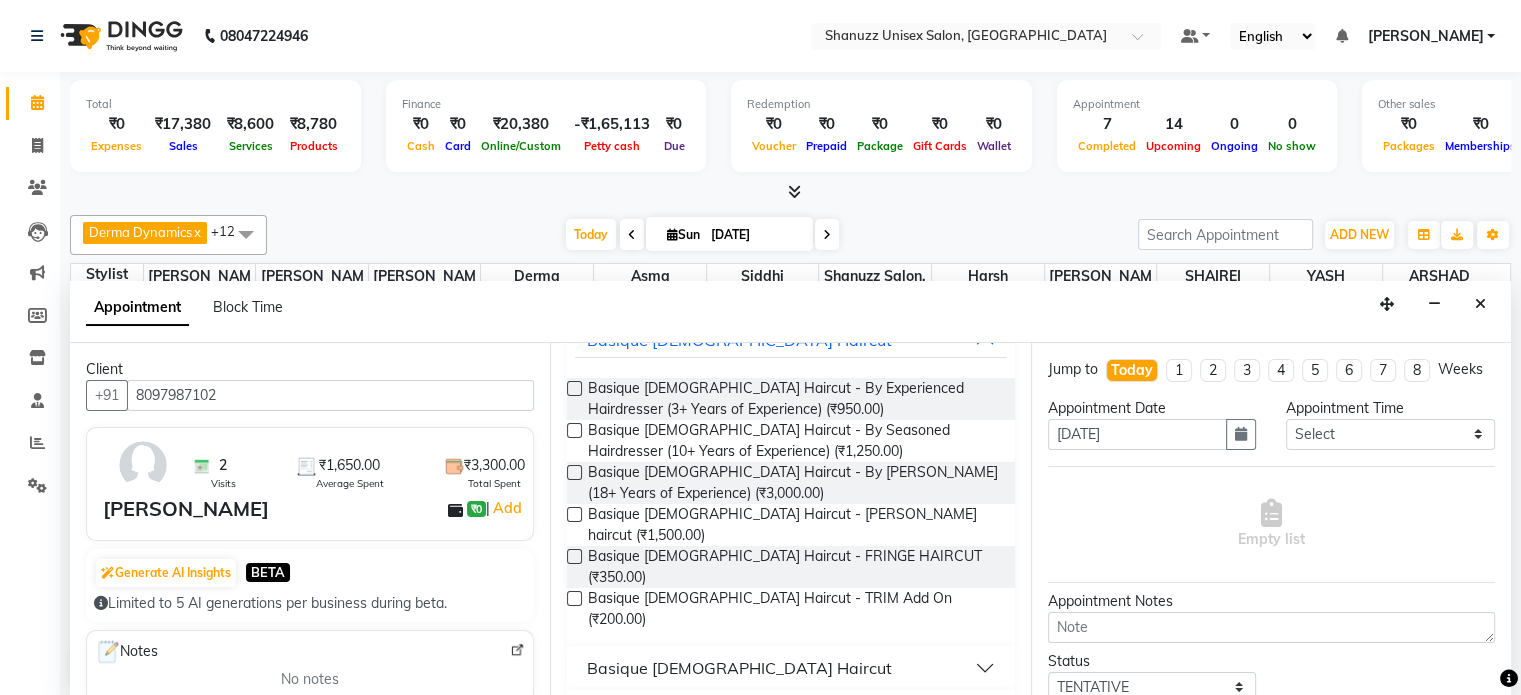 type on "CUT" 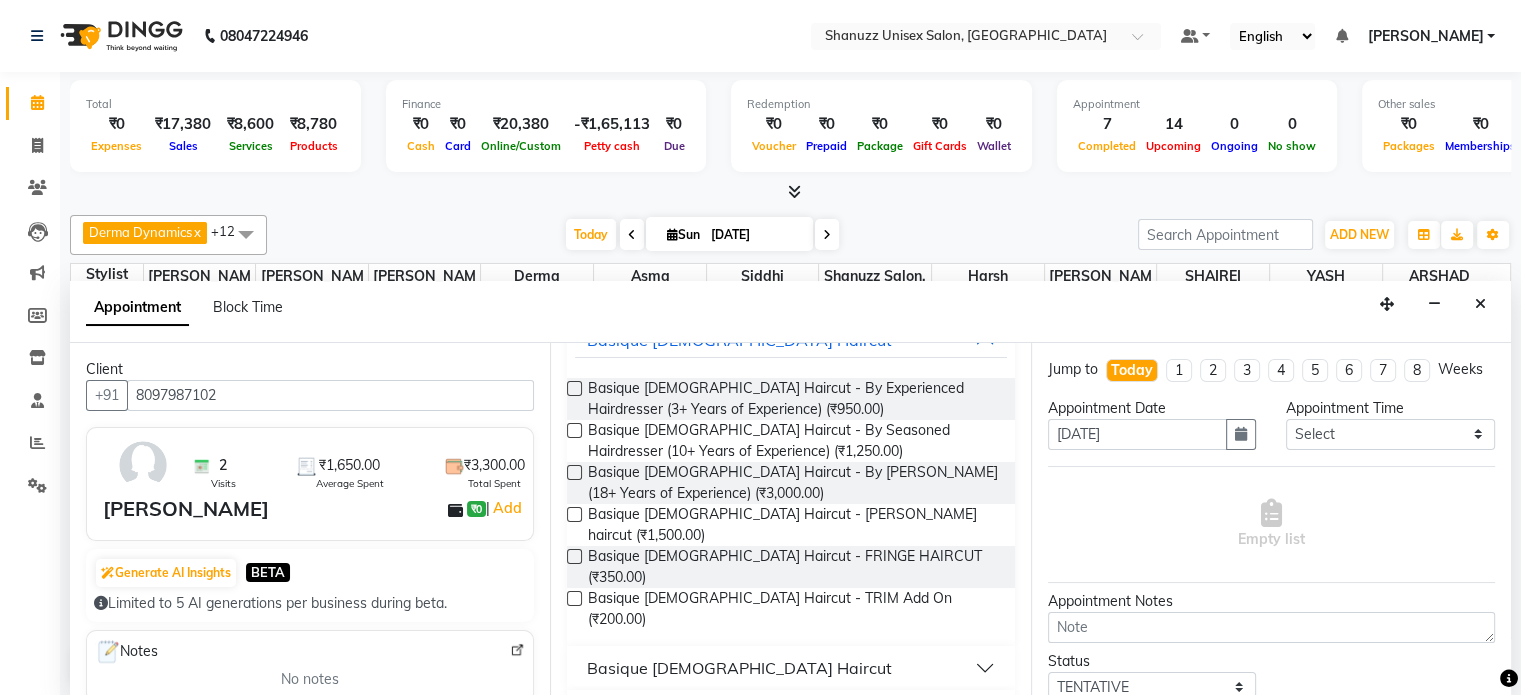 click on "Basique MALE Haircut" at bounding box center [739, 668] 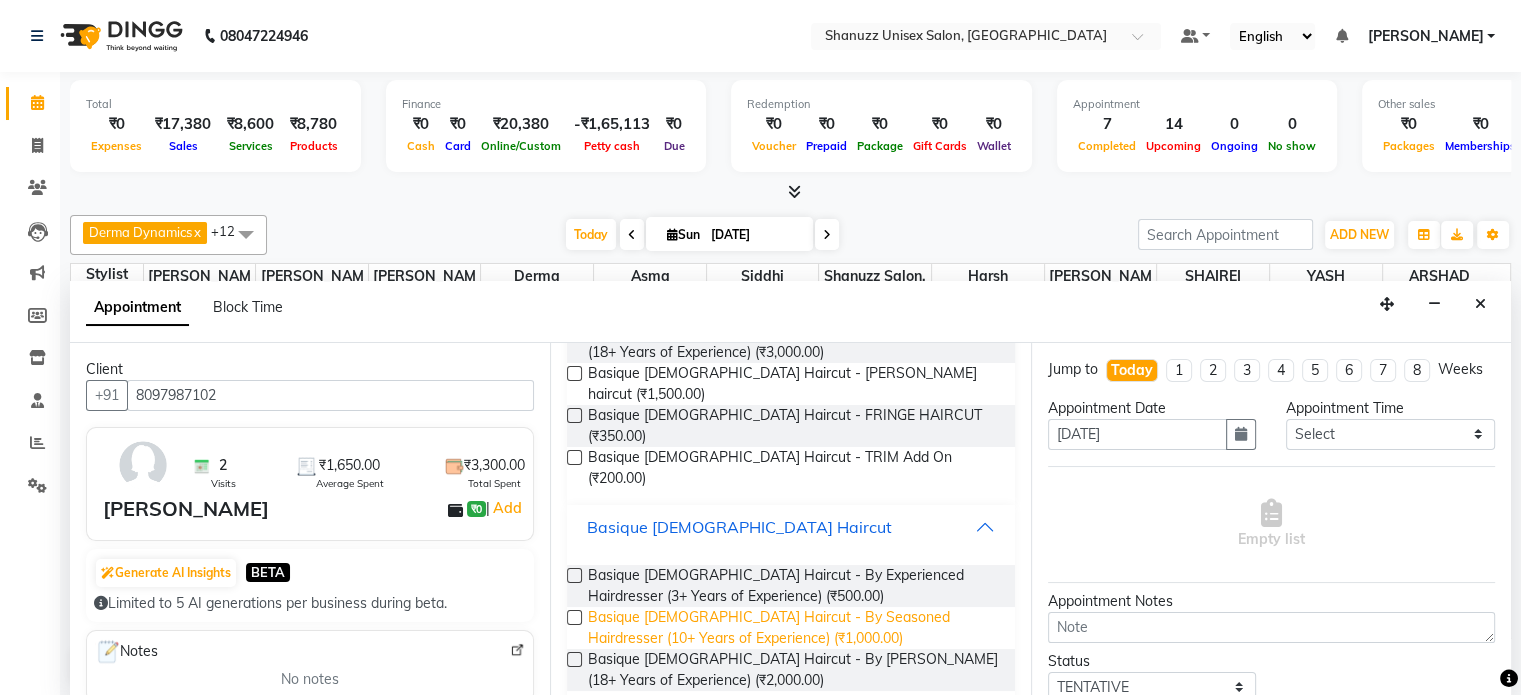 scroll, scrollTop: 292, scrollLeft: 0, axis: vertical 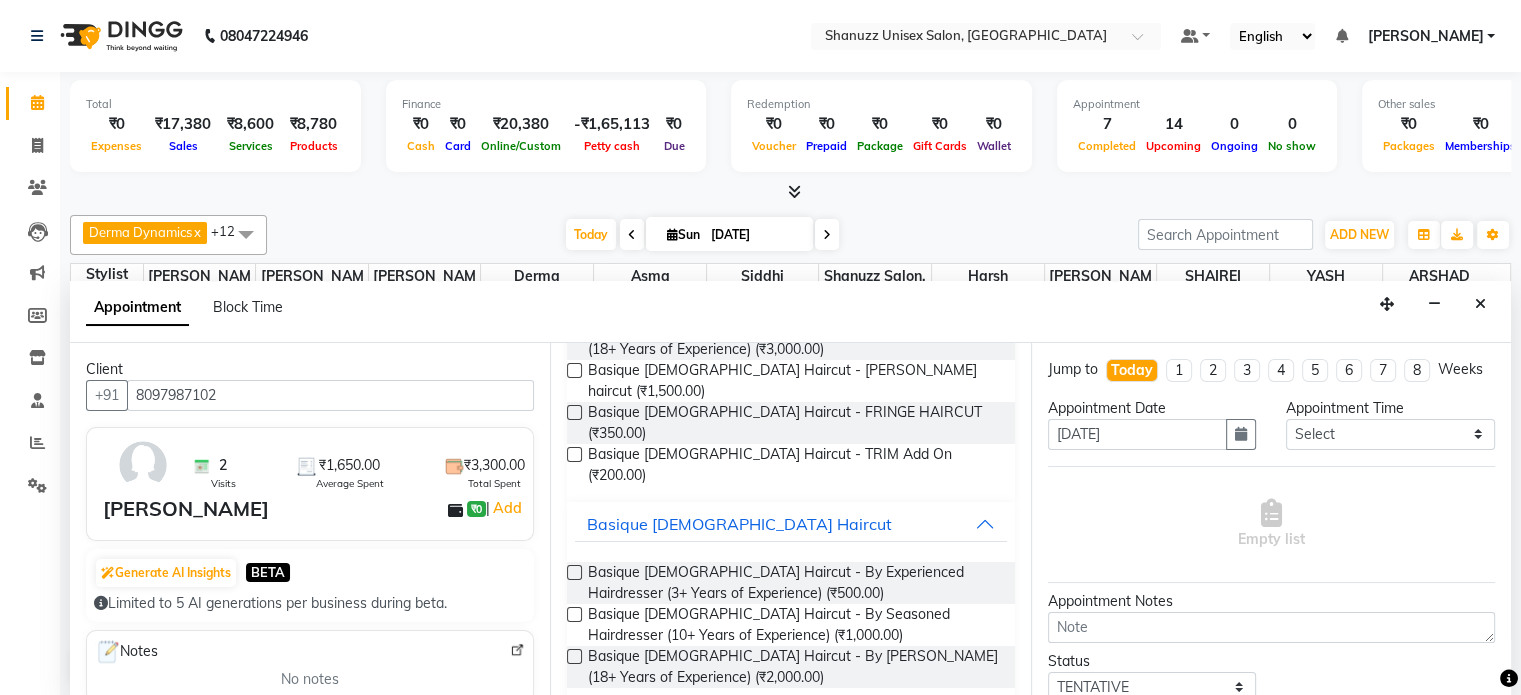 click at bounding box center [574, 572] 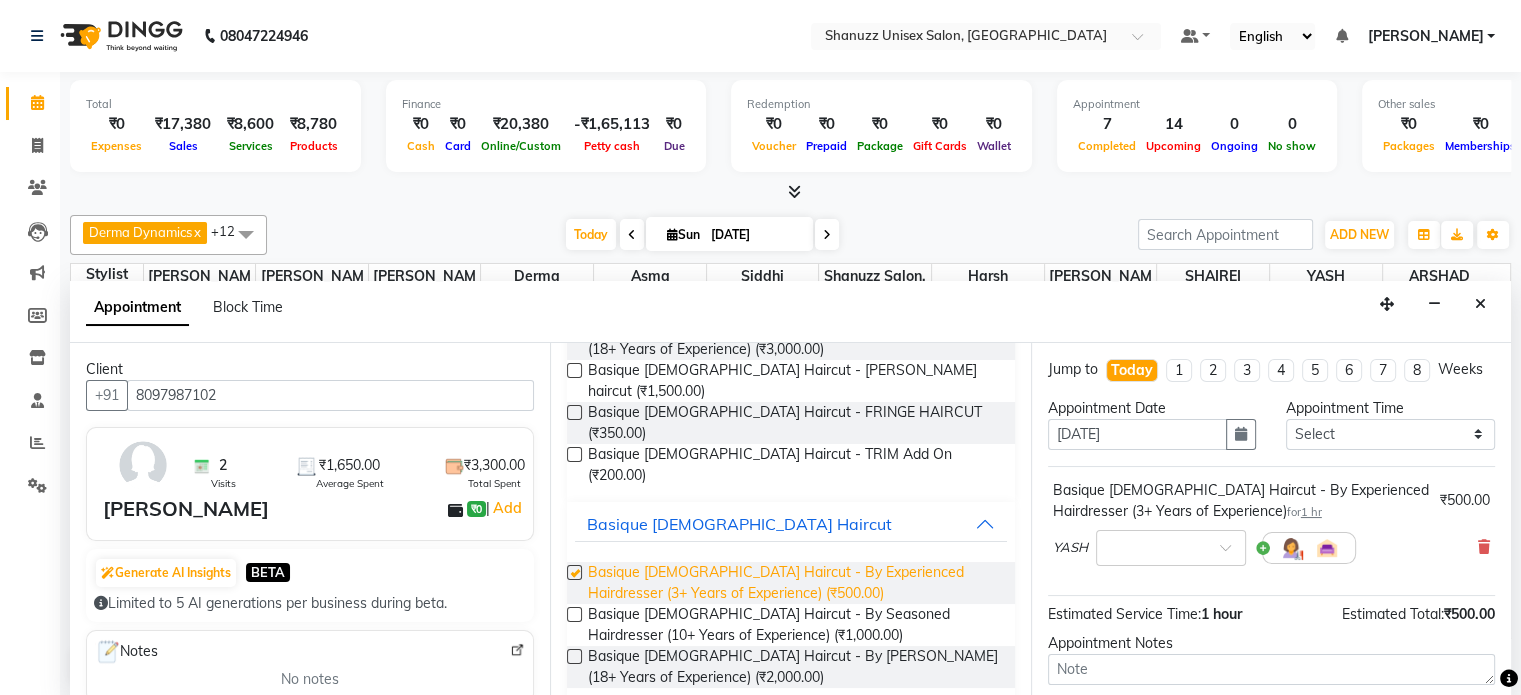 checkbox on "false" 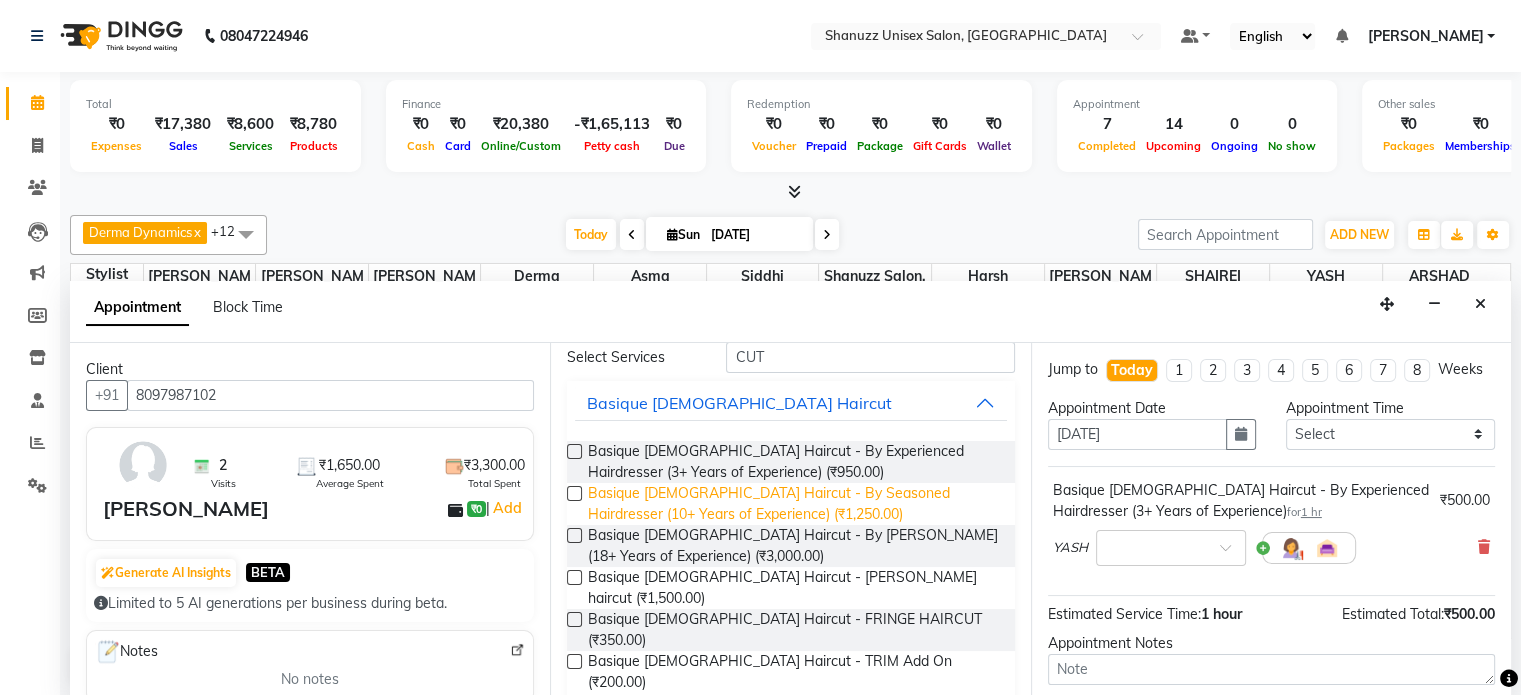 scroll, scrollTop: 84, scrollLeft: 0, axis: vertical 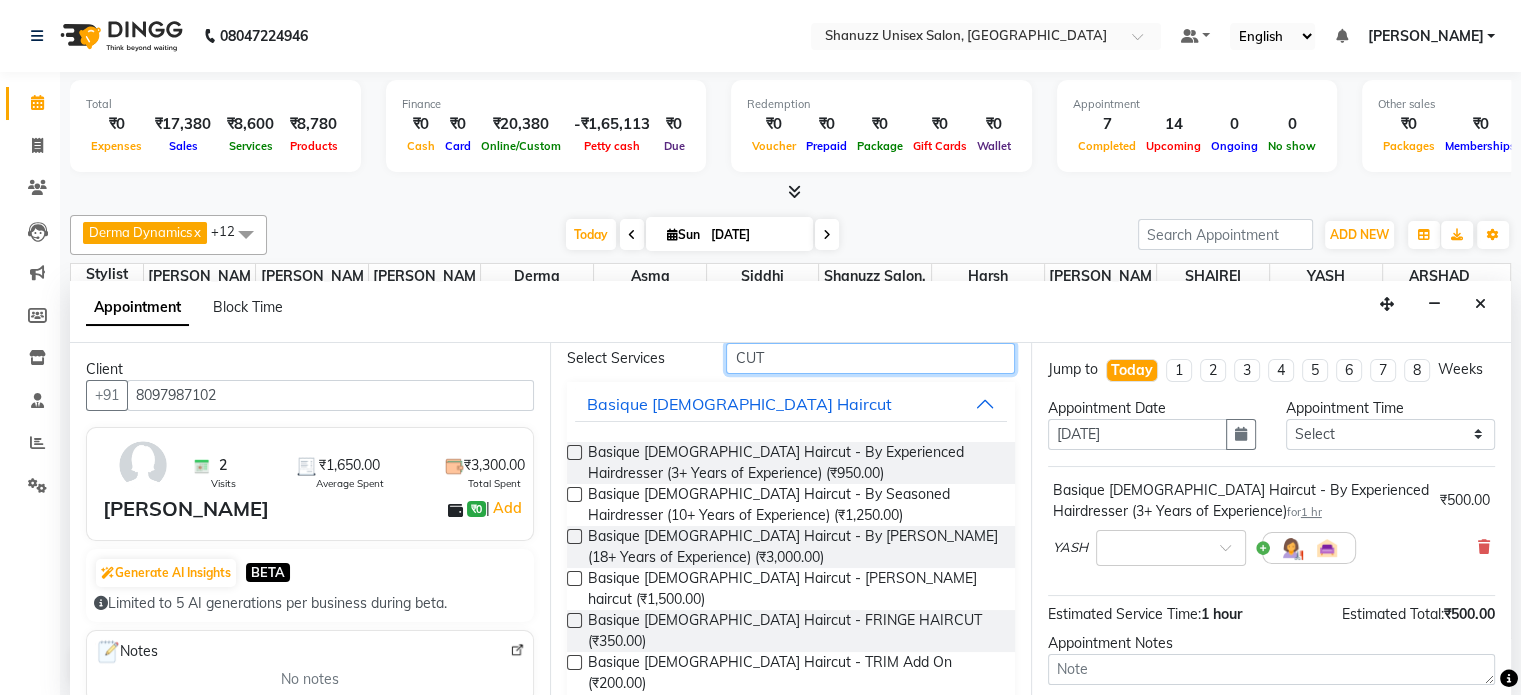 click on "CUT" at bounding box center (870, 358) 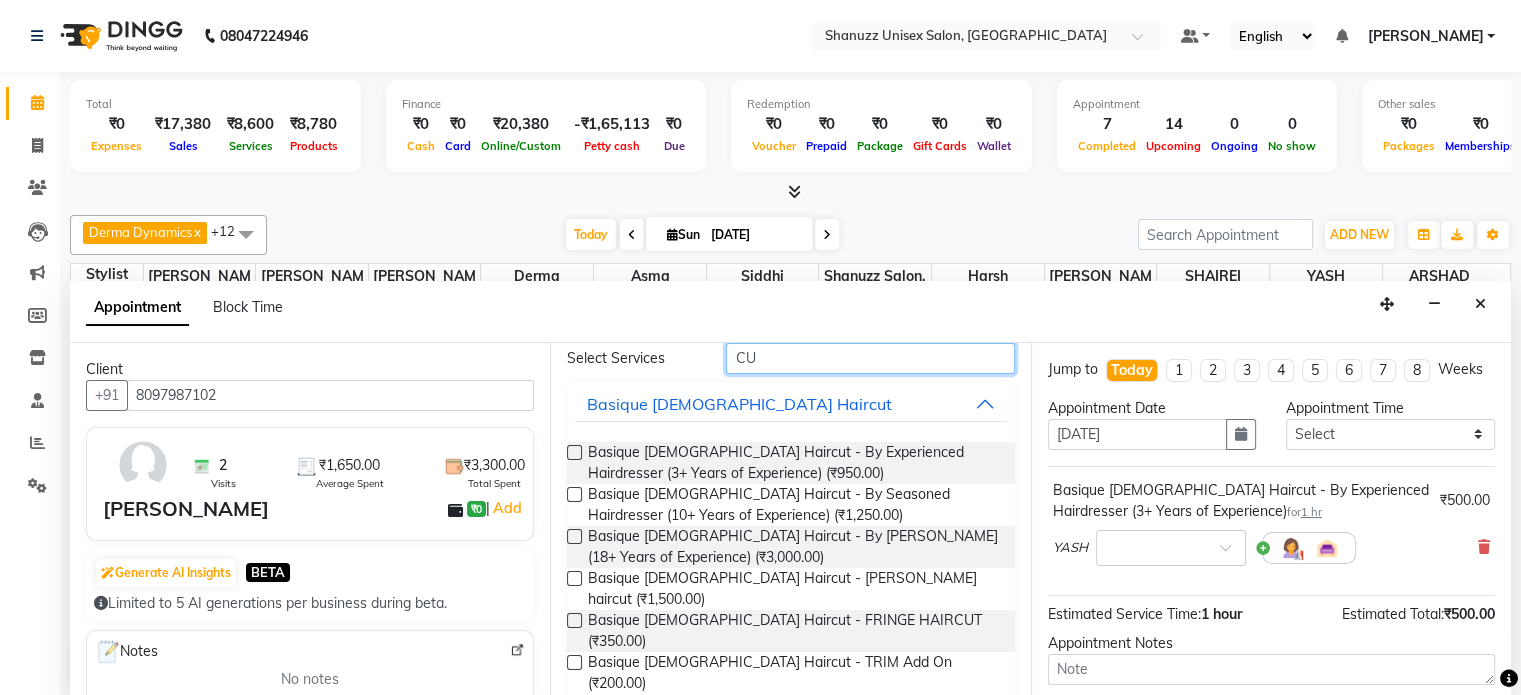 type on "C" 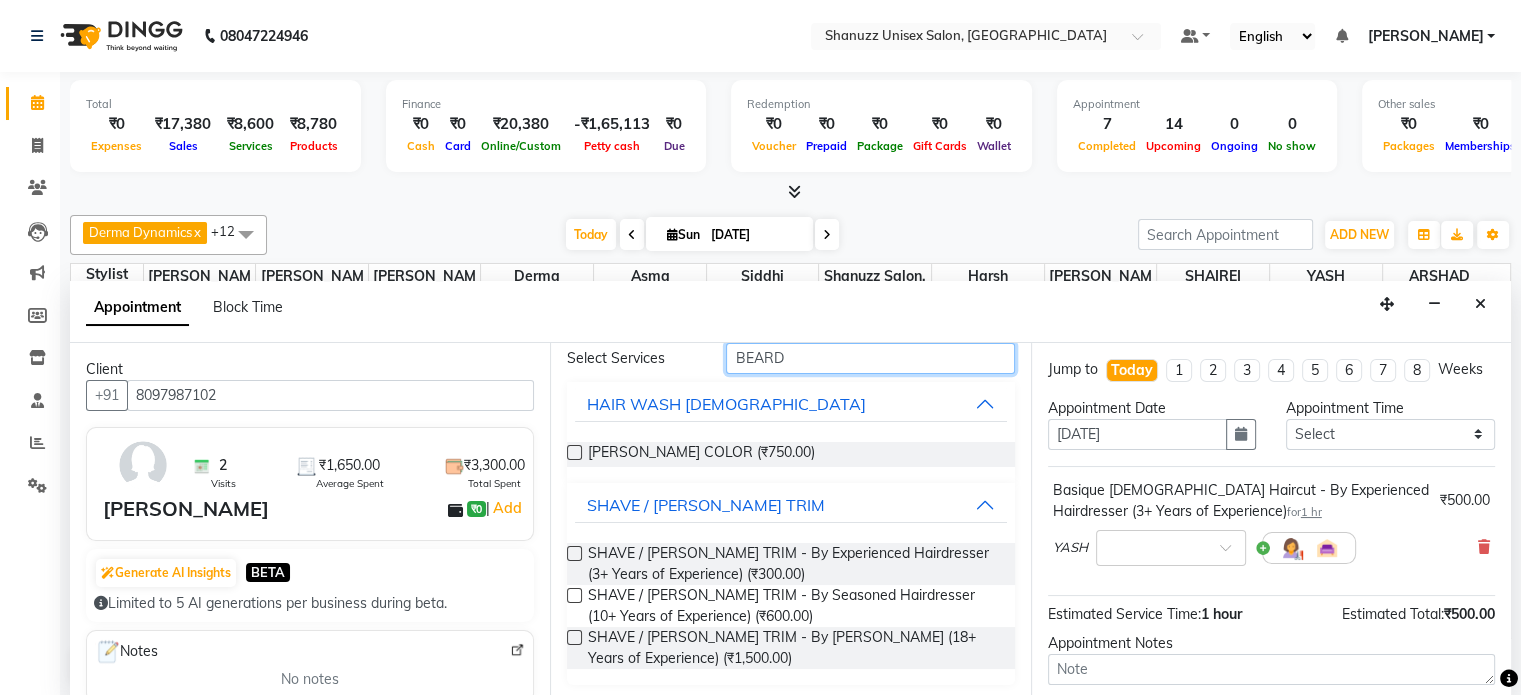 type on "BEARD" 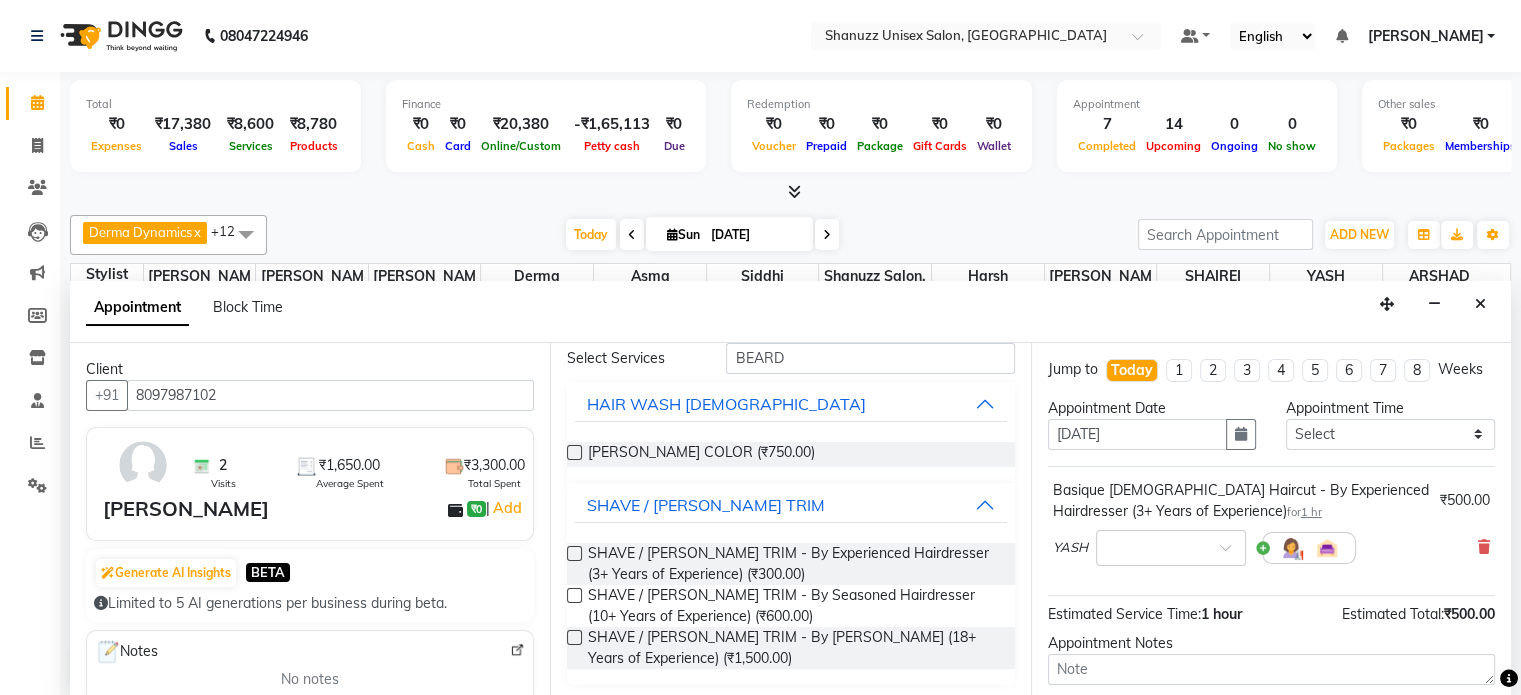 click at bounding box center (574, 553) 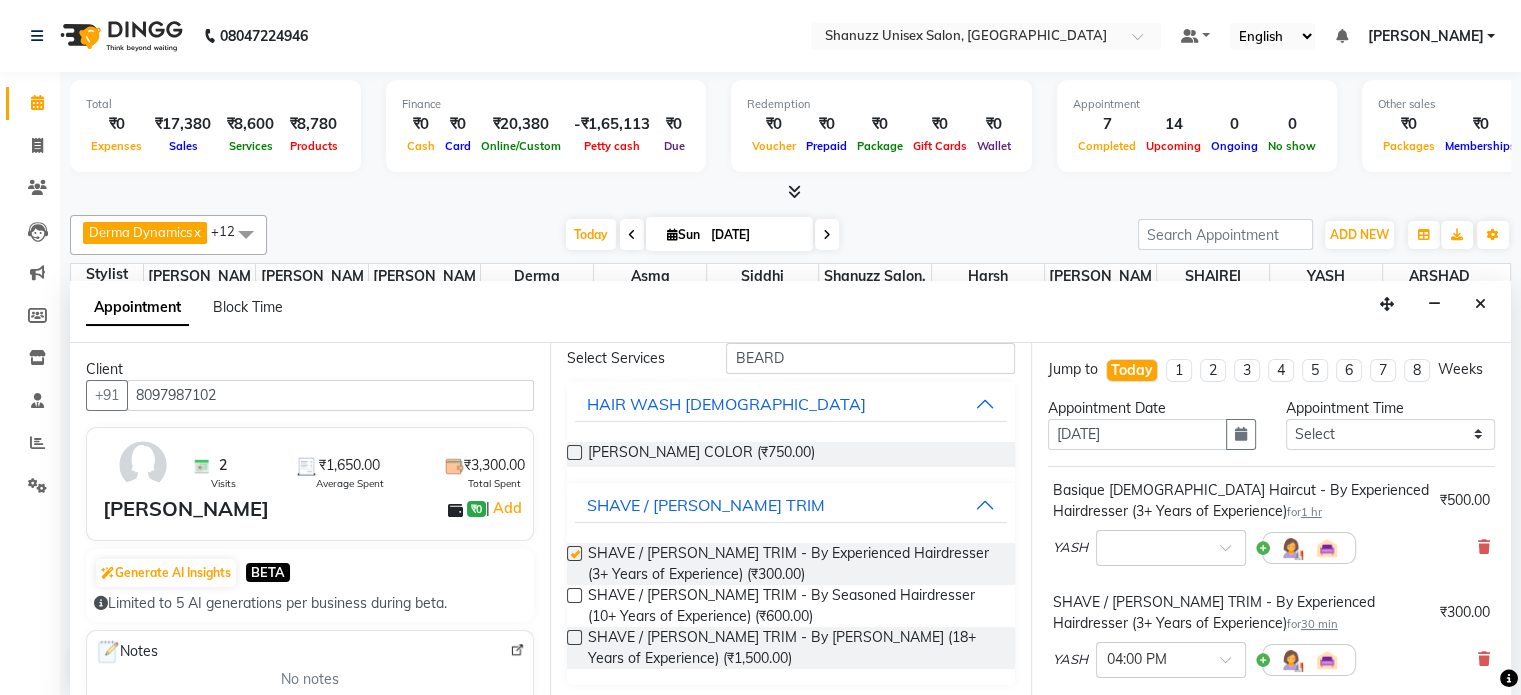 checkbox on "false" 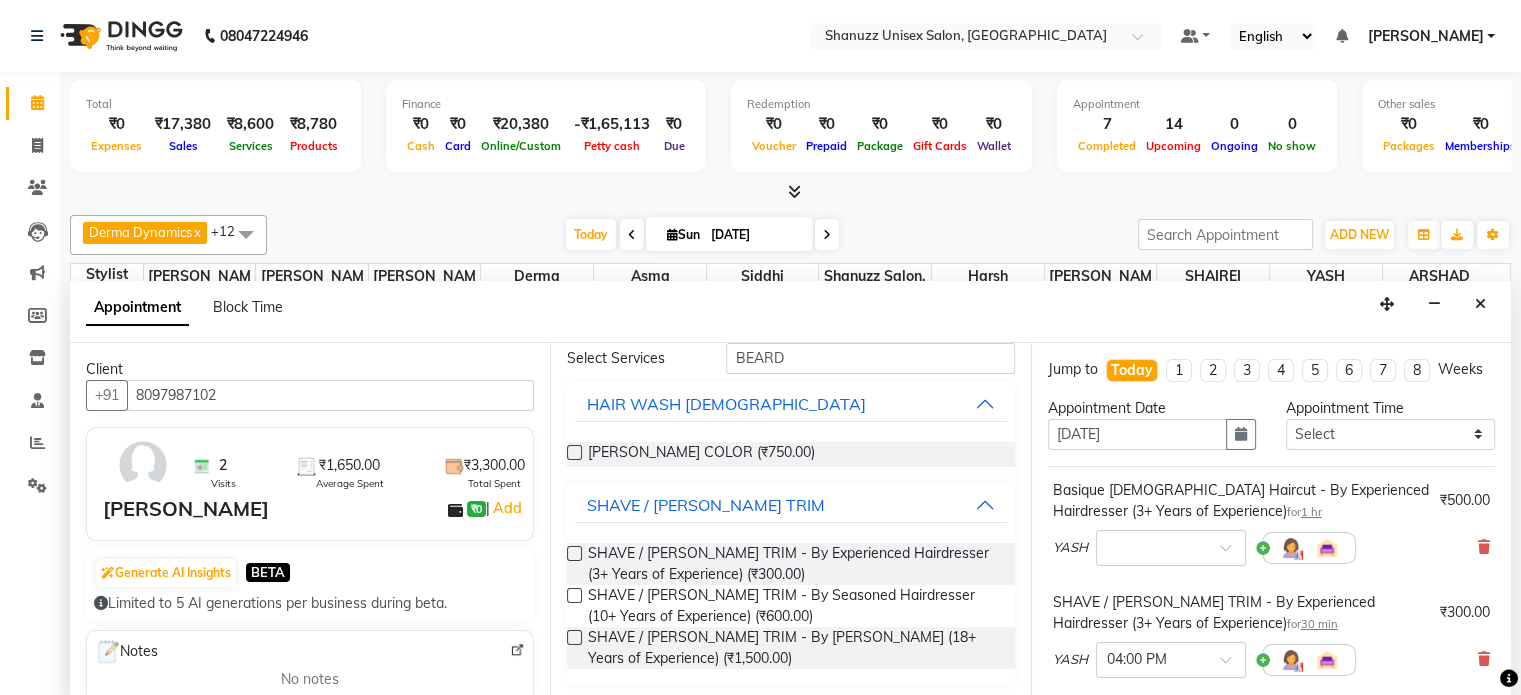 scroll, scrollTop: 324, scrollLeft: 0, axis: vertical 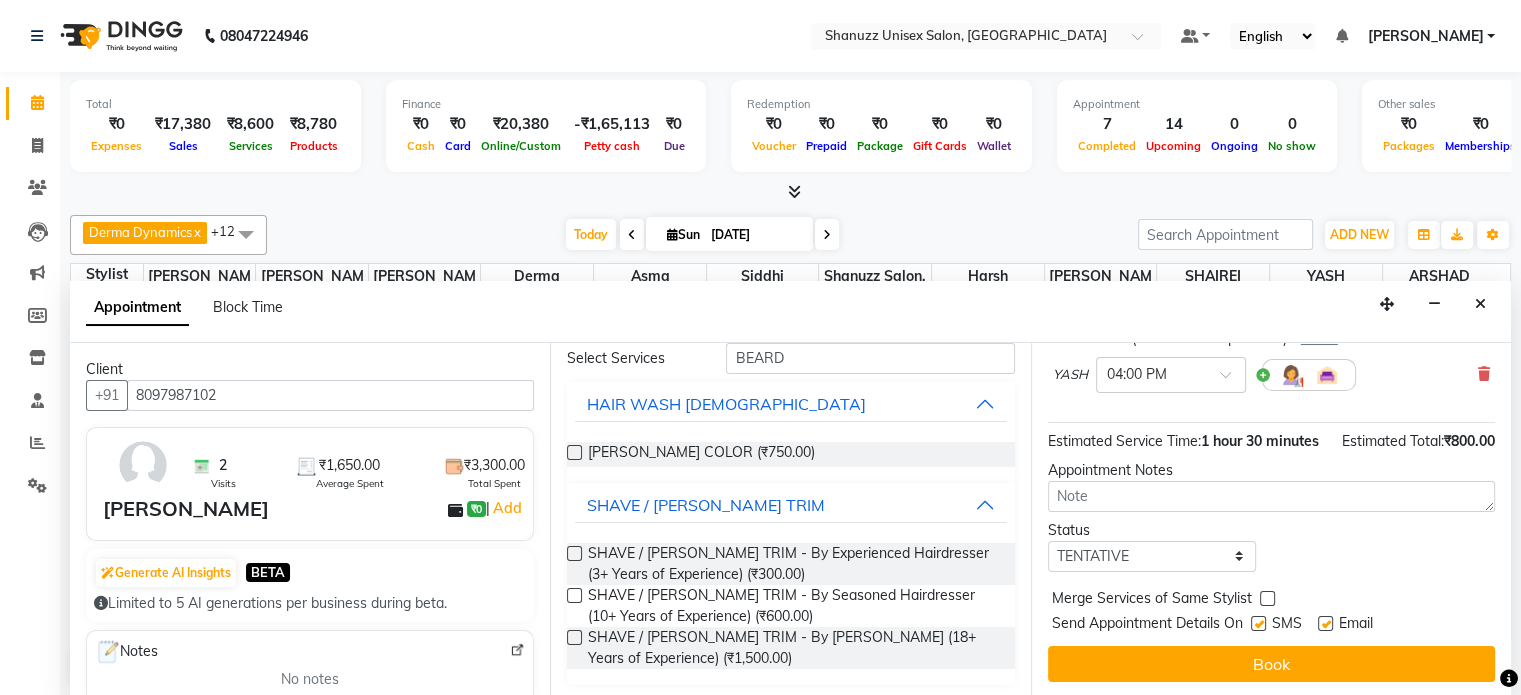 click at bounding box center [1258, 623] 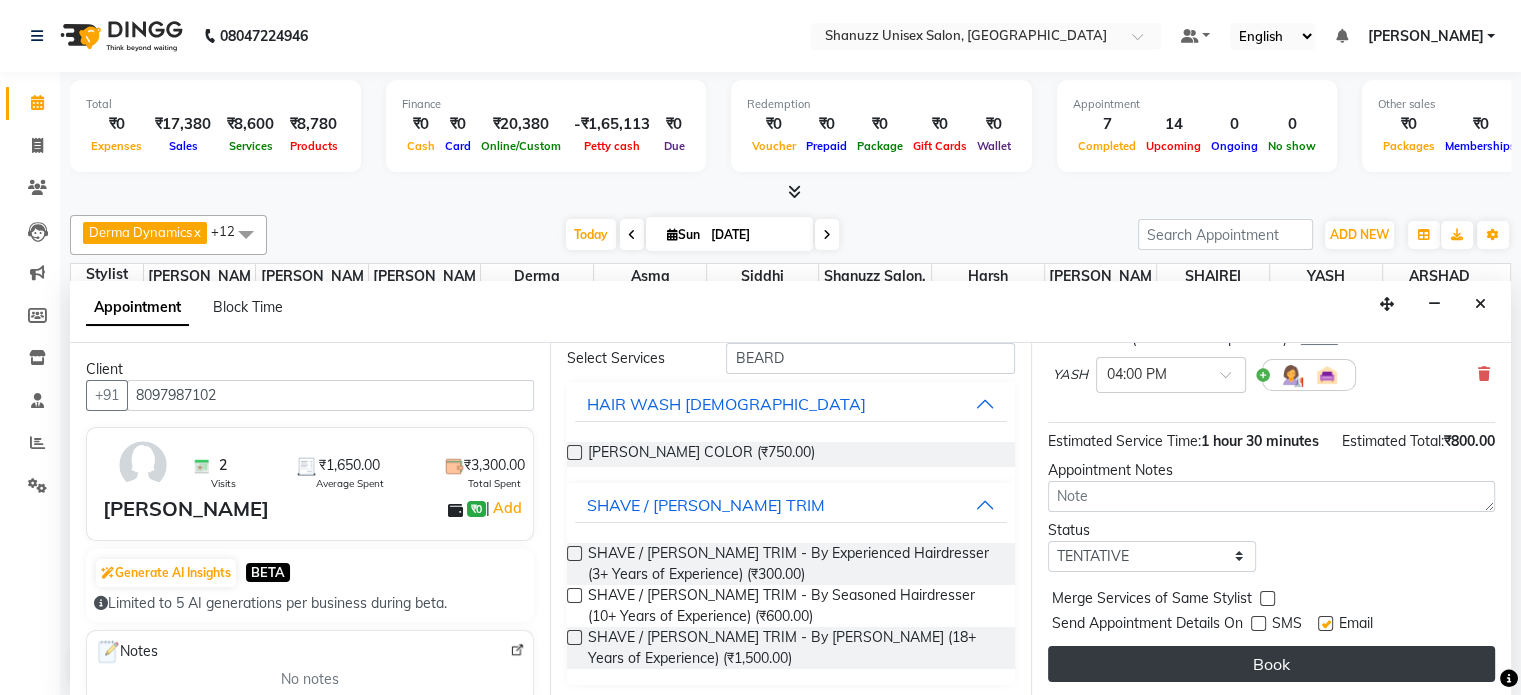click on "Book" at bounding box center (1271, 664) 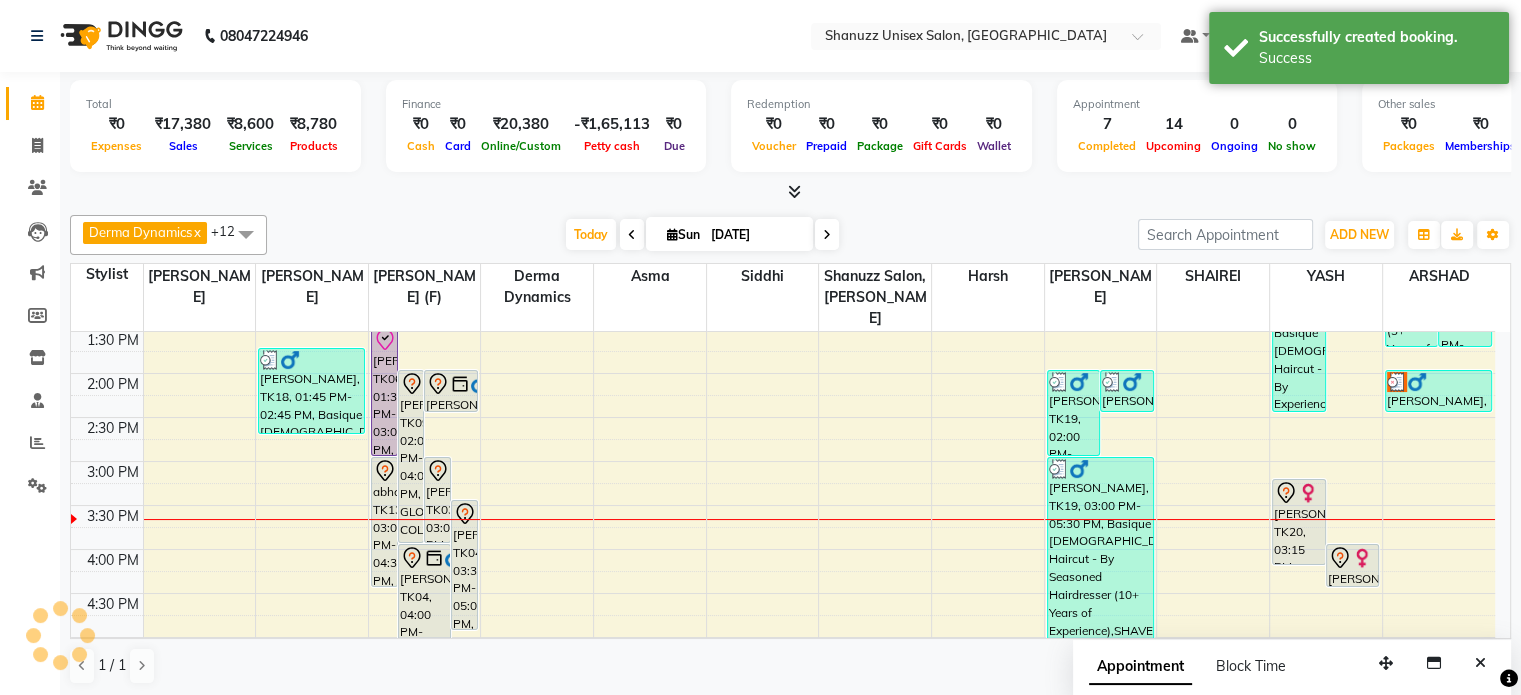 scroll, scrollTop: 0, scrollLeft: 0, axis: both 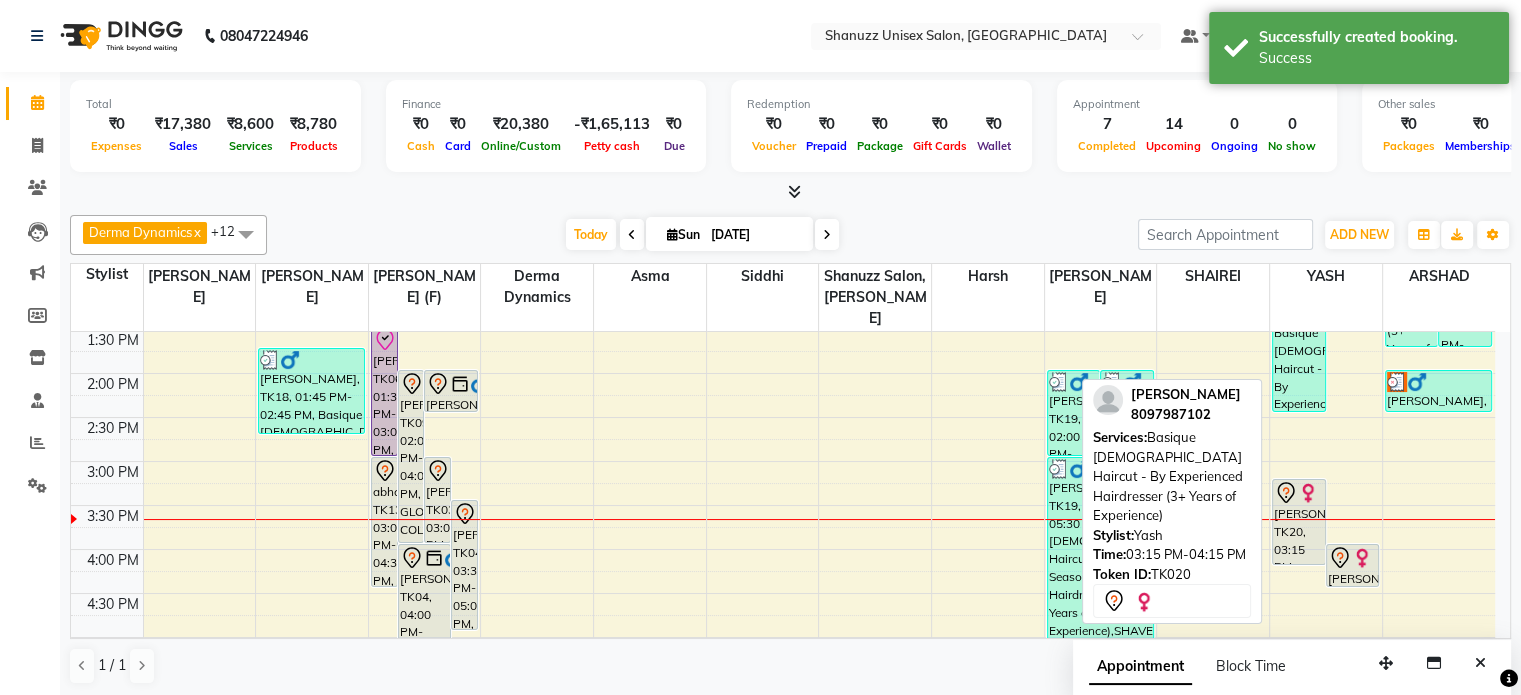 click at bounding box center [1308, 493] 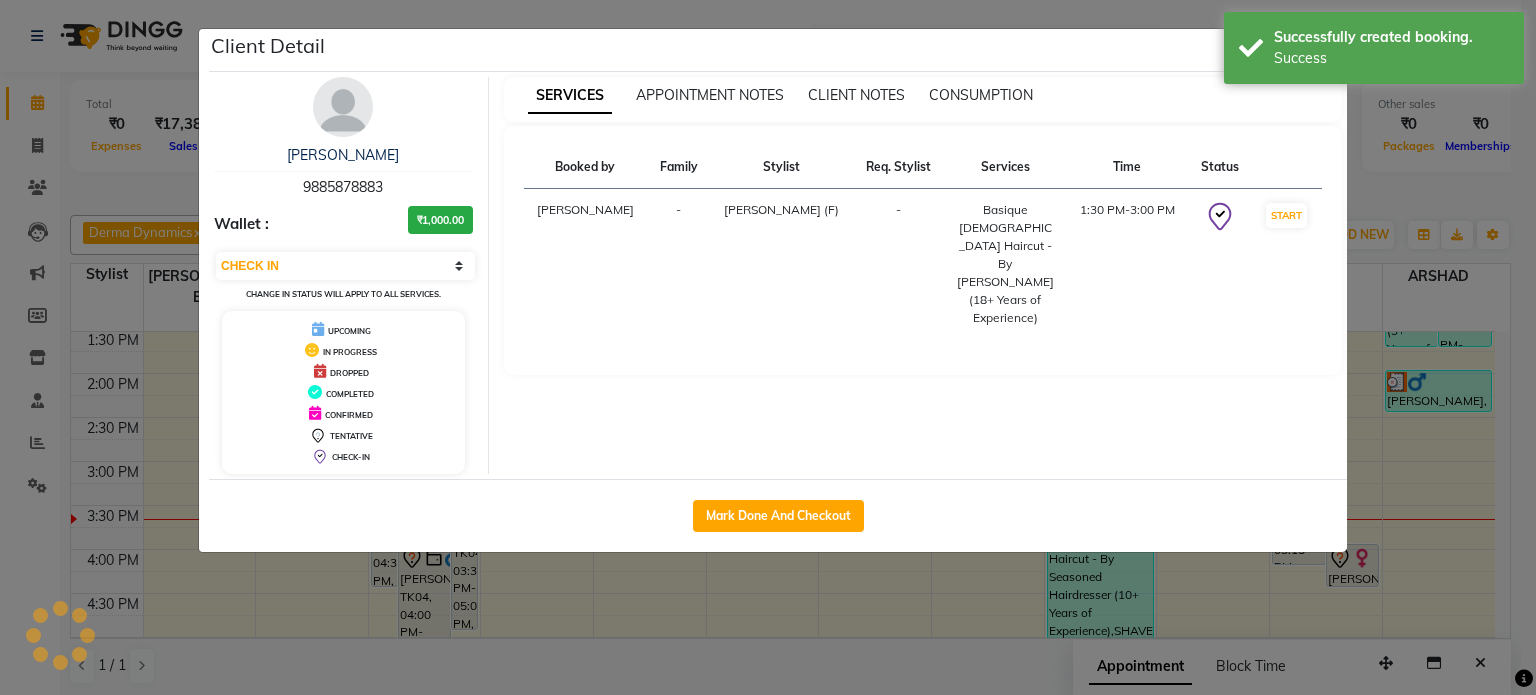 select on "7" 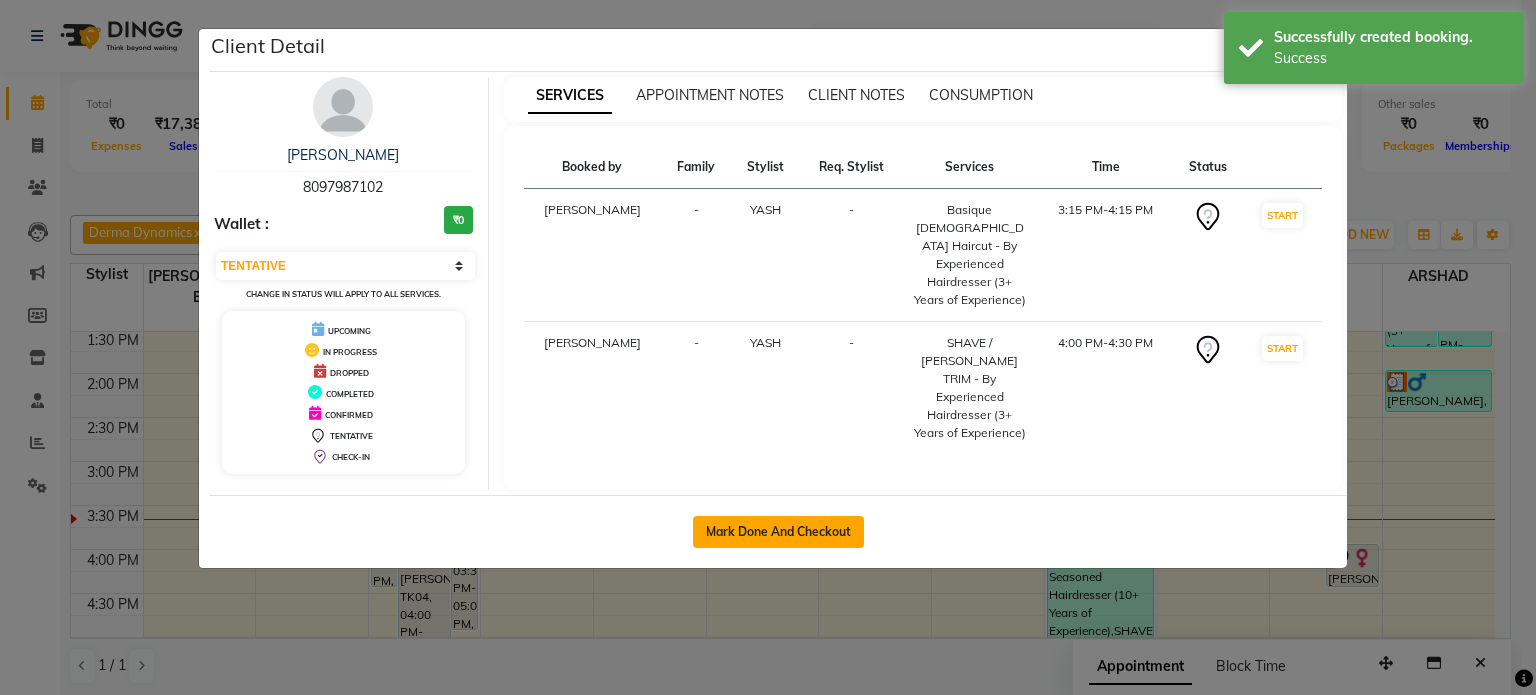 click on "Mark Done And Checkout" 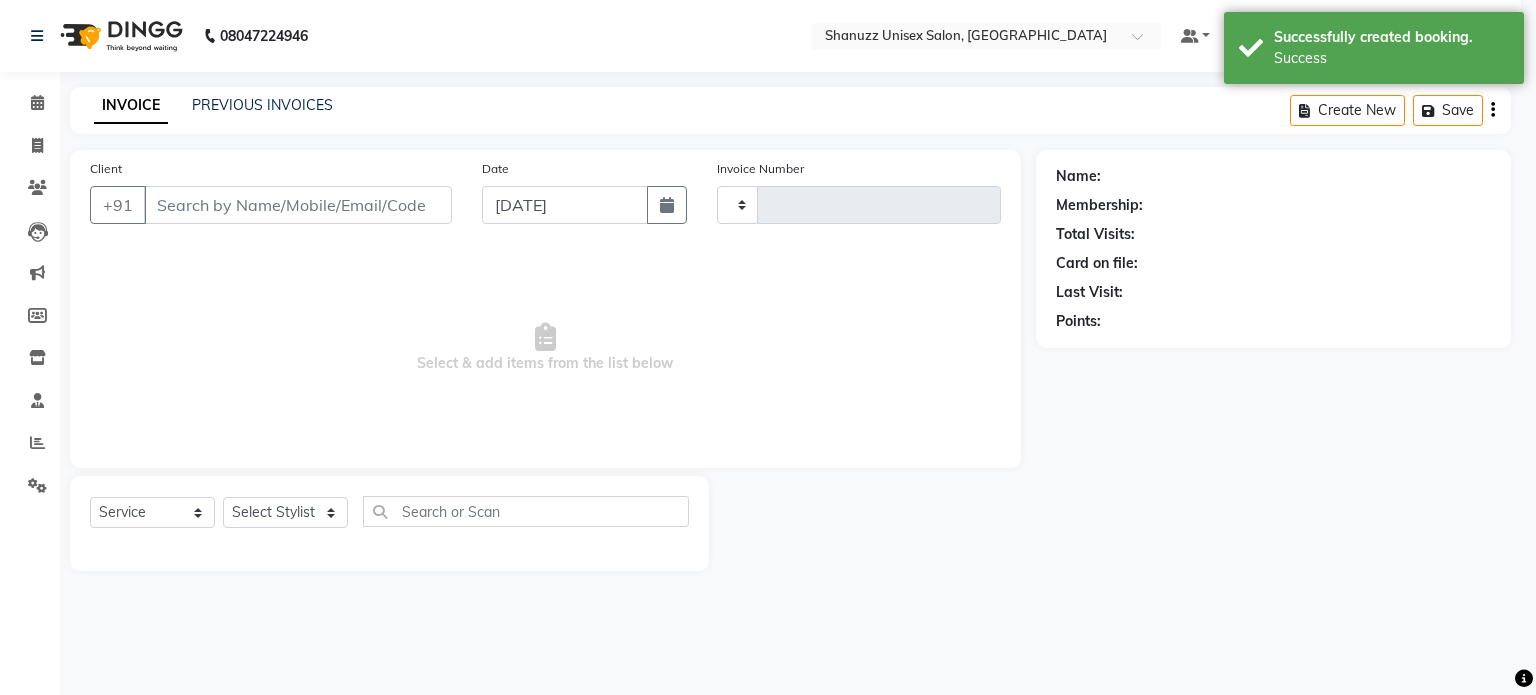 select on "3" 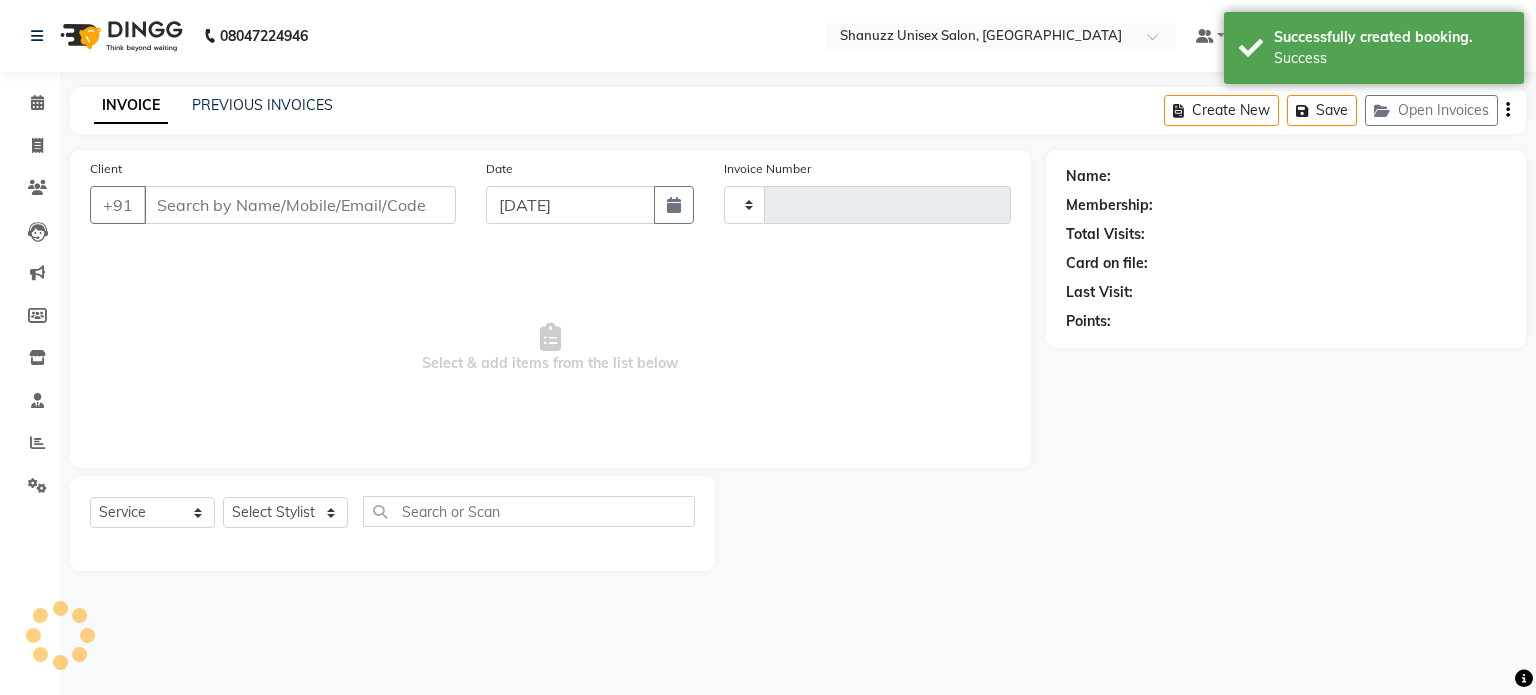 type on "8097987102" 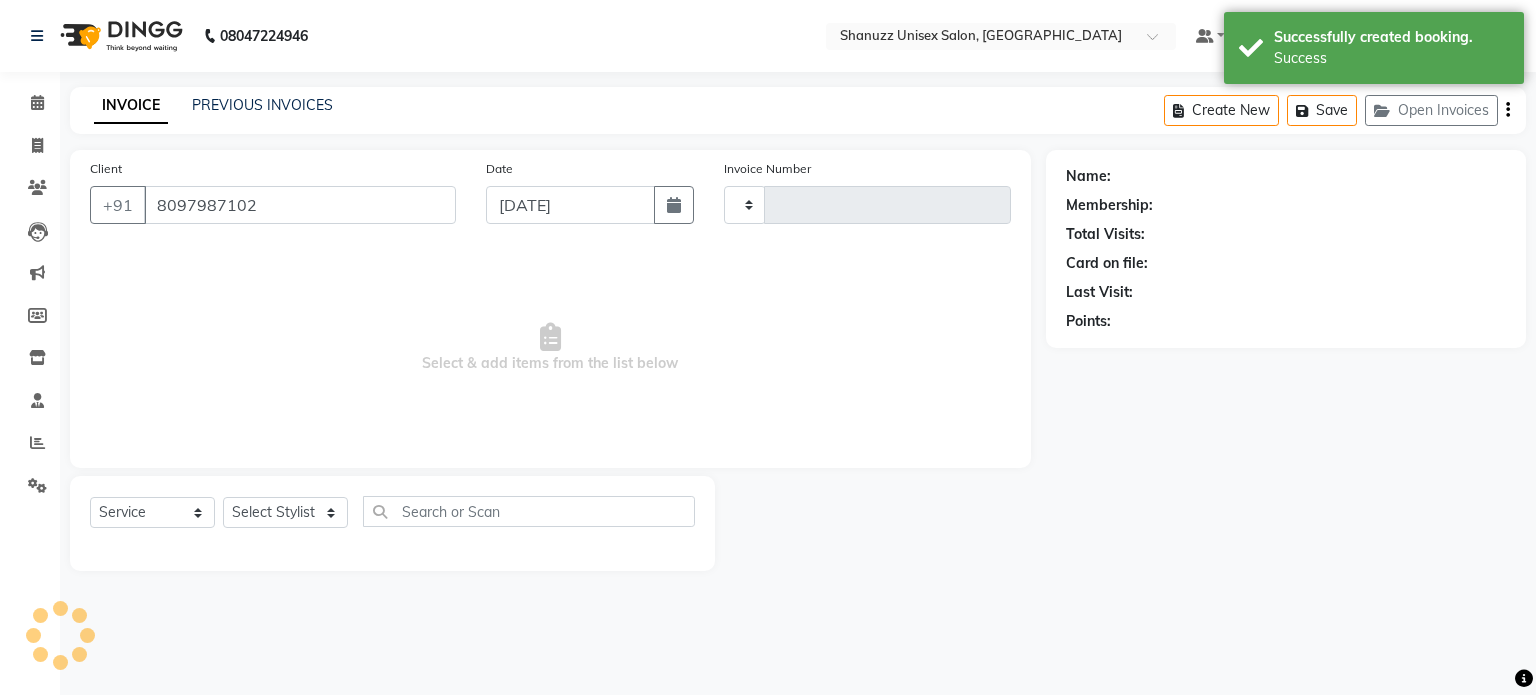 select on "84401" 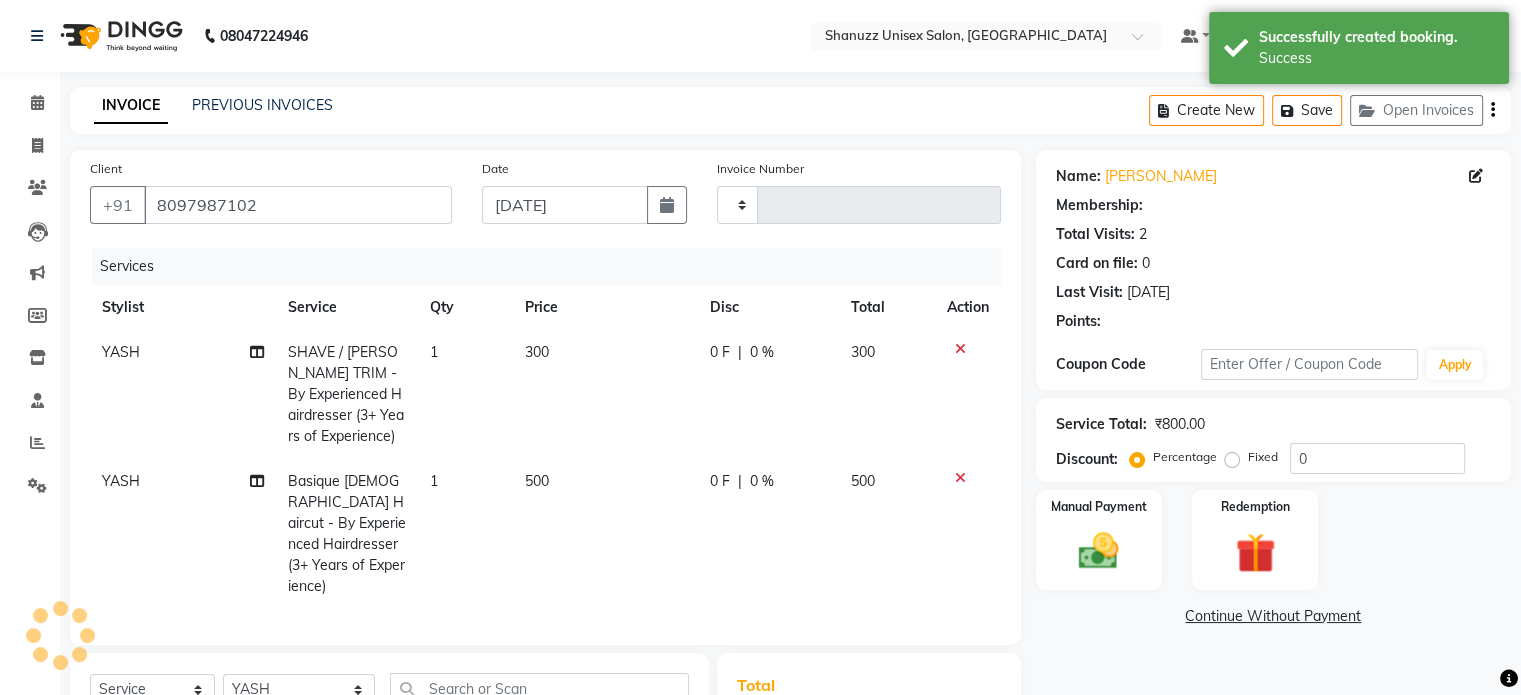 scroll, scrollTop: 277, scrollLeft: 0, axis: vertical 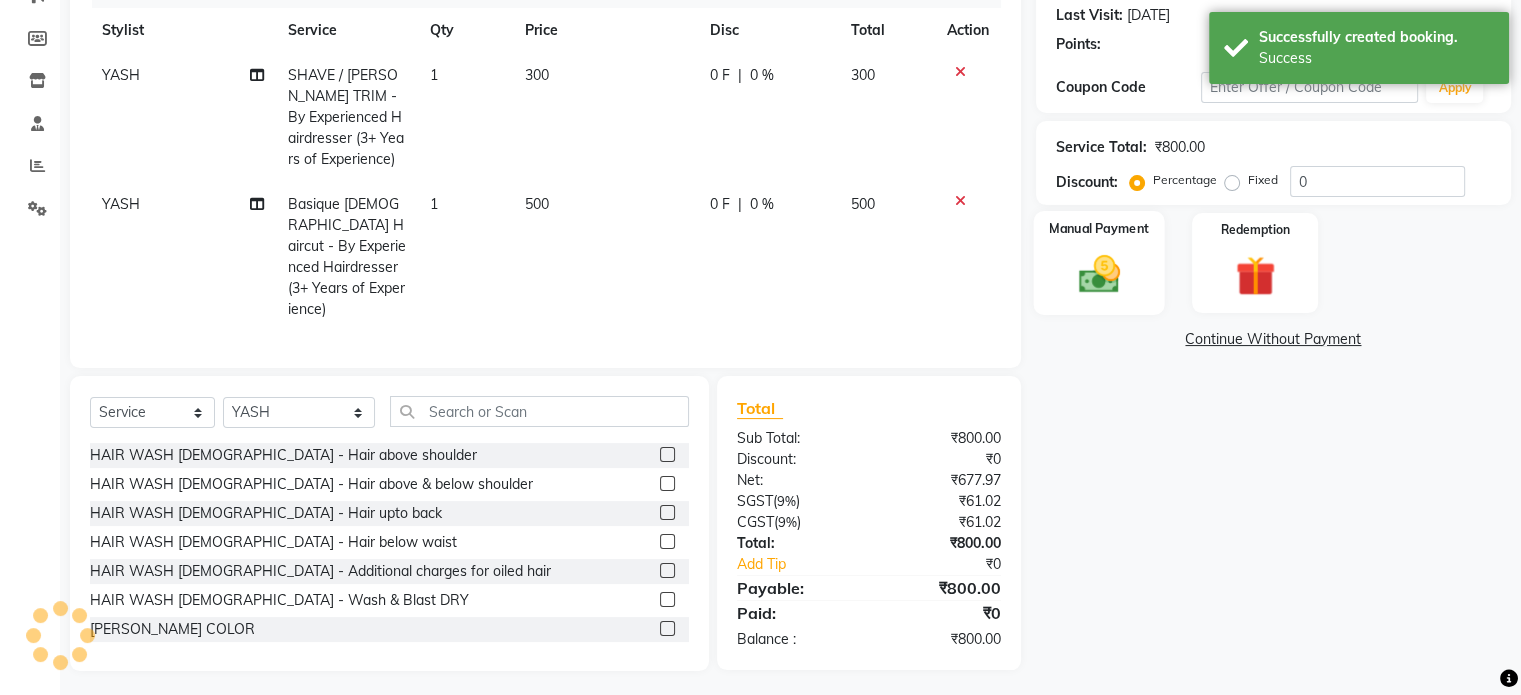 type on "0988" 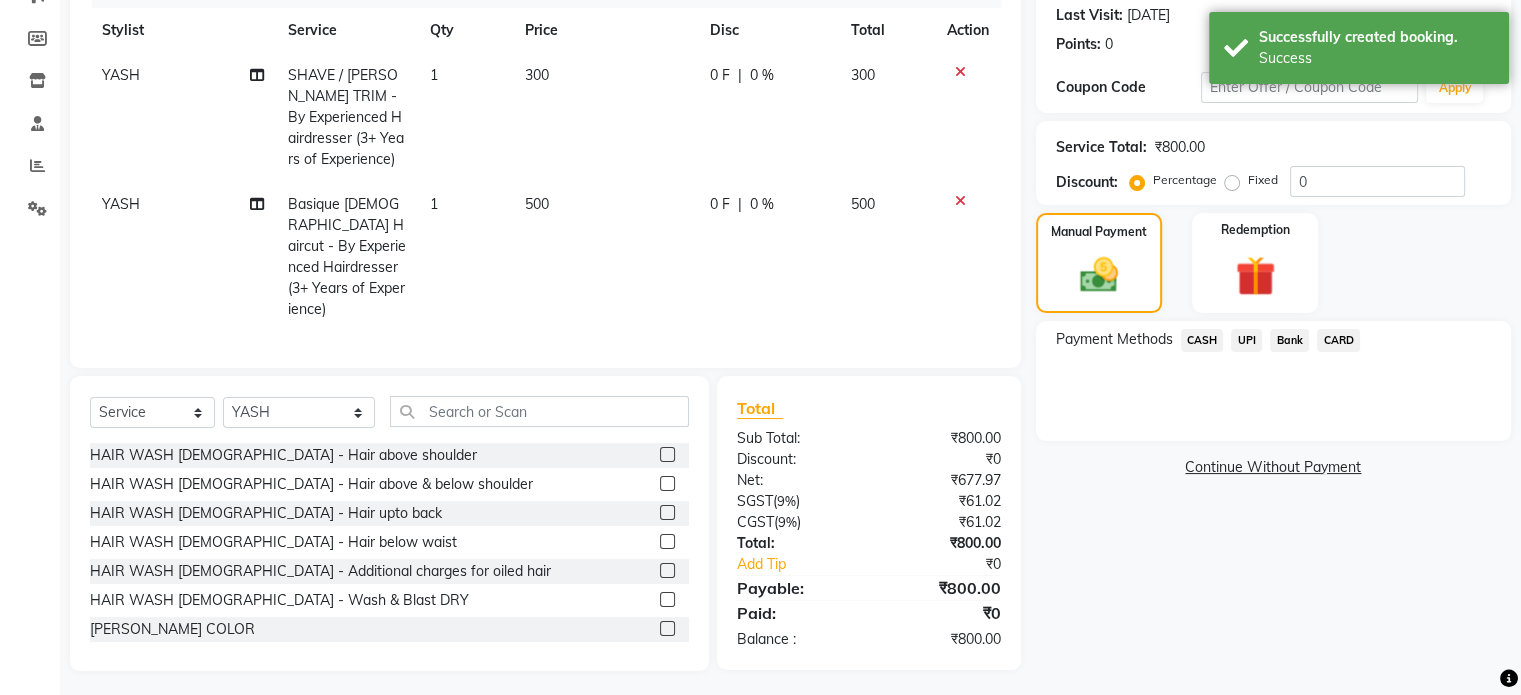 click on "UPI" 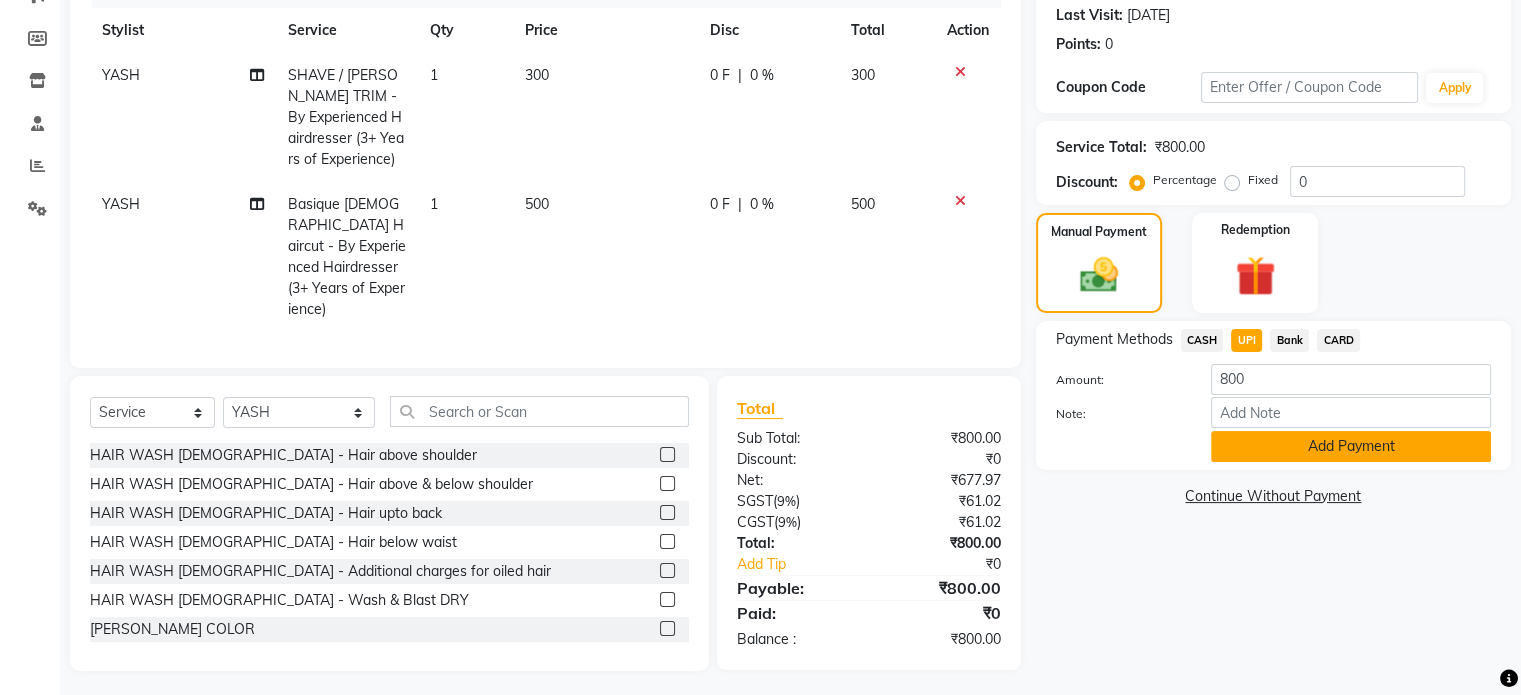 click on "Add Payment" 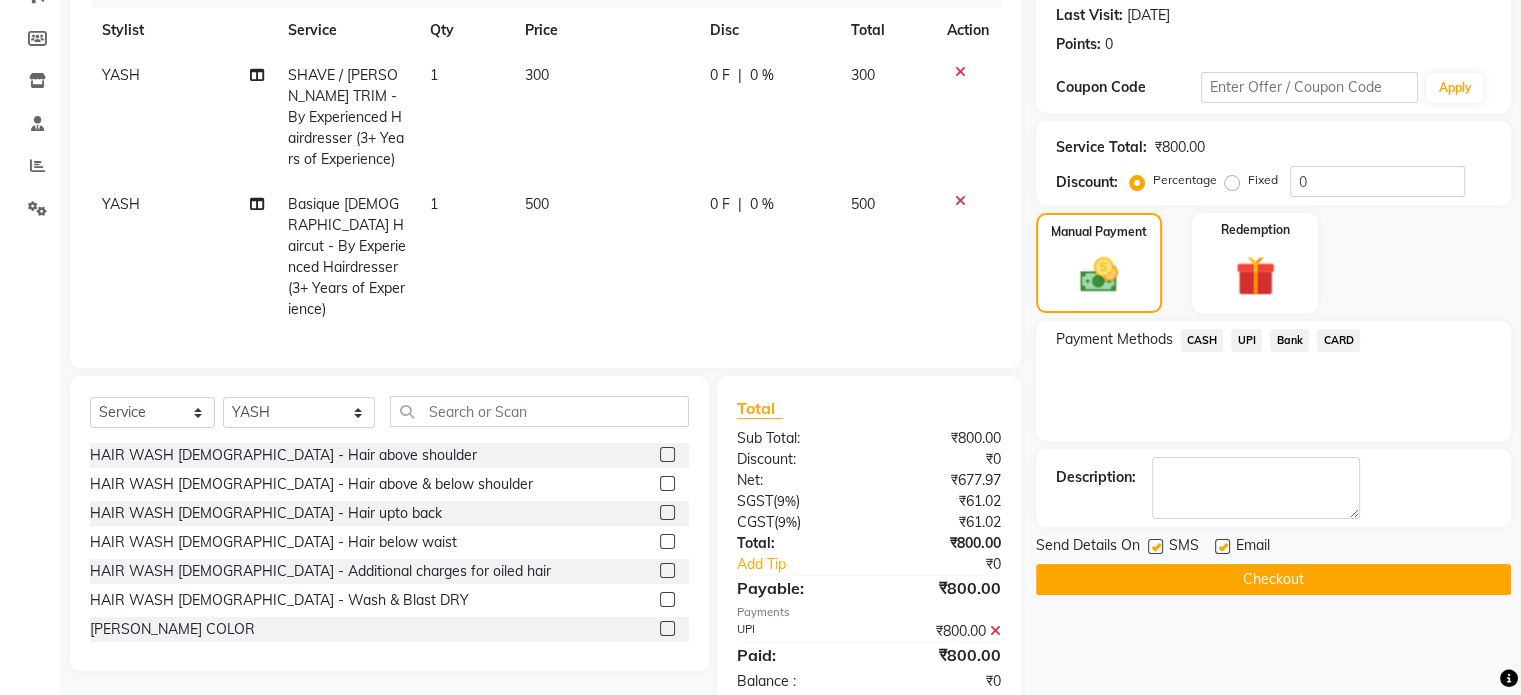 scroll, scrollTop: 318, scrollLeft: 0, axis: vertical 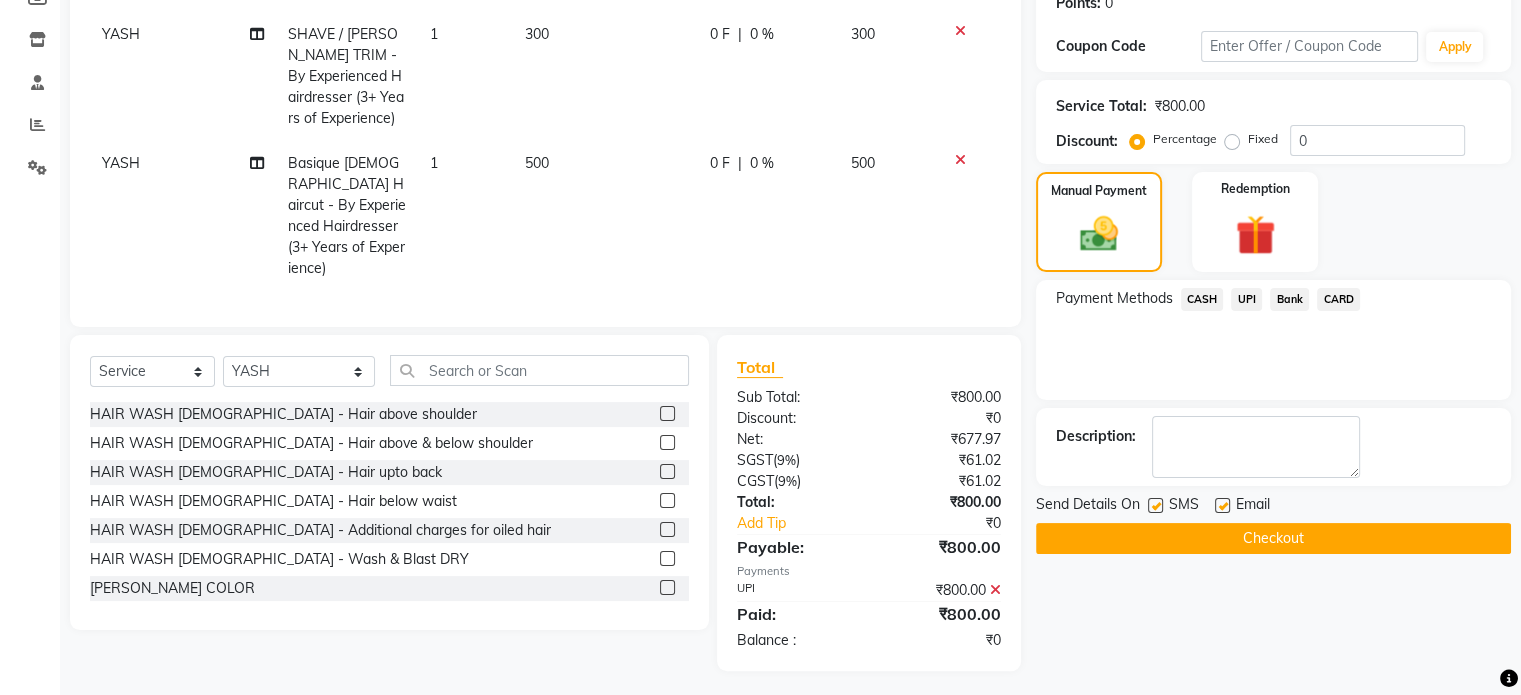 click 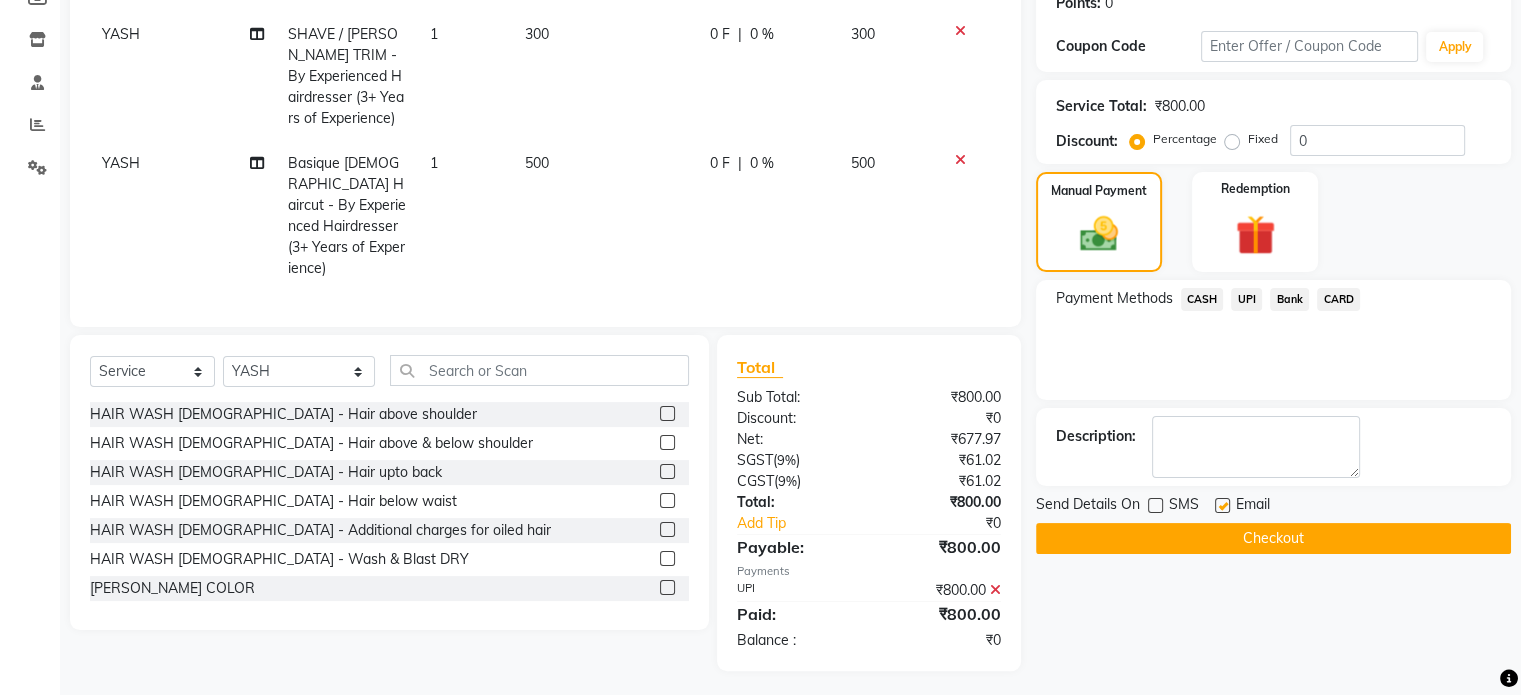 click on "Checkout" 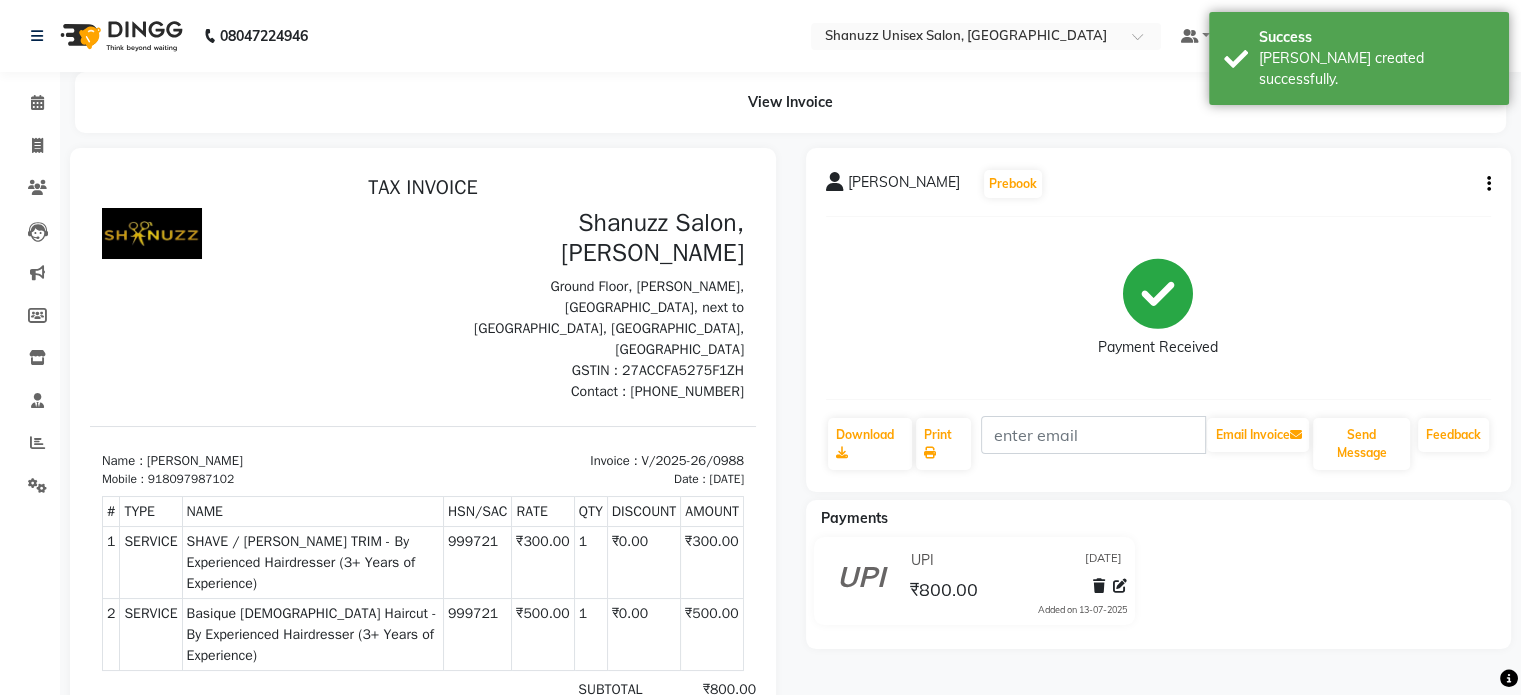 scroll, scrollTop: 0, scrollLeft: 0, axis: both 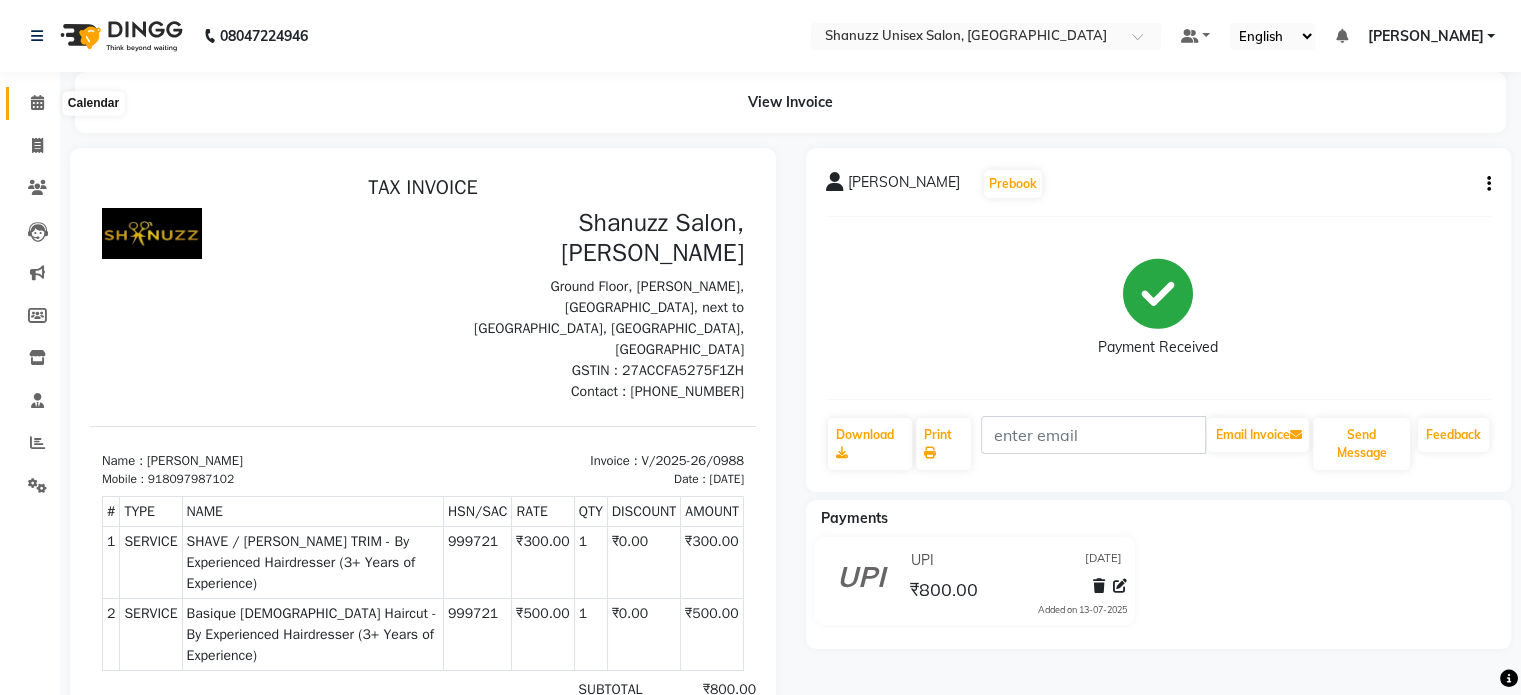 click 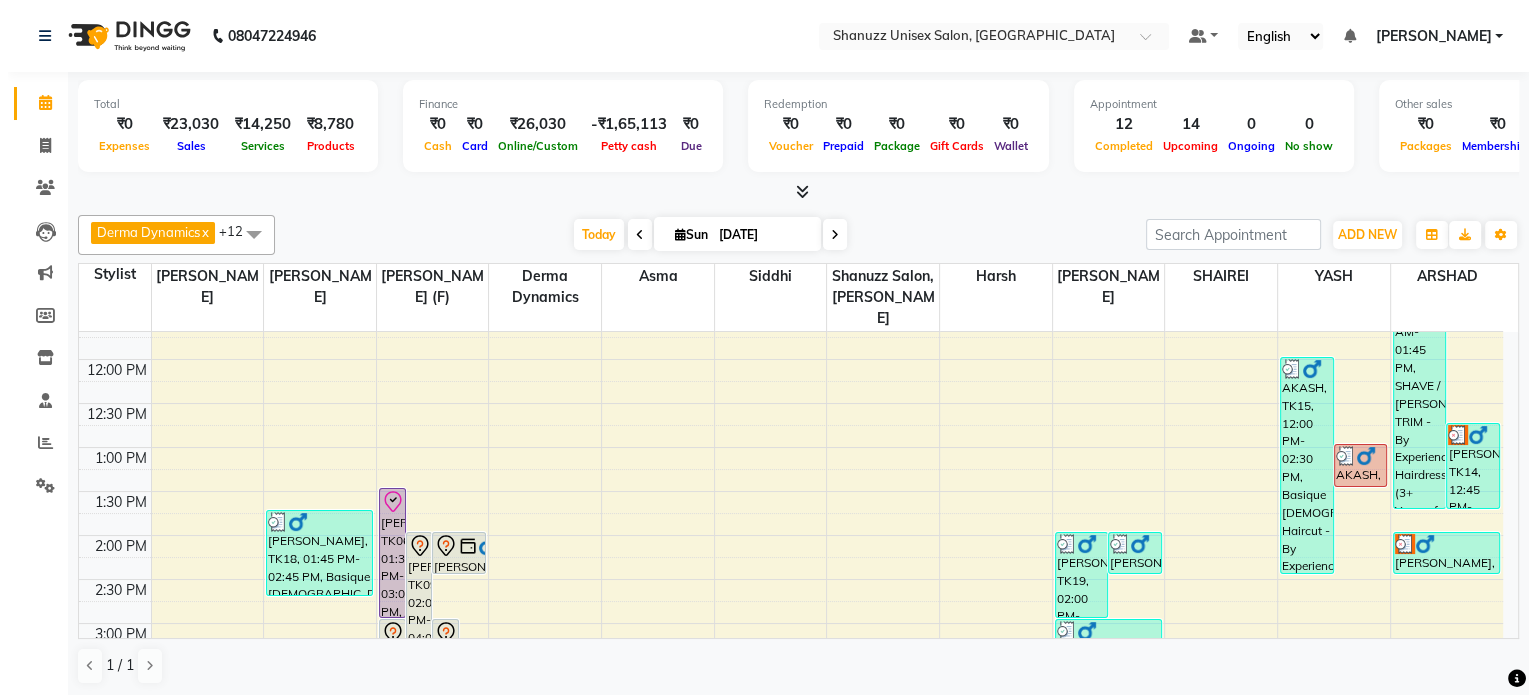 scroll, scrollTop: 228, scrollLeft: 0, axis: vertical 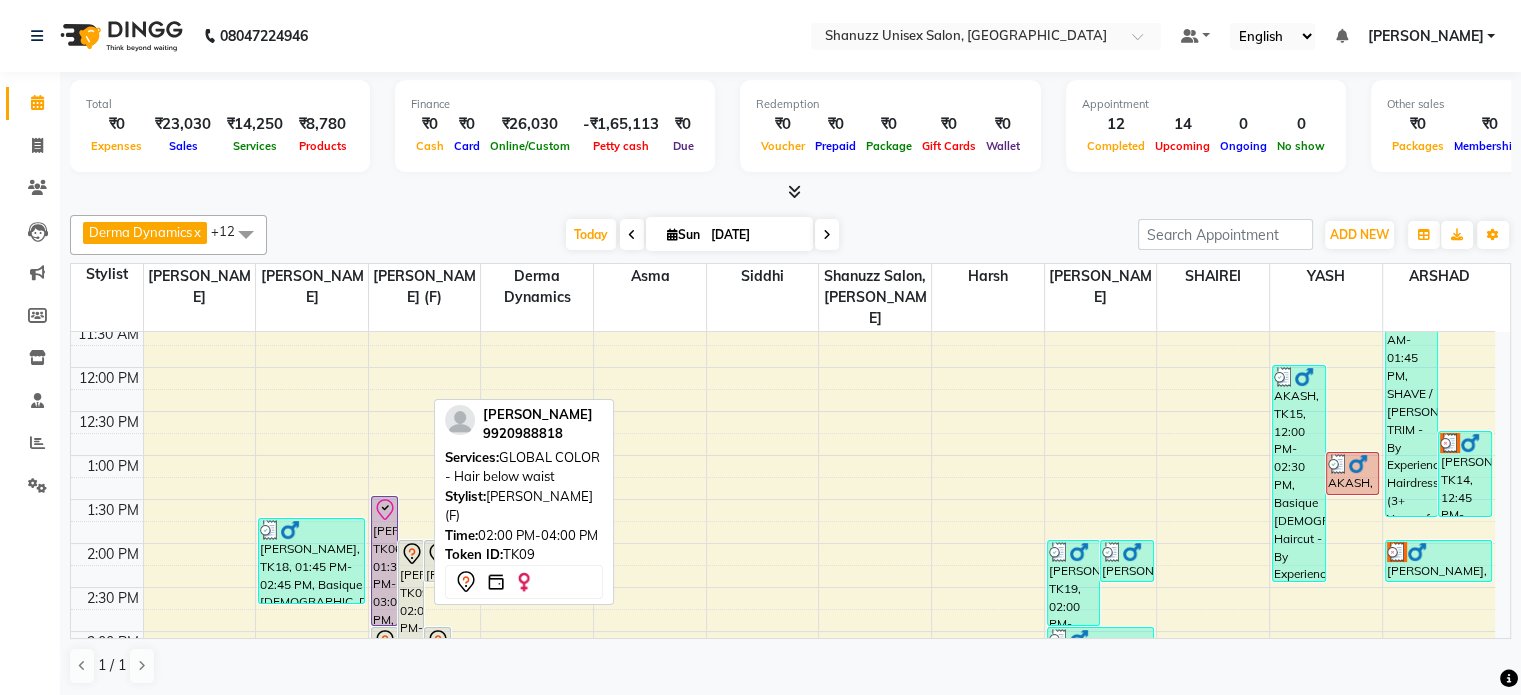 click on "DR.YASHODA SOLANKI, TK09, 02:00 PM-04:00 PM, GLOBAL COLOR - Hair below waist" at bounding box center [411, 626] 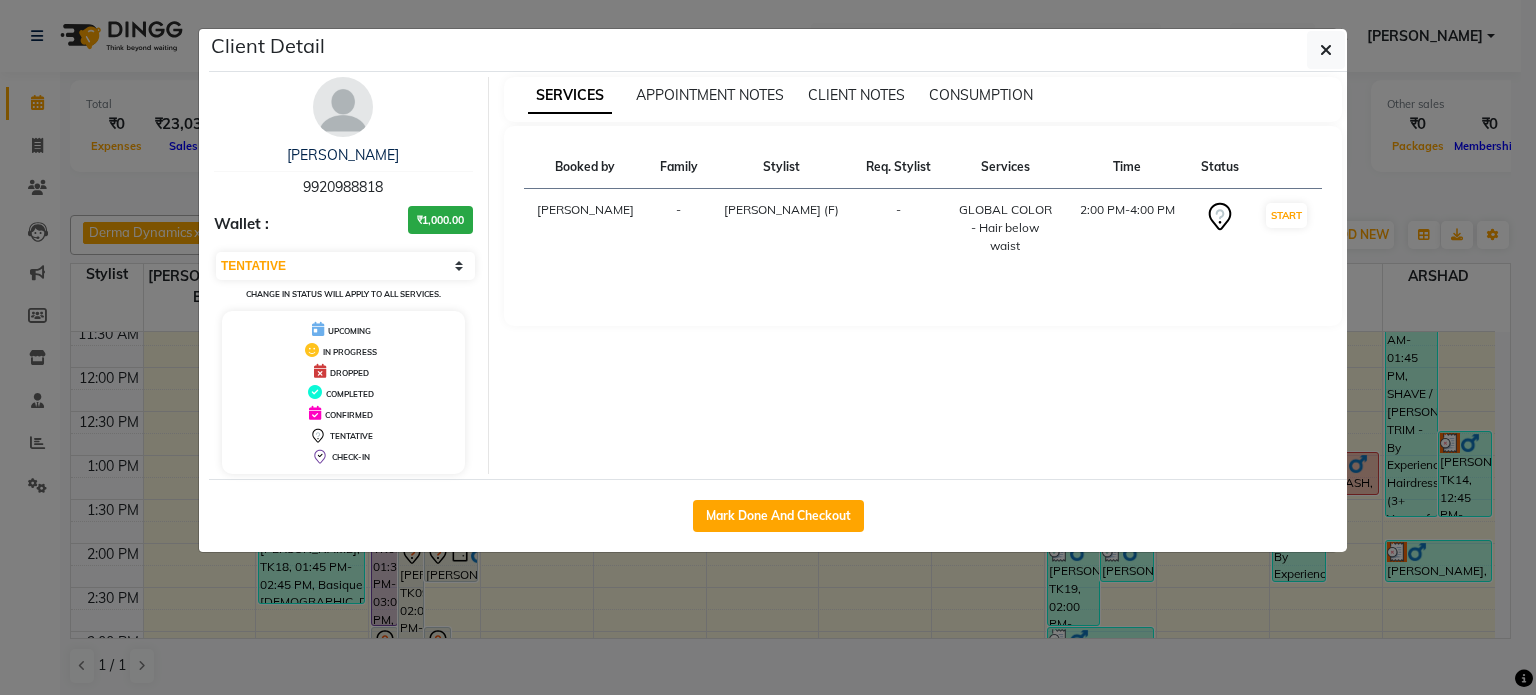 drag, startPoint x: 412, startPoint y: 259, endPoint x: 325, endPoint y: 377, distance: 146.6049 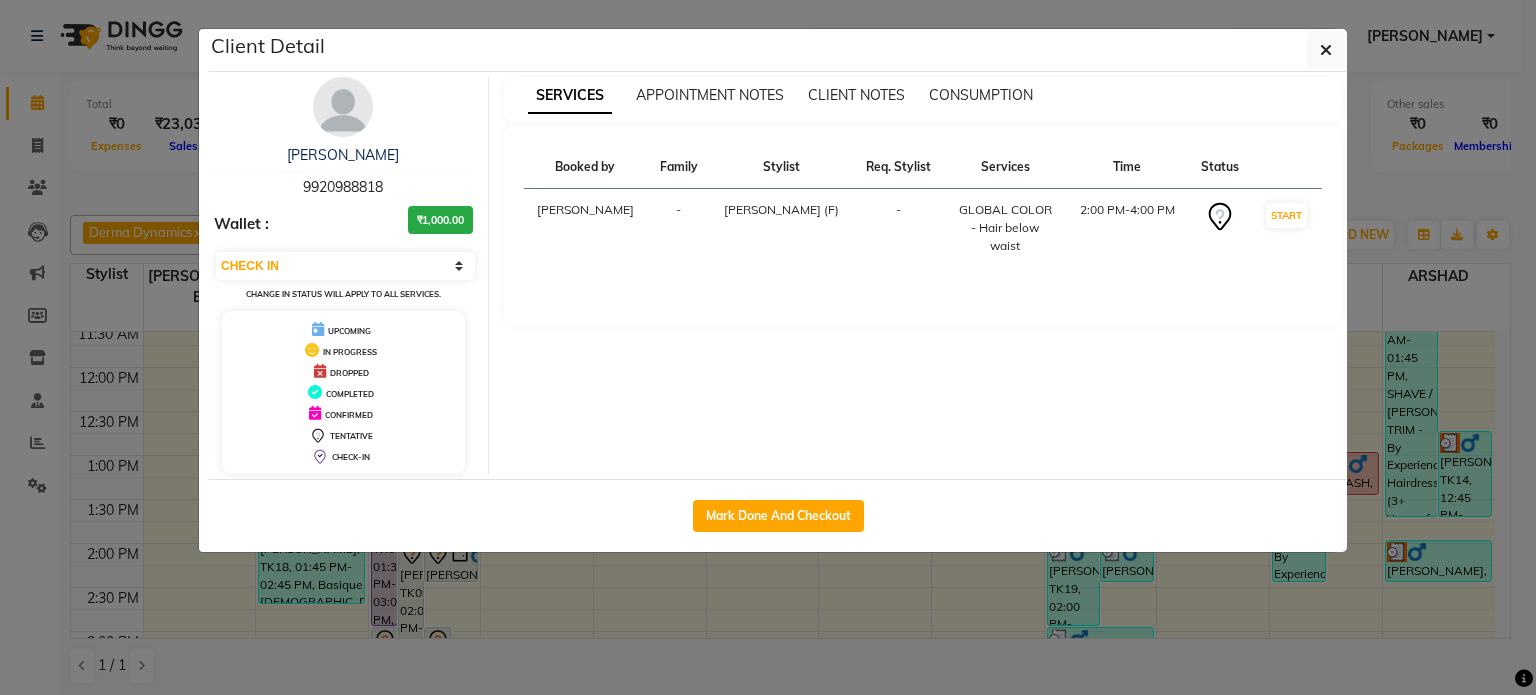click on "Select IN SERVICE CONFIRMED TENTATIVE CHECK IN MARK DONE DROPPED UPCOMING" at bounding box center [345, 266] 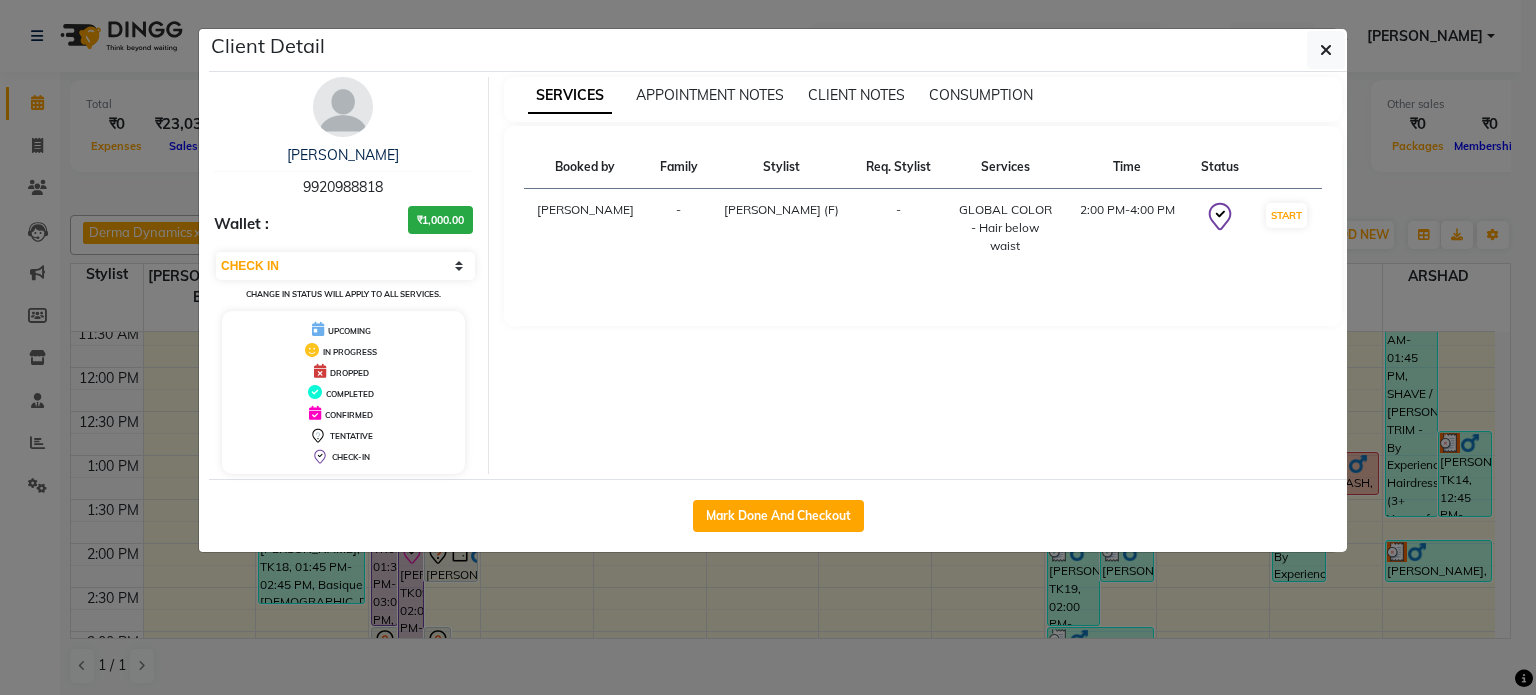 click on "Client Detail  DR.YASHODA SOLANKI   9920988818 Wallet : ₹1,000.00 Select IN SERVICE CONFIRMED TENTATIVE CHECK IN MARK DONE DROPPED UPCOMING Change in status will apply to all services. UPCOMING IN PROGRESS DROPPED COMPLETED CONFIRMED TENTATIVE CHECK-IN SERVICES APPOINTMENT NOTES CLIENT NOTES CONSUMPTION Booked by Family Stylist Req. Stylist Services Time Status  Tanishka Panchal  - Shanu Sir (F) -  GLOBAL COLOR - Hair below waist   2:00 PM-4:00 PM   START   Mark Done And Checkout" 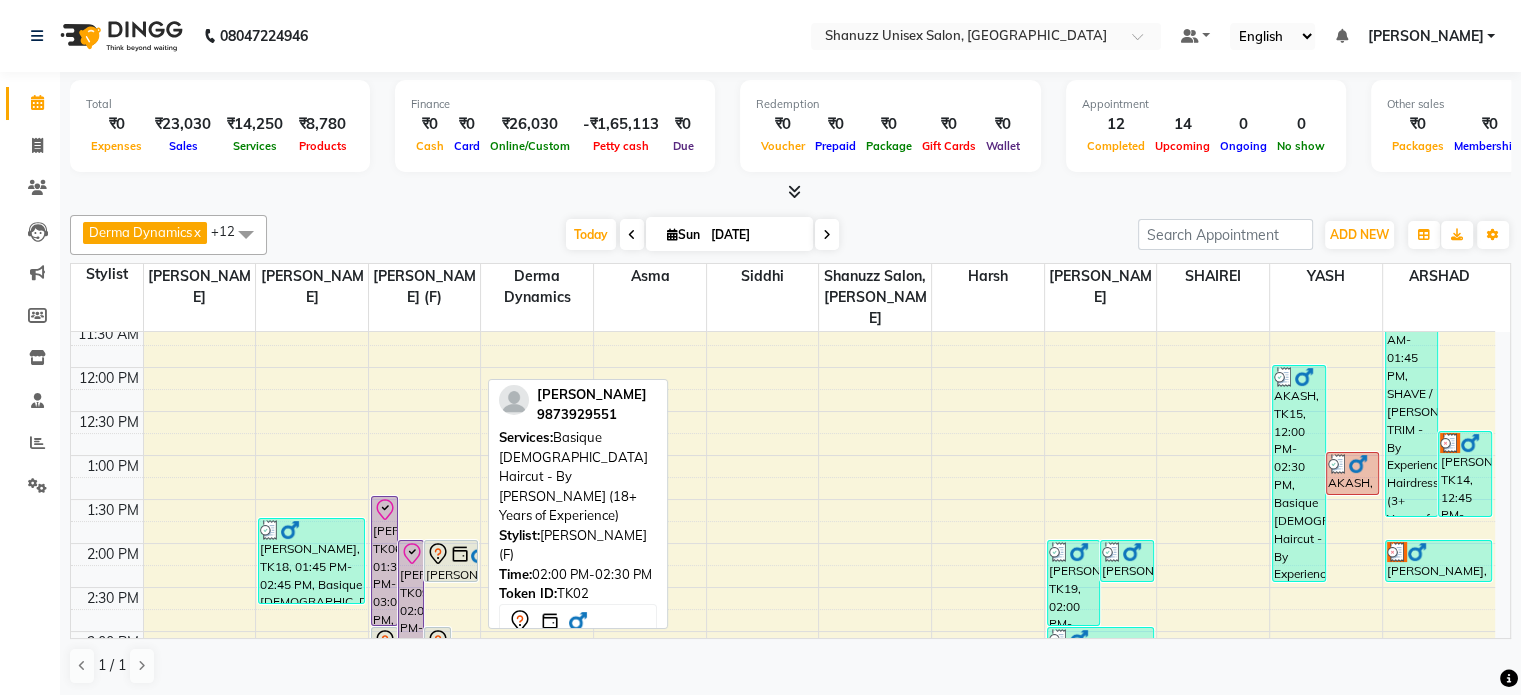 click at bounding box center [460, 554] 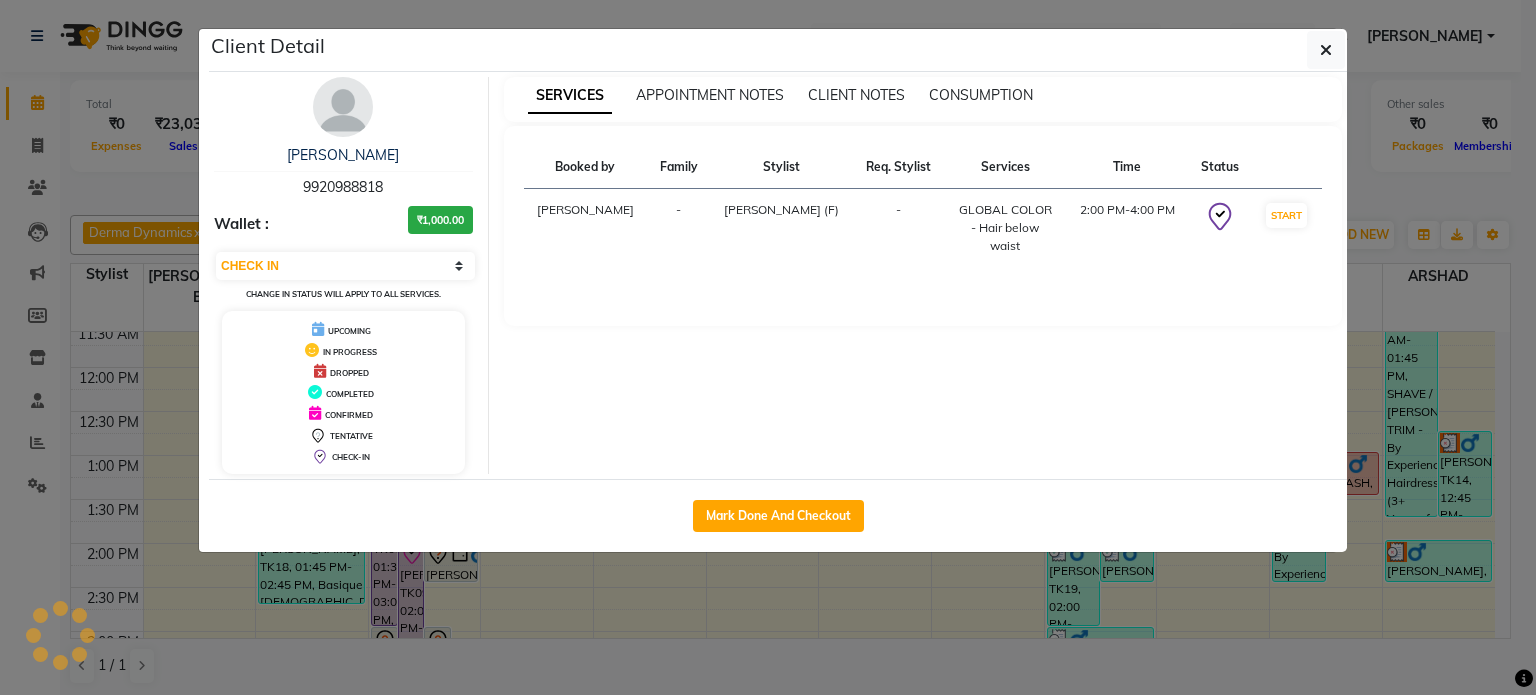 select on "7" 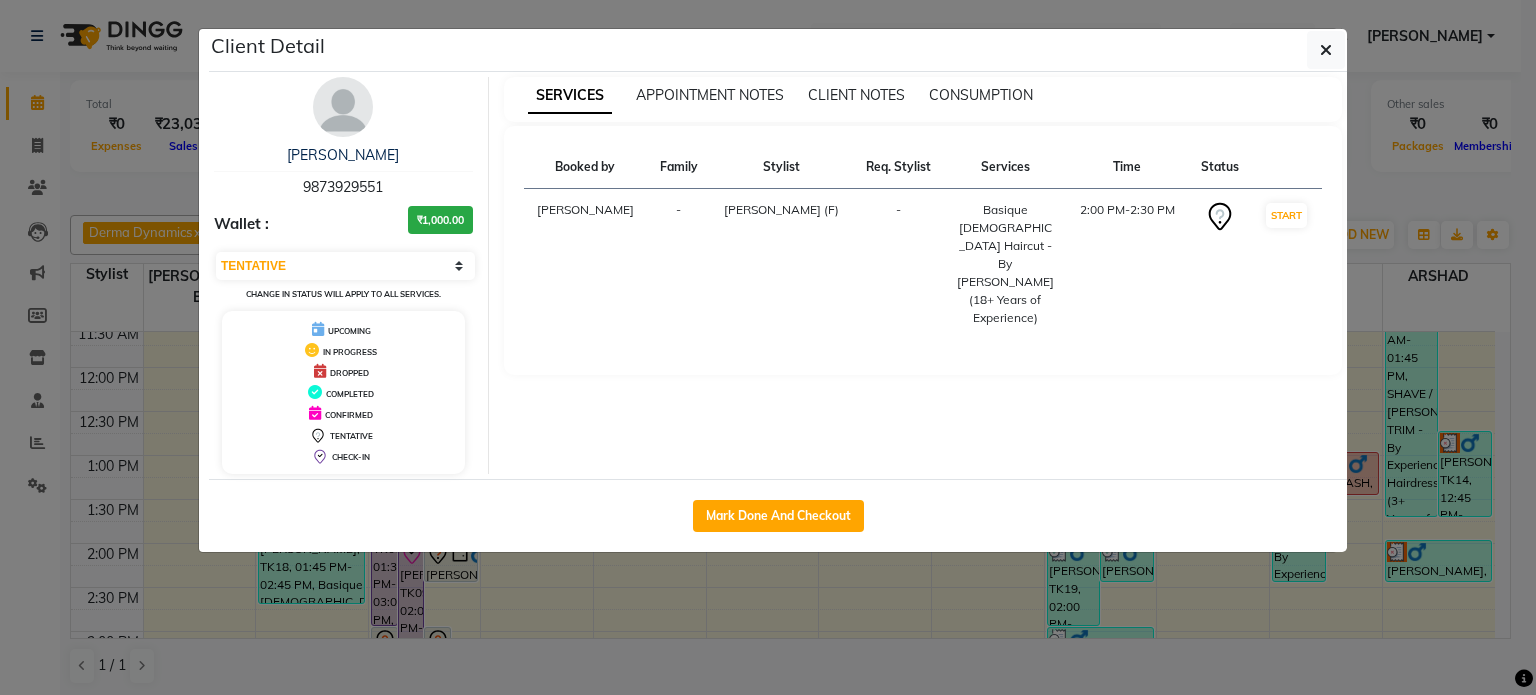 click on "Client Detail  MRAGENDRA CHANDEL   9873929551 Wallet : ₹1,000.00 Select IN SERVICE CONFIRMED TENTATIVE CHECK IN MARK DONE DROPPED UPCOMING Change in status will apply to all services. UPCOMING IN PROGRESS DROPPED COMPLETED CONFIRMED TENTATIVE CHECK-IN SERVICES APPOINTMENT NOTES CLIENT NOTES CONSUMPTION Booked by Family Stylist Req. Stylist Services Time Status  Salvana Motha  - Shanu Sir (F) -  Basique MALE Haircut - By Shanuzz (18+ Years of Experience)   2:00 PM-2:30 PM   START   Mark Done And Checkout" 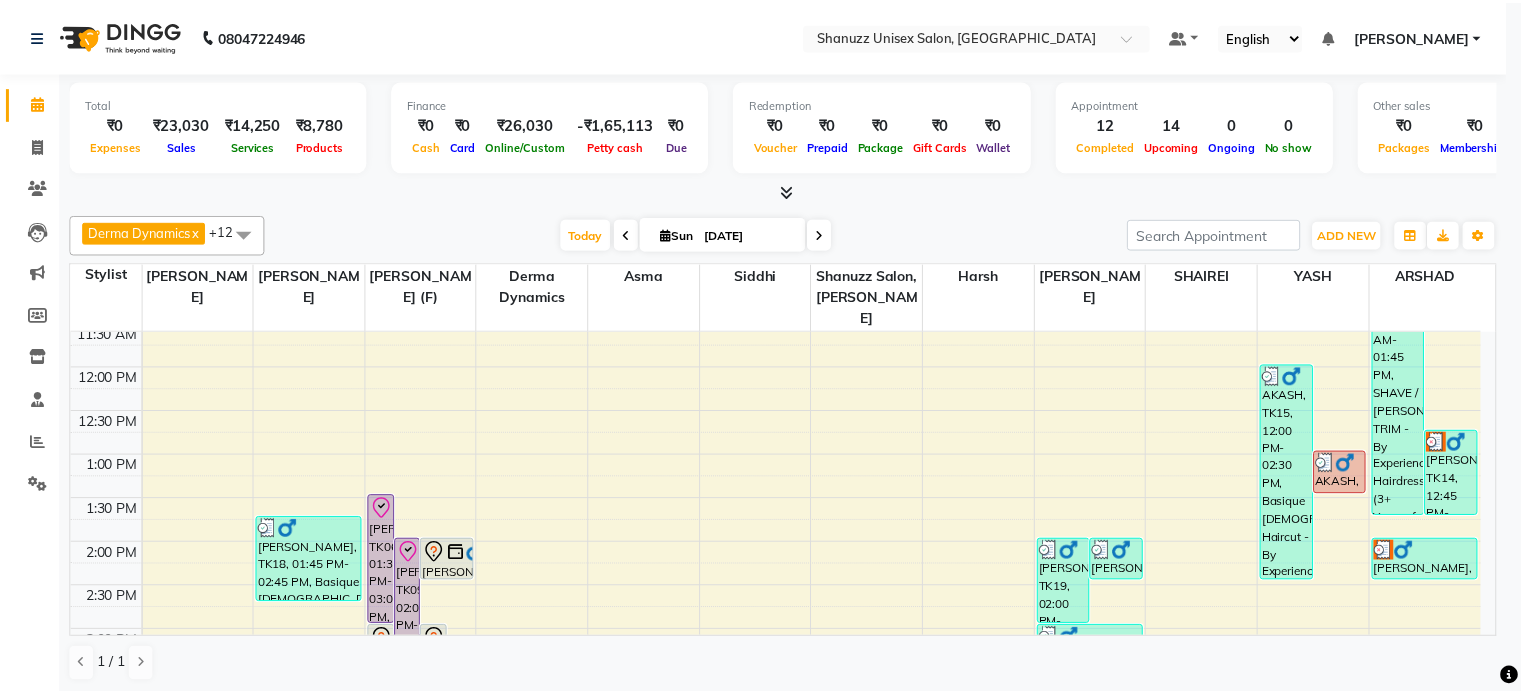 scroll, scrollTop: 0, scrollLeft: 0, axis: both 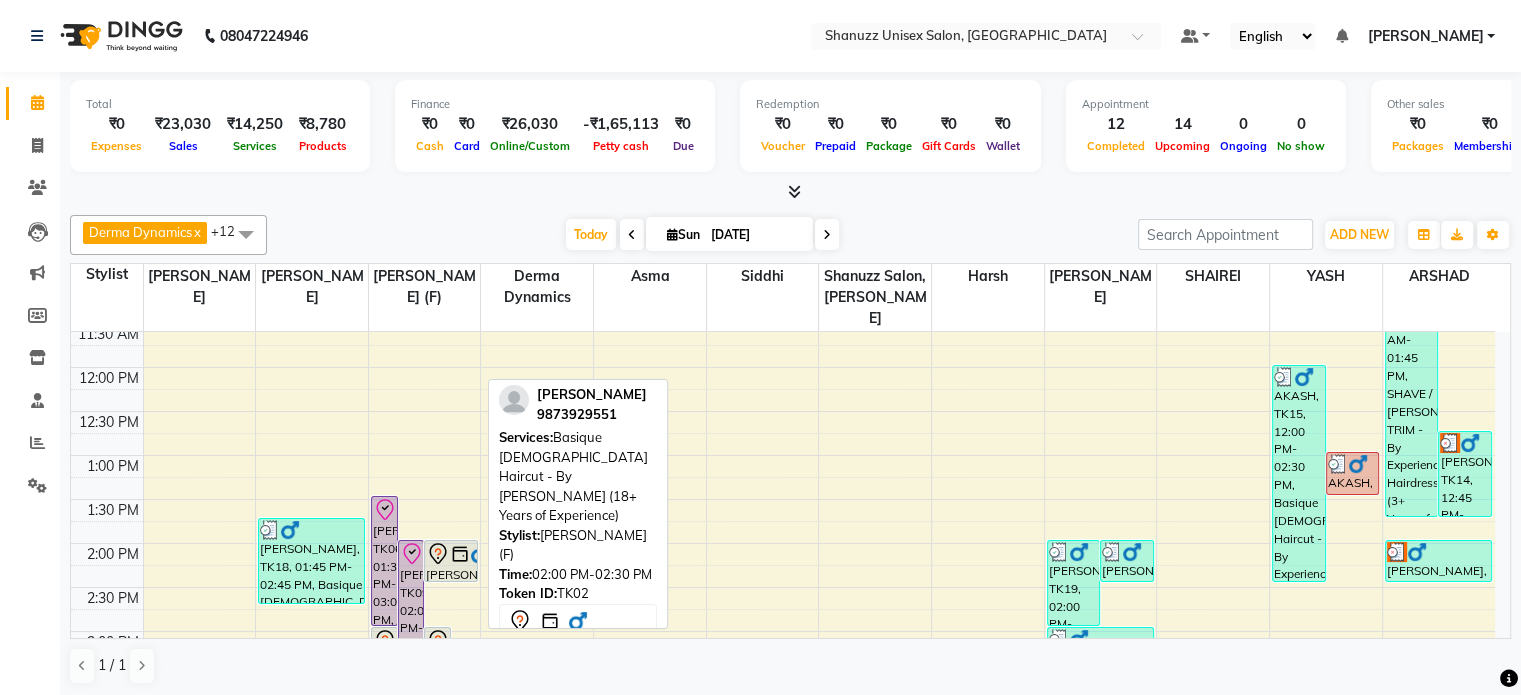 click on "MRAGENDRA CHANDEL, TK02, 02:00 PM-02:30 PM, Basique MALE Haircut - By Shanuzz (18+ Years of Experience)" at bounding box center [450, 561] 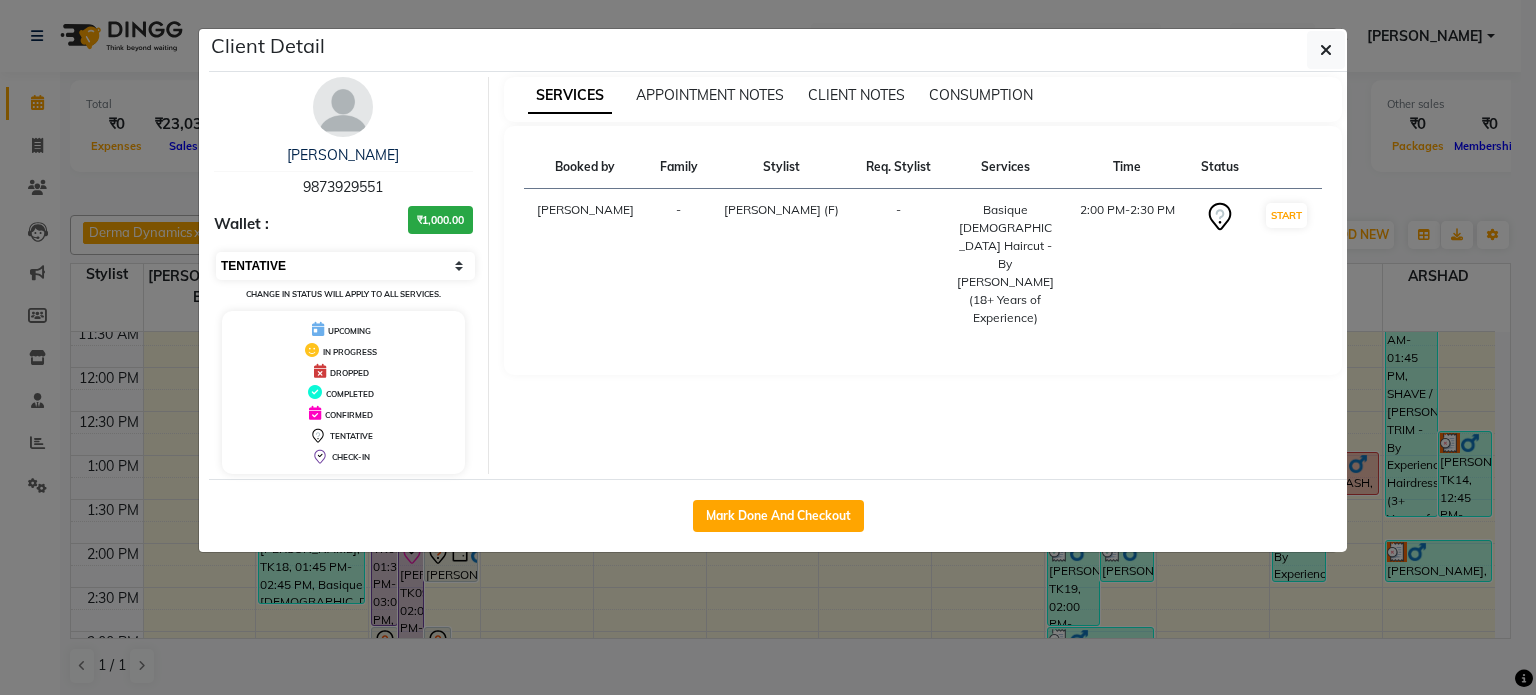 click on "Select IN SERVICE CONFIRMED TENTATIVE CHECK IN MARK DONE DROPPED UPCOMING" at bounding box center (345, 266) 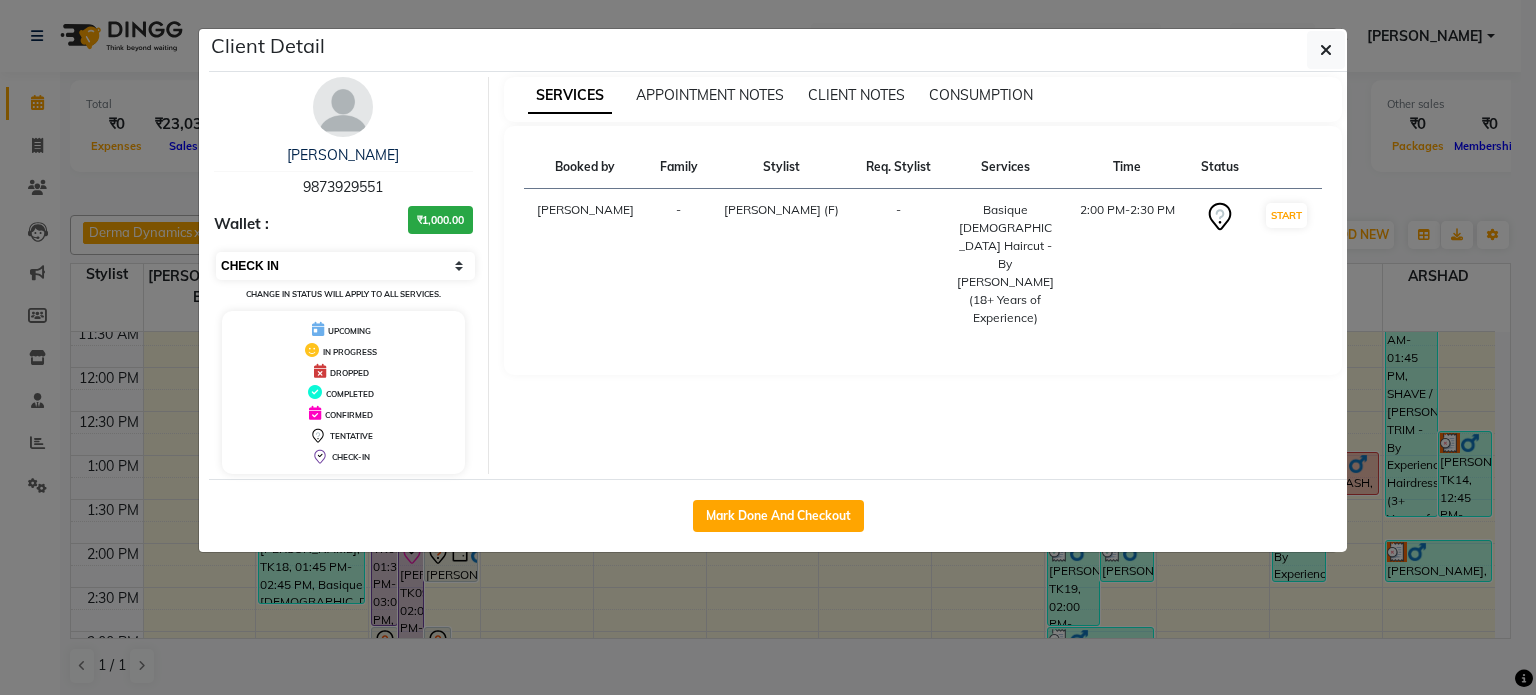 click on "Select IN SERVICE CONFIRMED TENTATIVE CHECK IN MARK DONE DROPPED UPCOMING" at bounding box center [345, 266] 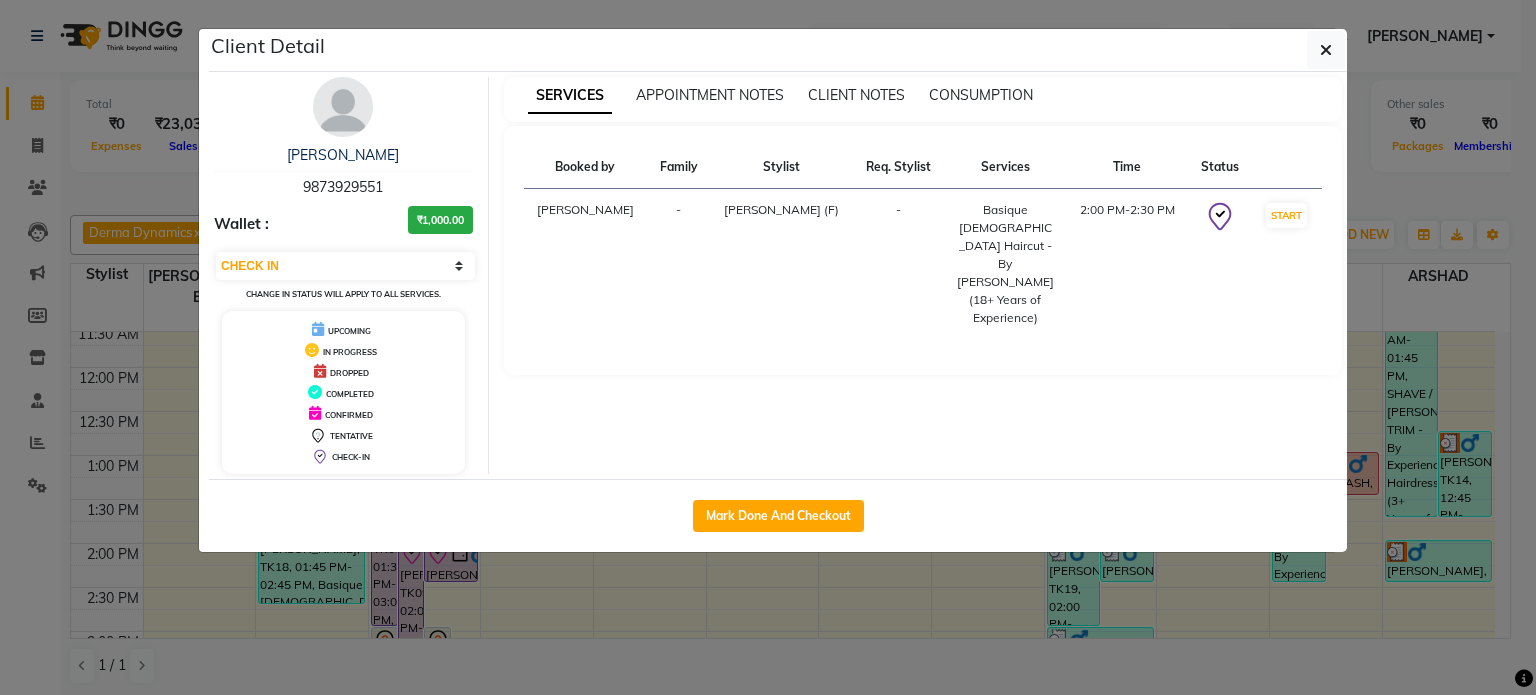 click on "Client Detail  MRAGENDRA CHANDEL   9873929551 Wallet : ₹1,000.00 Select IN SERVICE CONFIRMED TENTATIVE CHECK IN MARK DONE DROPPED UPCOMING Change in status will apply to all services. UPCOMING IN PROGRESS DROPPED COMPLETED CONFIRMED TENTATIVE CHECK-IN SERVICES APPOINTMENT NOTES CLIENT NOTES CONSUMPTION Booked by Family Stylist Req. Stylist Services Time Status  Salvana Motha  - Shanu Sir (F) -  Basique MALE Haircut - By Shanuzz (18+ Years of Experience)   2:00 PM-2:30 PM   START   Mark Done And Checkout" 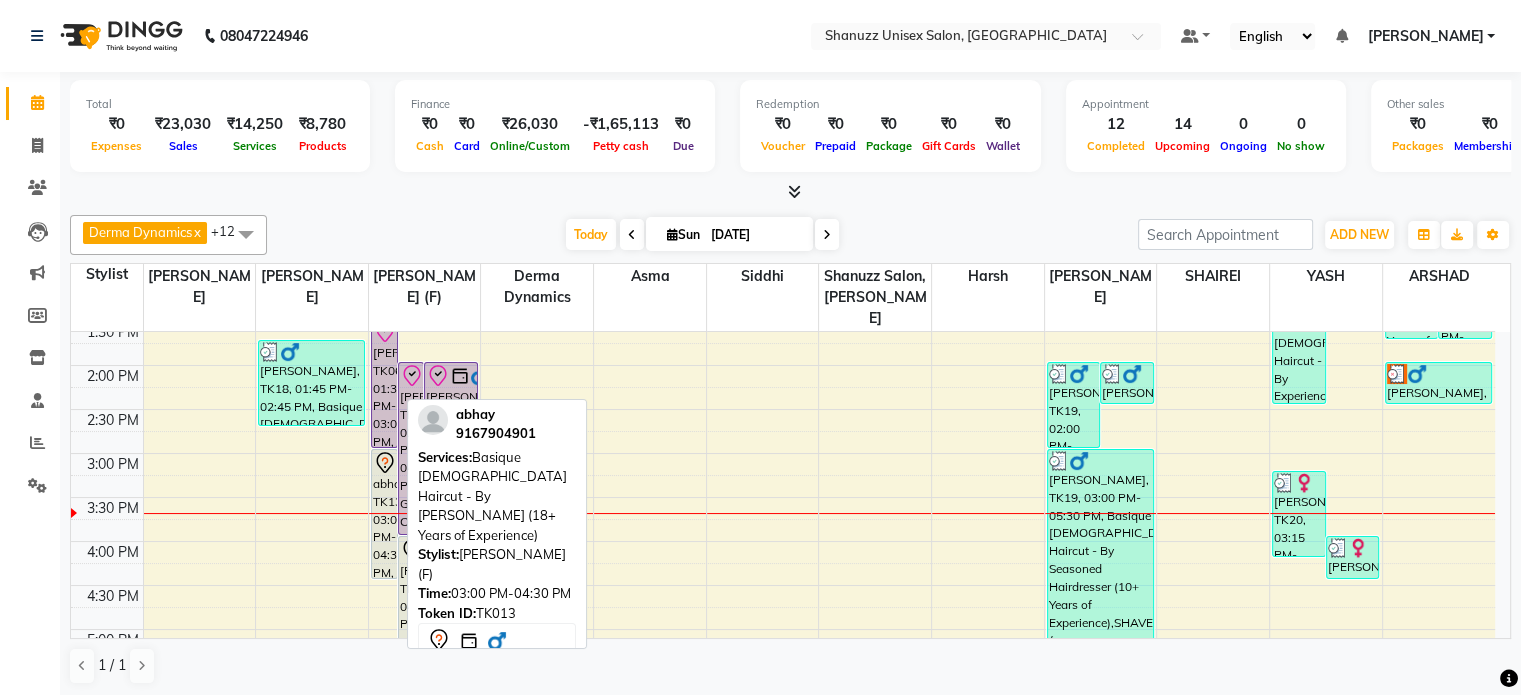scroll, scrollTop: 407, scrollLeft: 0, axis: vertical 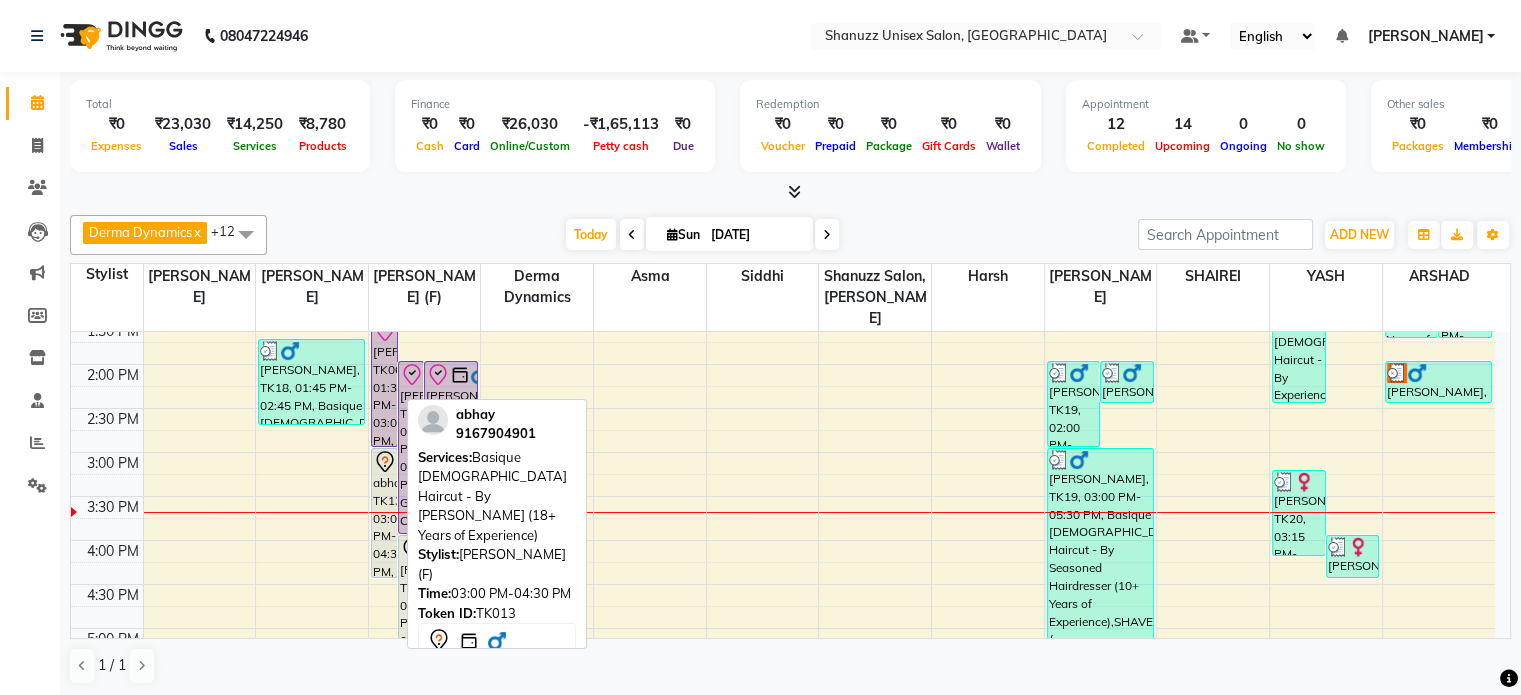 click on "abhay, TK13, 03:00 PM-04:30 PM, Basique MALE Haircut - By Shanuzz (18+ Years of Experience)" at bounding box center [384, 513] 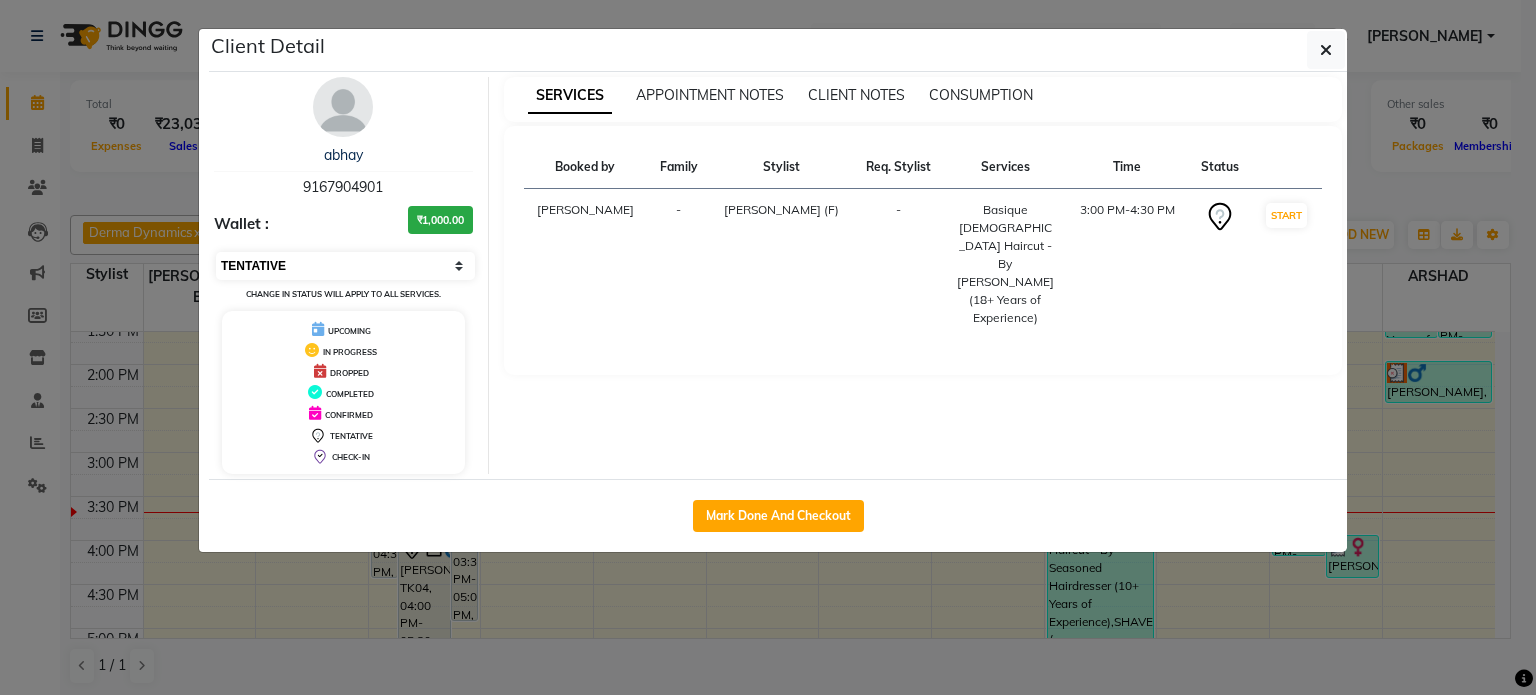 click on "Select IN SERVICE CONFIRMED TENTATIVE CHECK IN MARK DONE DROPPED UPCOMING" at bounding box center (345, 266) 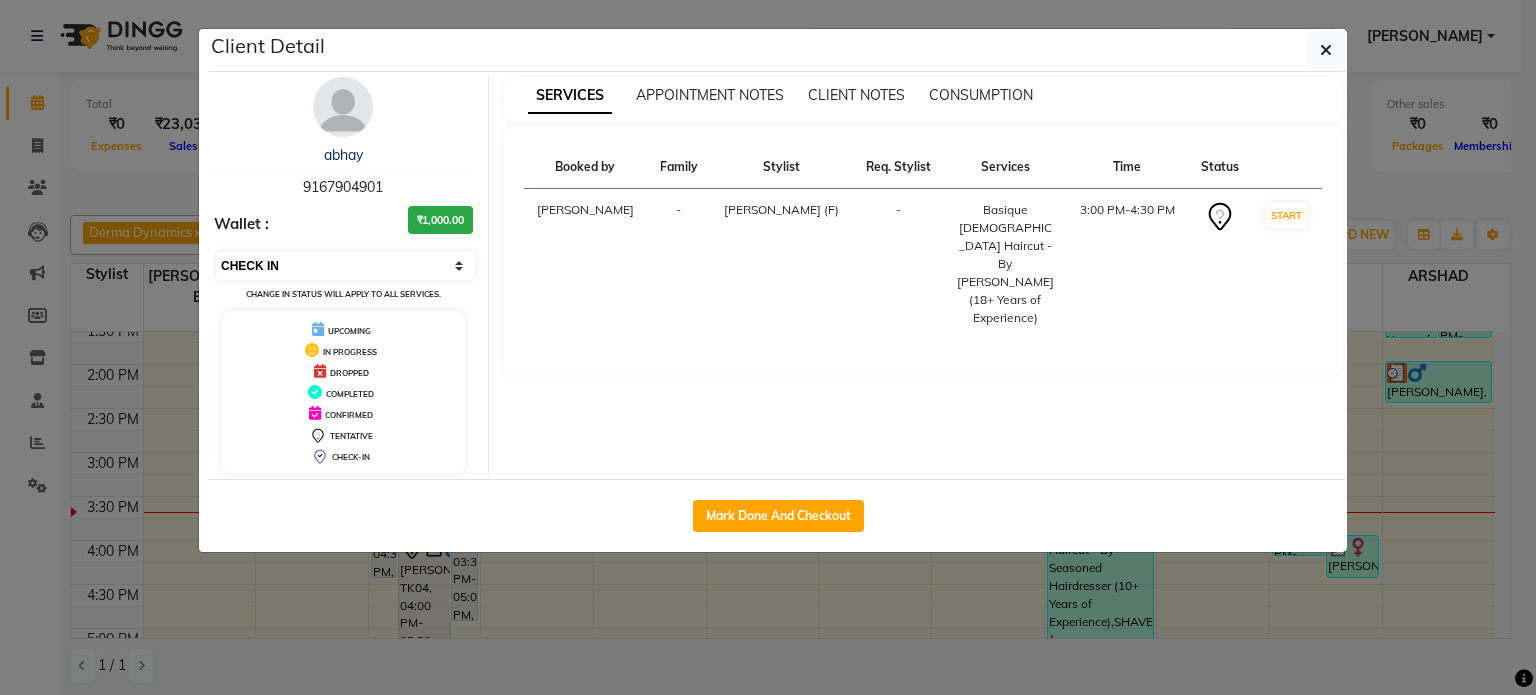 click on "Select IN SERVICE CONFIRMED TENTATIVE CHECK IN MARK DONE DROPPED UPCOMING" at bounding box center [345, 266] 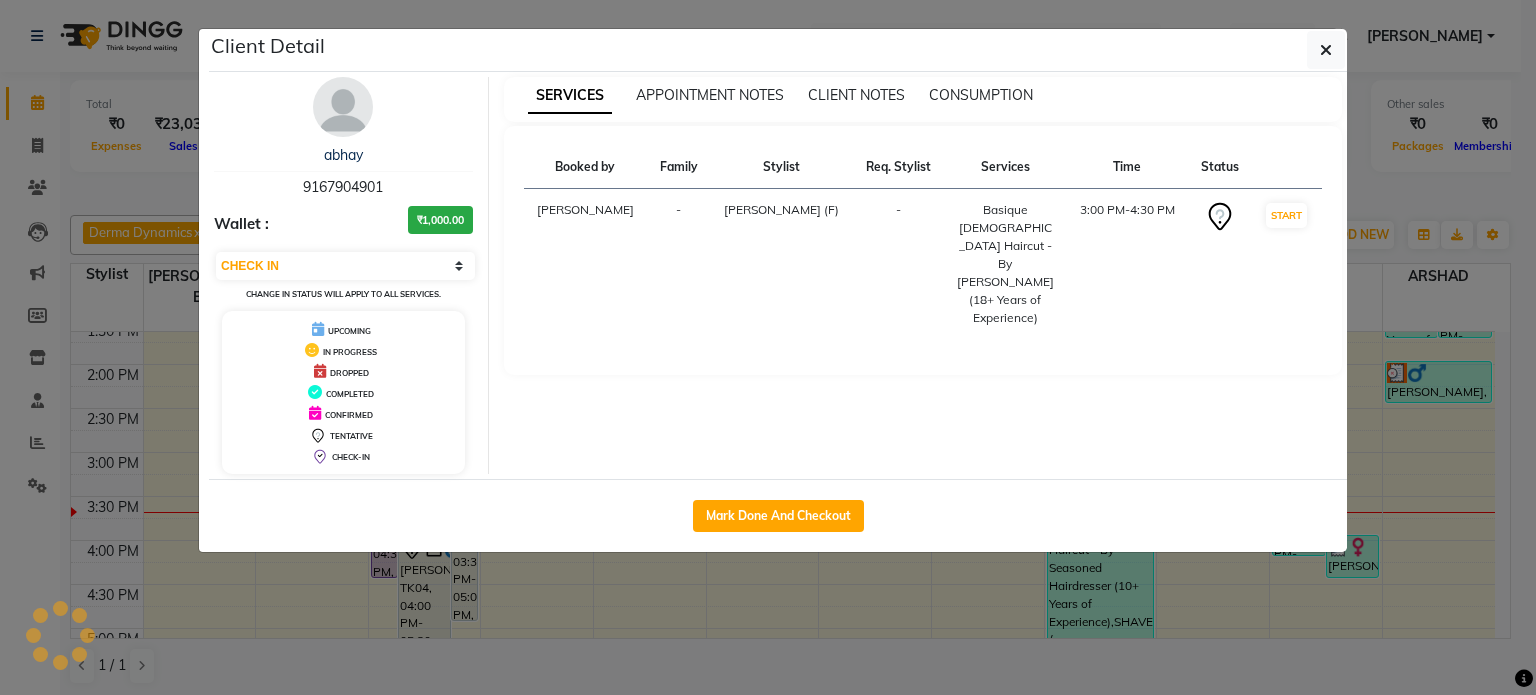 click on "Client Detail  abhay    9167904901 Wallet : ₹1,000.00 Select IN SERVICE CONFIRMED TENTATIVE CHECK IN MARK DONE DROPPED UPCOMING Change in status will apply to all services. UPCOMING IN PROGRESS DROPPED COMPLETED CONFIRMED TENTATIVE CHECK-IN SERVICES APPOINTMENT NOTES CLIENT NOTES CONSUMPTION Booked by Family Stylist Req. Stylist Services Time Status  Salvana Motha  - Shanu Sir (F) -  Basique MALE Haircut - By Shanuzz (18+ Years of Experience)   3:00 PM-4:30 PM   START   Mark Done And Checkout" 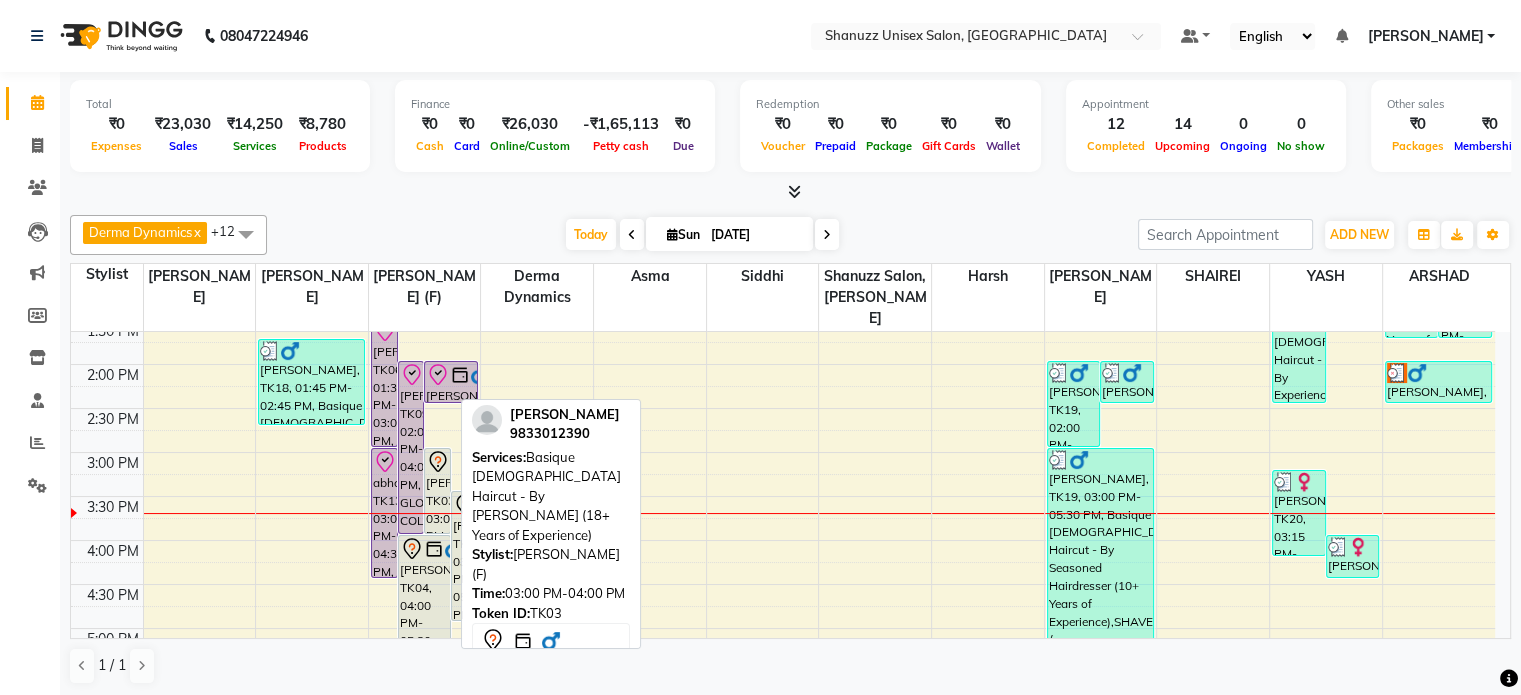 click 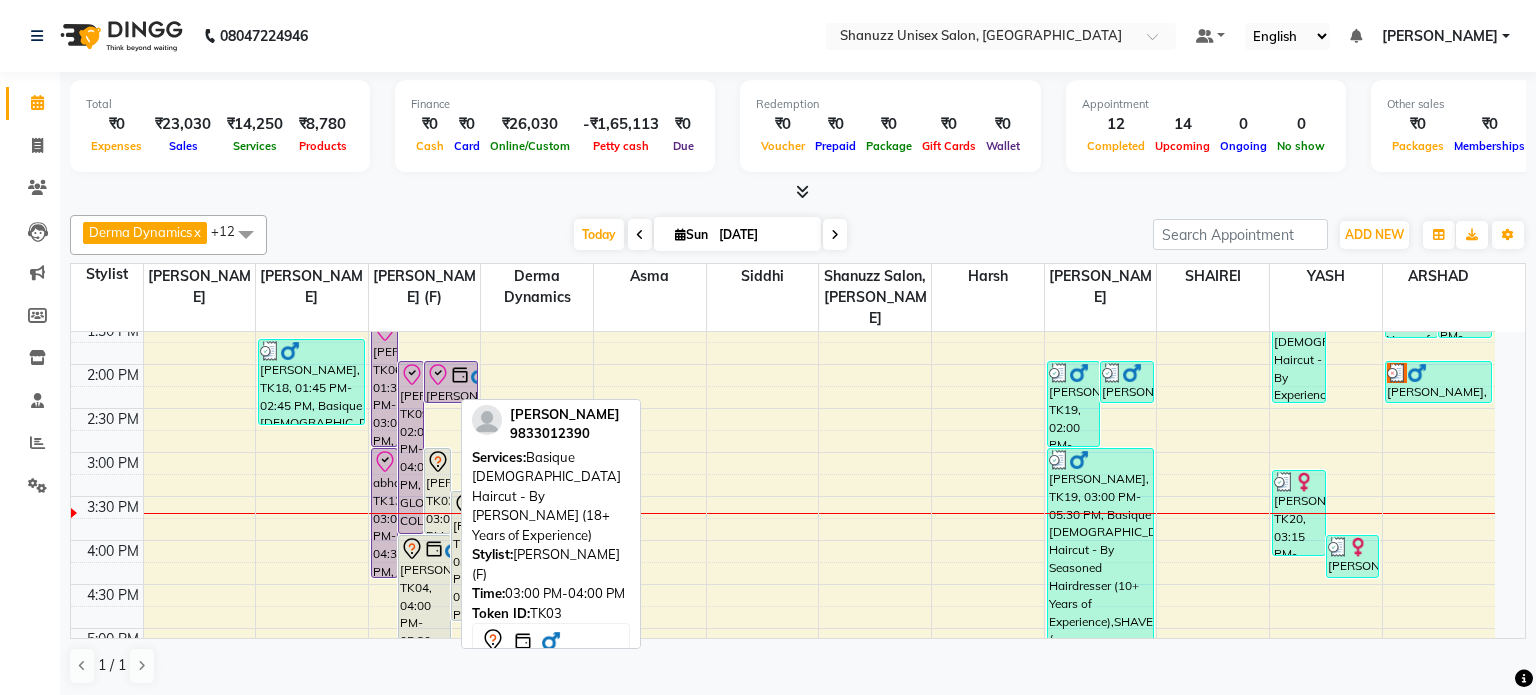 select on "7" 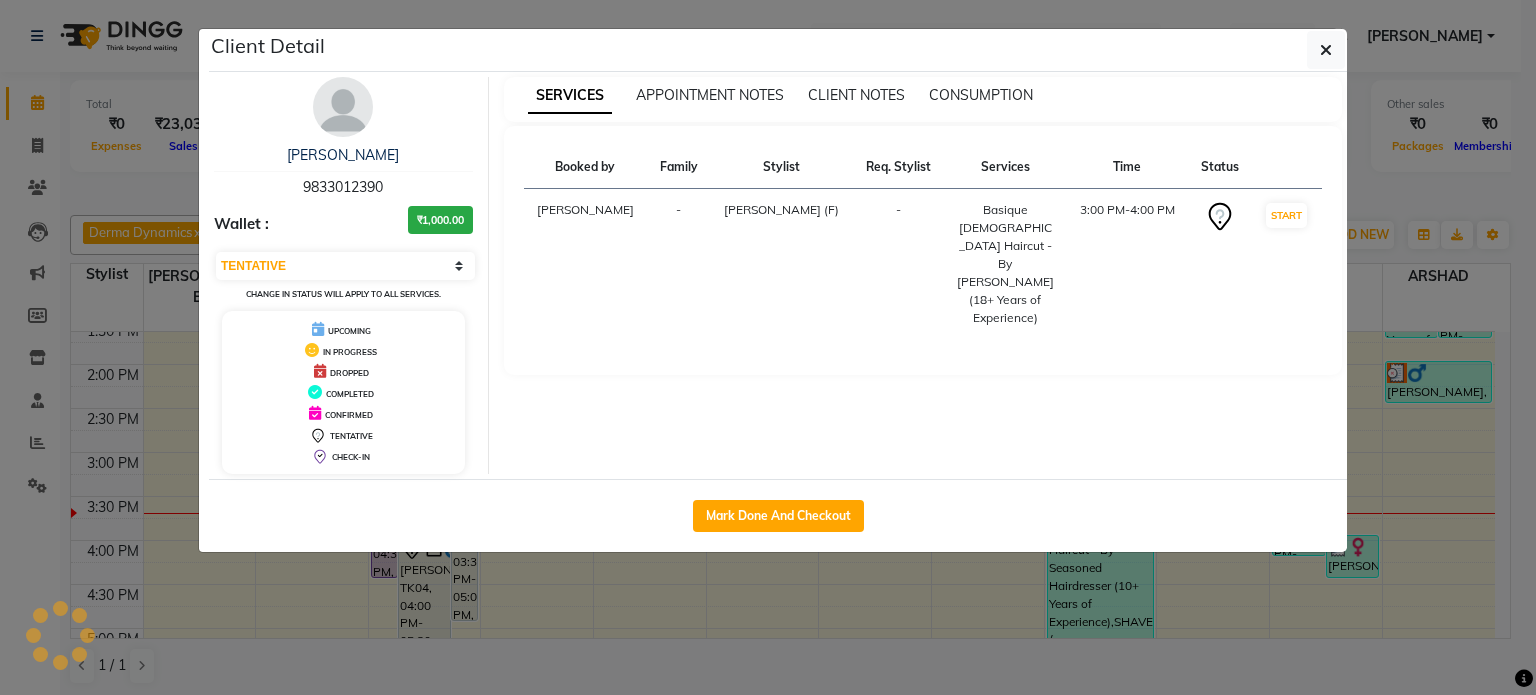 click on "Client Detail  NIRVAN SHAH   9833012390 Wallet : ₹1,000.00 Select IN SERVICE CONFIRMED TENTATIVE CHECK IN MARK DONE DROPPED UPCOMING Change in status will apply to all services. UPCOMING IN PROGRESS DROPPED COMPLETED CONFIRMED TENTATIVE CHECK-IN SERVICES APPOINTMENT NOTES CLIENT NOTES CONSUMPTION Booked by Family Stylist Req. Stylist Services Time Status  Salvana Motha  - Shanu Sir (F) -  Basique MALE Haircut - By Shanuzz (18+ Years of Experience)   3:00 PM-4:00 PM   START   Mark Done And Checkout" 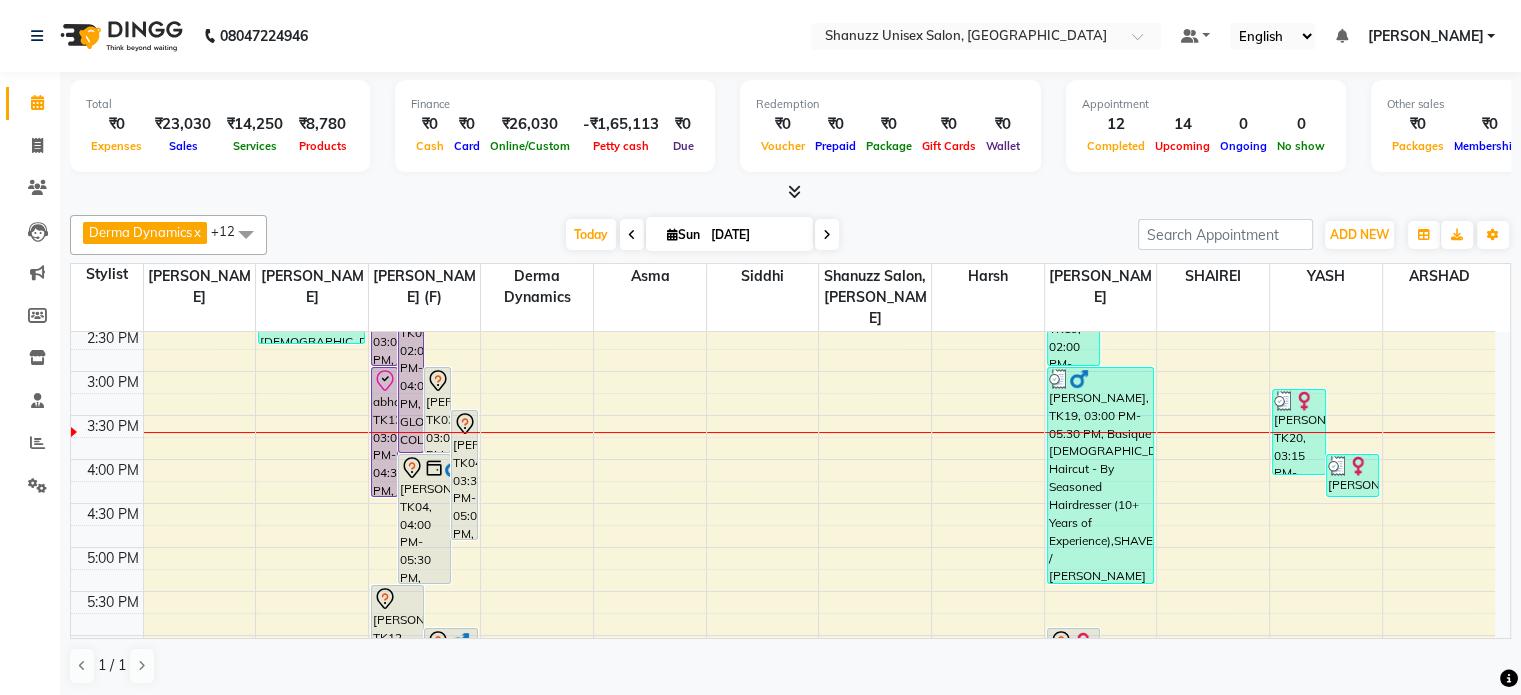 scroll, scrollTop: 503, scrollLeft: 0, axis: vertical 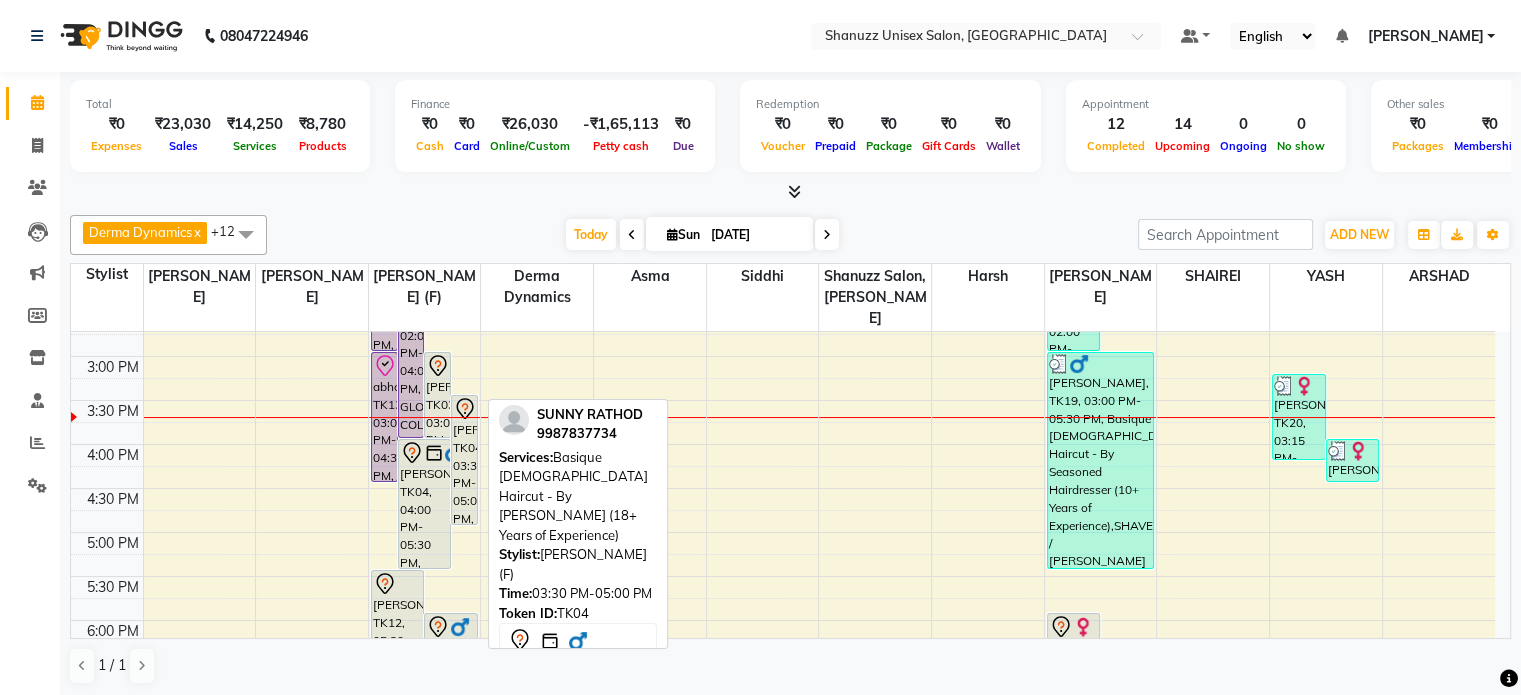 click on "SUNNY RATHOD, TK04, 03:30 PM-05:00 PM, Basique MALE Haircut - By Shanuzz (18+ Years of Experience)" at bounding box center (464, 460) 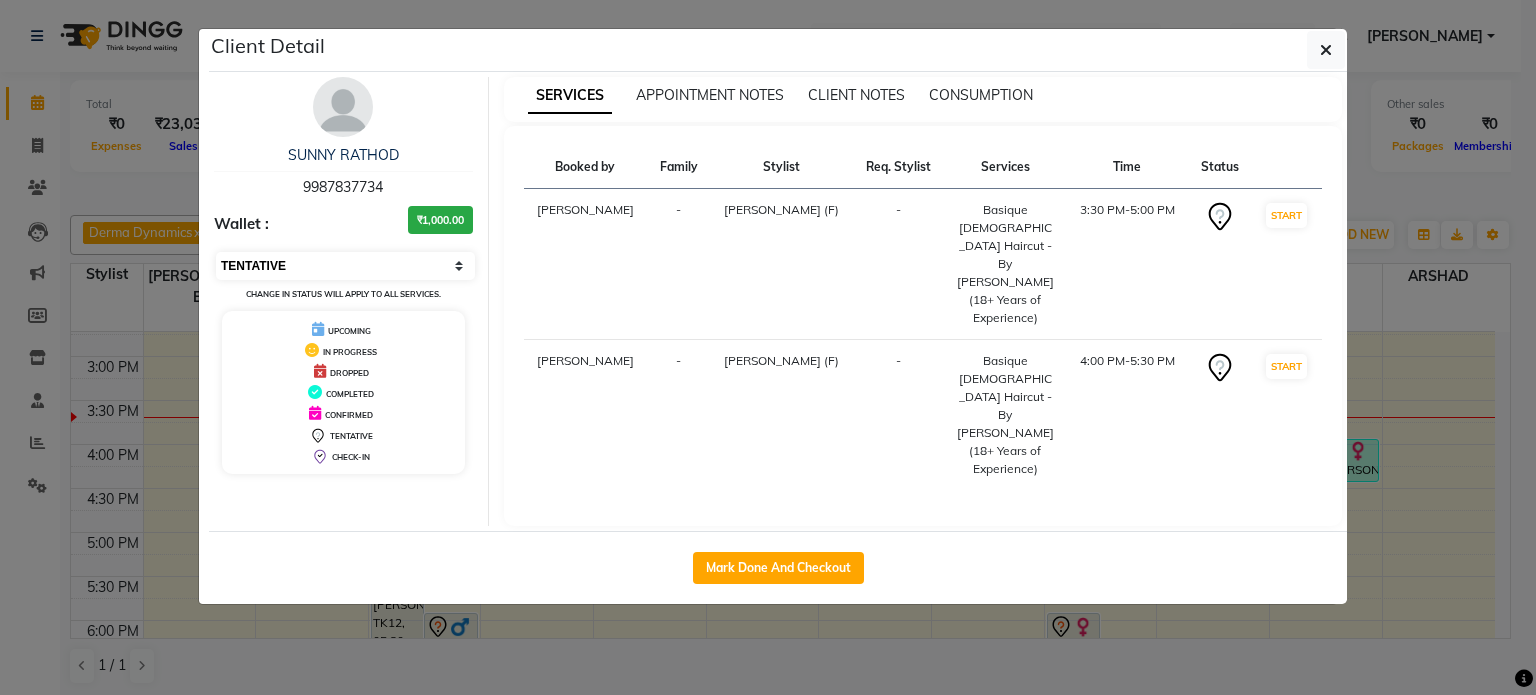 click on "Select IN SERVICE CONFIRMED TENTATIVE CHECK IN MARK DONE DROPPED UPCOMING" at bounding box center [345, 266] 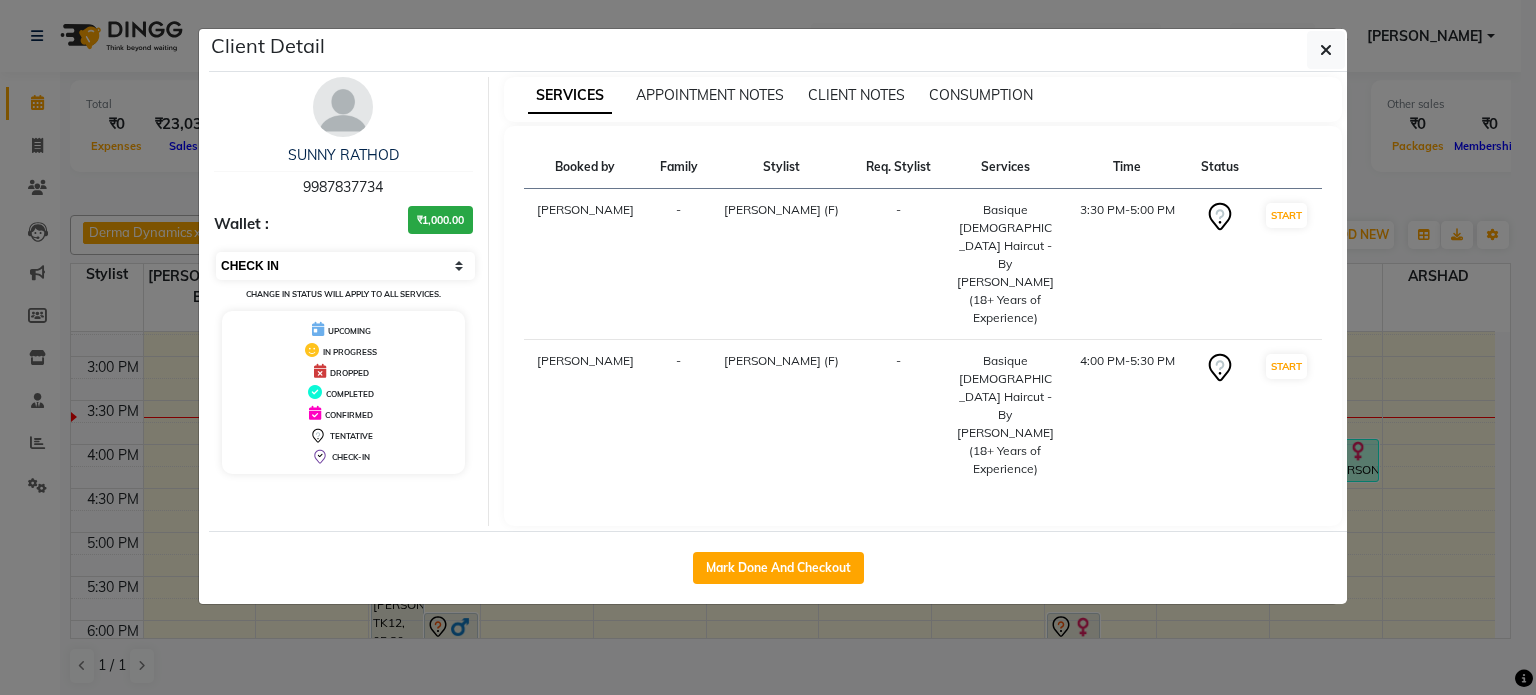 click on "Select IN SERVICE CONFIRMED TENTATIVE CHECK IN MARK DONE DROPPED UPCOMING" at bounding box center [345, 266] 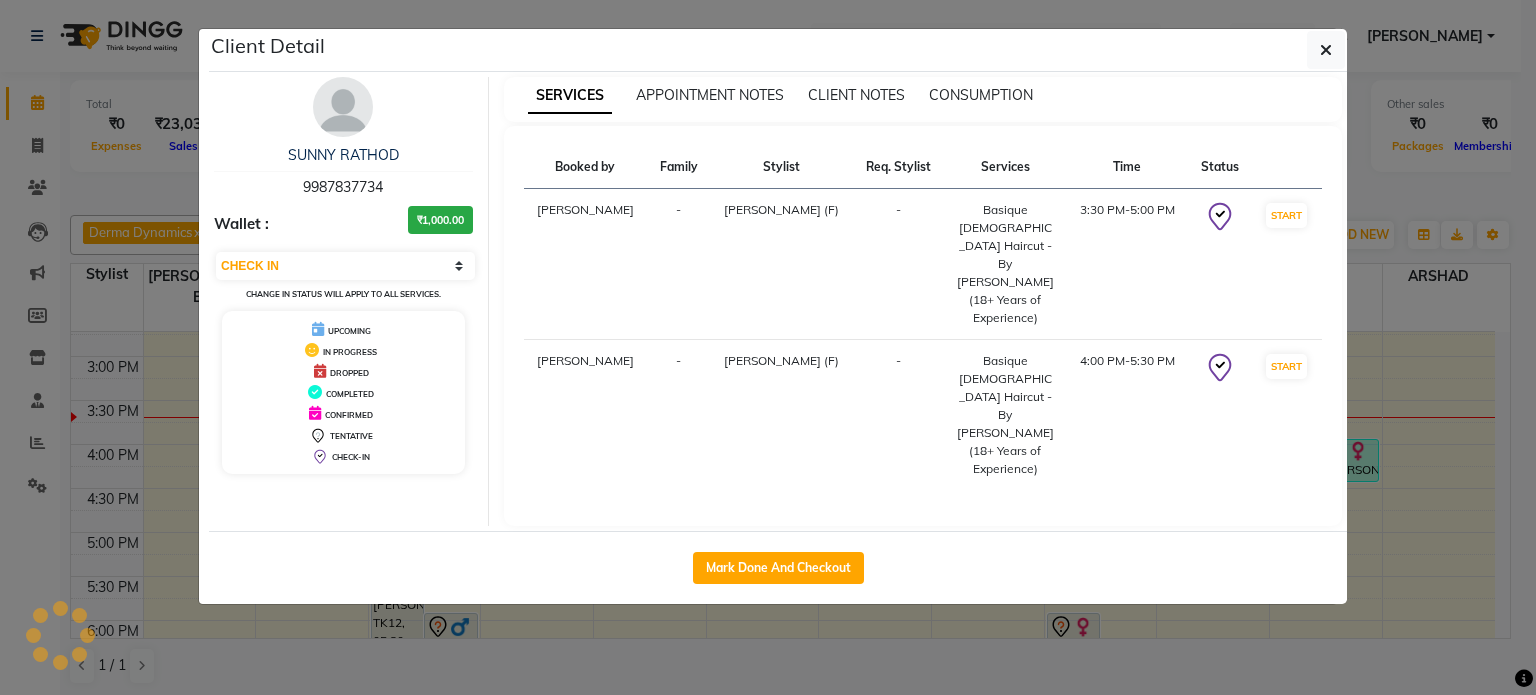 click on "Client Detail  SUNNY RATHOD   9987837734 Wallet : ₹1,000.00 Select IN SERVICE CONFIRMED TENTATIVE CHECK IN MARK DONE DROPPED UPCOMING Change in status will apply to all services. UPCOMING IN PROGRESS DROPPED COMPLETED CONFIRMED TENTATIVE CHECK-IN SERVICES APPOINTMENT NOTES CLIENT NOTES CONSUMPTION Booked by Family Stylist Req. Stylist Services Time Status  Salvana Motha  - Shanu Sir (F) -  Basique MALE Haircut - By Shanuzz (18+ Years of Experience)   3:30 PM-5:00 PM   START   Salvana Motha  - Shanu Sir (F) -  Basique MALE Haircut - By Shanuzz (18+ Years of Experience)   4:00 PM-5:30 PM   START   Mark Done And Checkout" 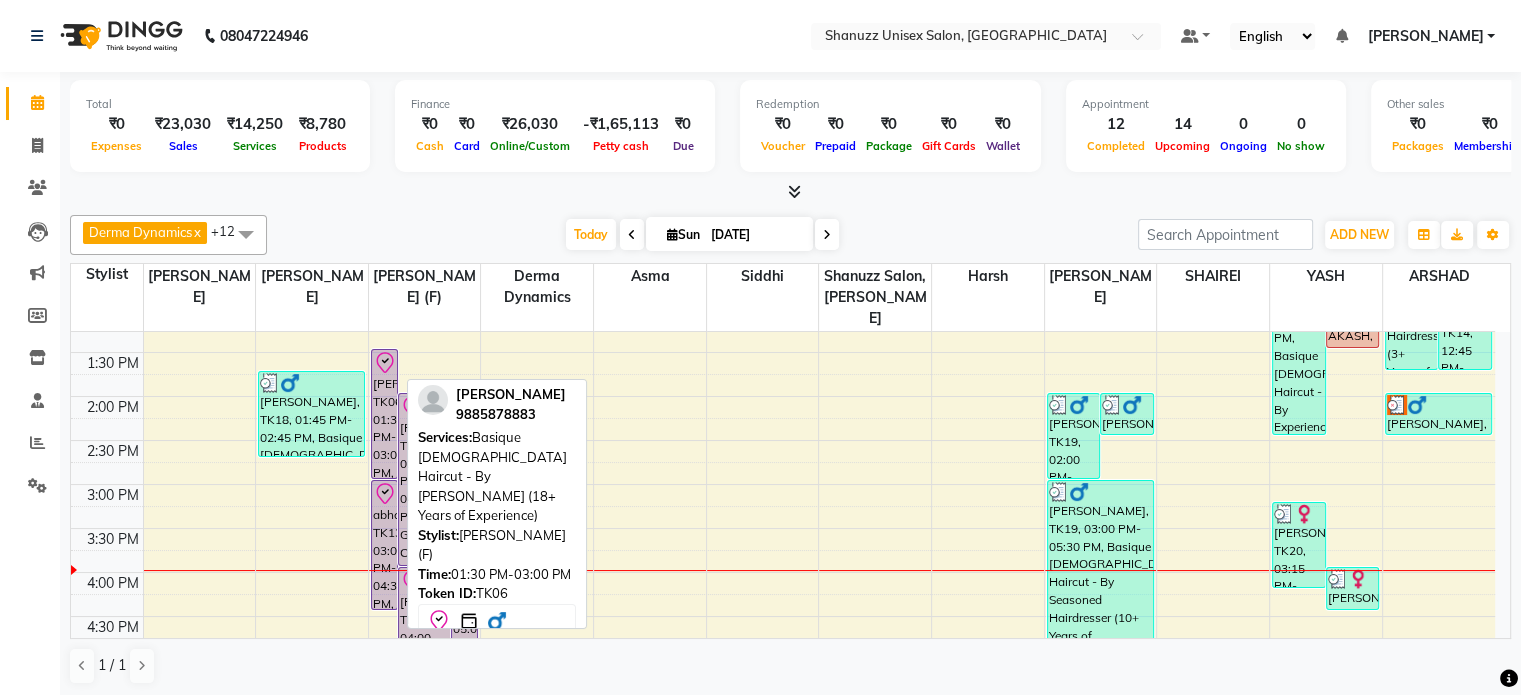 scroll, scrollTop: 382, scrollLeft: 0, axis: vertical 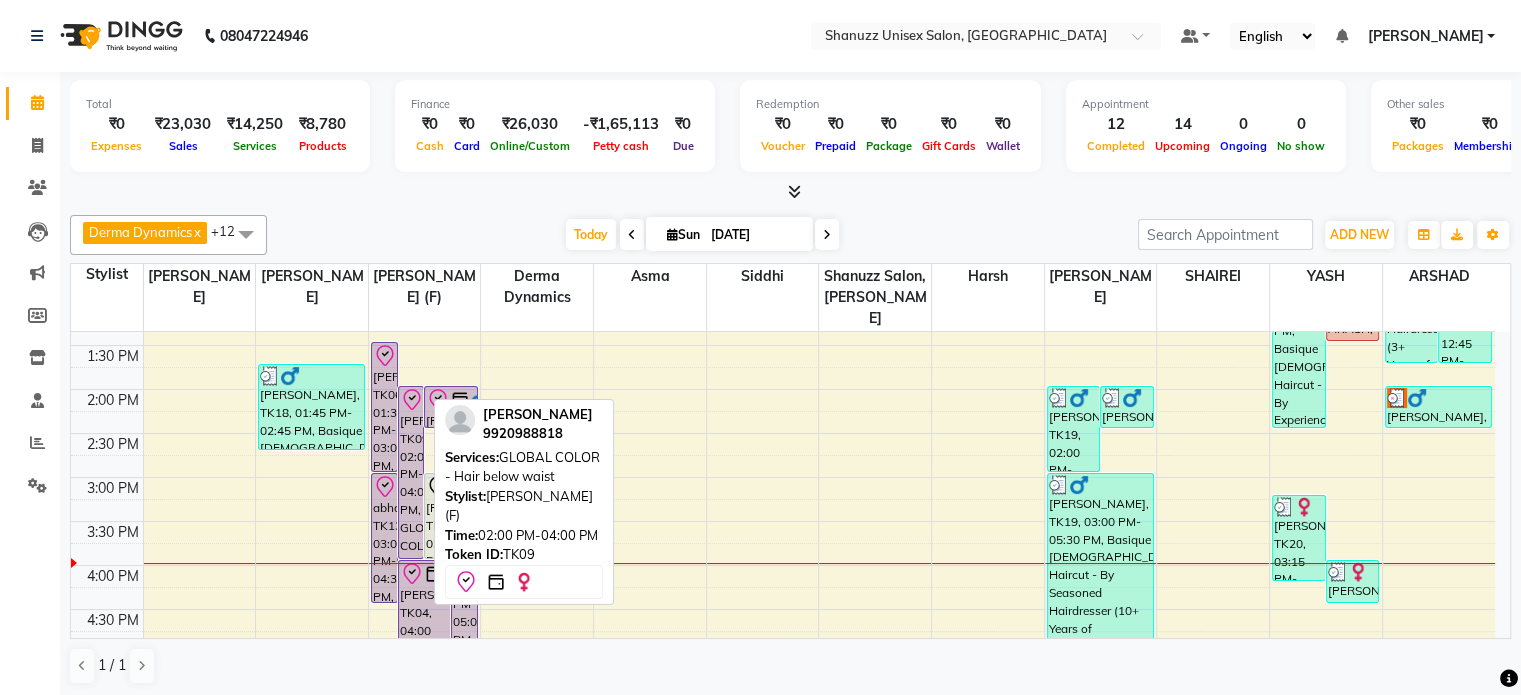 click on "DR.YASHODA SOLANKI, TK09, 02:00 PM-04:00 PM, GLOBAL COLOR - Hair below waist" at bounding box center [411, 472] 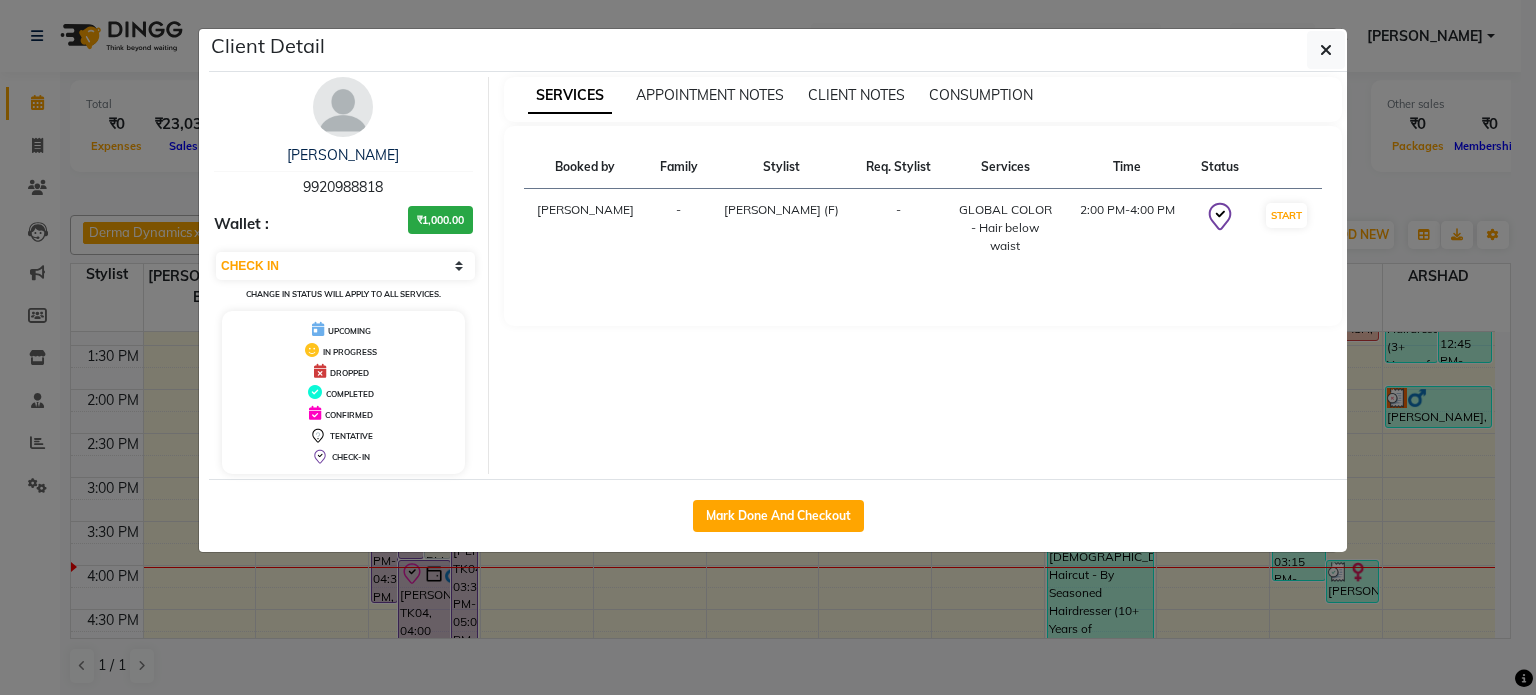 click on "CONFIRMED" at bounding box center [343, 413] 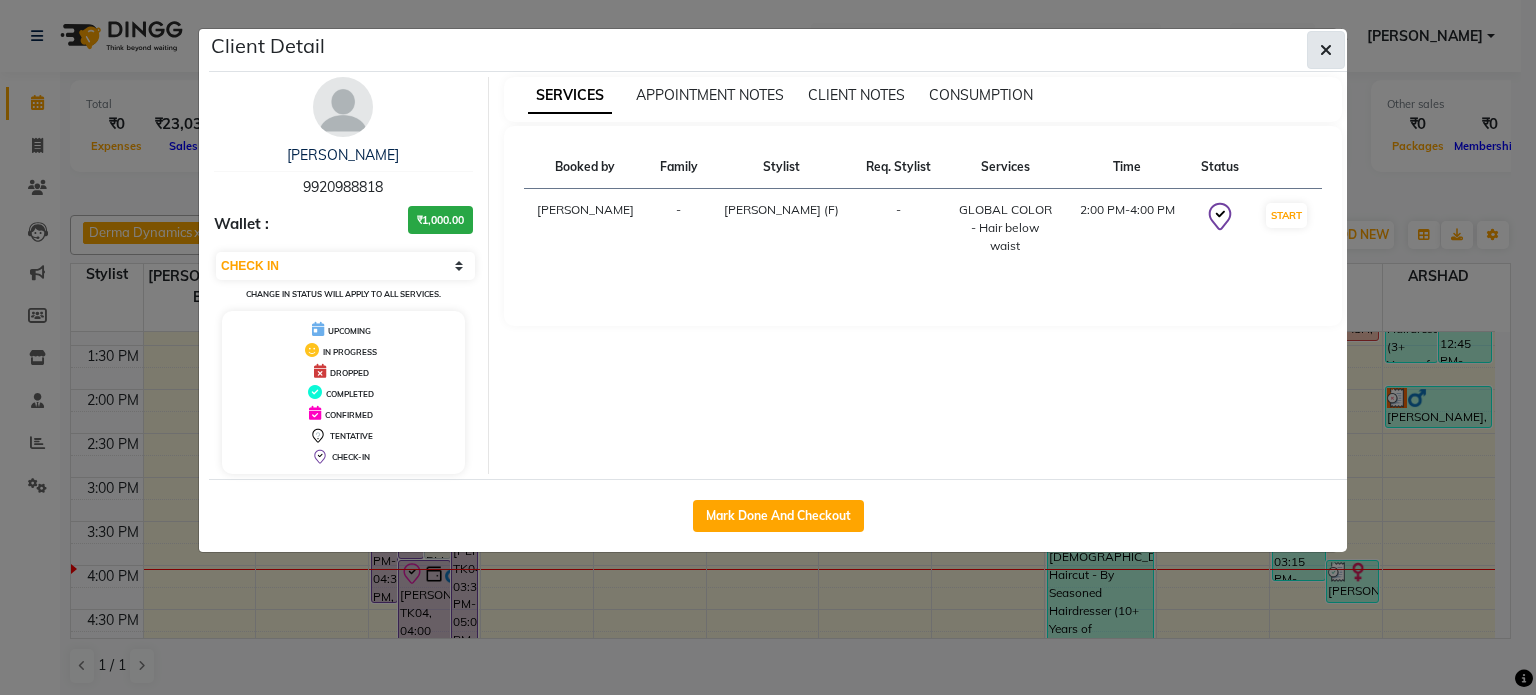 click 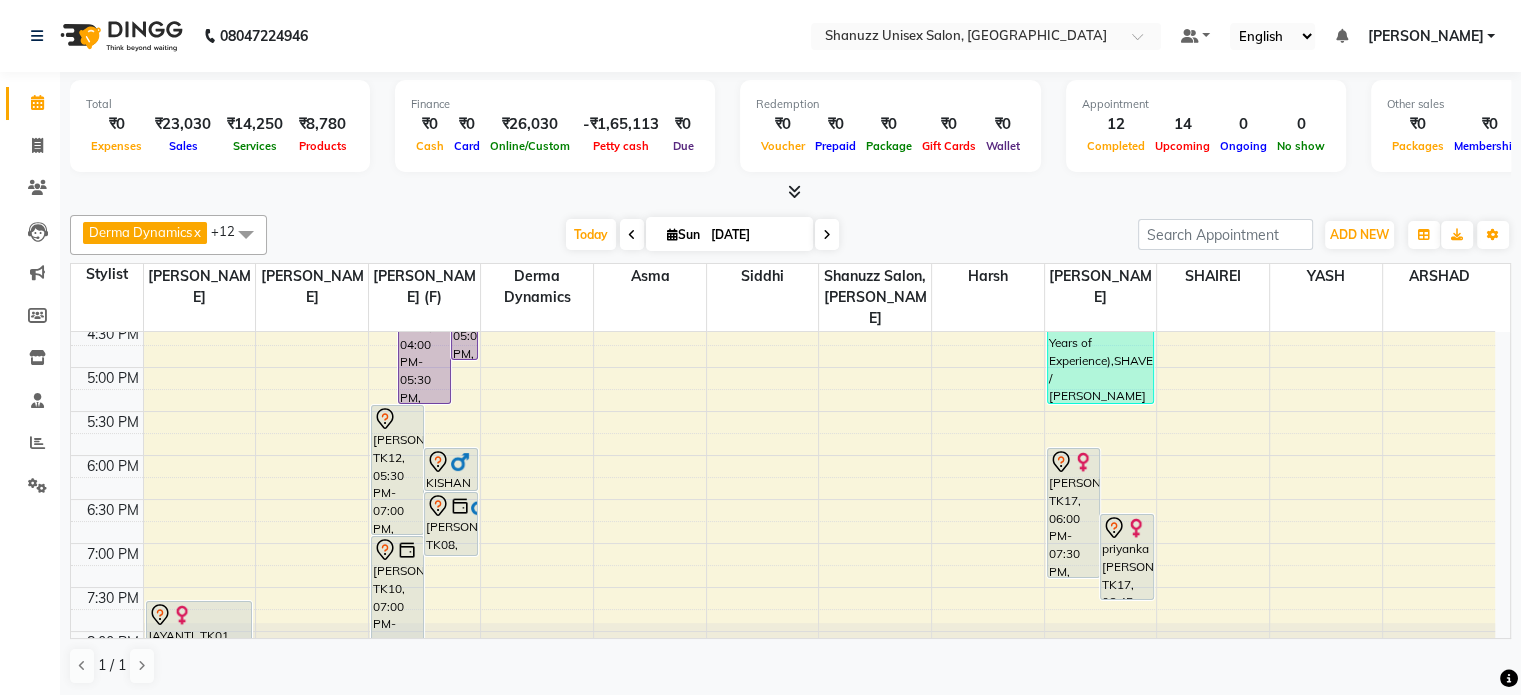 scroll, scrollTop: 718, scrollLeft: 0, axis: vertical 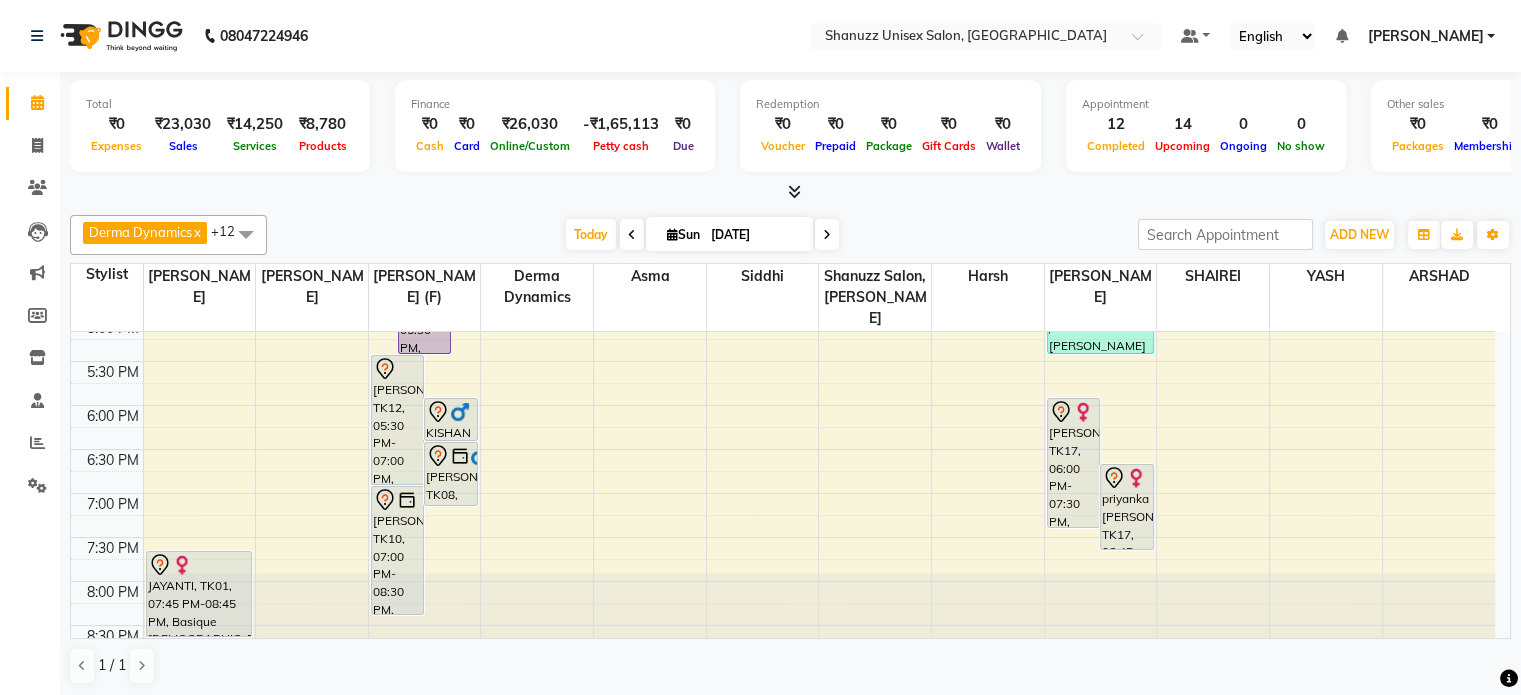 click on "Sun 13-07-2025" at bounding box center [729, 234] 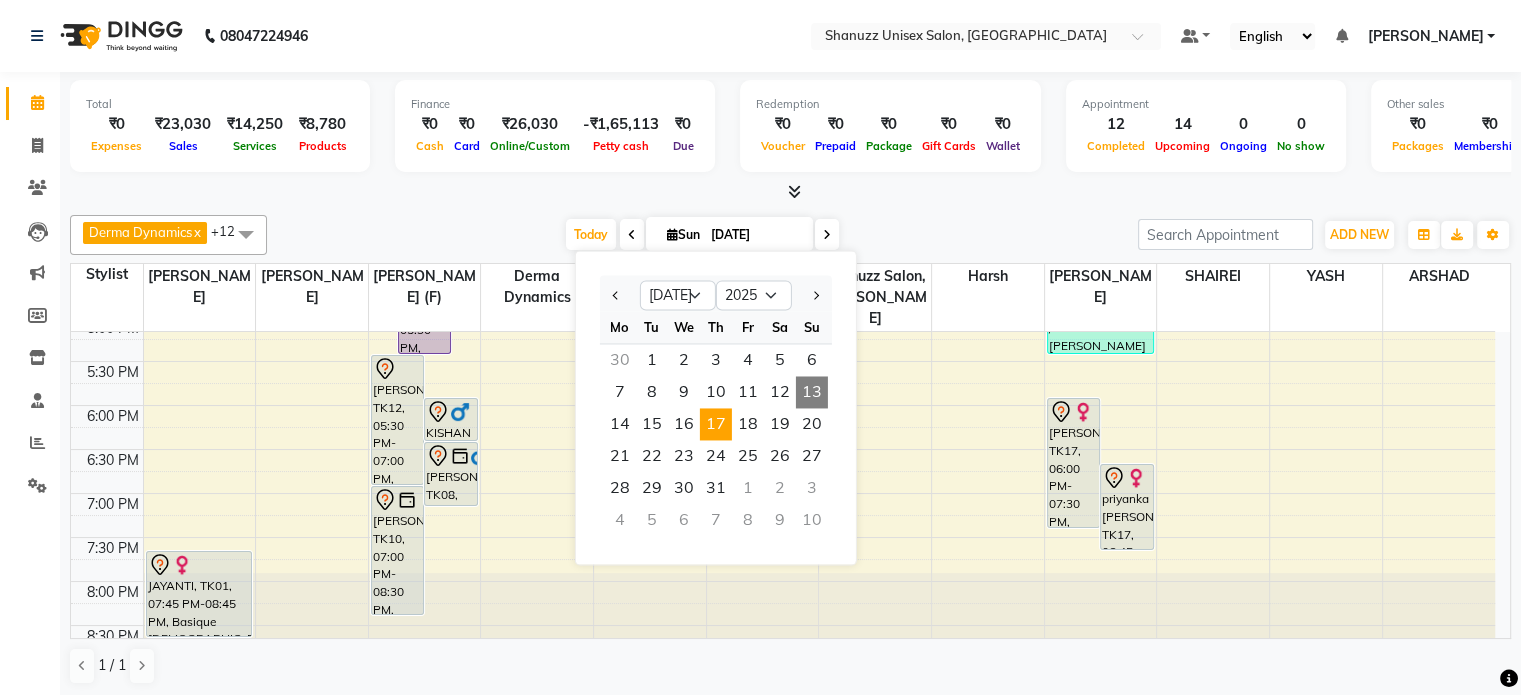 click on "17" at bounding box center (716, 424) 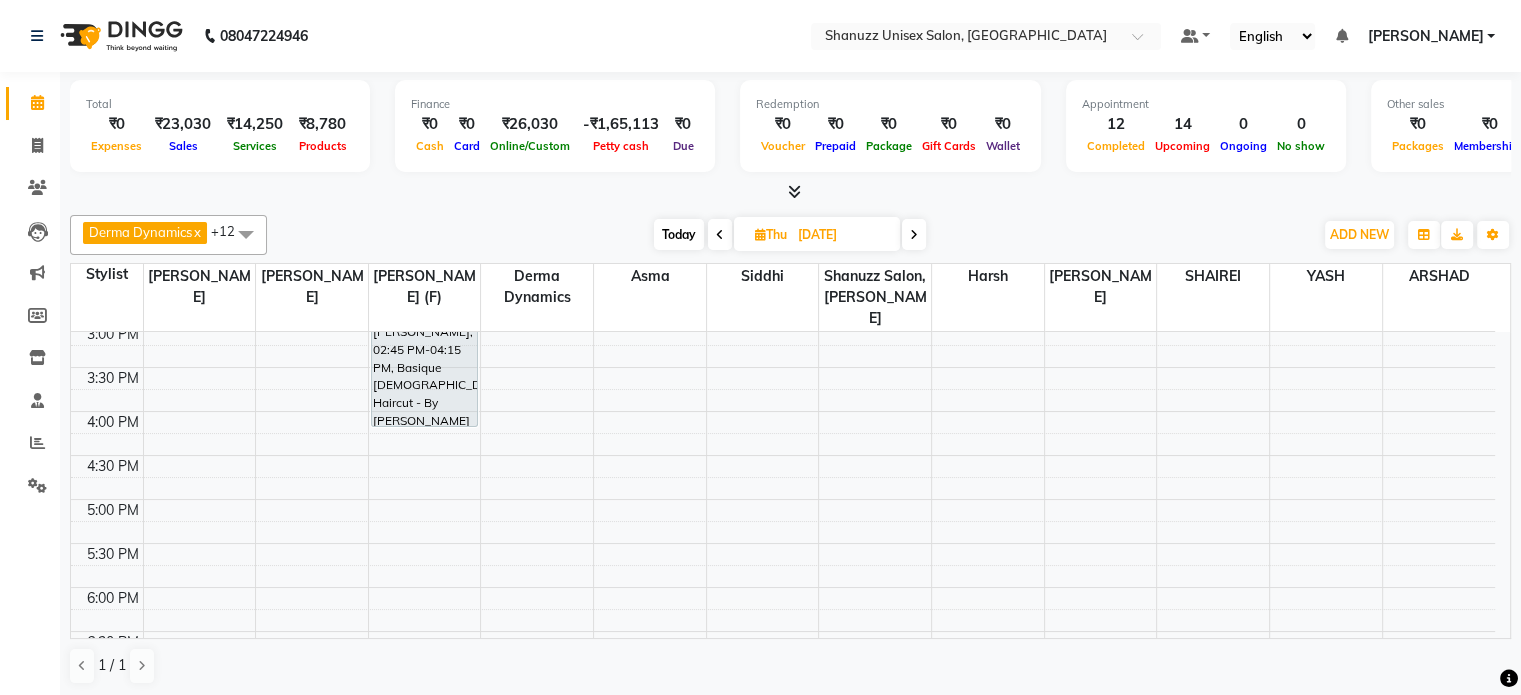 scroll, scrollTop: 542, scrollLeft: 0, axis: vertical 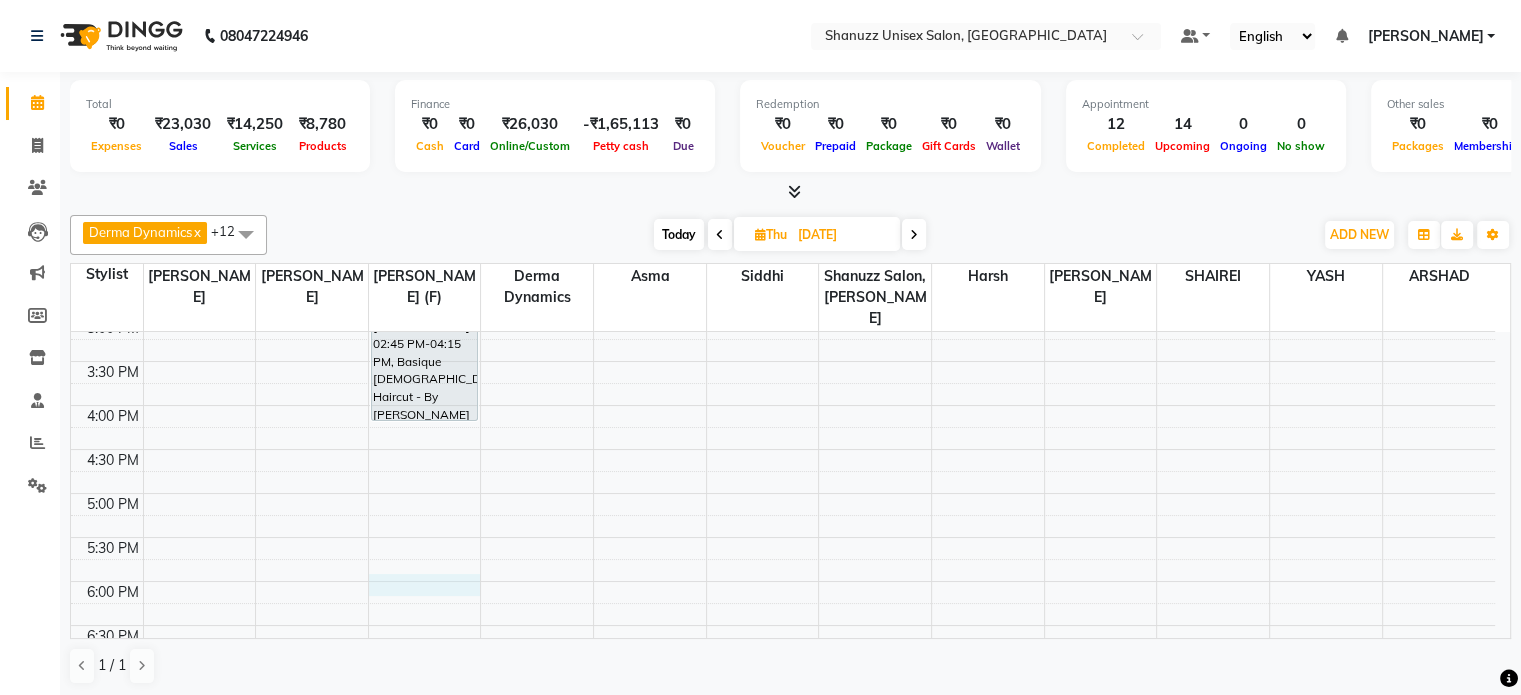 click on "9:00 AM 9:30 AM 10:00 AM 10:30 AM 11:00 AM 11:30 AM 12:00 PM 12:30 PM 1:00 PM 1:30 PM 2:00 PM 2:30 PM 3:00 PM 3:30 PM 4:00 PM 4:30 PM 5:00 PM 5:30 PM 6:00 PM 6:30 PM 7:00 PM 7:30 PM 8:00 PM 8:30 PM             SHWETAnull, 01:45 PM-02:45 PM, GLOBAL COLOR + HIGHLIGHTS  - Hair upto back             AZEEM SHER KHAN, 02:45 PM-04:15 PM, Basique MALE Haircut - By Shanuzz (18+ Years of Experience)" at bounding box center (783, 317) 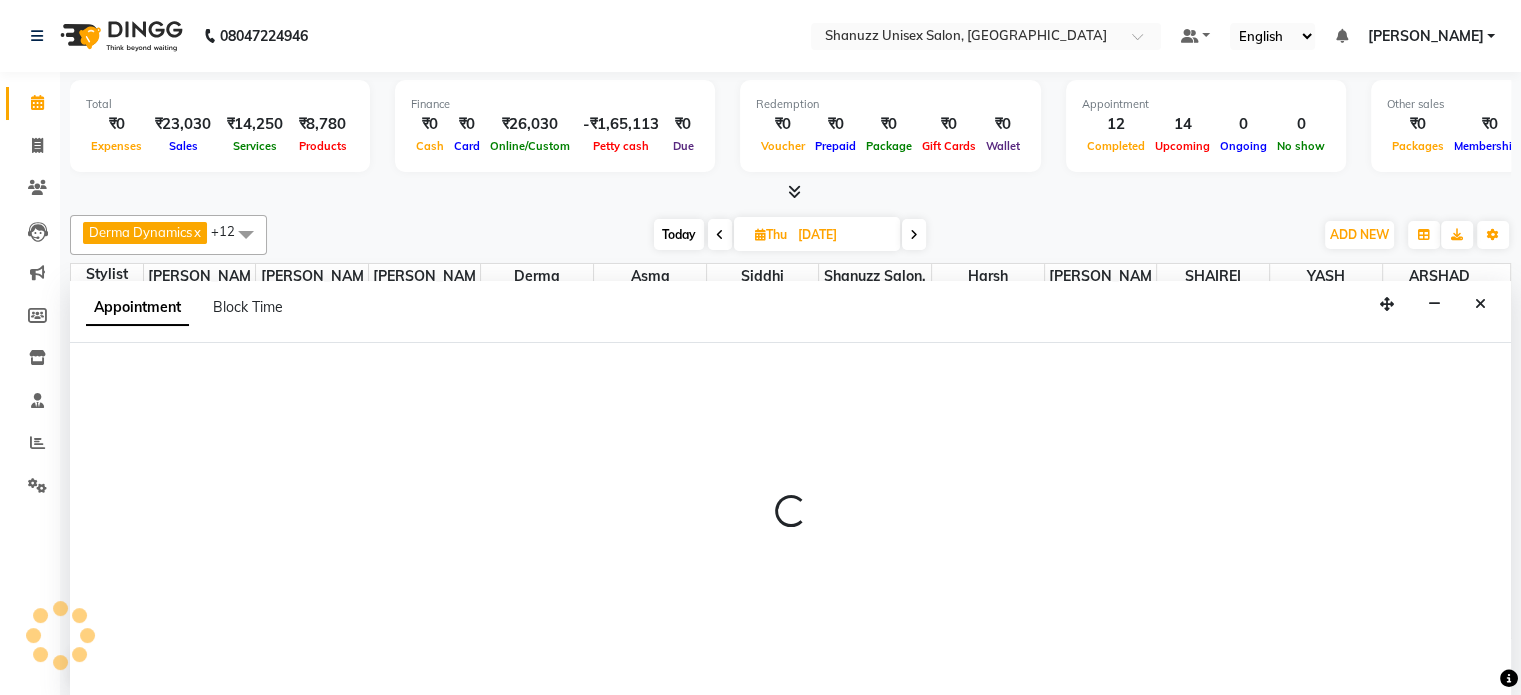 select on "59304" 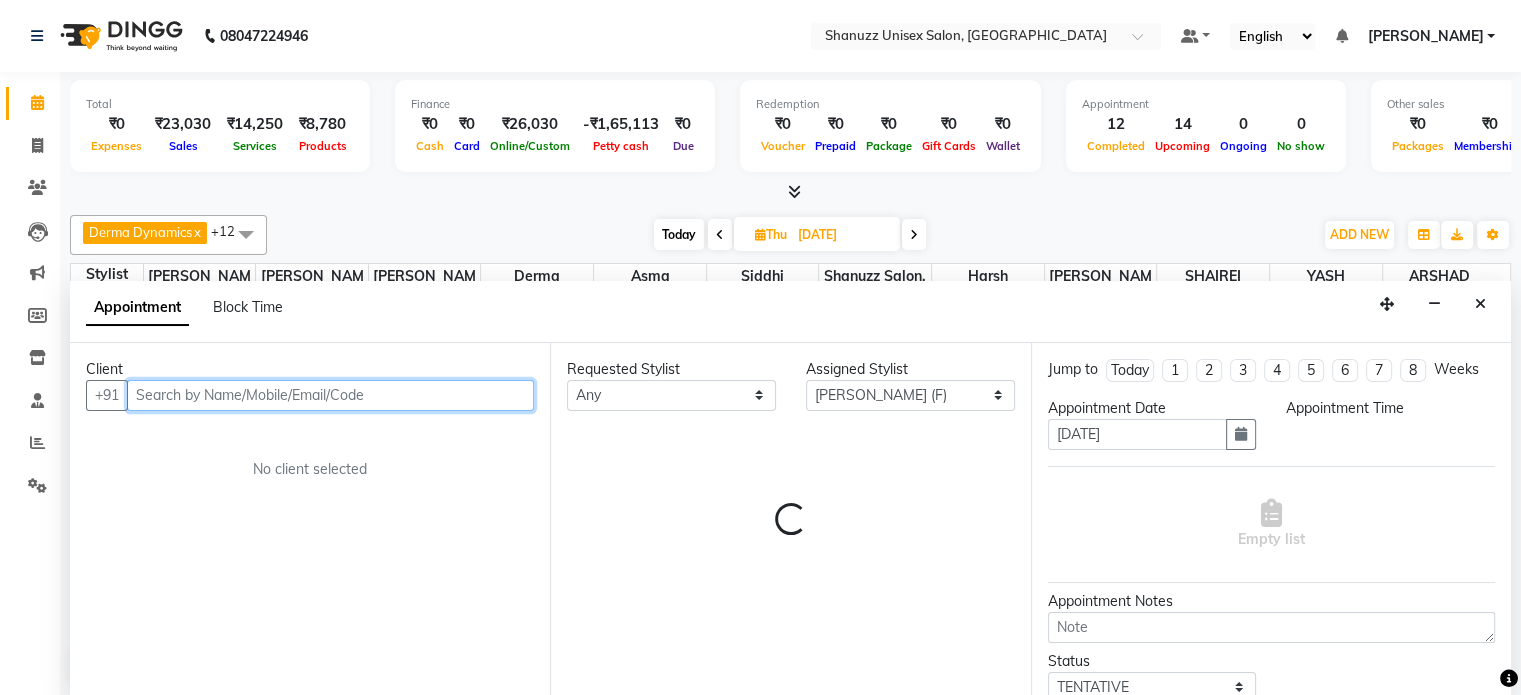 select on "1080" 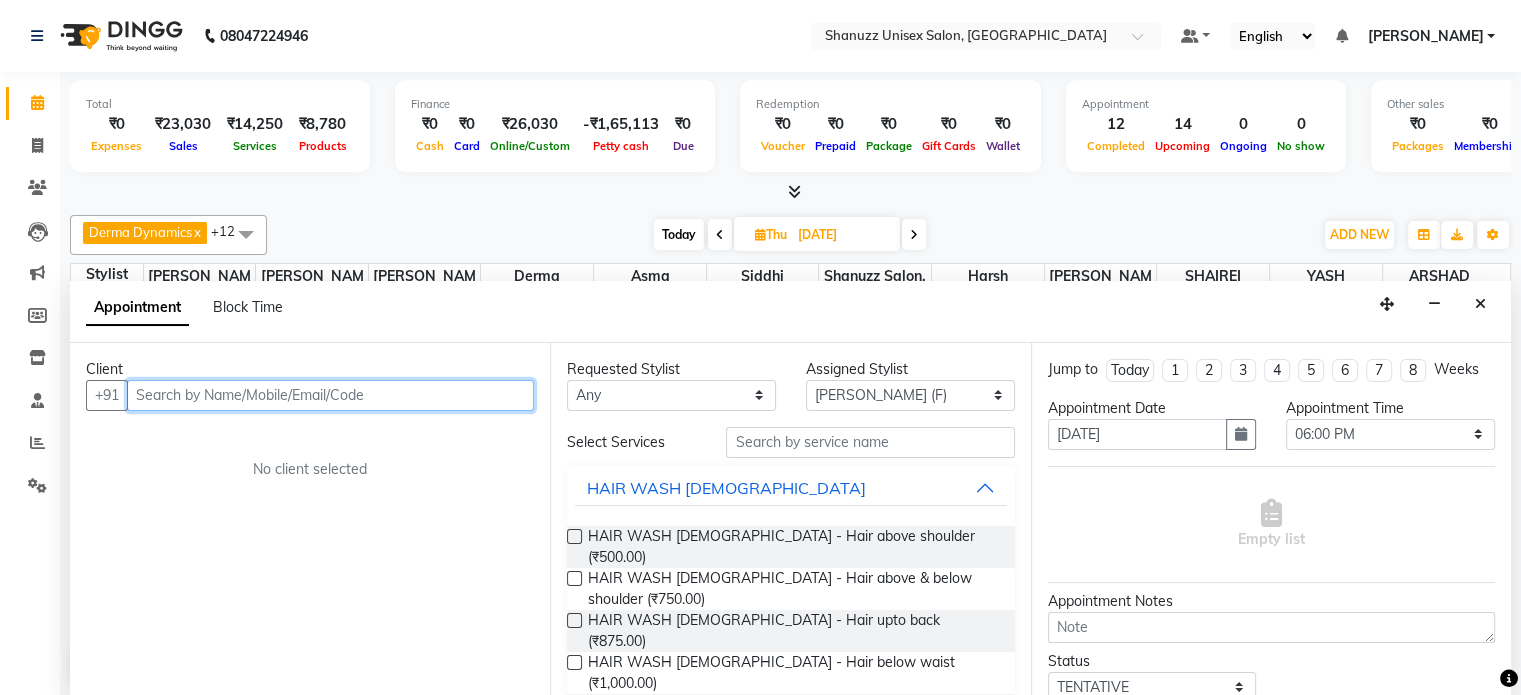 click at bounding box center (330, 395) 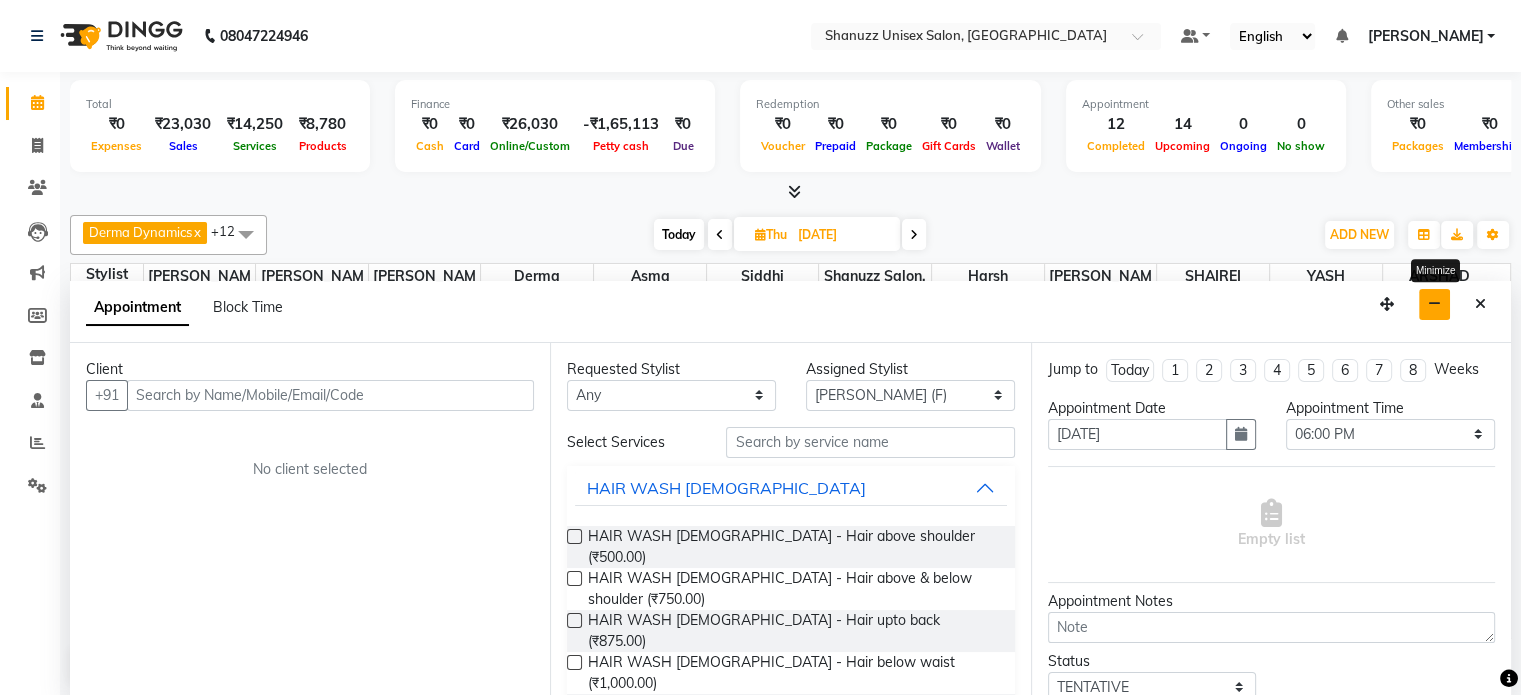 click at bounding box center [1434, 304] 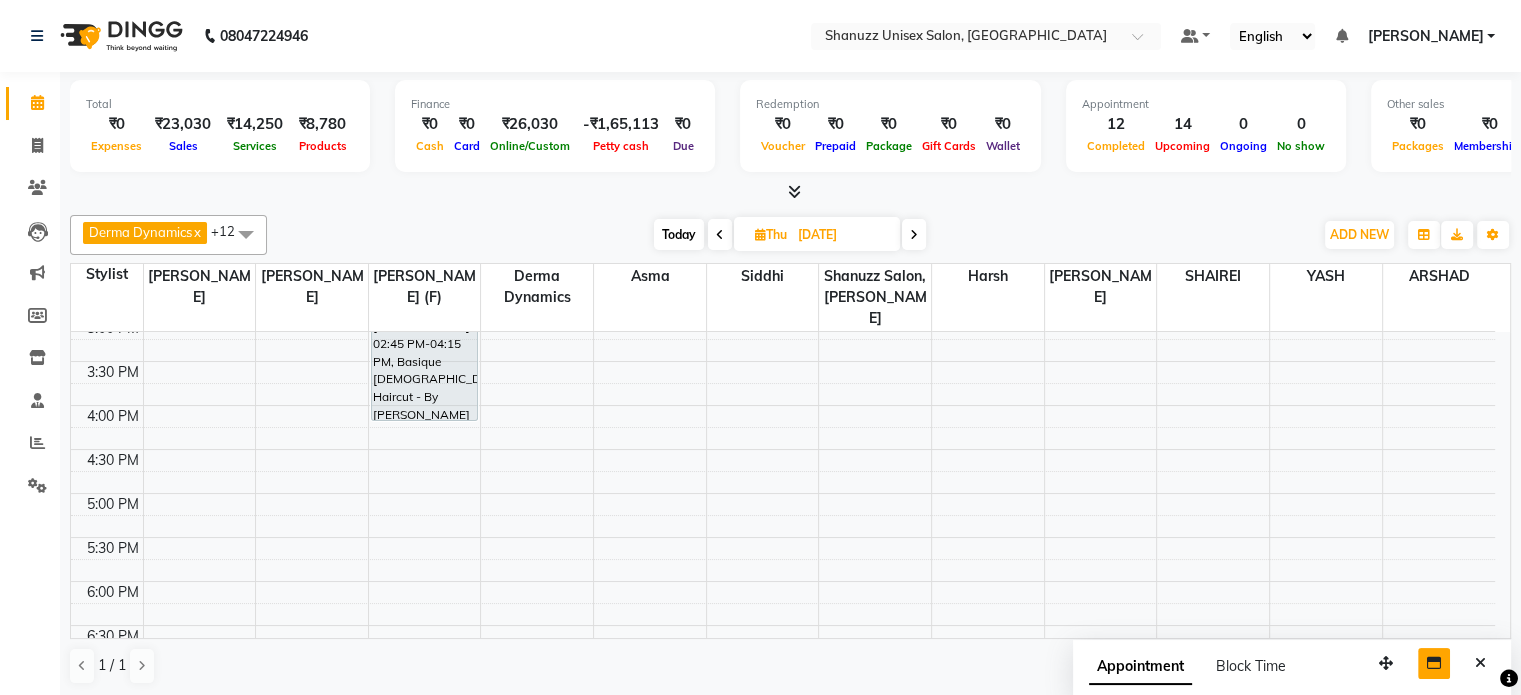 click at bounding box center (914, 235) 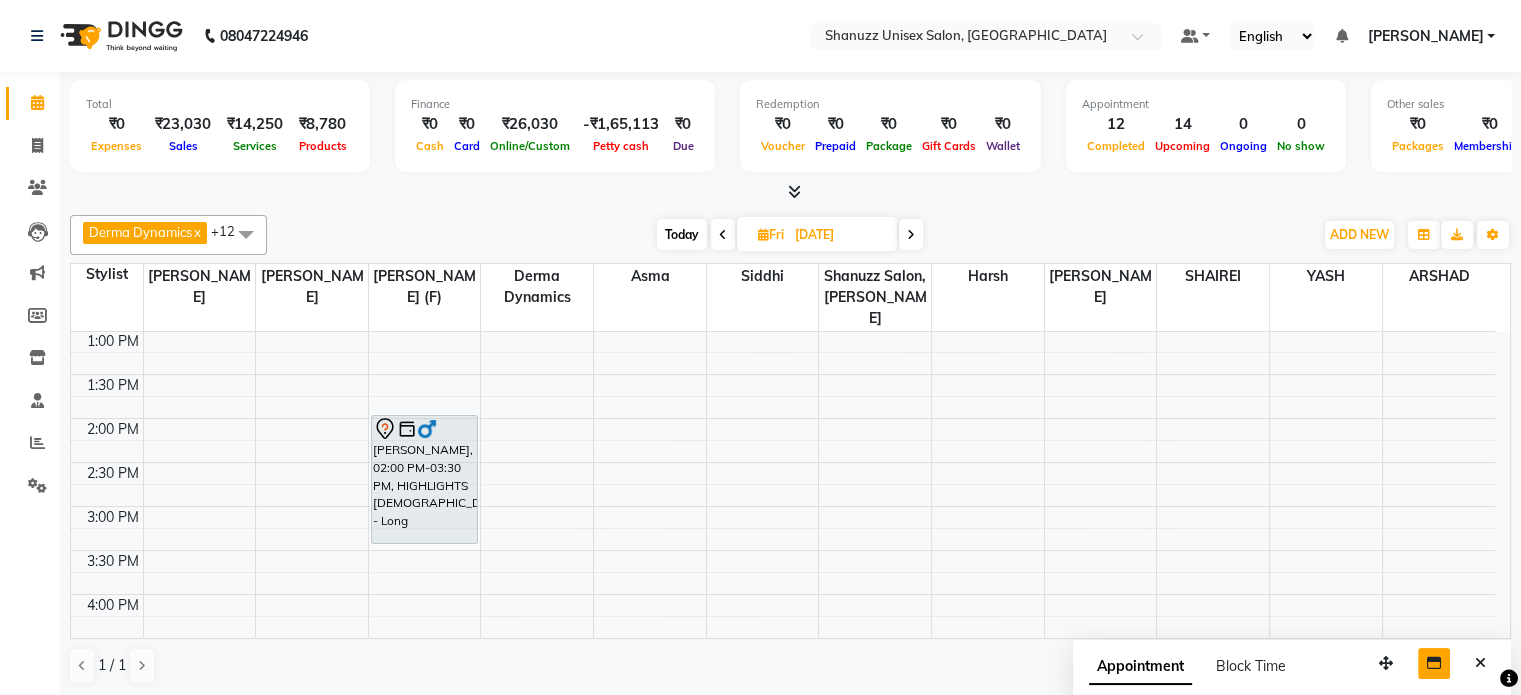 scroll, scrollTop: 351, scrollLeft: 0, axis: vertical 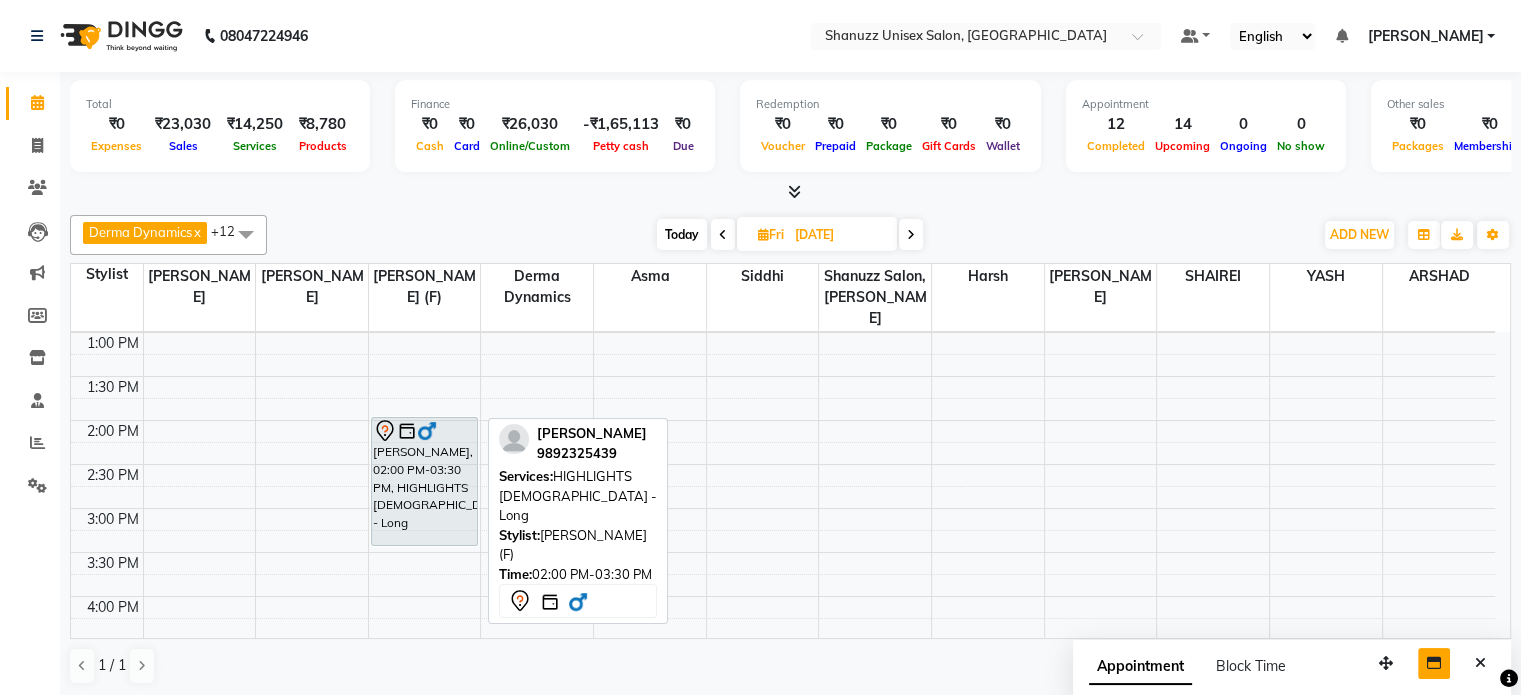 click on "RAKESH MOHAN PEDNEKAR, 02:00 PM-03:30 PM, HIGHLIGHTS Male - Long" at bounding box center (424, 481) 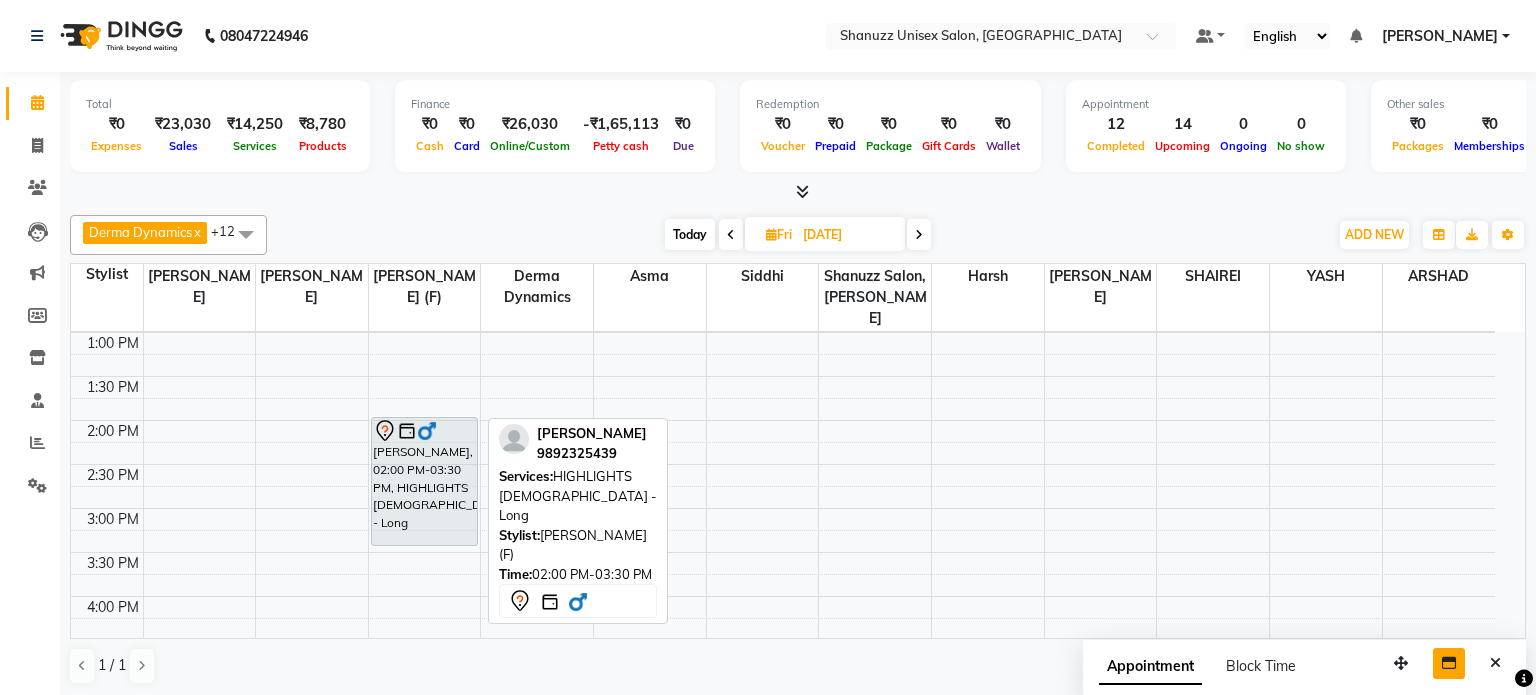 select on "7" 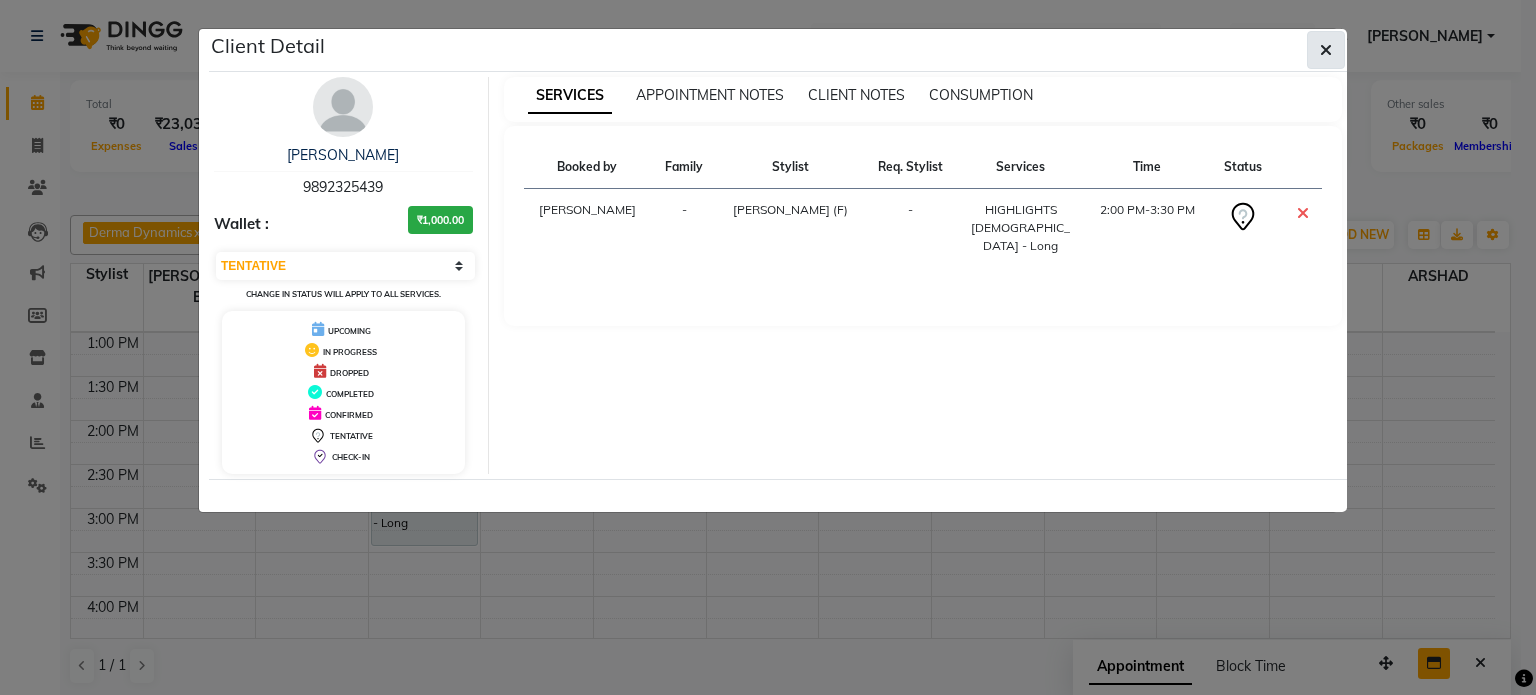 click 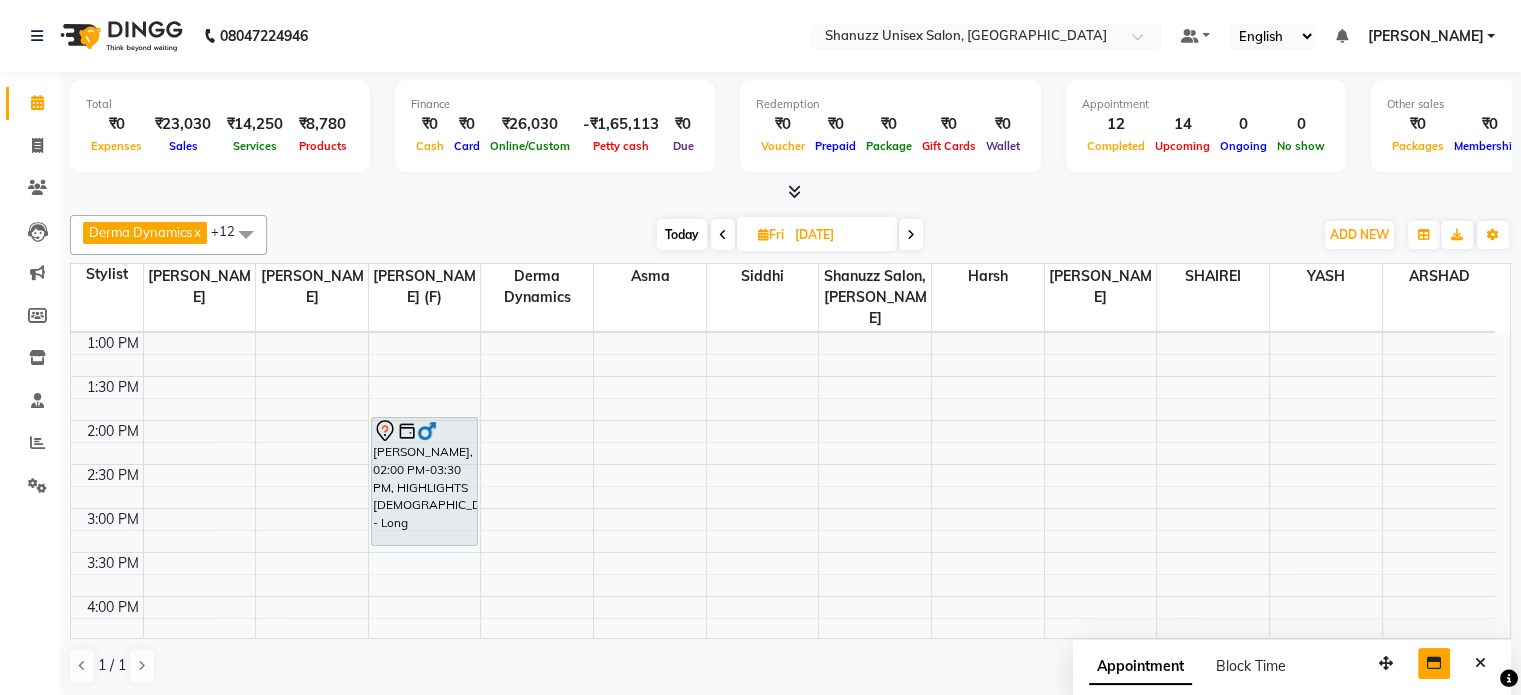 click on "9:00 AM 9:30 AM 10:00 AM 10:30 AM 11:00 AM 11:30 AM 12:00 PM 12:30 PM 1:00 PM 1:30 PM 2:00 PM 2:30 PM 3:00 PM 3:30 PM 4:00 PM 4:30 PM 5:00 PM 5:30 PM 6:00 PM 6:30 PM 7:00 PM 7:30 PM 8:00 PM 8:30 PM             RAKESH MOHAN PEDNEKAR, 02:00 PM-03:30 PM, HIGHLIGHTS Male - Long             REHAN, 07:00 PM-08:30 PM, Basique MALE Haircut - By Shanuzz (18+ Years of Experience)" at bounding box center [783, 508] 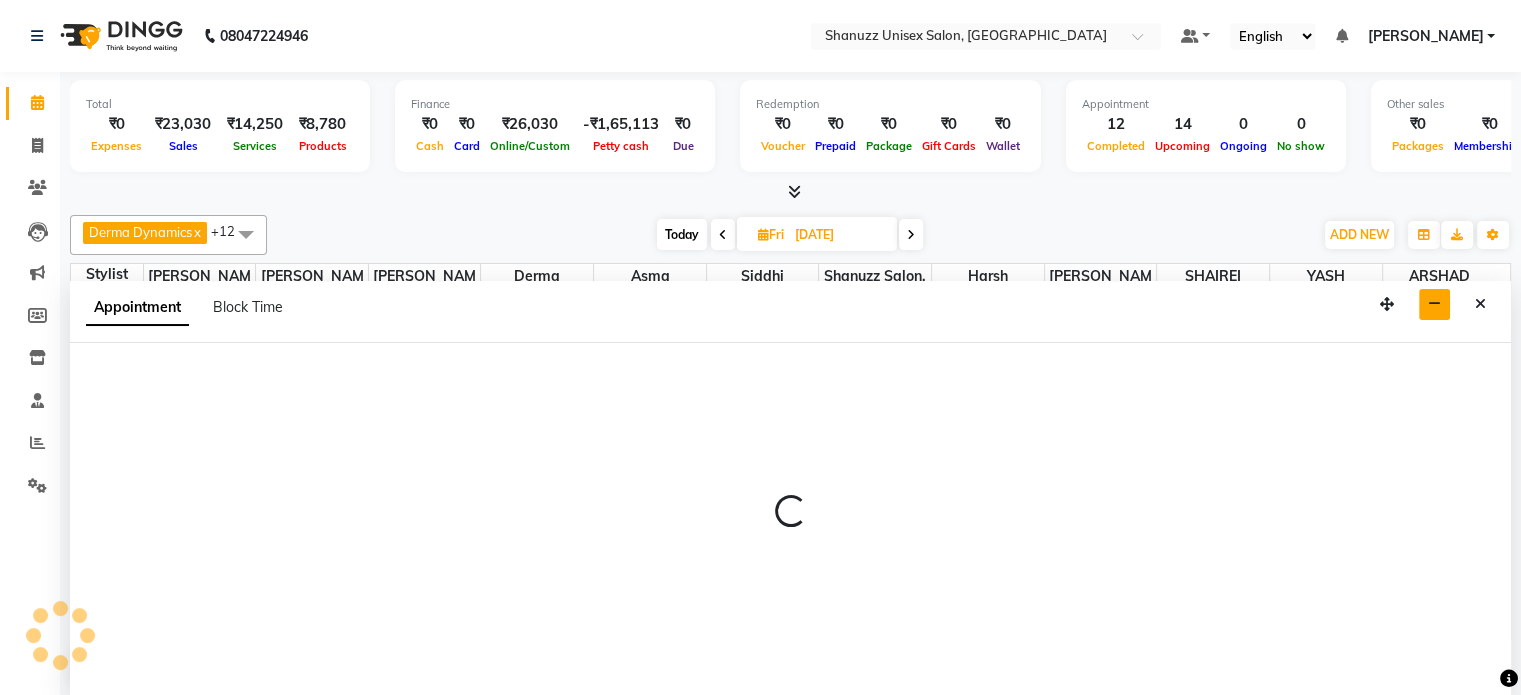 select on "59304" 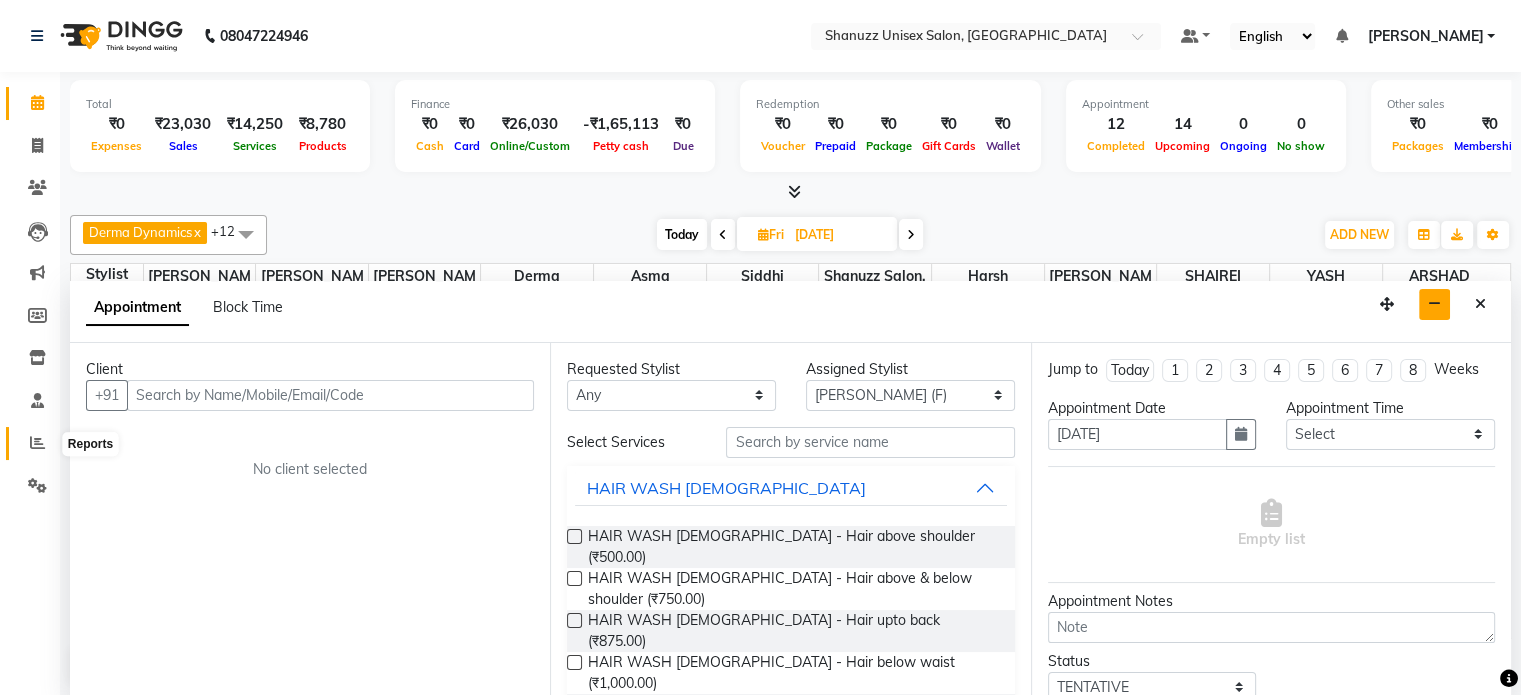 click 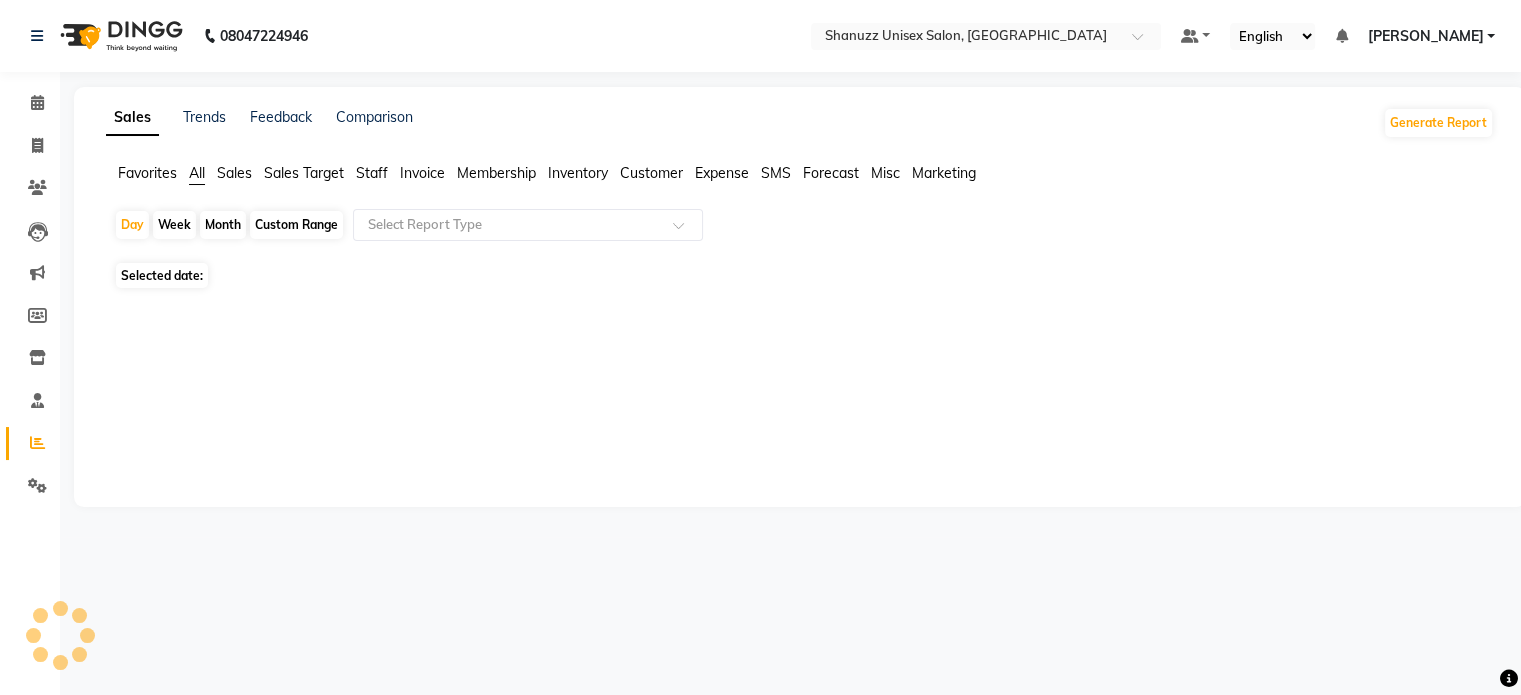 scroll, scrollTop: 0, scrollLeft: 0, axis: both 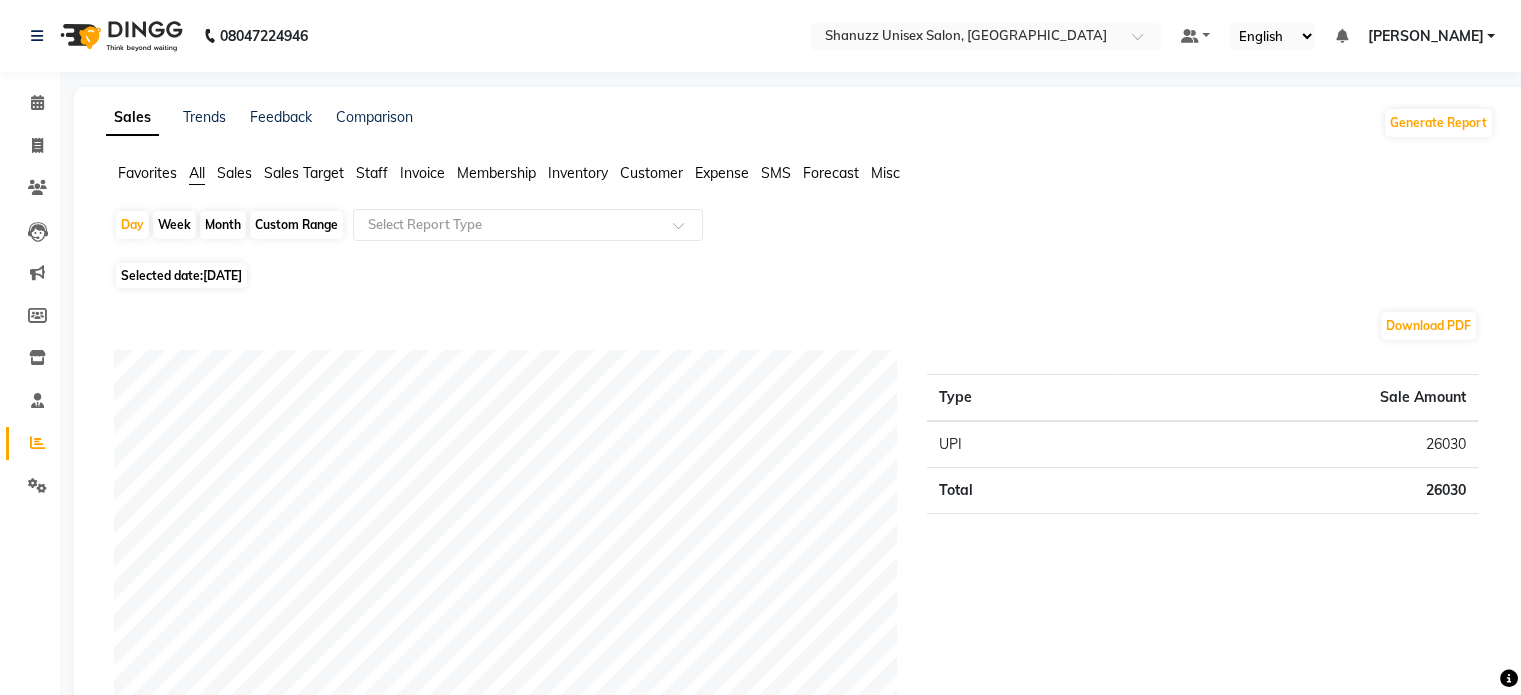 click on "Selected date:  13-07-2025" 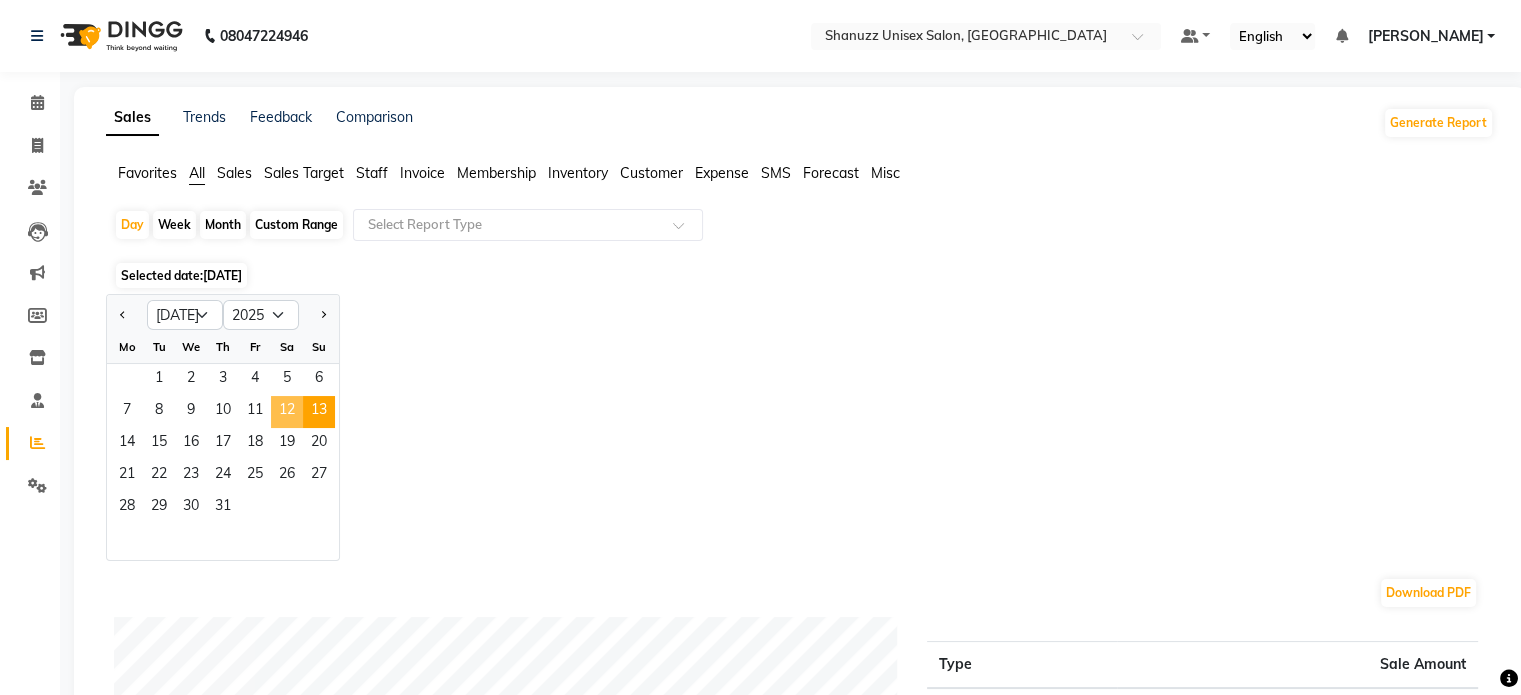 click on "12" 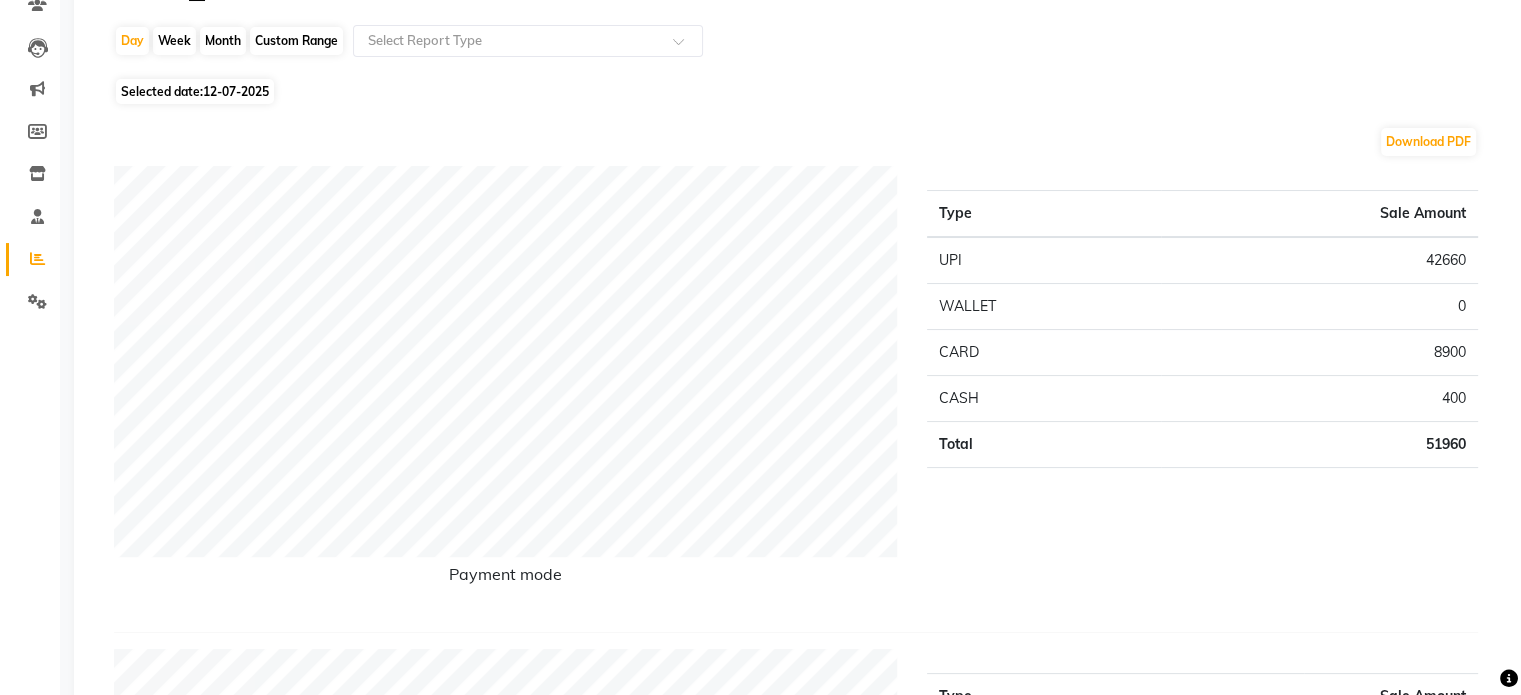 scroll, scrollTop: 28, scrollLeft: 0, axis: vertical 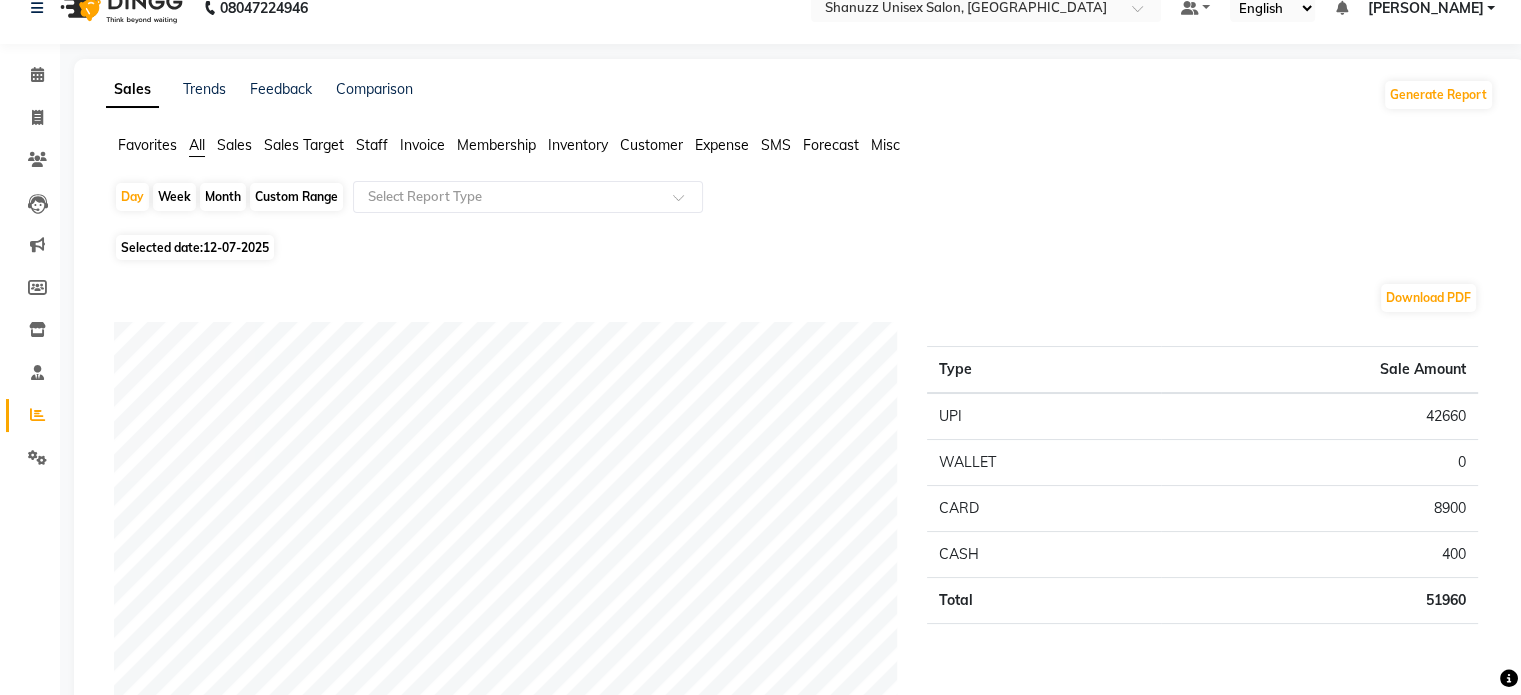 click on "Sale Amount" 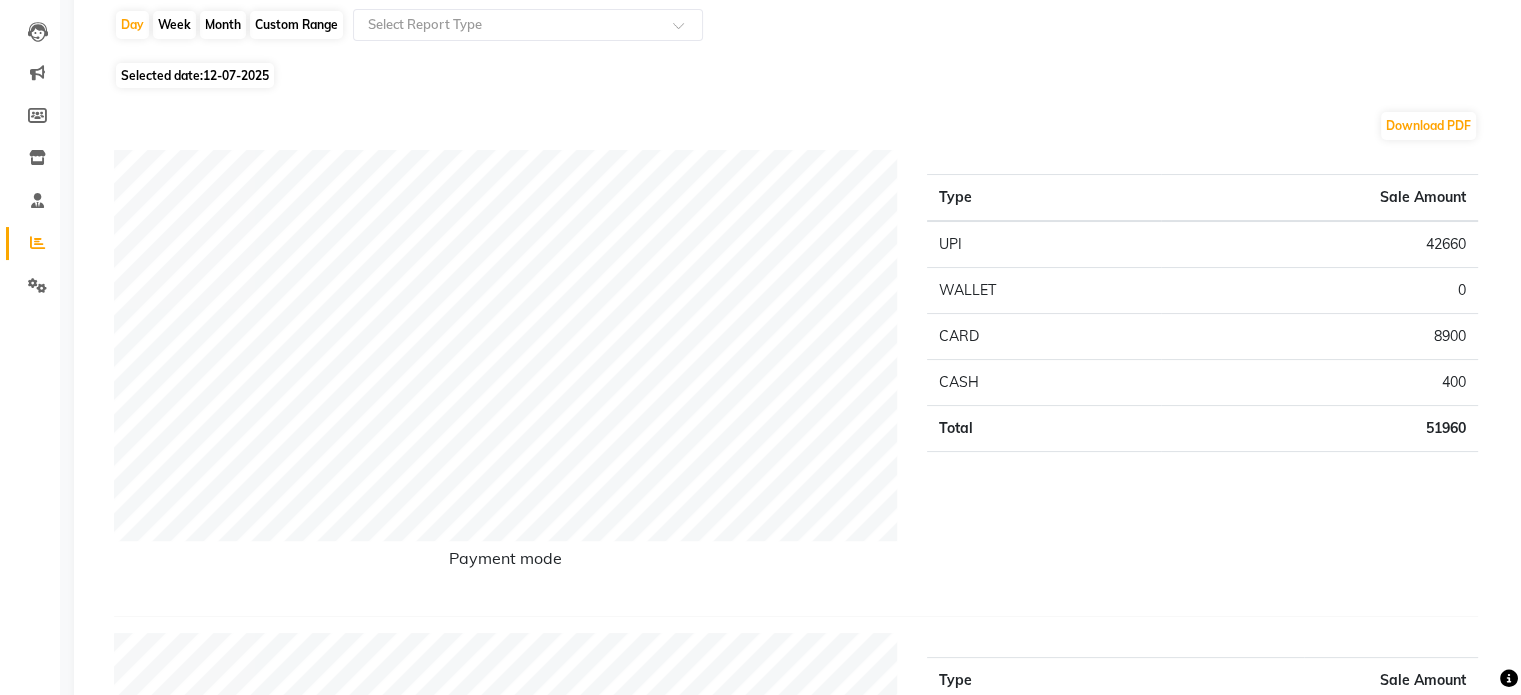 scroll, scrollTop: 0, scrollLeft: 0, axis: both 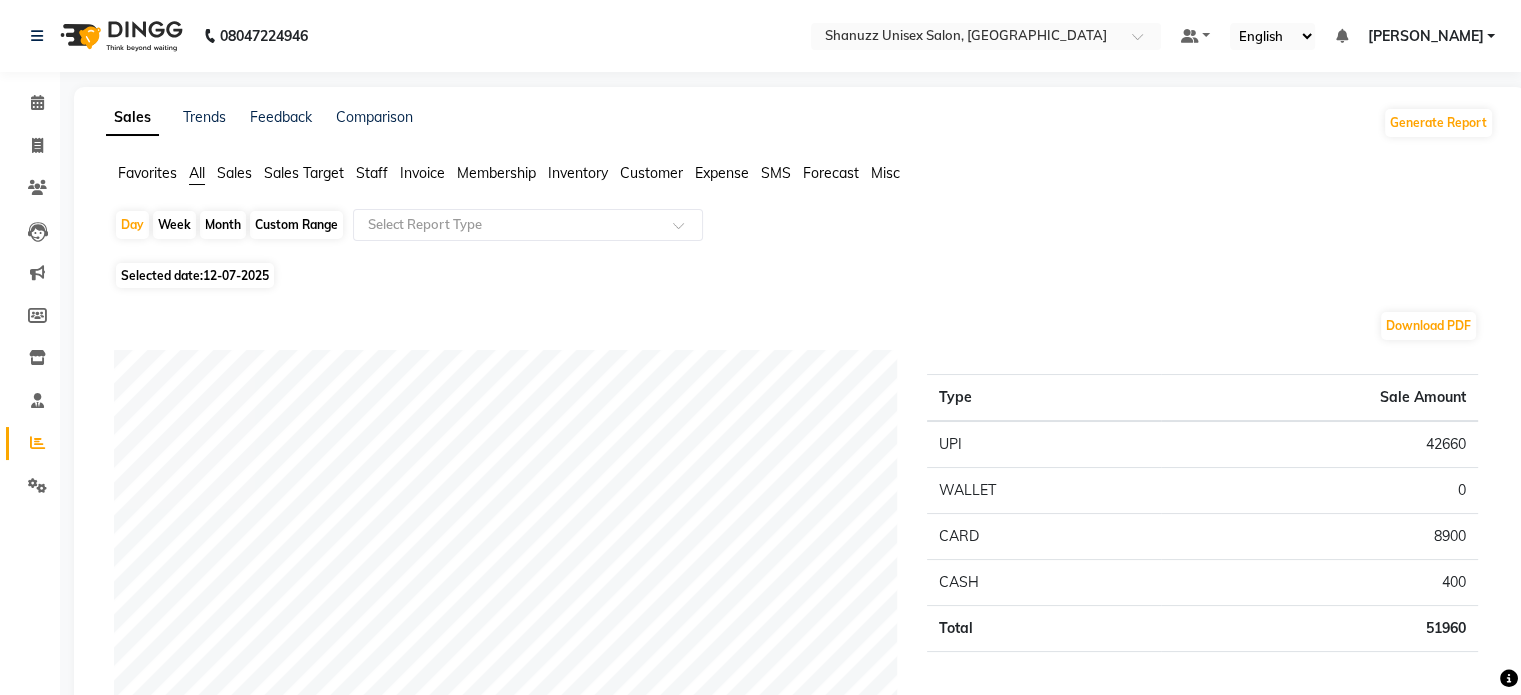 click on "Calendar" 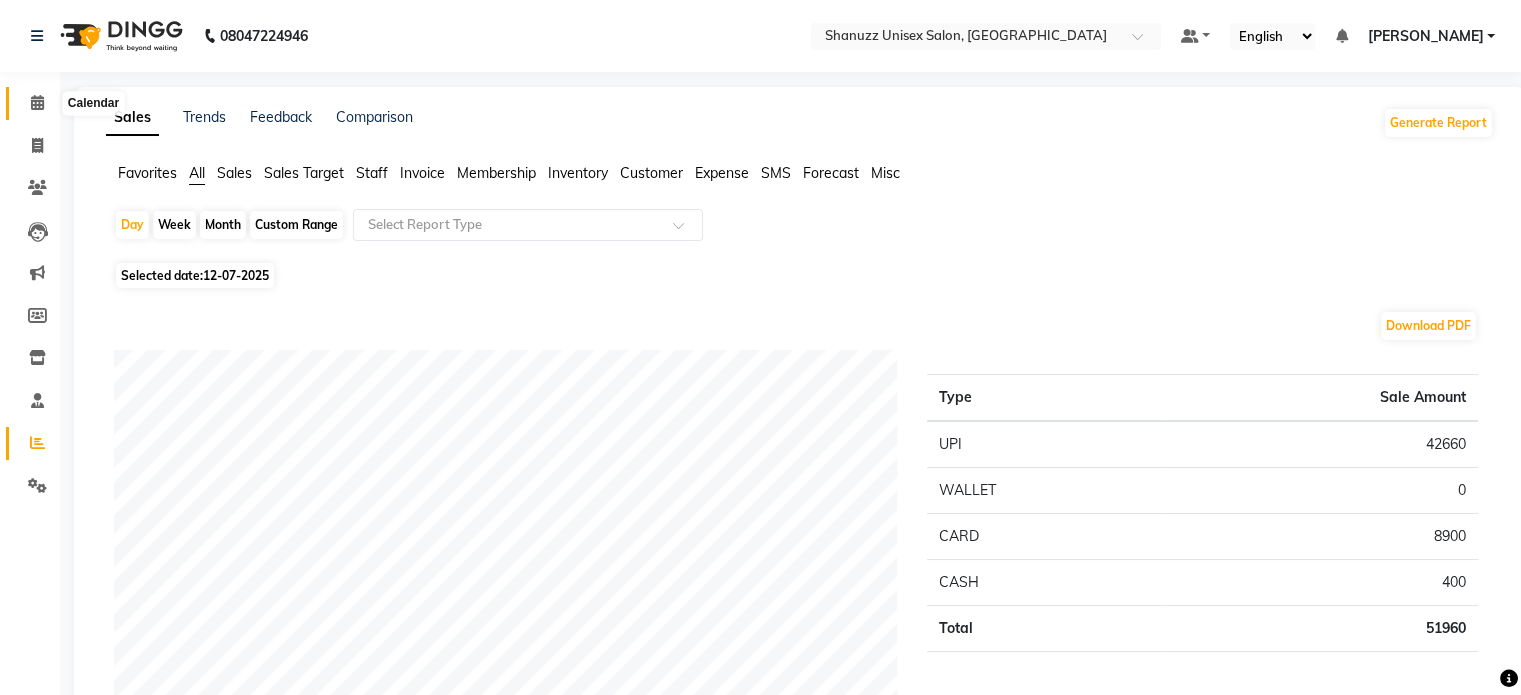 click 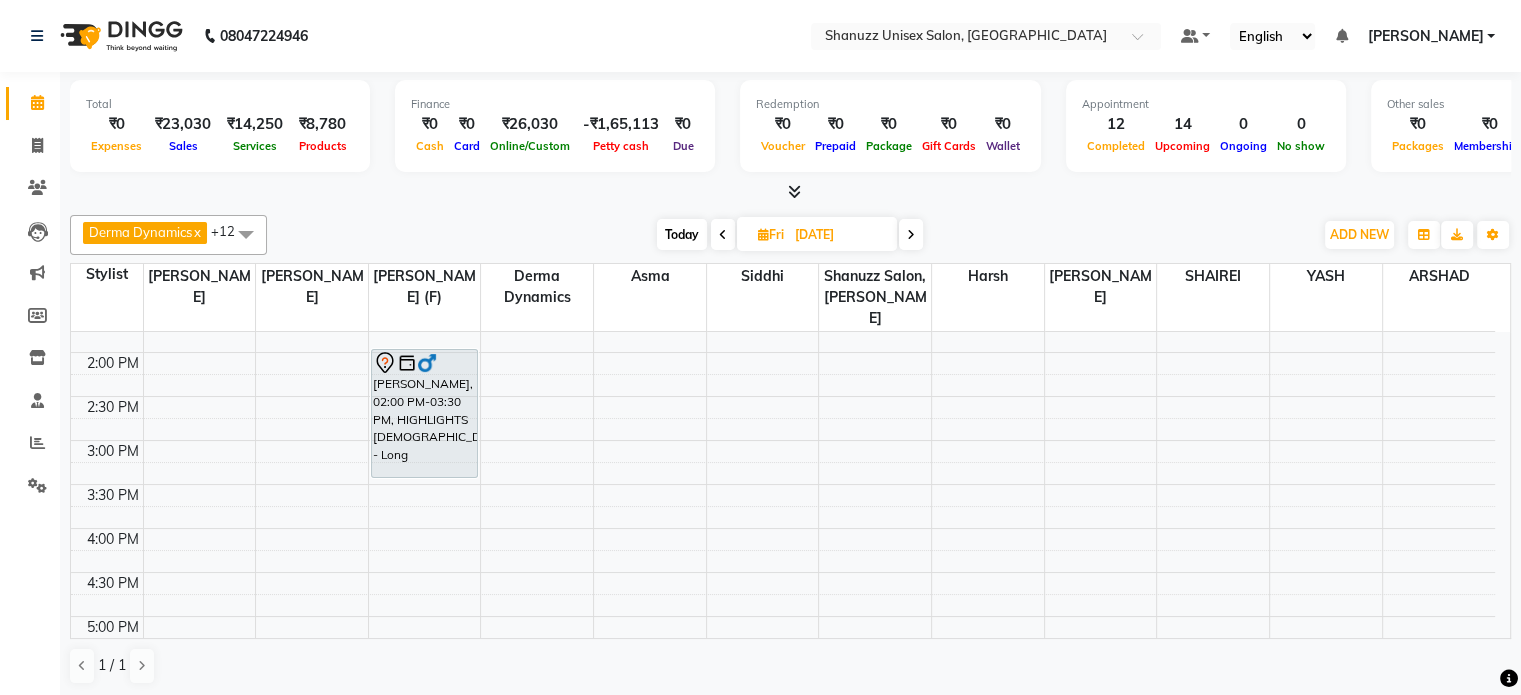 scroll, scrollTop: 420, scrollLeft: 0, axis: vertical 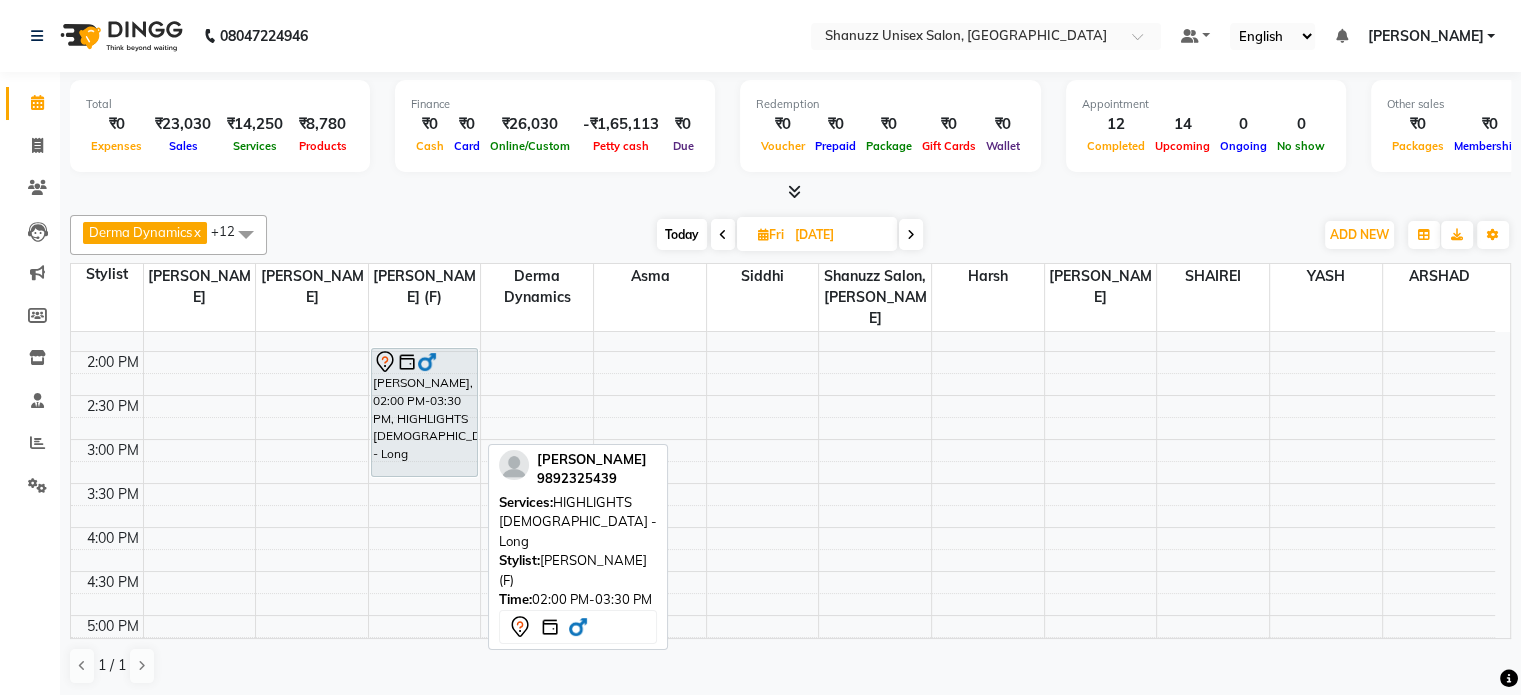 click on "RAKESH MOHAN PEDNEKAR, 02:00 PM-03:30 PM, HIGHLIGHTS Male - Long" at bounding box center [424, 412] 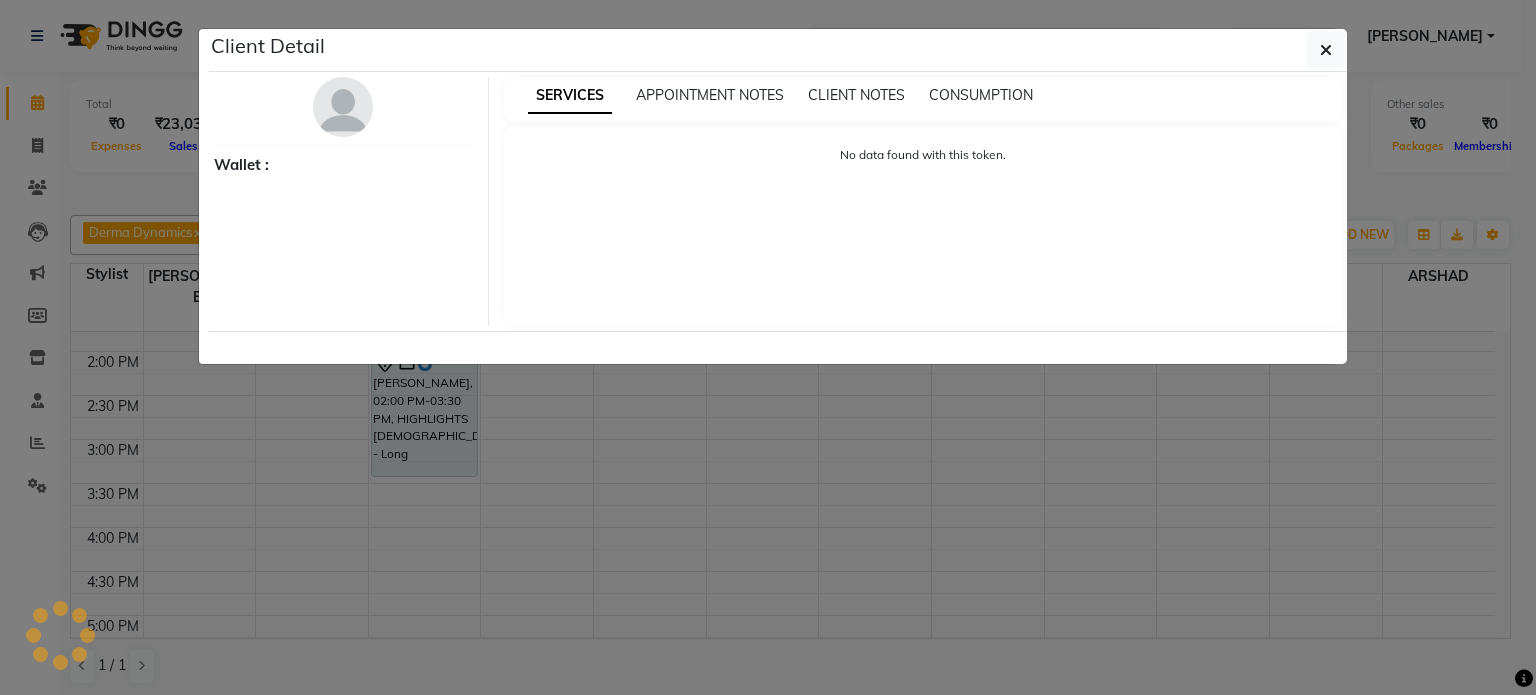 select on "7" 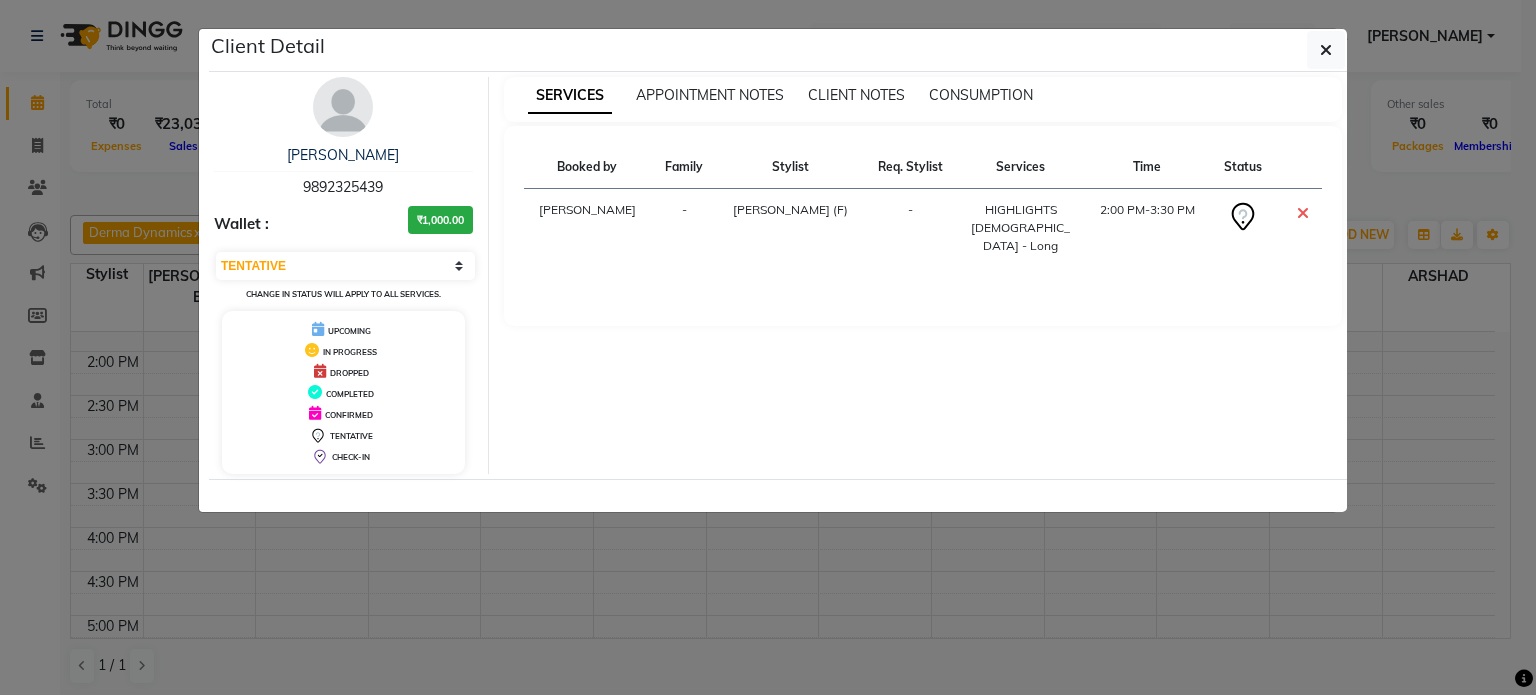 click on "Client Detail  RAKESH MOHAN PEDNEKAR   9892325439 Wallet : ₹1,000.00 Select CONFIRMED TENTATIVE Change in status will apply to all services. UPCOMING IN PROGRESS DROPPED COMPLETED CONFIRMED TENTATIVE CHECK-IN SERVICES APPOINTMENT NOTES CLIENT NOTES CONSUMPTION Booked by Family Stylist Req. Stylist Services Time Status  Salvana Motha  - Shanu Sir (F) -  HIGHLIGHTS Male - Long   2:00 PM-3:30 PM" 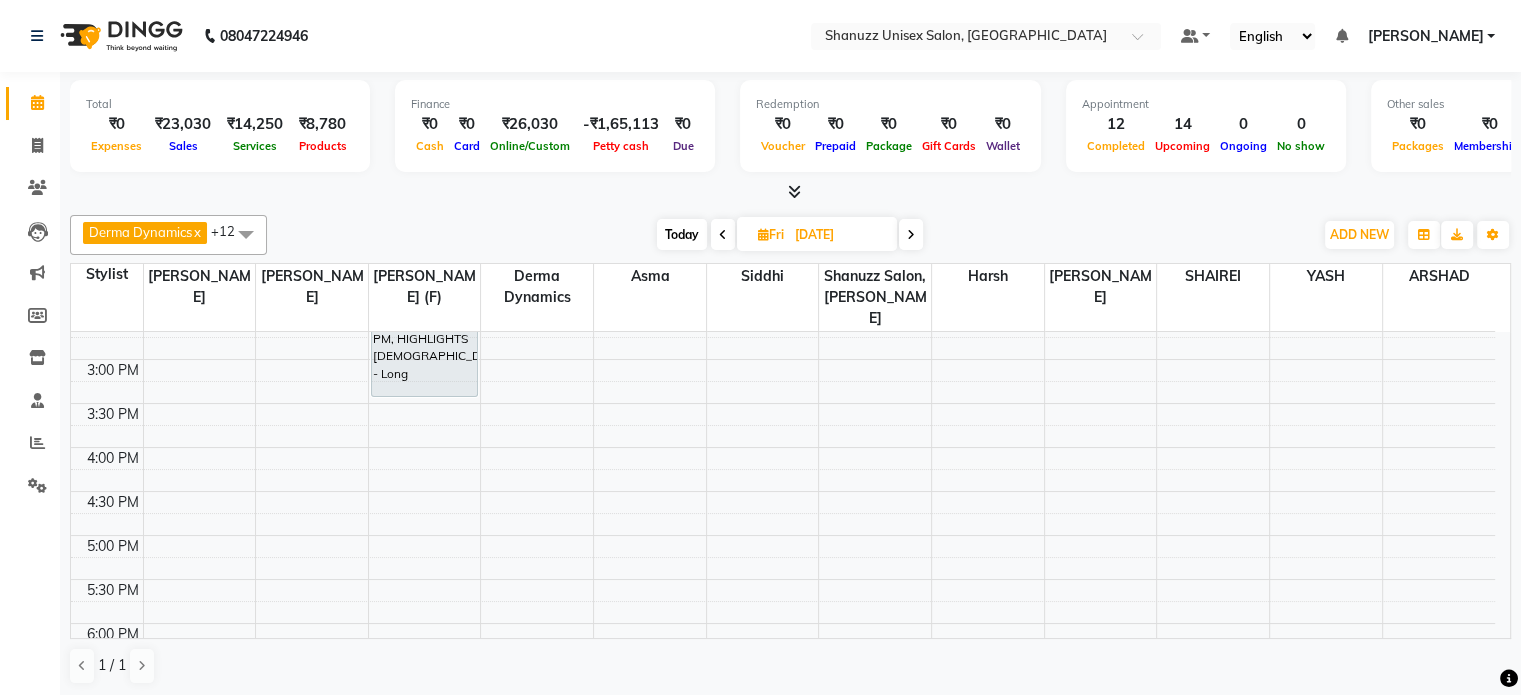 scroll, scrollTop: 718, scrollLeft: 0, axis: vertical 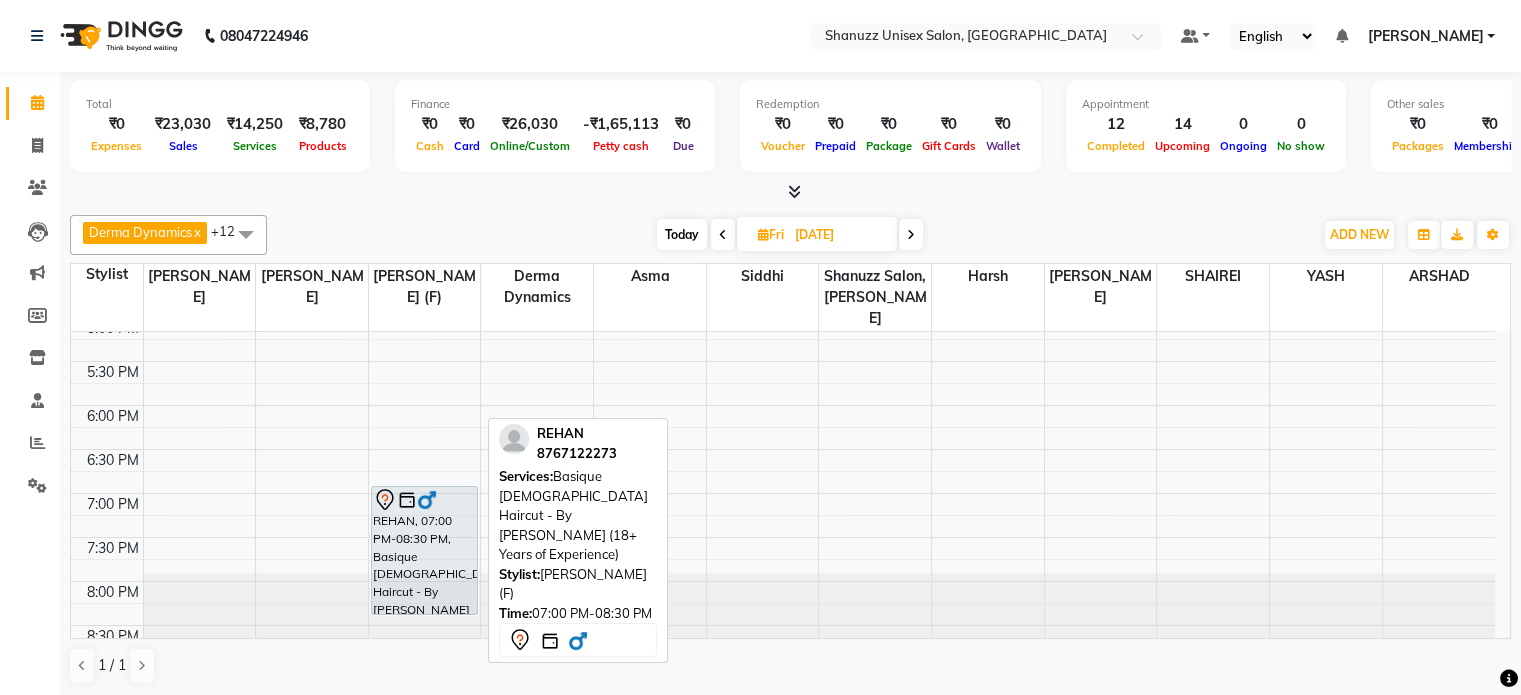 click on "REHAN, 07:00 PM-08:30 PM, Basique MALE Haircut - By Shanuzz (18+ Years of Experience)" at bounding box center (424, 550) 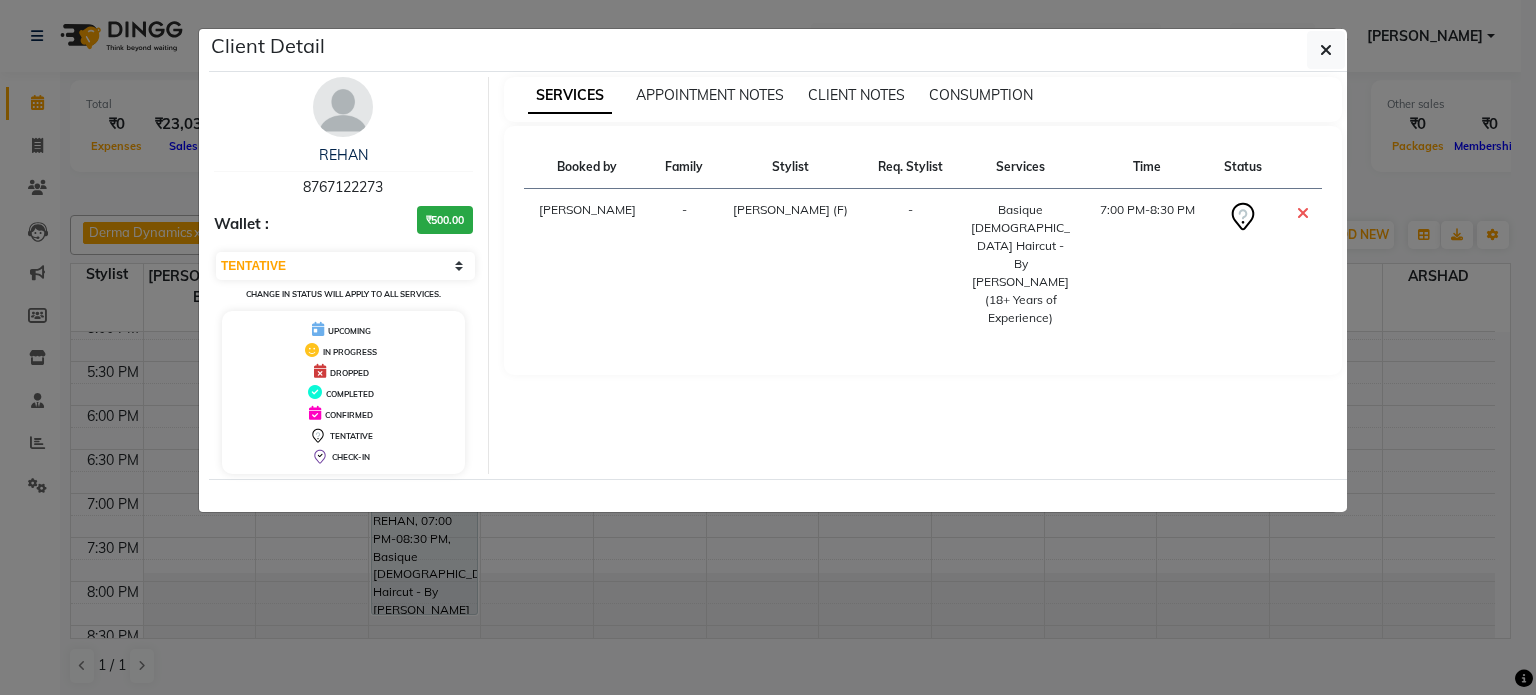 click on "Client Detail  REHAN    8767122273 Wallet : ₹500.00 Select CONFIRMED TENTATIVE Change in status will apply to all services. UPCOMING IN PROGRESS DROPPED COMPLETED CONFIRMED TENTATIVE CHECK-IN SERVICES APPOINTMENT NOTES CLIENT NOTES CONSUMPTION Booked by Family Stylist Req. Stylist Services Time Status  Salvana Motha  - Shanu Sir (F) -  Basique MALE Haircut - By Shanuzz (18+ Years of Experience)   7:00 PM-8:30 PM" 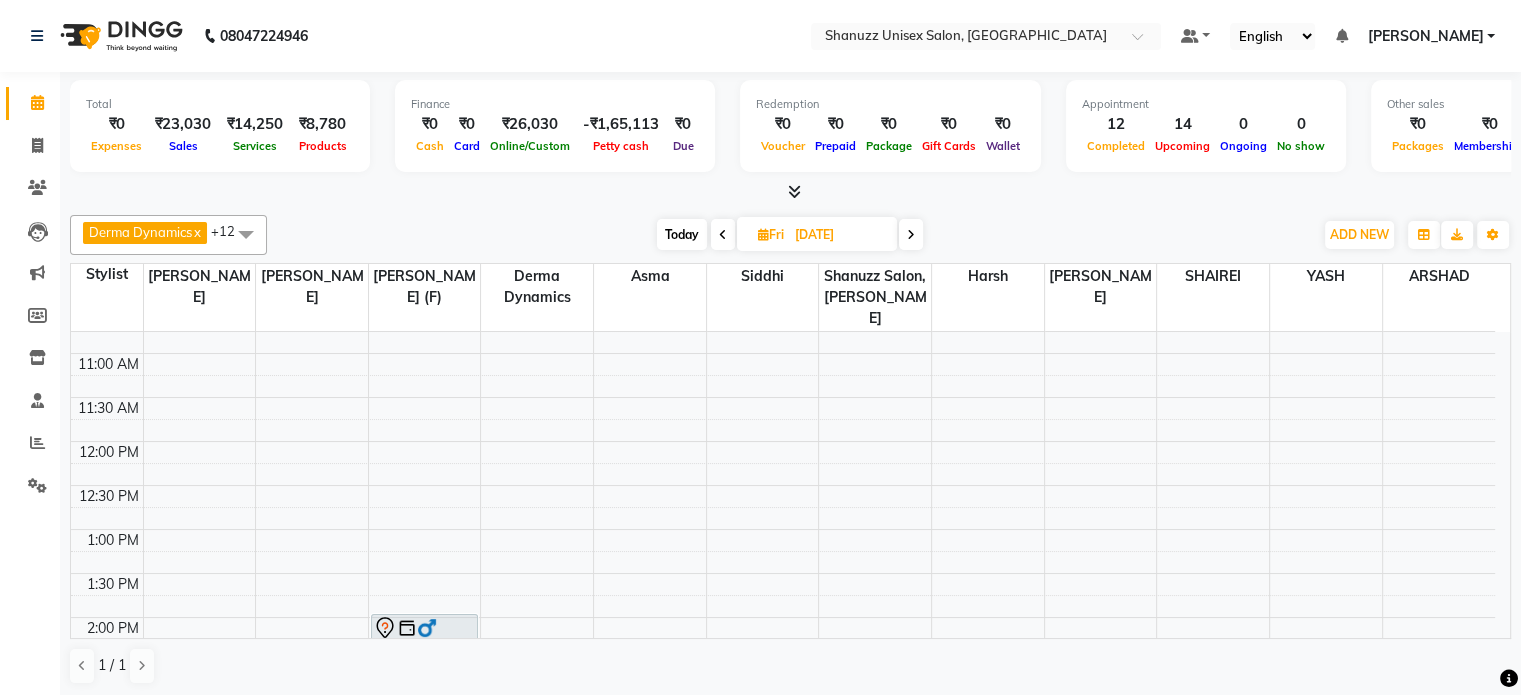 scroll, scrollTop: 149, scrollLeft: 0, axis: vertical 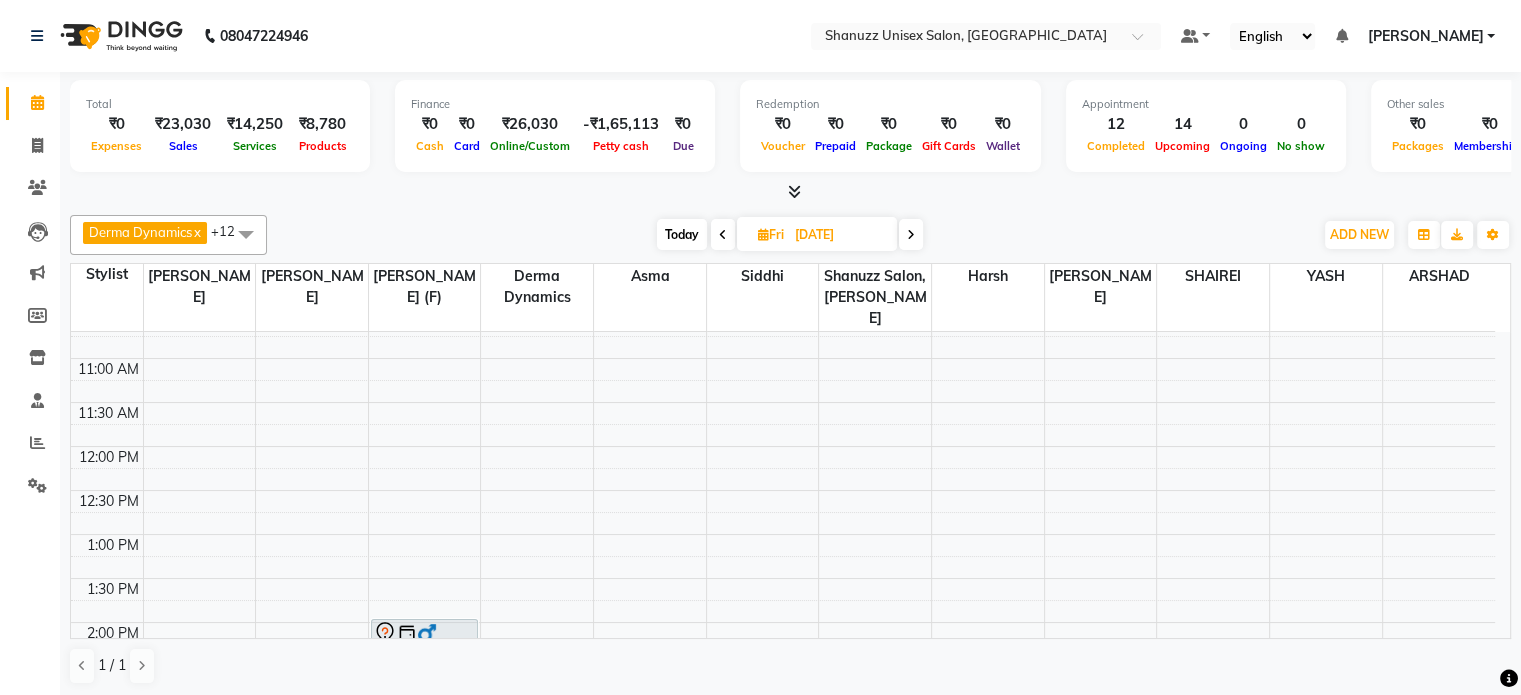click on "Today" at bounding box center [682, 234] 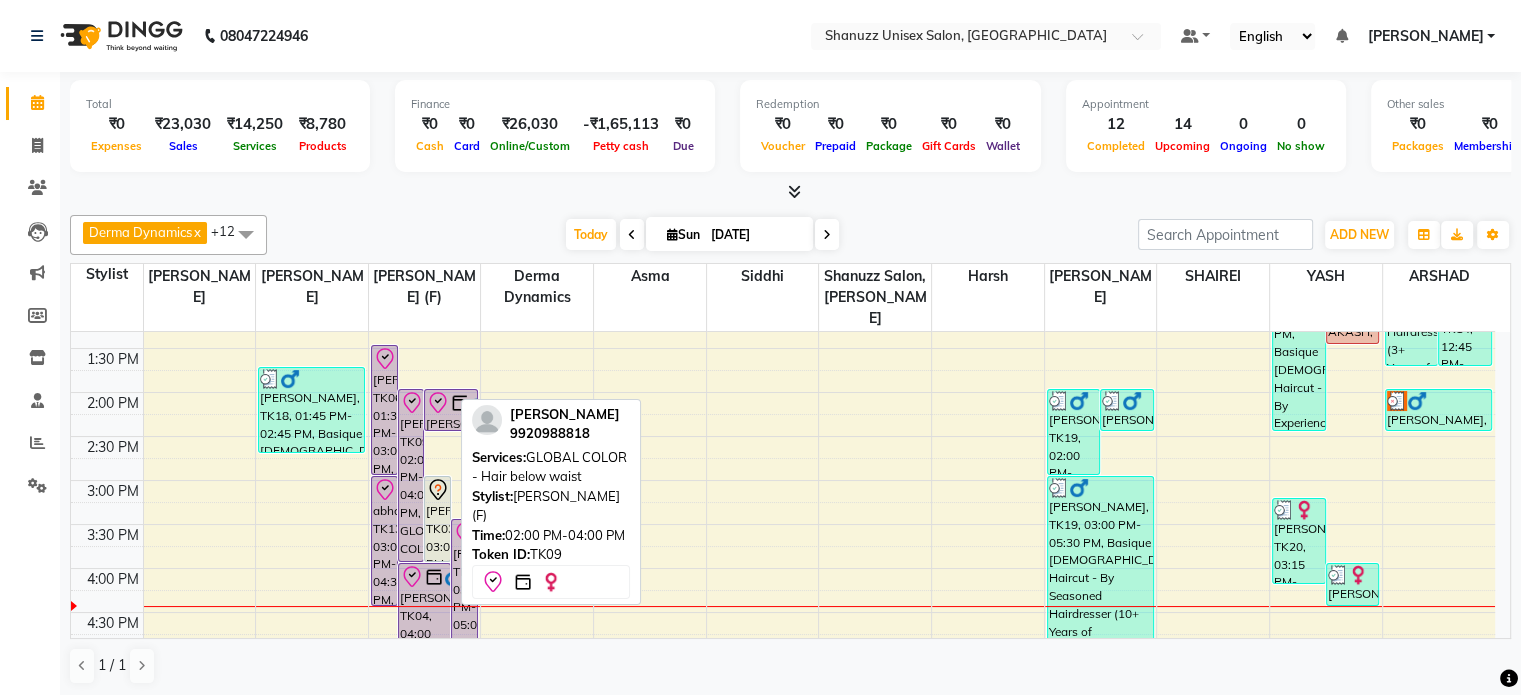 scroll, scrollTop: 376, scrollLeft: 0, axis: vertical 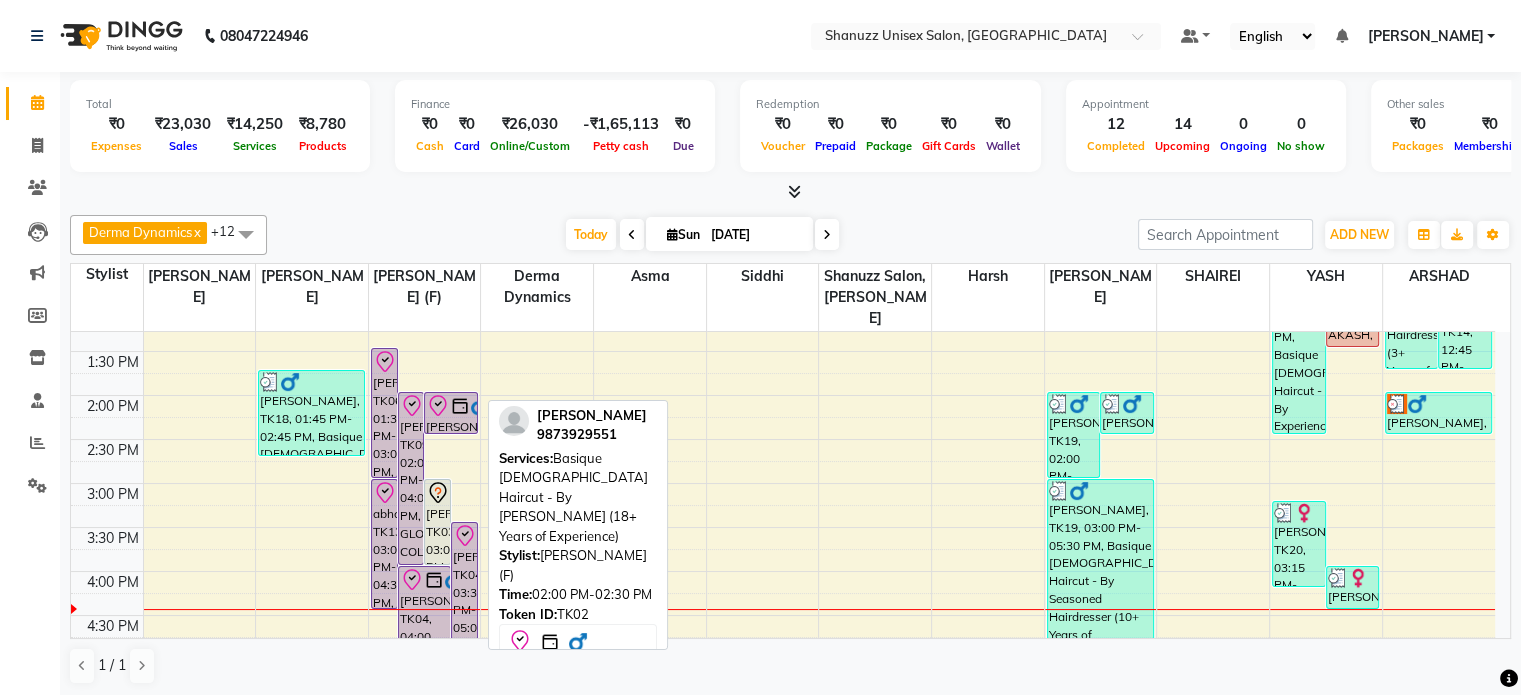 click 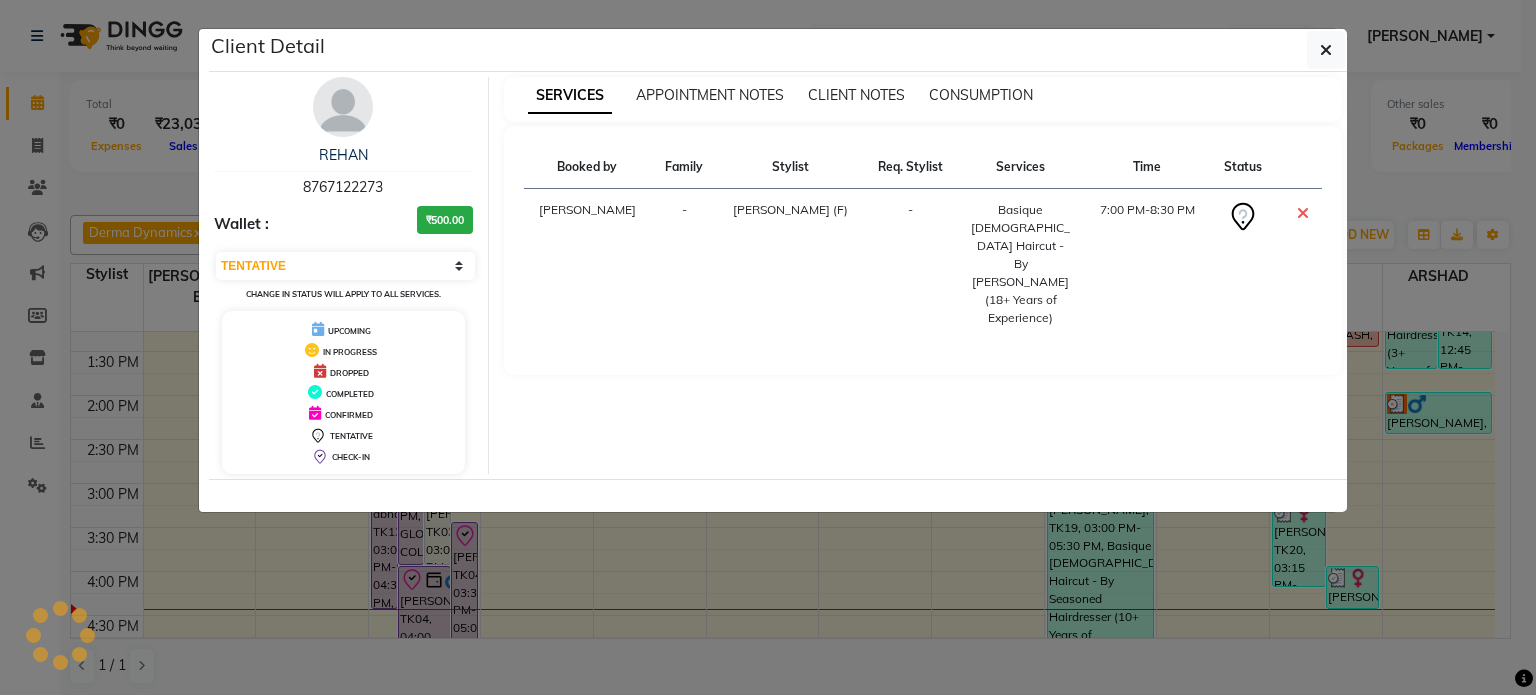 select on "8" 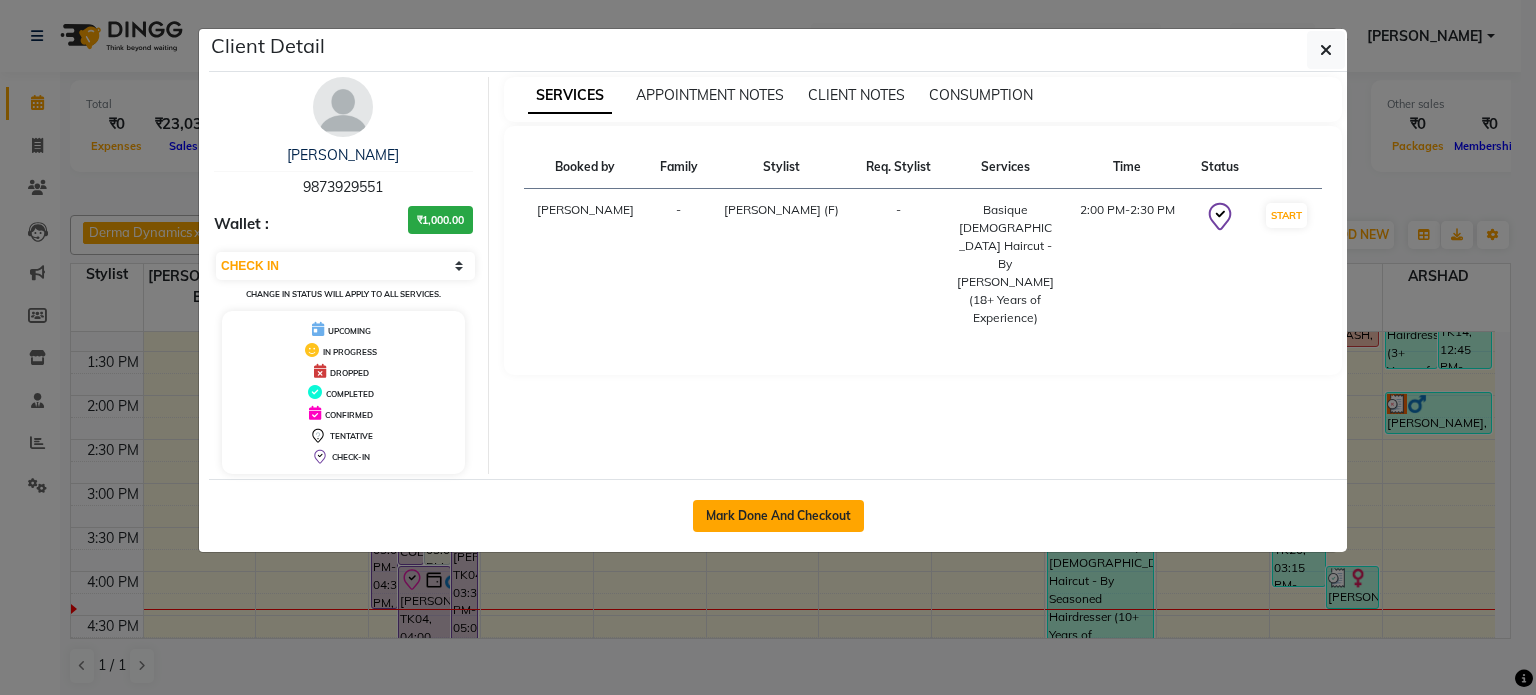 click on "Mark Done And Checkout" 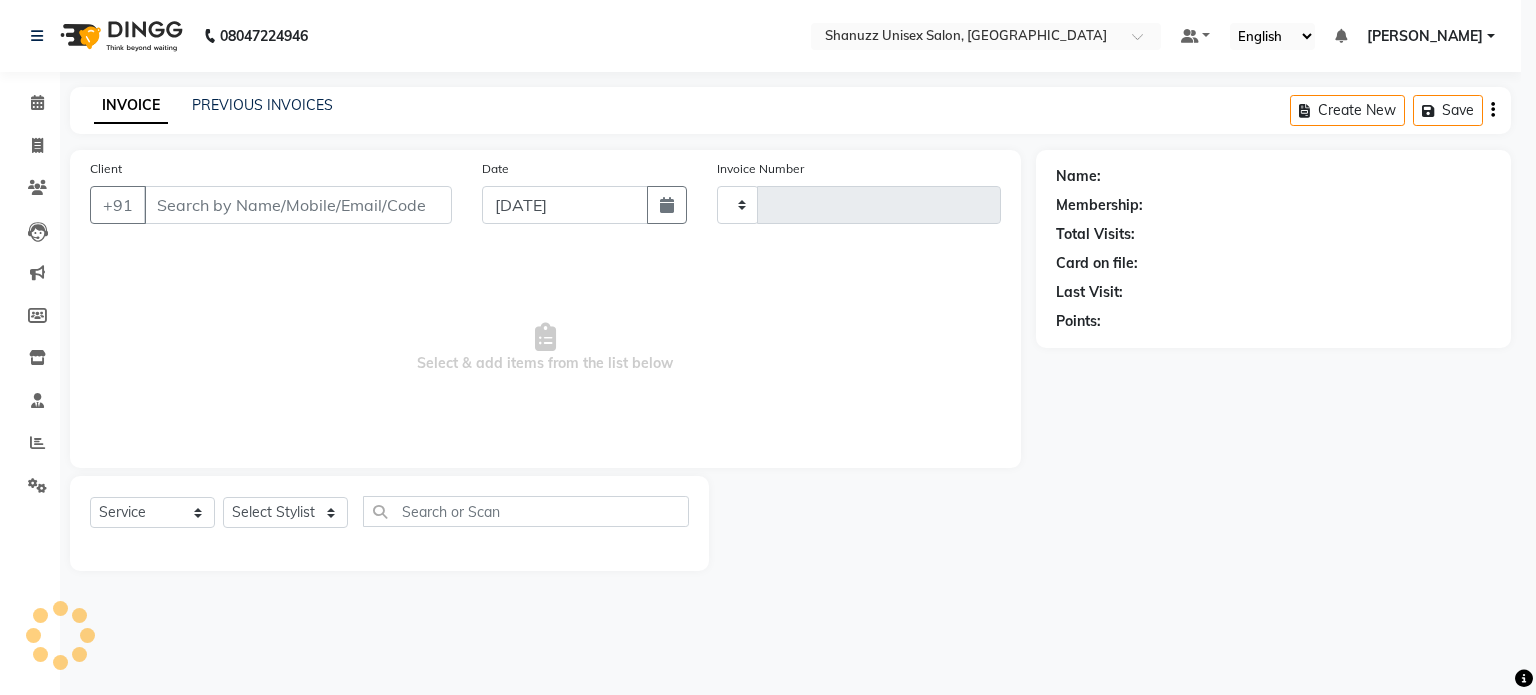 type on "0989" 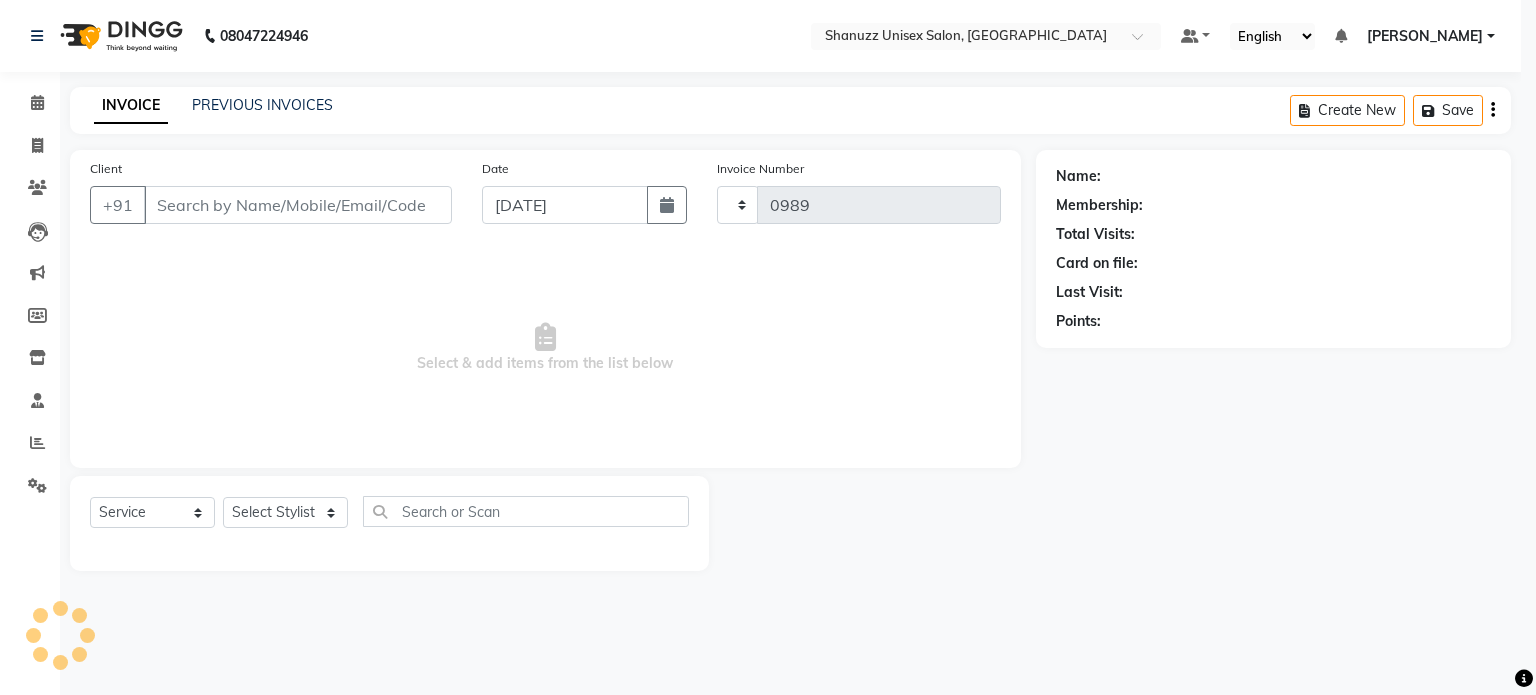 select on "3" 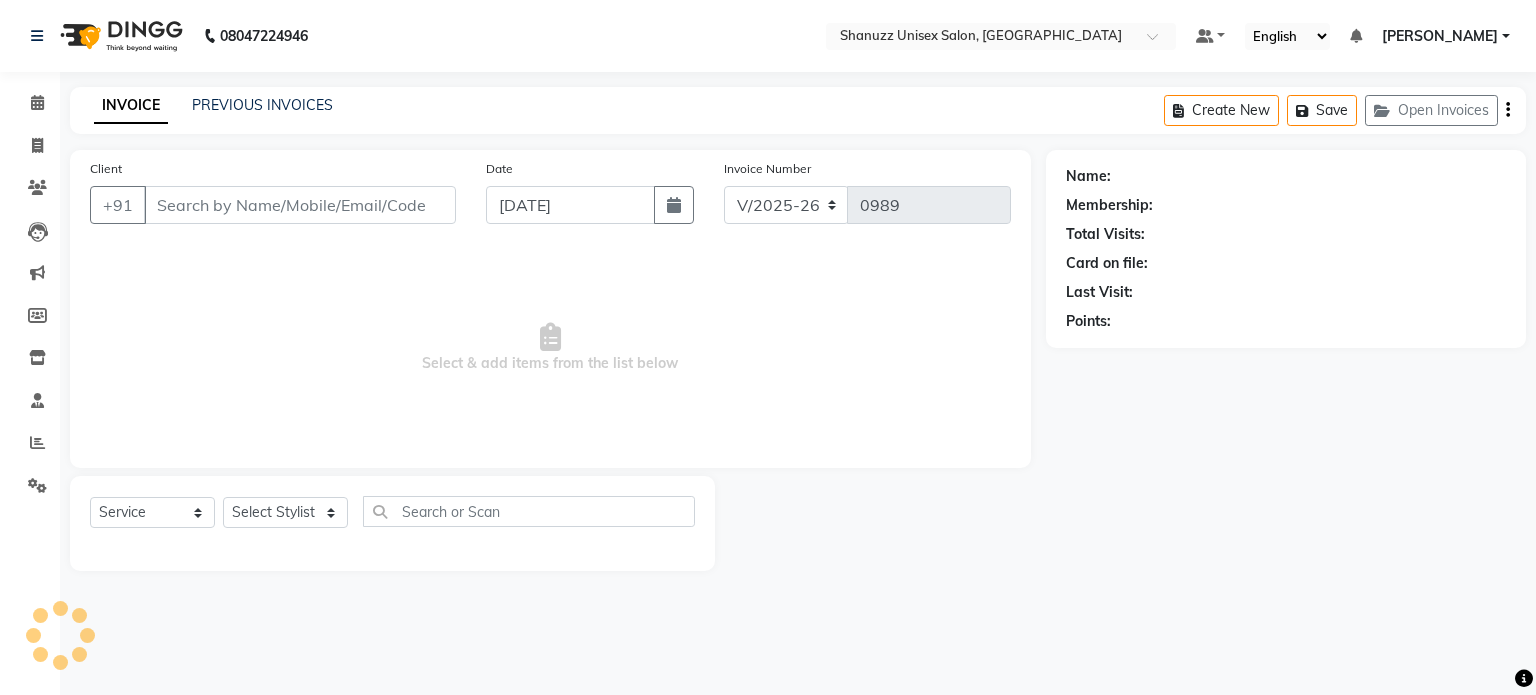 type on "9873929551" 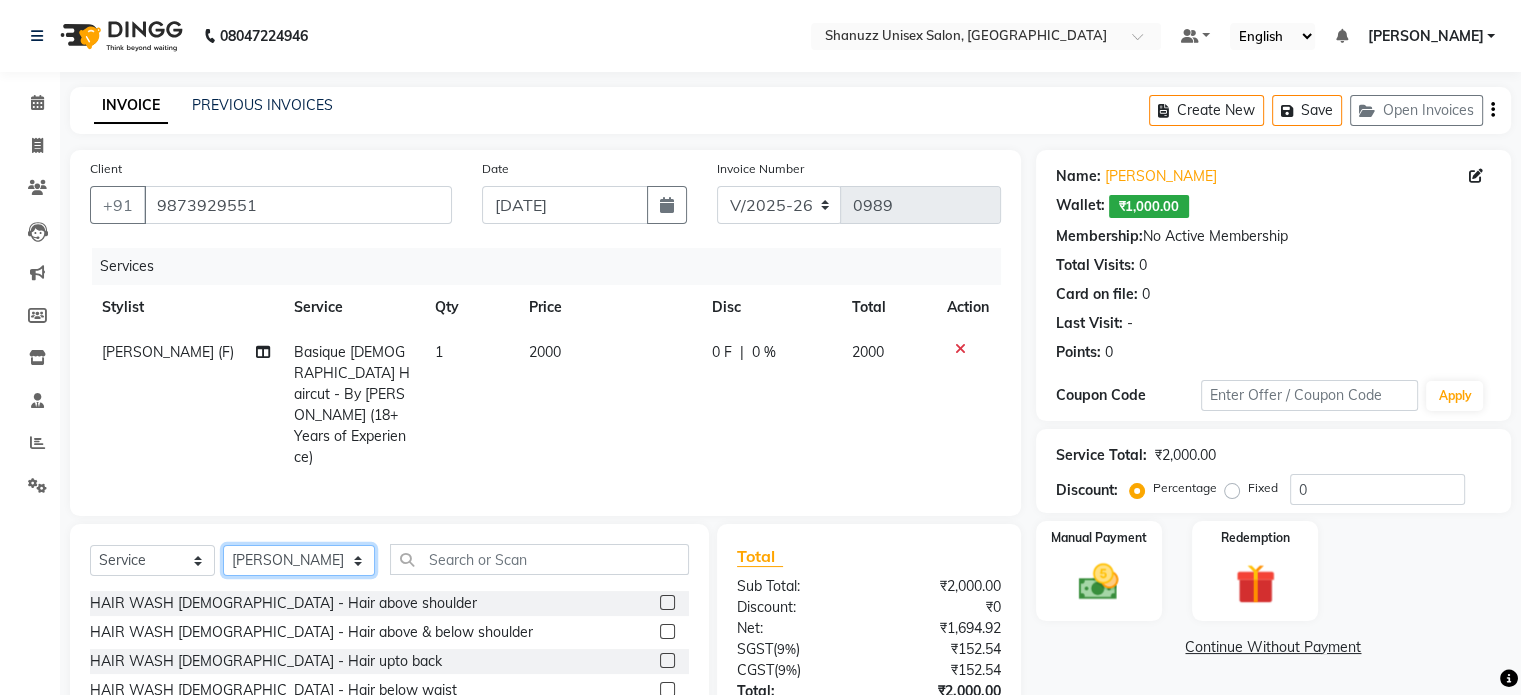 click on "Select Stylist Adnan  ARSHAD Asma  Derma Dynamics Devesh Francis (MO) Gufran Mansuri Harsh Mohd Faizan Mohd Imran  Omkar Osama Patel Rohan  ROSHAN Salvana Motha SAM Shahbaz (D) Shahne Alam SHAIREI Shanu Sir (F) Shanuzz (Oshiwara) Shanuzz Salon, Andheri Siddhi  SUBHASH  Tanishka Panchal VARSHADA JUVALE YASH" 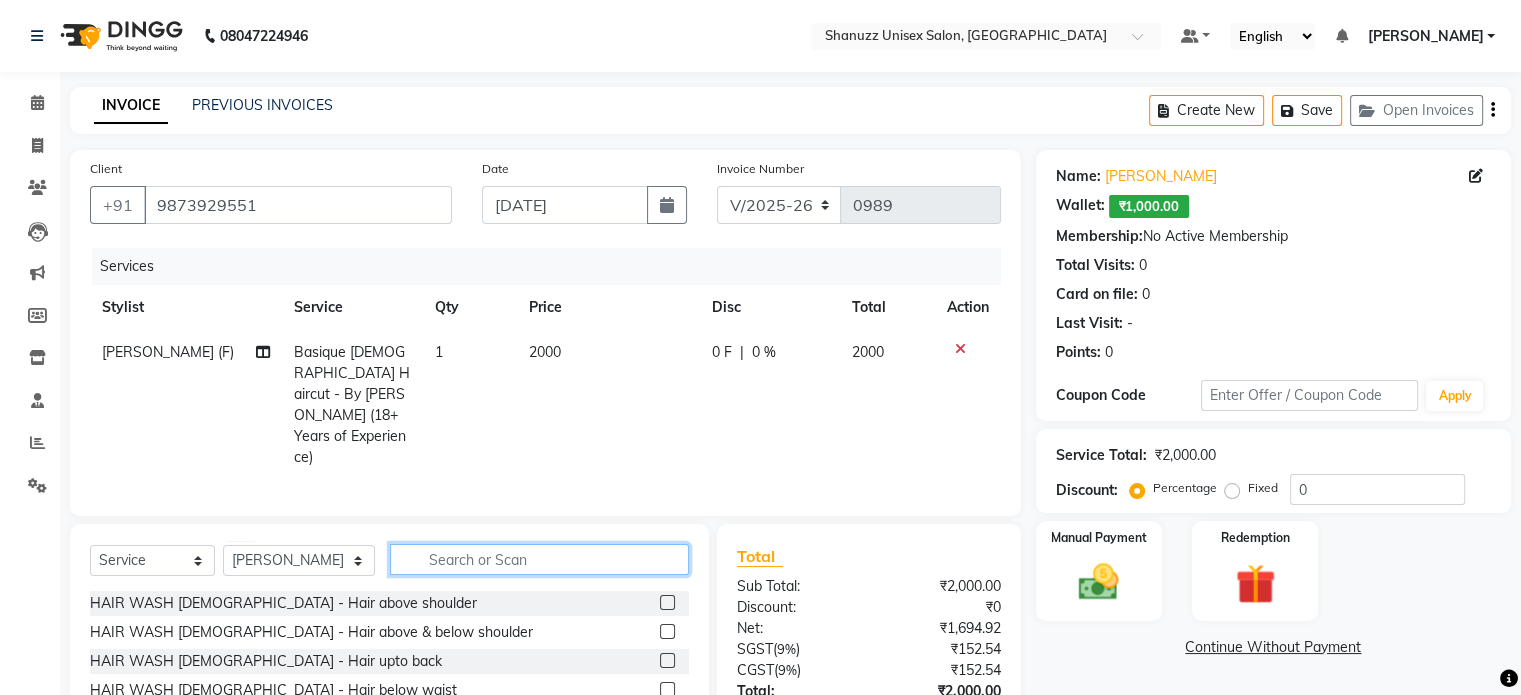 click 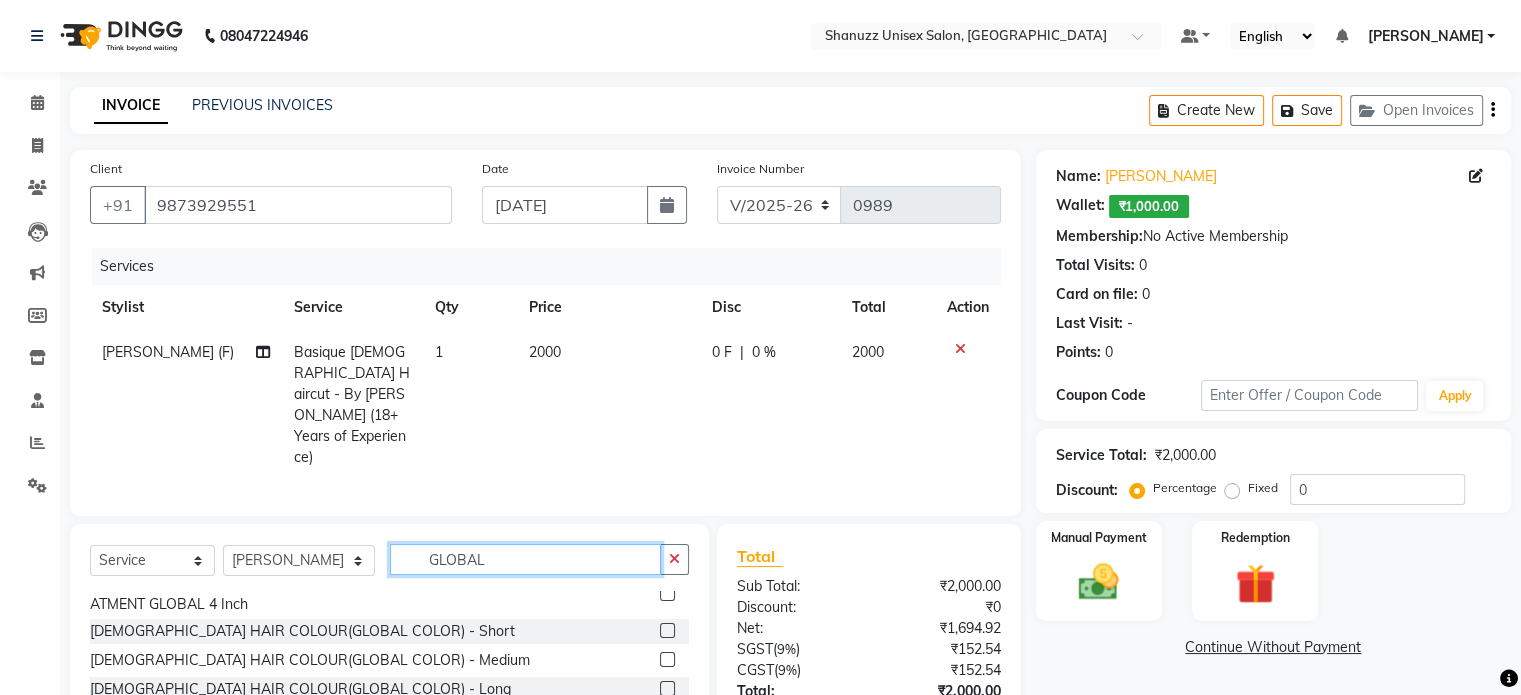 scroll, scrollTop: 56, scrollLeft: 0, axis: vertical 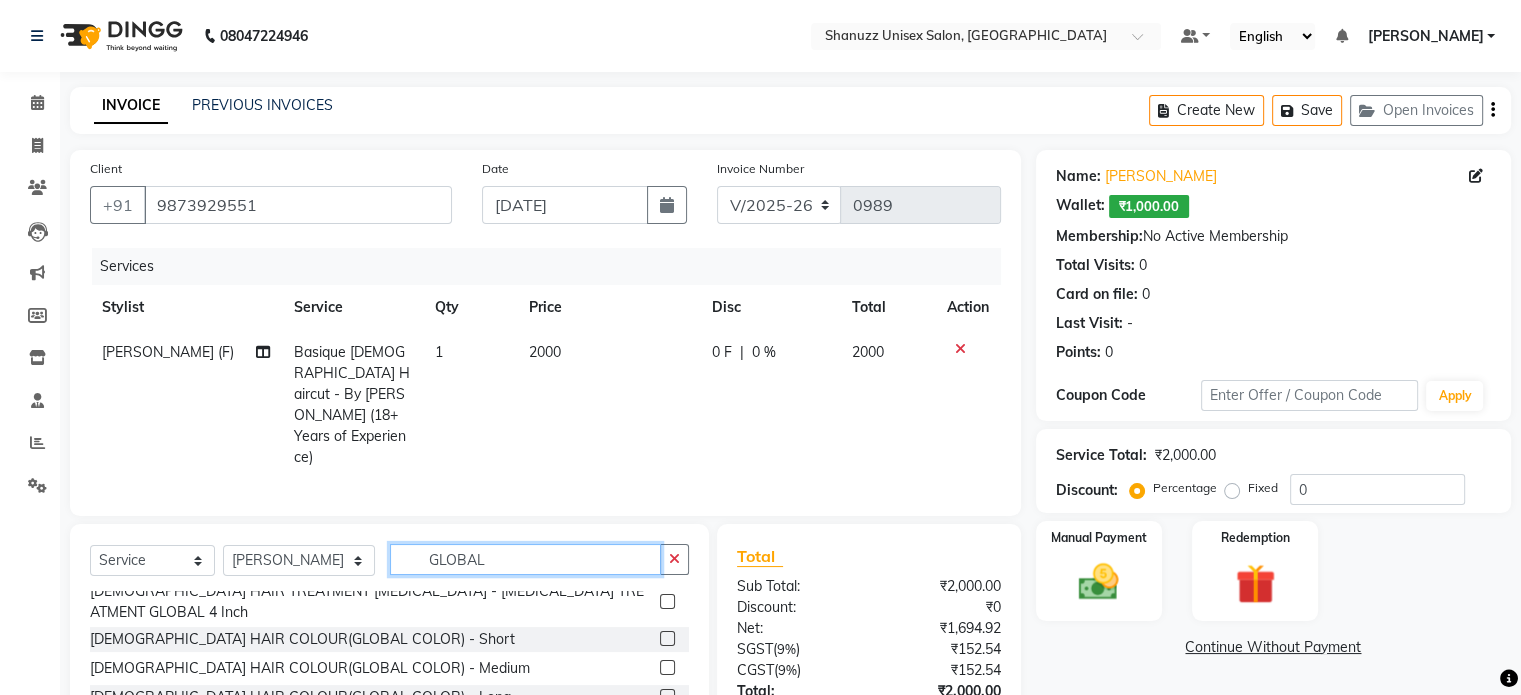 type on "GLOBAL" 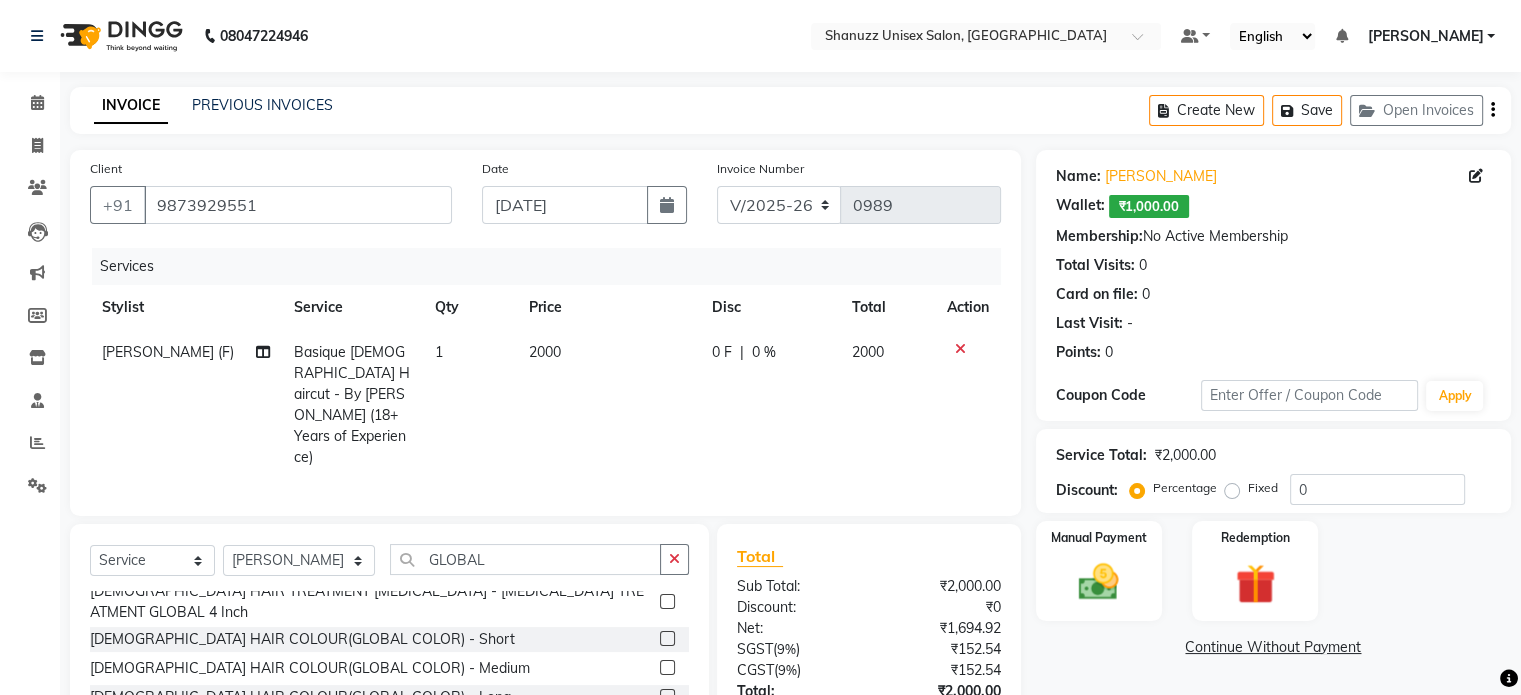 click 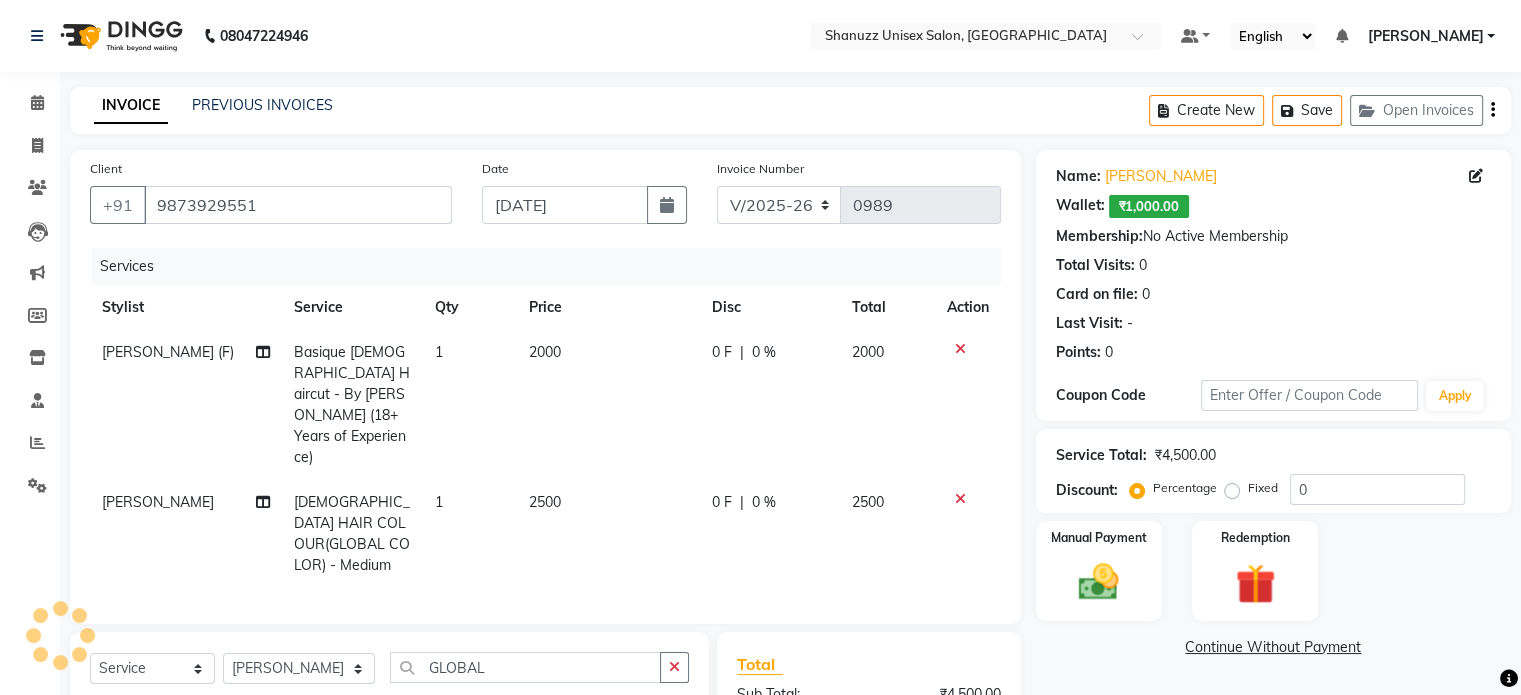 checkbox on "false" 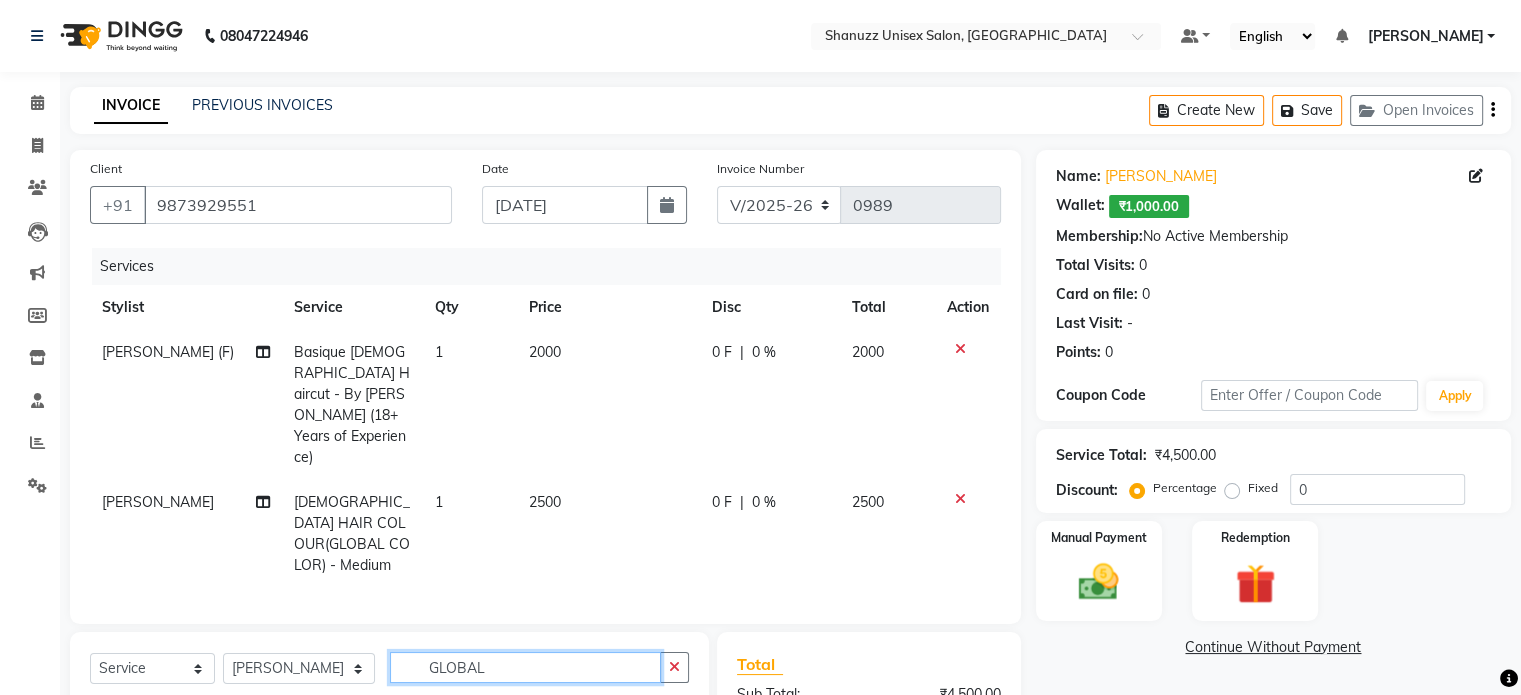 click on "GLOBAL" 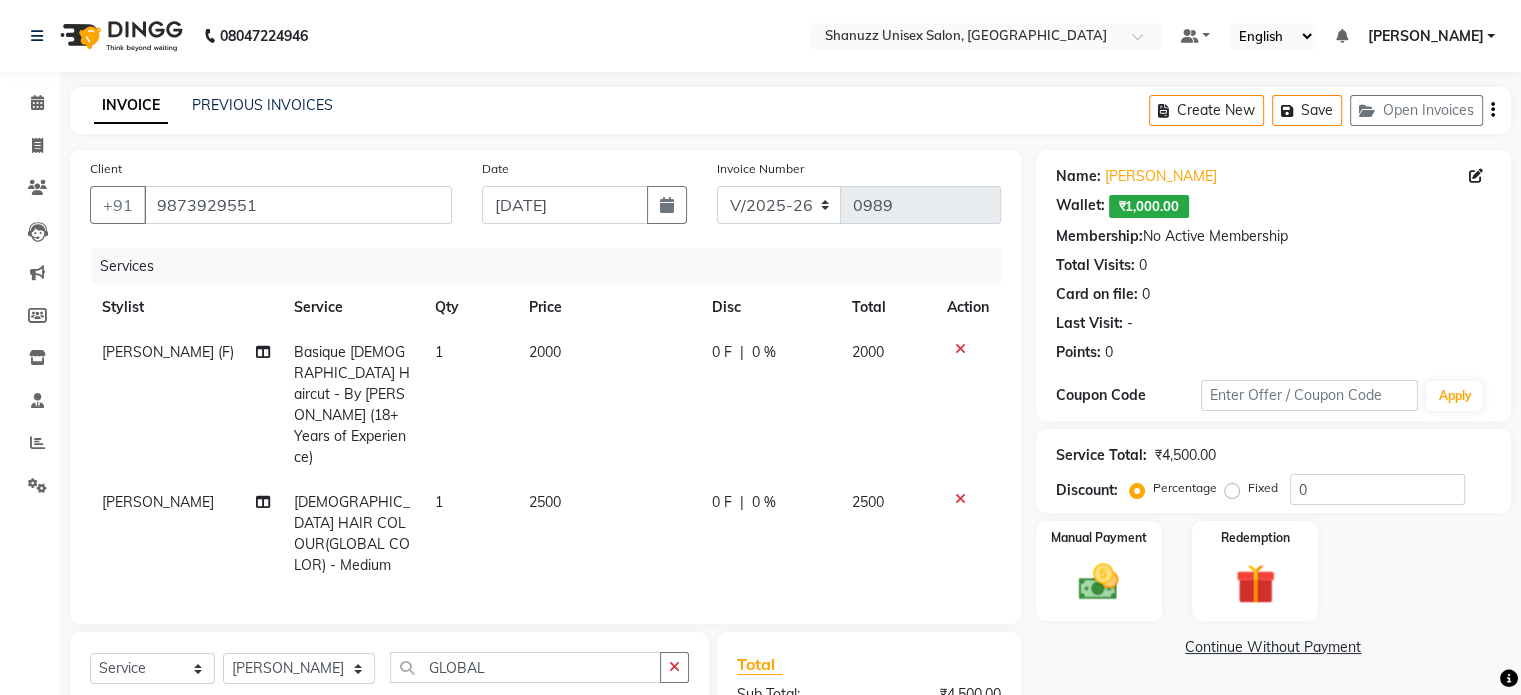 click on "2500" 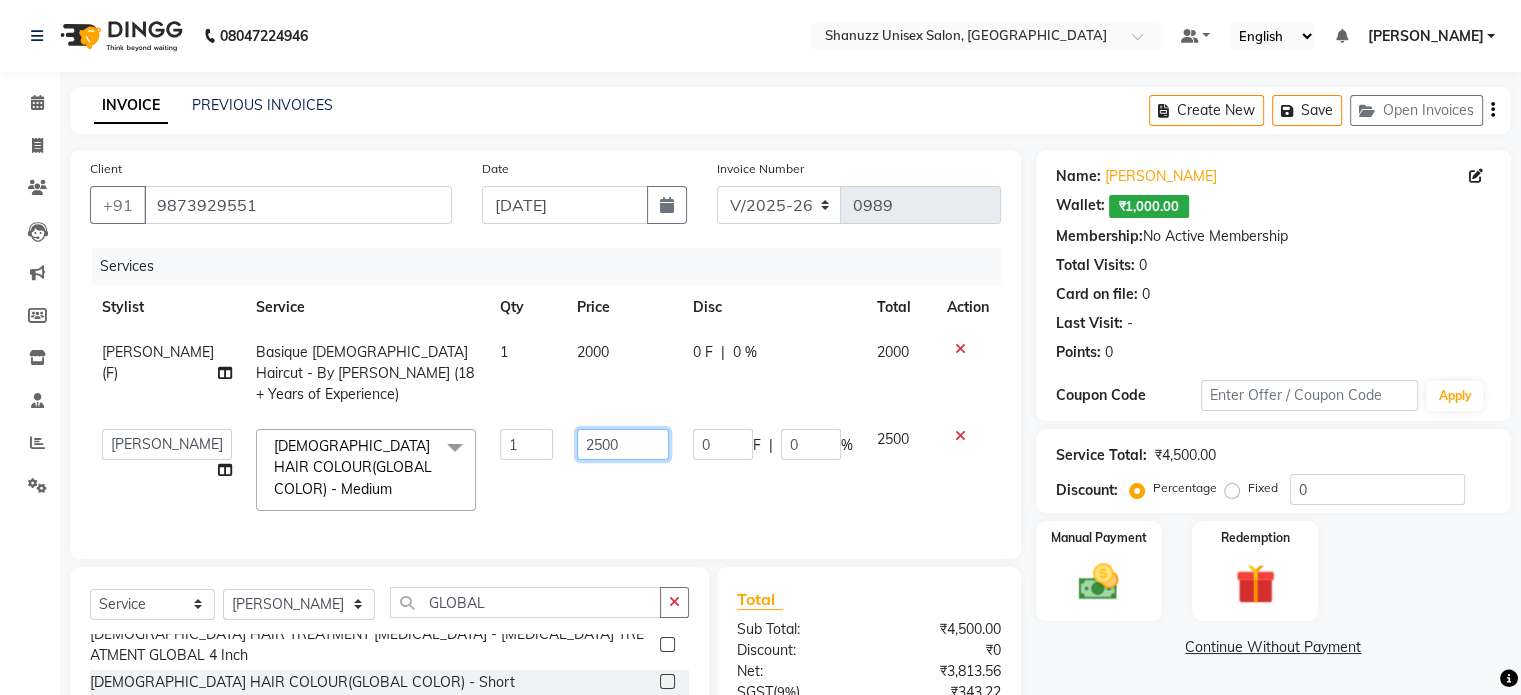 click on "2500" 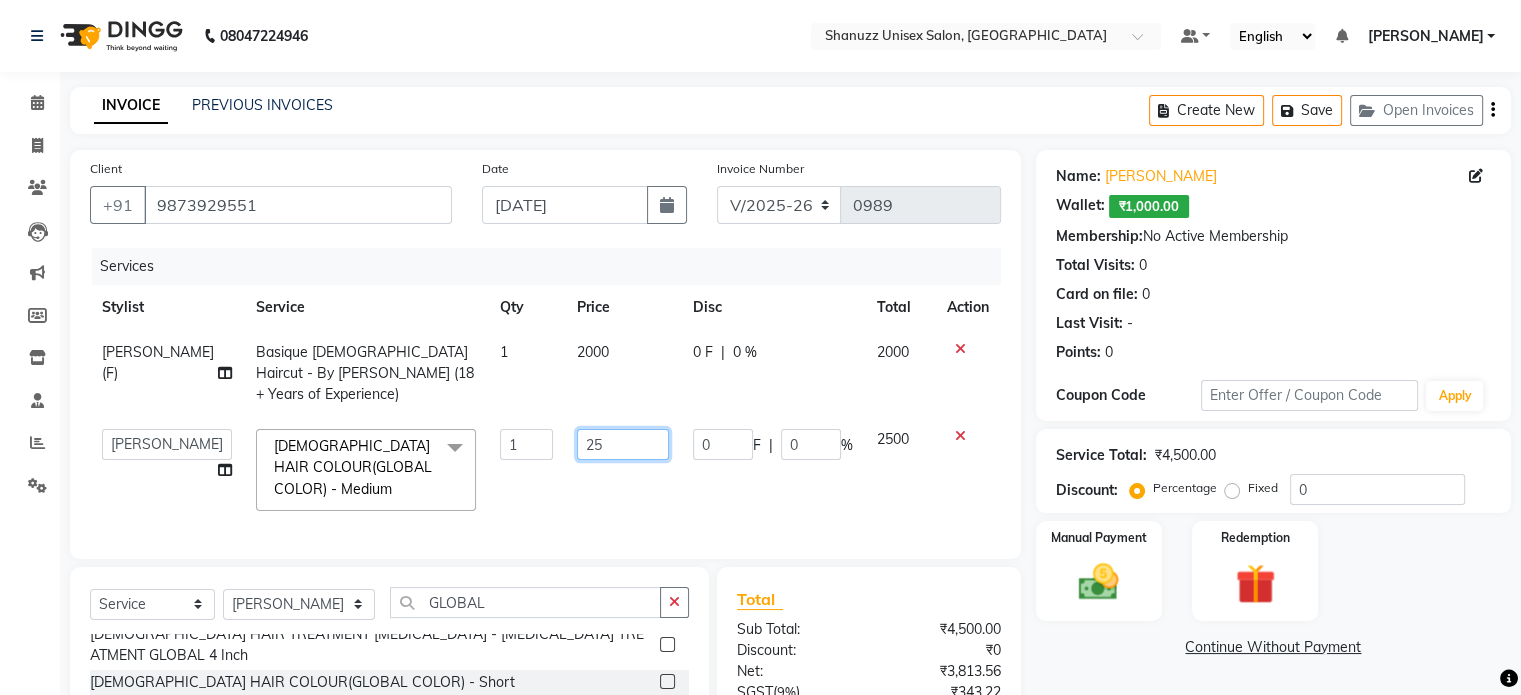type on "2" 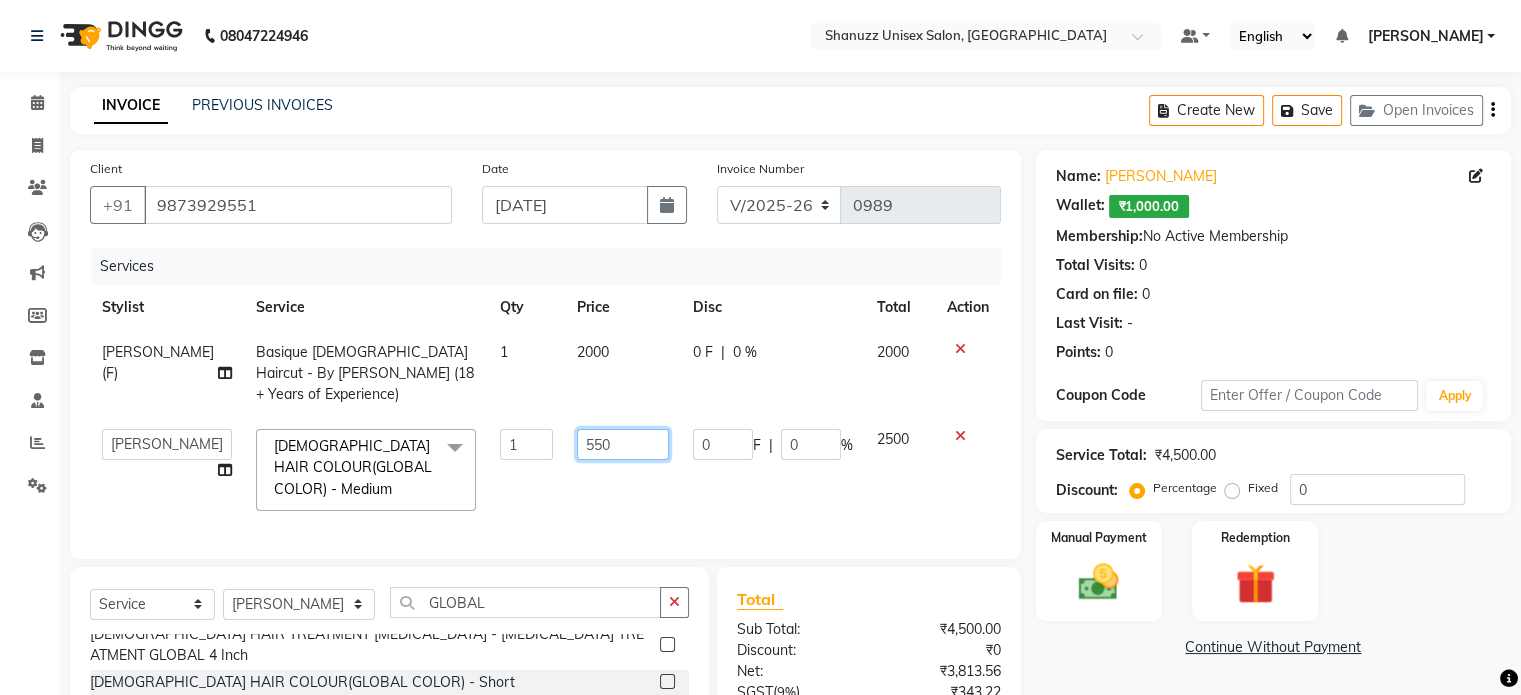 type on "5500" 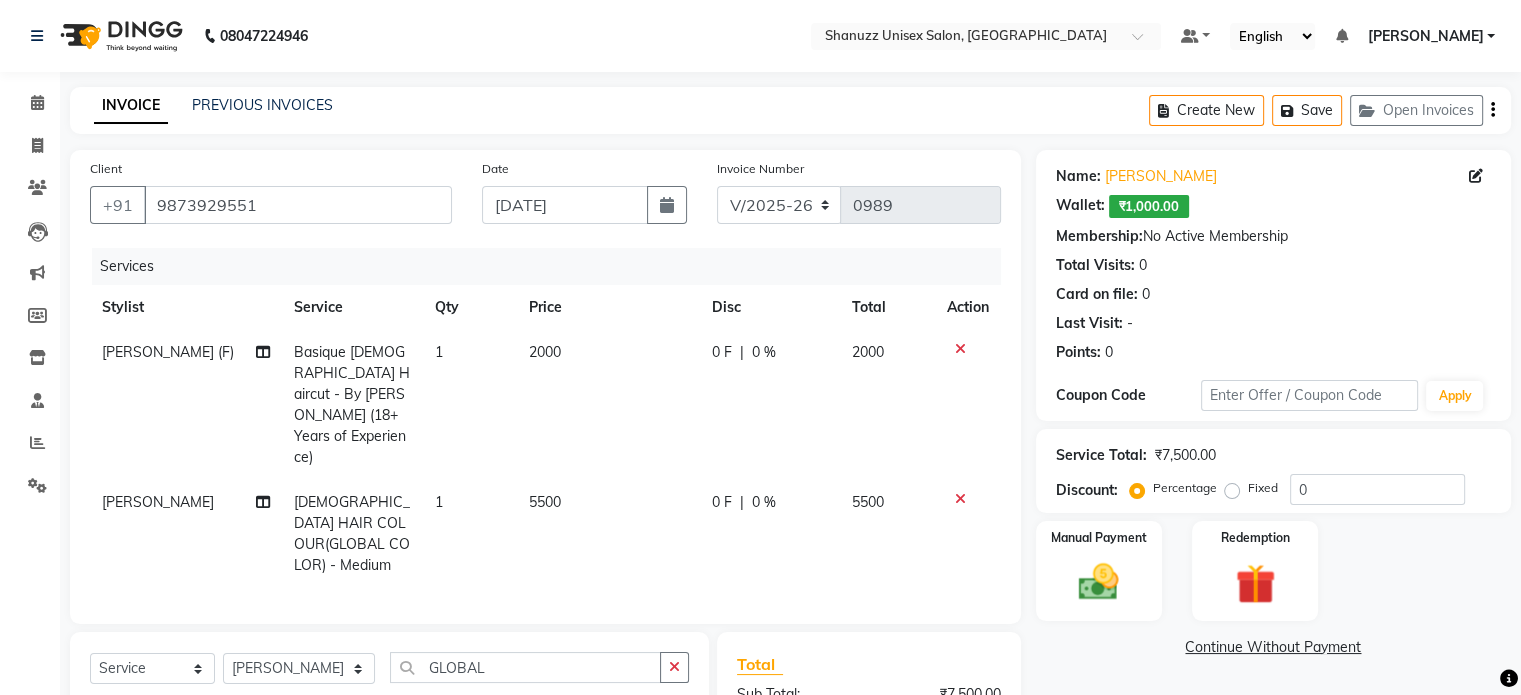 click on "0 %" 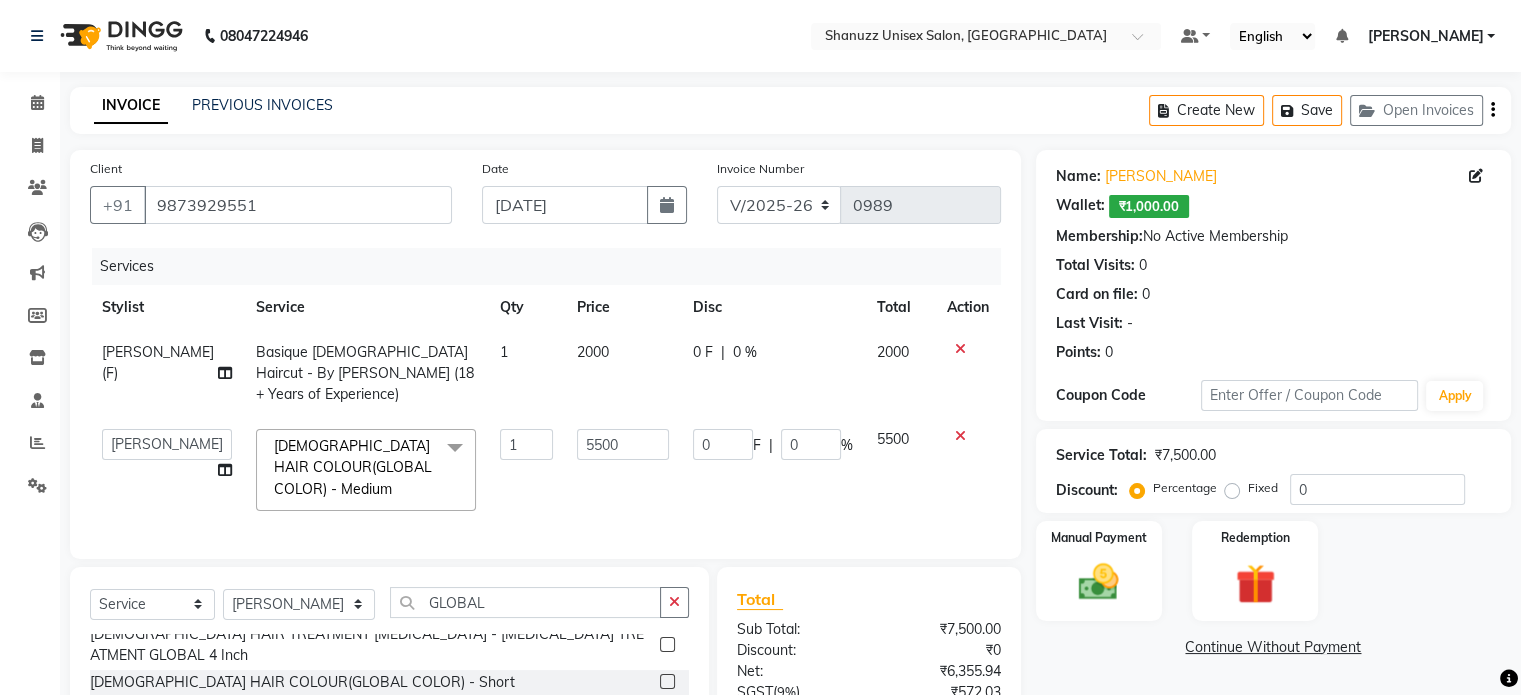 click on "0 F | 0 %" 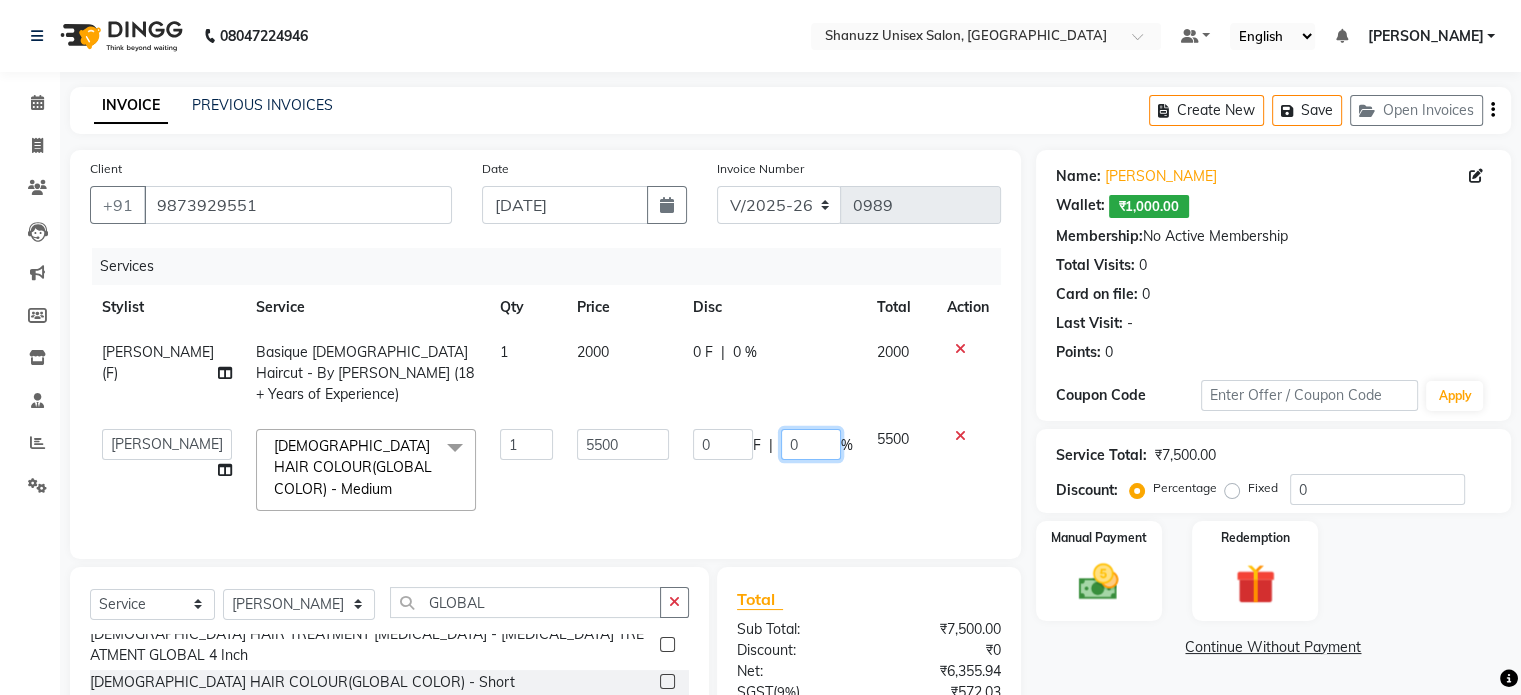 click on "0" 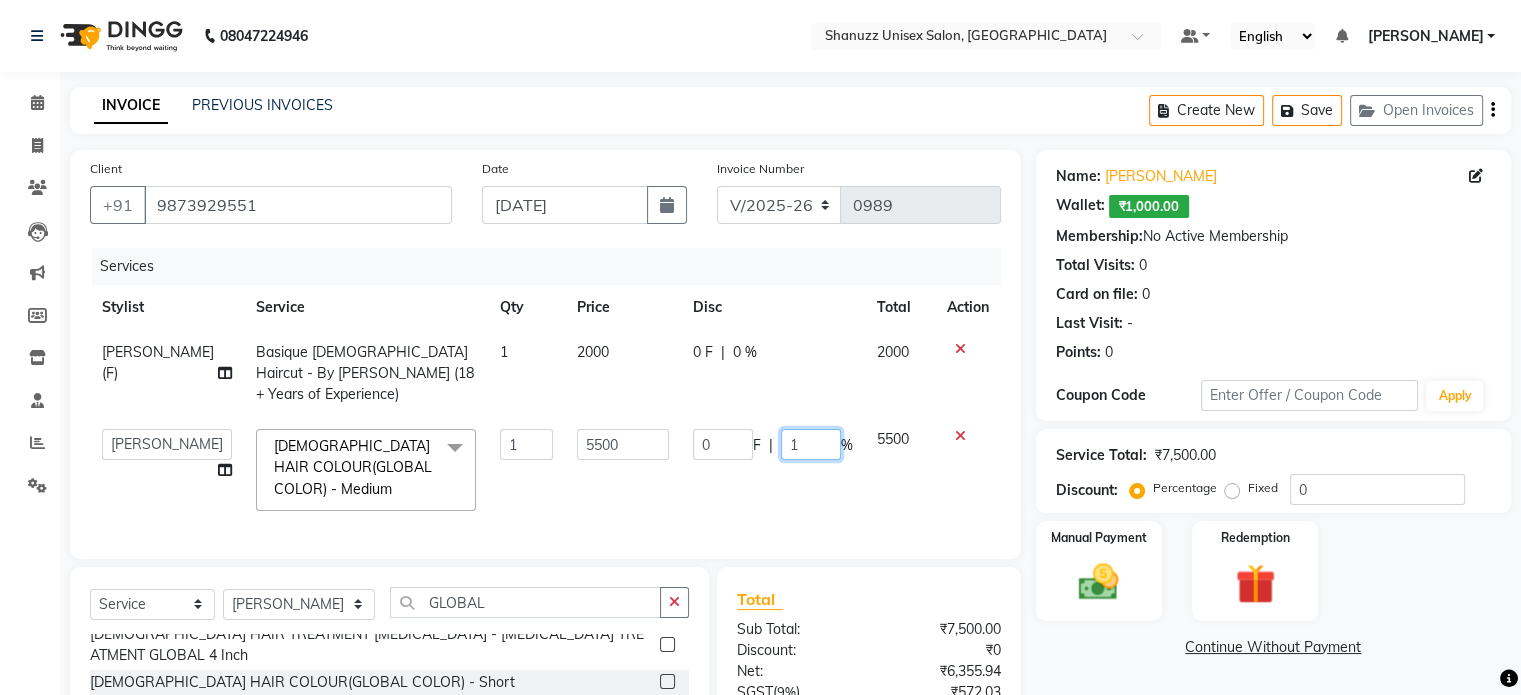 type on "10" 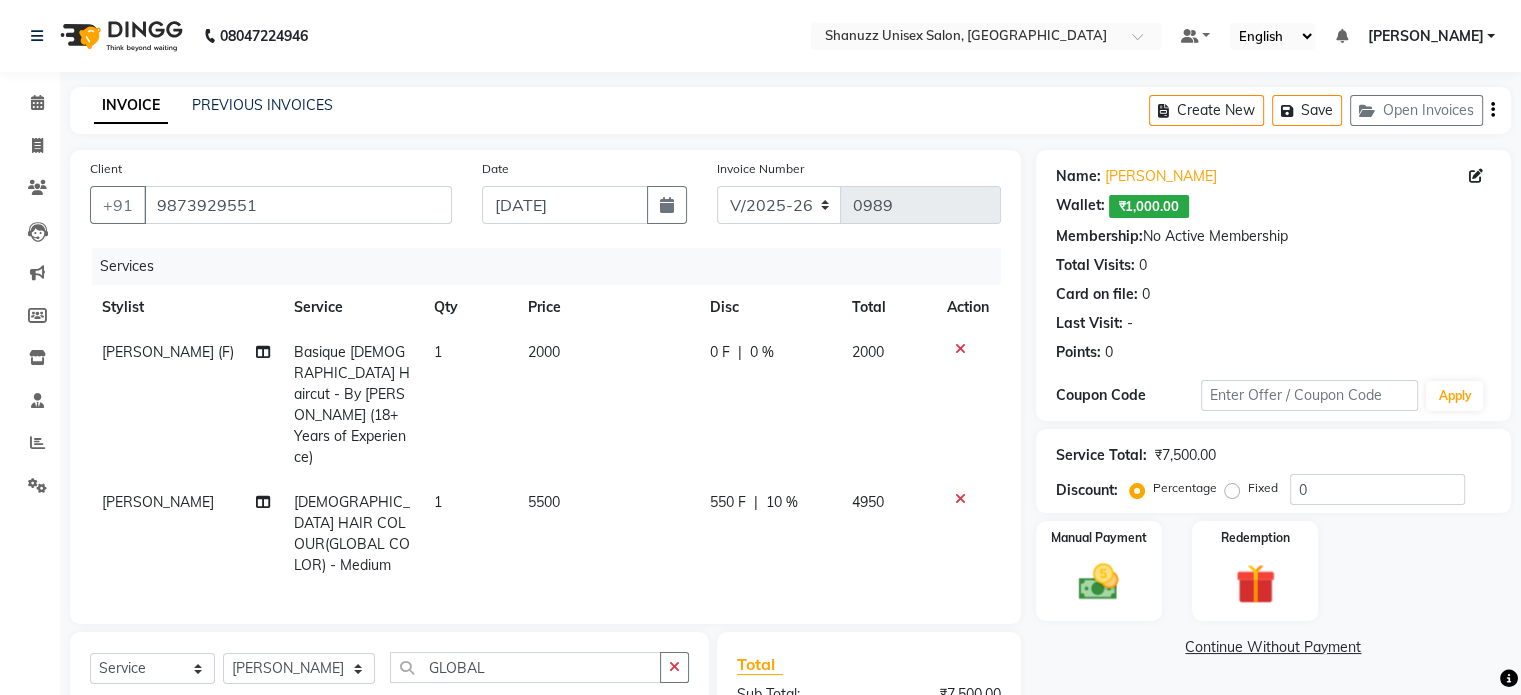 click on "550 F | 10 %" 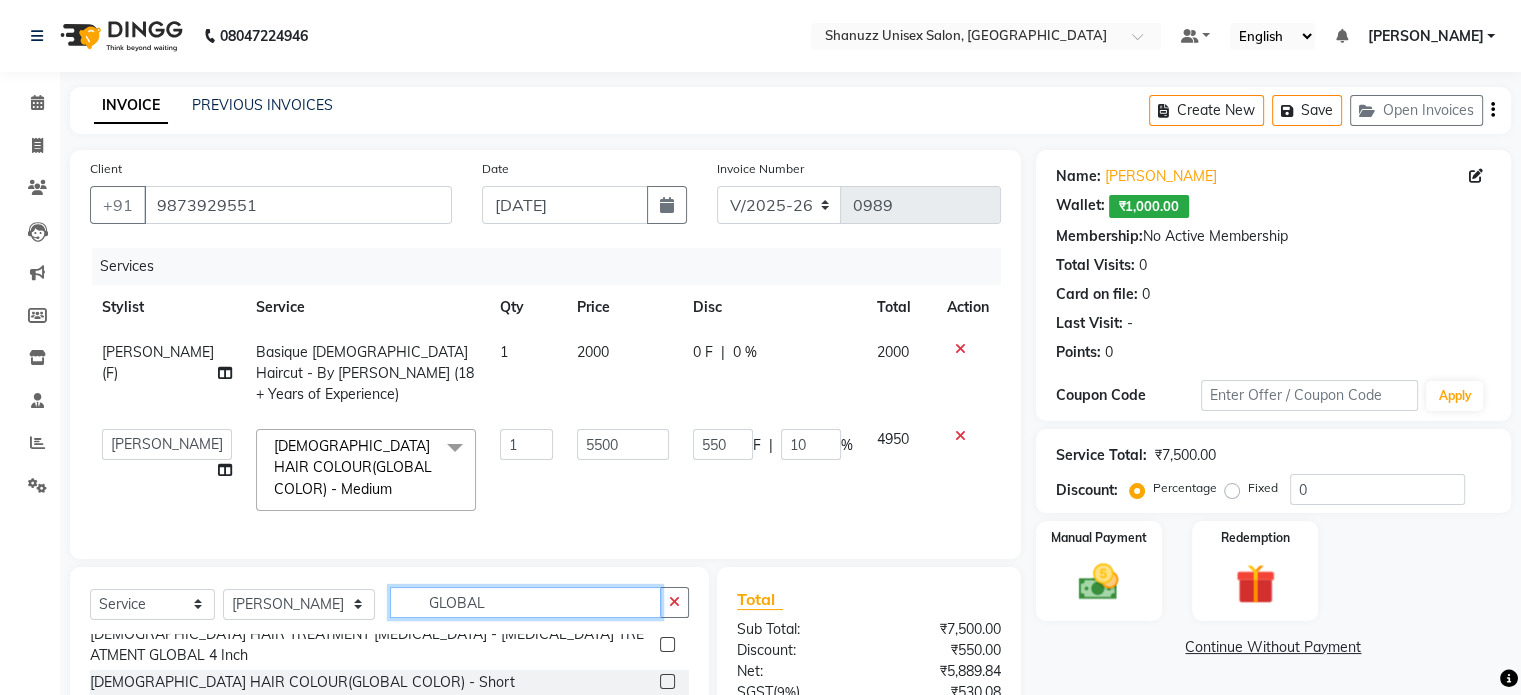click on "GLOBAL" 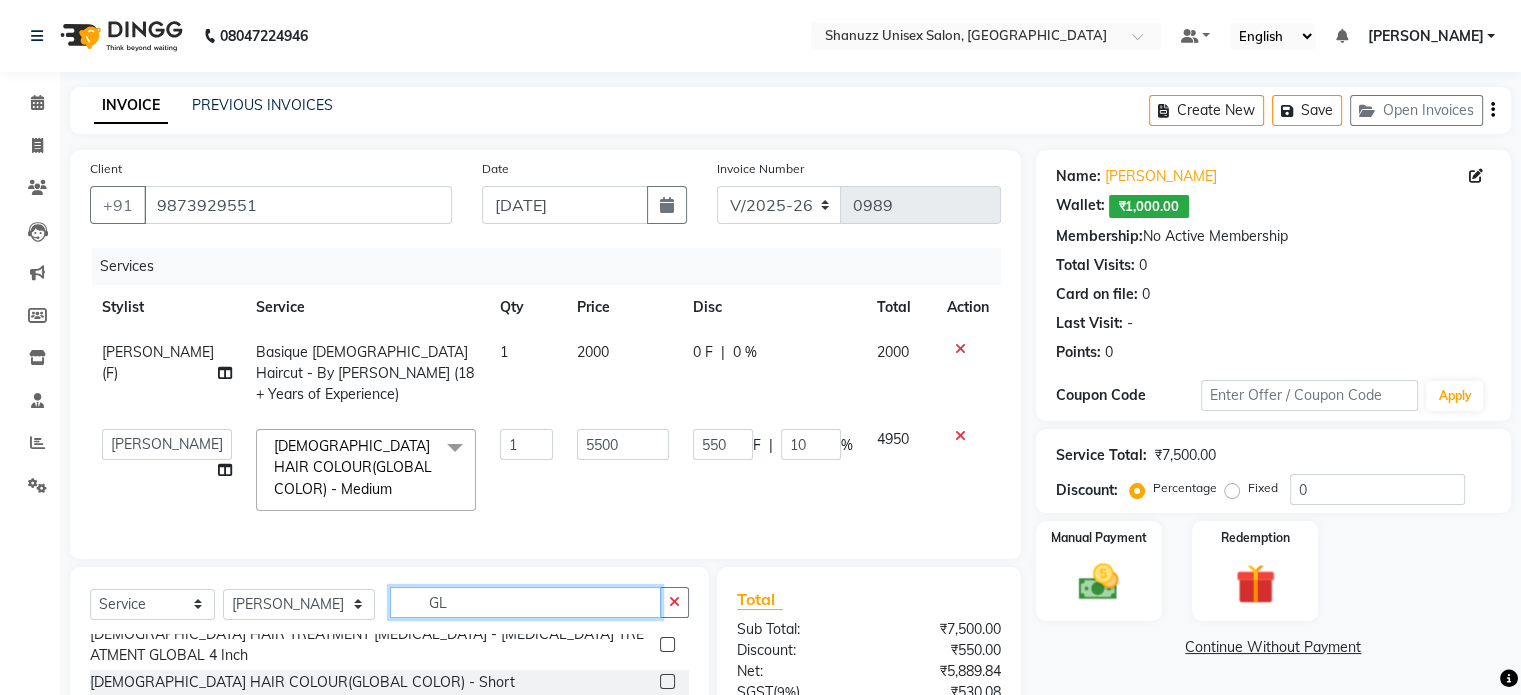 type on "G" 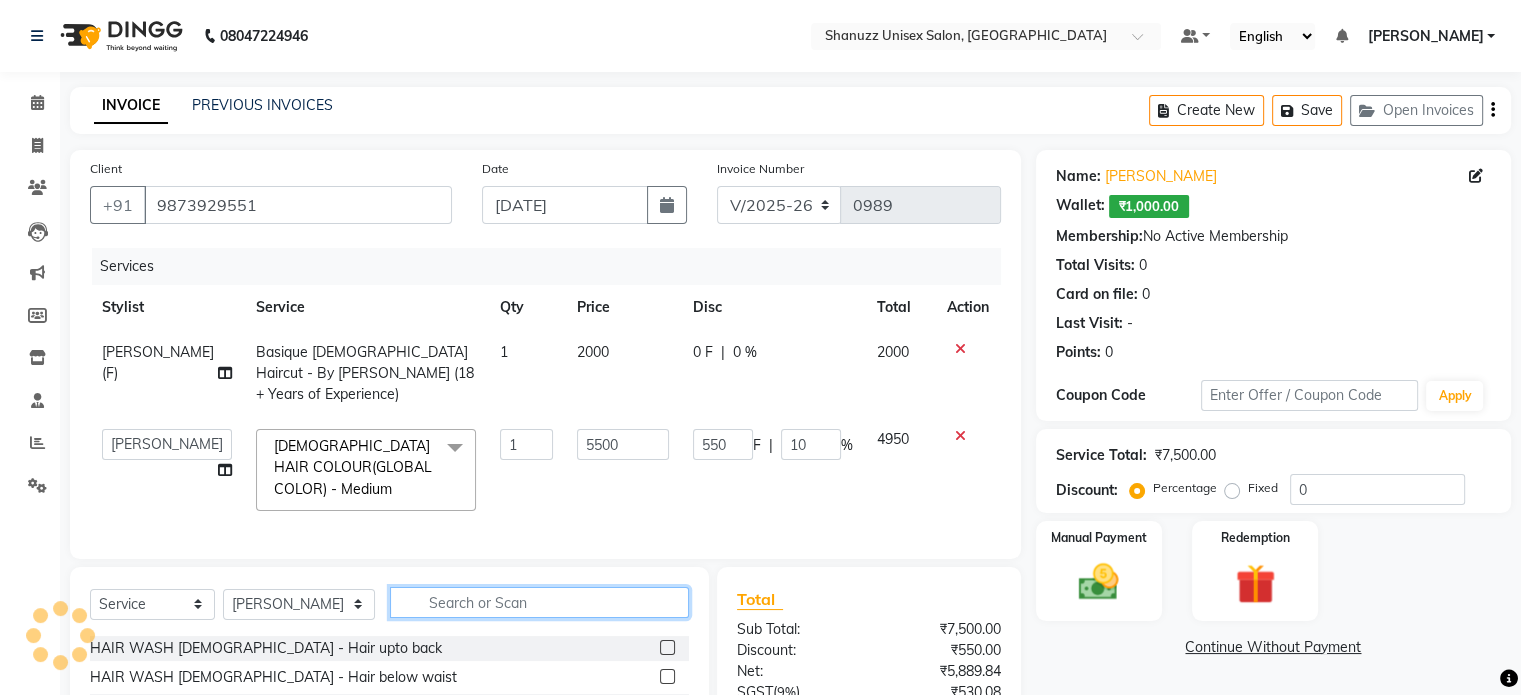 scroll, scrollTop: 192, scrollLeft: 0, axis: vertical 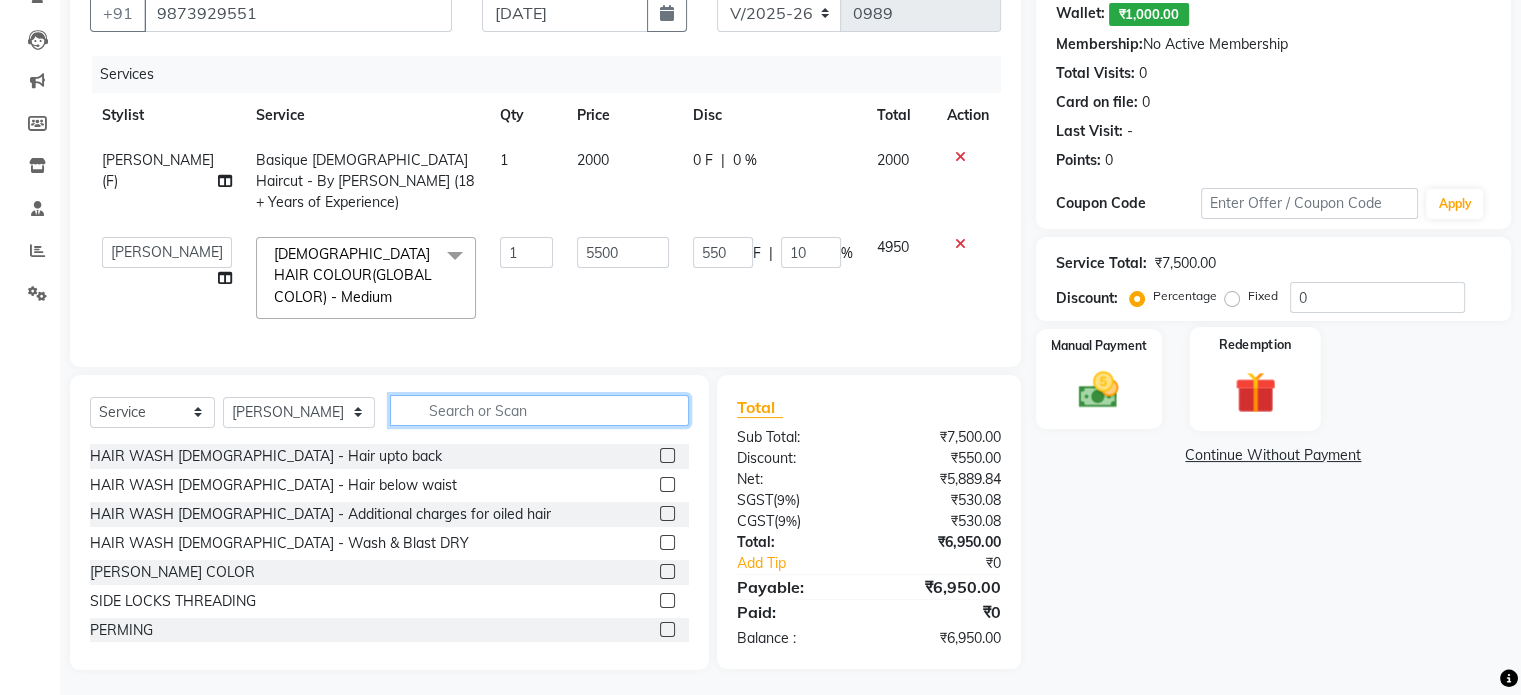 type 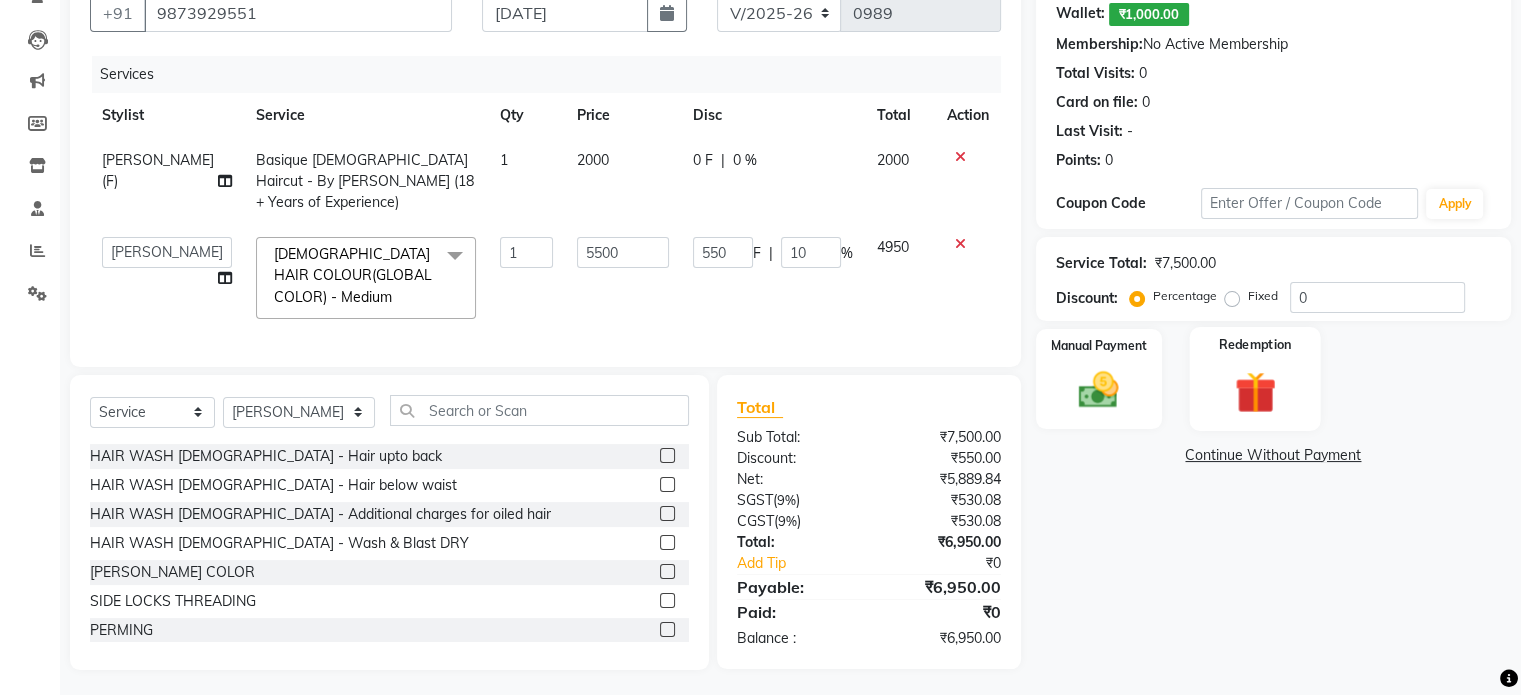 click 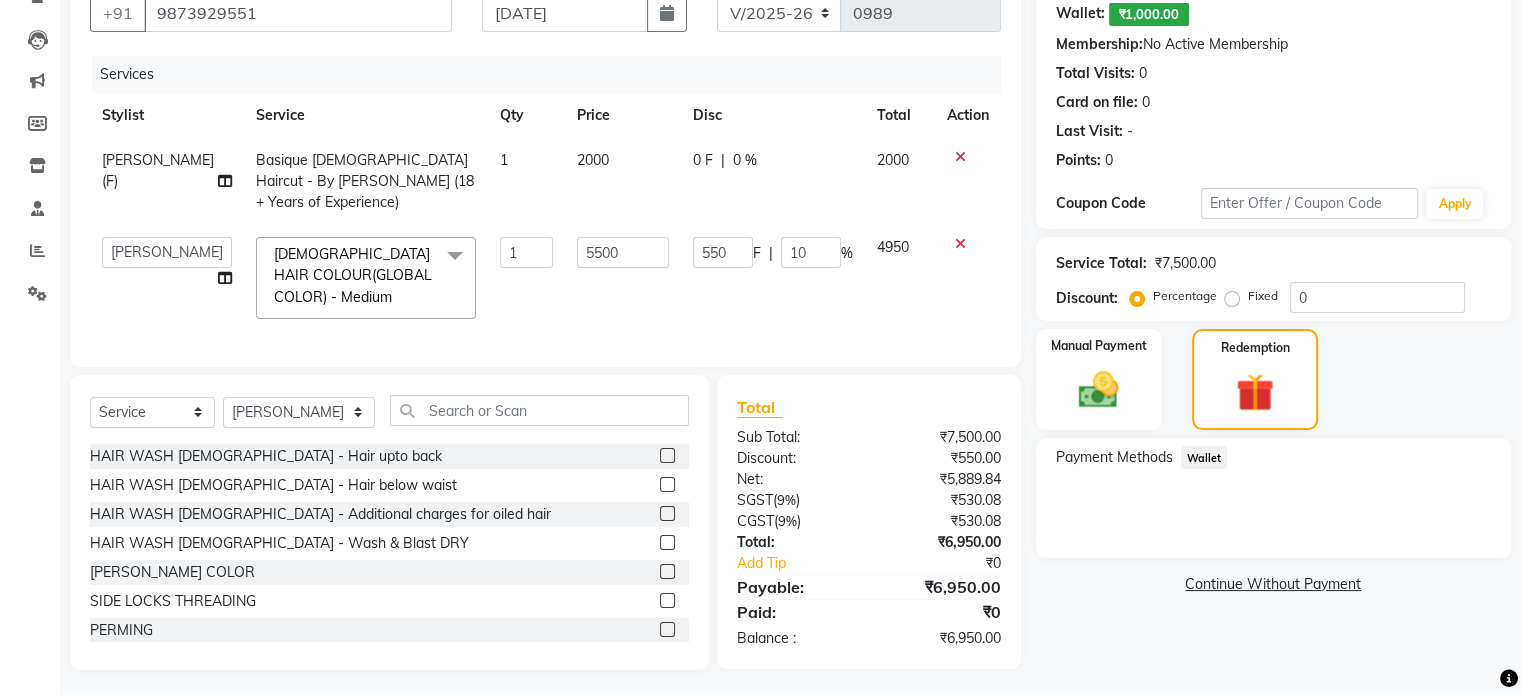 click on "Wallet" 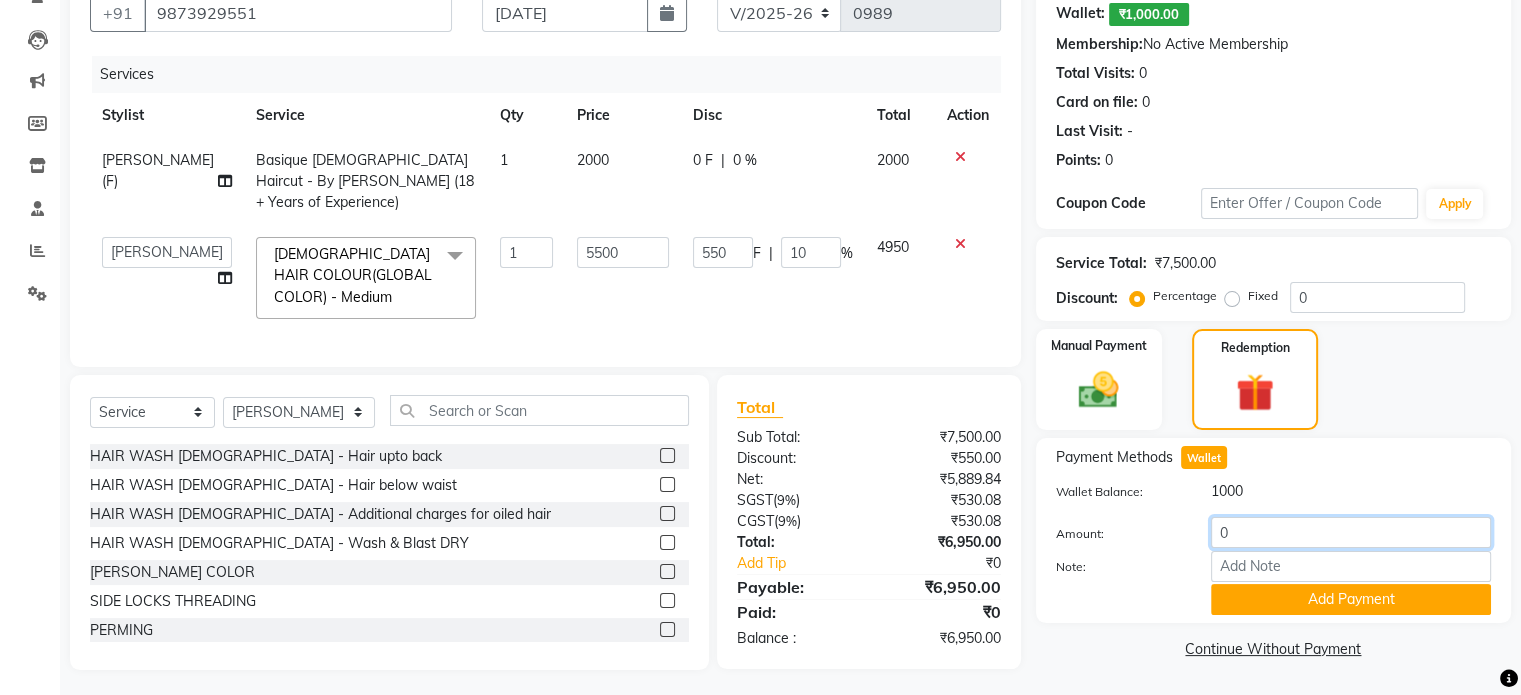 click on "0" 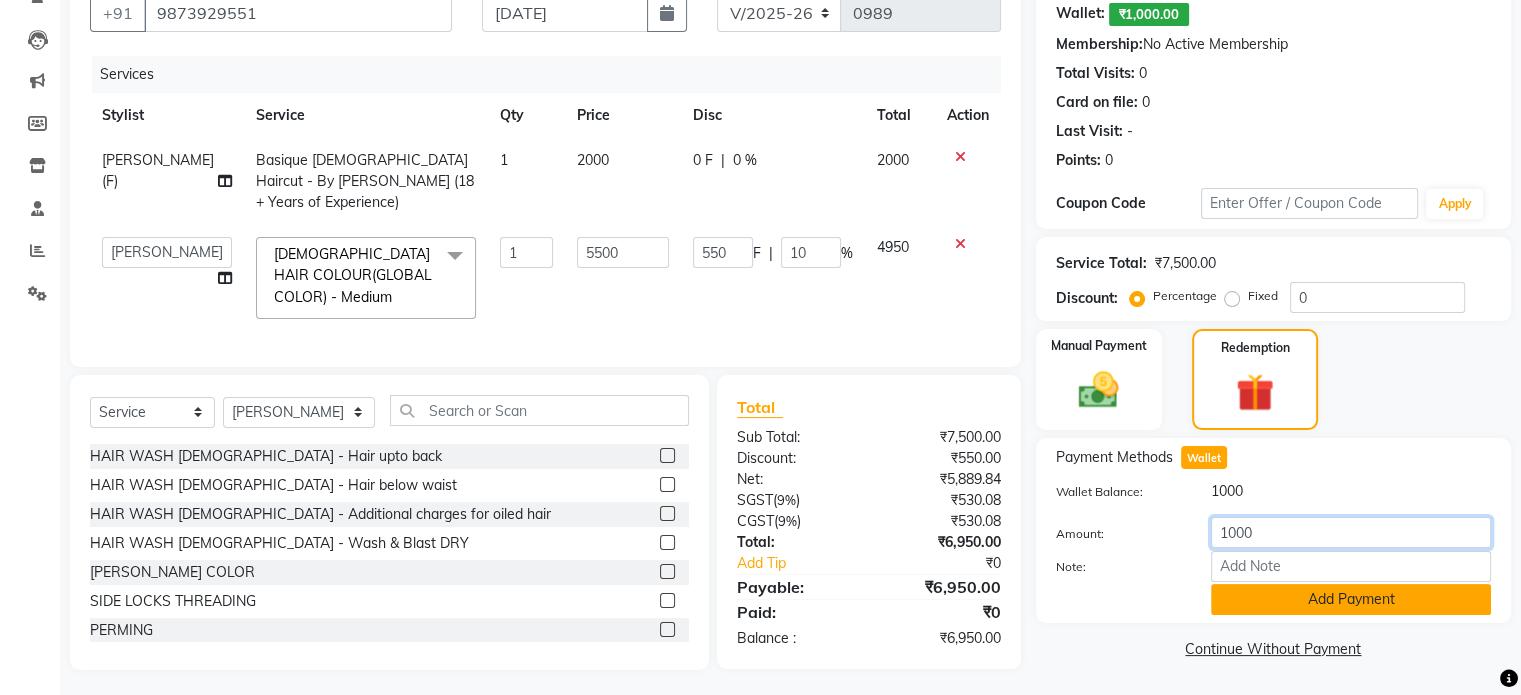 type on "1000" 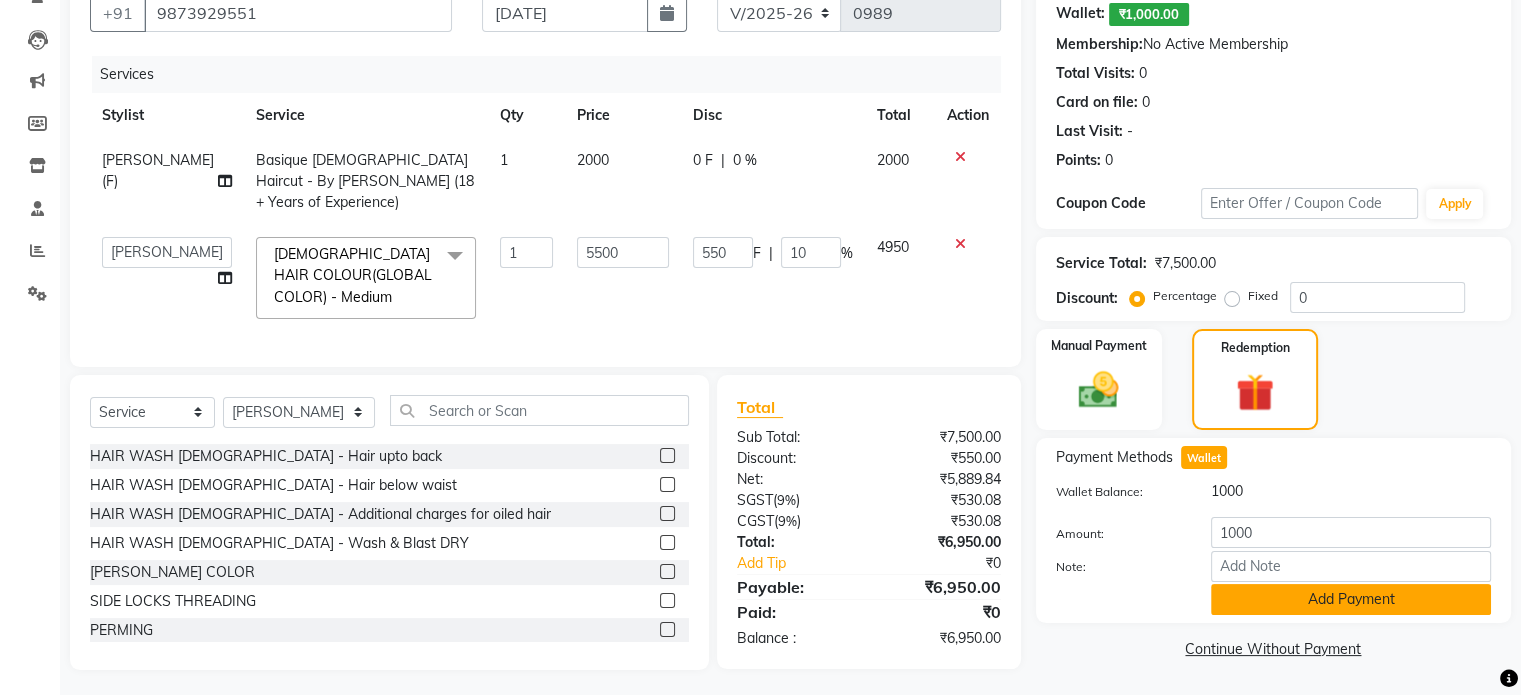 click on "Add Payment" 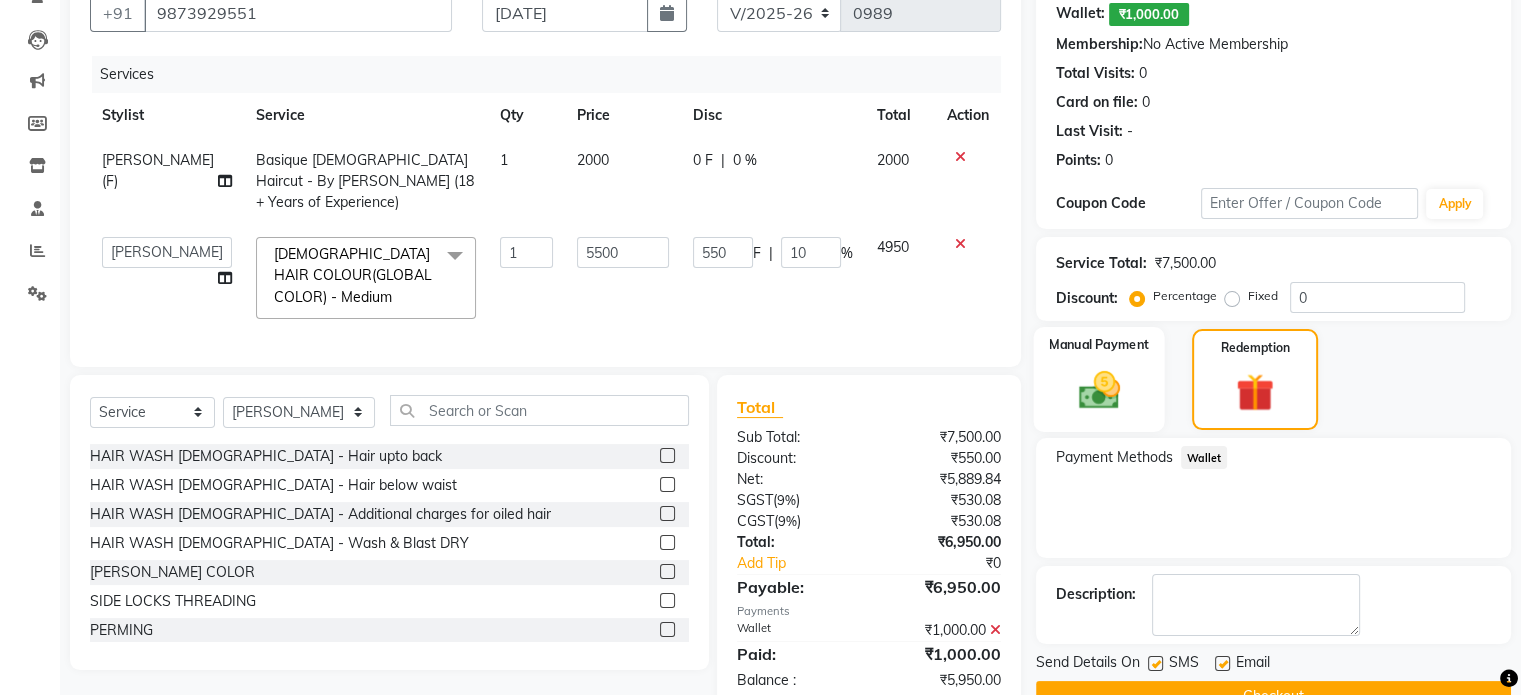 click 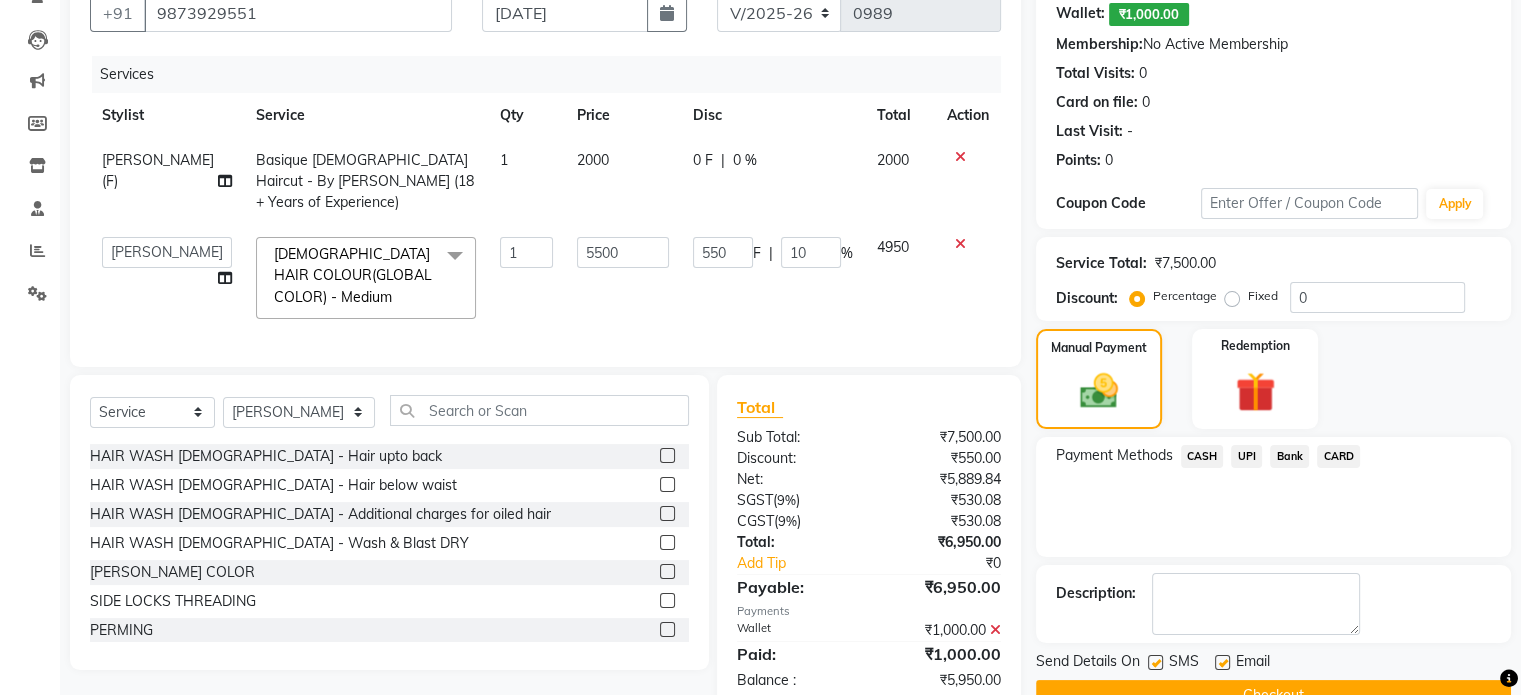 click on "UPI" 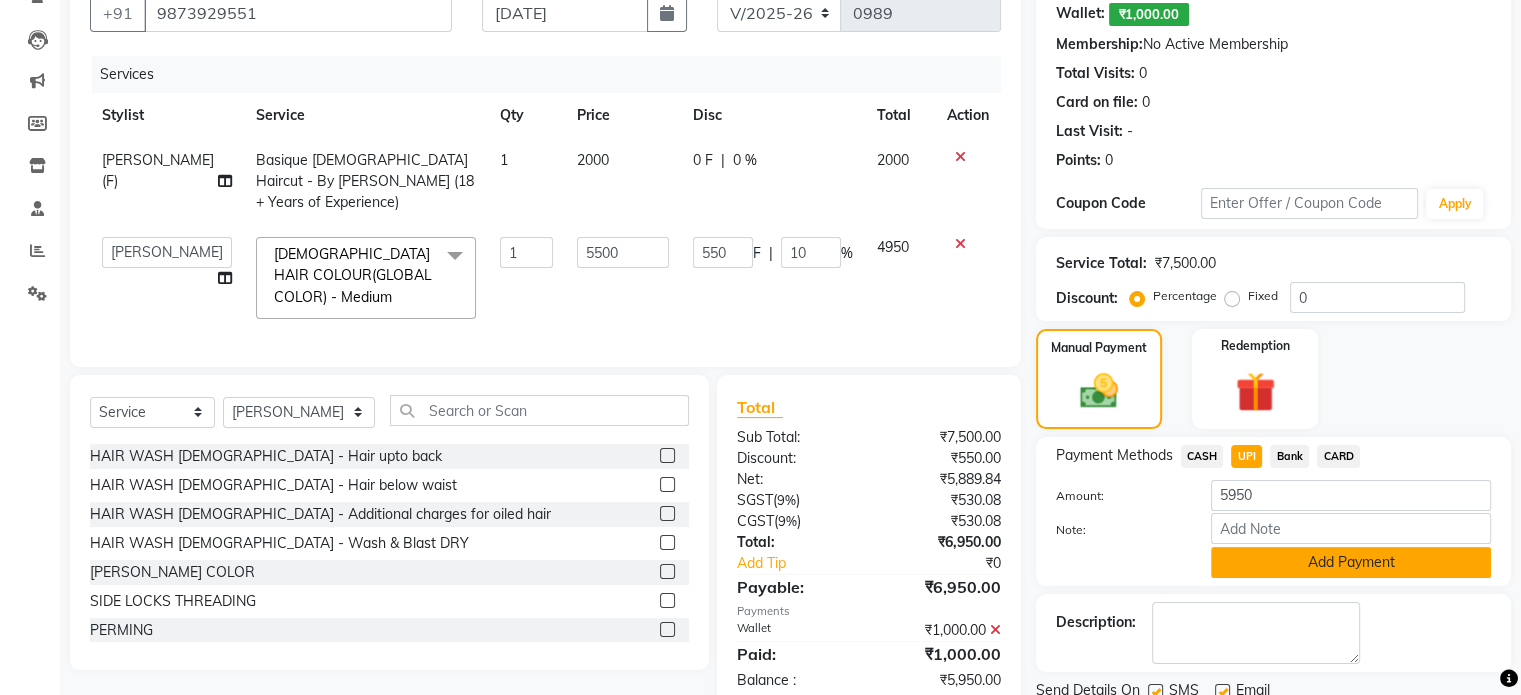 click on "Add Payment" 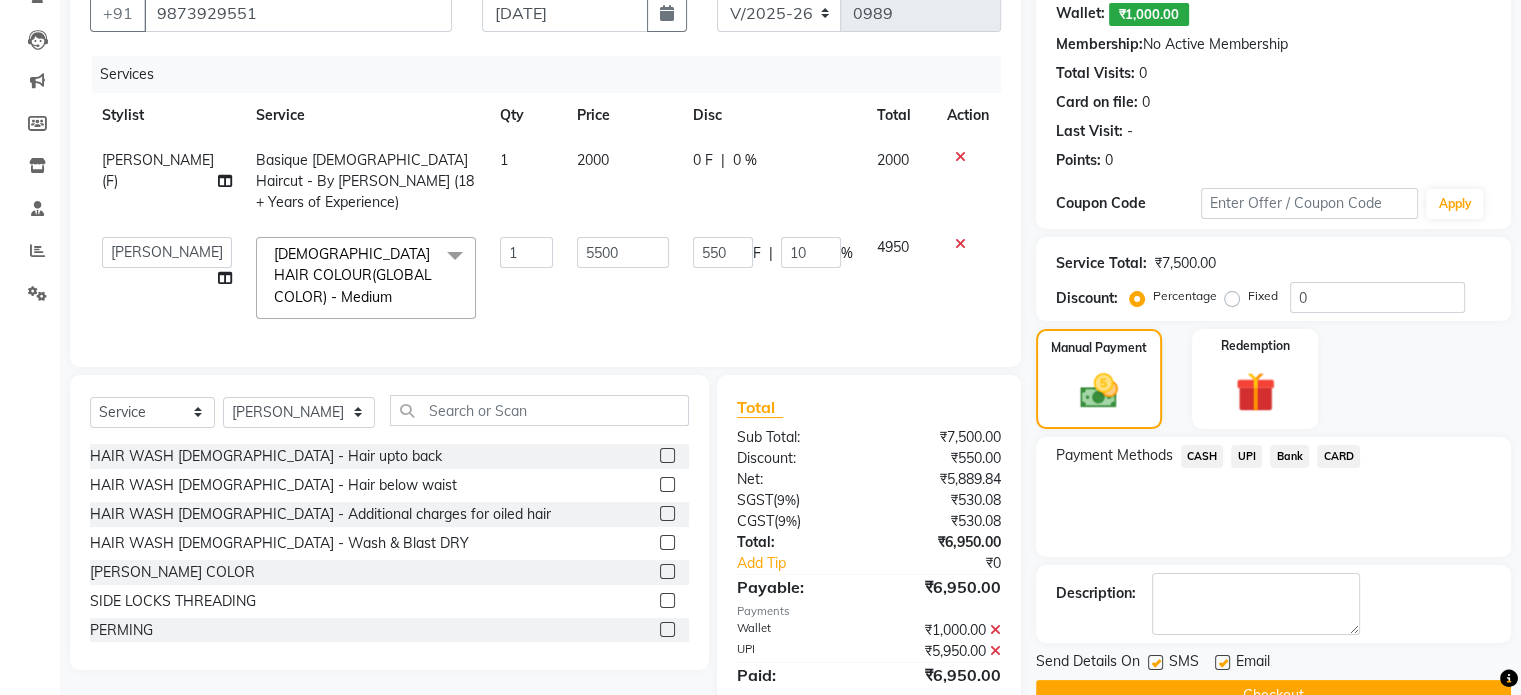 scroll, scrollTop: 253, scrollLeft: 0, axis: vertical 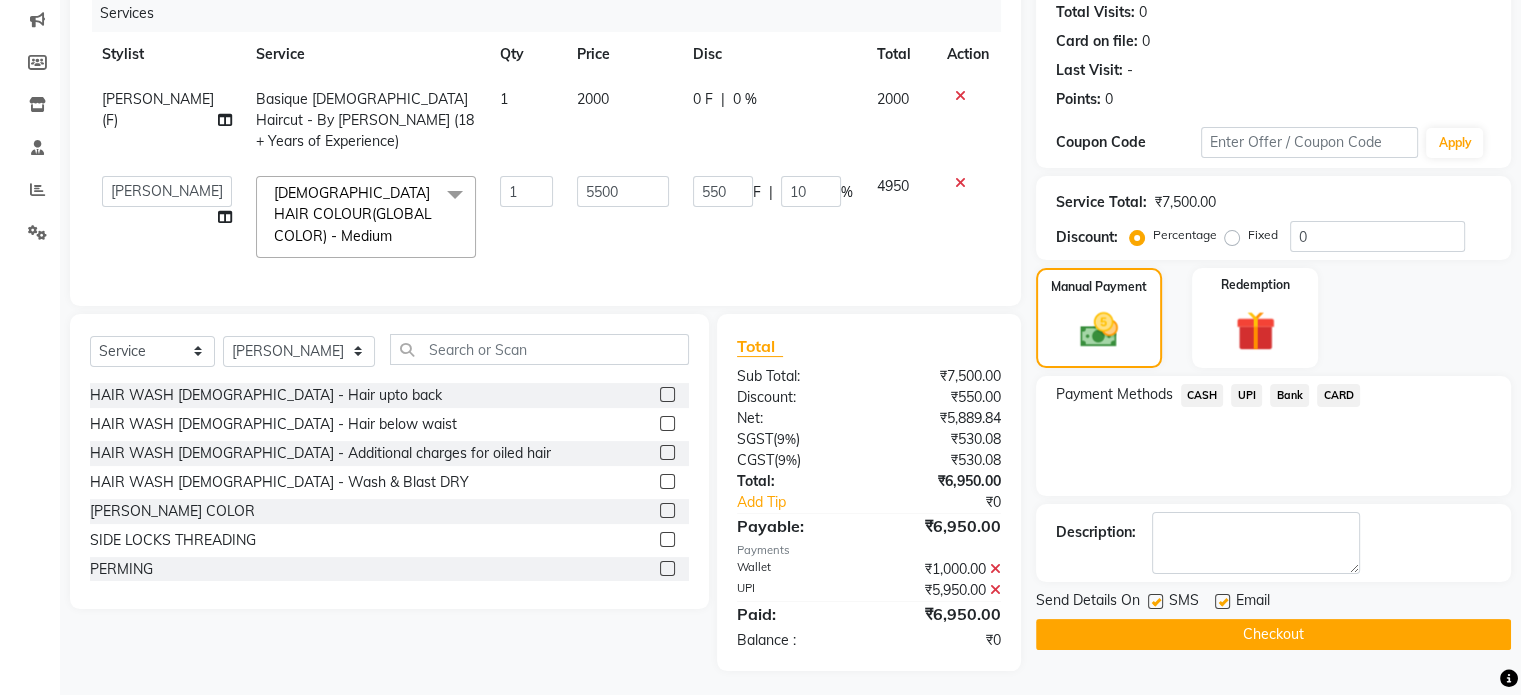 click 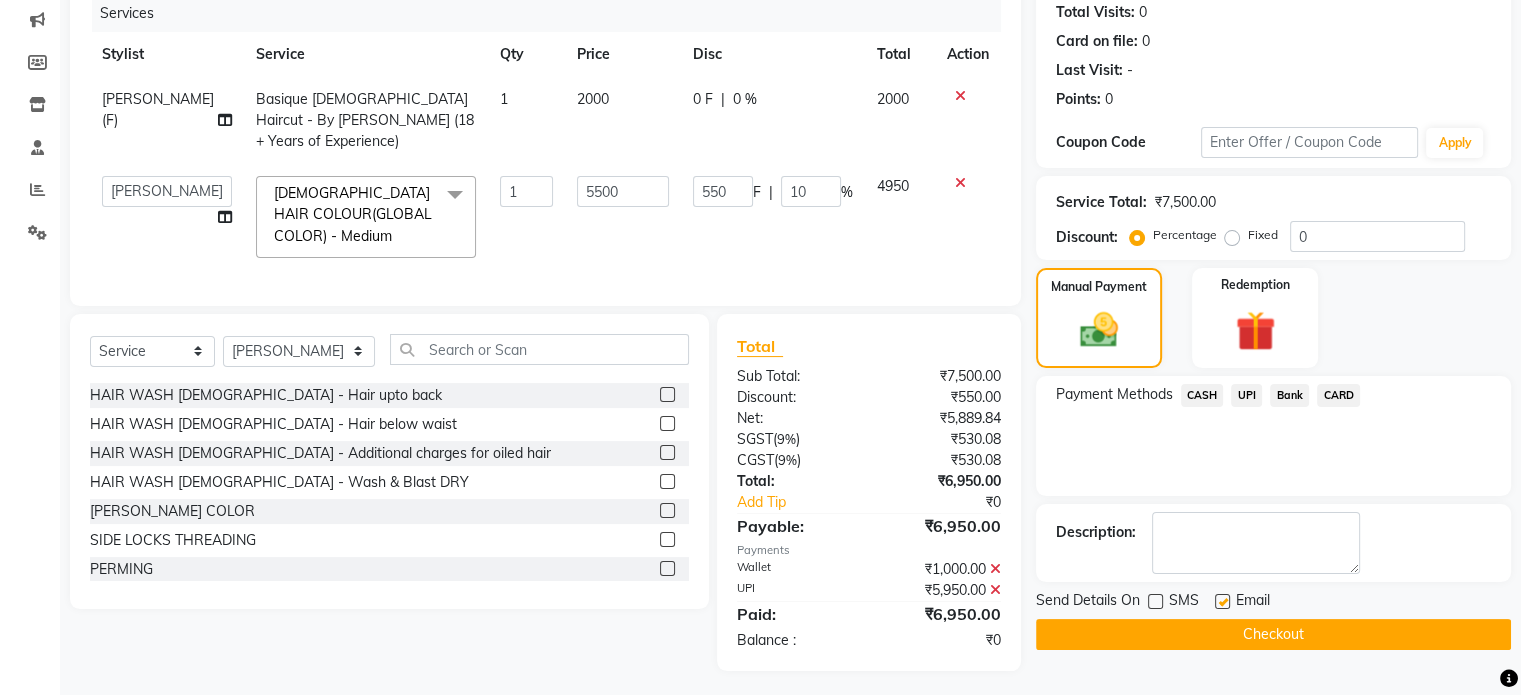 click on "Checkout" 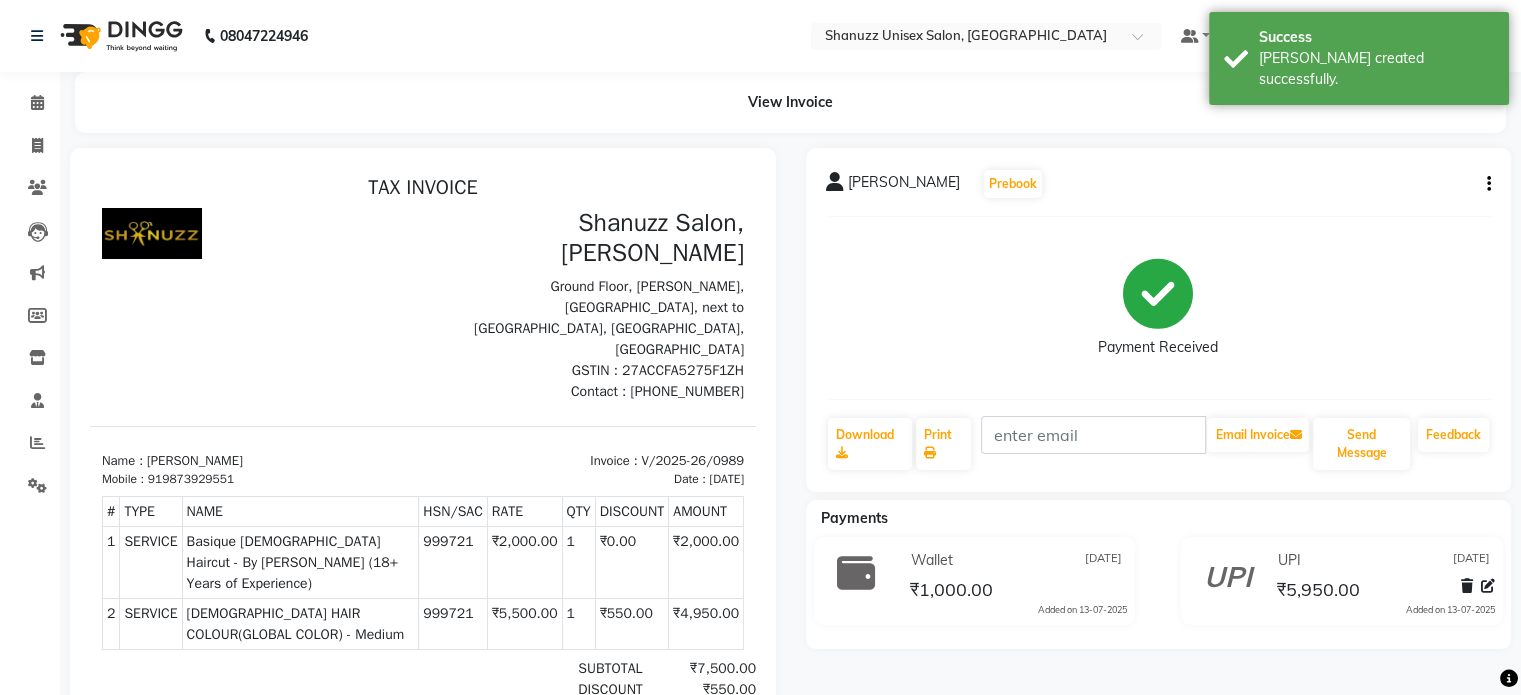 scroll, scrollTop: 0, scrollLeft: 0, axis: both 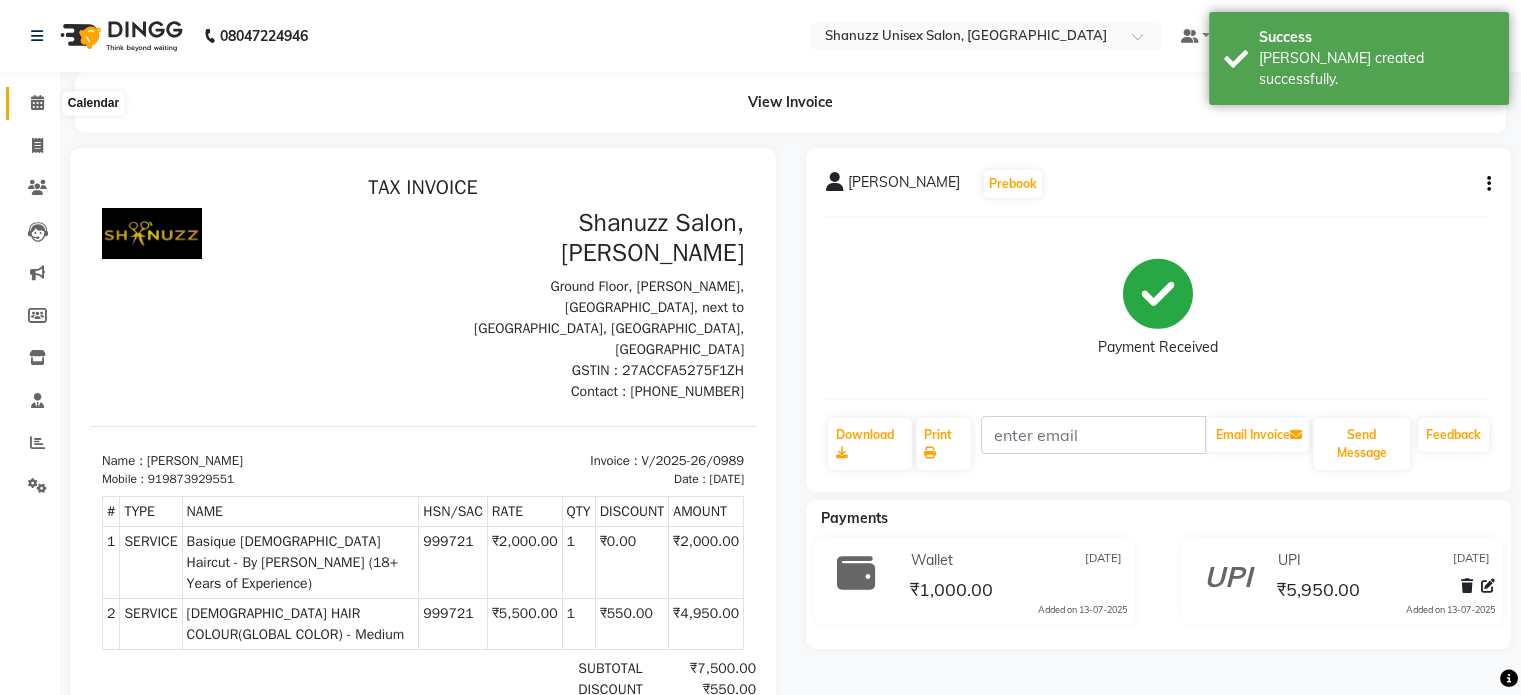 click 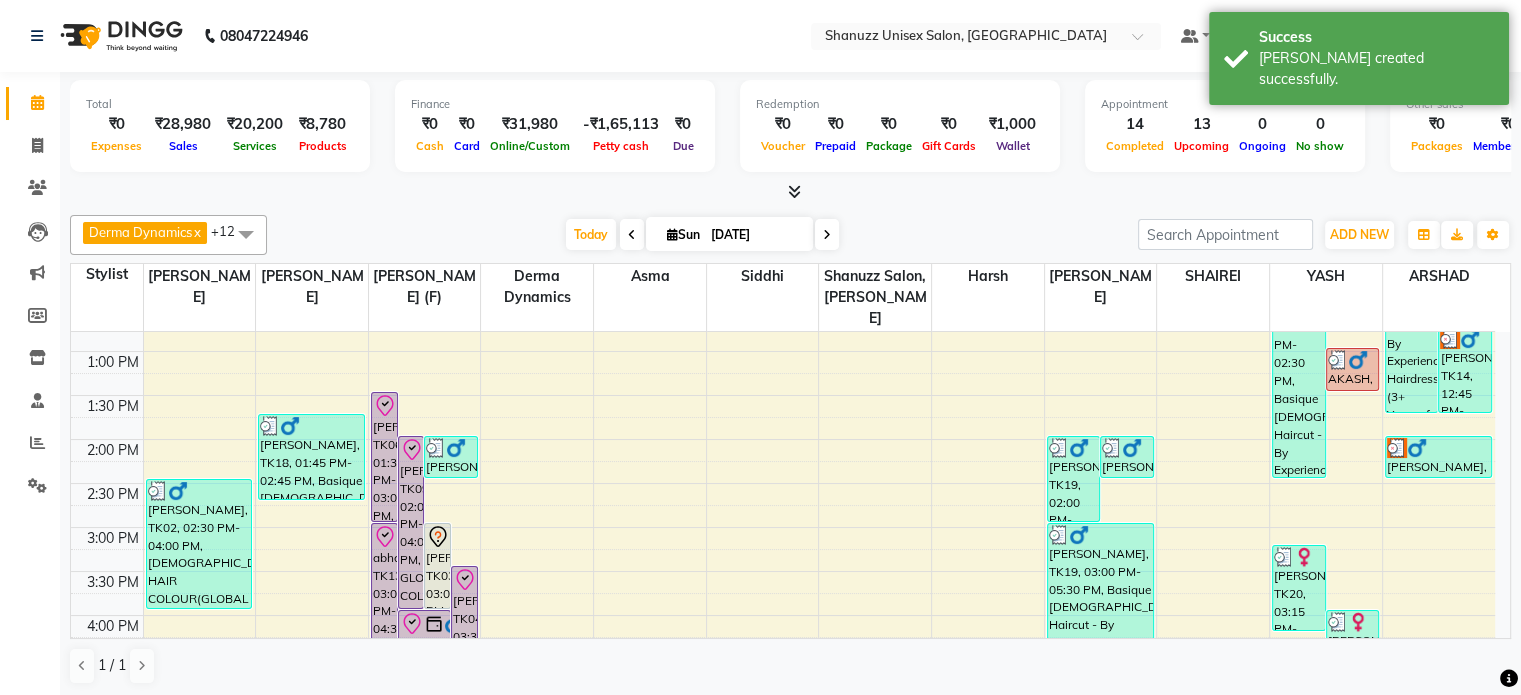 scroll, scrollTop: 336, scrollLeft: 0, axis: vertical 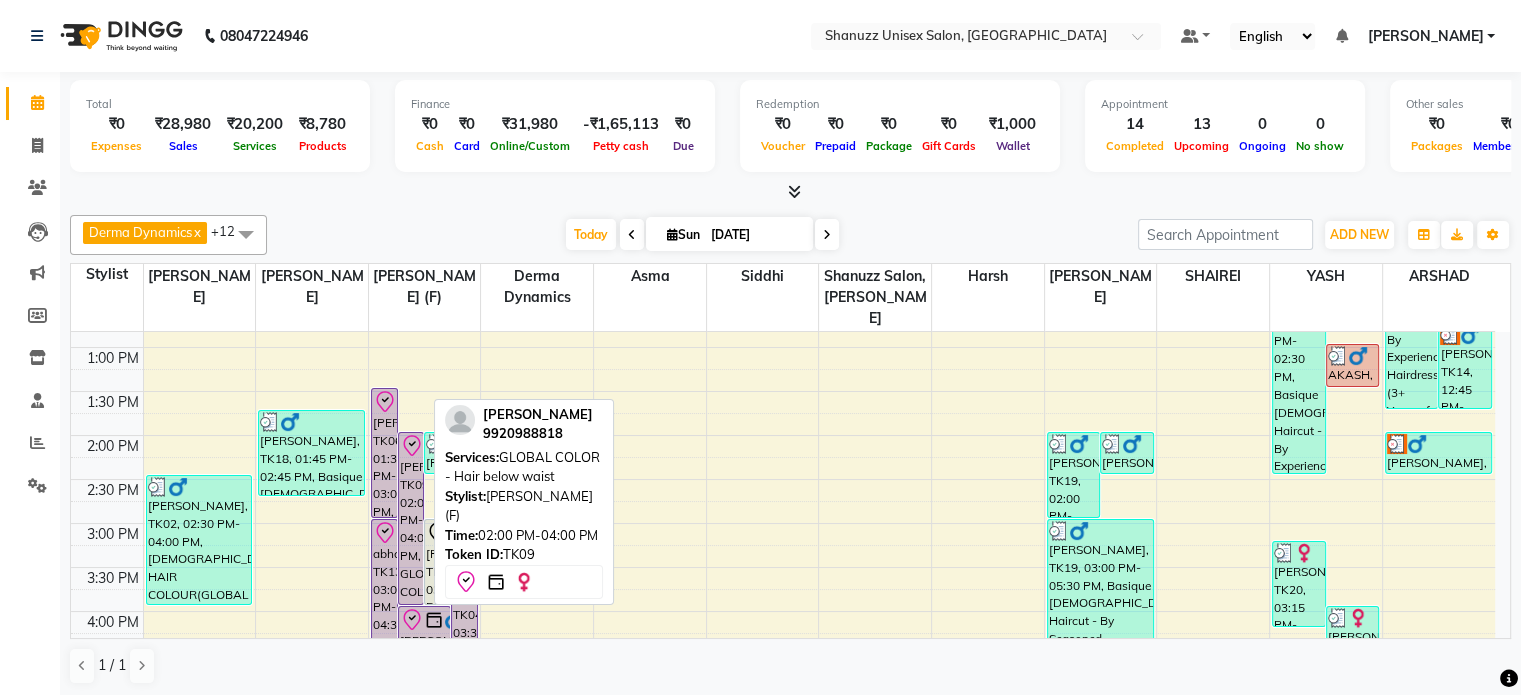 click on "DR.YASHODA SOLANKI, TK09, 02:00 PM-04:00 PM, GLOBAL COLOR - Hair below waist" at bounding box center [411, 518] 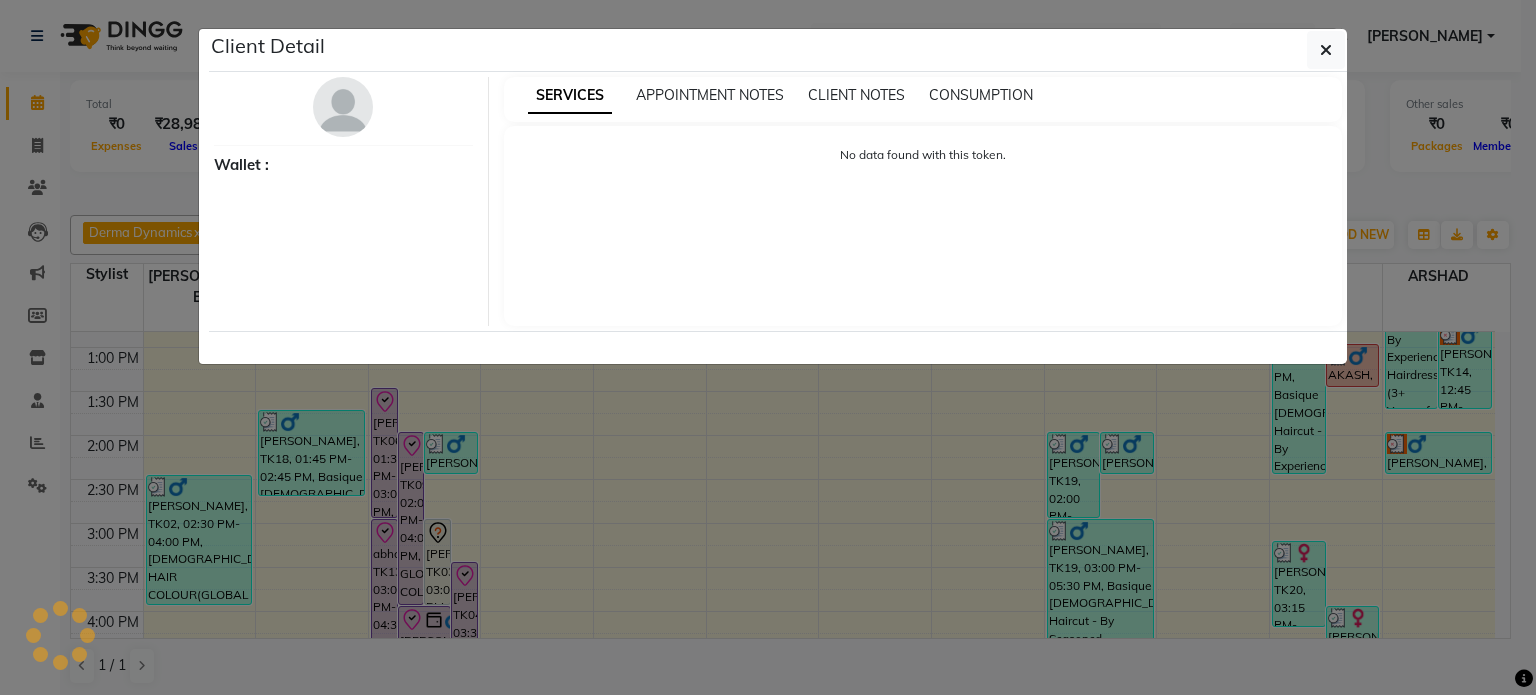 select on "8" 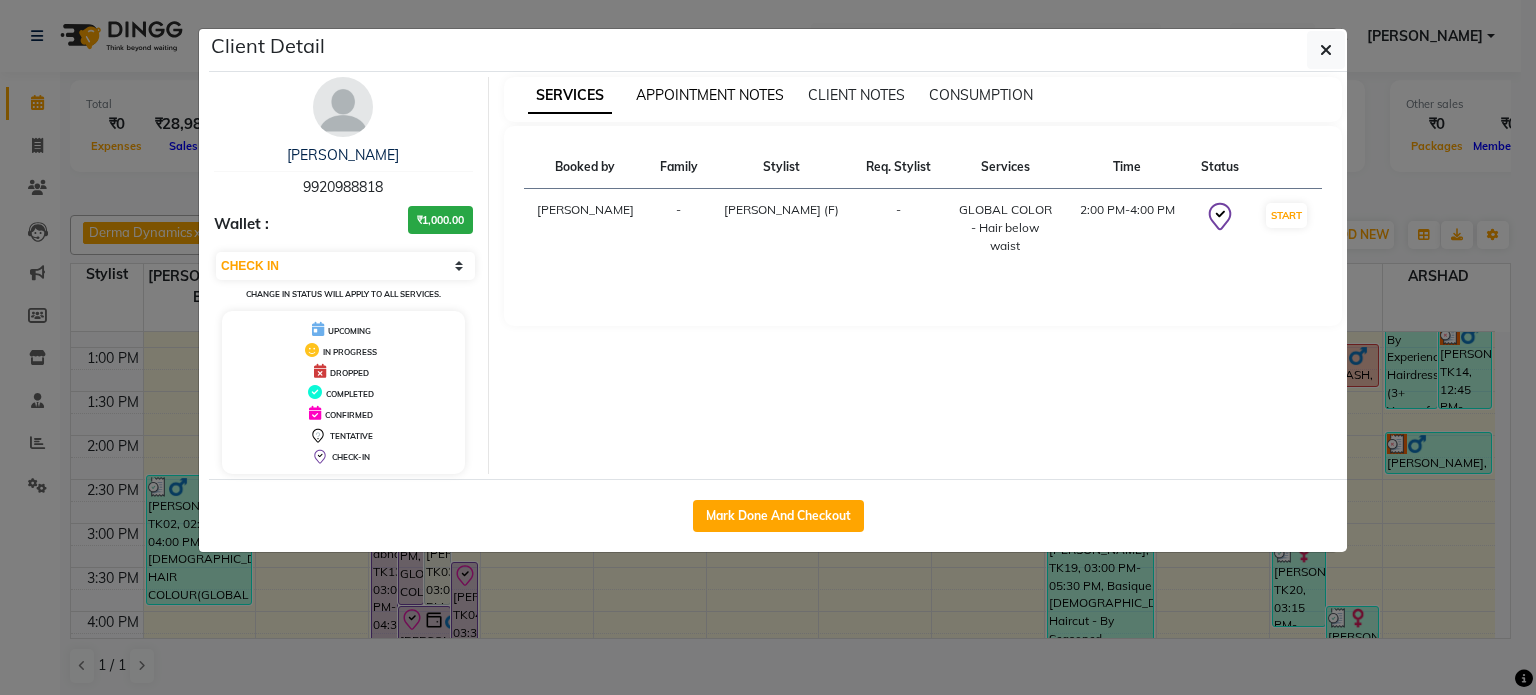 click on "APPOINTMENT NOTES" at bounding box center [710, 95] 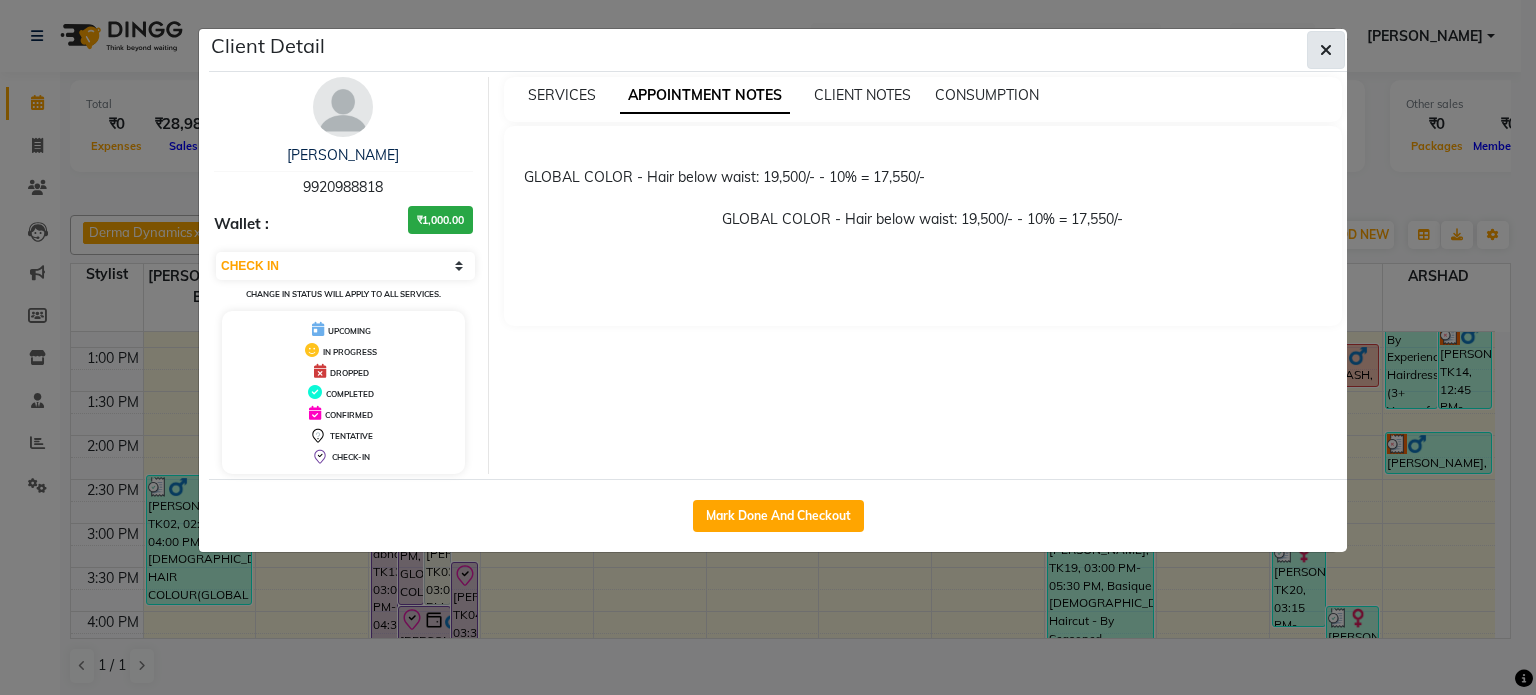 click 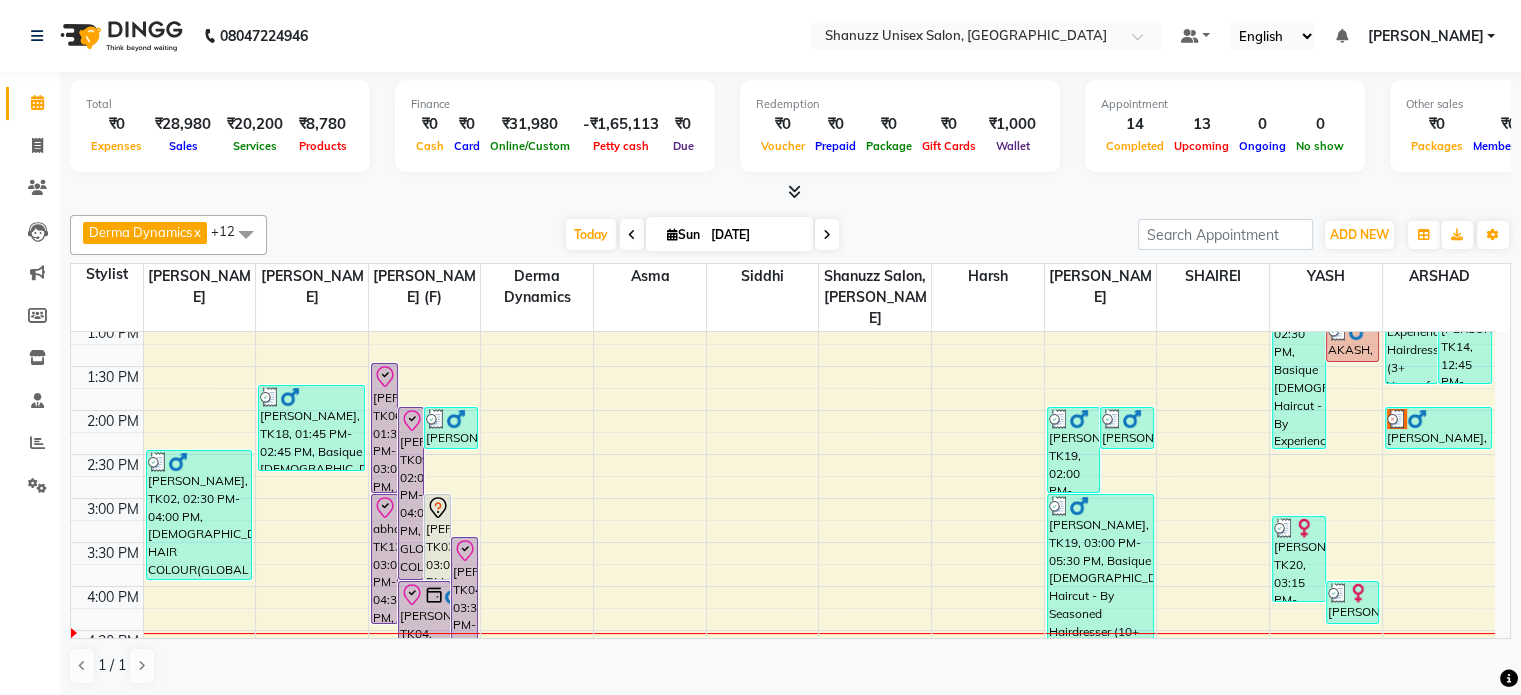 scroll, scrollTop: 358, scrollLeft: 0, axis: vertical 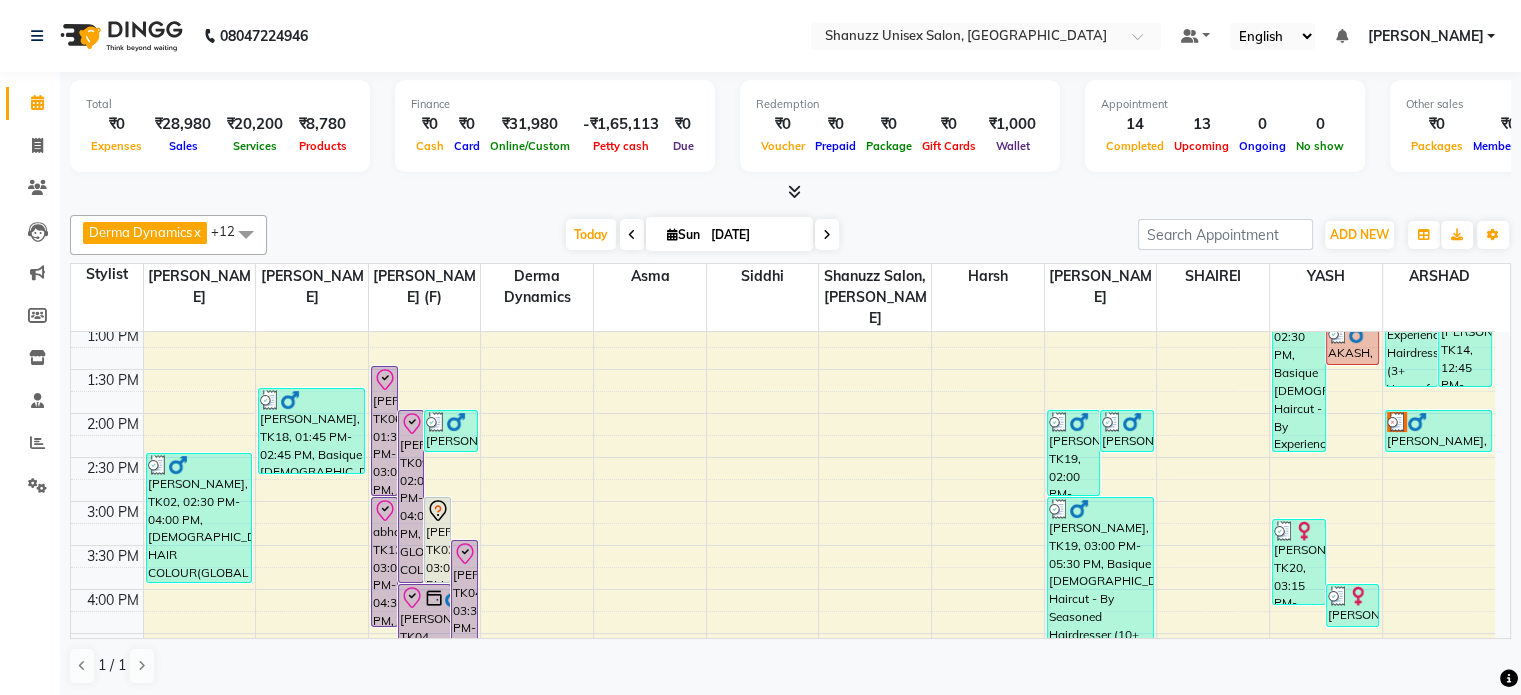 click on "13-07-2025" at bounding box center [755, 235] 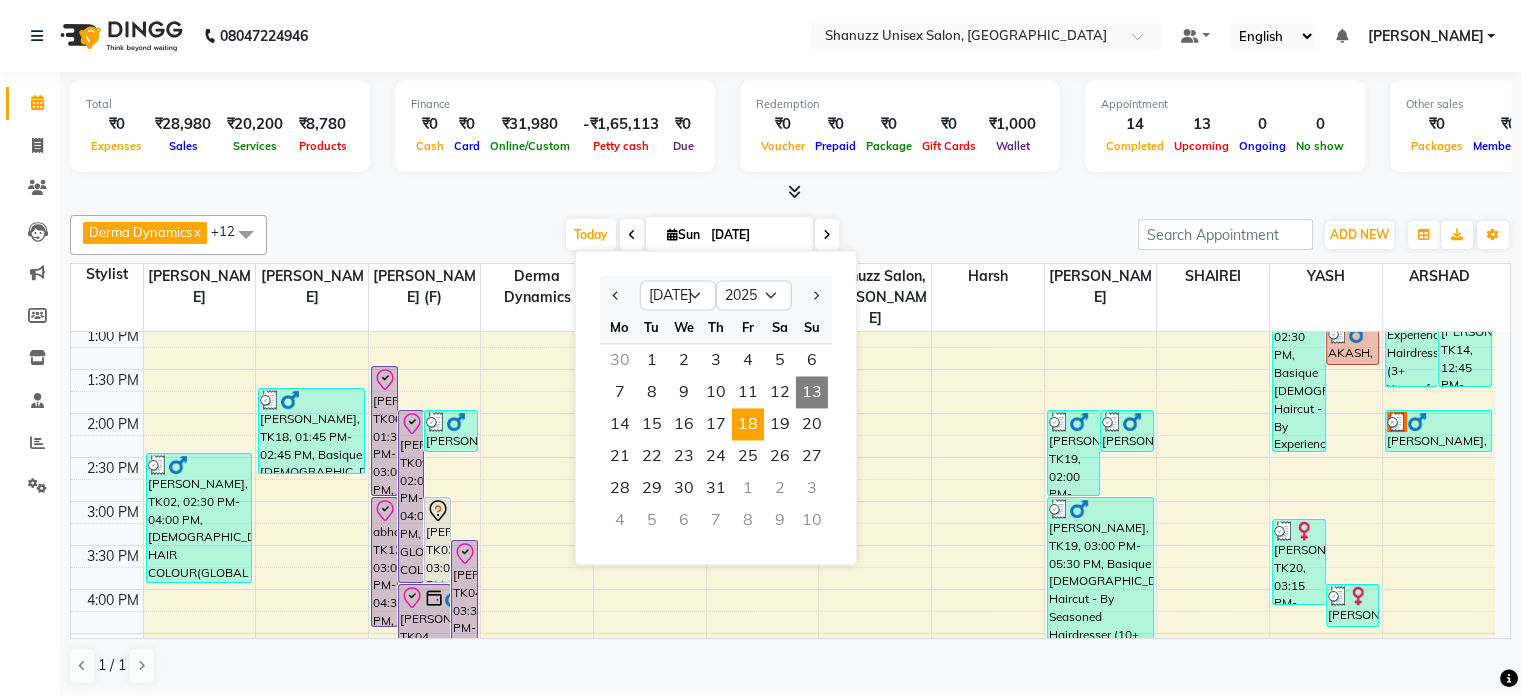 click on "18" at bounding box center [748, 424] 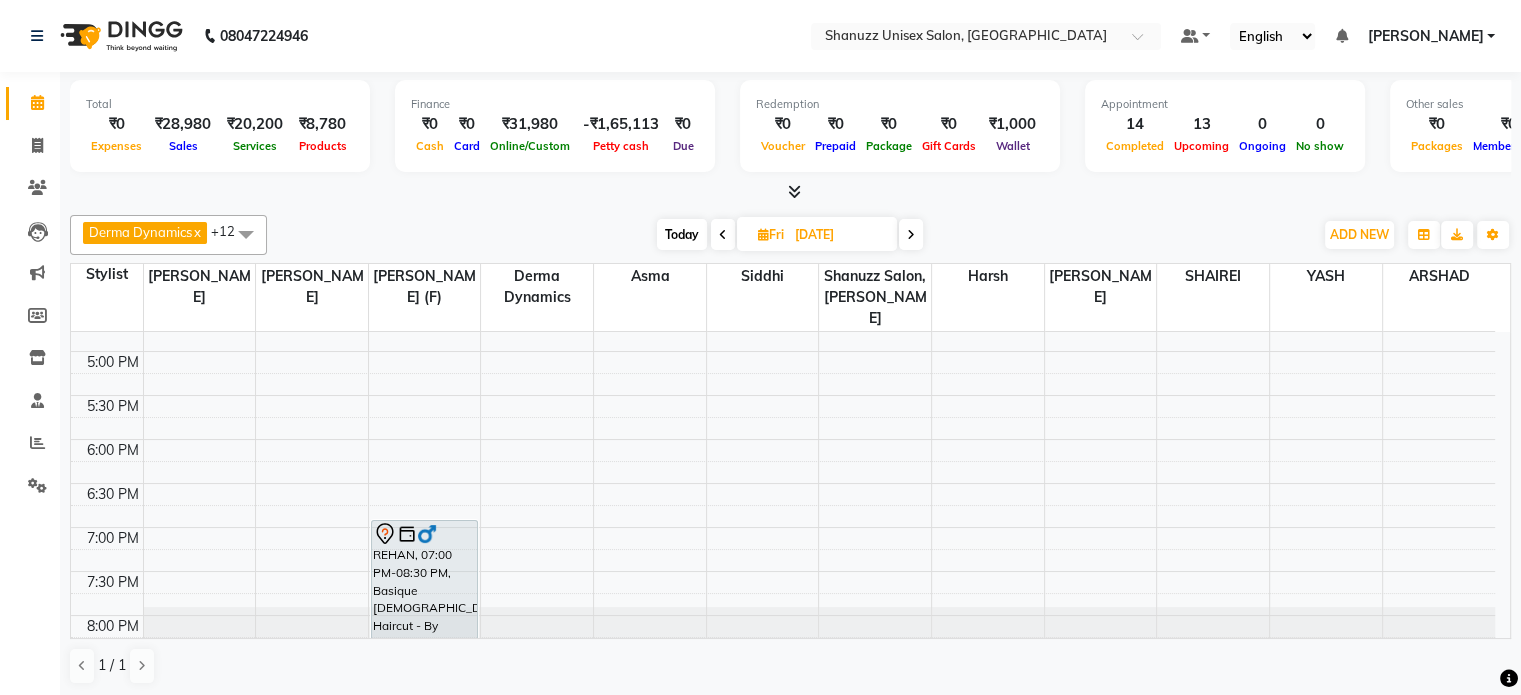 scroll, scrollTop: 686, scrollLeft: 0, axis: vertical 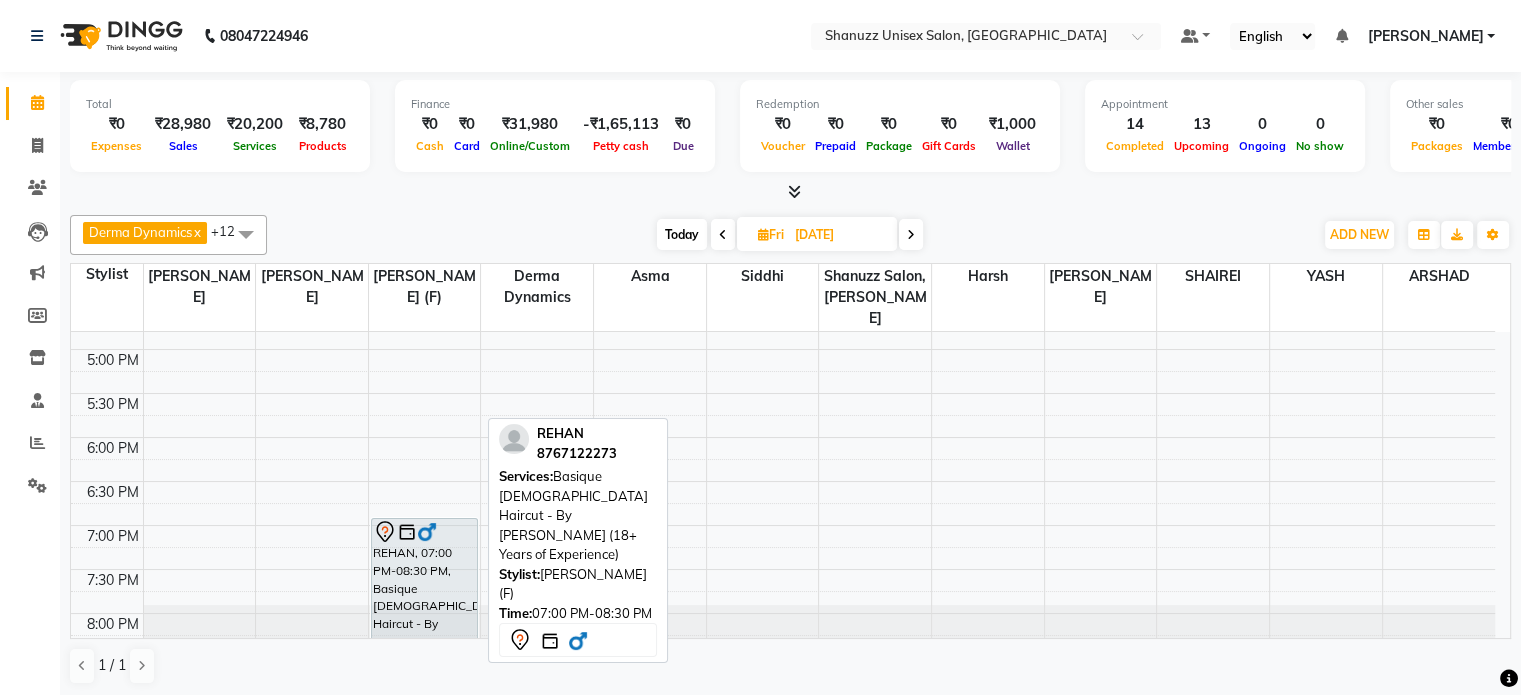 click on "REHAN, 07:00 PM-08:30 PM, Basique MALE Haircut - By Shanuzz (18+ Years of Experience)" at bounding box center (424, 582) 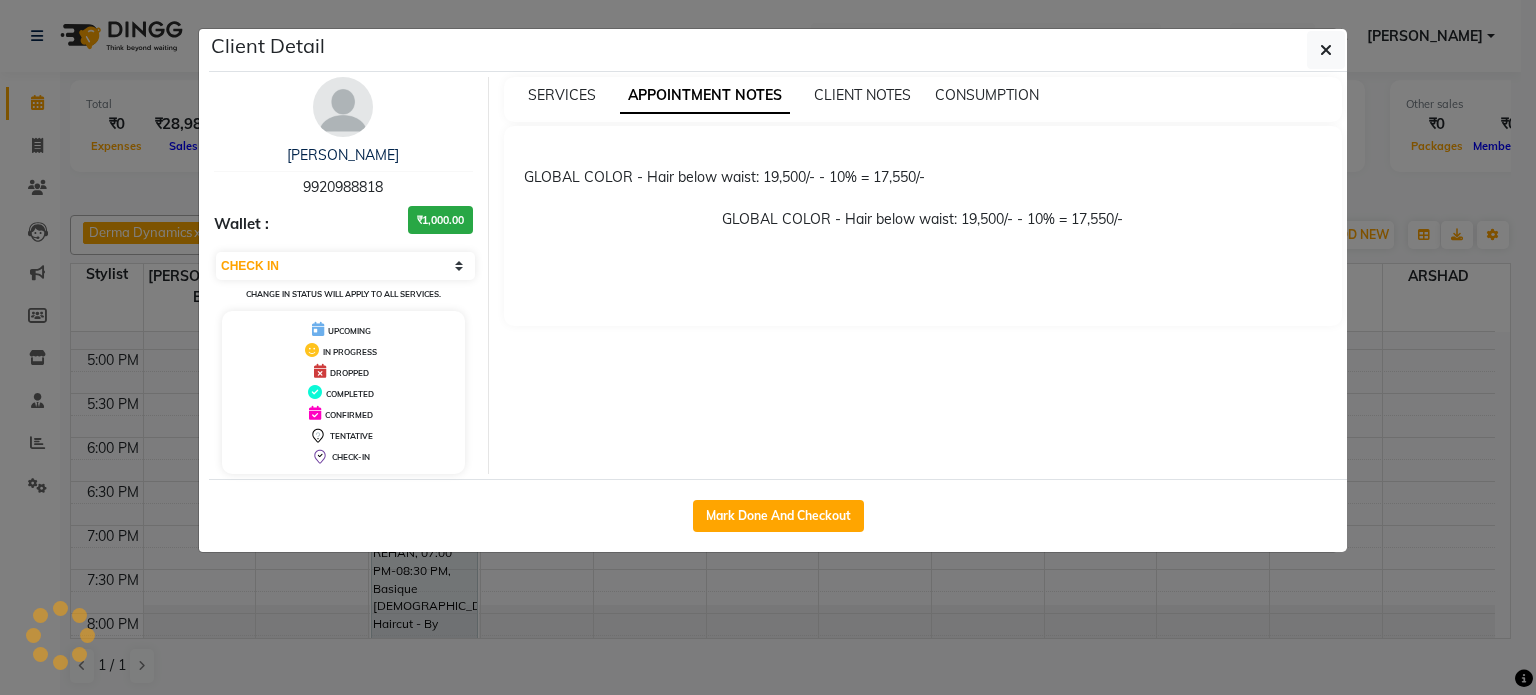 select on "7" 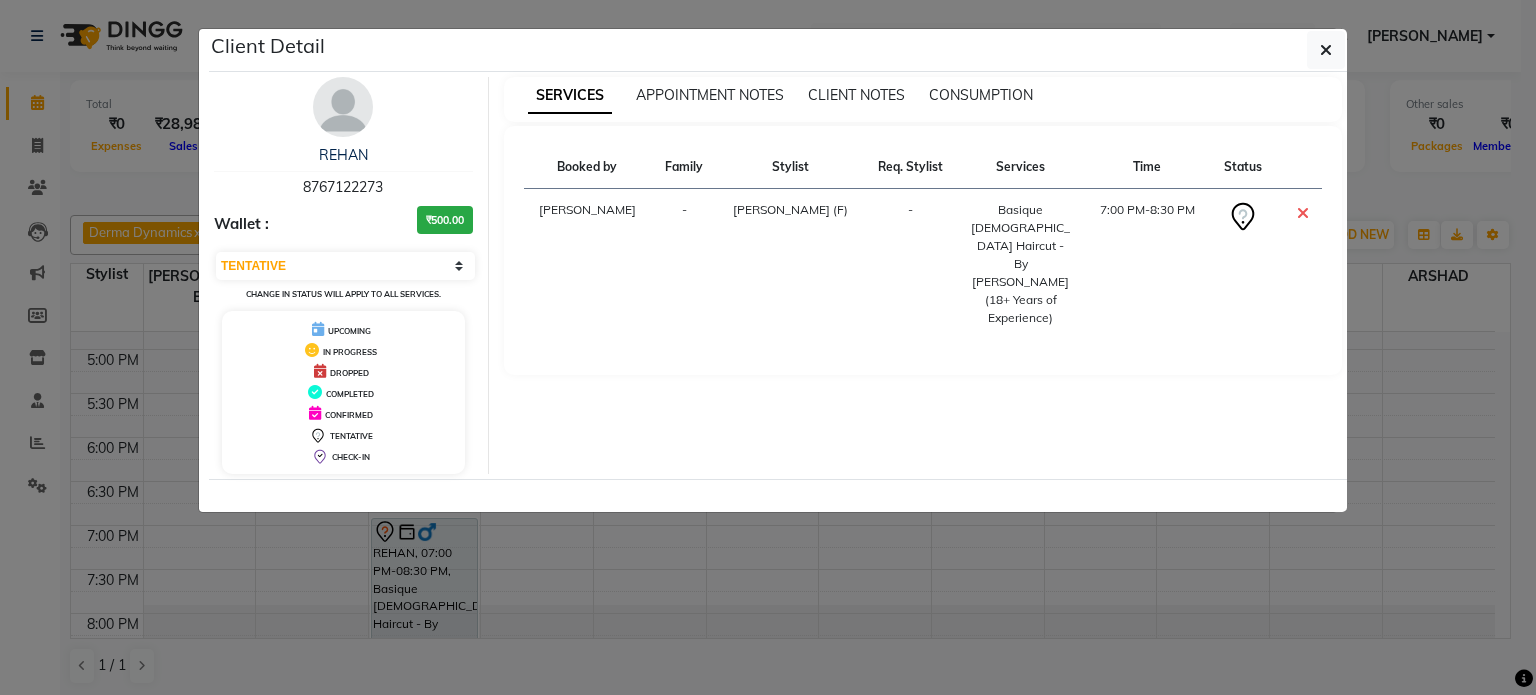 click on "Client Detail  REHAN    8767122273 Wallet : ₹500.00 Select CONFIRMED TENTATIVE Change in status will apply to all services. UPCOMING IN PROGRESS DROPPED COMPLETED CONFIRMED TENTATIVE CHECK-IN SERVICES APPOINTMENT NOTES CLIENT NOTES CONSUMPTION Booked by Family Stylist Req. Stylist Services Time Status  Salvana Motha  - Shanu Sir (F) -  Basique MALE Haircut - By Shanuzz (18+ Years of Experience)   7:00 PM-8:30 PM" 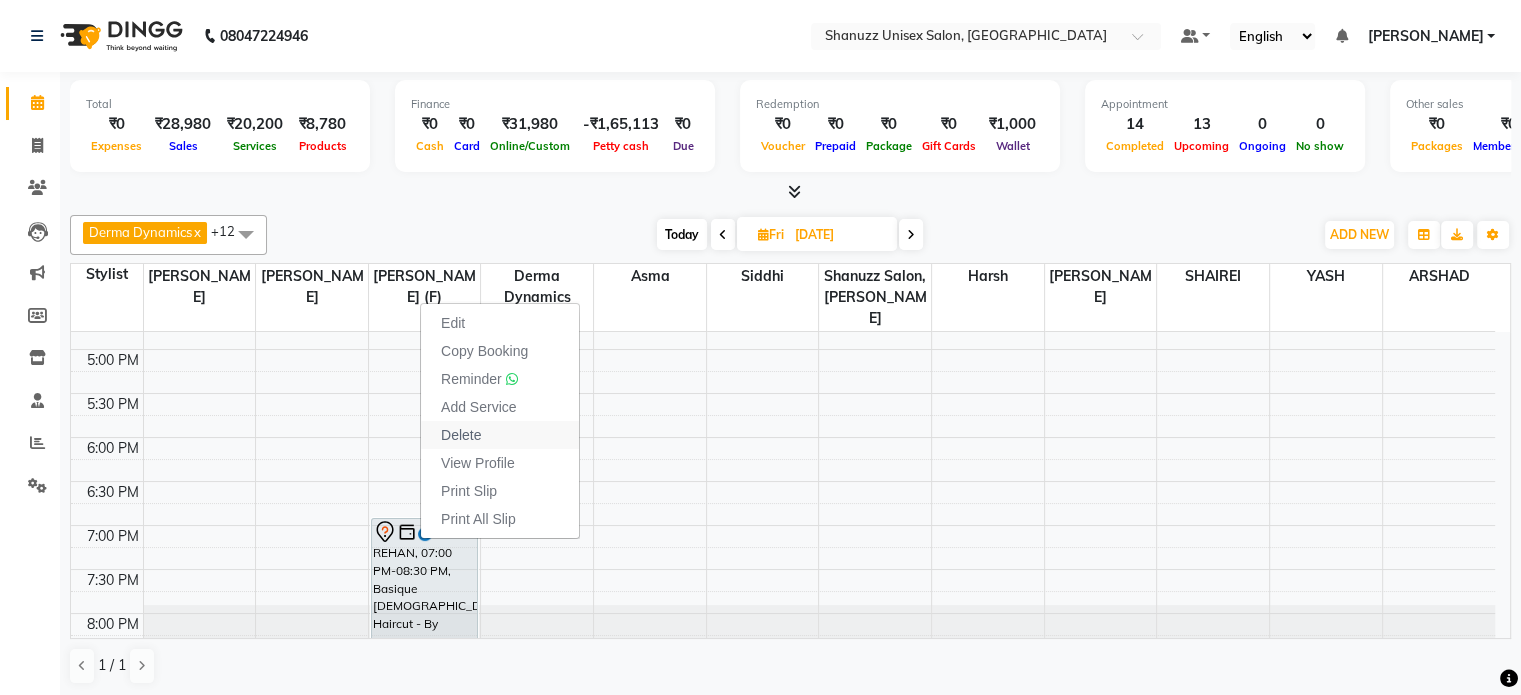 click on "Delete" at bounding box center (461, 435) 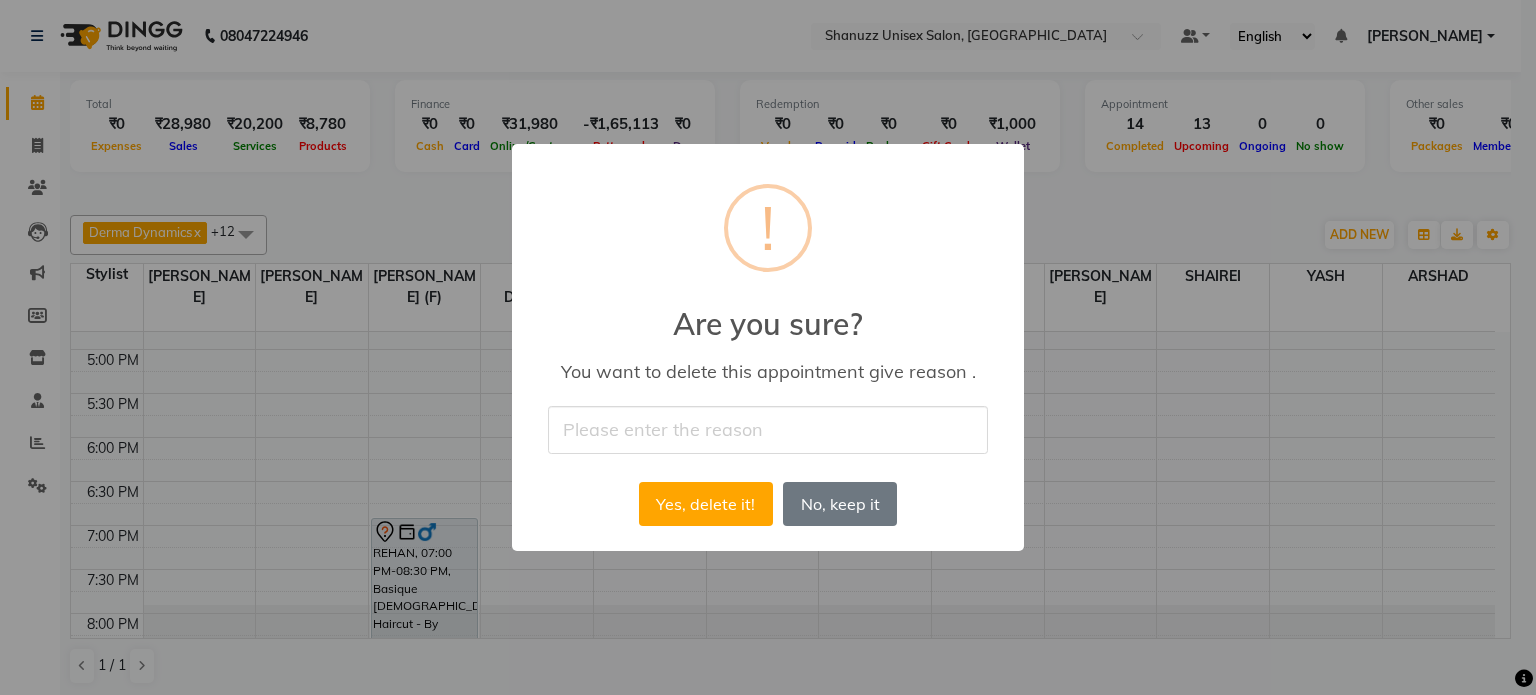 click at bounding box center [768, 429] 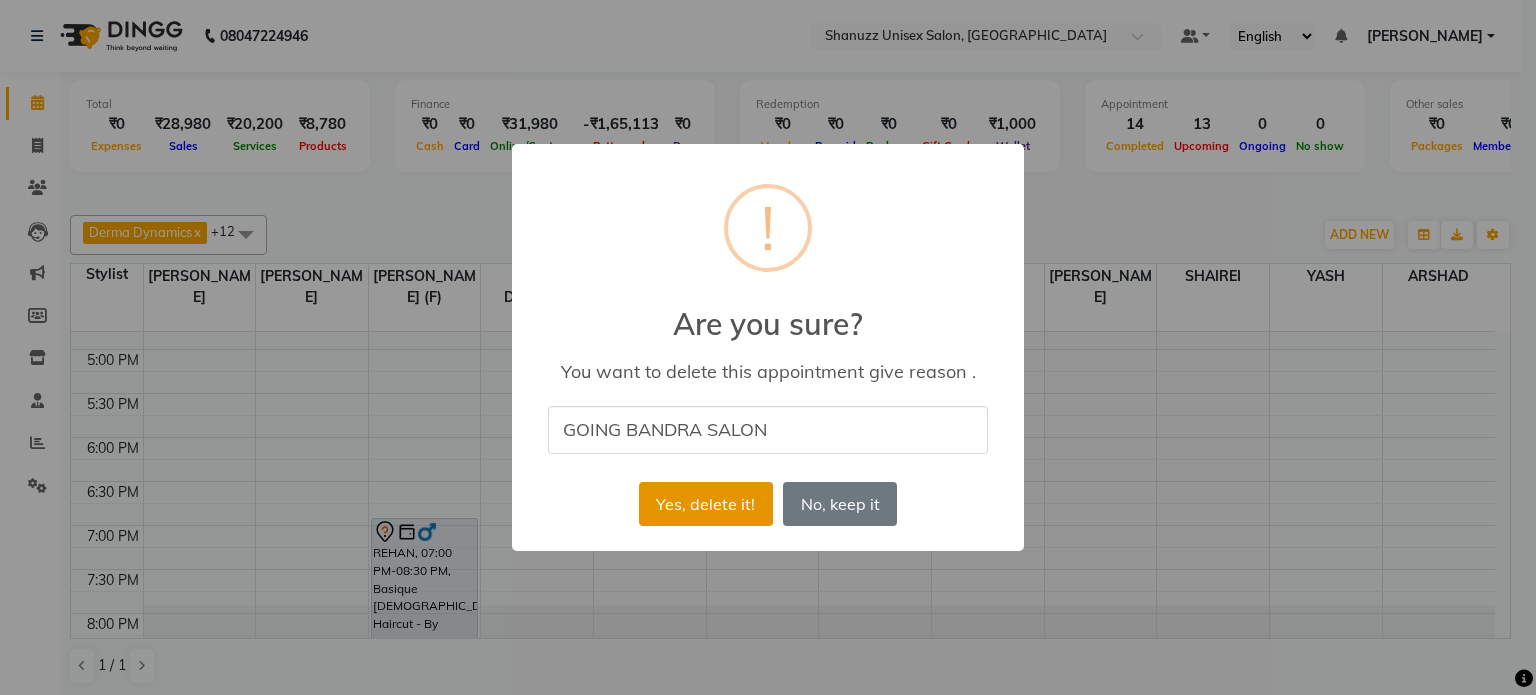 click on "Yes, delete it!" at bounding box center [706, 504] 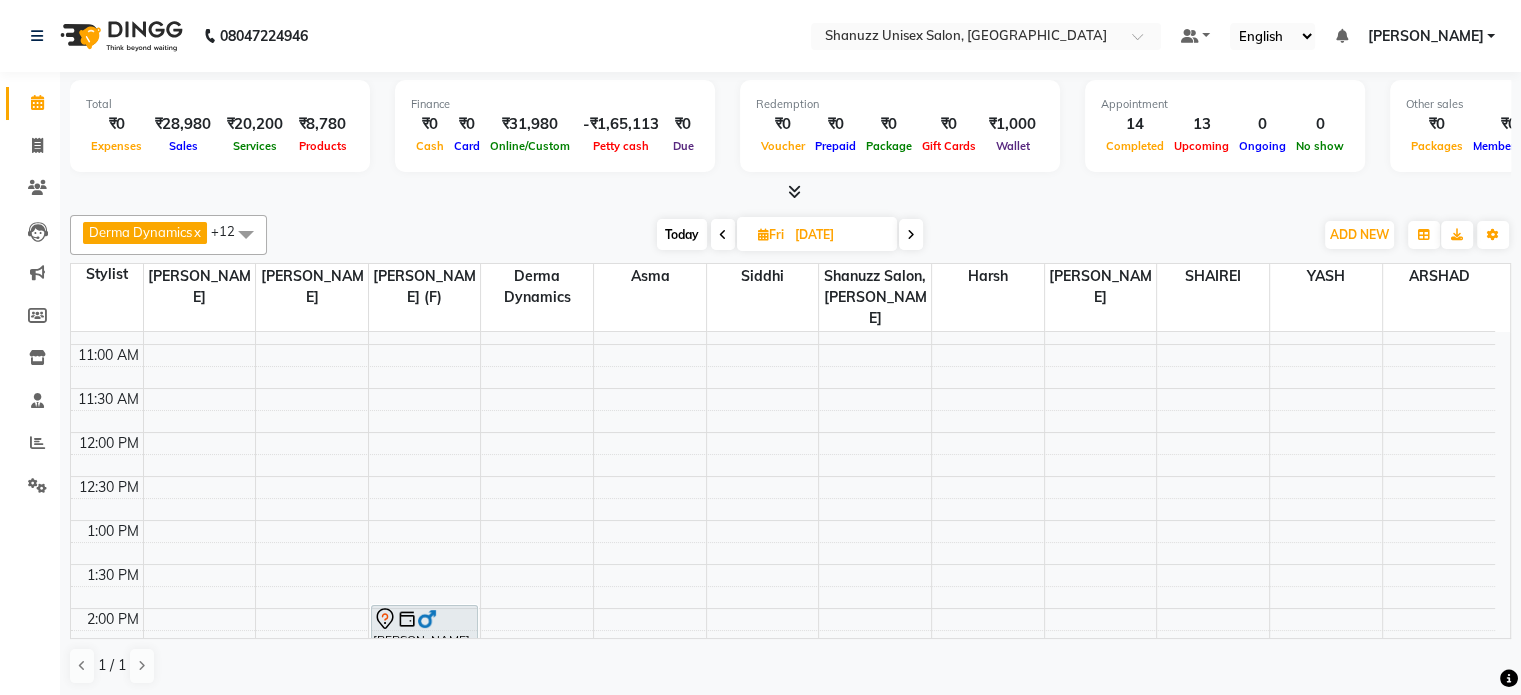 scroll, scrollTop: 163, scrollLeft: 0, axis: vertical 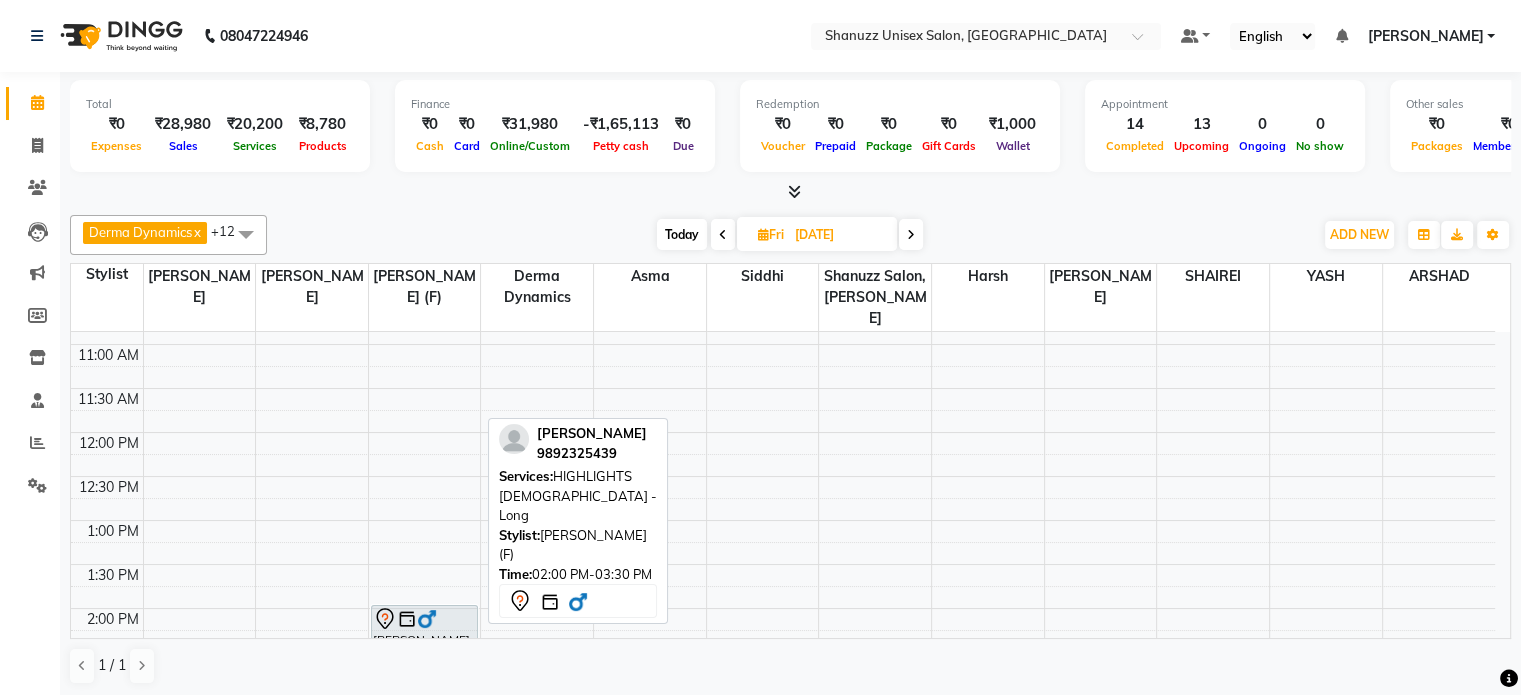 click on "RAKESH MOHAN PEDNEKAR, 02:00 PM-03:30 PM, HIGHLIGHTS Male - Long" at bounding box center (424, 669) 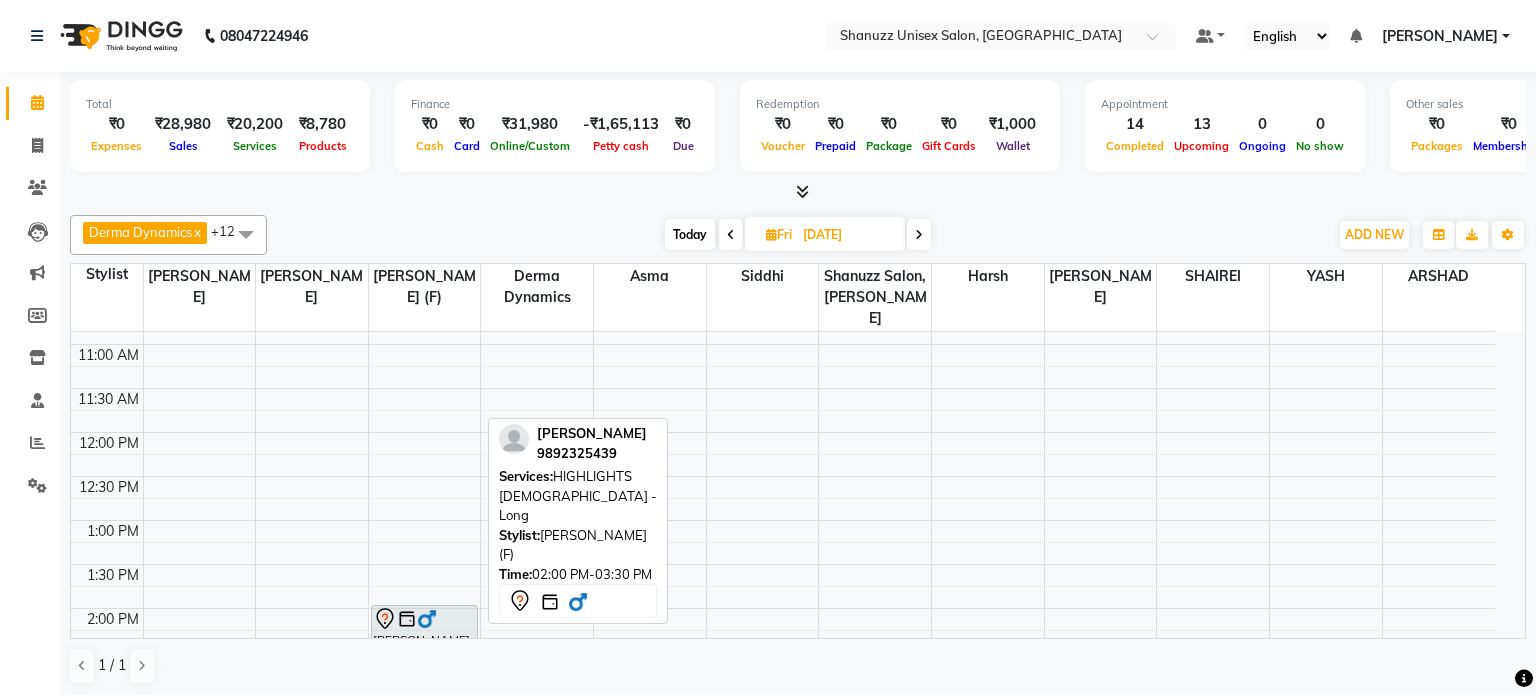 select on "7" 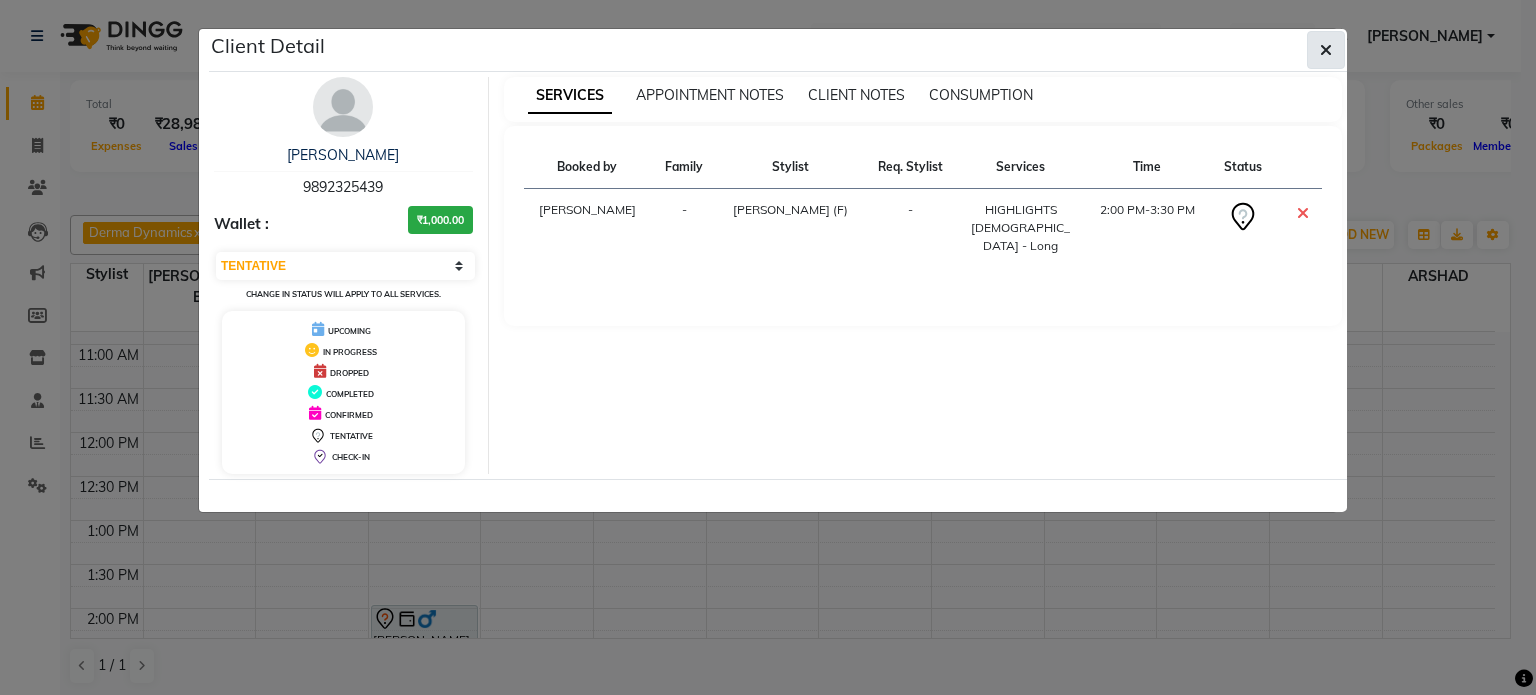 click 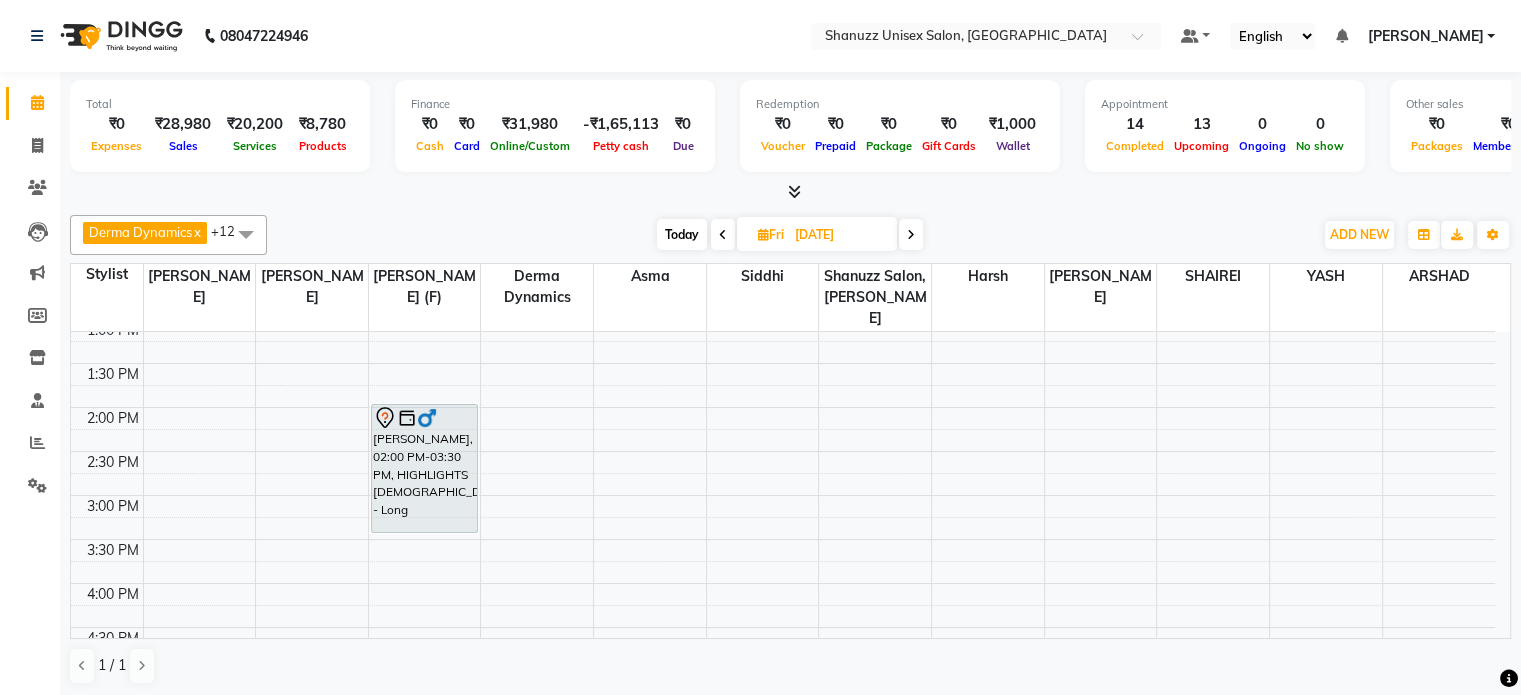 scroll, scrollTop: 371, scrollLeft: 0, axis: vertical 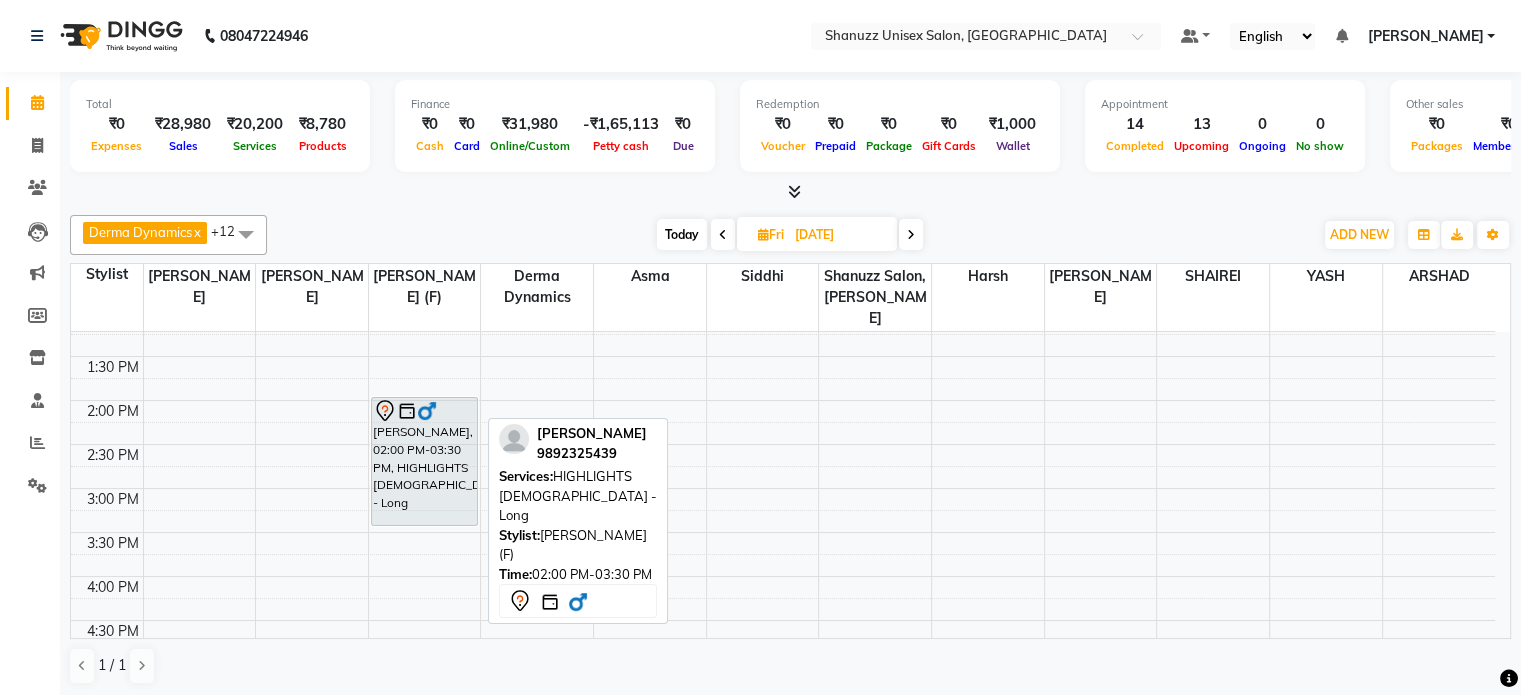 click on "RAKESH MOHAN PEDNEKAR, 02:00 PM-03:30 PM, HIGHLIGHTS Male - Long" at bounding box center [424, 461] 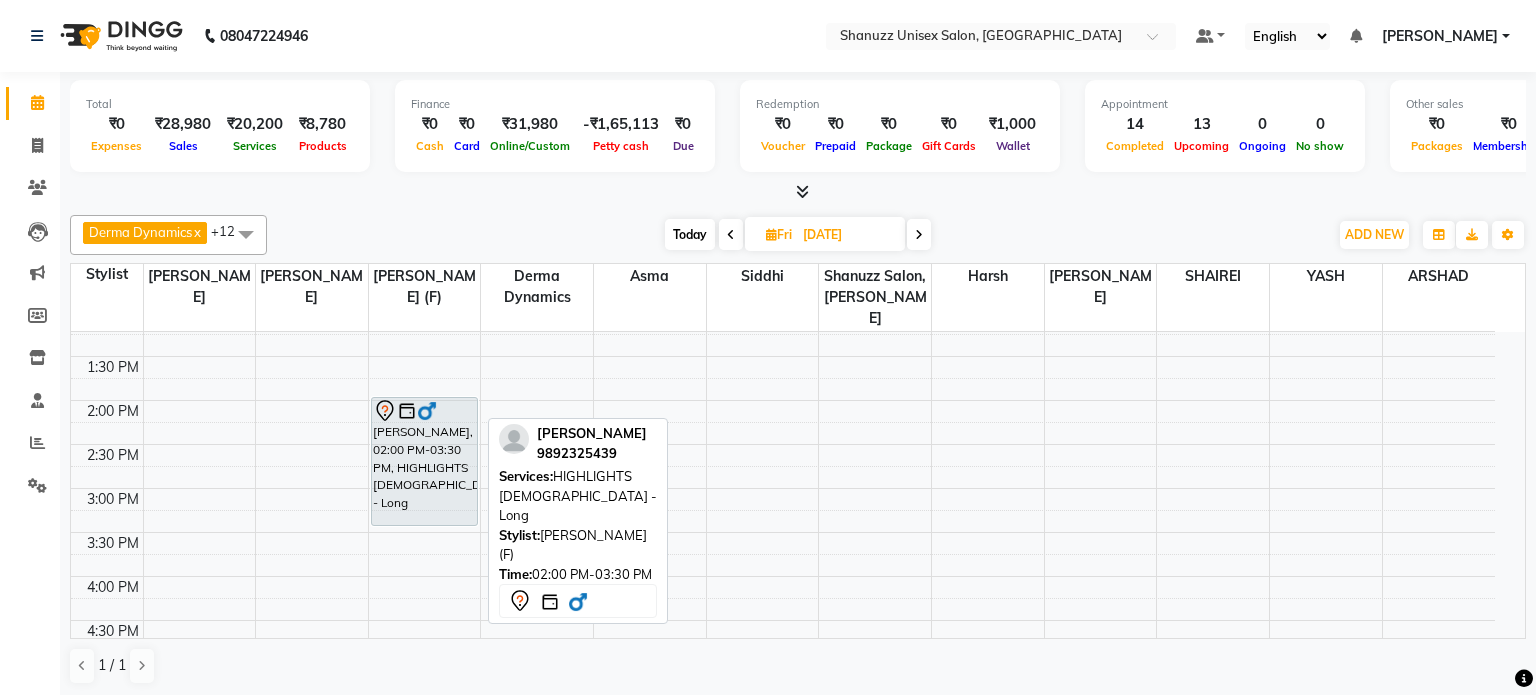 select on "7" 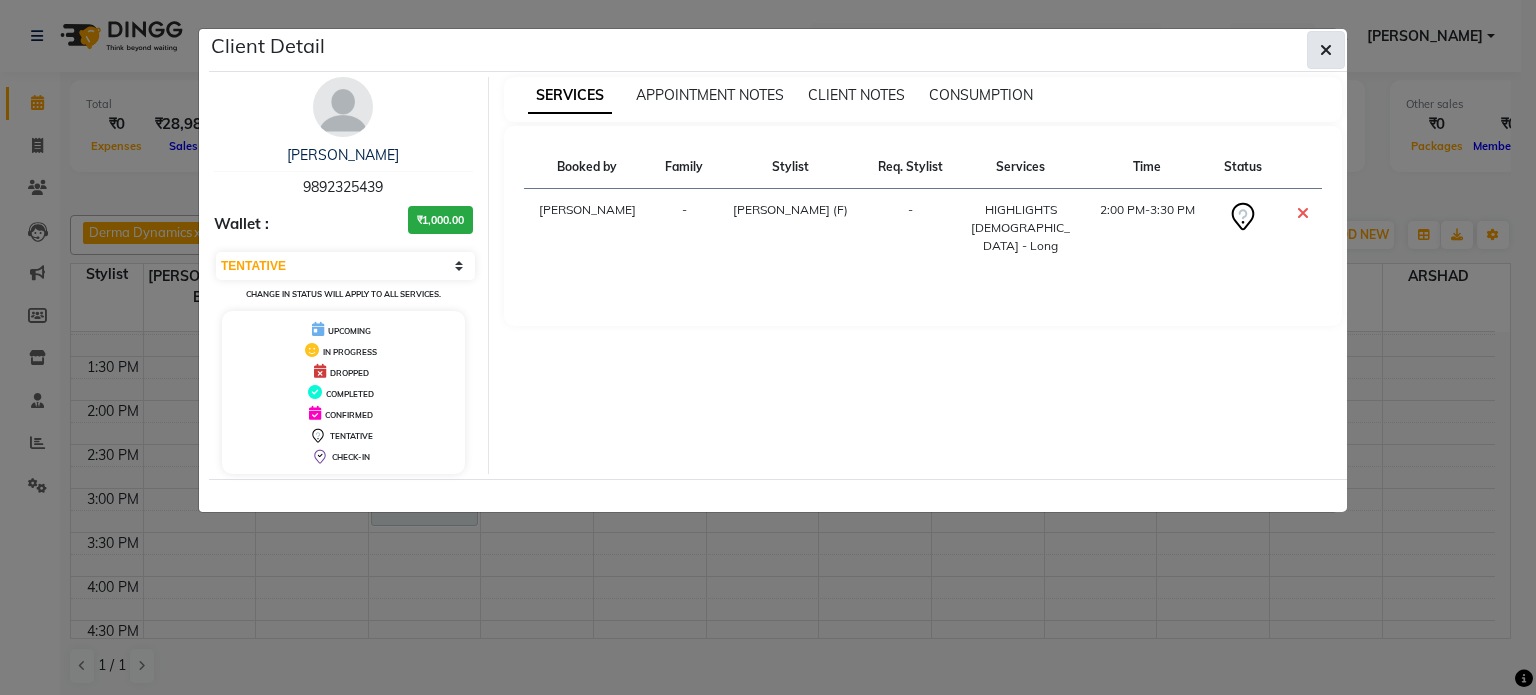 click 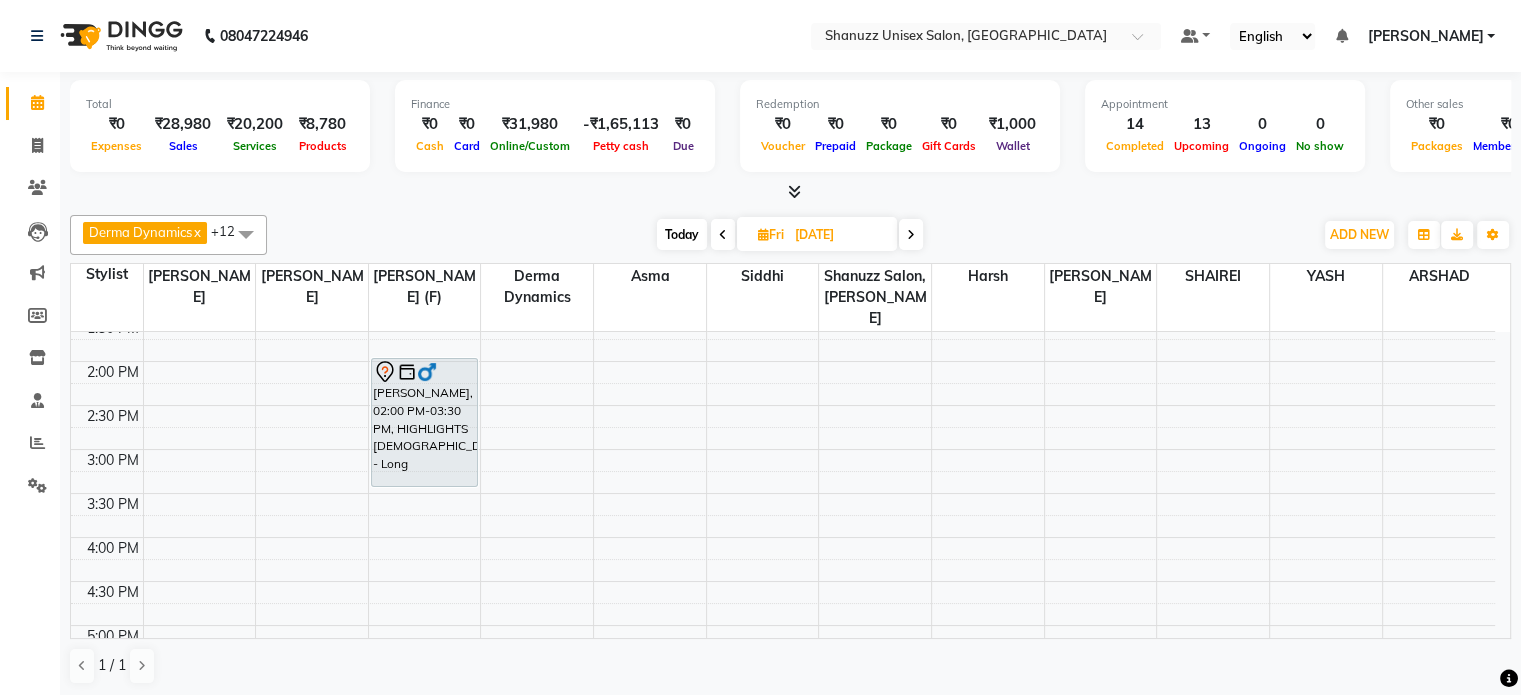scroll, scrollTop: 412, scrollLeft: 0, axis: vertical 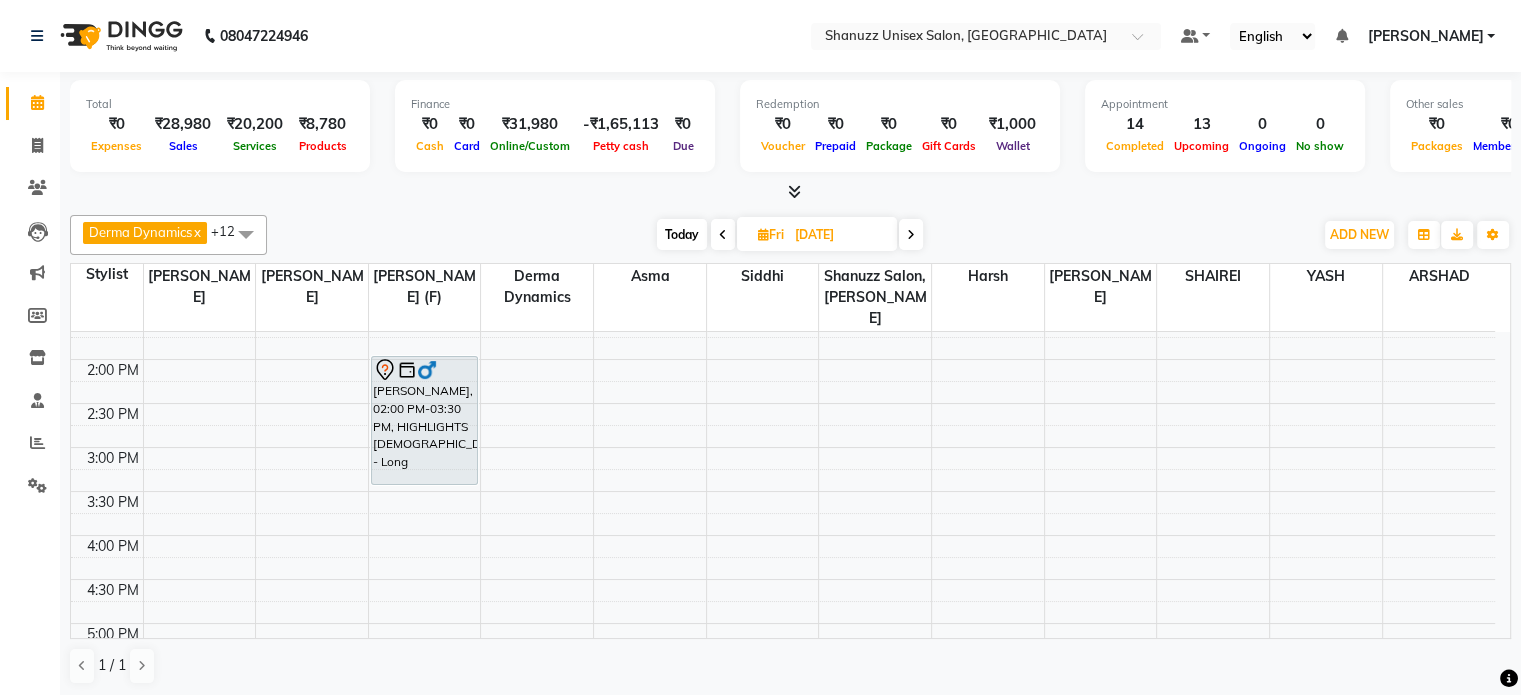 click at bounding box center [723, 235] 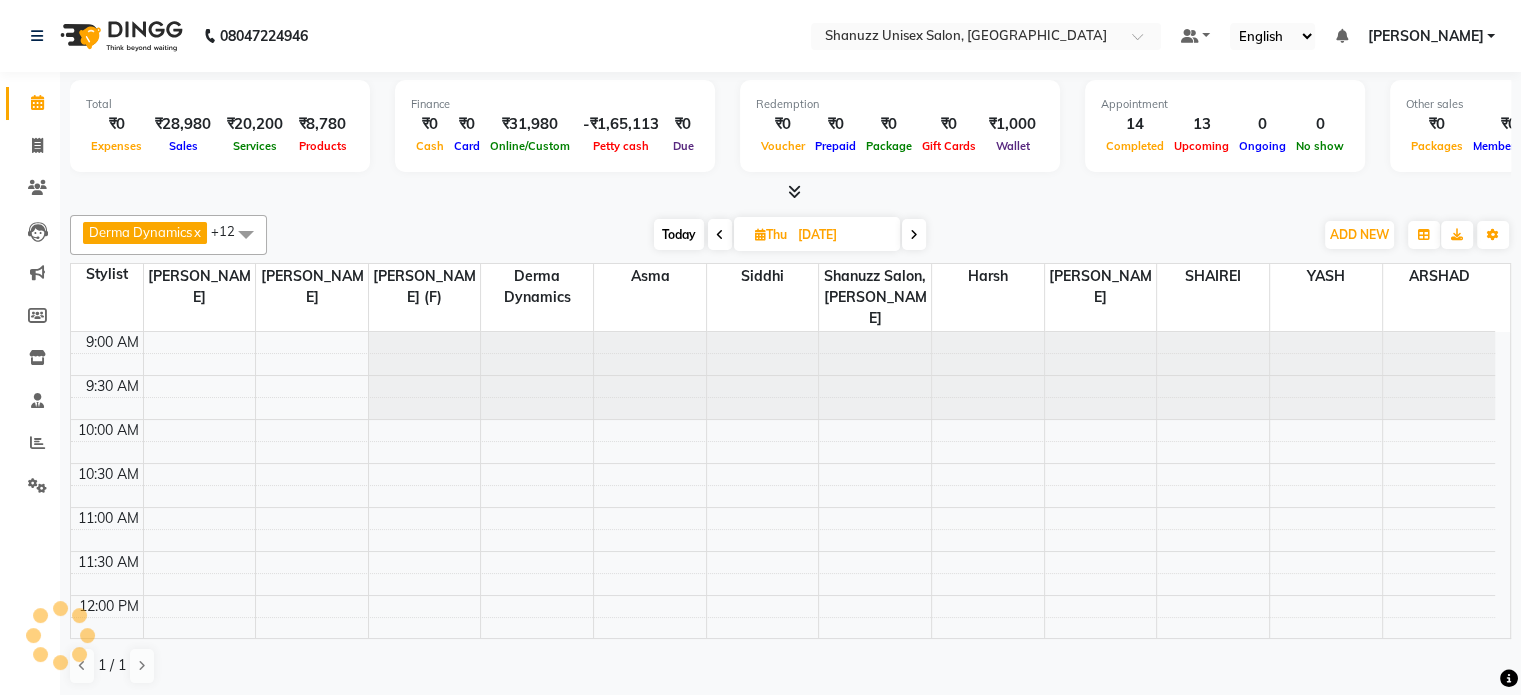 scroll, scrollTop: 612, scrollLeft: 0, axis: vertical 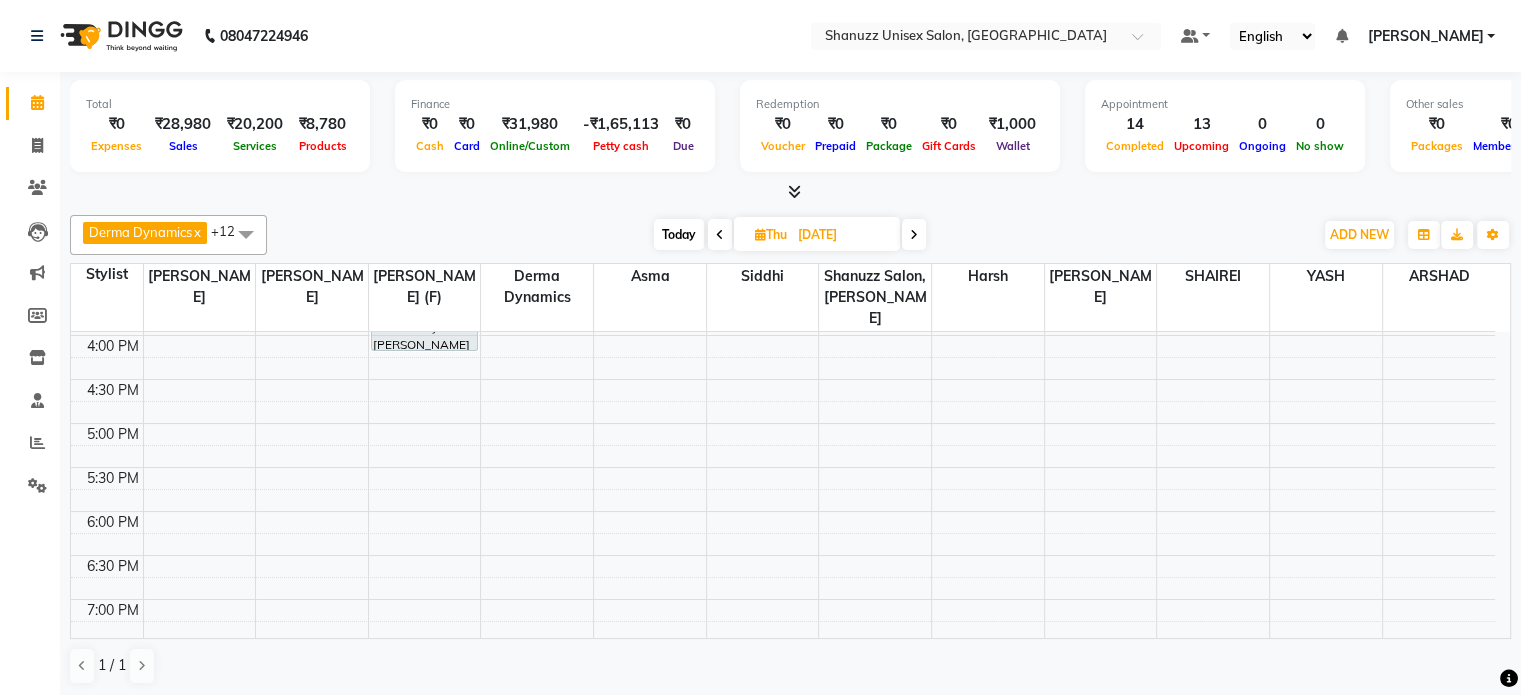 click at bounding box center [914, 235] 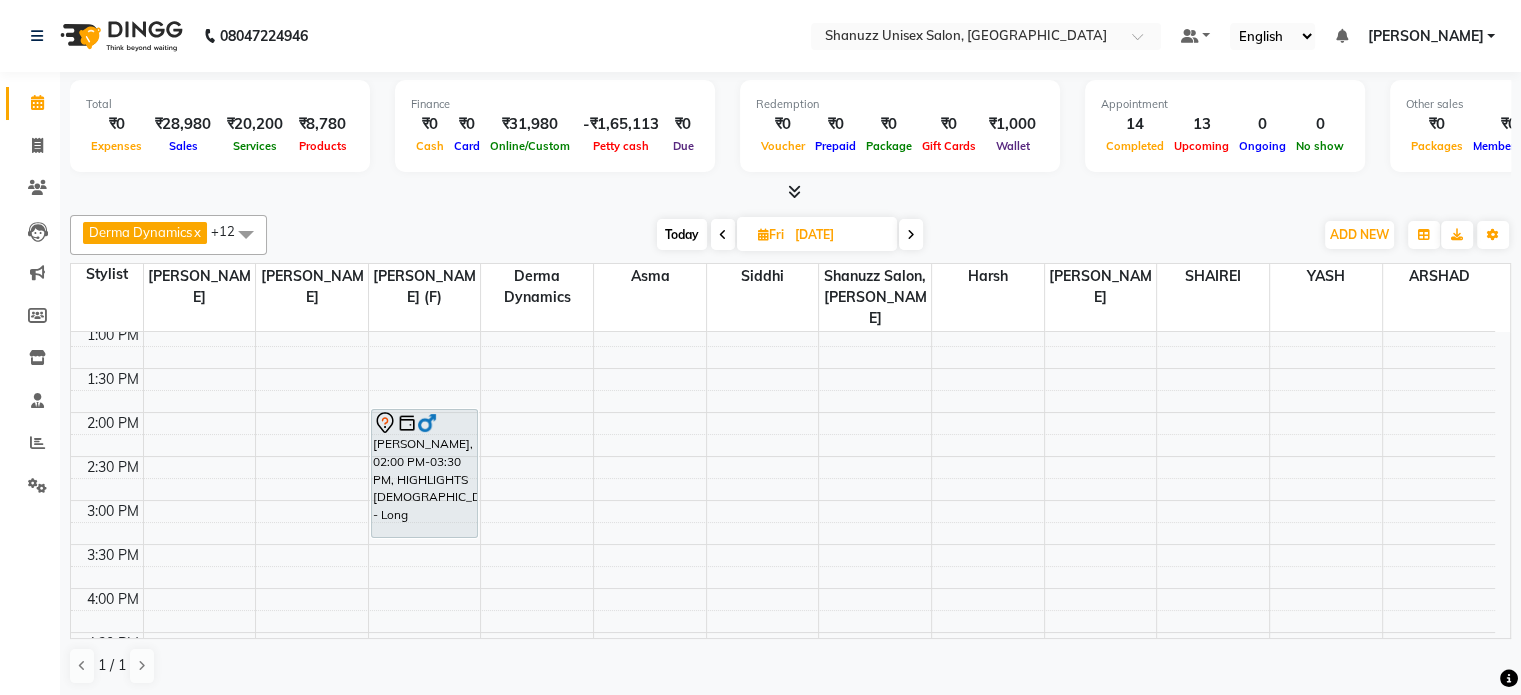 scroll, scrollTop: 355, scrollLeft: 0, axis: vertical 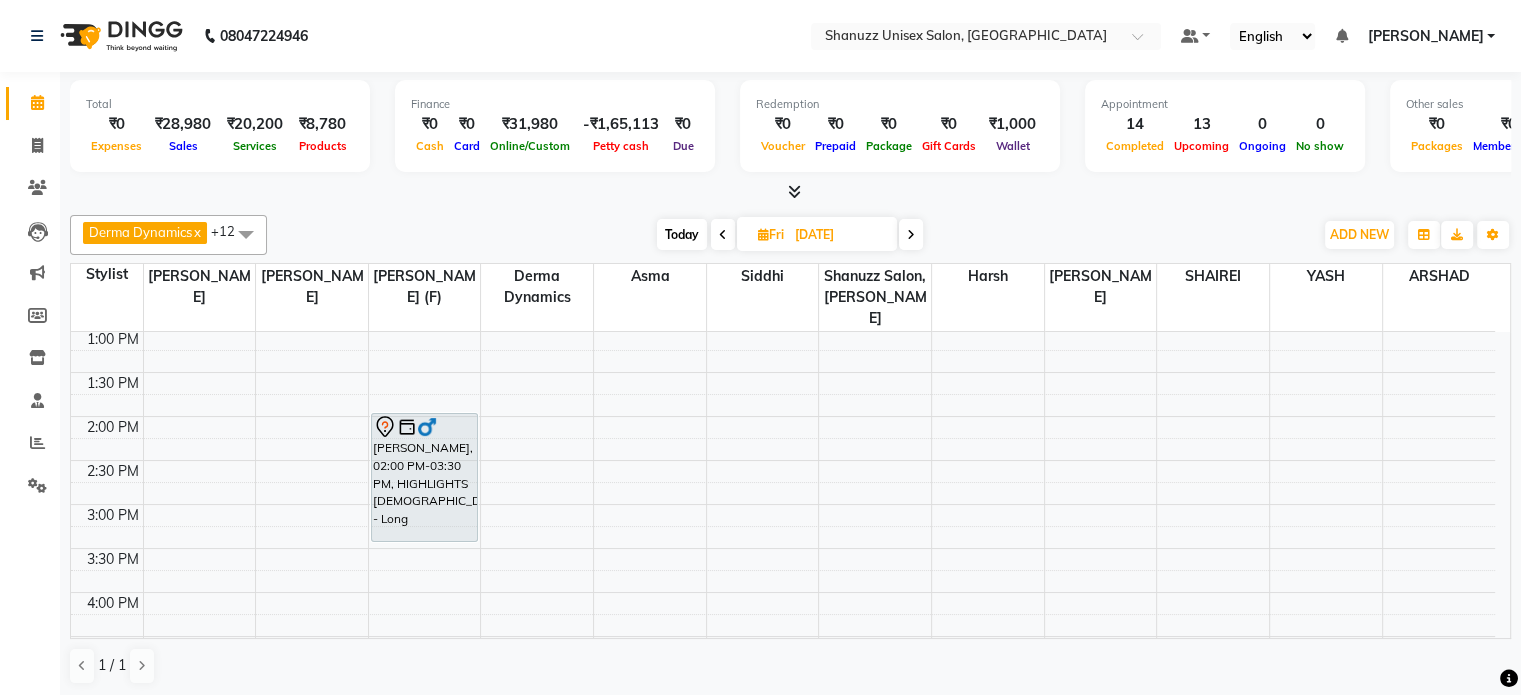 click at bounding box center [723, 234] 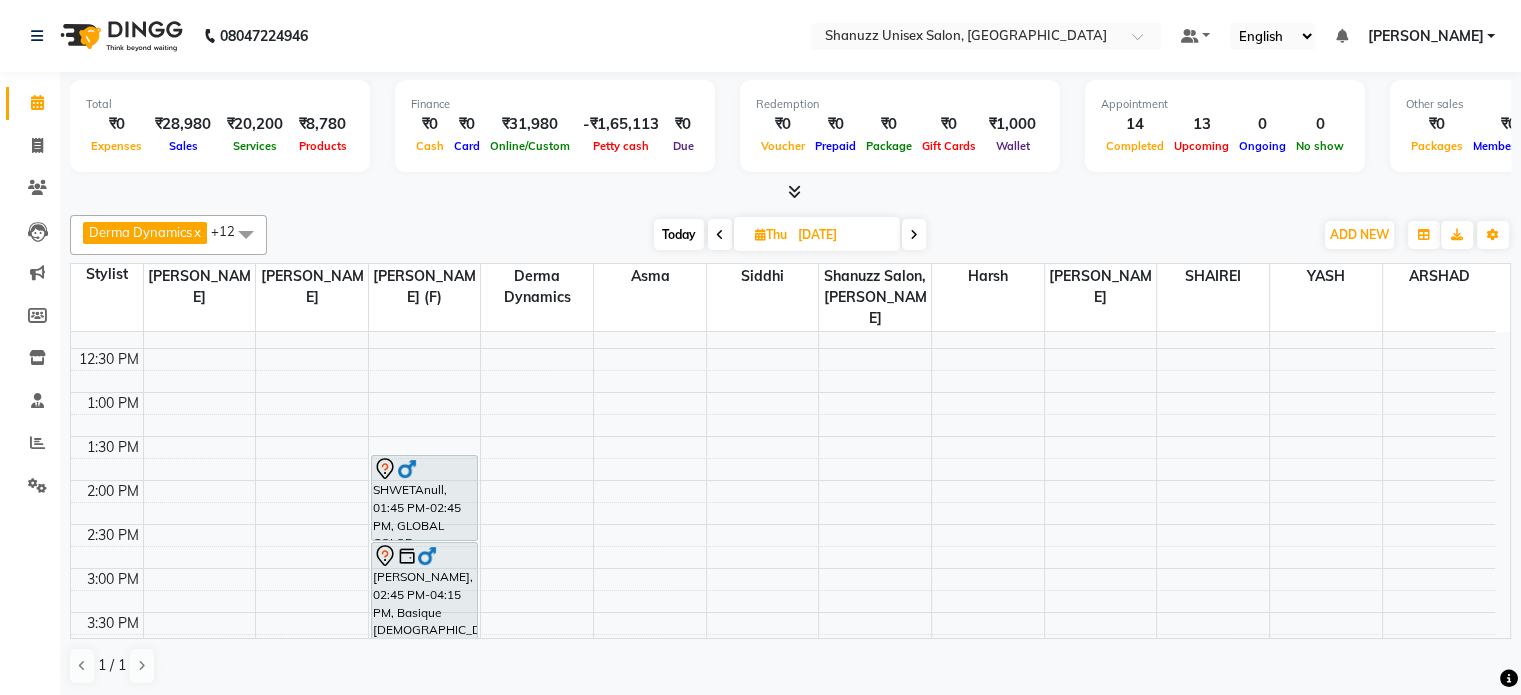 scroll, scrollTop: 256, scrollLeft: 0, axis: vertical 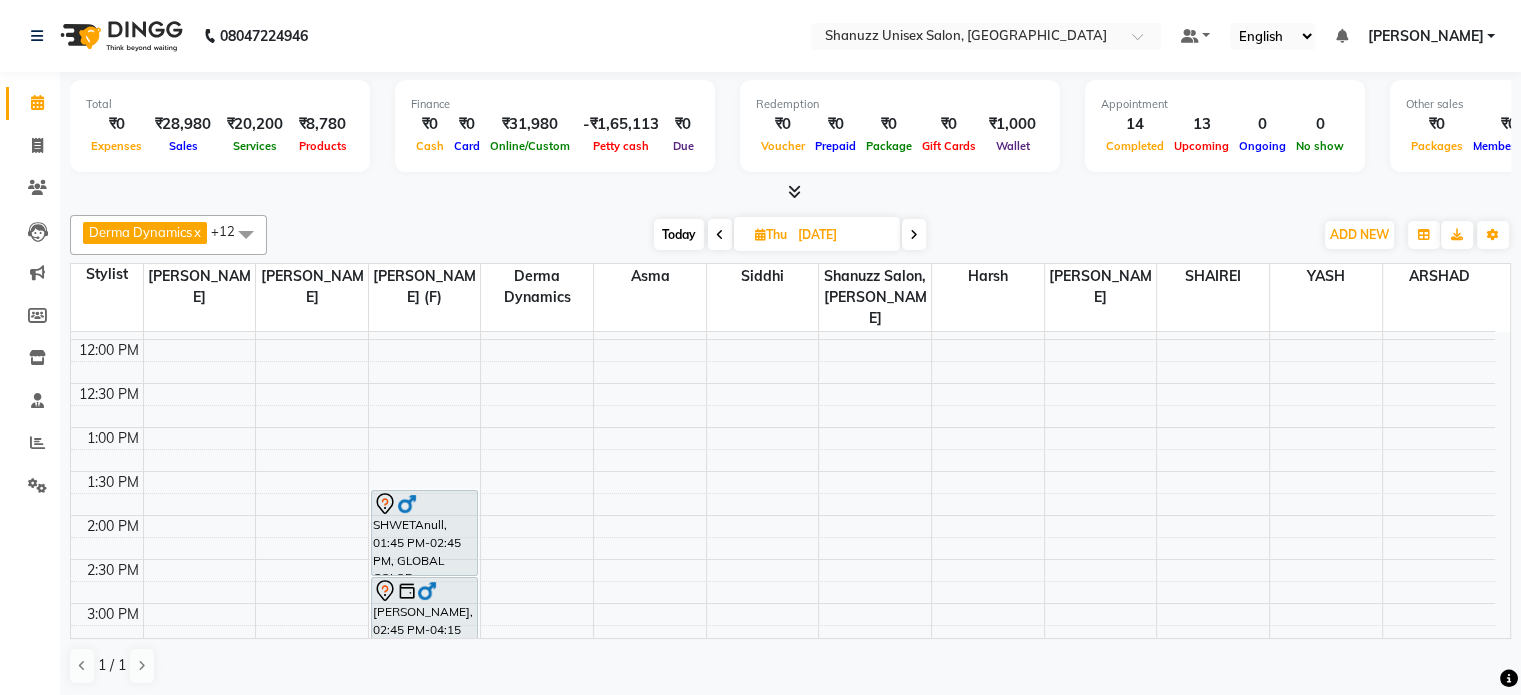 click at bounding box center (720, 235) 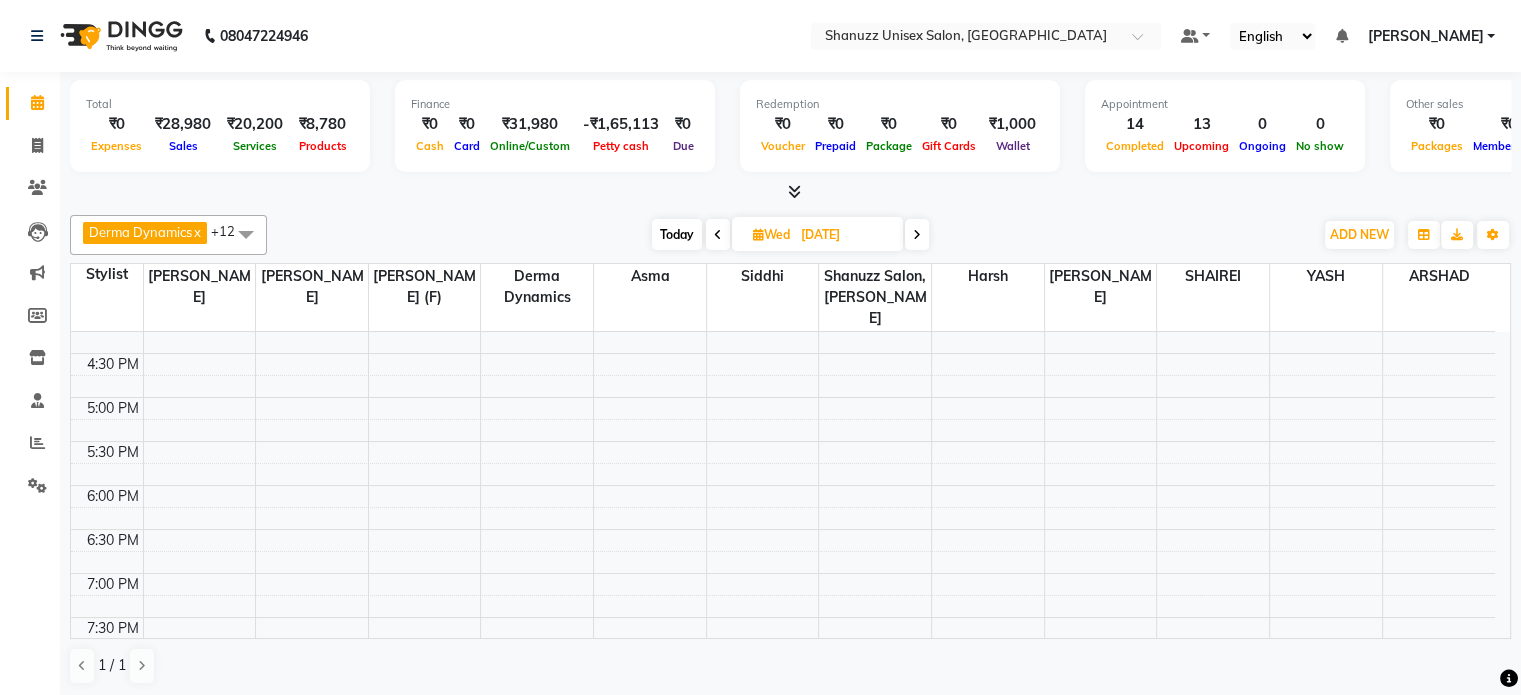 scroll, scrollTop: 639, scrollLeft: 0, axis: vertical 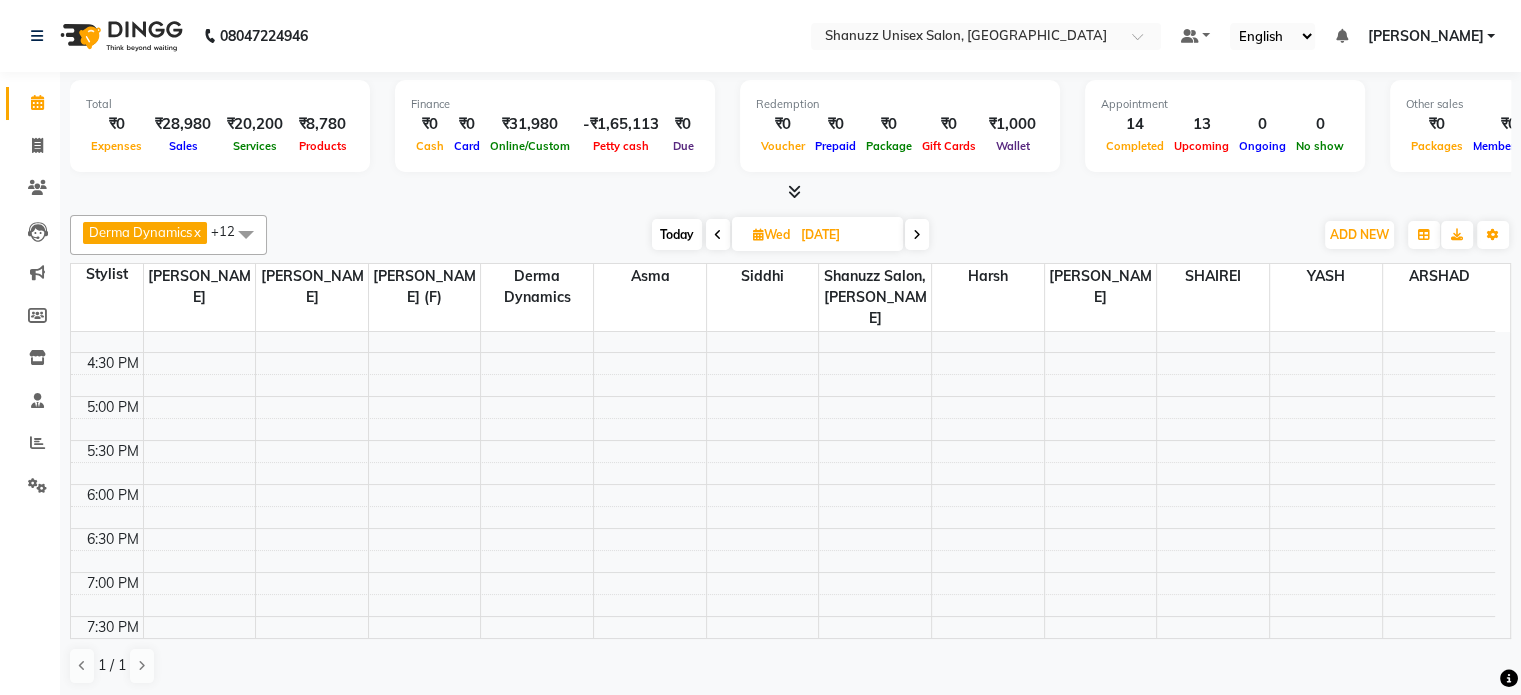 click on "Today" at bounding box center [677, 234] 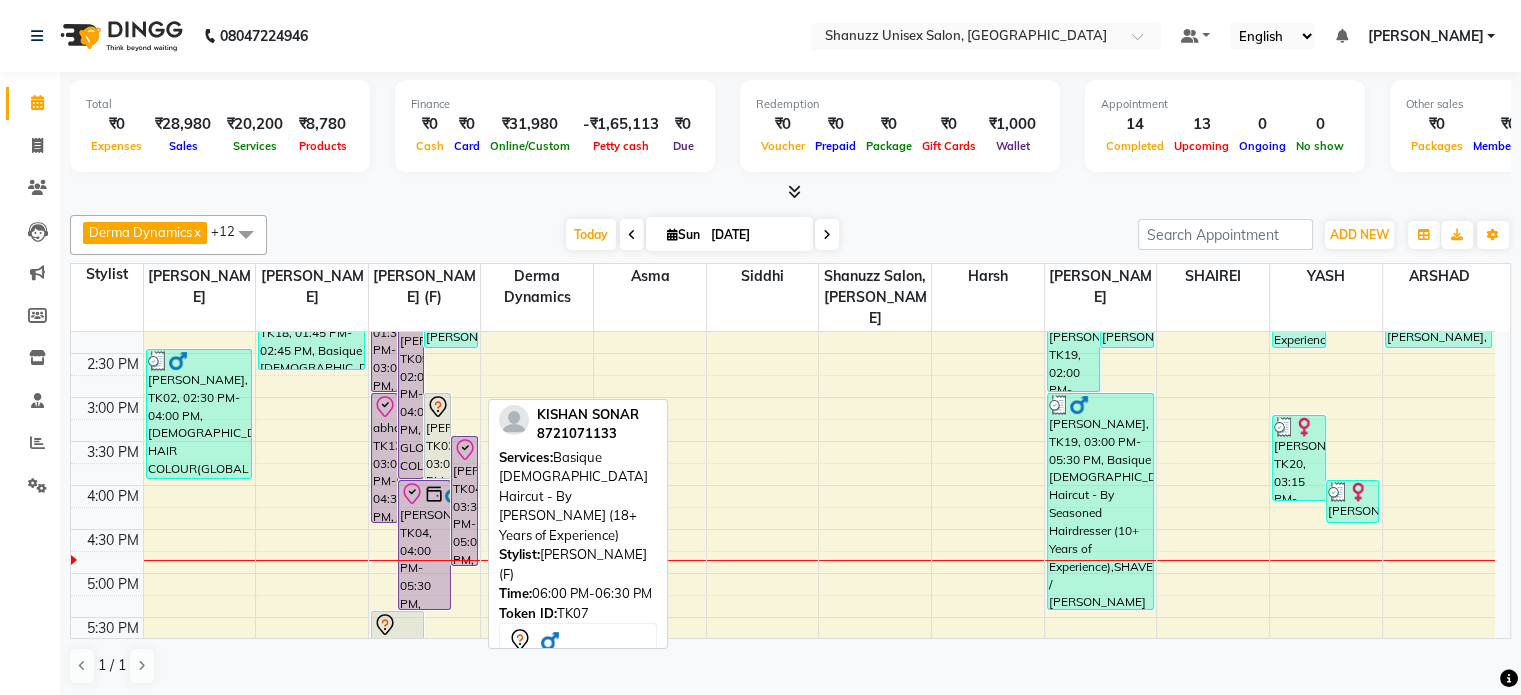 scroll, scrollTop: 443, scrollLeft: 0, axis: vertical 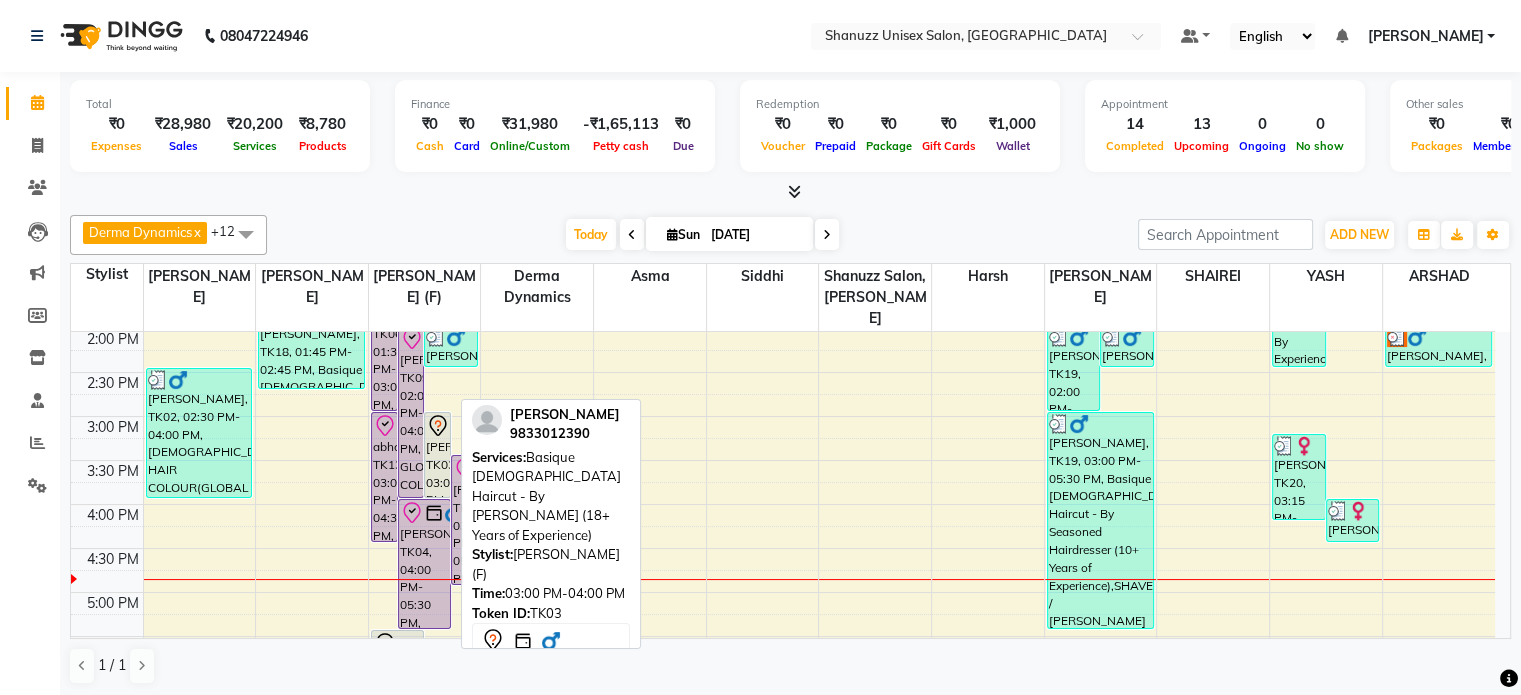 click on "NIRVAN SHAH, TK03, 03:00 PM-04:00 PM, Basique MALE Haircut - By Shanuzz (18+ Years of Experience)" at bounding box center [437, 455] 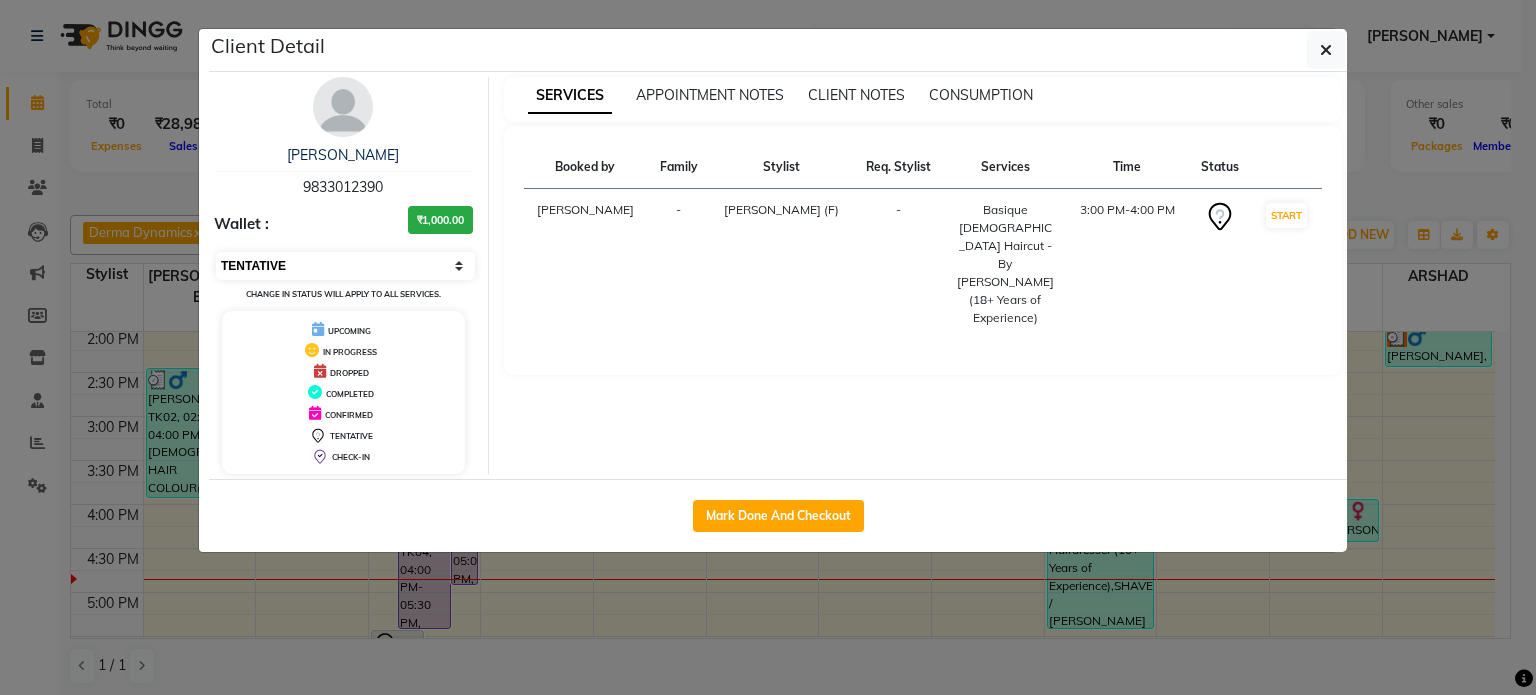 click on "Select IN SERVICE CONFIRMED TENTATIVE CHECK IN MARK DONE DROPPED UPCOMING" at bounding box center [345, 266] 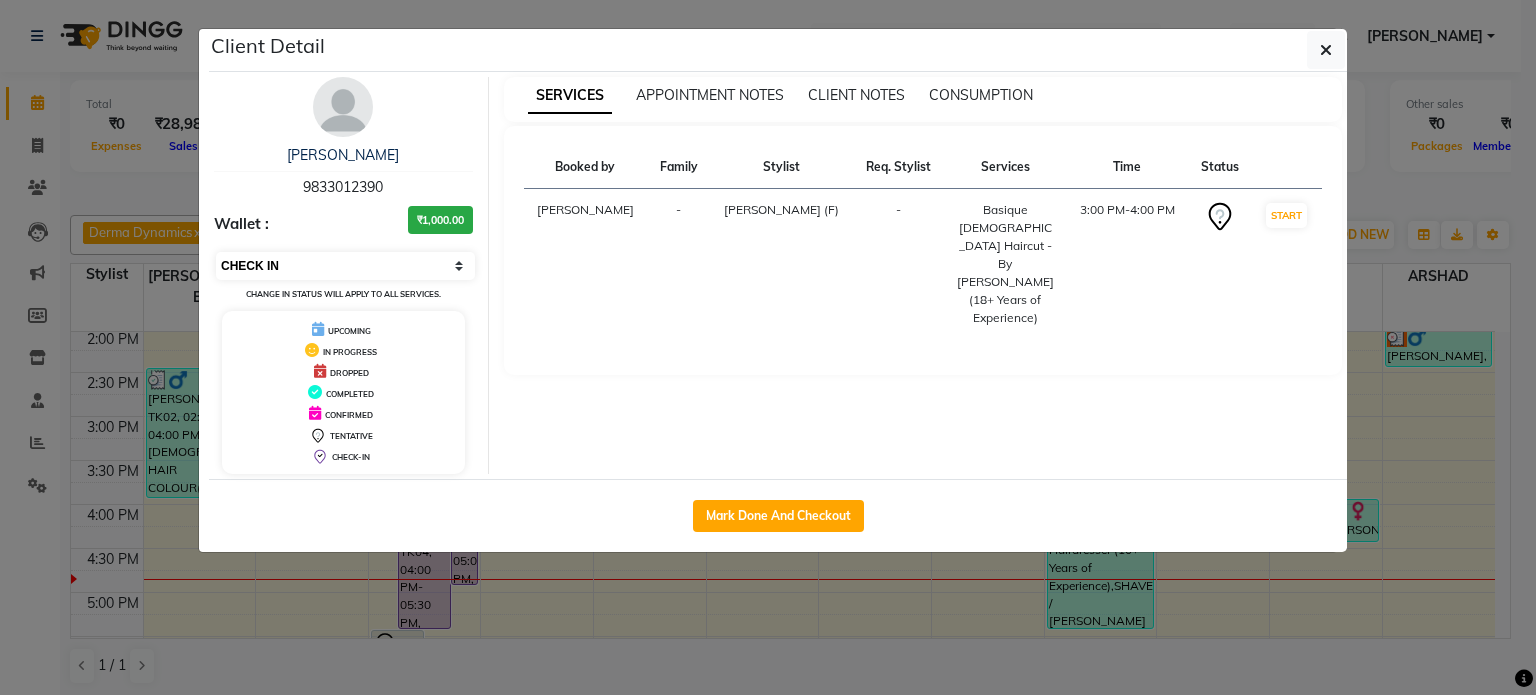 click on "Select IN SERVICE CONFIRMED TENTATIVE CHECK IN MARK DONE DROPPED UPCOMING" at bounding box center [345, 266] 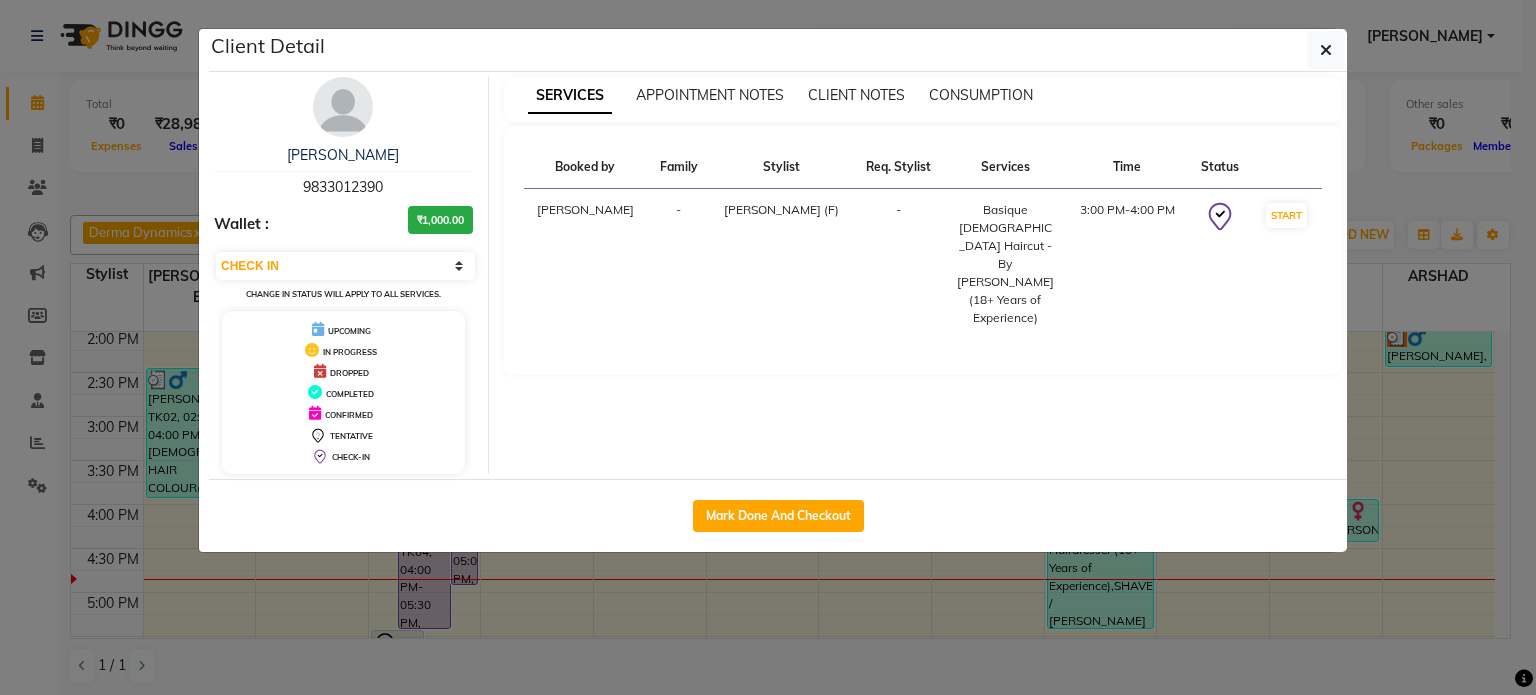 click on "Client Detail  NIRVAN SHAH   9833012390 Wallet : ₹1,000.00 Select IN SERVICE CONFIRMED TENTATIVE CHECK IN MARK DONE DROPPED UPCOMING Change in status will apply to all services. UPCOMING IN PROGRESS DROPPED COMPLETED CONFIRMED TENTATIVE CHECK-IN SERVICES APPOINTMENT NOTES CLIENT NOTES CONSUMPTION Booked by Family Stylist Req. Stylist Services Time Status  Salvana Motha  - Shanu Sir (F) -  Basique MALE Haircut - By Shanuzz (18+ Years of Experience)   3:00 PM-4:00 PM   START   Mark Done And Checkout" 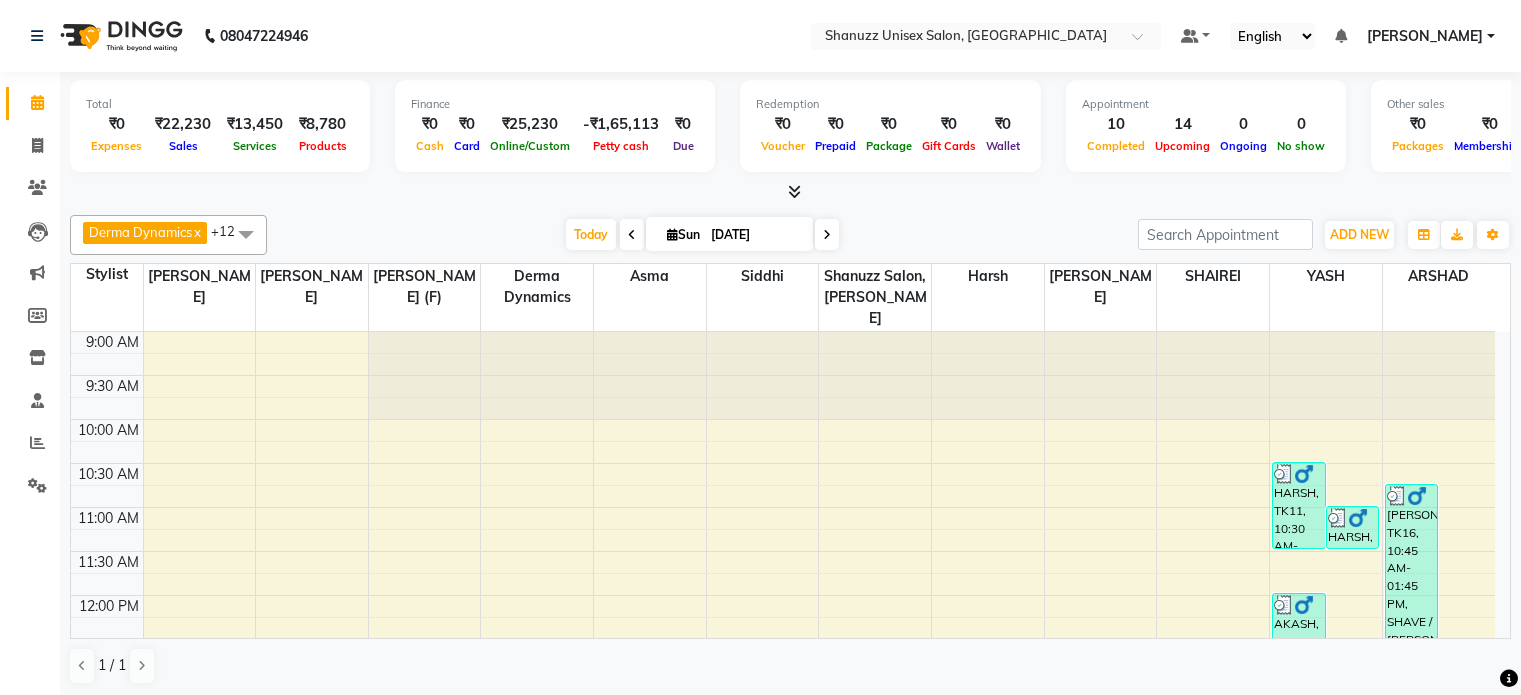 scroll, scrollTop: 0, scrollLeft: 0, axis: both 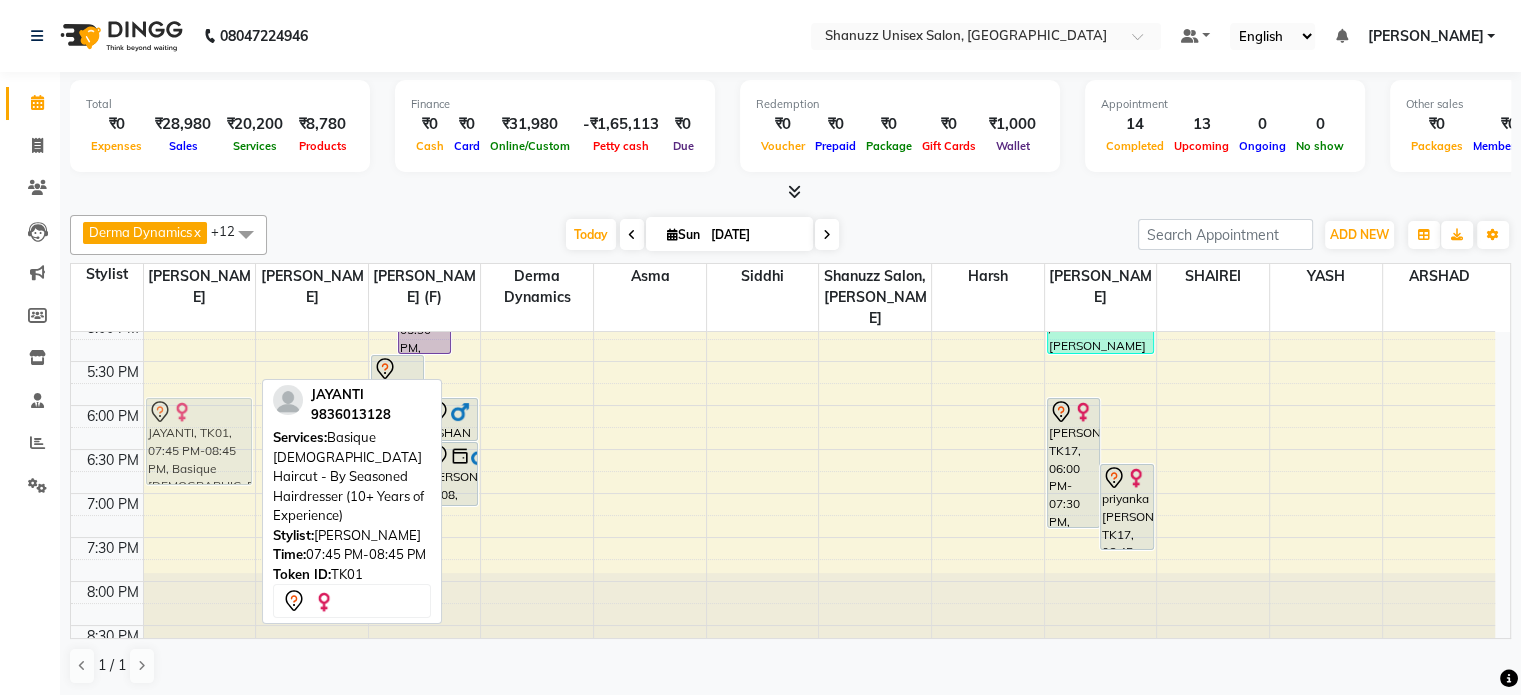 drag, startPoint x: 220, startPoint y: 580, endPoint x: 228, endPoint y: 431, distance: 149.21461 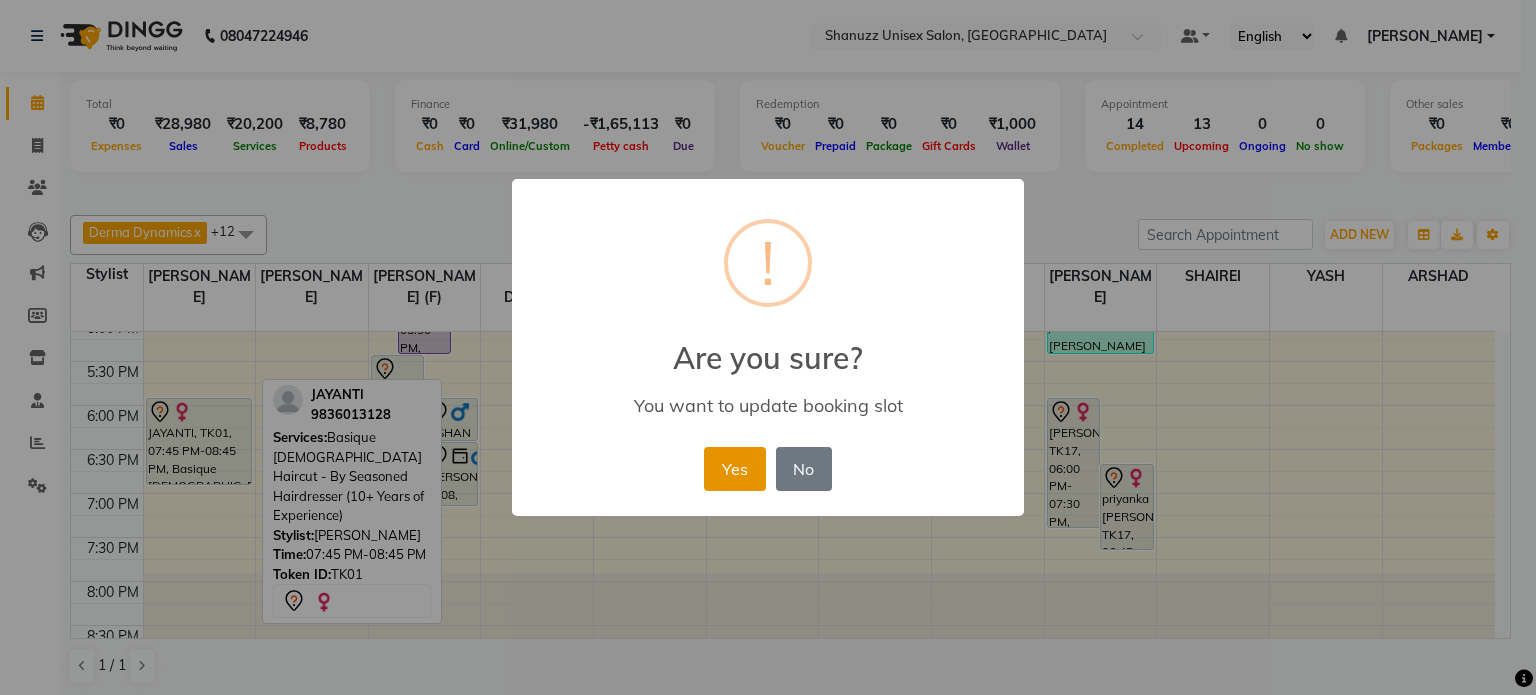 click on "Yes" at bounding box center (734, 469) 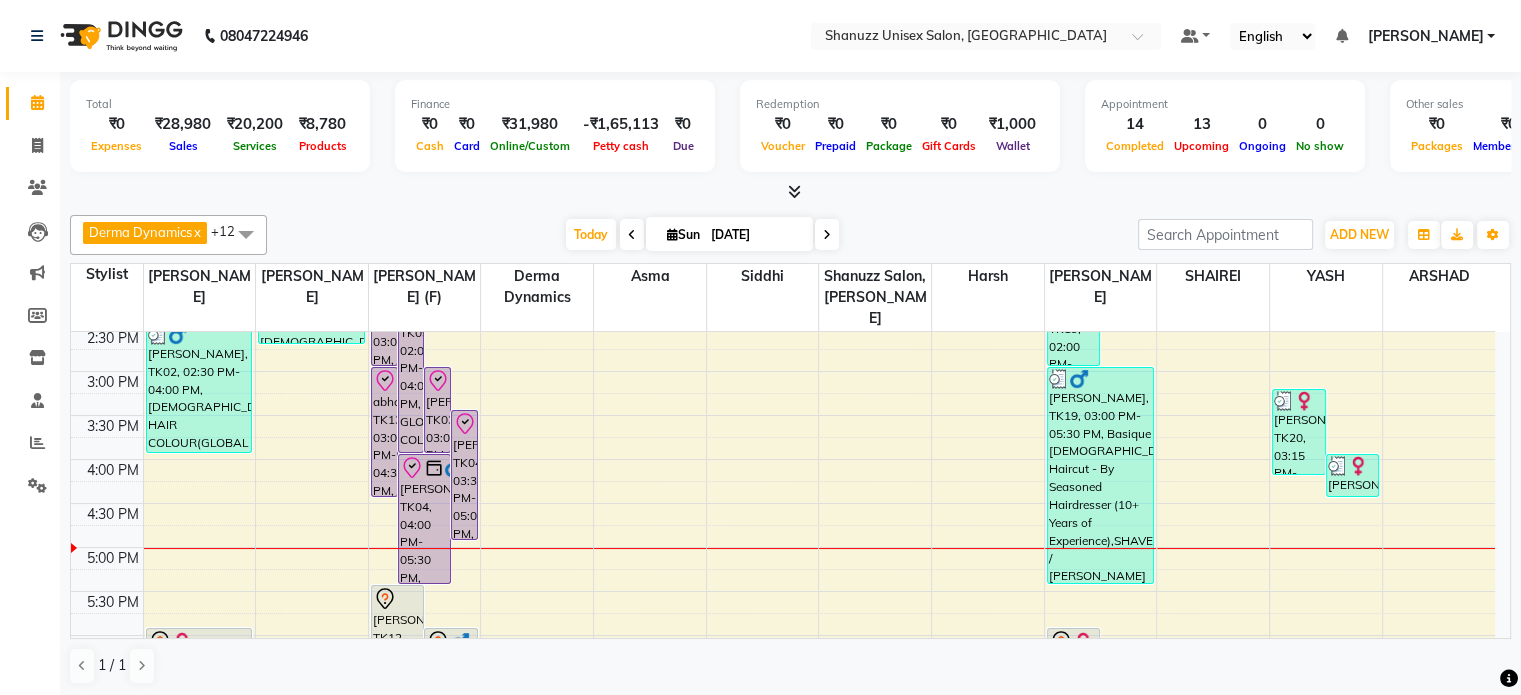 scroll, scrollTop: 487, scrollLeft: 0, axis: vertical 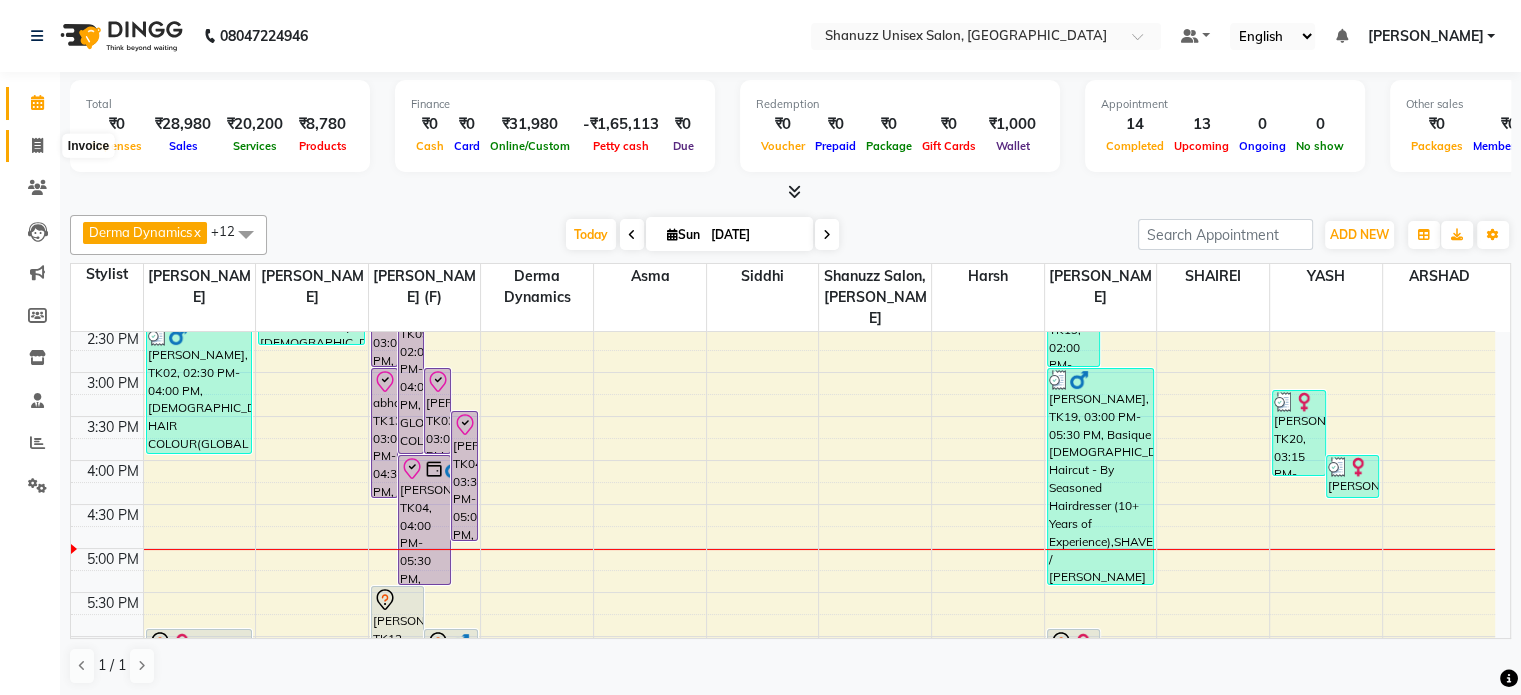 click 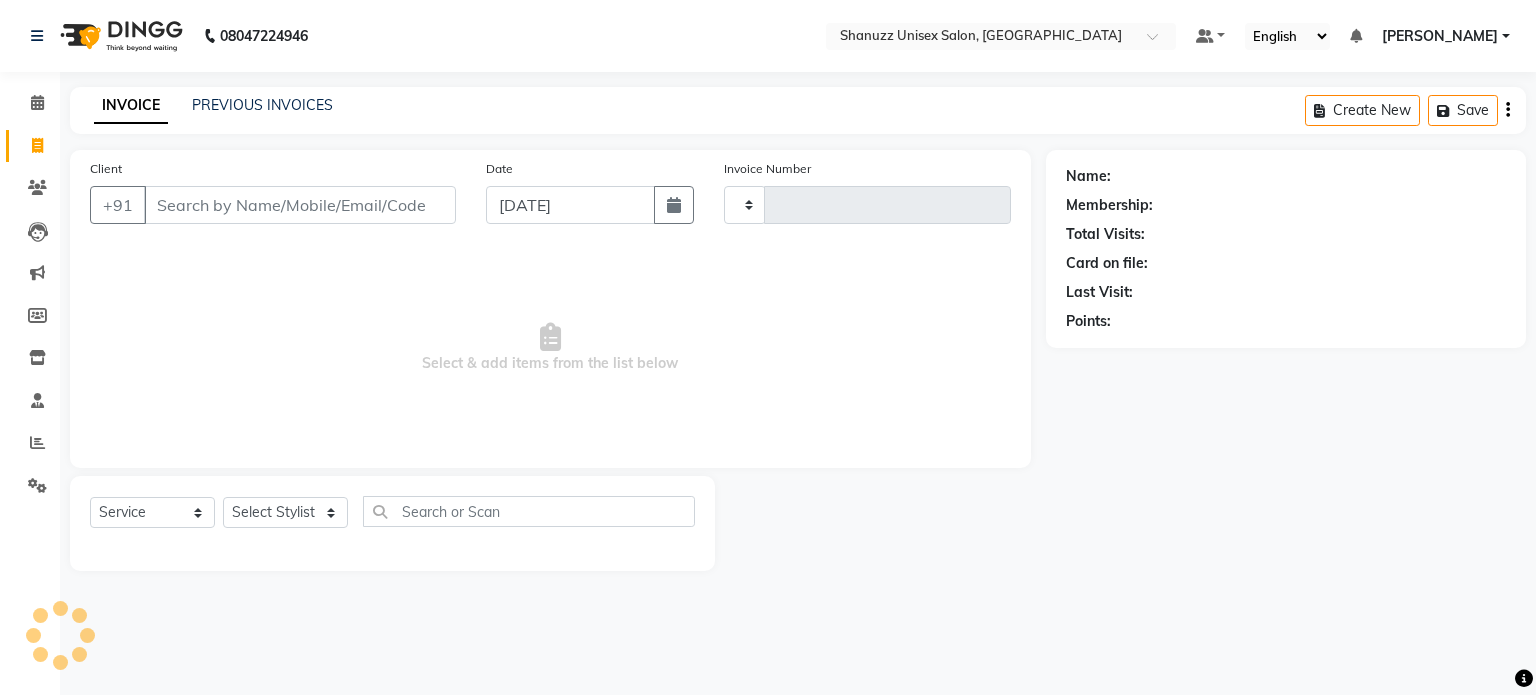 type on "0990" 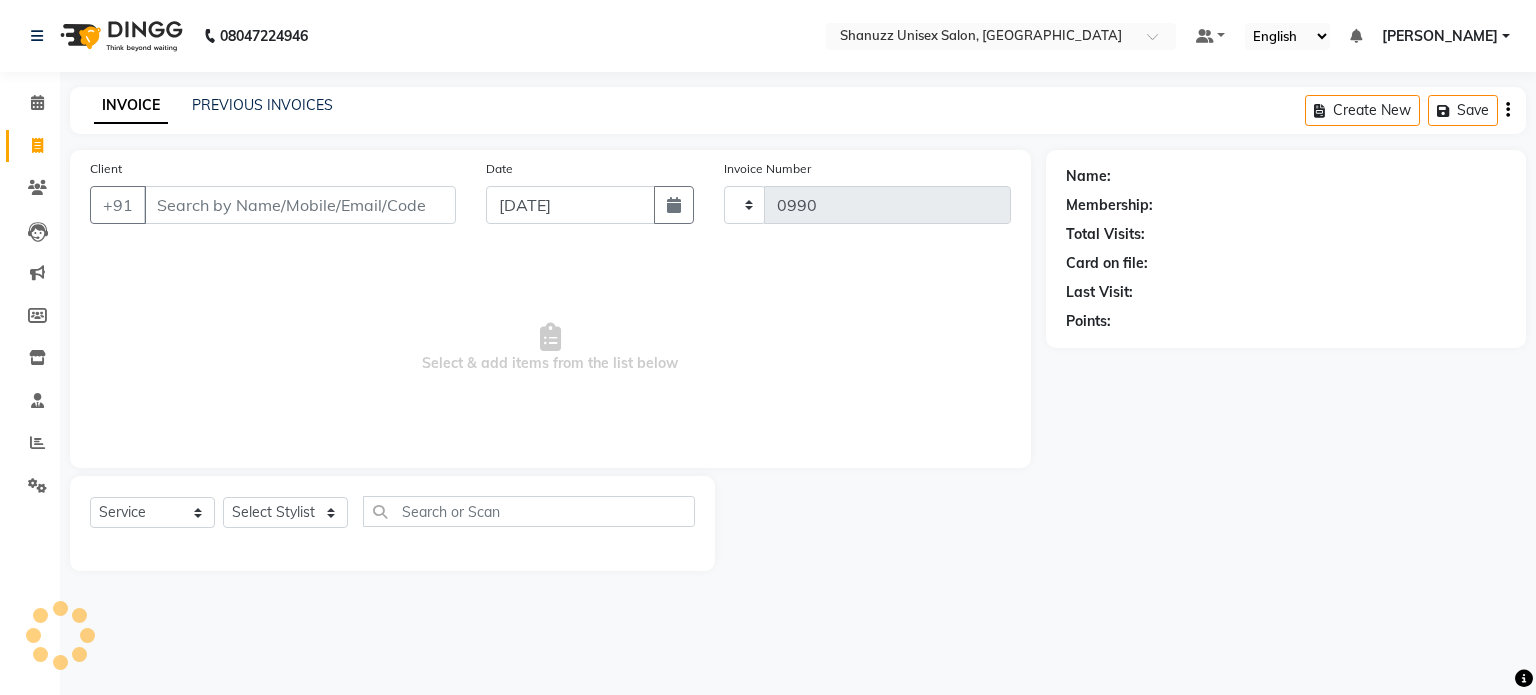 select on "7102" 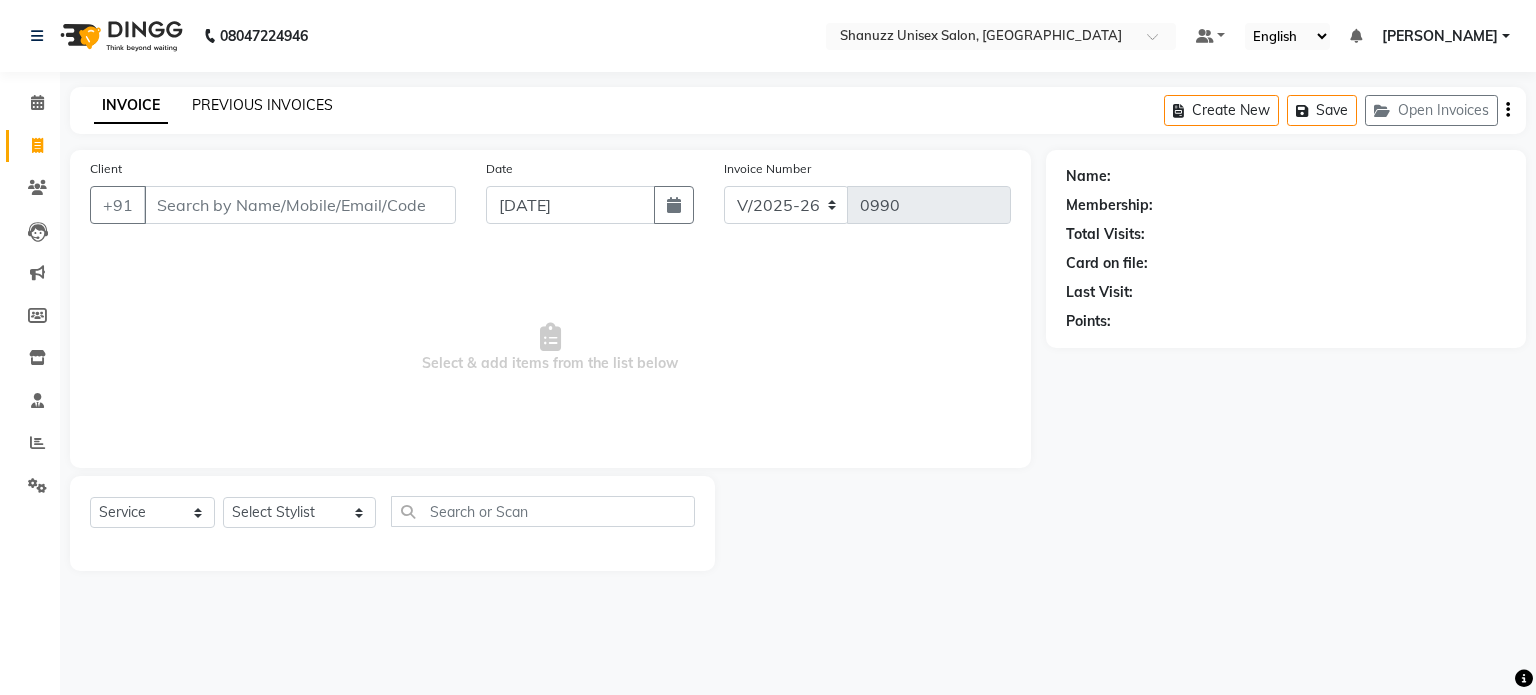 click on "PREVIOUS INVOICES" 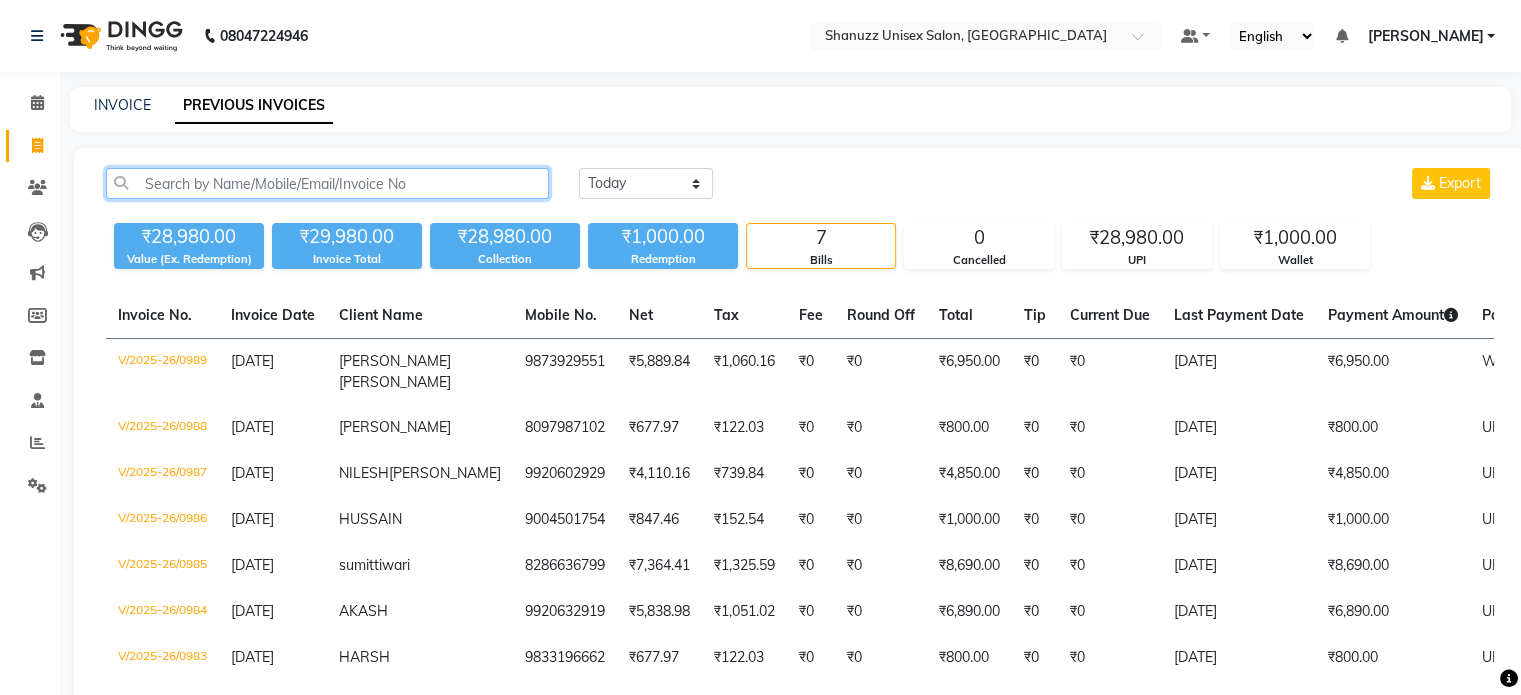 click 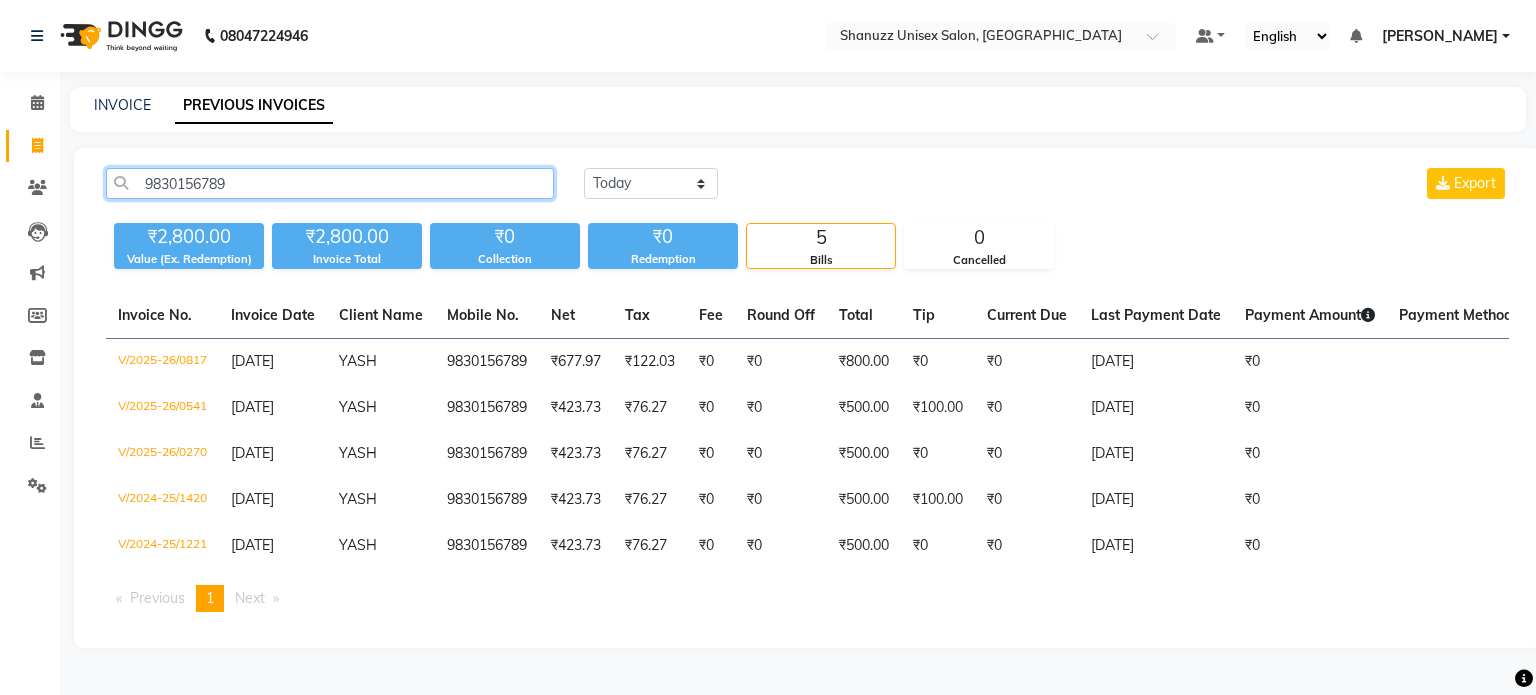 click on "9830156789" 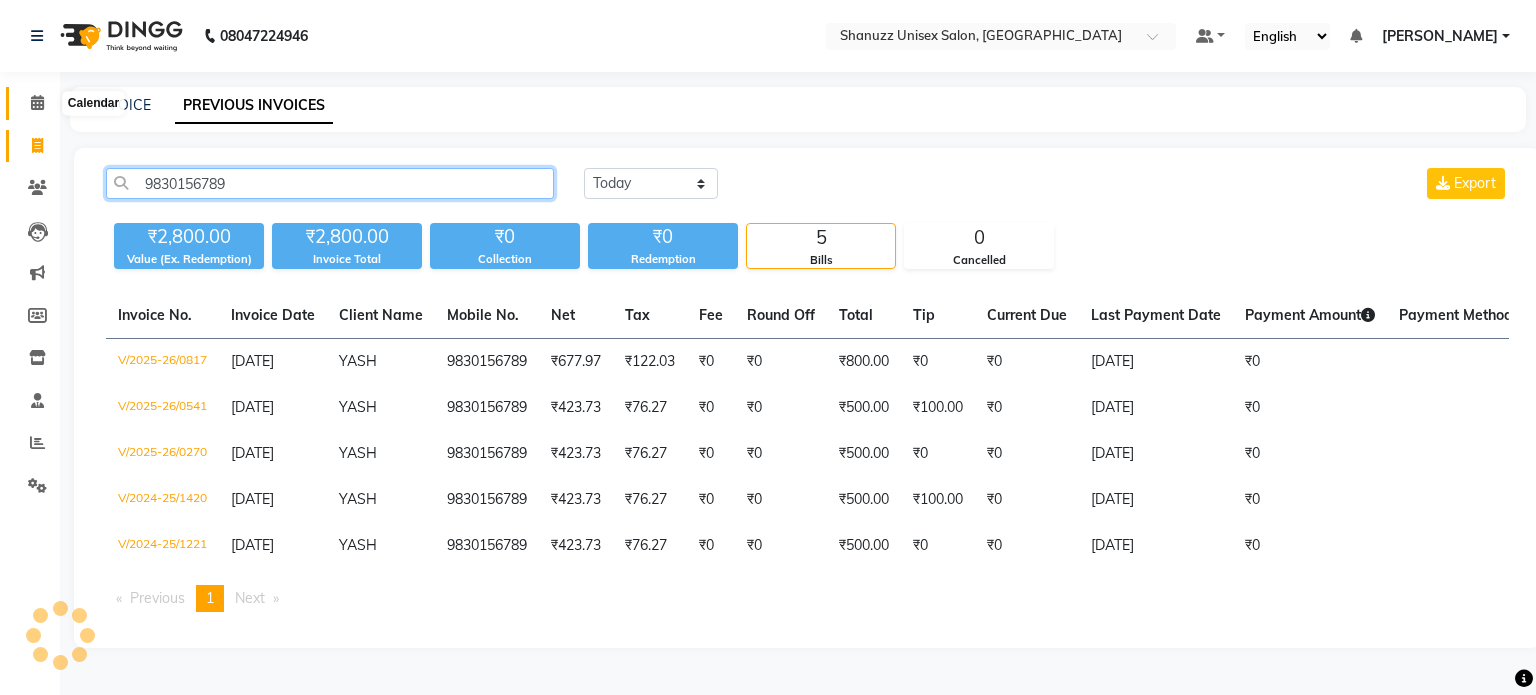 type on "9830156789" 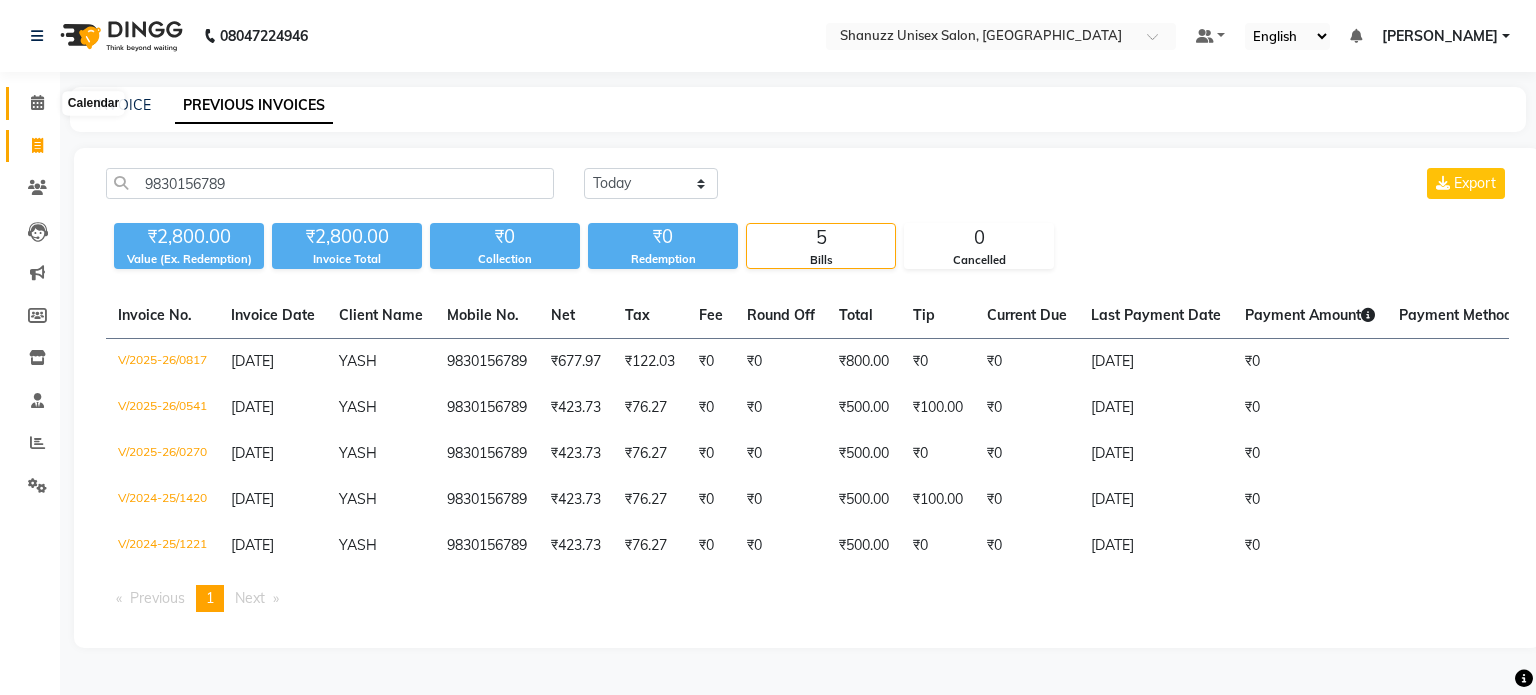 click 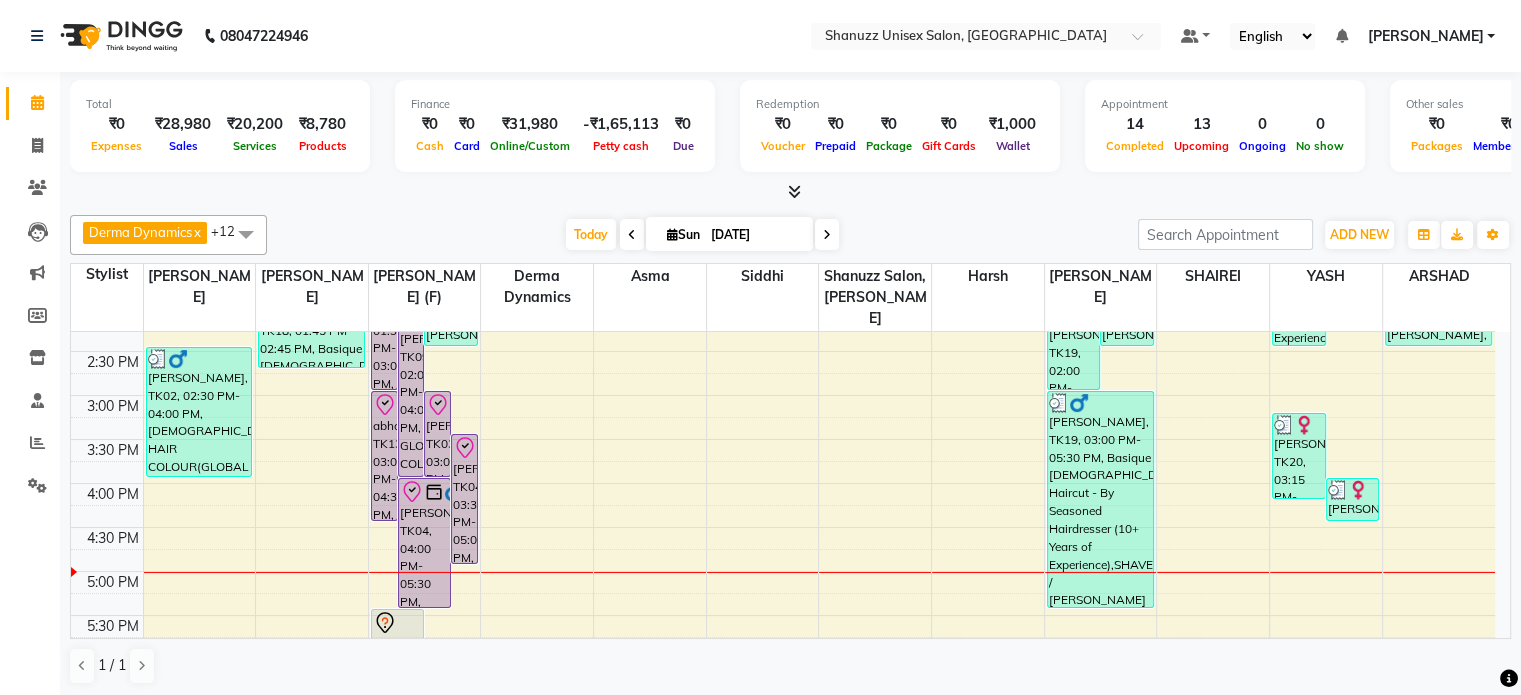 scroll, scrollTop: 464, scrollLeft: 0, axis: vertical 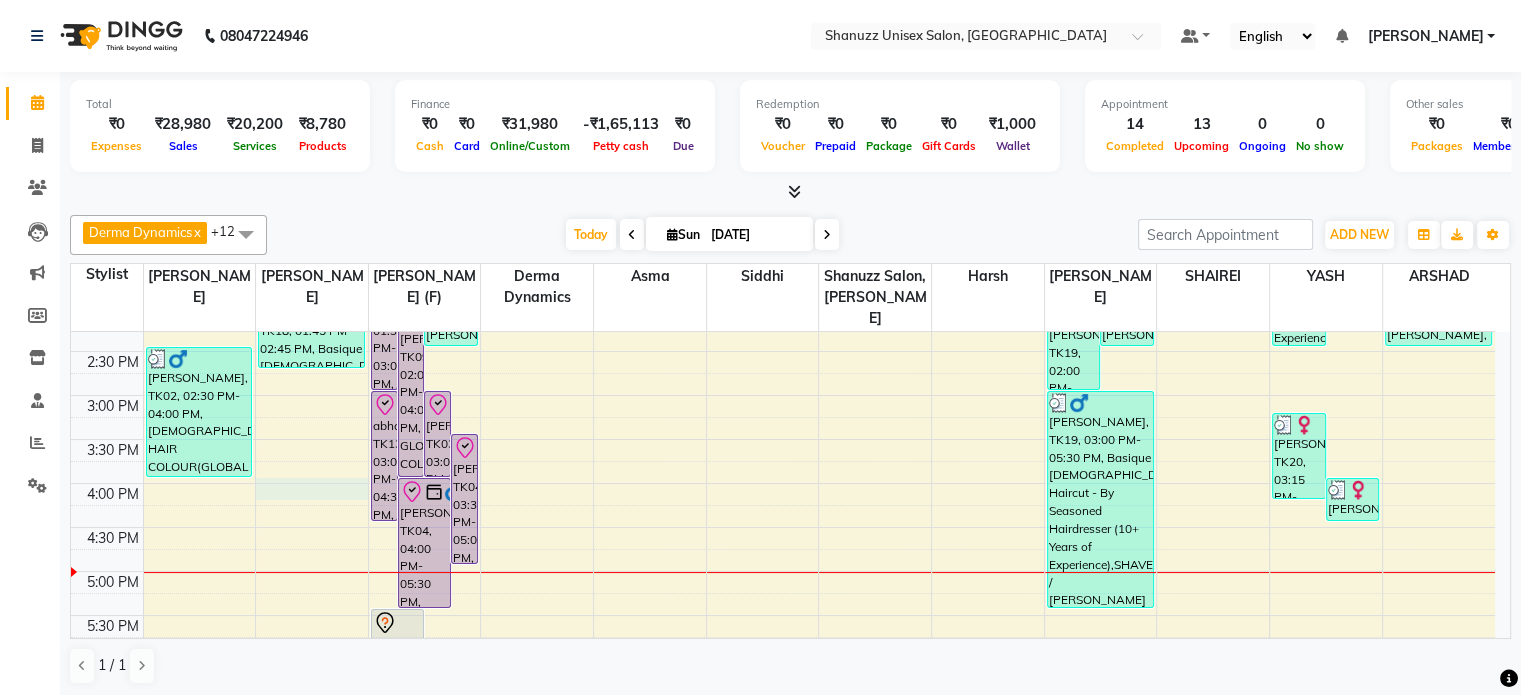 click on "9:00 AM 9:30 AM 10:00 AM 10:30 AM 11:00 AM 11:30 AM 12:00 PM 12:30 PM 1:00 PM 1:30 PM 2:00 PM 2:30 PM 3:00 PM 3:30 PM 4:00 PM 4:30 PM 5:00 PM 5:30 PM 6:00 PM 6:30 PM 7:00 PM 7:30 PM 8:00 PM 8:30 PM     MRAGENDRA CHANDEL, TK02, 02:30 PM-04:00 PM, MALE HAIR COLOUR(GLOBAL COLOR) - Medium             JAYANTI, TK01, 06:00 PM-07:00 PM, Basique FEMALE Haircut - By Seasoned Hairdresser (10+ Years of Experience)     HUSSAIN, TK18, 01:45 PM-02:45 PM, Basique MALE Haircut - By Seasoned Hairdresser (10+ Years of Experience)
VENKATESH VENNA, TK06, 01:30 PM-03:00 PM, Basique MALE Haircut - By Shanuzz (18+ Years of Experience)
DR.YASHODA SOLANKI, TK09, 02:00 PM-04:00 PM, GLOBAL COLOR - Hair below waist
NIRVAN SHAH, TK03, 03:00 PM-04:00 PM, Basique MALE Haircut - By Shanuzz (18+ Years of Experience)
SUNNY RATHOD, TK04, 03:30 PM-05:00 PM, Basique MALE Haircut - By Shanuzz (18+ Years of Experience)" at bounding box center [783, 395] 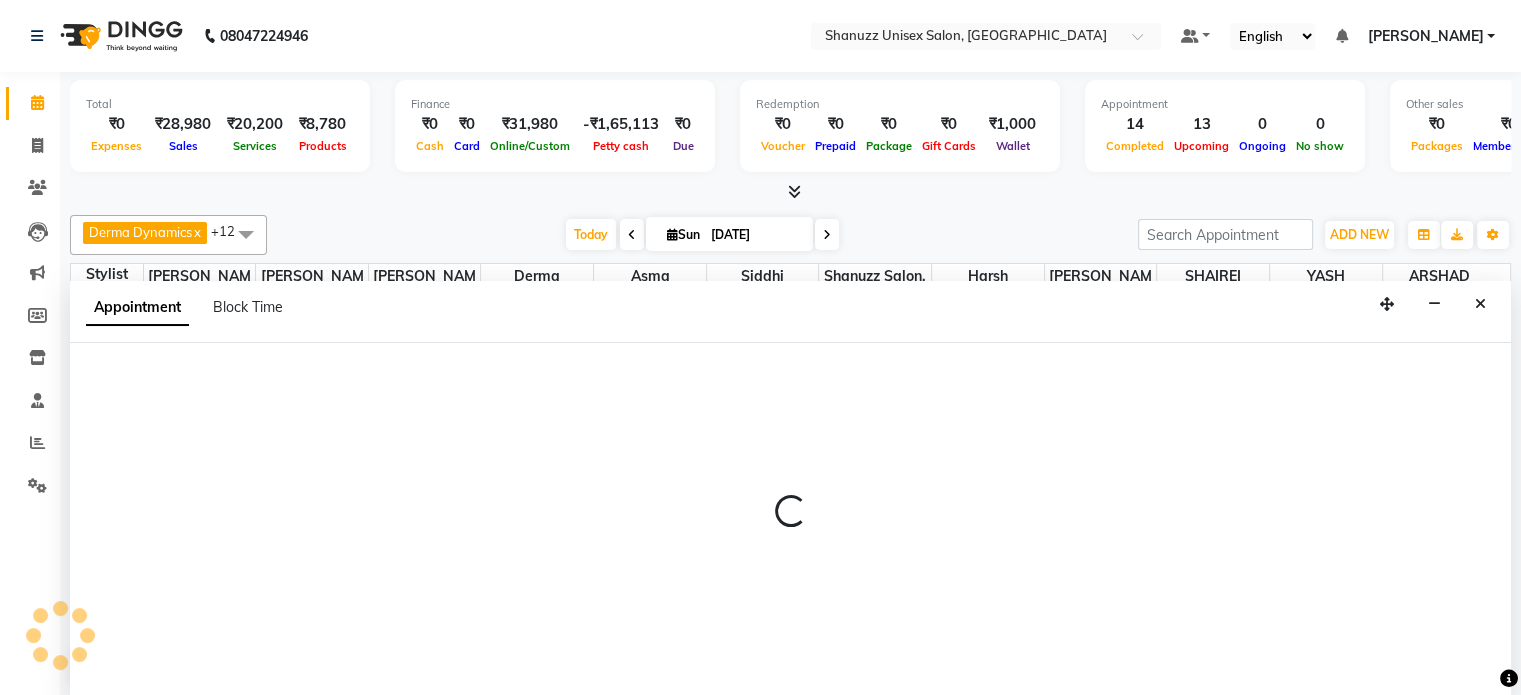 scroll, scrollTop: 0, scrollLeft: 0, axis: both 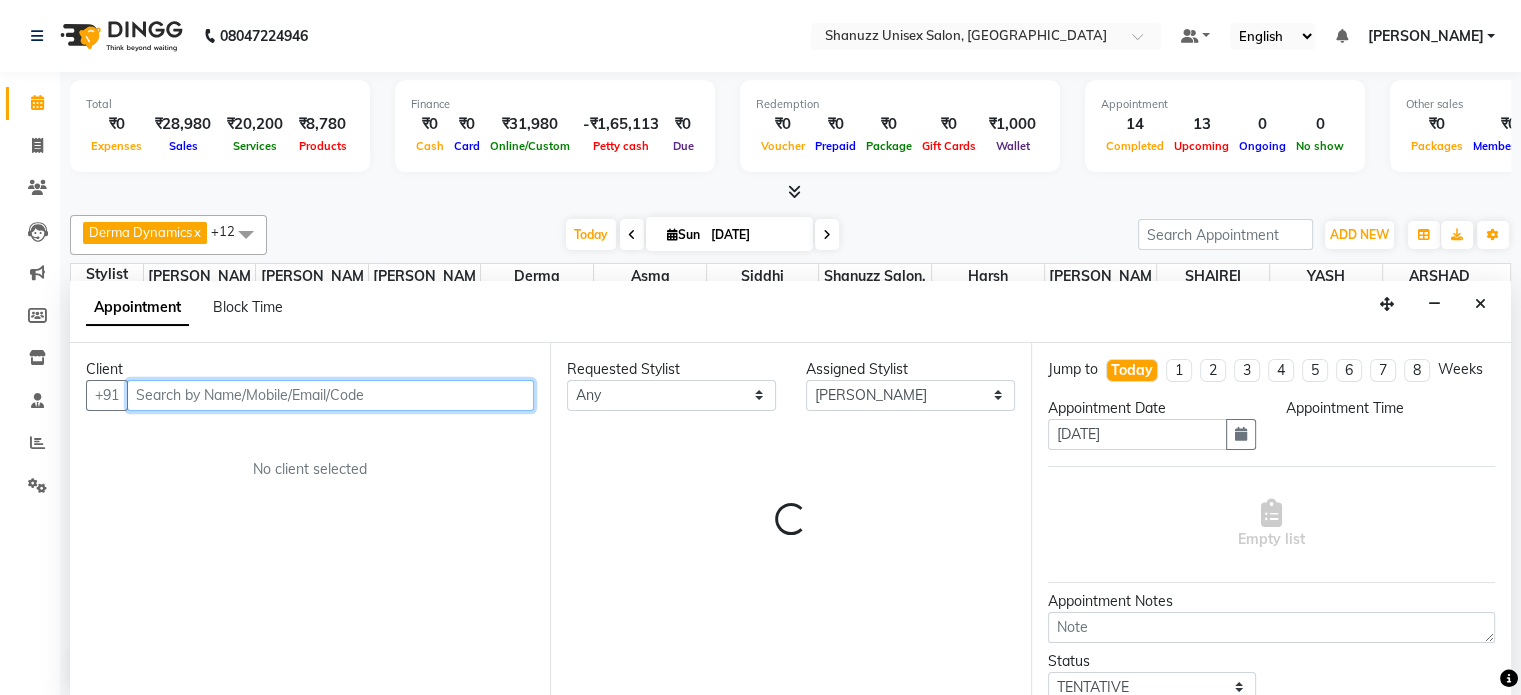select on "960" 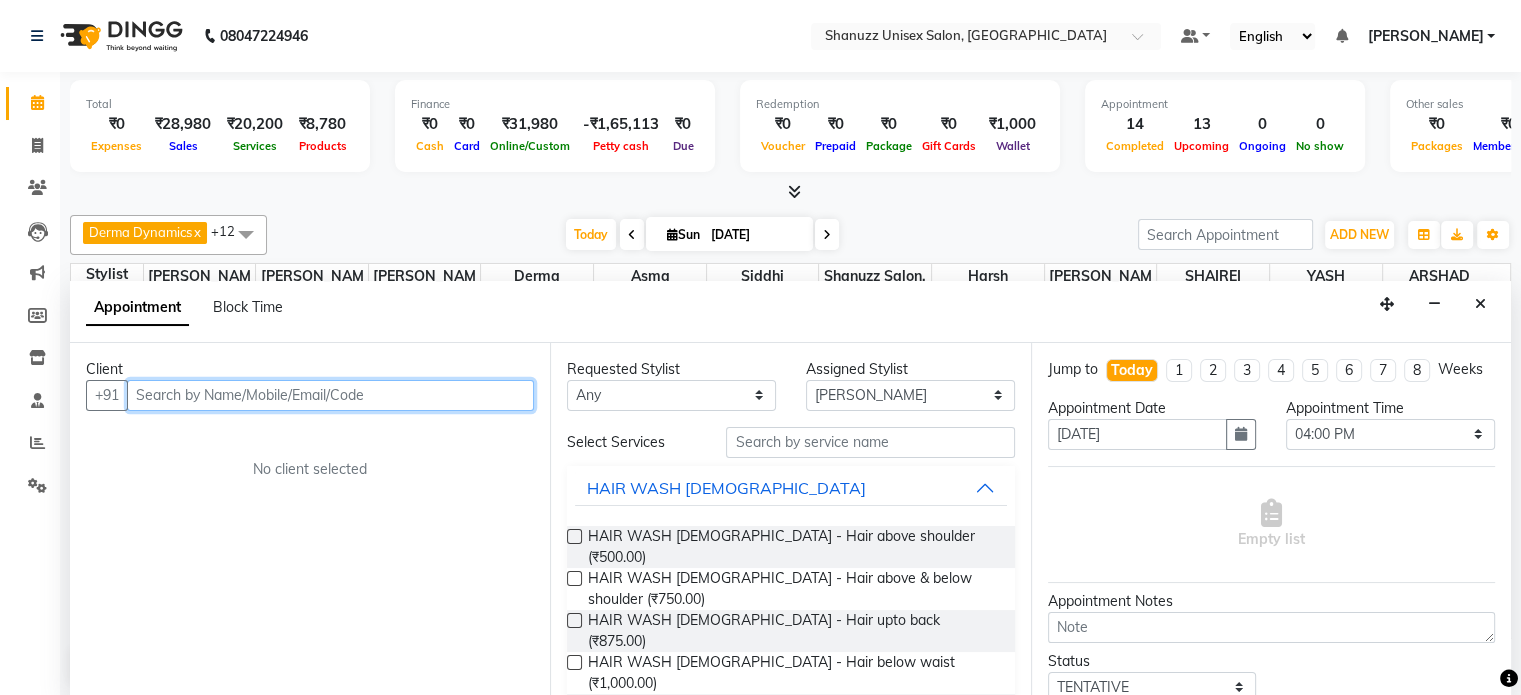 click at bounding box center [330, 395] 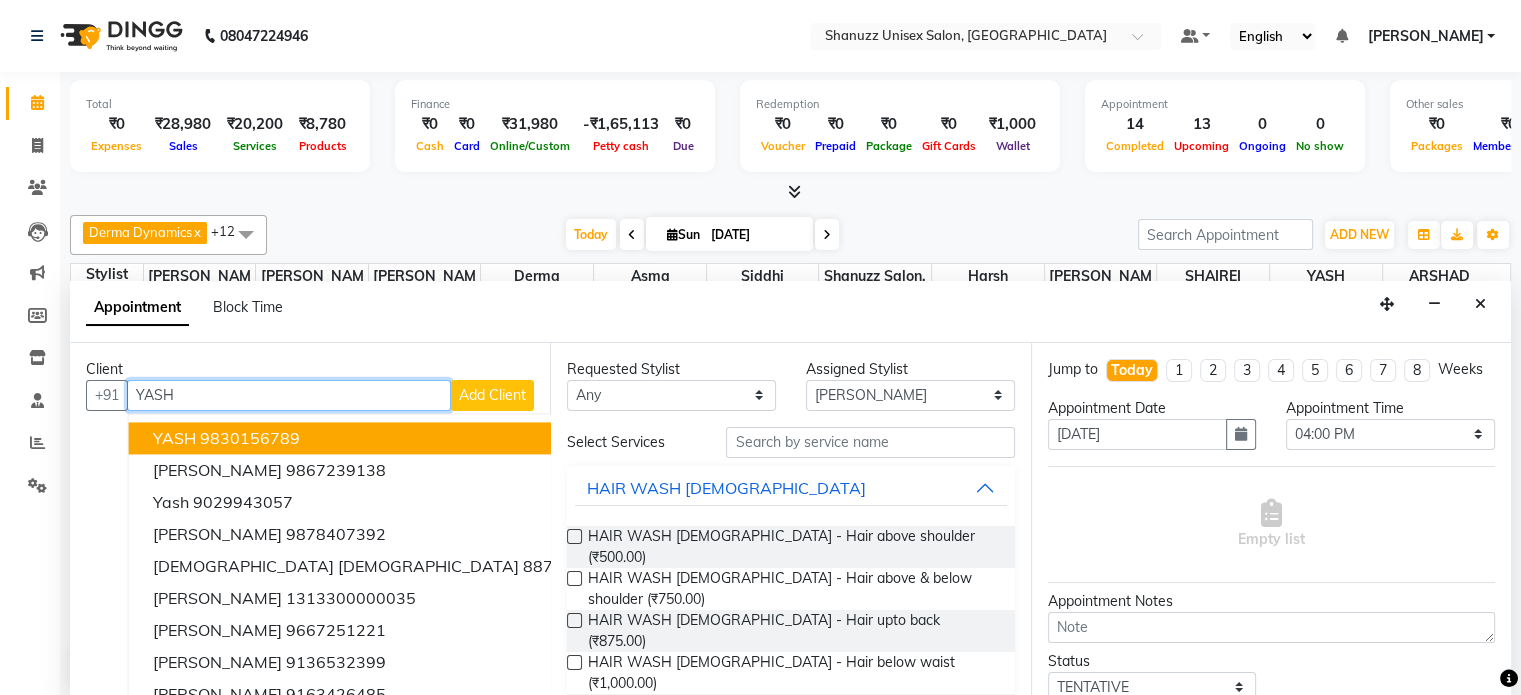 click on "9830156789" at bounding box center [250, 438] 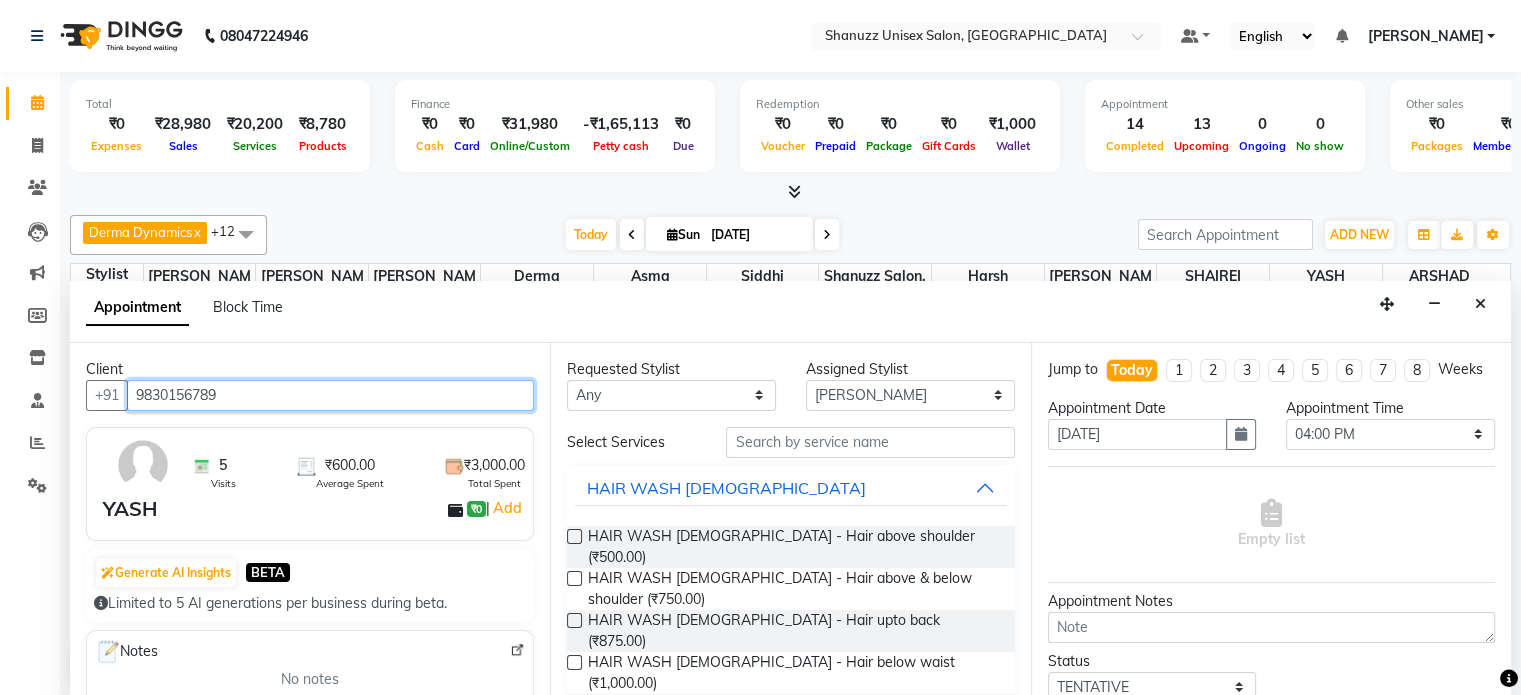 type on "9830156789" 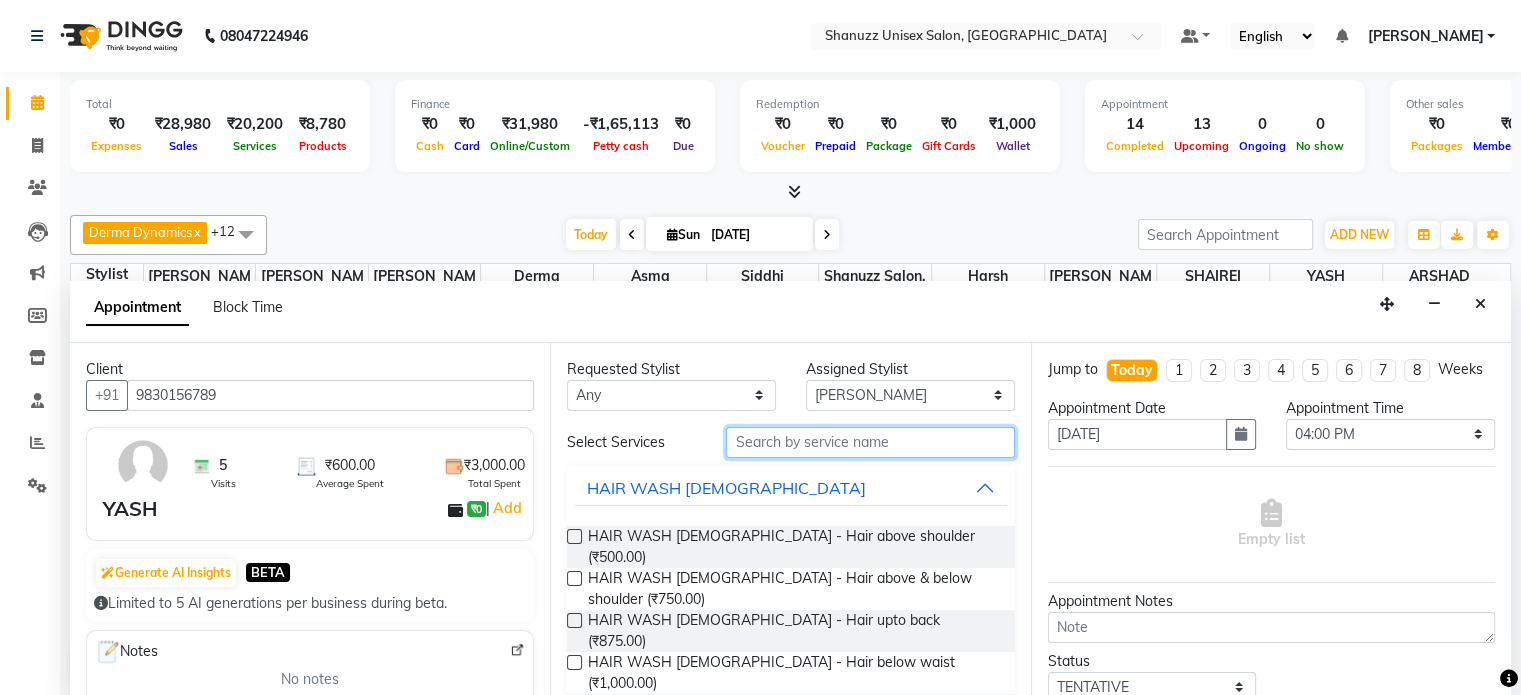 click at bounding box center [870, 442] 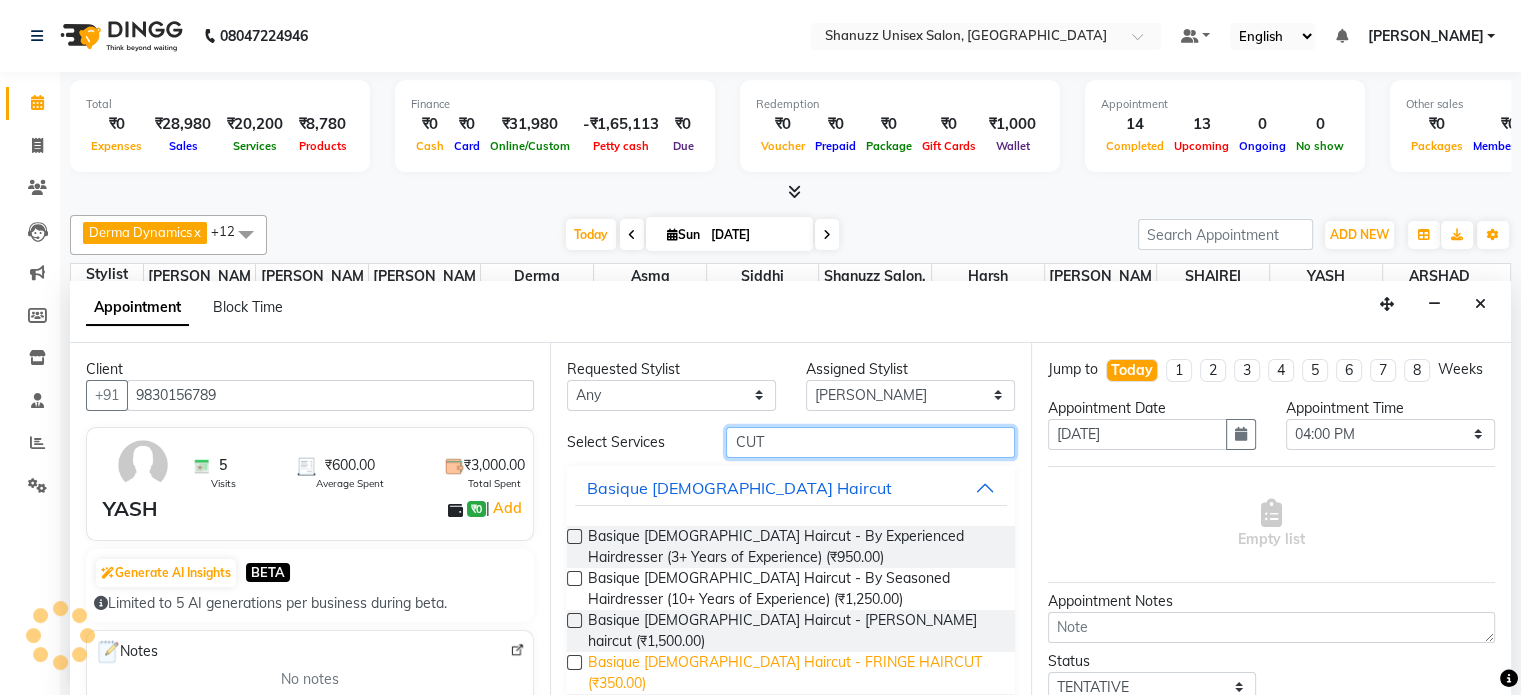 scroll, scrollTop: 106, scrollLeft: 0, axis: vertical 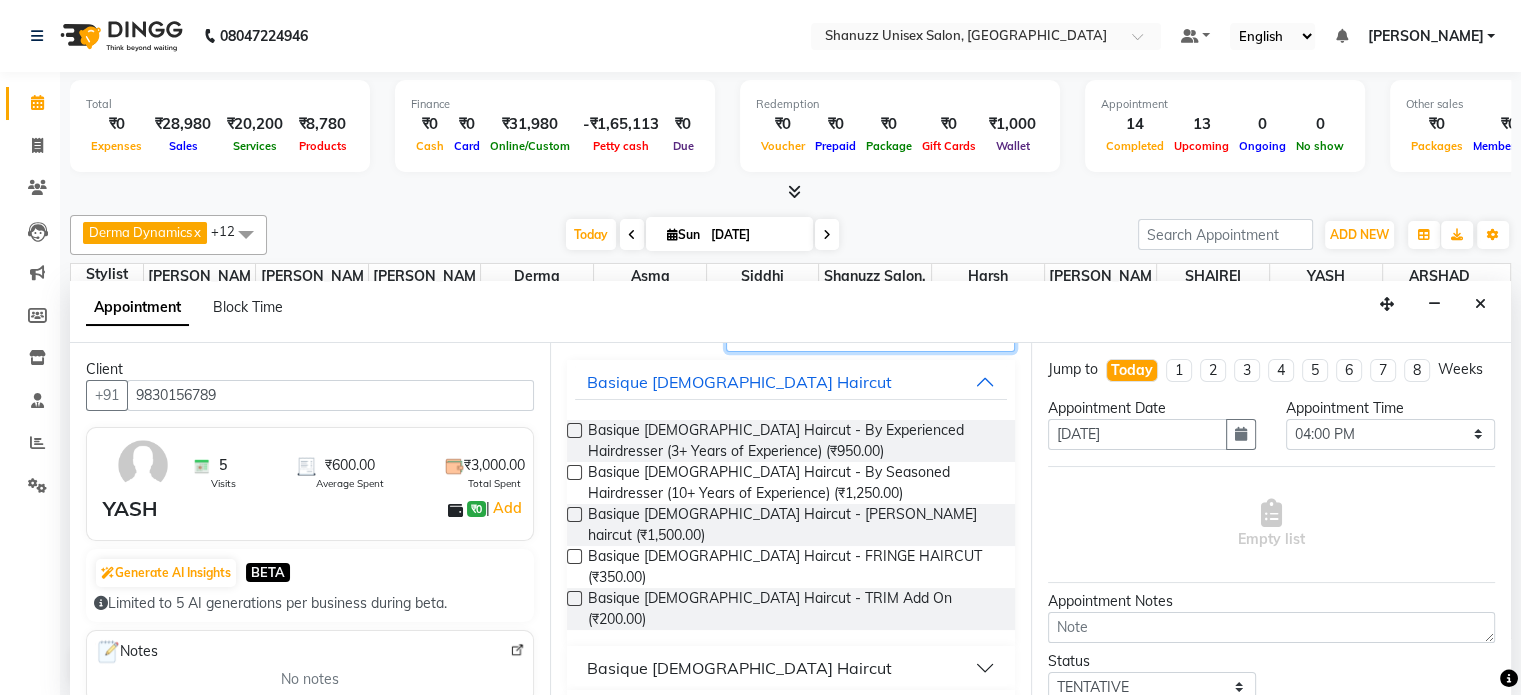 type on "CUT" 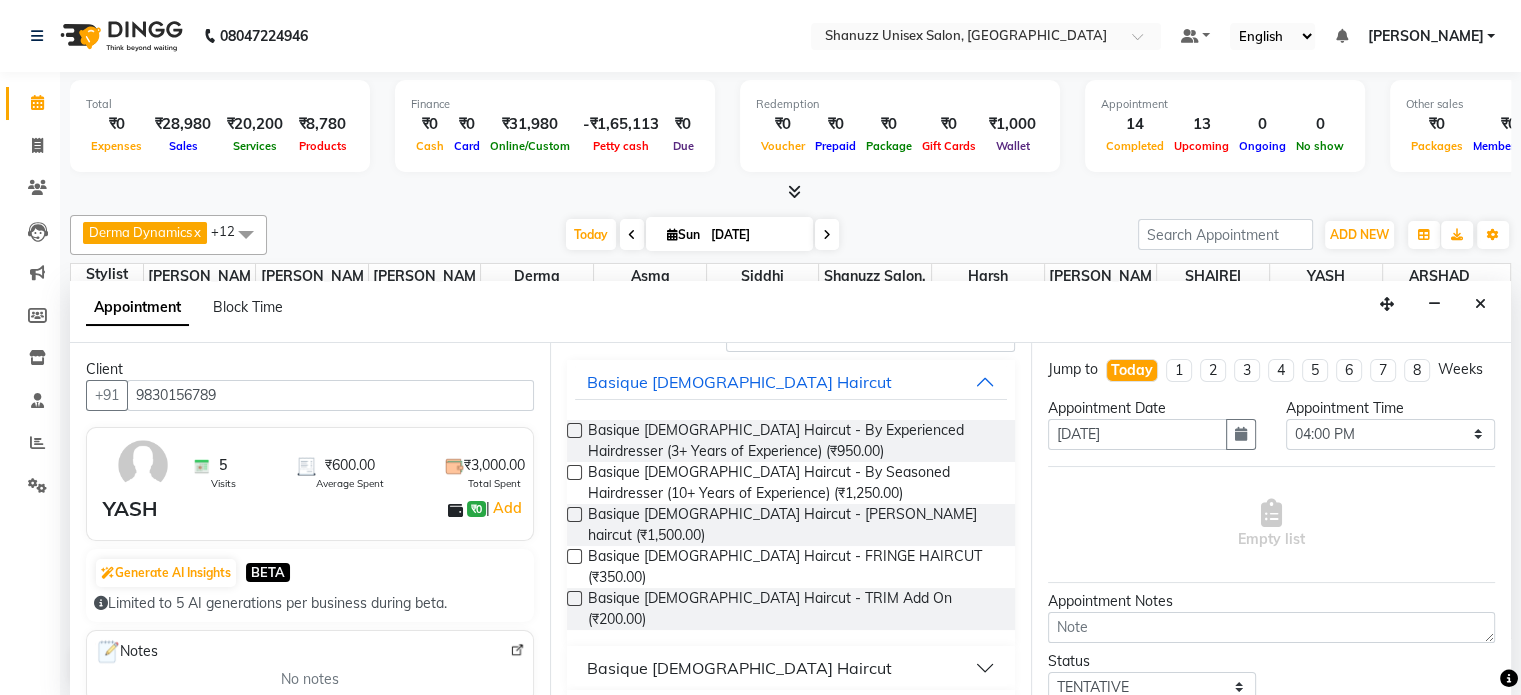 click on "Basique MALE Haircut" at bounding box center (739, 668) 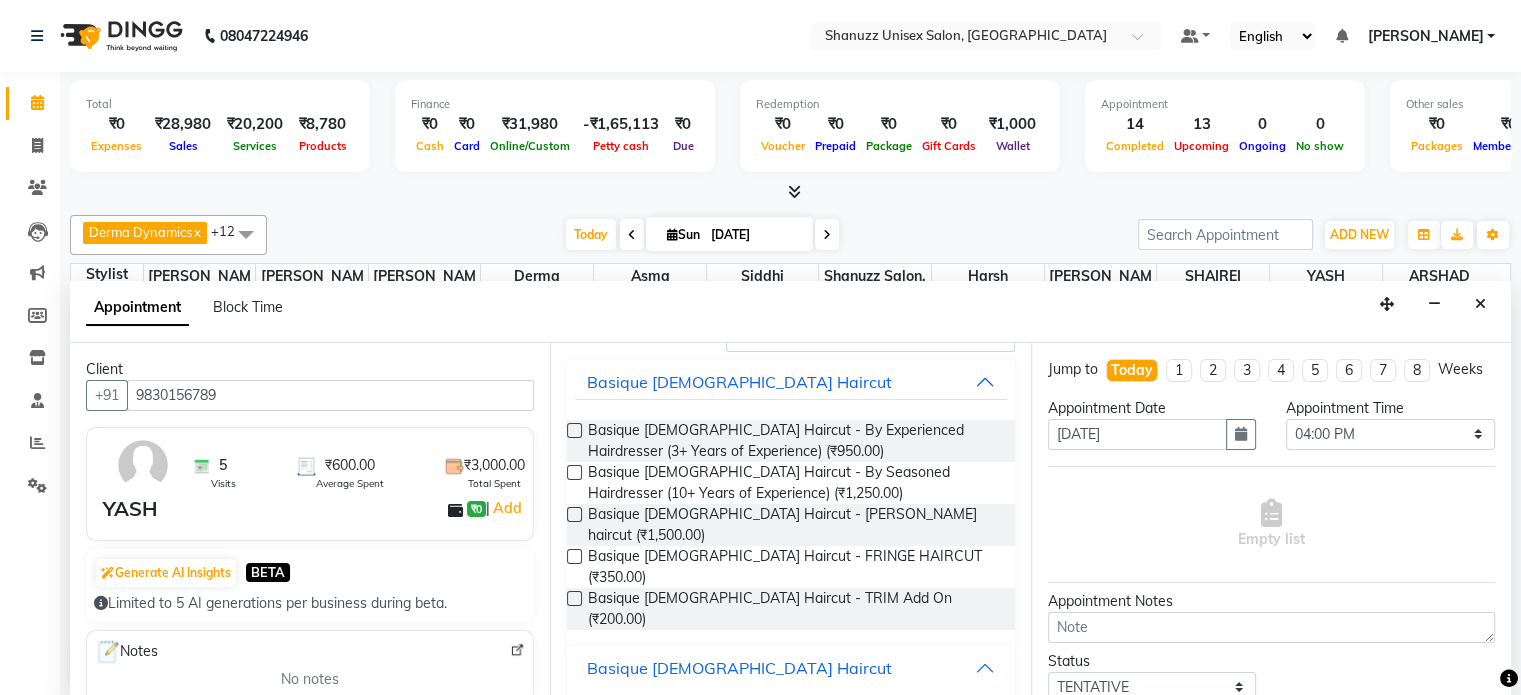 scroll, scrollTop: 222, scrollLeft: 0, axis: vertical 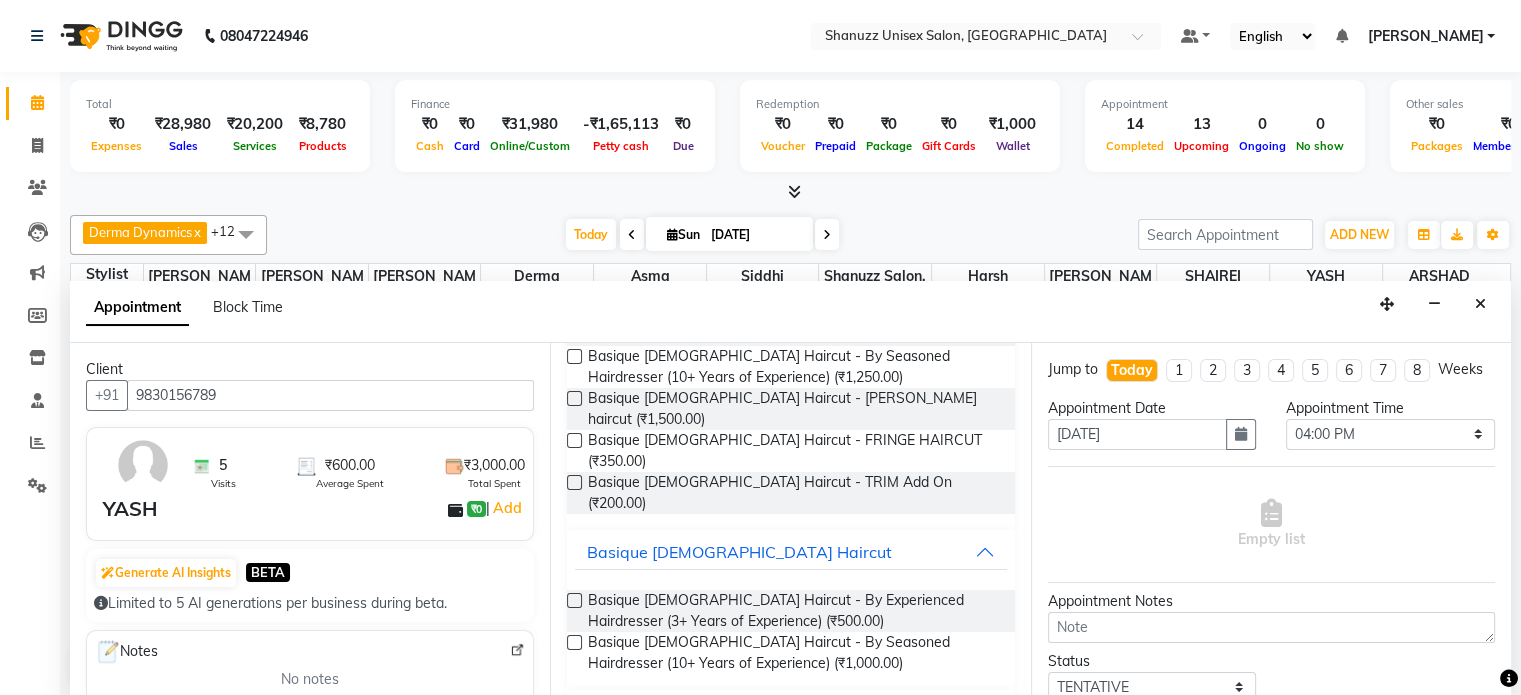 click at bounding box center (574, 600) 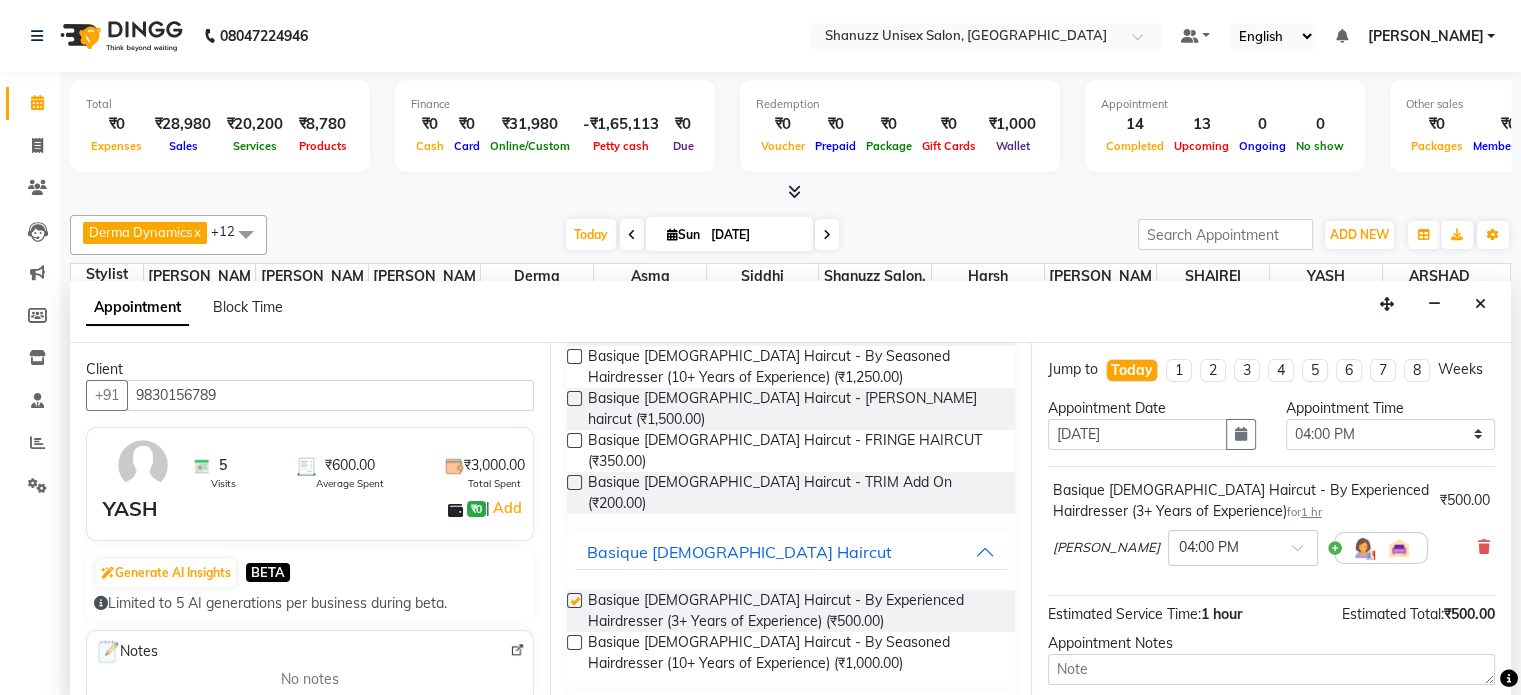 checkbox on "false" 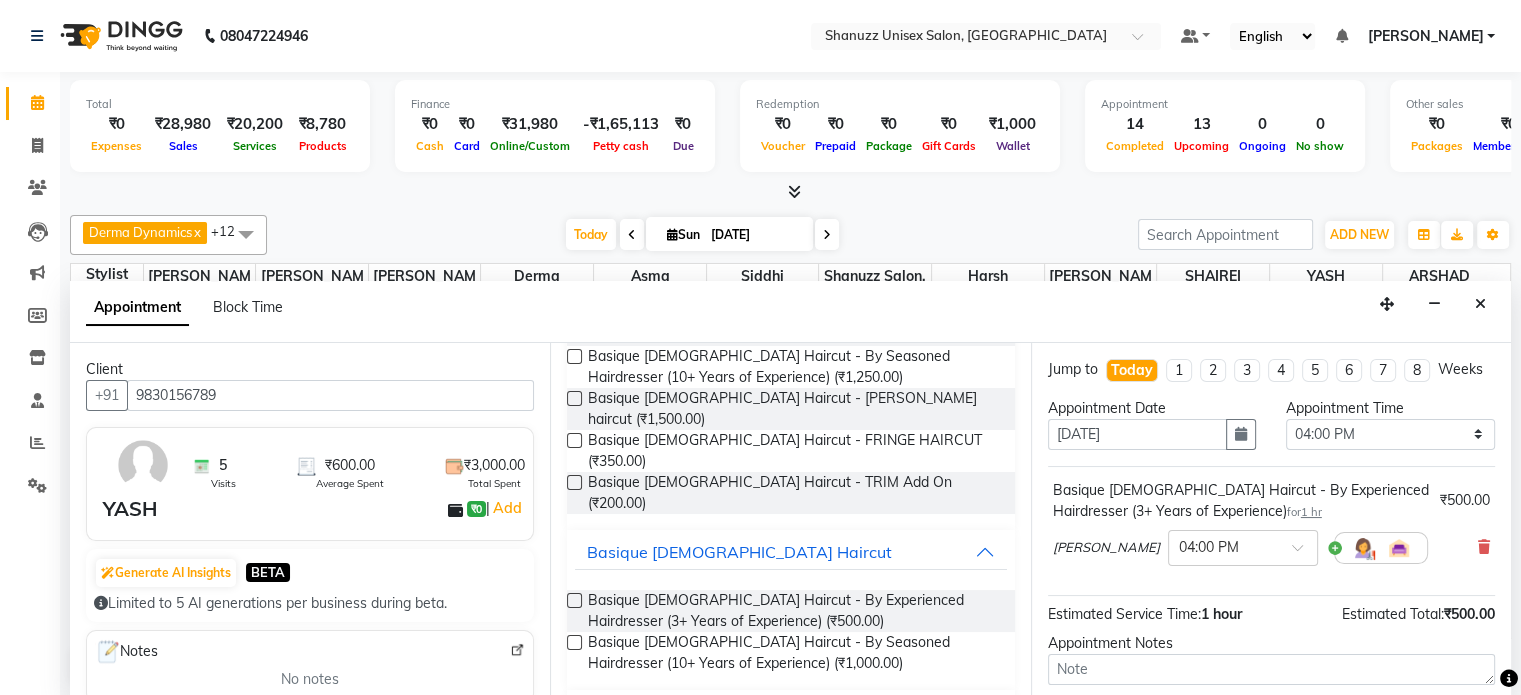 scroll, scrollTop: 191, scrollLeft: 0, axis: vertical 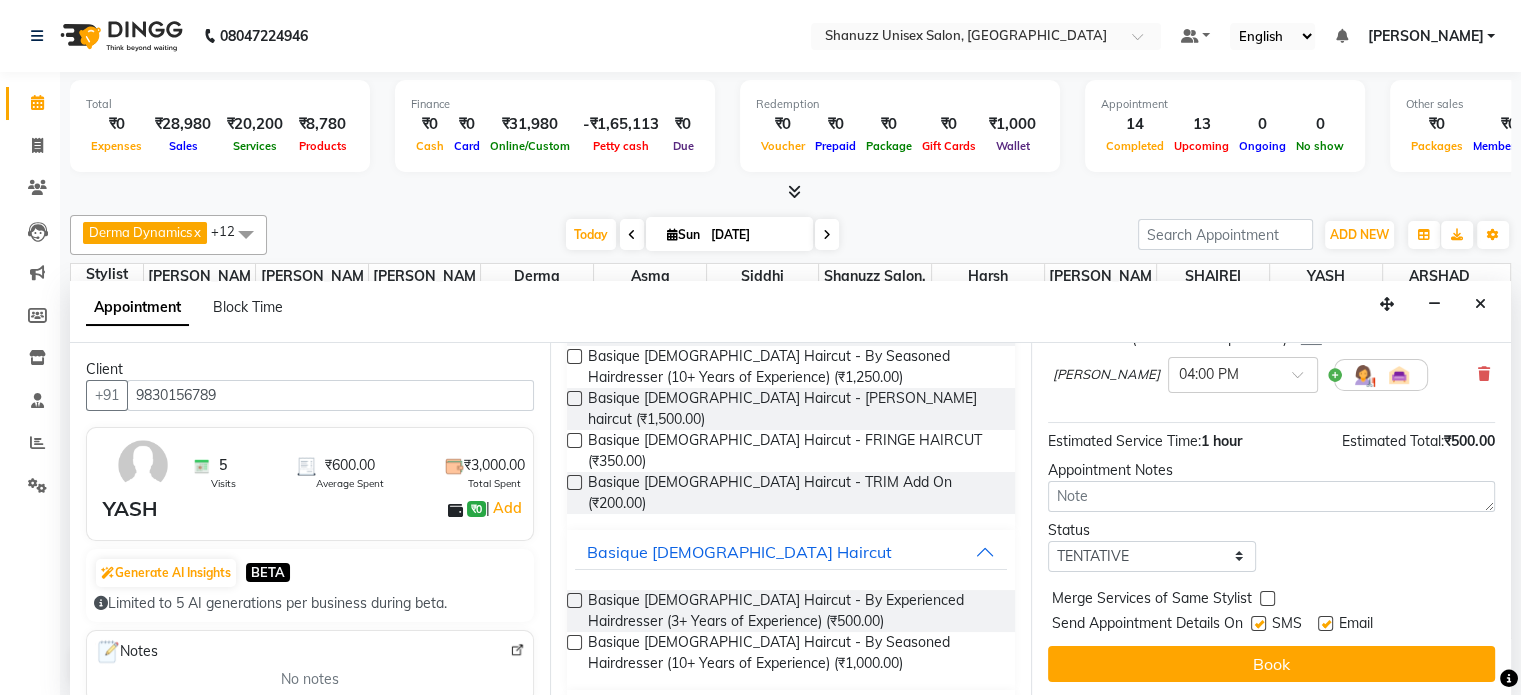 click at bounding box center (1258, 623) 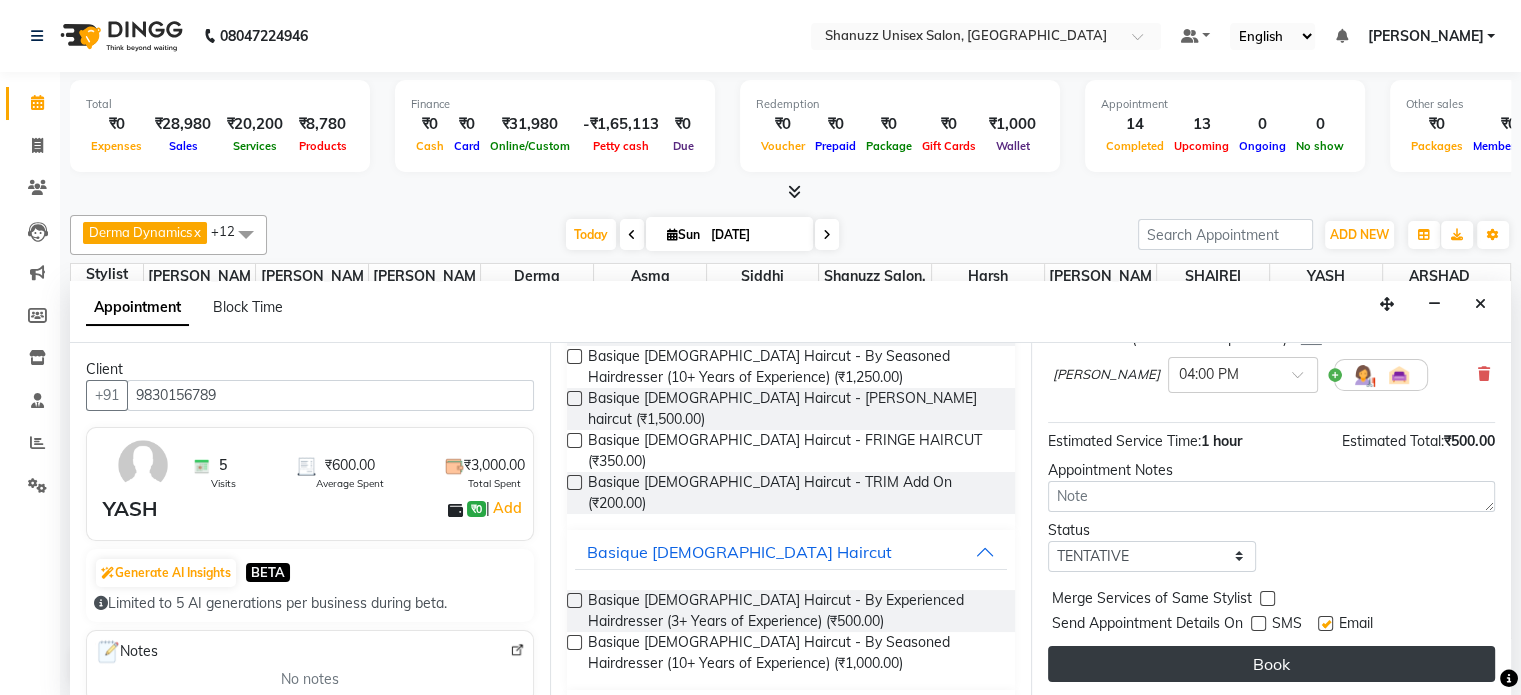 click on "Book" at bounding box center [1271, 664] 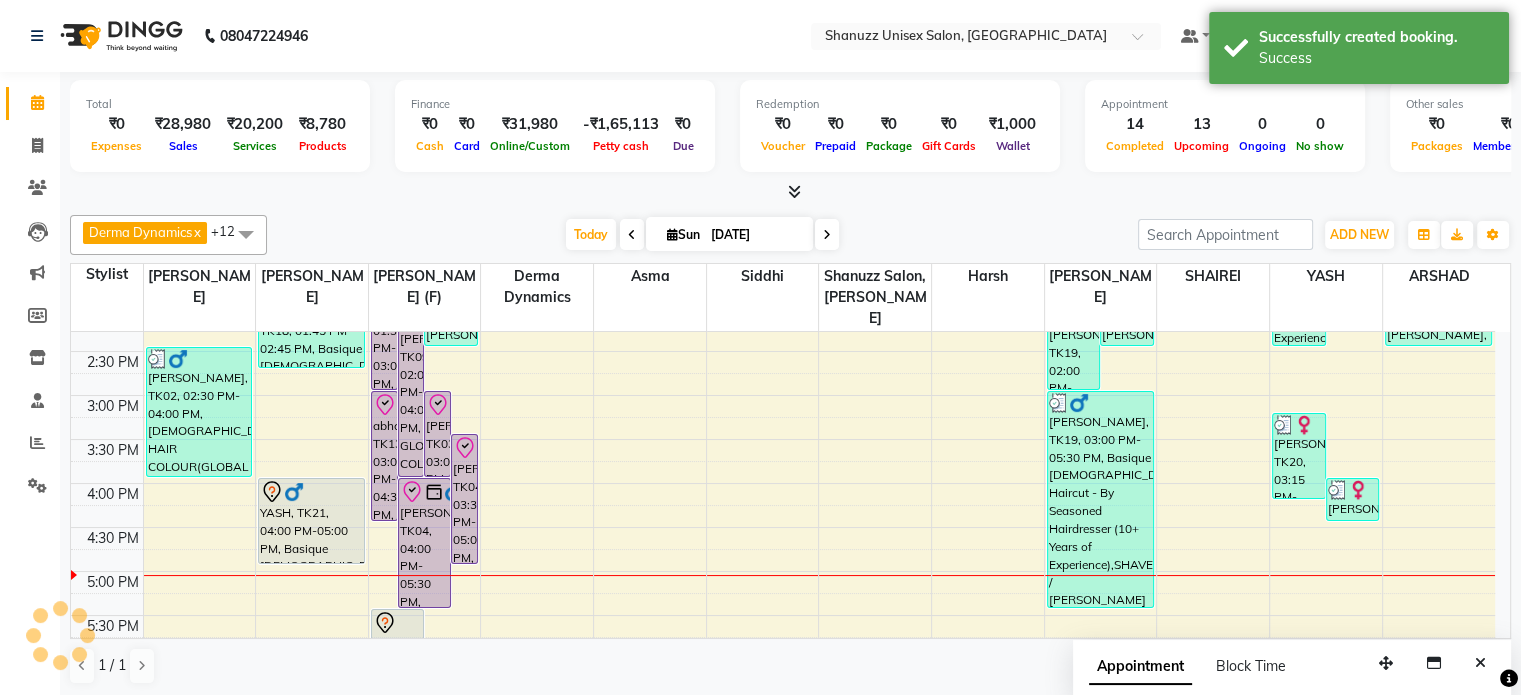 scroll, scrollTop: 0, scrollLeft: 0, axis: both 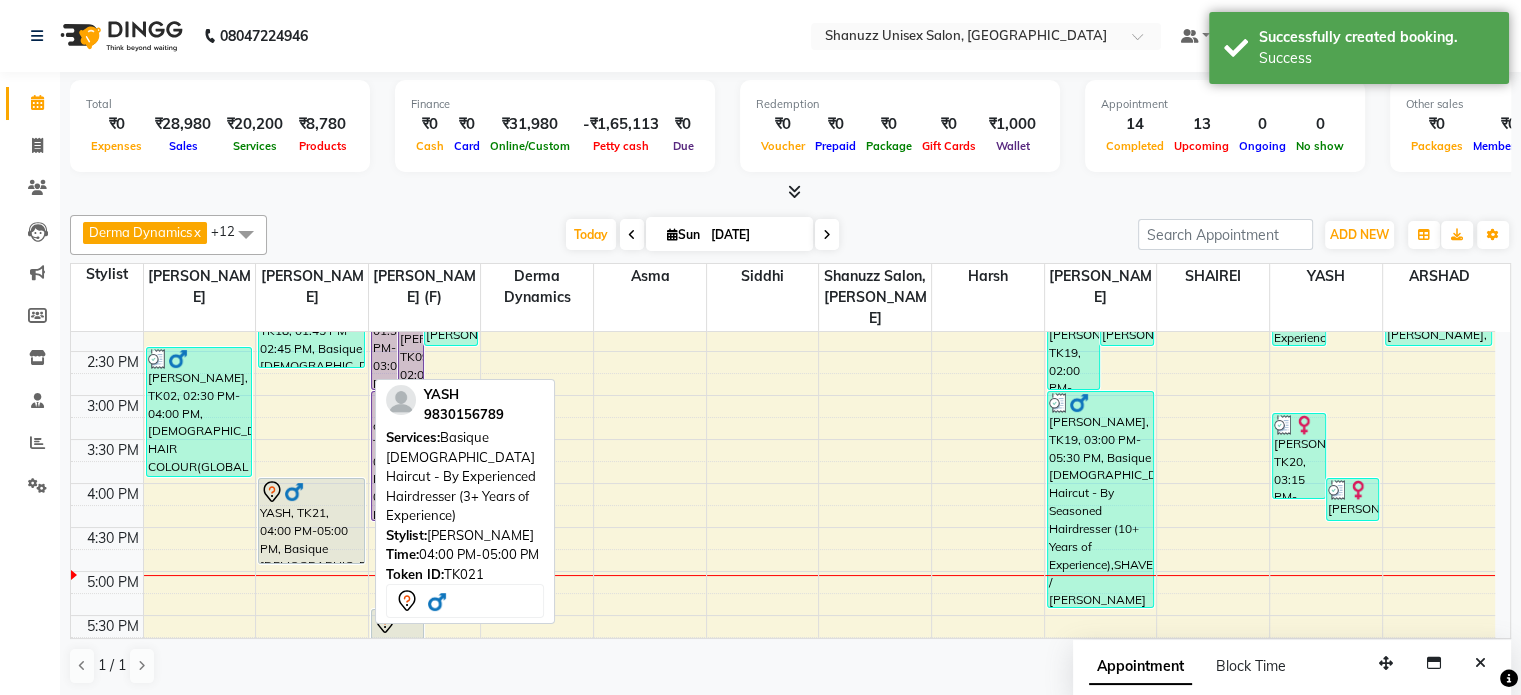 click at bounding box center (294, 492) 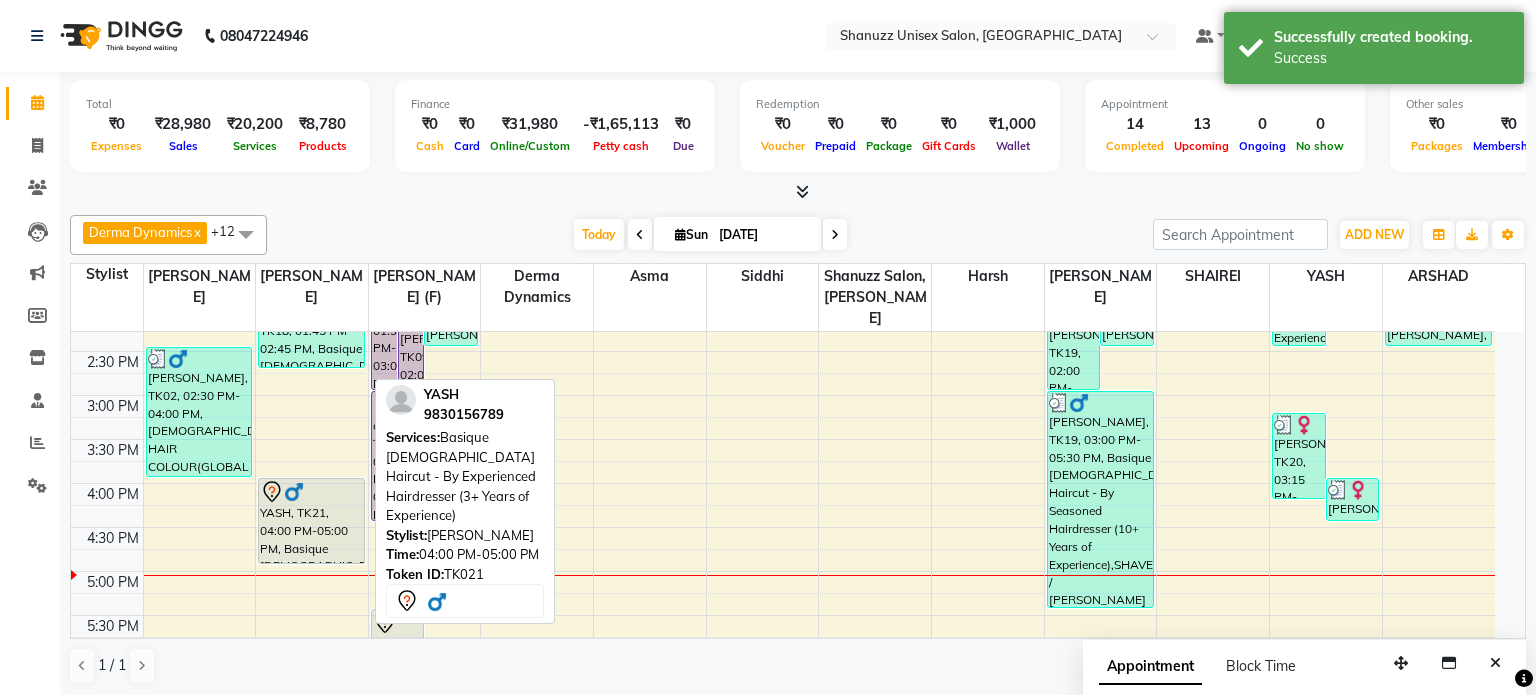 select on "7" 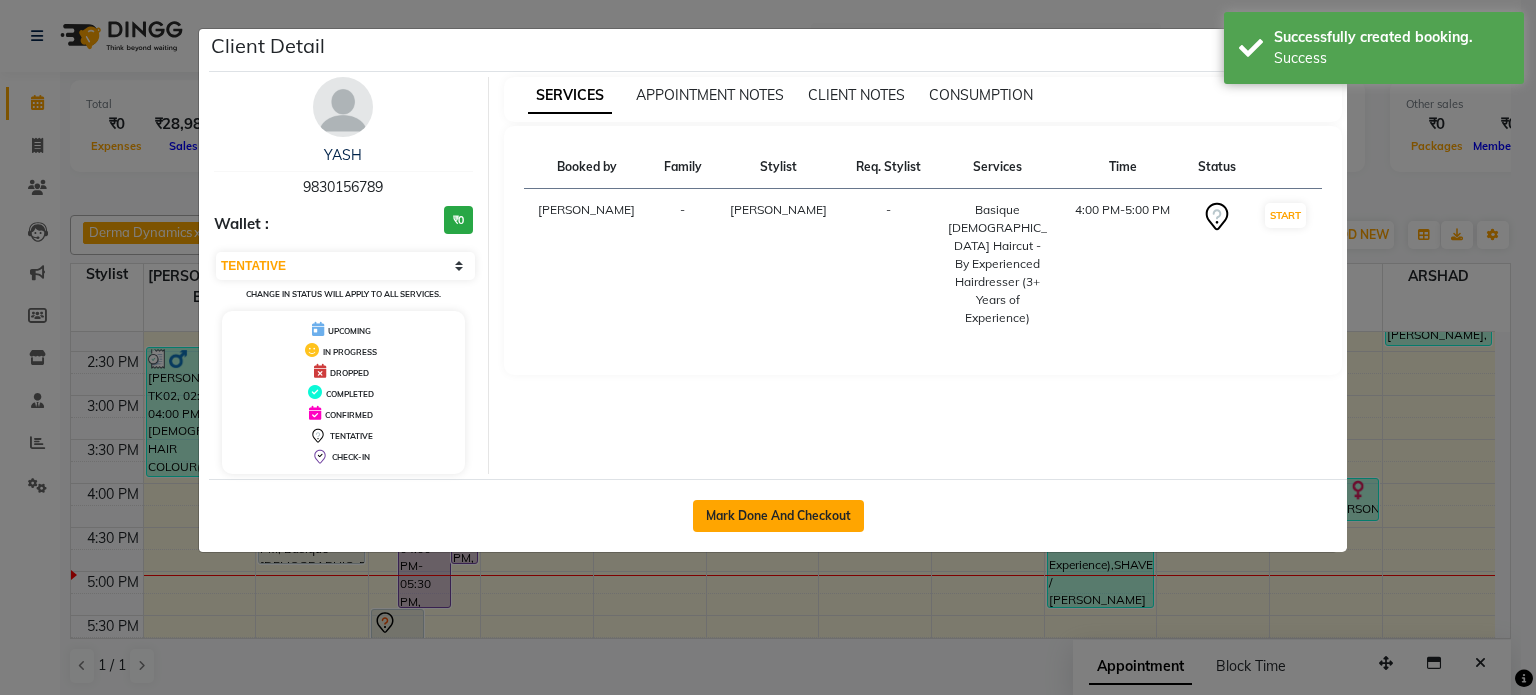 click on "Mark Done And Checkout" 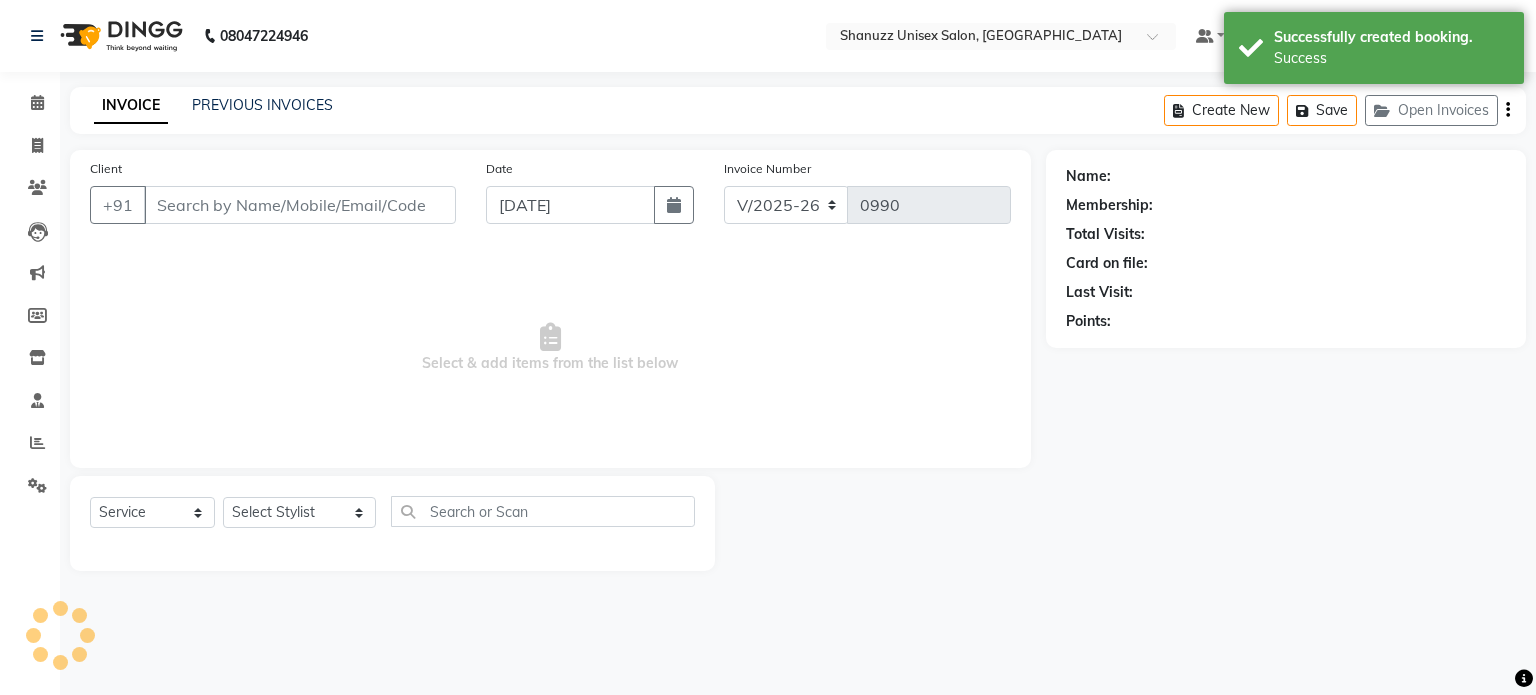 type on "9830156789" 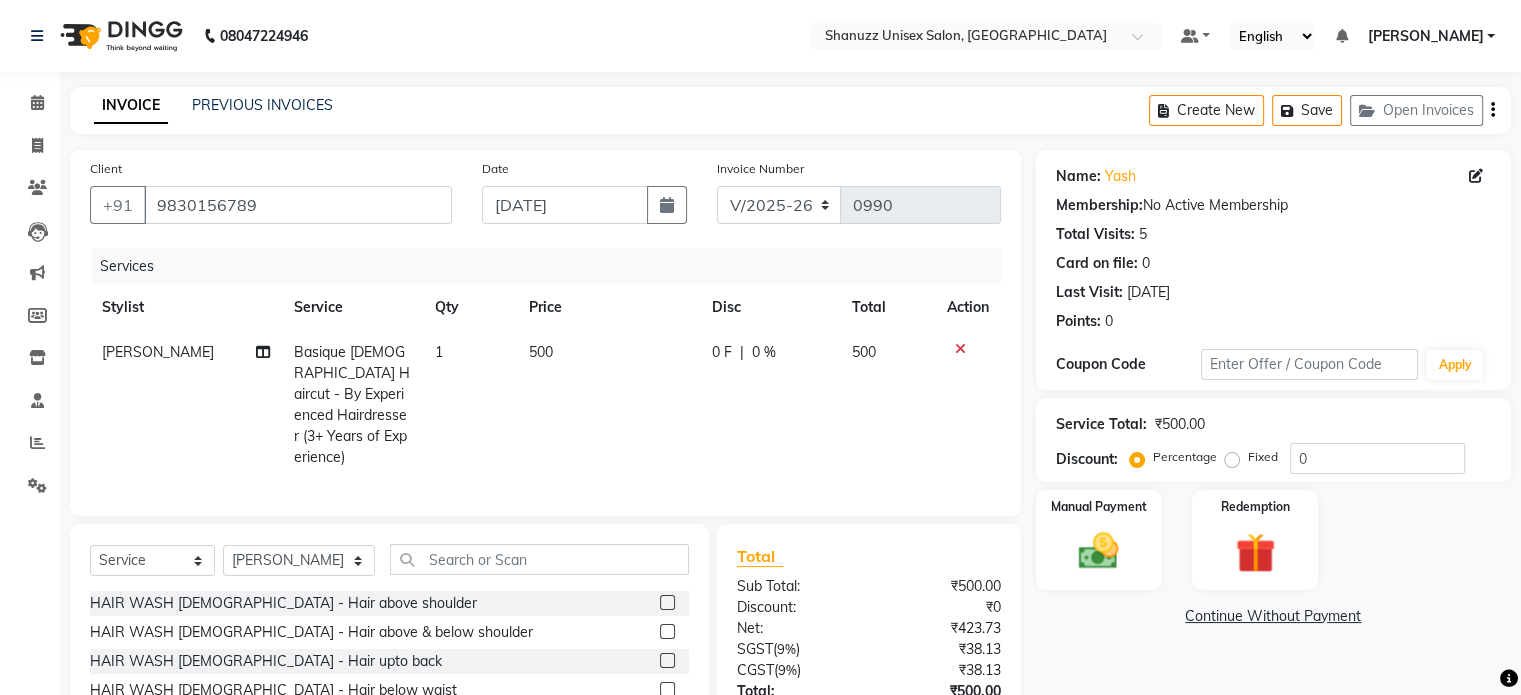 scroll, scrollTop: 148, scrollLeft: 0, axis: vertical 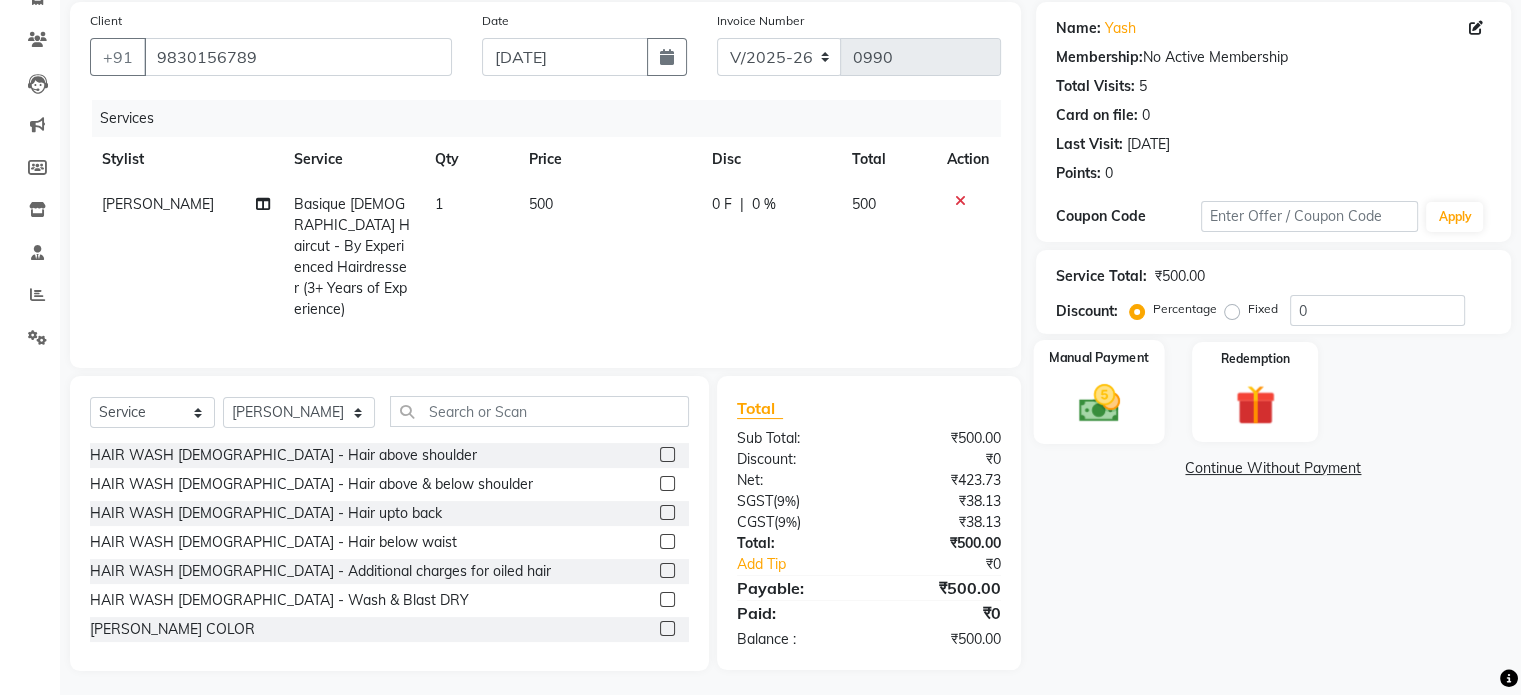 click on "Manual Payment" 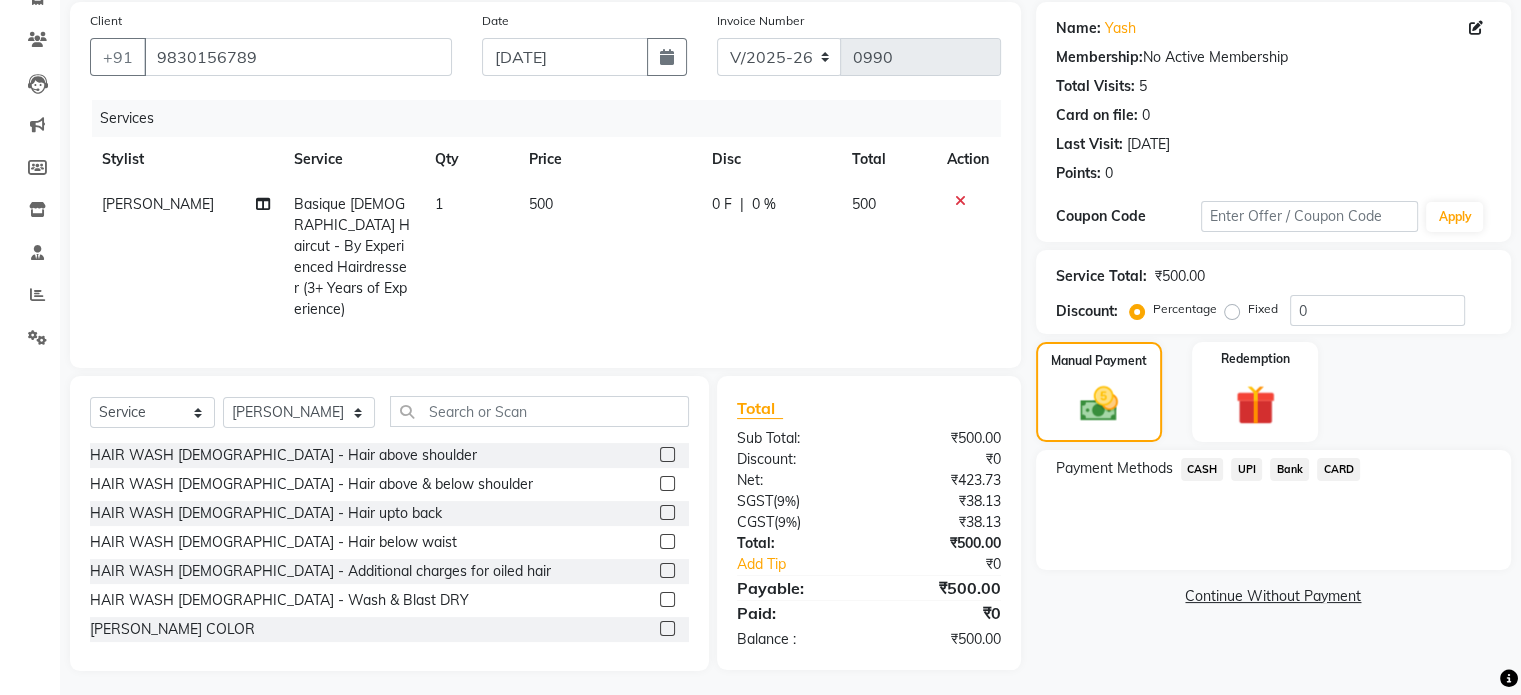click on "UPI" 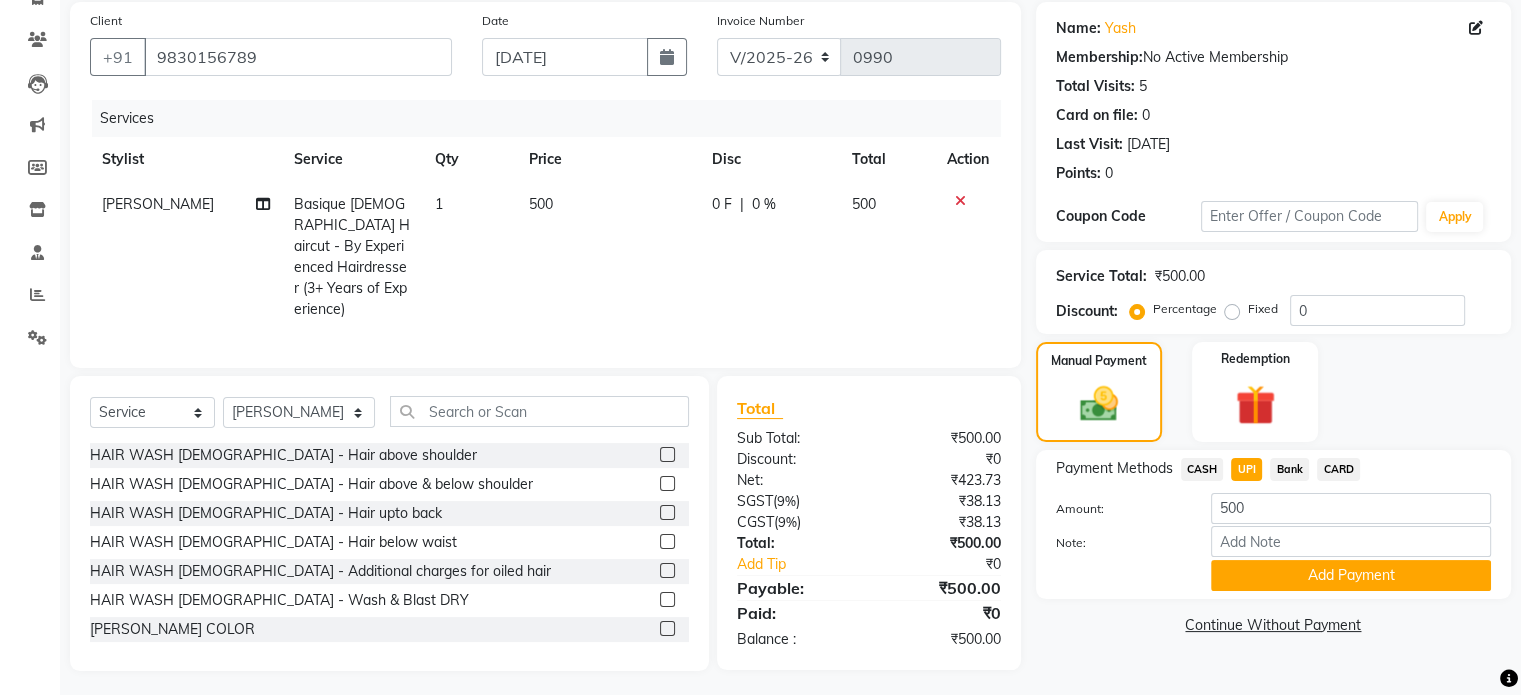 click on "Note:" 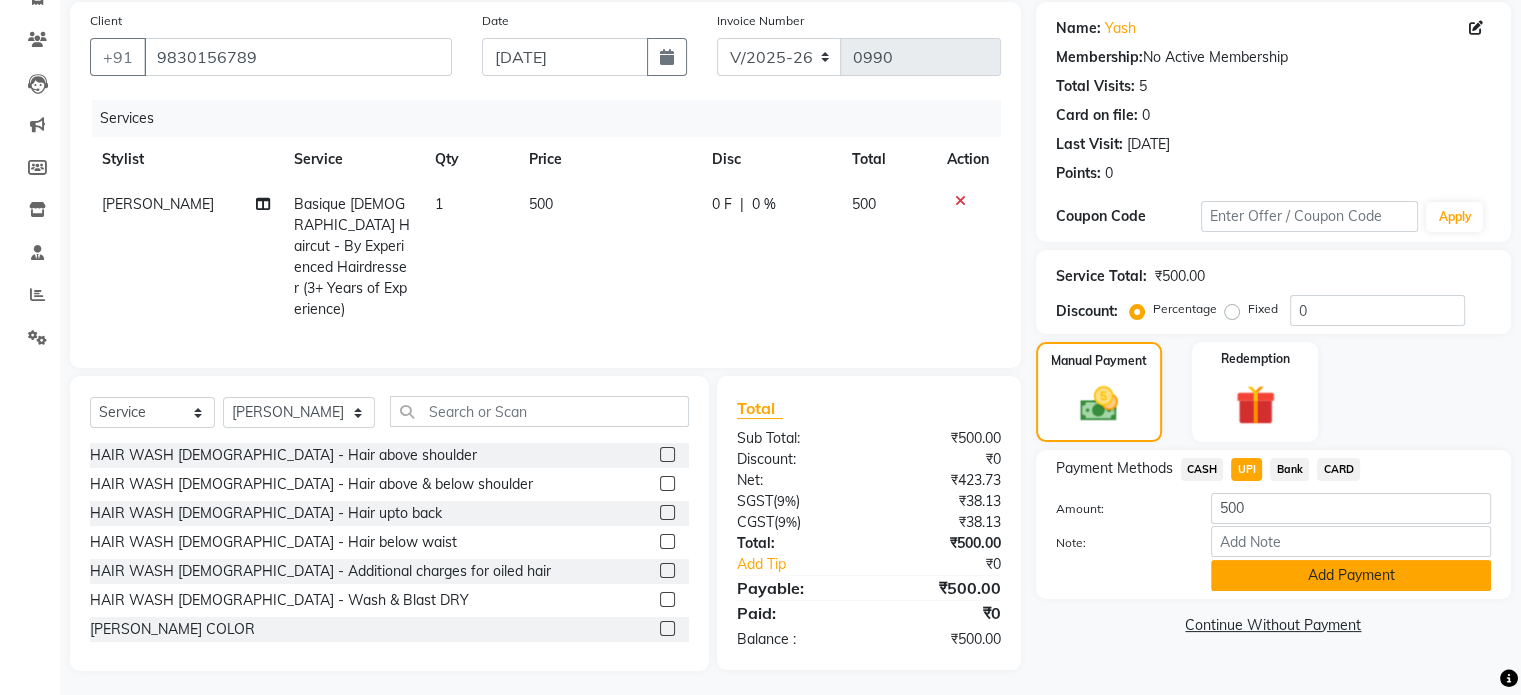 click on "Add Payment" 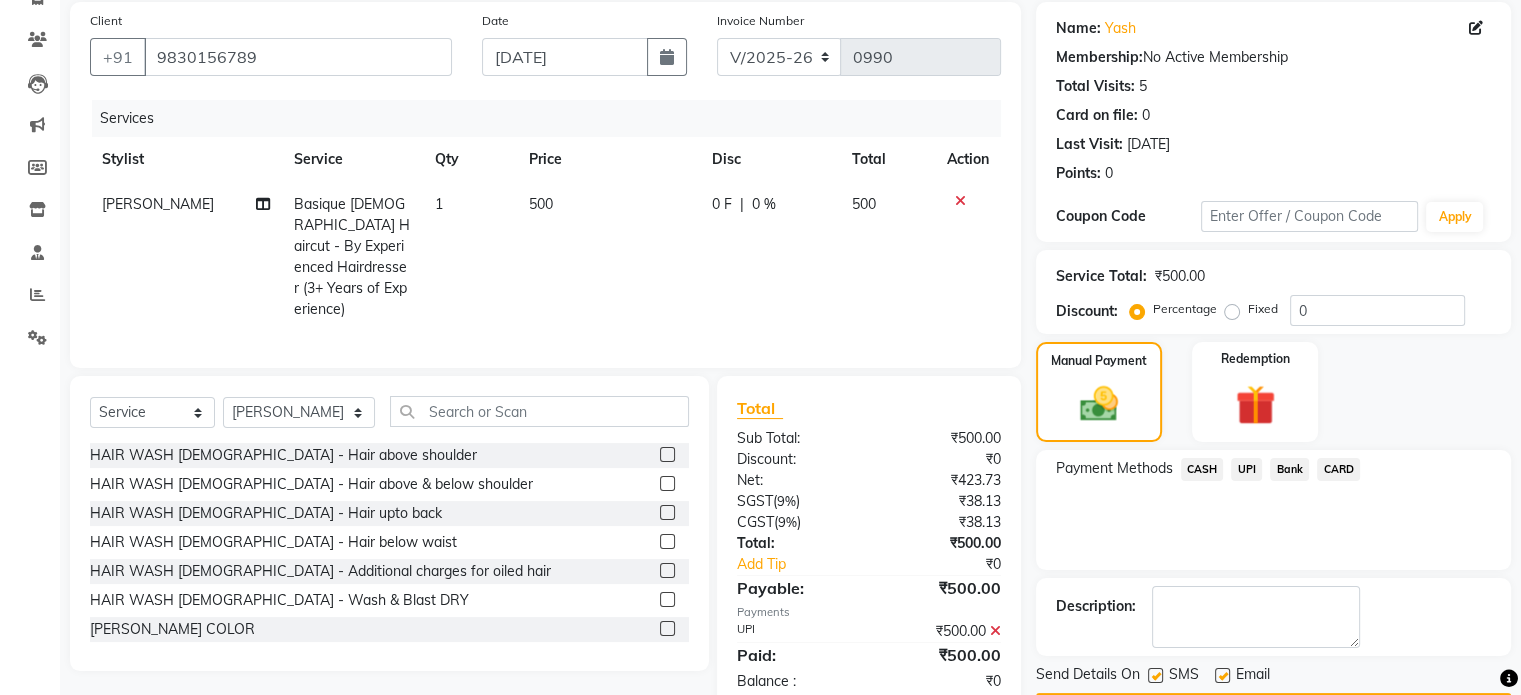 click 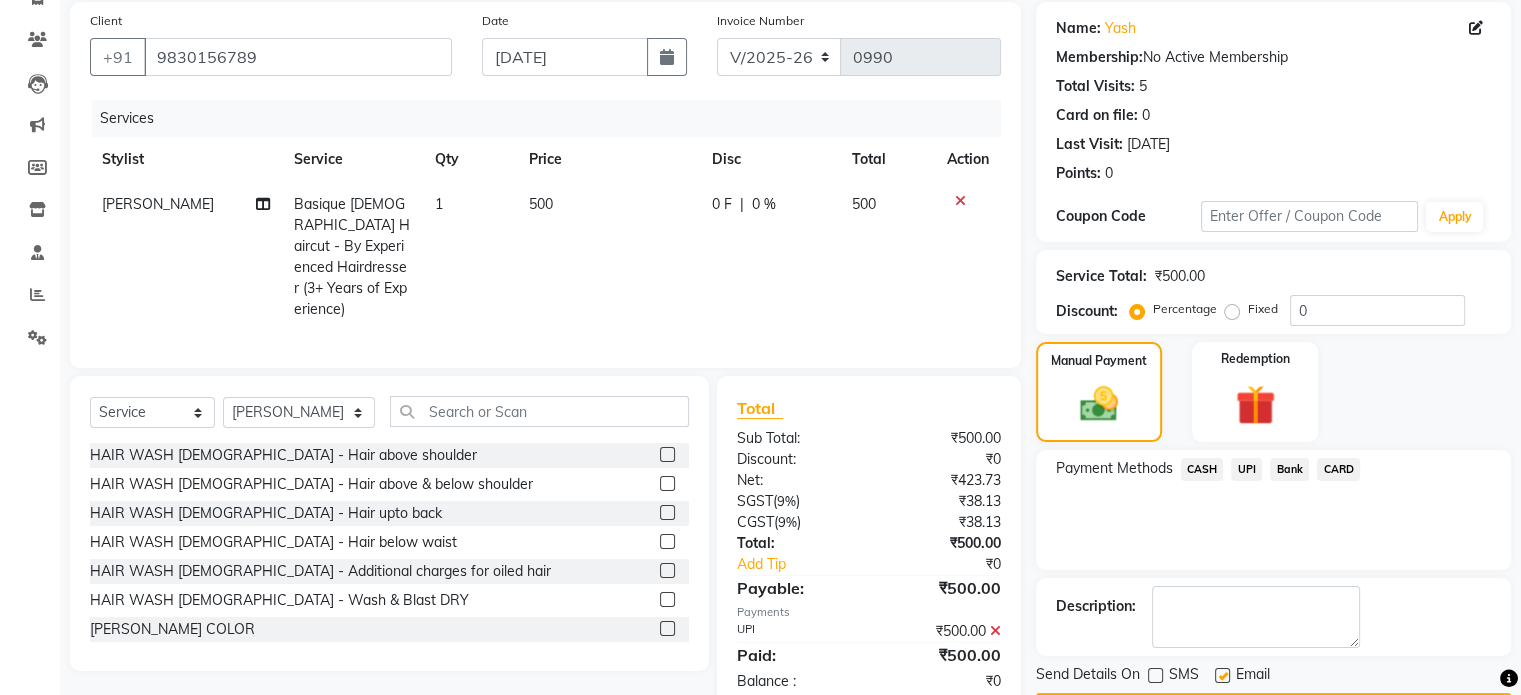 scroll, scrollTop: 205, scrollLeft: 0, axis: vertical 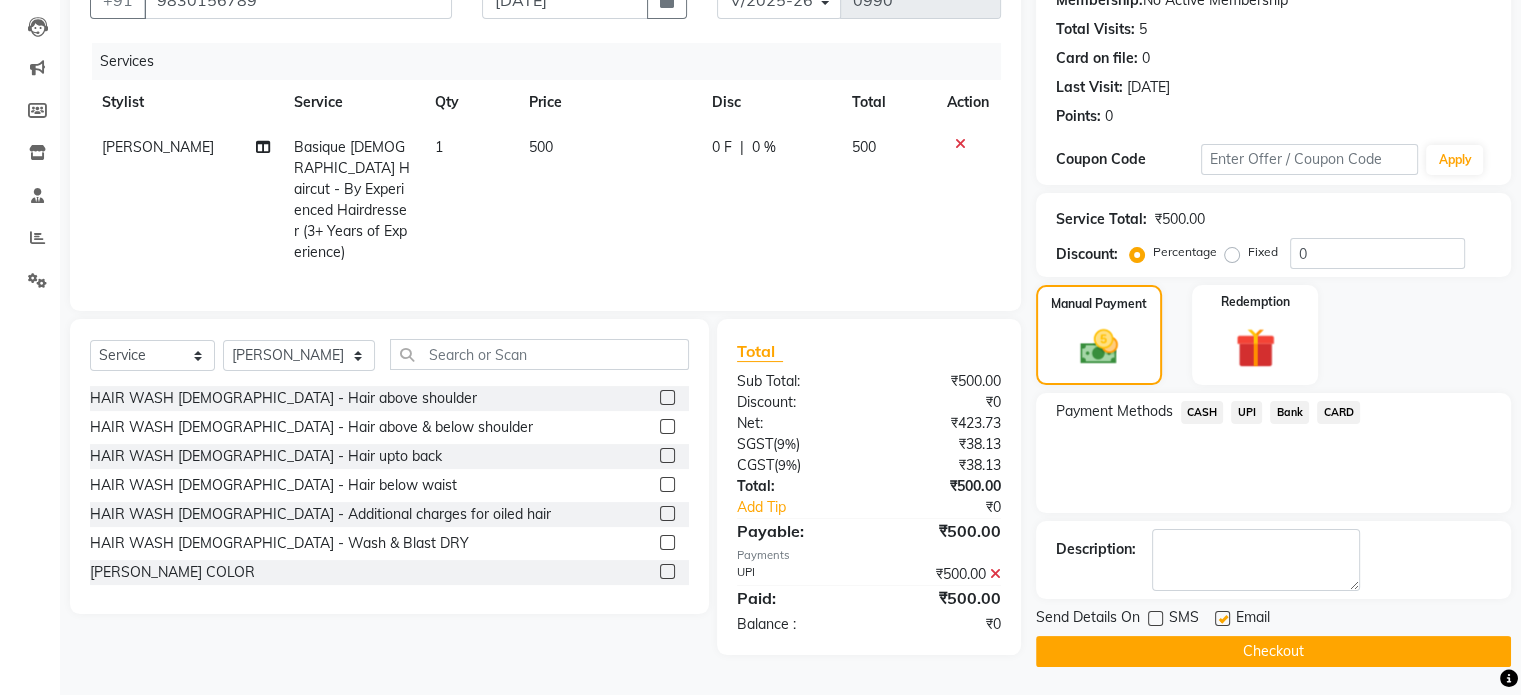 click on "Checkout" 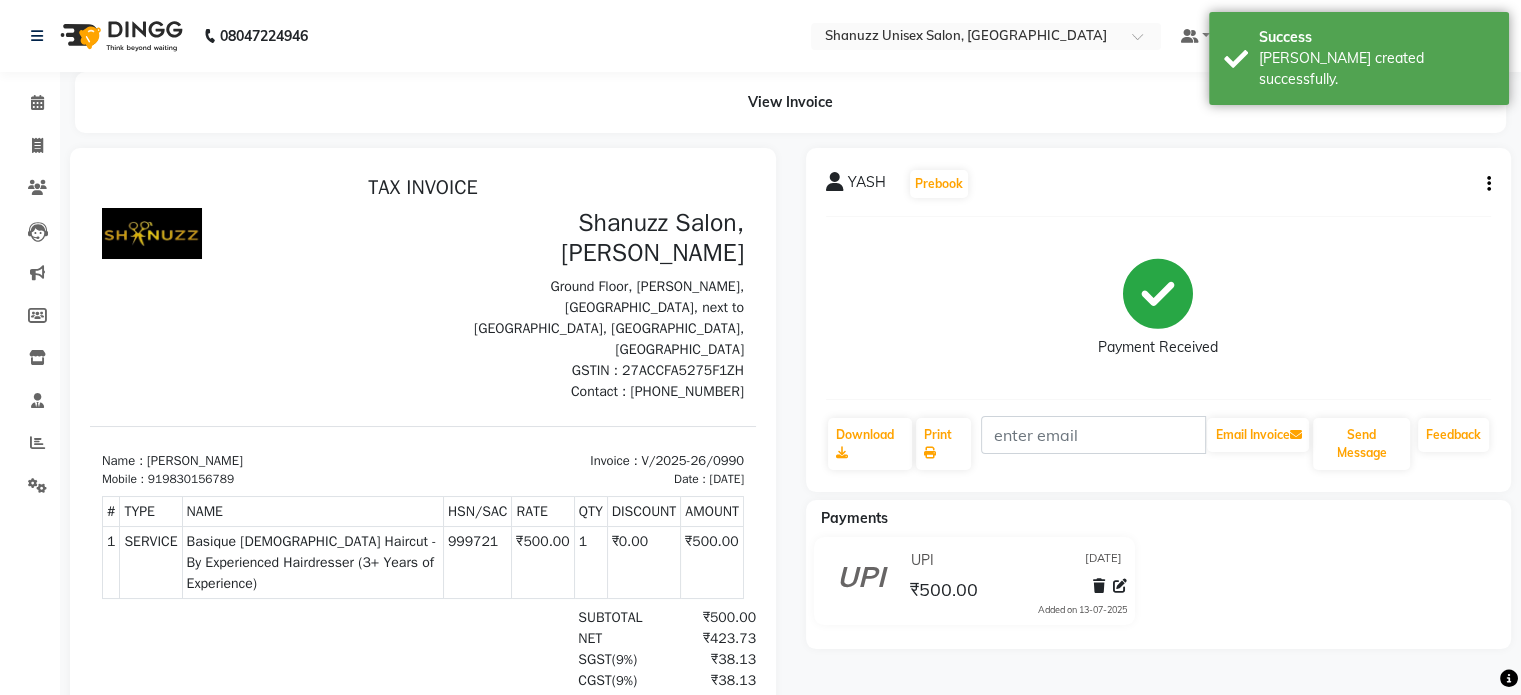 scroll, scrollTop: 0, scrollLeft: 0, axis: both 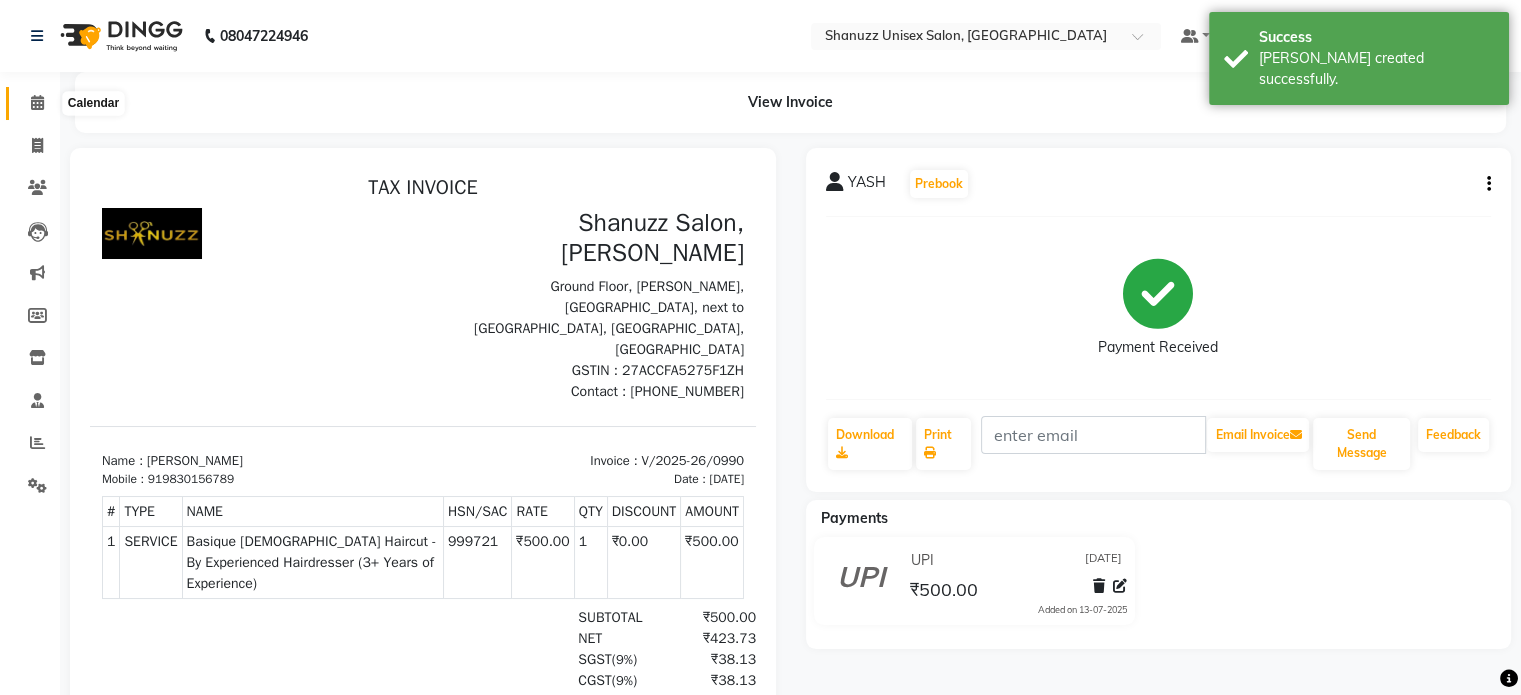 click 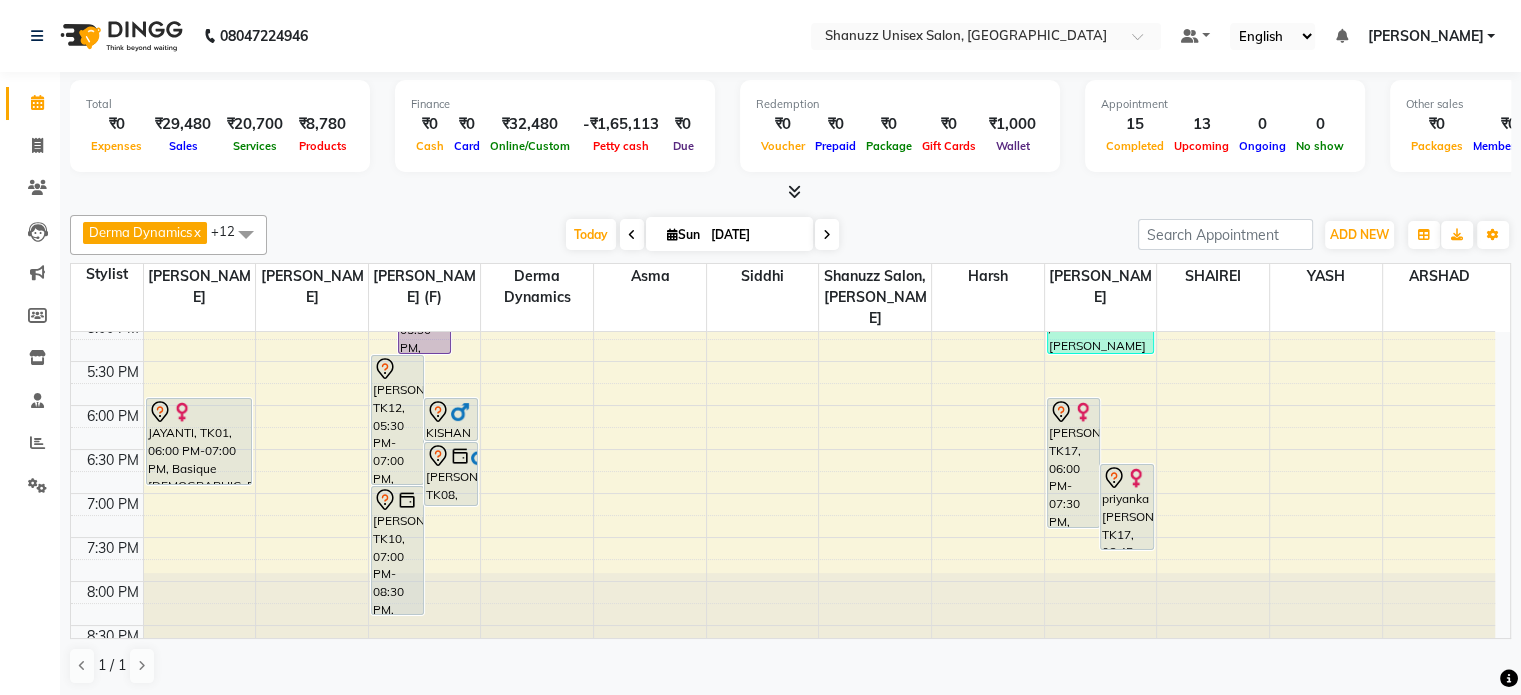 scroll, scrollTop: 678, scrollLeft: 0, axis: vertical 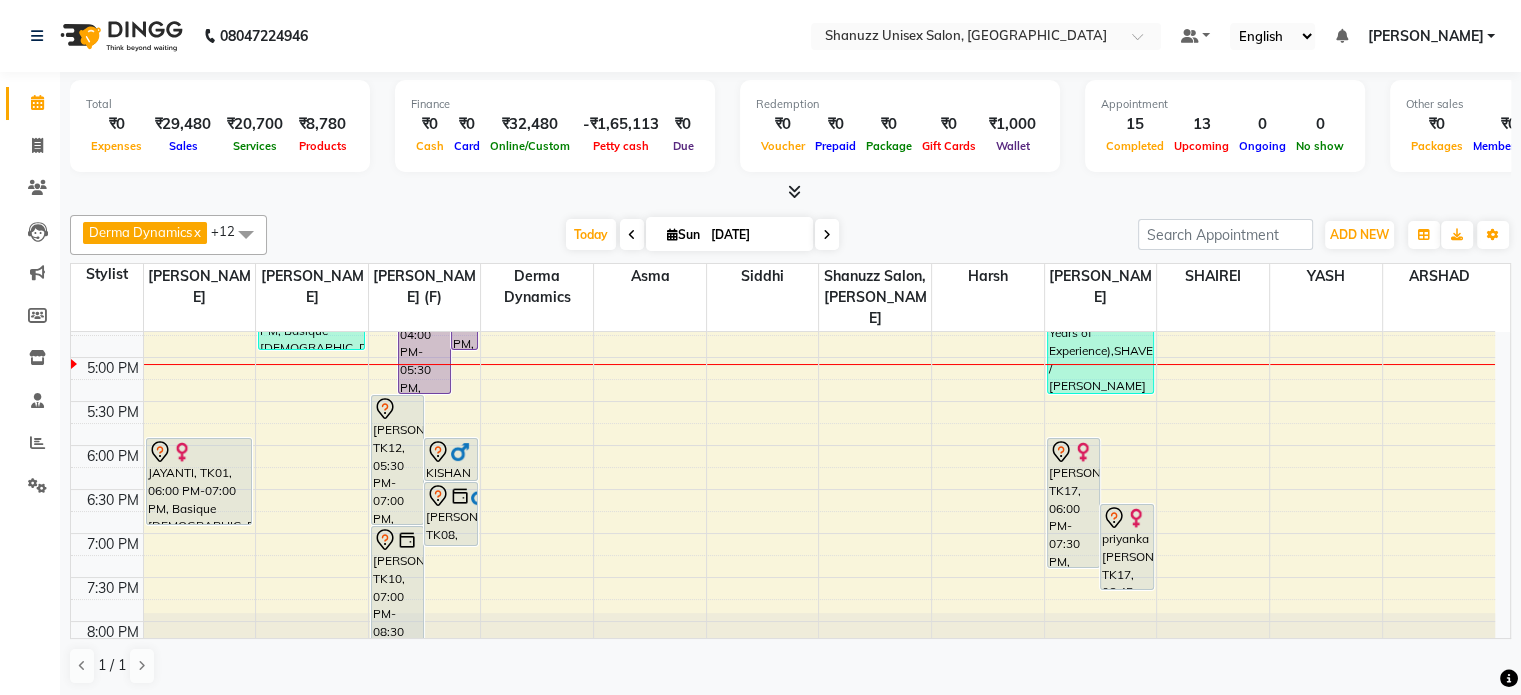click on "Sun 13-07-2025" at bounding box center (729, 234) 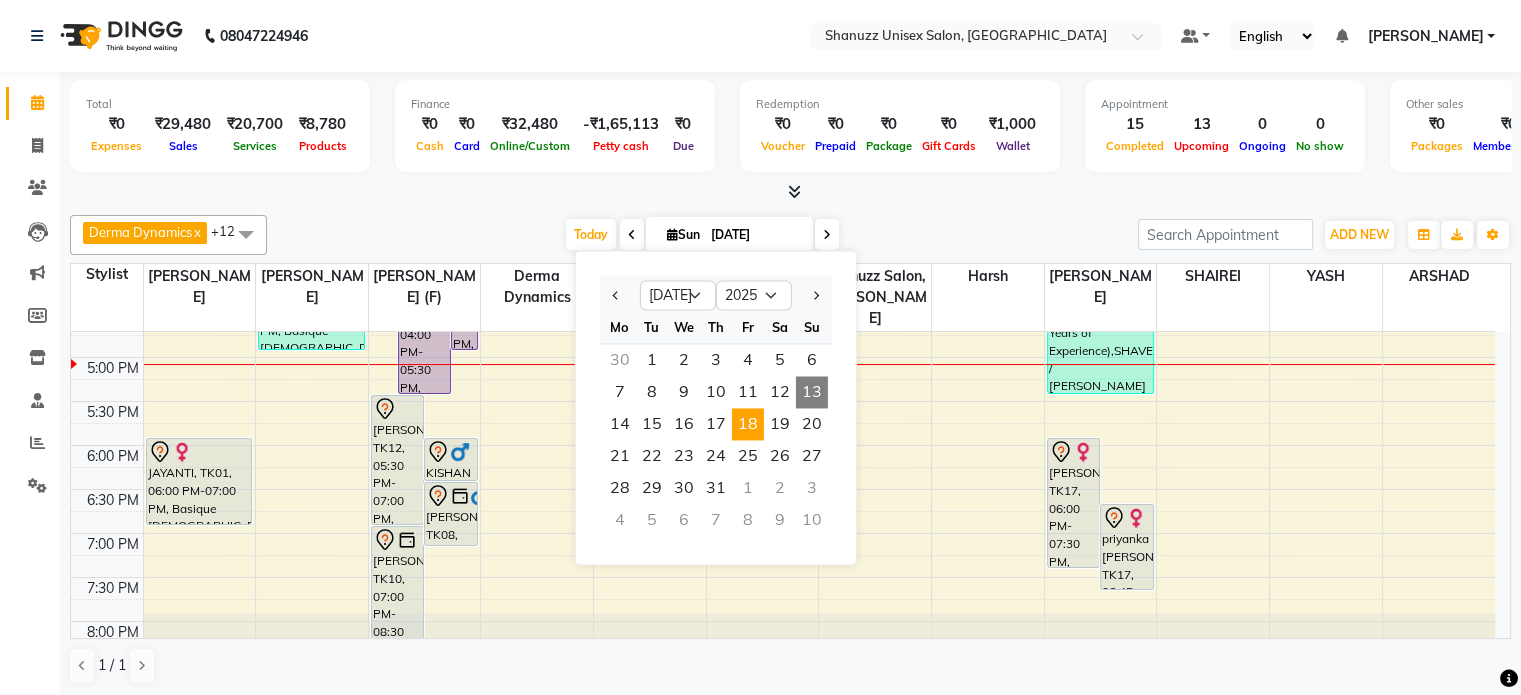click on "18" at bounding box center (748, 424) 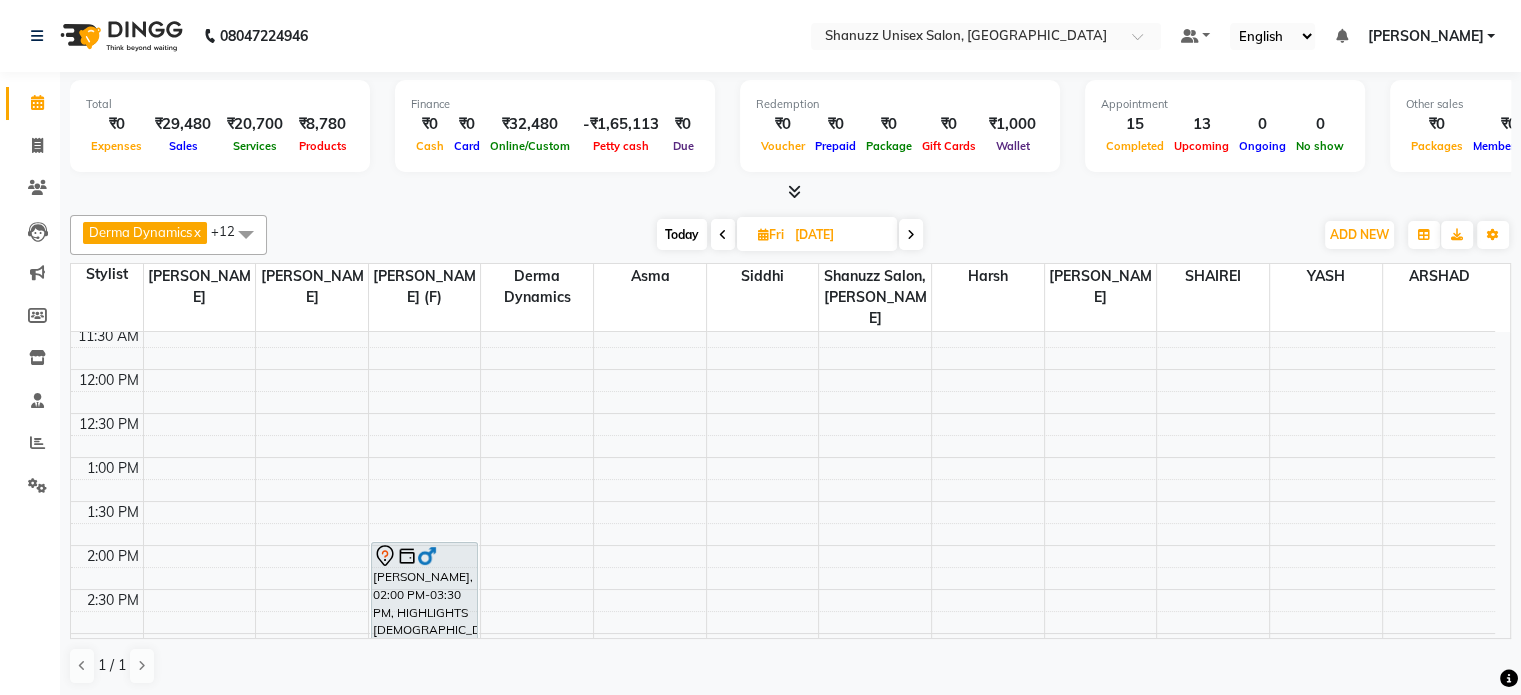 scroll, scrollTop: 244, scrollLeft: 0, axis: vertical 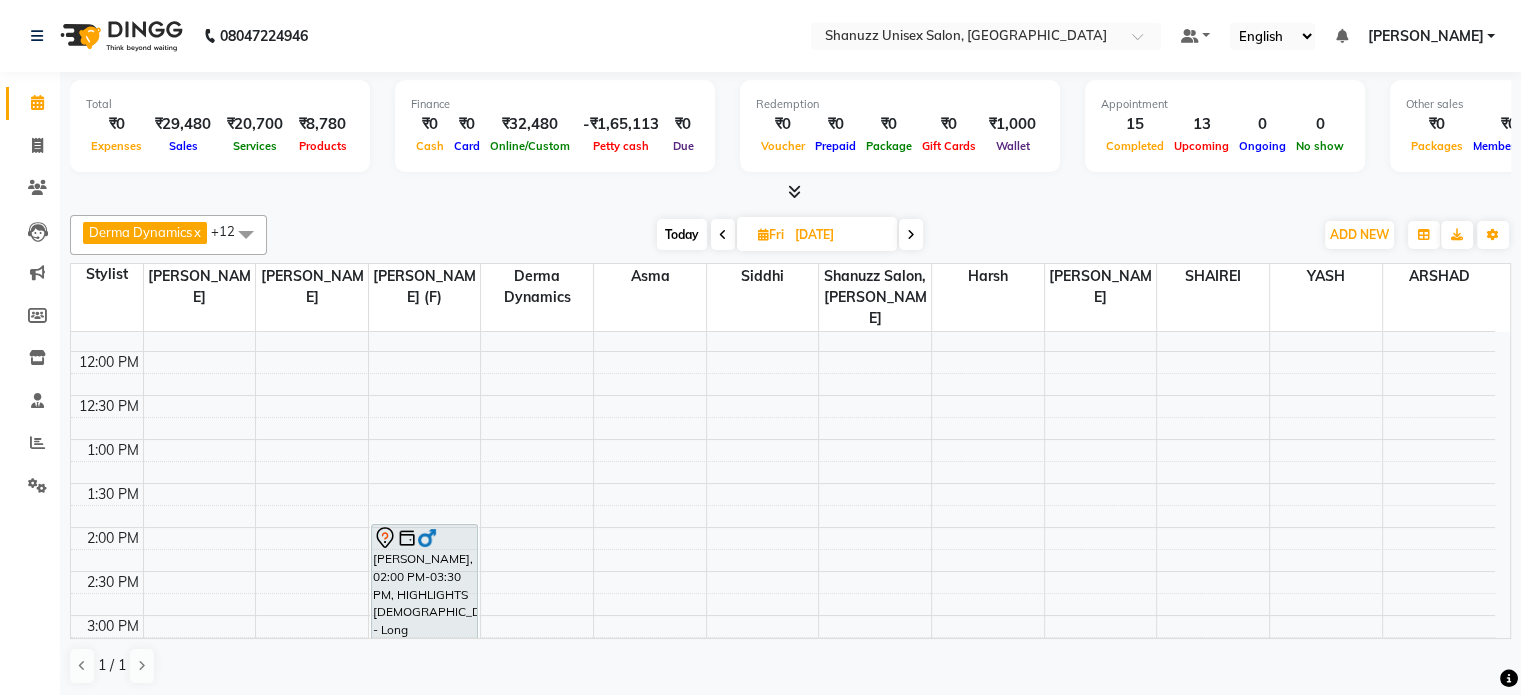 click on "Today" at bounding box center [682, 234] 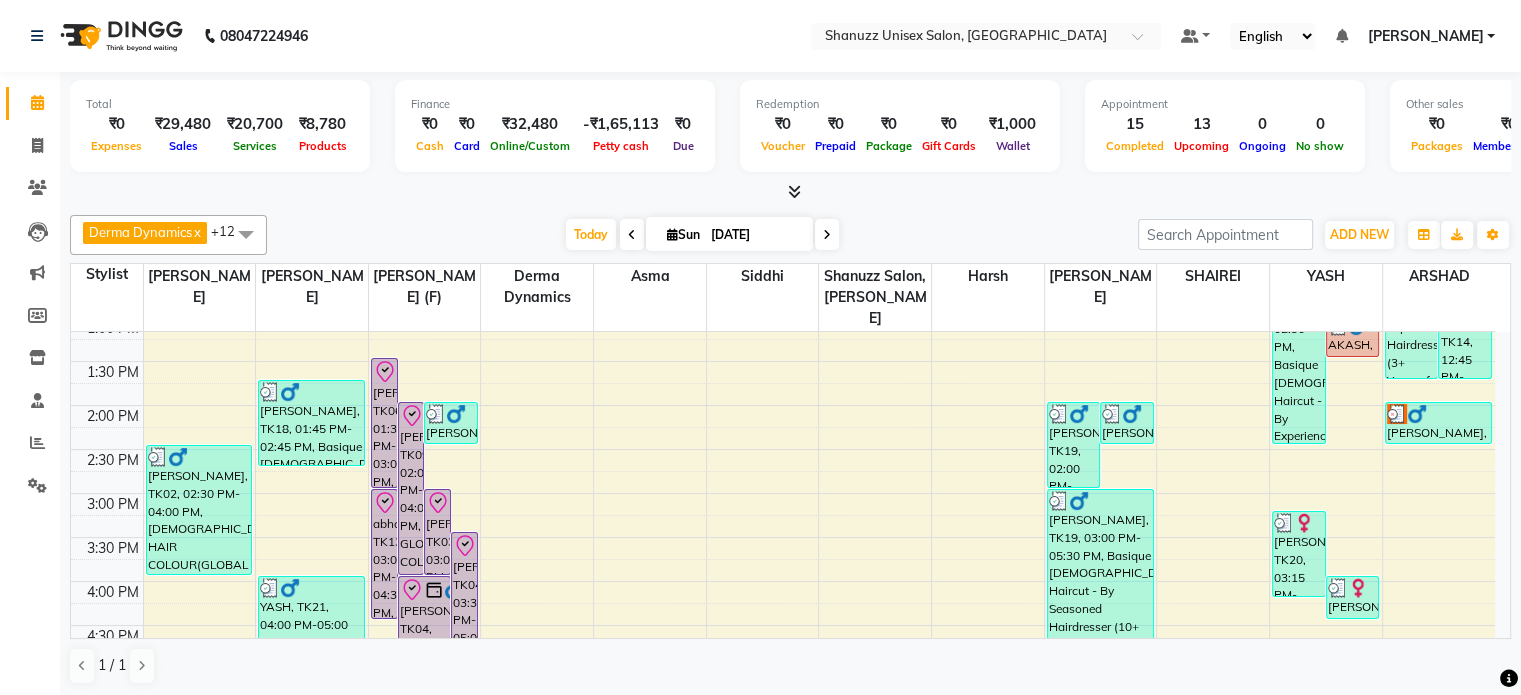 scroll, scrollTop: 358, scrollLeft: 0, axis: vertical 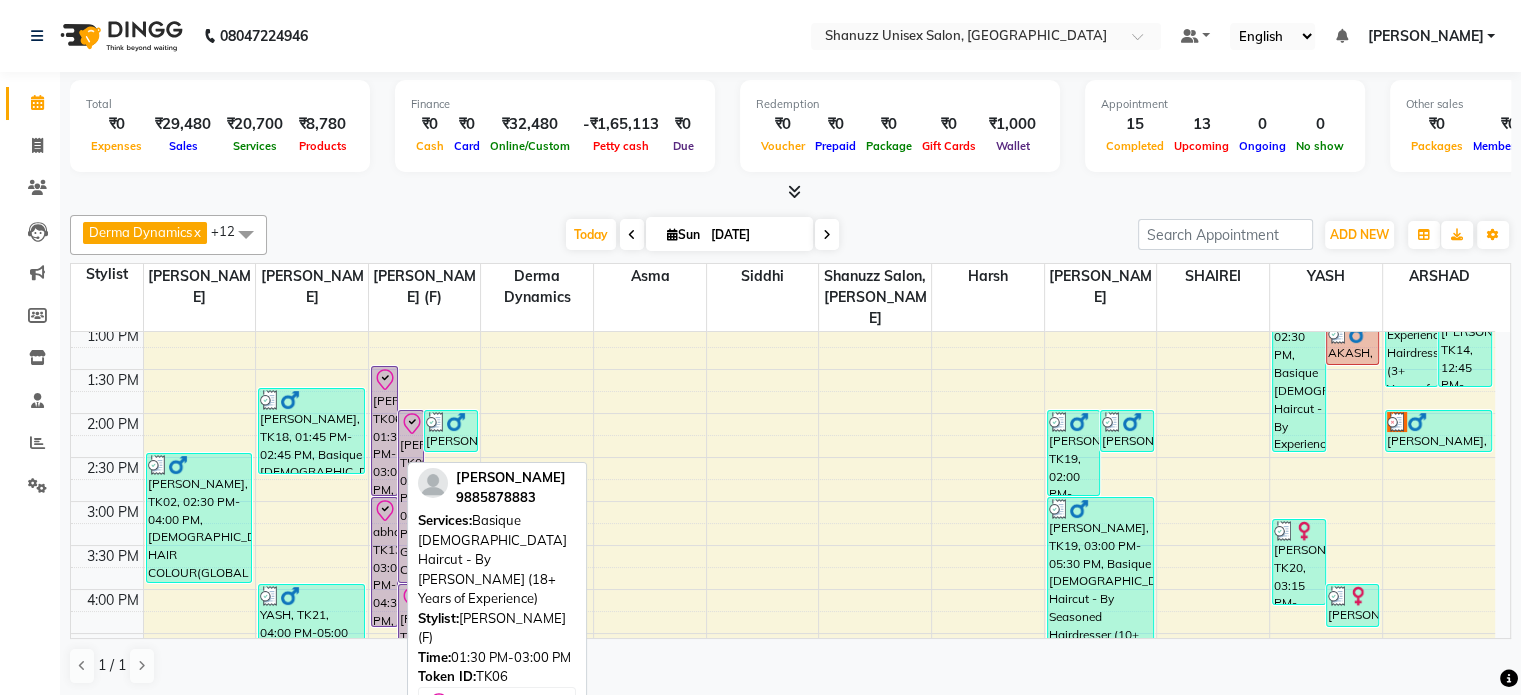 click on "VENKATESH VENNA, TK06, 01:30 PM-03:00 PM, Basique MALE Haircut - By Shanuzz (18+ Years of Experience)" at bounding box center (384, 431) 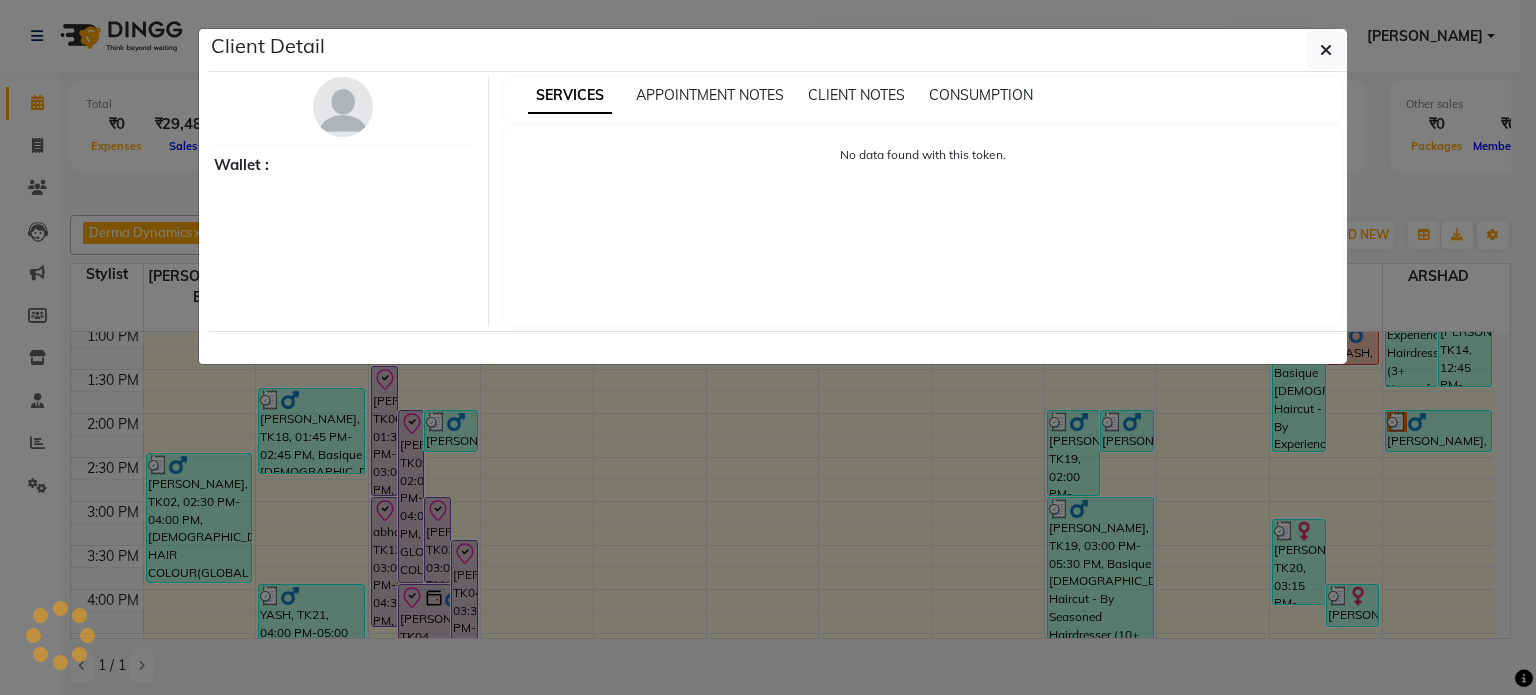 select on "8" 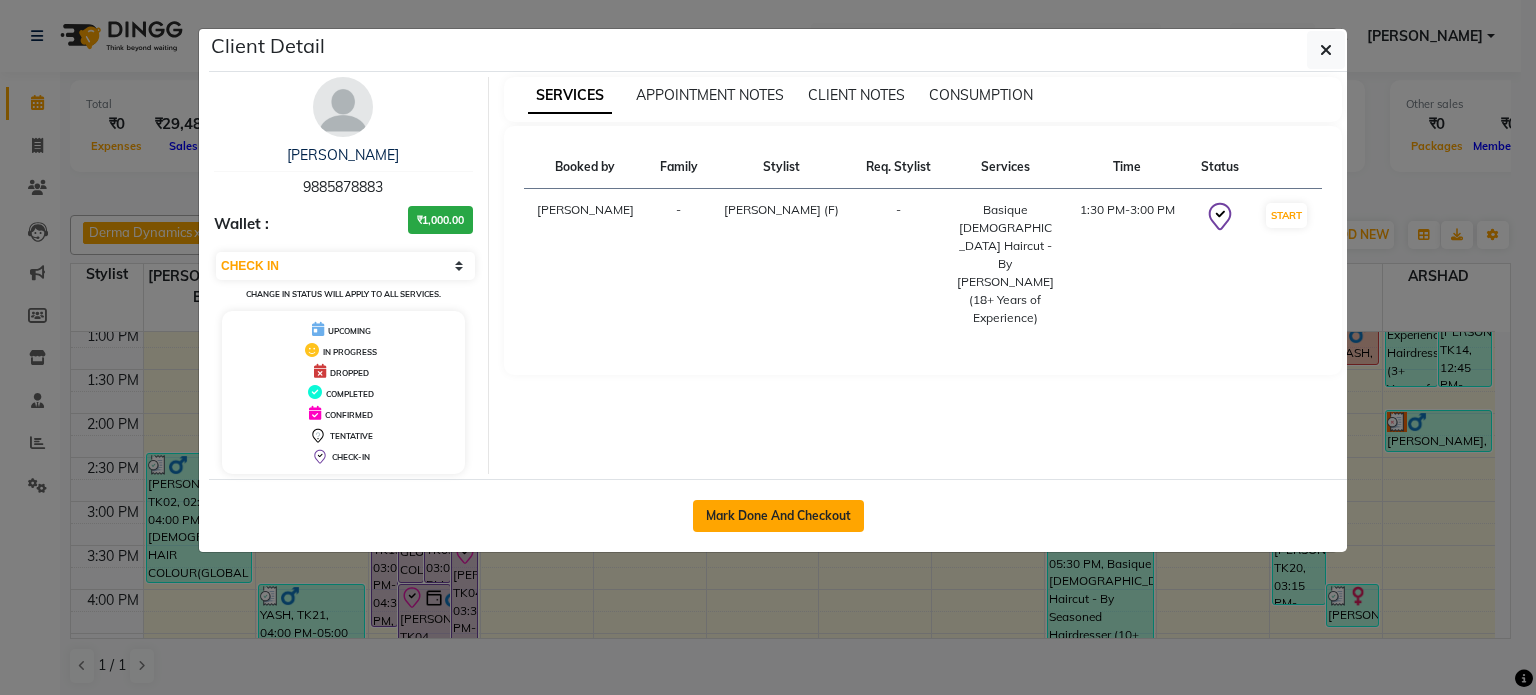 click on "Mark Done And Checkout" 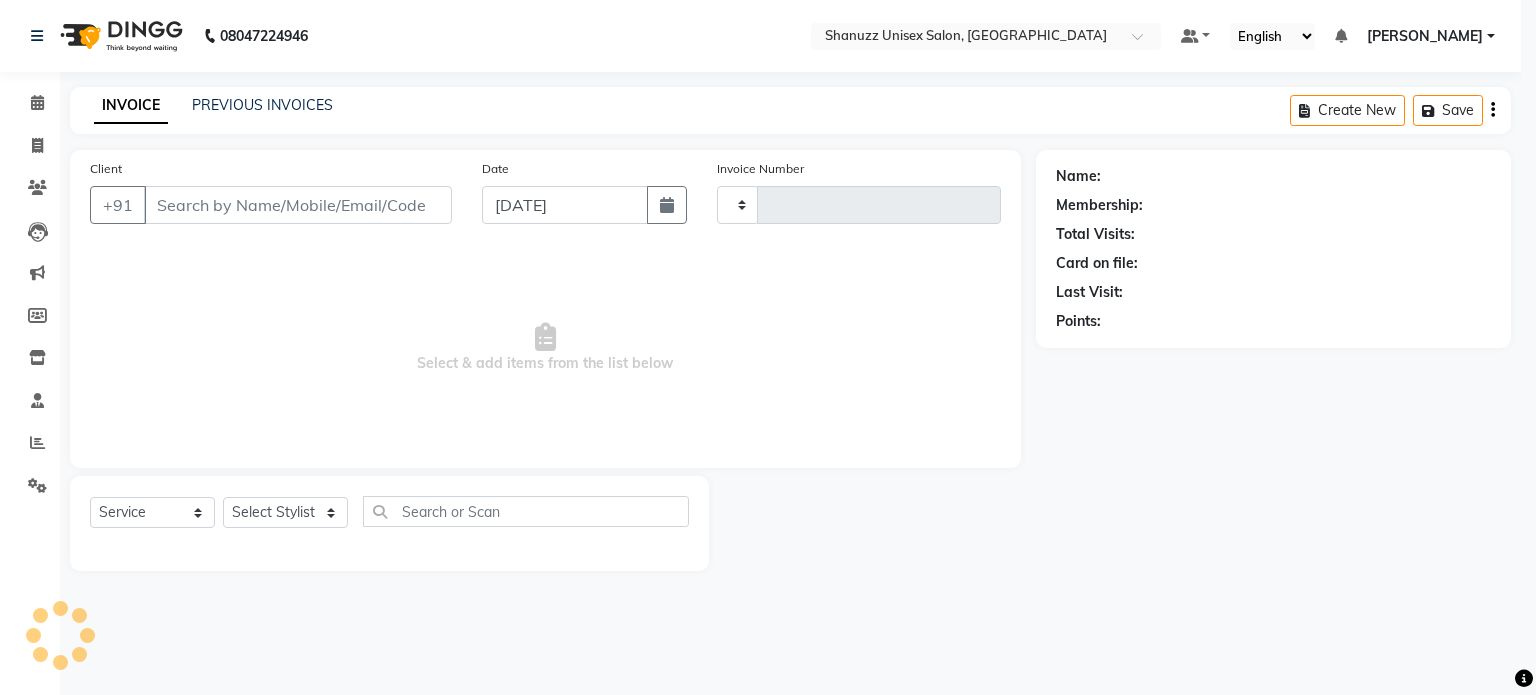type on "0991" 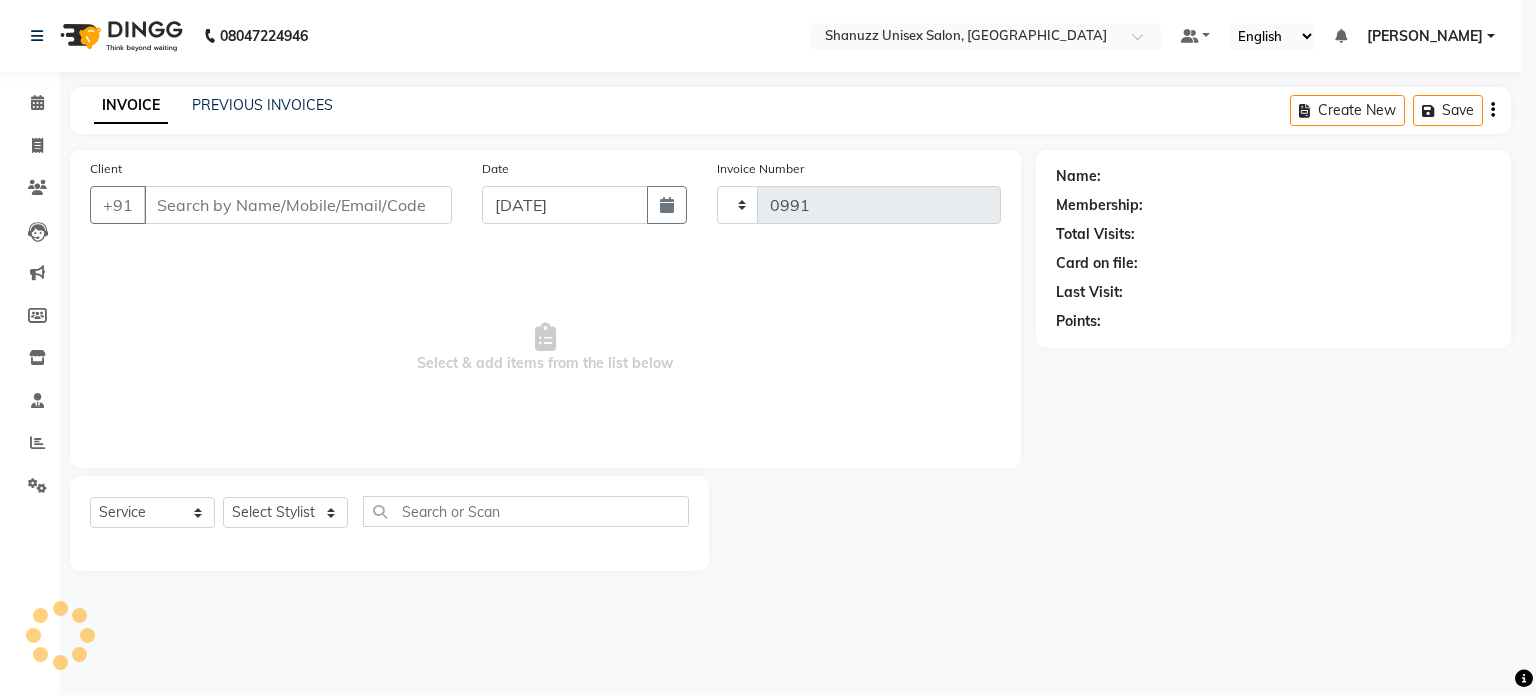 select on "7102" 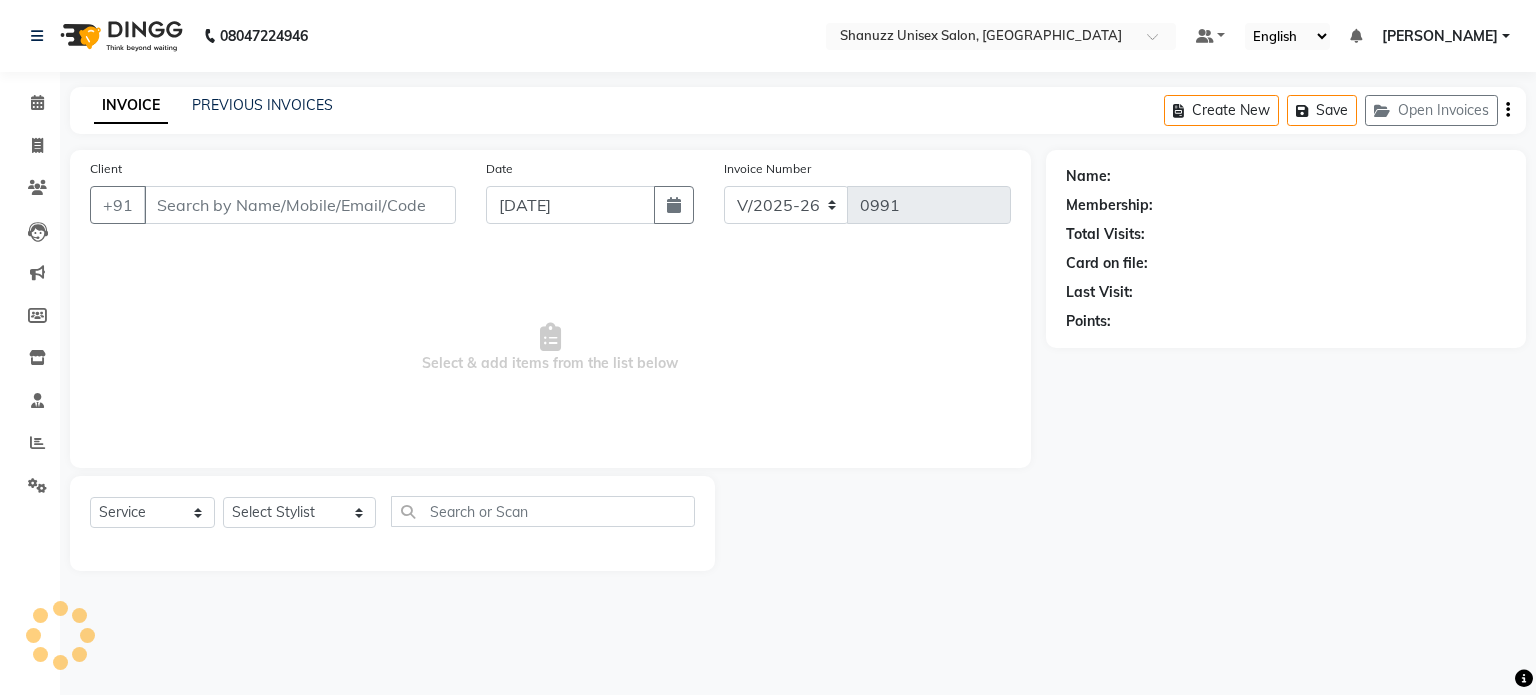 type on "9885878883" 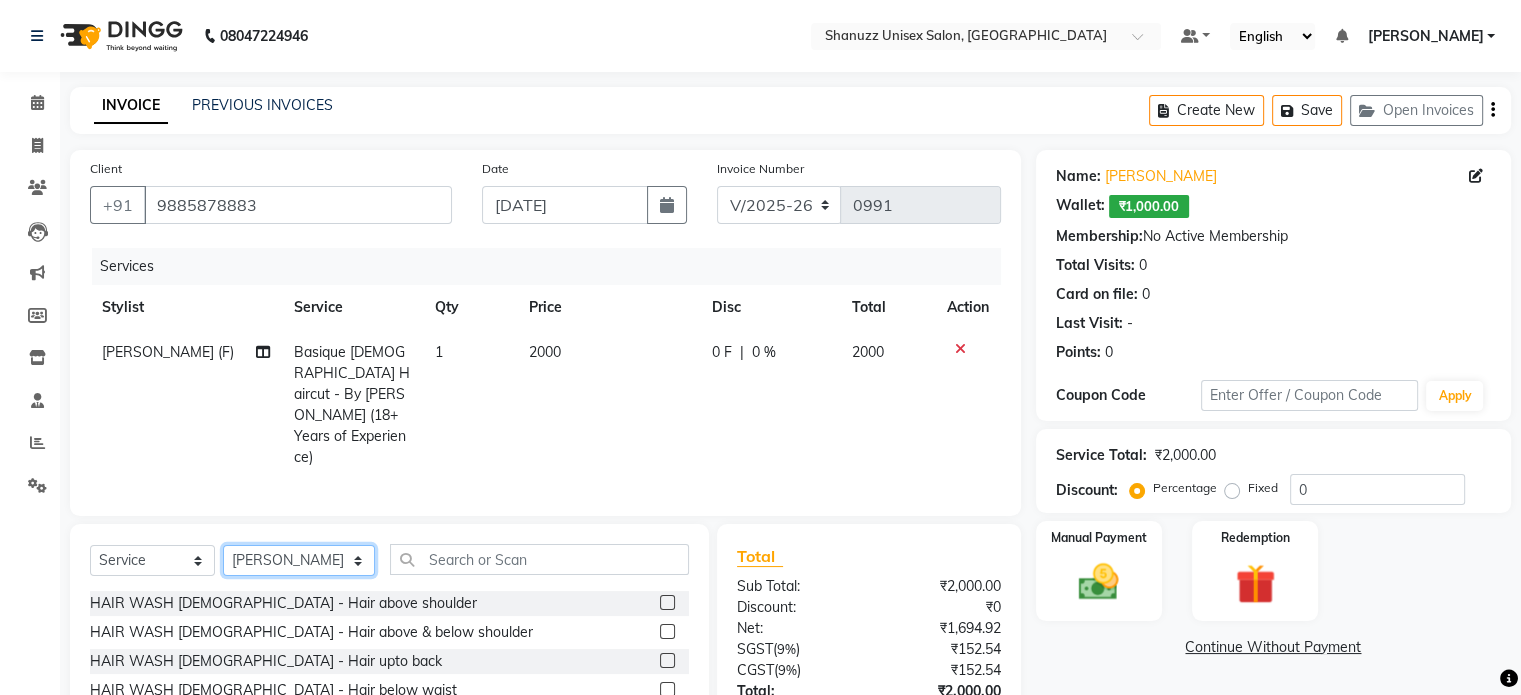click on "Select Stylist Adnan  ARSHAD Asma  Derma Dynamics Devesh Francis (MO) Gufran Mansuri Harsh Mohd Faizan Mohd Imran  Omkar Osama Patel Rohan  ROSHAN Salvana Motha SAM Shahbaz (D) Shahne Alam SHAIREI Shanu Sir (F) Shanuzz (Oshiwara) Shanuzz Salon, Andheri Siddhi  SUBHASH  Tanishka Panchal VARSHADA JUVALE YASH" 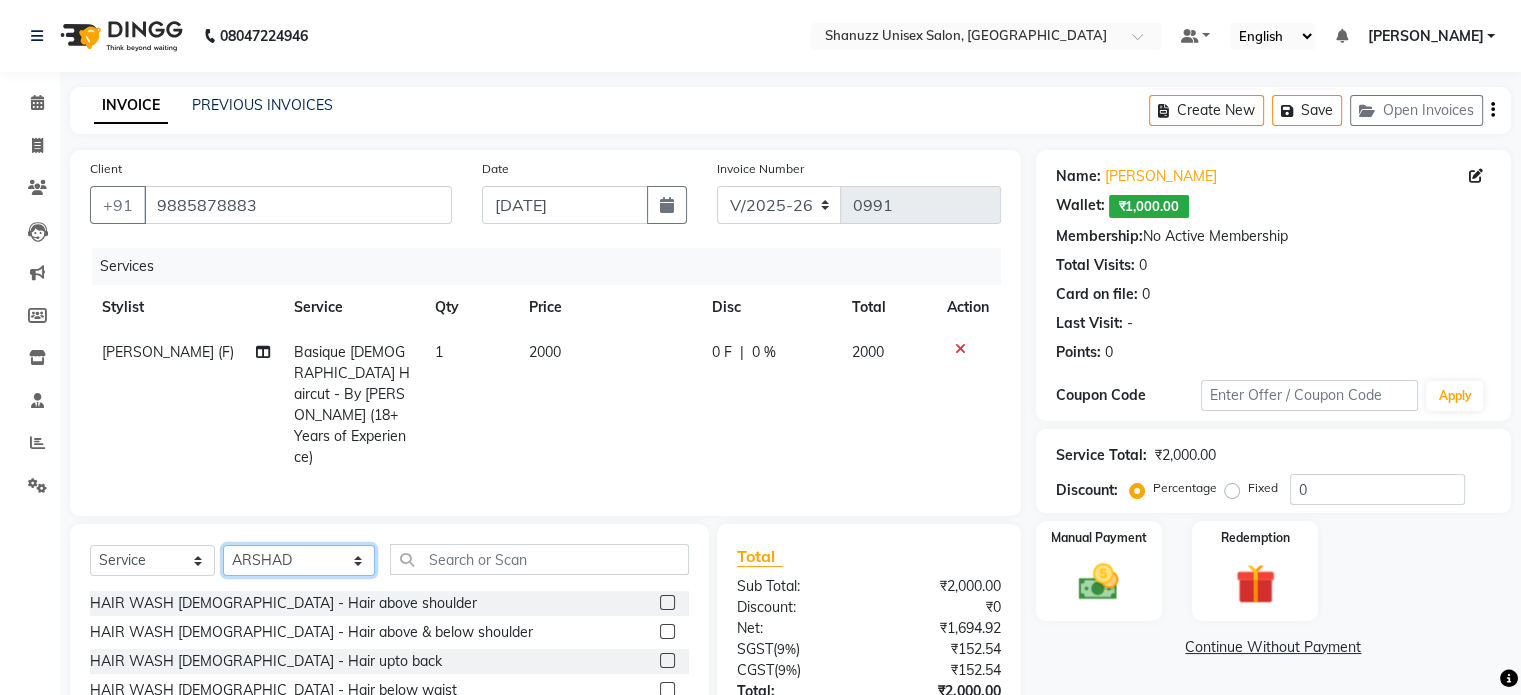 click on "Select Stylist Adnan  ARSHAD Asma  Derma Dynamics Devesh Francis (MO) Gufran Mansuri Harsh Mohd Faizan Mohd Imran  Omkar Osama Patel Rohan  ROSHAN Salvana Motha SAM Shahbaz (D) Shahne Alam SHAIREI Shanu Sir (F) Shanuzz (Oshiwara) Shanuzz Salon, Andheri Siddhi  SUBHASH  Tanishka Panchal VARSHADA JUVALE YASH" 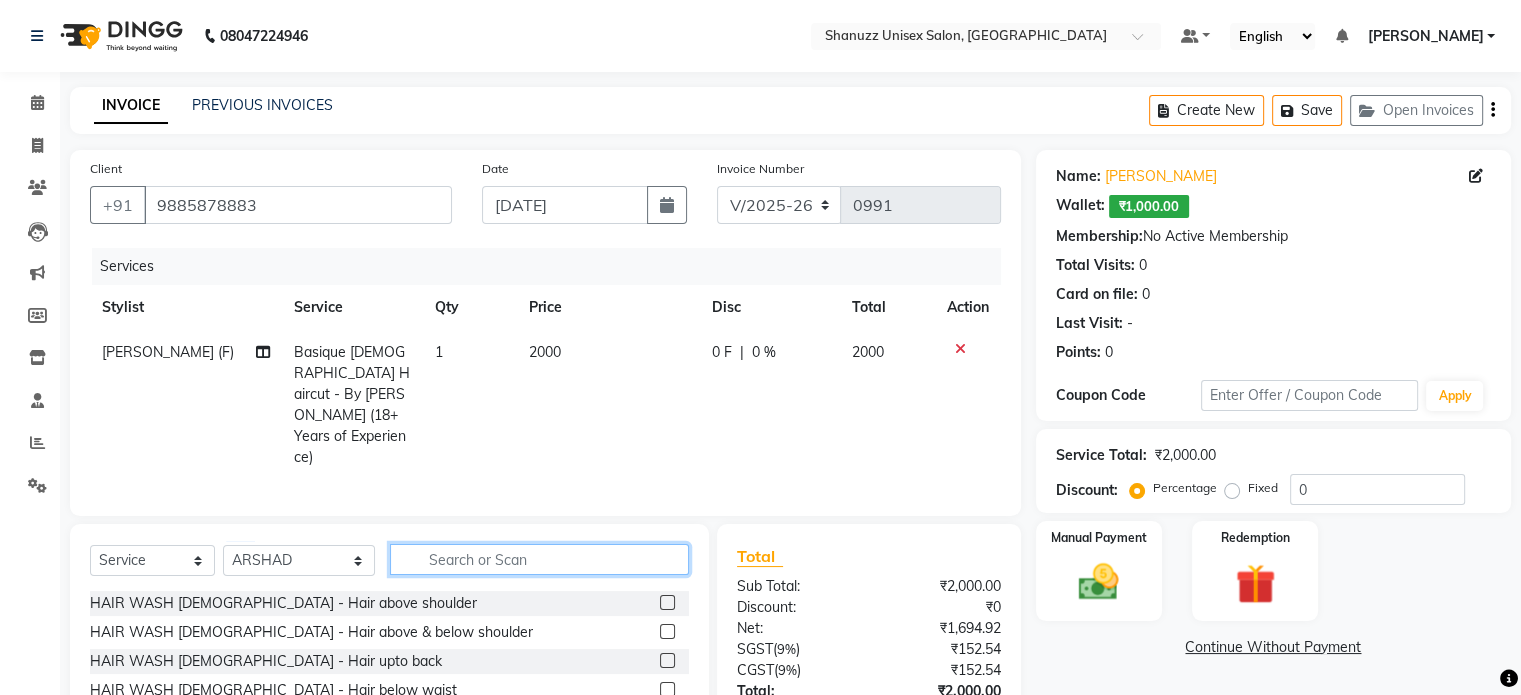 click 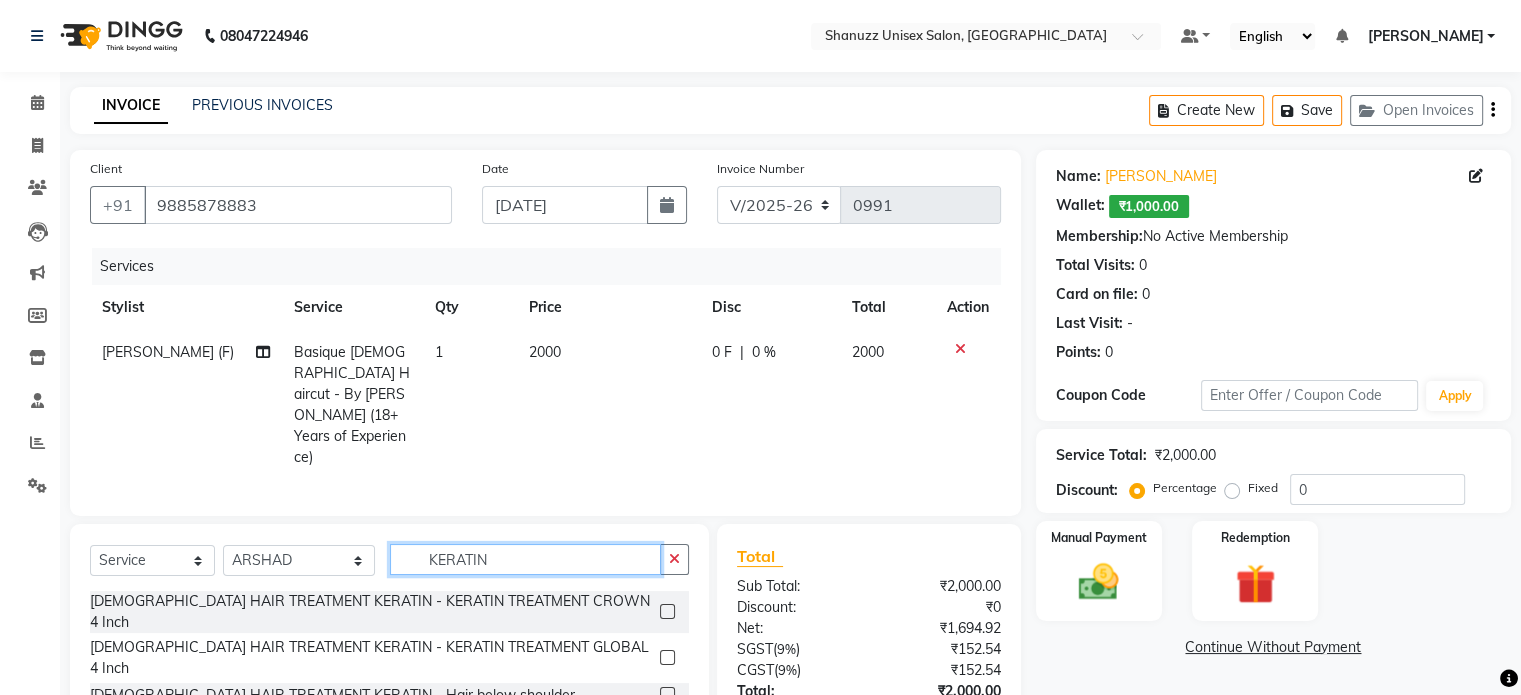type on "KERATIN" 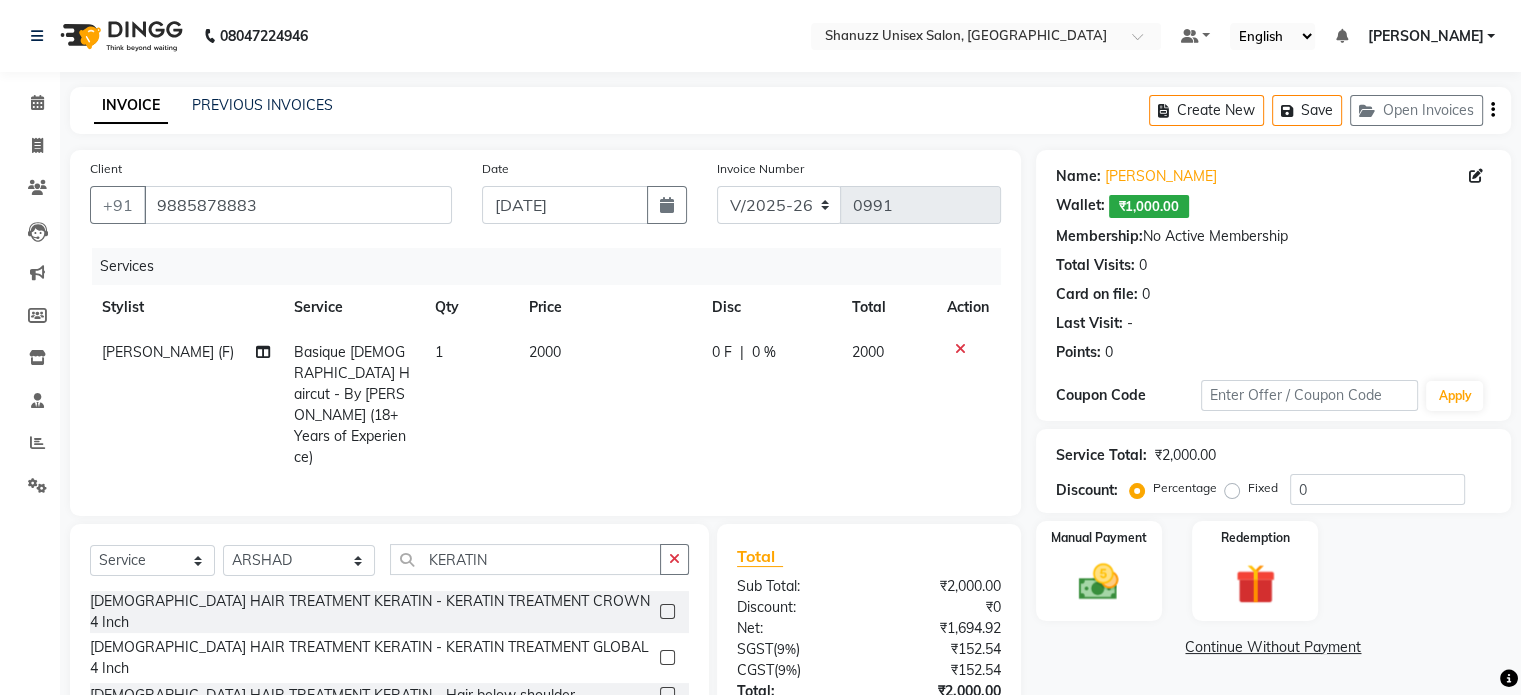 click 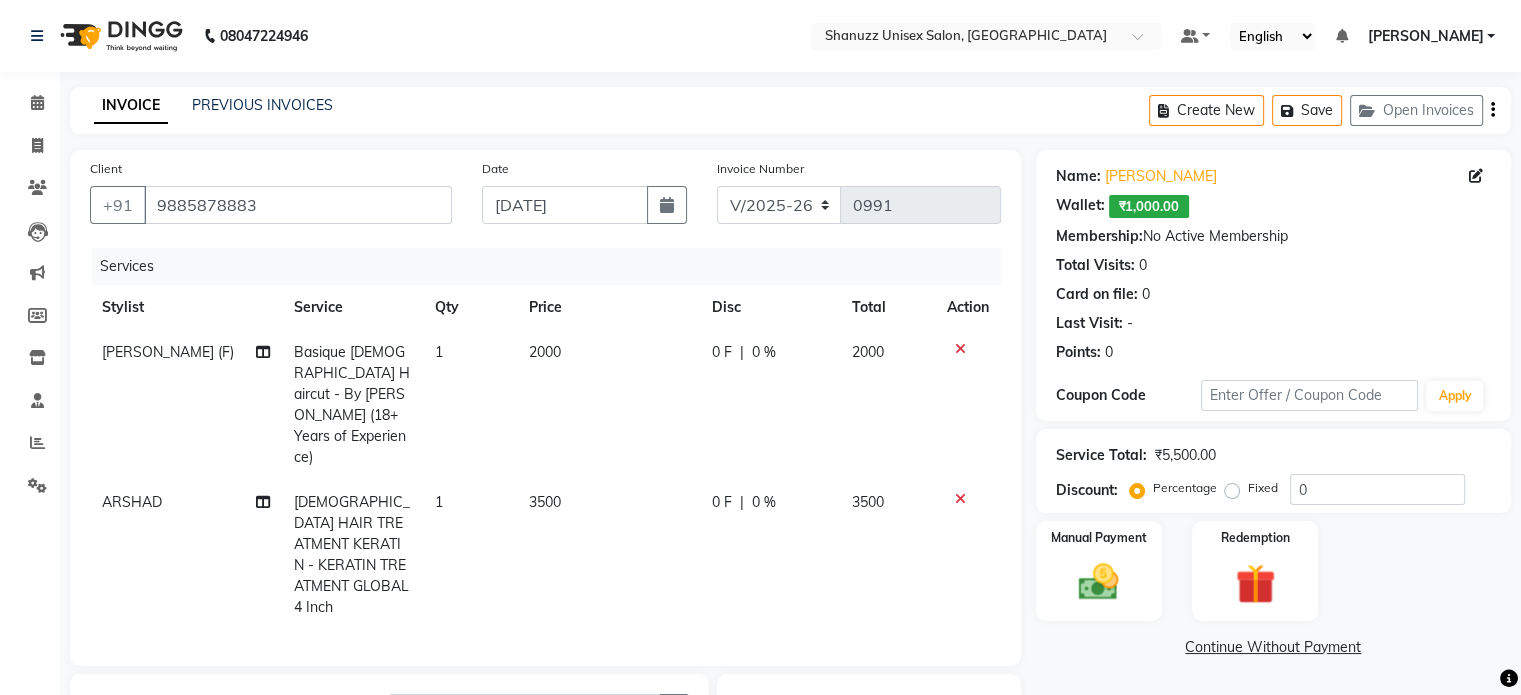 checkbox on "false" 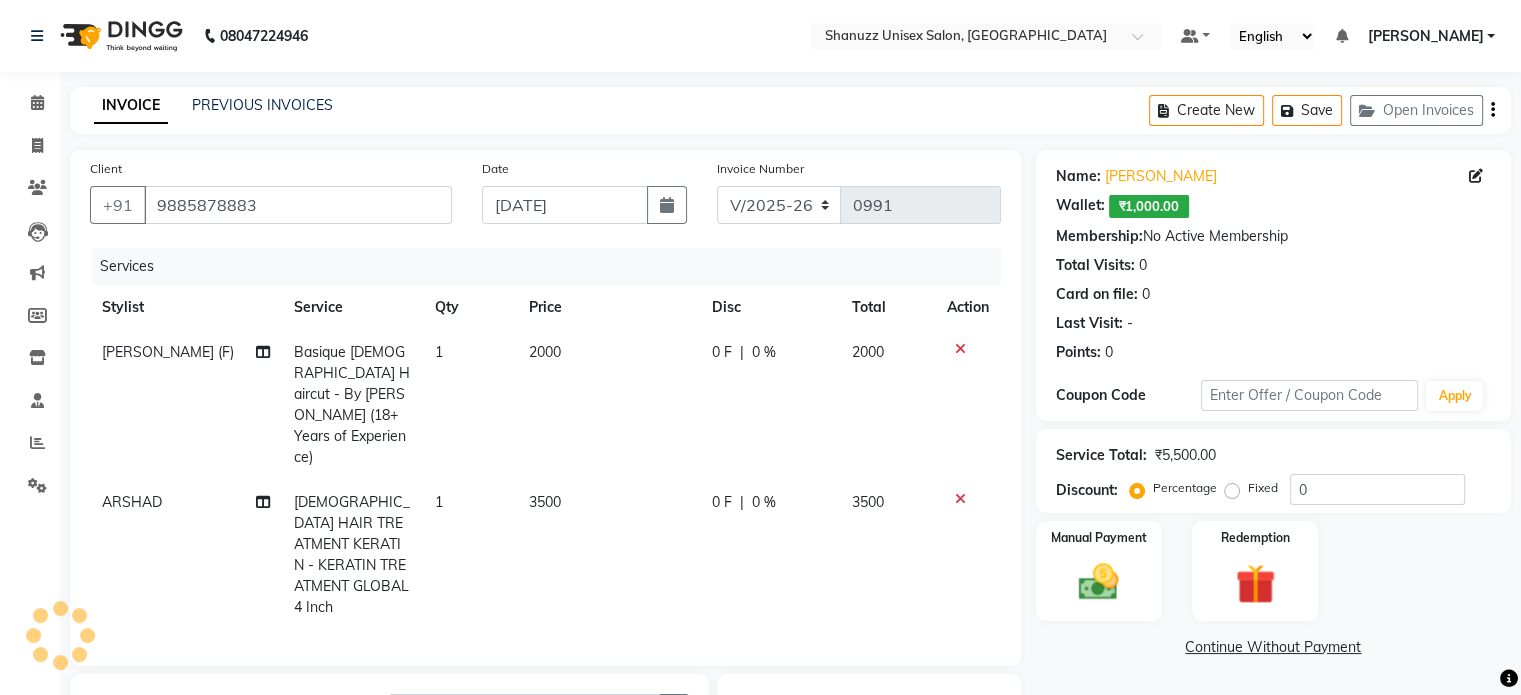 scroll, scrollTop: 256, scrollLeft: 0, axis: vertical 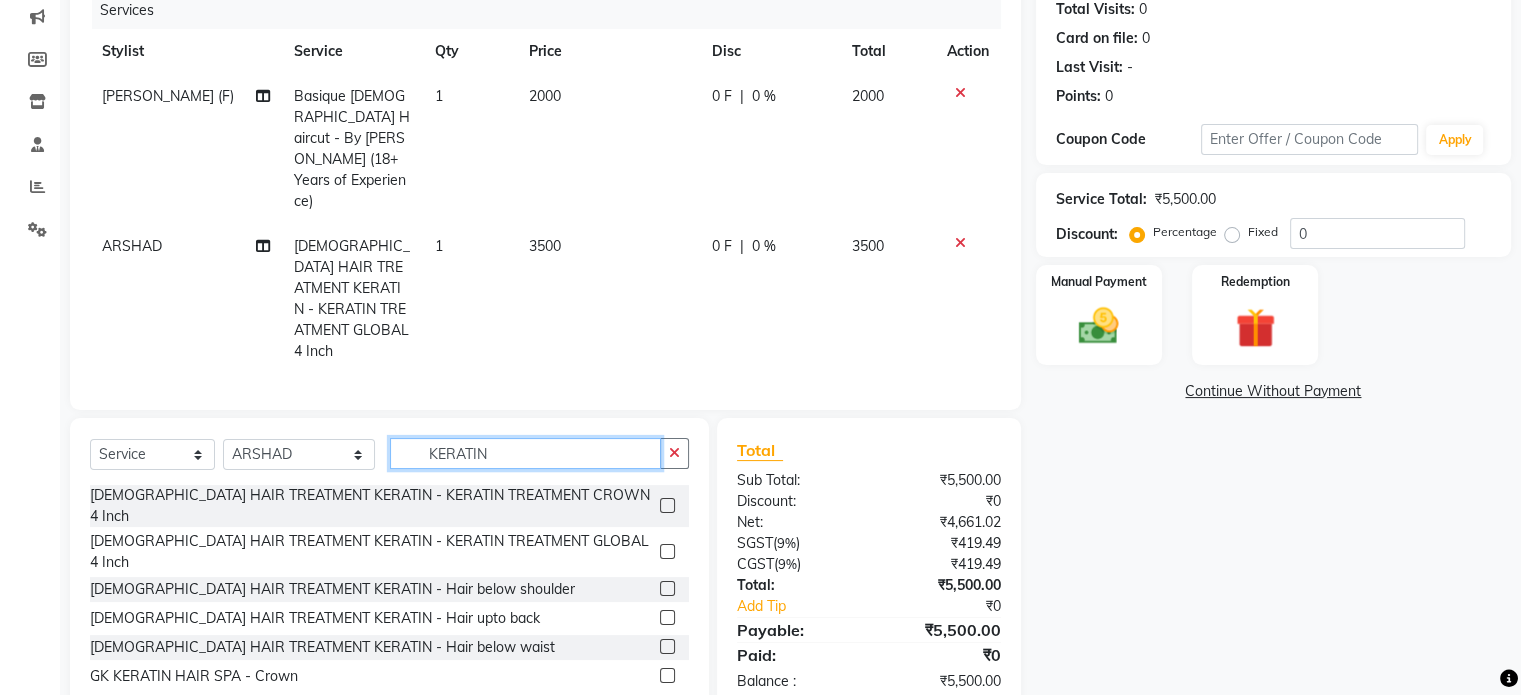 click on "KERATIN" 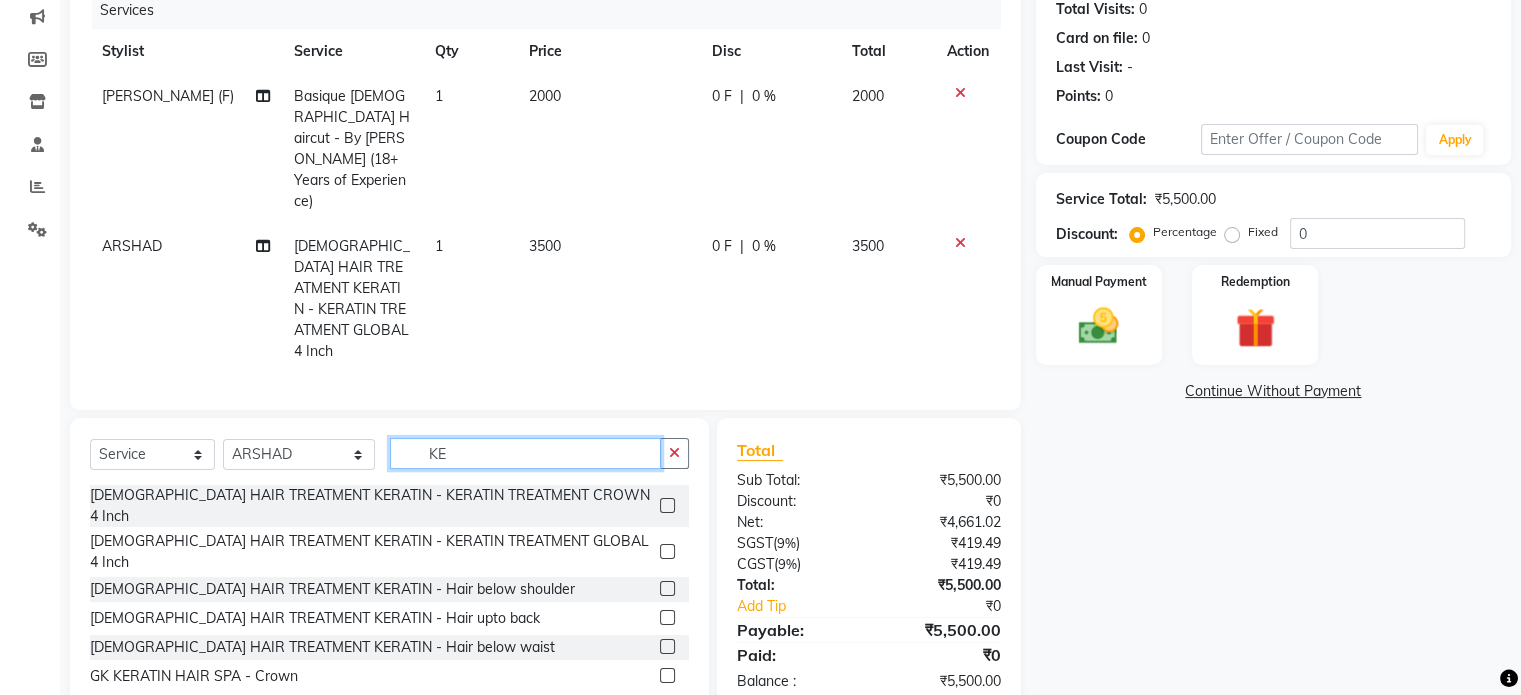 type on "K" 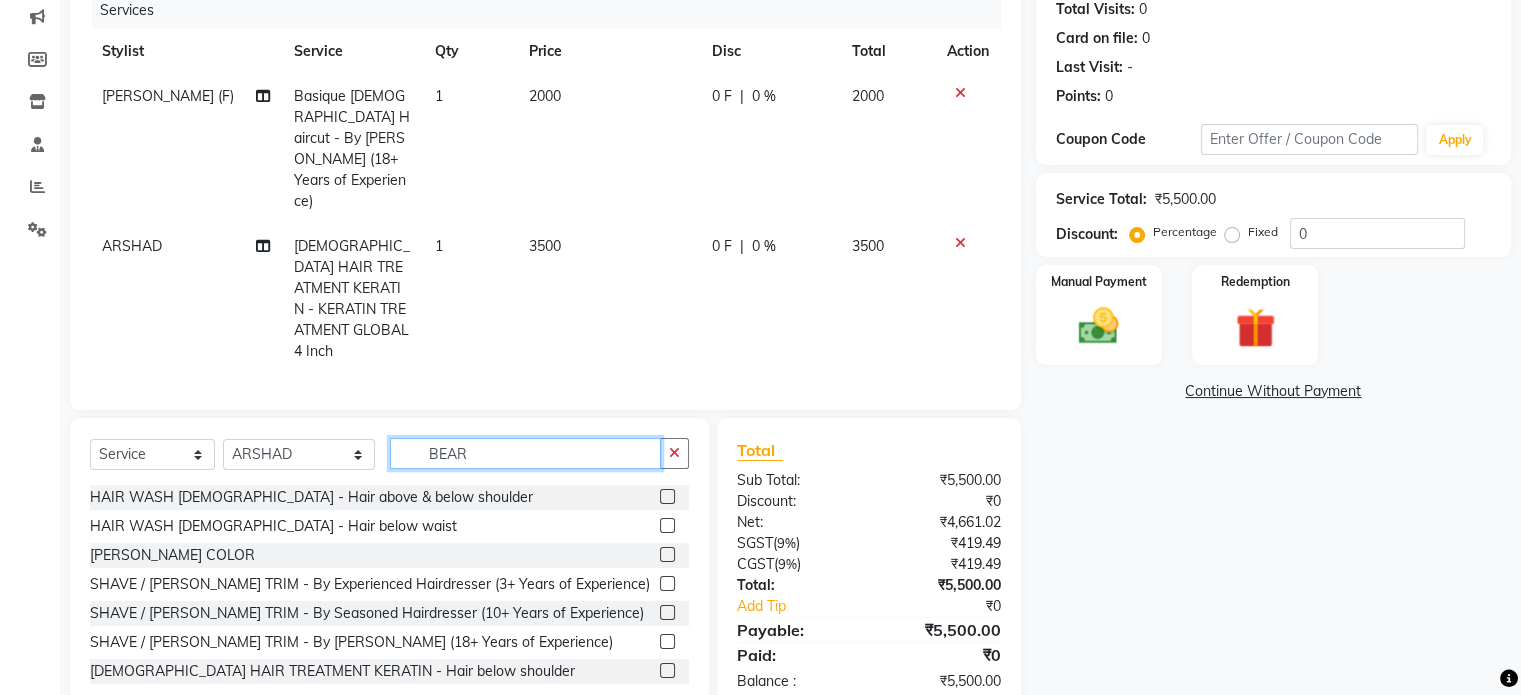 scroll, scrollTop: 256, scrollLeft: 0, axis: vertical 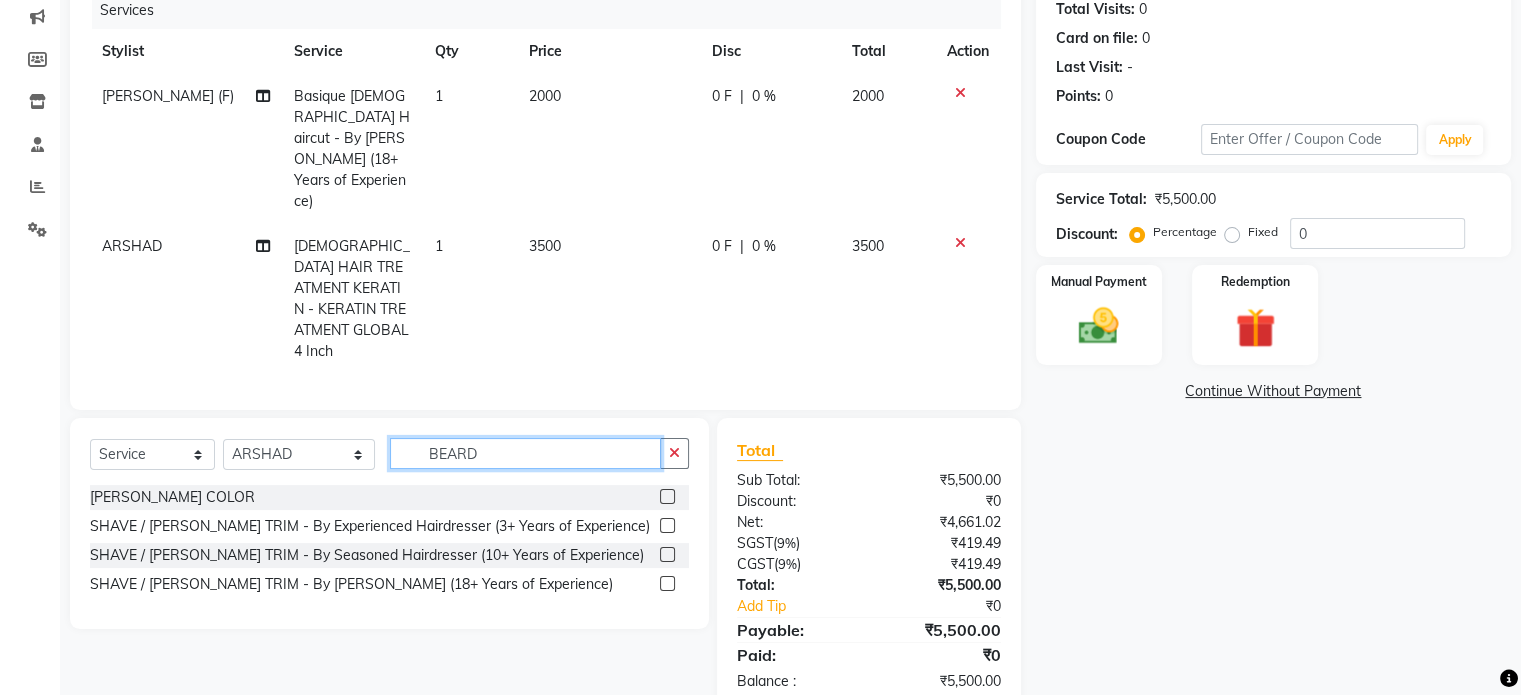 type on "BEARD" 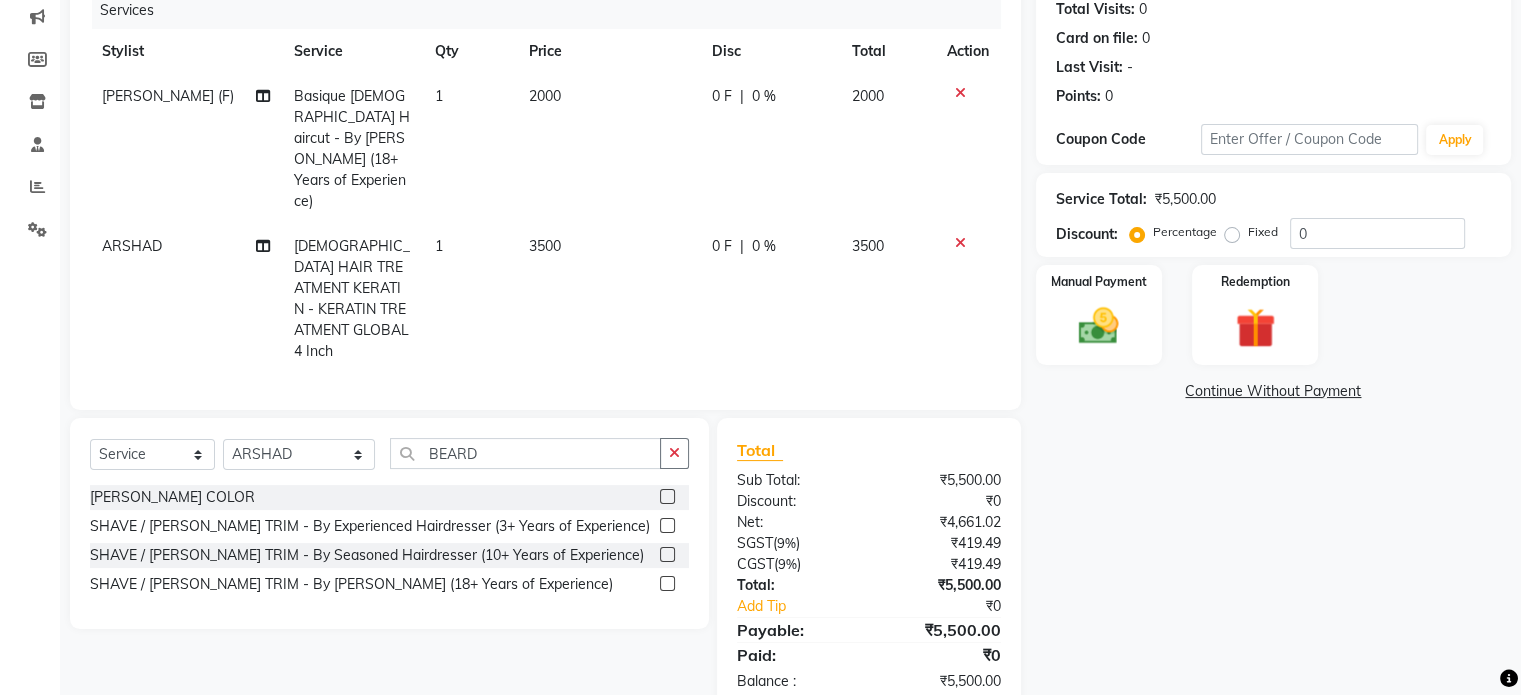 click 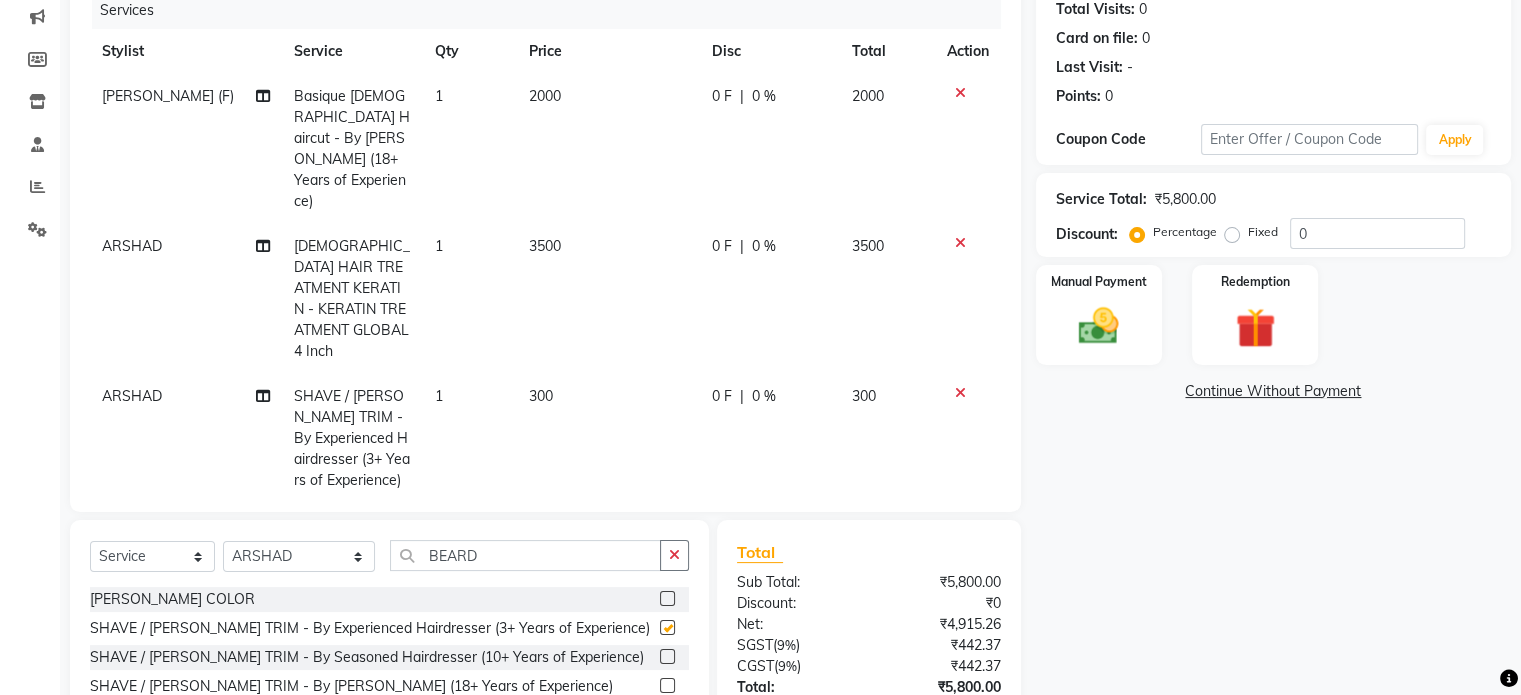 checkbox on "false" 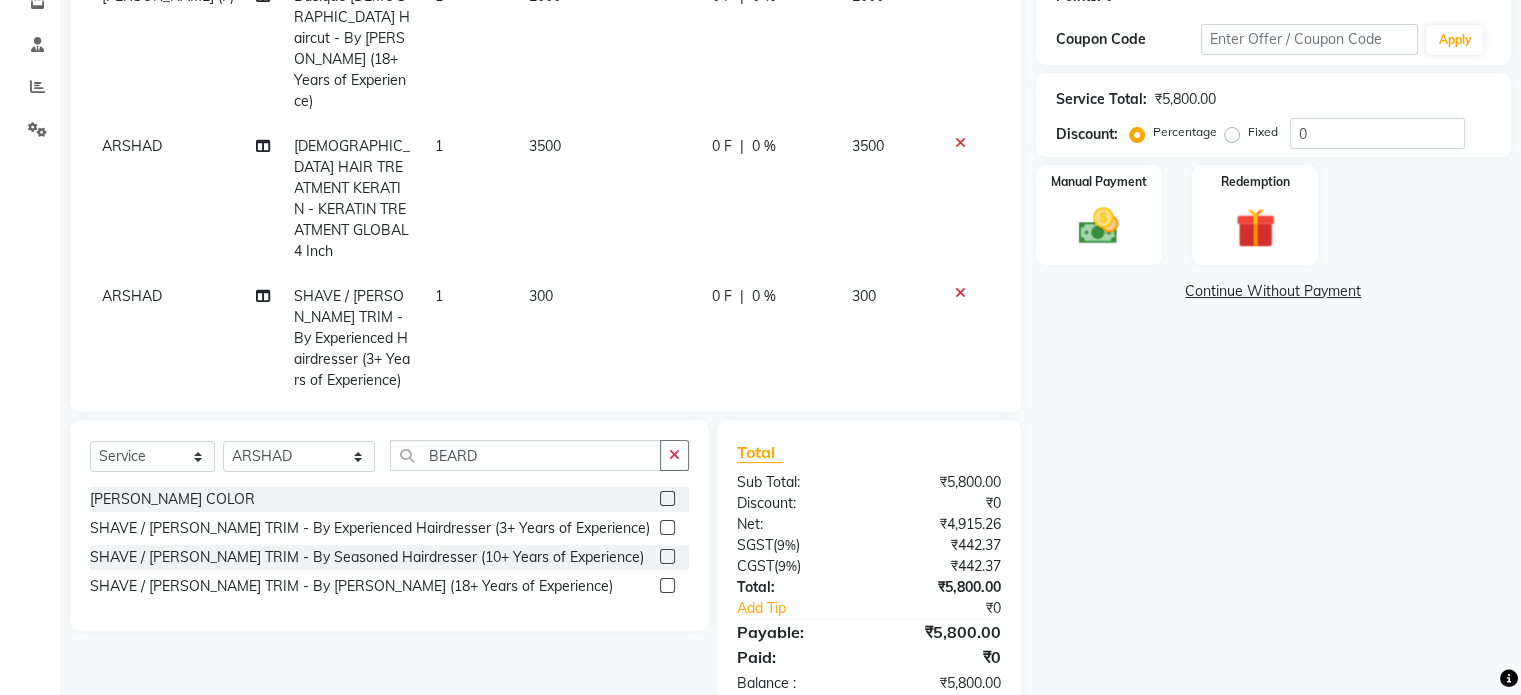scroll, scrollTop: 364, scrollLeft: 0, axis: vertical 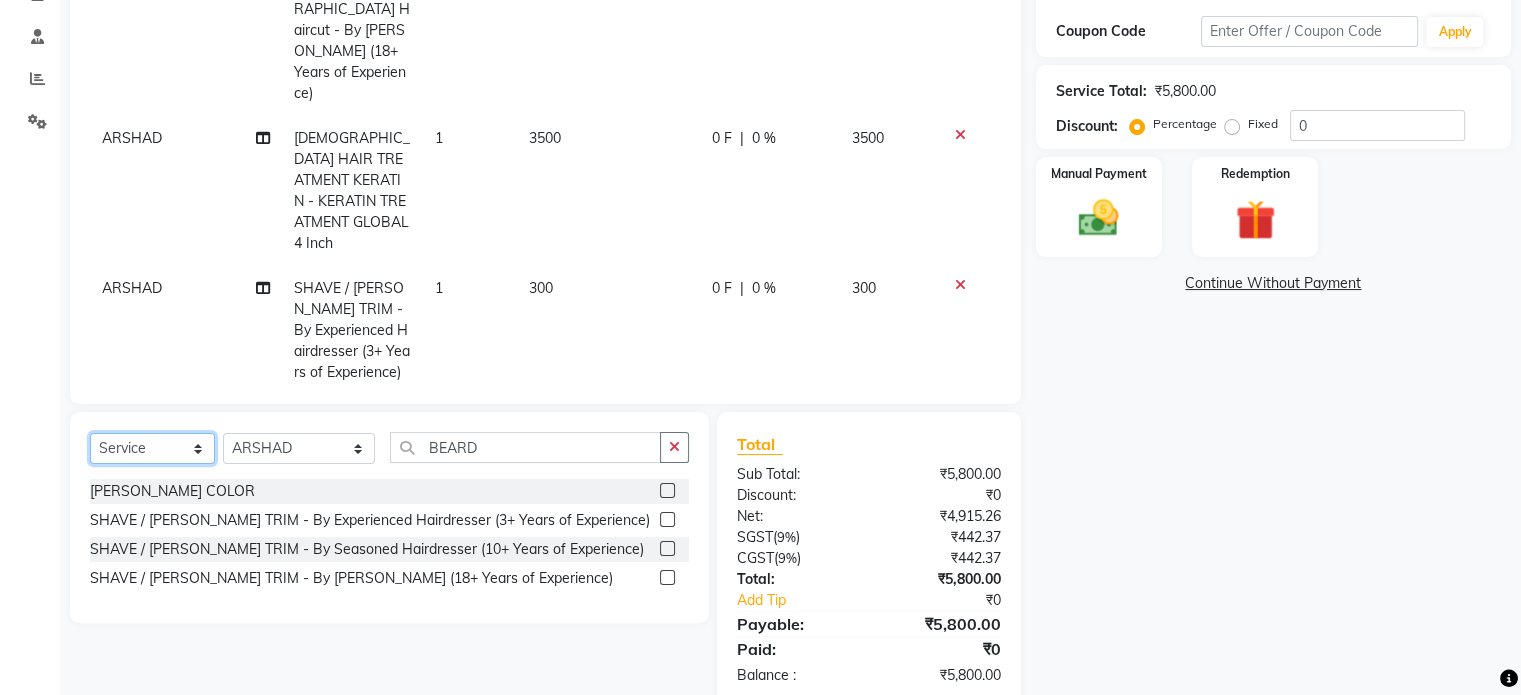 click on "Select  Service  Product  Membership  Package Voucher Prepaid Gift Card" 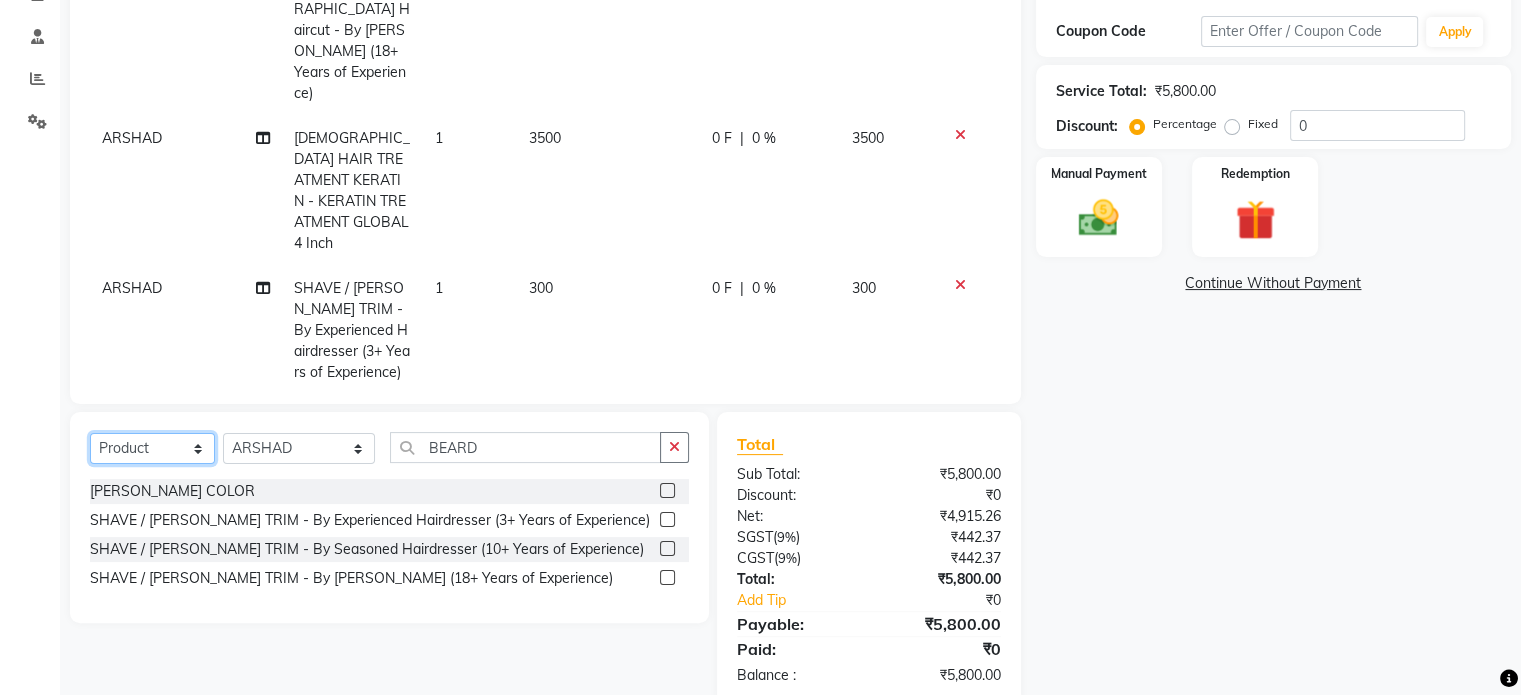 click on "Select  Service  Product  Membership  Package Voucher Prepaid Gift Card" 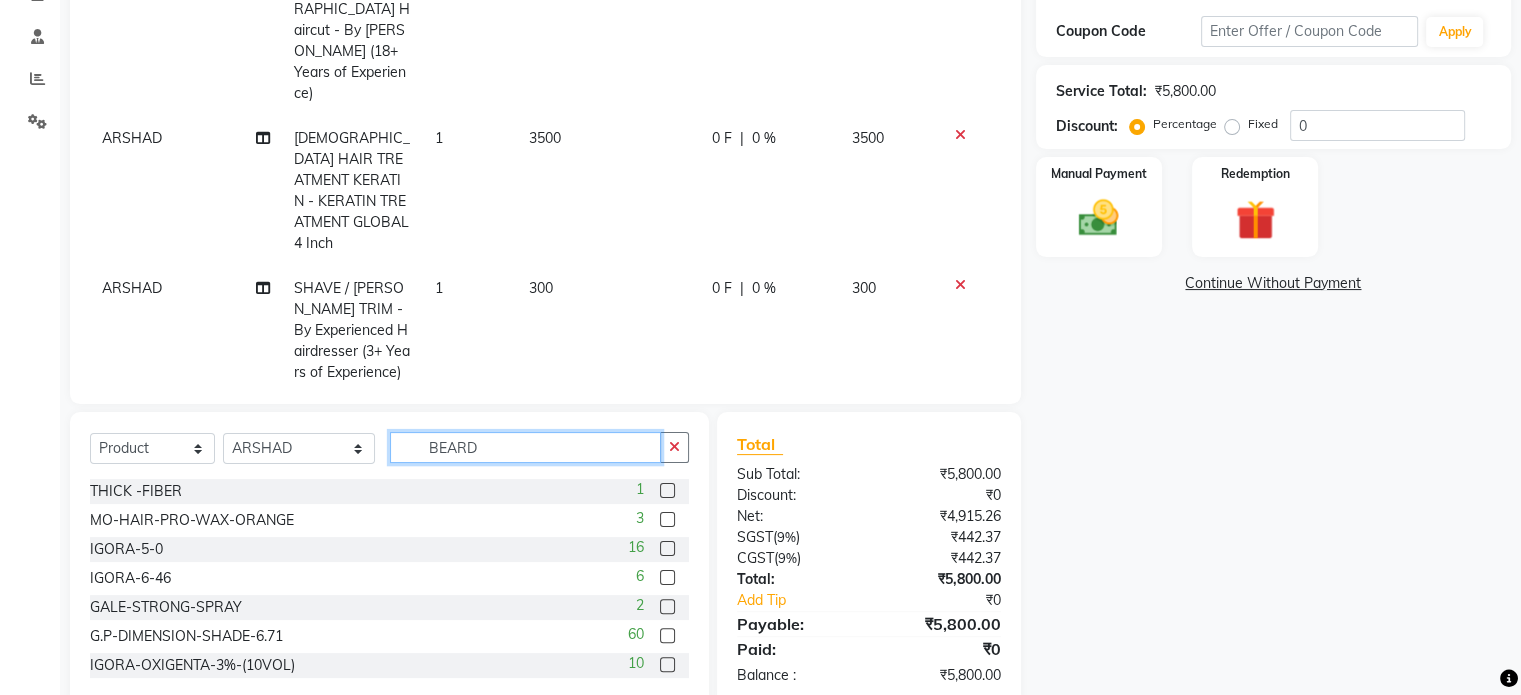 click on "BEARD" 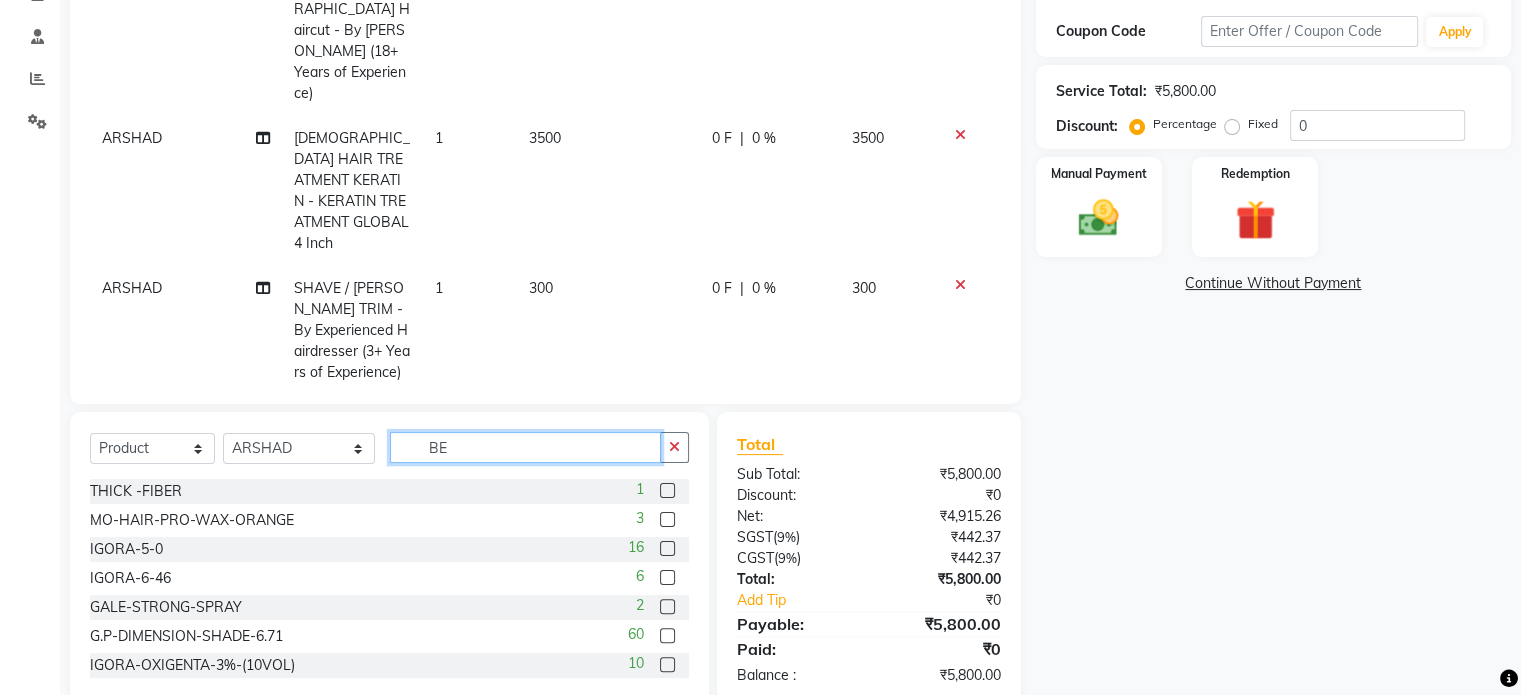 type on "B" 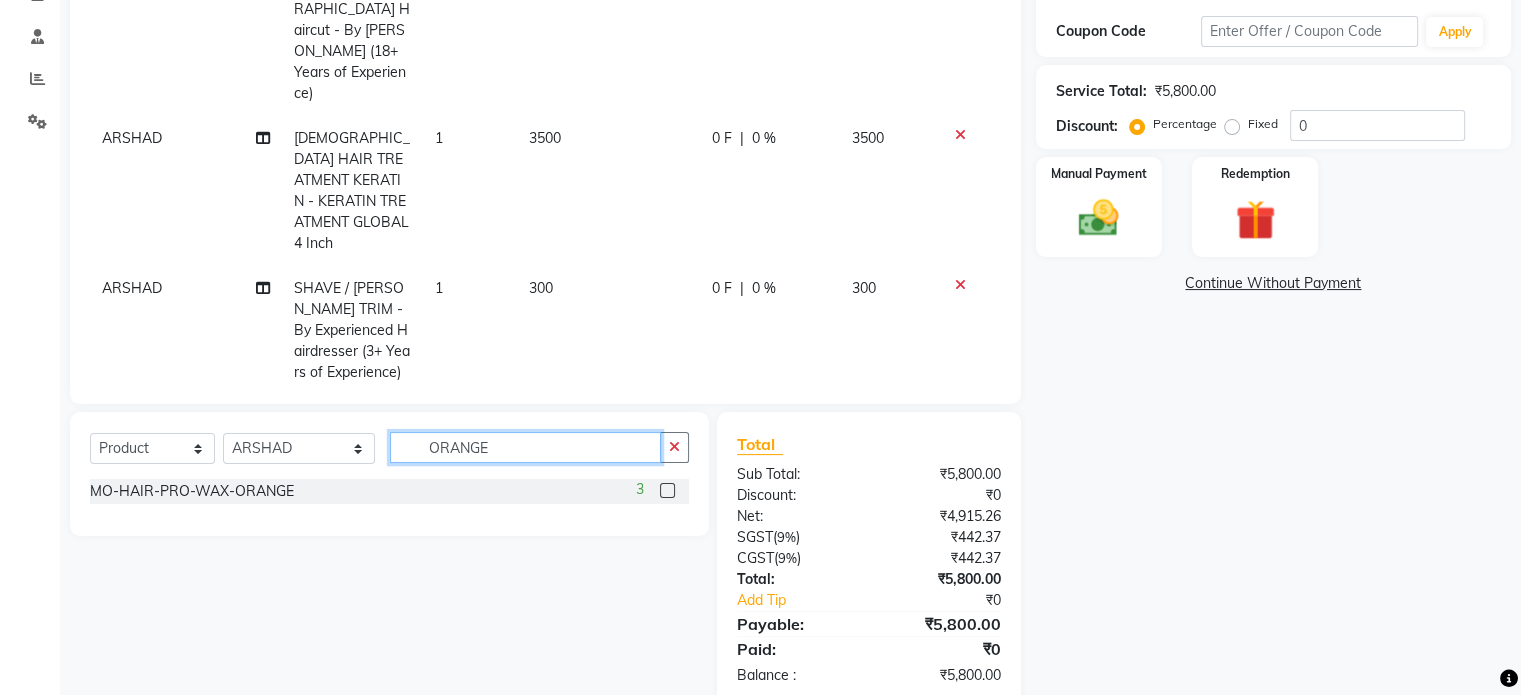 type on "ORANGE" 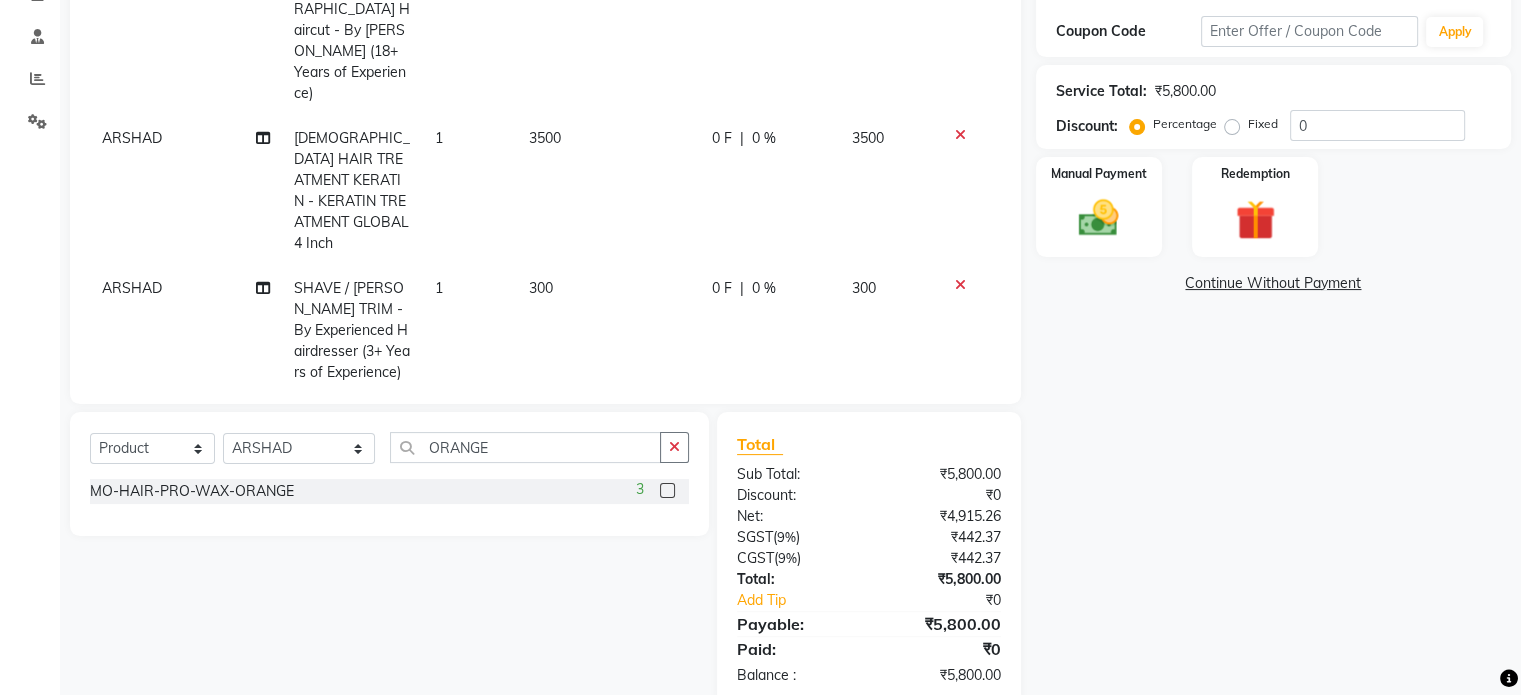 click 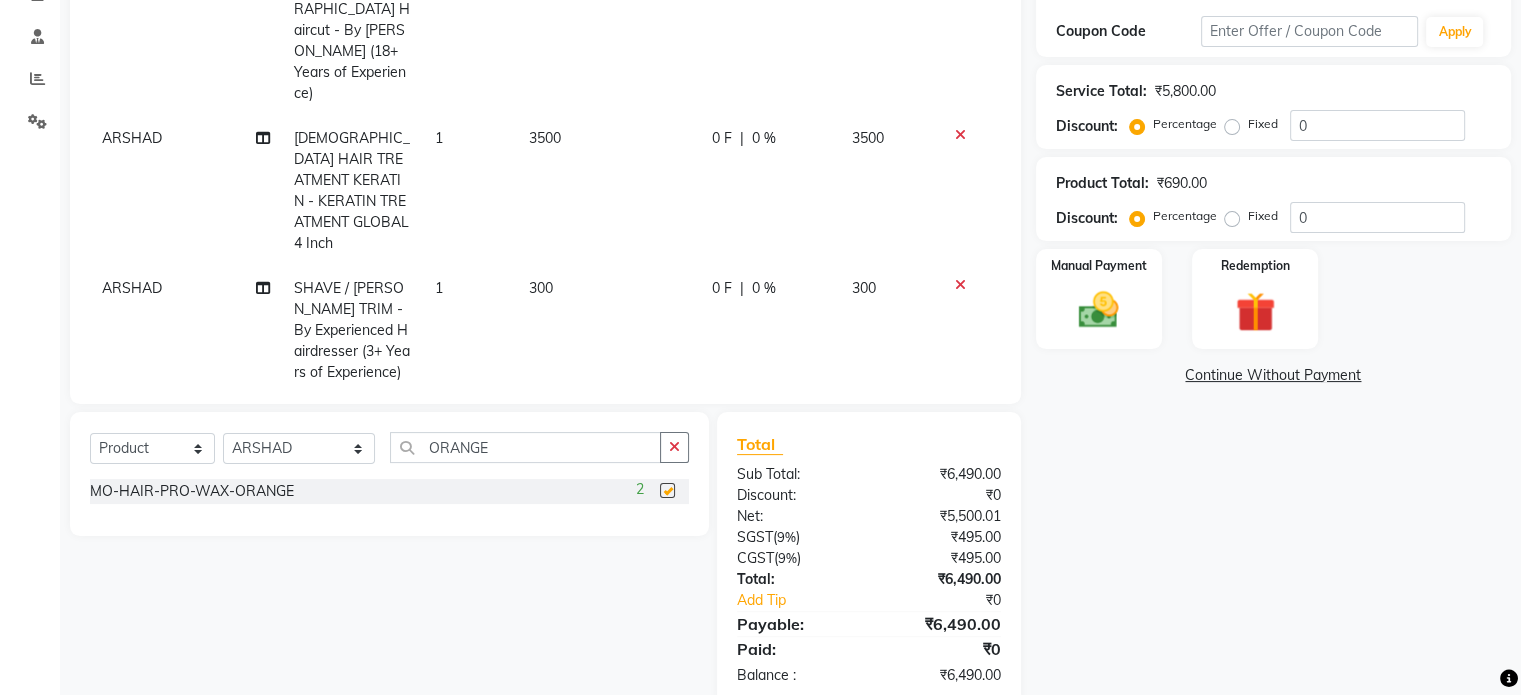 checkbox on "false" 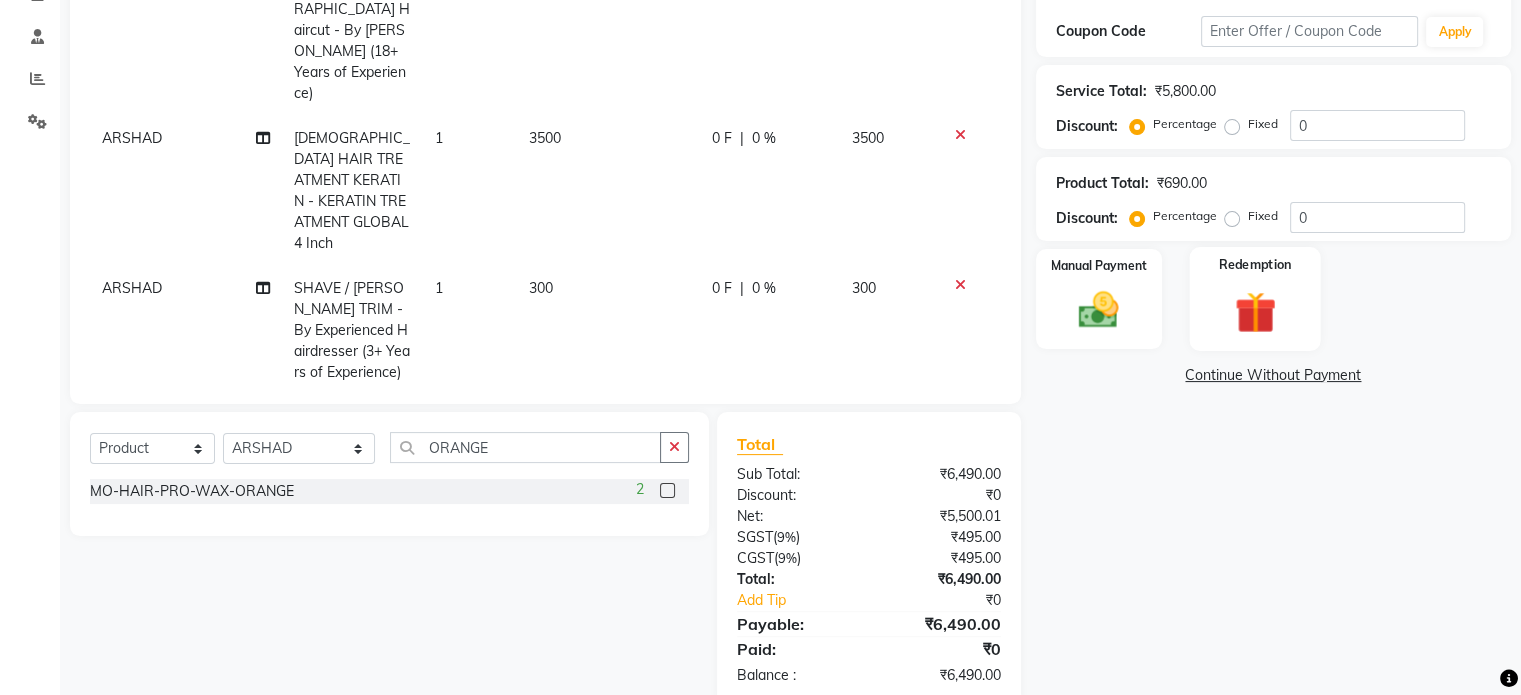 click on "Redemption" 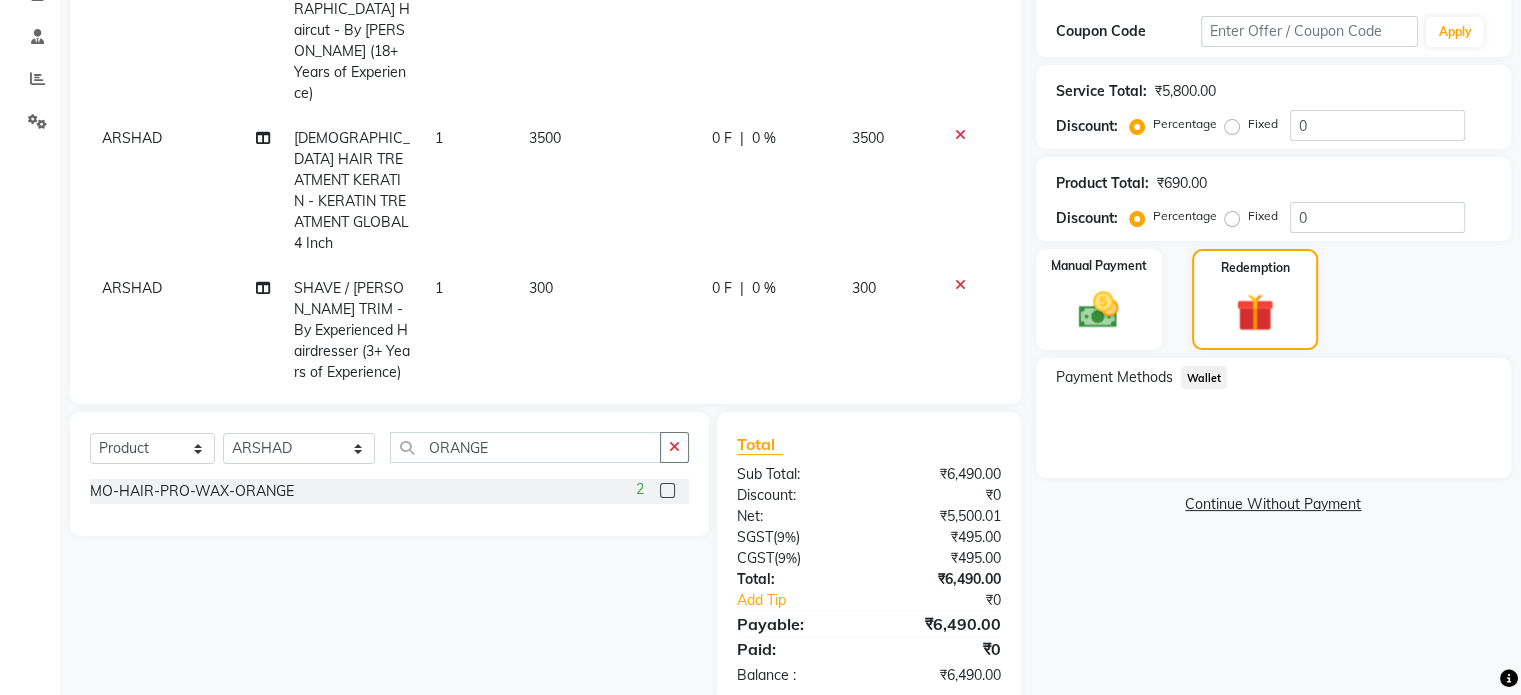 click on "Wallet" 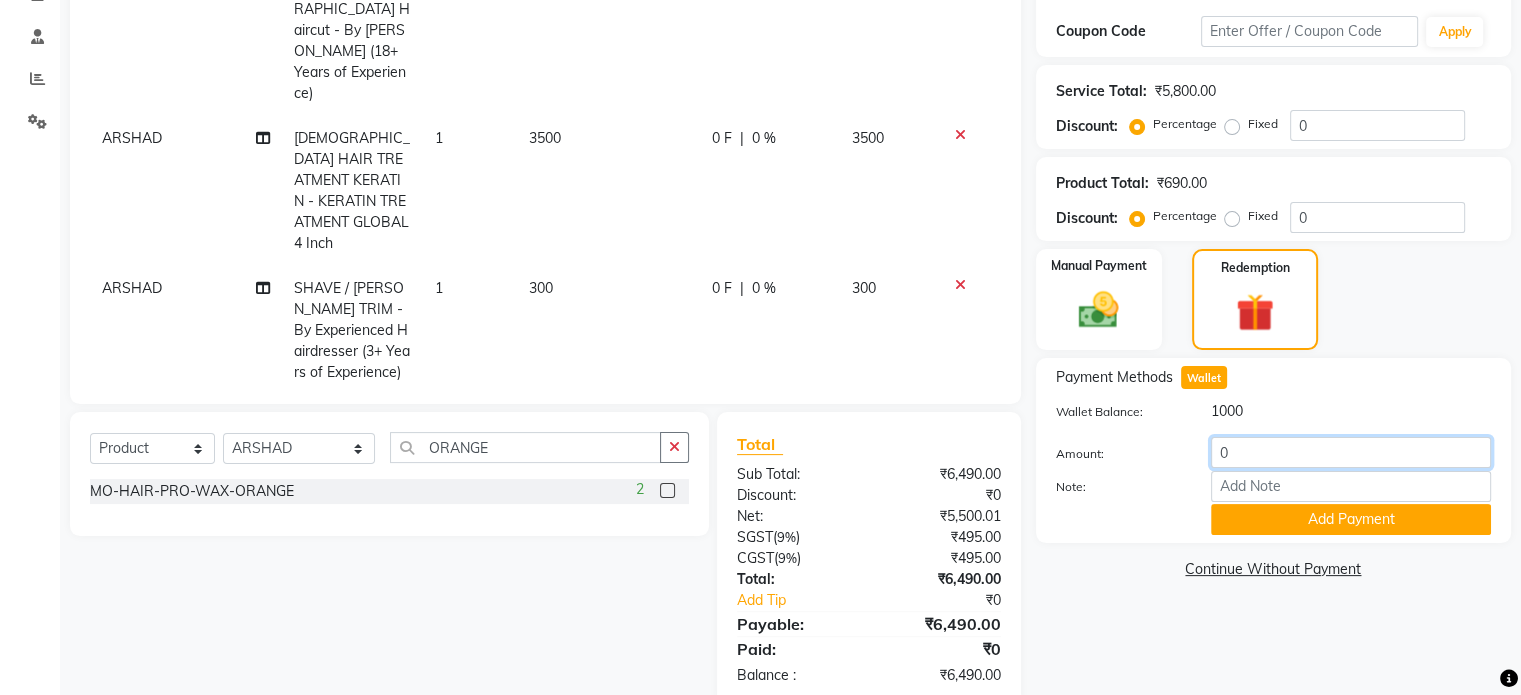click on "0" 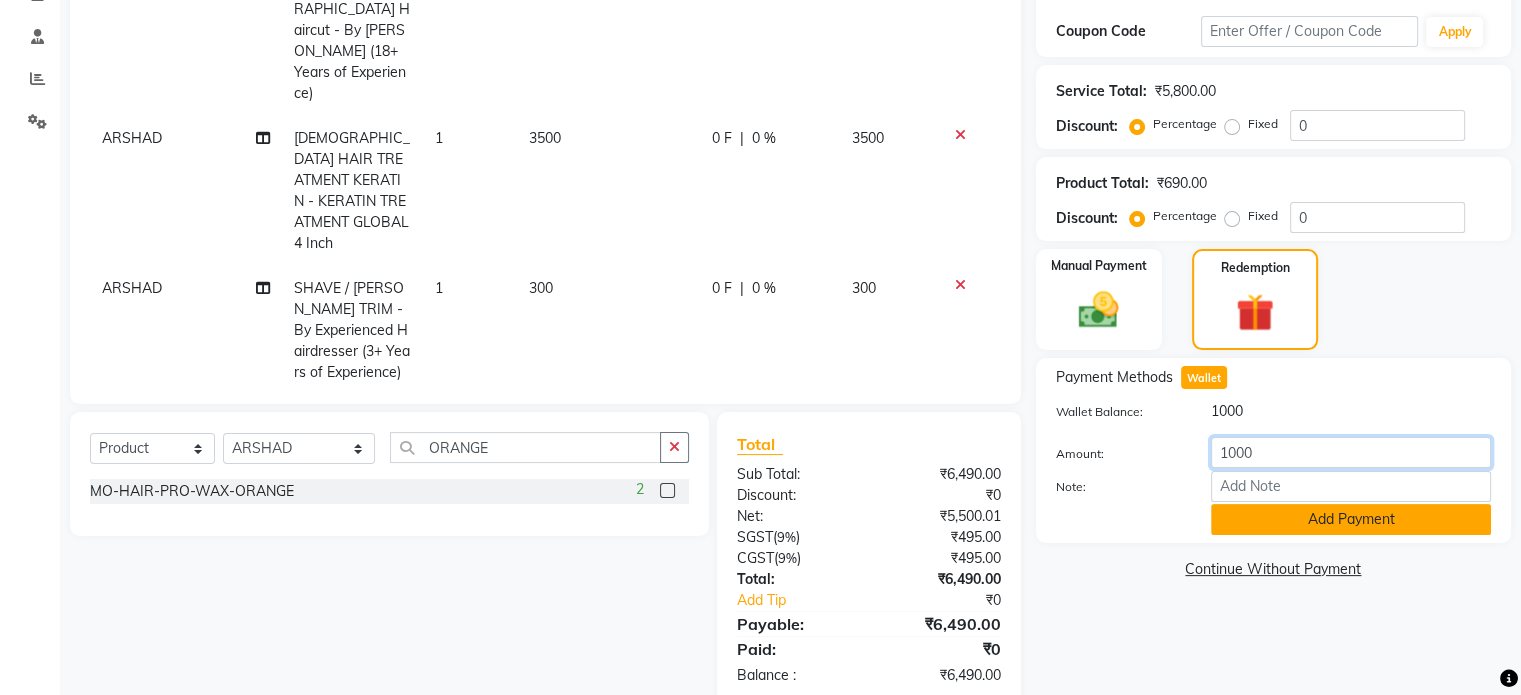 type on "1000" 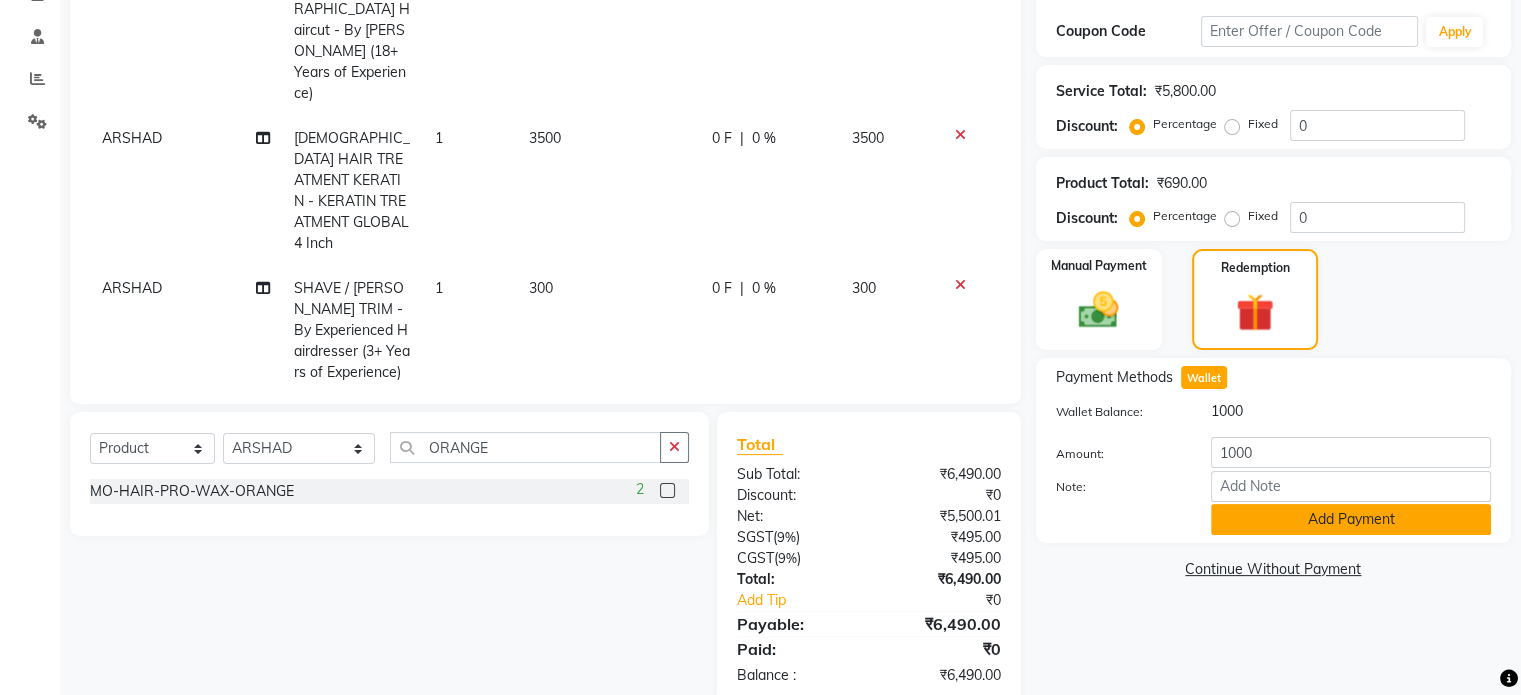 click on "Add Payment" 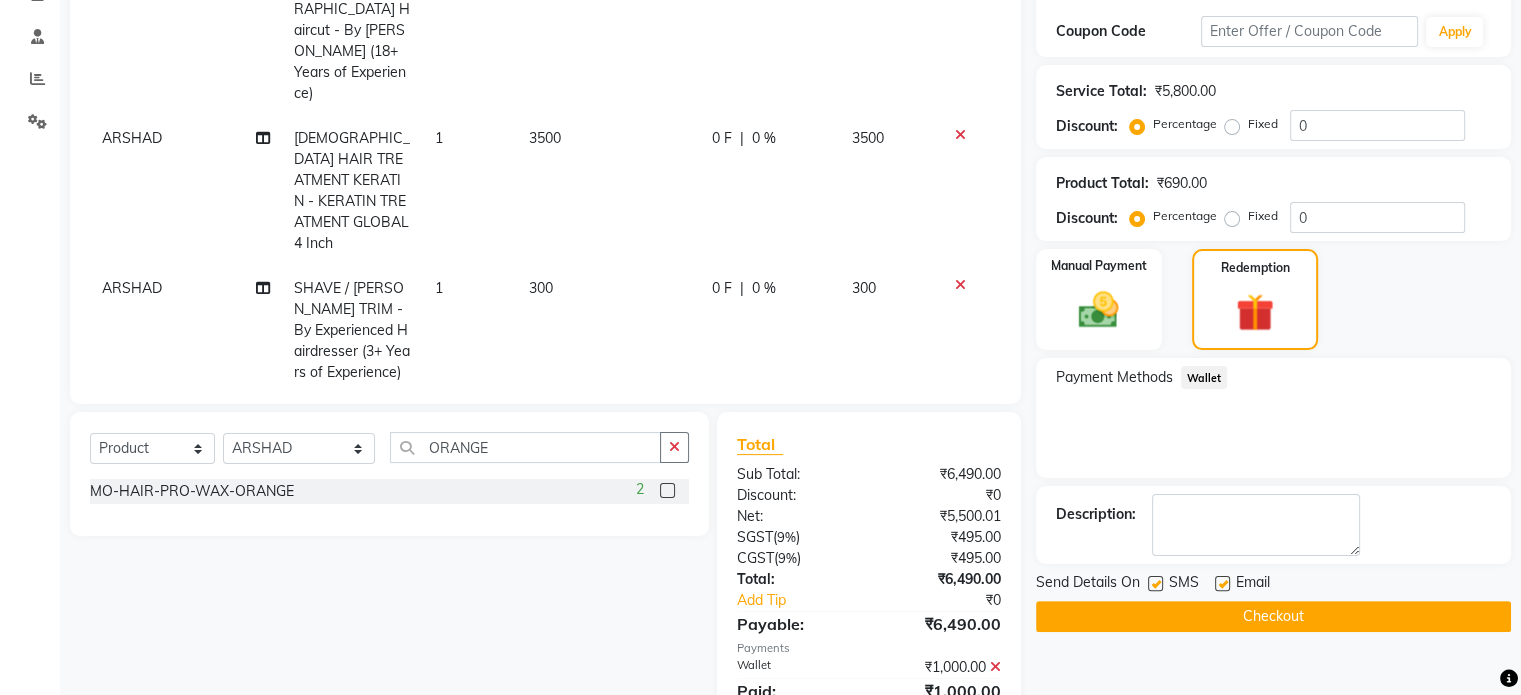 click 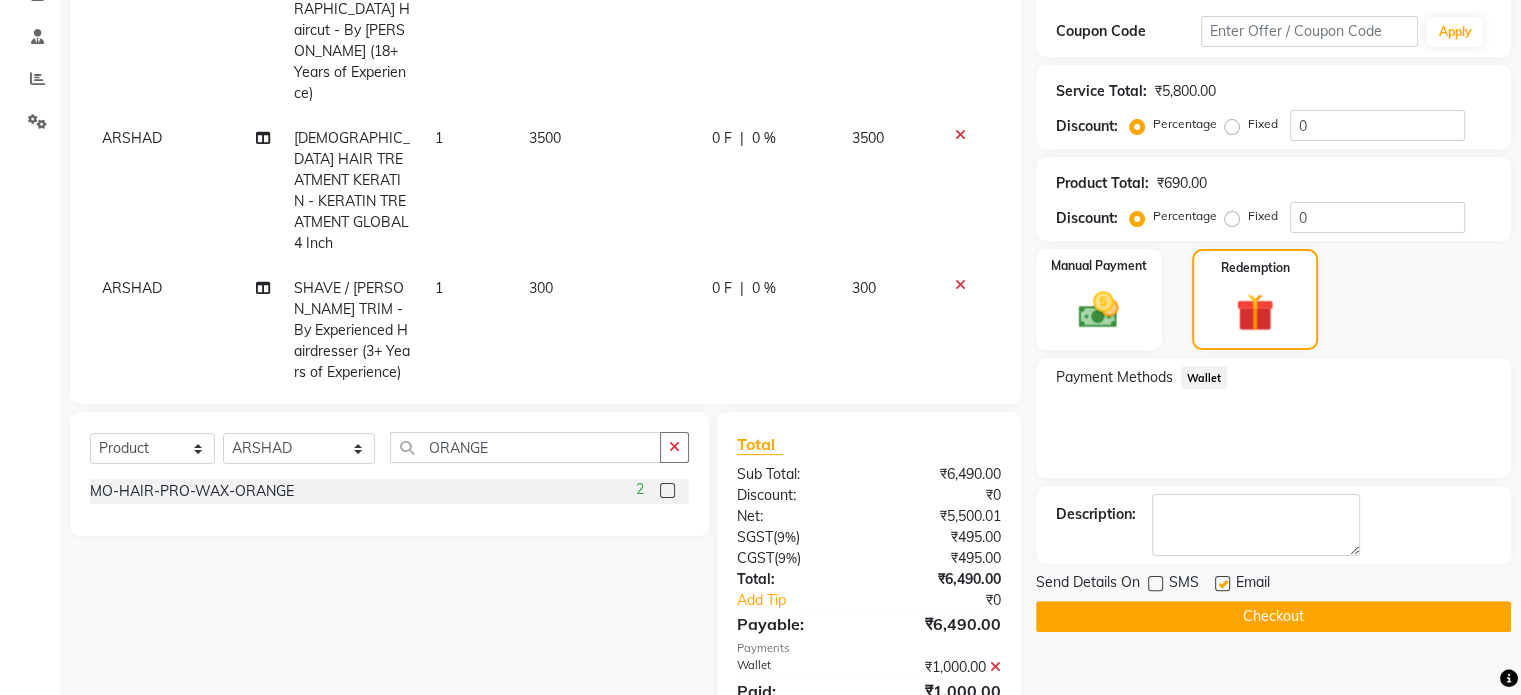 click 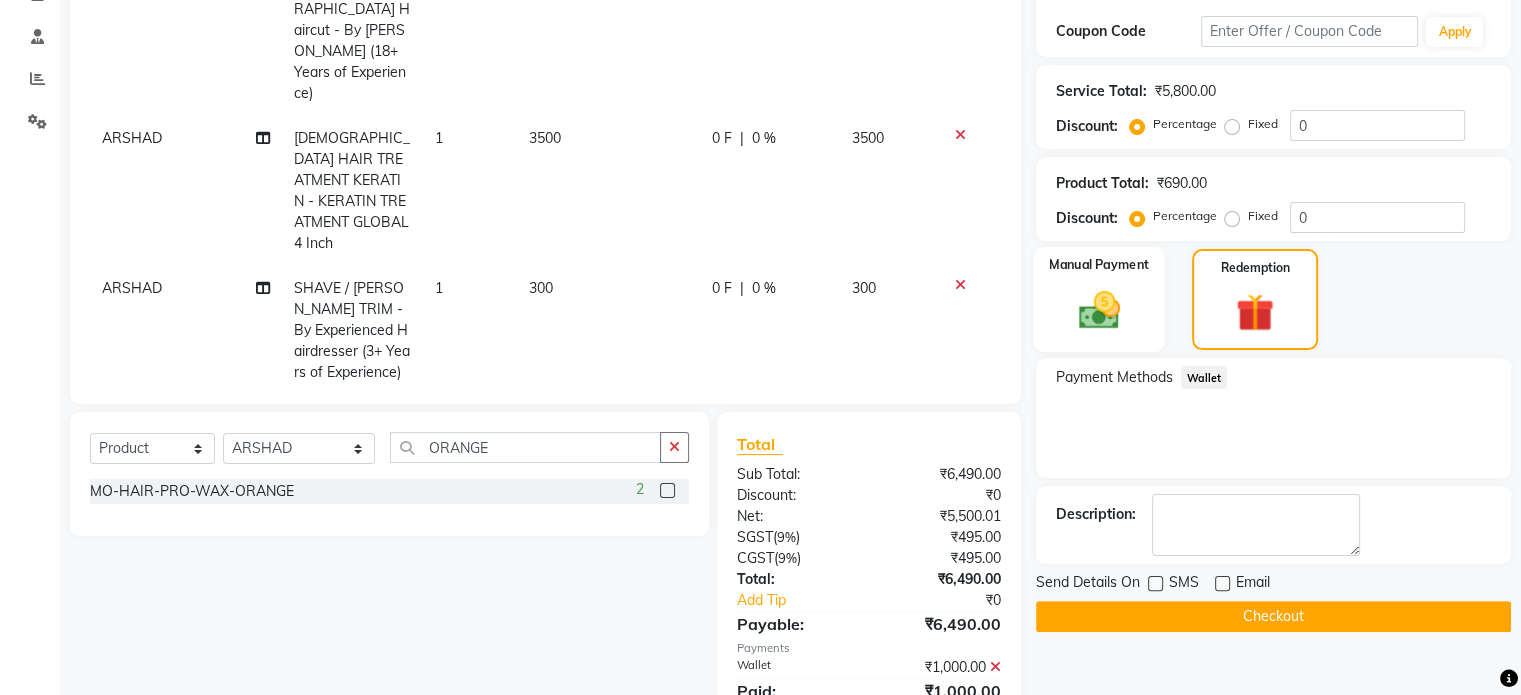 click 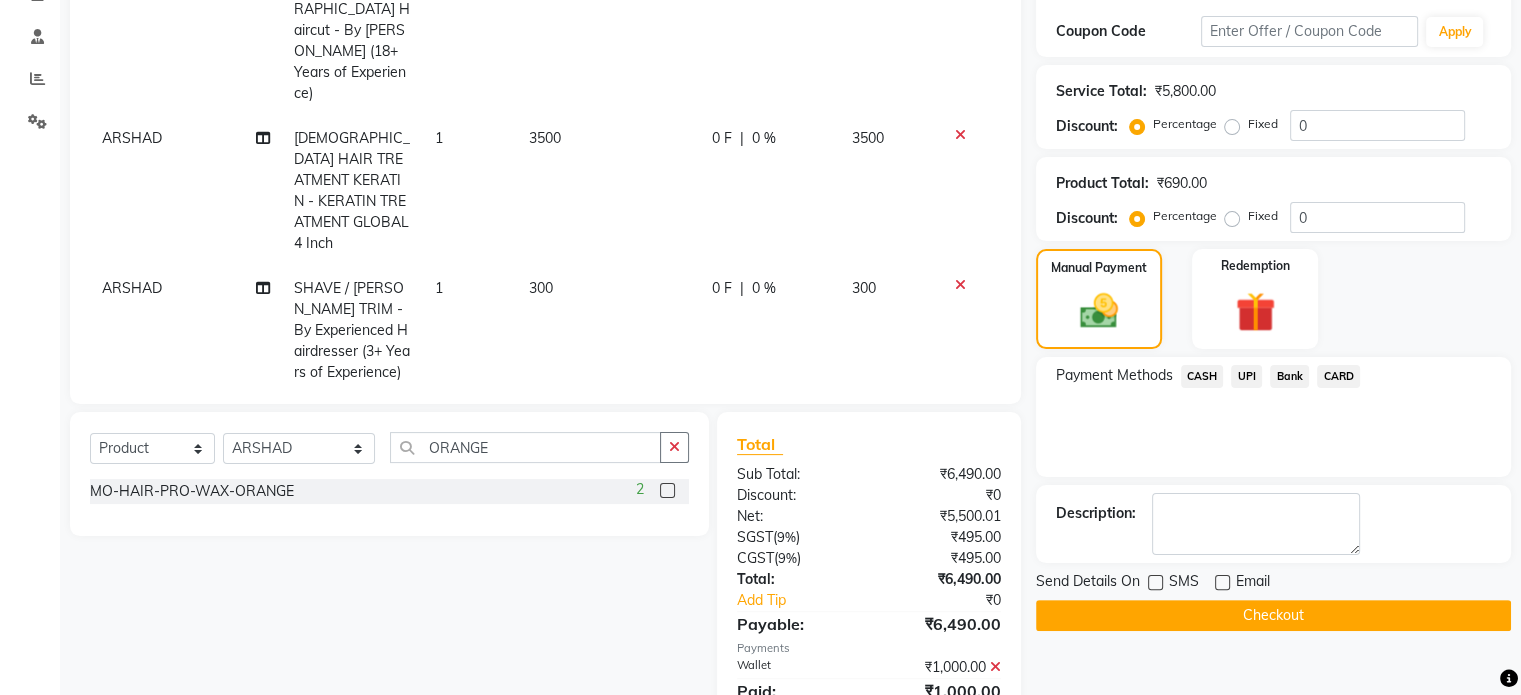 click on "CARD" 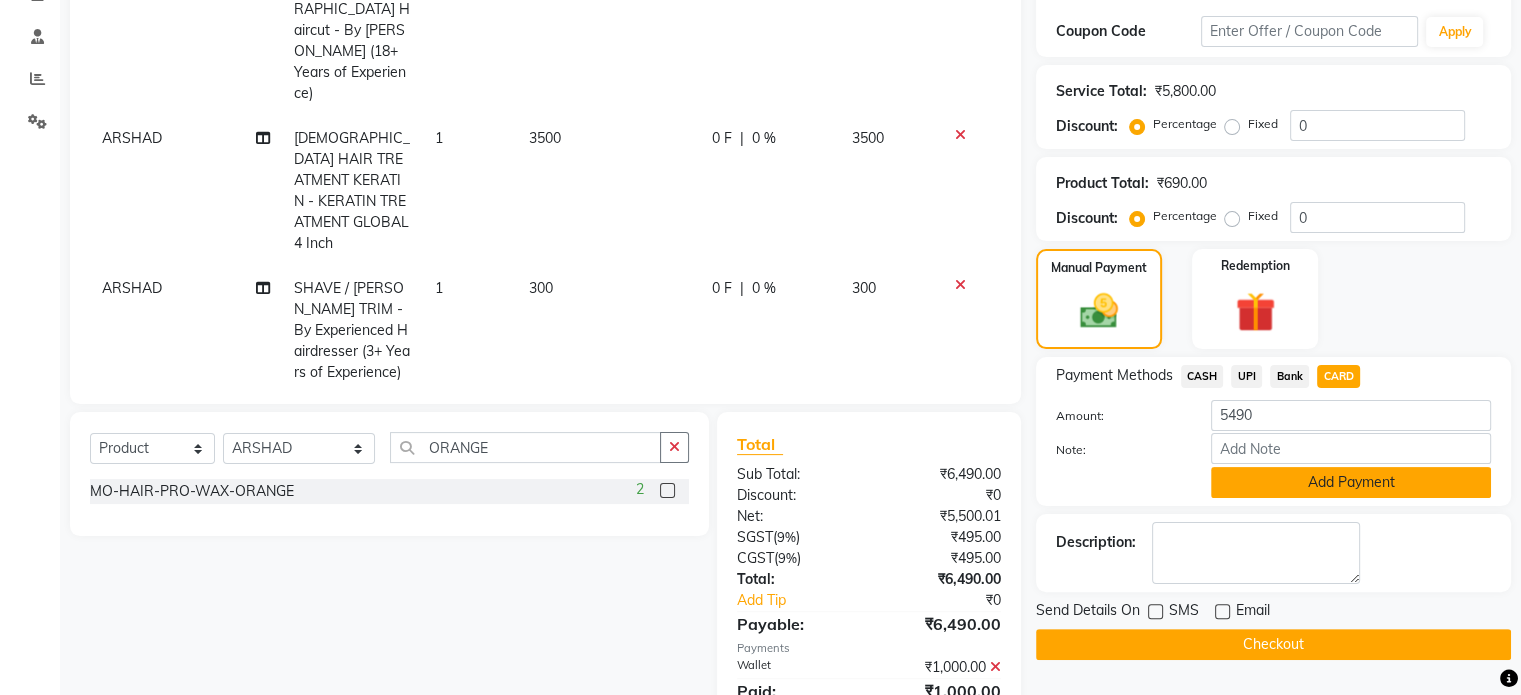 click on "Add Payment" 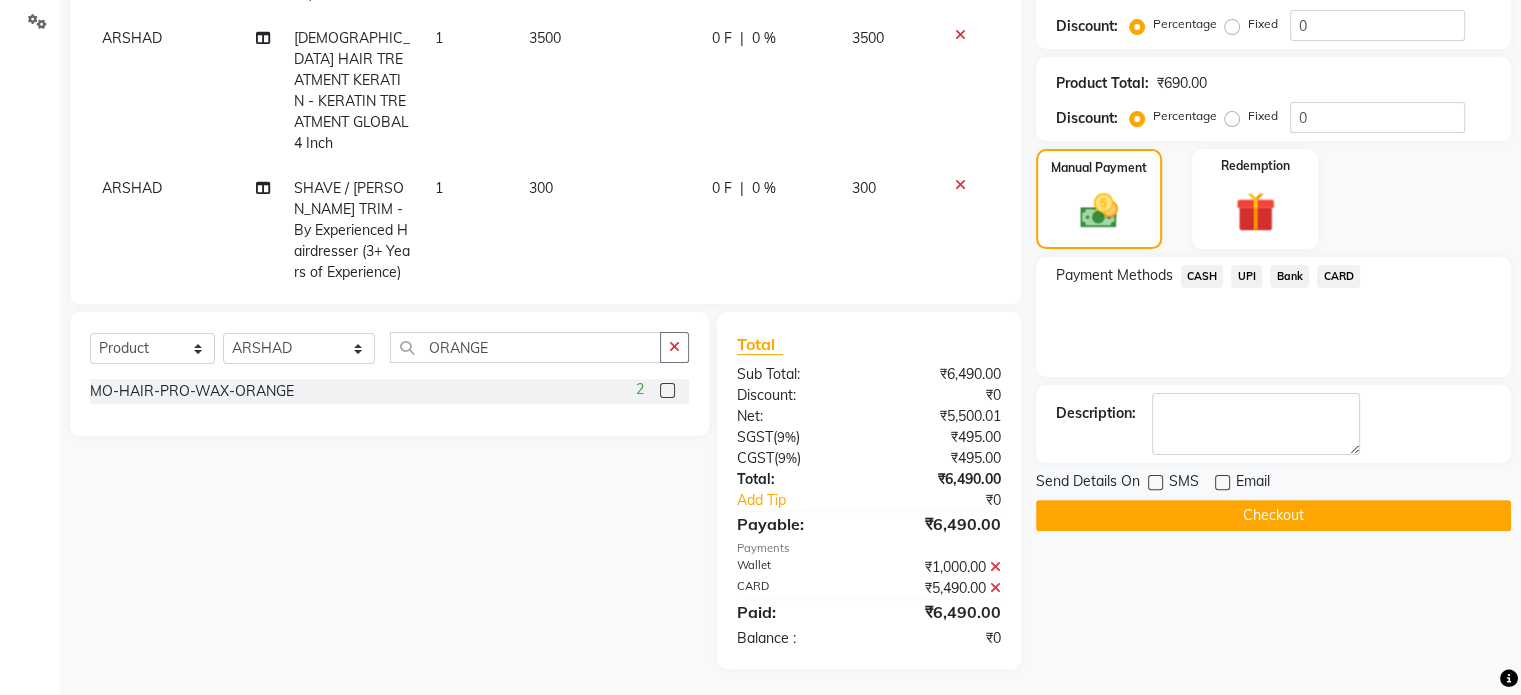 scroll, scrollTop: 468, scrollLeft: 0, axis: vertical 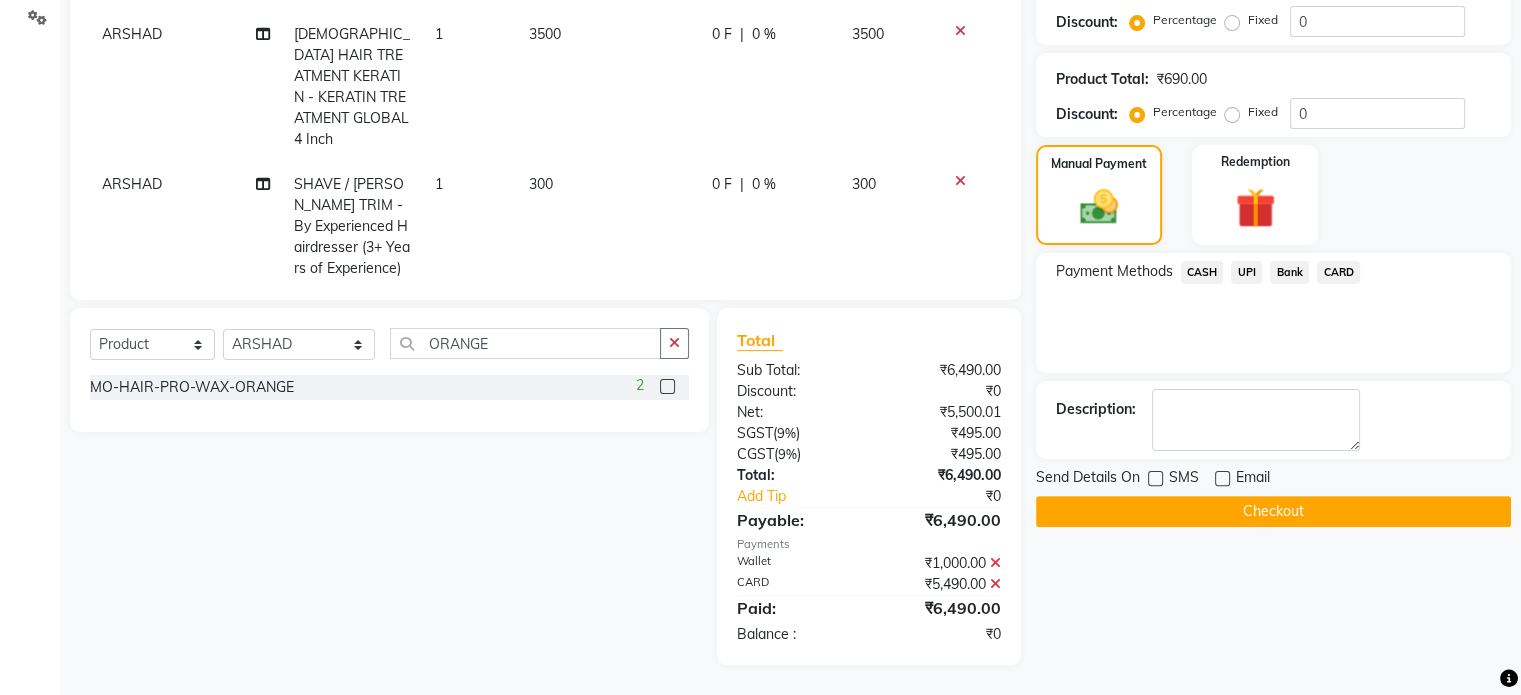 click on "Checkout" 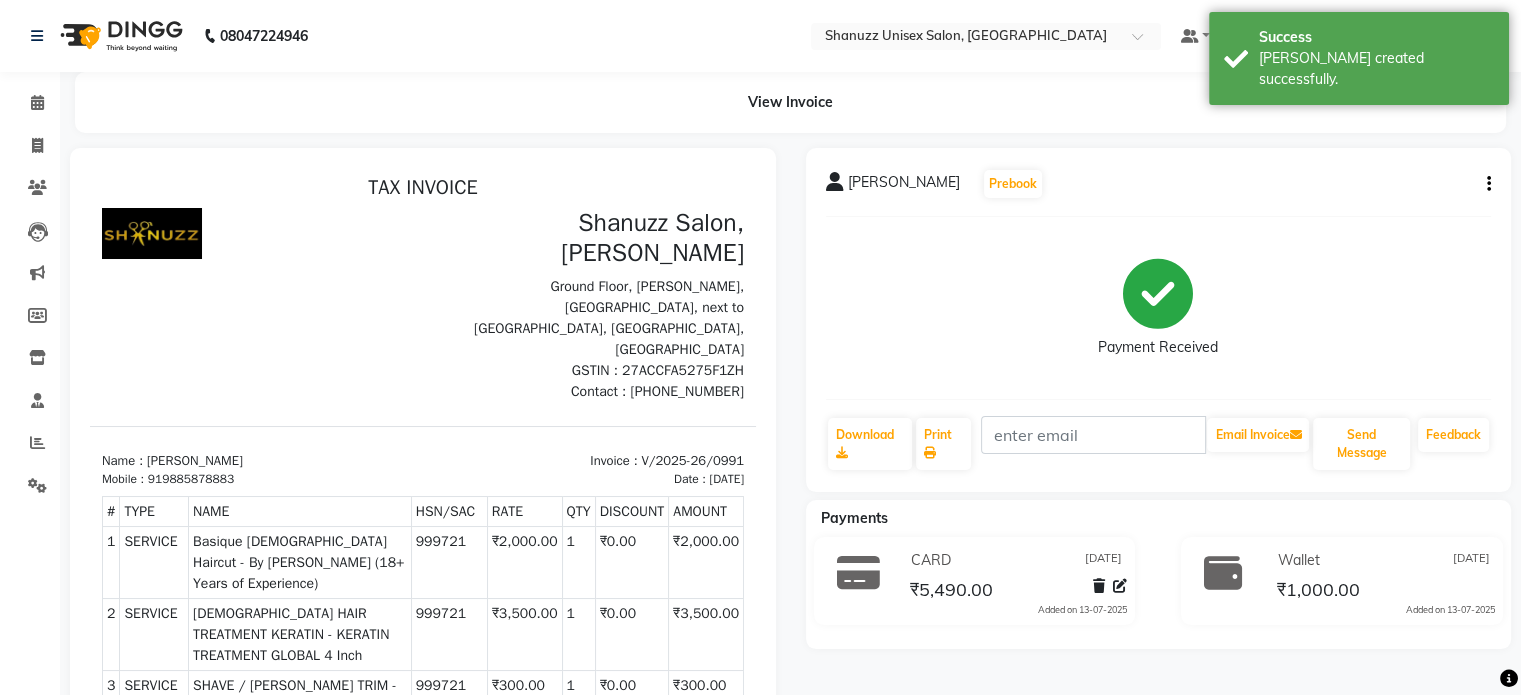 scroll, scrollTop: 0, scrollLeft: 0, axis: both 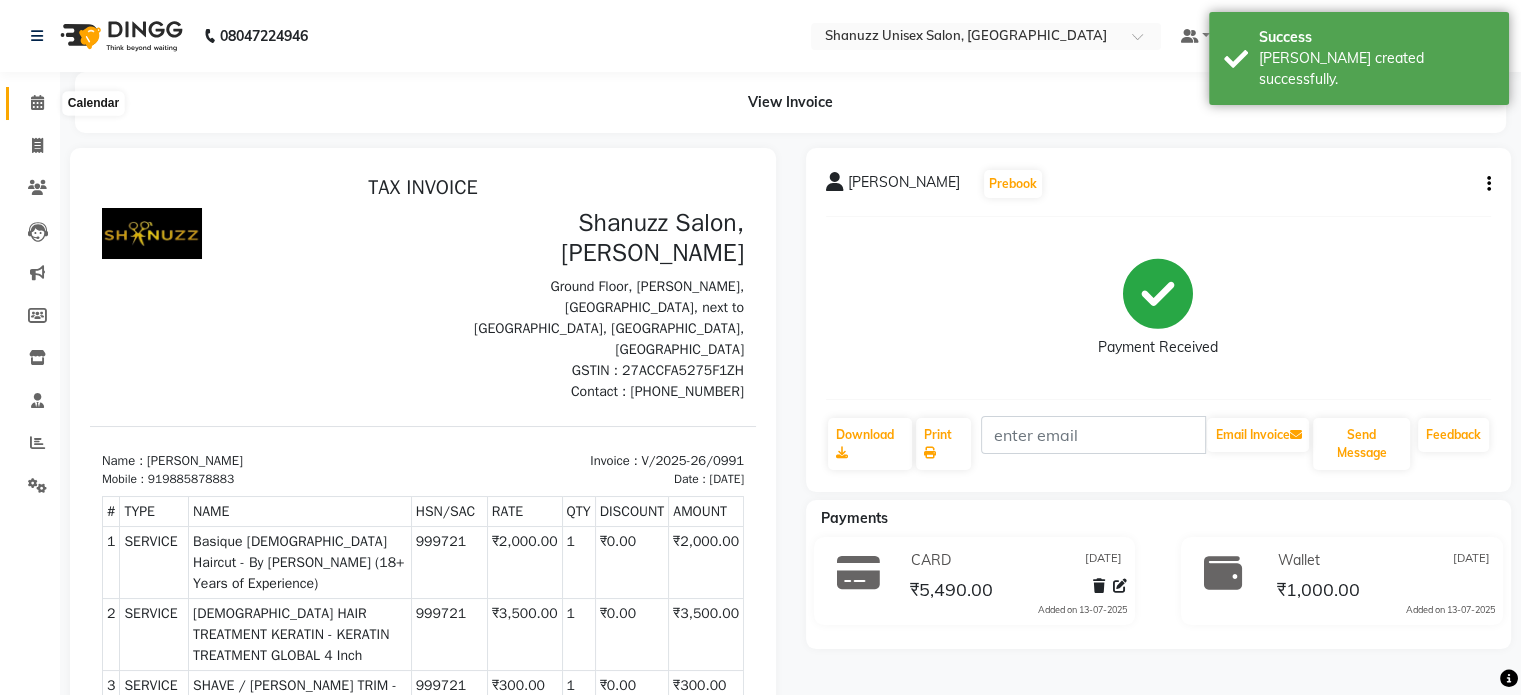 click 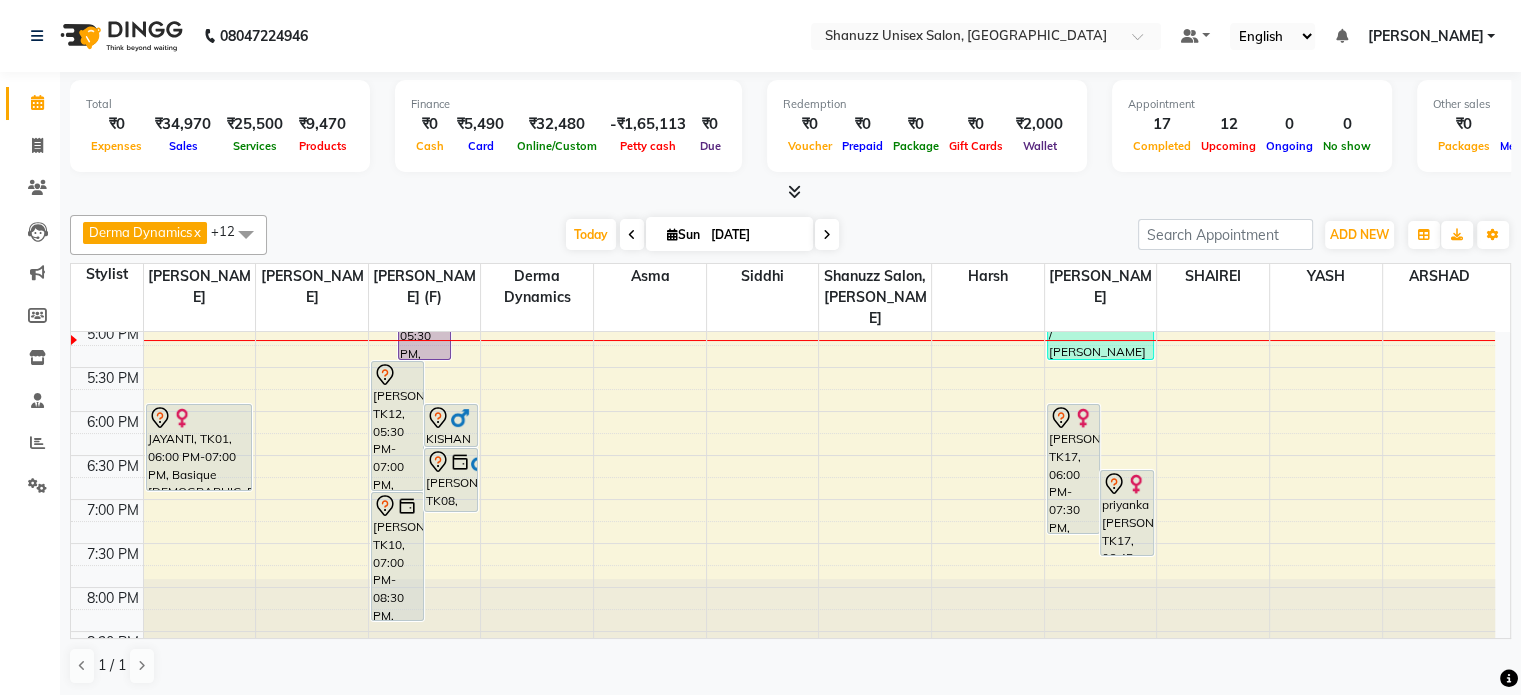 scroll, scrollTop: 718, scrollLeft: 0, axis: vertical 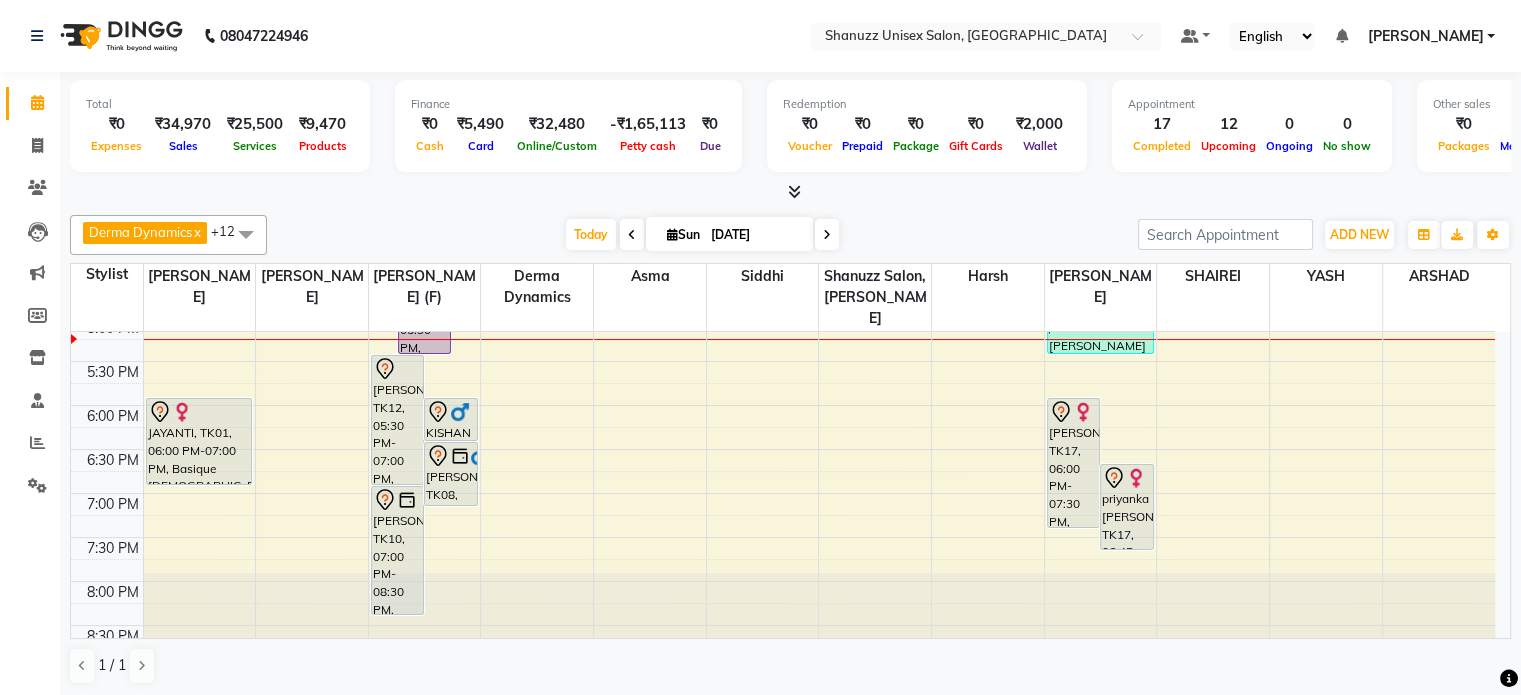 click on "Today  Sun 13-07-2025" at bounding box center (702, 235) 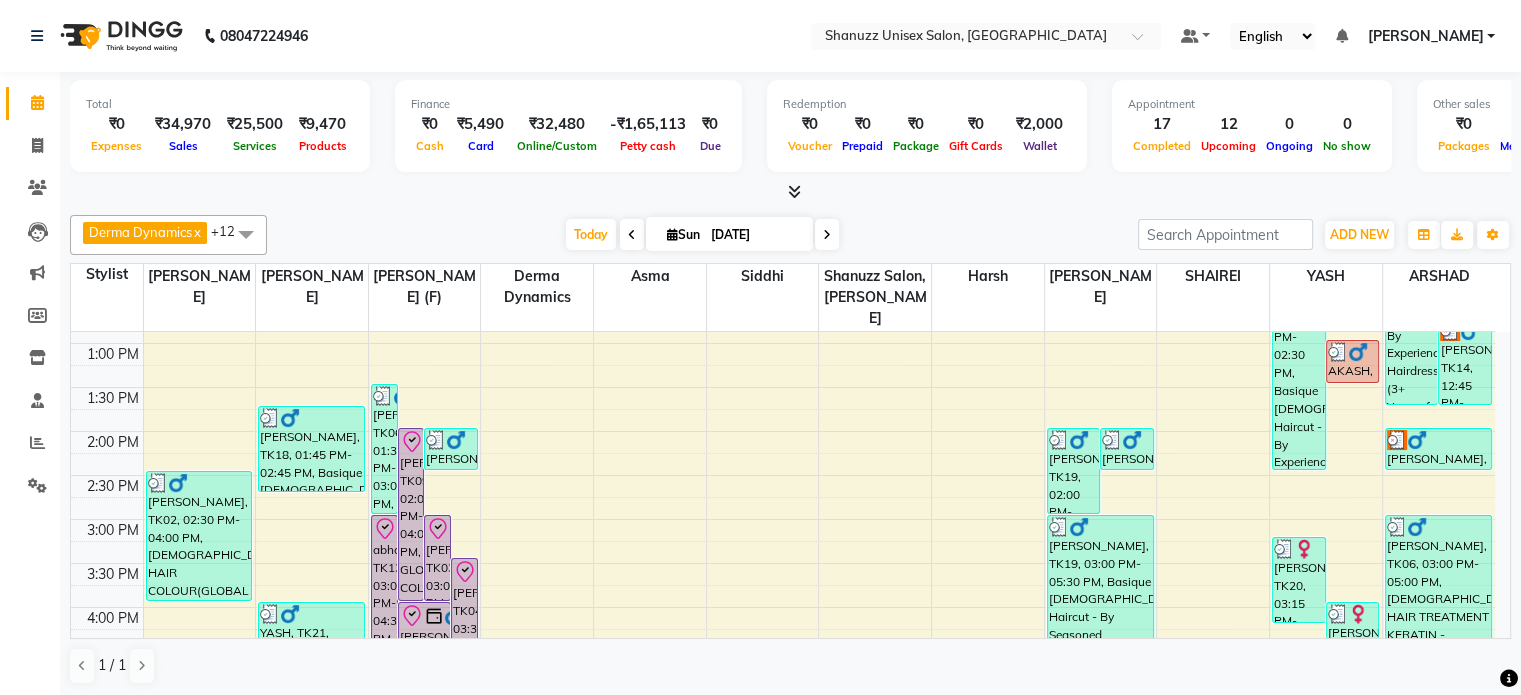 scroll, scrollTop: 339, scrollLeft: 0, axis: vertical 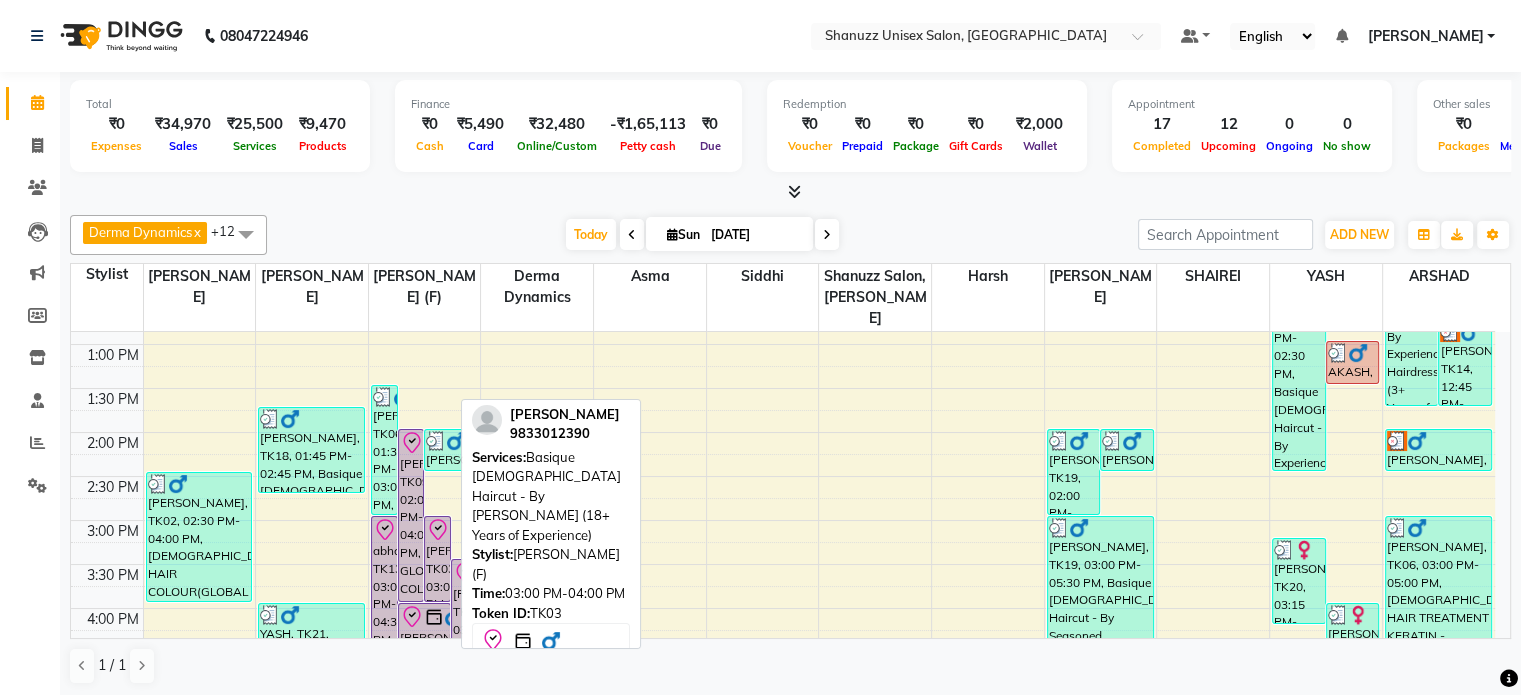 click on "NIRVAN SHAH, TK03, 03:00 PM-04:00 PM, Basique MALE Haircut - By Shanuzz (18+ Years of Experience)" at bounding box center [437, 559] 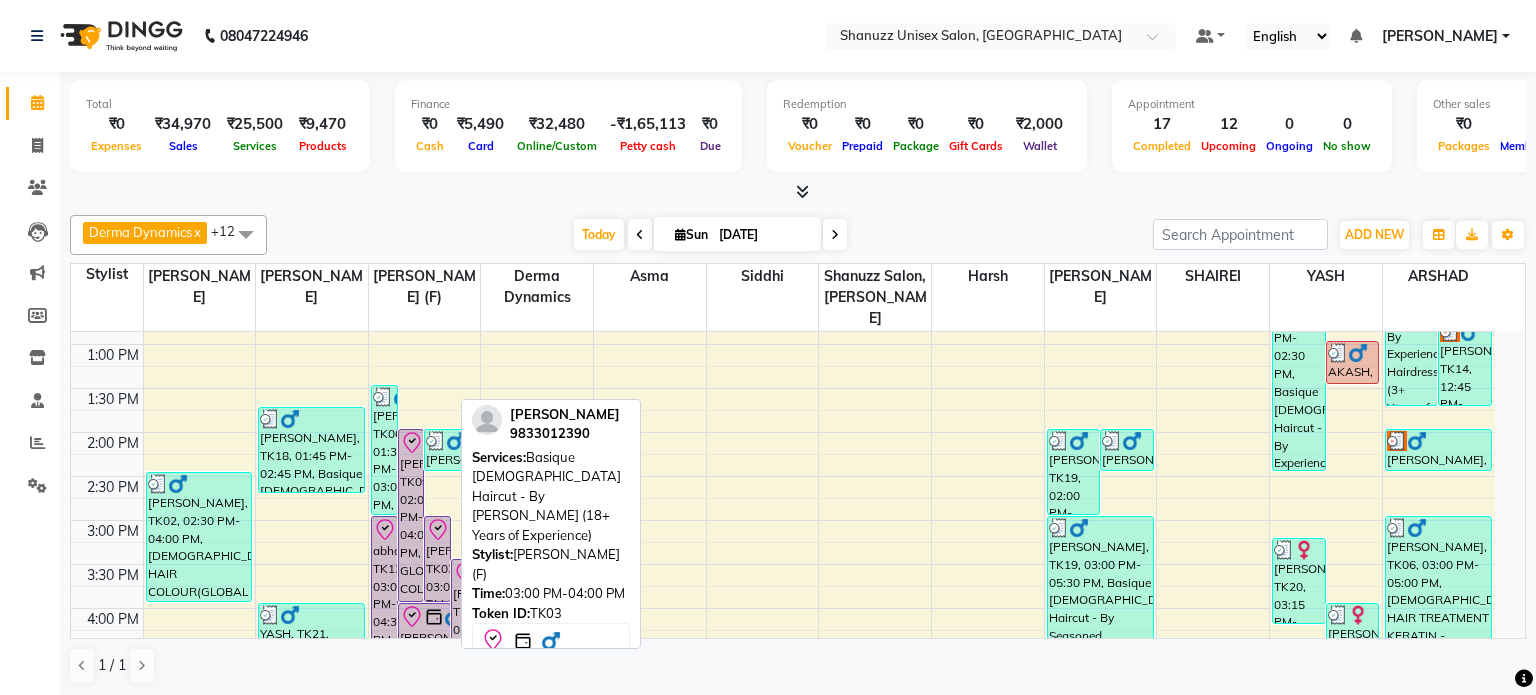select on "8" 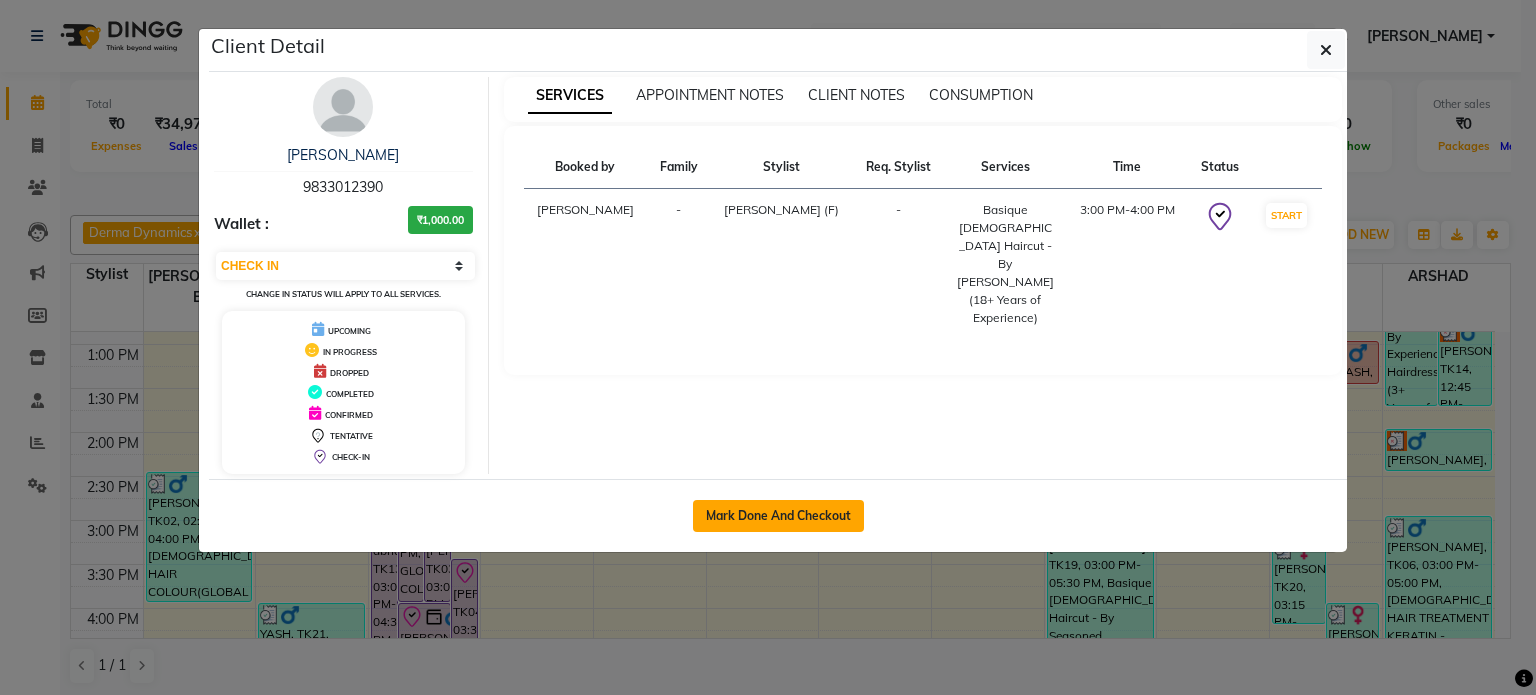 click on "Mark Done And Checkout" 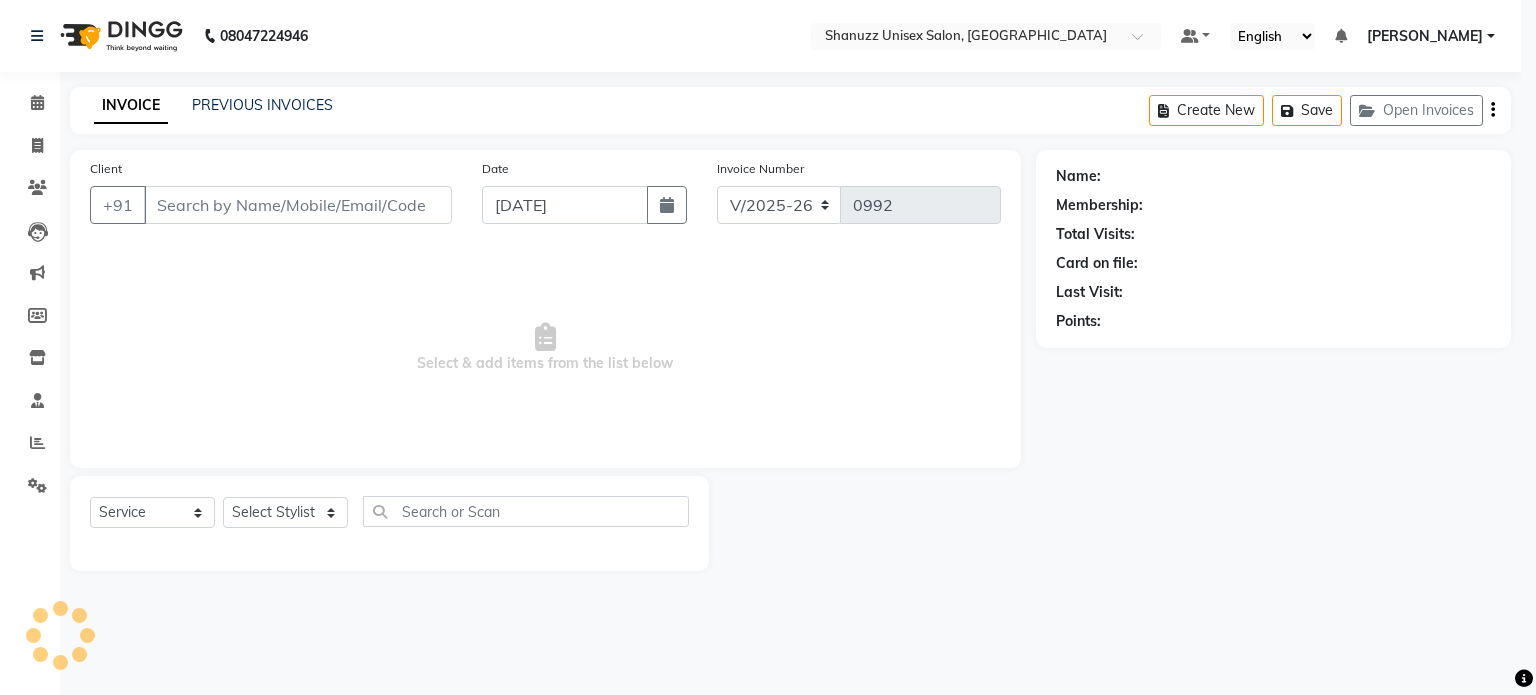 select on "3" 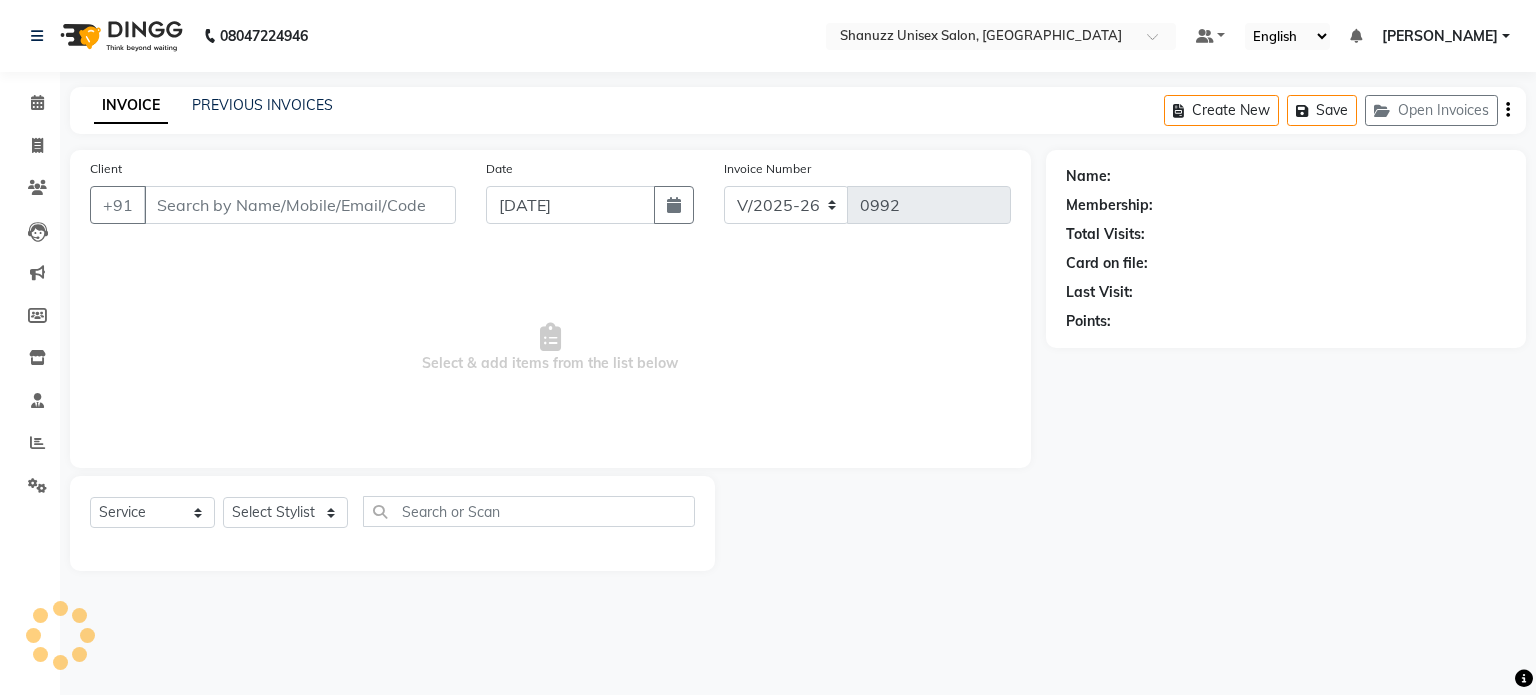type on "9833012390" 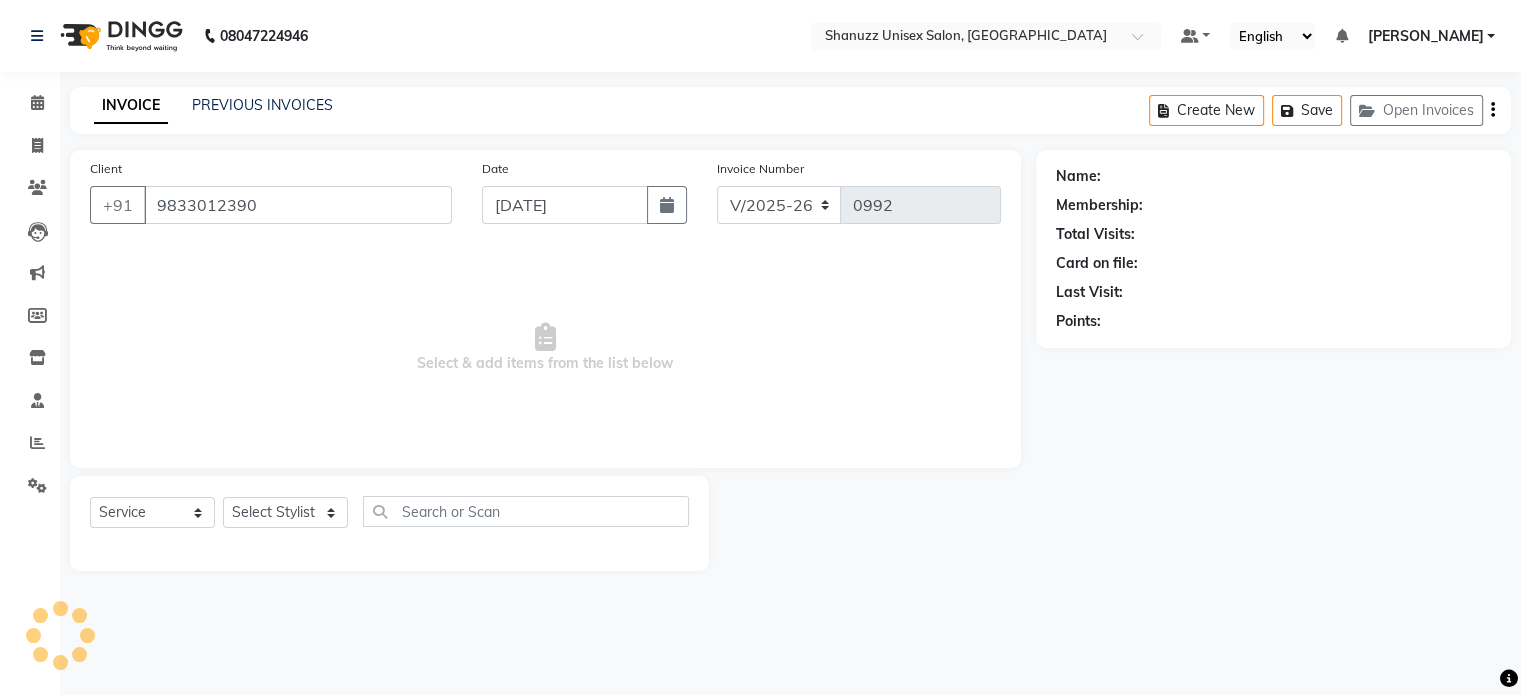 select on "59304" 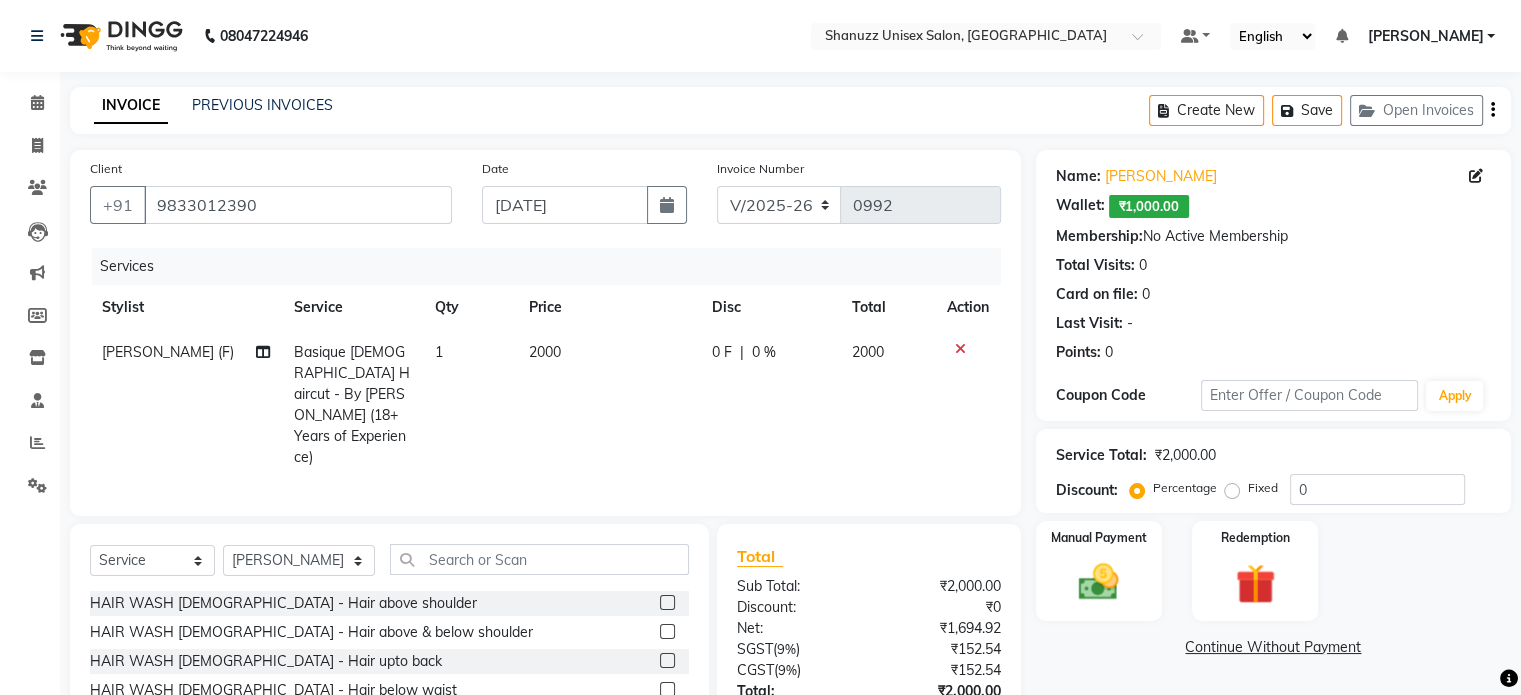 click on "0 F" 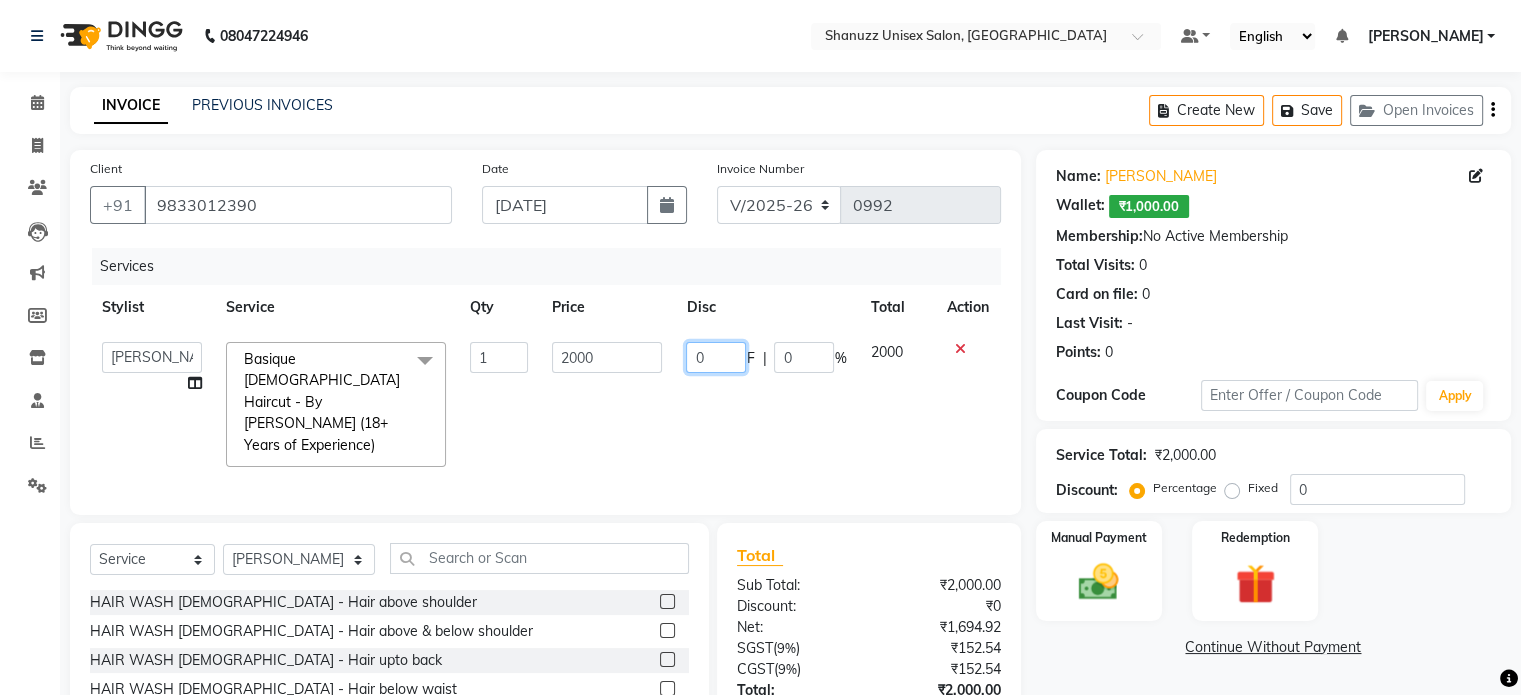 click on "0" 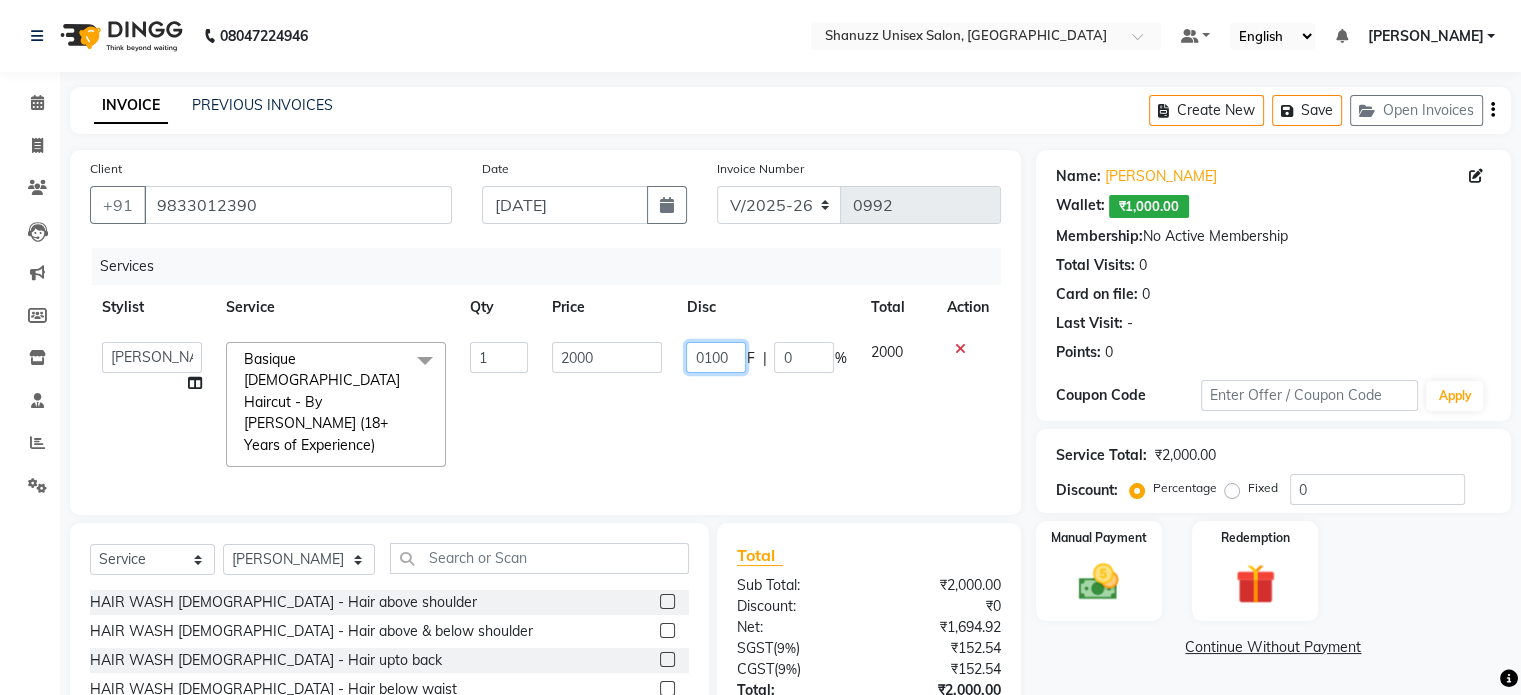 type on "01000" 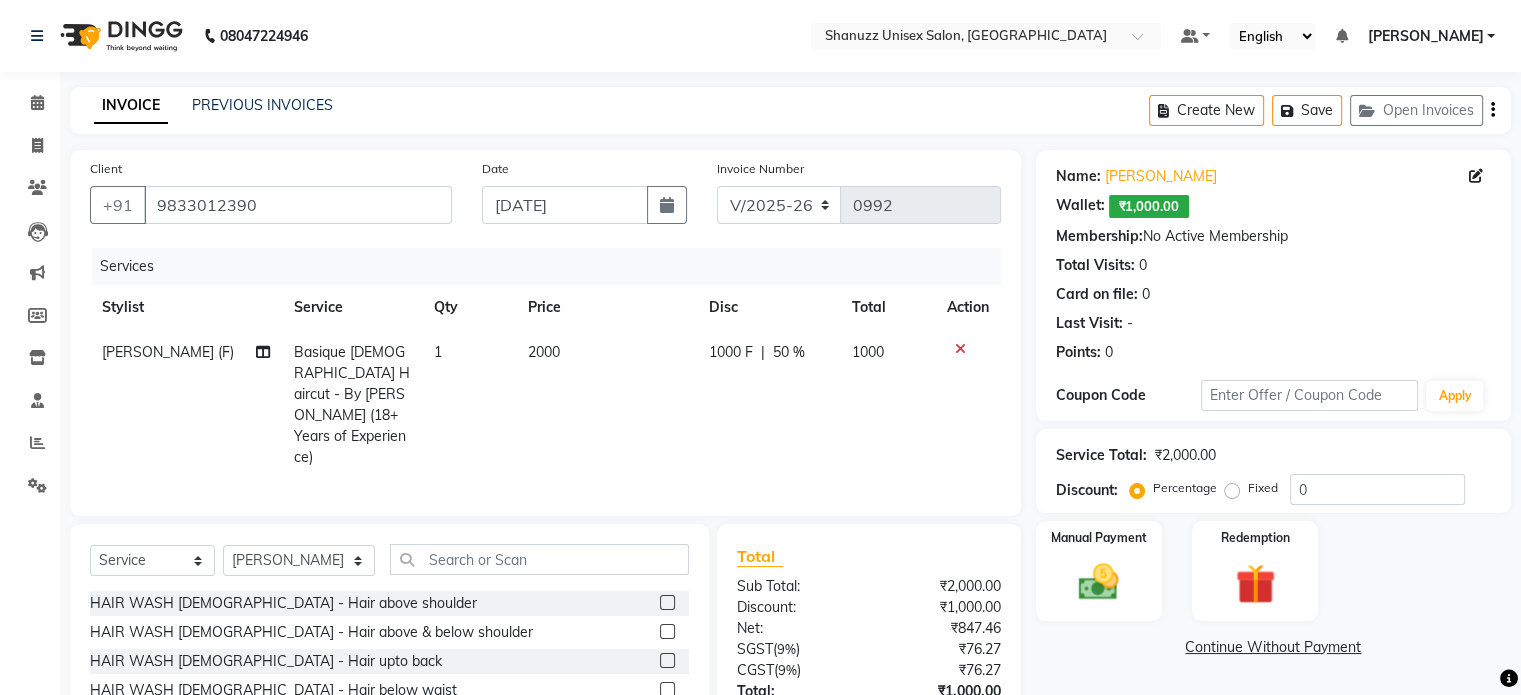 click on "1000 F | 50 %" 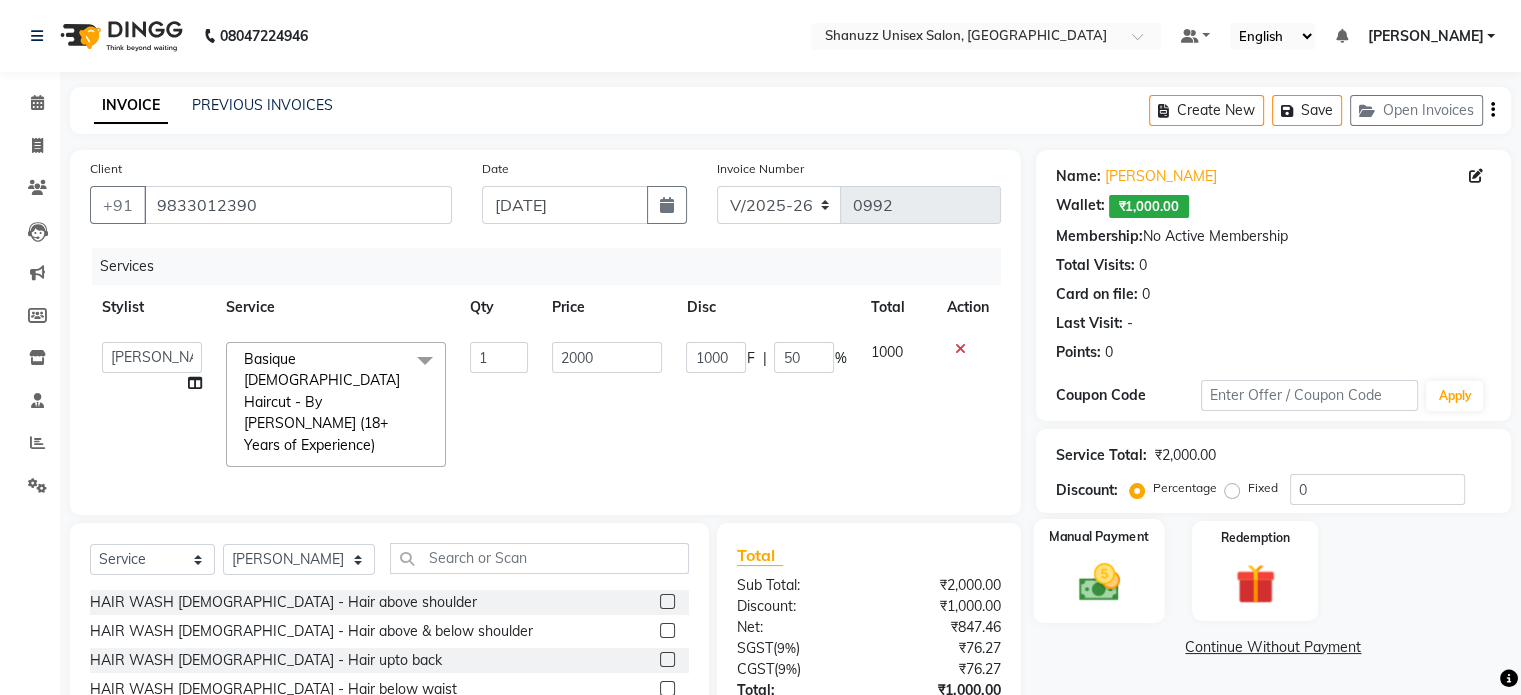 click on "Manual Payment" 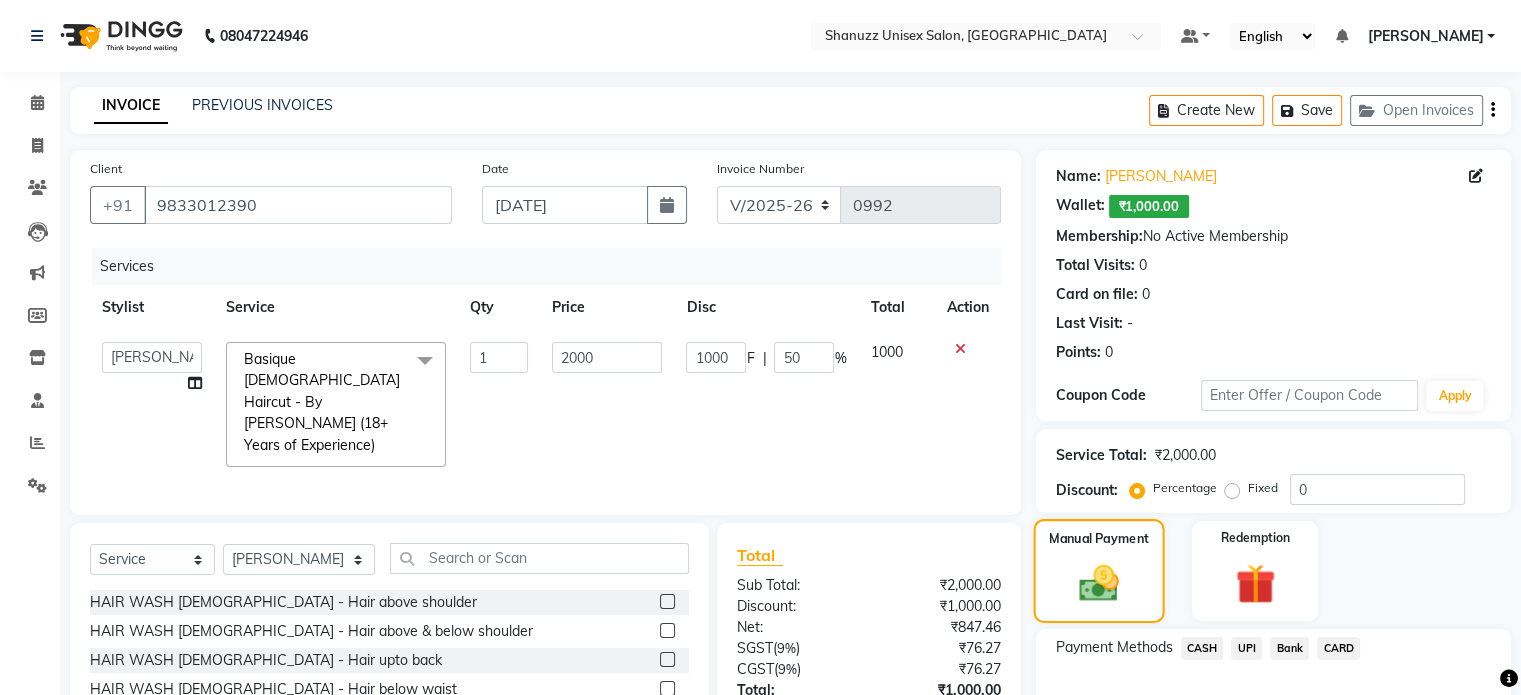 scroll, scrollTop: 125, scrollLeft: 0, axis: vertical 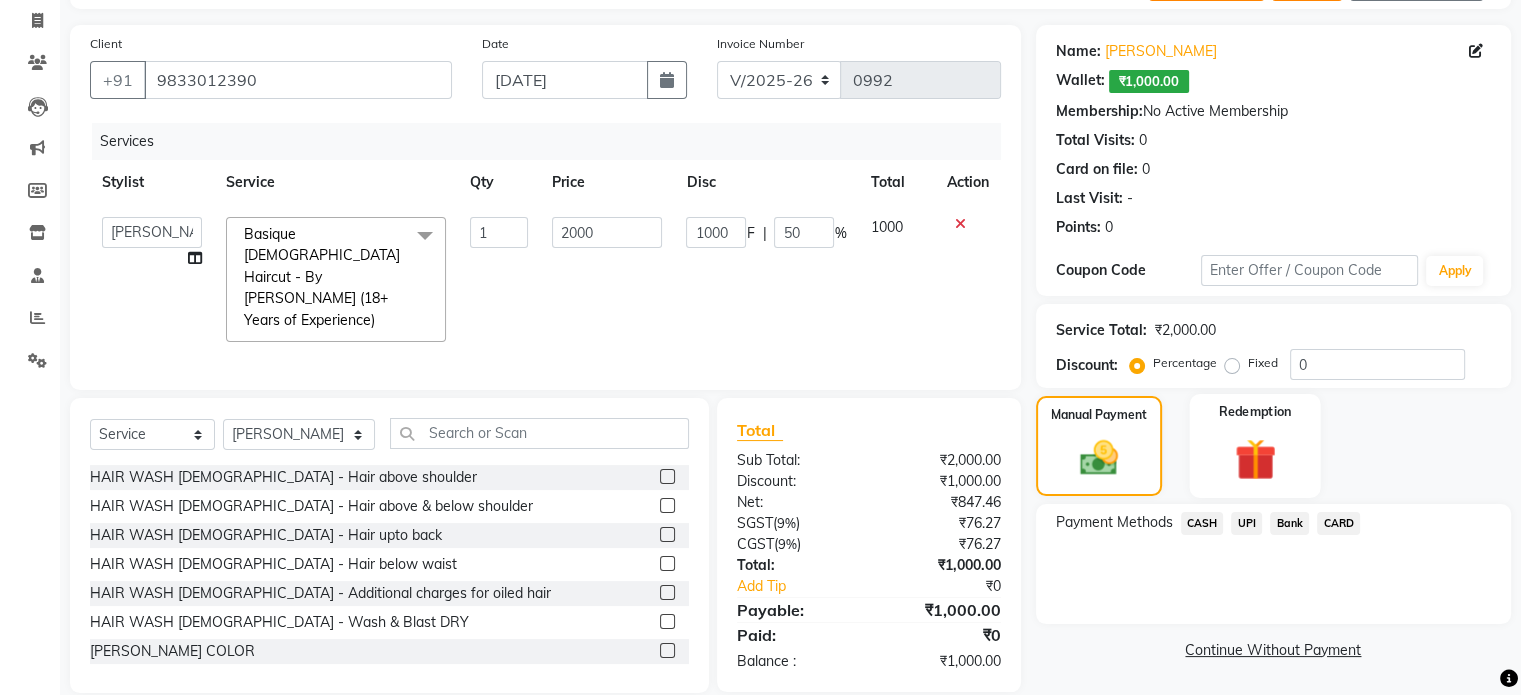click on "Redemption" 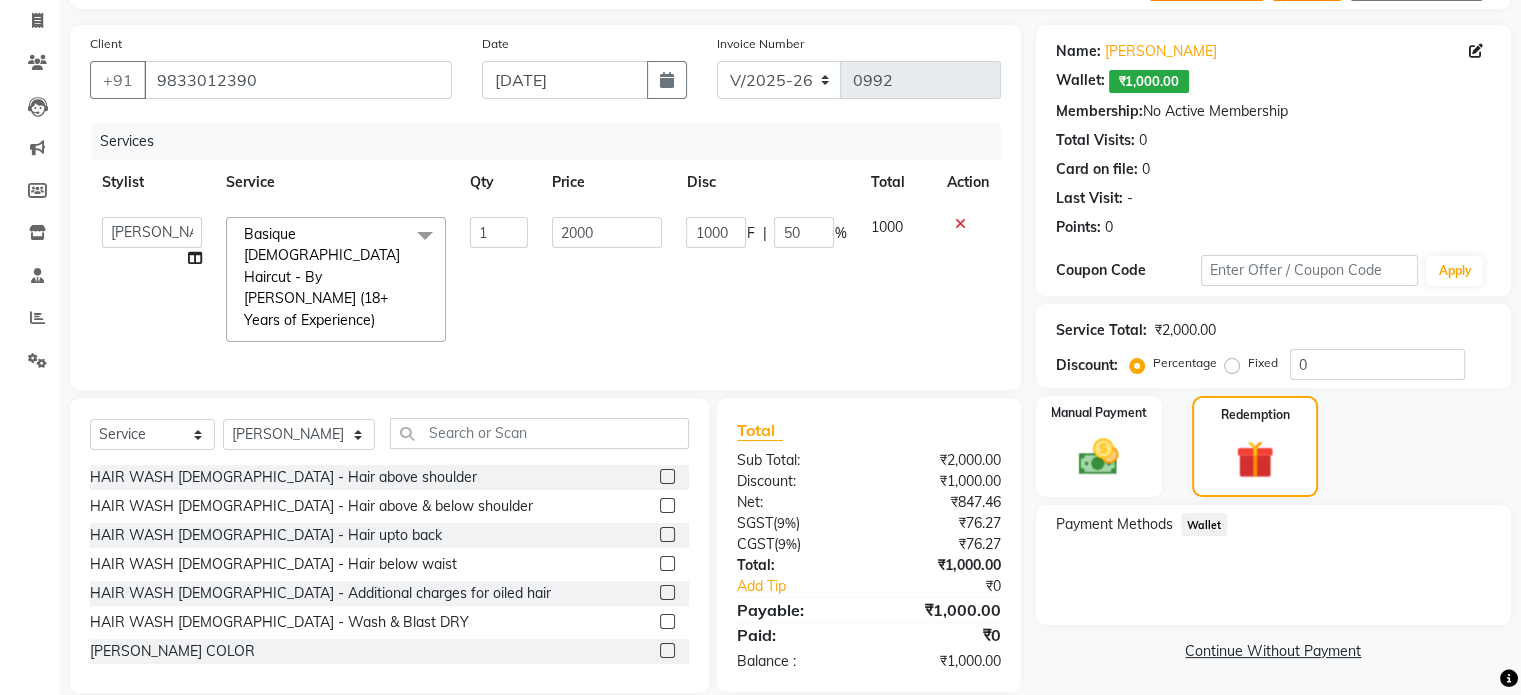 click on "Wallet" 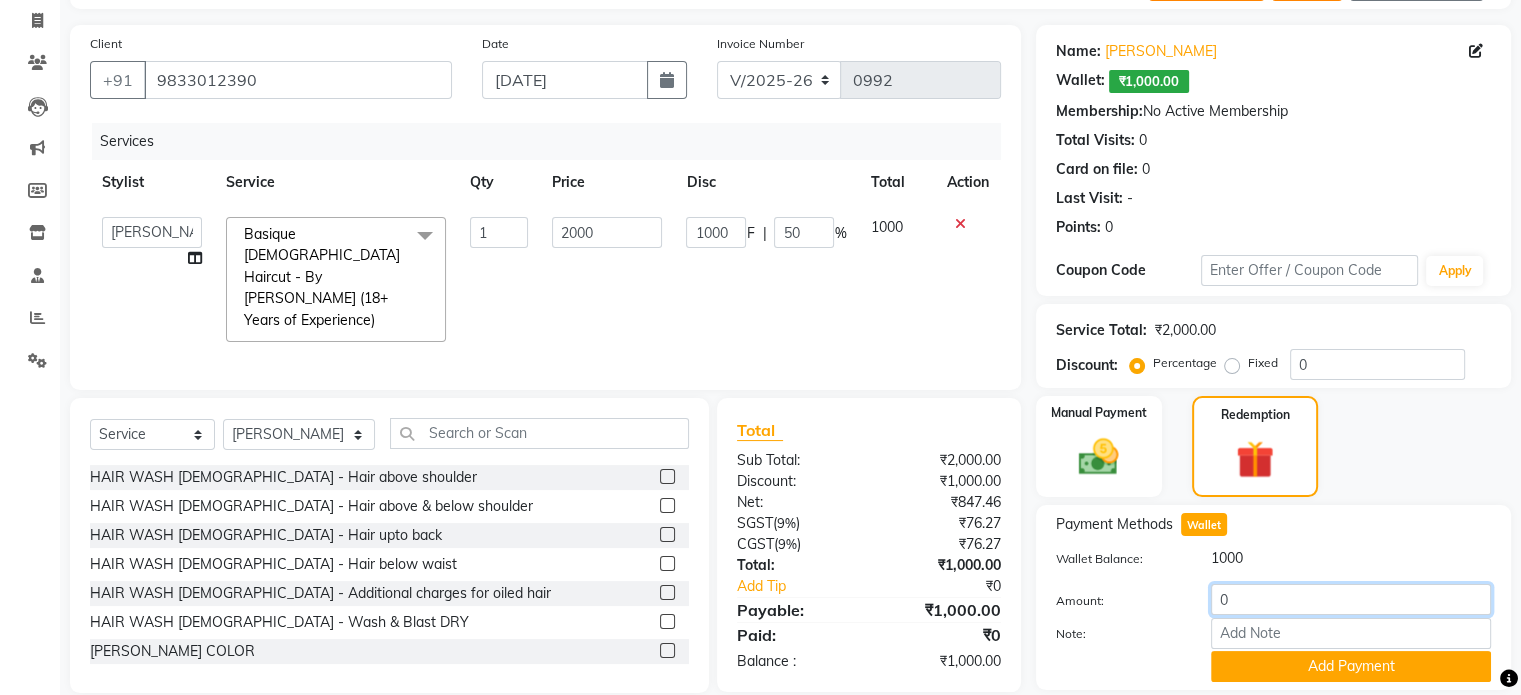 click on "0" 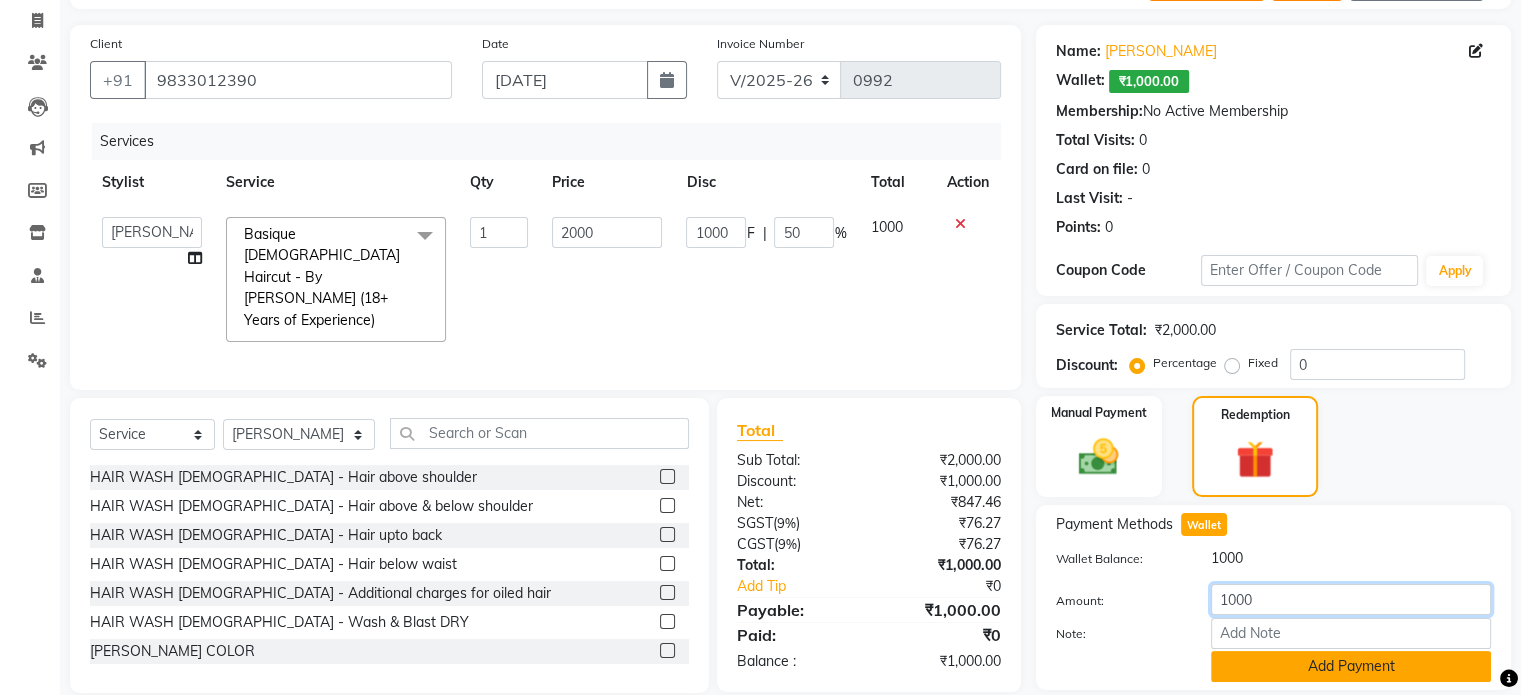 type on "1000" 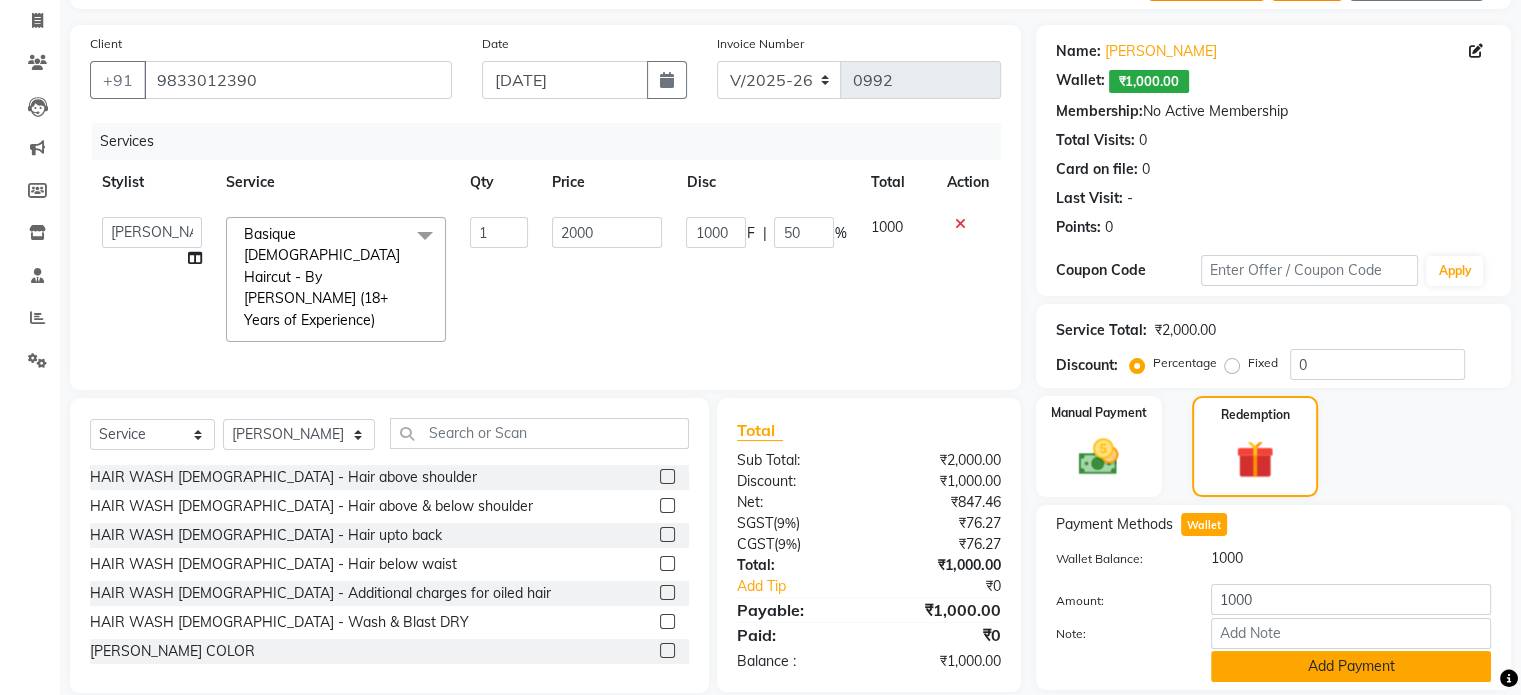 click on "Add Payment" 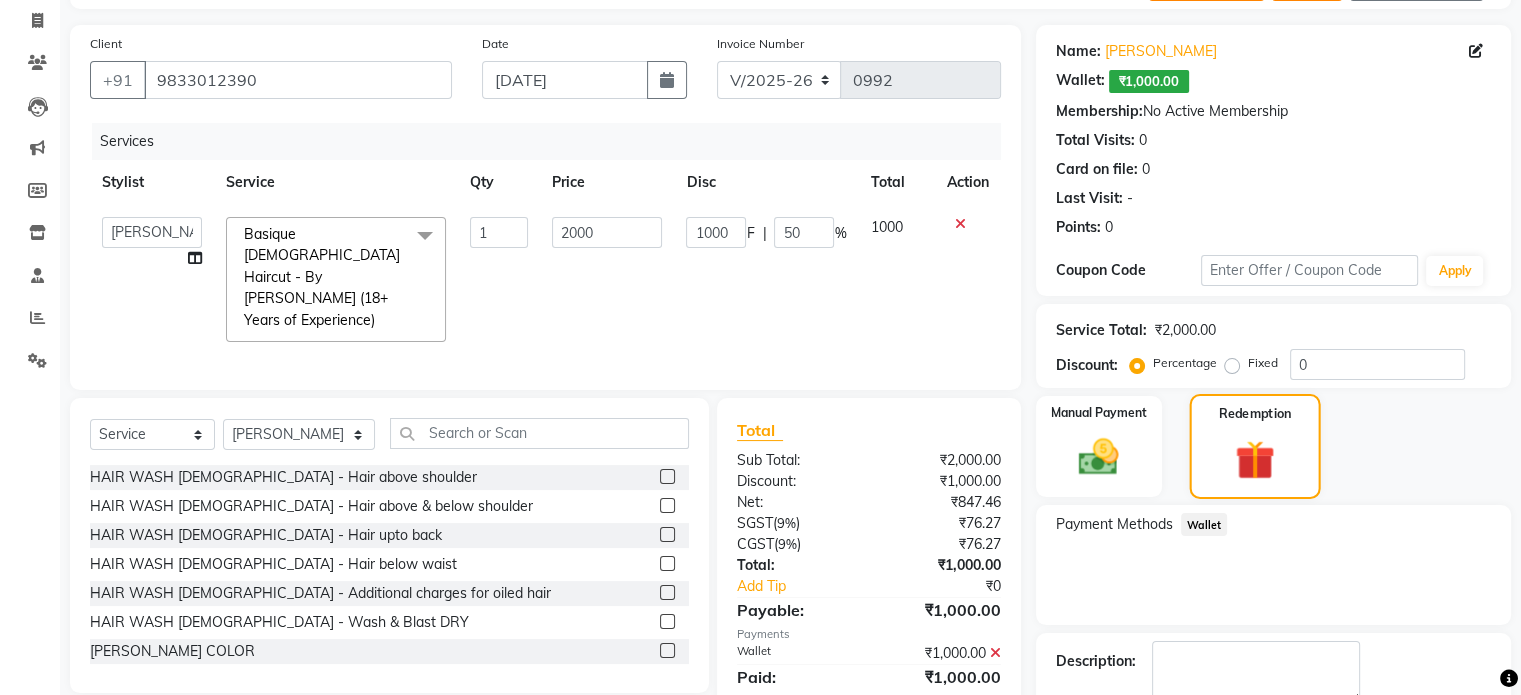 scroll, scrollTop: 237, scrollLeft: 0, axis: vertical 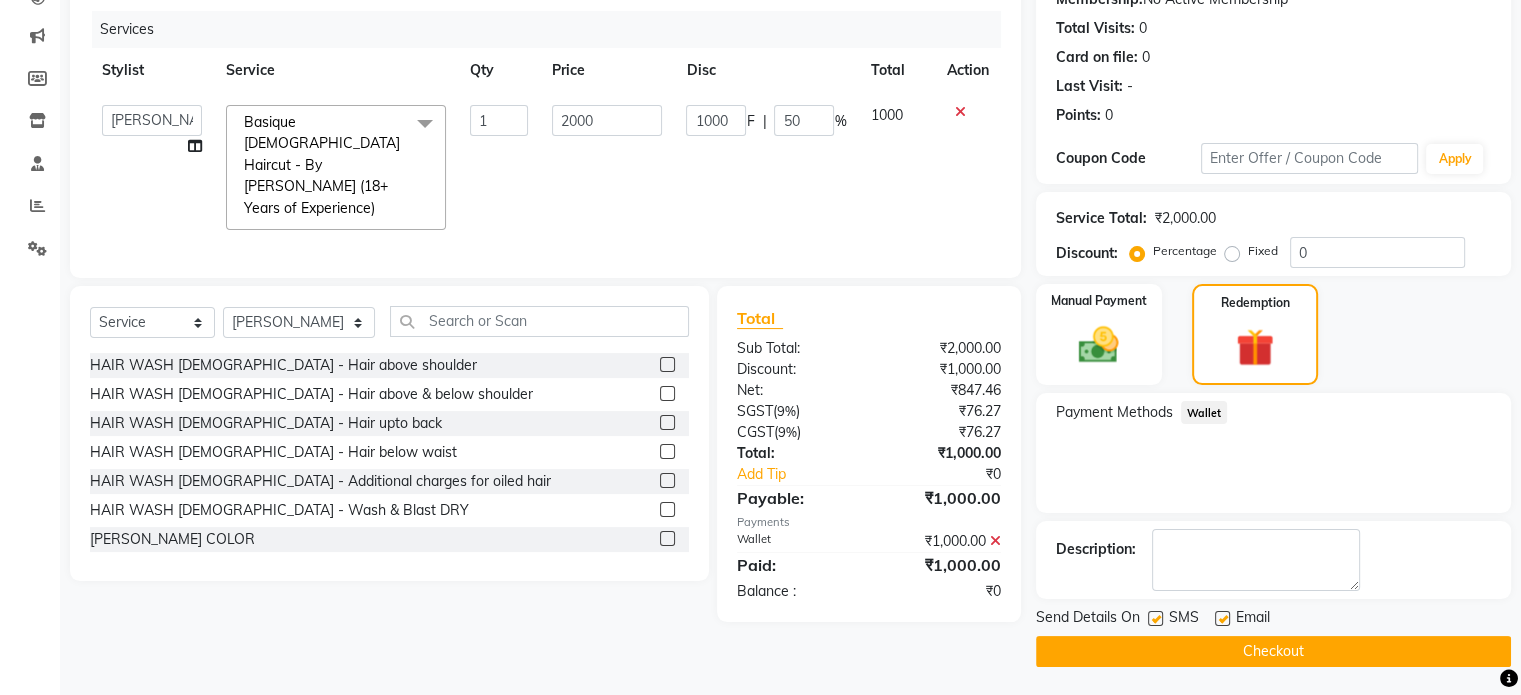 click 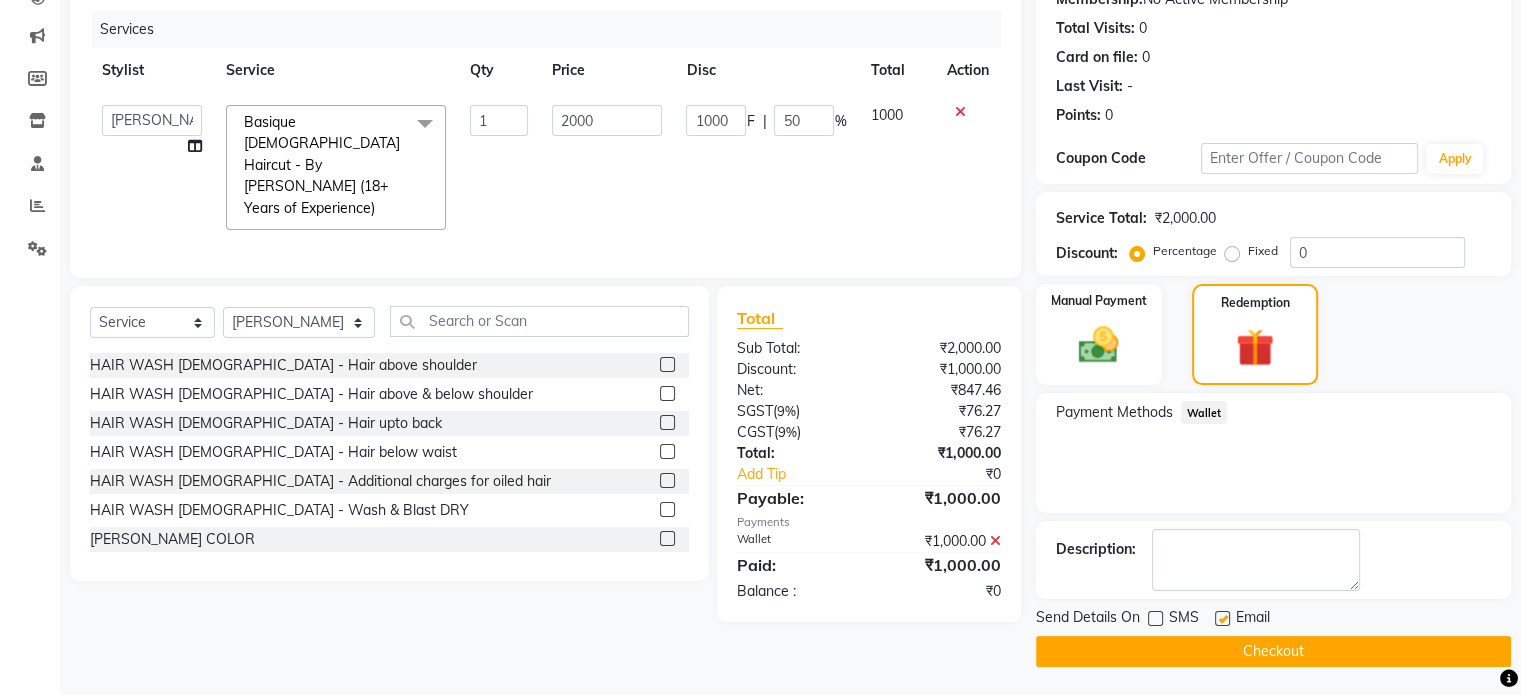 click on "Checkout" 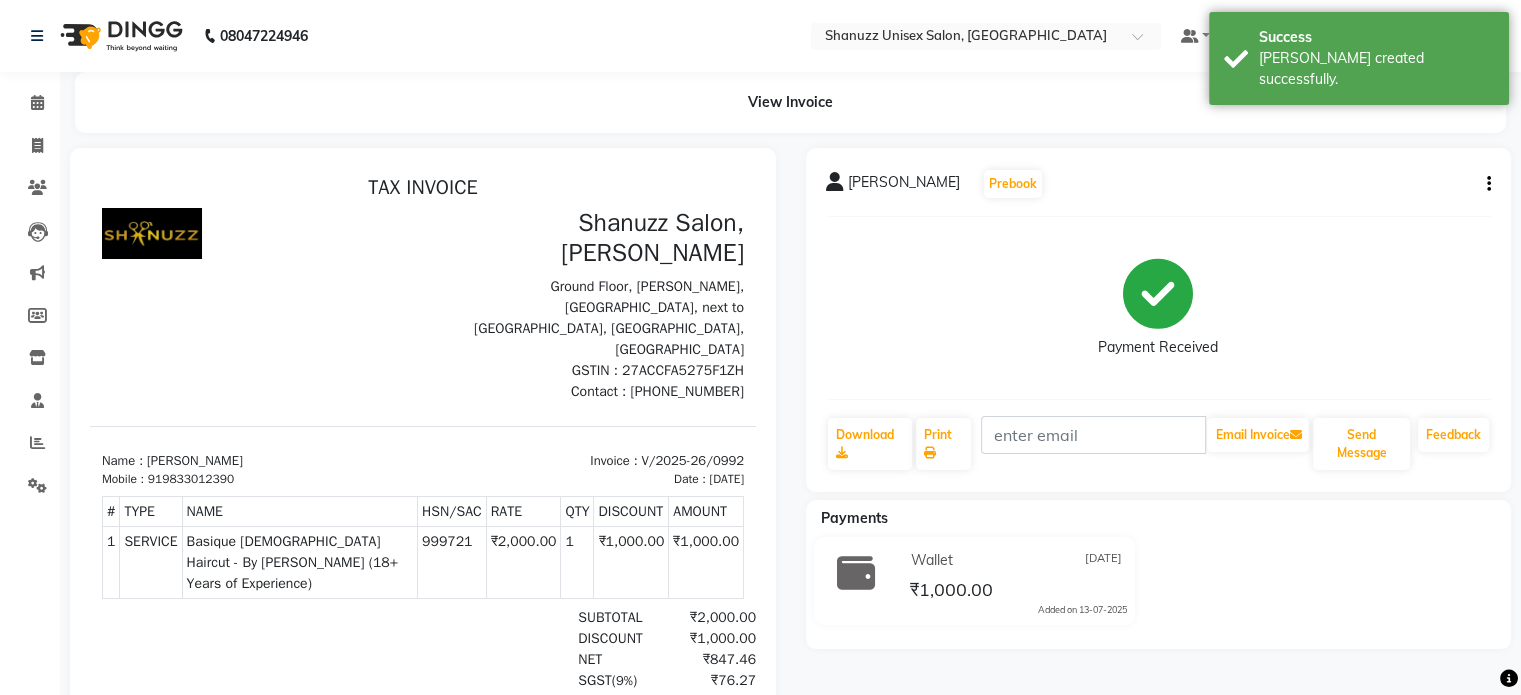 scroll, scrollTop: 0, scrollLeft: 0, axis: both 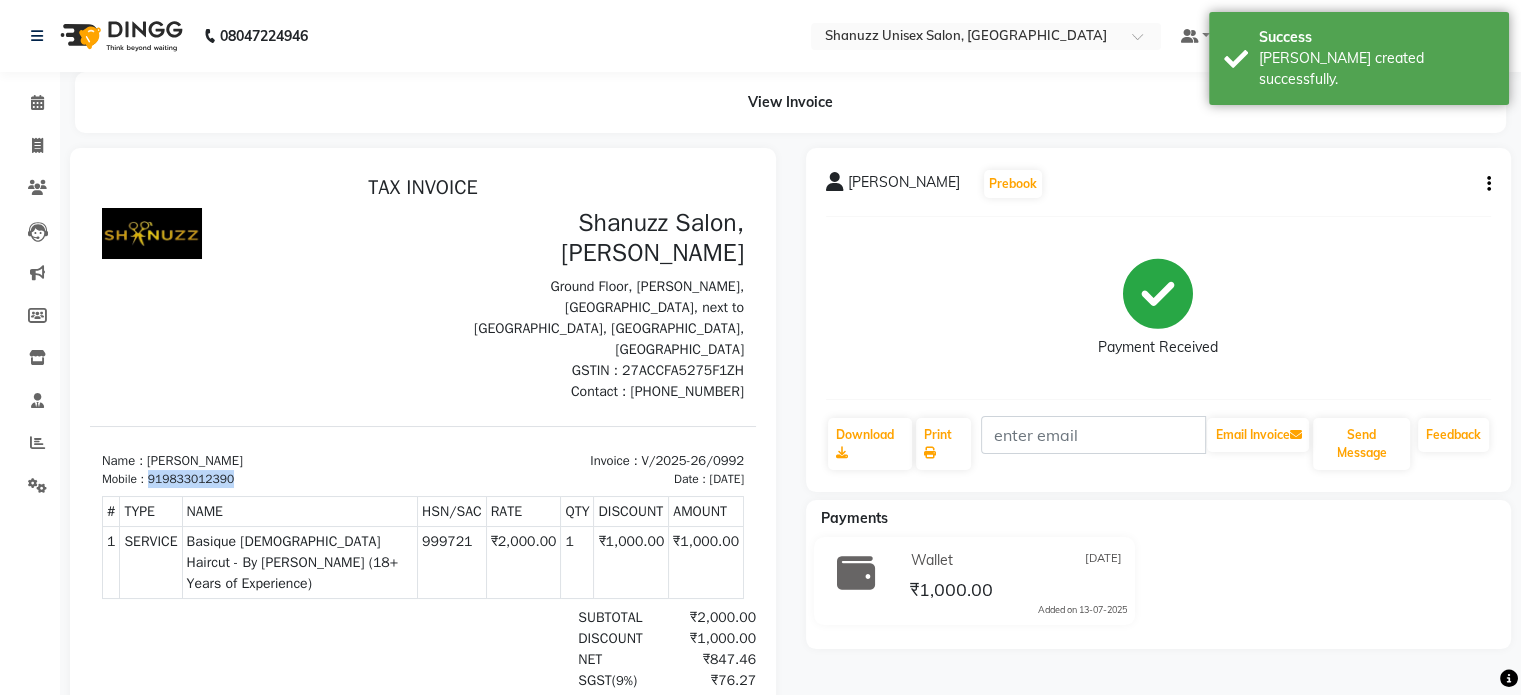 click on "919833012390" at bounding box center (191, 479) 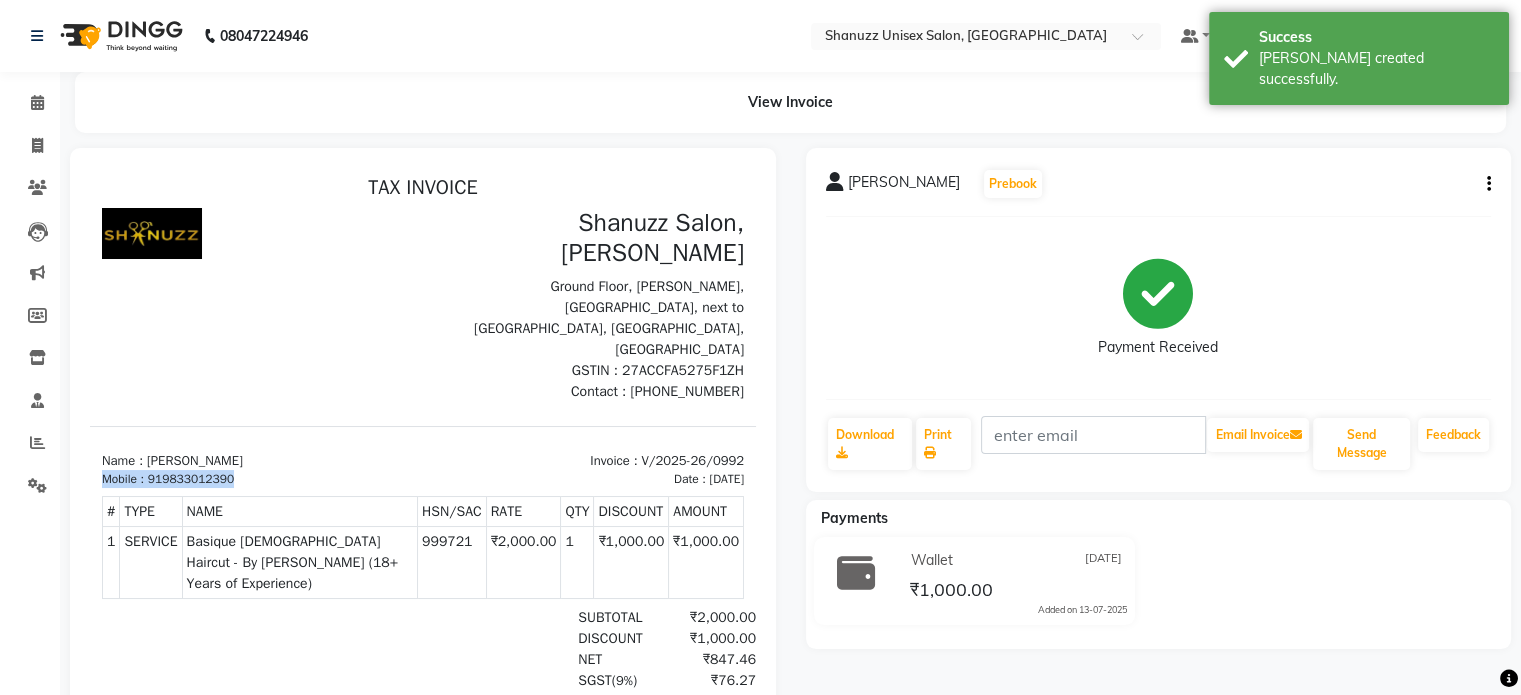 click on "919833012390" at bounding box center [191, 479] 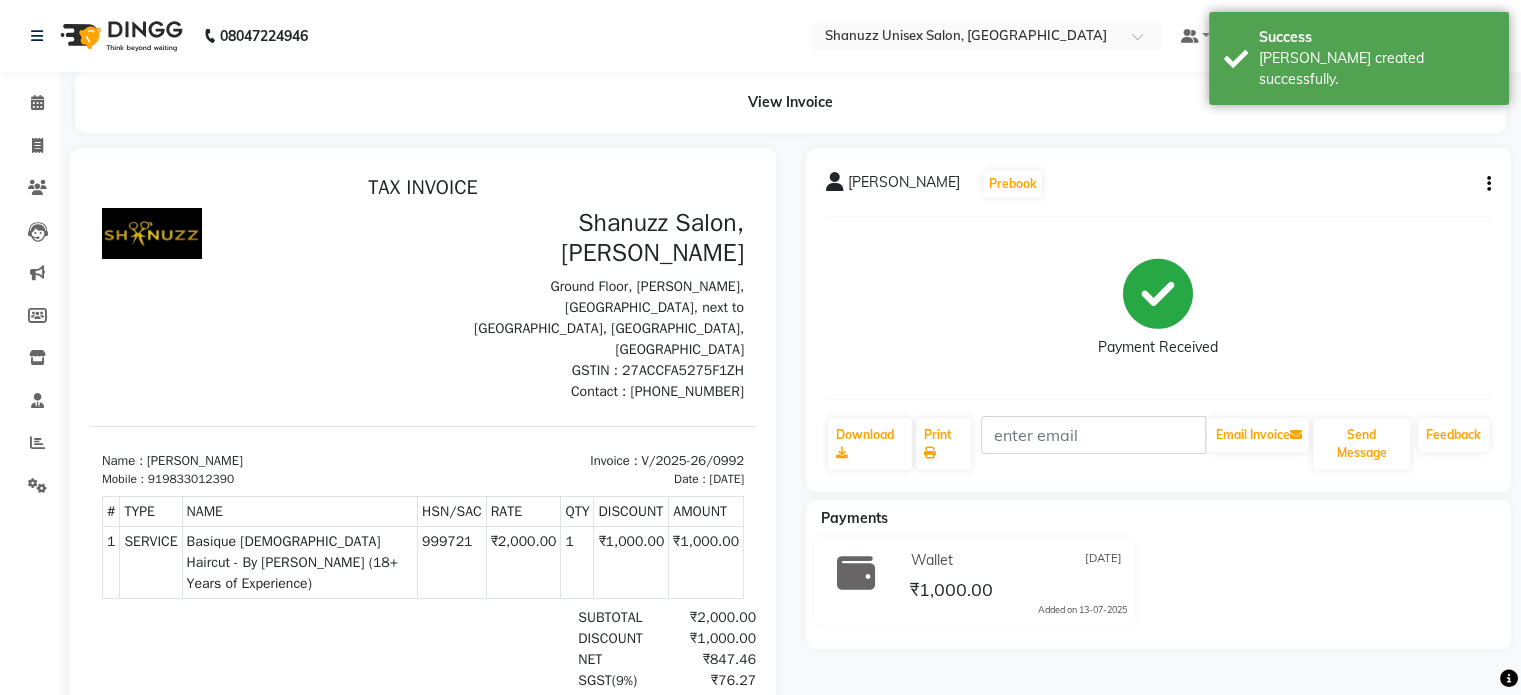 click on "919833012390" at bounding box center (191, 479) 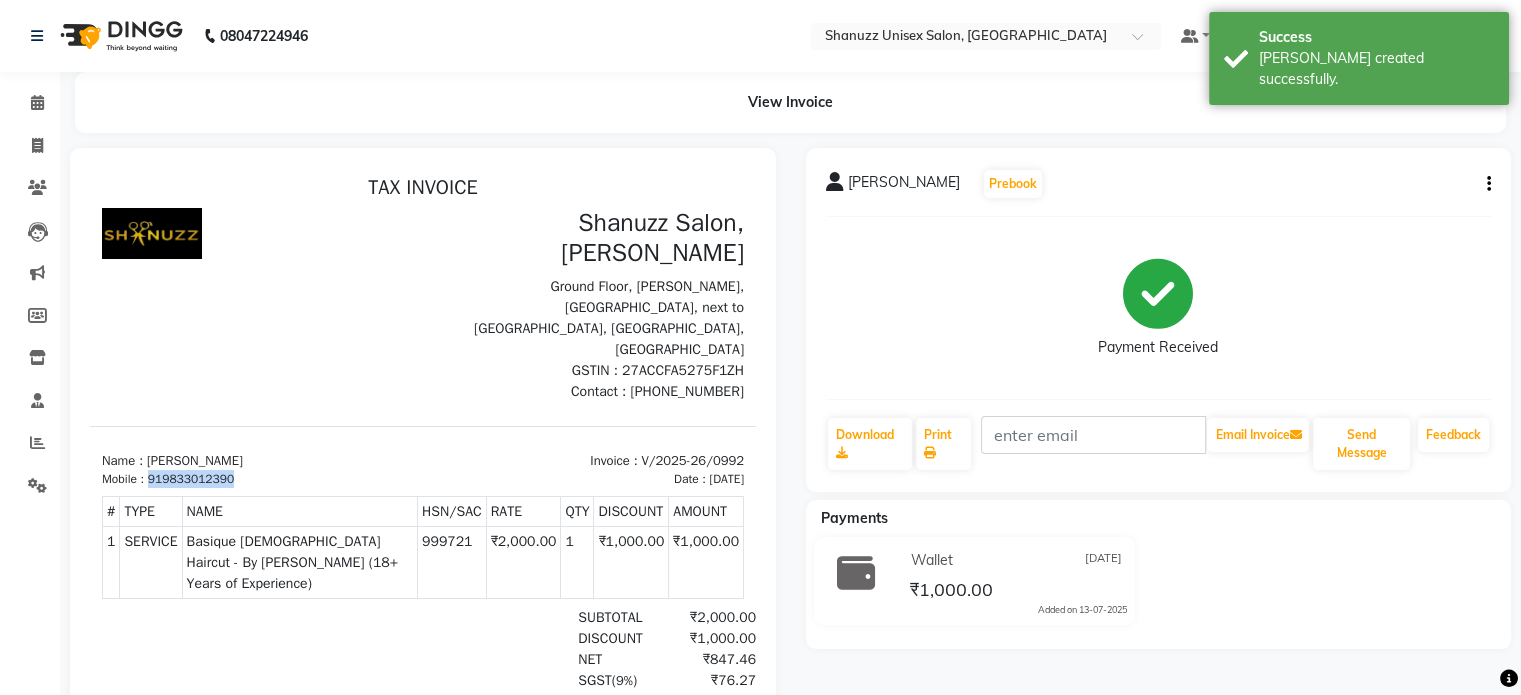 click on "919833012390" at bounding box center (191, 479) 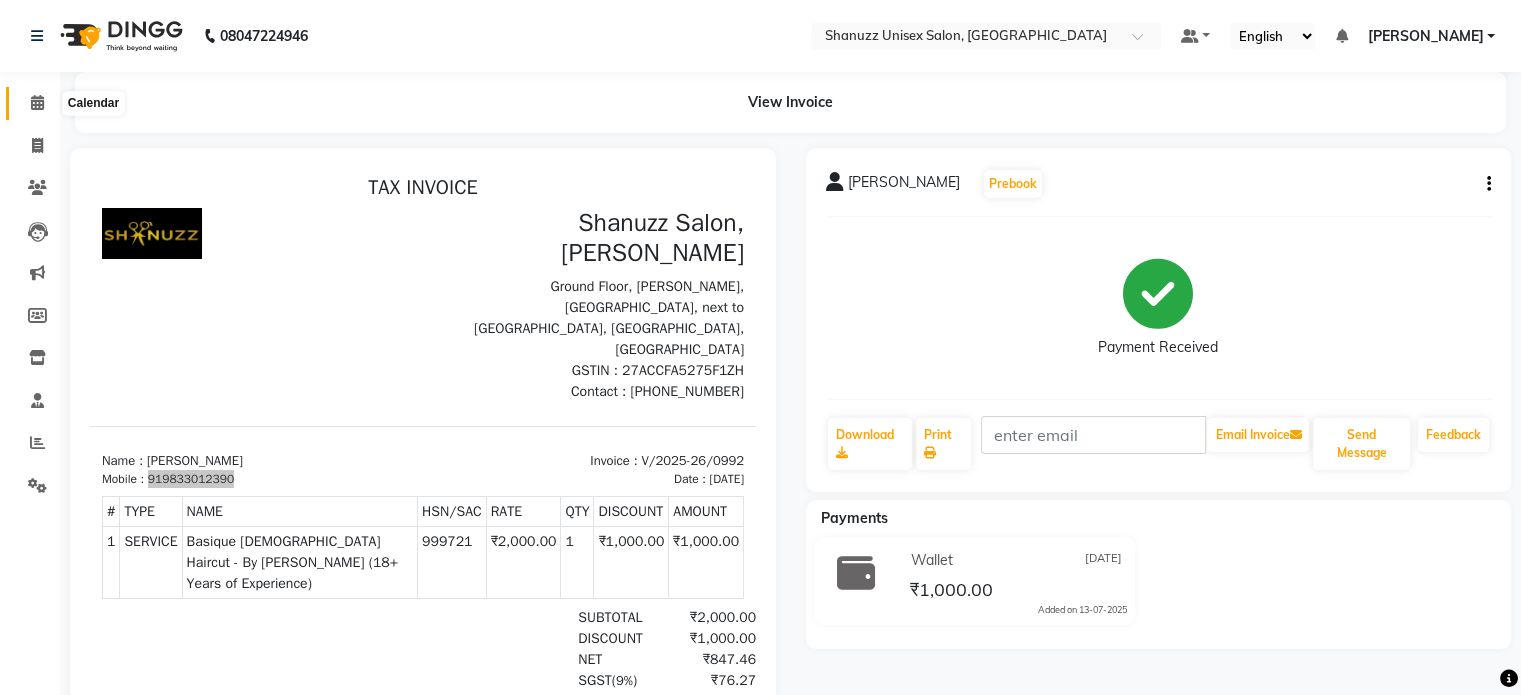 click 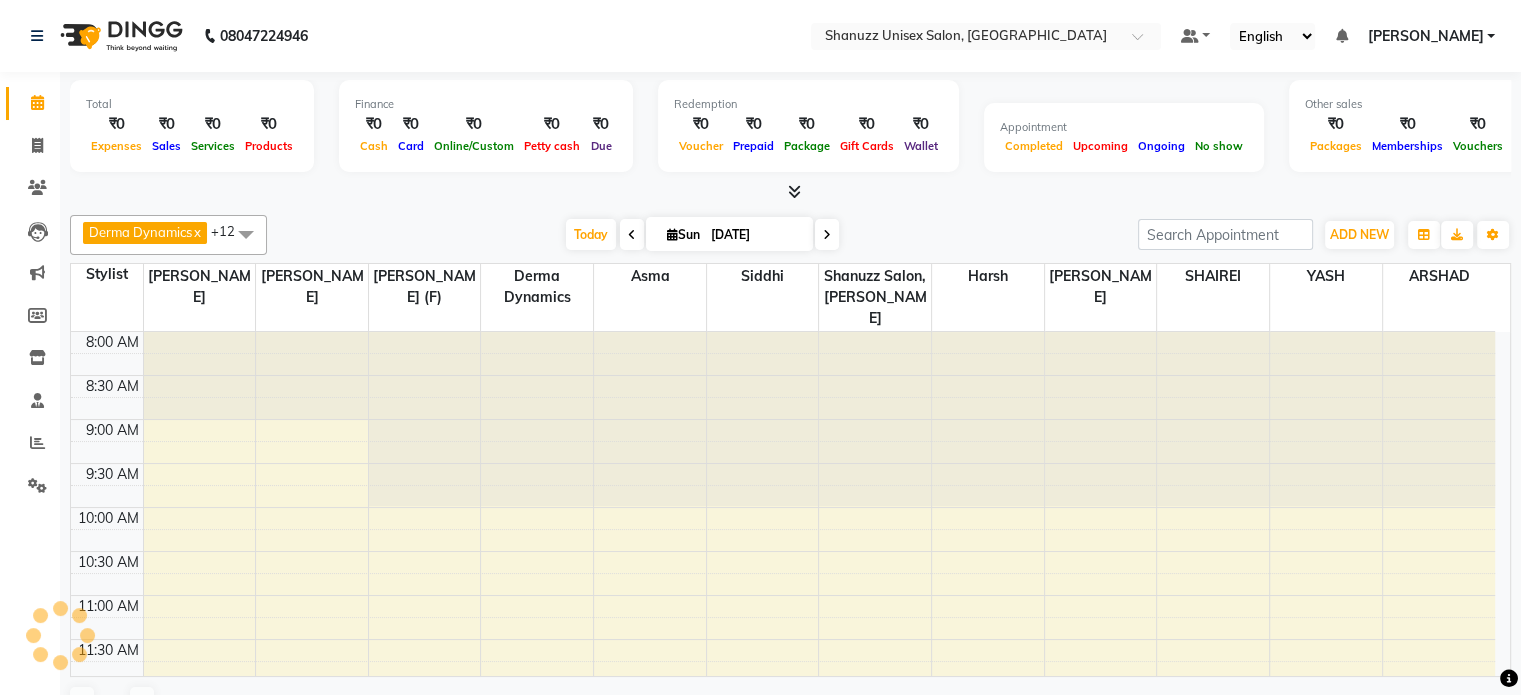scroll, scrollTop: 0, scrollLeft: 0, axis: both 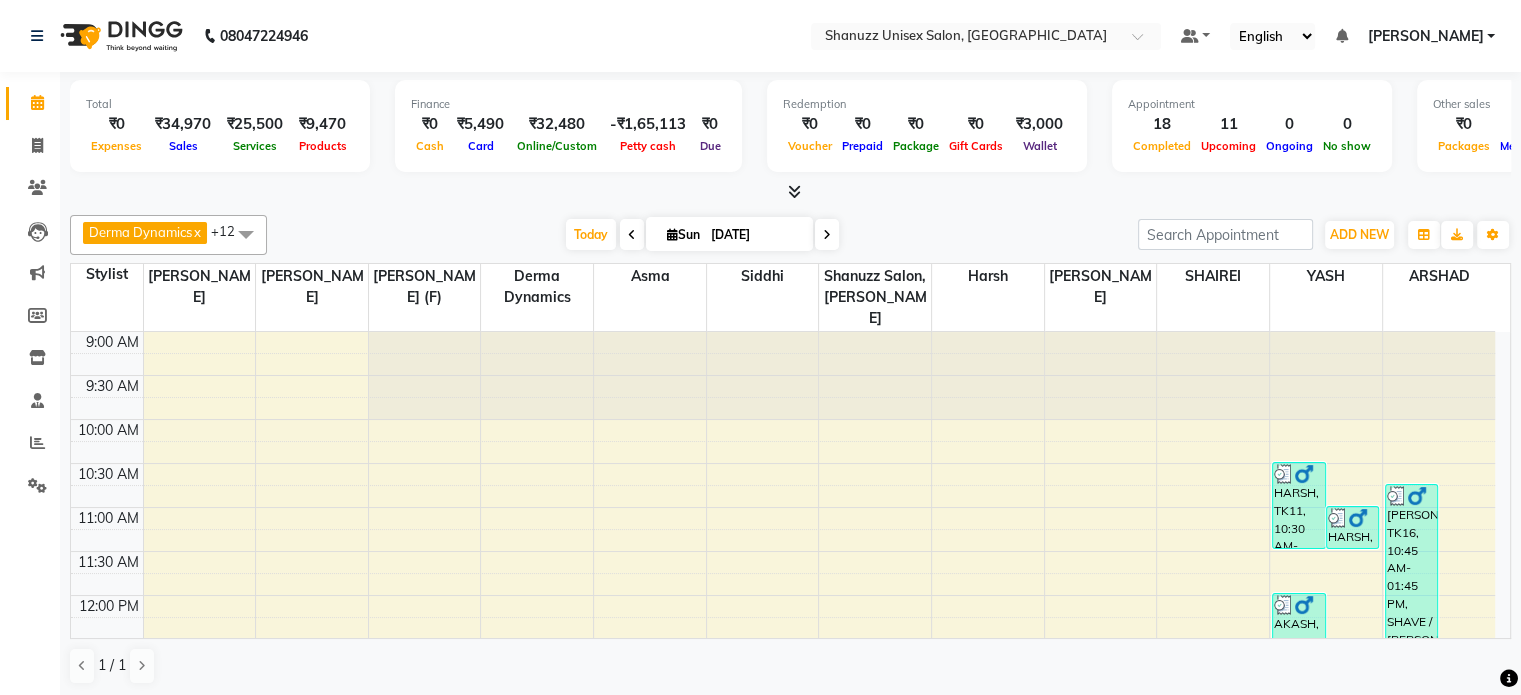 click at bounding box center [672, 234] 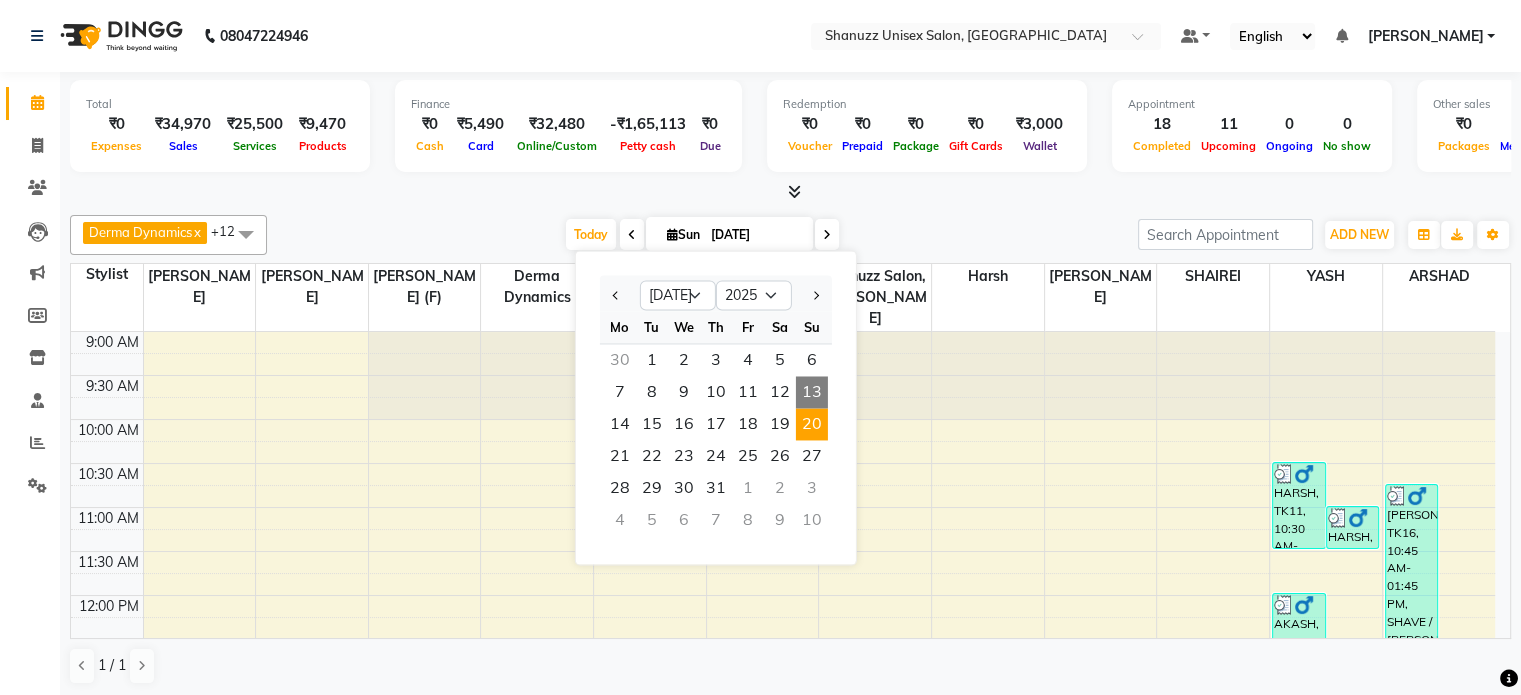 click on "20" at bounding box center (812, 424) 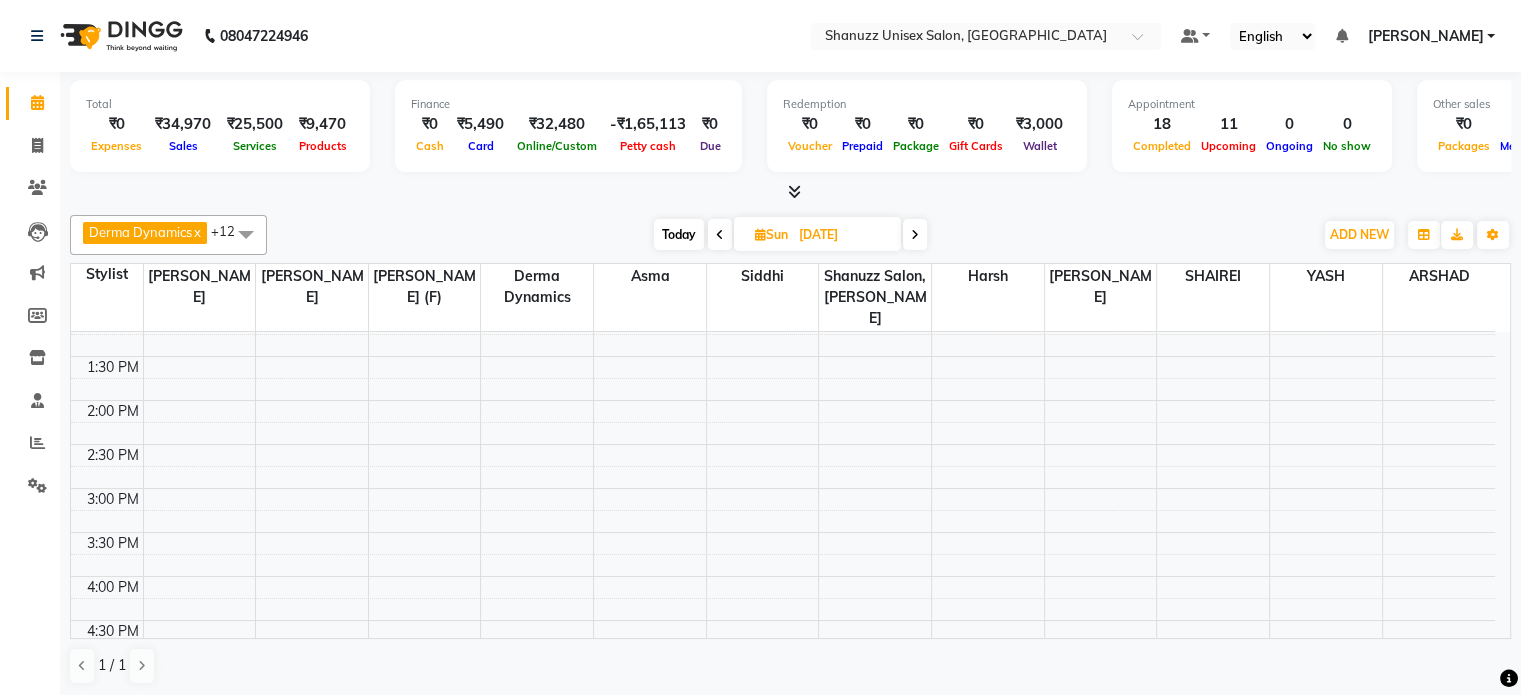 scroll, scrollTop: 364, scrollLeft: 0, axis: vertical 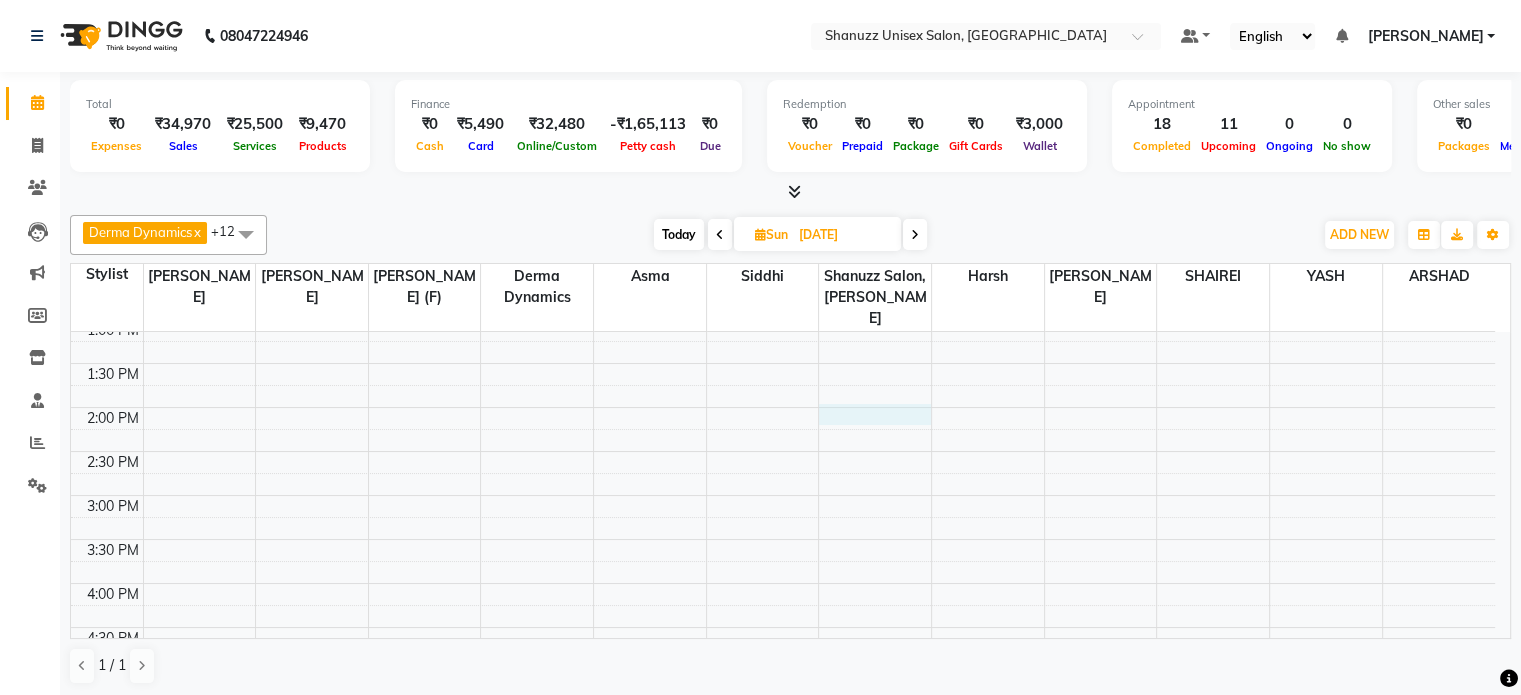 click on "9:00 AM 9:30 AM 10:00 AM 10:30 AM 11:00 AM 11:30 AM 12:00 PM 12:30 PM 1:00 PM 1:30 PM 2:00 PM 2:30 PM 3:00 PM 3:30 PM 4:00 PM 4:30 PM 5:00 PM 5:30 PM 6:00 PM 6:30 PM 7:00 PM 7:30 PM 8:00 PM 8:30 PM" at bounding box center [783, 495] 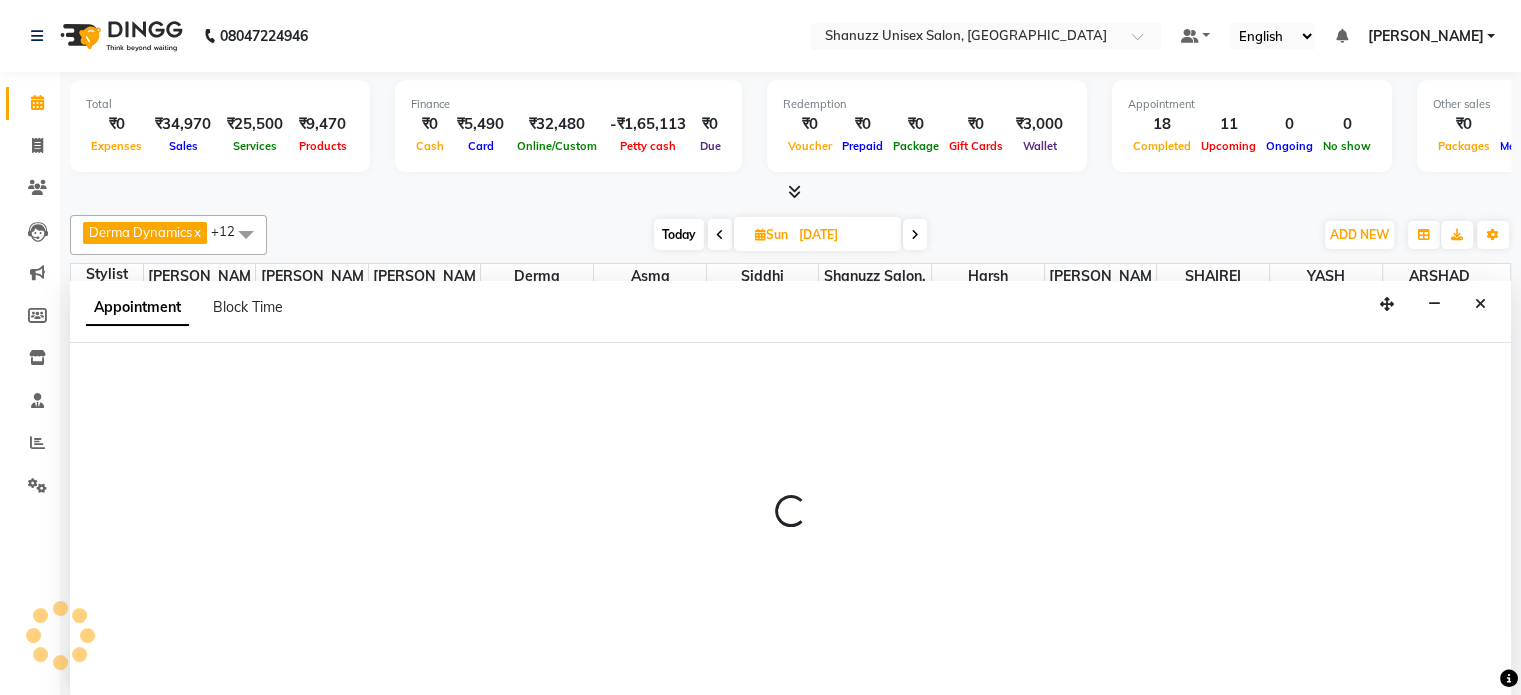 scroll, scrollTop: 0, scrollLeft: 0, axis: both 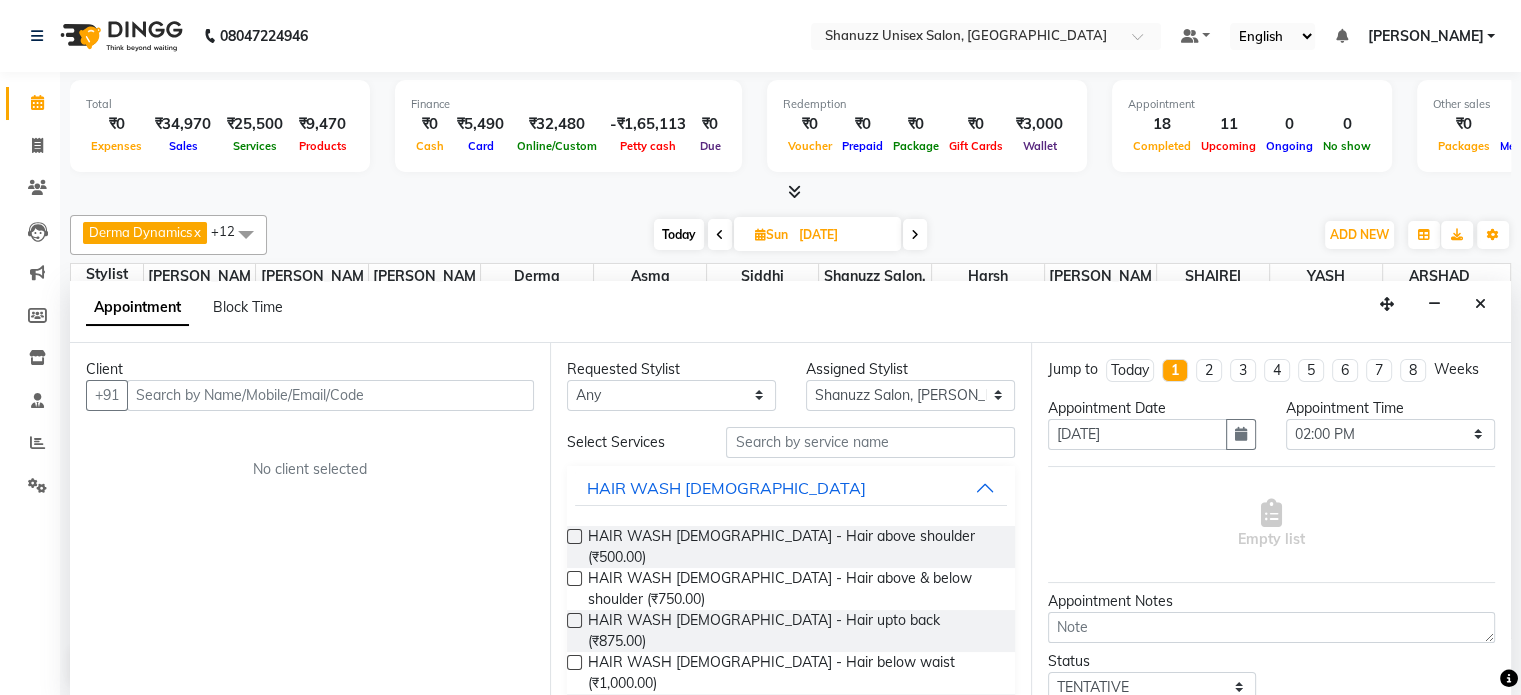 click at bounding box center (330, 395) 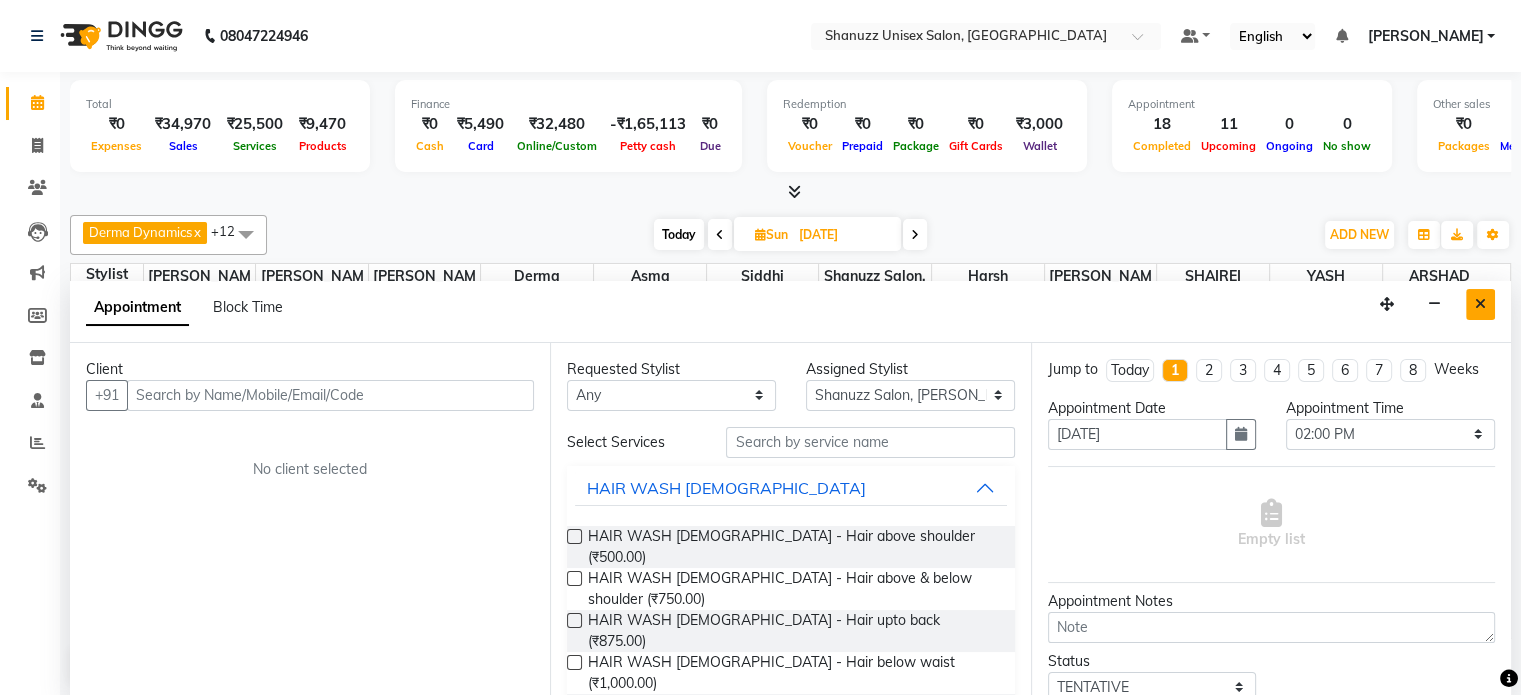 click at bounding box center (1480, 304) 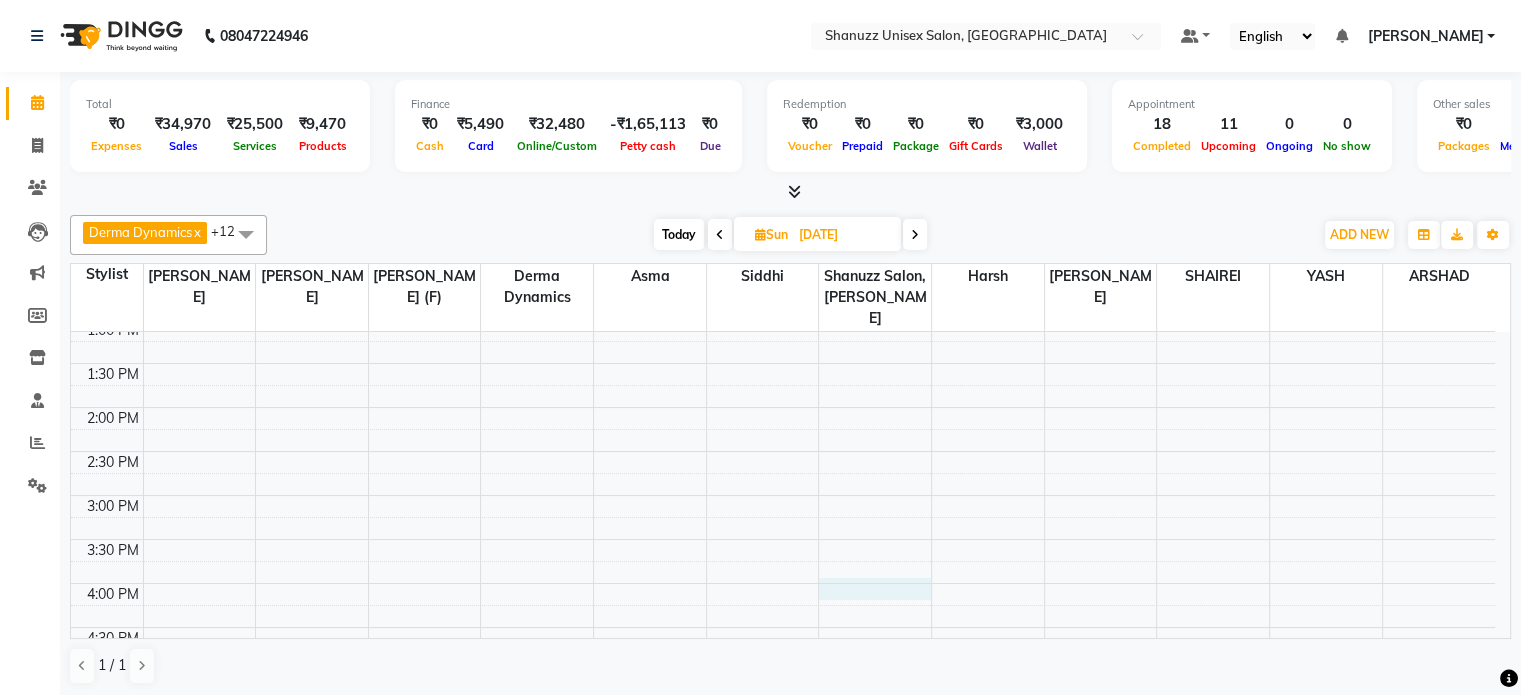 click on "9:00 AM 9:30 AM 10:00 AM 10:30 AM 11:00 AM 11:30 AM 12:00 PM 12:30 PM 1:00 PM 1:30 PM 2:00 PM 2:30 PM 3:00 PM 3:30 PM 4:00 PM 4:30 PM 5:00 PM 5:30 PM 6:00 PM 6:30 PM 7:00 PM 7:30 PM 8:00 PM 8:30 PM" at bounding box center [783, 495] 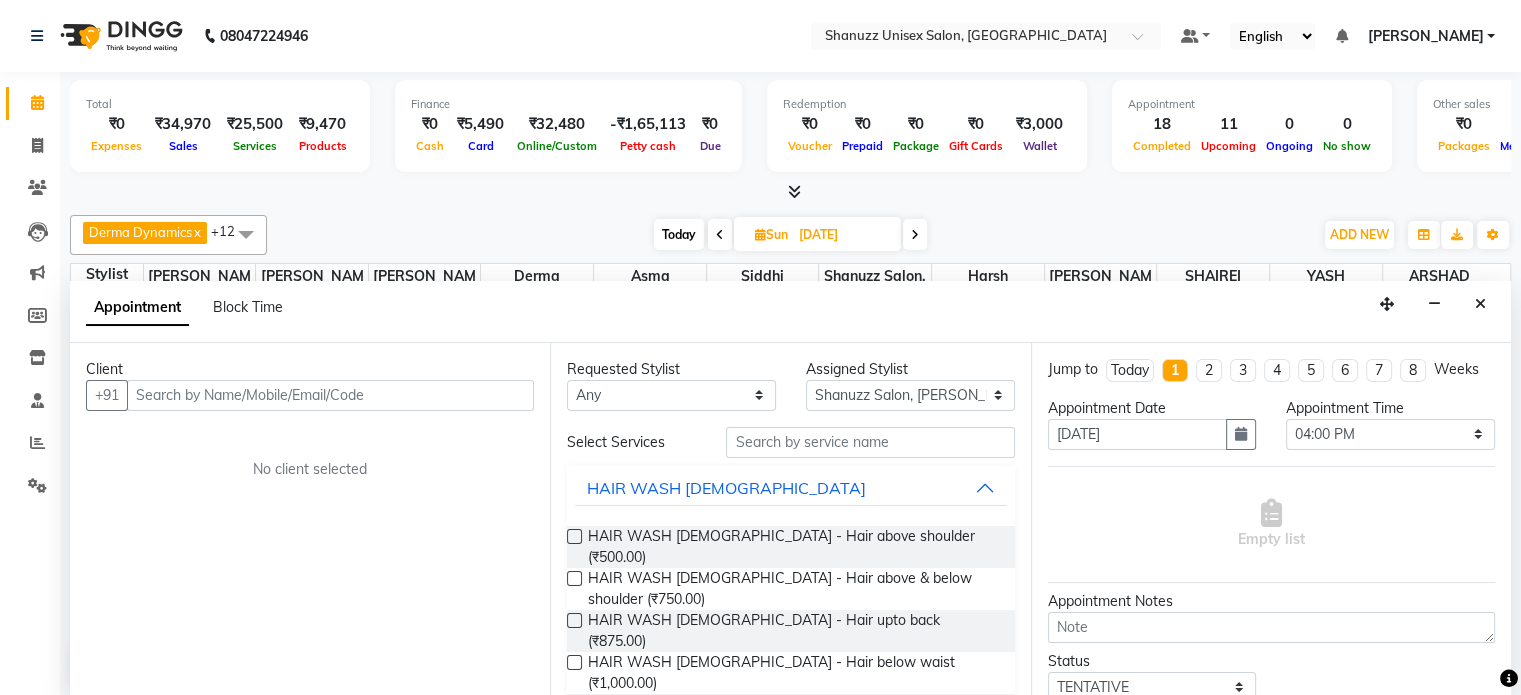 click at bounding box center (330, 395) 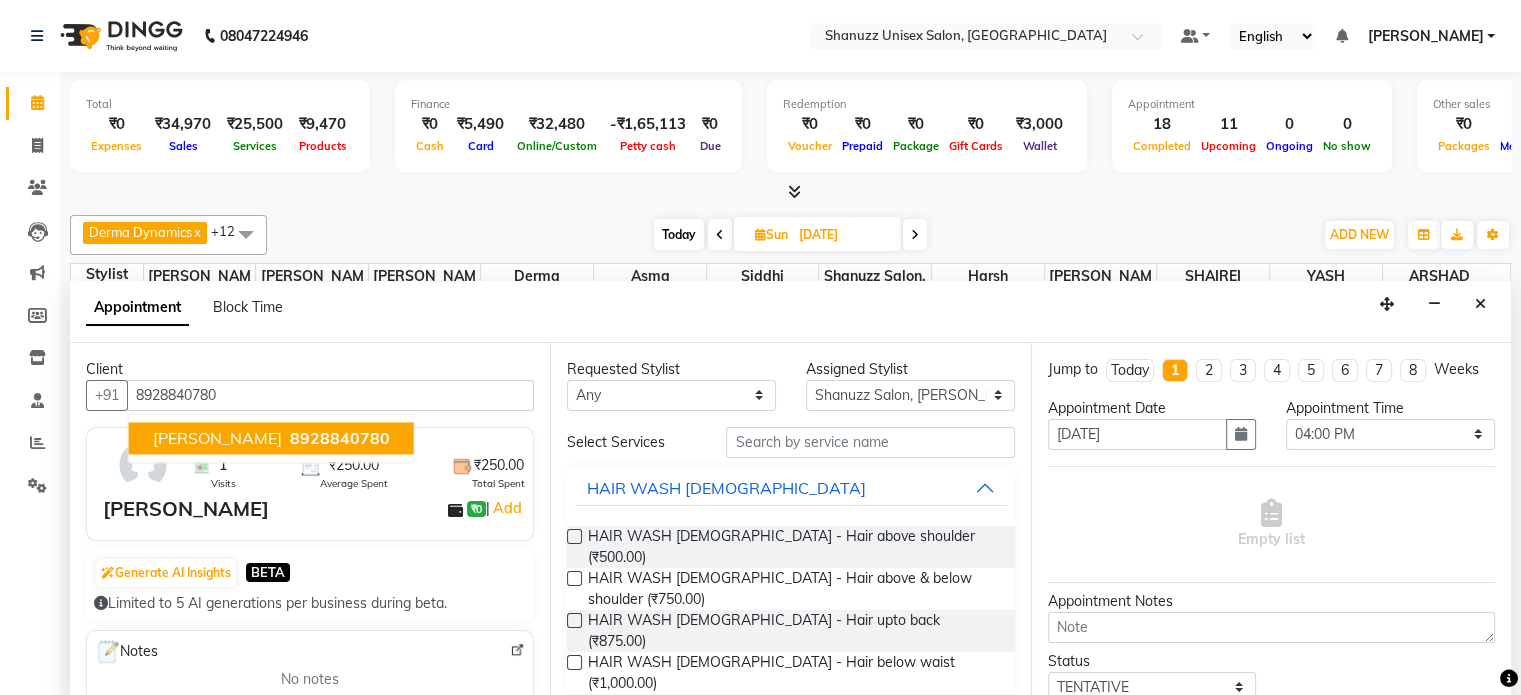 click on "AMAIRA KHAN" at bounding box center [217, 438] 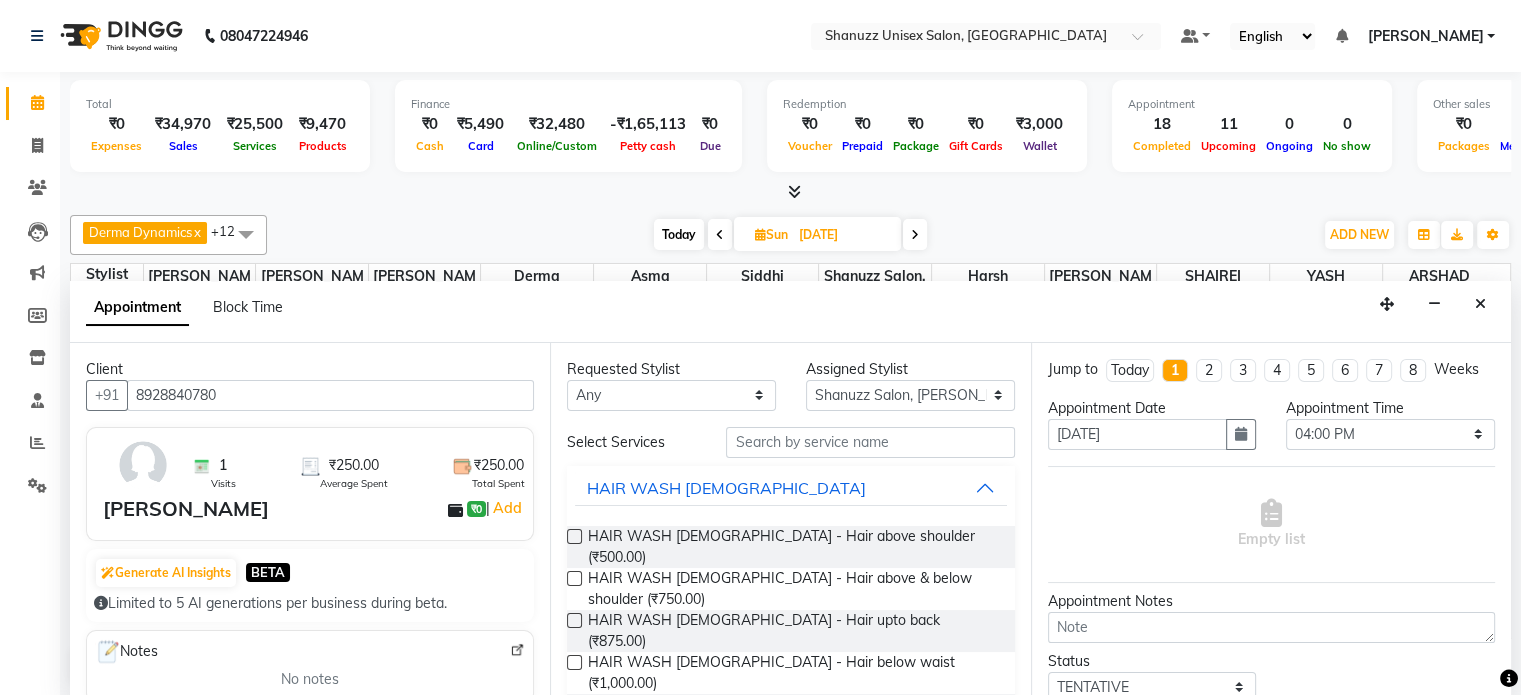 type on "8928840780" 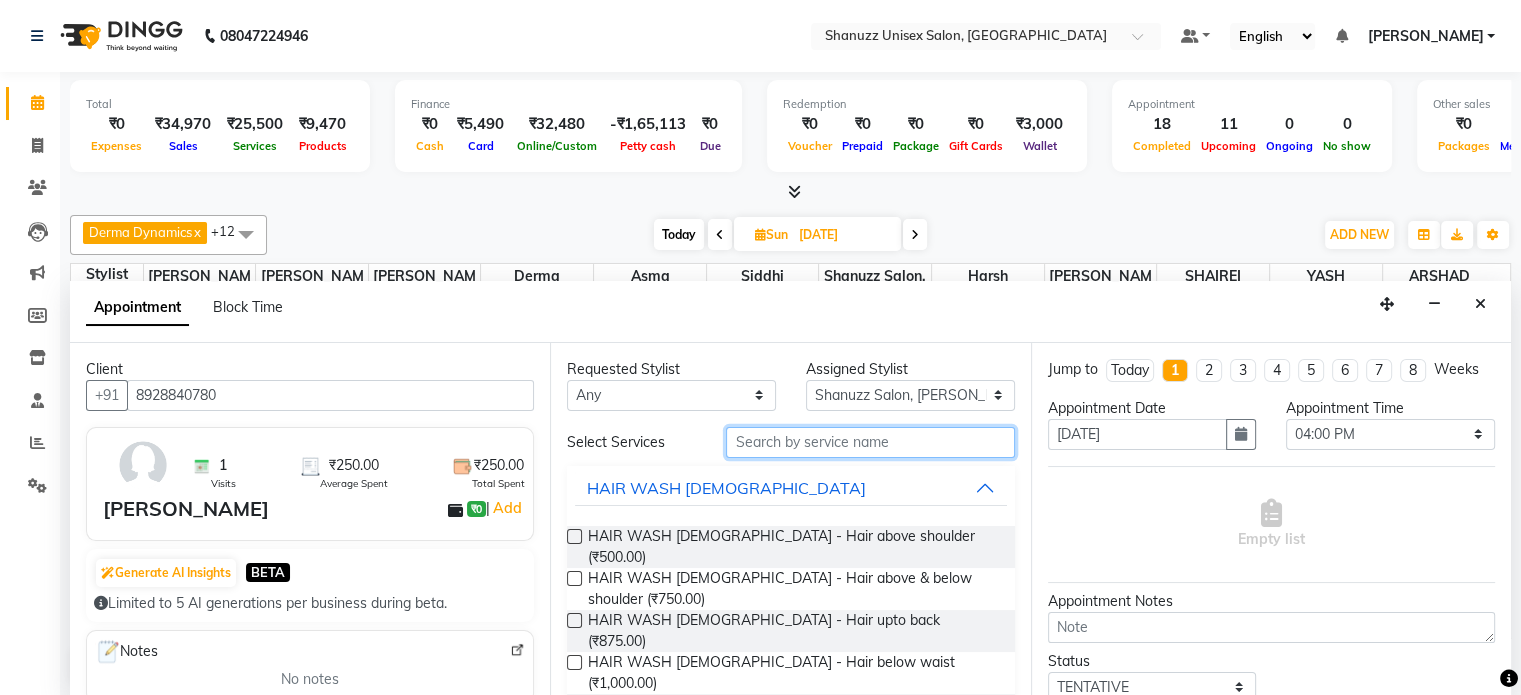 click at bounding box center [870, 442] 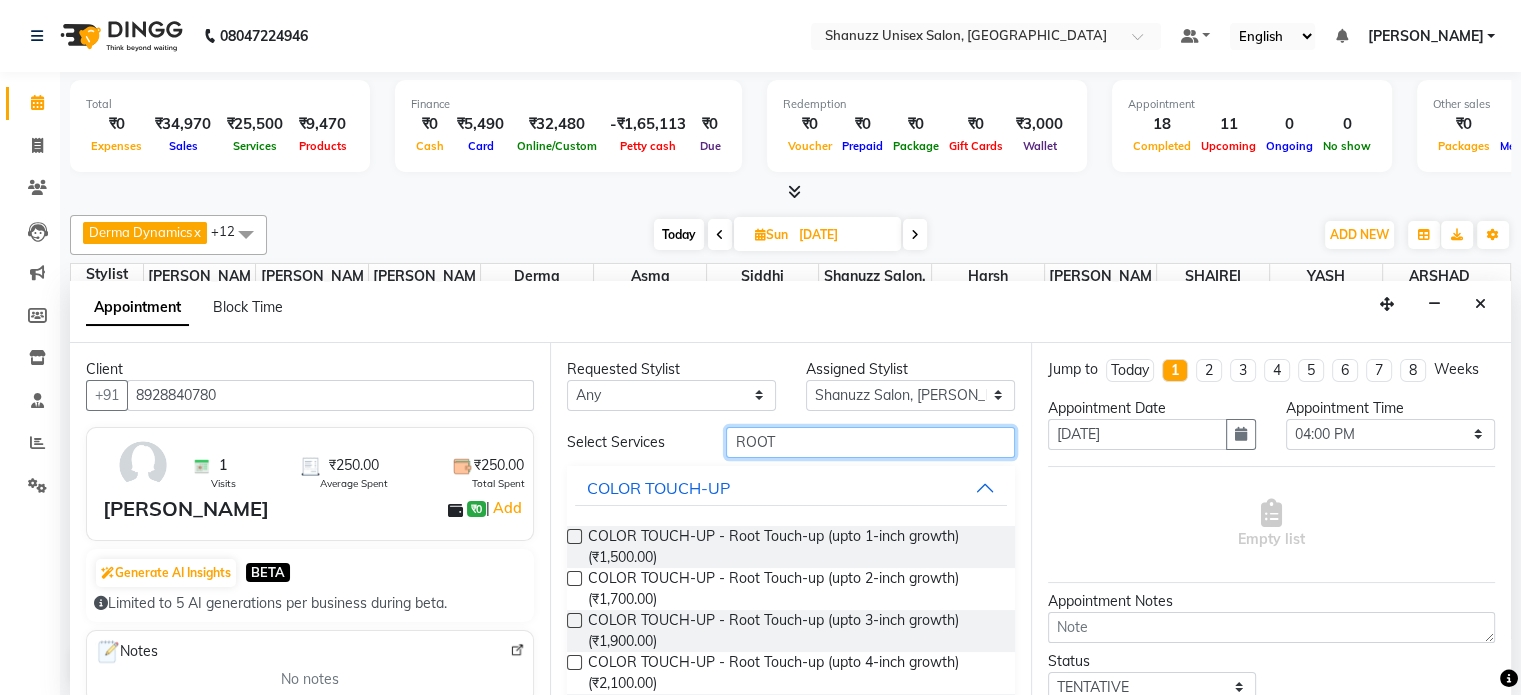 type on "ROOT" 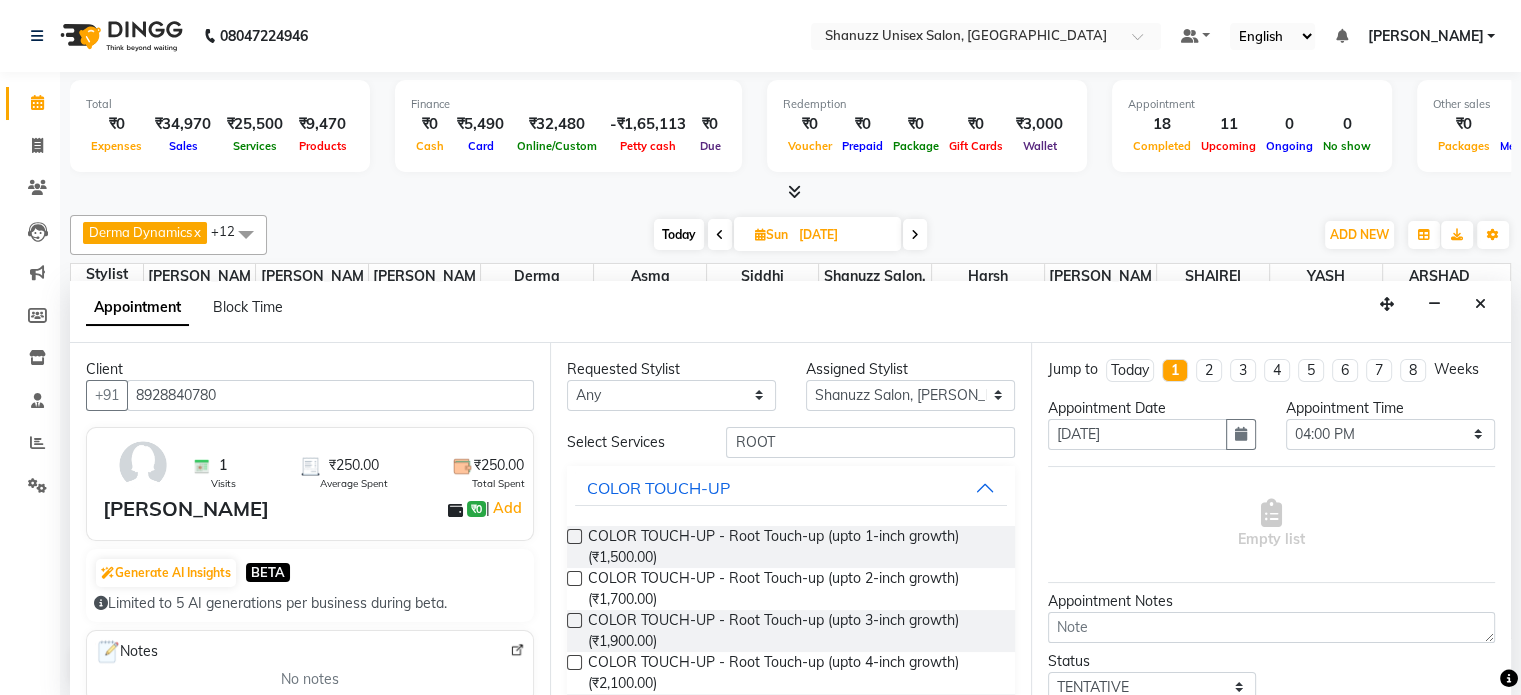 click at bounding box center [574, 536] 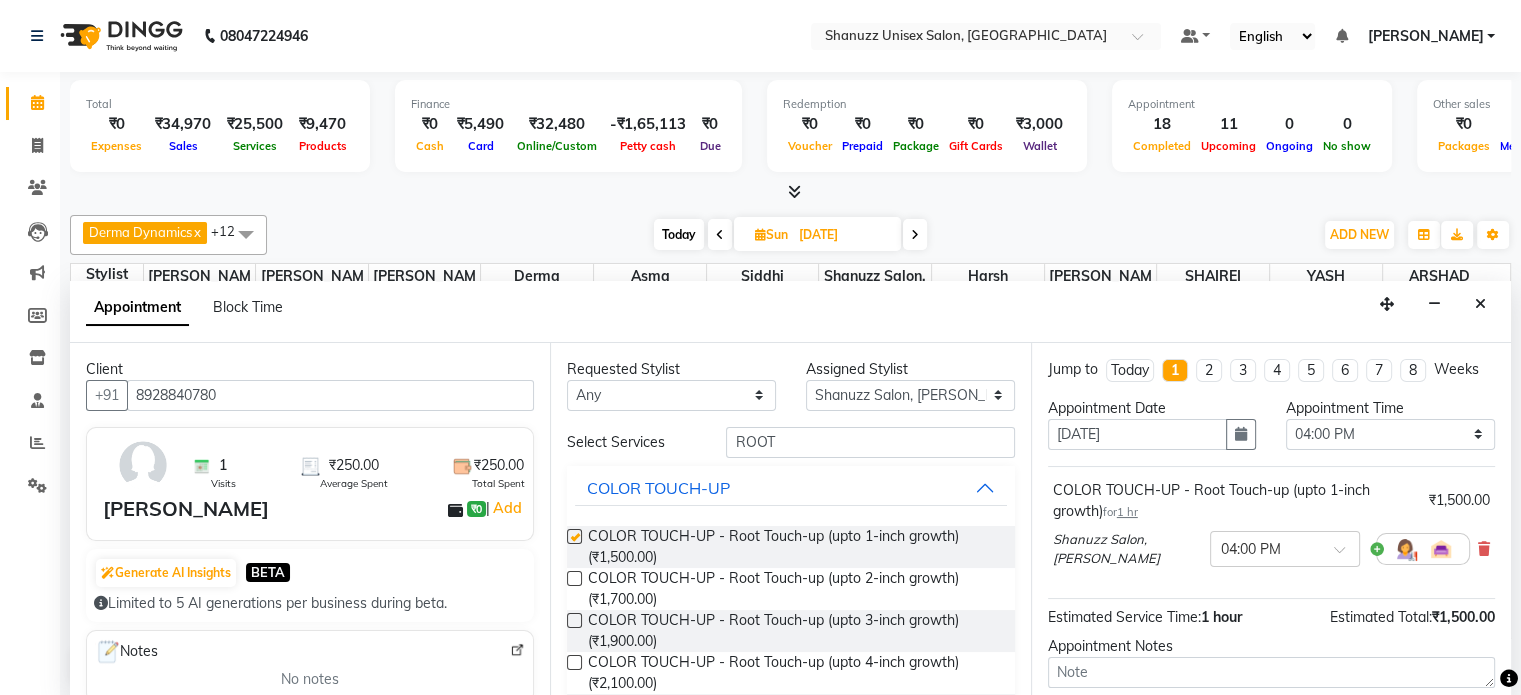 checkbox on "false" 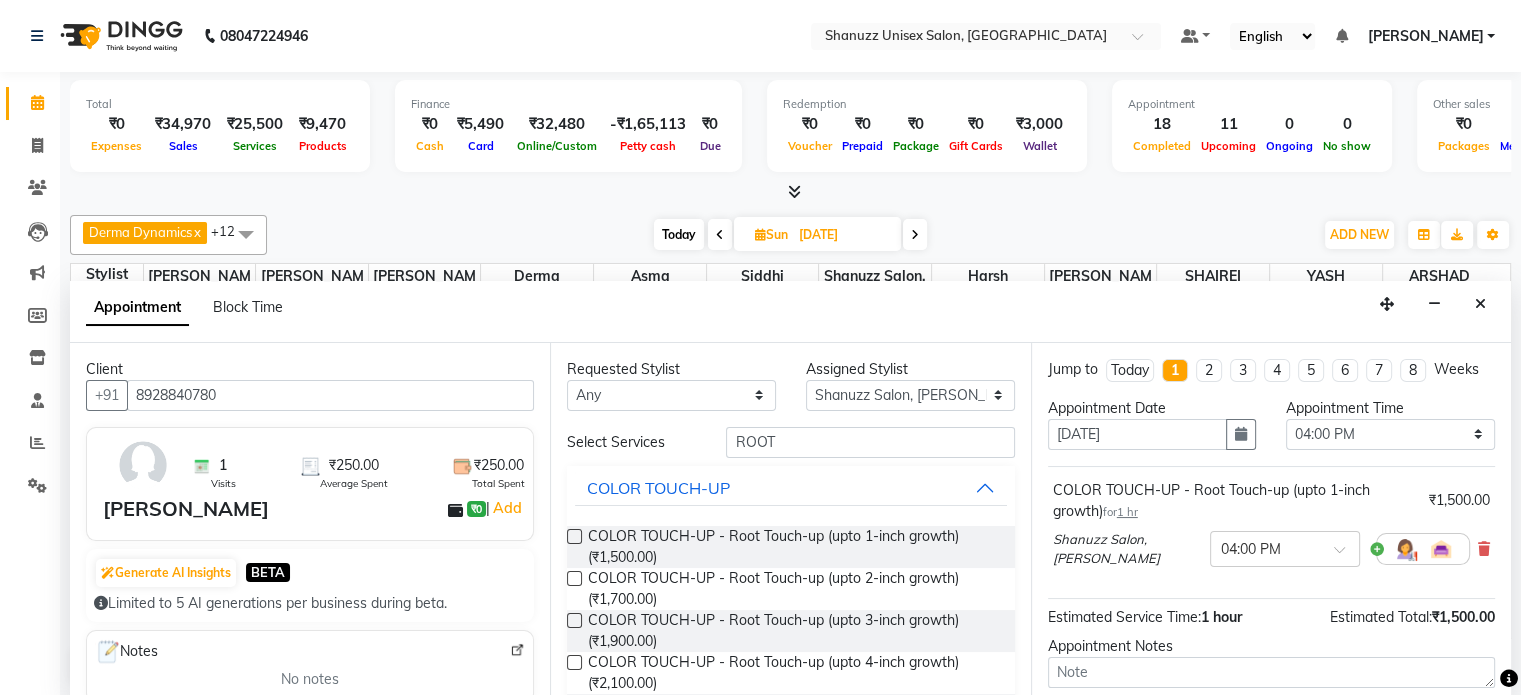 scroll, scrollTop: 175, scrollLeft: 0, axis: vertical 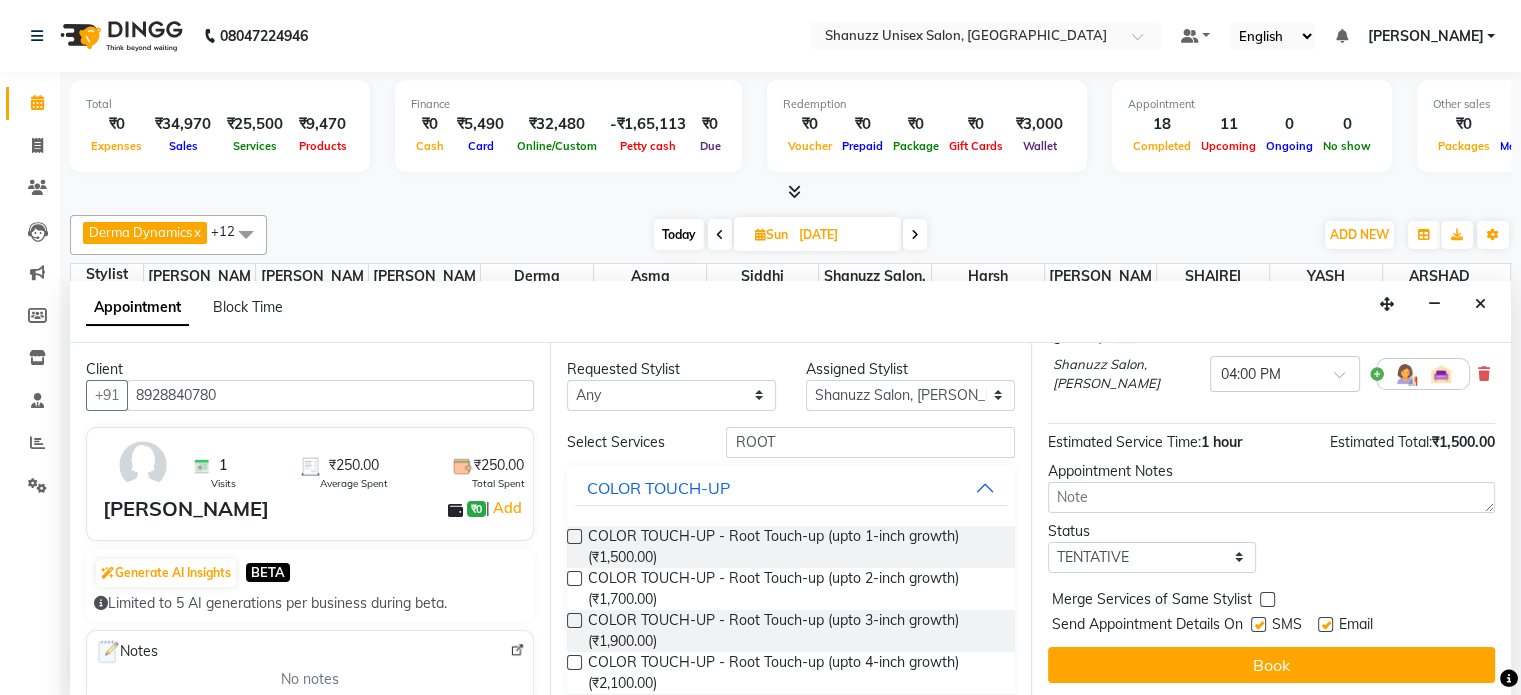 click at bounding box center [1258, 624] 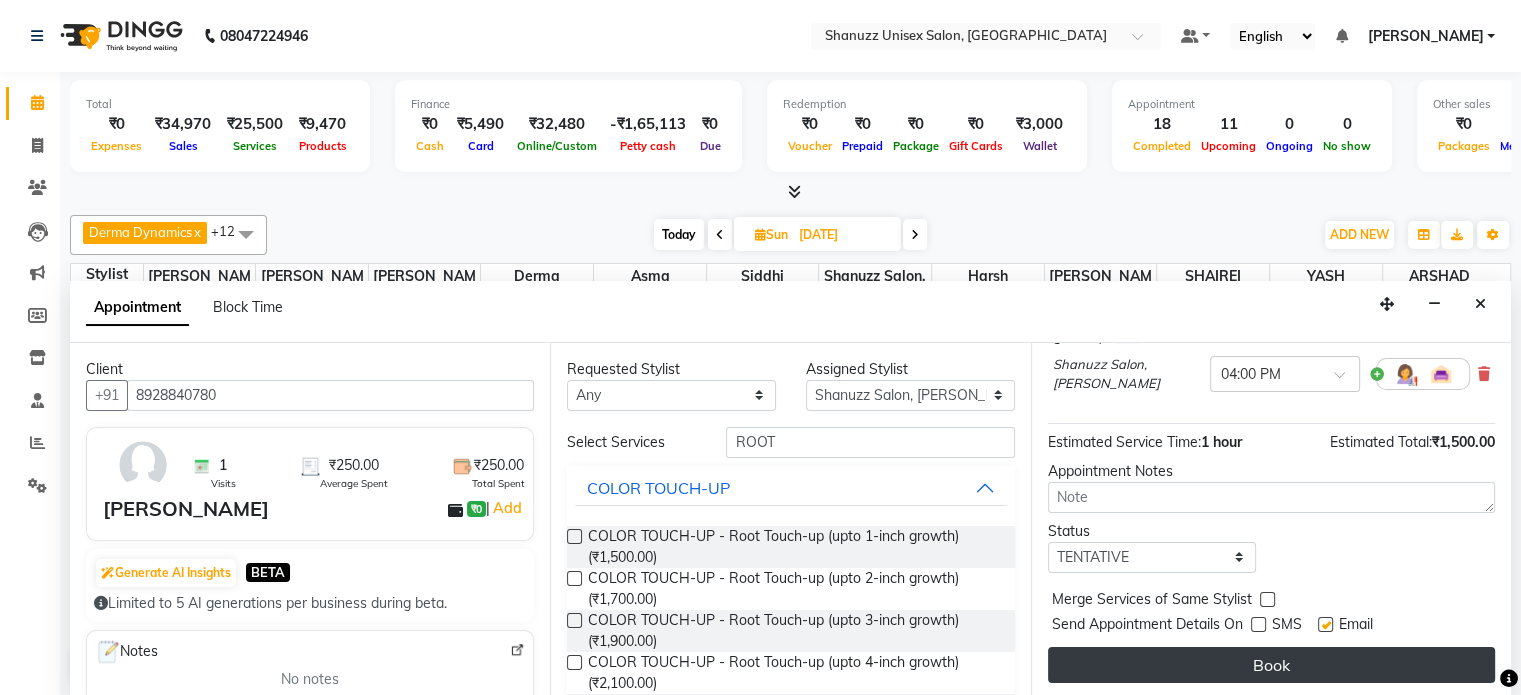 click on "Book" at bounding box center [1271, 665] 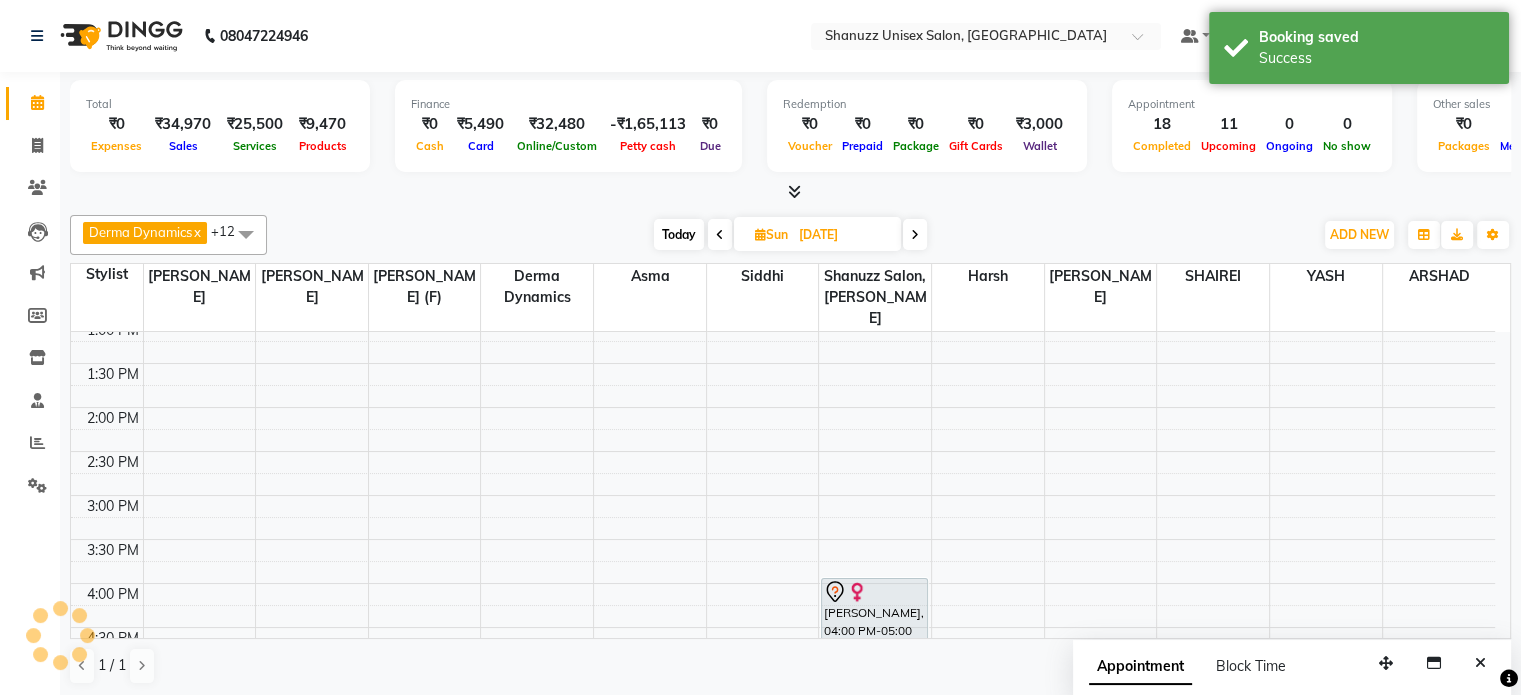 scroll, scrollTop: 0, scrollLeft: 0, axis: both 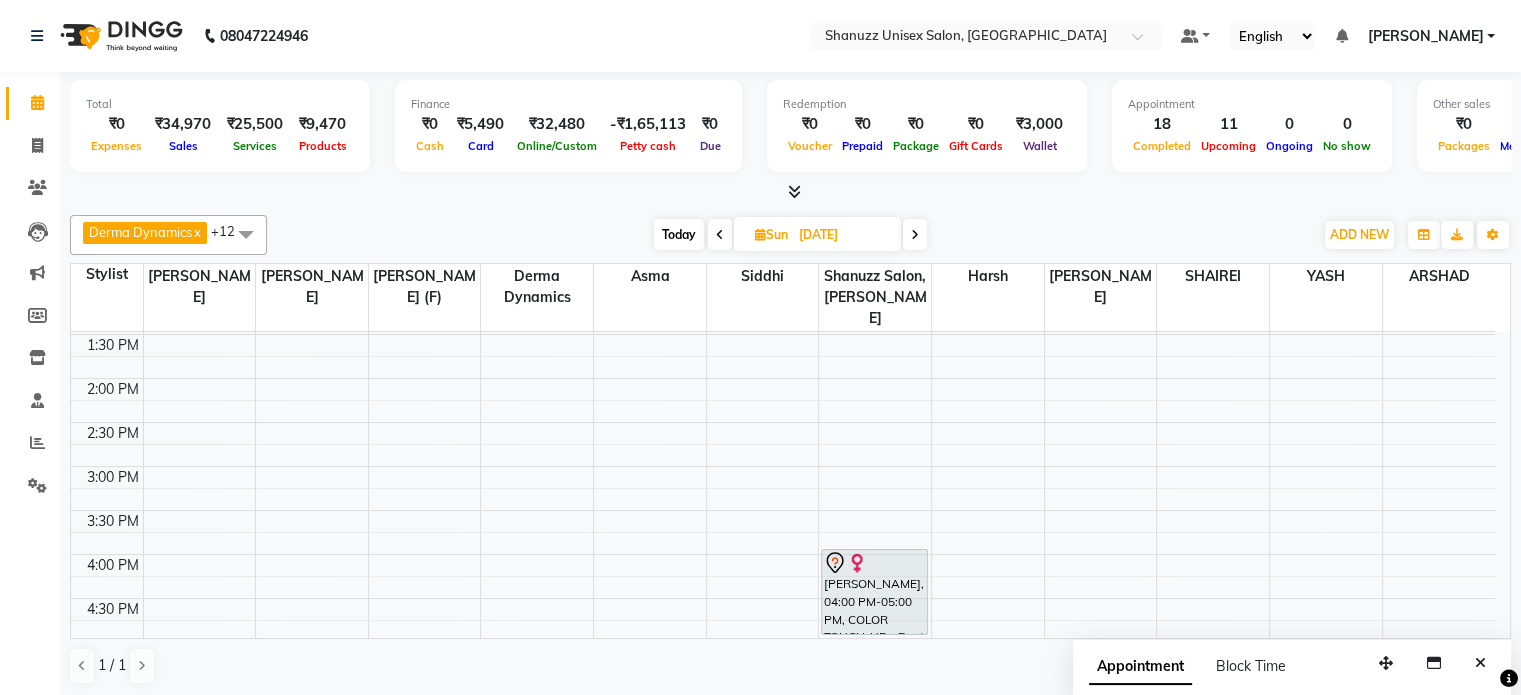 click on "Today" at bounding box center (679, 234) 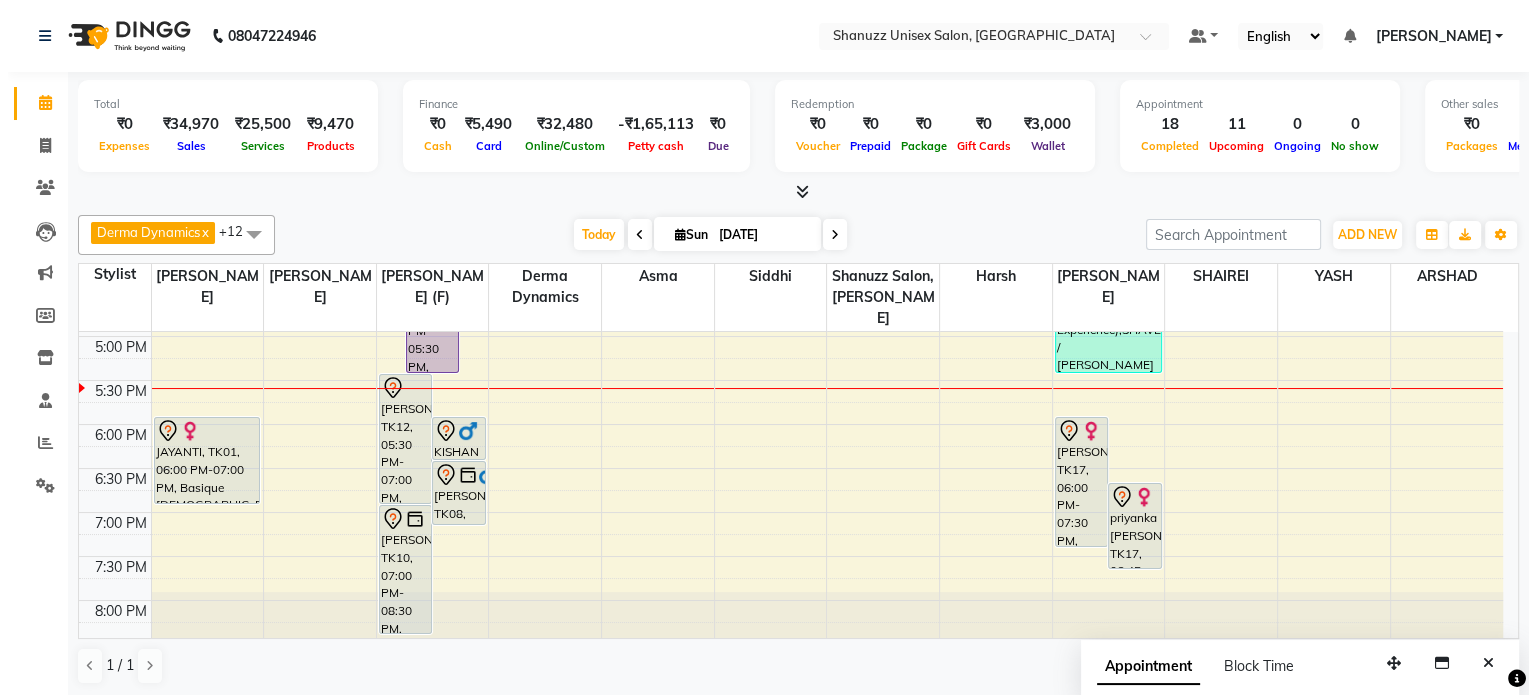 scroll, scrollTop: 718, scrollLeft: 0, axis: vertical 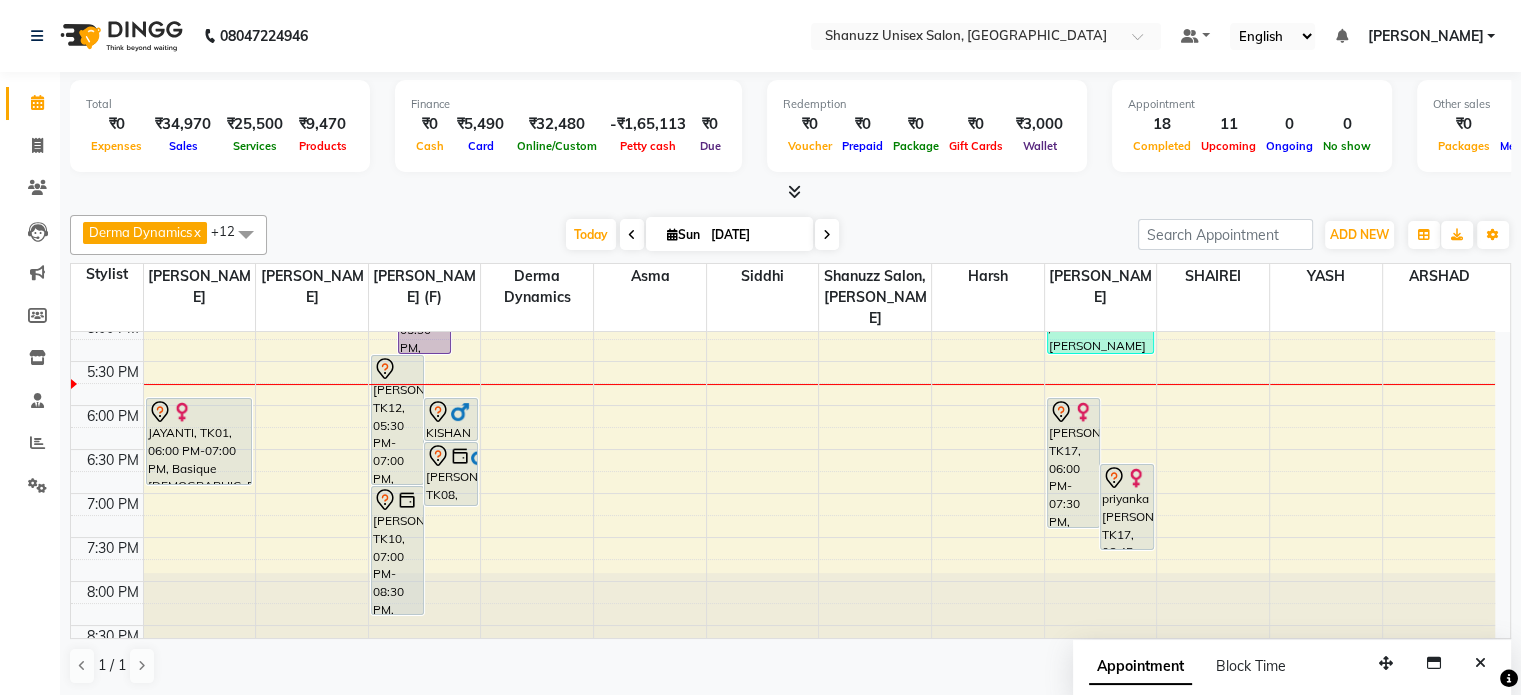 click on "9:00 AM 9:30 AM 10:00 AM 10:30 AM 11:00 AM 11:30 AM 12:00 PM 12:30 PM 1:00 PM 1:30 PM 2:00 PM 2:30 PM 3:00 PM 3:30 PM 4:00 PM 4:30 PM 5:00 PM 5:30 PM 6:00 PM 6:30 PM 7:00 PM 7:30 PM 8:00 PM 8:30 PM     MRAGENDRA CHANDEL, TK02, 02:30 PM-04:00 PM, MALE HAIR COLOUR(GLOBAL COLOR) - Medium             JAYANTI, TK01, 06:00 PM-07:00 PM, Basique FEMALE Haircut - By Seasoned Hairdresser (10+ Years of Experience)     HUSSAIN, TK18, 01:45 PM-02:45 PM, Basique MALE Haircut - By Seasoned Hairdresser (10+ Years of Experience)     YASH, TK21, 04:00 PM-05:00 PM, Basique MALE Haircut - By Experienced Hairdresser (3+ Years of Experience)     VENKATESH VENNA, TK06, 01:30 PM-03:00 PM, Basique MALE Haircut - By Shanuzz (18+ Years of Experience)
DR.YASHODA SOLANKI, TK09, 02:00 PM-04:00 PM, GLOBAL COLOR - Hair below waist     NIRVAN SHAH, TK03, 03:00 PM-04:00 PM, Basique MALE Haircut - By Shanuzz (18+ Years of Experience)" at bounding box center [783, 141] 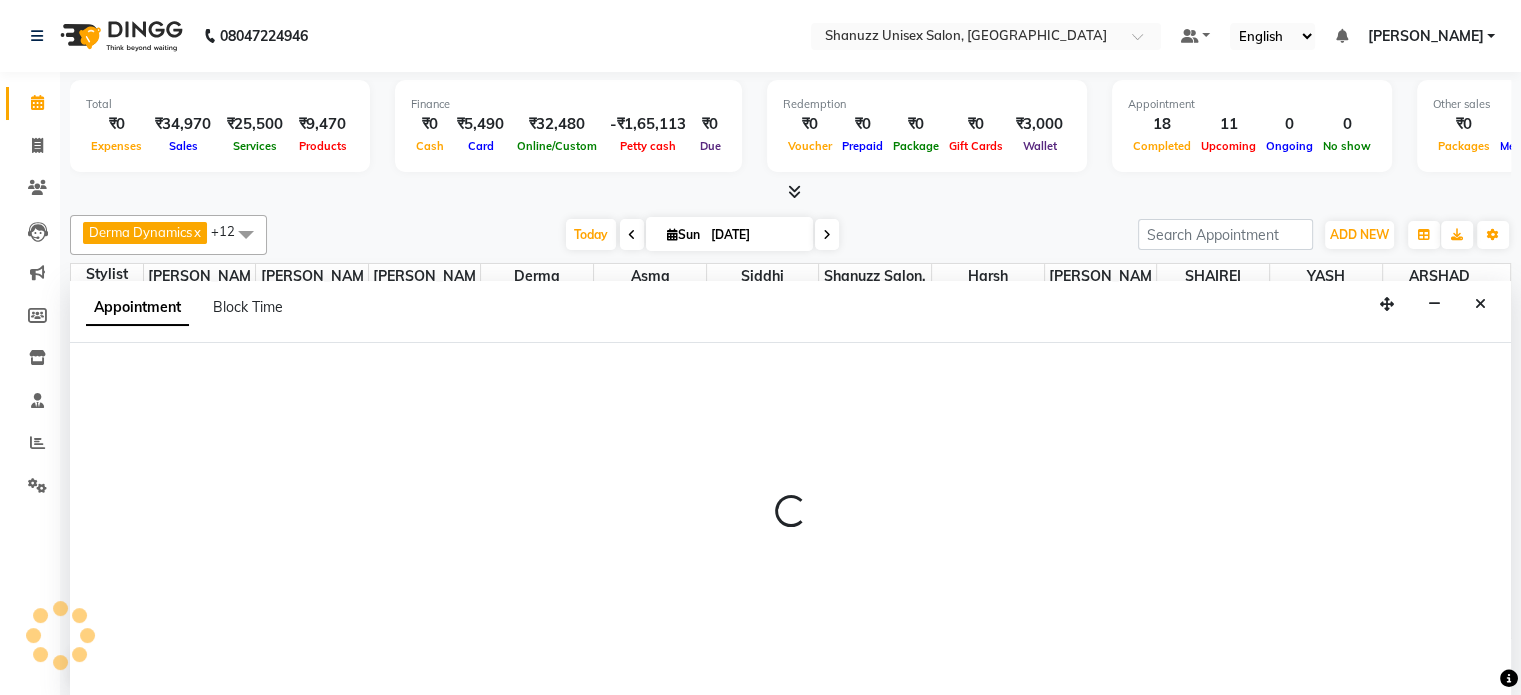 select on "61243" 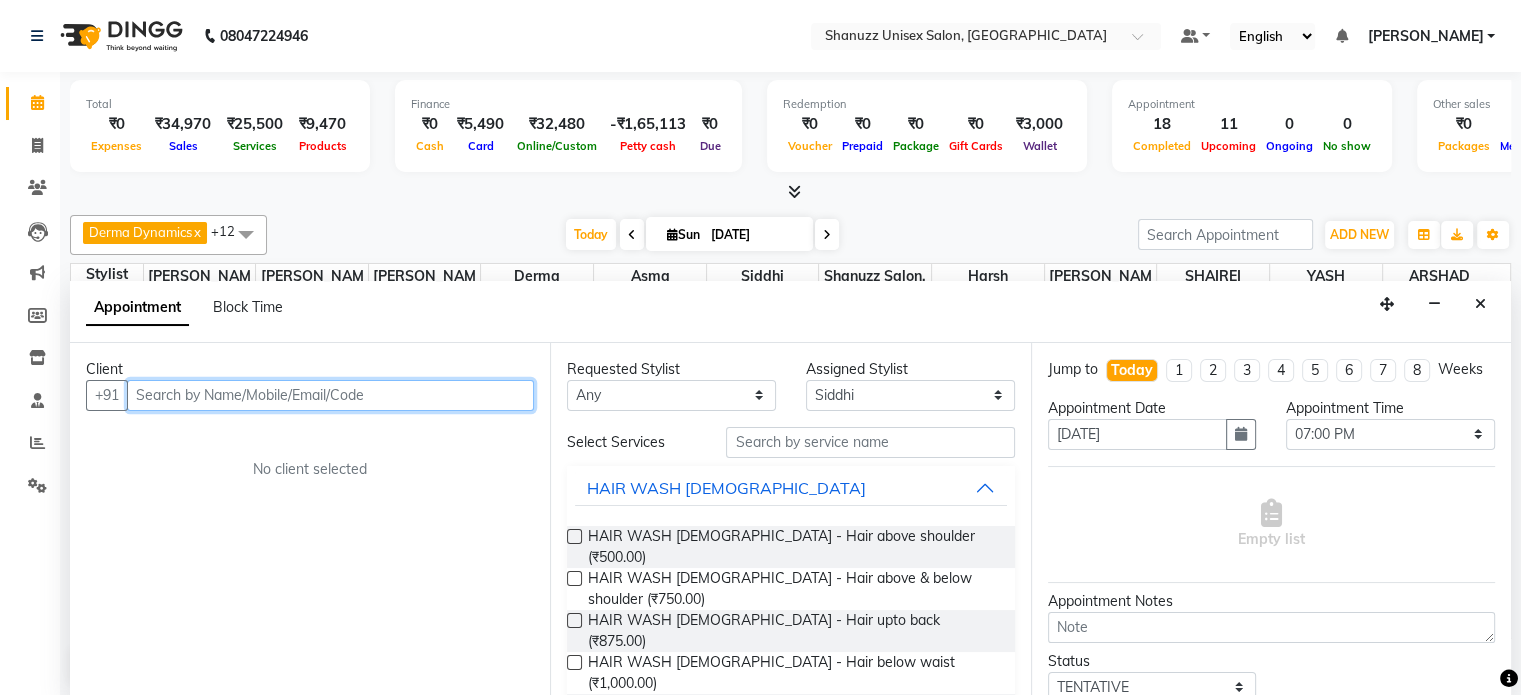 click at bounding box center (330, 395) 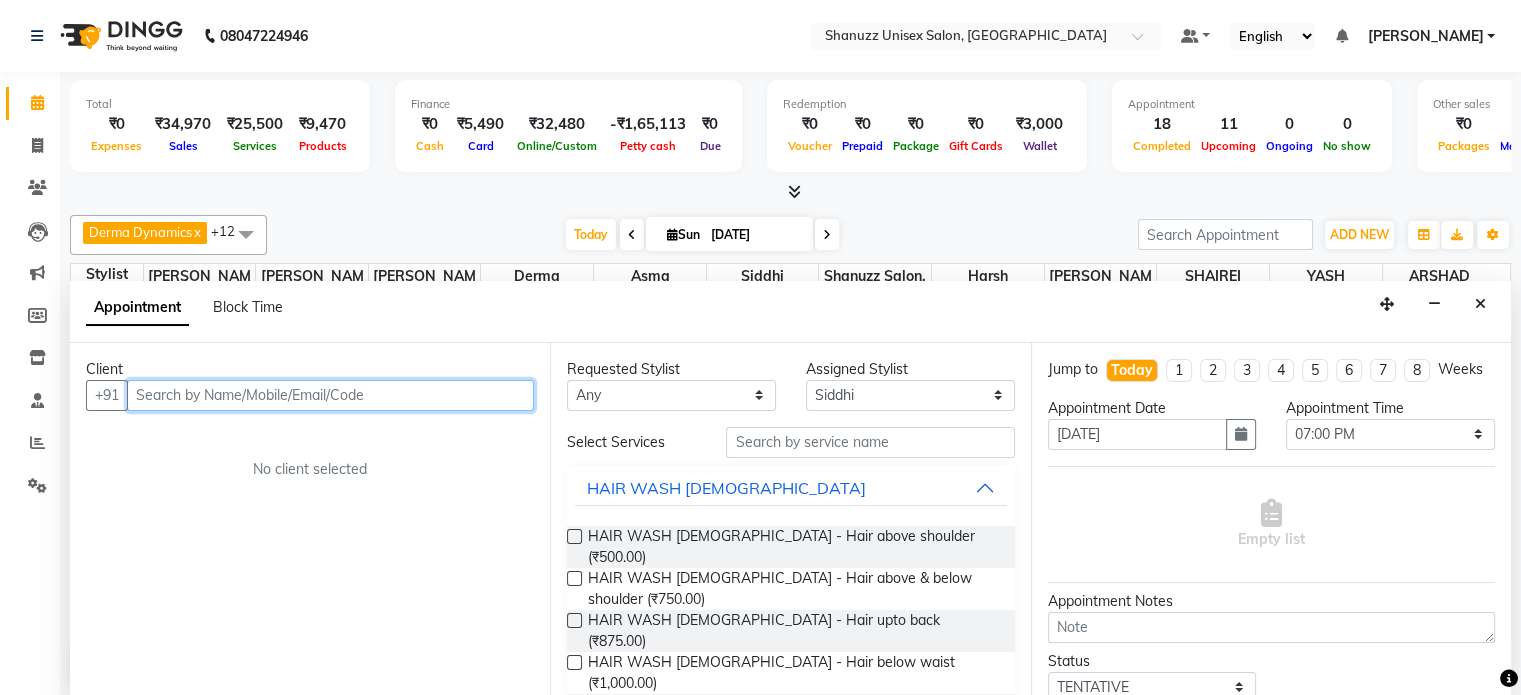 click at bounding box center (330, 395) 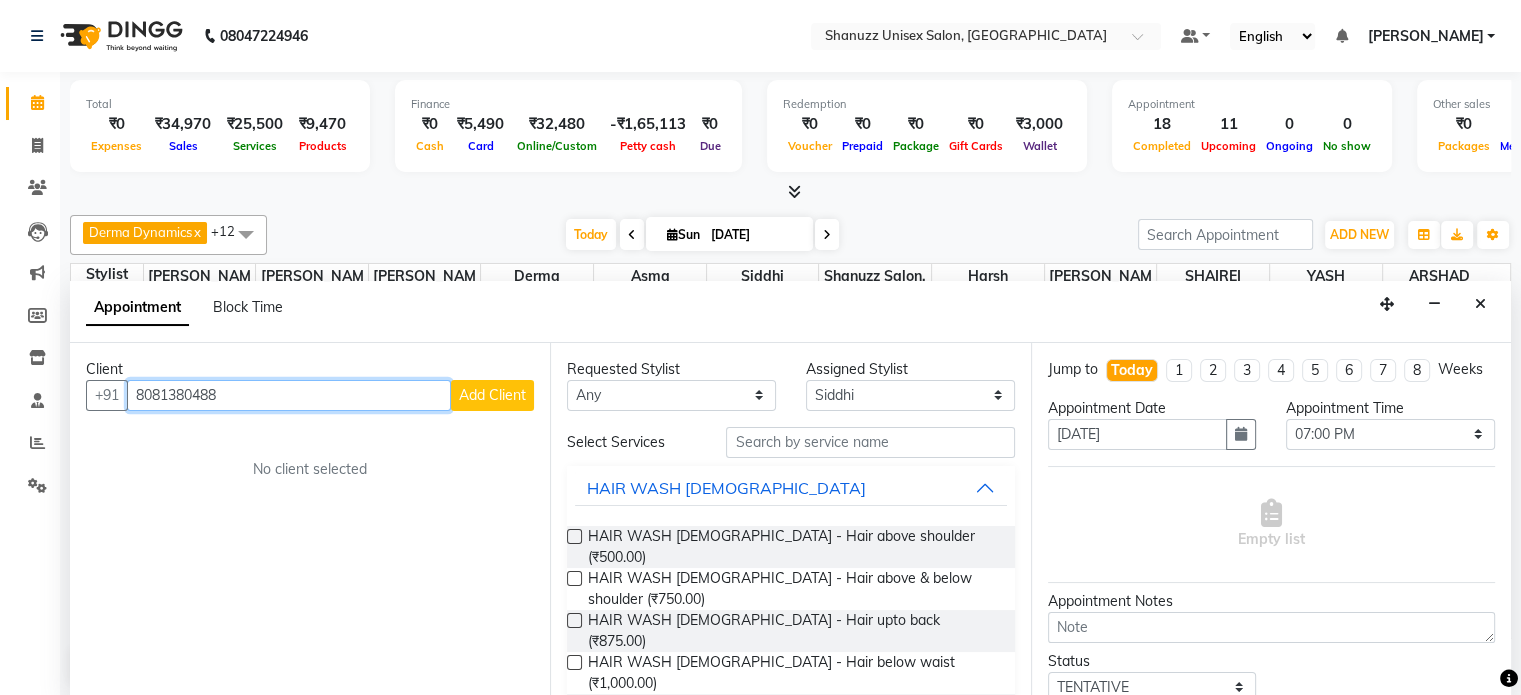 type on "8081380488" 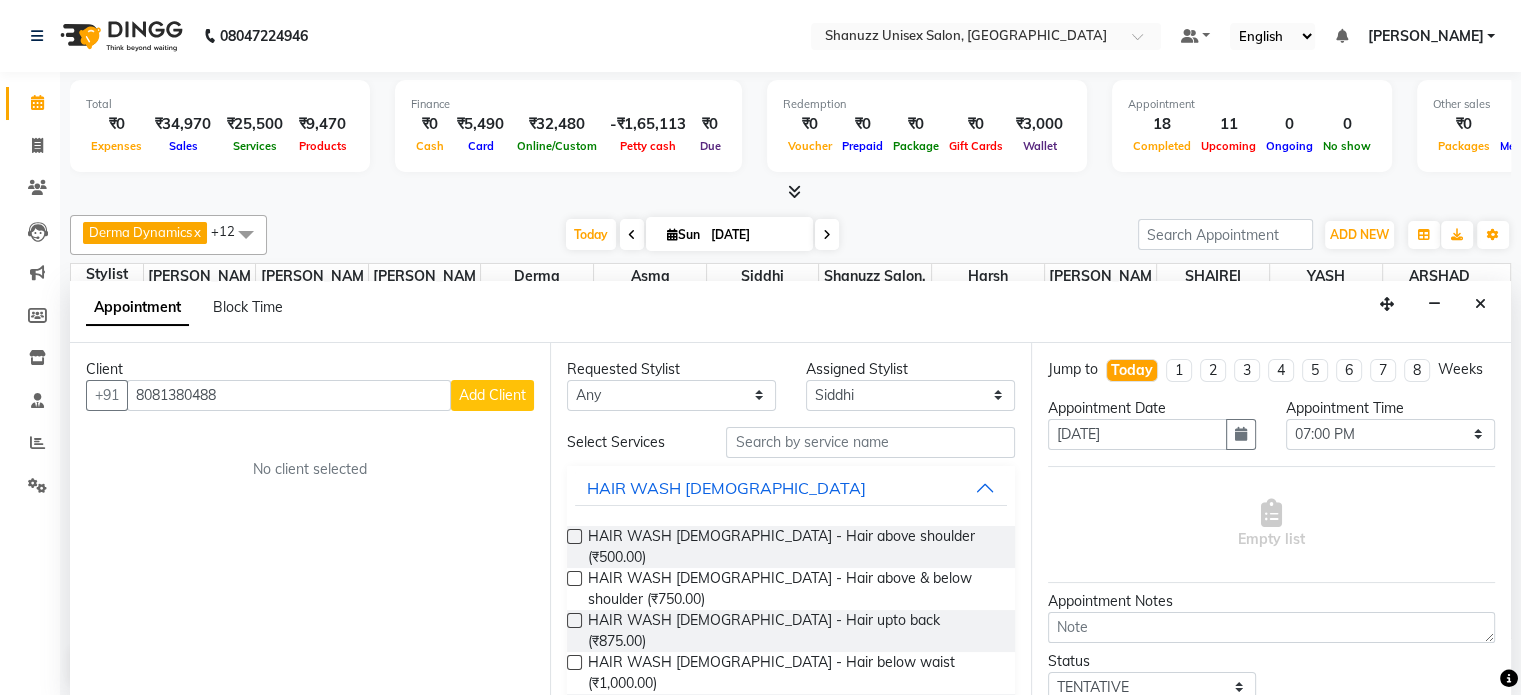 click on "Add Client" at bounding box center (492, 395) 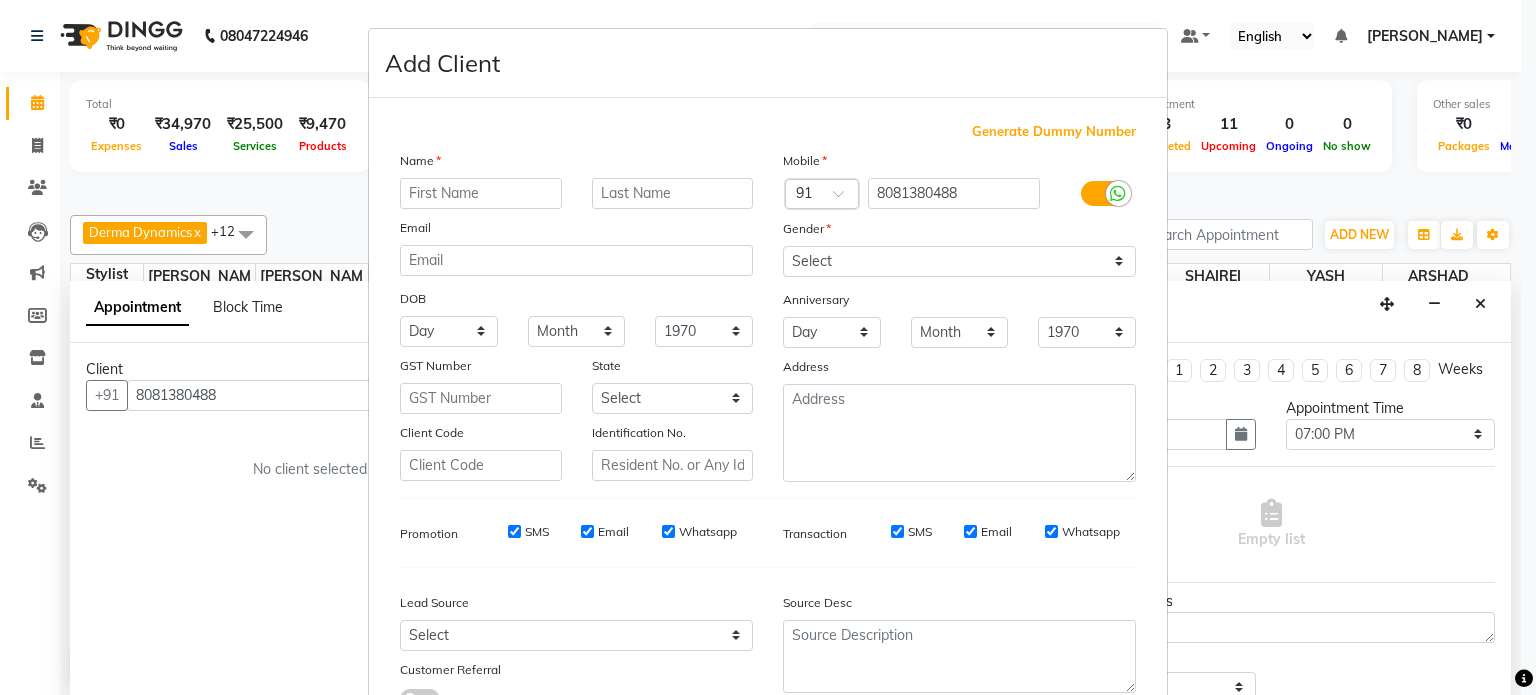 click at bounding box center [481, 193] 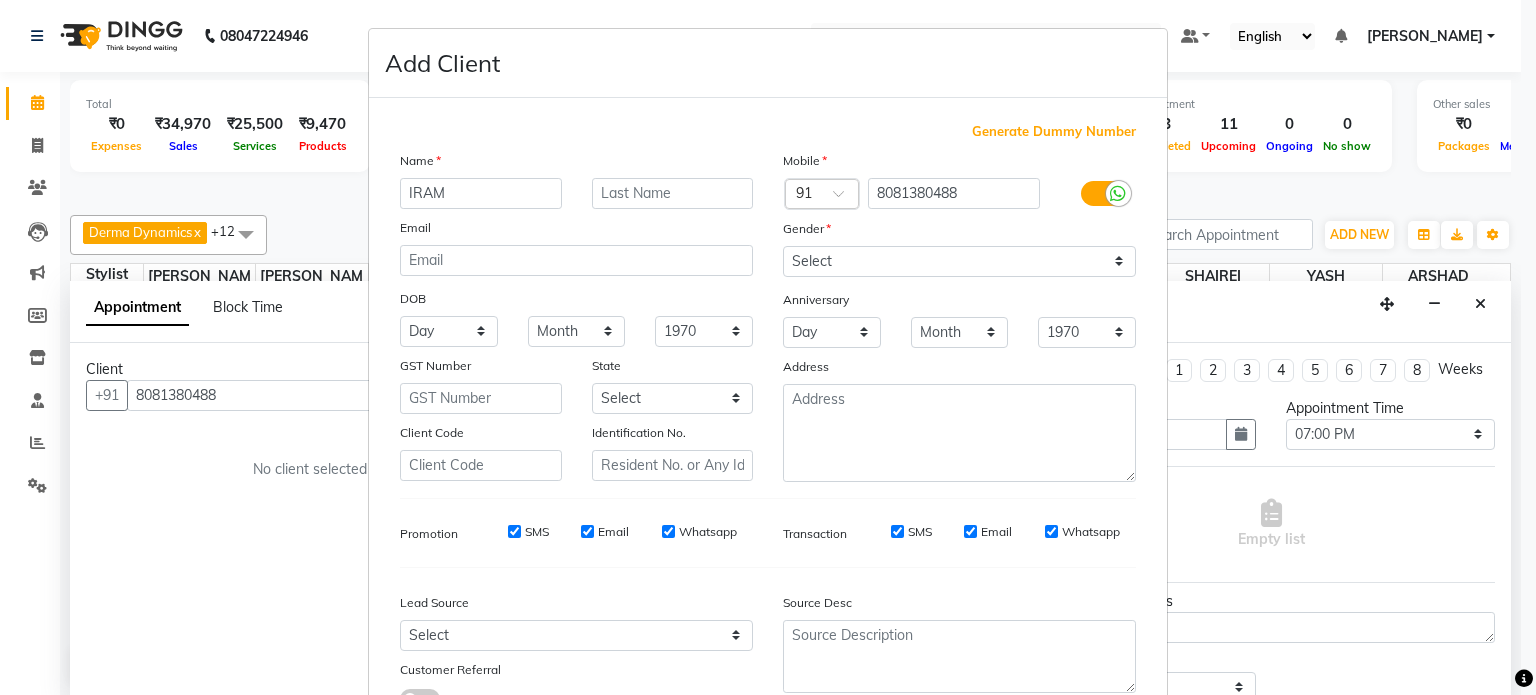 type on "IRAM" 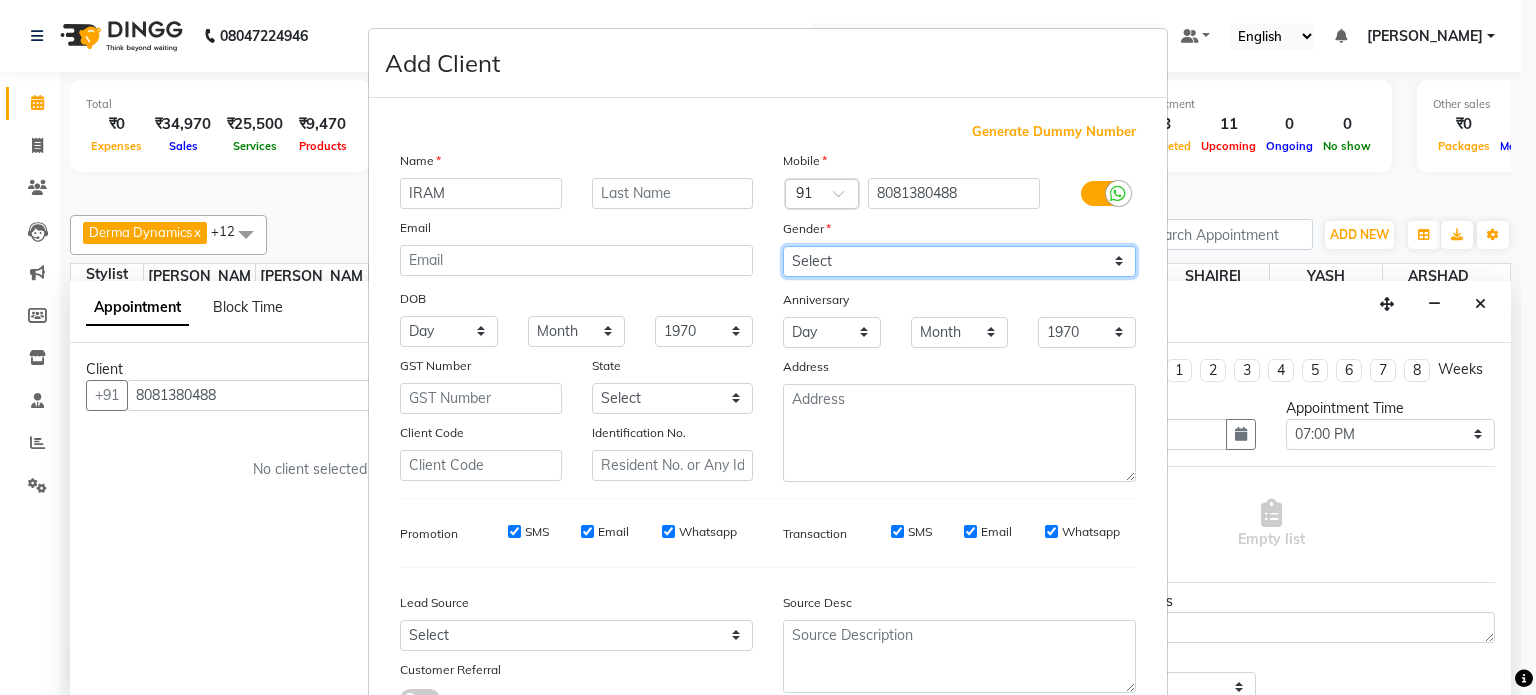 click on "Select Male Female Other Prefer Not To Say" at bounding box center (959, 261) 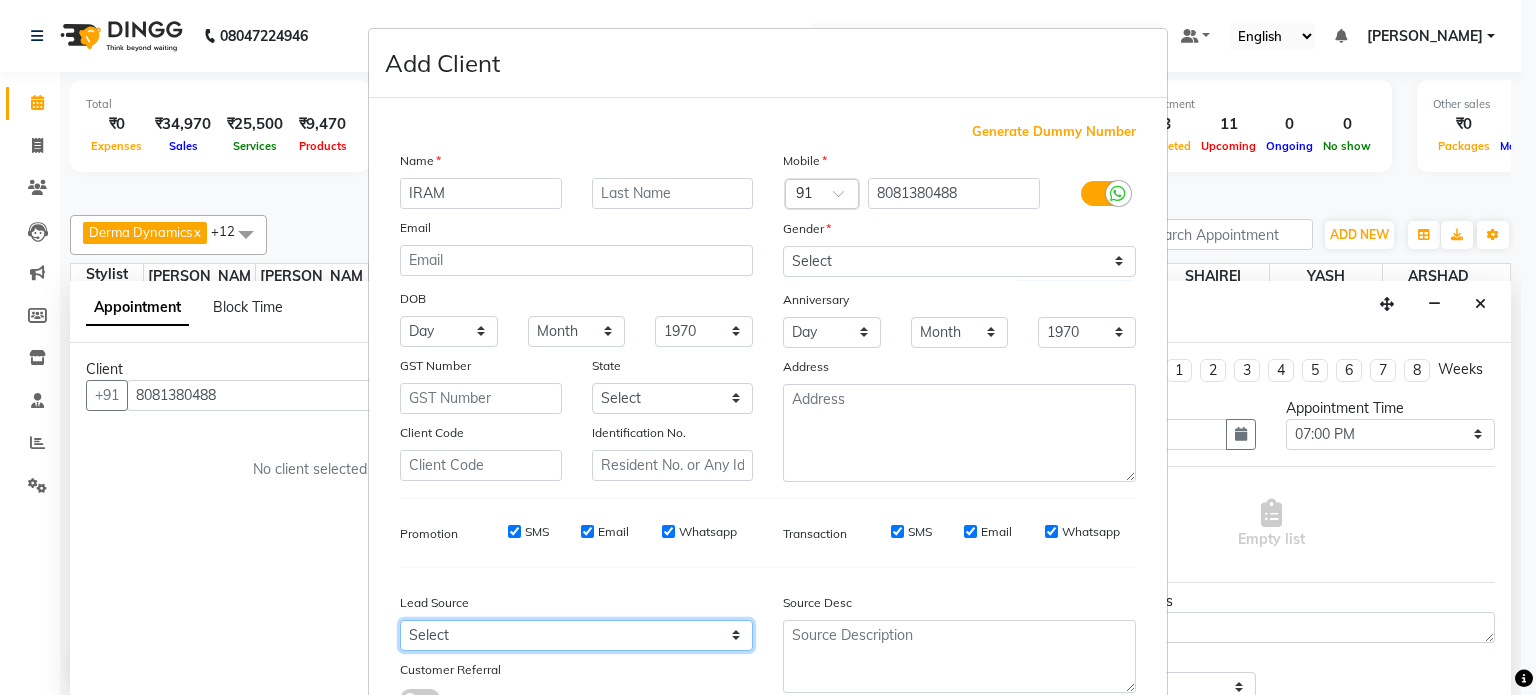 click on "Select Walk-in Referral Internet Friend Word of Mouth Advertisement Facebook JustDial Google Other" at bounding box center [576, 635] 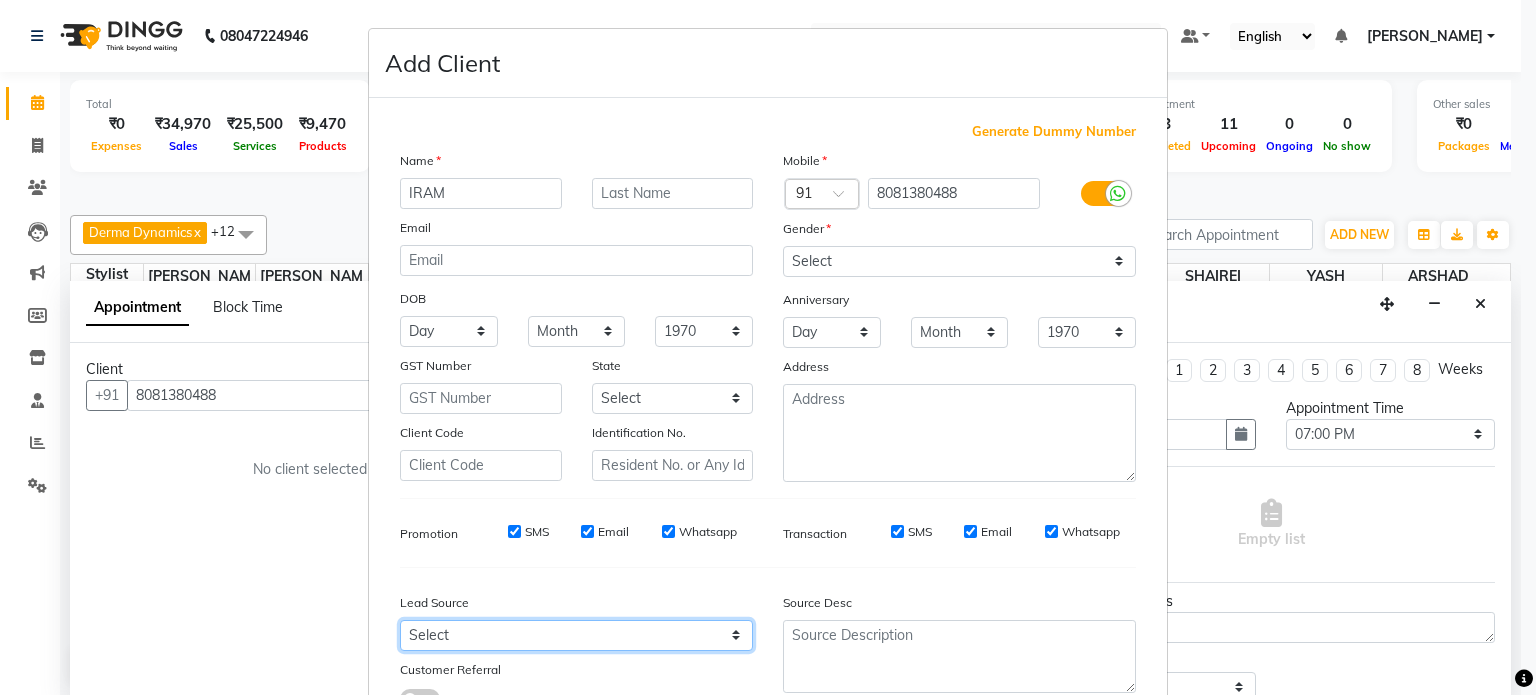 select on "49174" 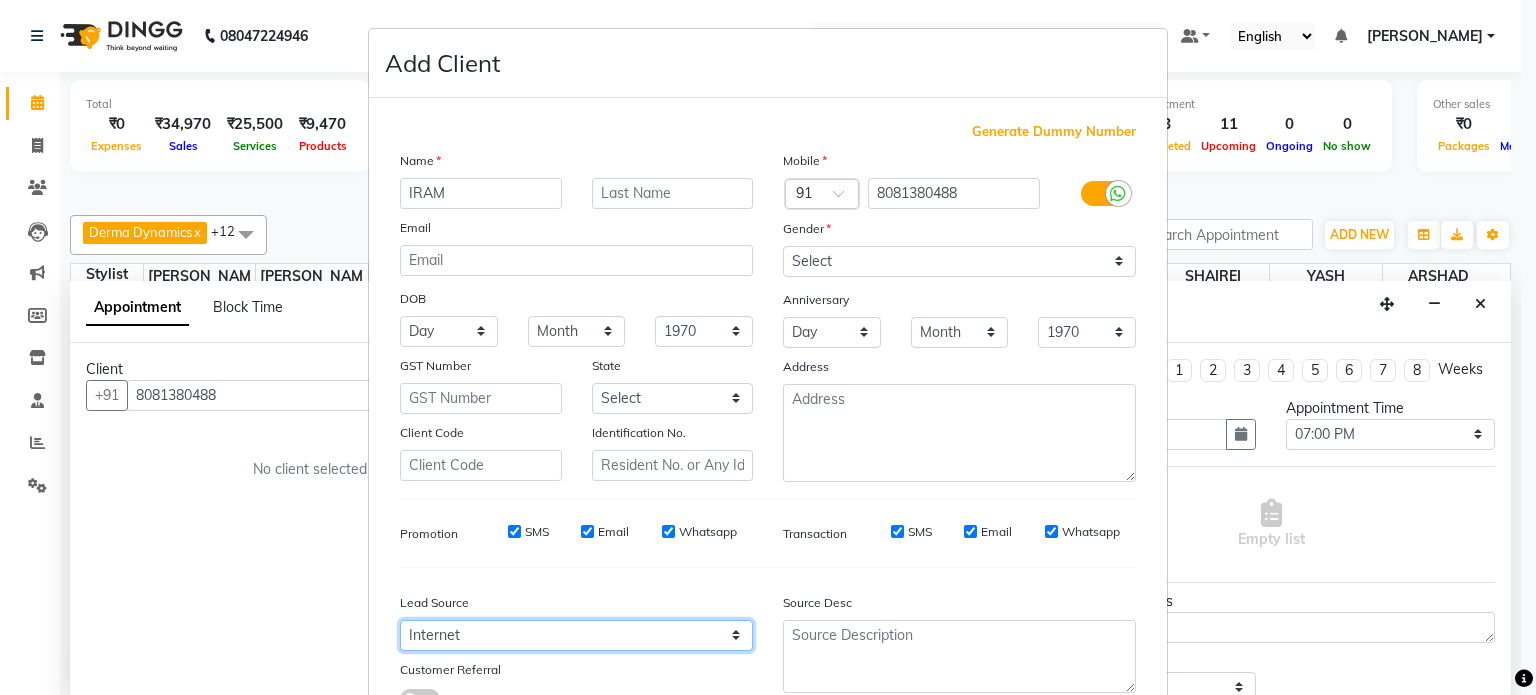 click on "Select Walk-in Referral Internet Friend Word of Mouth Advertisement Facebook JustDial Google Other" at bounding box center (576, 635) 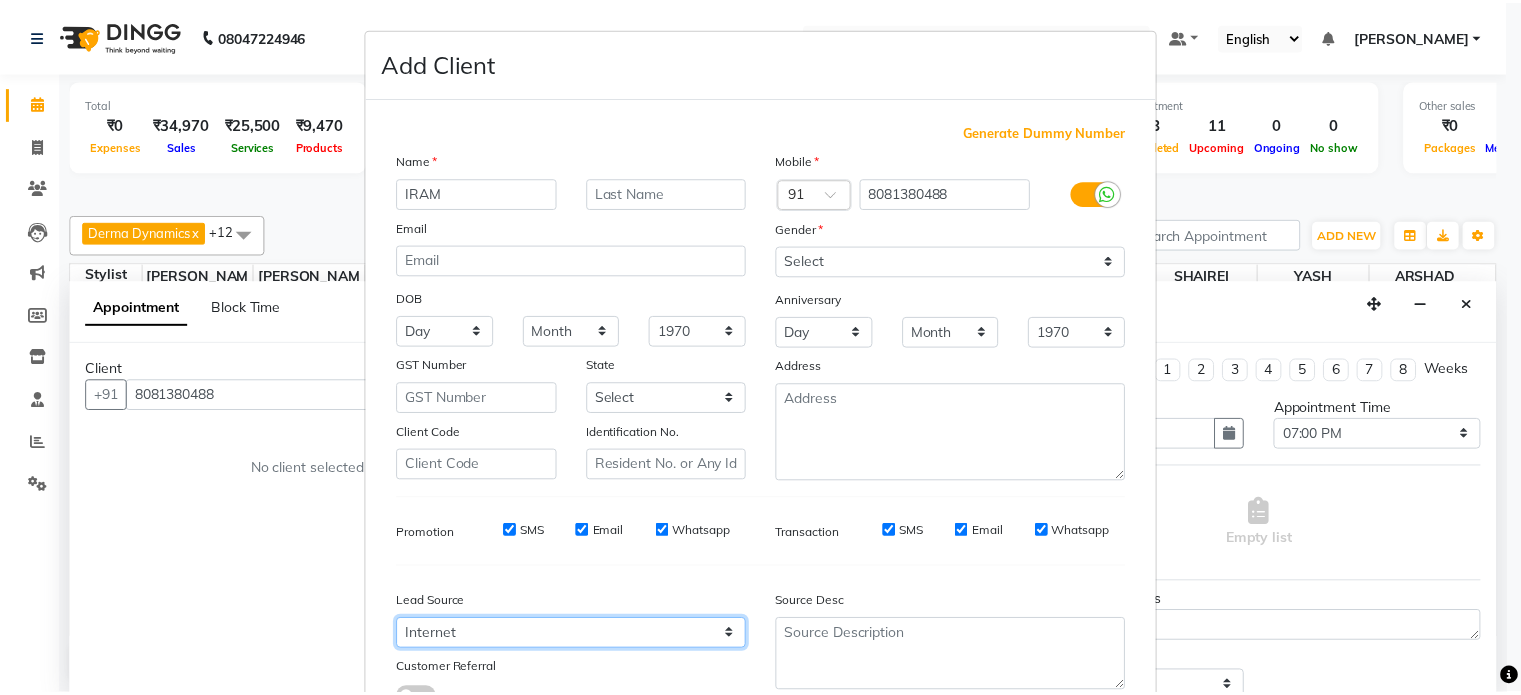 scroll, scrollTop: 161, scrollLeft: 0, axis: vertical 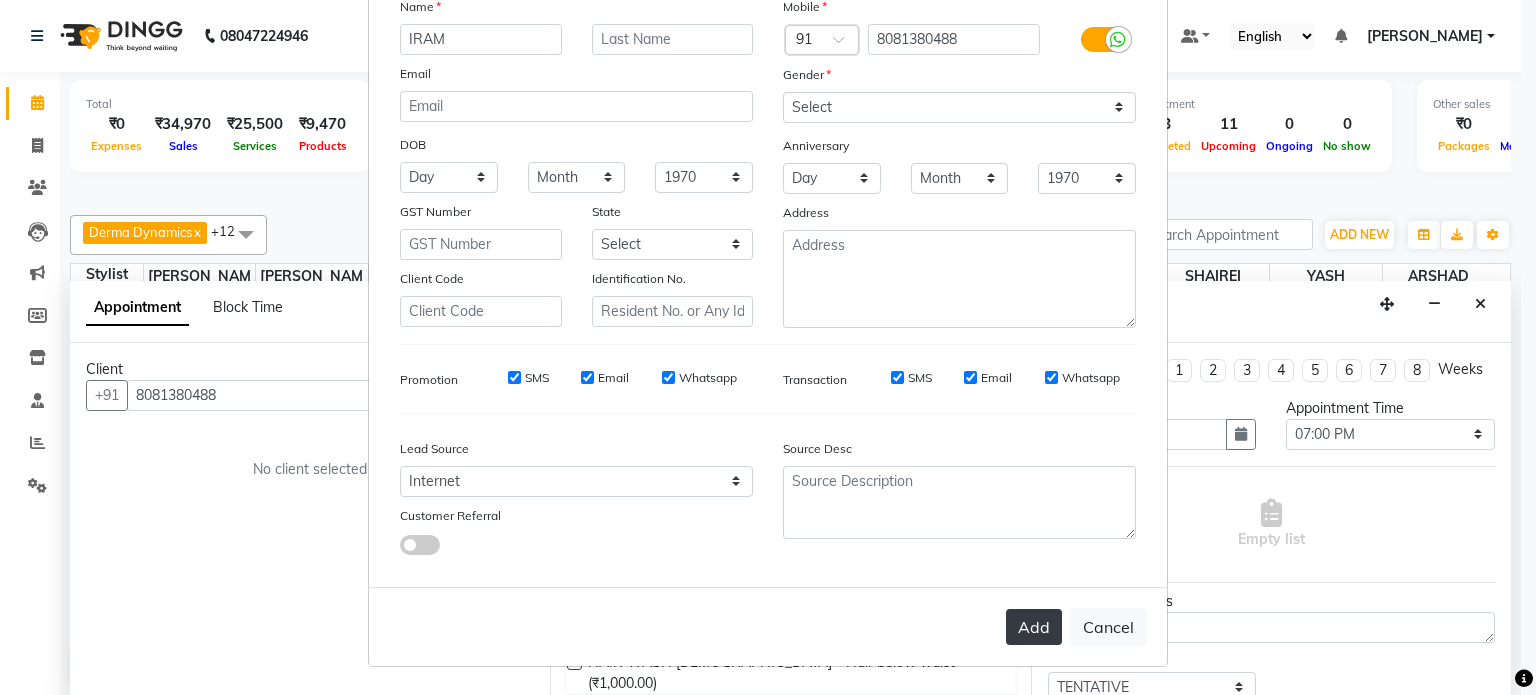 click on "Add" at bounding box center [1034, 627] 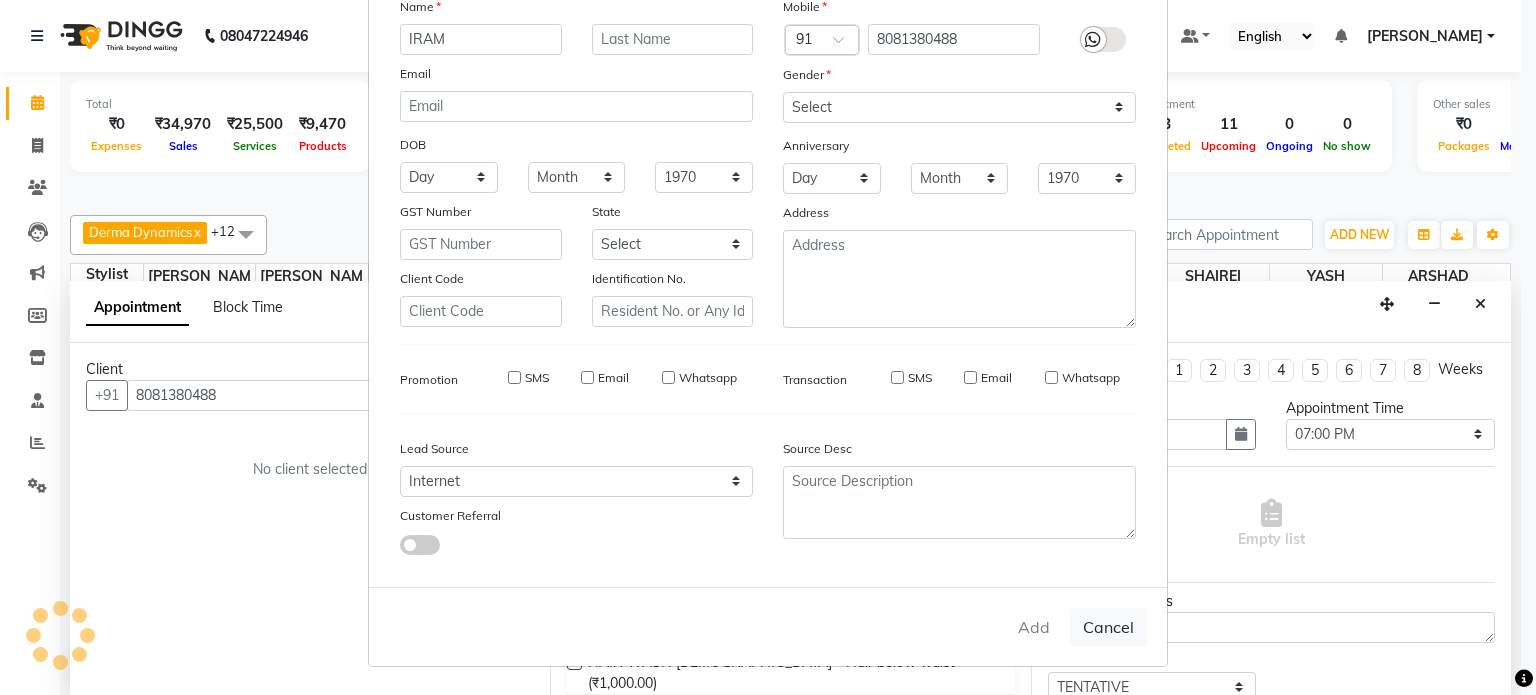 type 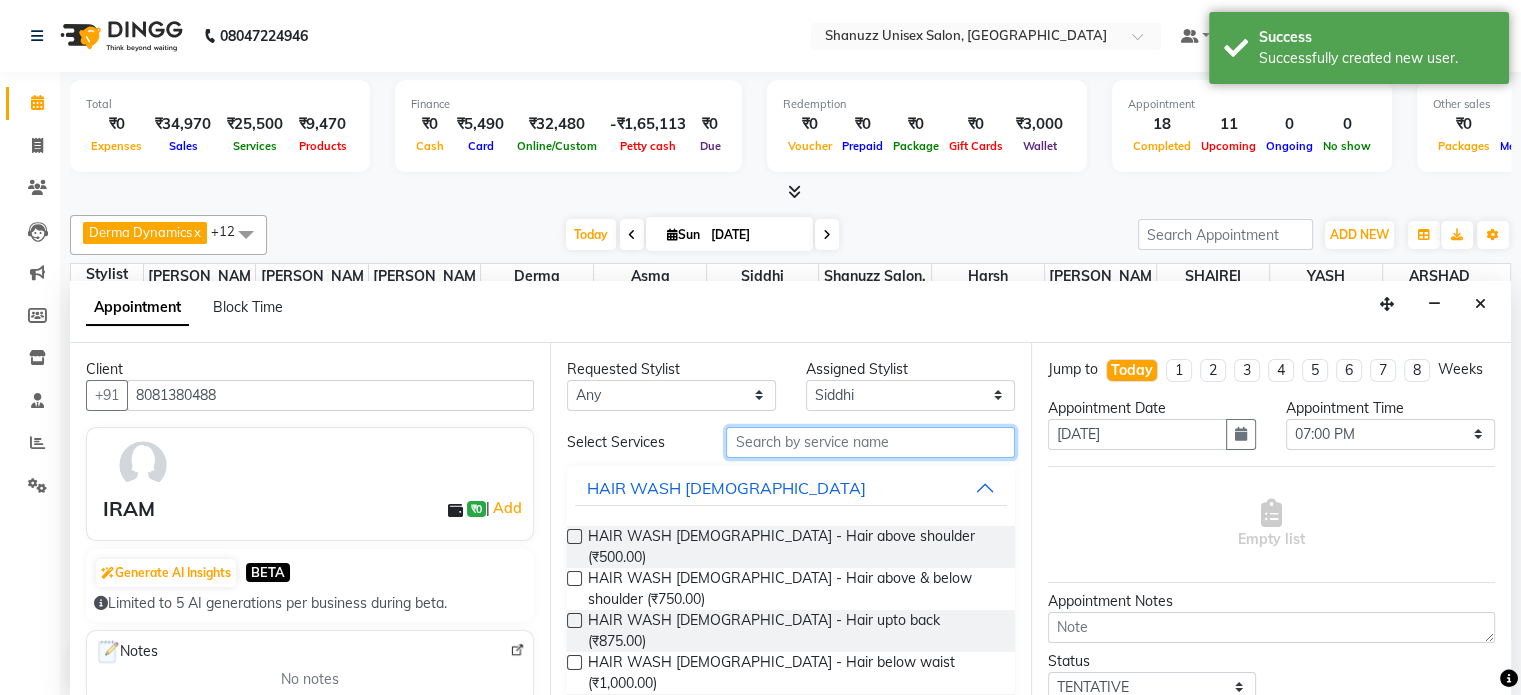click at bounding box center [870, 442] 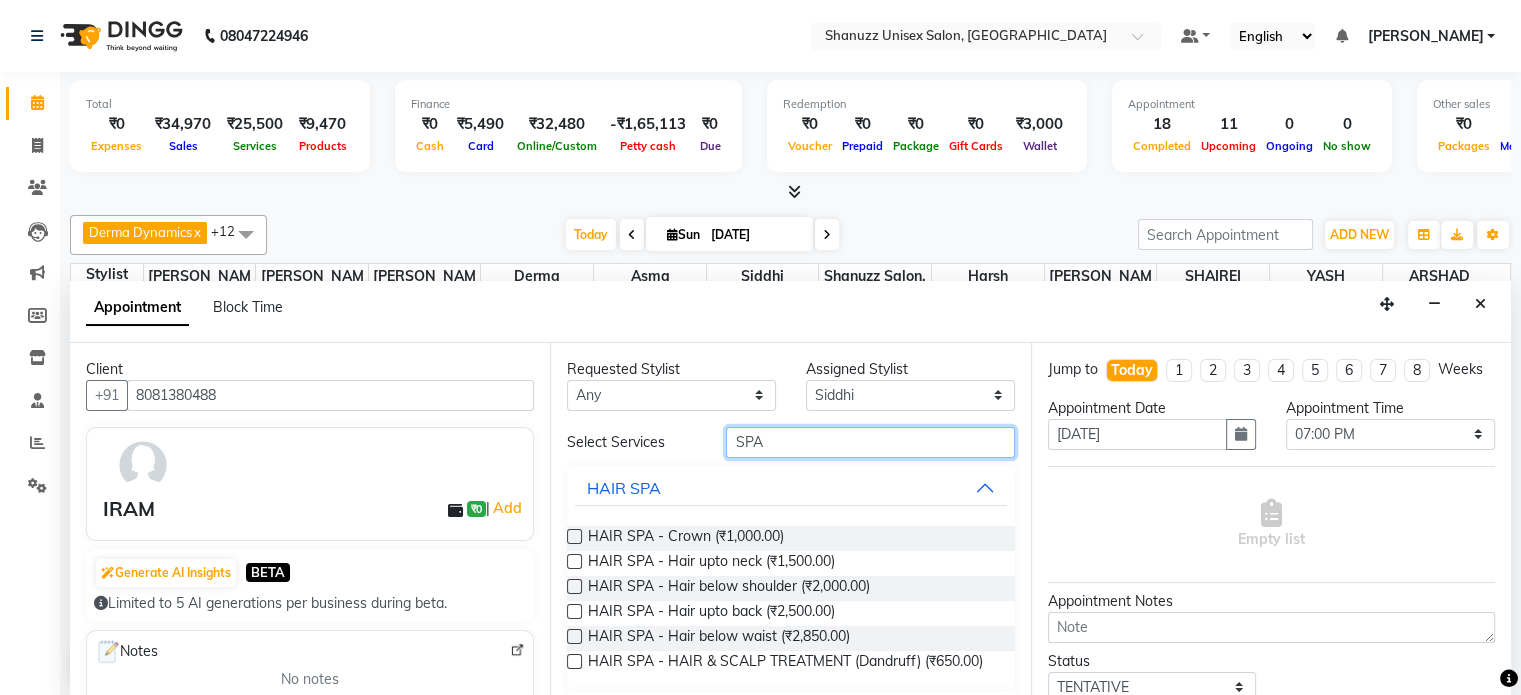 type on "SPA" 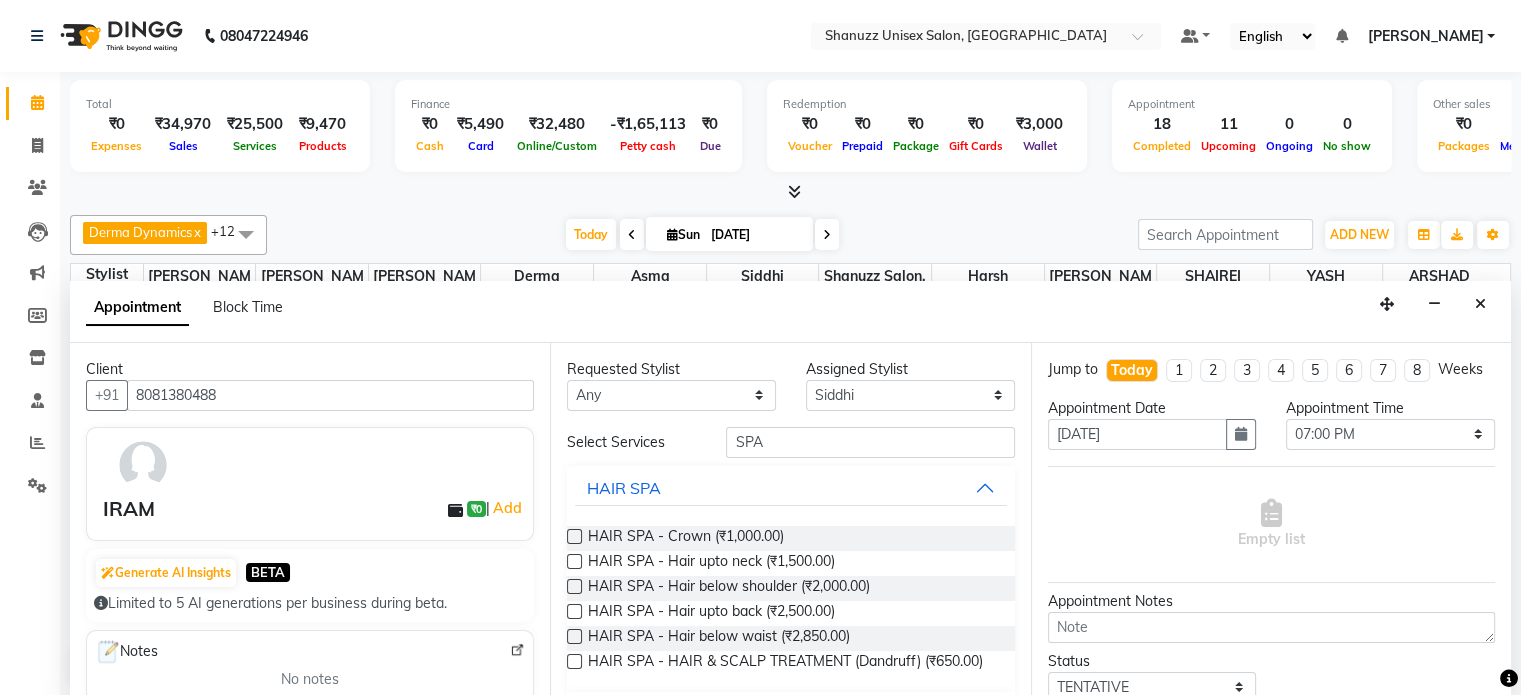 click at bounding box center [574, 561] 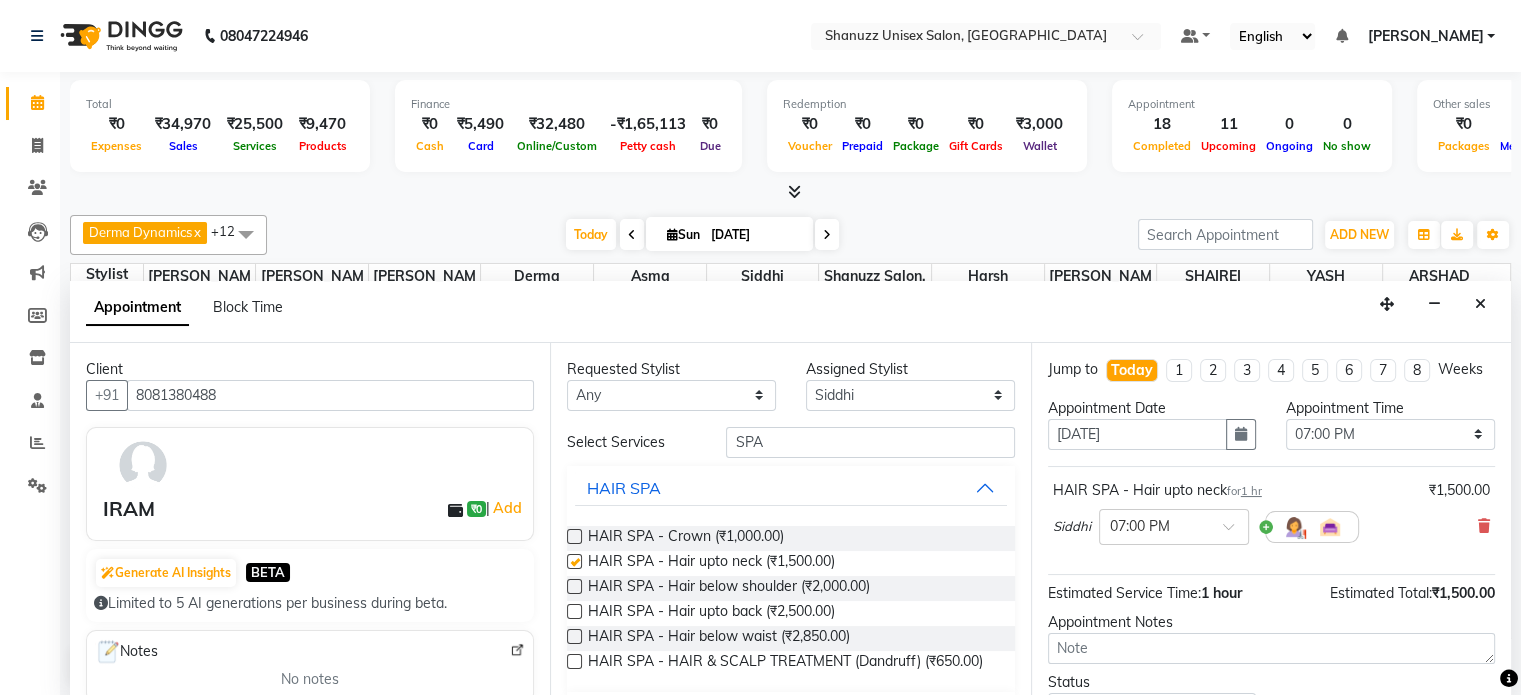 checkbox on "false" 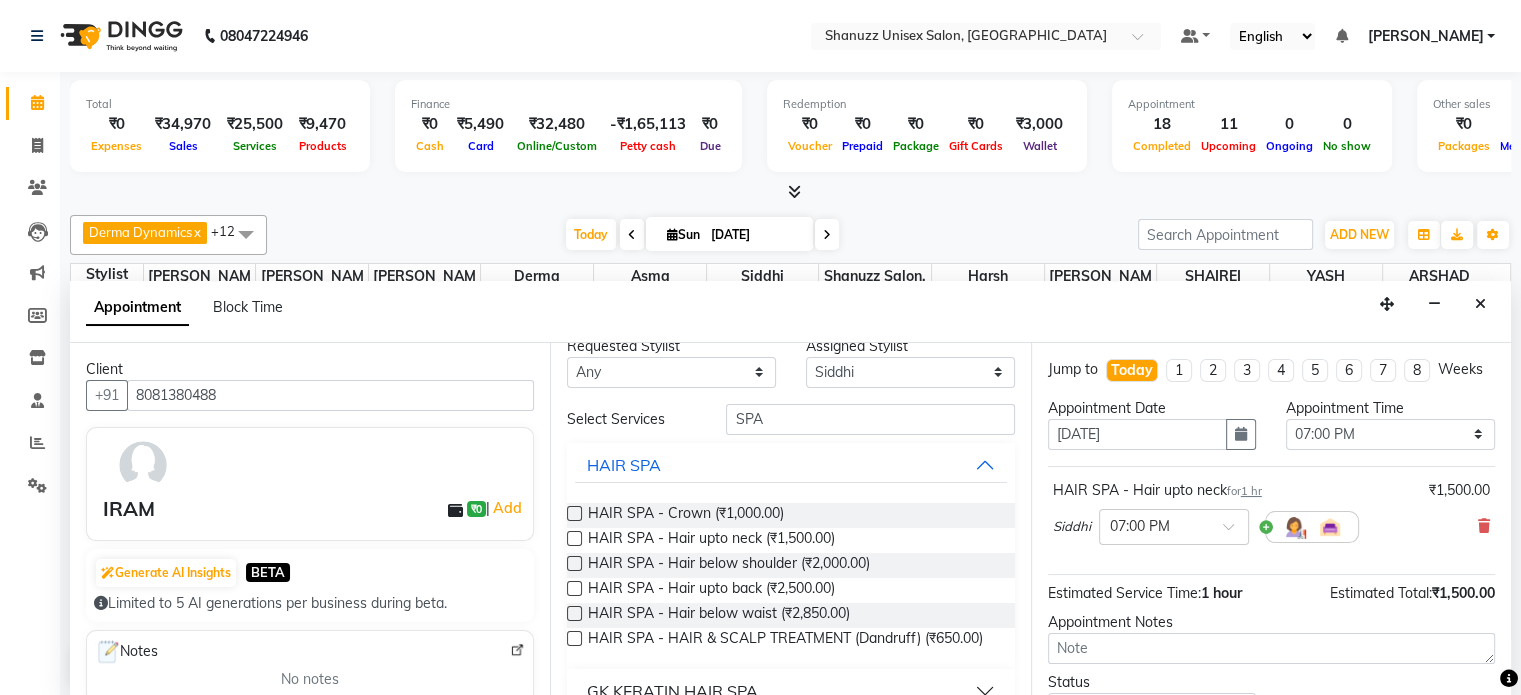 scroll, scrollTop: 24, scrollLeft: 0, axis: vertical 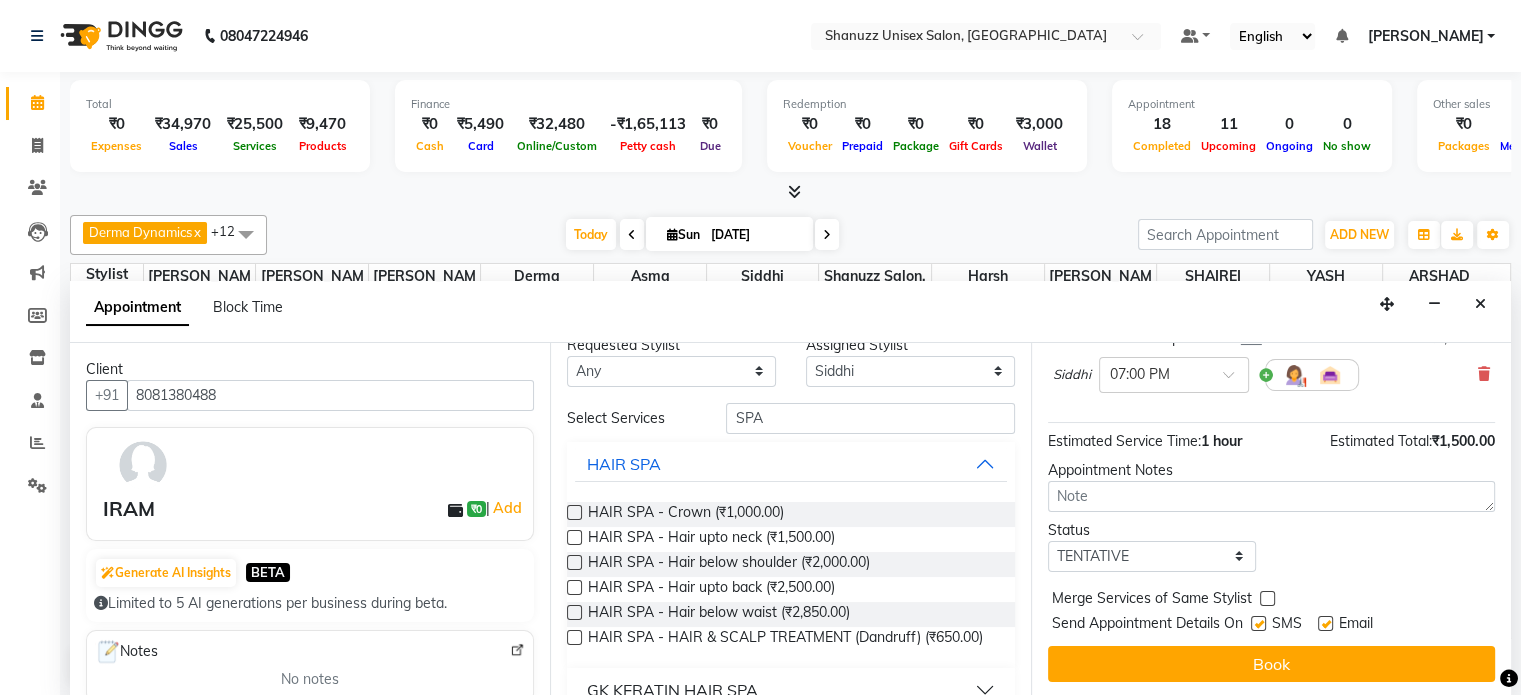 click at bounding box center (1258, 623) 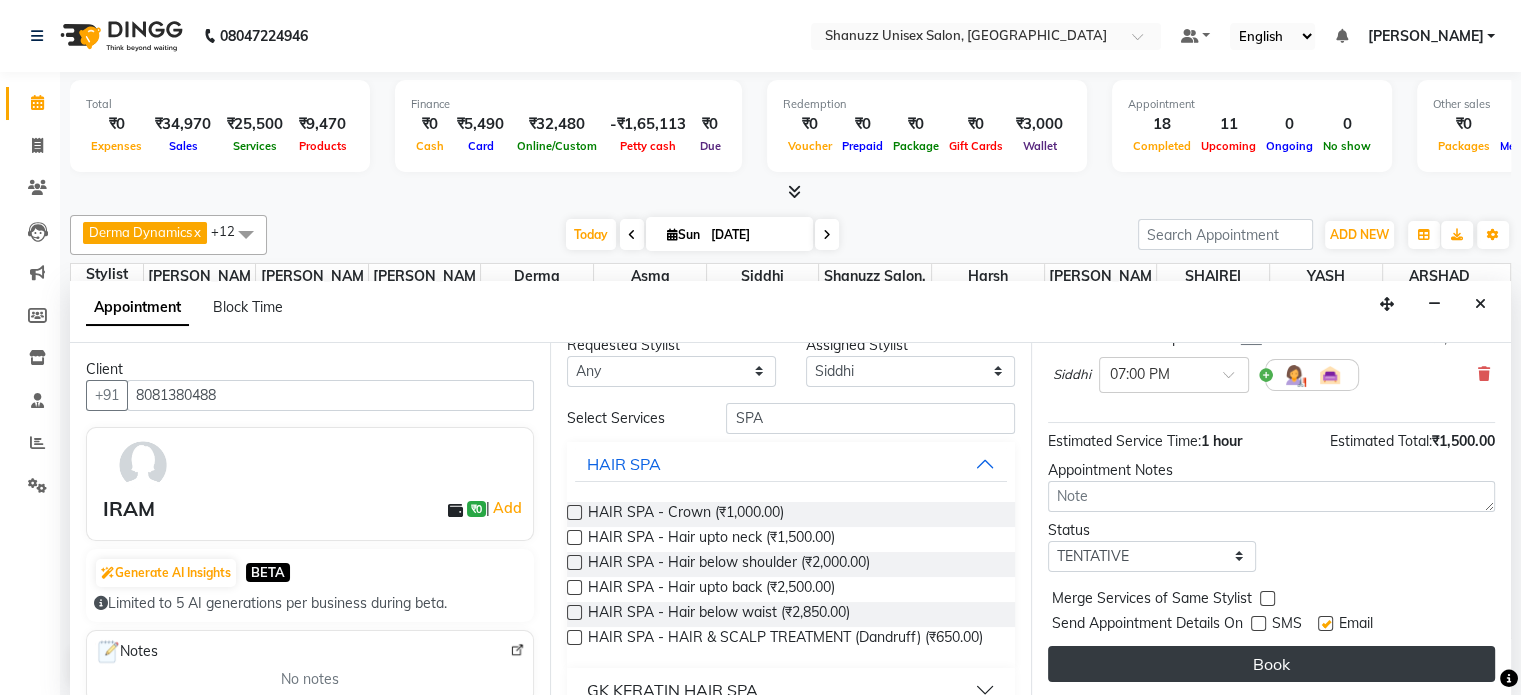 click on "Book" at bounding box center [1271, 664] 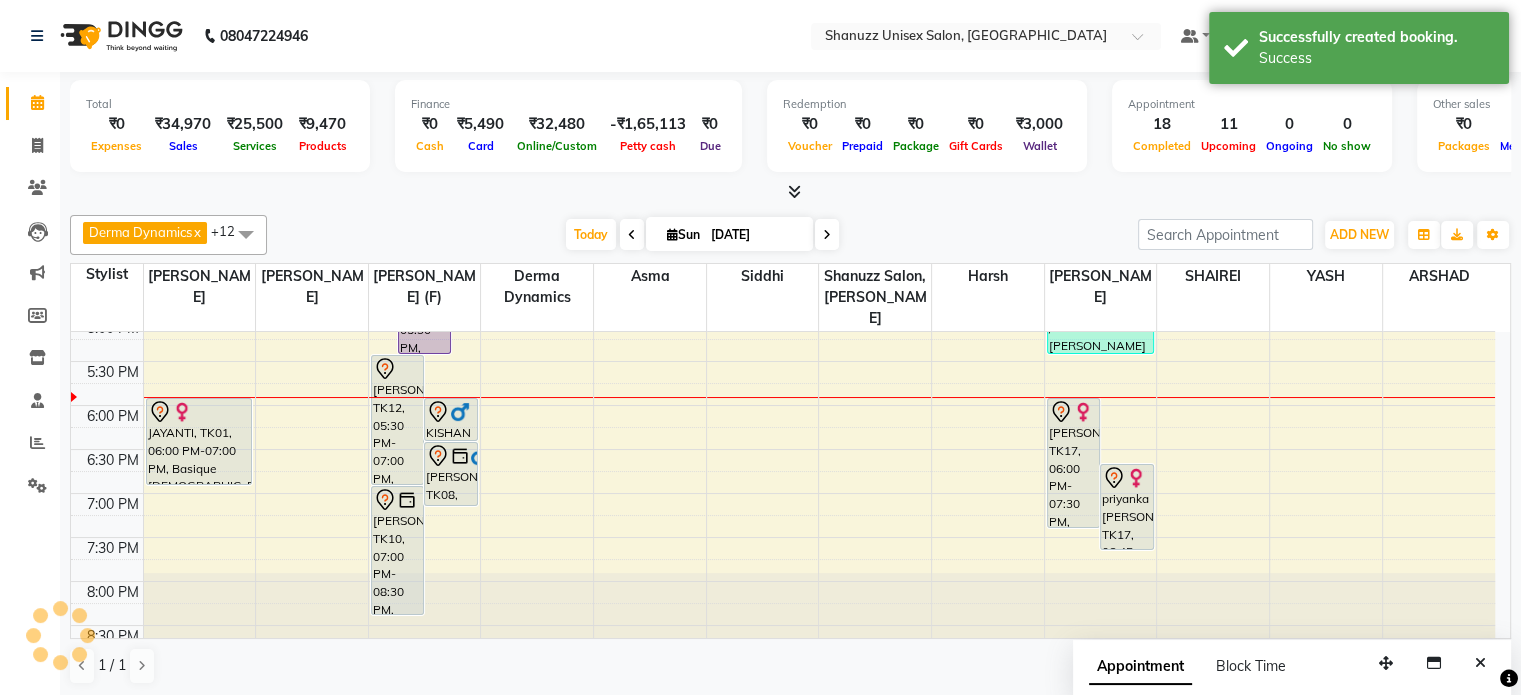 scroll, scrollTop: 0, scrollLeft: 0, axis: both 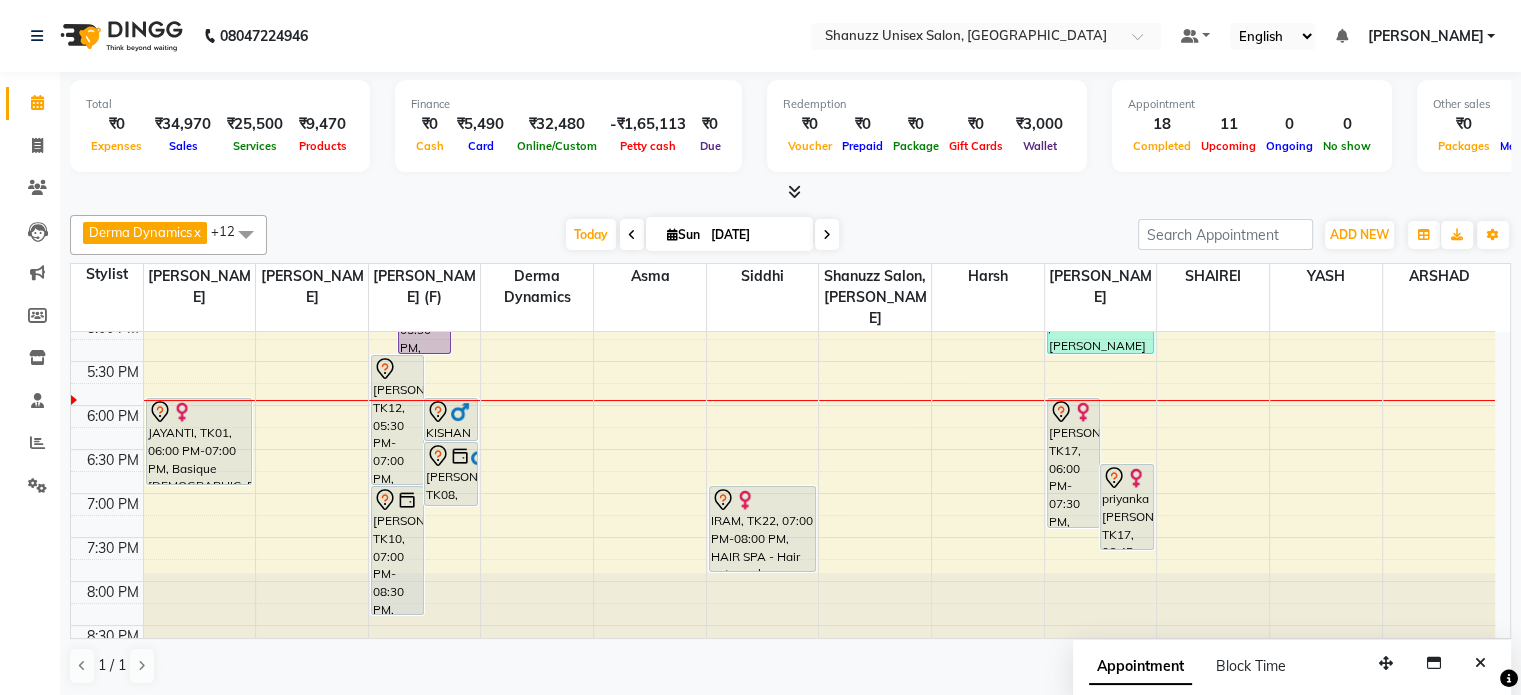 click on "Today  Sun 13-07-2025" at bounding box center [702, 235] 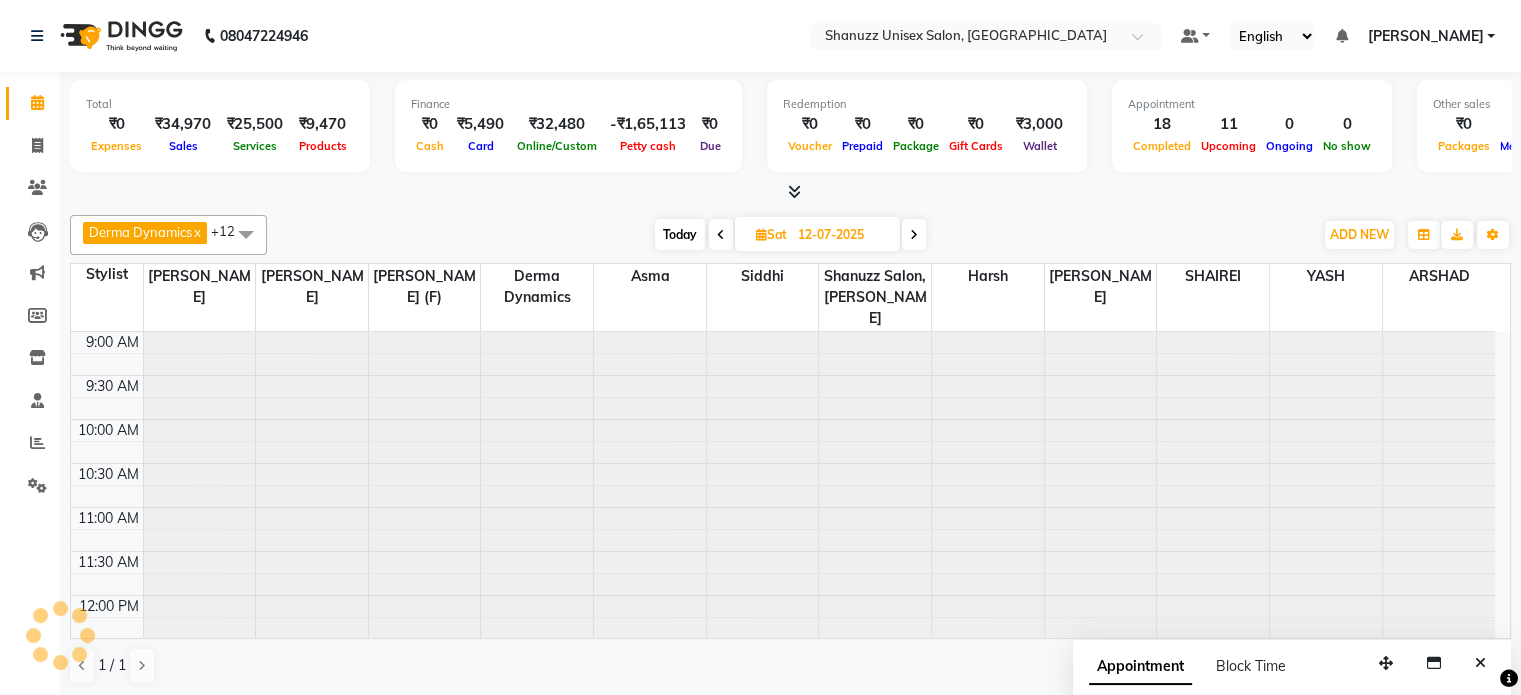 scroll, scrollTop: 719, scrollLeft: 0, axis: vertical 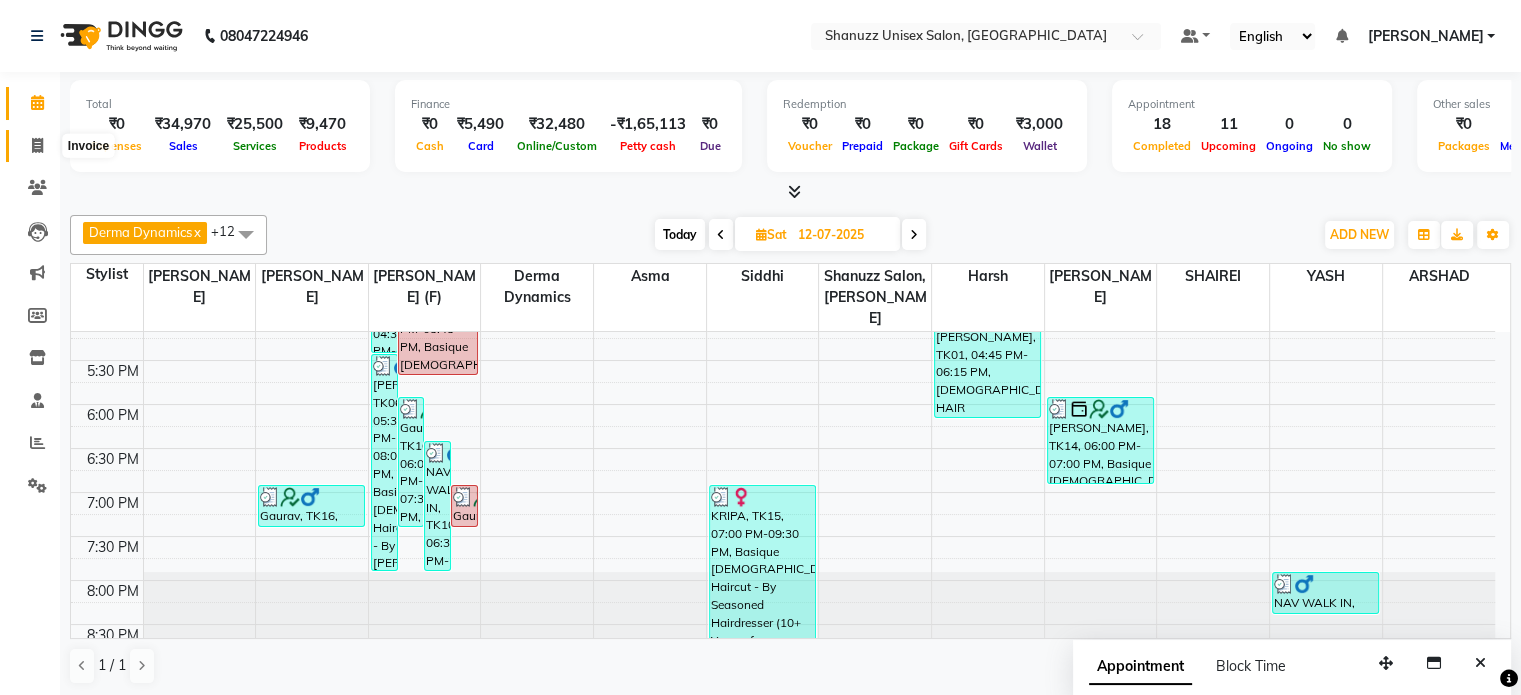 click 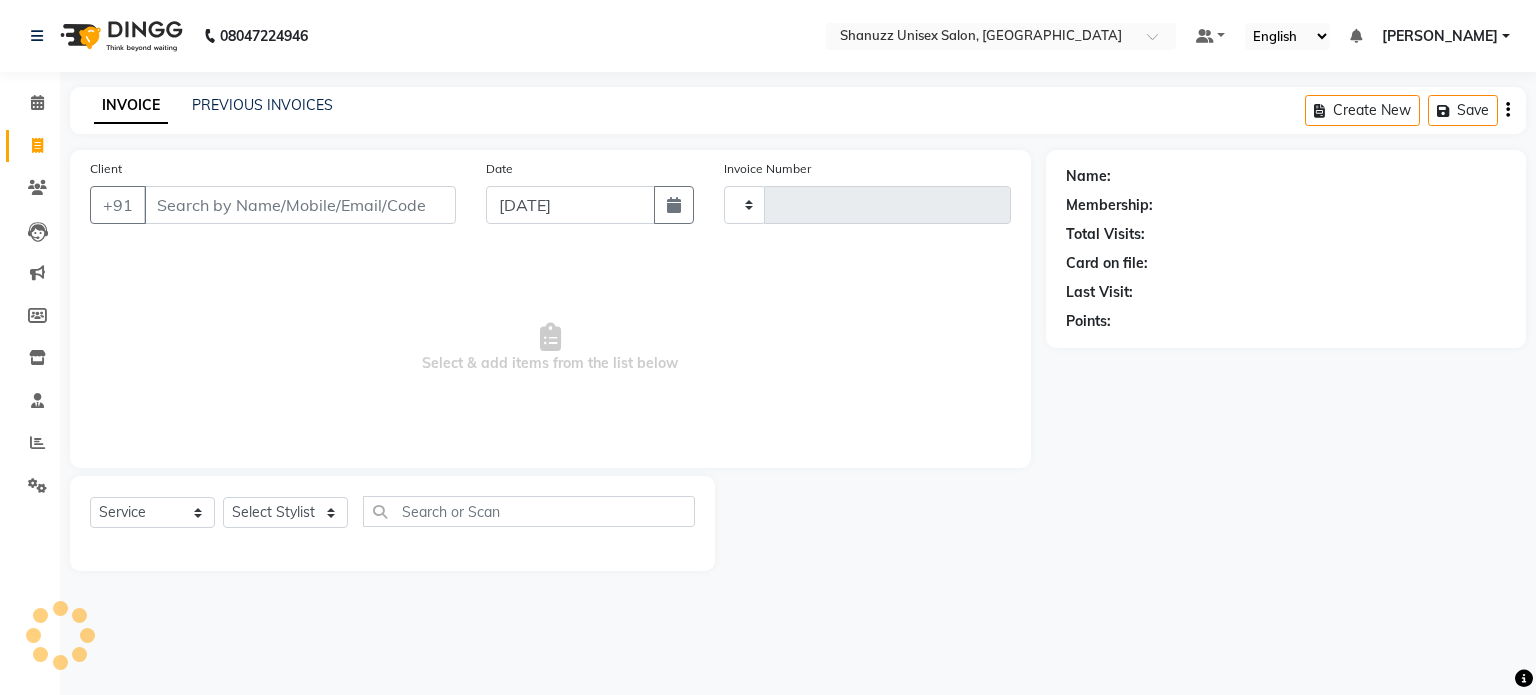 type on "0993" 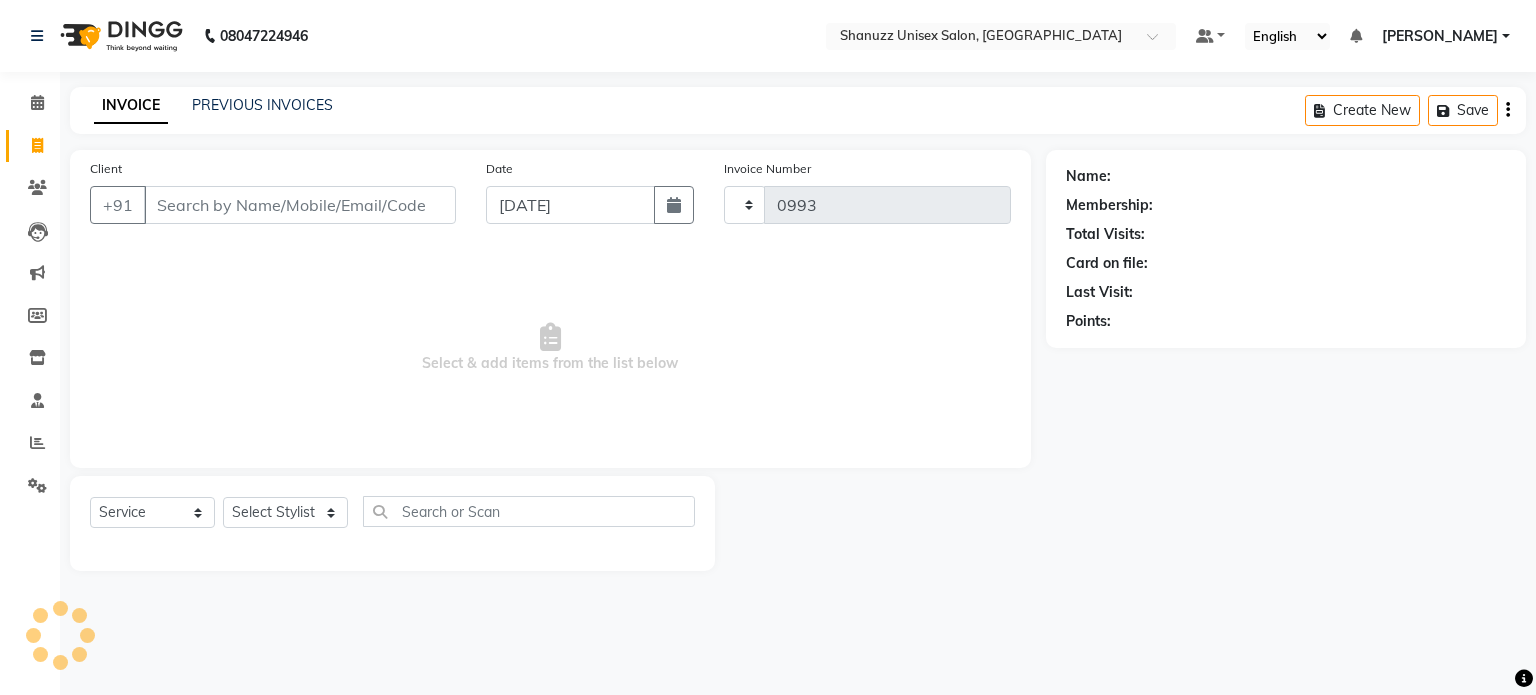 select on "7102" 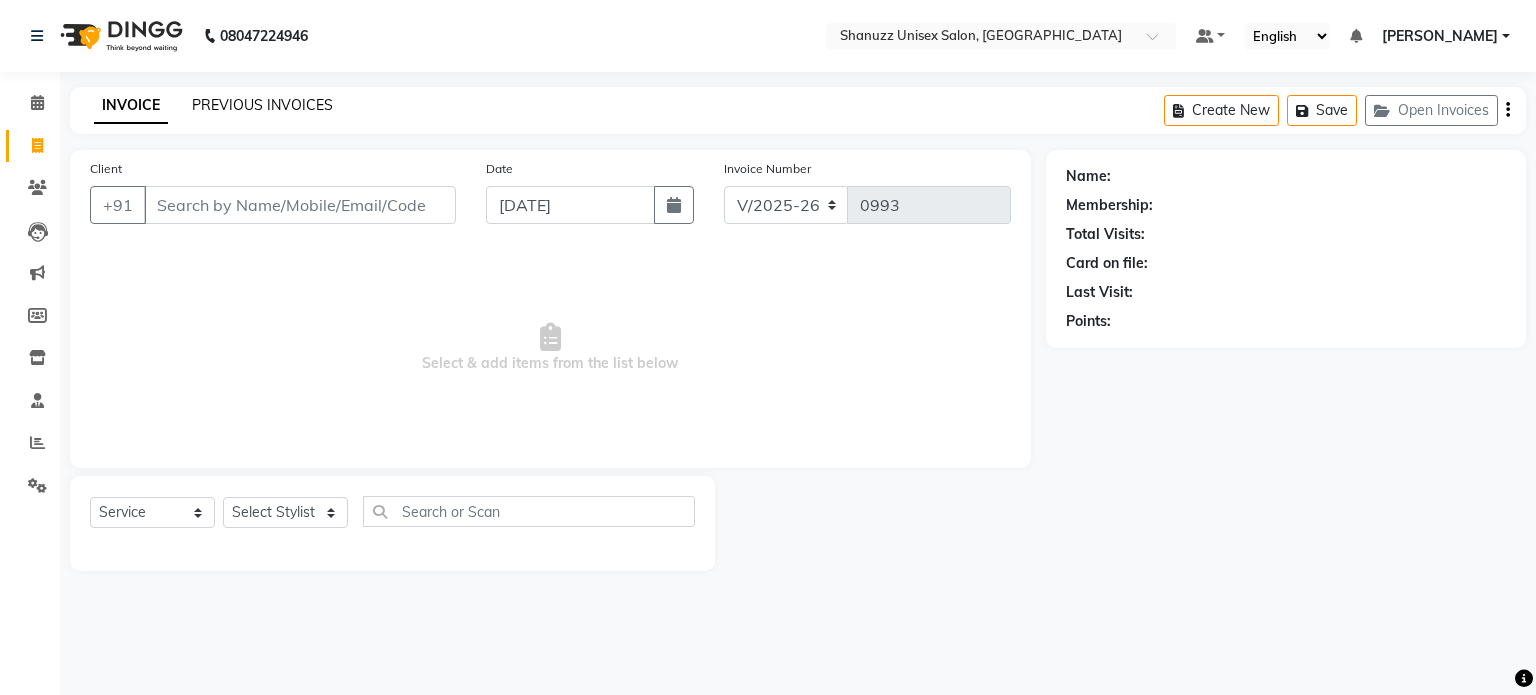 click on "PREVIOUS INVOICES" 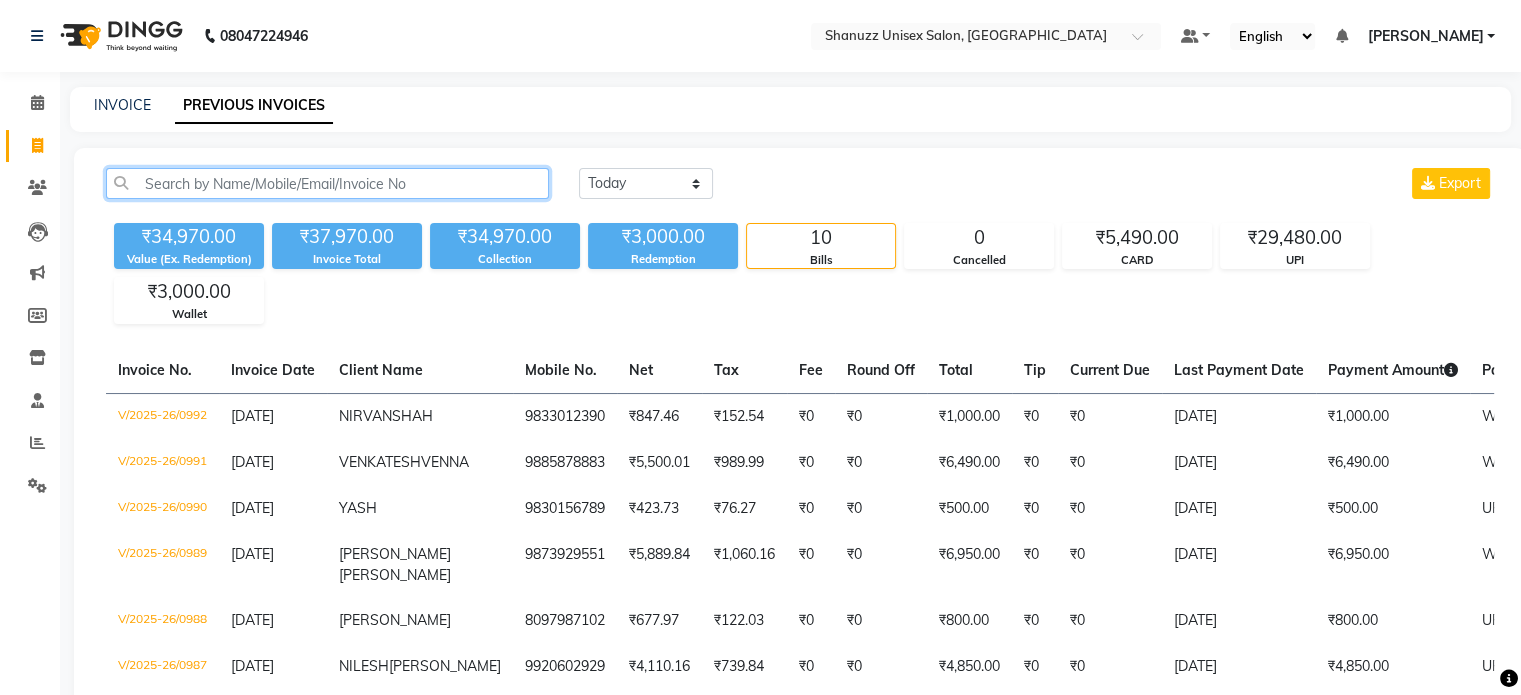 click 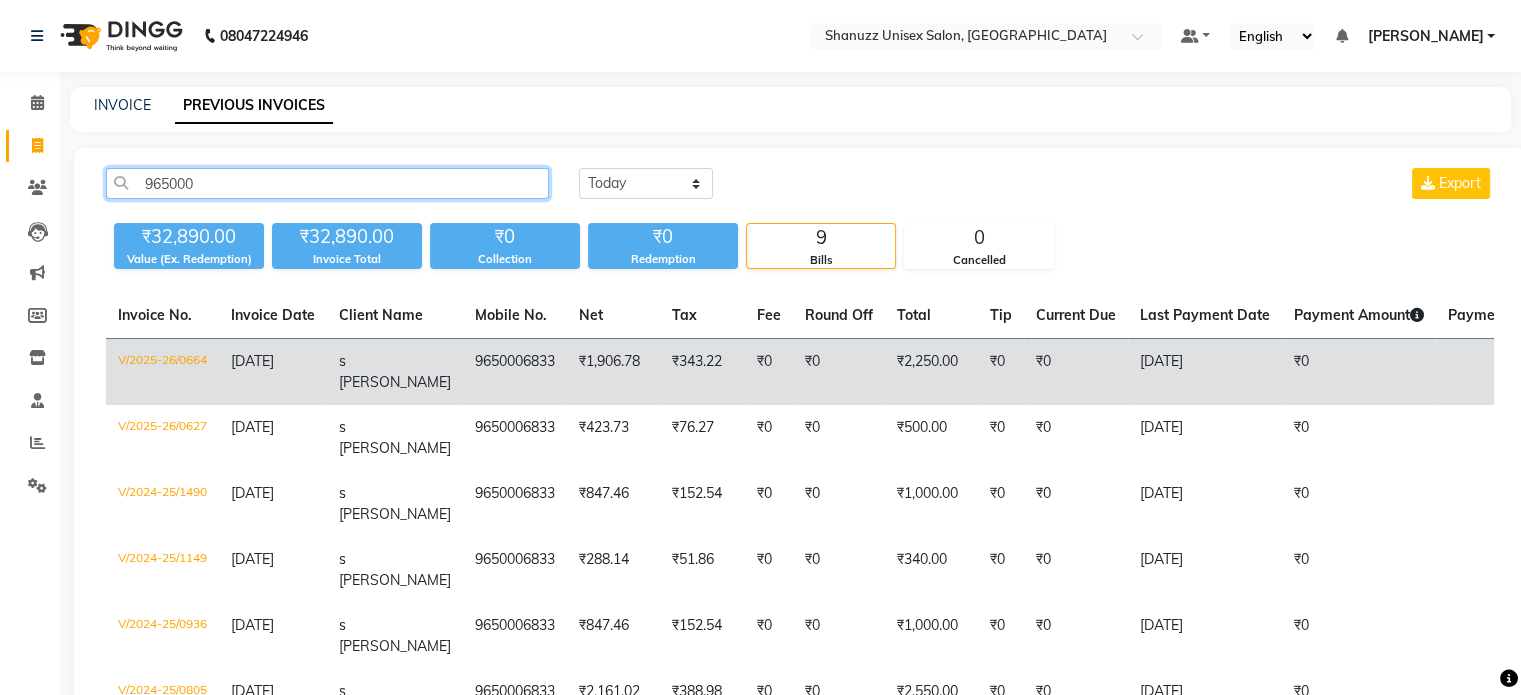 type on "965000" 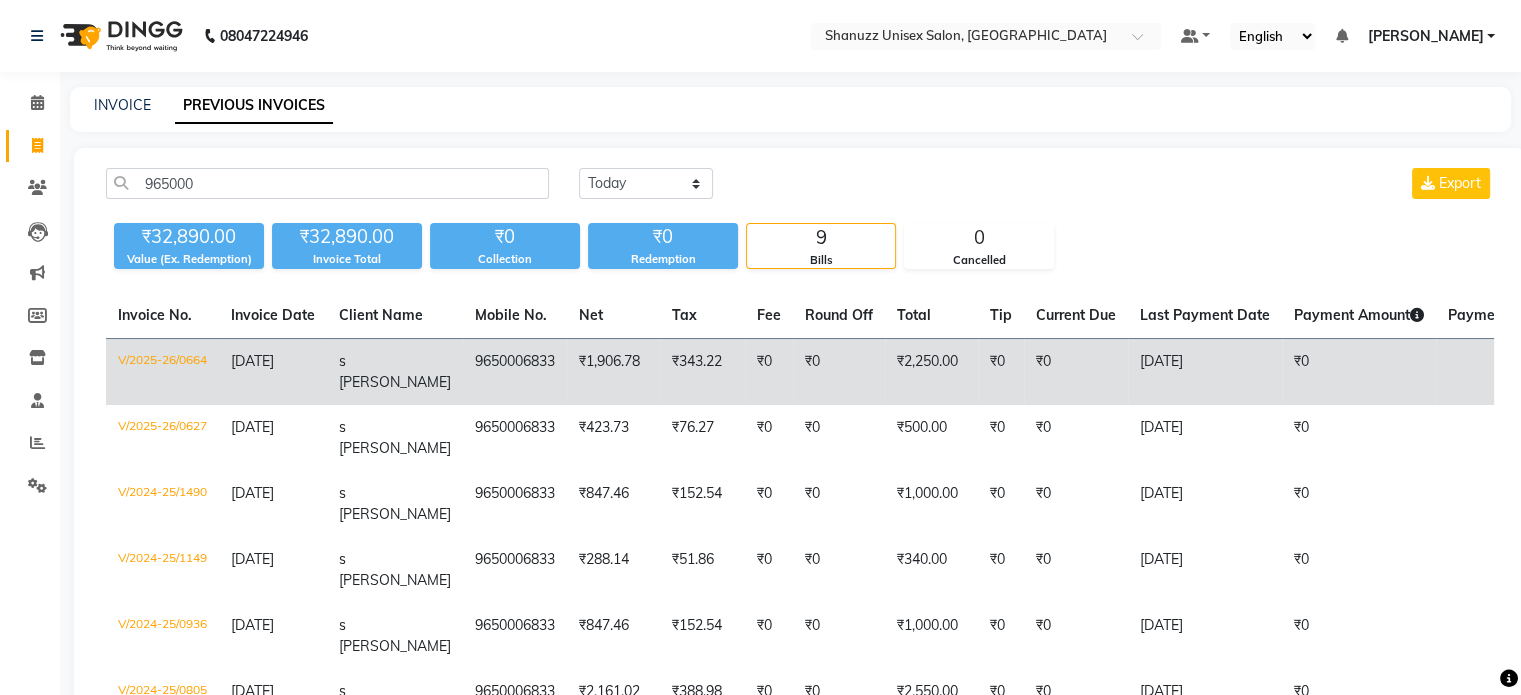 click on "9650006833" 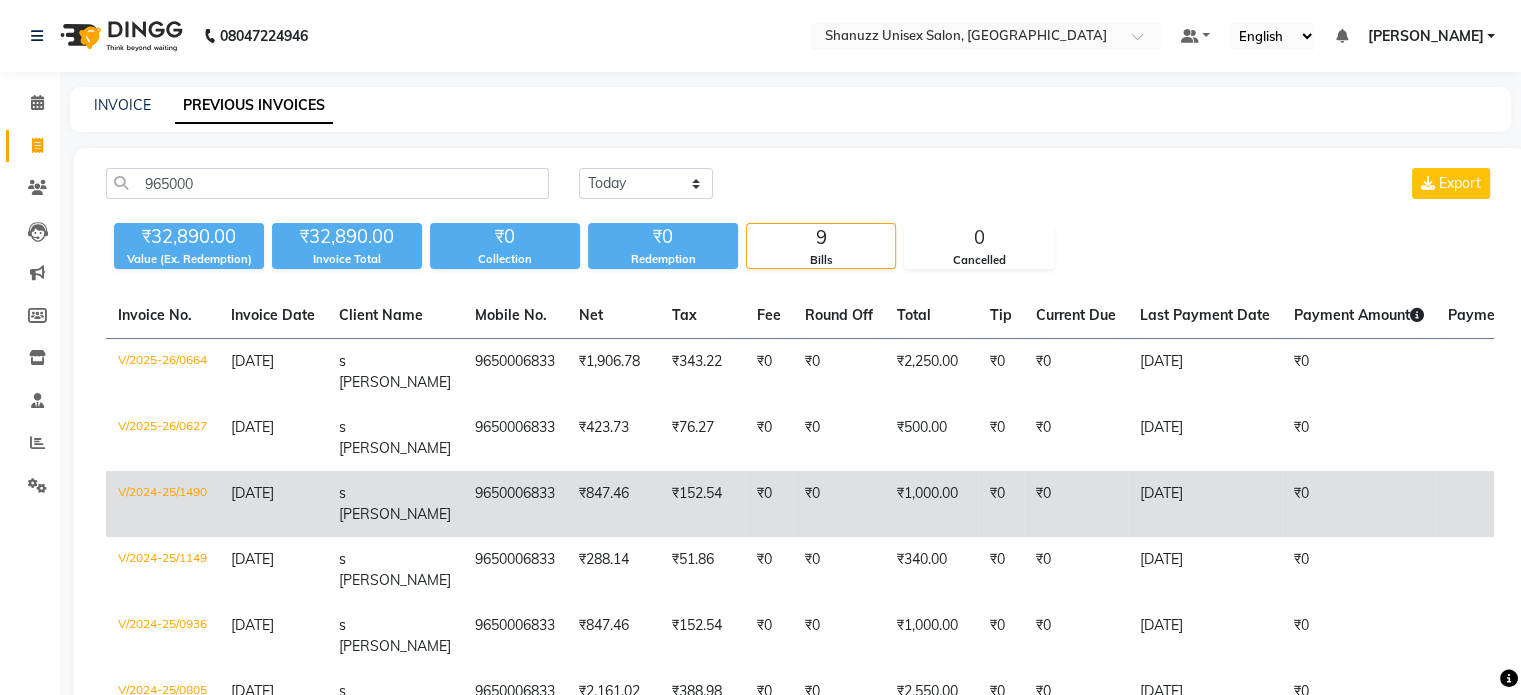 click on "9650006833" 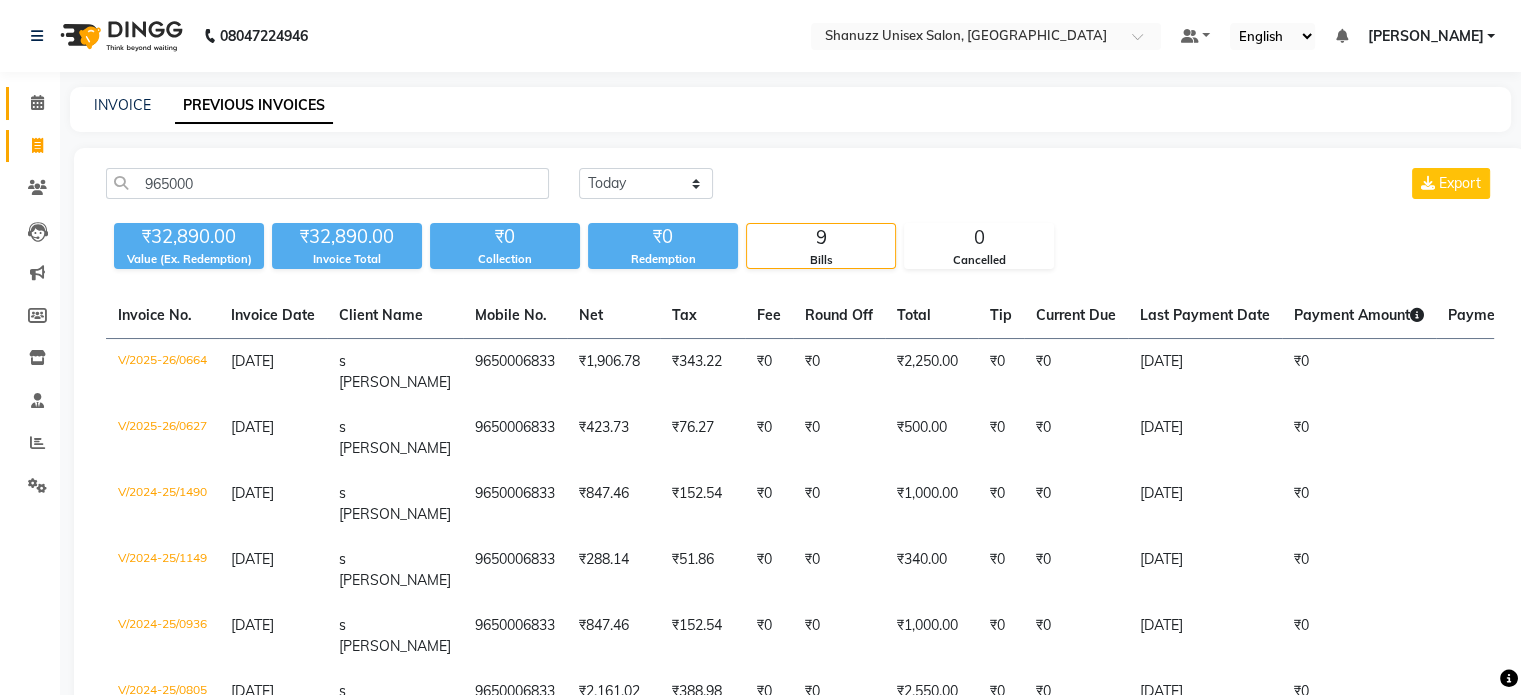 click on "Calendar" 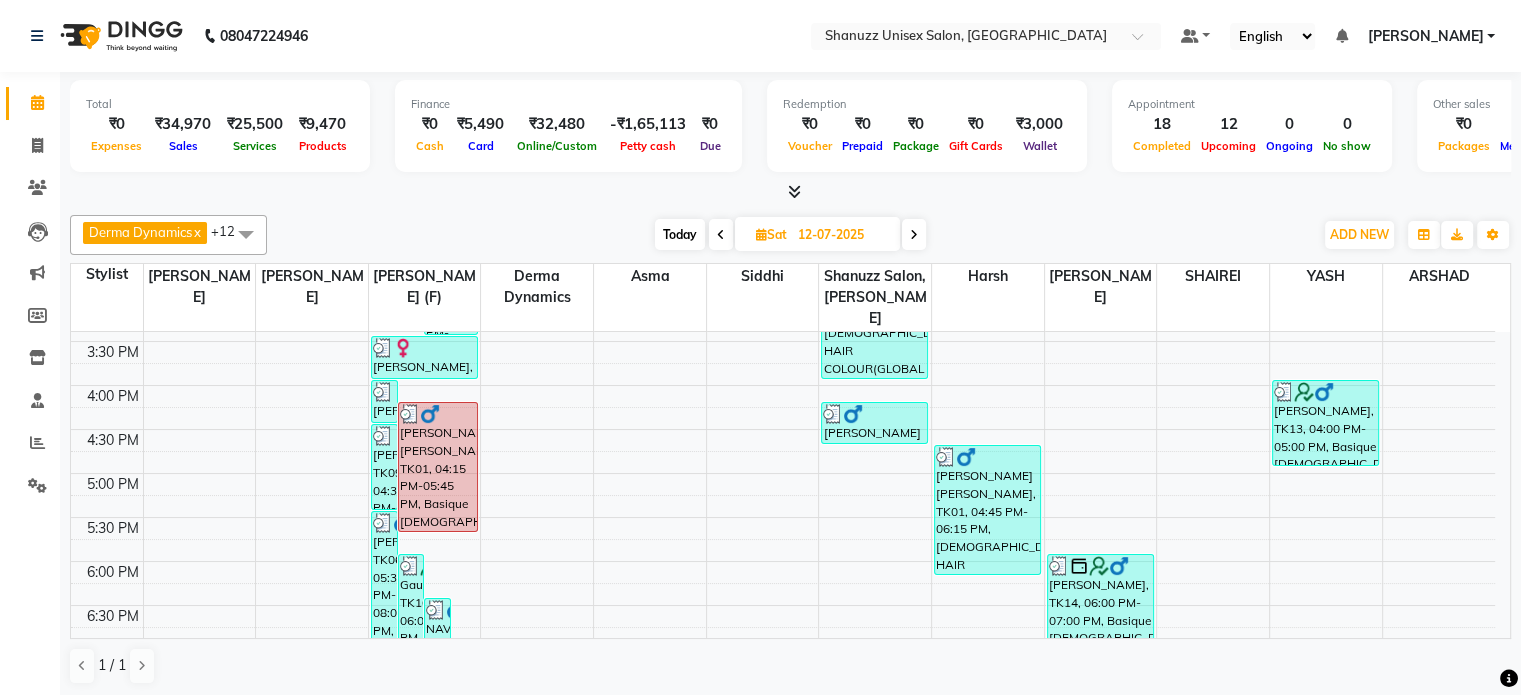 scroll, scrollTop: 564, scrollLeft: 0, axis: vertical 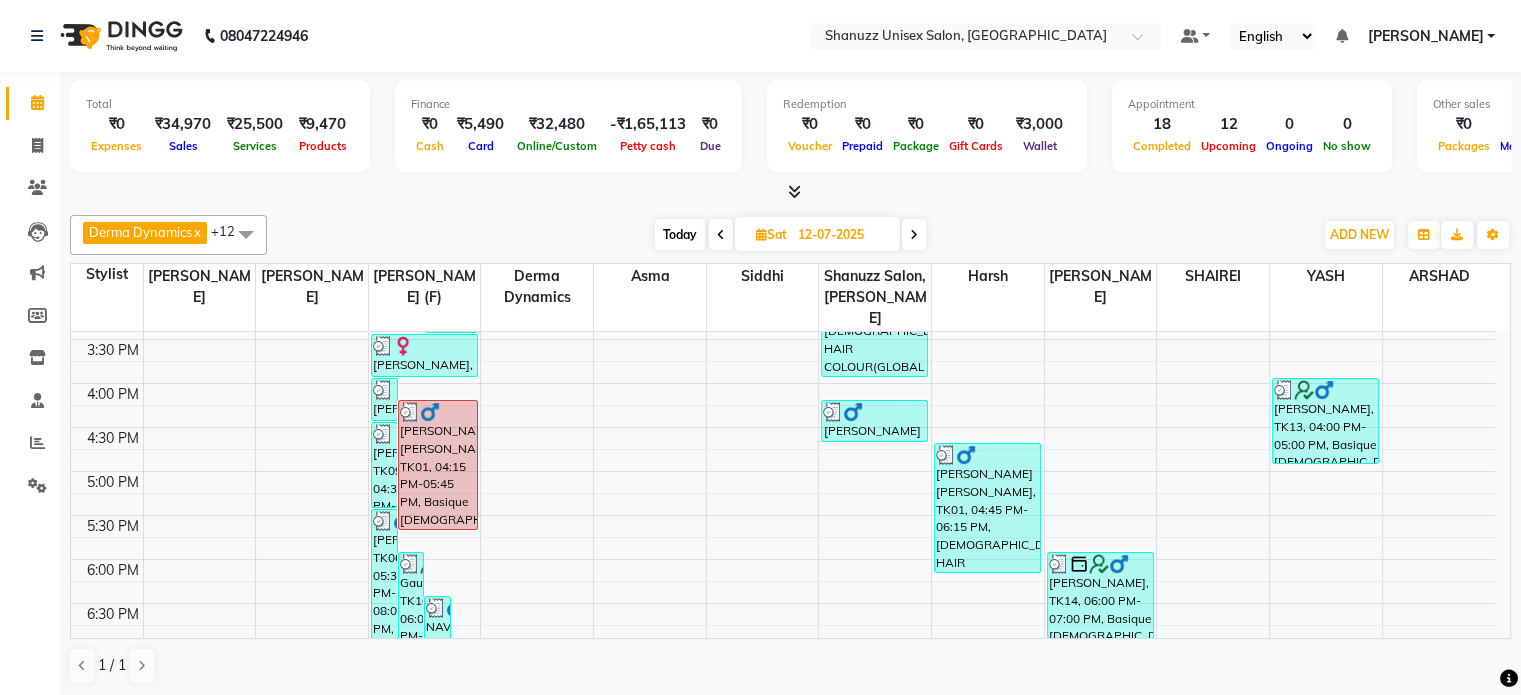 click at bounding box center (914, 234) 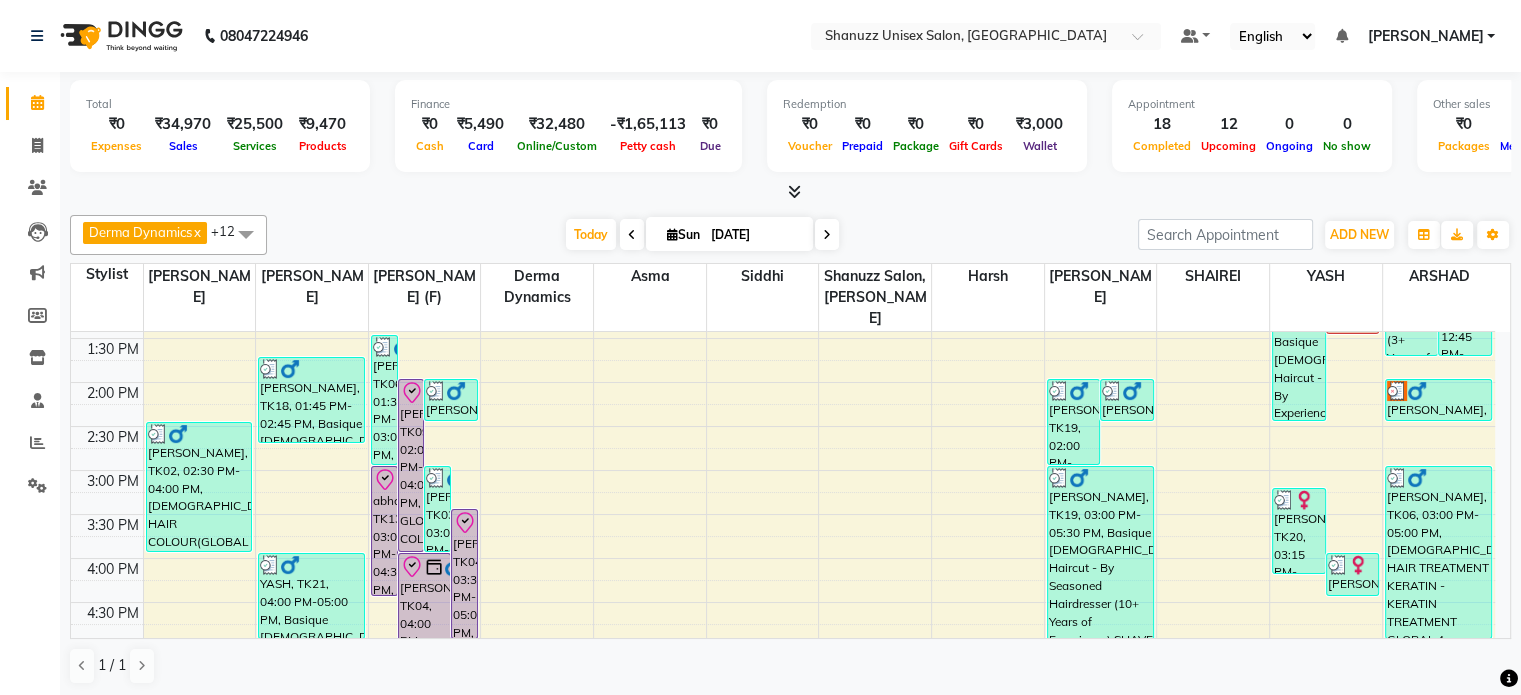 scroll, scrollTop: 333, scrollLeft: 0, axis: vertical 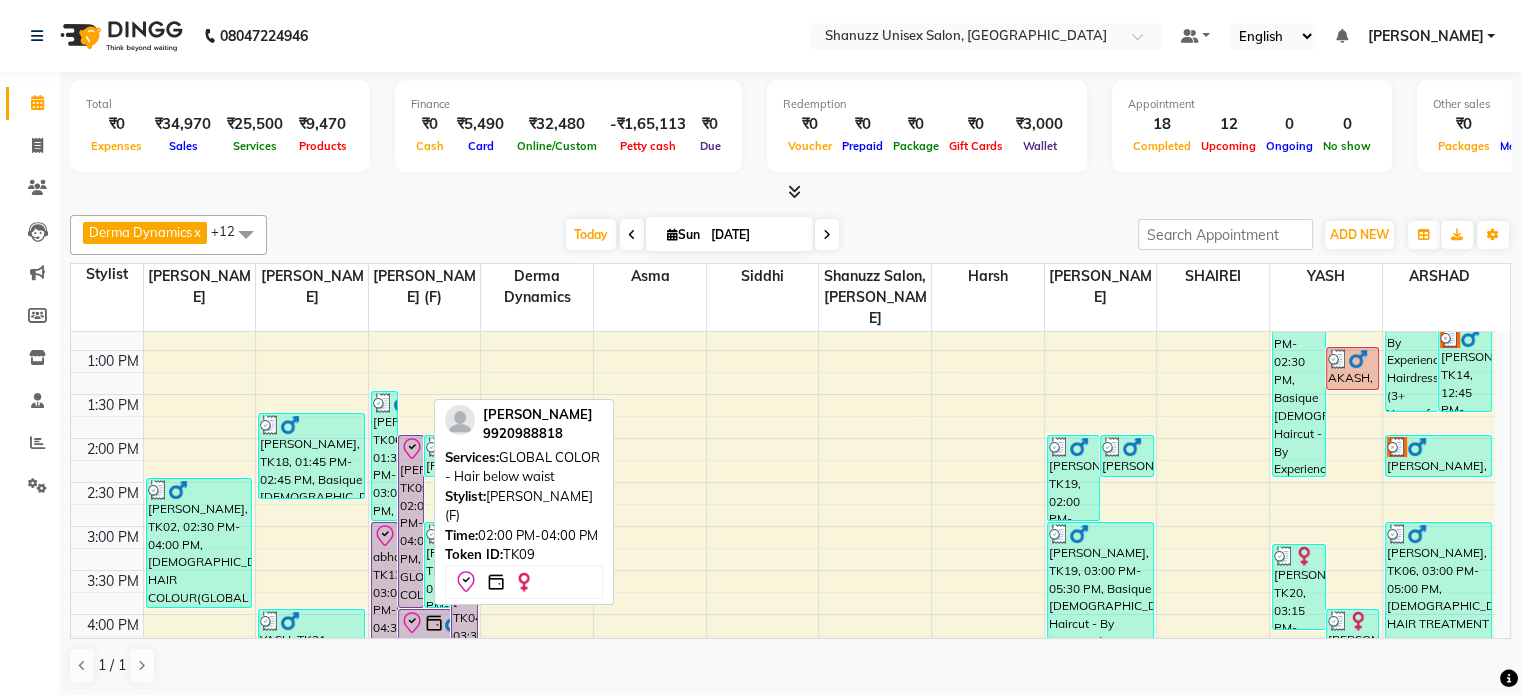 click on "DR.YASHODA SOLANKI, TK09, 02:00 PM-04:00 PM, GLOBAL COLOR - Hair below waist" at bounding box center [411, 521] 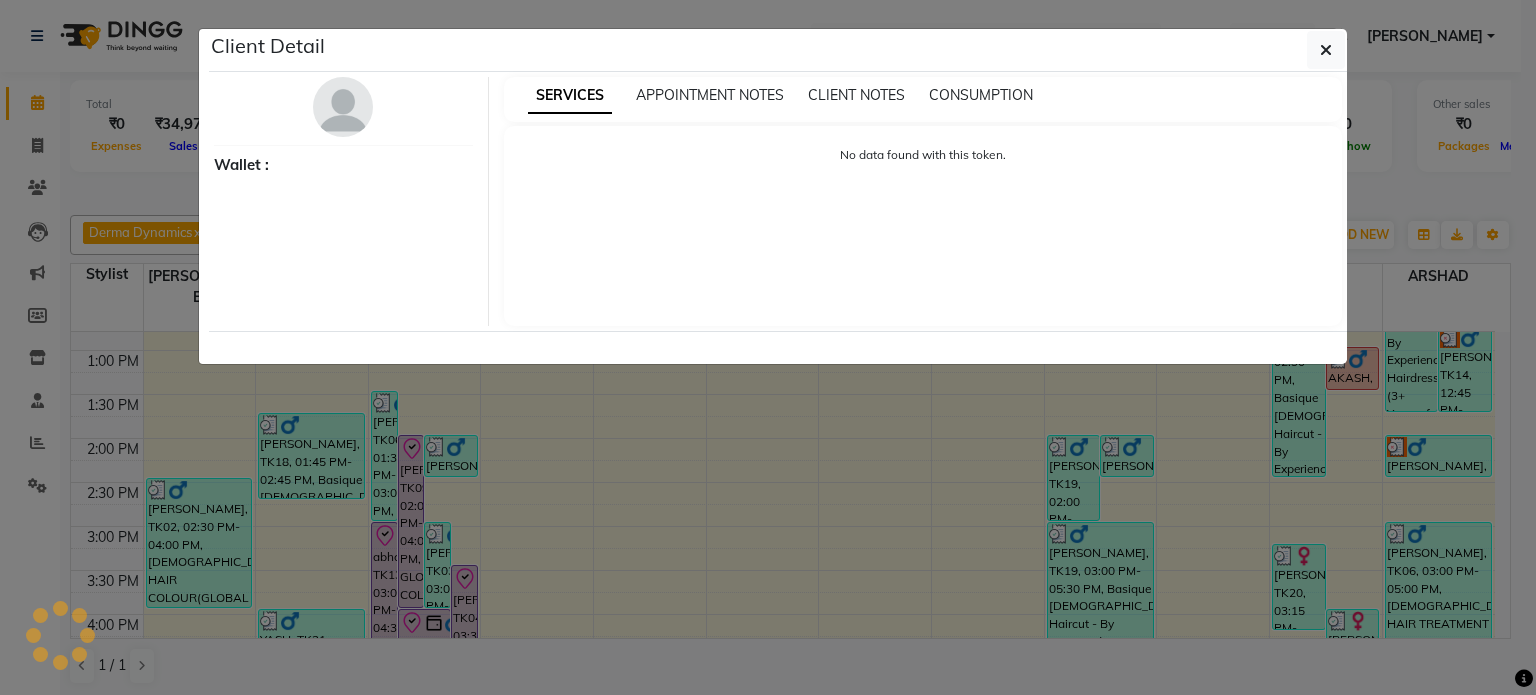 select on "8" 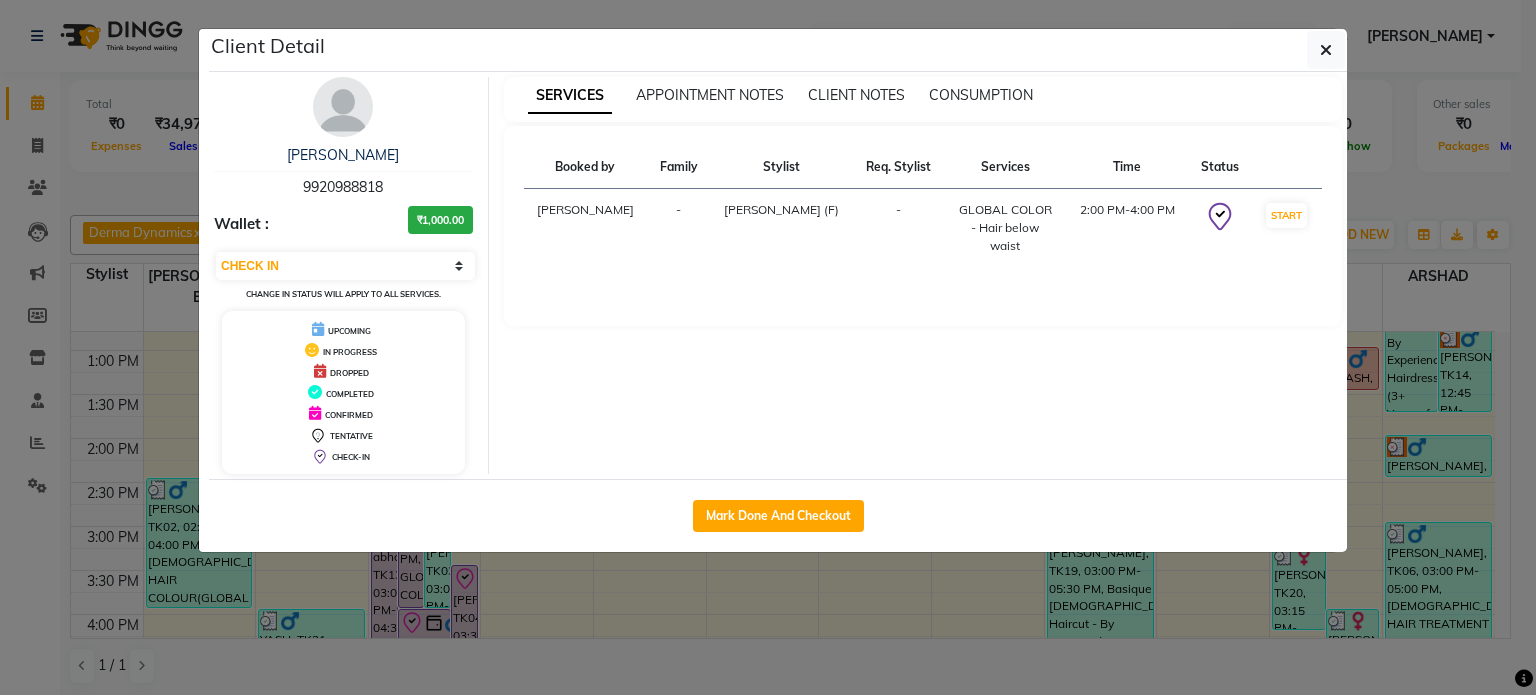 type 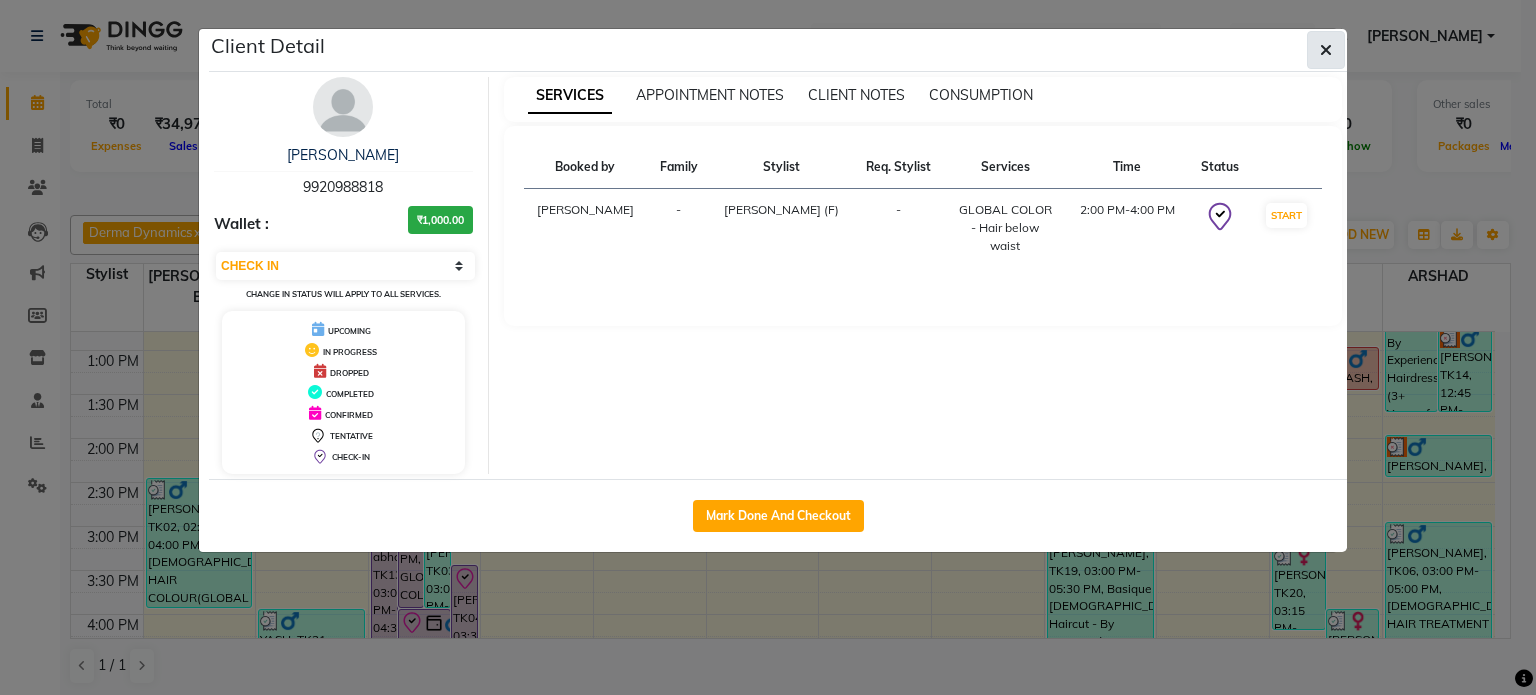 click 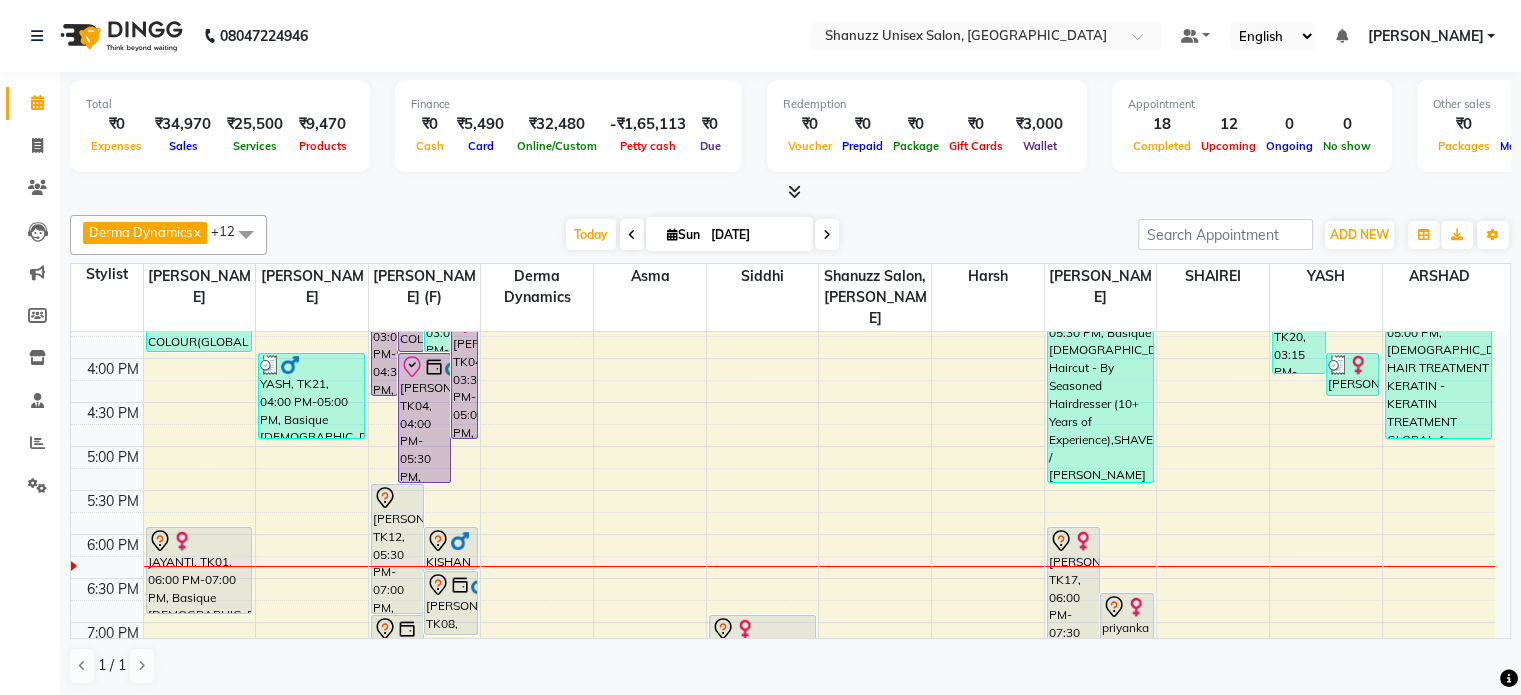 scroll, scrollTop: 718, scrollLeft: 0, axis: vertical 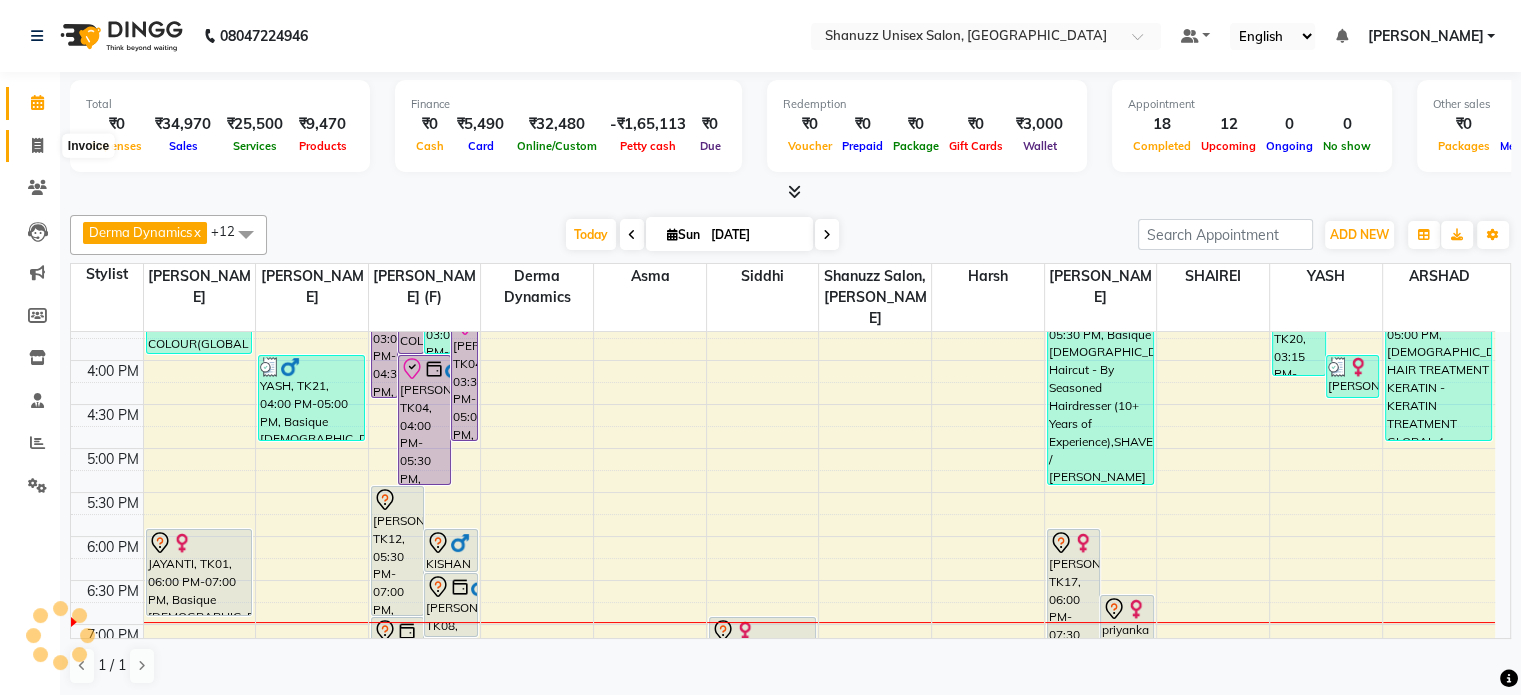 click 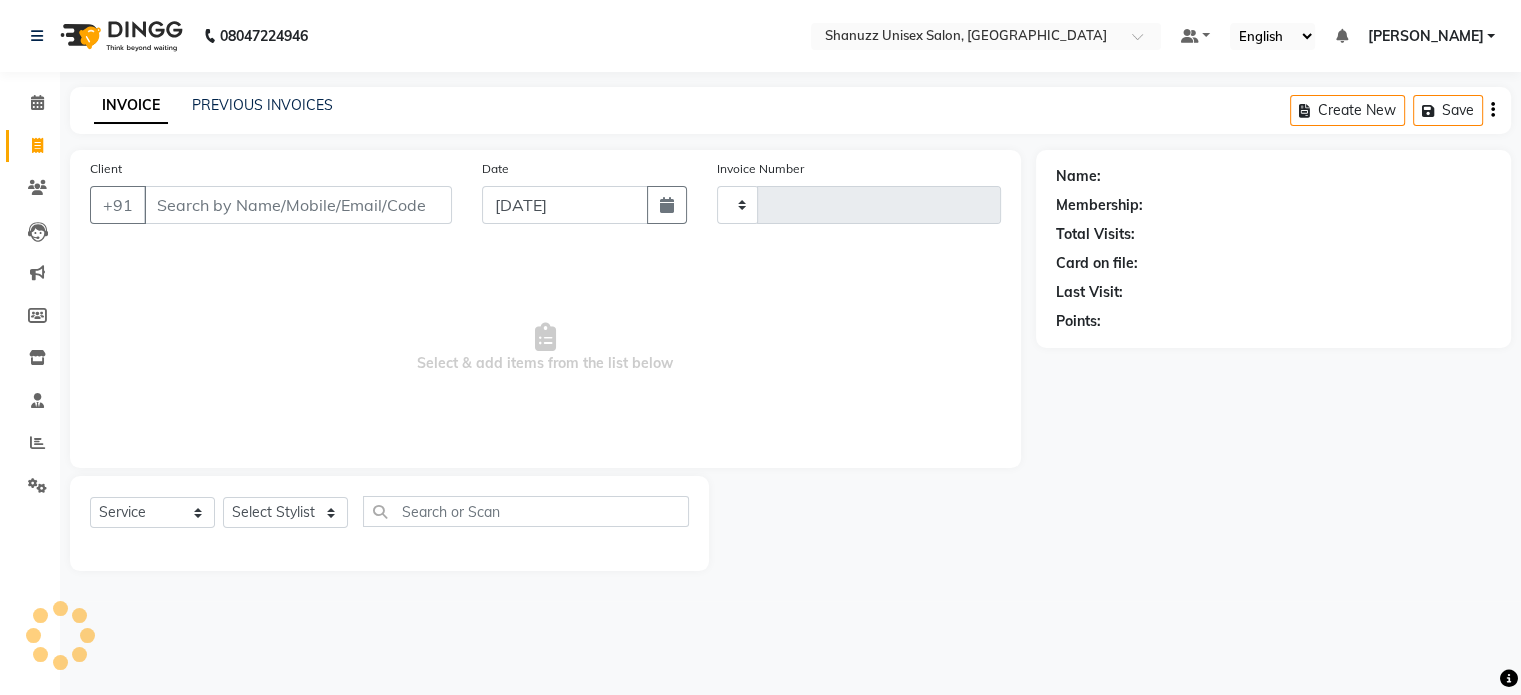 scroll, scrollTop: 0, scrollLeft: 0, axis: both 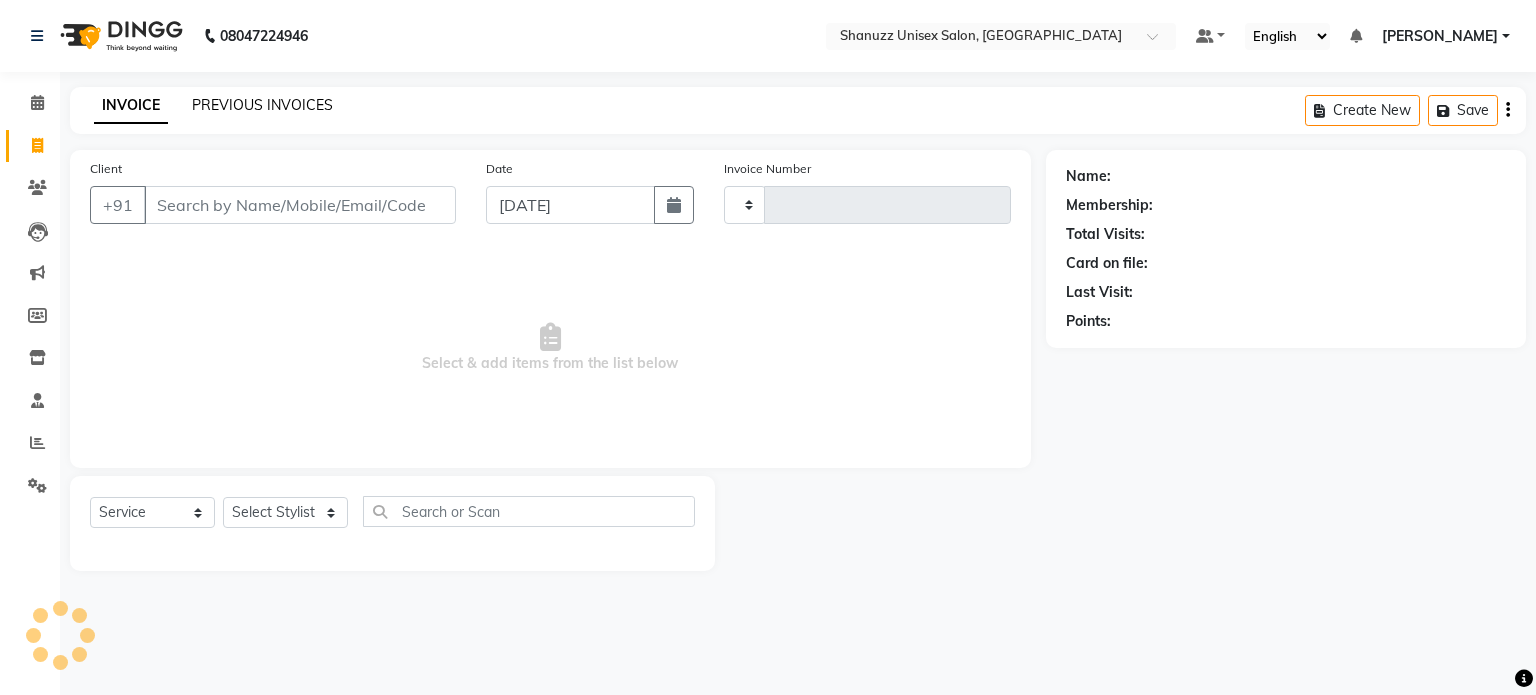 click on "PREVIOUS INVOICES" 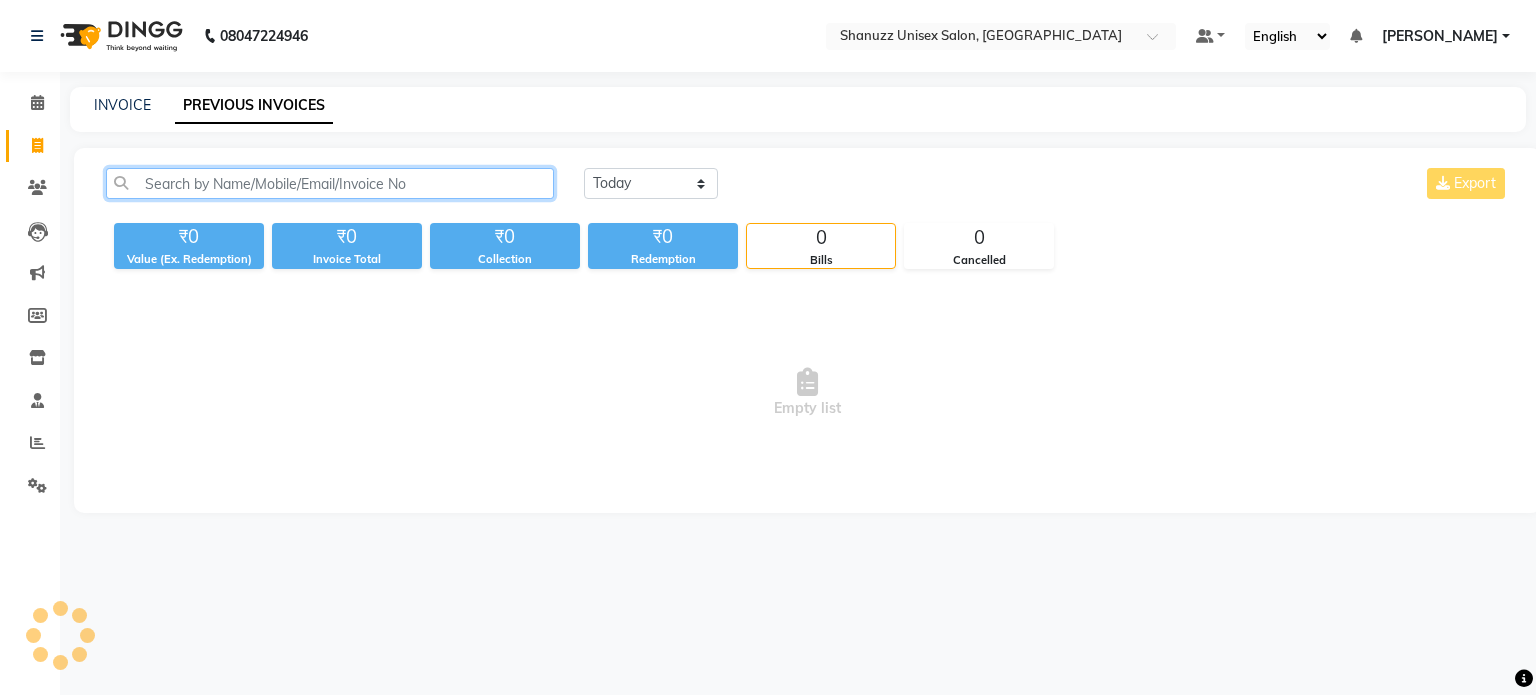 click 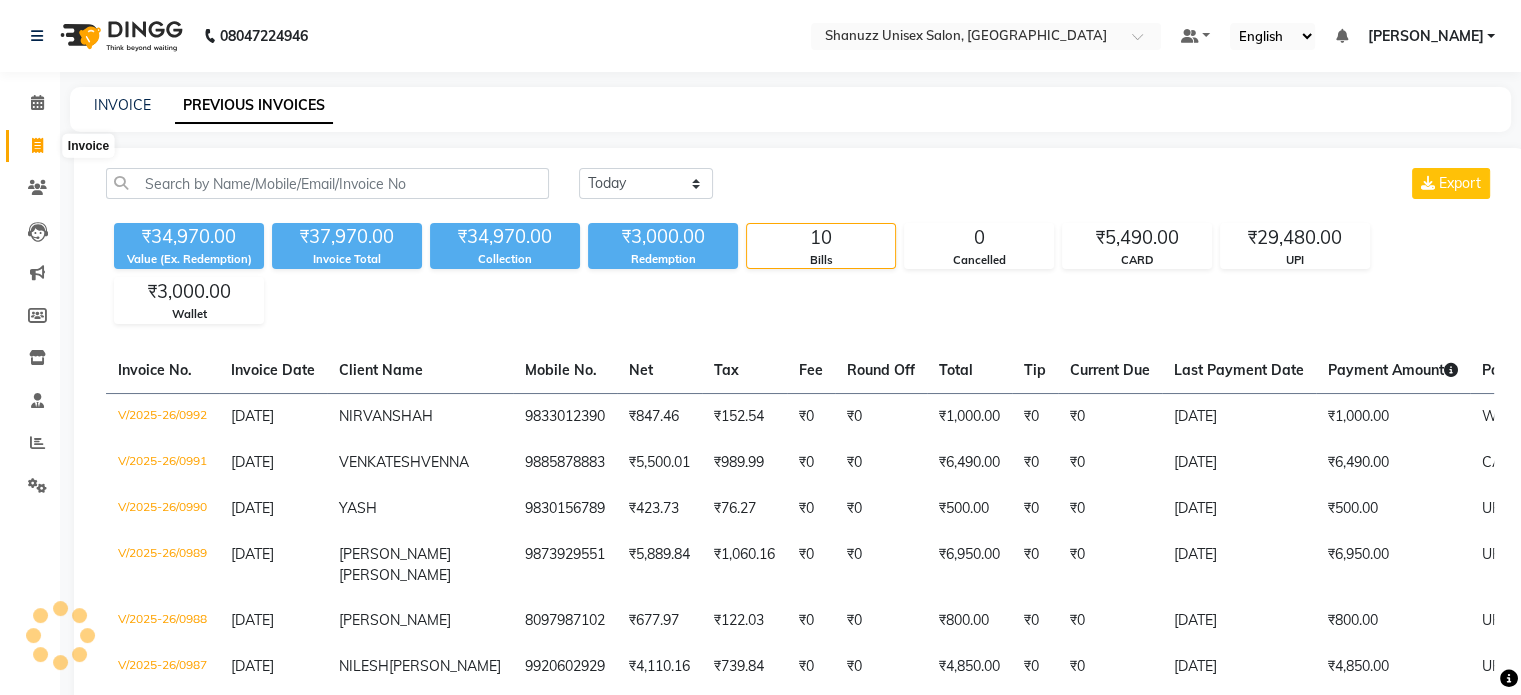 click 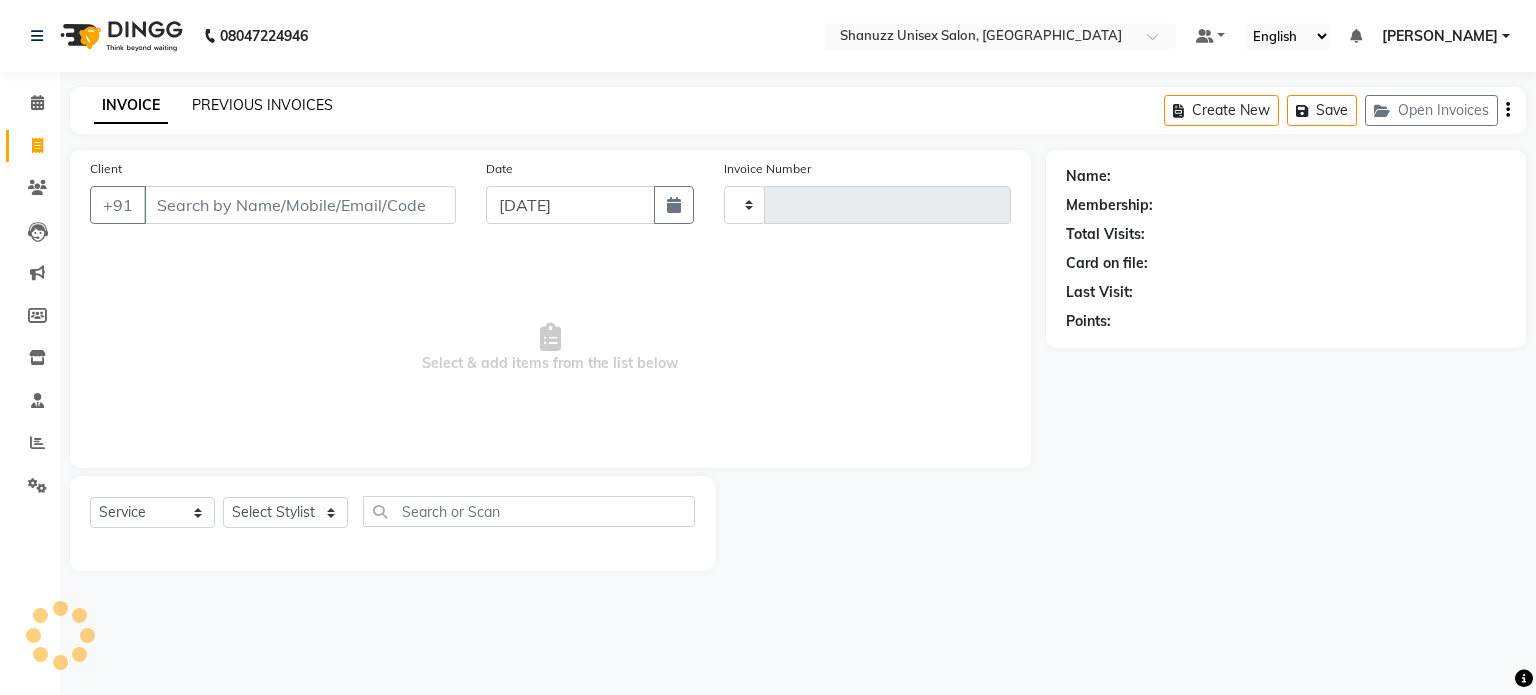 click on "PREVIOUS INVOICES" 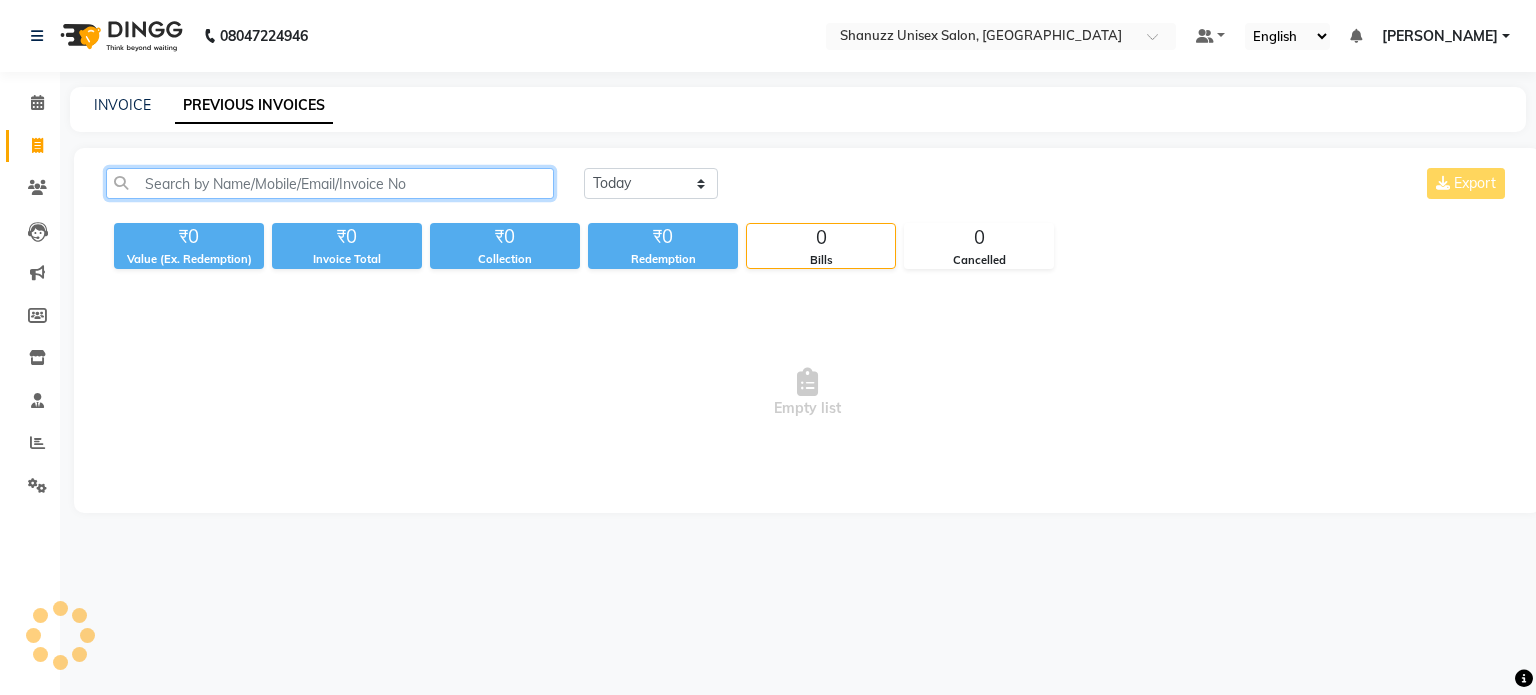 click 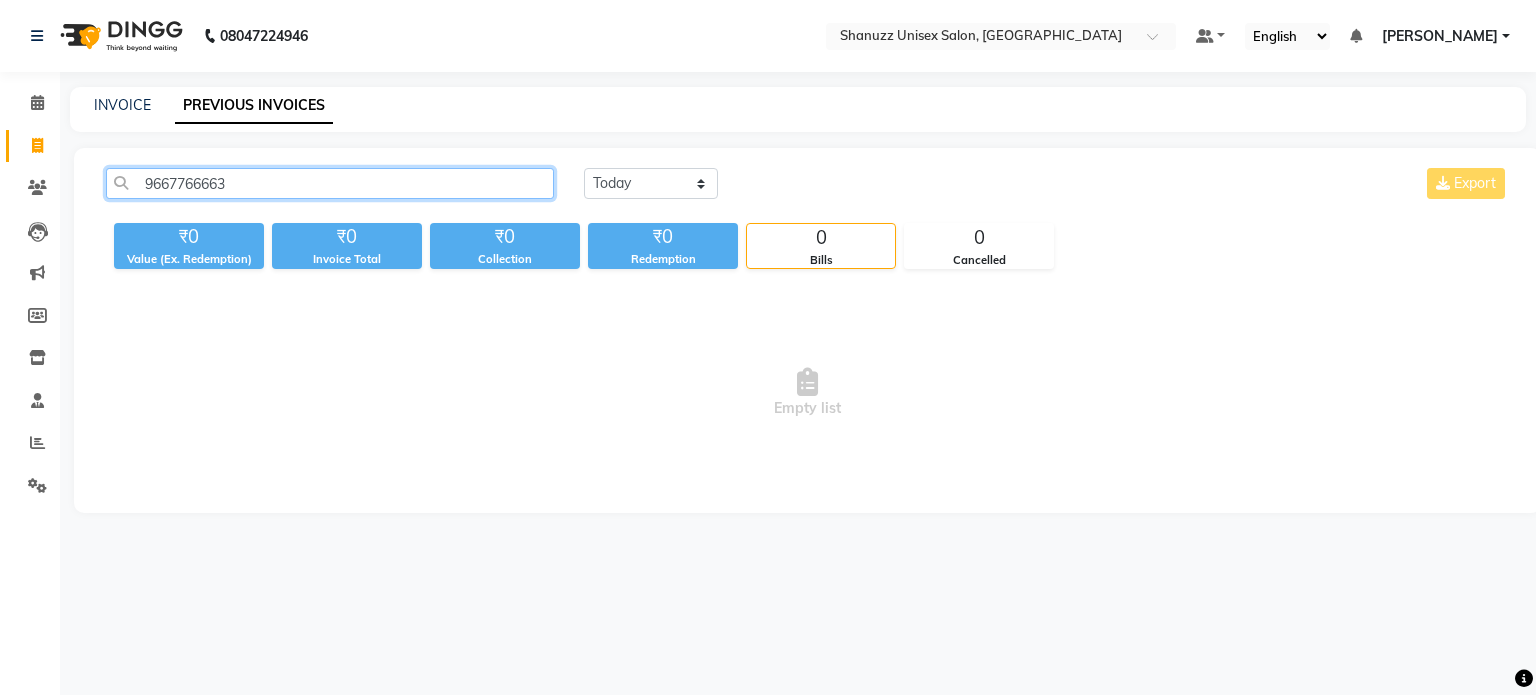type on "9667766663" 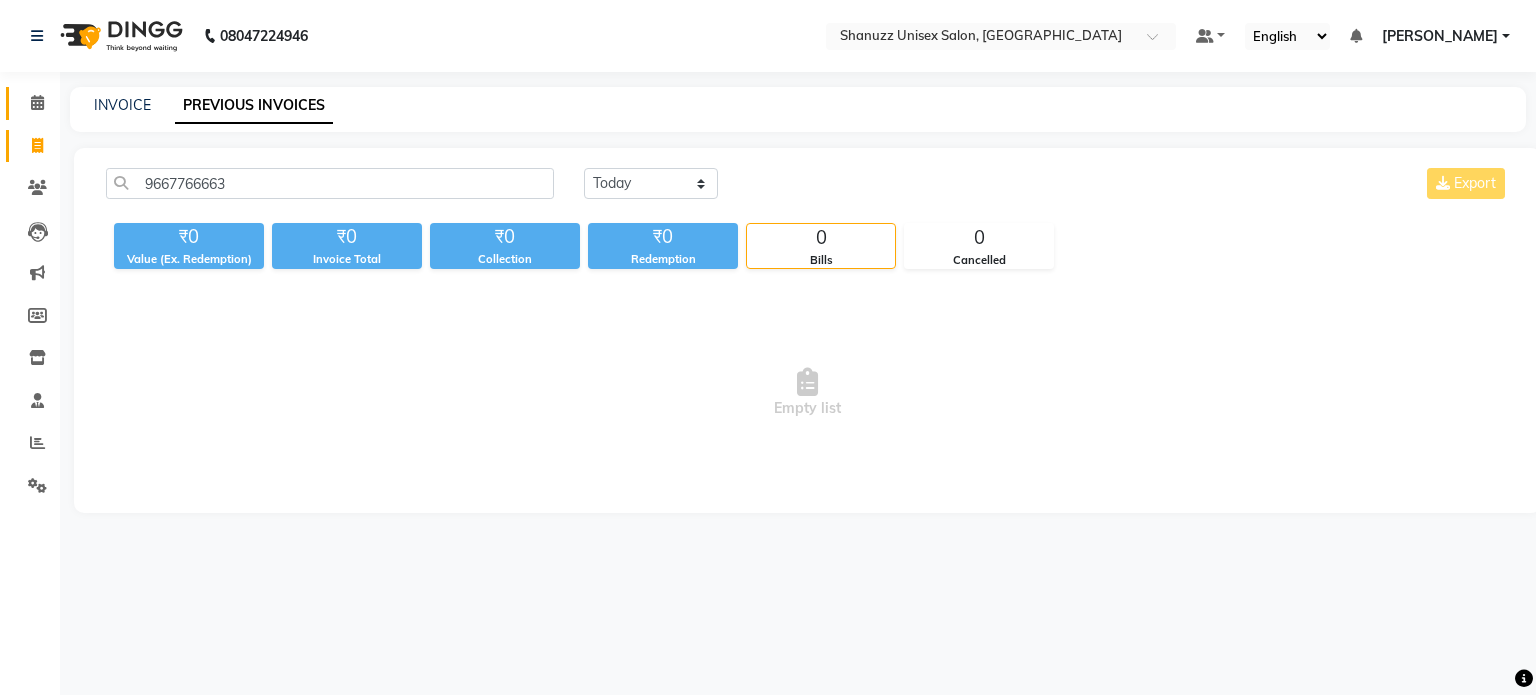 click on "Calendar" 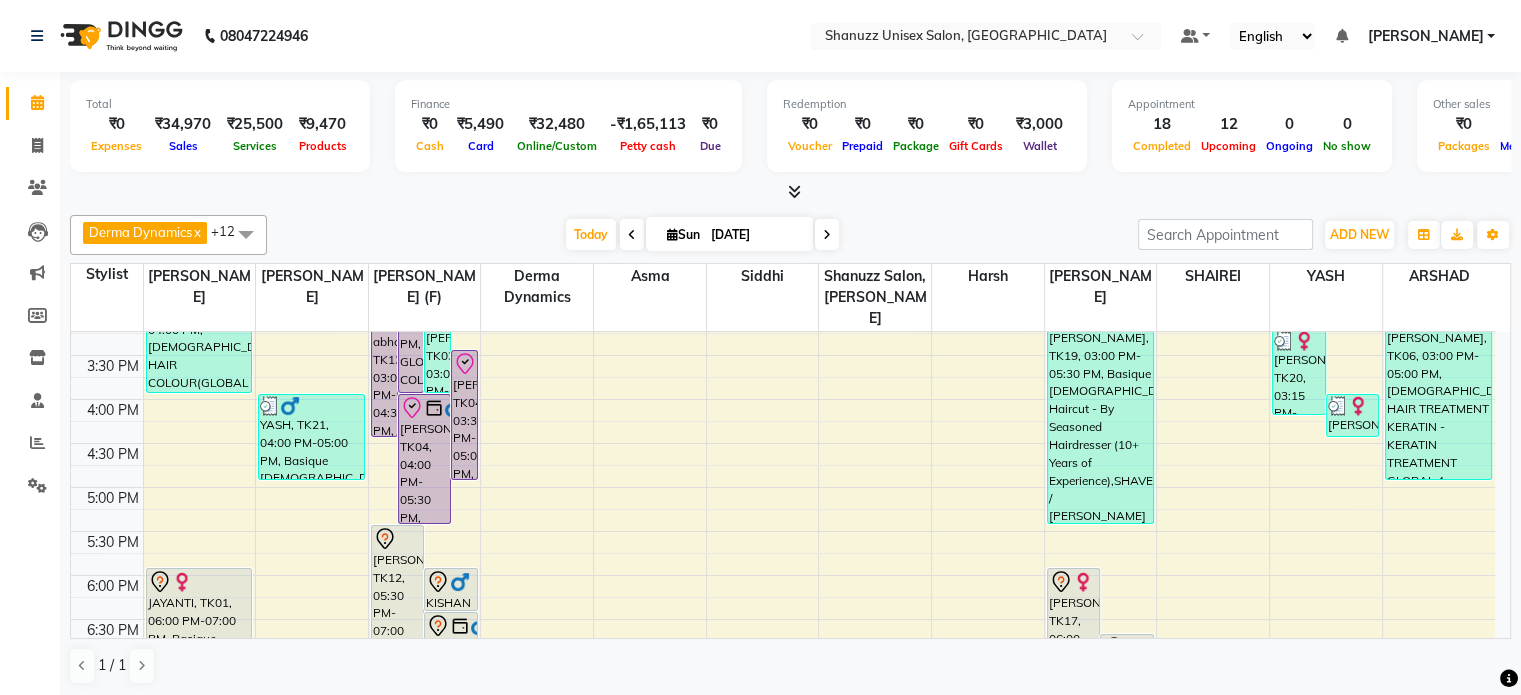 scroll, scrollTop: 718, scrollLeft: 0, axis: vertical 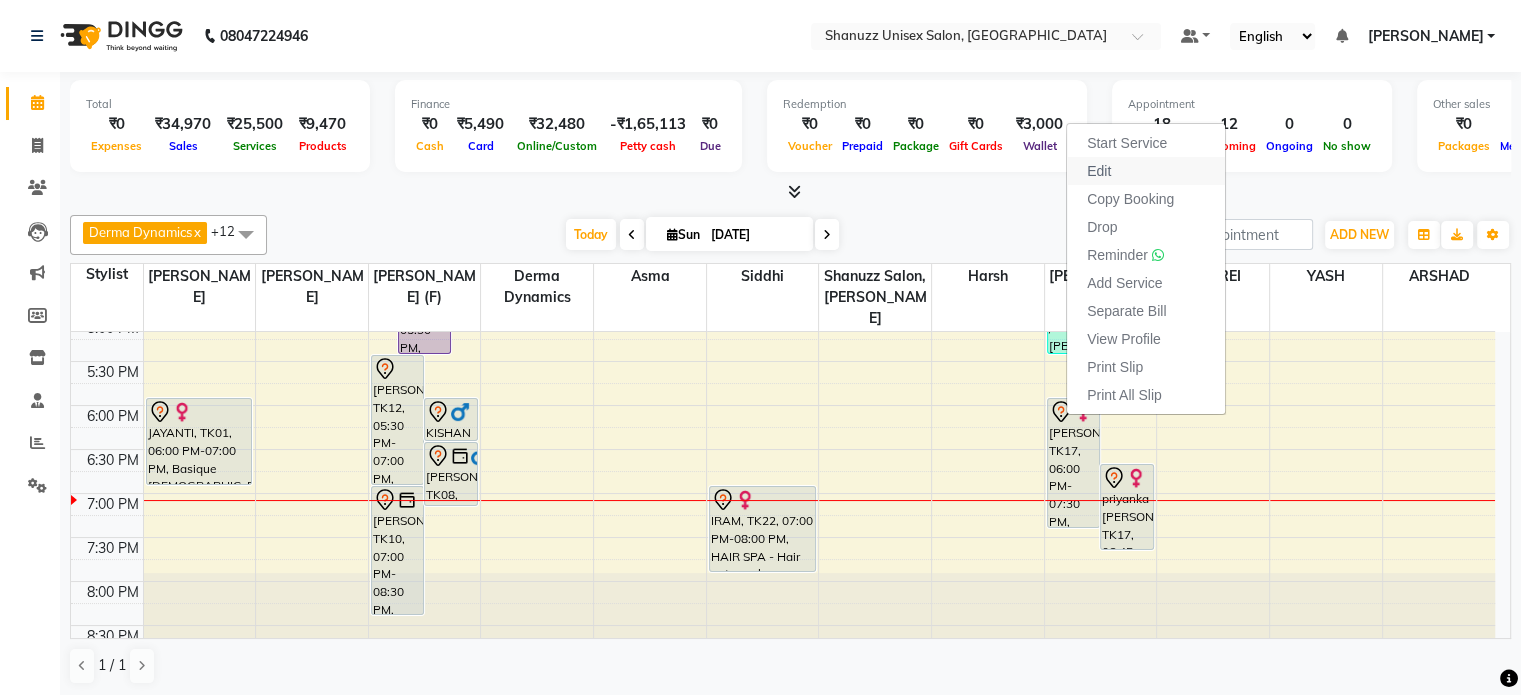 click on "Edit" at bounding box center (1146, 171) 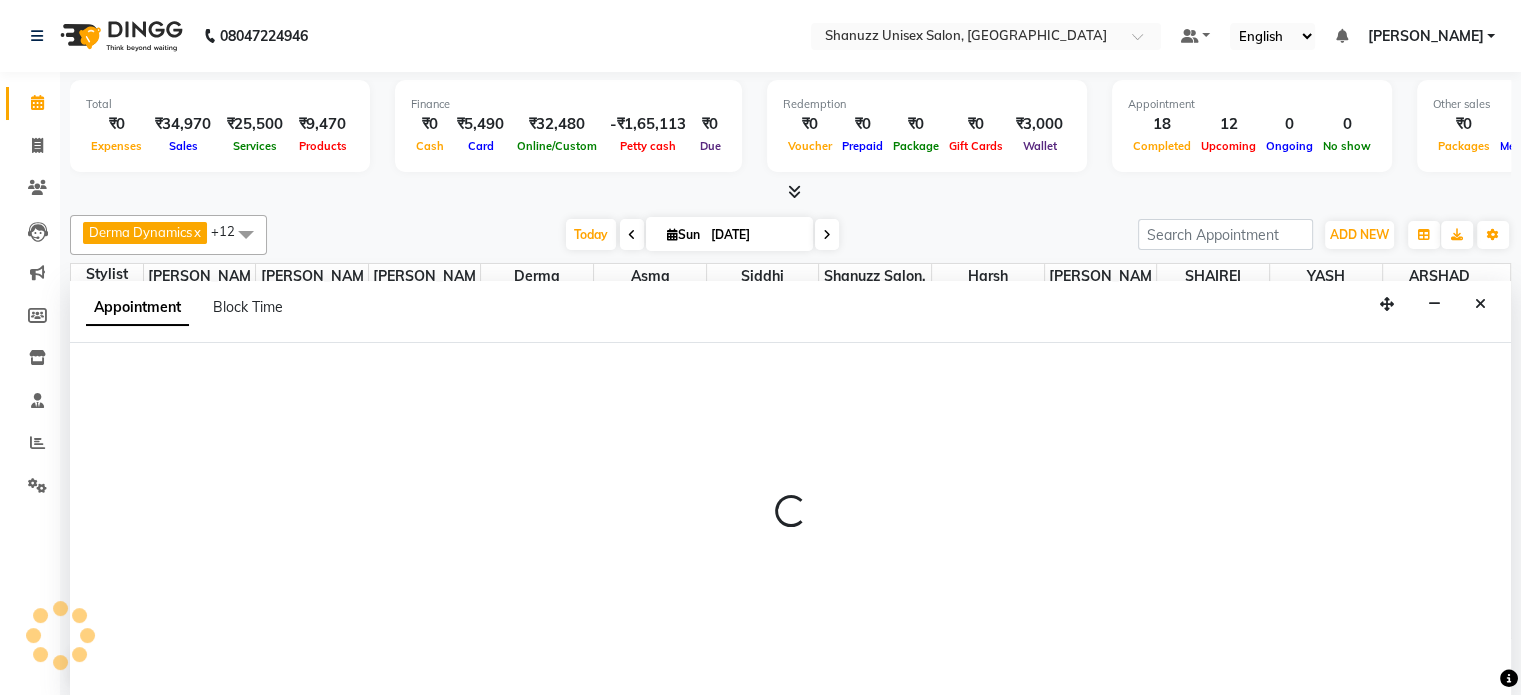 scroll, scrollTop: 0, scrollLeft: 0, axis: both 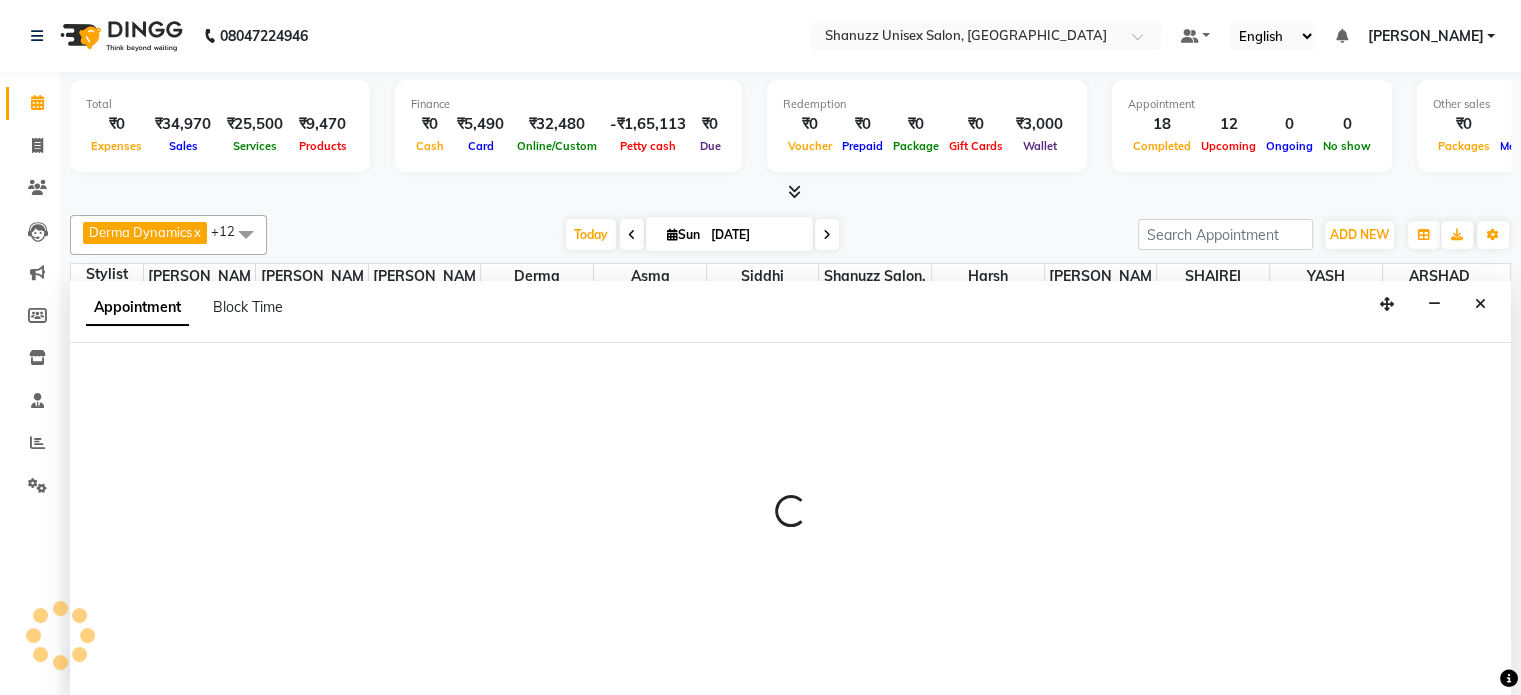 select on "tentative" 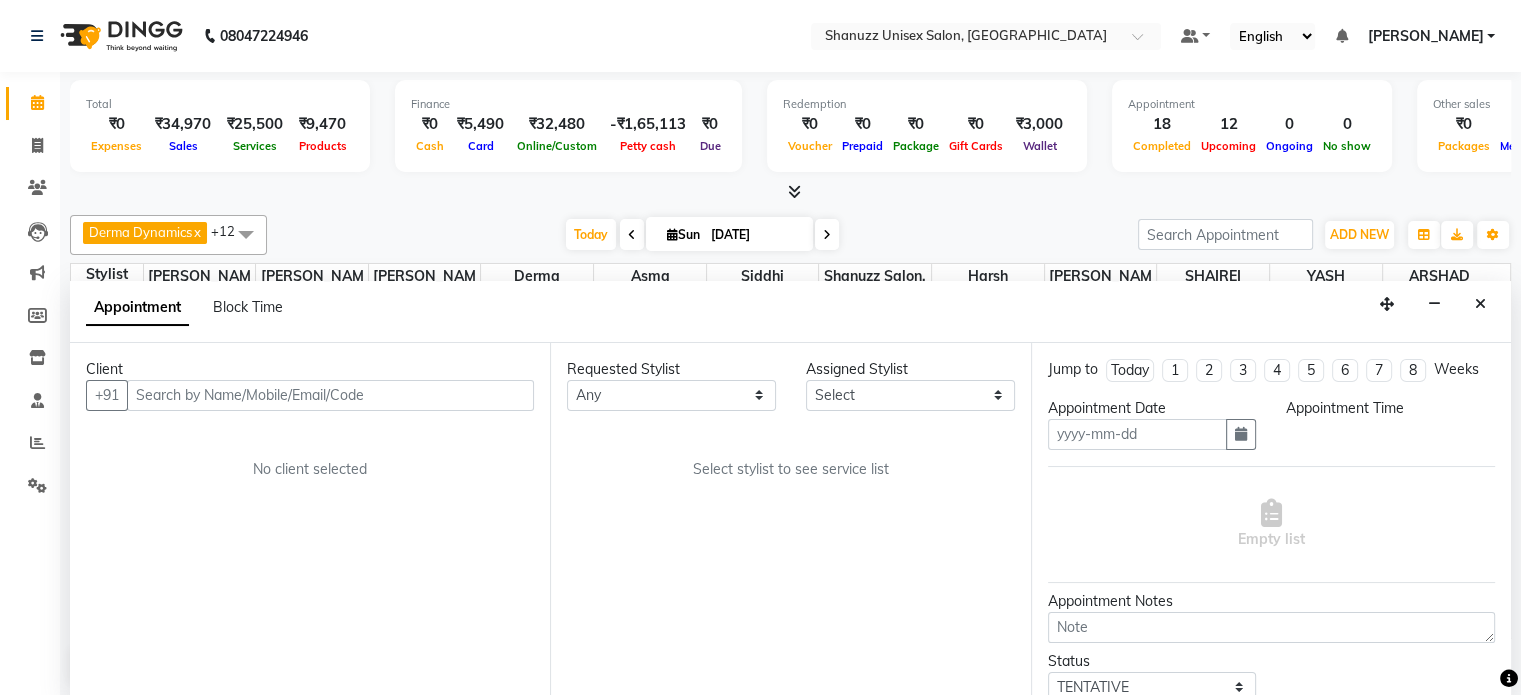 type on "13-07-2025" 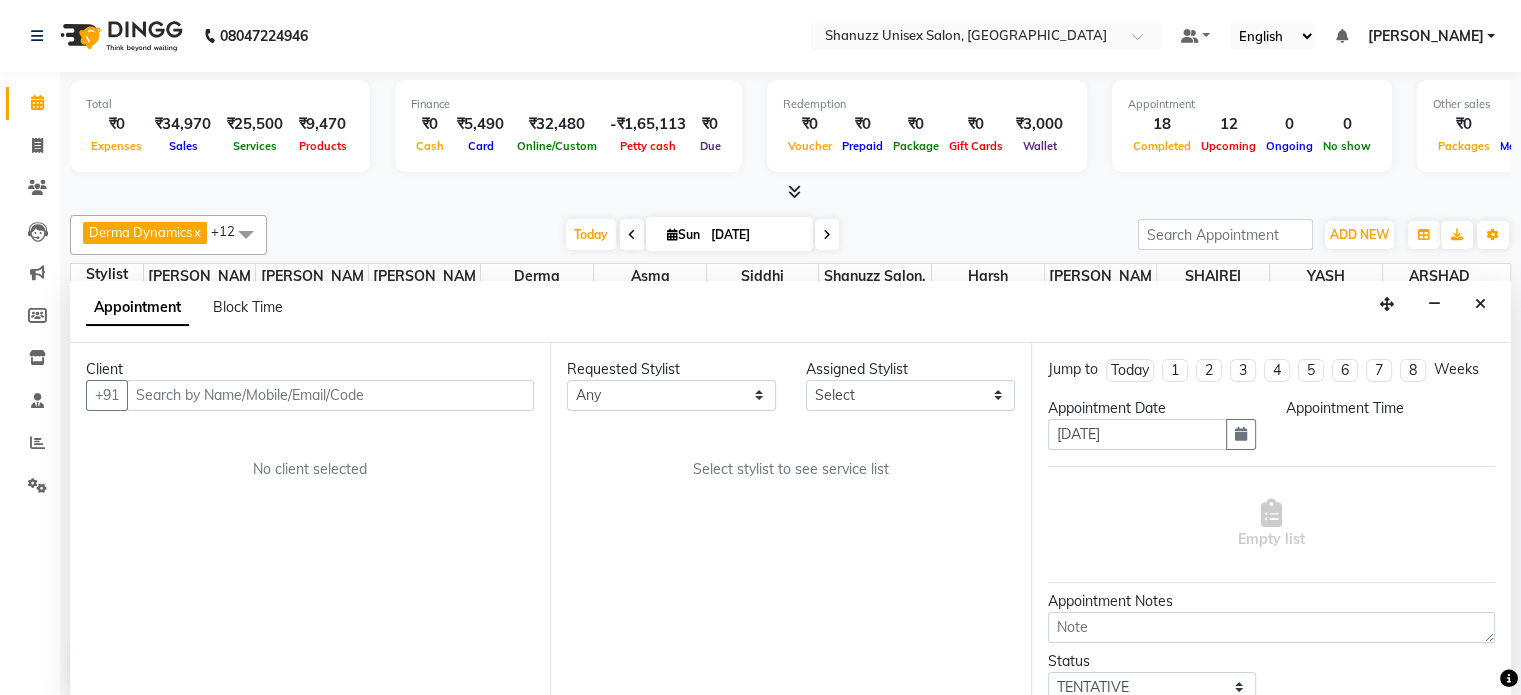 select on "1080" 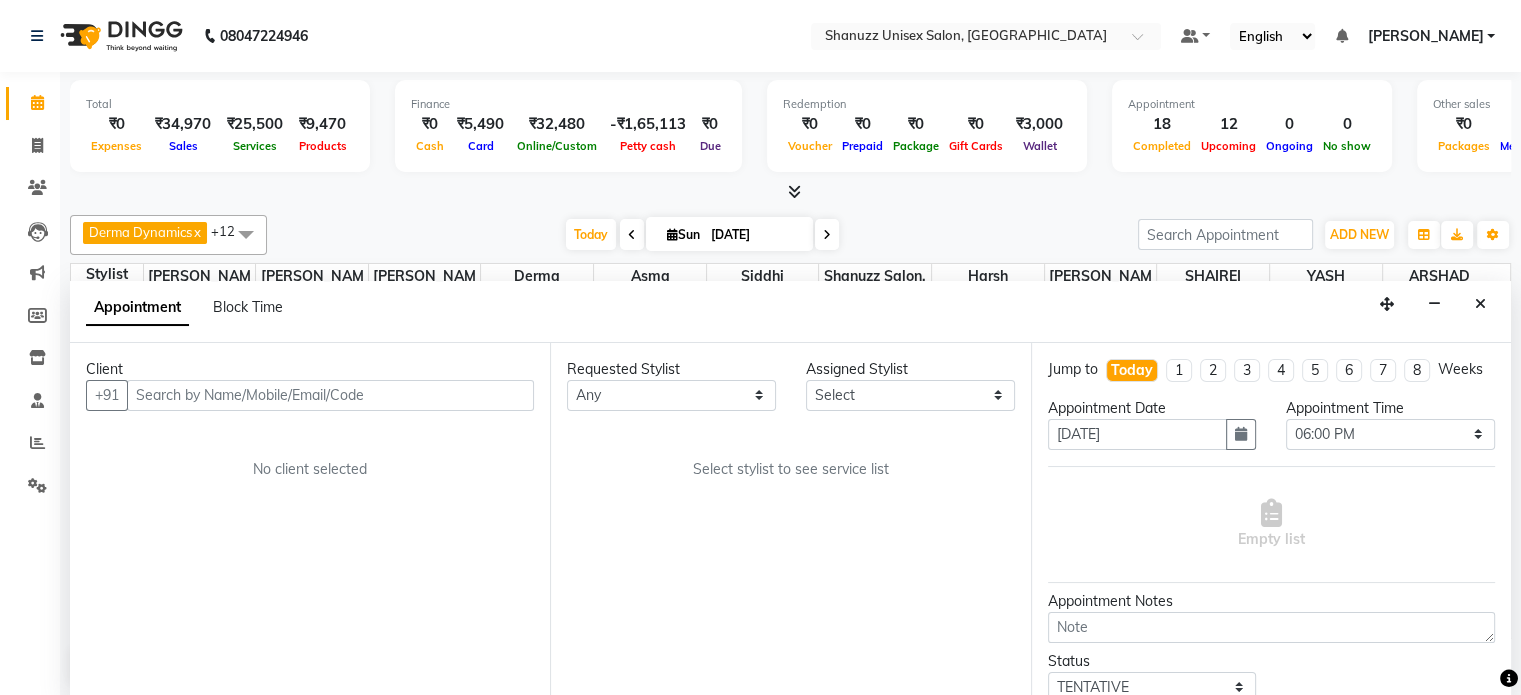 scroll, scrollTop: 0, scrollLeft: 0, axis: both 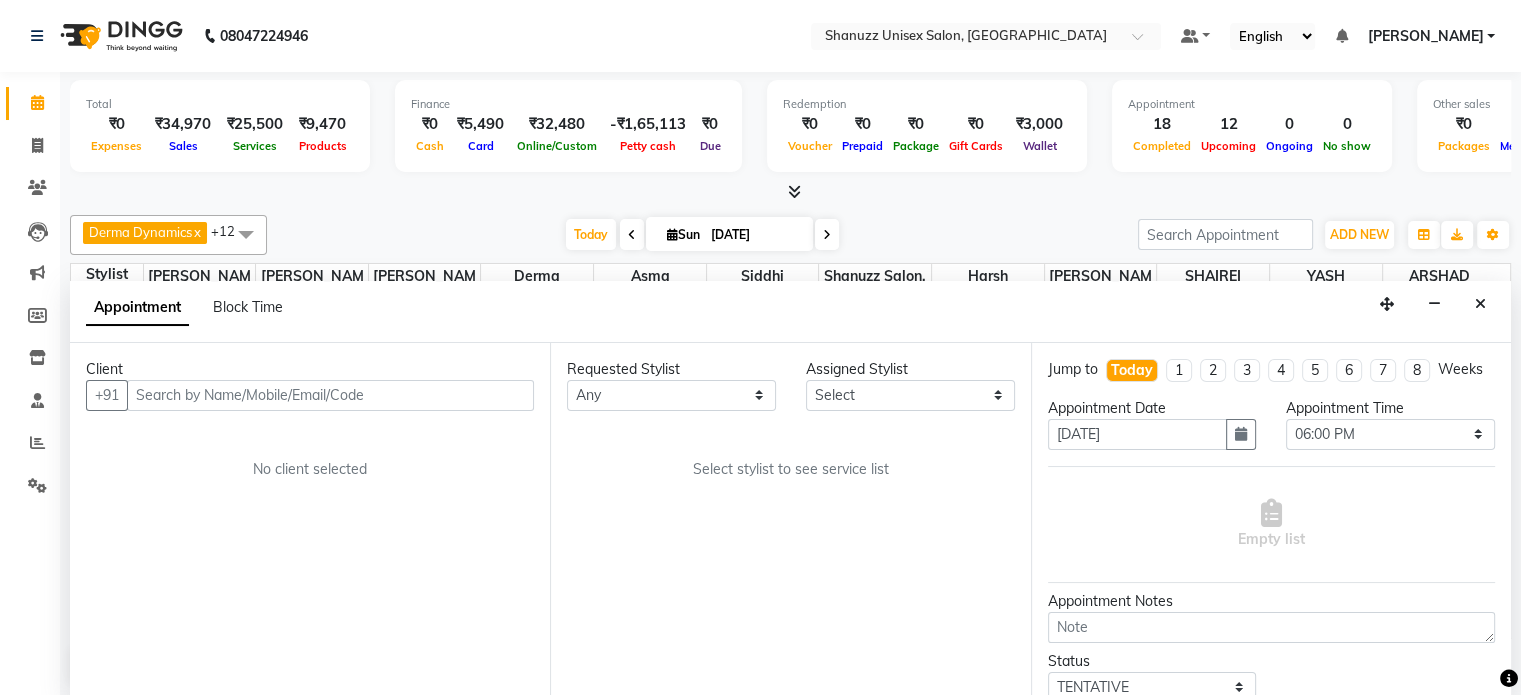 select on "78152" 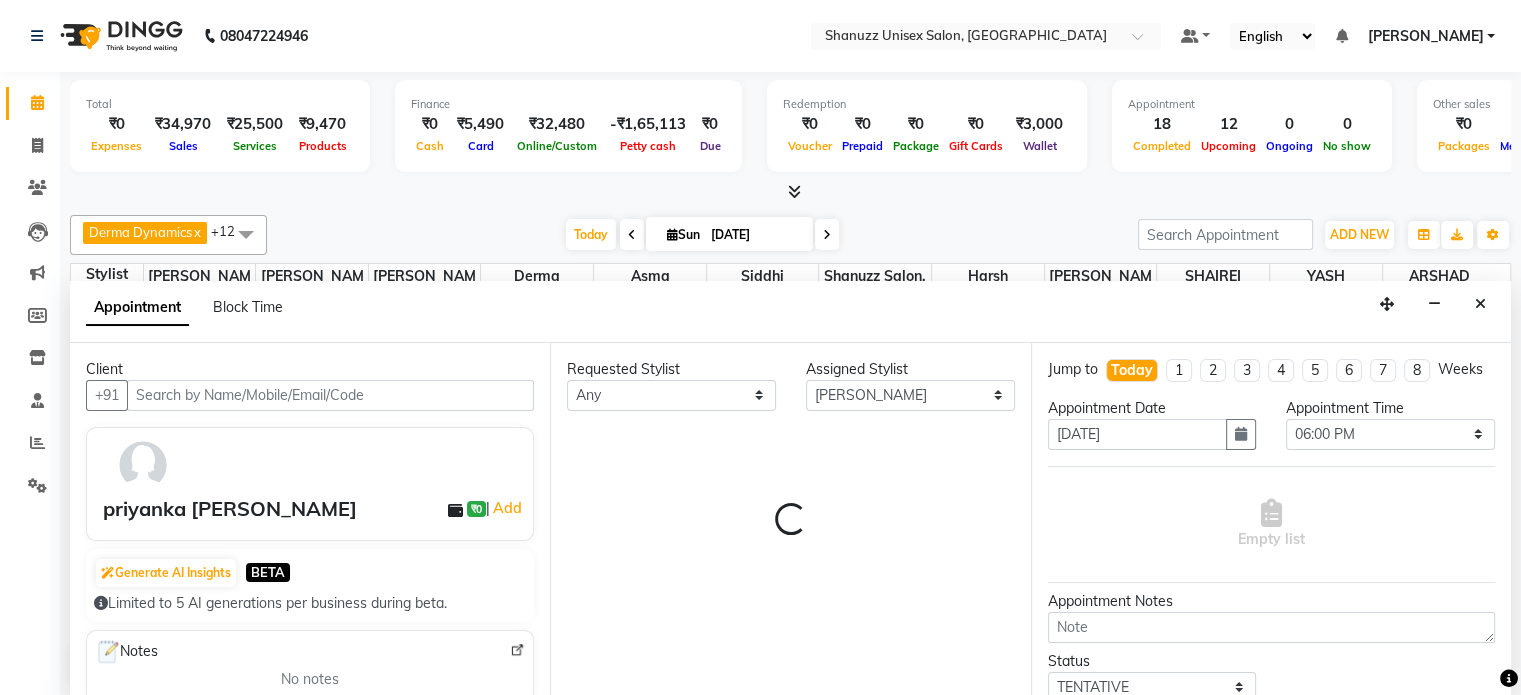 scroll, scrollTop: 719, scrollLeft: 0, axis: vertical 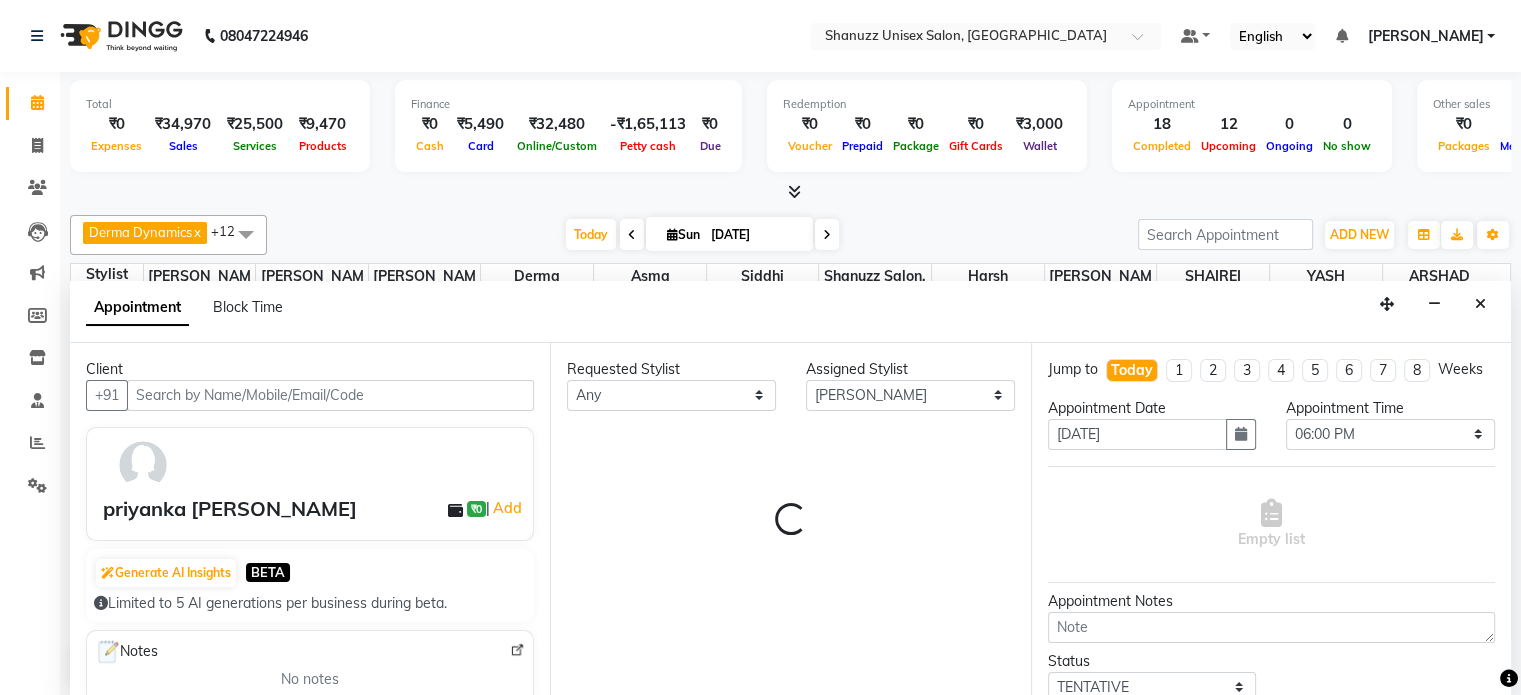 select on "3563" 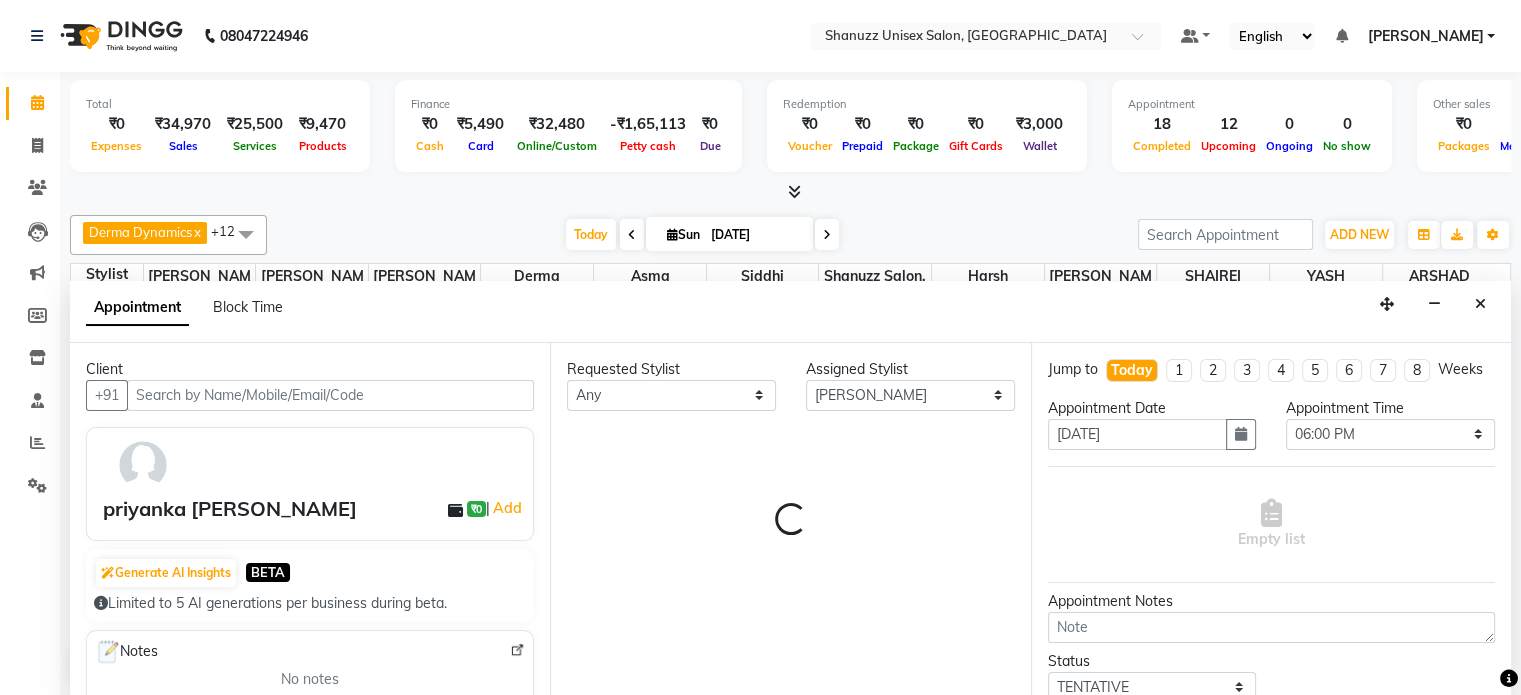 select on "3563" 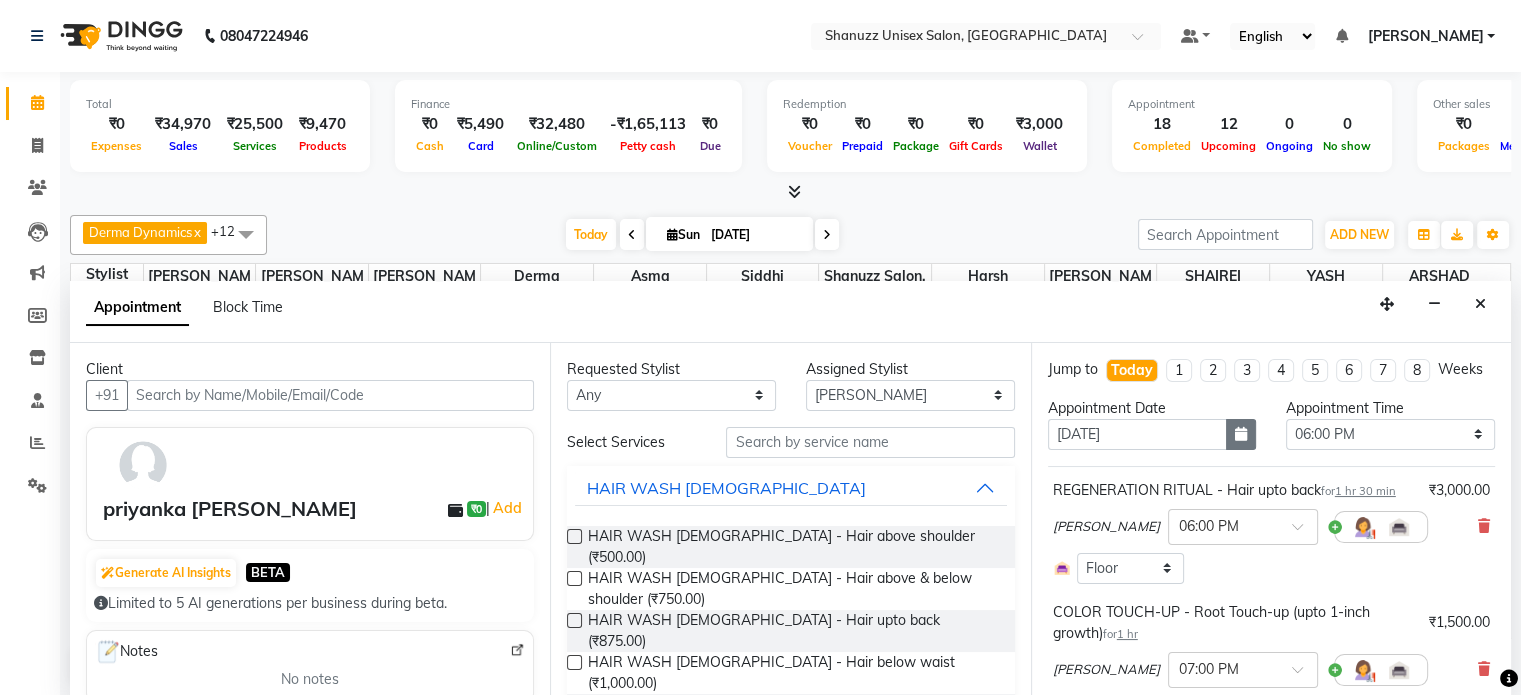 click at bounding box center [1241, 434] 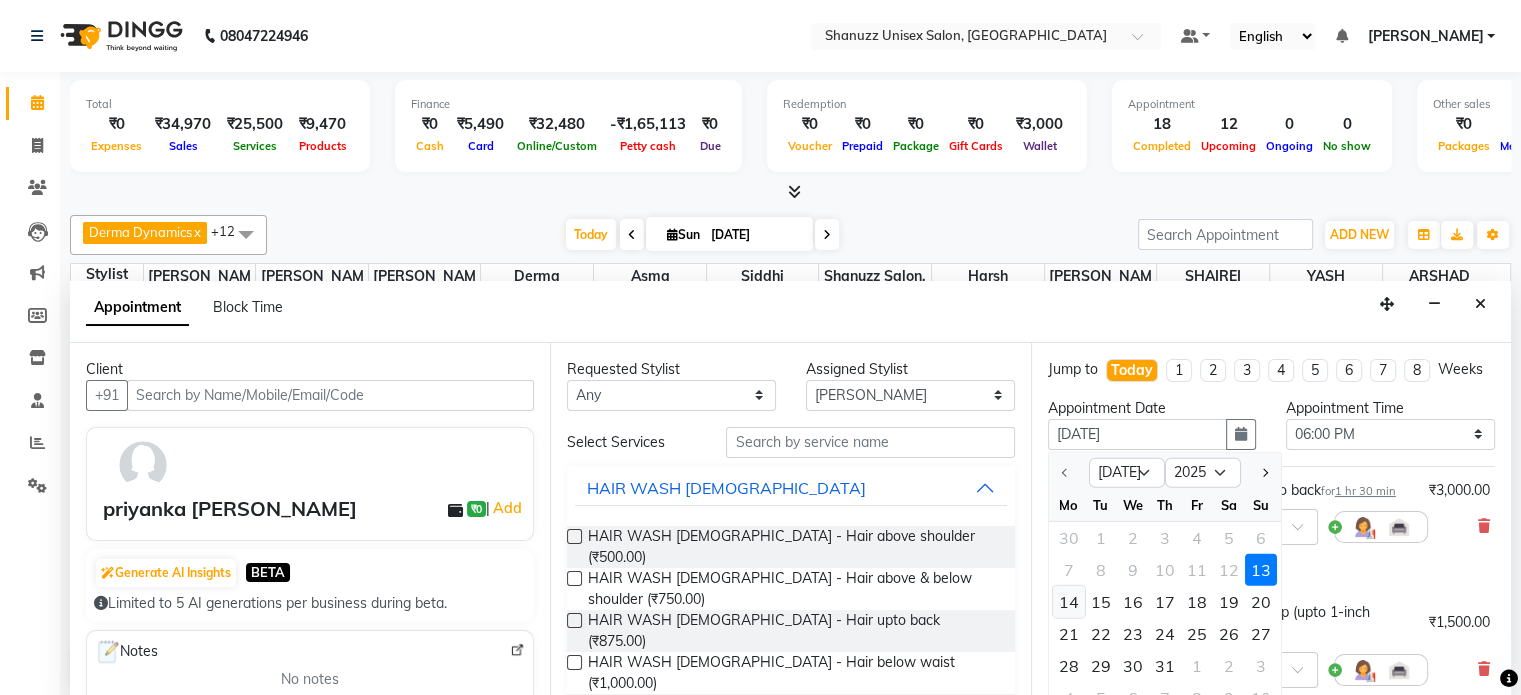 click on "14" at bounding box center (1069, 602) 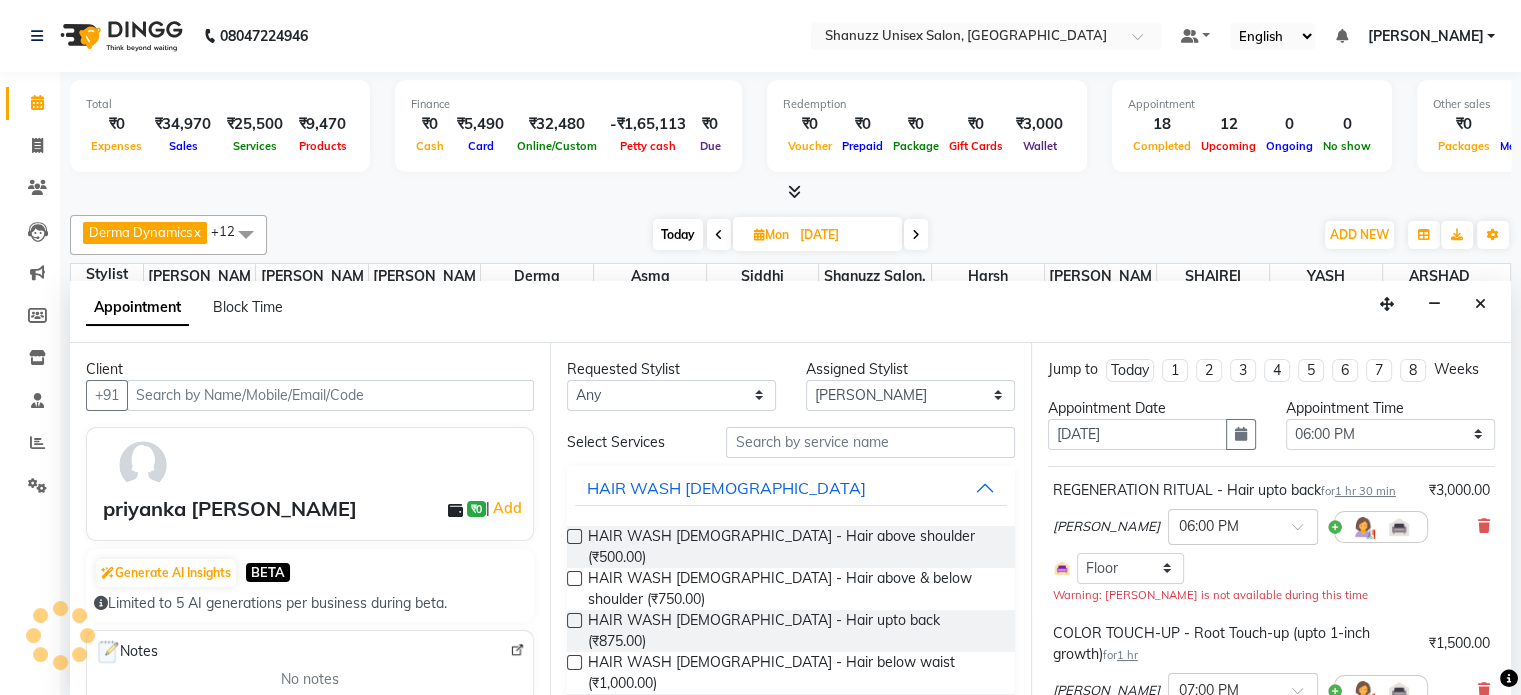 scroll, scrollTop: 719, scrollLeft: 0, axis: vertical 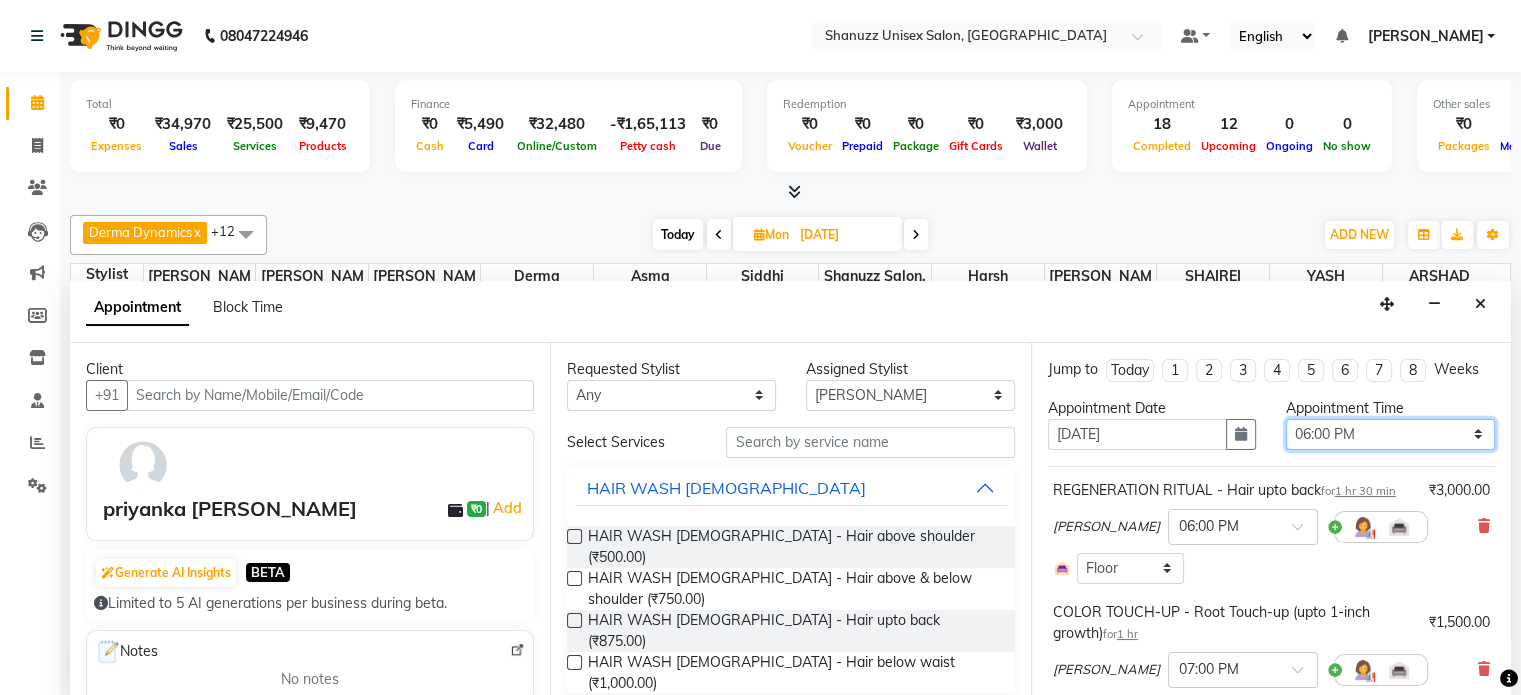 click on "Select 10:00 AM 11:00 AM 12:00 PM 01:00 PM 02:00 PM 03:00 PM 04:00 PM 05:00 PM 06:00 PM 07:00 PM 08:00 PM" at bounding box center (1390, 434) 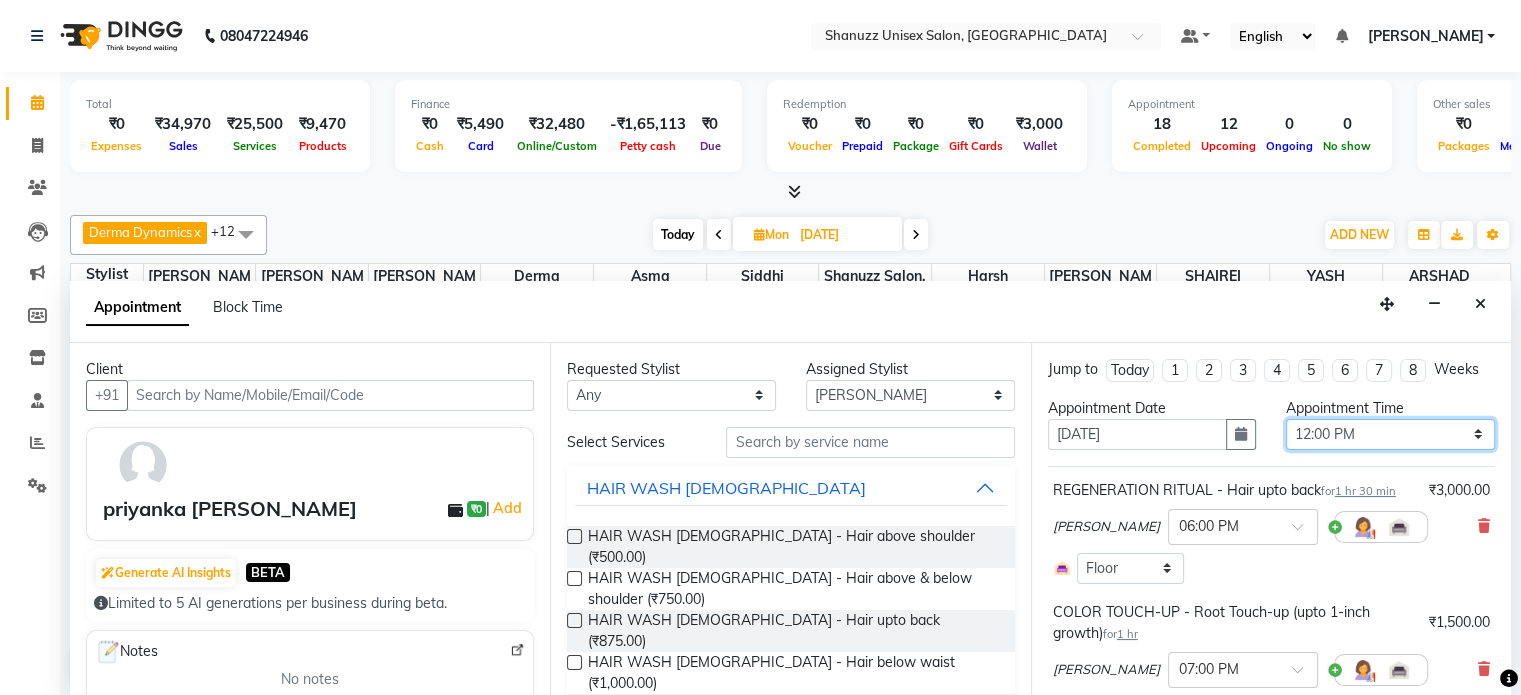 click on "Select 10:00 AM 11:00 AM 12:00 PM 01:00 PM 02:00 PM 03:00 PM 04:00 PM 05:00 PM 06:00 PM 07:00 PM 08:00 PM" at bounding box center (1390, 434) 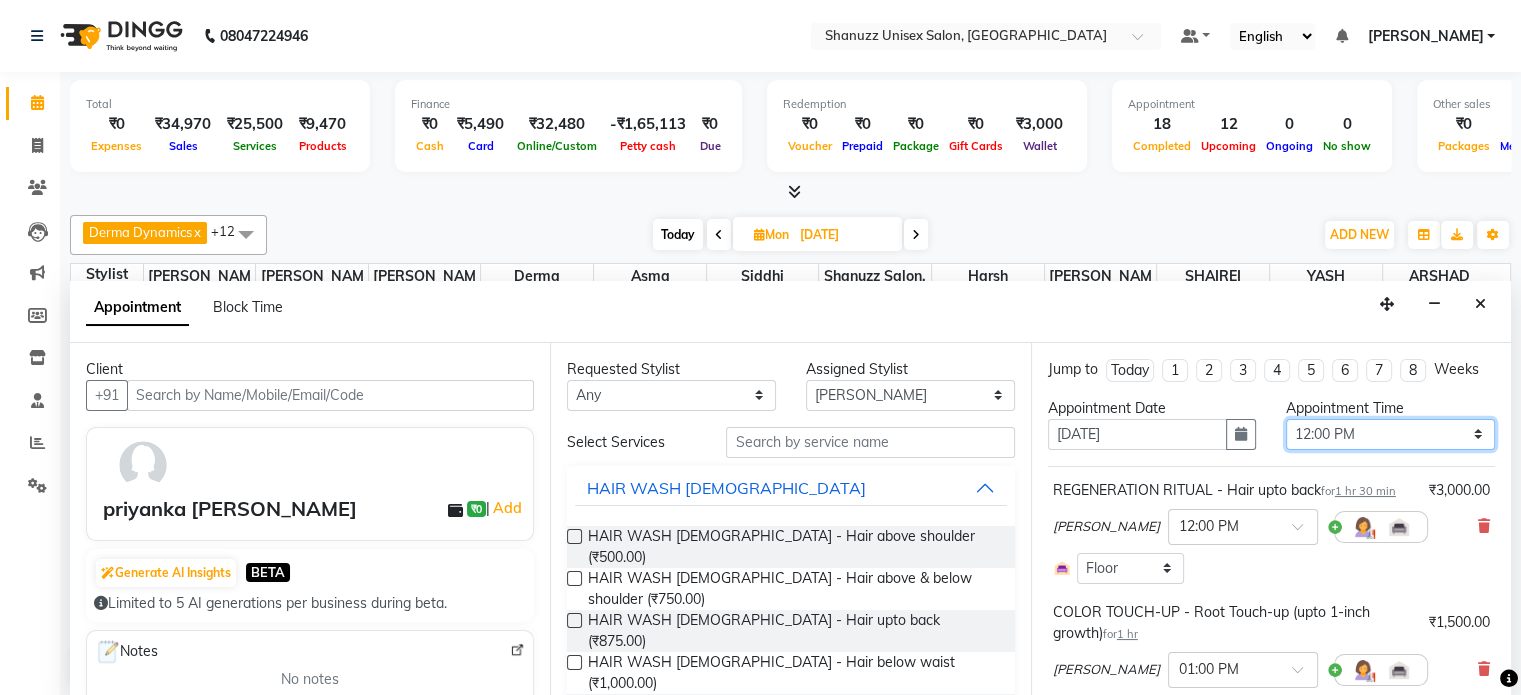scroll, scrollTop: 288, scrollLeft: 0, axis: vertical 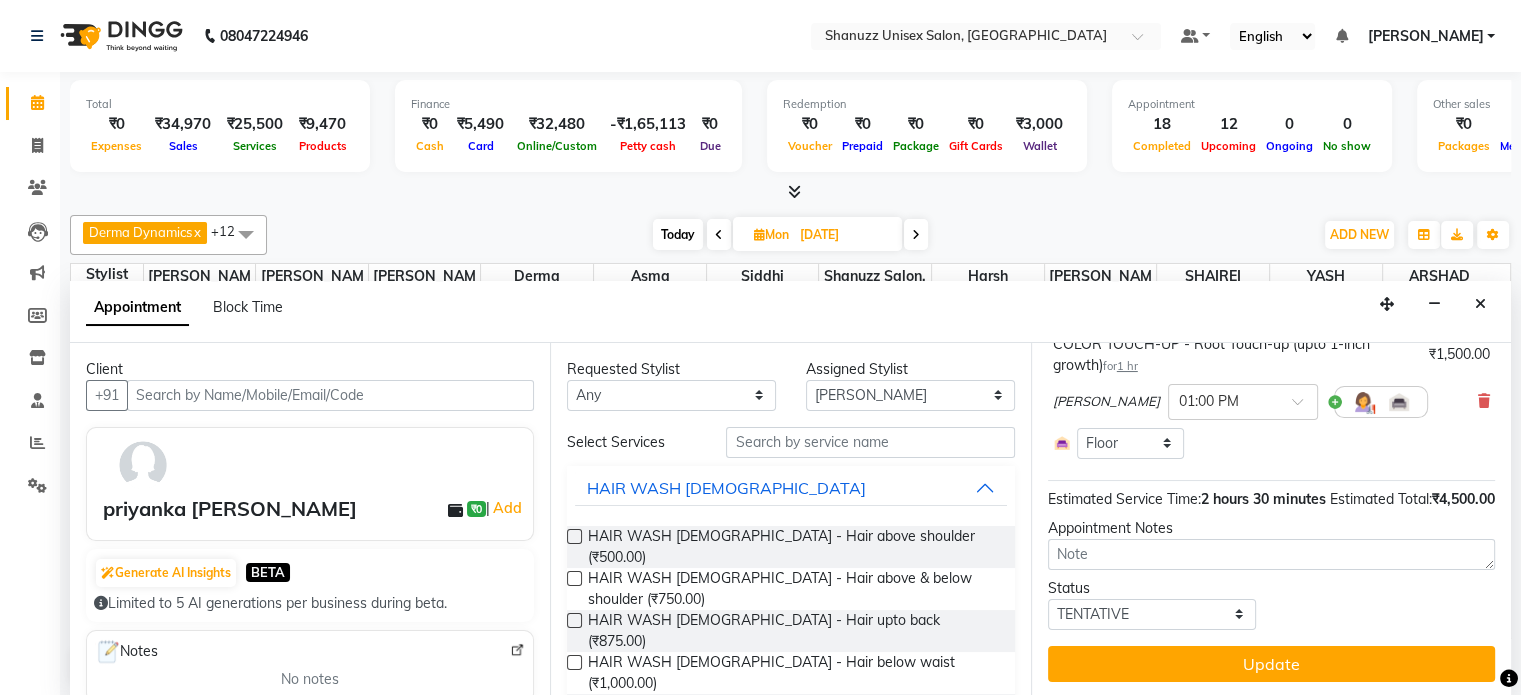 click on "Jump to Today 1 2 3 4 5 6 7 8 Weeks Appointment Date 14-07-2025 Appointment Time Select 10:00 AM 11:00 AM 12:00 PM 01:00 PM 02:00 PM 03:00 PM 04:00 PM 05:00 PM 06:00 PM 07:00 PM 08:00 PM REGENERATION RITUAL - Hair upto back   for  1 hr 30 min ₹3,000.00 SAM × 12:00 PM Select Room Floor COLOR TOUCH-UP - Root Touch-up (upto 1-inch growth)   for  1 hr ₹1,500.00 SAM × 01:00 PM Select Room Floor Estimated Service Time:  2 hours 30 minutes Estimated Total:  ₹4,500.00 Appointment Notes Status Select TENTATIVE CONFIRM UPCOMING  Update" at bounding box center [1271, 520] 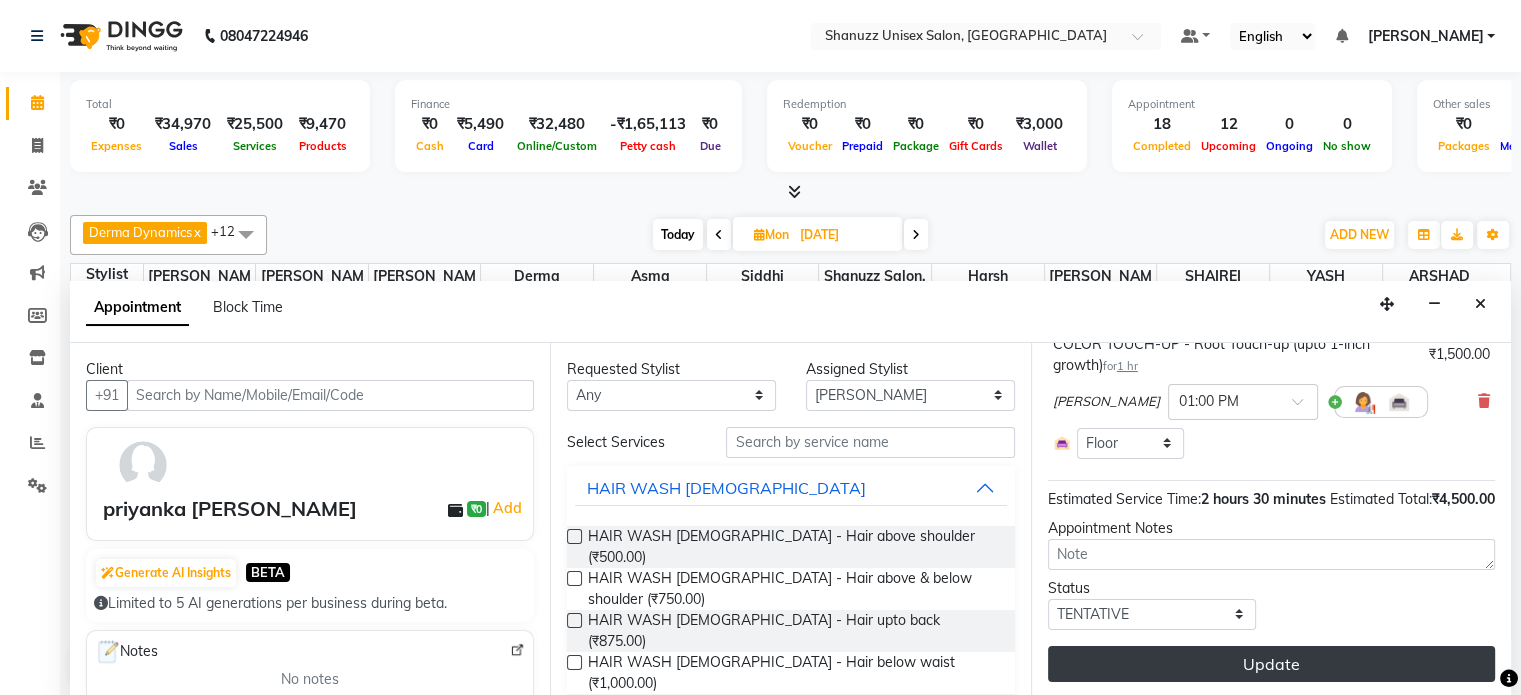 click on "Update" at bounding box center [1271, 664] 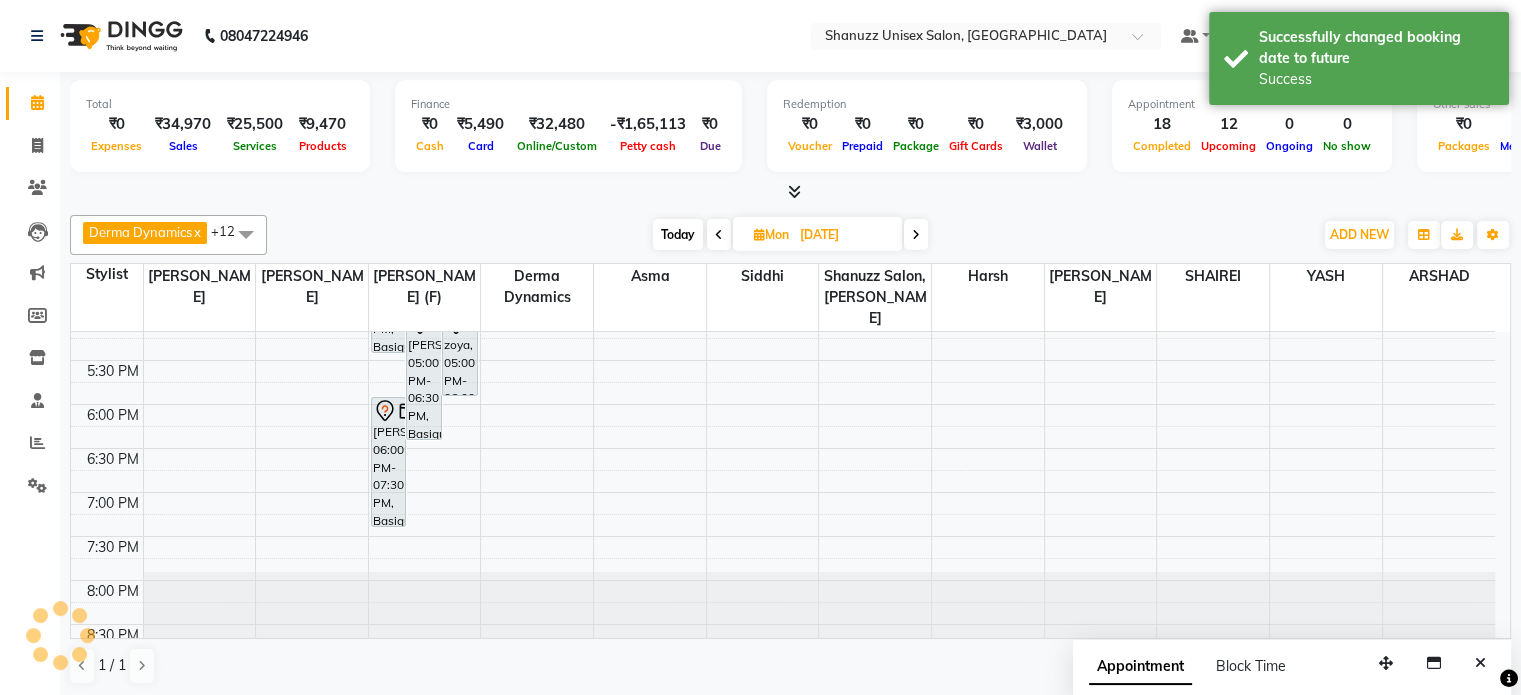 scroll, scrollTop: 0, scrollLeft: 0, axis: both 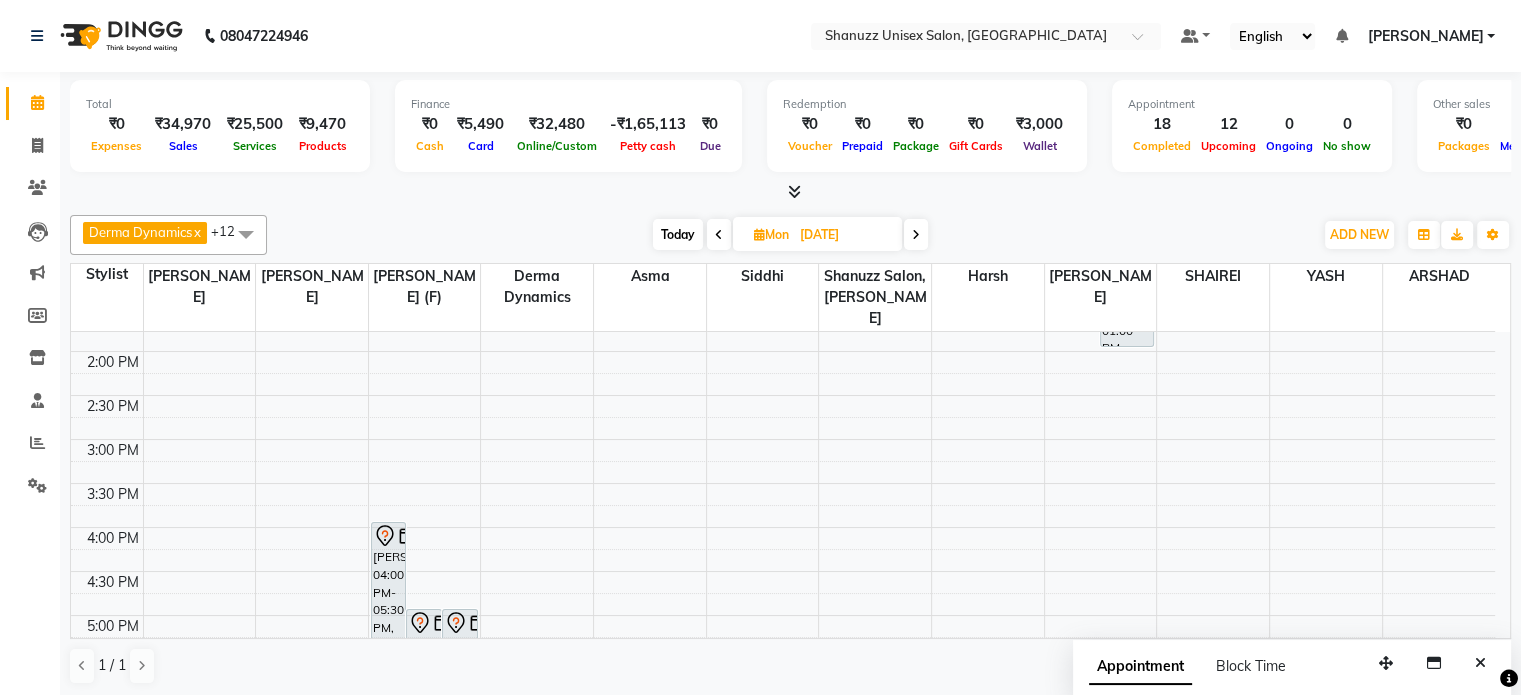 click on "Today" at bounding box center [678, 234] 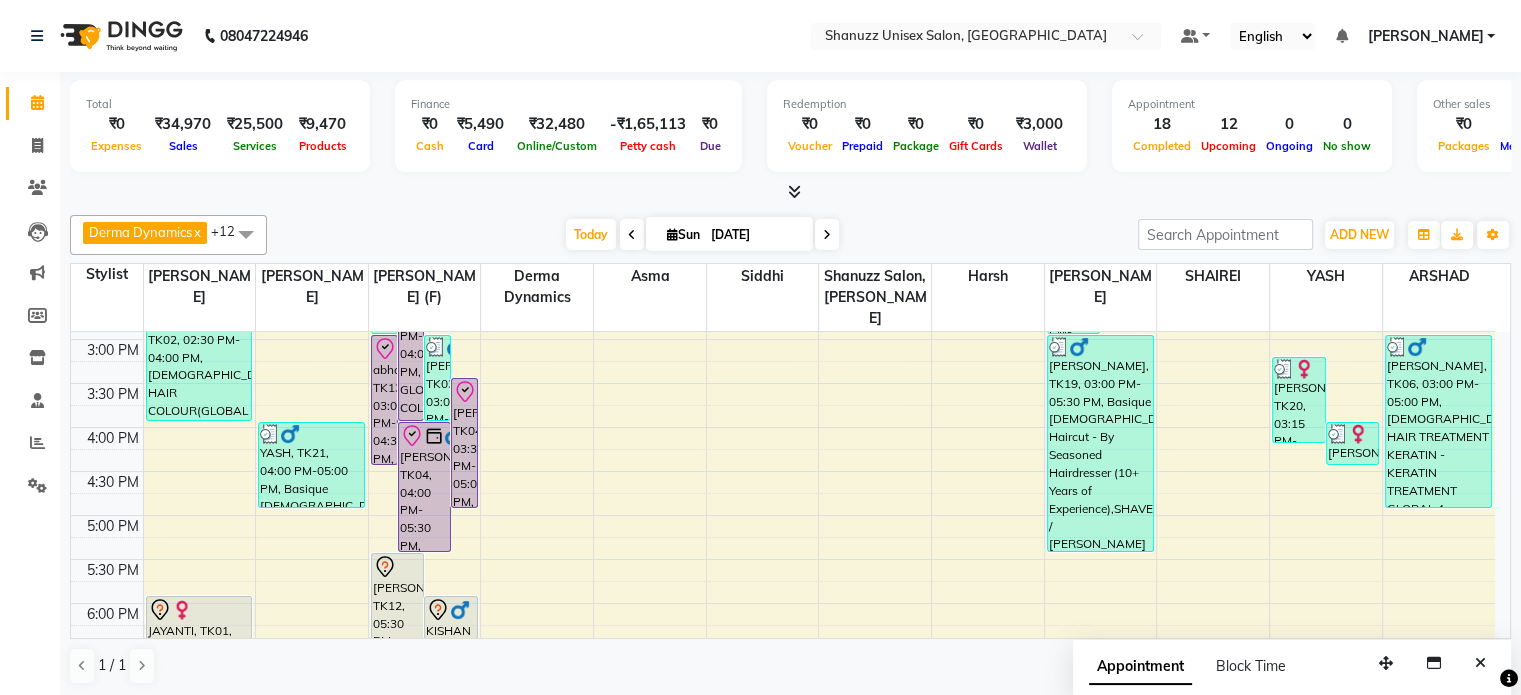 scroll, scrollTop: 718, scrollLeft: 0, axis: vertical 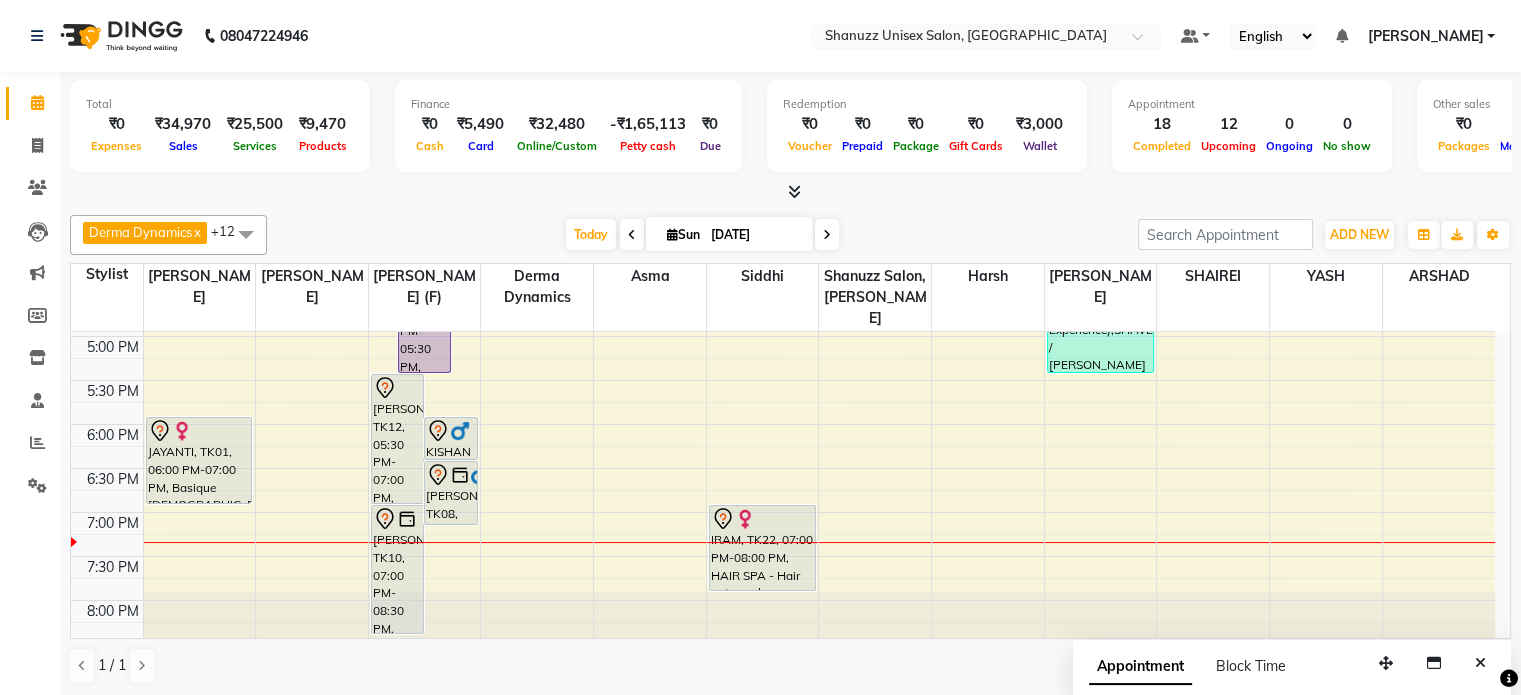 click on "Salvana Motha" at bounding box center (1425, 36) 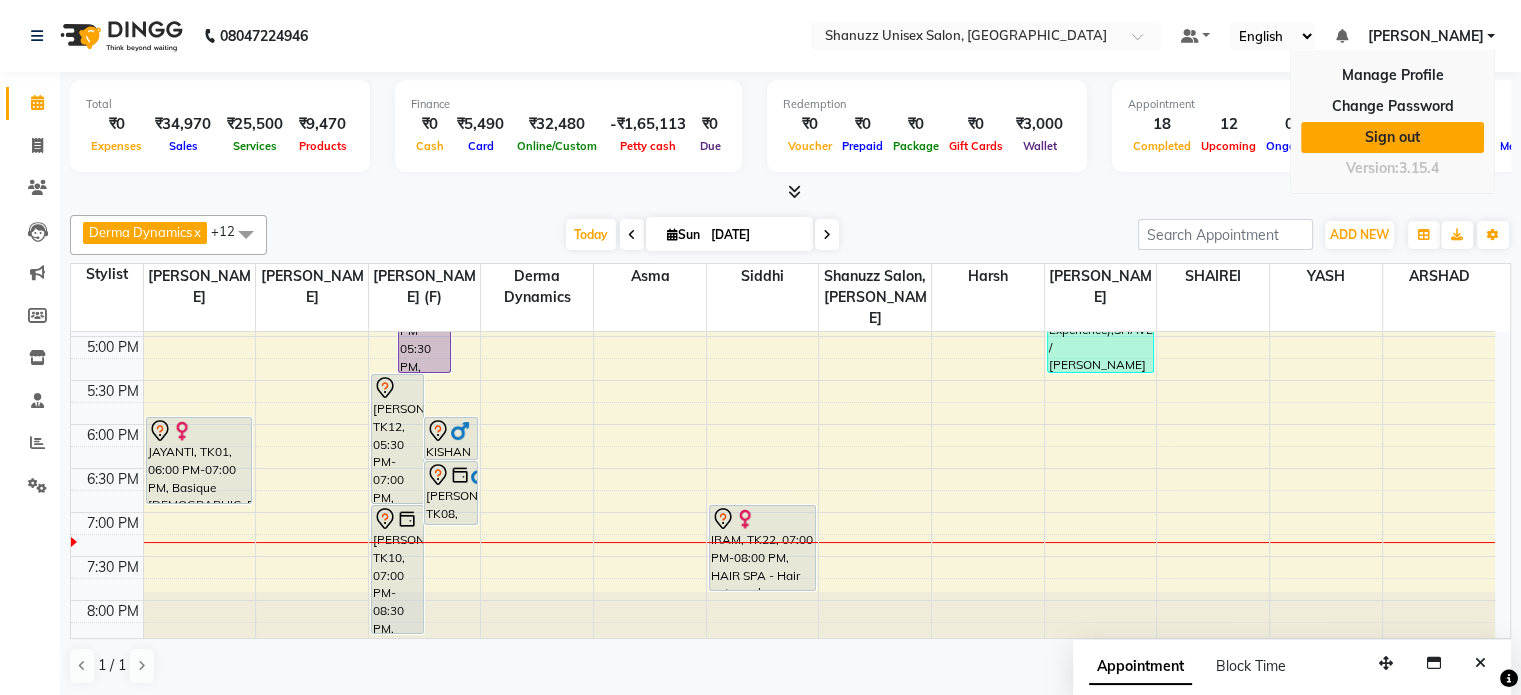 click on "Sign out" at bounding box center [1392, 137] 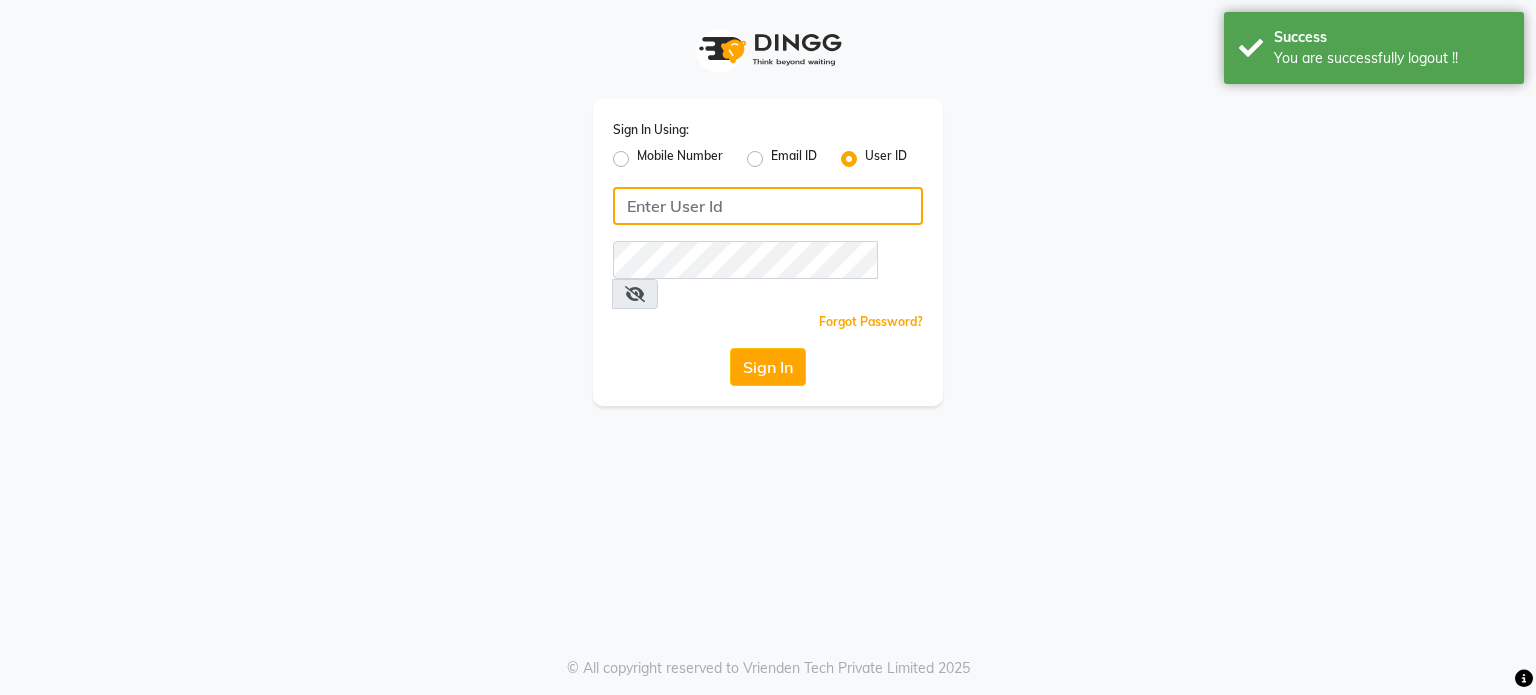 type on "shanuzz" 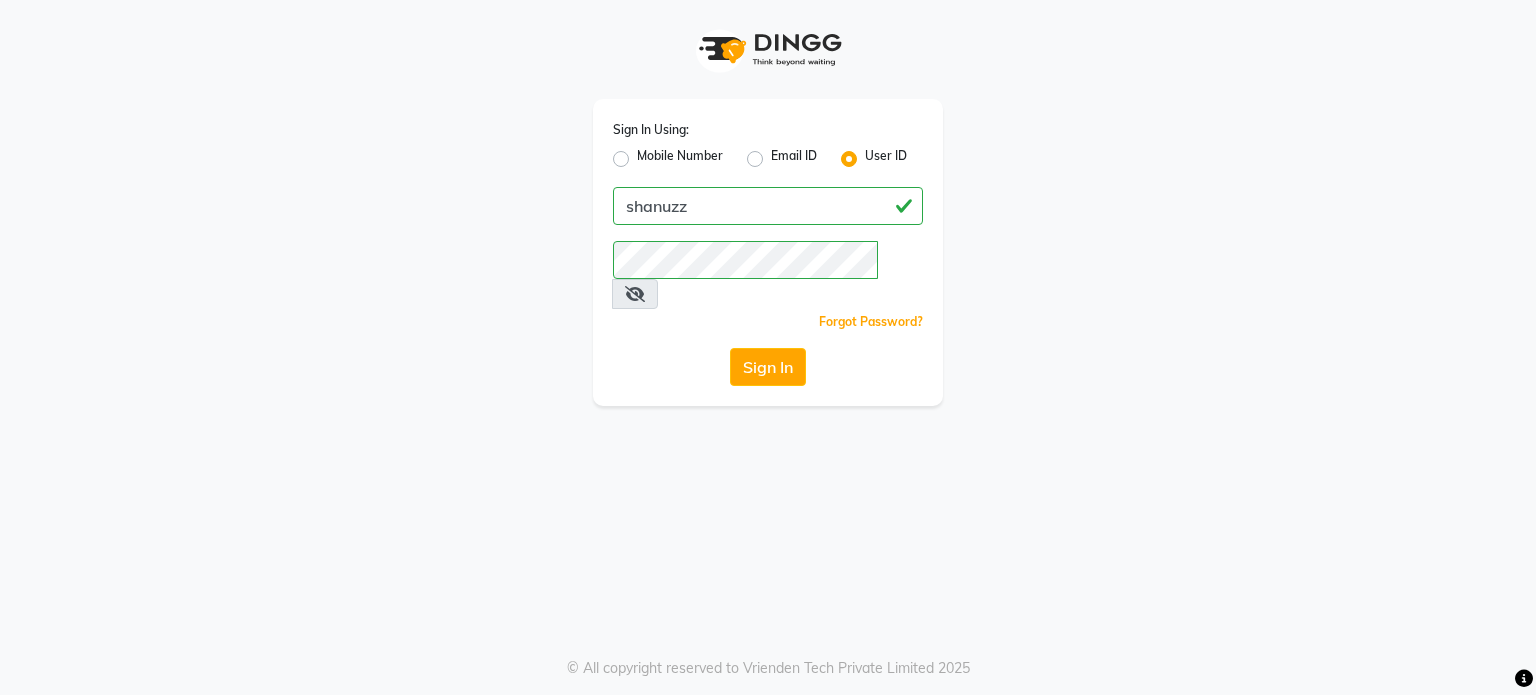 click on "Mobile Number" 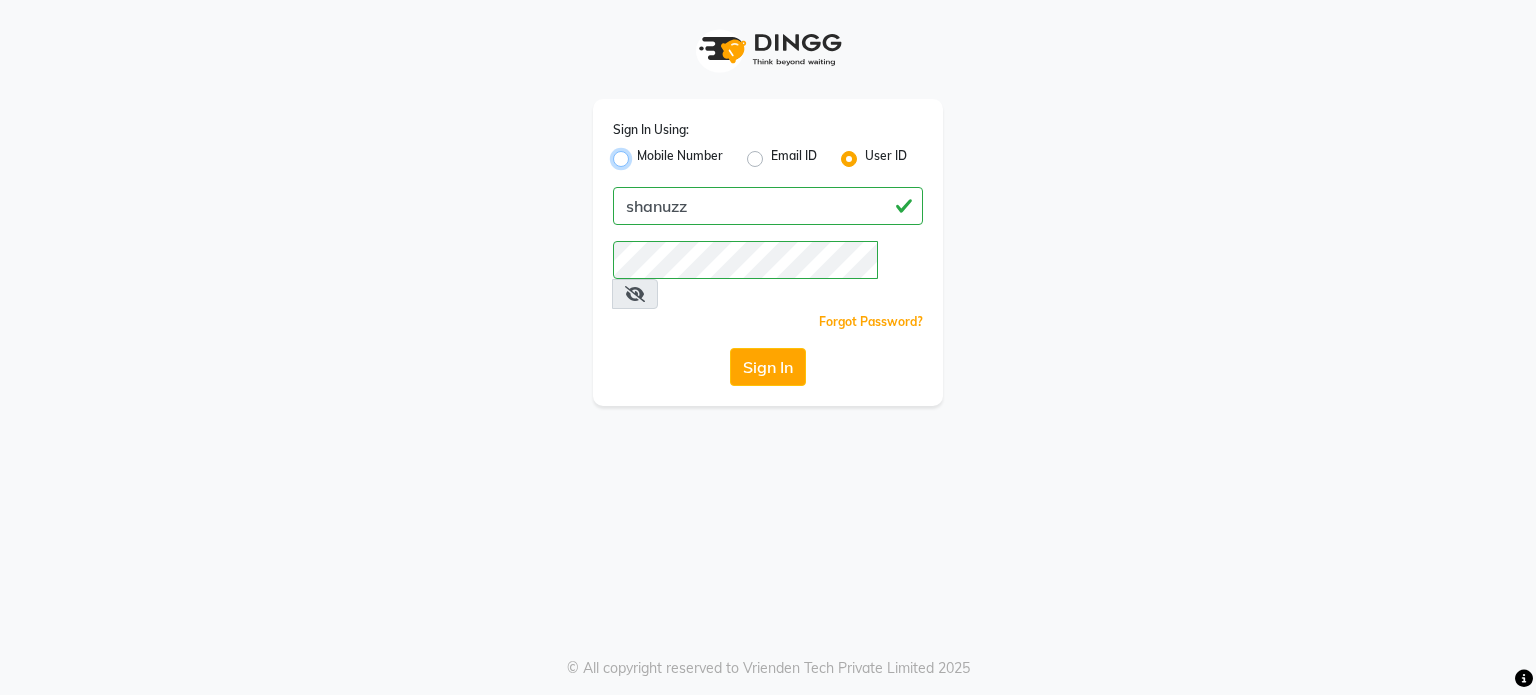 click on "Mobile Number" at bounding box center [643, 153] 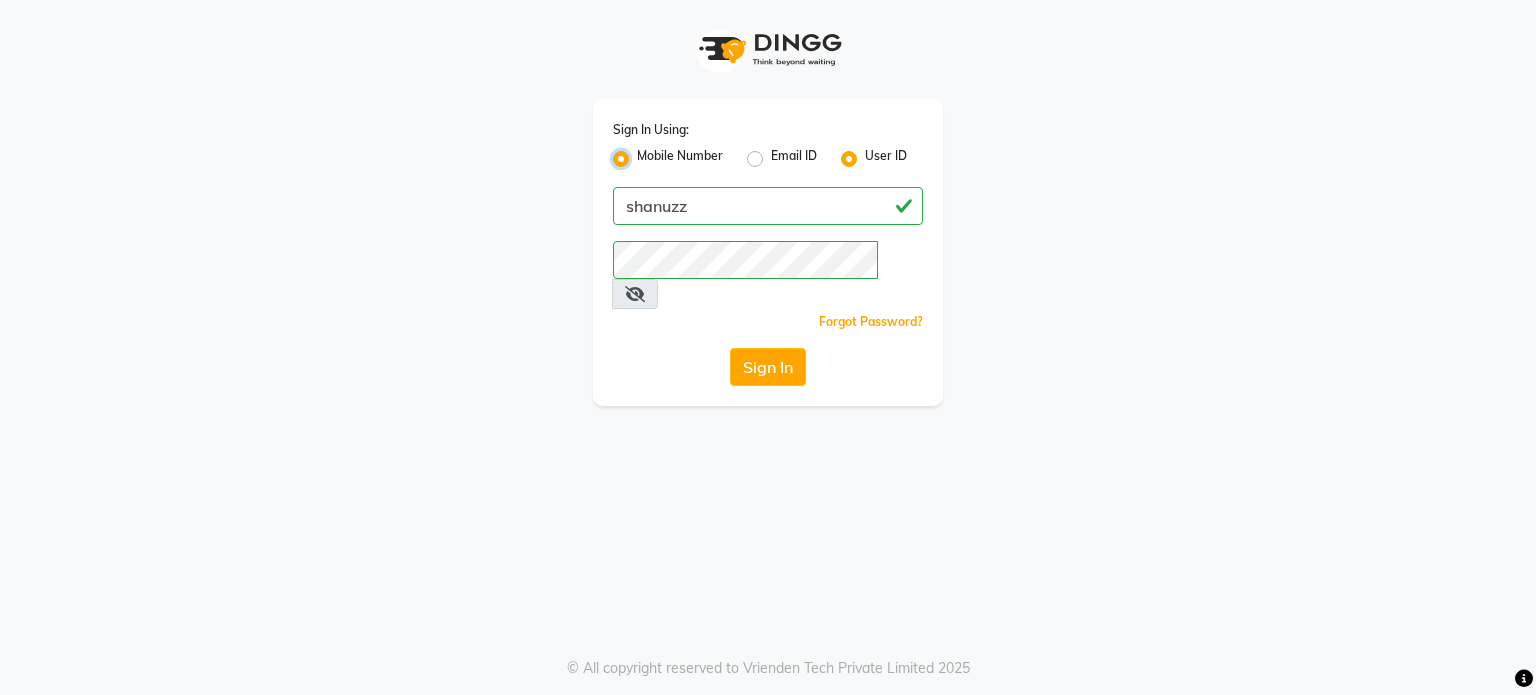 radio on "false" 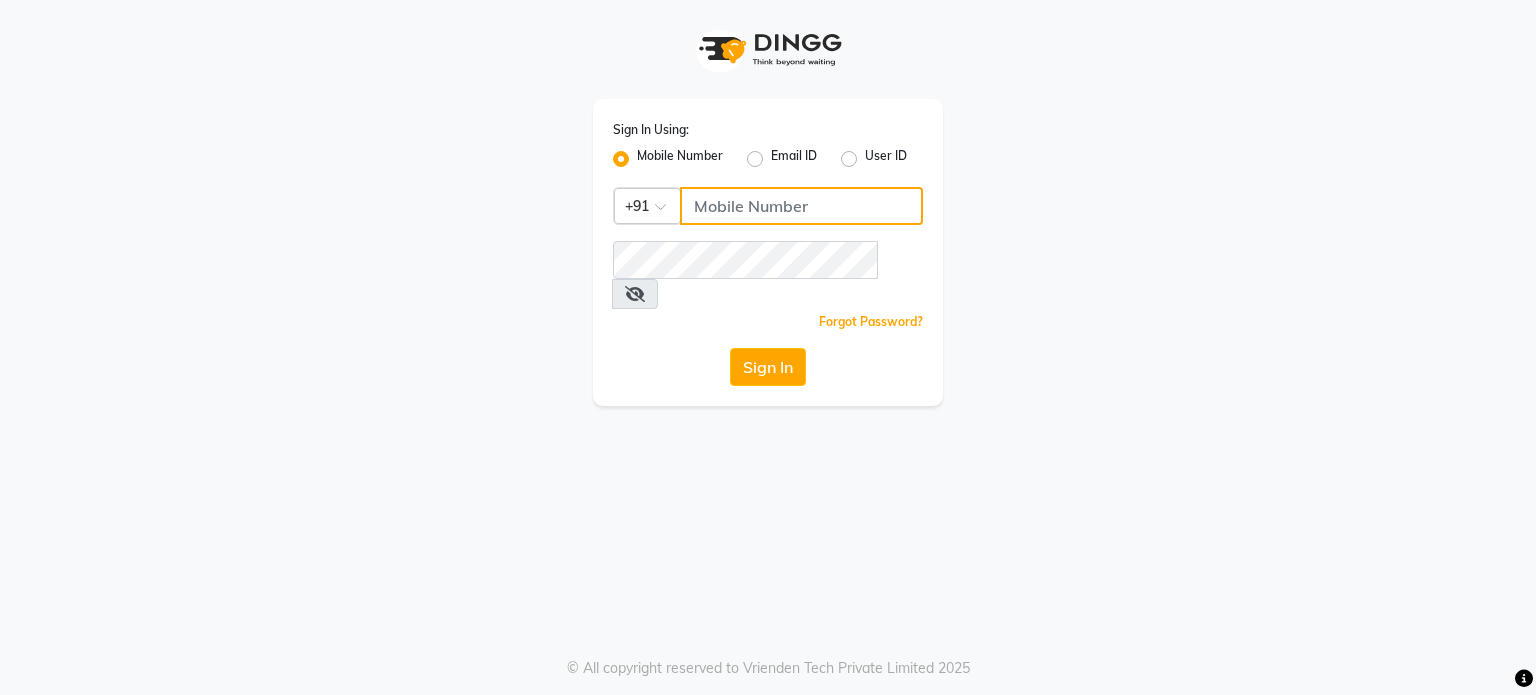 click 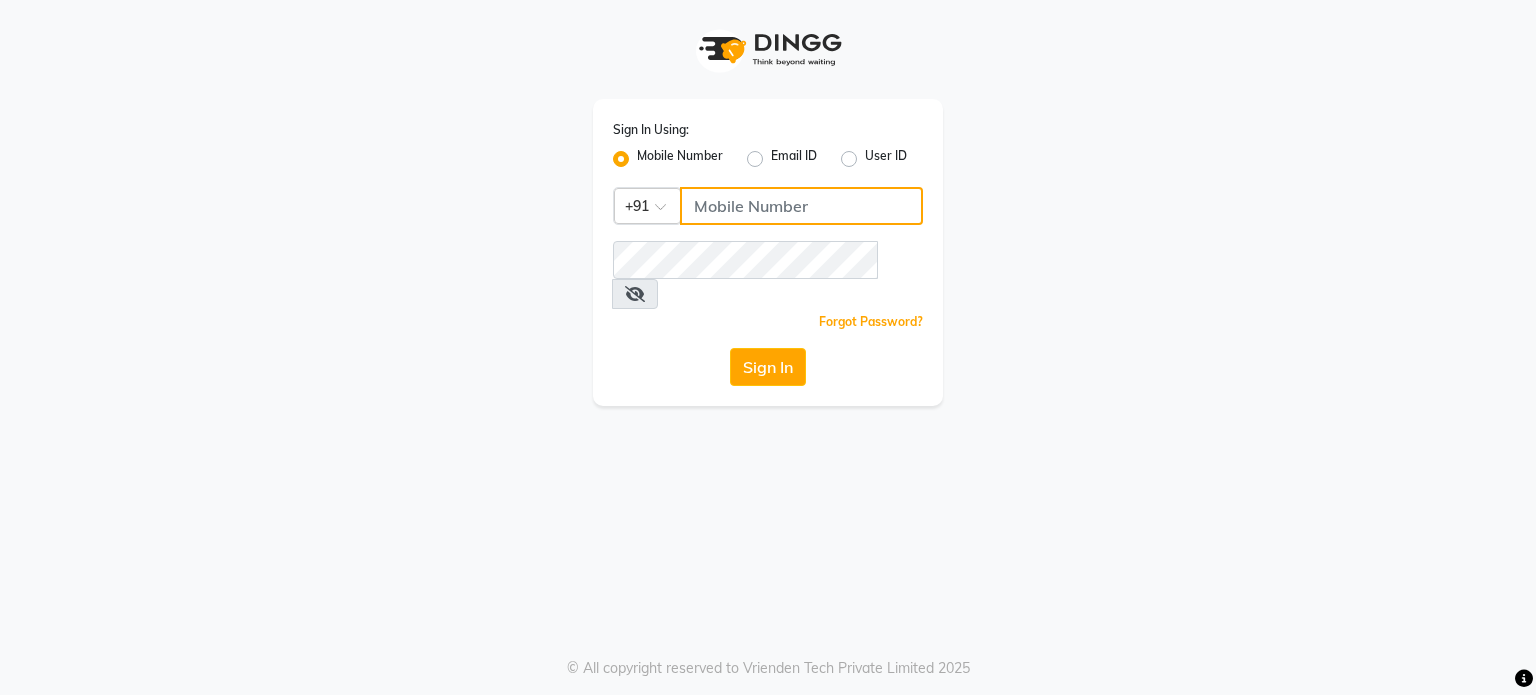 click 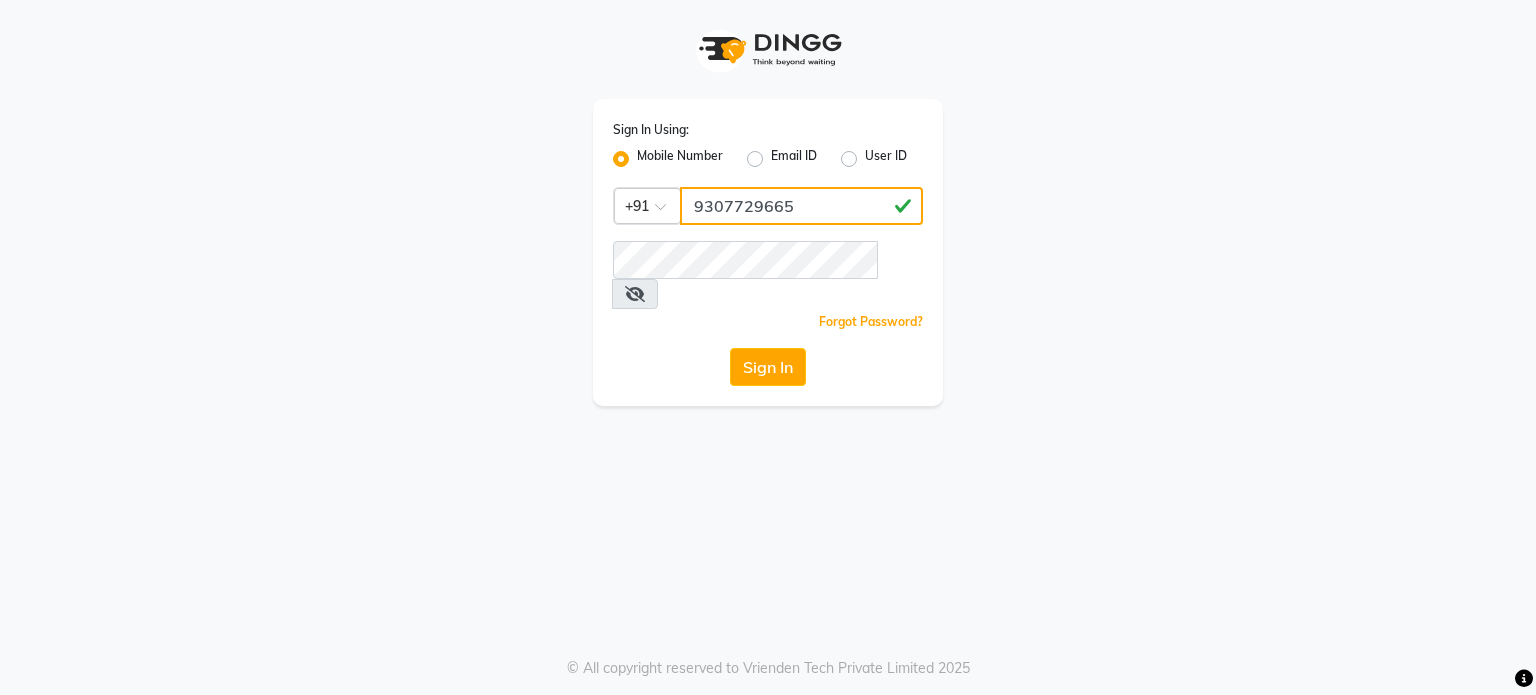 type on "9307729665" 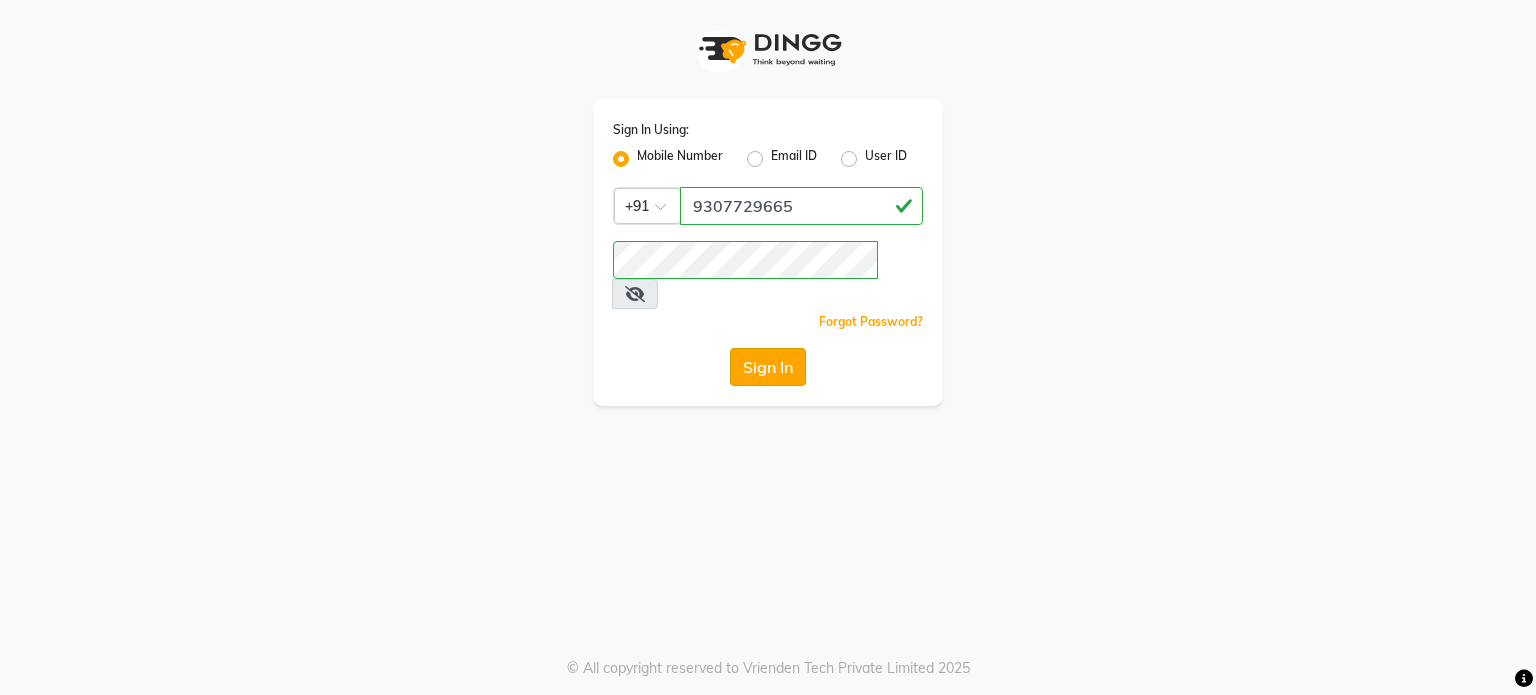 click on "Sign In" 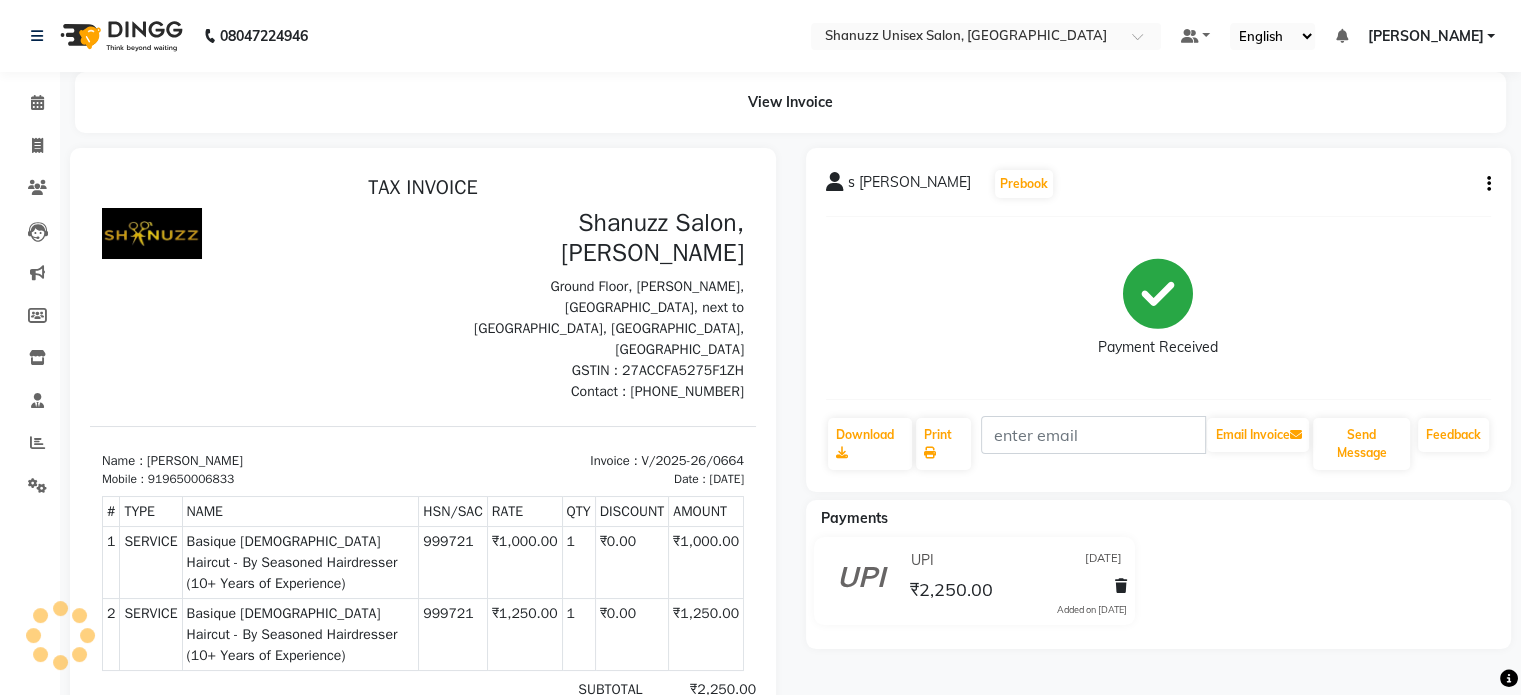 scroll, scrollTop: 0, scrollLeft: 0, axis: both 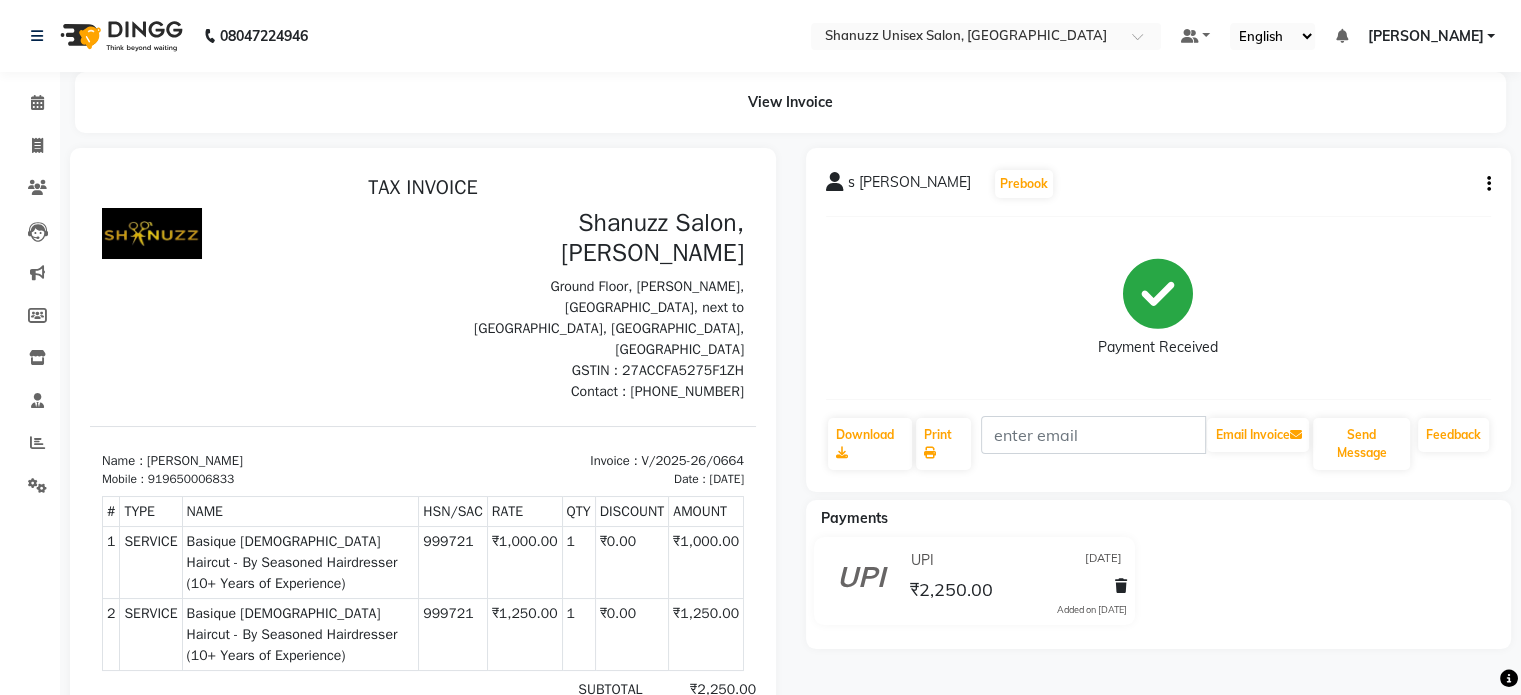 click 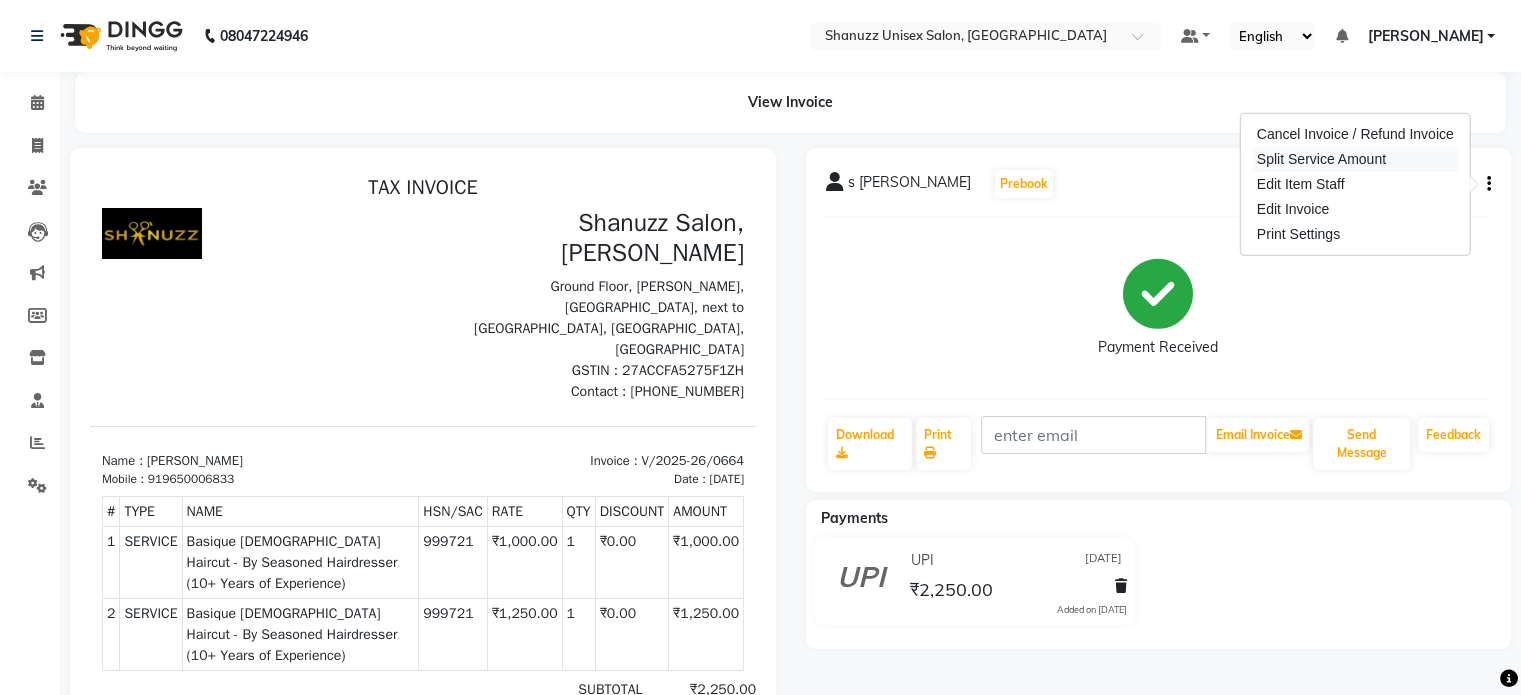 click on "Split Service Amount" at bounding box center [1355, 159] 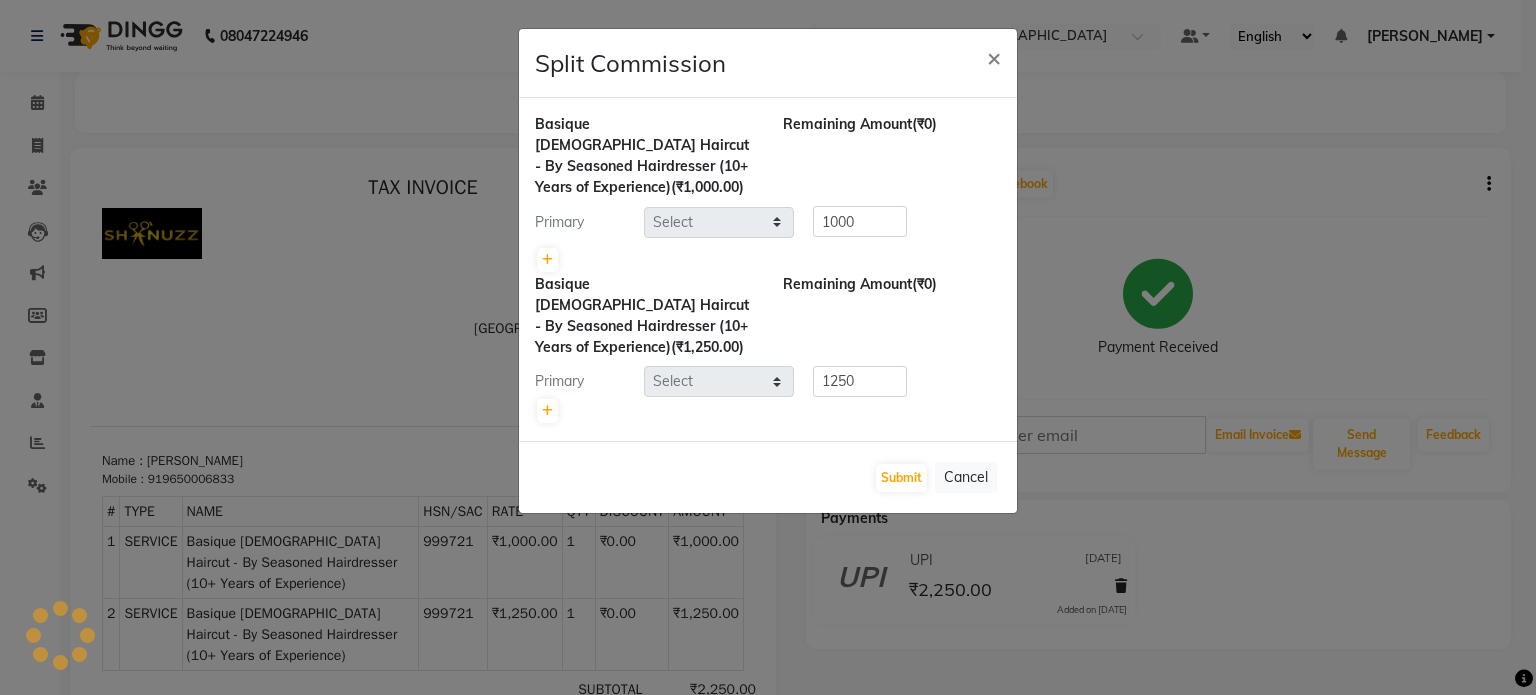 select on "59231" 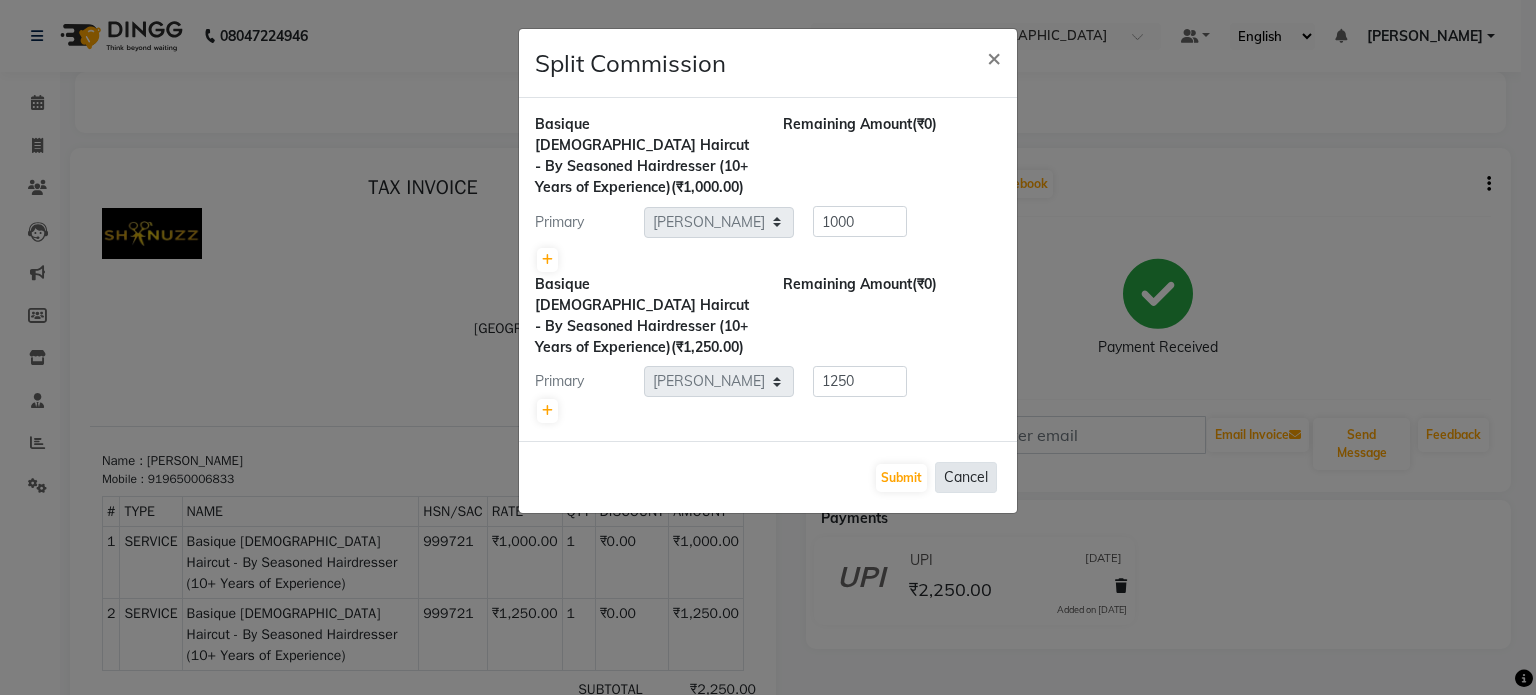 click on "Cancel" 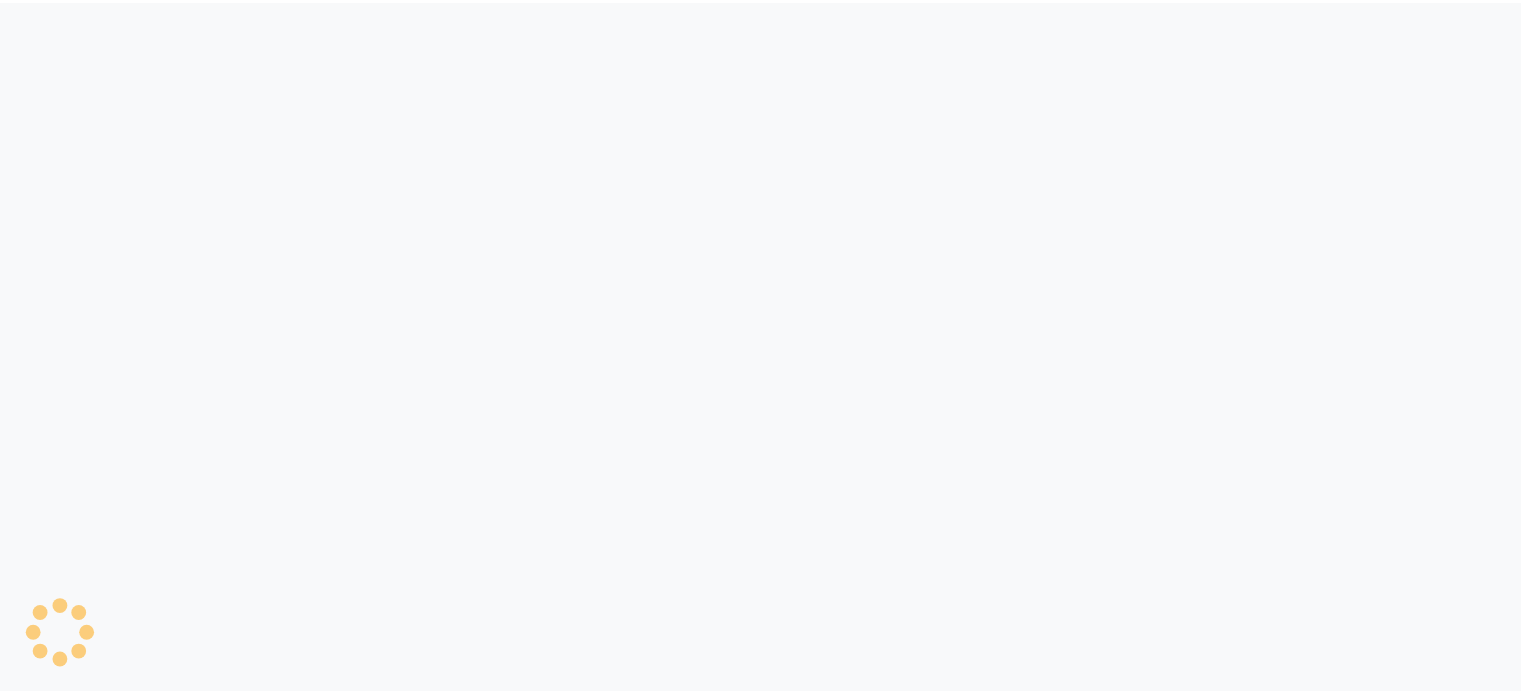 scroll, scrollTop: 0, scrollLeft: 0, axis: both 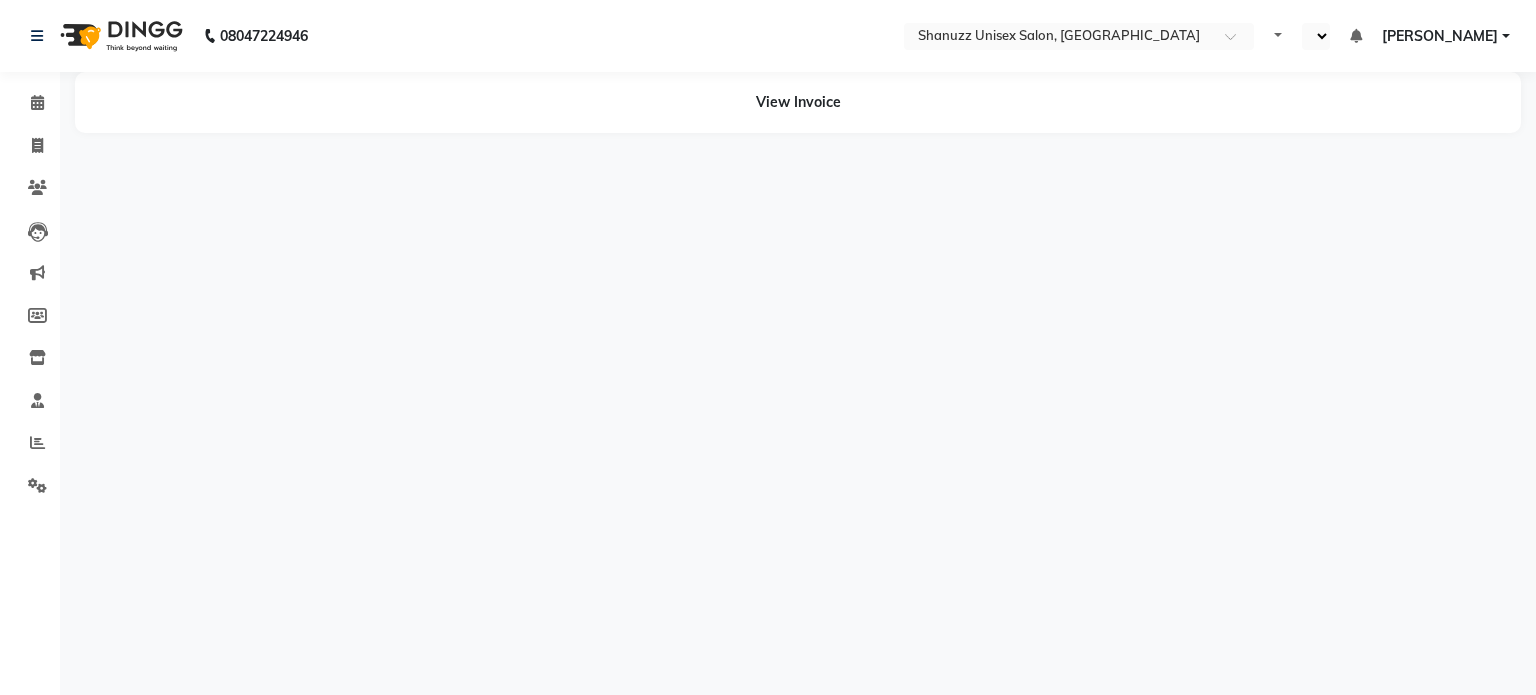 select on "en" 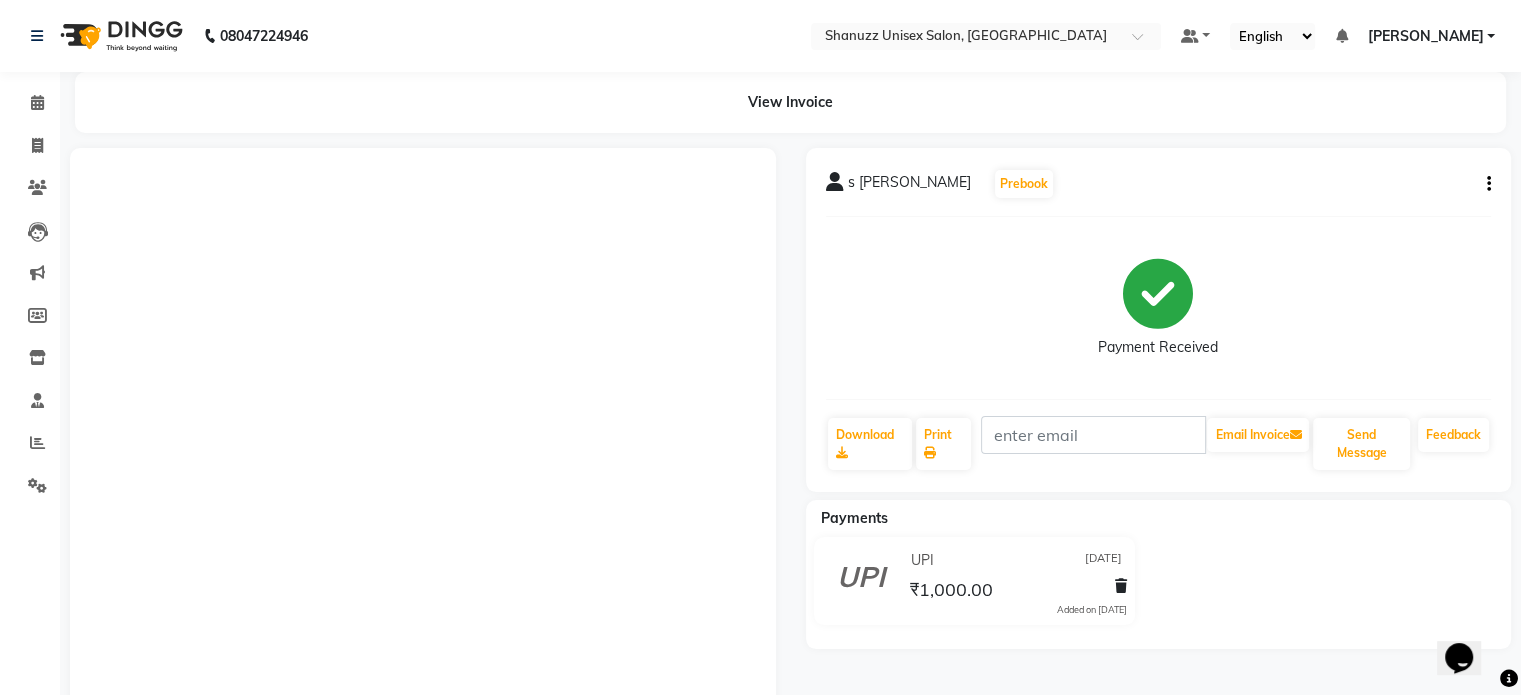 scroll, scrollTop: 0, scrollLeft: 0, axis: both 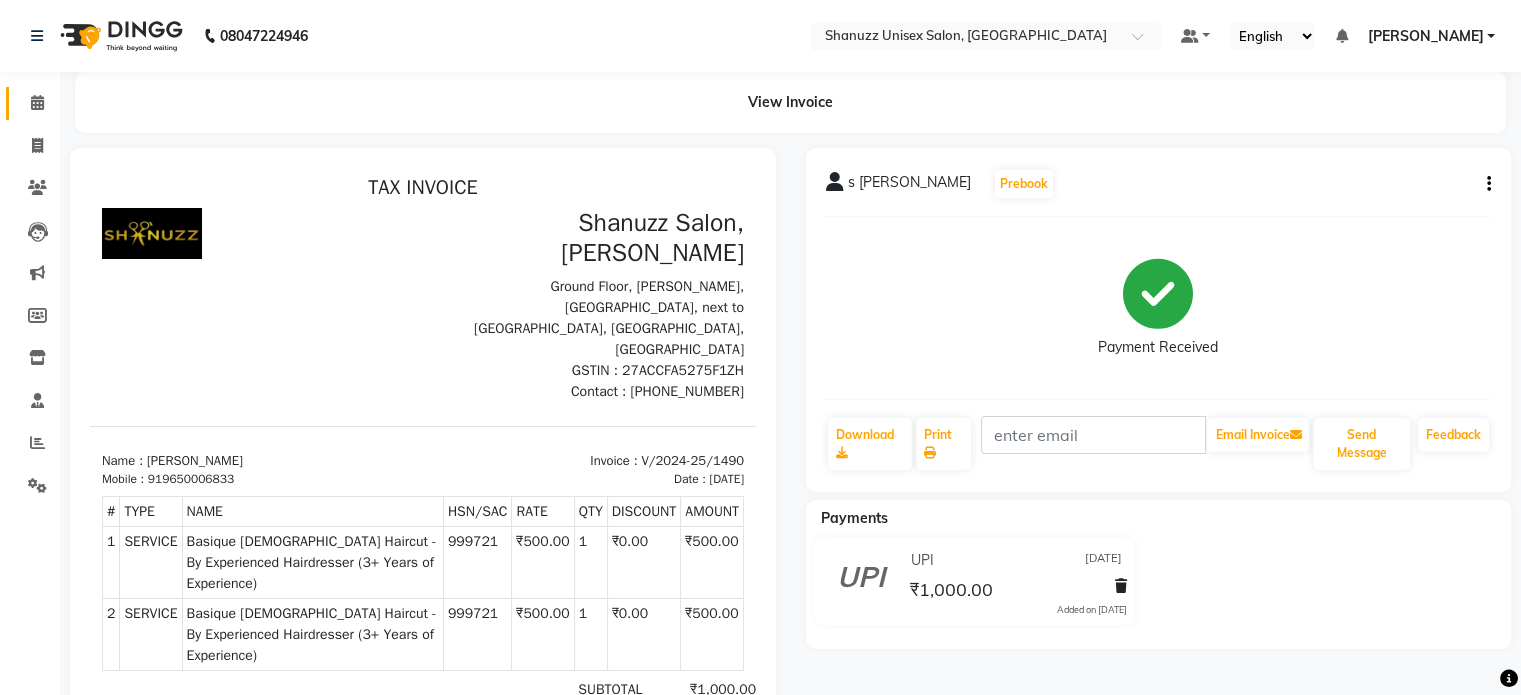 click on "Calendar" 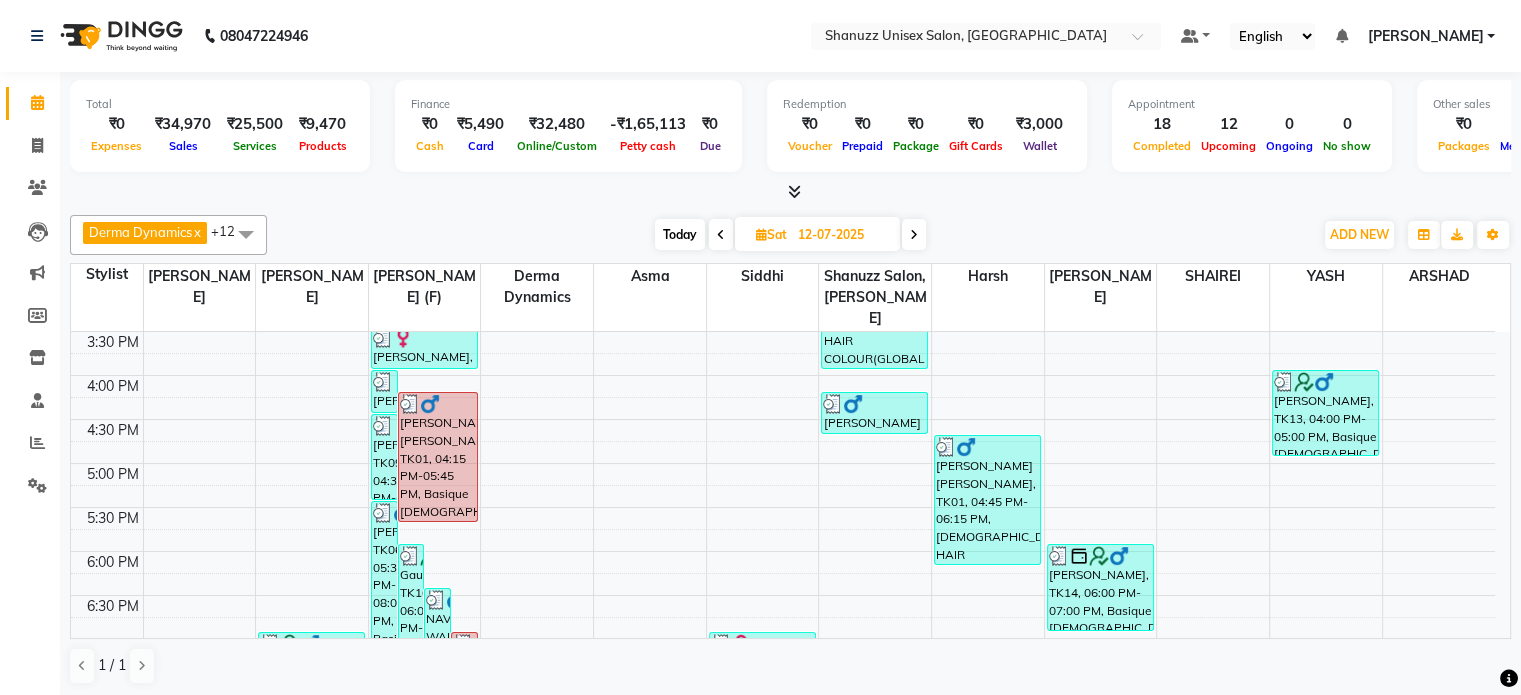 scroll, scrollTop: 718, scrollLeft: 0, axis: vertical 